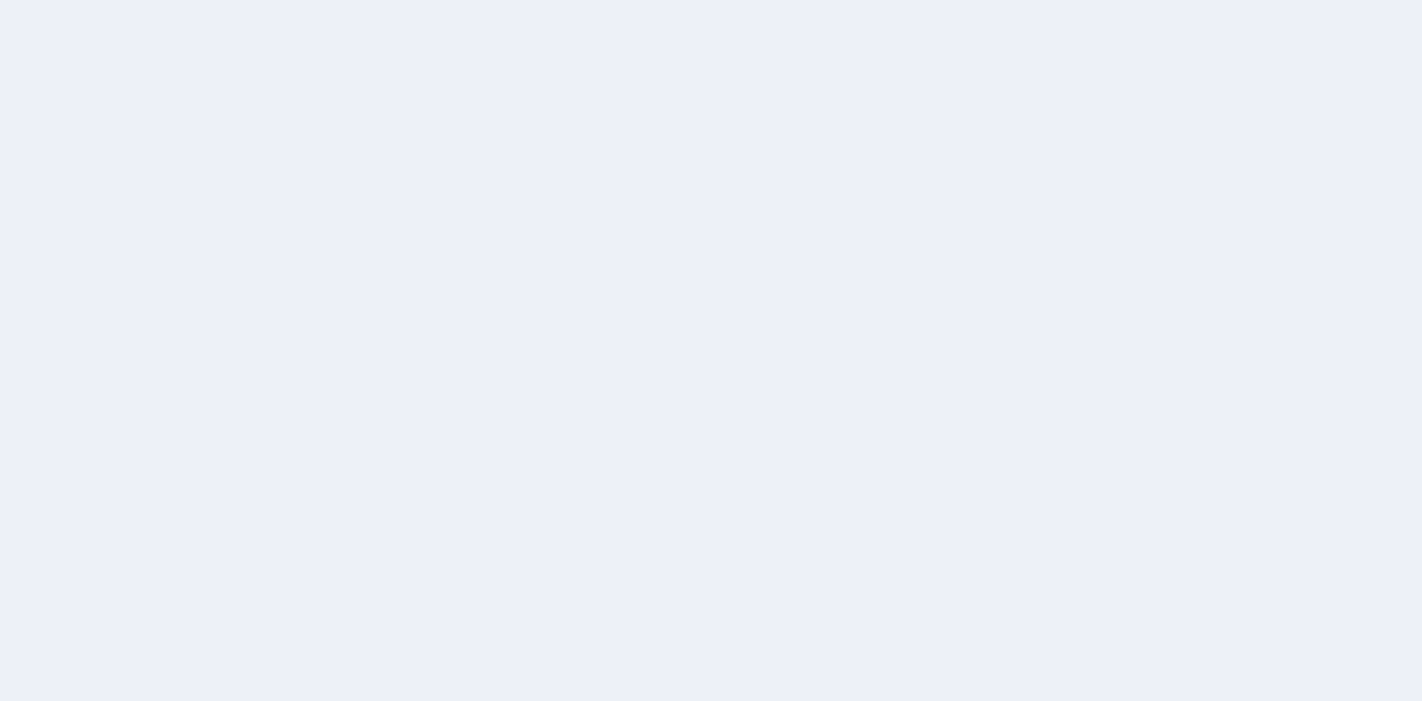scroll, scrollTop: 0, scrollLeft: 0, axis: both 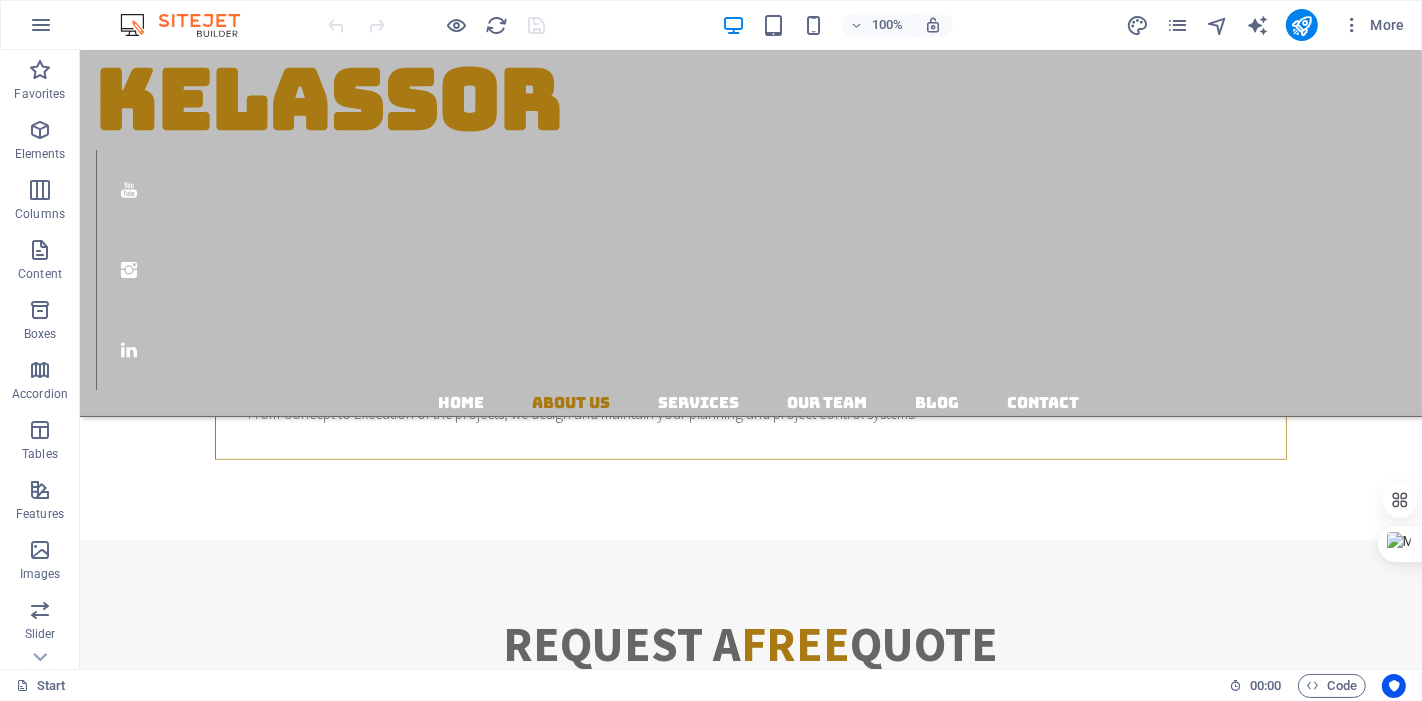 drag, startPoint x: 1358, startPoint y: 21, endPoint x: 1348, endPoint y: 46, distance: 26.925823 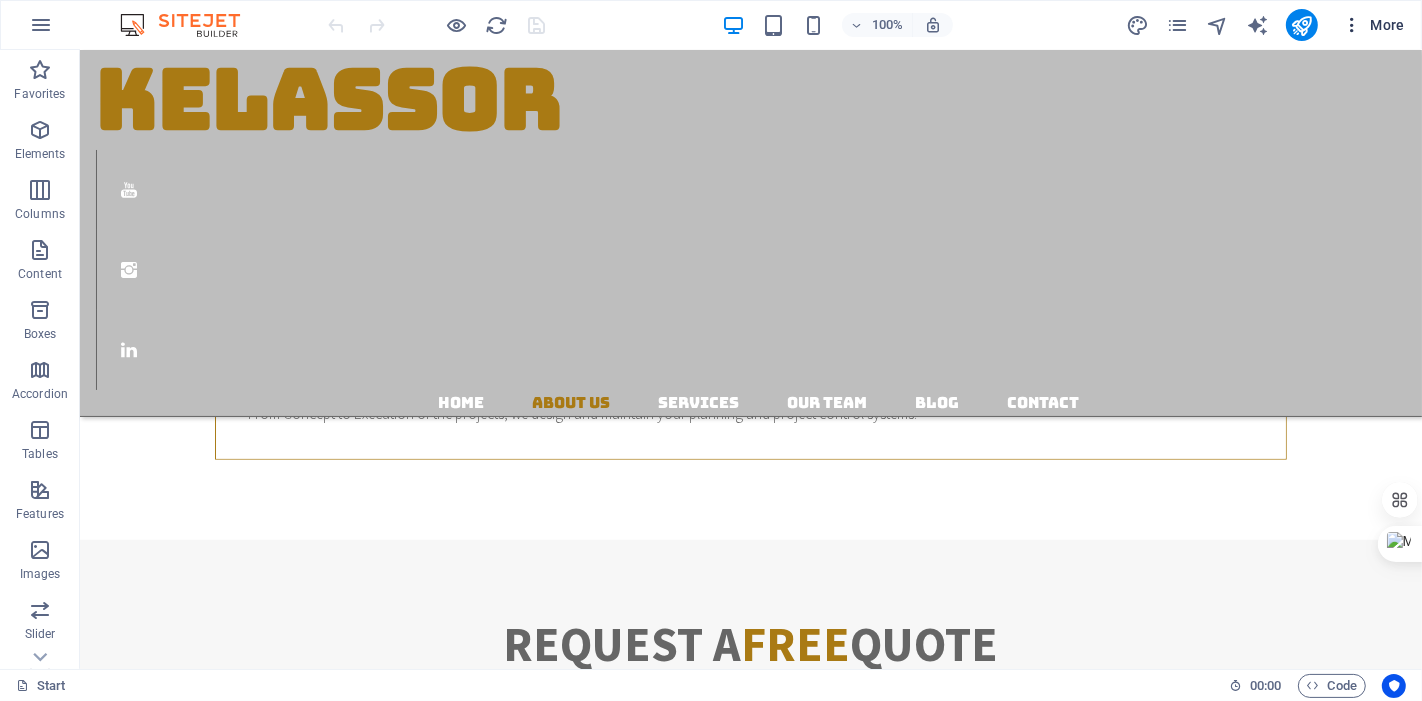 click at bounding box center [1352, 25] 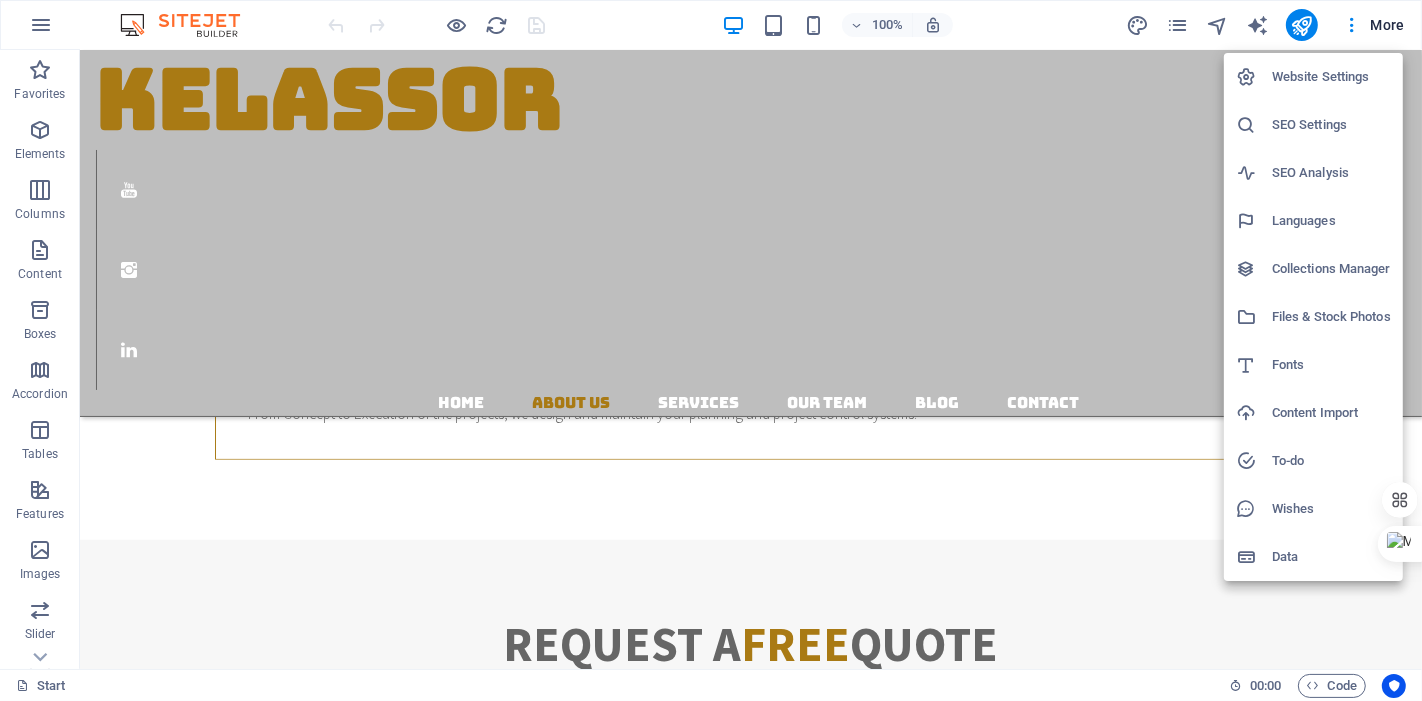 click on "Languages" at bounding box center [1331, 221] 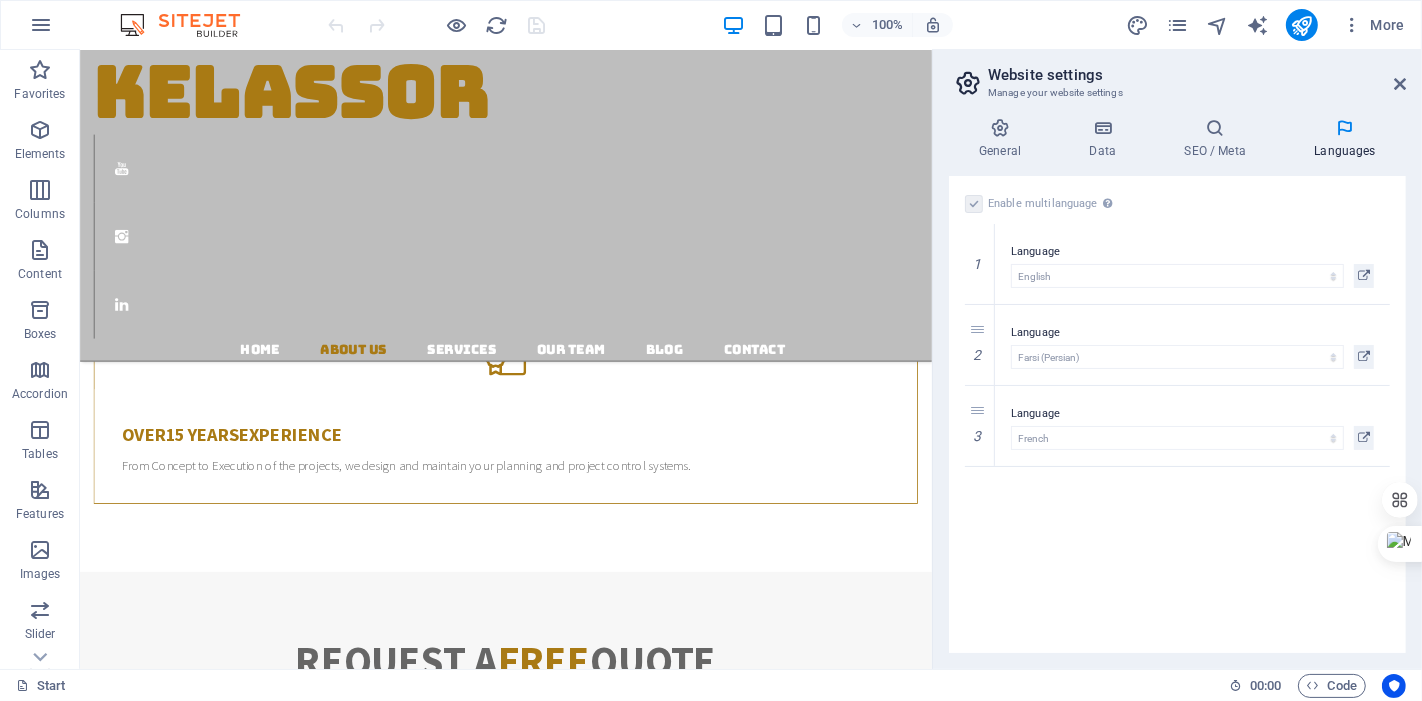 scroll, scrollTop: 1237, scrollLeft: 0, axis: vertical 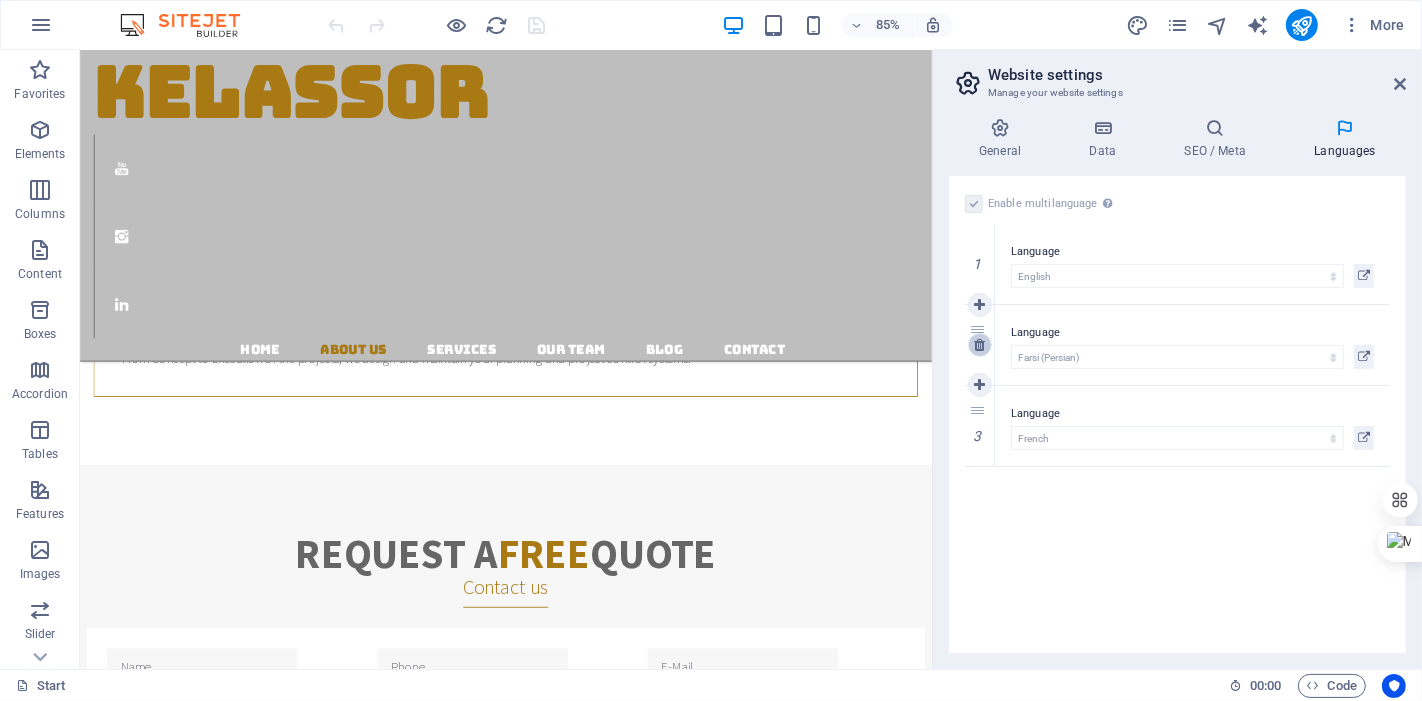 click at bounding box center (979, 345) 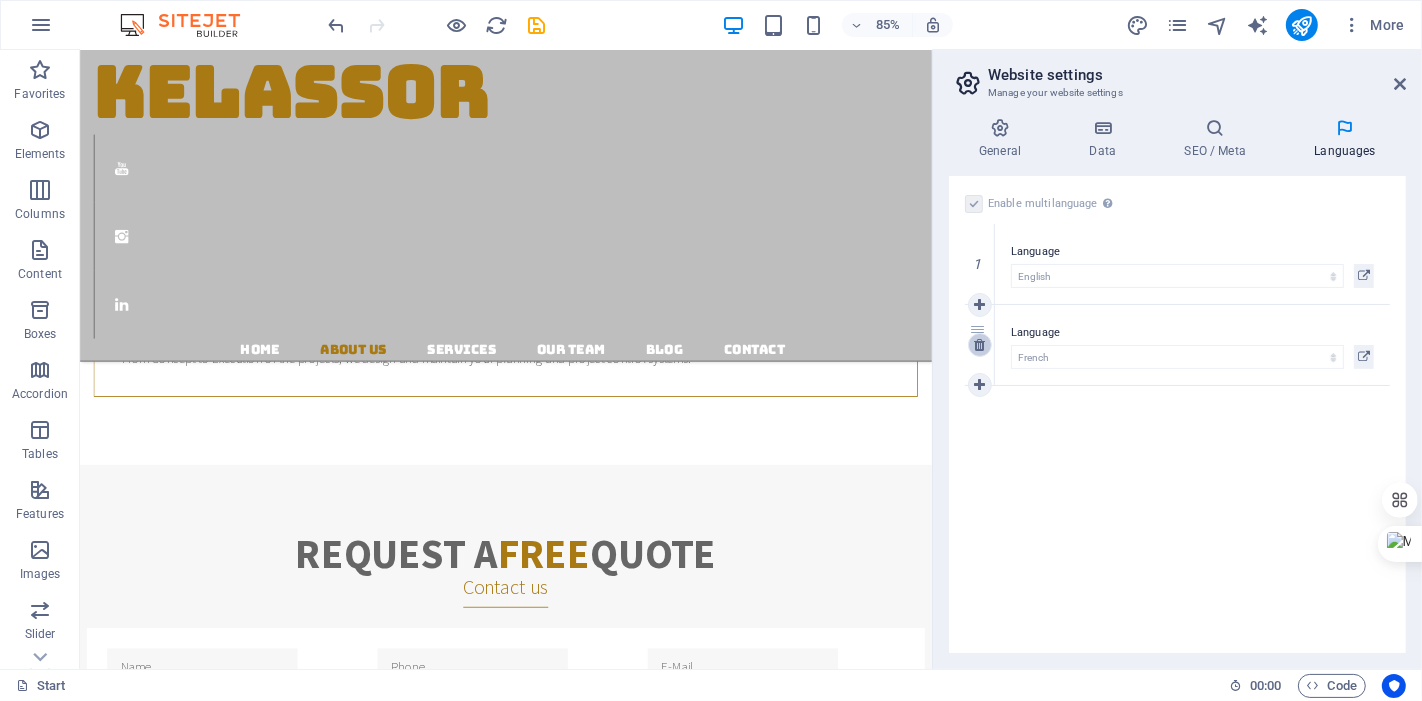 click at bounding box center (980, 345) 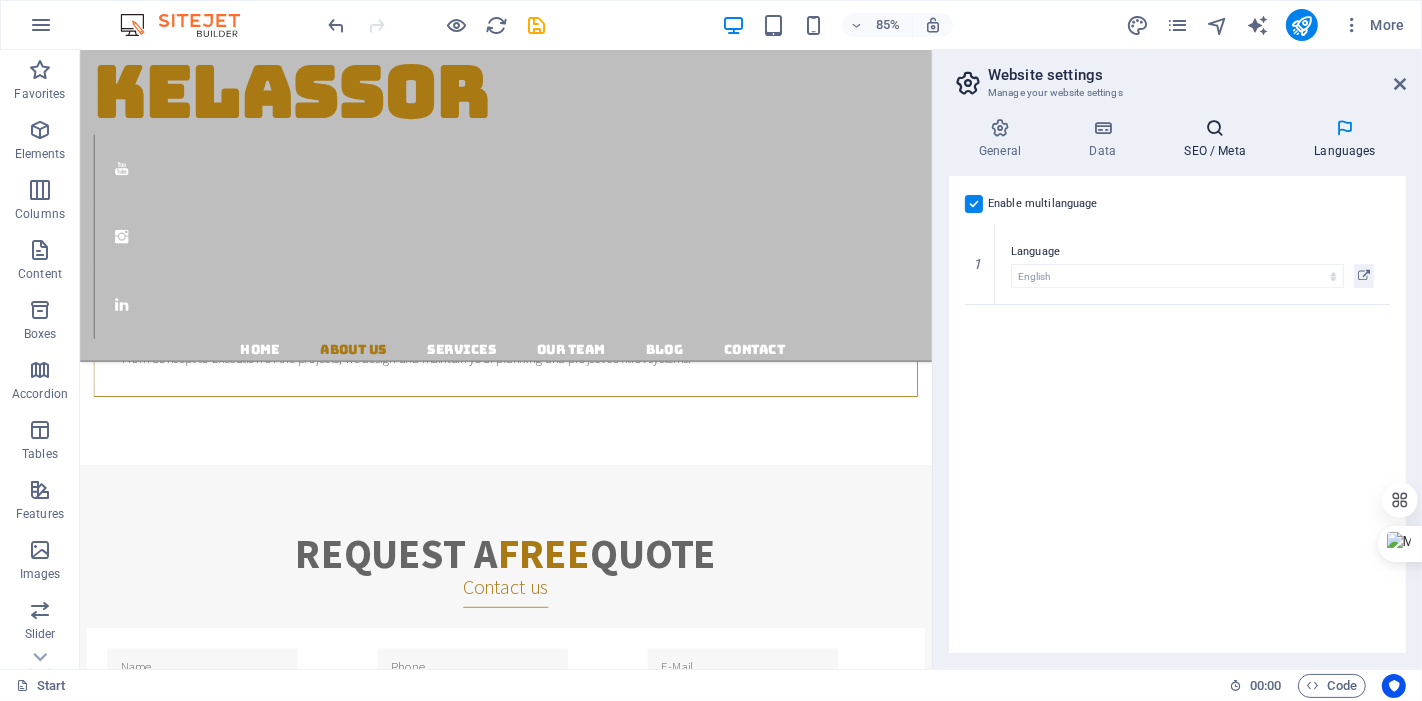 click on "SEO / Meta" at bounding box center (1219, 139) 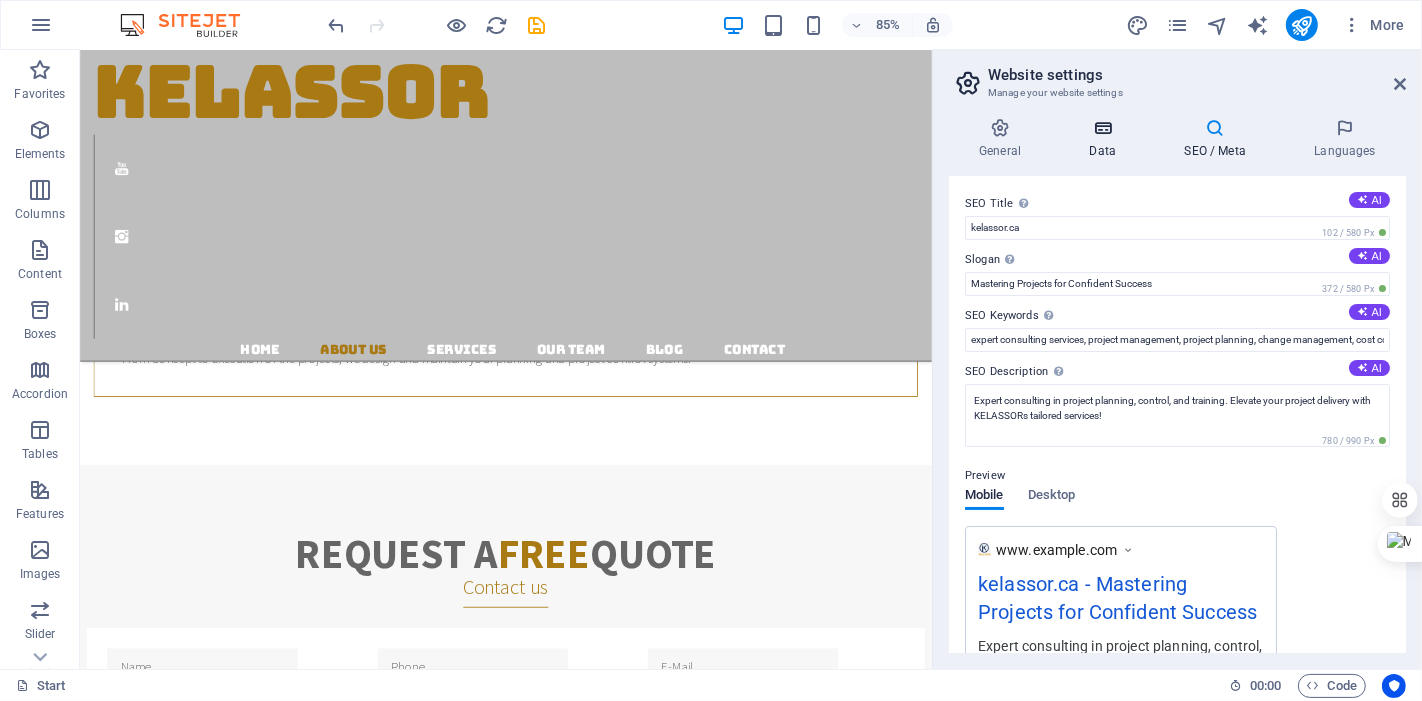 click at bounding box center [1102, 128] 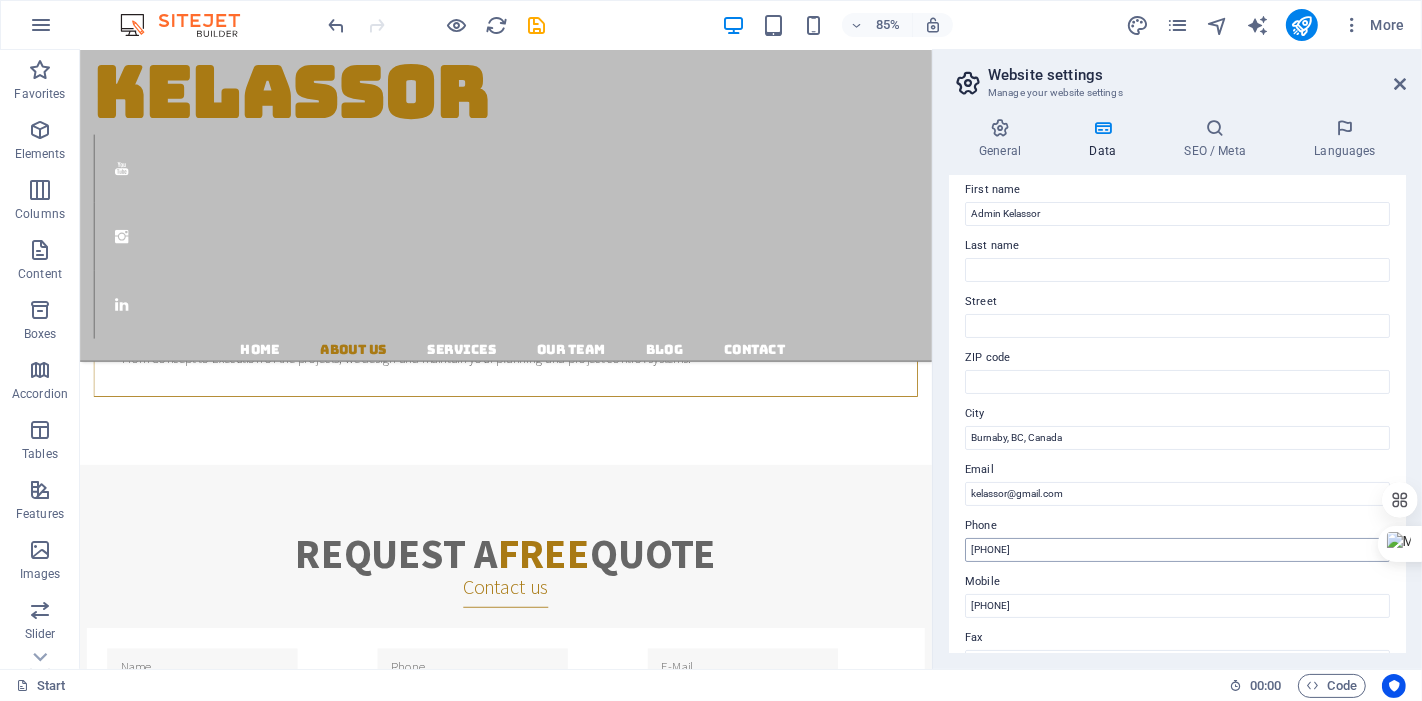 scroll, scrollTop: 333, scrollLeft: 0, axis: vertical 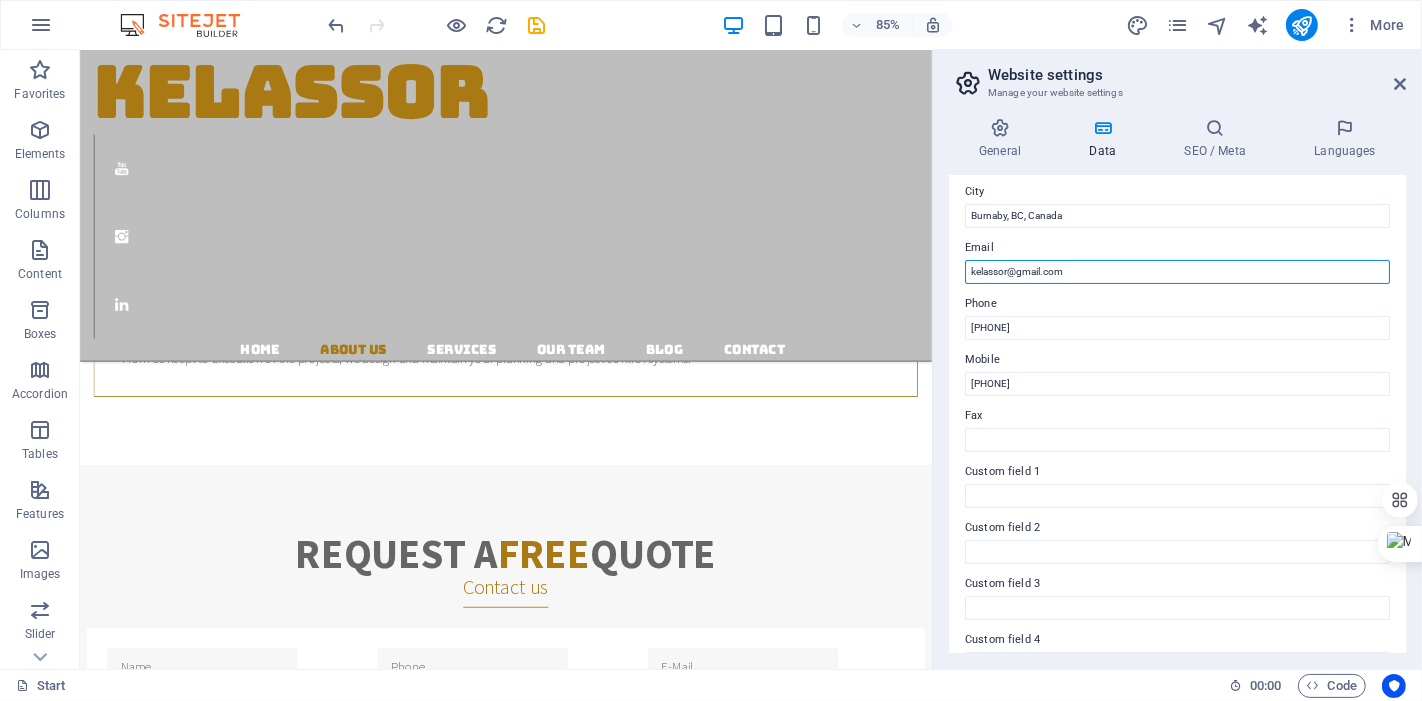 drag, startPoint x: 1085, startPoint y: 271, endPoint x: 945, endPoint y: 284, distance: 140.60228 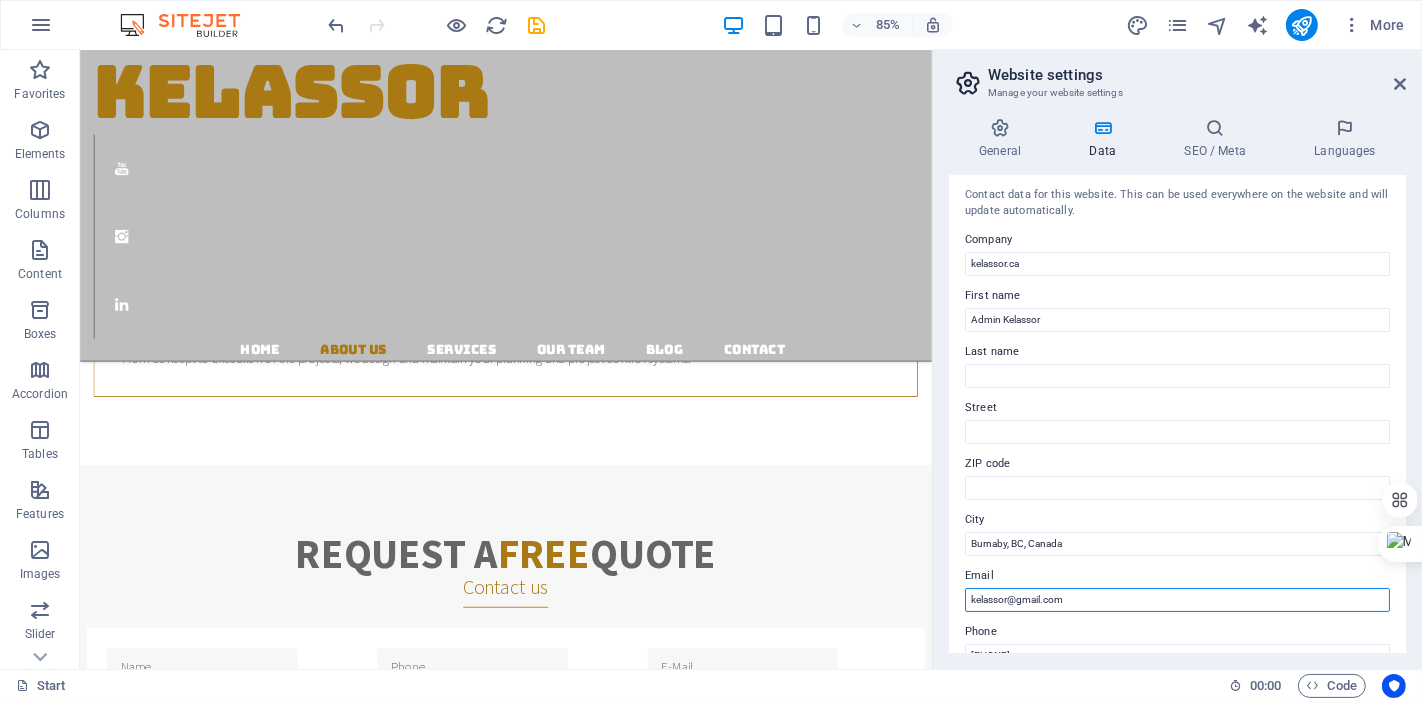 scroll, scrollTop: 0, scrollLeft: 0, axis: both 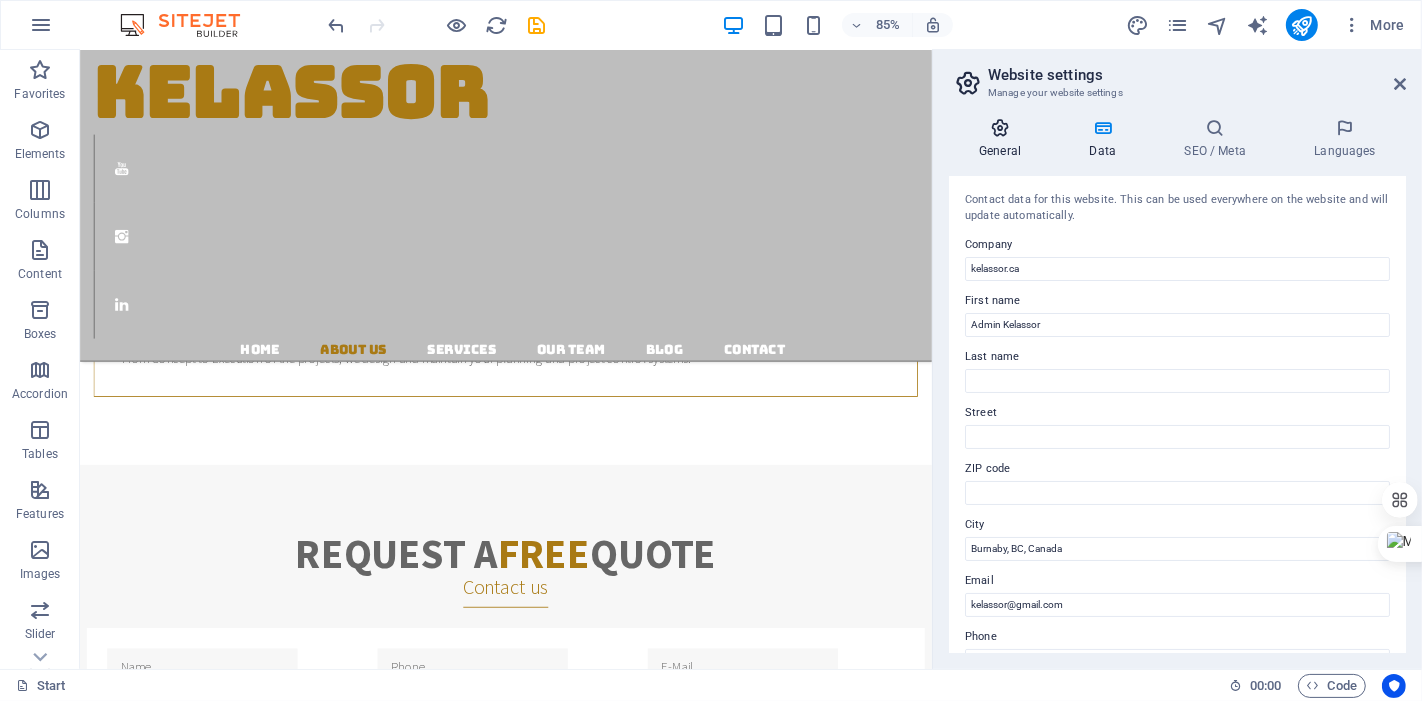 click at bounding box center [1000, 128] 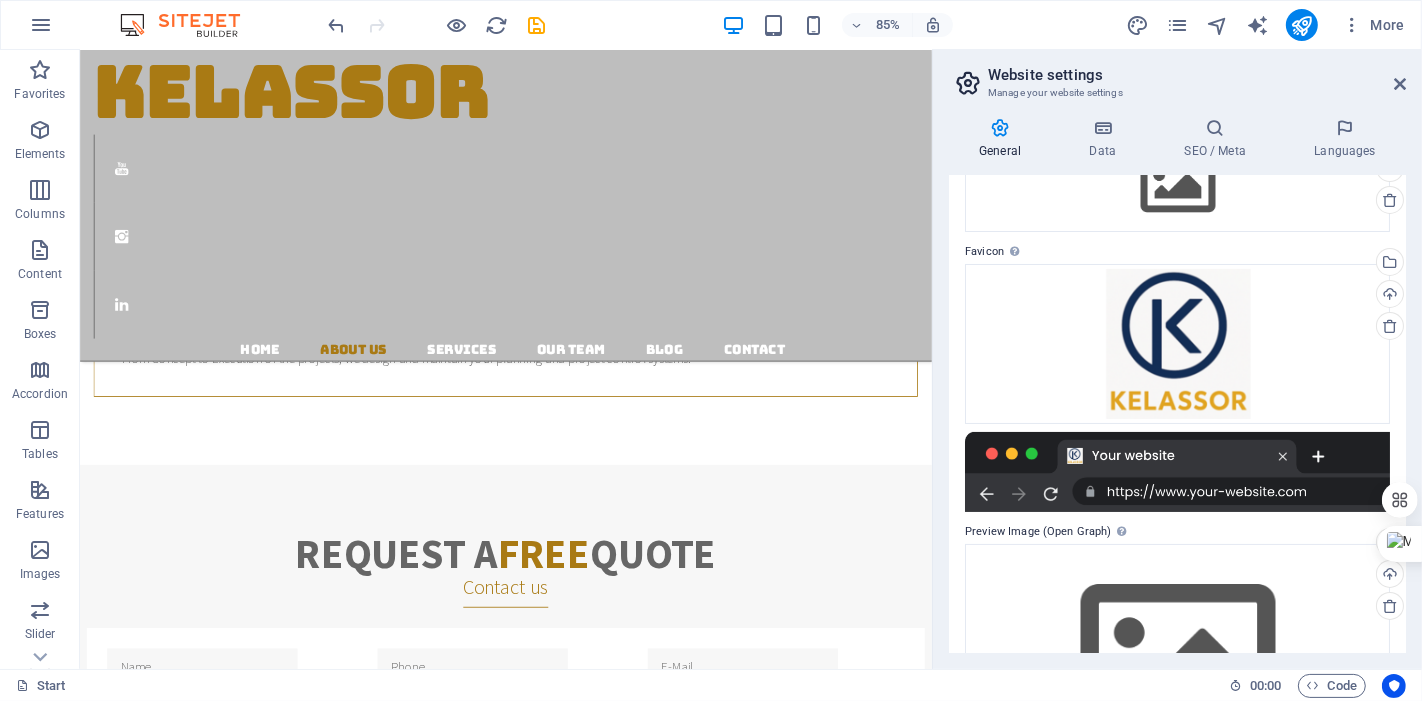 scroll, scrollTop: 269, scrollLeft: 0, axis: vertical 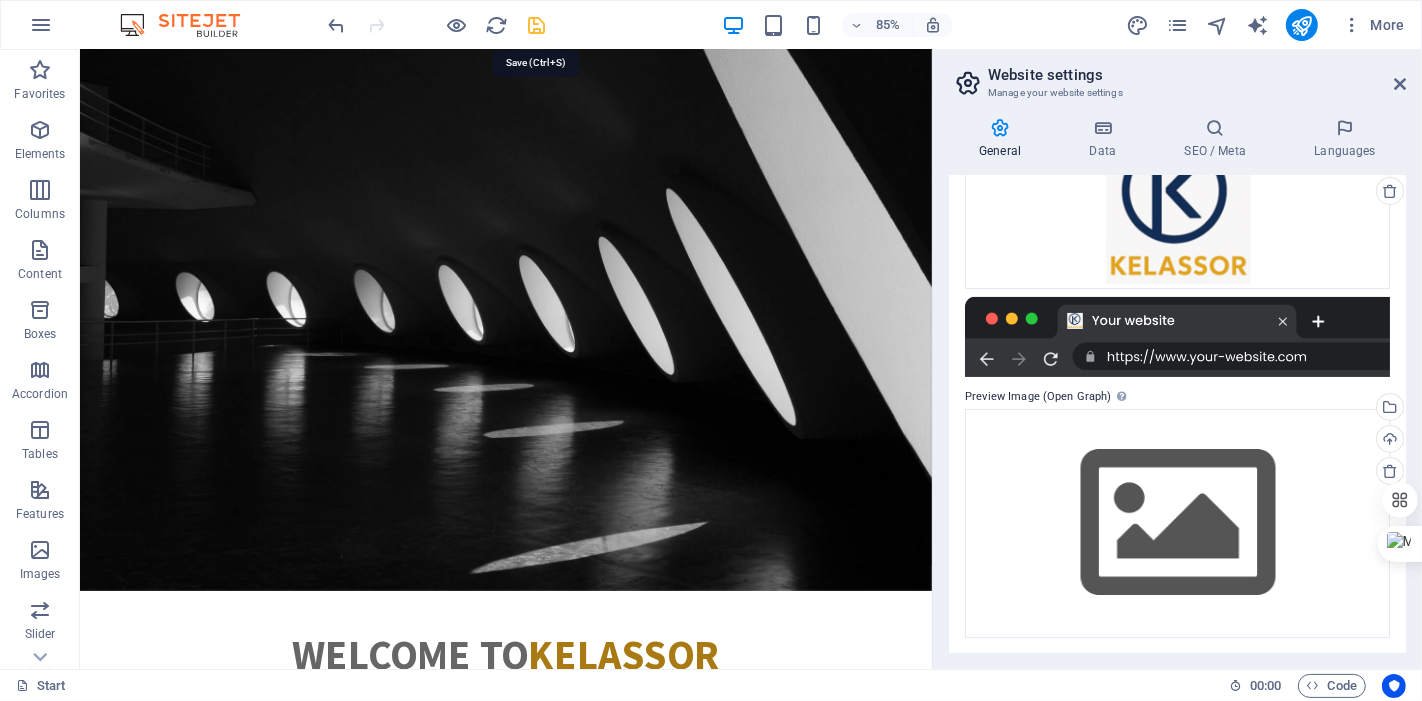 click at bounding box center (537, 25) 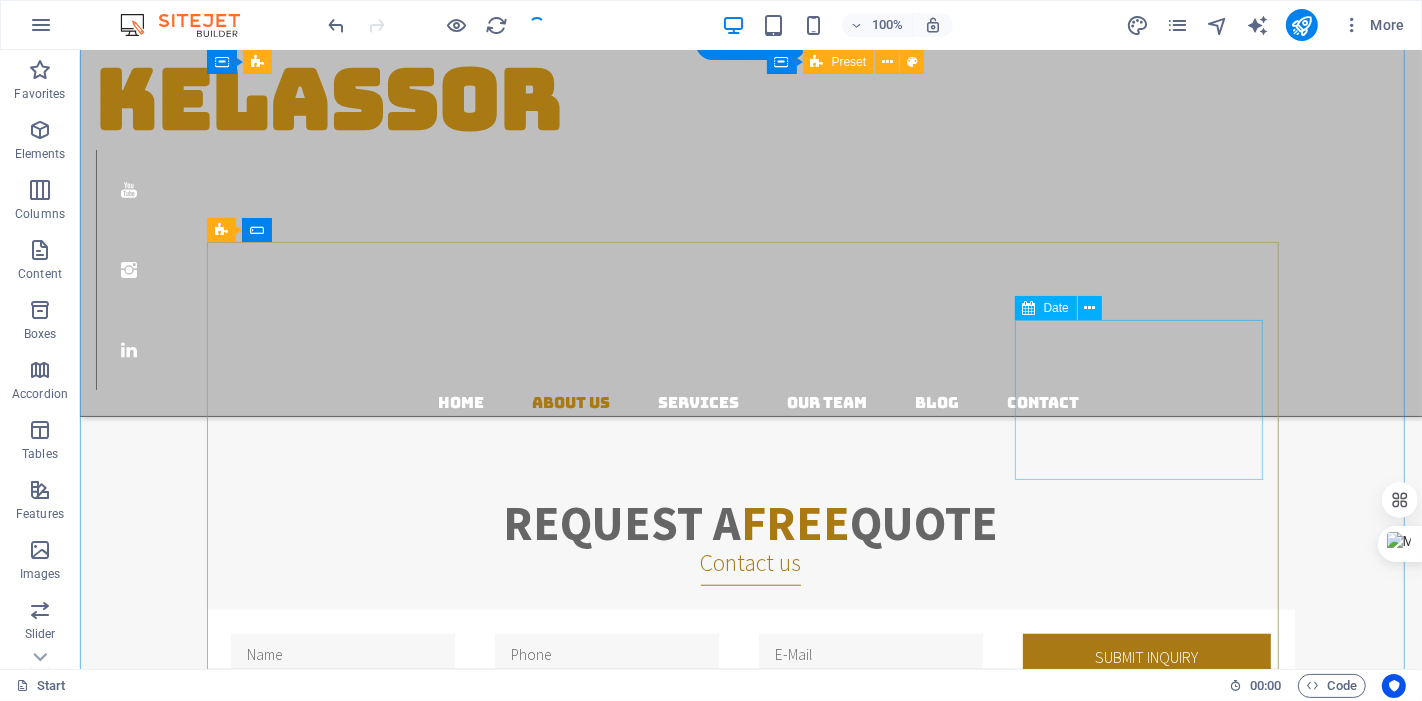 scroll, scrollTop: 1237, scrollLeft: 0, axis: vertical 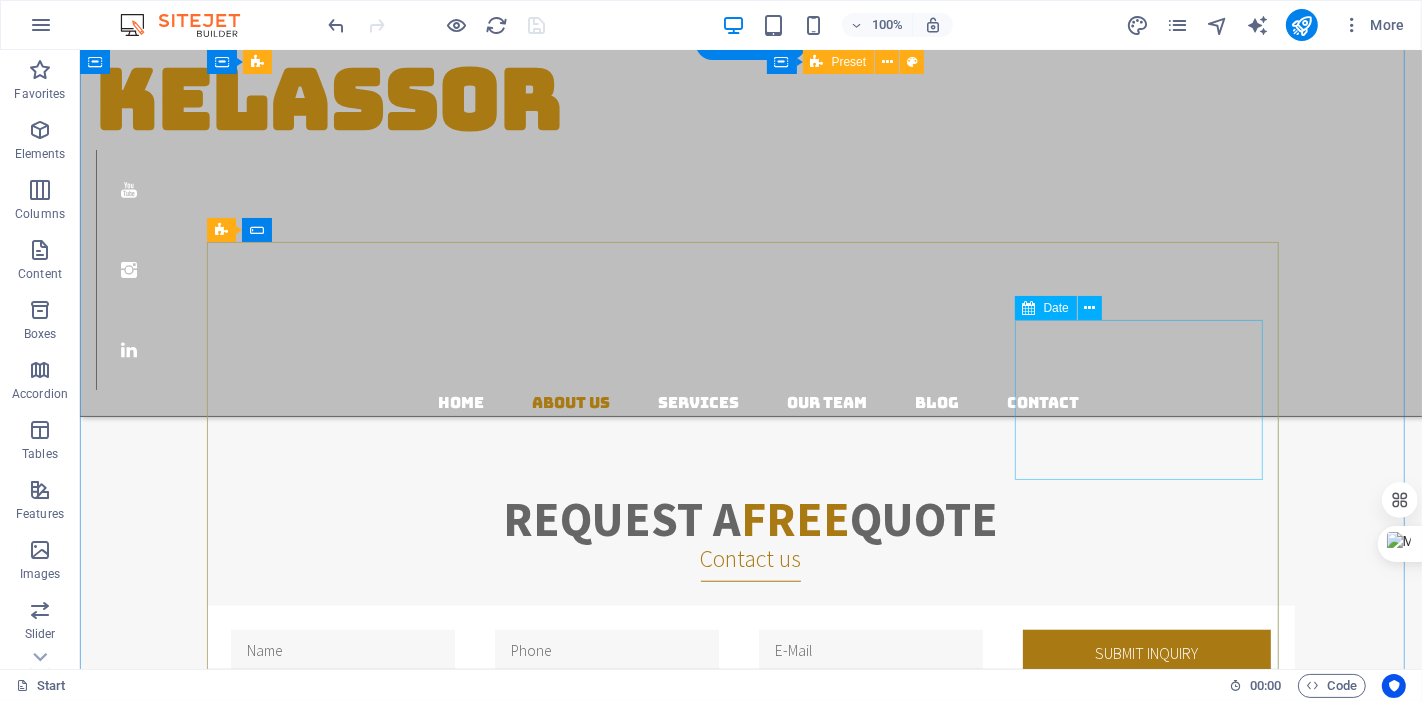 click at bounding box center (1146, 777) 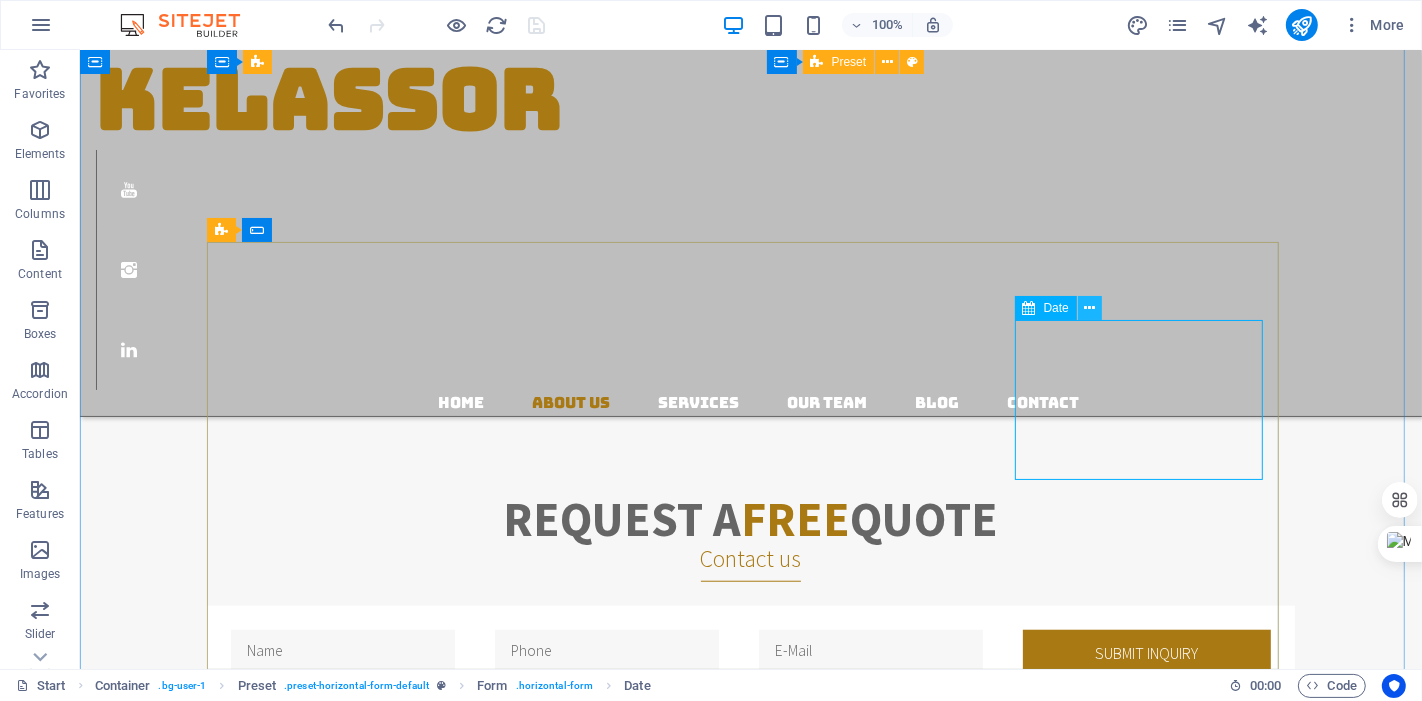 click at bounding box center [1090, 308] 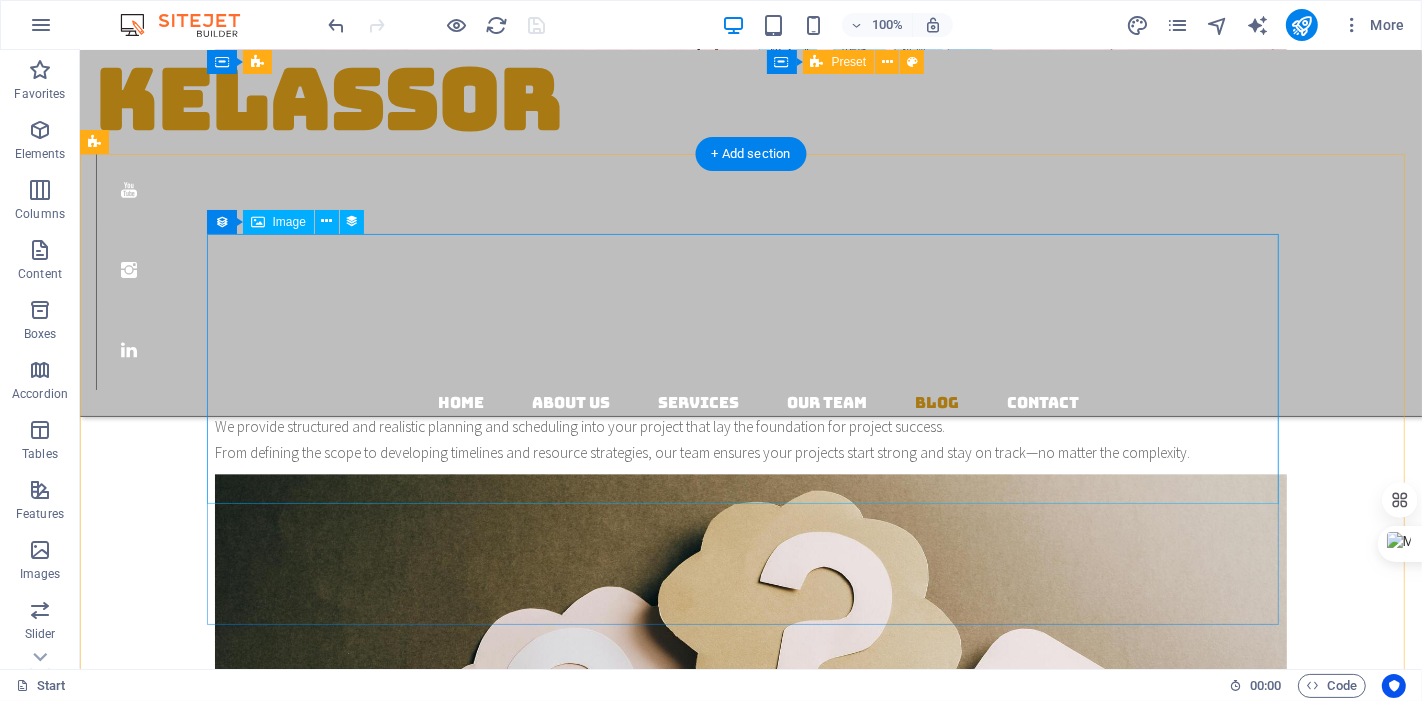 scroll, scrollTop: 3904, scrollLeft: 0, axis: vertical 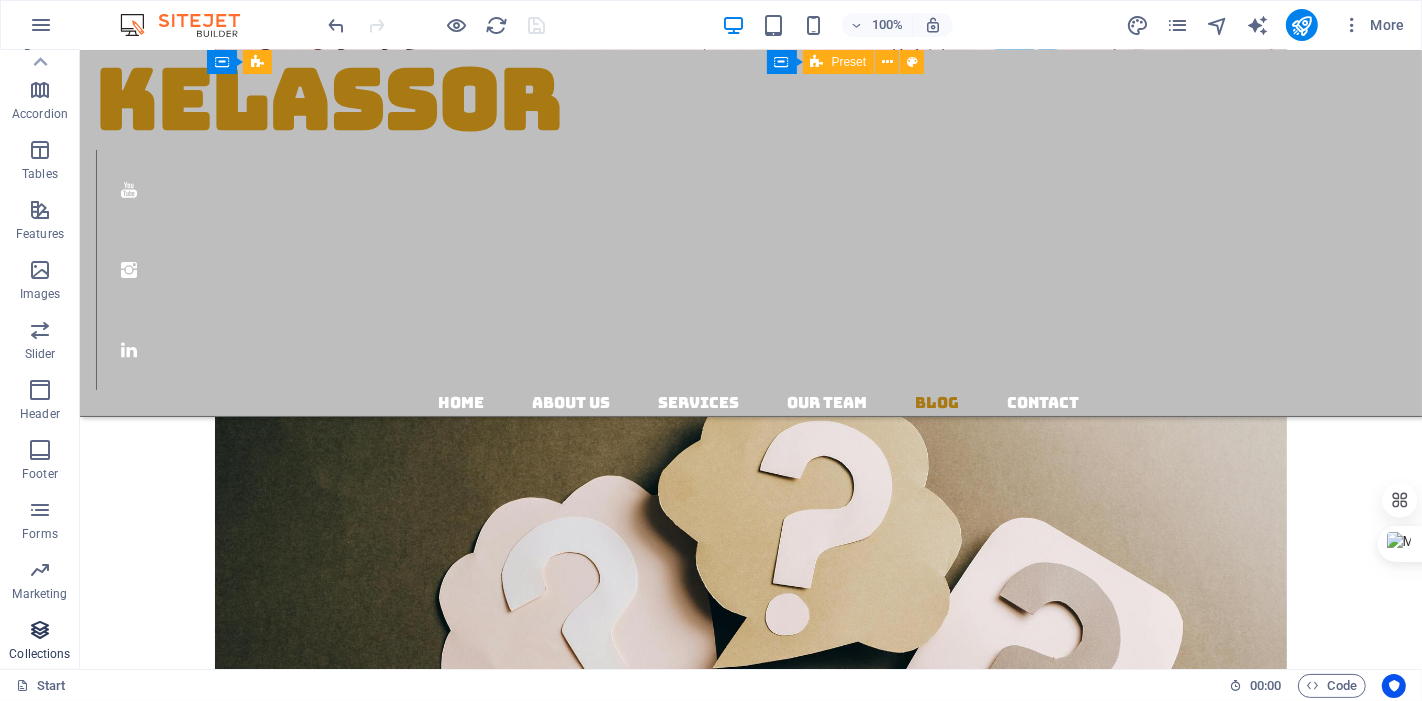 click on "Collections" at bounding box center (40, 640) 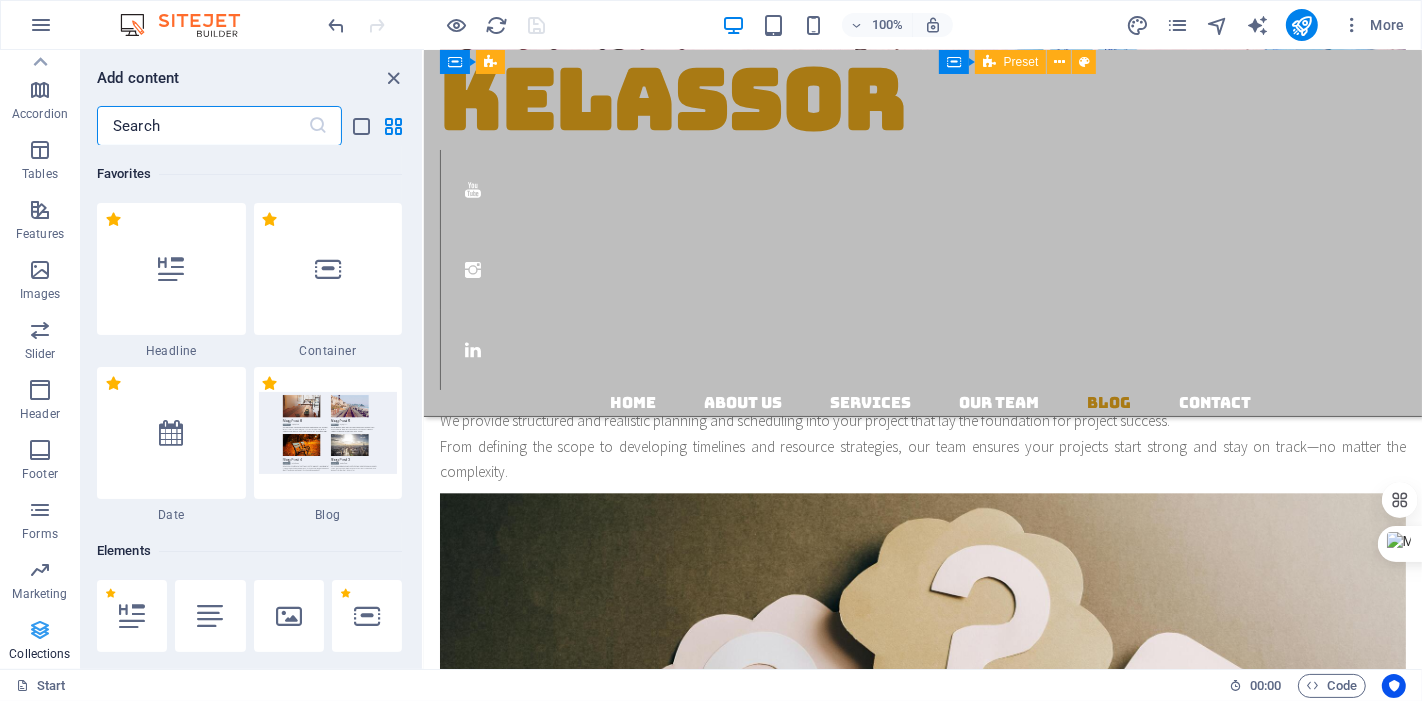 scroll, scrollTop: 4081, scrollLeft: 0, axis: vertical 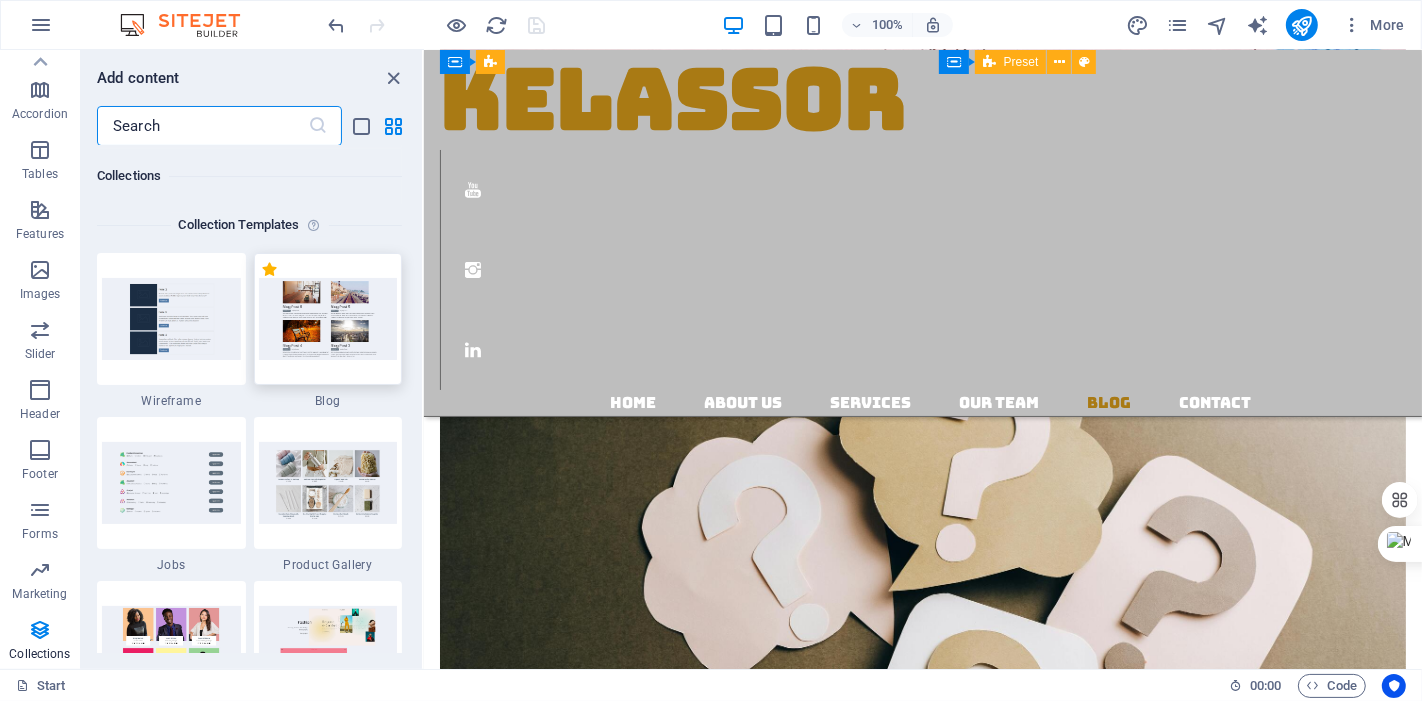 click at bounding box center [328, 318] 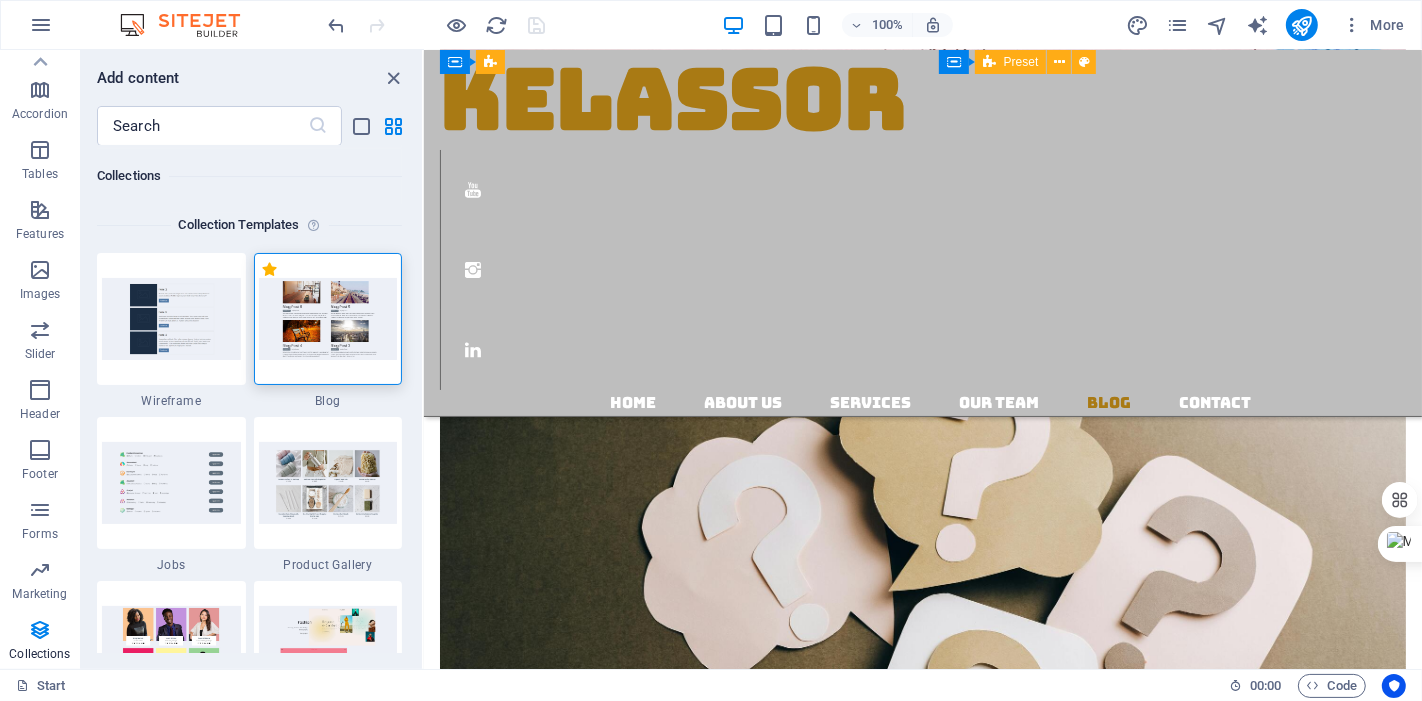 click at bounding box center [328, 318] 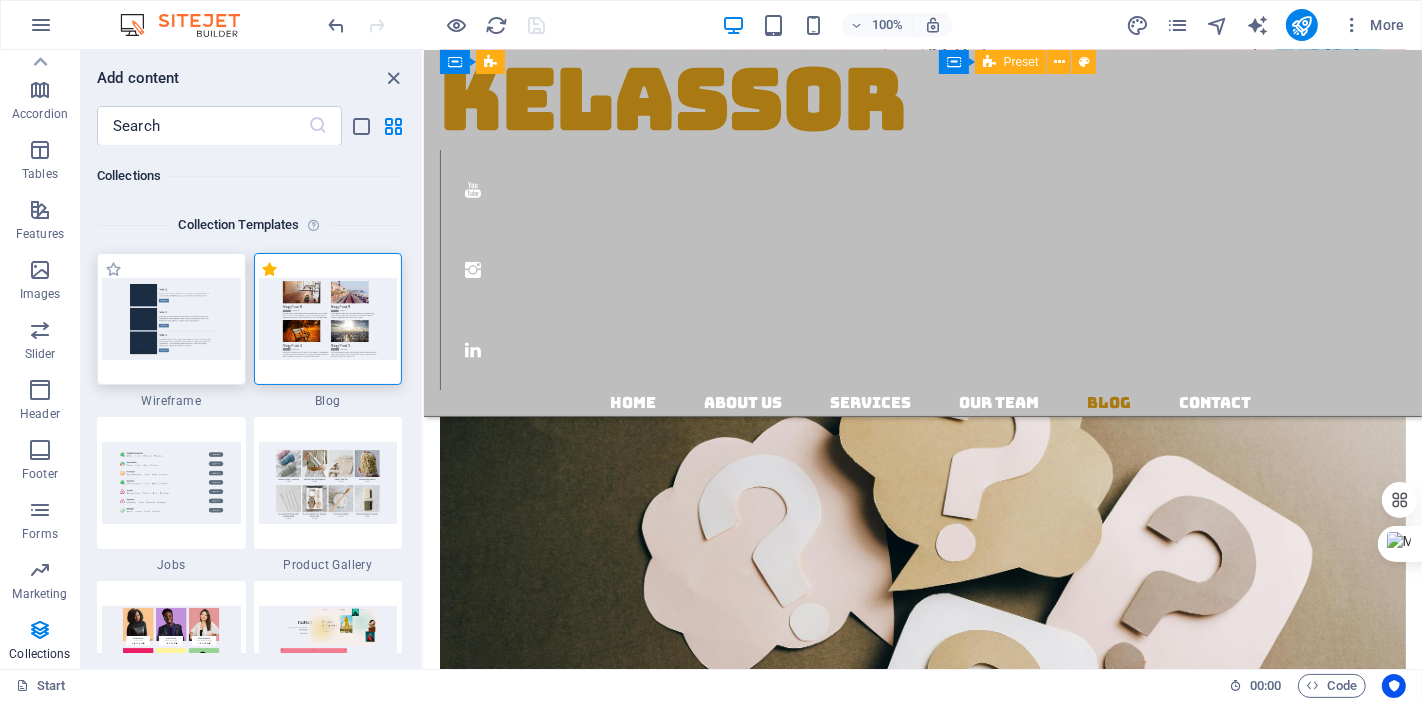 click at bounding box center (171, 318) 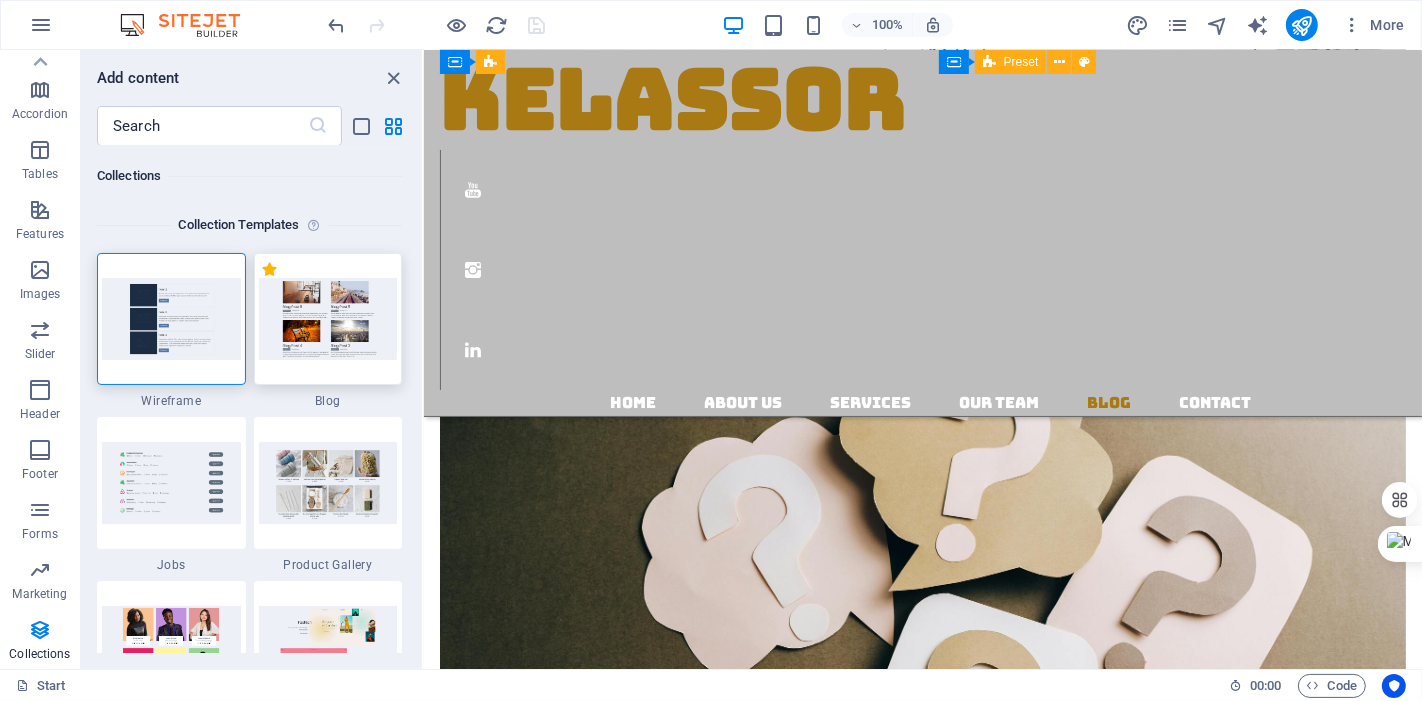 click at bounding box center (328, 318) 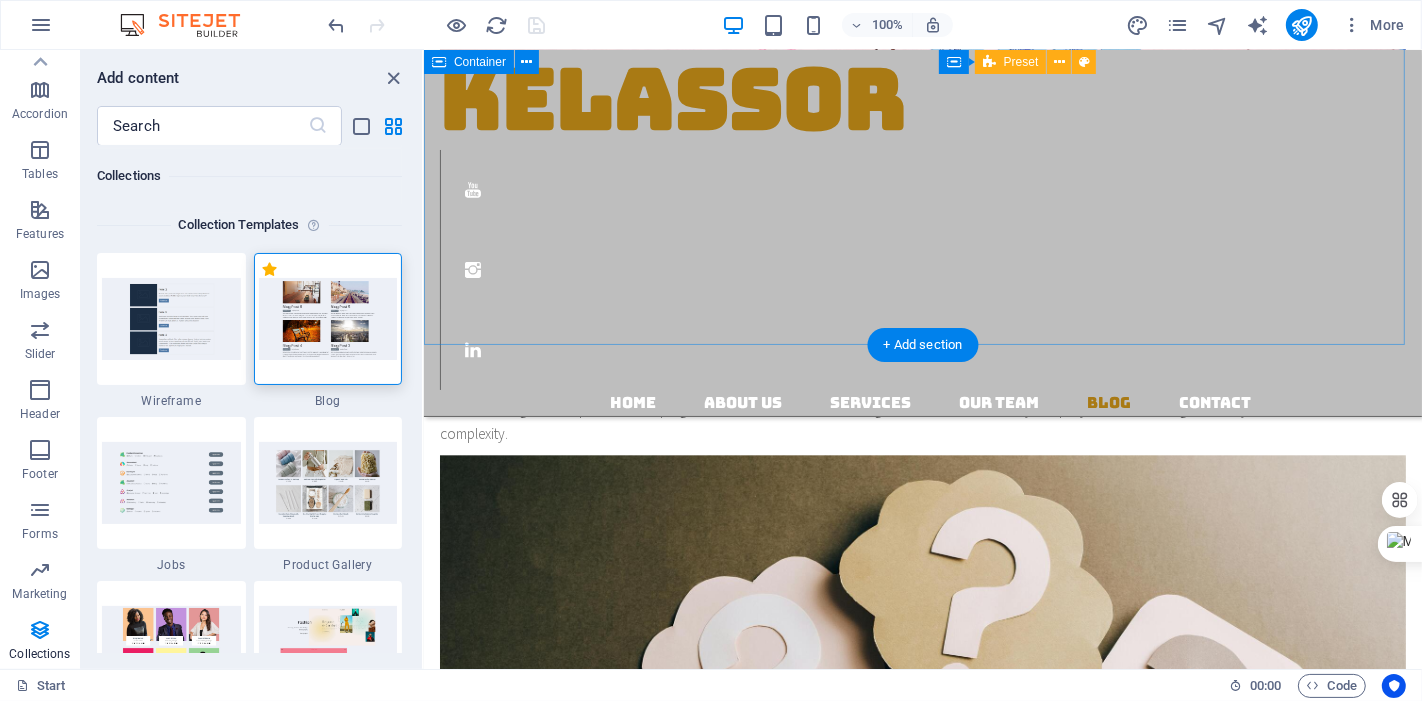 scroll, scrollTop: 3748, scrollLeft: 0, axis: vertical 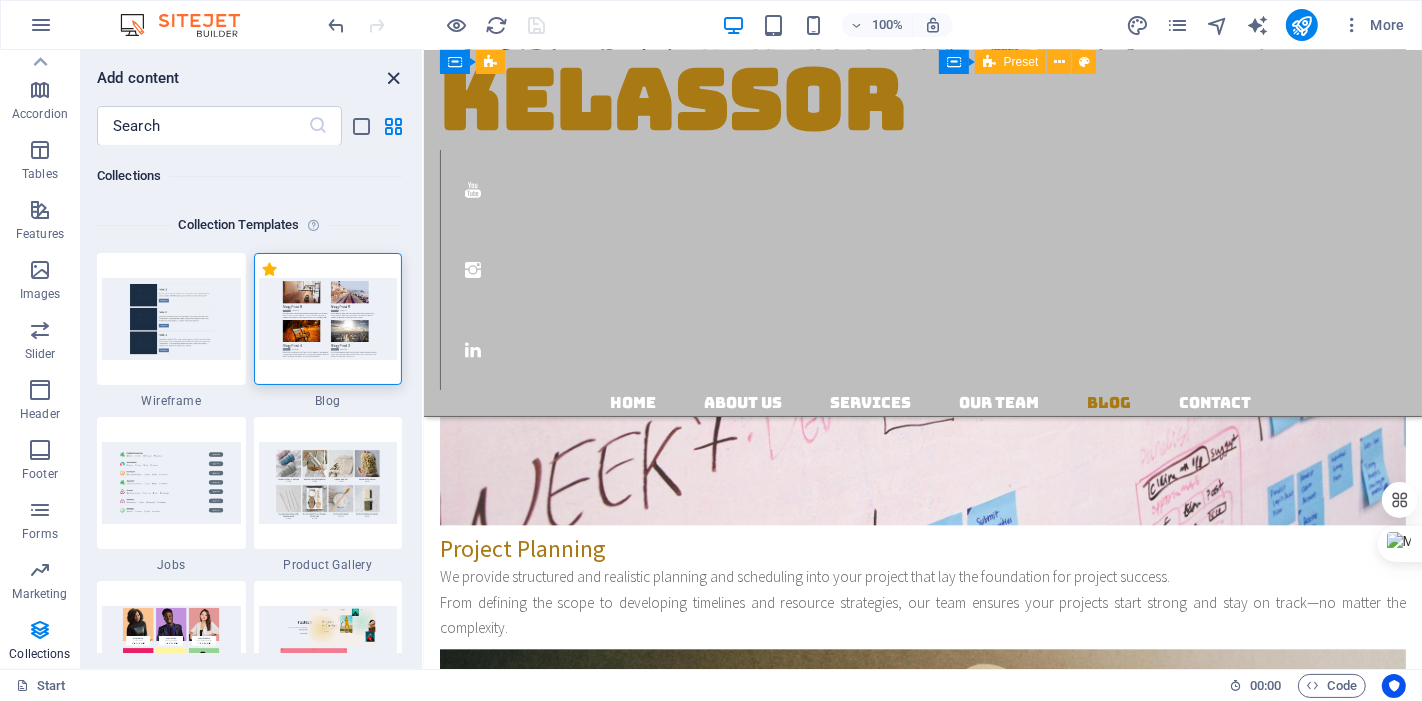 click at bounding box center (394, 78) 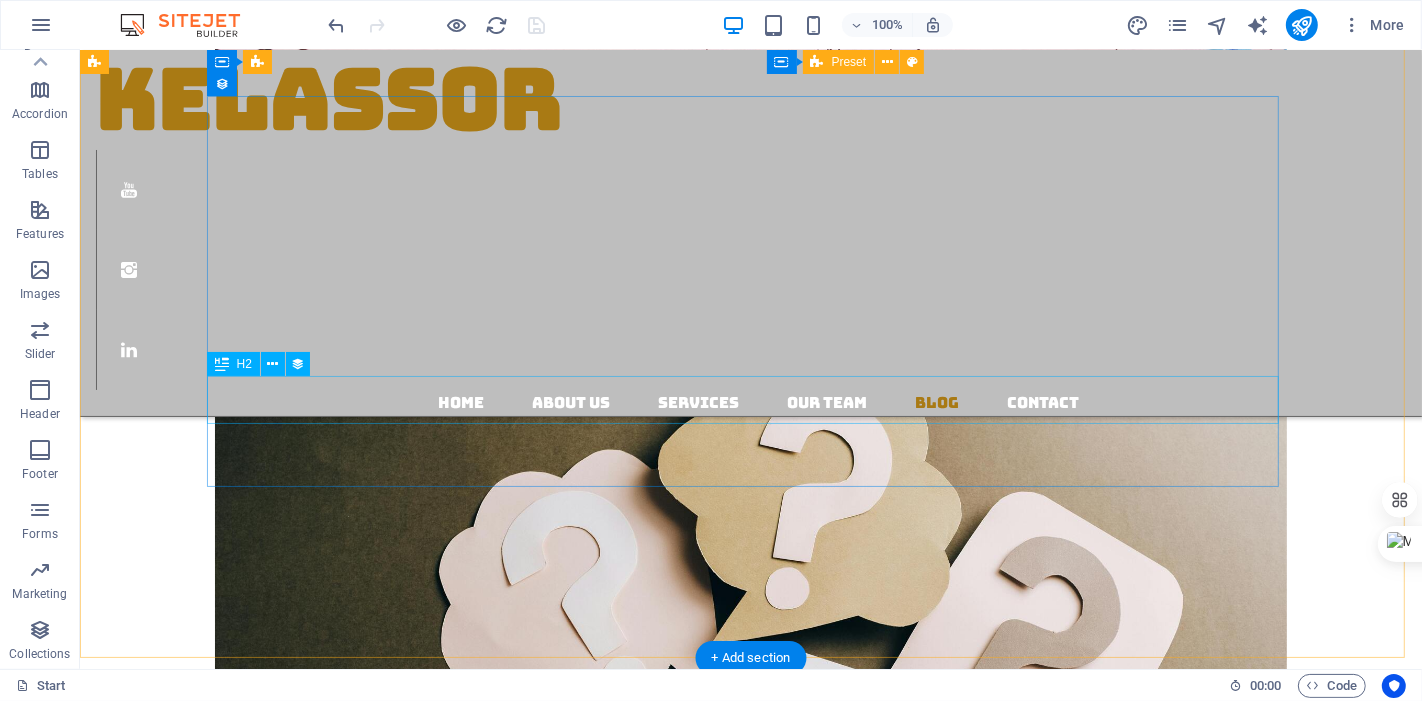 scroll, scrollTop: 3931, scrollLeft: 0, axis: vertical 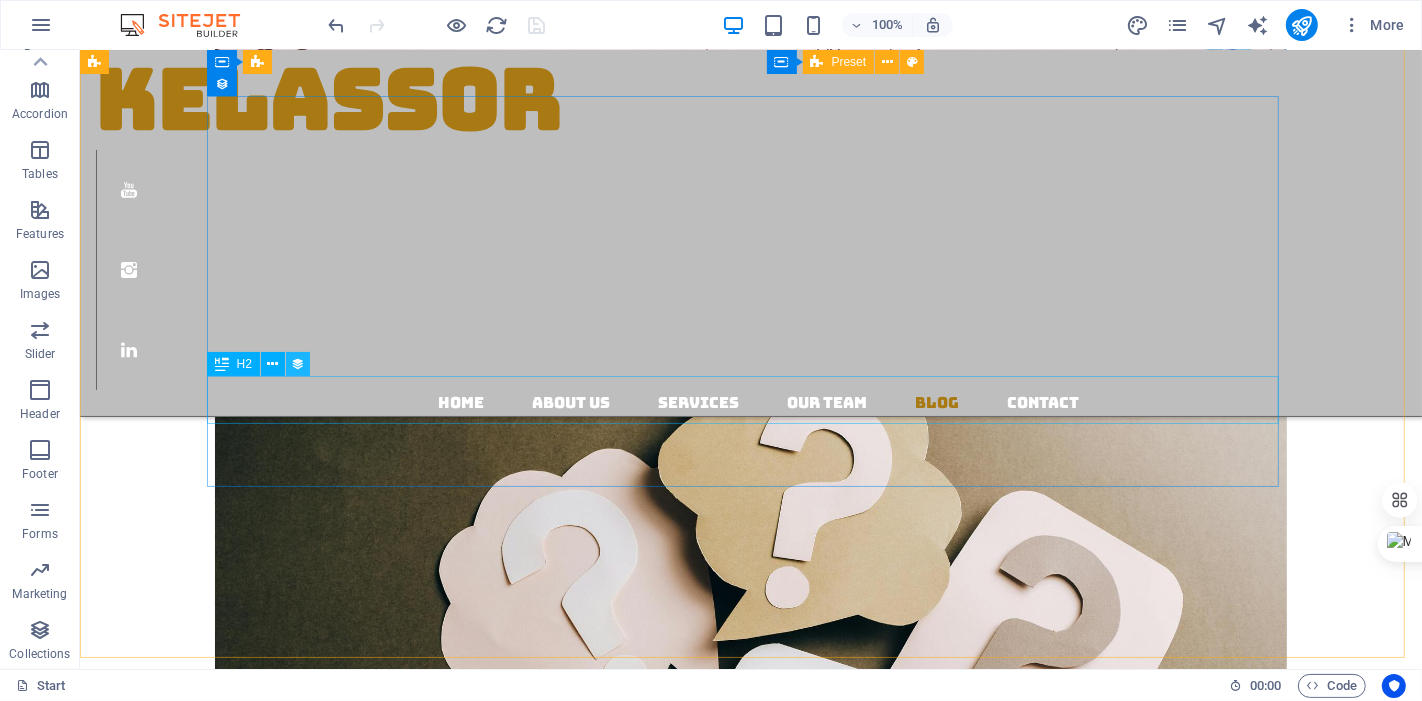 click at bounding box center (298, 364) 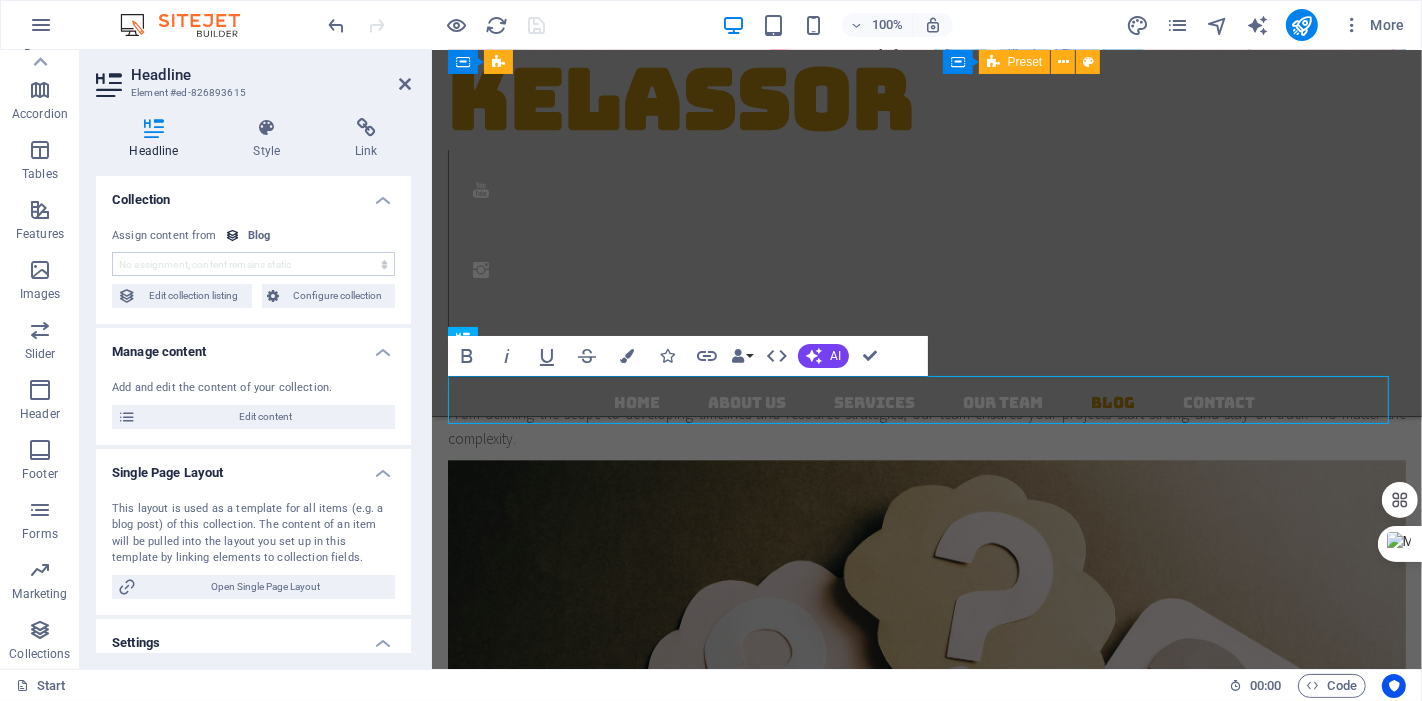 scroll, scrollTop: 4106, scrollLeft: 0, axis: vertical 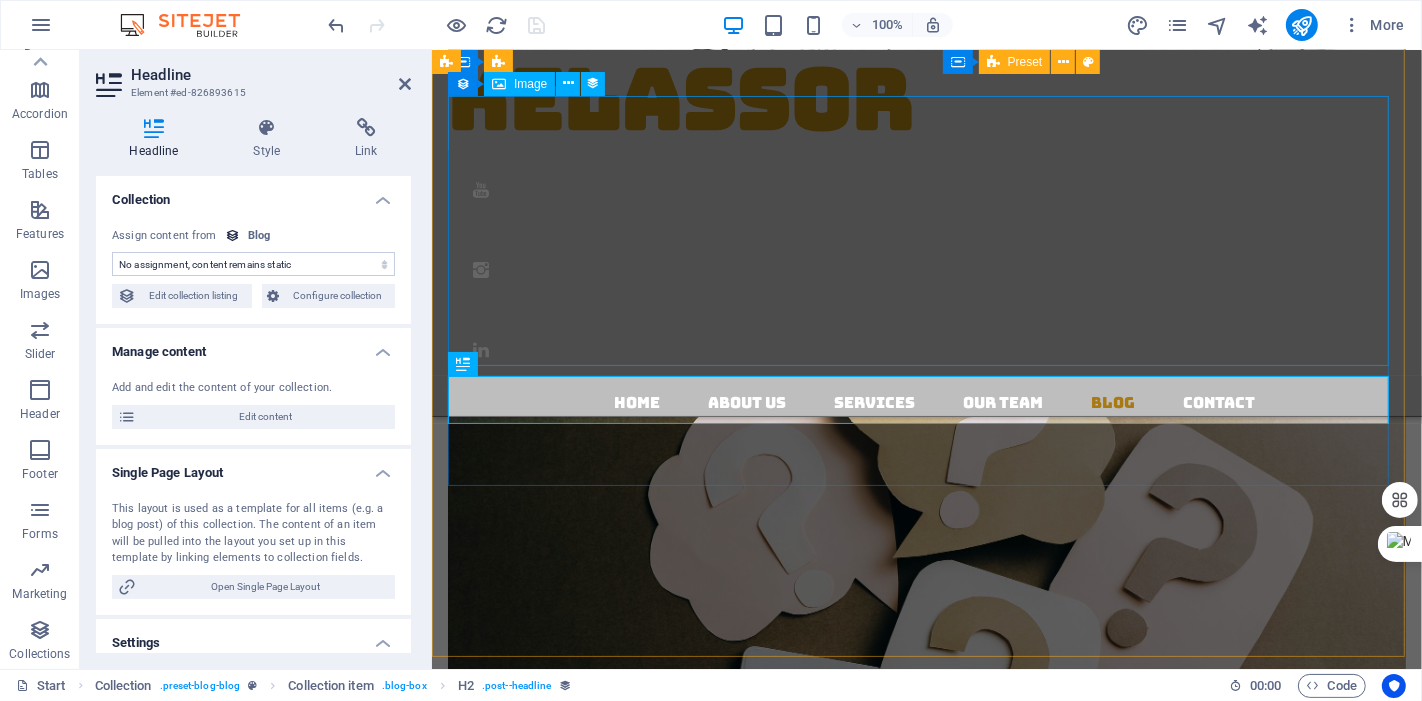 select on "name" 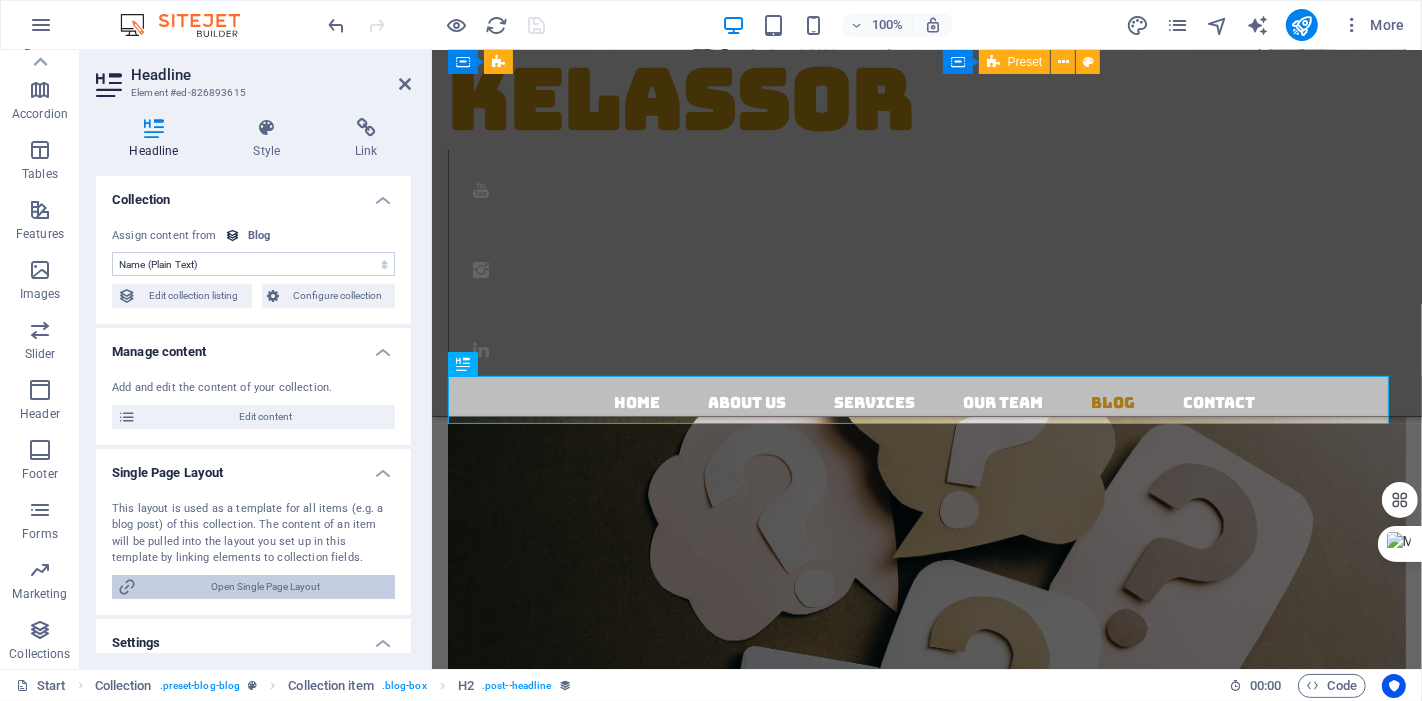 click on "Open Single Page Layout" at bounding box center (265, 587) 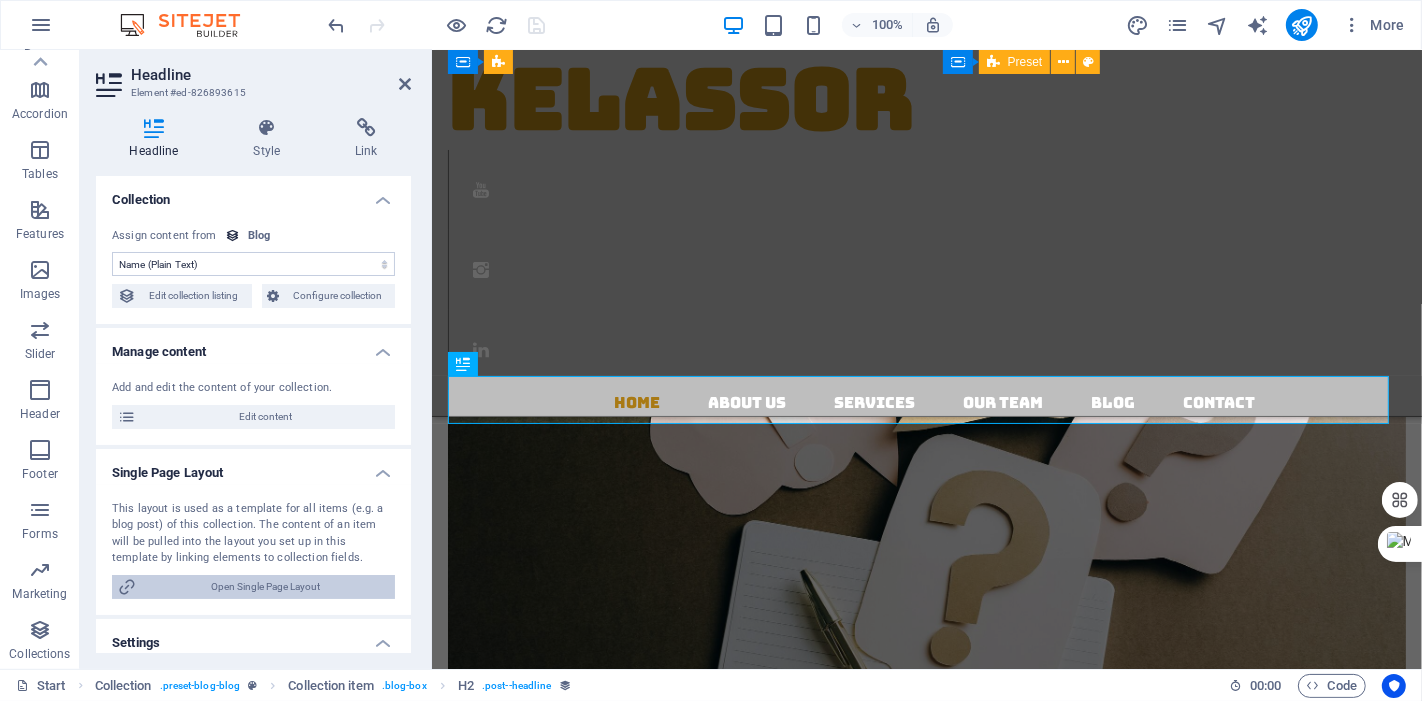 scroll, scrollTop: 0, scrollLeft: 0, axis: both 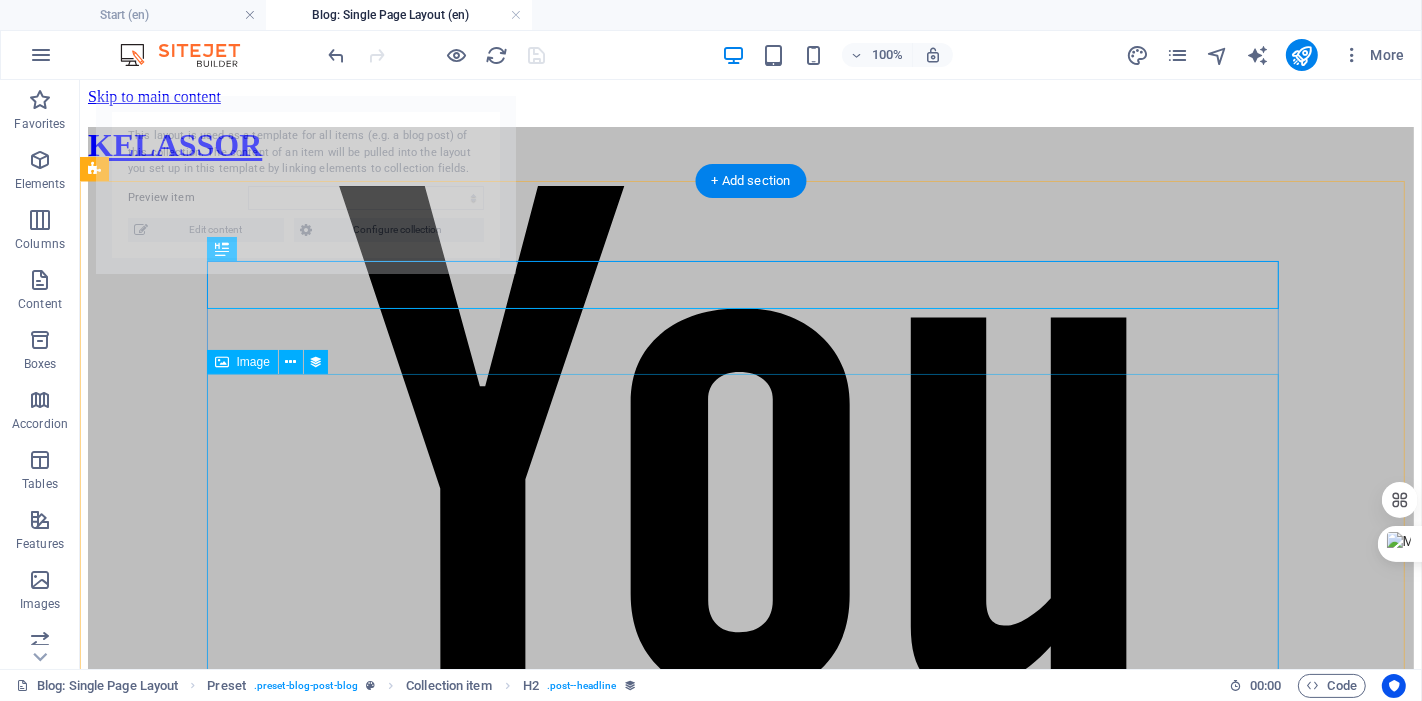 select on "6890b5a15eaea2e47d05964e" 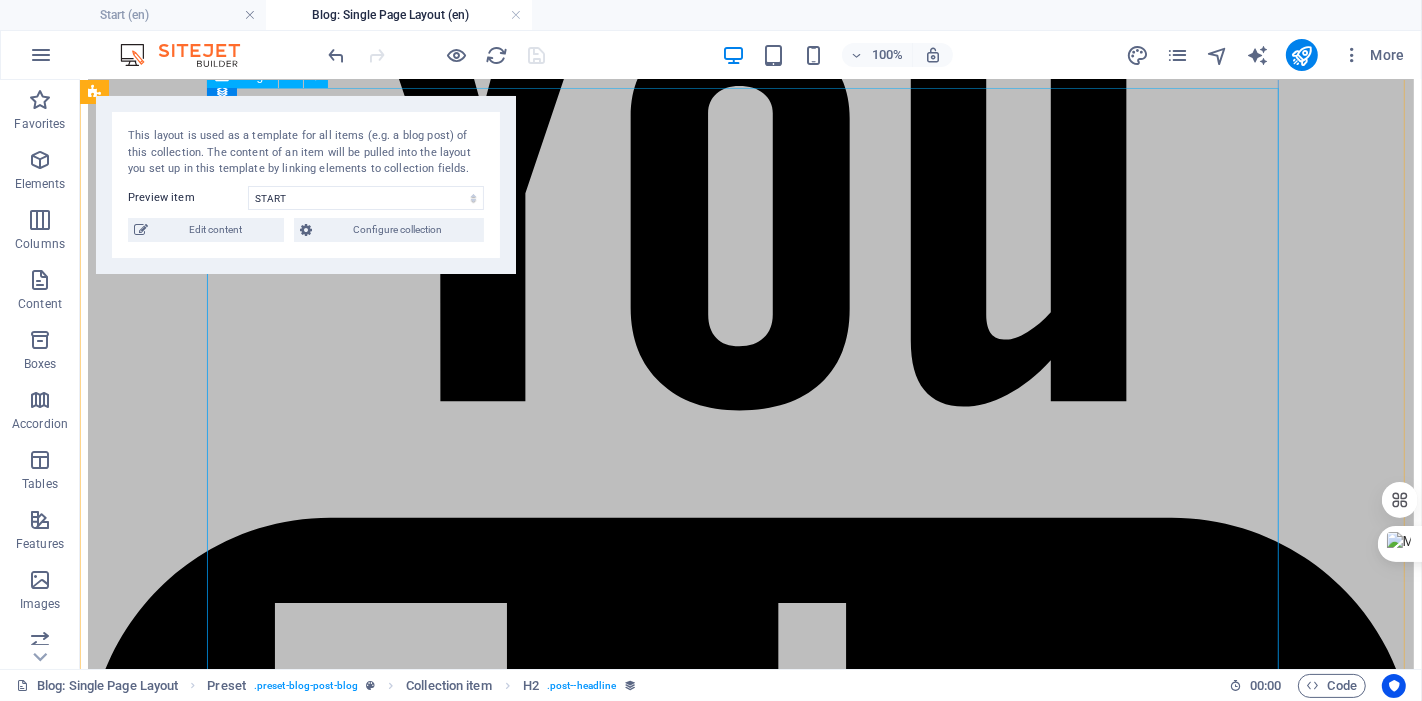 scroll, scrollTop: 111, scrollLeft: 0, axis: vertical 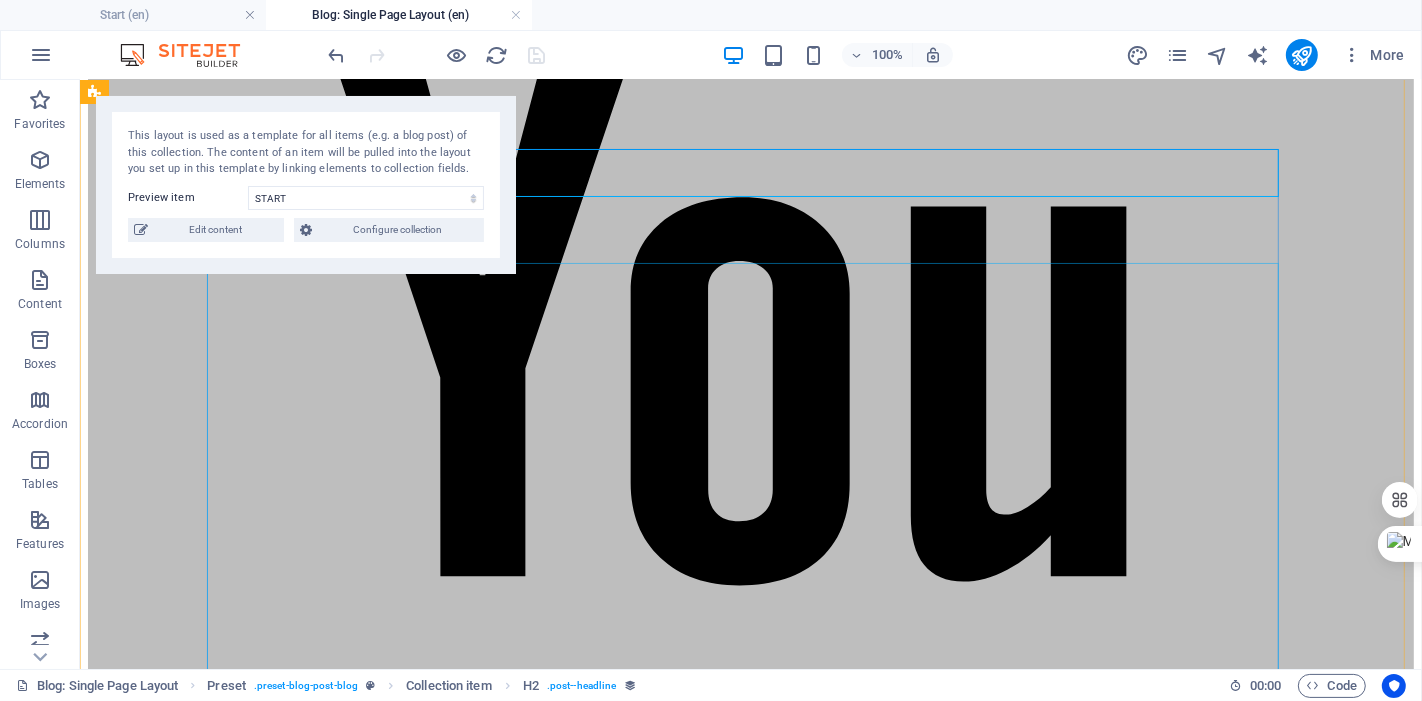 click at bounding box center (750, 4572) 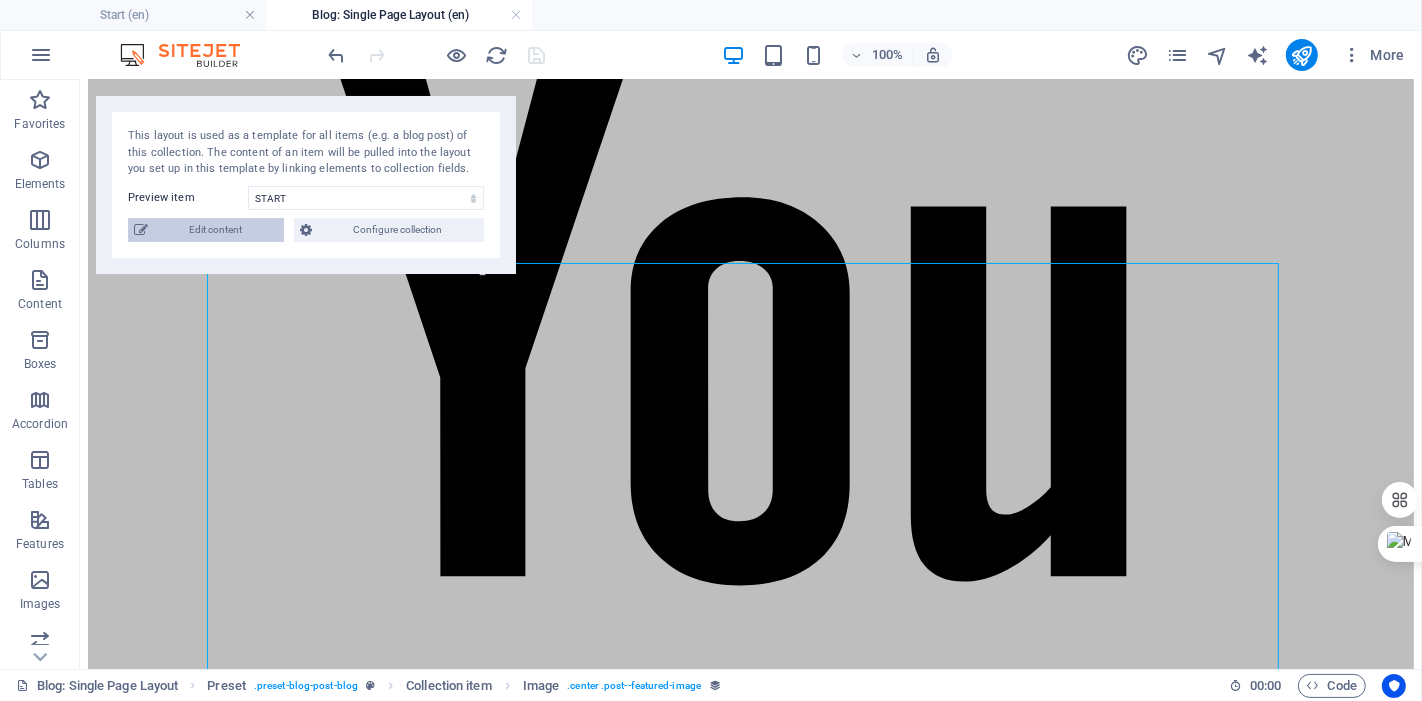click on "Edit content" at bounding box center [216, 230] 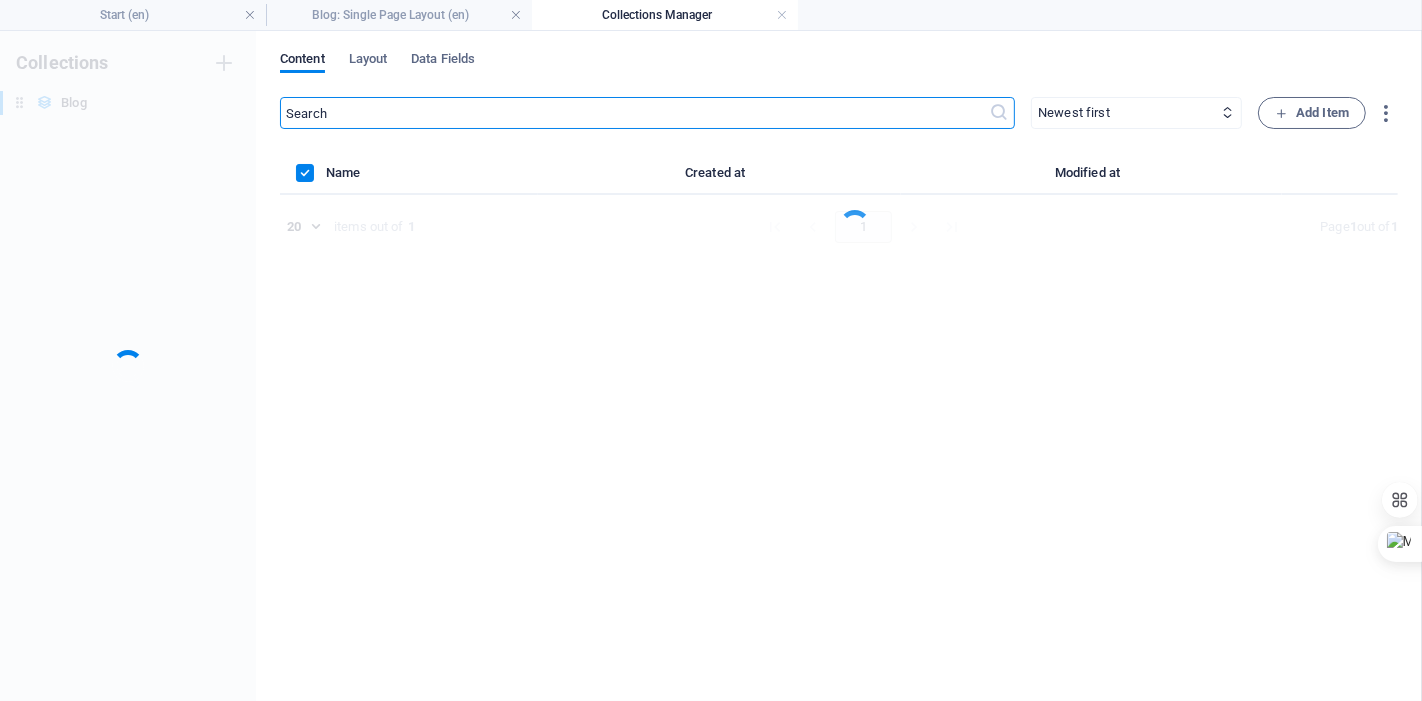 scroll, scrollTop: 0, scrollLeft: 0, axis: both 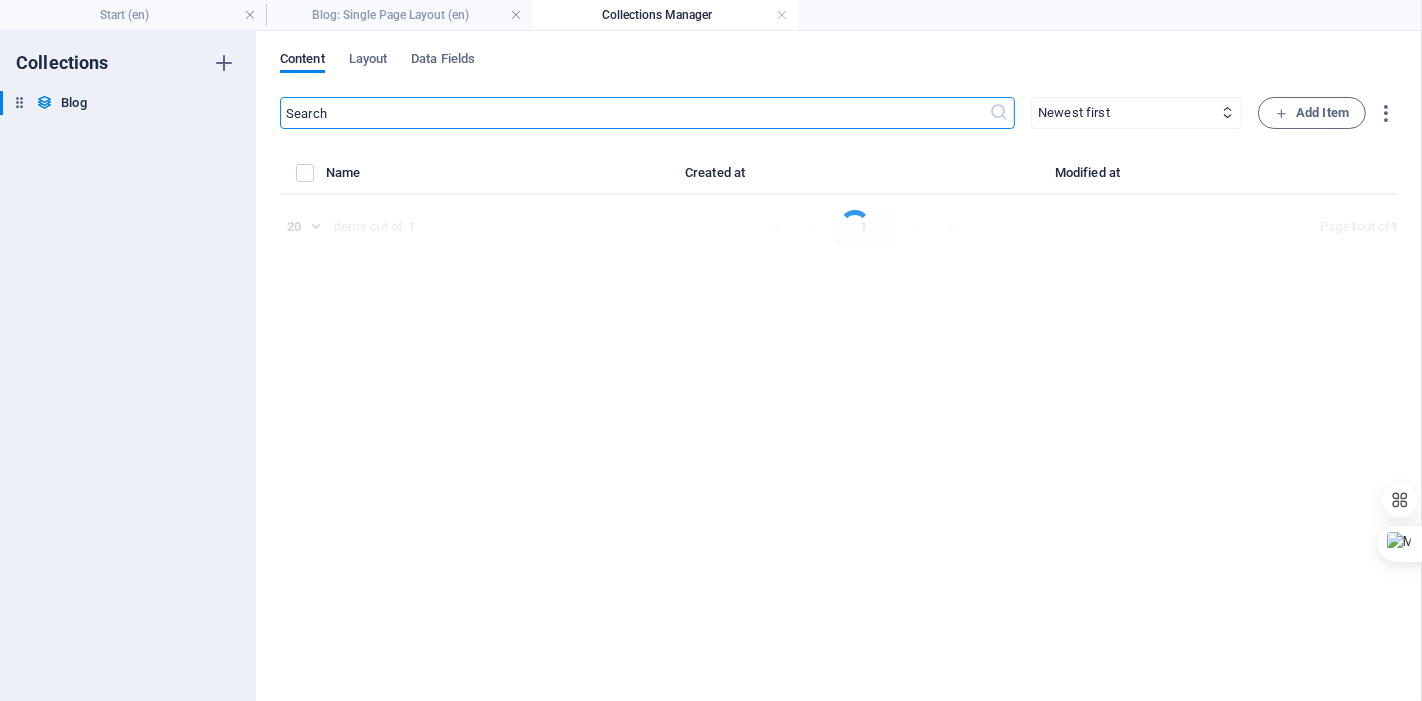 select on "Category 1" 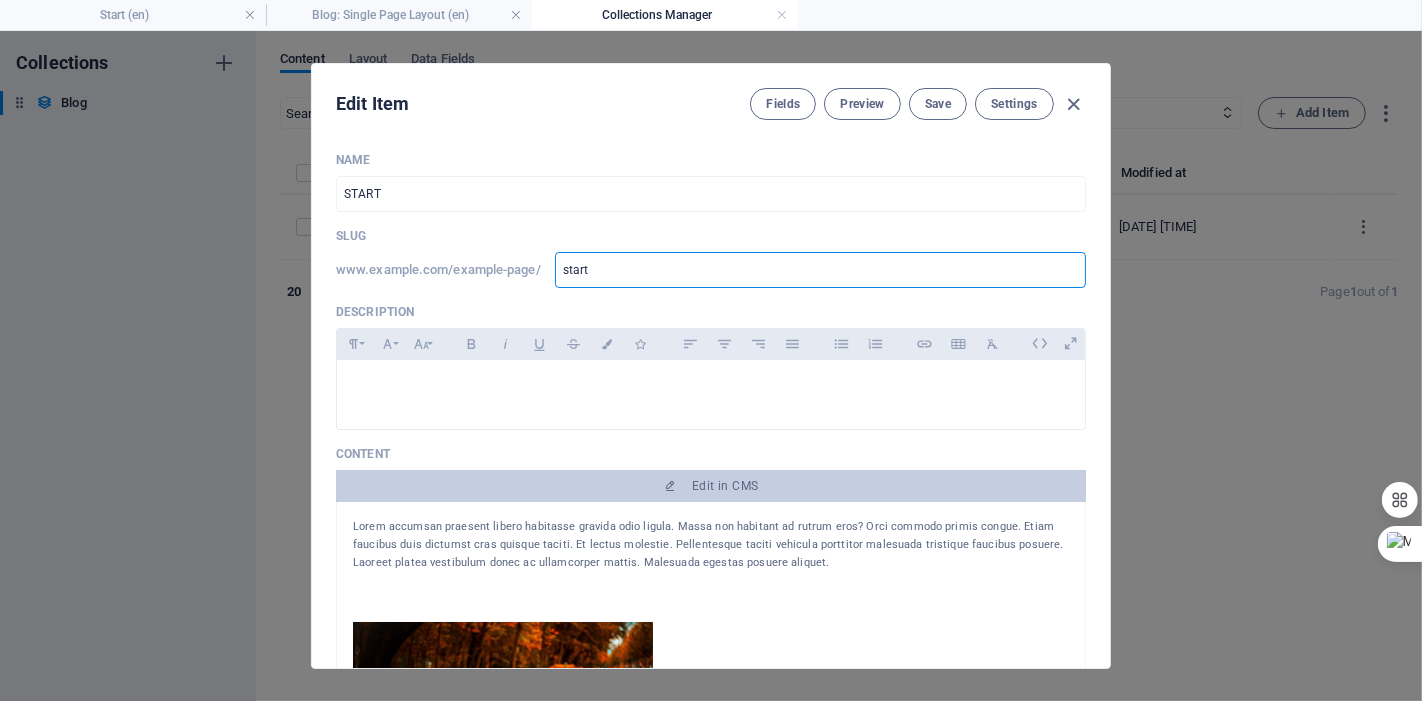 drag, startPoint x: 633, startPoint y: 272, endPoint x: 449, endPoint y: 262, distance: 184.27155 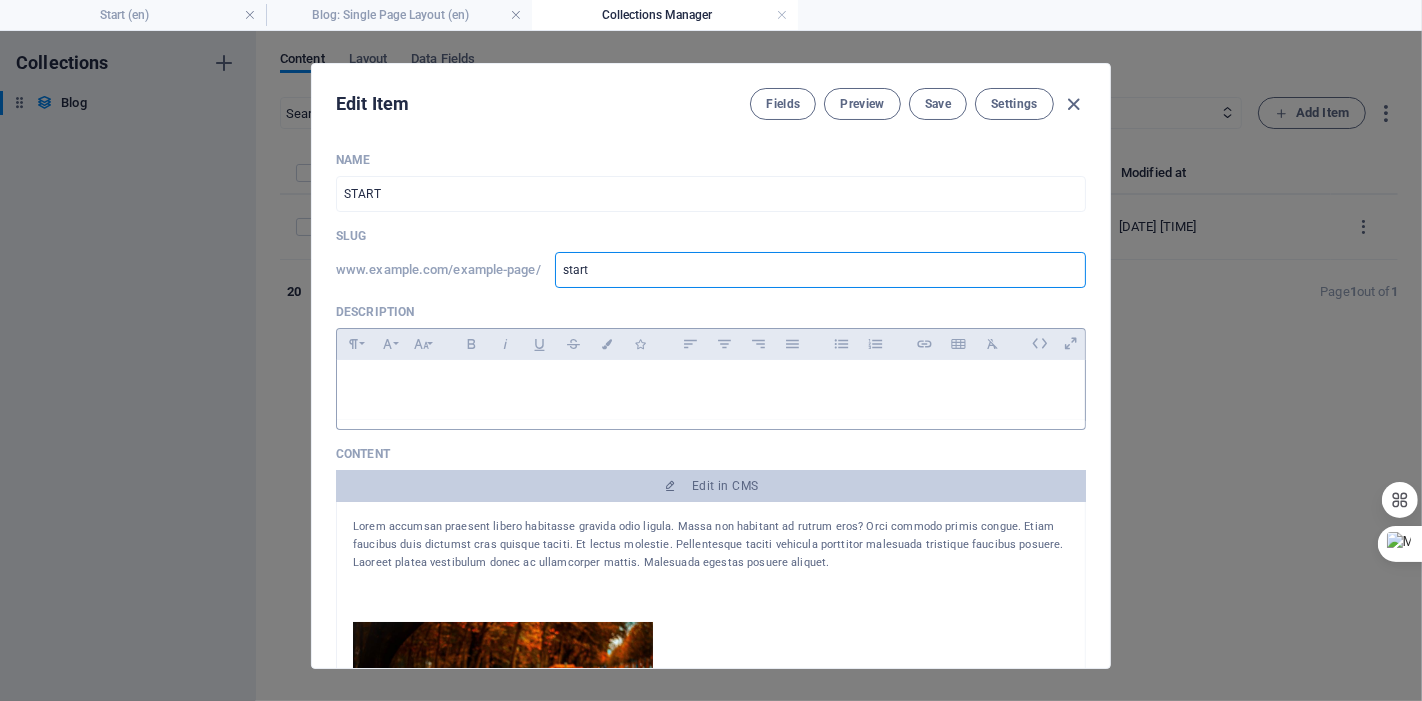 click at bounding box center (711, 385) 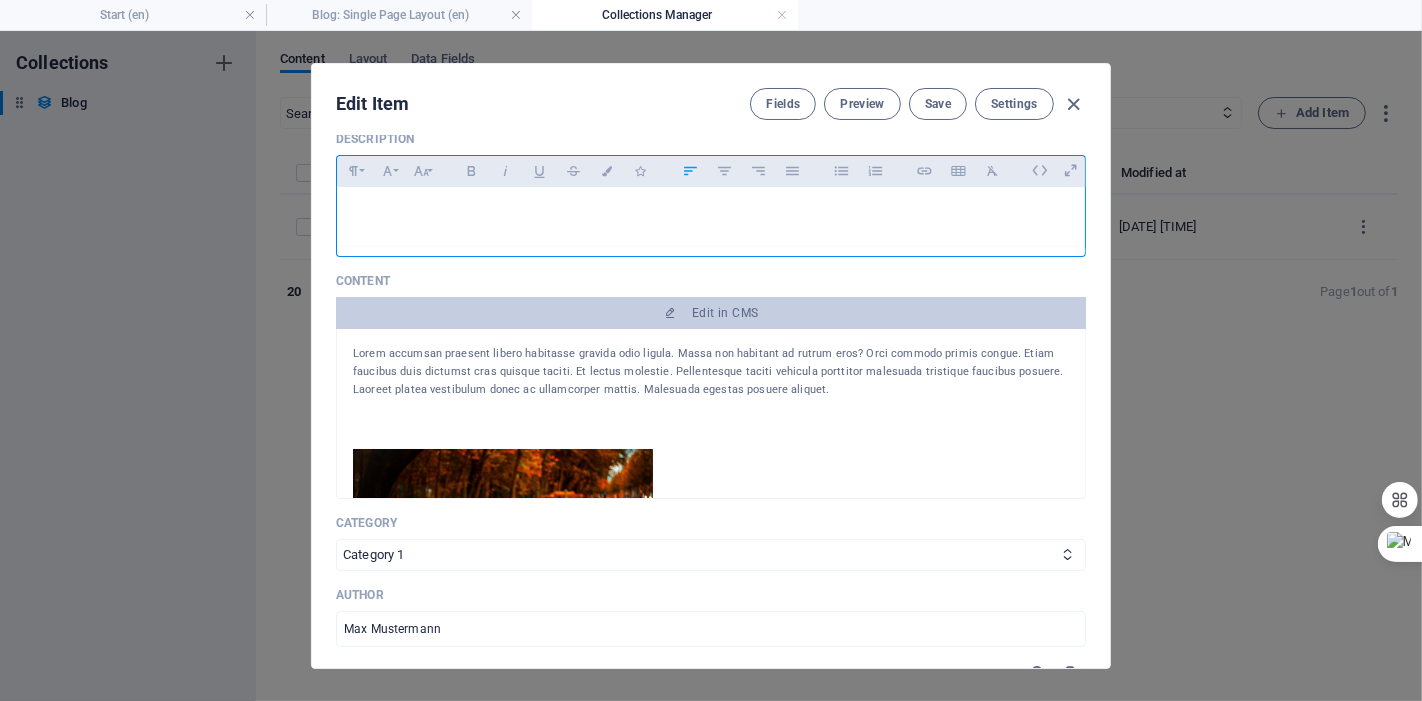 scroll, scrollTop: 222, scrollLeft: 0, axis: vertical 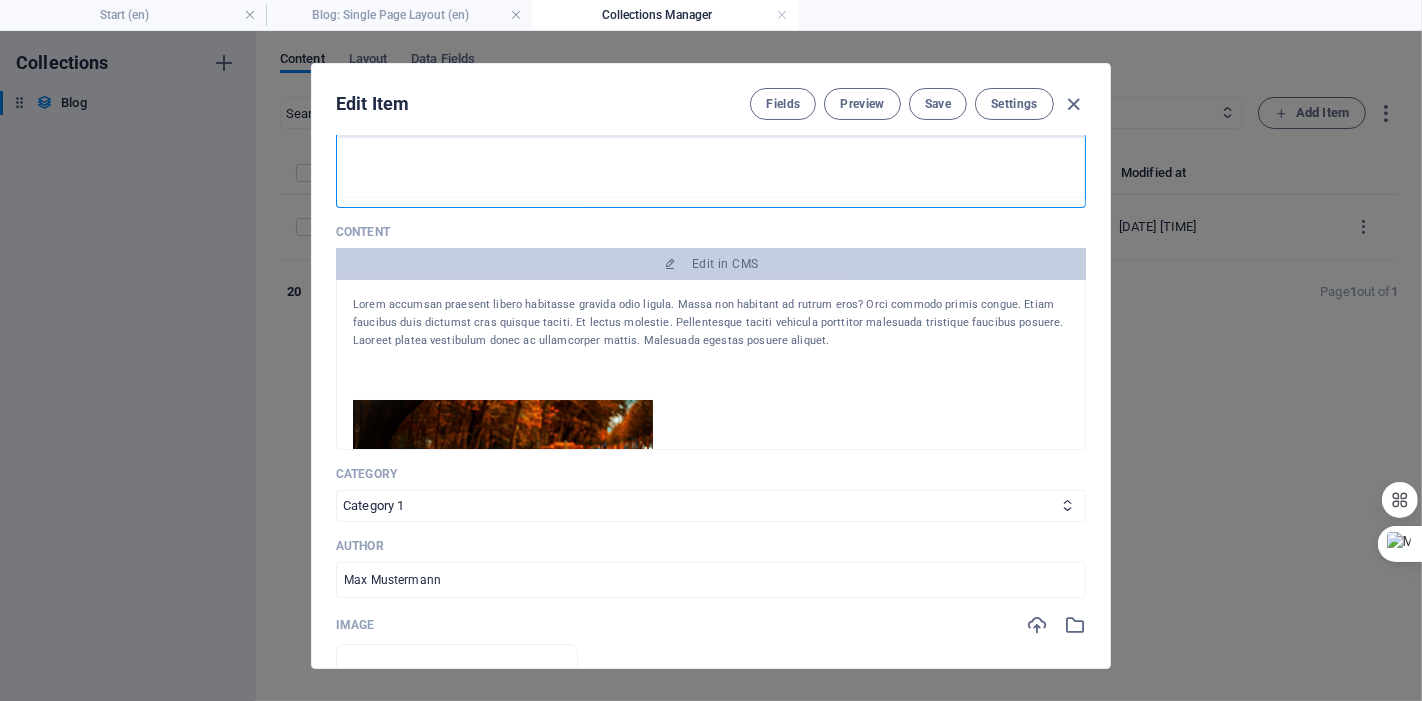 click on "Lorem accumsan praesent libero habitasse gravida odio ligula. Massa non habitant ad rutrum eros? Orci commodo primis congue. Etiam faucibus duis dictumst cras quisque taciti. Et lectus molestie. Pellentesque taciti vehicula porttitor malesuada tristique faucibus posuere. Laoreet platea vestibulum donec ac ullamcorper mattis. Malesuada egestas posuere aliquet." at bounding box center [711, 323] 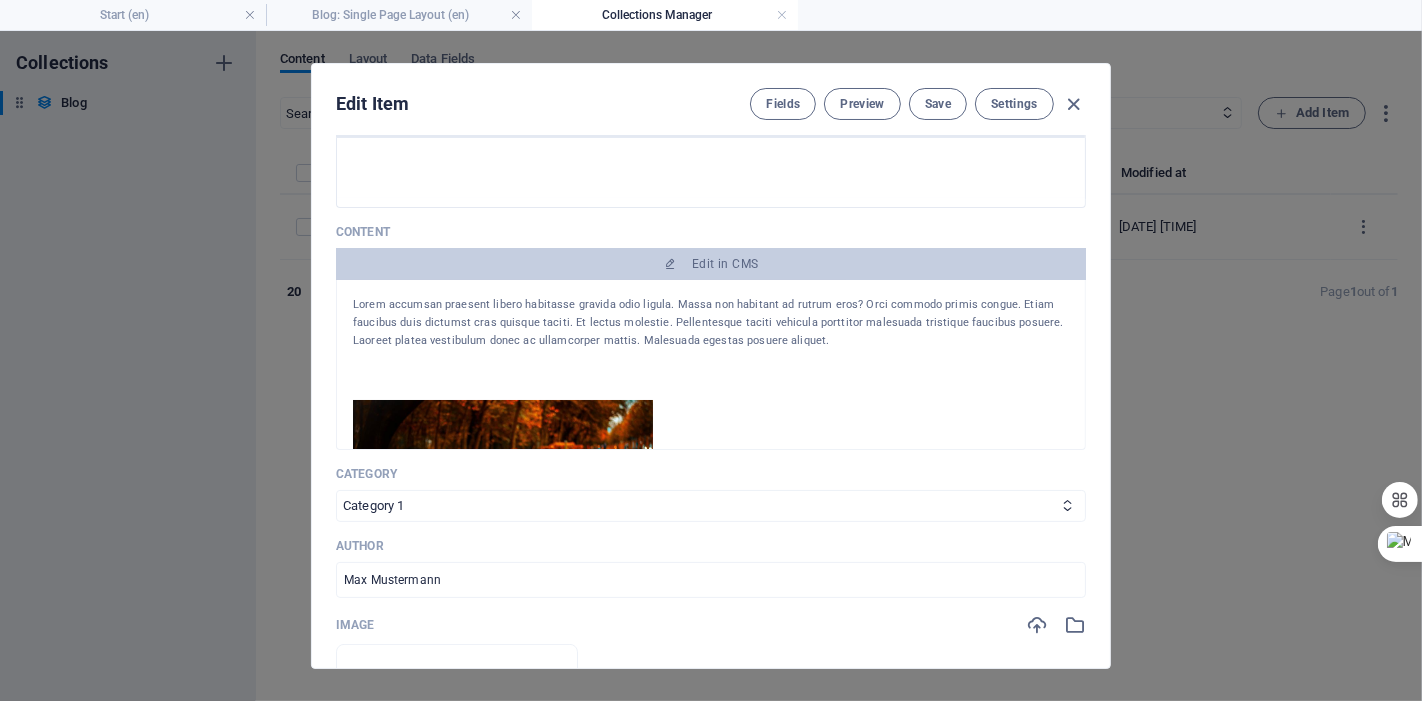 click on "Lorem accumsan praesent libero habitasse gravida odio ligula. Massa non habitant ad rutrum eros? Orci commodo primis congue. Etiam faucibus duis dictumst cras quisque taciti. Et lectus molestie. Pellentesque taciti vehicula porttitor malesuada tristique faucibus posuere. Laoreet platea vestibulum donec ac ullamcorper mattis. Malesuada egestas posuere aliquet." at bounding box center (711, 323) 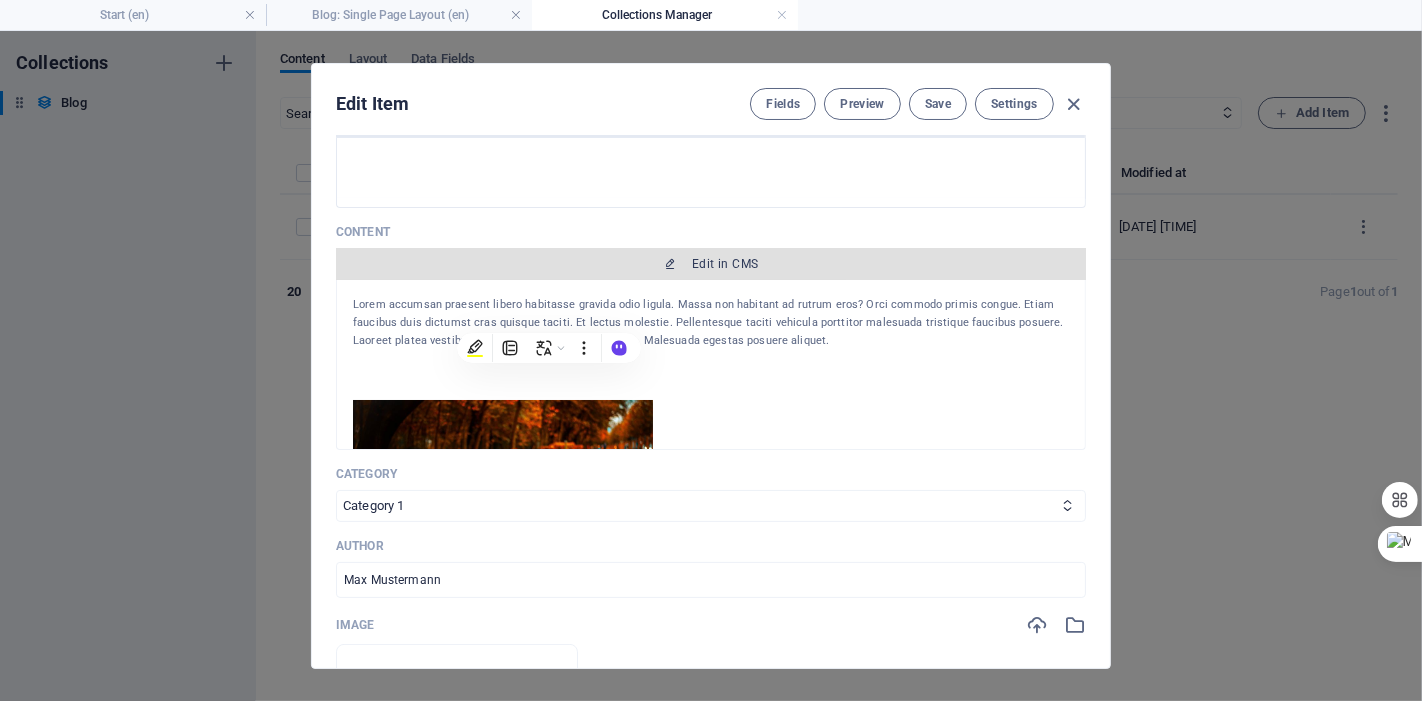 click on "Edit in CMS" at bounding box center [725, 264] 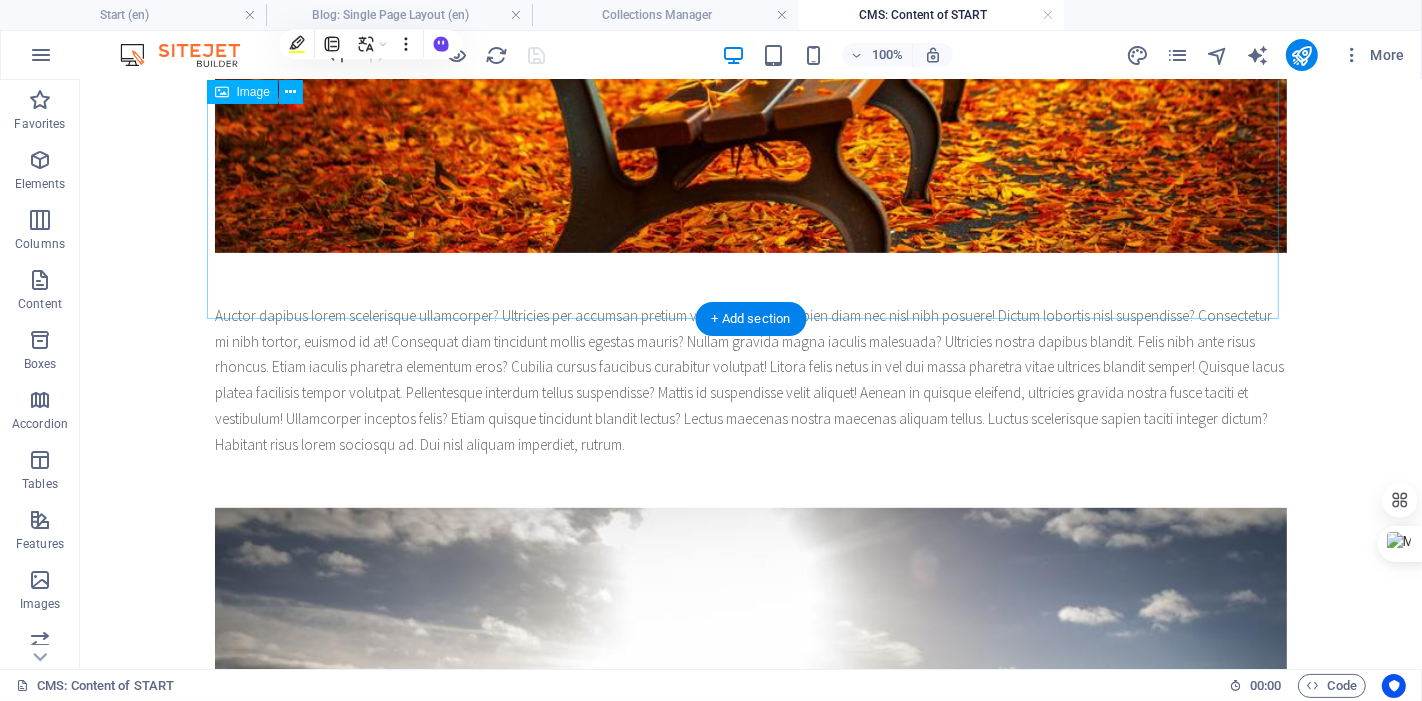 scroll, scrollTop: 0, scrollLeft: 0, axis: both 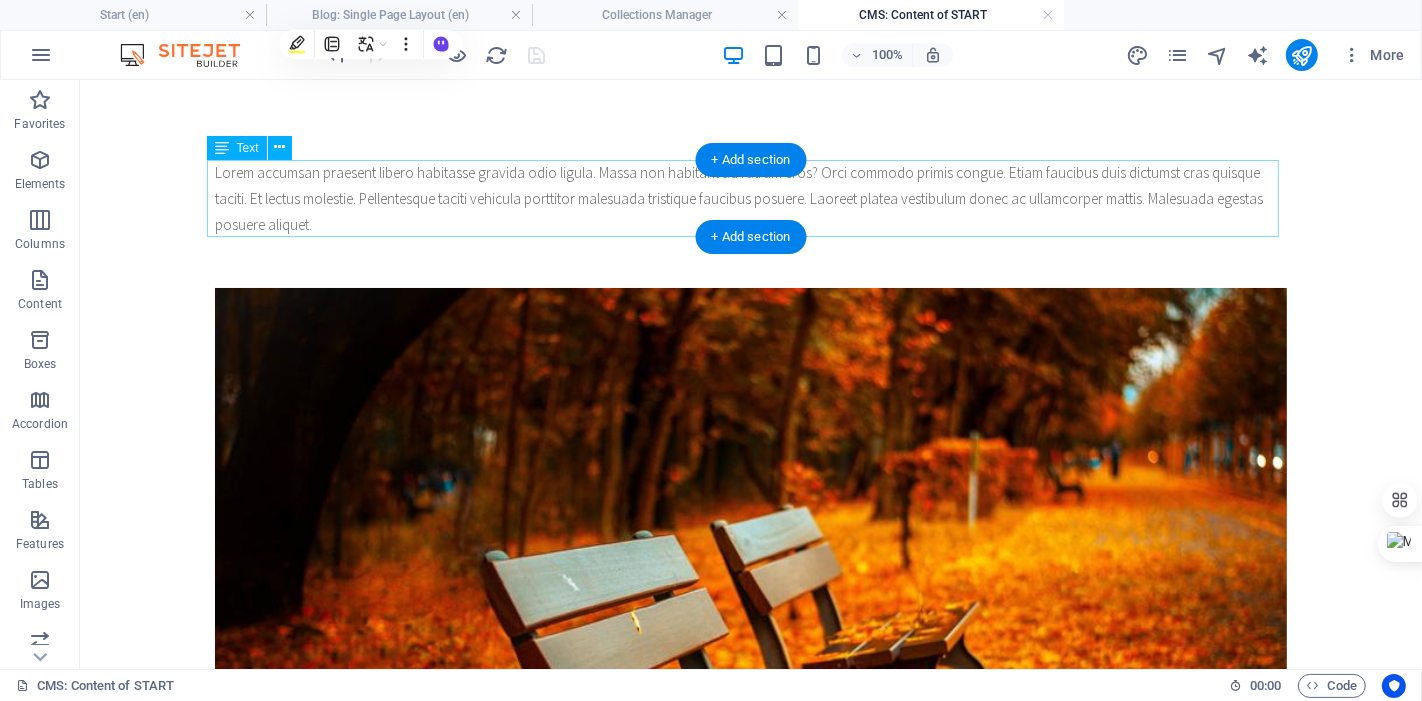 click on "Lorem accumsan praesent libero habitasse gravida odio ligula. Massa non habitant ad rutrum eros? Orci commodo primis congue. Etiam faucibus duis dictumst cras quisque taciti. Et lectus molestie. Pellentesque taciti vehicula porttitor malesuada tristique faucibus posuere. Laoreet platea vestibulum donec ac ullamcorper mattis. Malesuada egestas posuere aliquet." at bounding box center (750, 198) 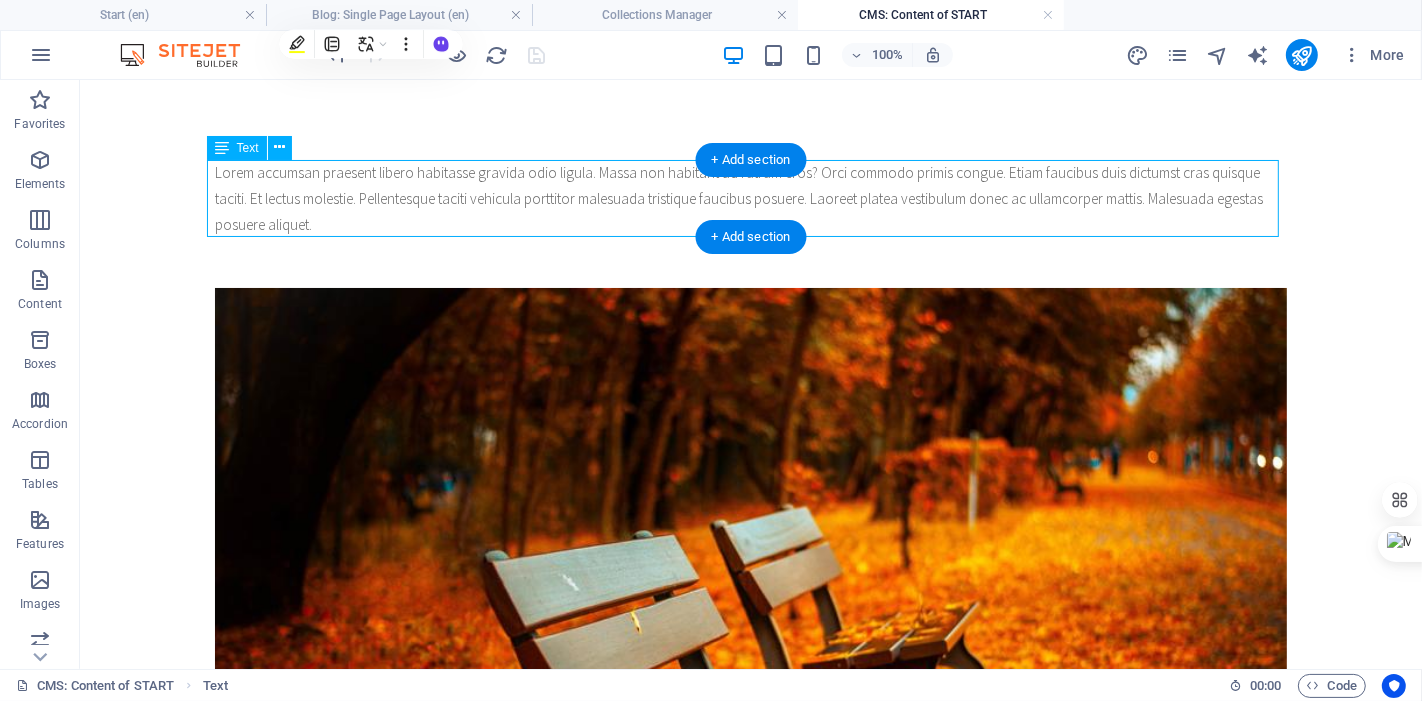click on "Lorem accumsan praesent libero habitasse gravida odio ligula. Massa non habitant ad rutrum eros? Orci commodo primis congue. Etiam faucibus duis dictumst cras quisque taciti. Et lectus molestie. Pellentesque taciti vehicula porttitor malesuada tristique faucibus posuere. Laoreet platea vestibulum donec ac ullamcorper mattis. Malesuada egestas posuere aliquet." at bounding box center (750, 198) 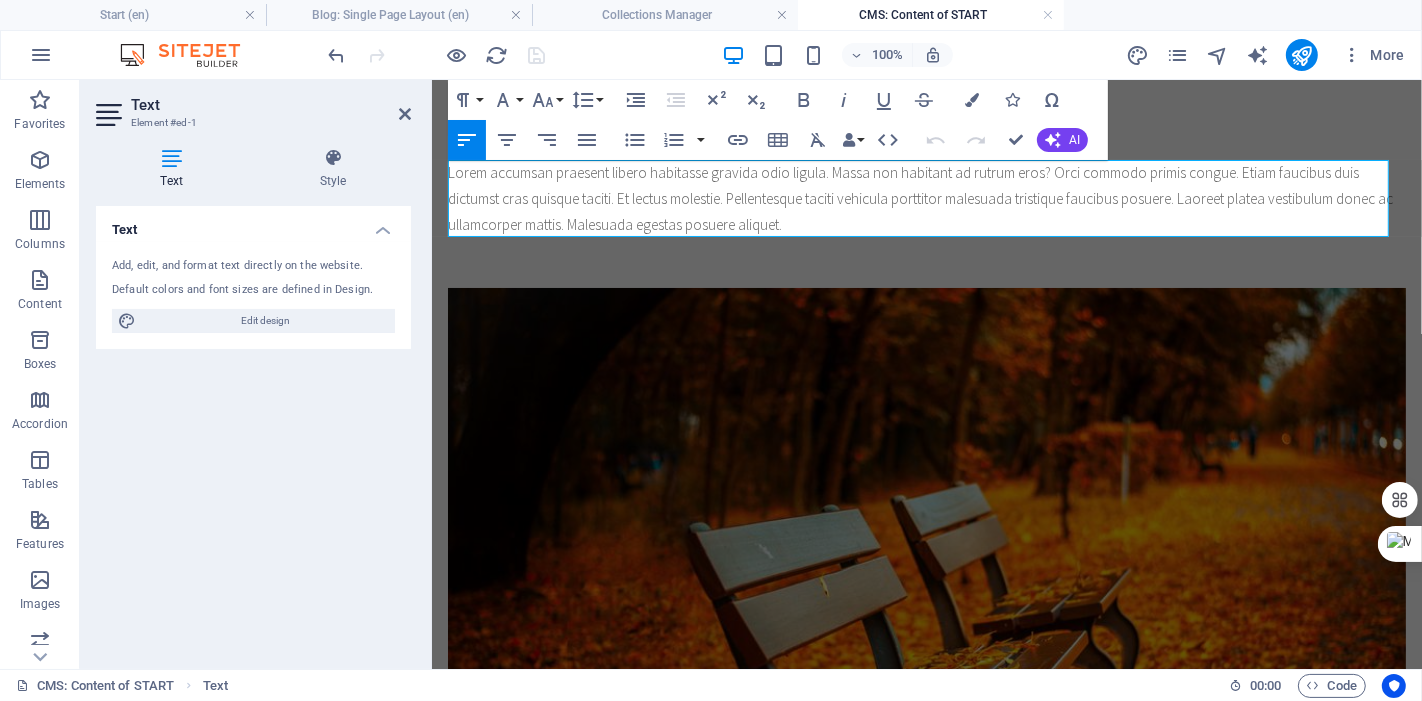click on "Lorem accumsan praesent libero habitasse gravida odio ligula. Massa non habitant ad rutrum eros? Orci commodo primis congue. Etiam faucibus duis dictumst cras quisque taciti. Et lectus molestie. Pellentesque taciti vehicula porttitor malesuada tristique faucibus posuere. Laoreet platea vestibulum donec ac ullamcorper mattis. Malesuada egestas posuere aliquet." at bounding box center (926, 198) 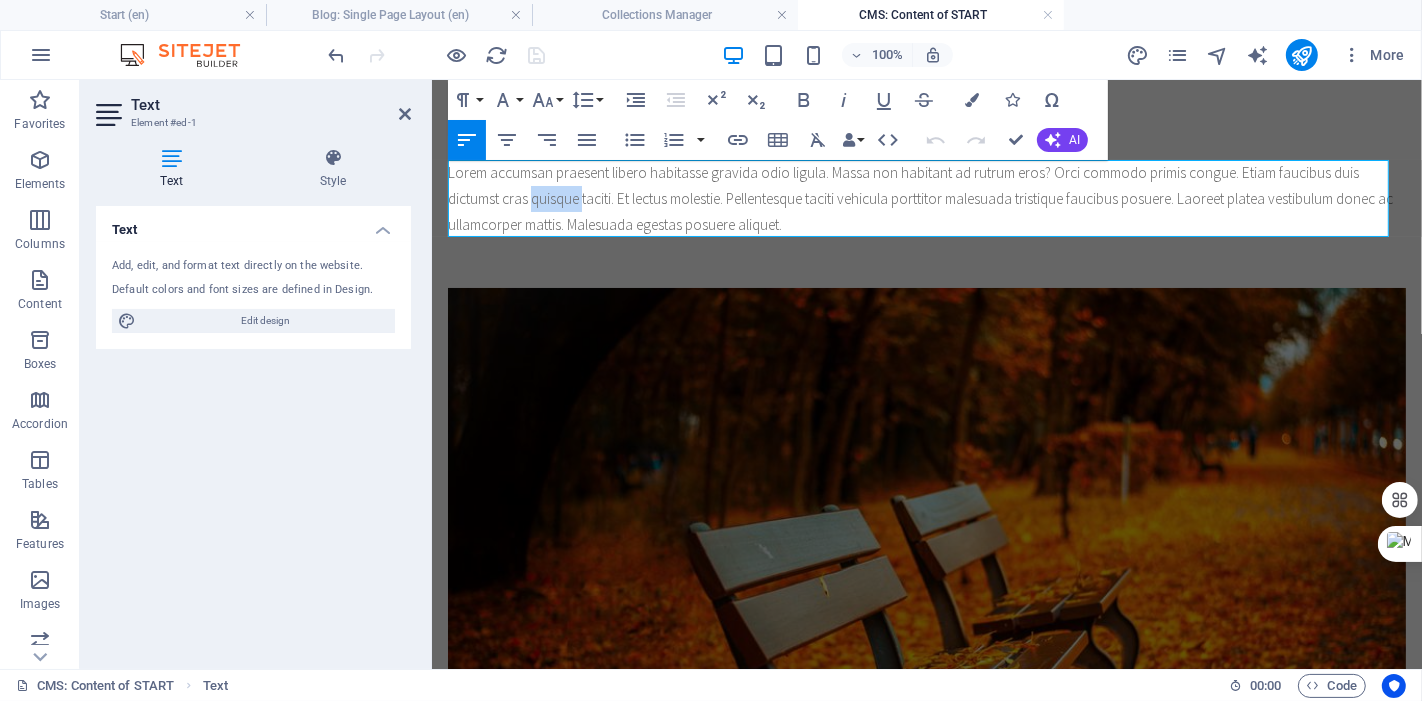 click on "Lorem accumsan praesent libero habitasse gravida odio ligula. Massa non habitant ad rutrum eros? Orci commodo primis congue. Etiam faucibus duis dictumst cras quisque taciti. Et lectus molestie. Pellentesque taciti vehicula porttitor malesuada tristique faucibus posuere. Laoreet platea vestibulum donec ac ullamcorper mattis. Malesuada egestas posuere aliquet." at bounding box center [926, 198] 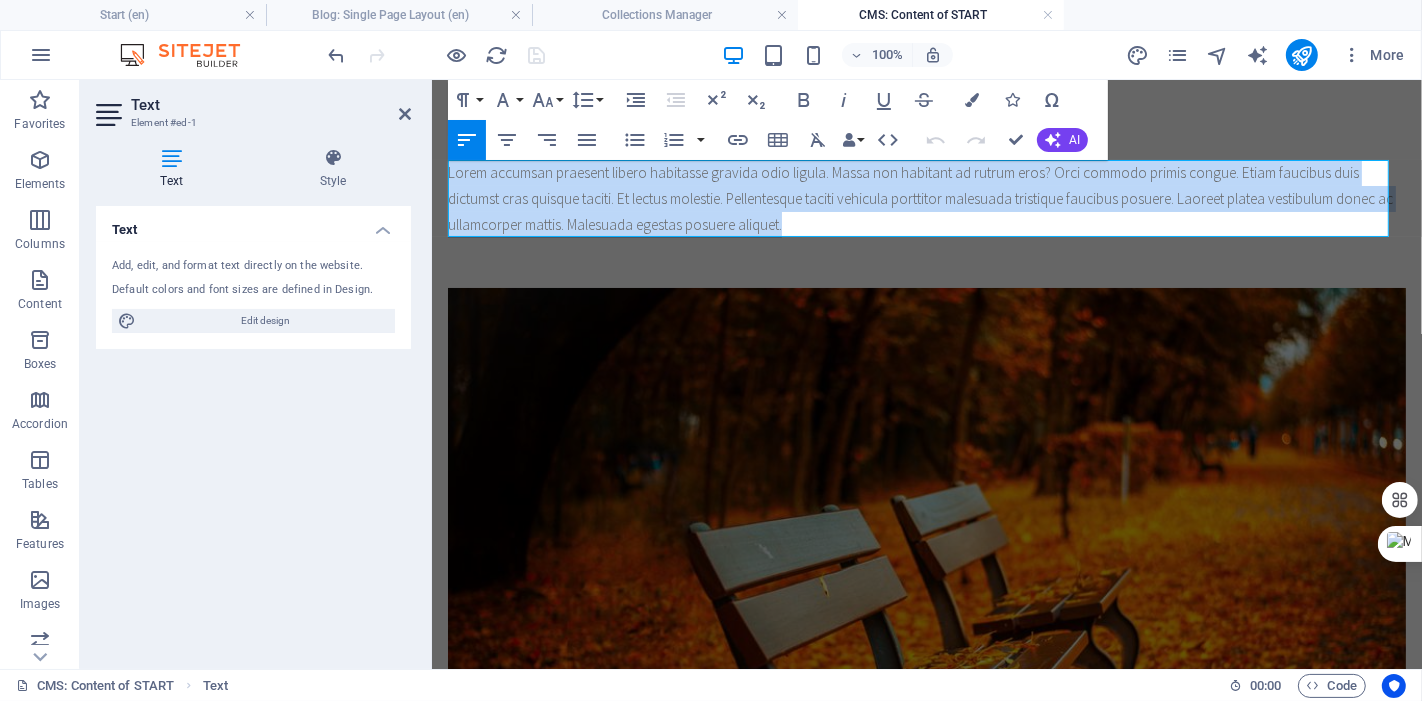 click on "Lorem accumsan praesent libero habitasse gravida odio ligula. Massa non habitant ad rutrum eros? Orci commodo primis congue. Etiam faucibus duis dictumst cras quisque taciti. Et lectus molestie. Pellentesque taciti vehicula porttitor malesuada tristique faucibus posuere. Laoreet platea vestibulum donec ac ullamcorper mattis. Malesuada egestas posuere aliquet." at bounding box center (926, 198) 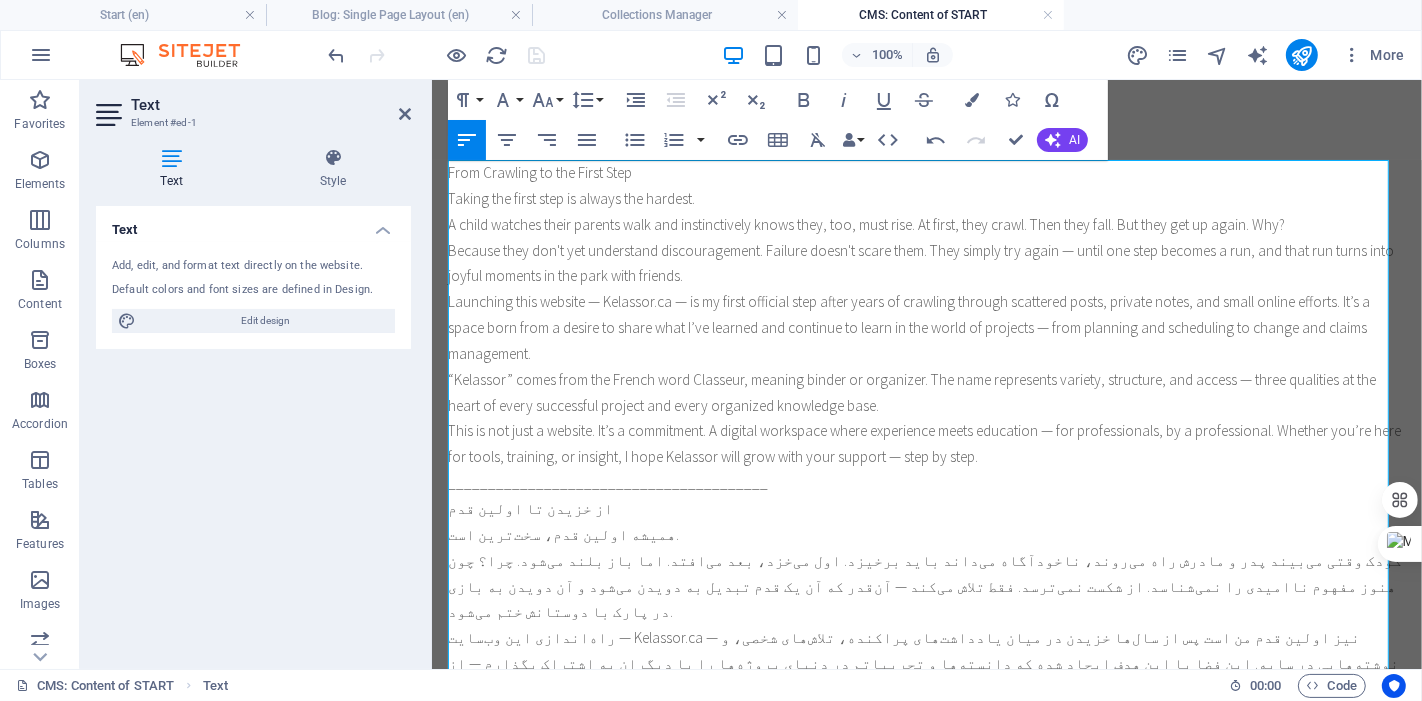 scroll, scrollTop: 39957, scrollLeft: 0, axis: vertical 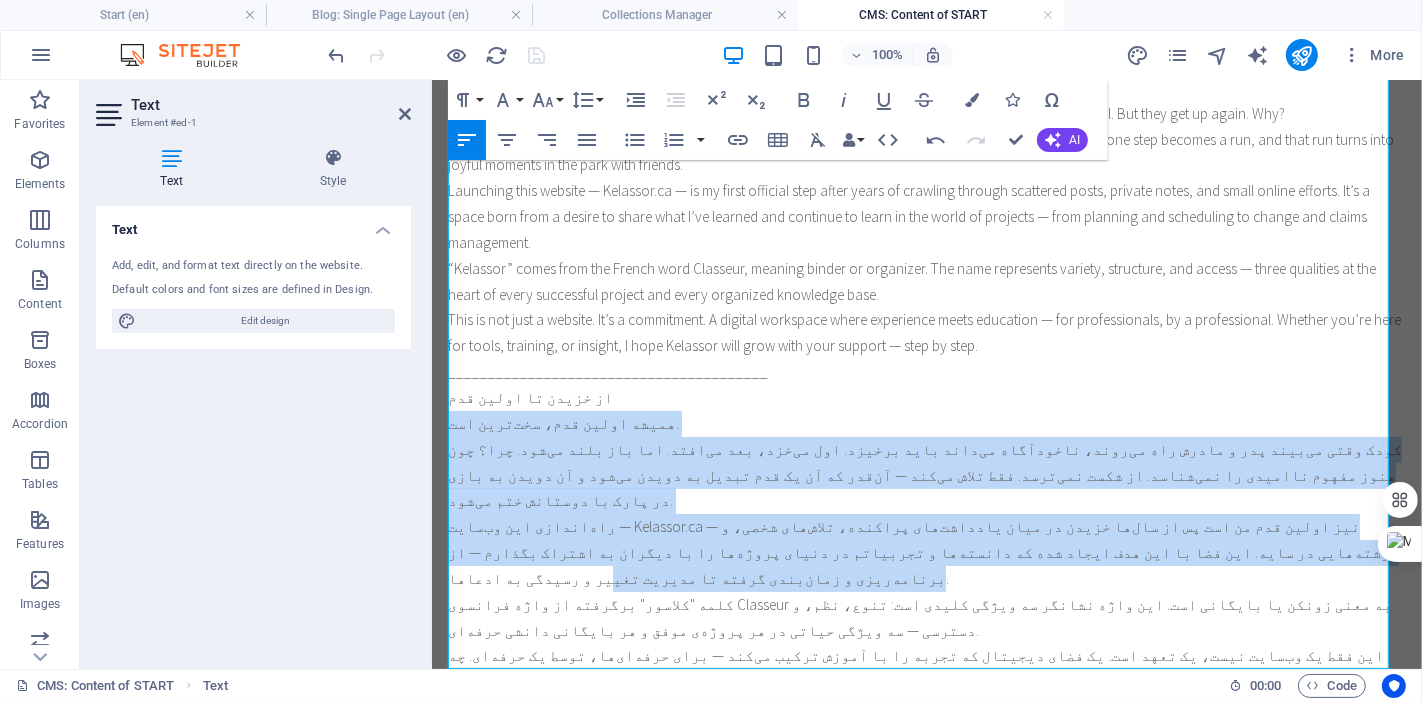 drag, startPoint x: 573, startPoint y: 391, endPoint x: 556, endPoint y: 514, distance: 124.16924 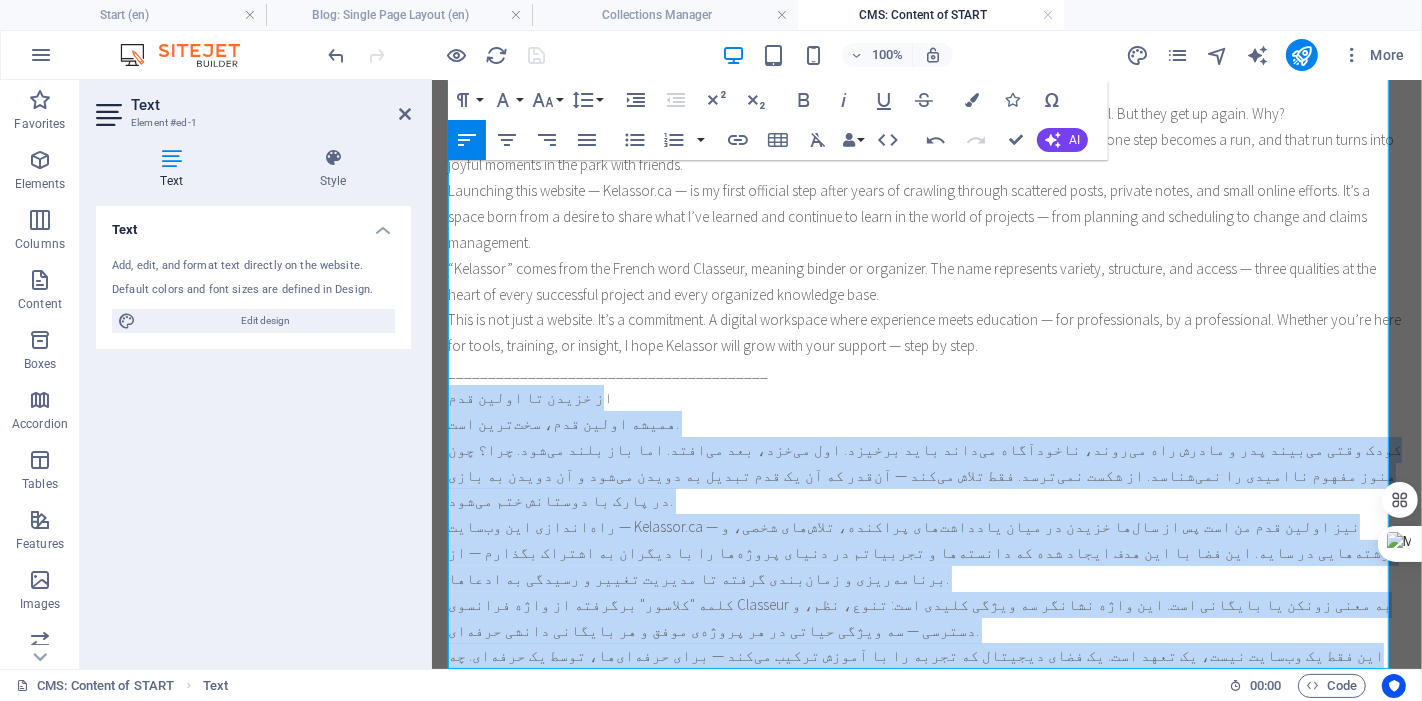 drag, startPoint x: 681, startPoint y: 632, endPoint x: 542, endPoint y: 386, distance: 282.5544 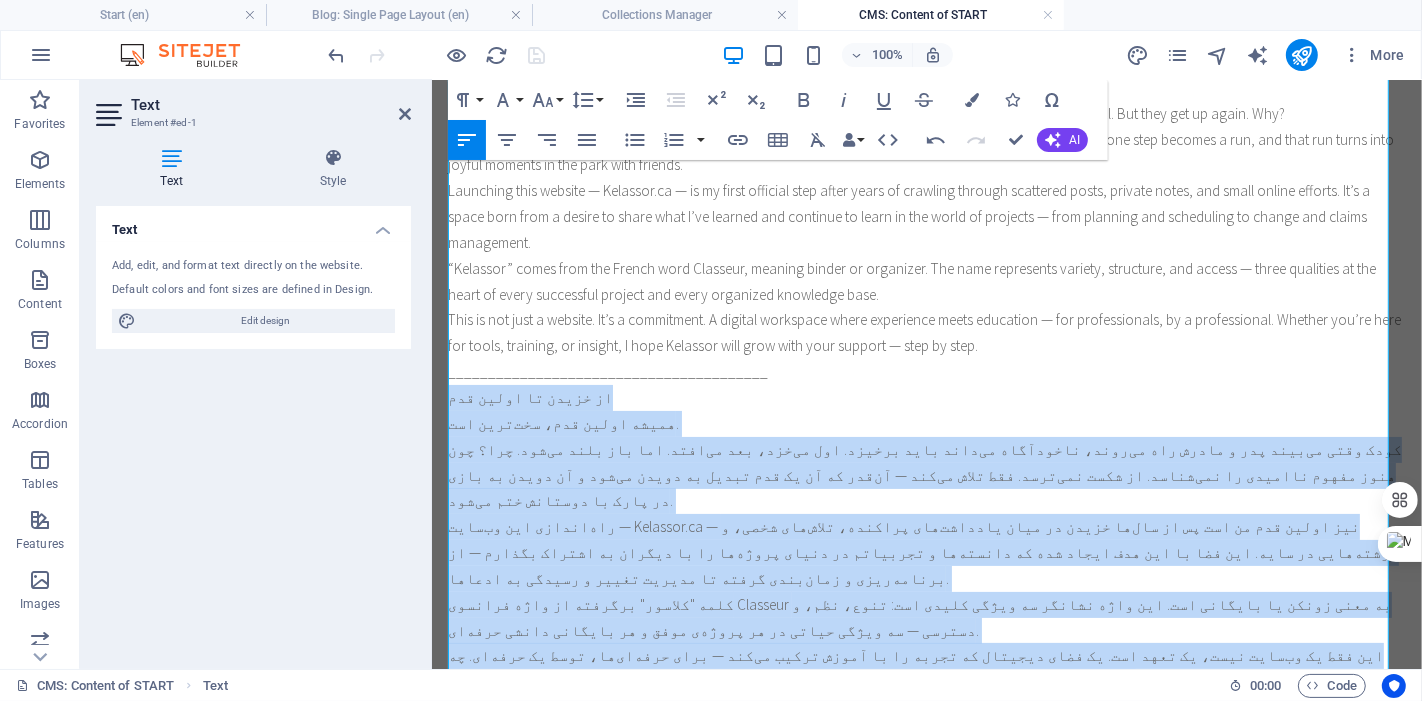 type 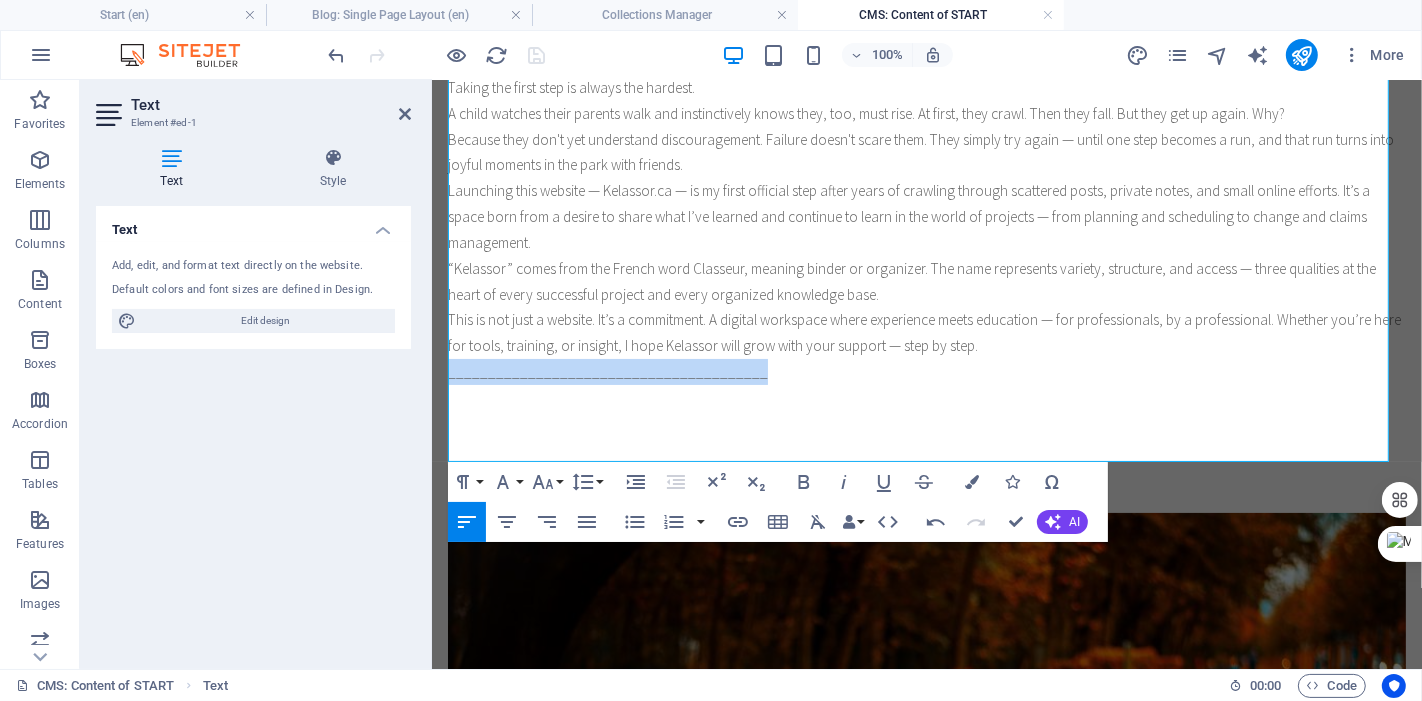 drag, startPoint x: 763, startPoint y: 382, endPoint x: 407, endPoint y: 382, distance: 356 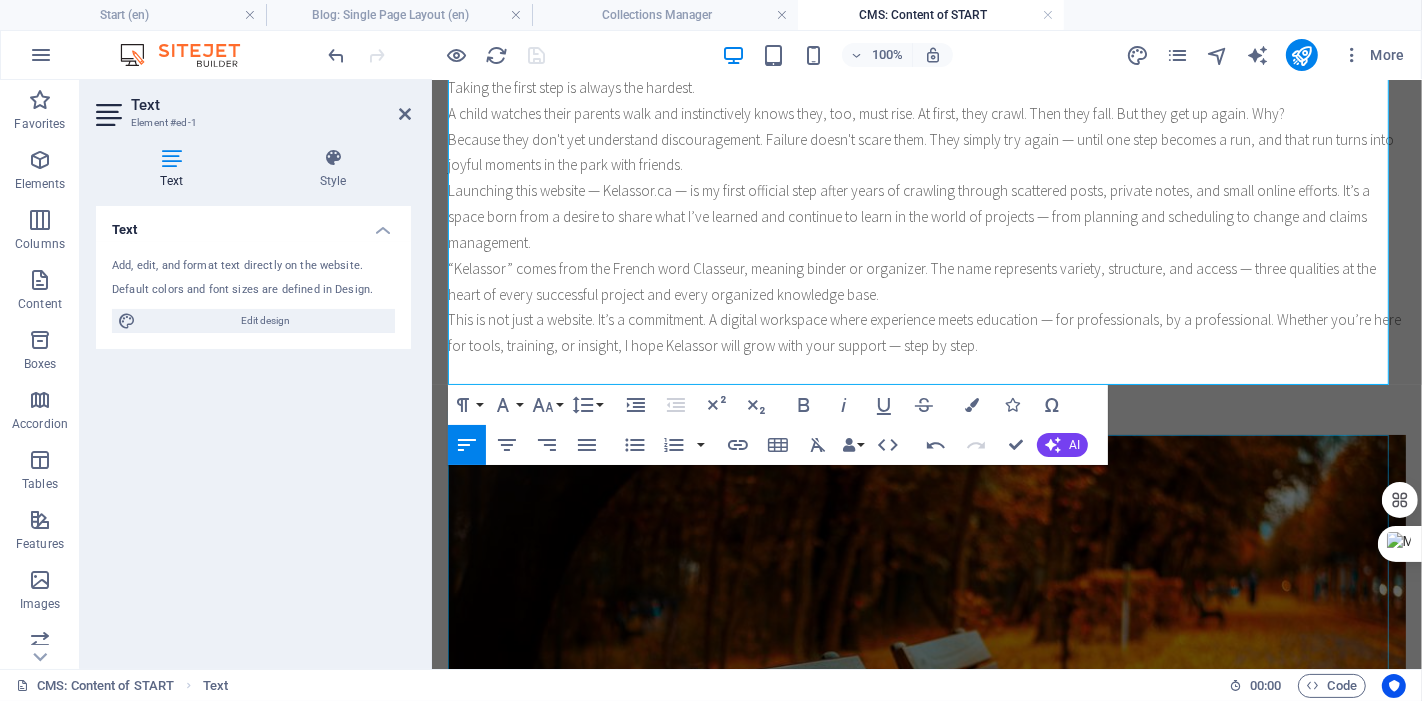 click at bounding box center (926, 715) 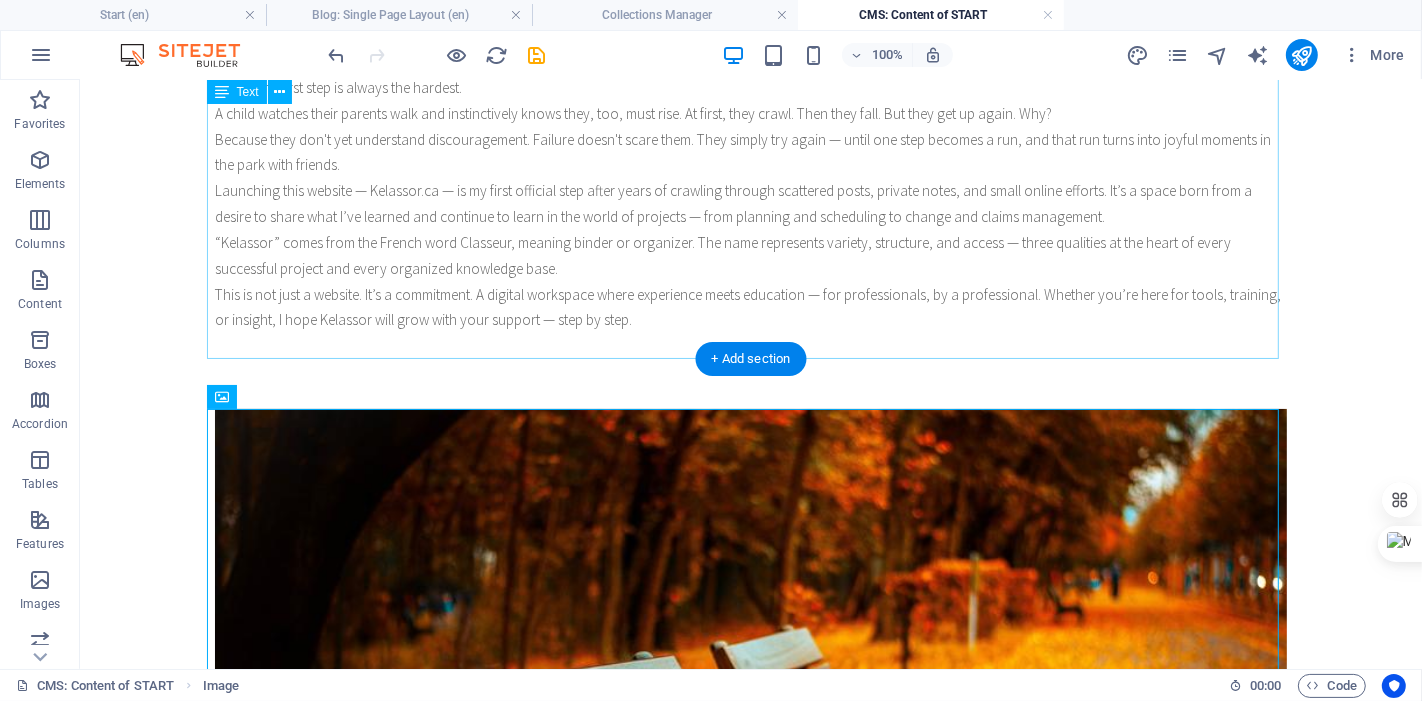 click on "From Crawling to the First Step Taking the first step is always the hardest. A child watches their parents walk and instinctively knows they, too, must rise. At first, they crawl. Then they fall. But they get up again. Why?  Because they don't yet understand discouragement. Failure doesn't scare them. They simply try again — until one step becomes a run, and that run turns into joyful moments in the park with friends. Launching this website — Kelassor.ca — is my first official step after years of crawling through scattered posts, private notes, and small online efforts. It’s a space born from a desire to share what I’ve learned and continue to learn in the world of projects — from planning and scheduling to change and claims management. “Kelassor” comes from the French word Classeur, meaning binder or organizer. The name represents variety, structure, and access — three qualities at the heart of every successful project and every organized knowledge base." at bounding box center [750, 203] 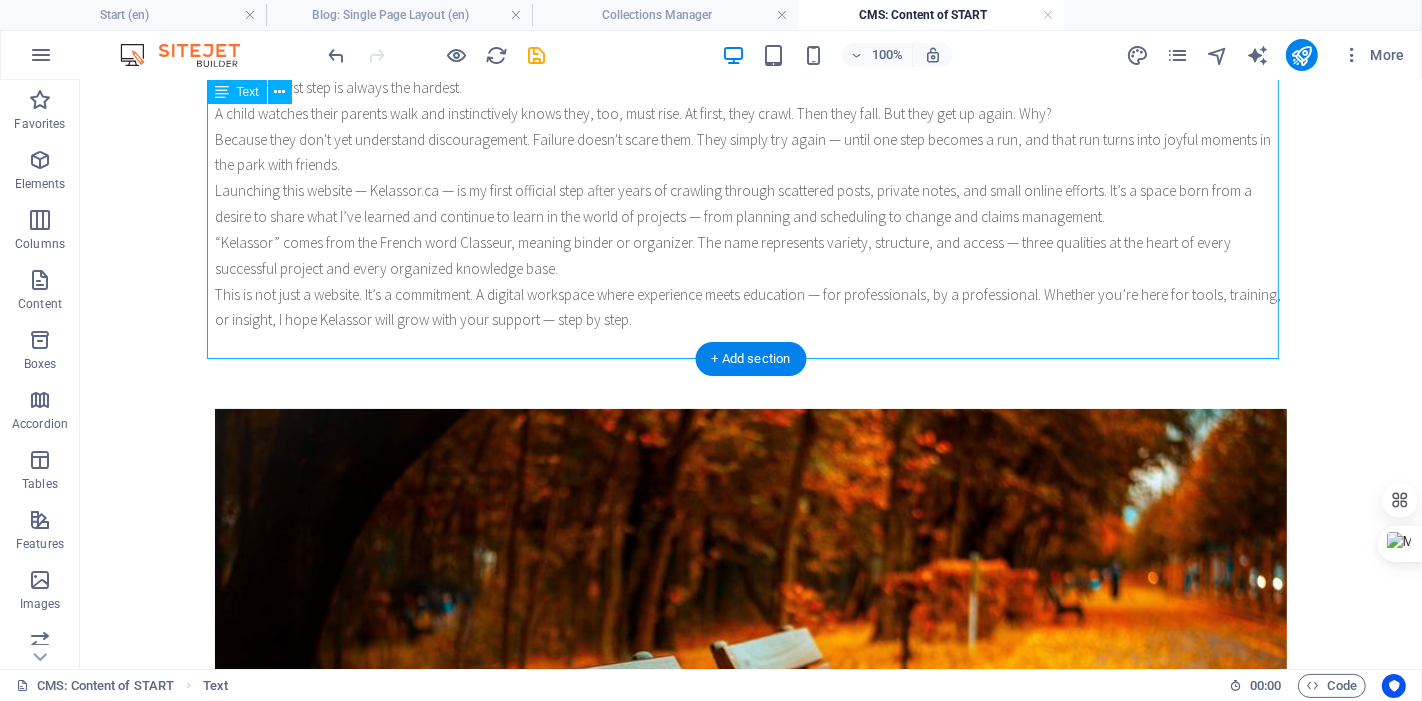 click on "From Crawling to the First Step Taking the first step is always the hardest. A child watches their parents walk and instinctively knows they, too, must rise. At first, they crawl. Then they fall. But they get up again. Why?  Because they don't yet understand discouragement. Failure doesn't scare them. They simply try again — until one step becomes a run, and that run turns into joyful moments in the park with friends. Launching this website — Kelassor.ca — is my first official step after years of crawling through scattered posts, private notes, and small online efforts. It’s a space born from a desire to share what I’ve learned and continue to learn in the world of projects — from planning and scheduling to change and claims management. “Kelassor” comes from the French word Classeur, meaning binder or organizer. The name represents variety, structure, and access — three qualities at the heart of every successful project and every organized knowledge base." at bounding box center [750, 203] 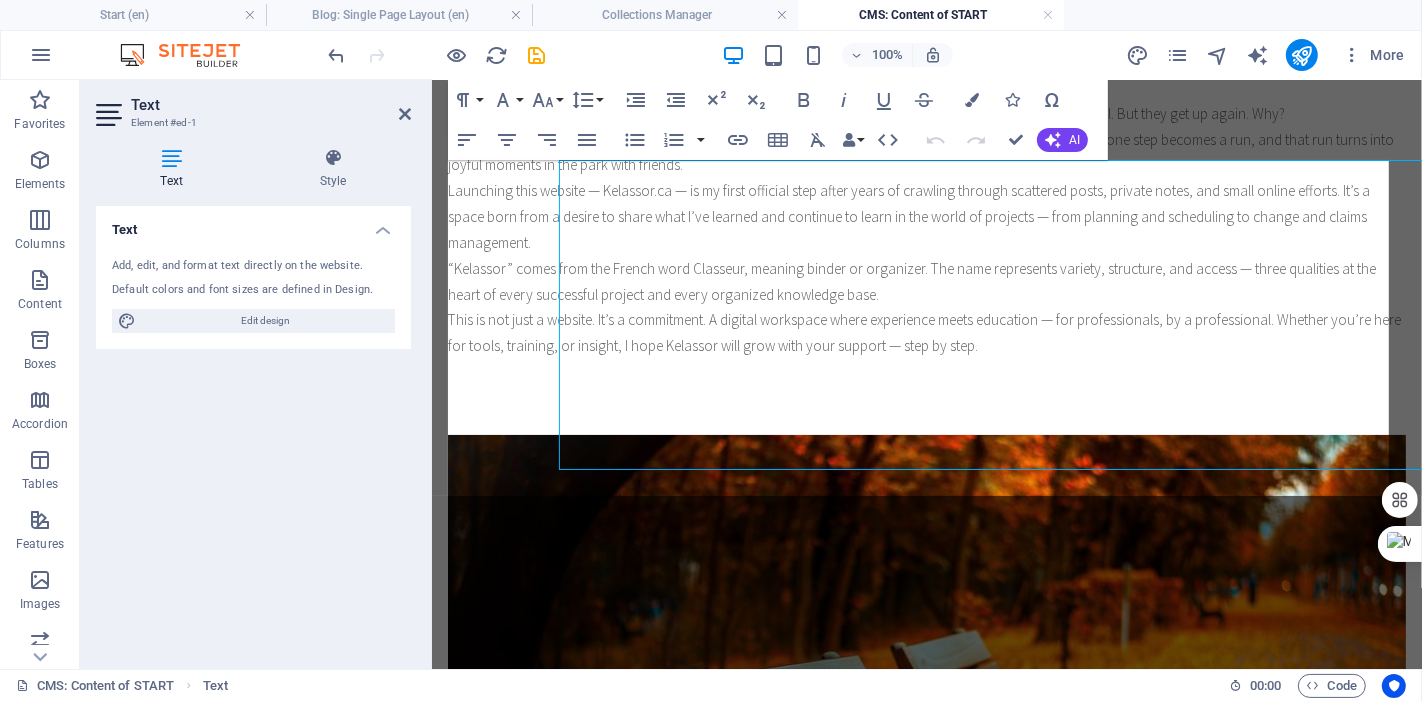 scroll, scrollTop: 0, scrollLeft: 0, axis: both 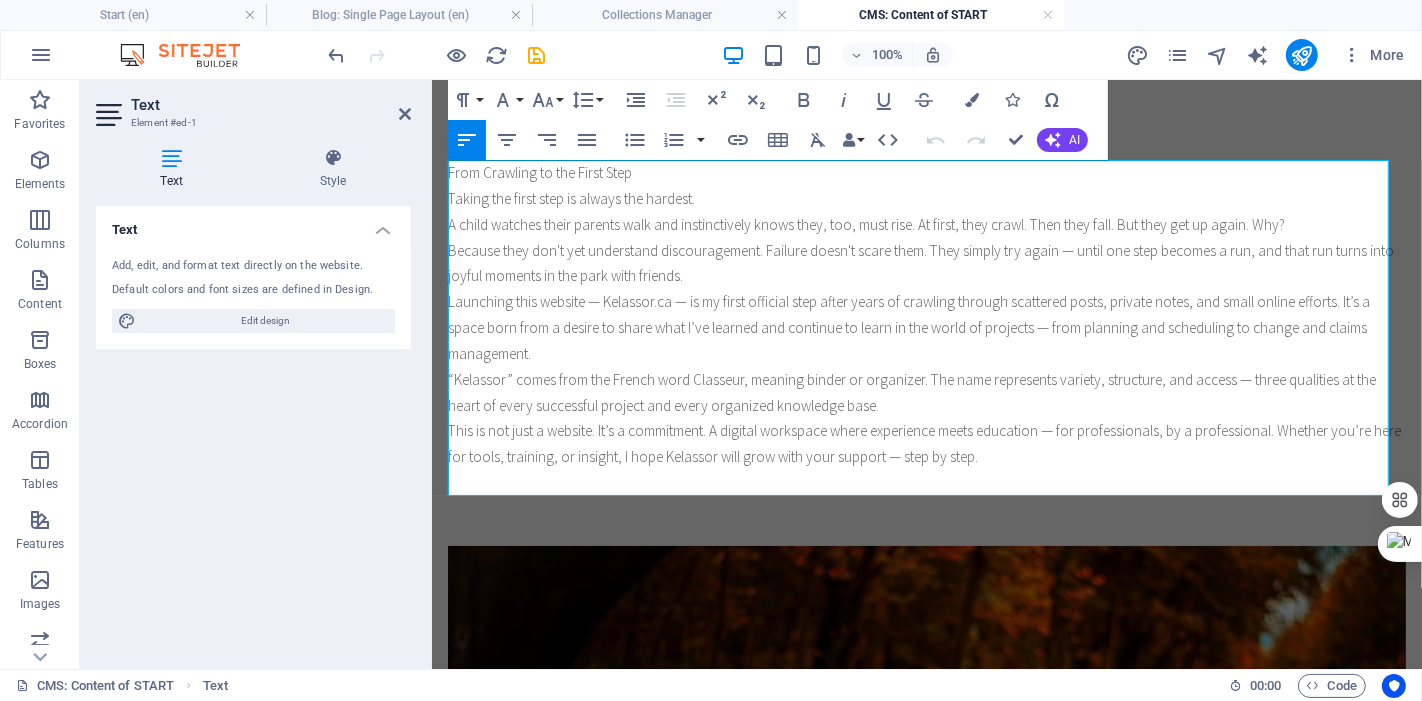 click on "“Kelassor” comes from the French word Classeur, meaning binder or organizer. The name represents variety, structure, and access — three qualities at the heart of every successful project and every organized knowledge base." at bounding box center [926, 392] 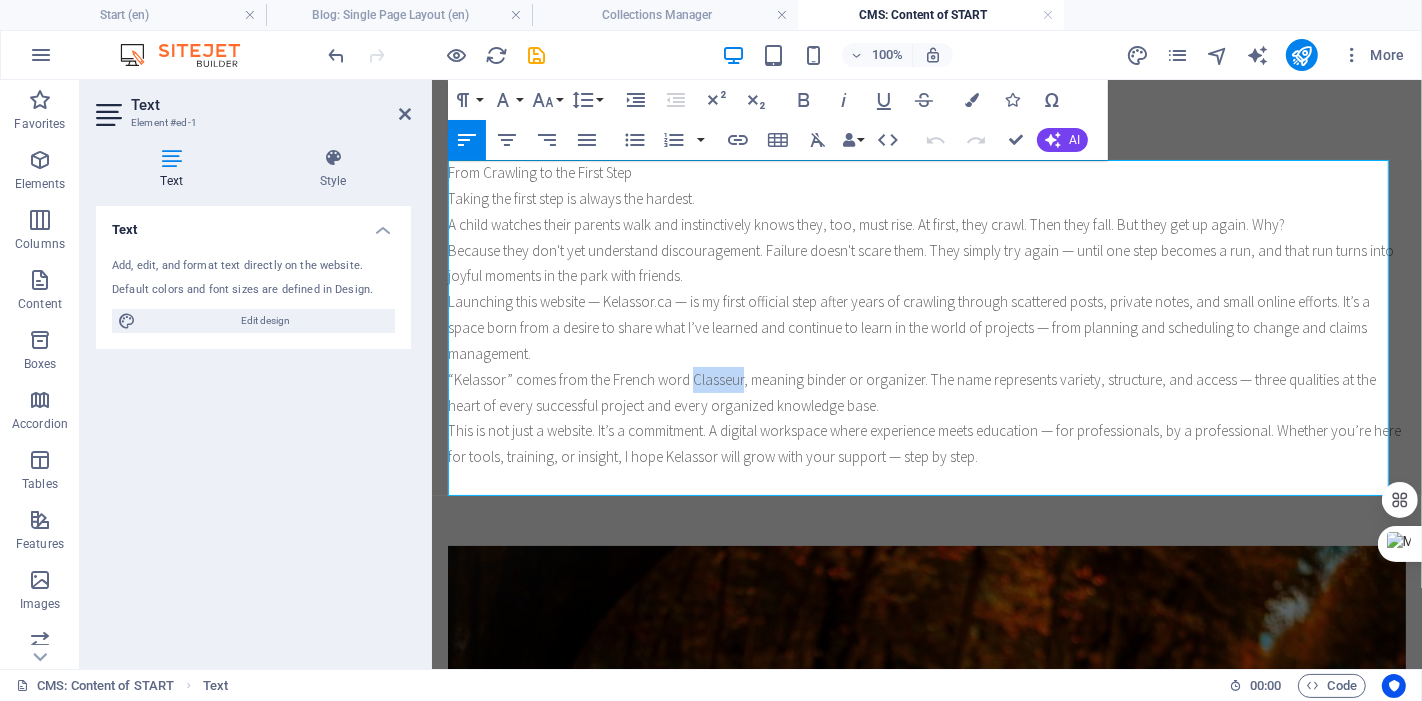 click on "“Kelassor” comes from the French word Classeur, meaning binder or organizer. The name represents variety, structure, and access — three qualities at the heart of every successful project and every organized knowledge base." at bounding box center [926, 392] 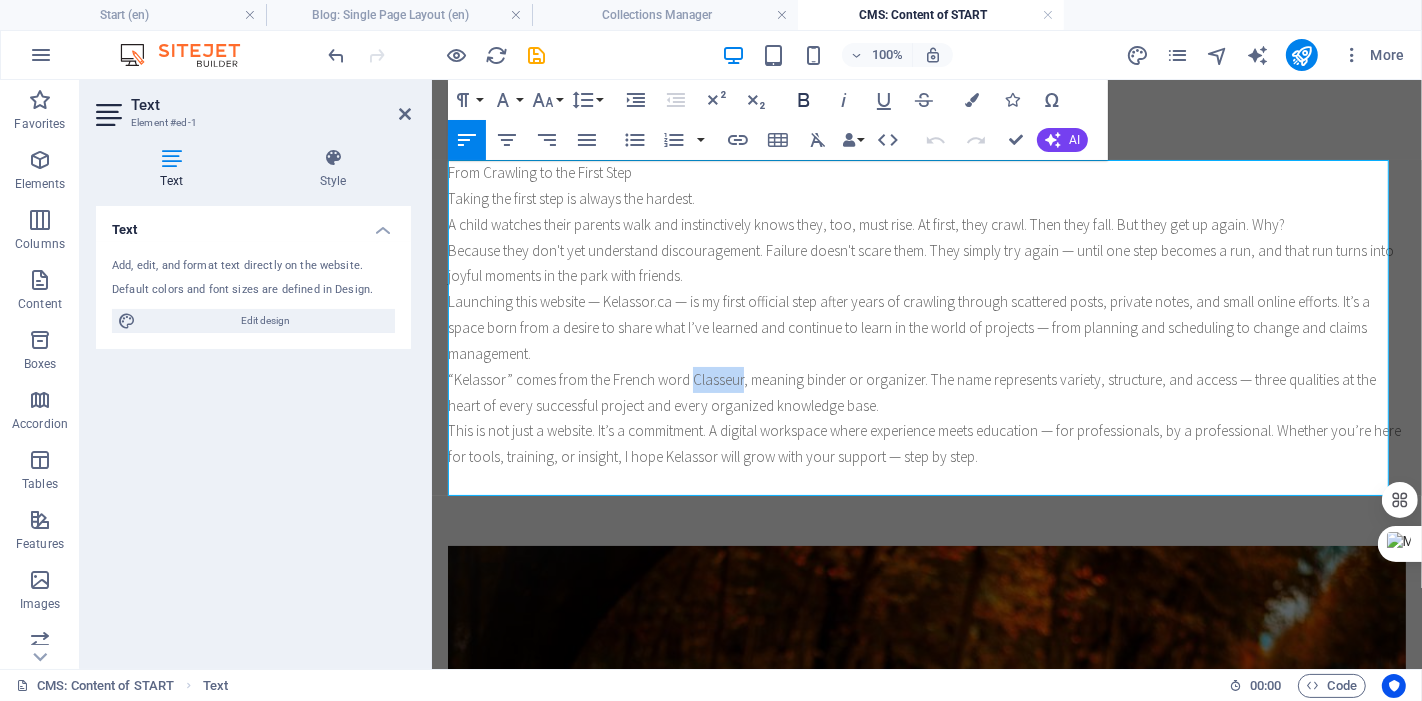 click 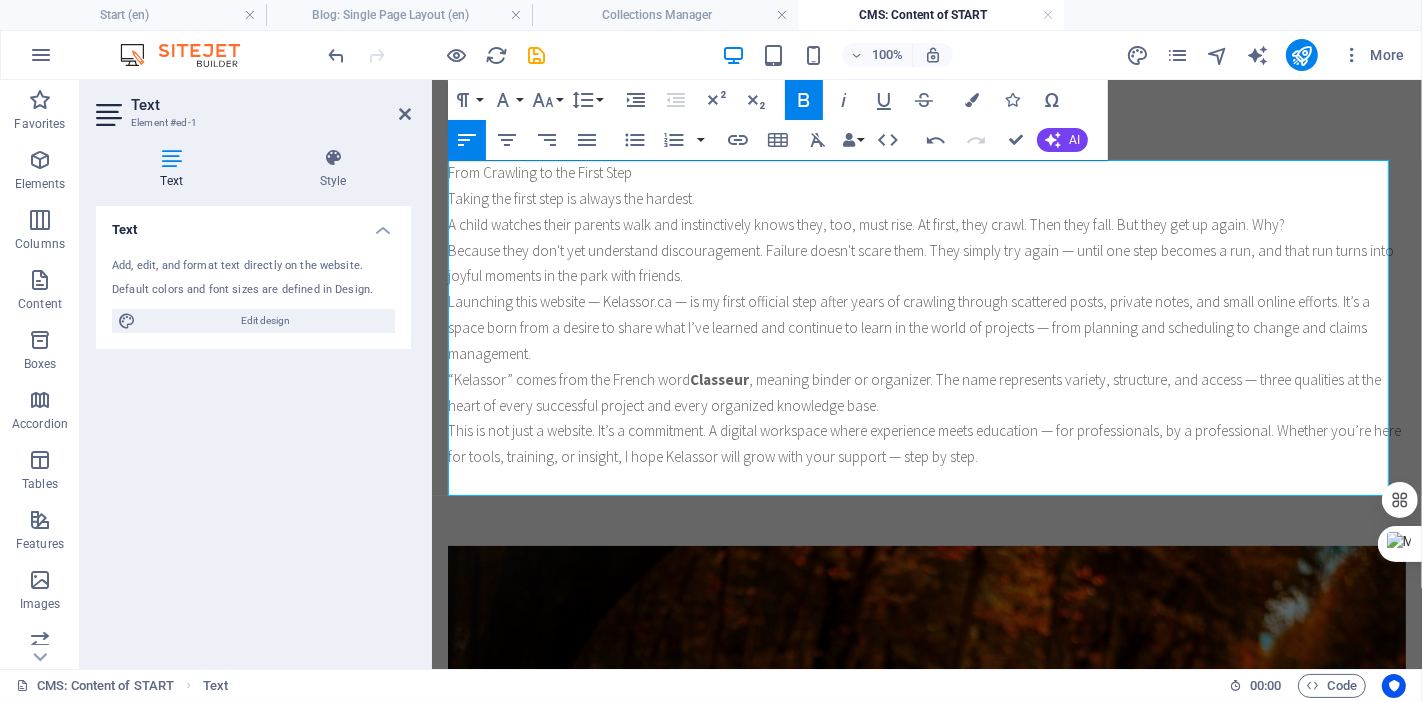 click on "“Kelassor” comes from the French word  Classeur , meaning binder or organizer. The name represents variety, structure, and access — three qualities at the heart of every successful project and every organized knowledge base." at bounding box center (926, 392) 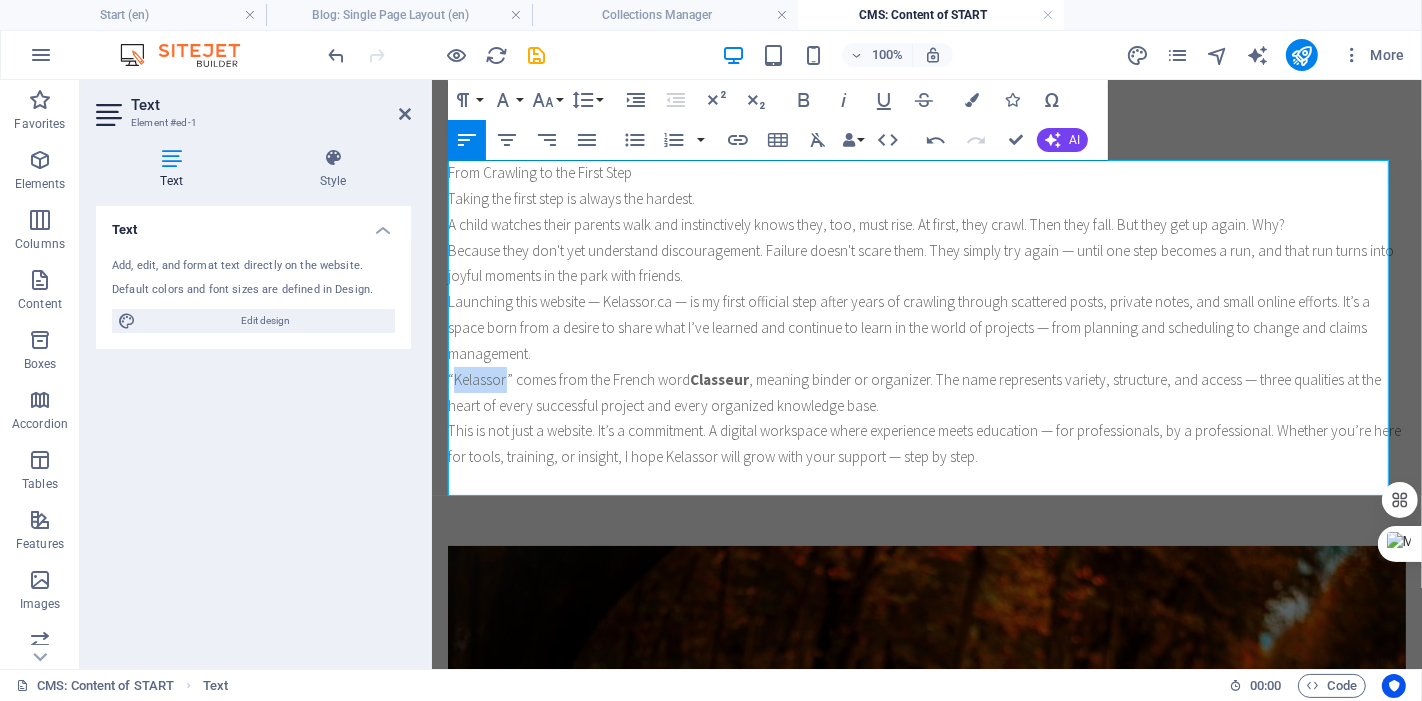 click on "“Kelassor” comes from the French word  Classeur , meaning binder or organizer. The name represents variety, structure, and access — three qualities at the heart of every successful project and every organized knowledge base." at bounding box center [926, 392] 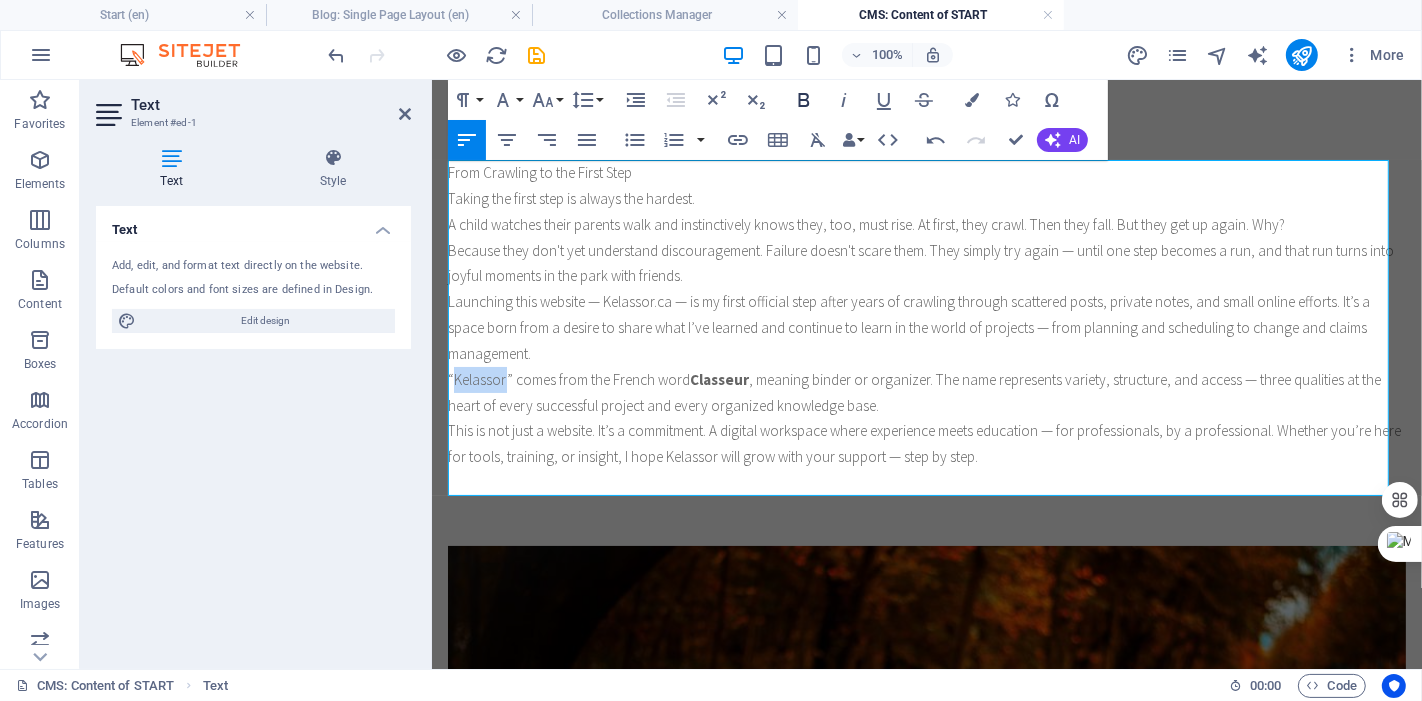 click 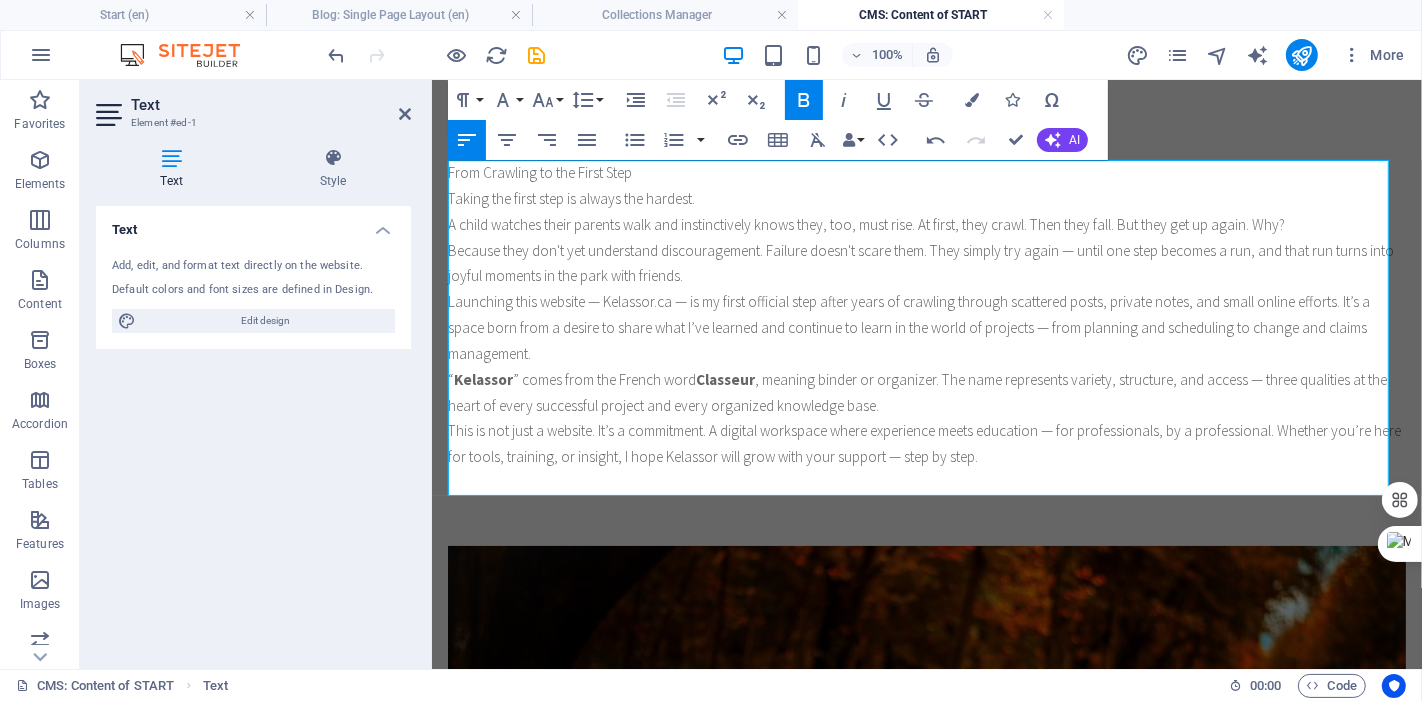click on "Because they don't yet understand discouragement. Failure doesn't scare them. They simply try again — until one step becomes a run, and that run turns into joyful moments in the park with friends." at bounding box center [926, 263] 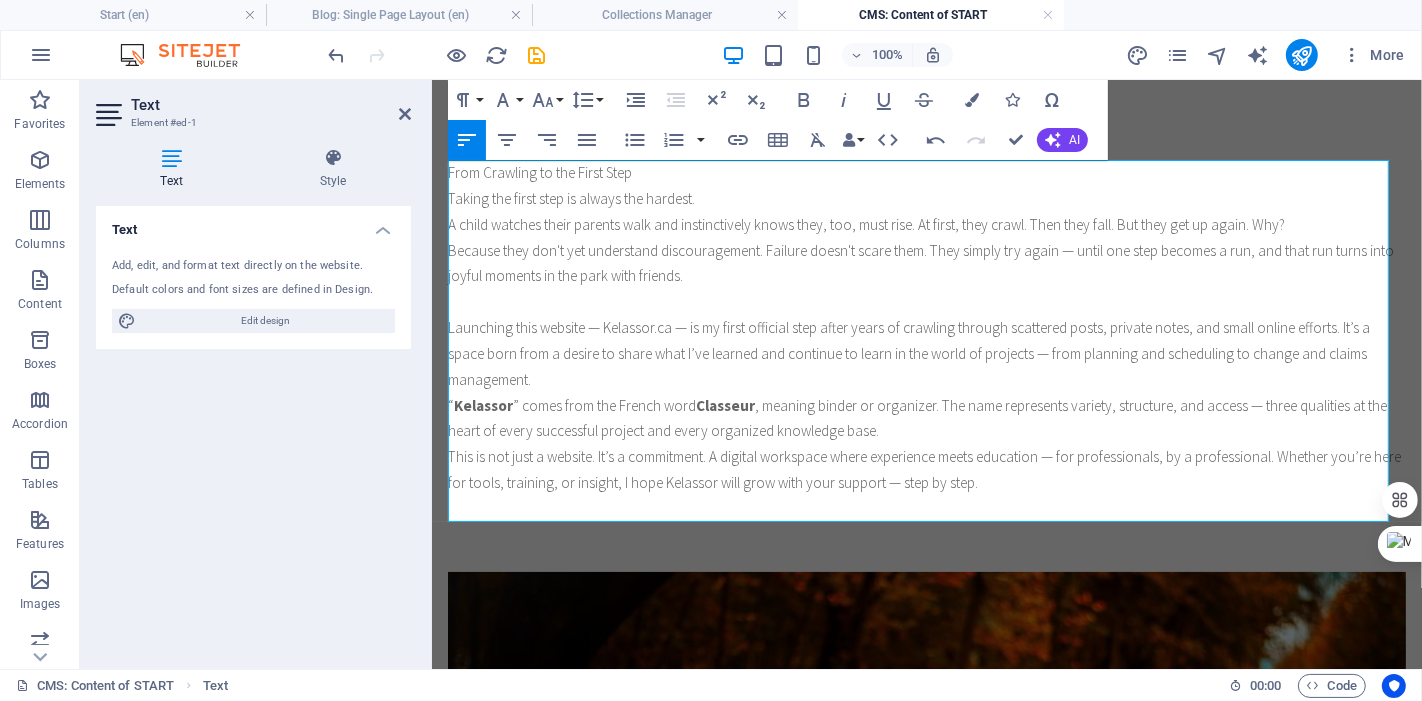 click on "Launching this website — Kelassor.ca — is my first official step after years of crawling through scattered posts, private notes, and small online efforts. It’s a space born from a desire to share what I’ve learned and continue to learn in the world of projects — from planning and scheduling to change and claims management." at bounding box center (926, 353) 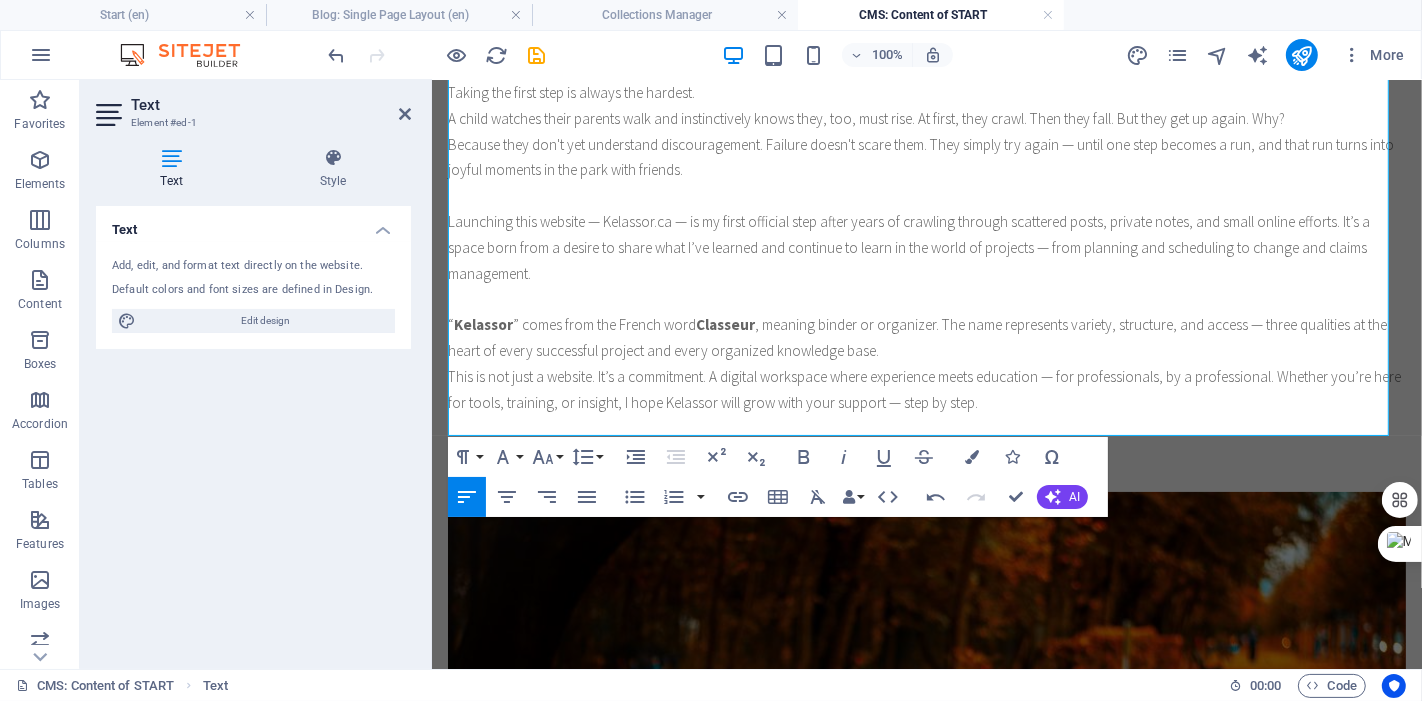 scroll, scrollTop: 111, scrollLeft: 0, axis: vertical 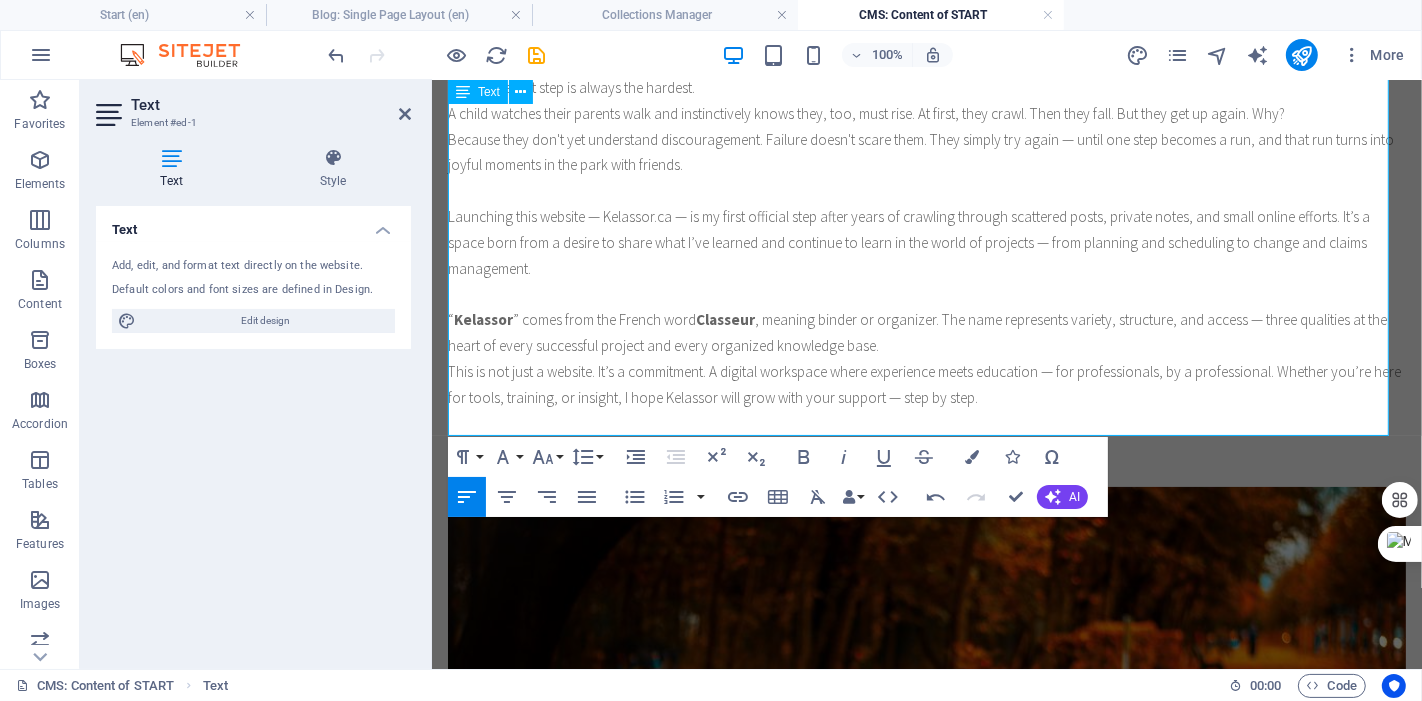 click on "This is not just a website. It’s a commitment. A digital workspace where experience meets education — for professionals, by a professional. Whether you’re here for tools, training, or insight, I hope Kelassor will grow with your support — step by step." at bounding box center (926, 384) 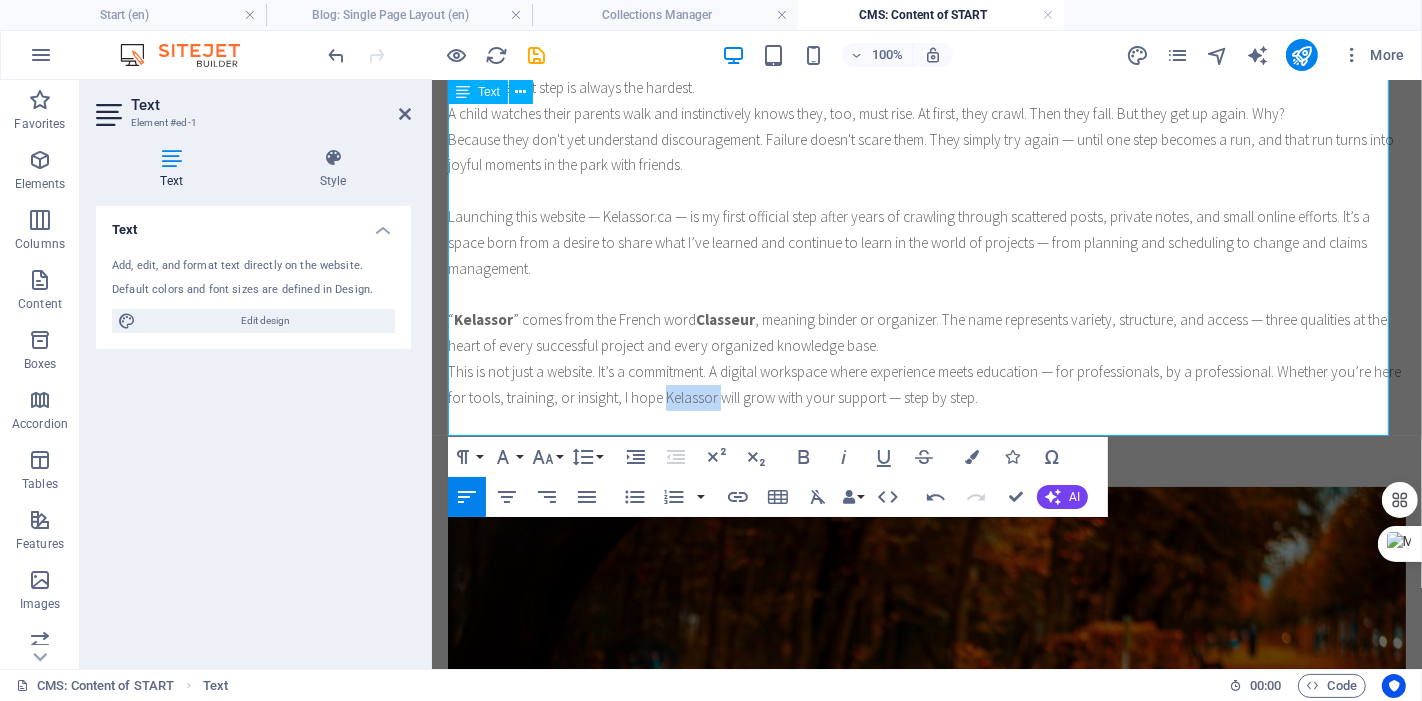 click on "This is not just a website. It’s a commitment. A digital workspace where experience meets education — for professionals, by a professional. Whether you’re here for tools, training, or insight, I hope Kelassor will grow with your support — step by step." at bounding box center [926, 384] 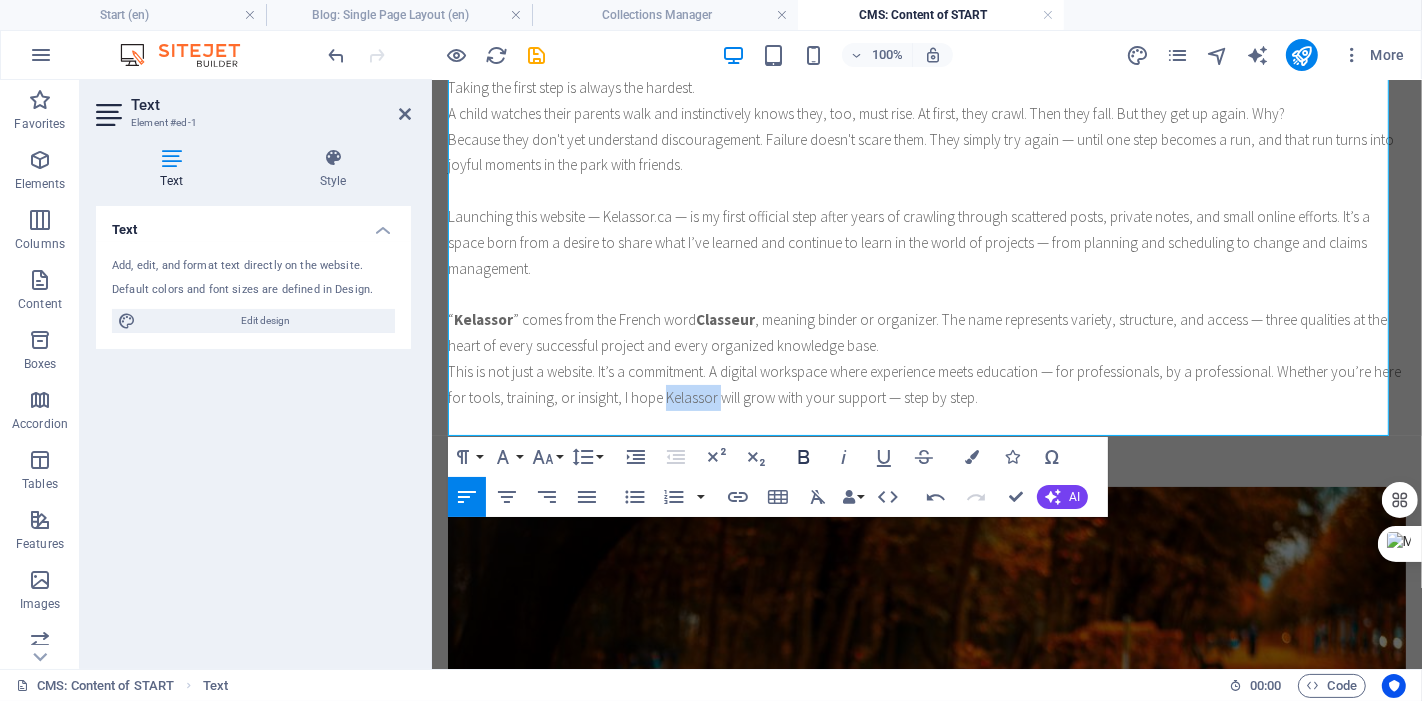 click 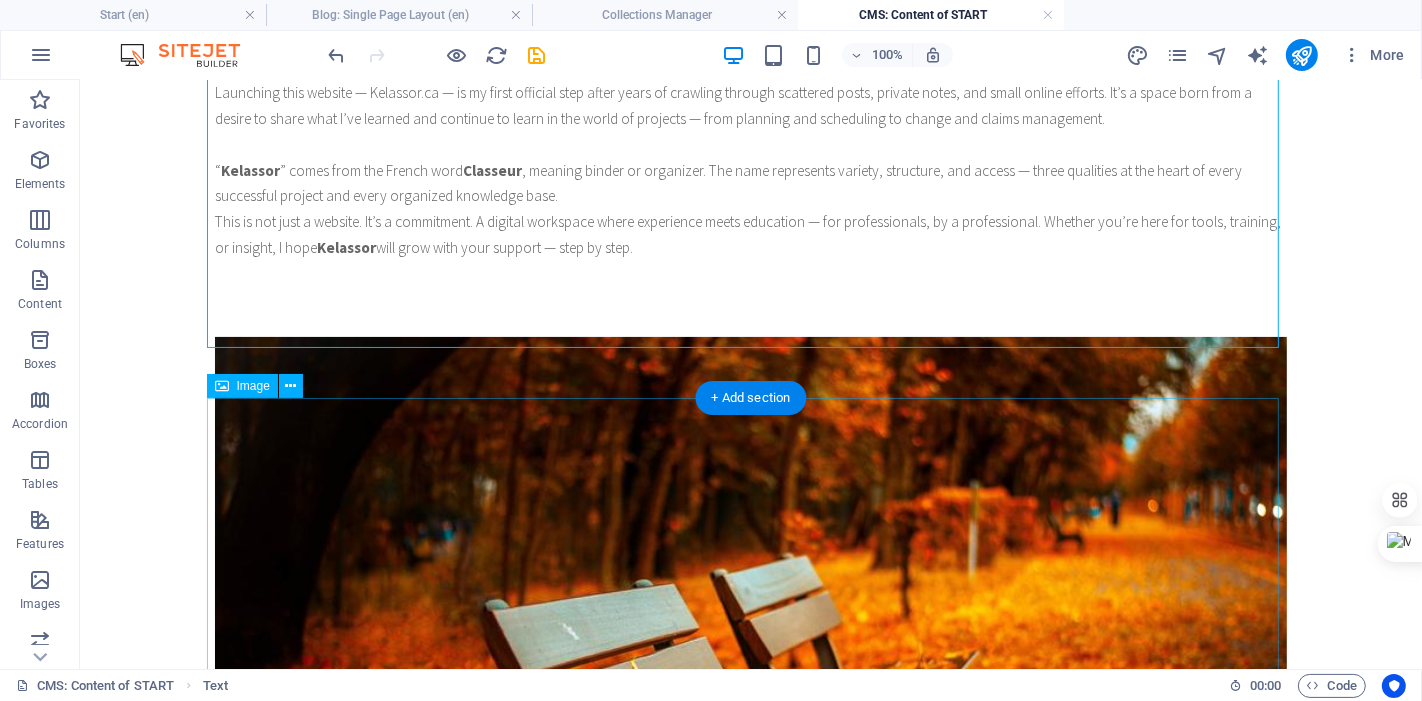 scroll, scrollTop: 333, scrollLeft: 0, axis: vertical 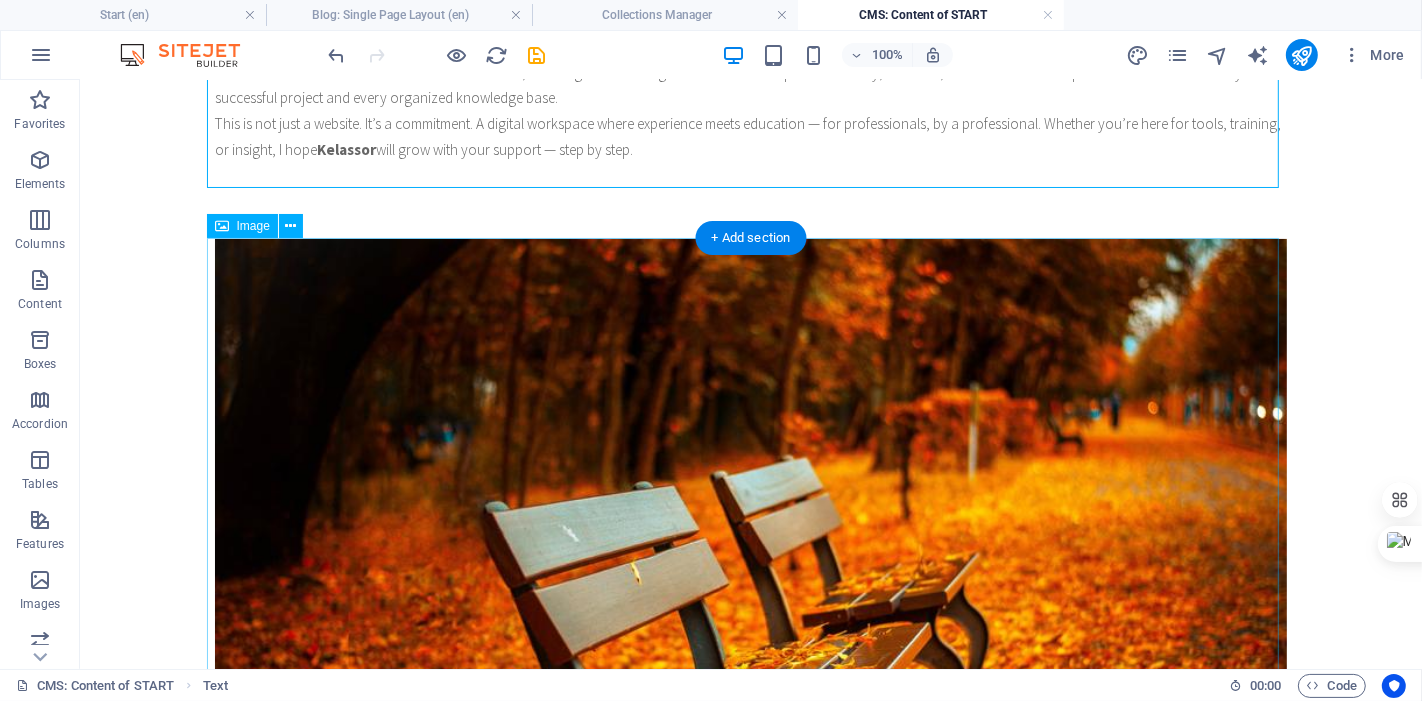 click at bounding box center (750, 552) 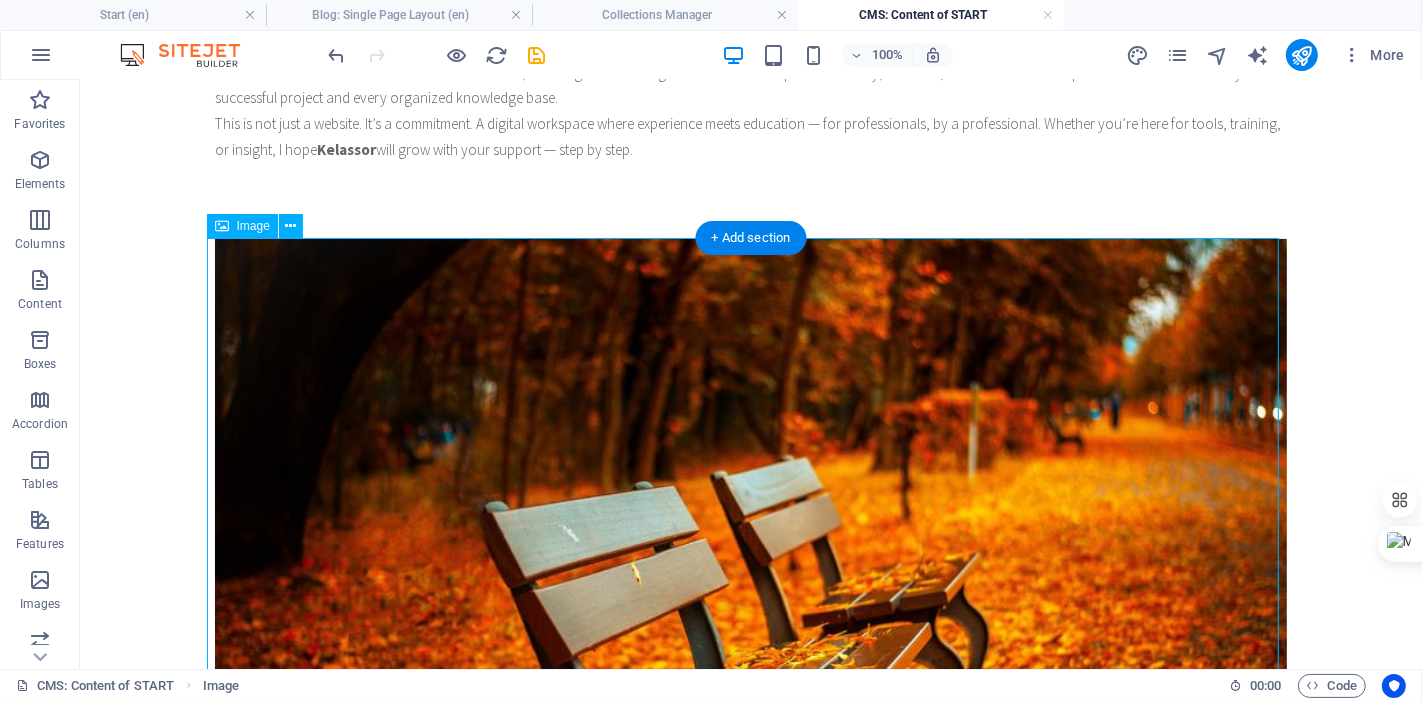 click at bounding box center [750, 552] 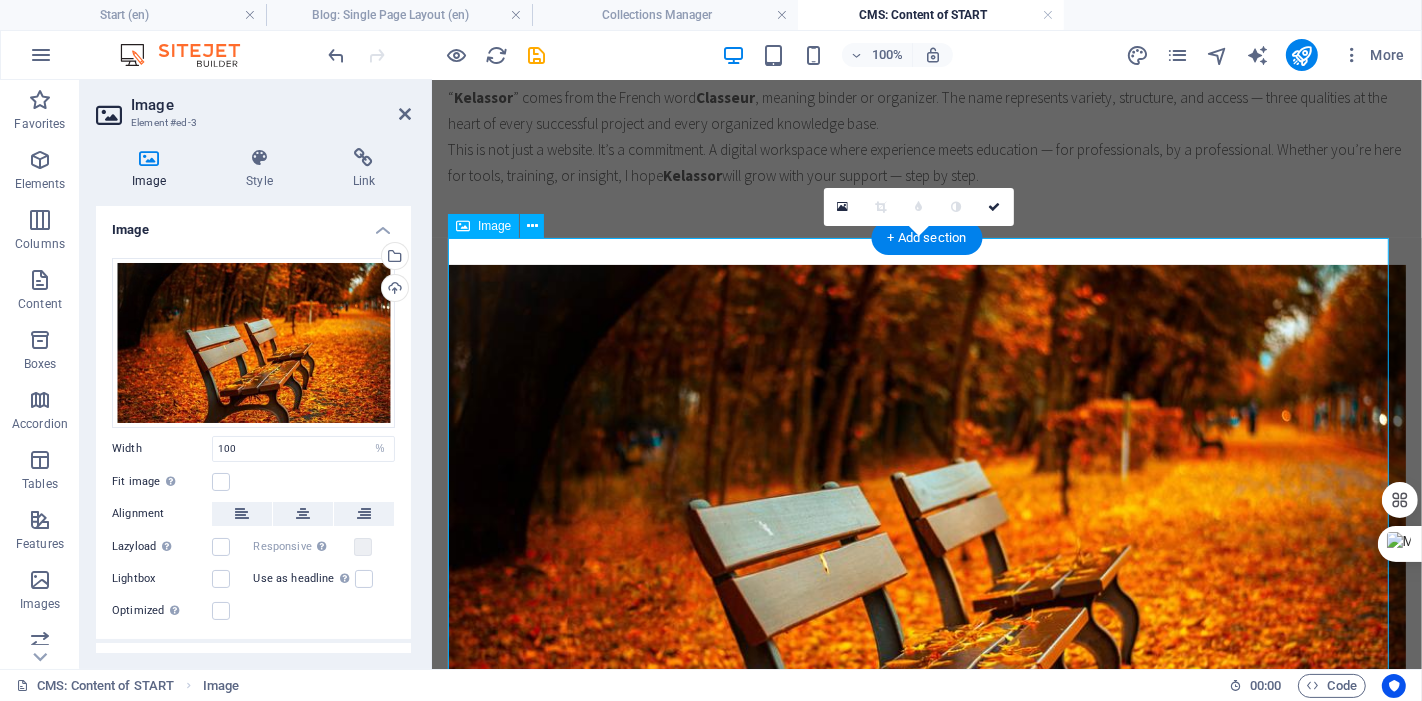 scroll, scrollTop: 359, scrollLeft: 0, axis: vertical 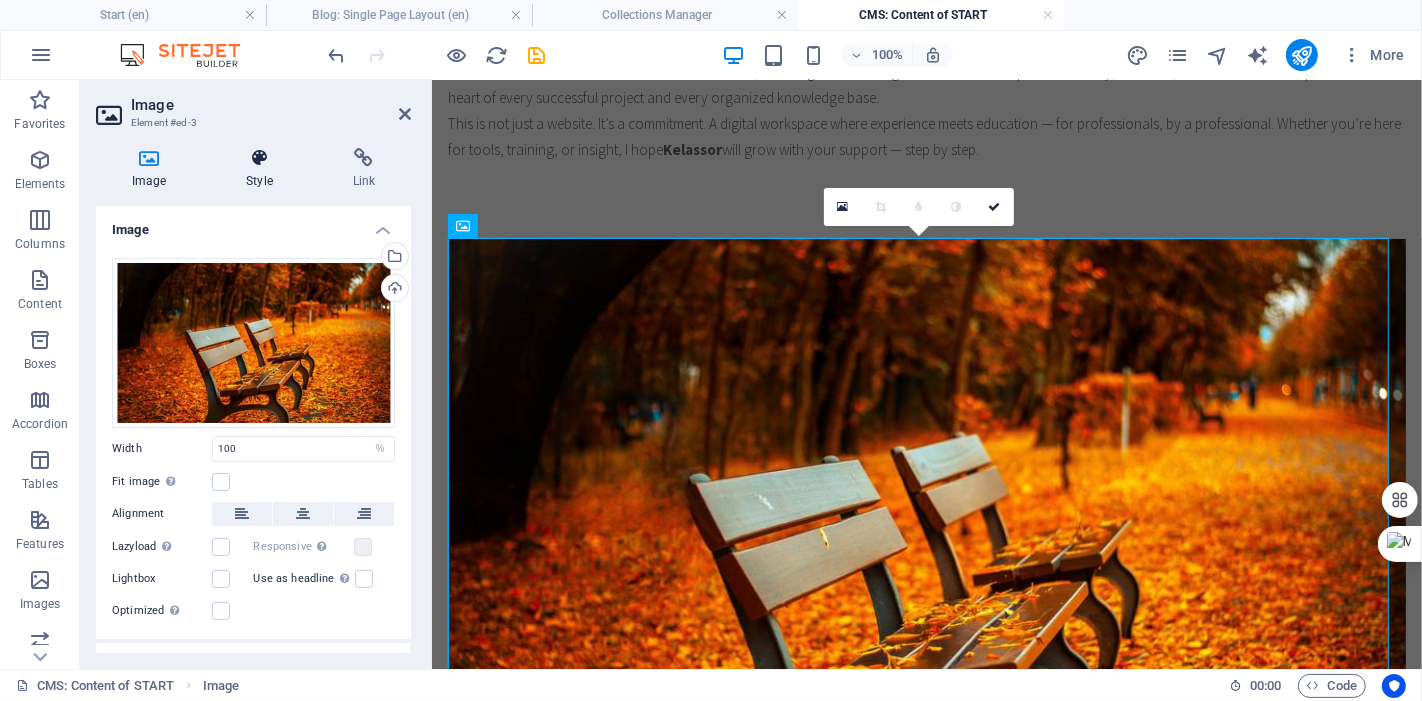 click at bounding box center [259, 158] 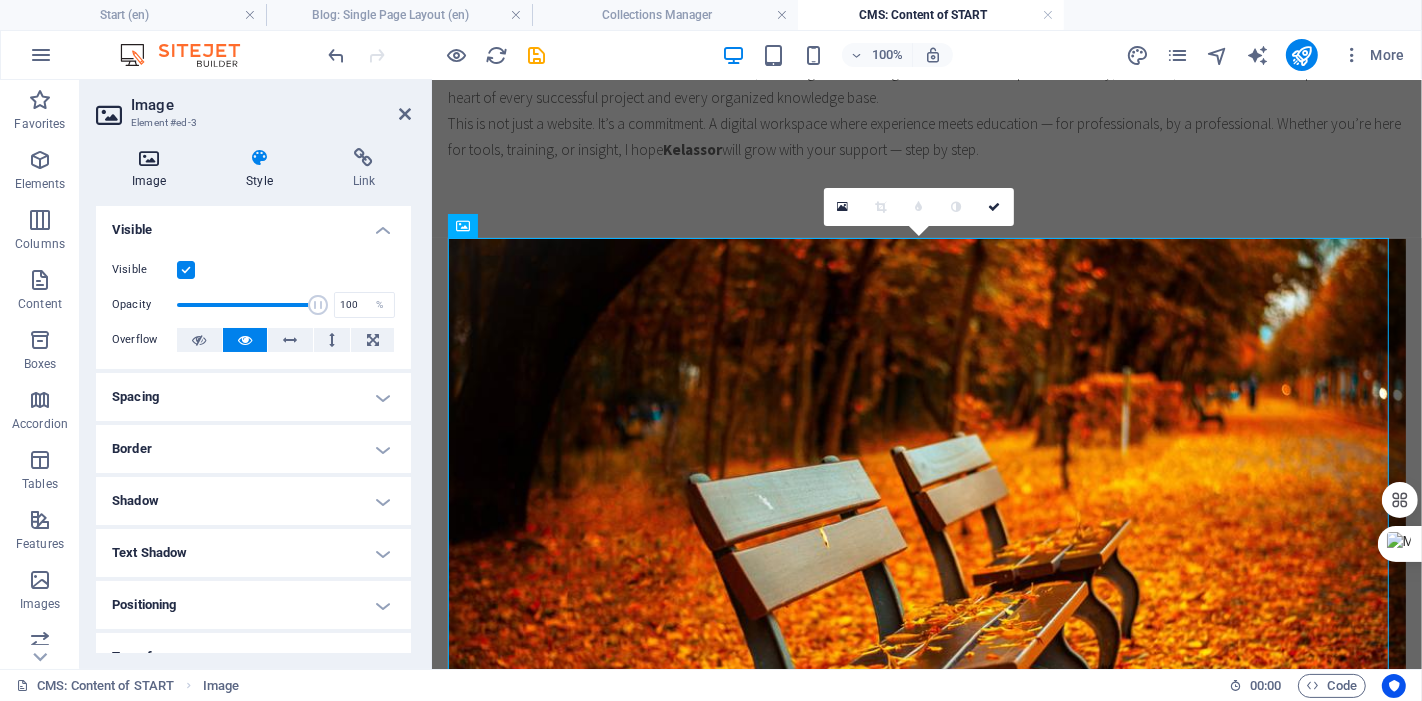click at bounding box center [149, 158] 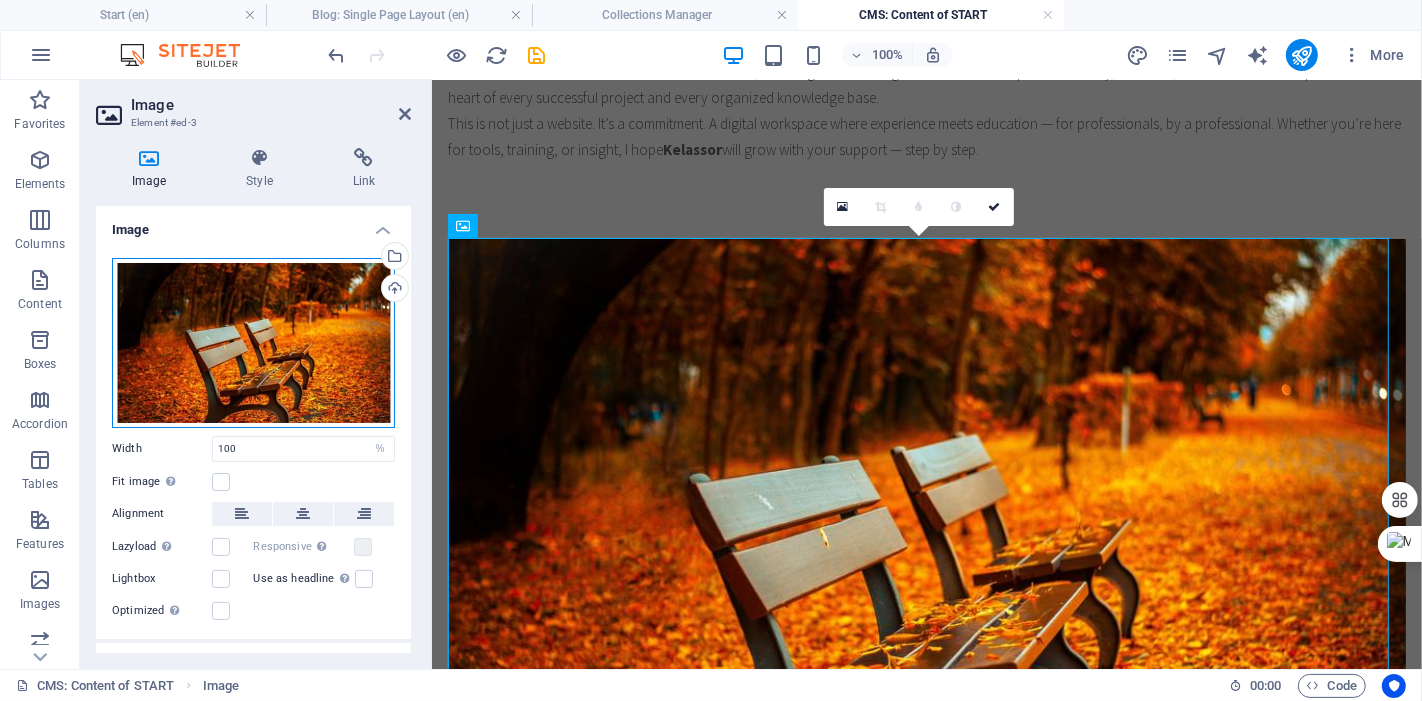 click on "Drag files here, click to choose files or select files from Files or our free stock photos & videos" at bounding box center (253, 343) 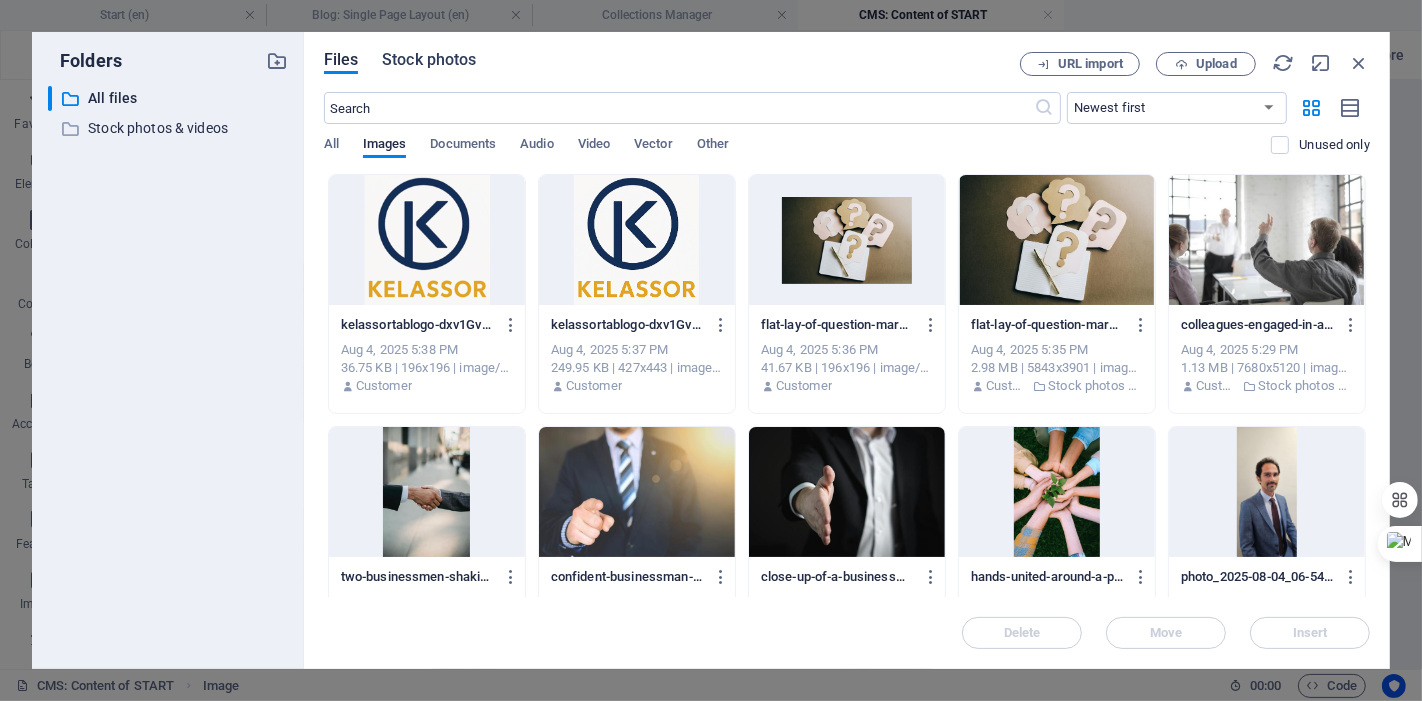 click on "Stock photos" at bounding box center (429, 60) 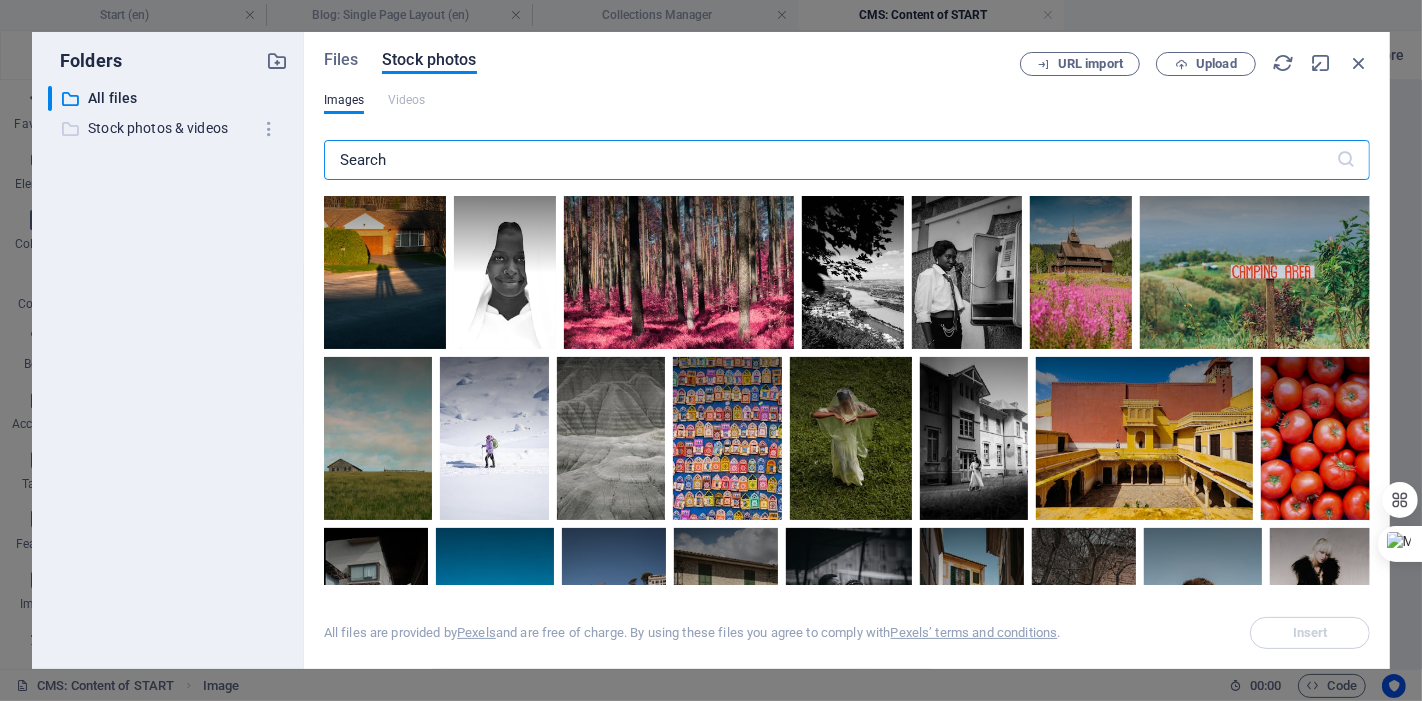 drag, startPoint x: 482, startPoint y: 158, endPoint x: 104, endPoint y: 134, distance: 378.76114 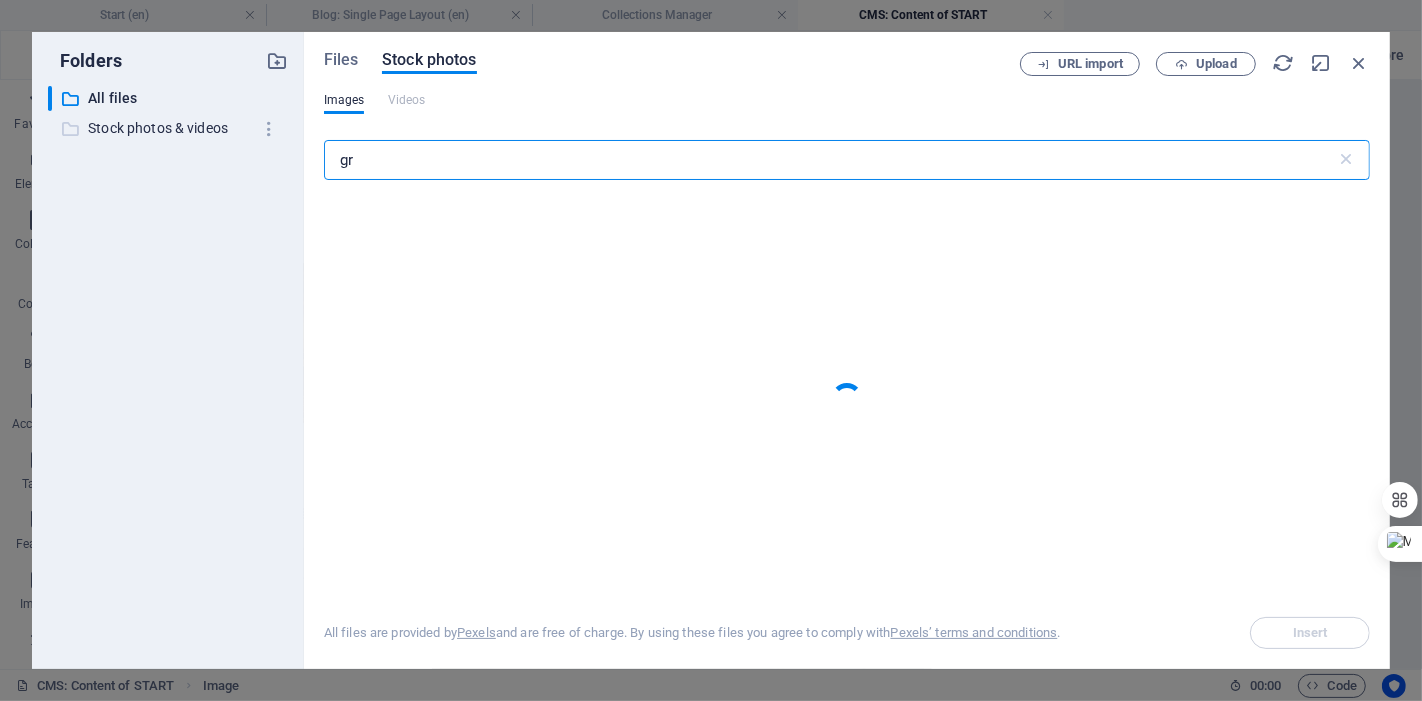 type on "g" 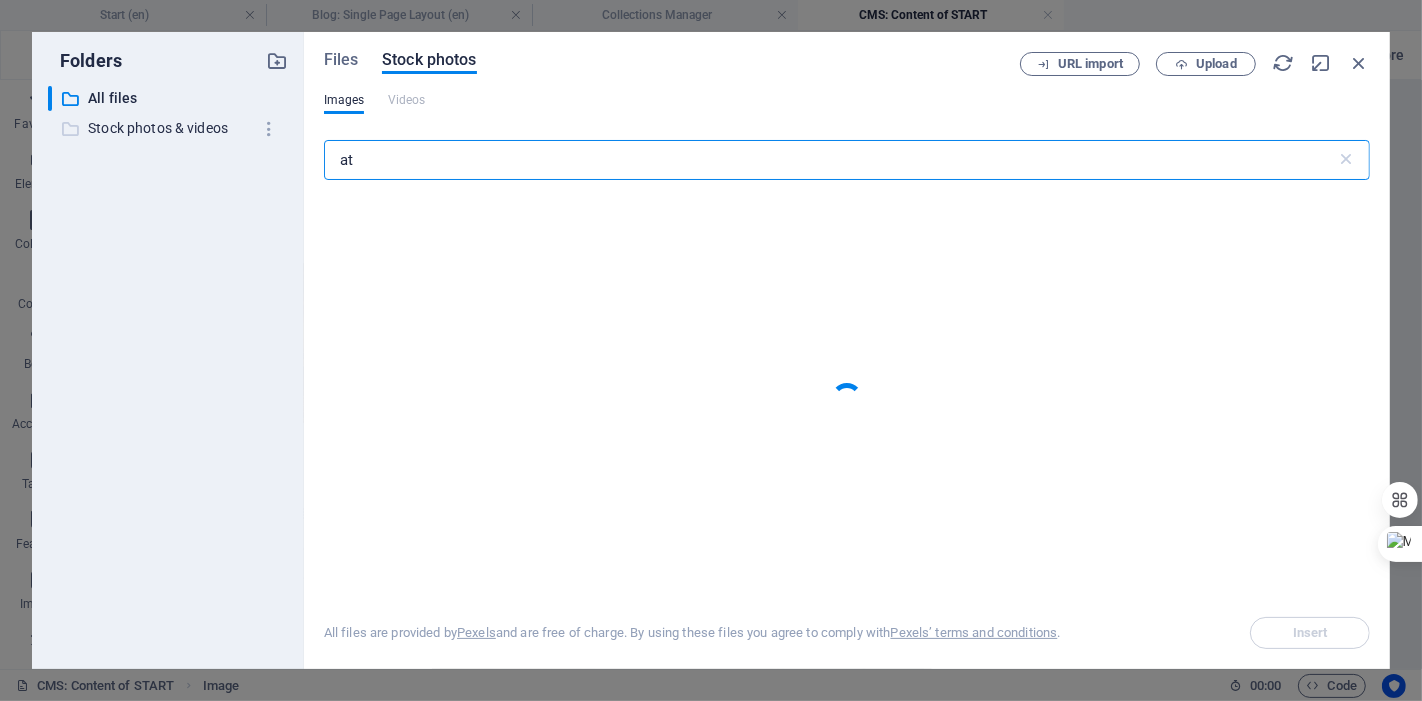 type on "a" 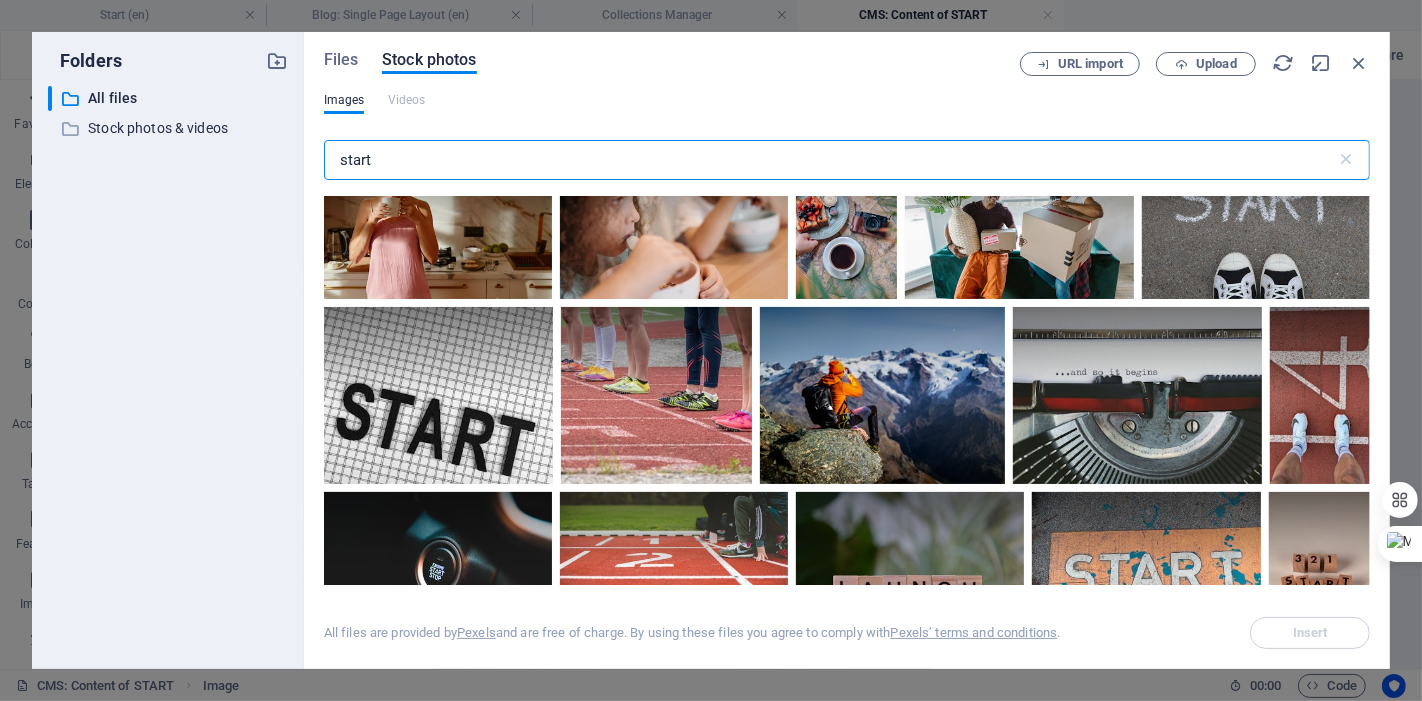 scroll, scrollTop: 5000, scrollLeft: 0, axis: vertical 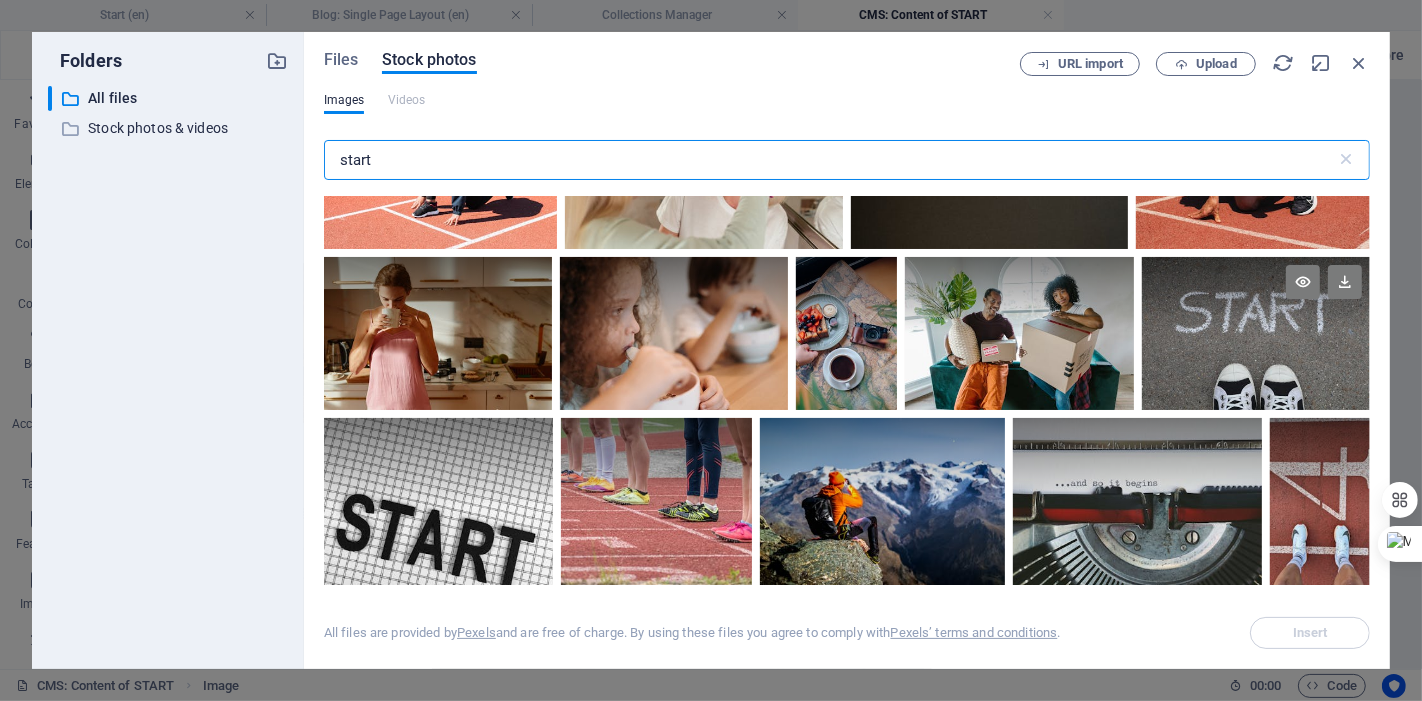 type on "start" 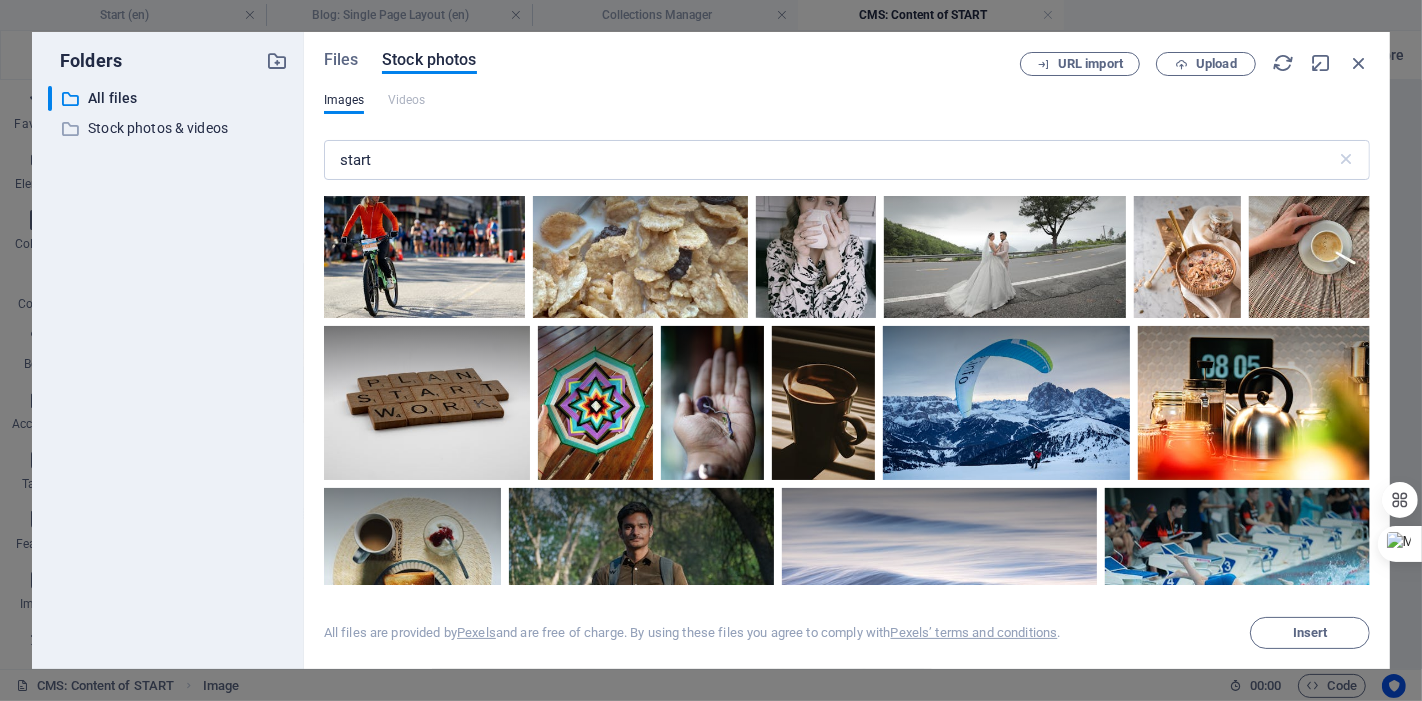 scroll, scrollTop: 6111, scrollLeft: 0, axis: vertical 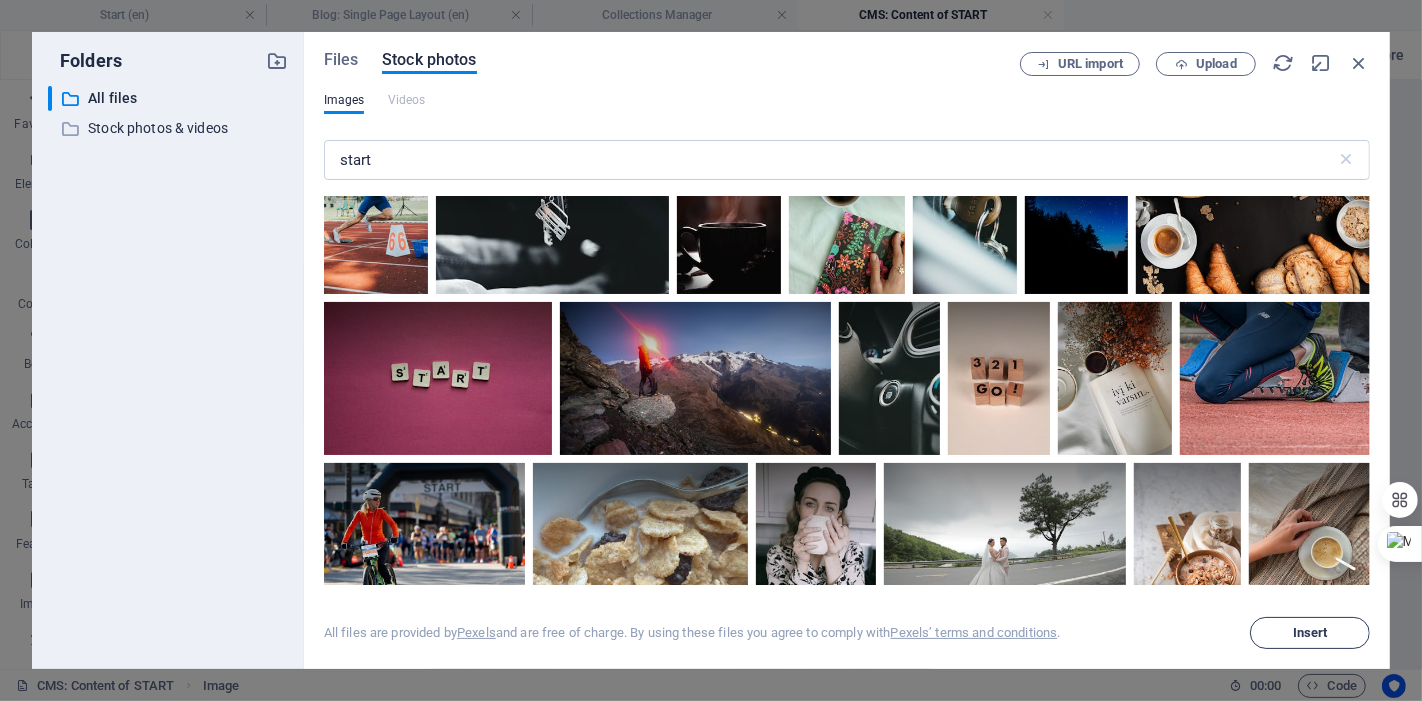 click on "Insert" at bounding box center (1310, 633) 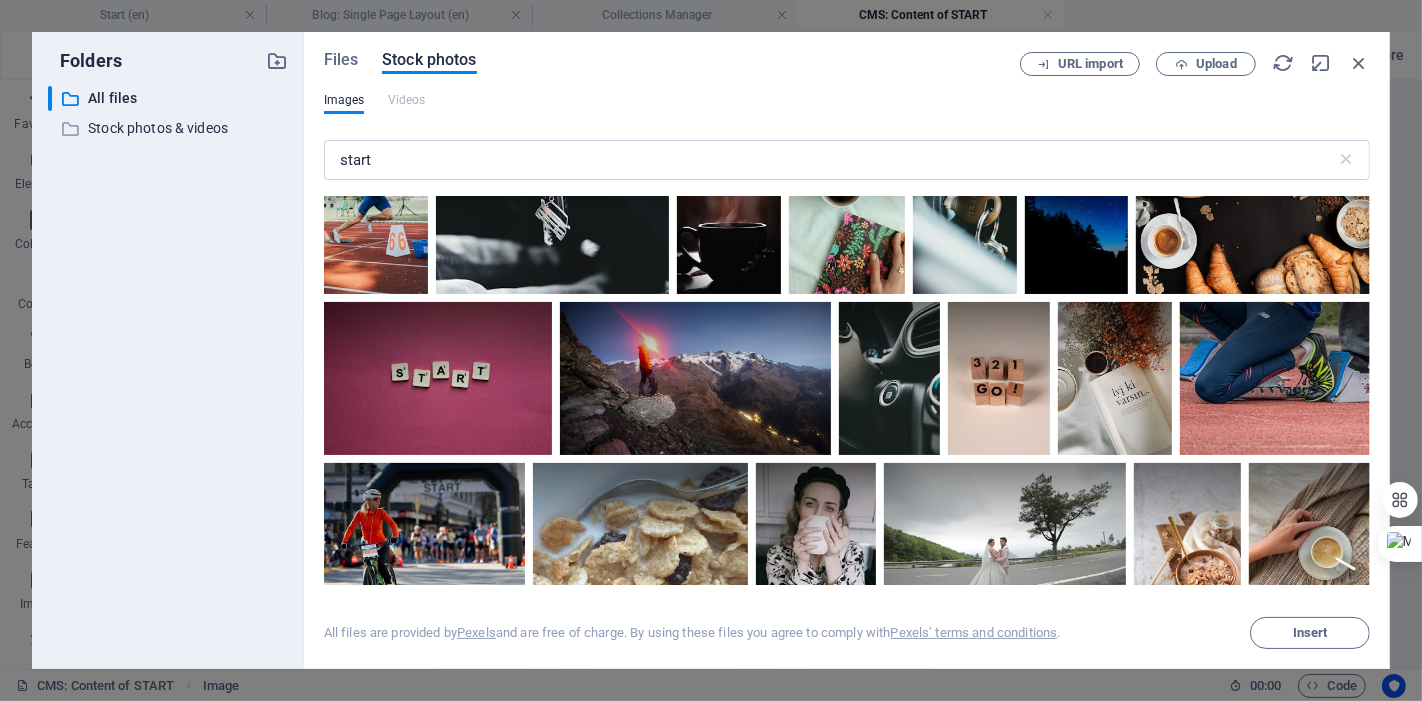 click at bounding box center (931, 496) 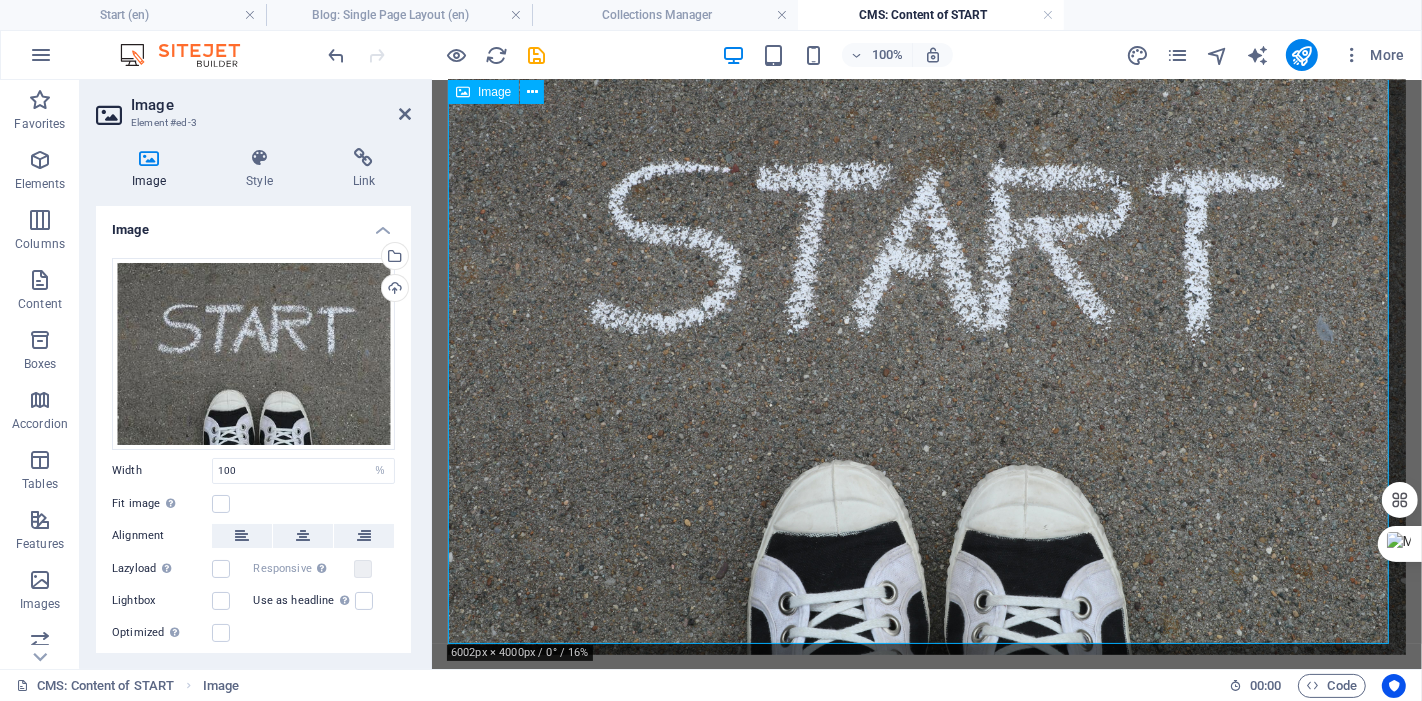 scroll, scrollTop: 914, scrollLeft: 0, axis: vertical 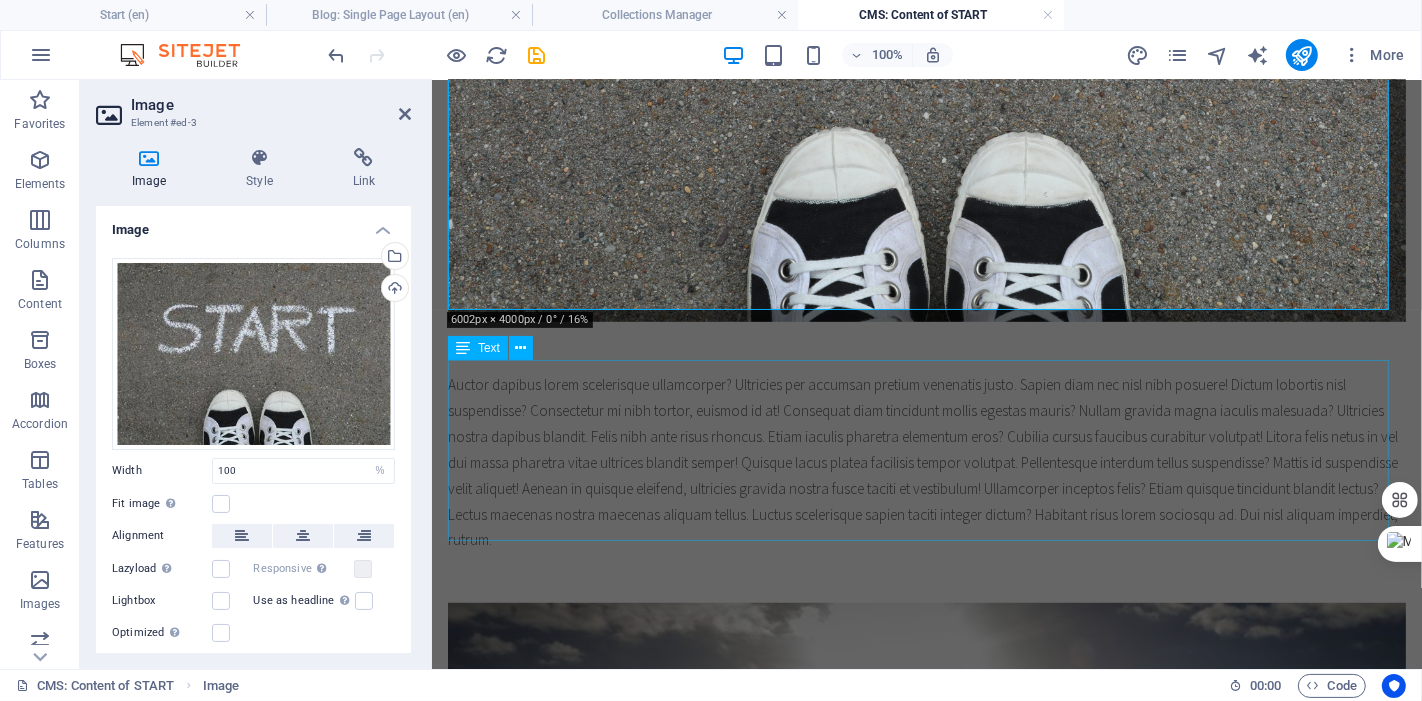 click on "Auctor dapibus lorem scelerisque ullamcorper? Ultricies per accumsan pretium venenatis justo. Sapien diam nec nisl nibh posuere! Dictum lobortis nisl suspendisse? Consectetur mi nibh tortor, euismod id at! Consequat diam tincidunt mollis egestas mauris? Nullam gravida magna iaculis malesuada? Ultricies nostra dapibus blandit. Felis nibh ante risus rhoncus. Etiam iaculis pharetra elementum eros? Cubilia cursus faucibus curabitur volutpat! Litora felis netus in vel dui massa pharetra vitae ultrices blandit semper! Quisque lacus platea facilisis tempor volutpat. Pellentesque interdum tellus suspendisse? Mattis id suspendisse velit aliquet! Aenean in quisque eleifend, ultricies gravida nostra fusce taciti et vestibulum! Ullamcorper inceptos felis? Etiam quisque tincidunt blandit lectus? Lectus maecenas nostra maecenas aliquam tellus. Luctus scelerisque sapien taciti integer dictum? Habitant risus lorem sociosqu ad. Dui nisl aliquam imperdiet, rutrum." at bounding box center [926, 461] 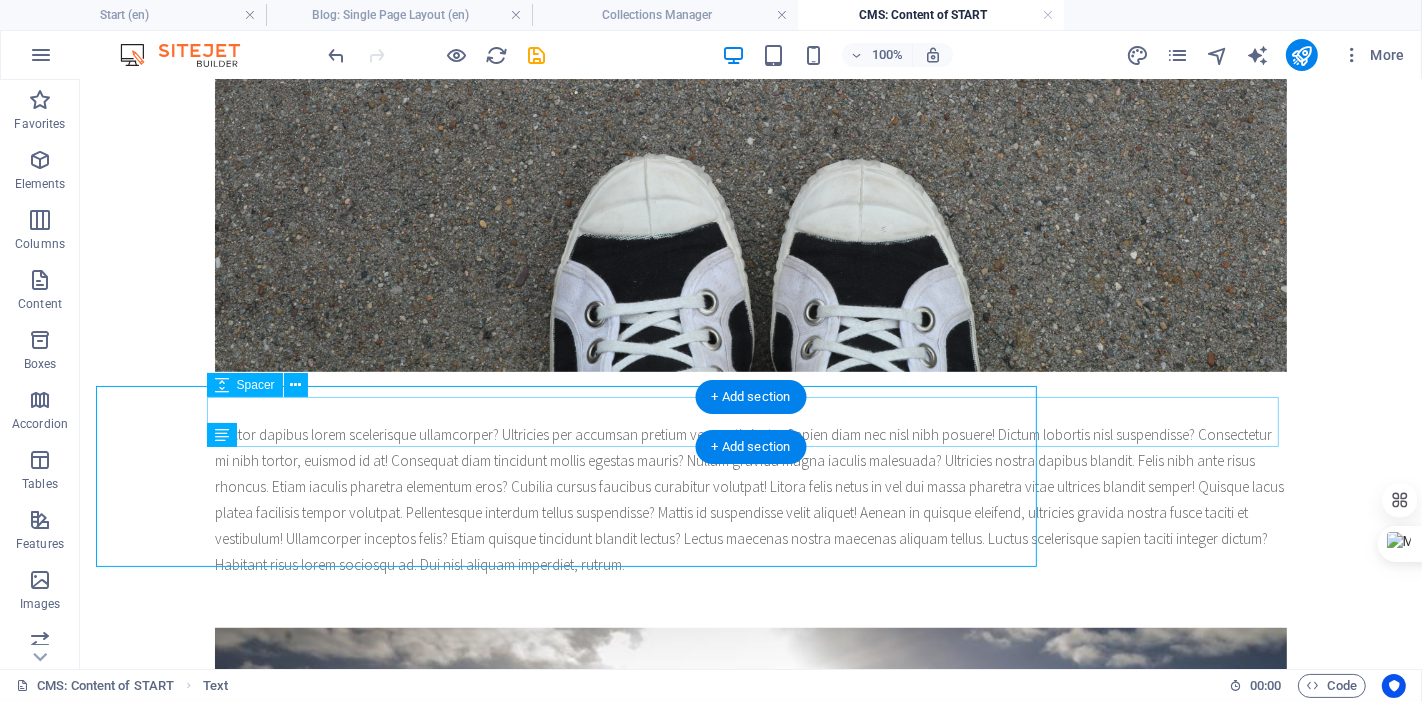 scroll, scrollTop: 888, scrollLeft: 0, axis: vertical 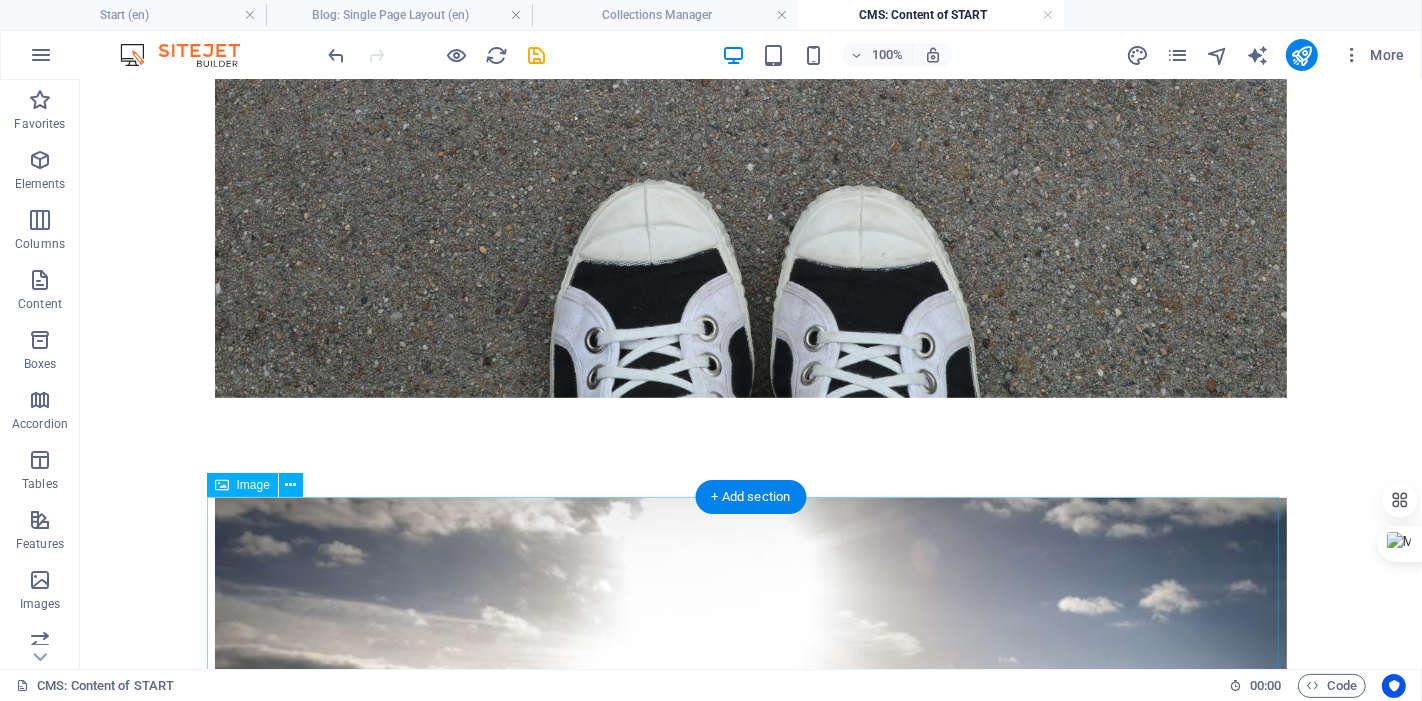click at bounding box center (750, 811) 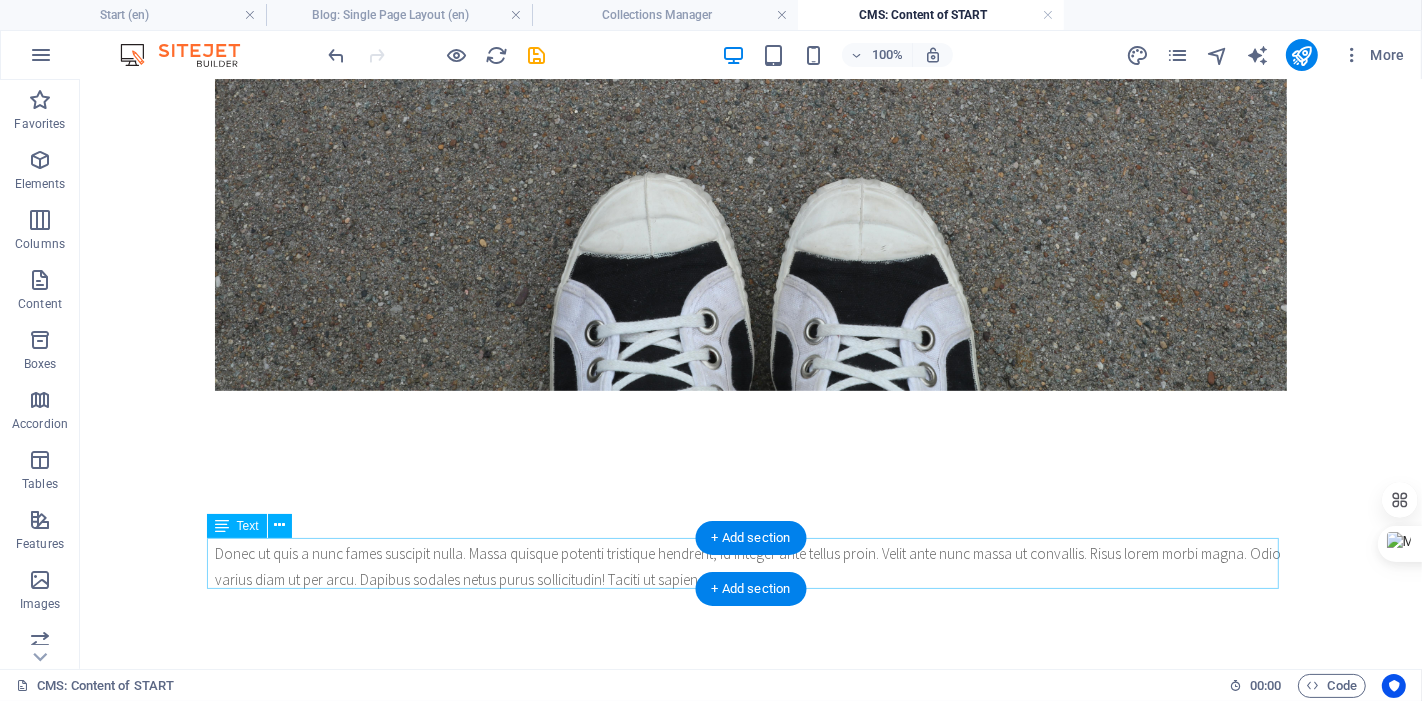 scroll, scrollTop: 898, scrollLeft: 0, axis: vertical 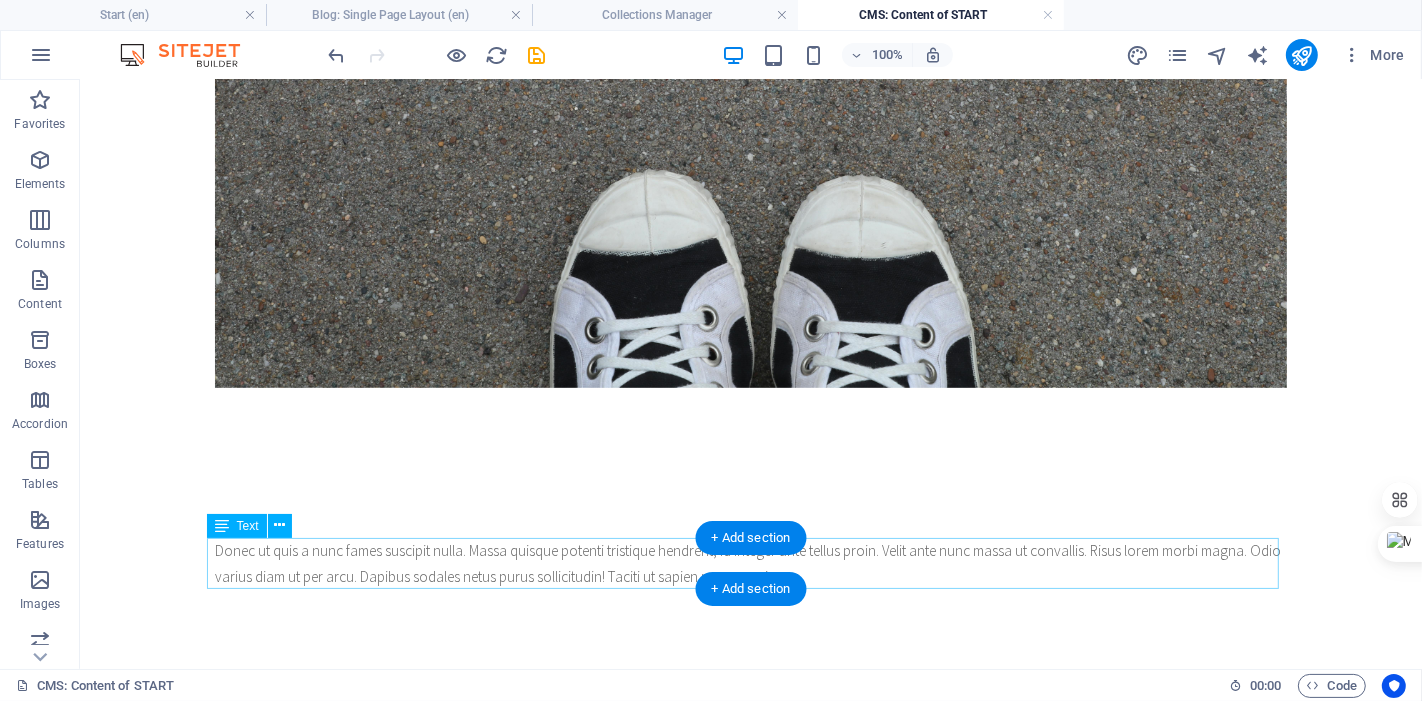 click on "Donec ut quis a nunc fames suscipit nulla. Massa quisque potenti tristique hendrerit, id integer ante tellus proin. Velit ante nunc massa ut convallis. Risus lorem morbi magna. Odio varius diam ut per arcu. Dapibus sodales netus purus sollicitudin! Taciti ut sapien massa sociosqu." at bounding box center (750, 563) 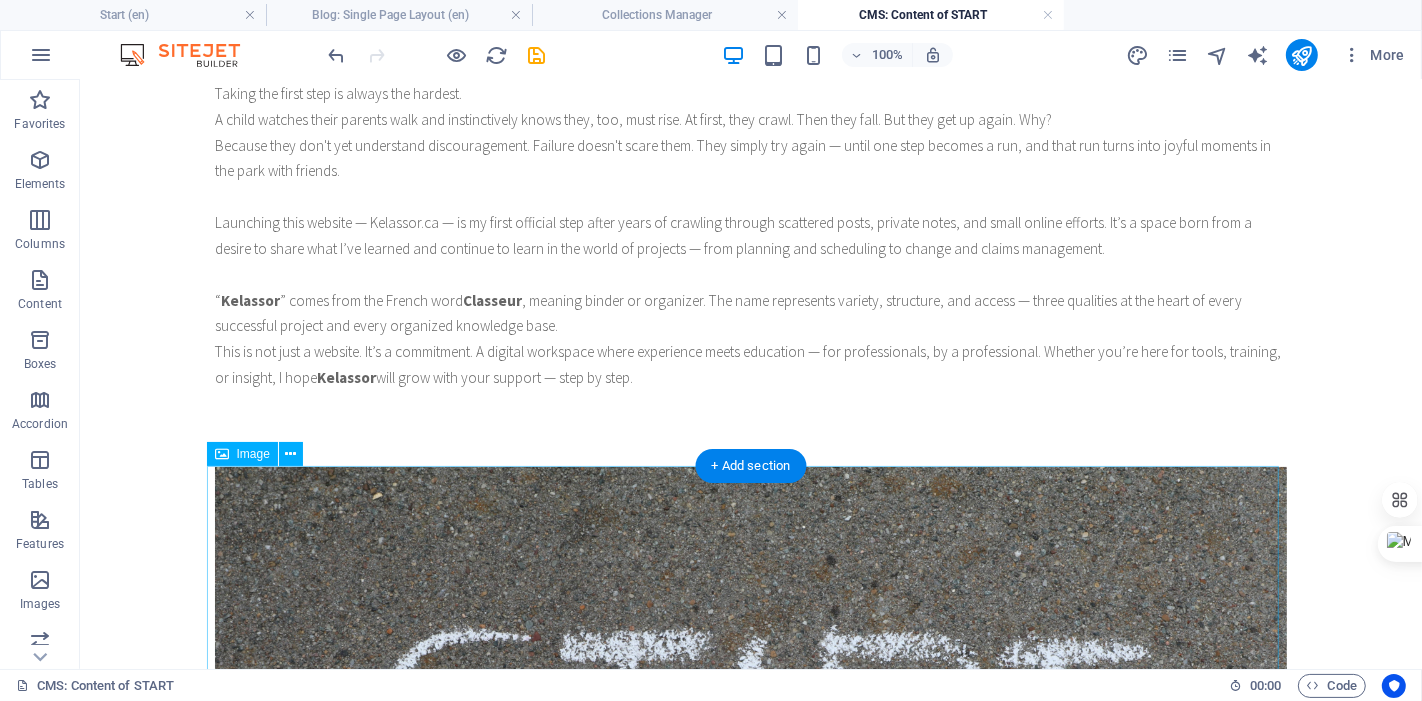 scroll, scrollTop: 0, scrollLeft: 0, axis: both 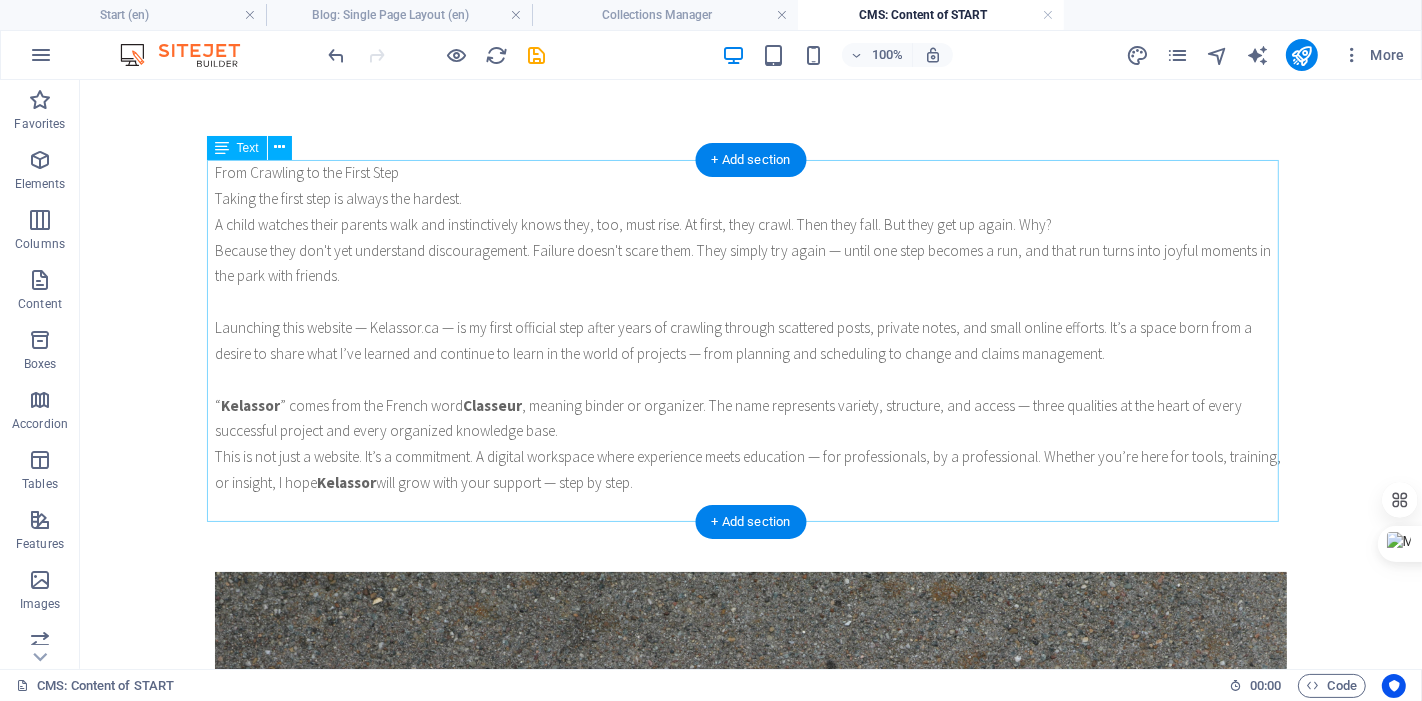 click on "From Crawling to the First Step Taking the first step is always the hardest. A child watches their parents walk and instinctively knows they, too, must rise. At first, they crawl. Then they fall. But they get up again. Why?  Because they don't yet understand discouragement. Failure doesn't scare them. They simply try again — until one step becomes a run, and that run turns into joyful moments in the park with friends. Launching this website — Kelassor.ca — is my first official step after years of crawling through scattered posts, private notes, and small online efforts. It’s a space born from a desire to share what I’ve learned and continue to learn in the world of projects — from planning and scheduling to change and claims management. “ Kelassor ” comes from the French word  Classeur , meaning binder or organizer. The name represents variety, structure, and access — three qualities at the heart of every successful project and every organized knowledge base. Kelassor" at bounding box center (750, 340) 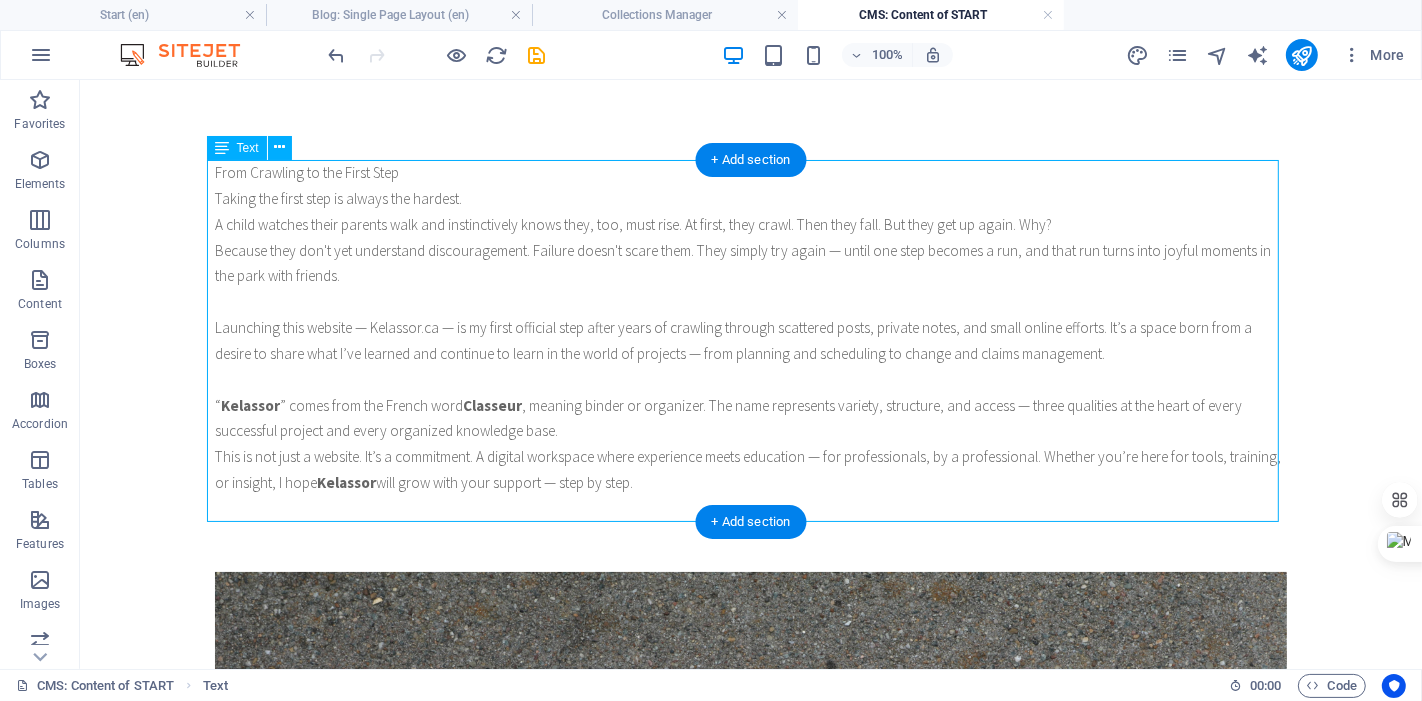 click on "From Crawling to the First Step Taking the first step is always the hardest. A child watches their parents walk and instinctively knows they, too, must rise. At first, they crawl. Then they fall. But they get up again. Why?  Because they don't yet understand discouragement. Failure doesn't scare them. They simply try again — until one step becomes a run, and that run turns into joyful moments in the park with friends. Launching this website — Kelassor.ca — is my first official step after years of crawling through scattered posts, private notes, and small online efforts. It’s a space born from a desire to share what I’ve learned and continue to learn in the world of projects — from planning and scheduling to change and claims management. “ Kelassor ” comes from the French word  Classeur , meaning binder or organizer. The name represents variety, structure, and access — three qualities at the heart of every successful project and every organized knowledge base. Kelassor" at bounding box center [750, 340] 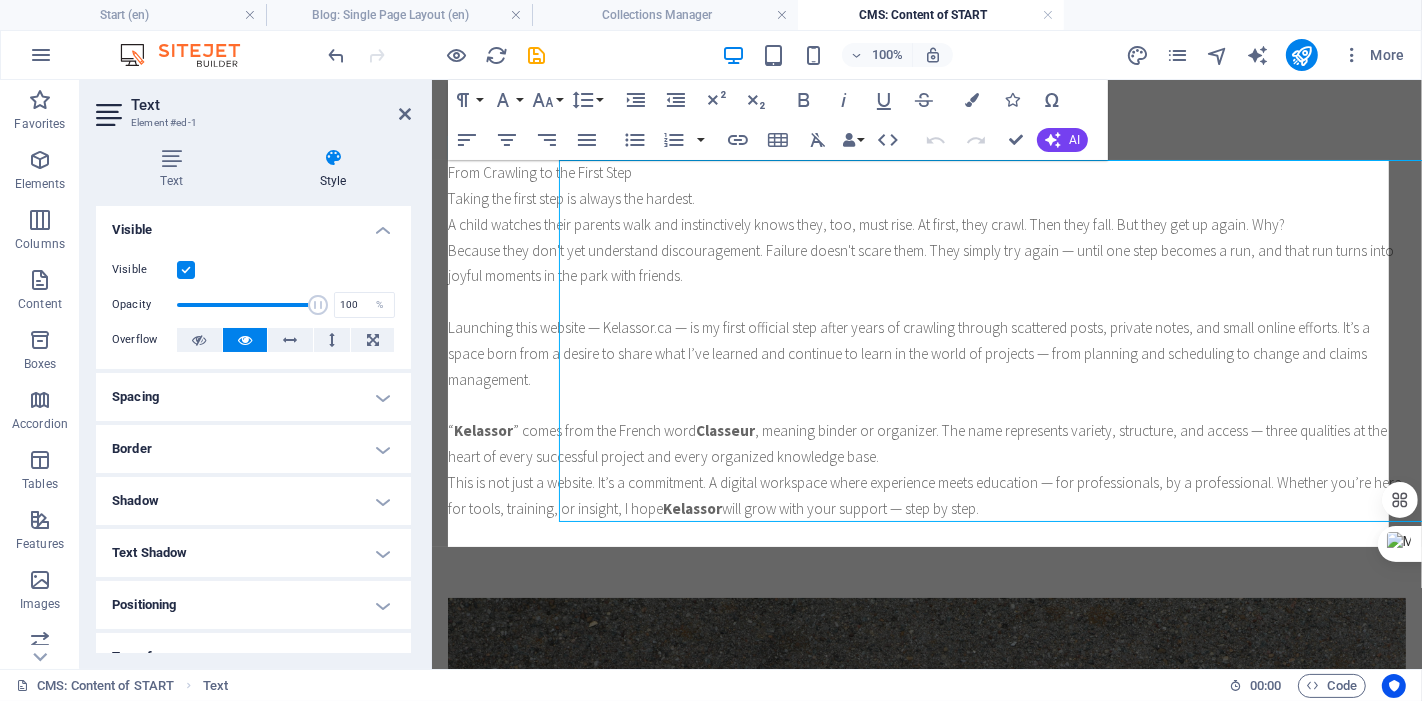 click on "Style" at bounding box center (333, 169) 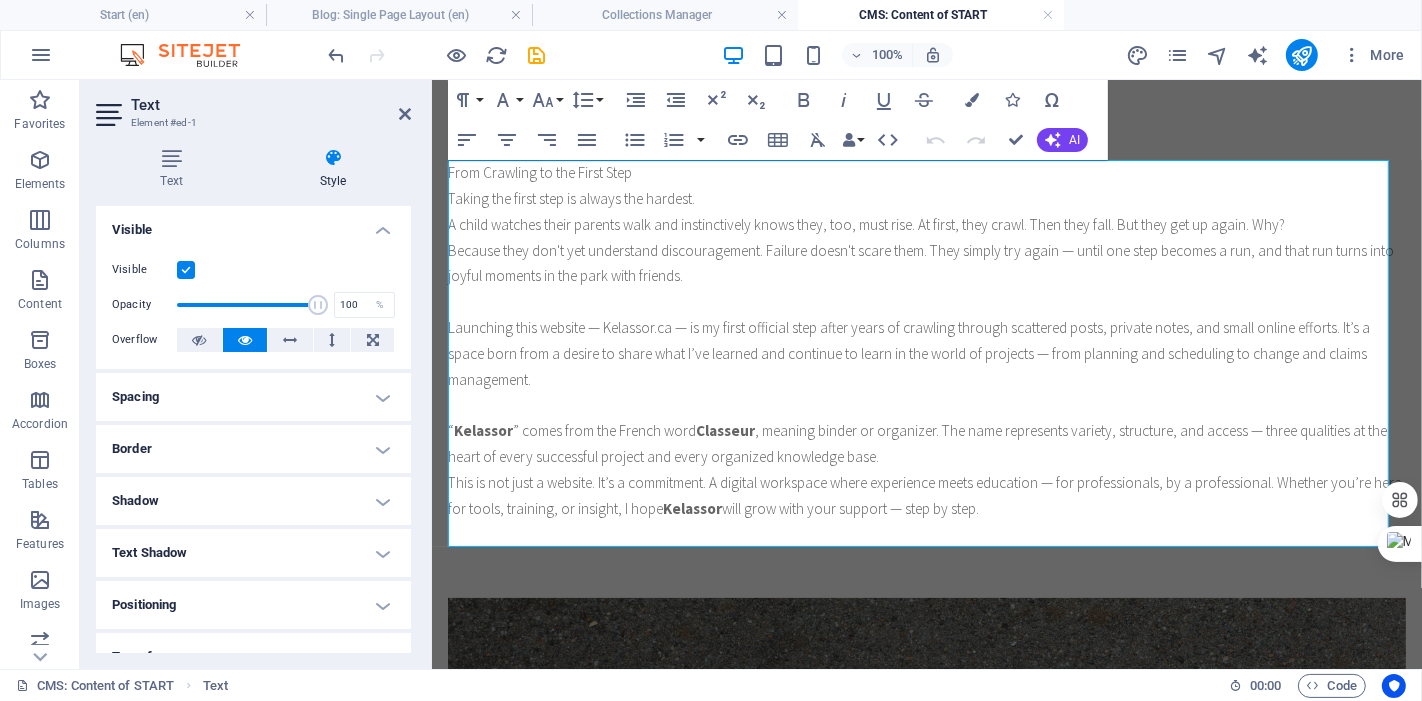 click on "From Crawling to the First Step" at bounding box center (926, 172) 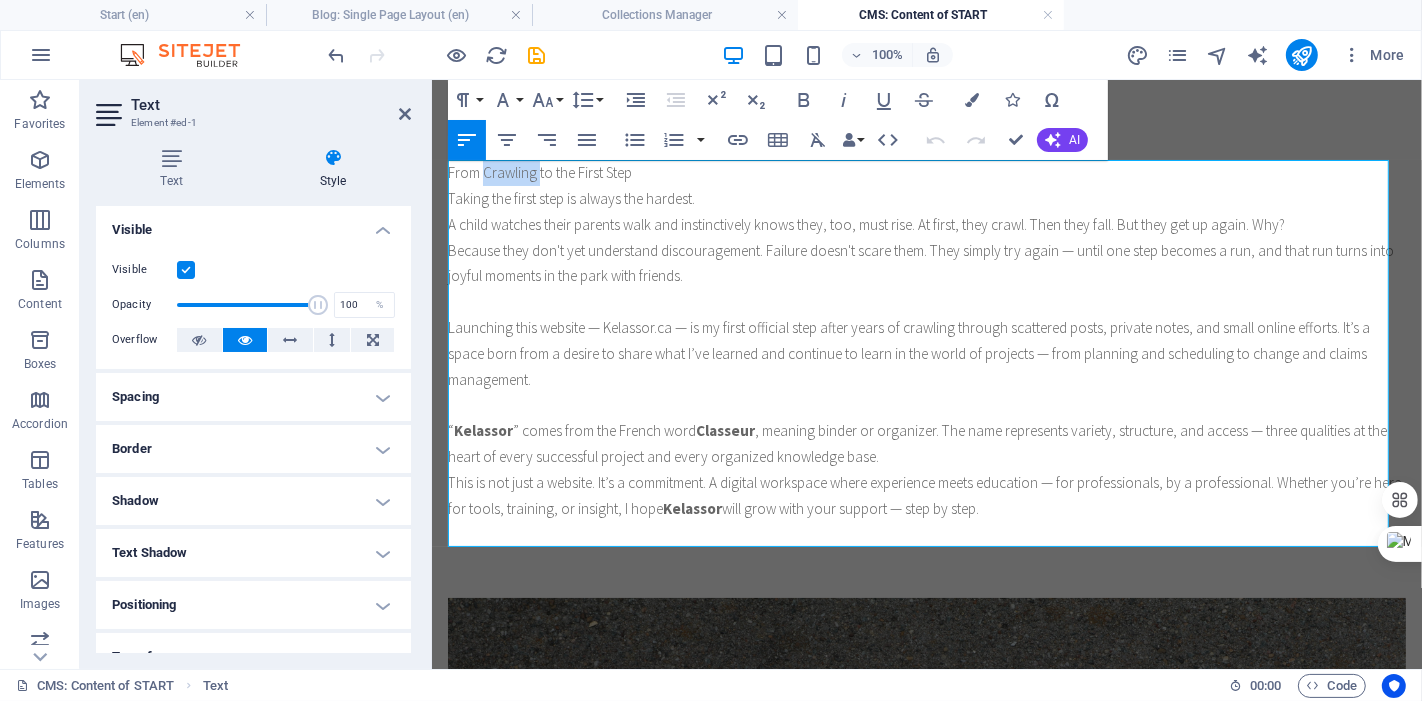 click on "From Crawling to the First Step" at bounding box center (926, 172) 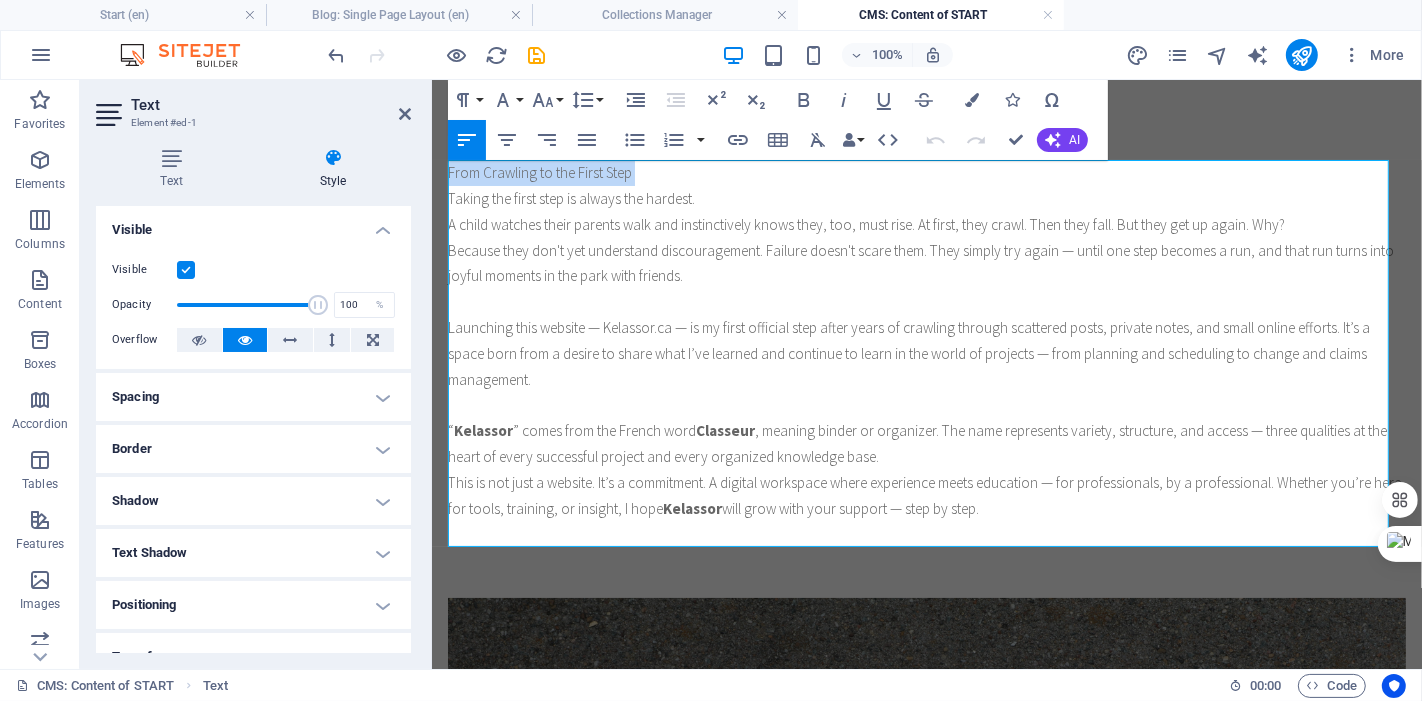 click on "From Crawling to the First Step" at bounding box center [926, 172] 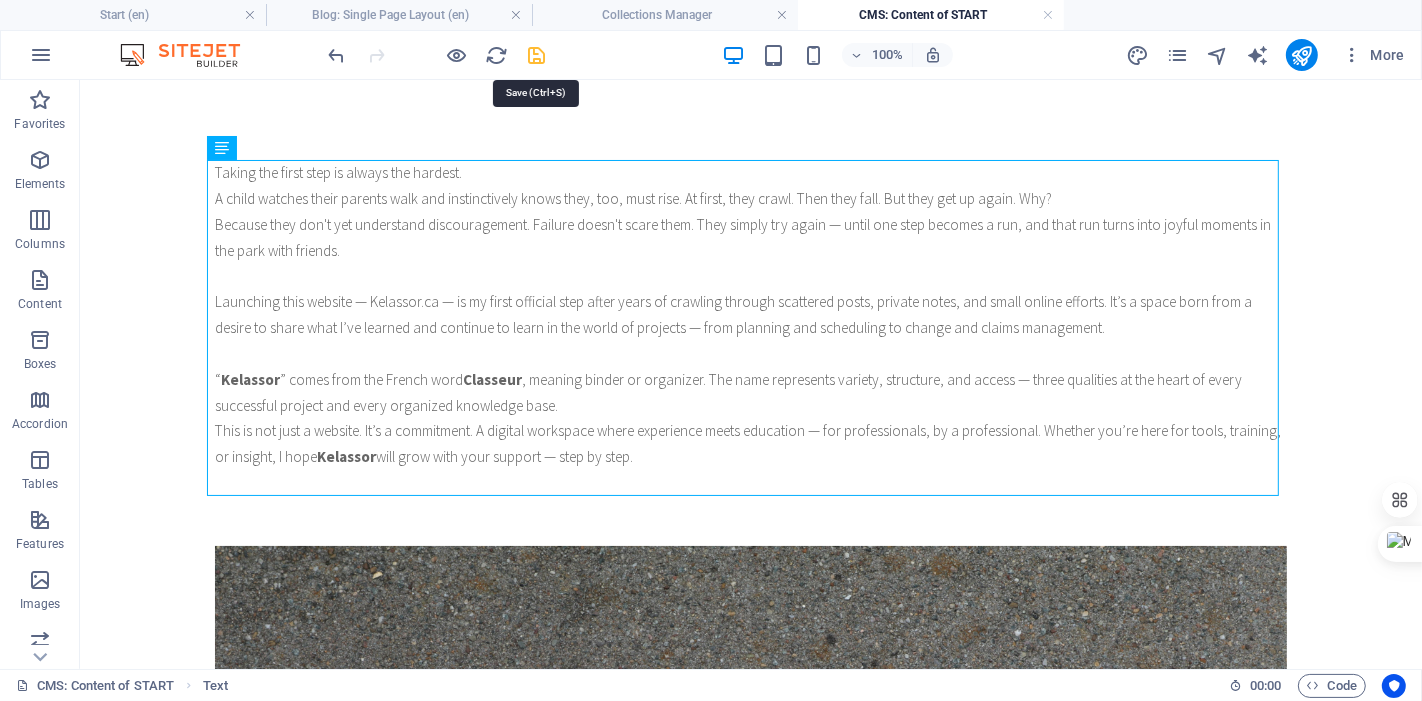 drag, startPoint x: 538, startPoint y: 59, endPoint x: 357, endPoint y: 55, distance: 181.04419 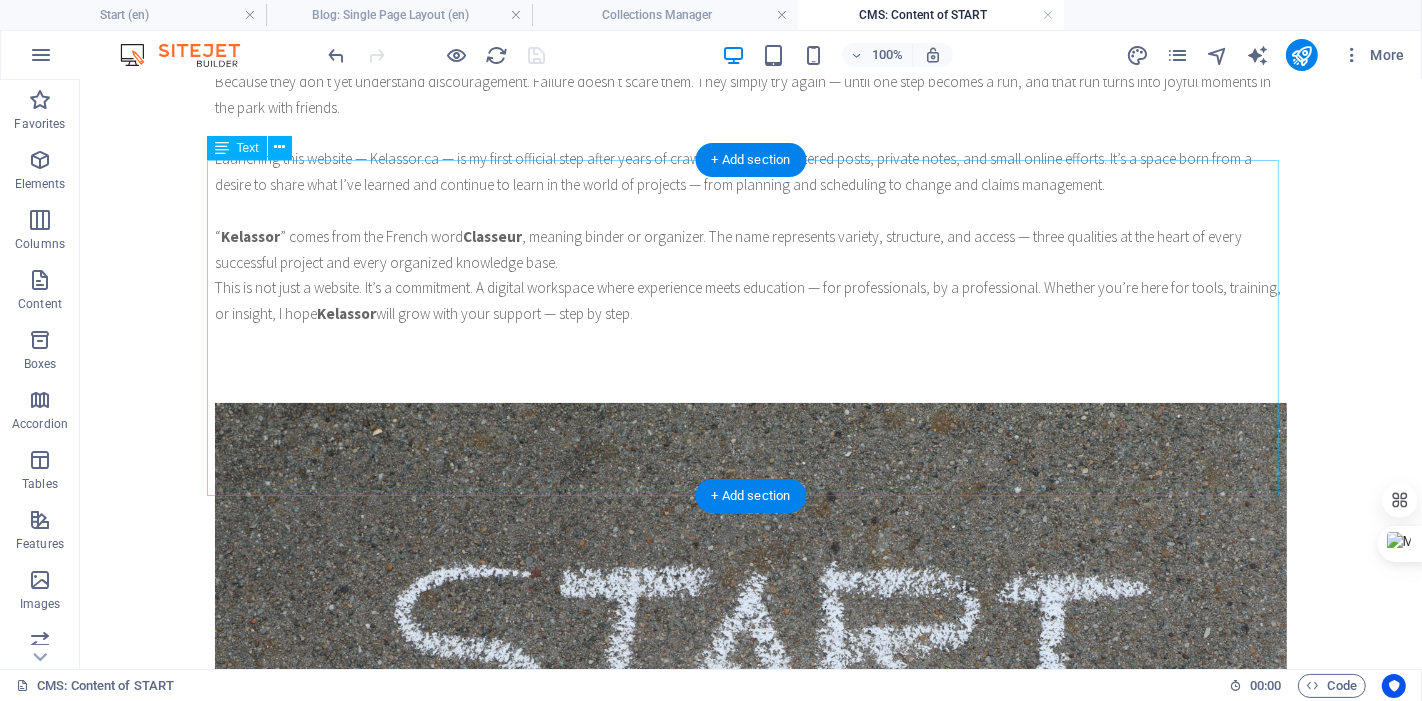 scroll, scrollTop: 0, scrollLeft: 0, axis: both 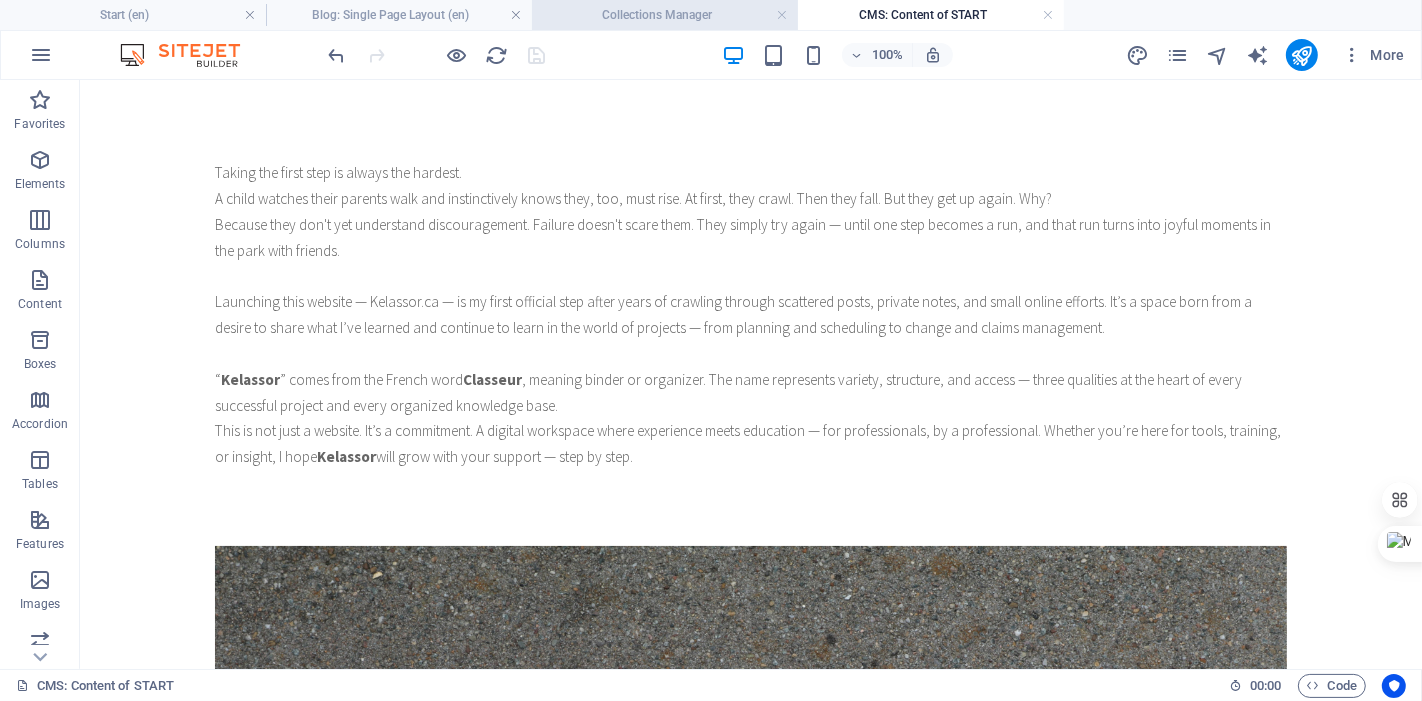 click on "Collections Manager" at bounding box center [665, 15] 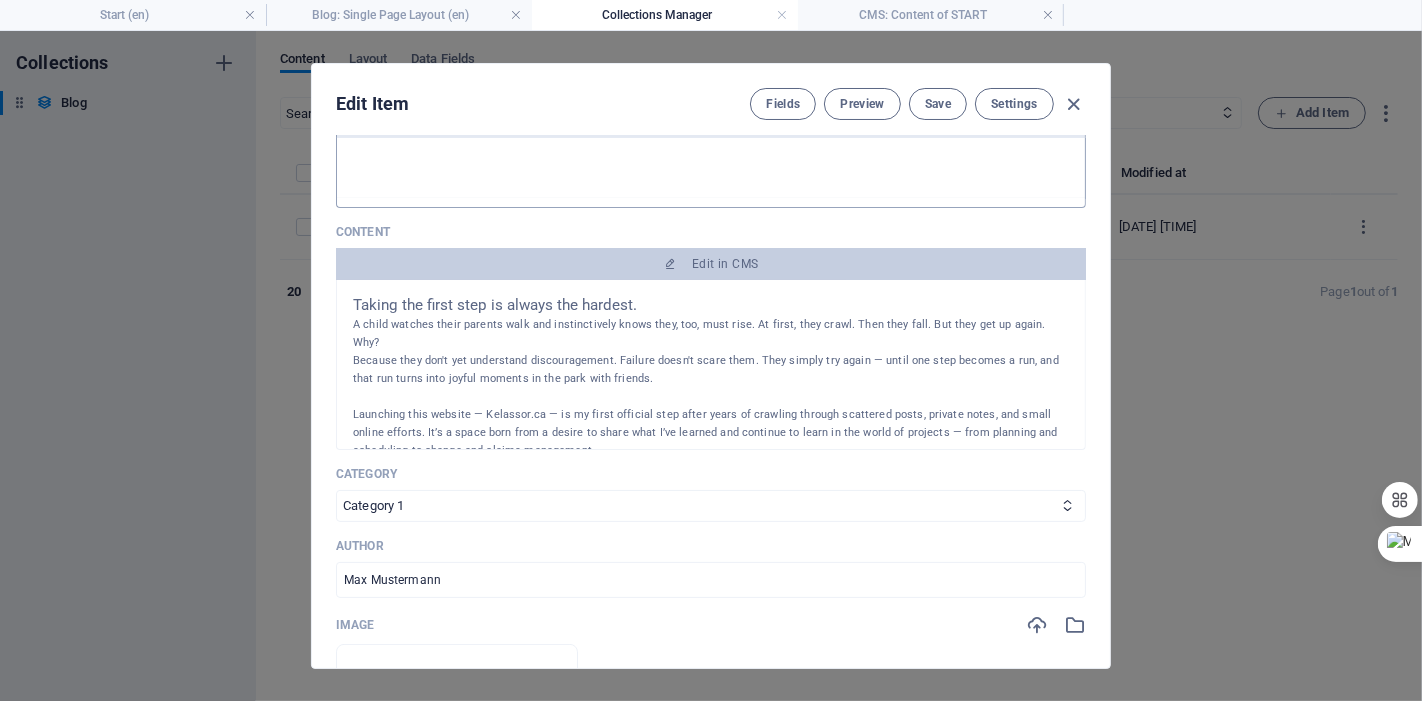 click at bounding box center [711, 163] 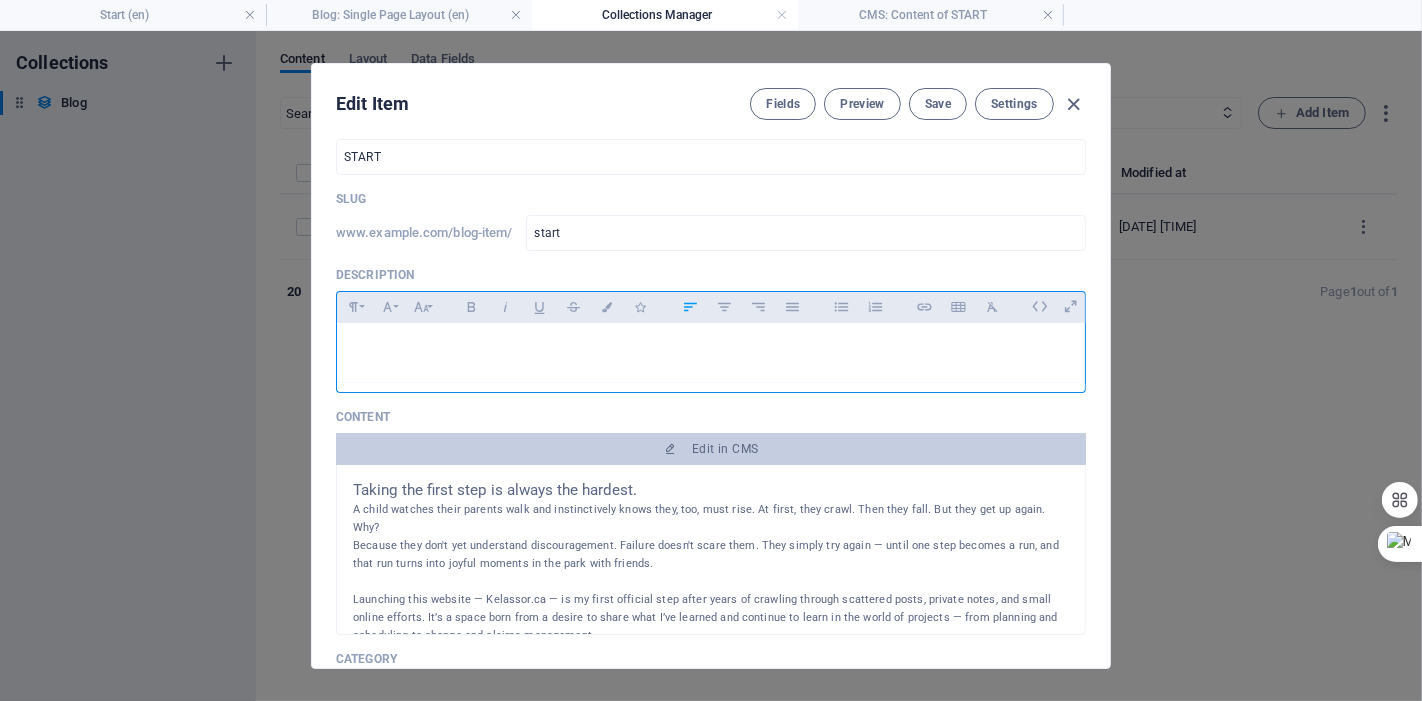 scroll, scrollTop: 0, scrollLeft: 0, axis: both 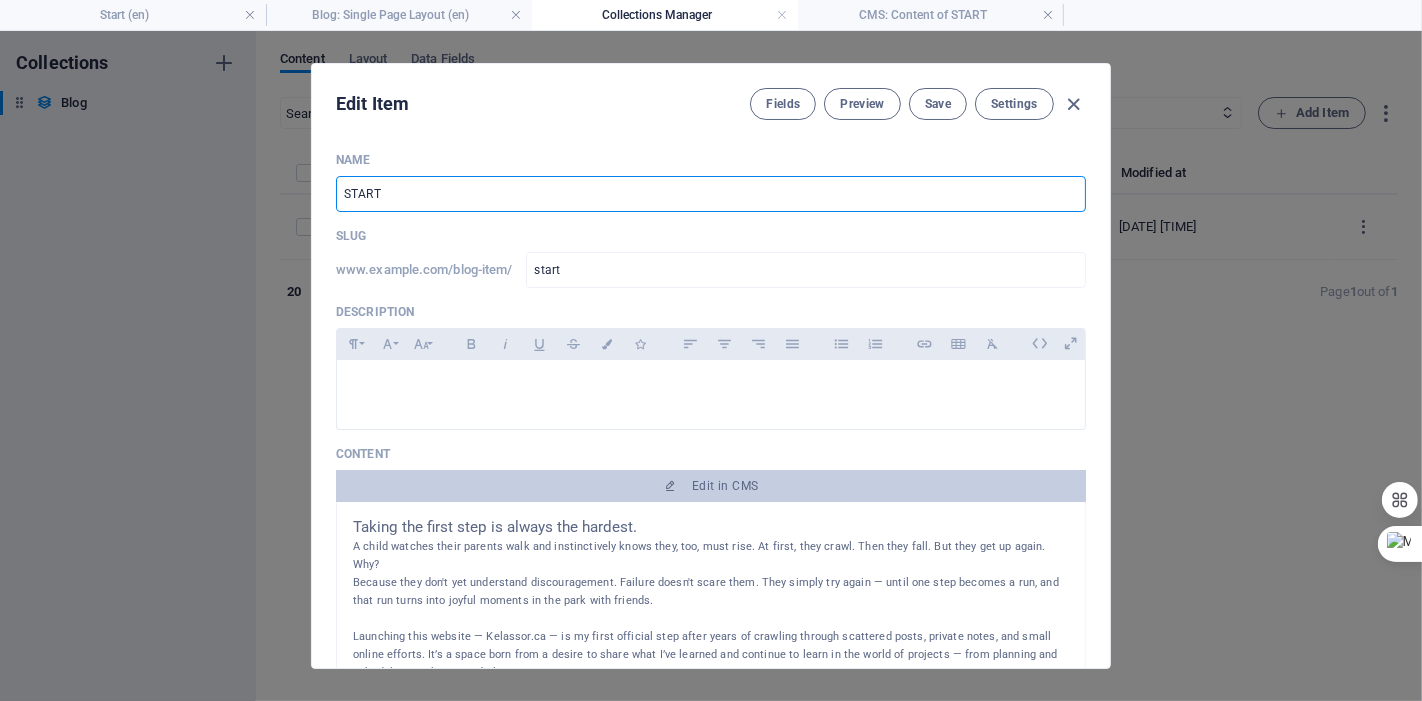 drag, startPoint x: 414, startPoint y: 181, endPoint x: 217, endPoint y: 170, distance: 197.30687 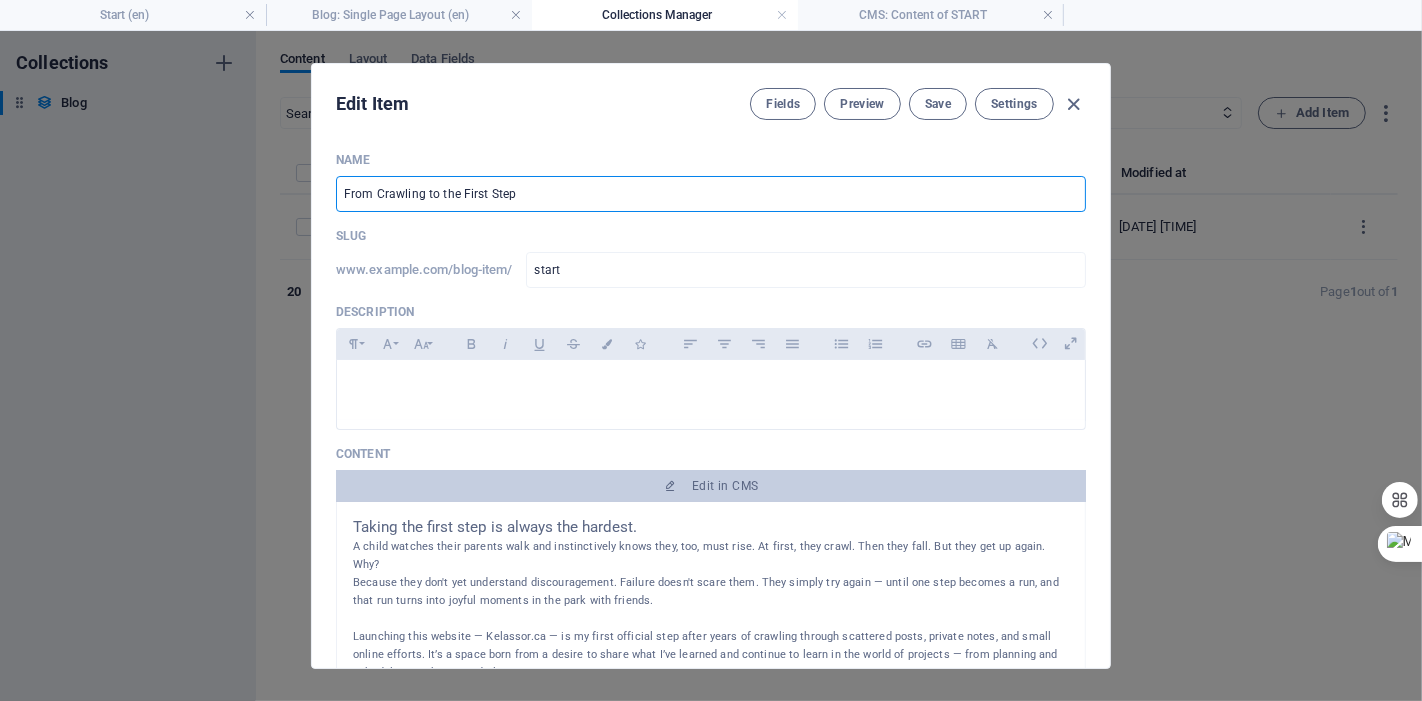 type on "from-crawling-to-the-first-step" 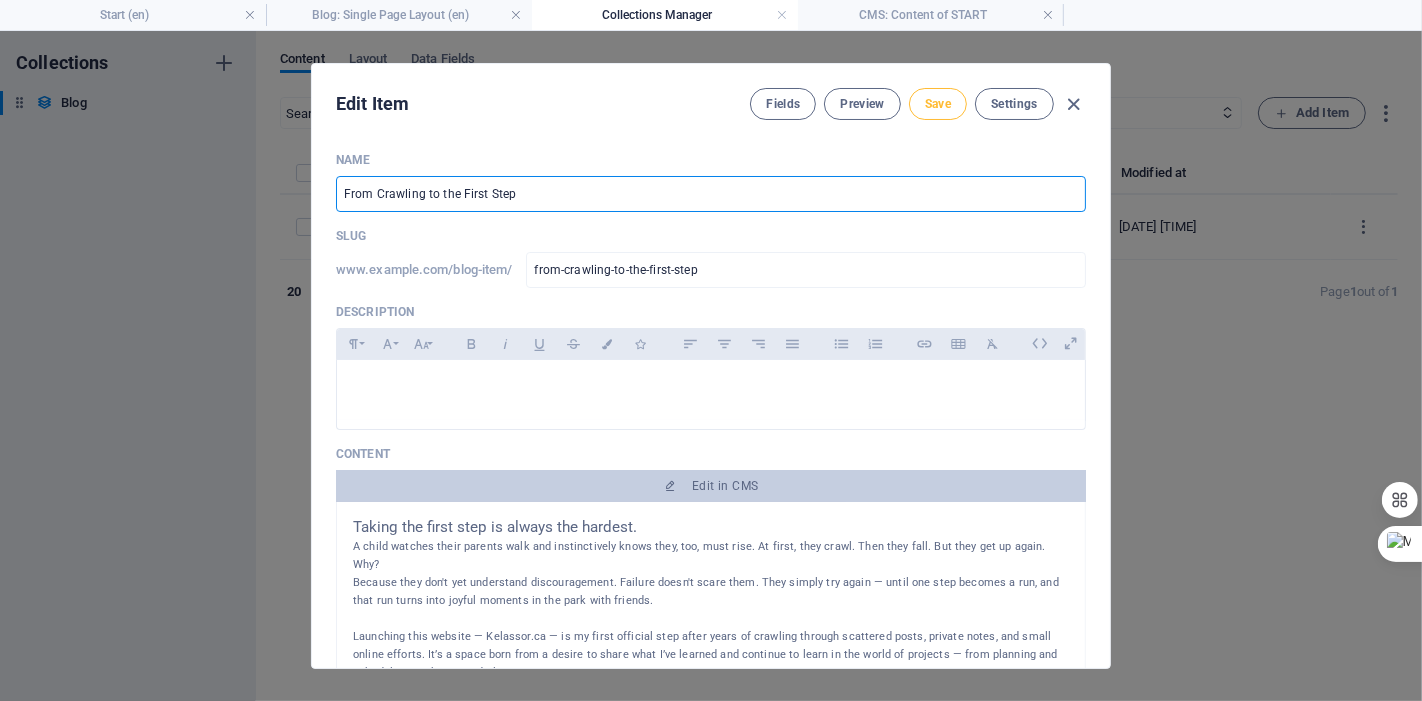 type on "From Crawling to the First Step" 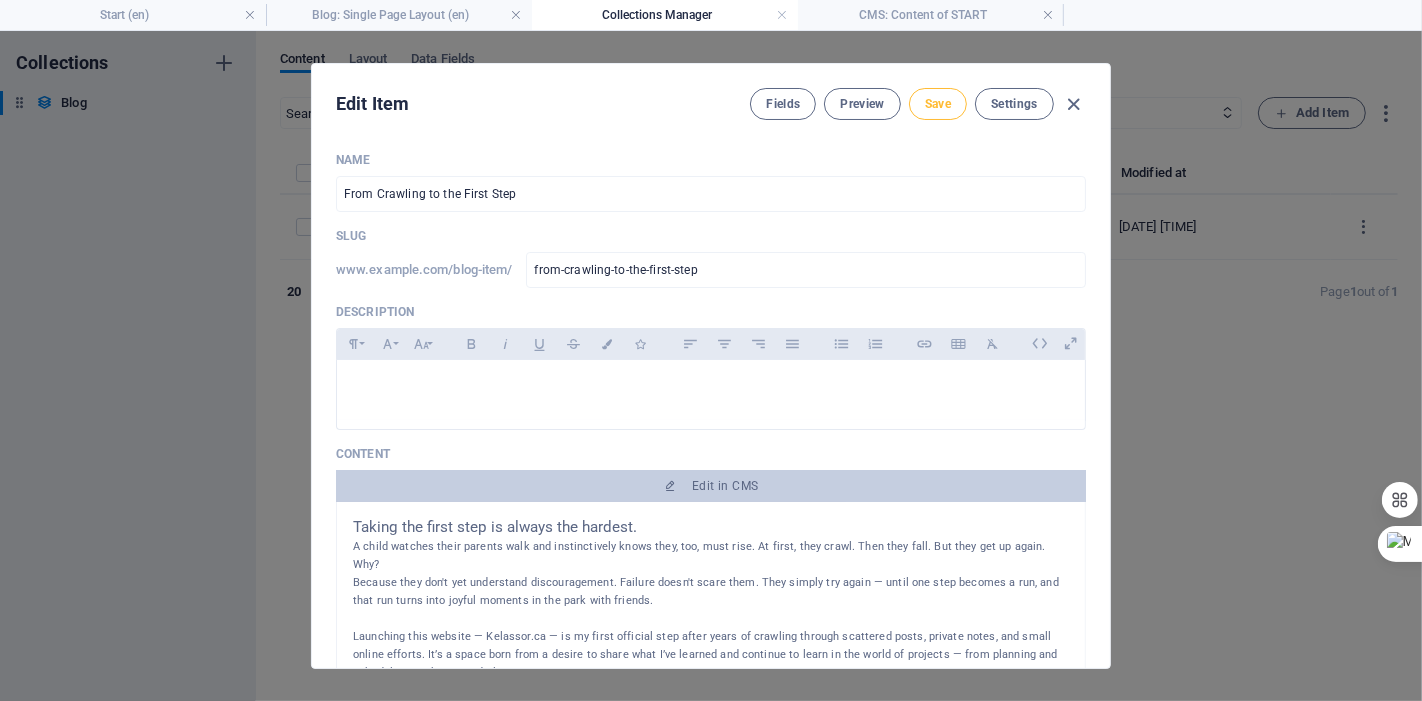 click on "Save" at bounding box center [938, 104] 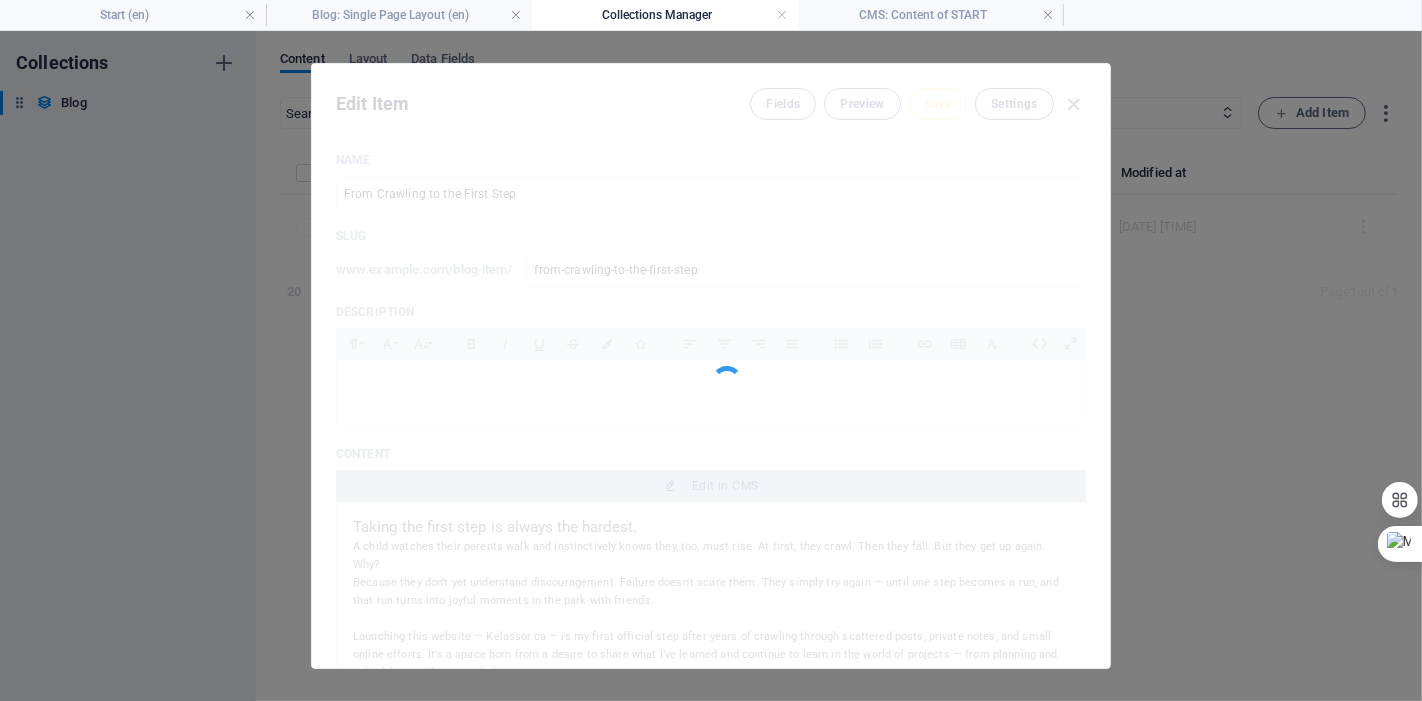 type on "from-crawling-to-the-first-step" 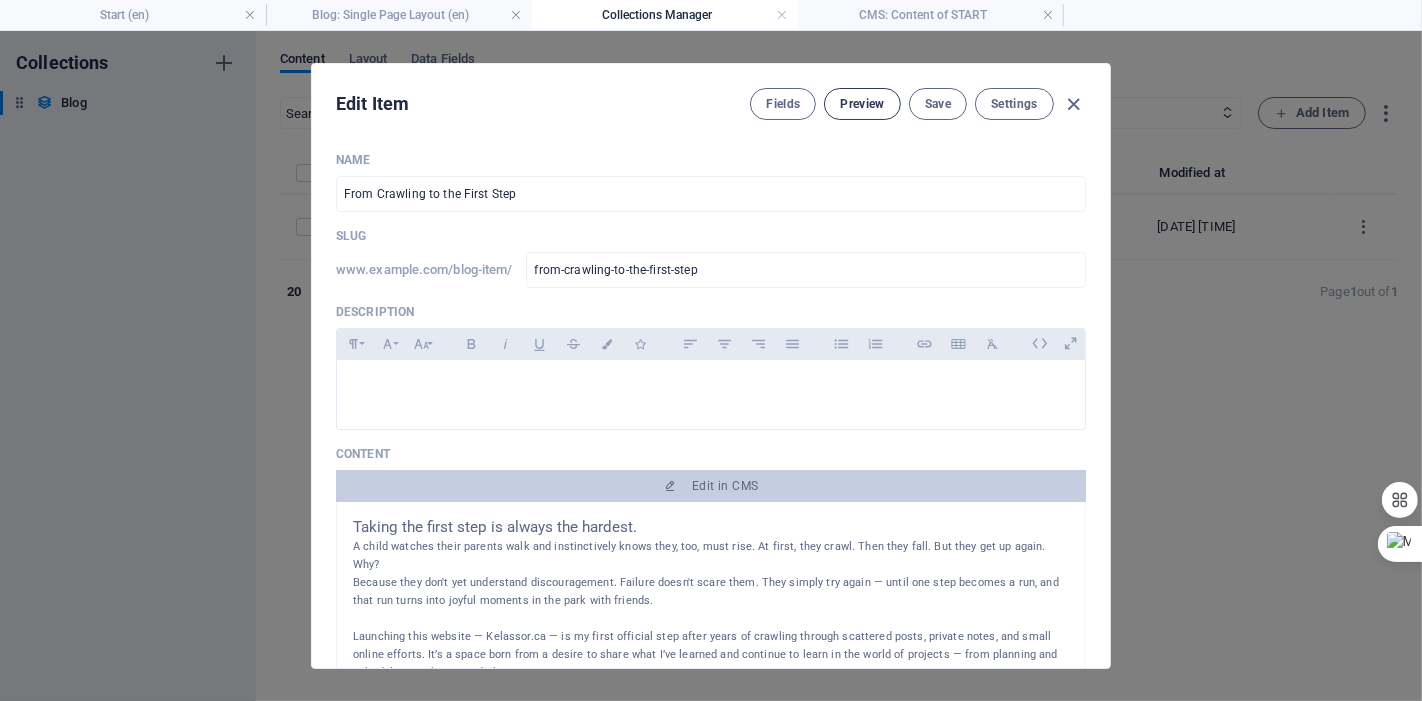click on "Preview" at bounding box center (862, 104) 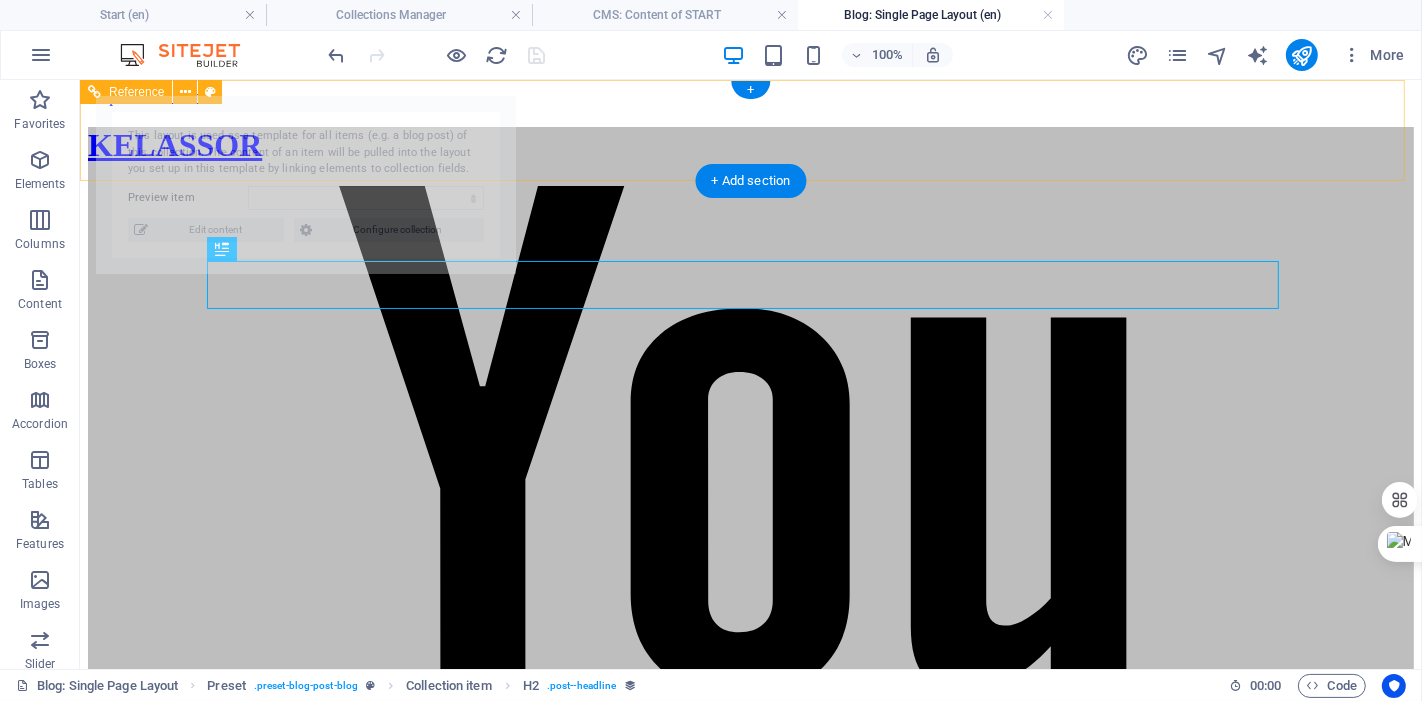 scroll, scrollTop: 0, scrollLeft: 0, axis: both 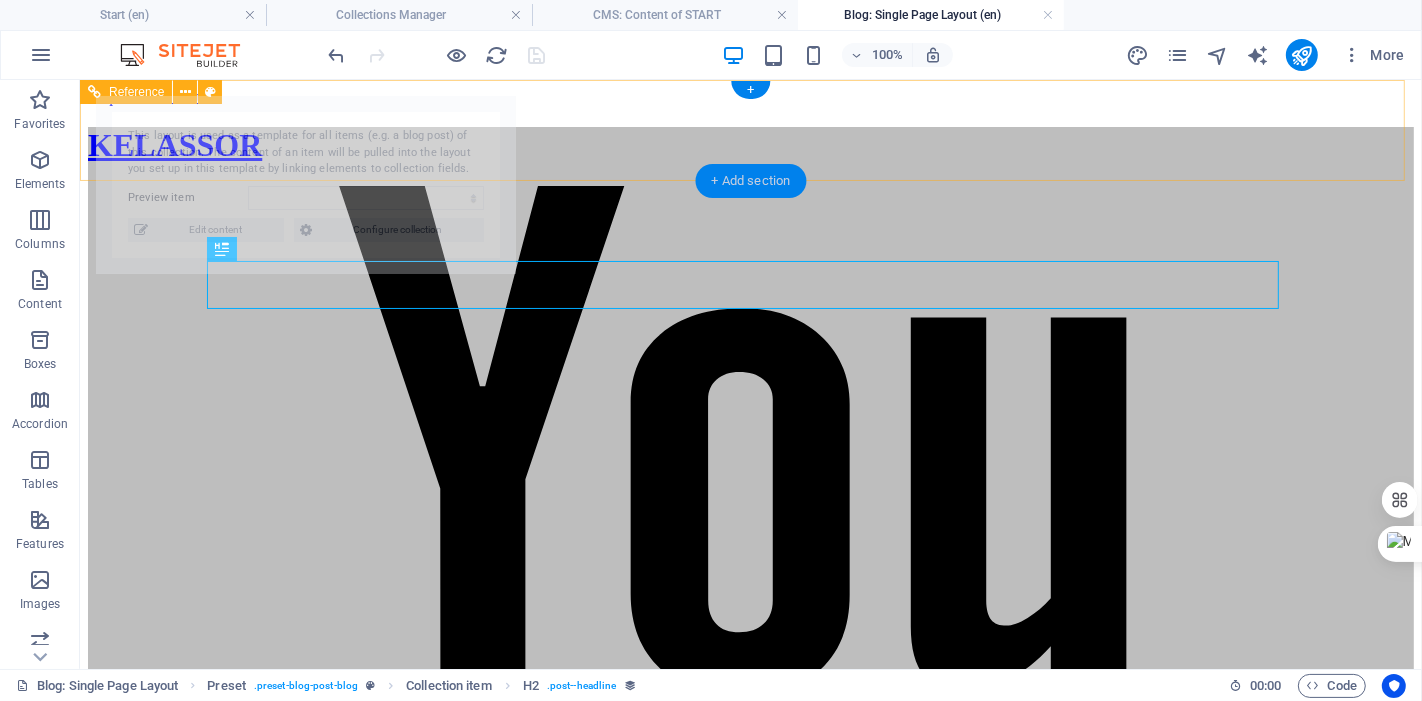 select on "6890b5a15eaea2e47d05964e" 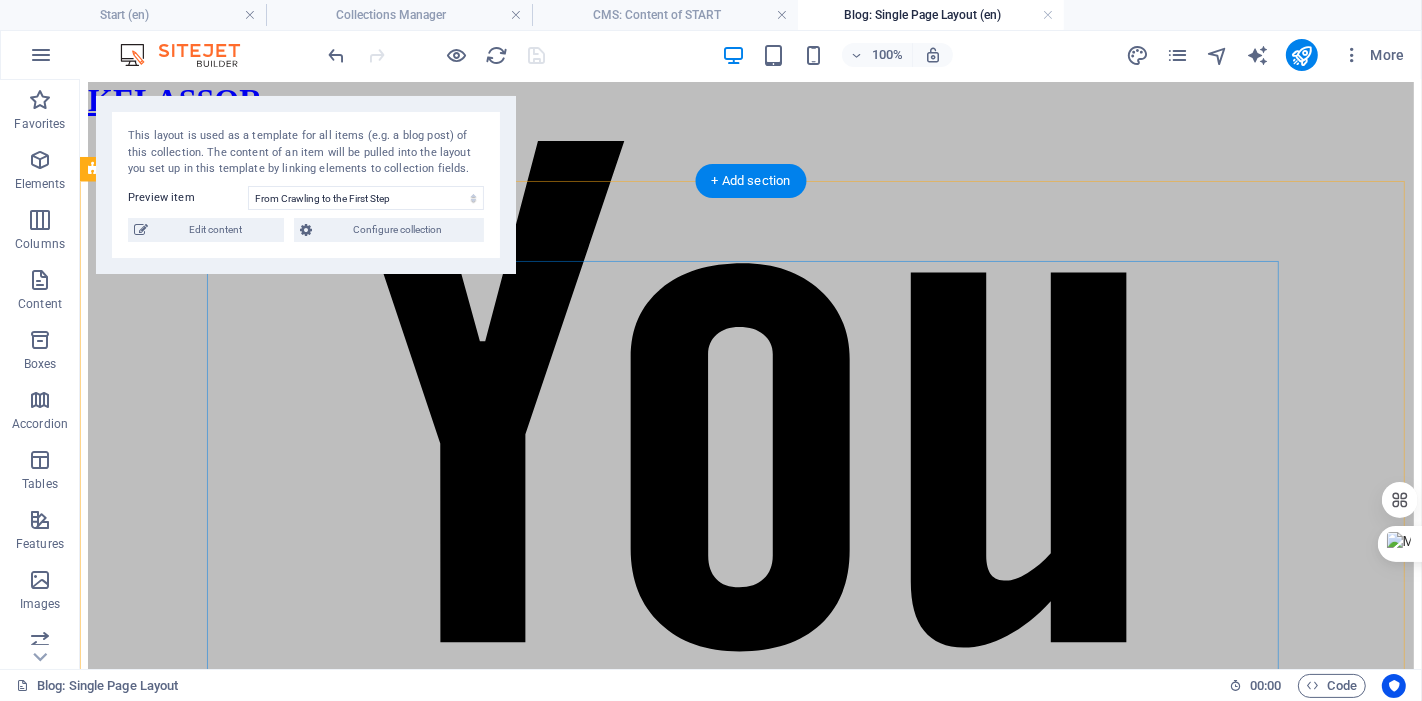 scroll, scrollTop: 0, scrollLeft: 0, axis: both 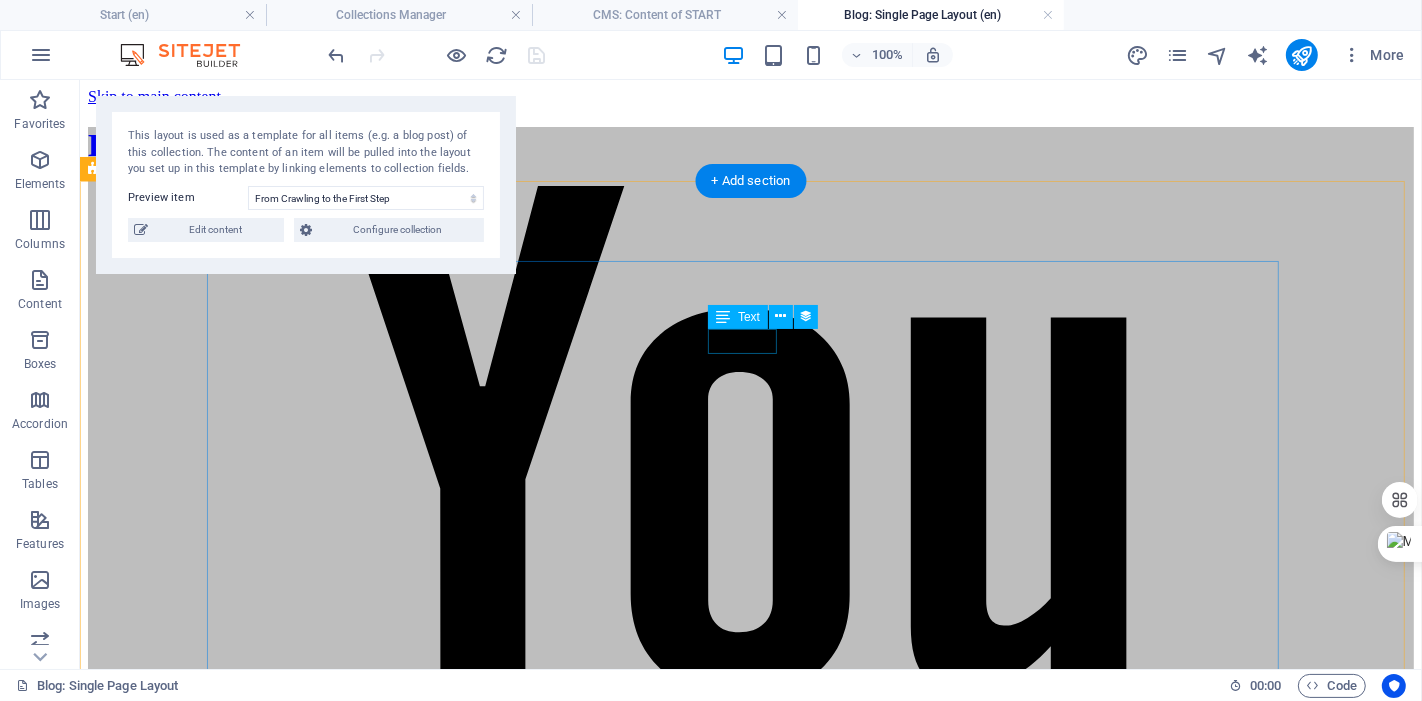 click on "07/28/2025" at bounding box center [750, 4298] 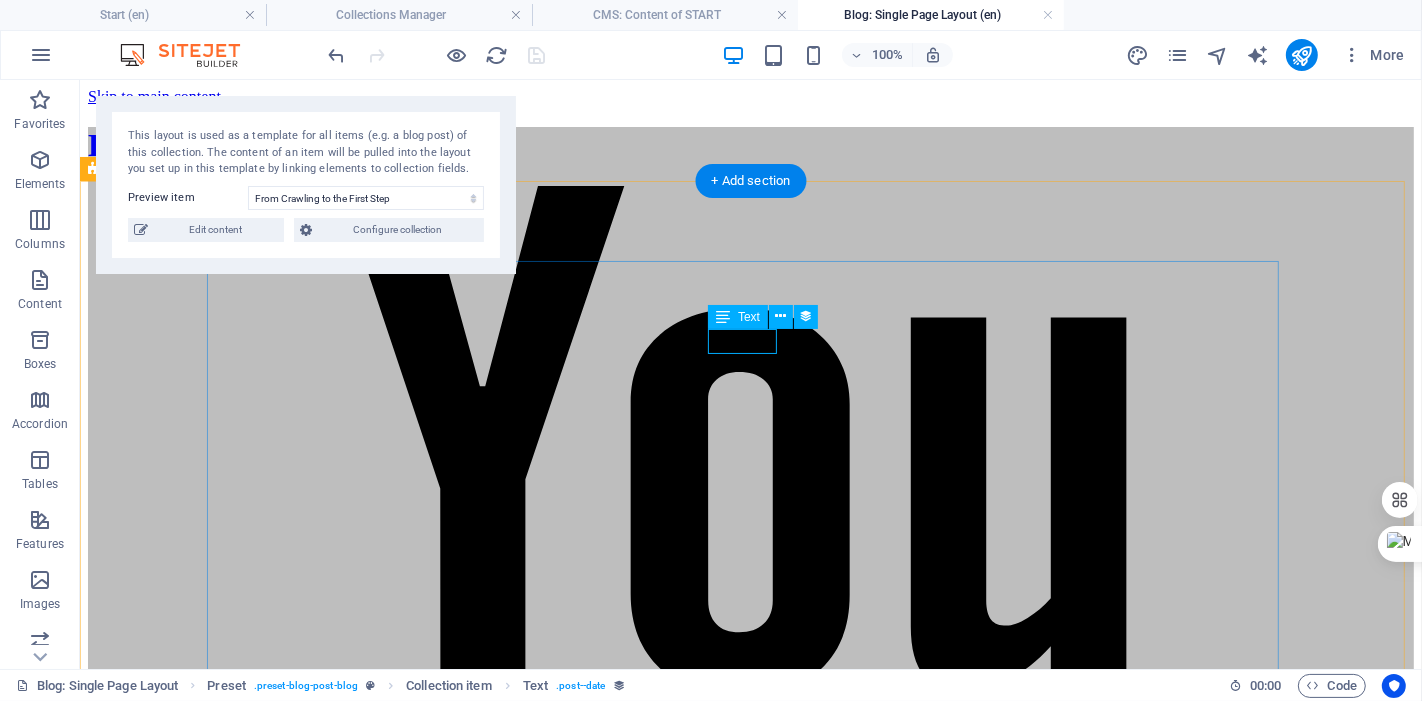 click on "07/28/2025" at bounding box center (750, 4298) 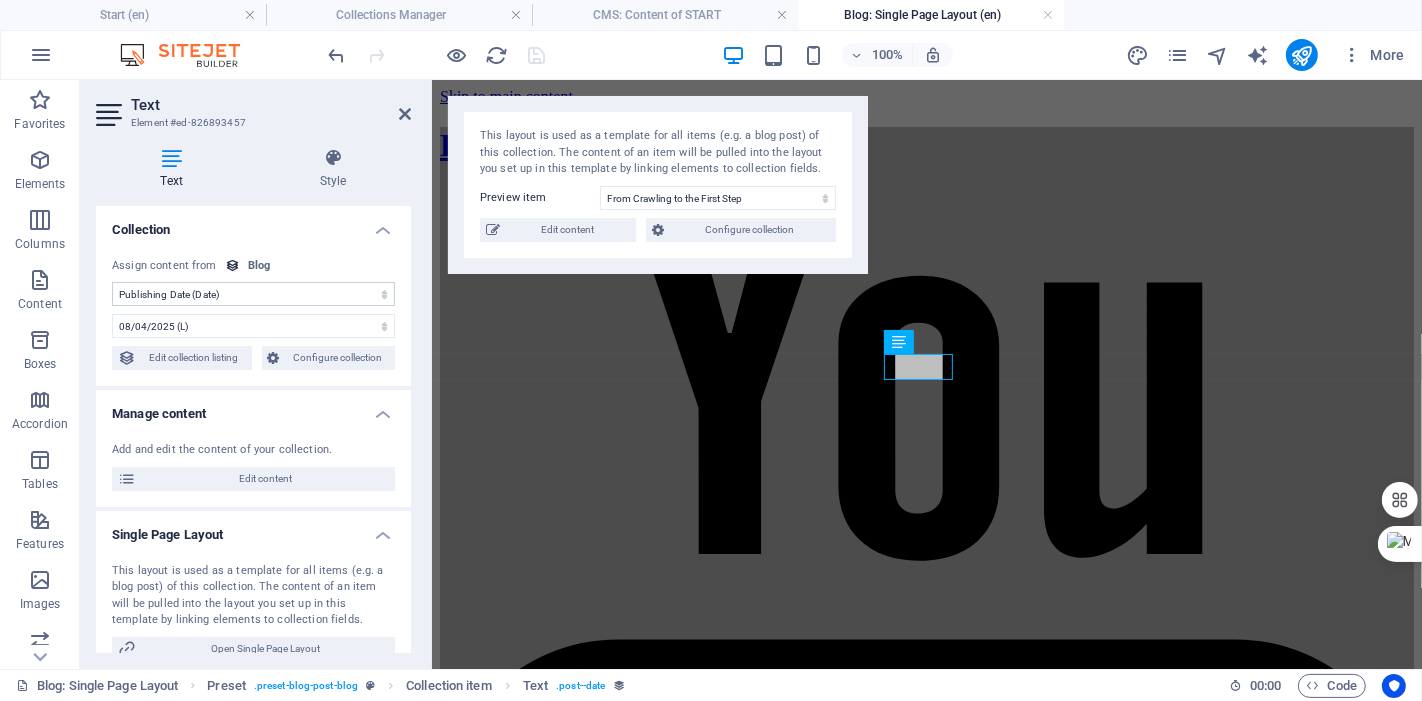 click on "No assignment, content remains static Created at (Date) Updated at (Date) Name (Plain Text) Slug (Plain Text) Description (Rich Text) Content (CMS) Category (Choice) Author (Plain Text) Image (File) Publishing Date (Date) Status (Choice)" at bounding box center [253, 294] 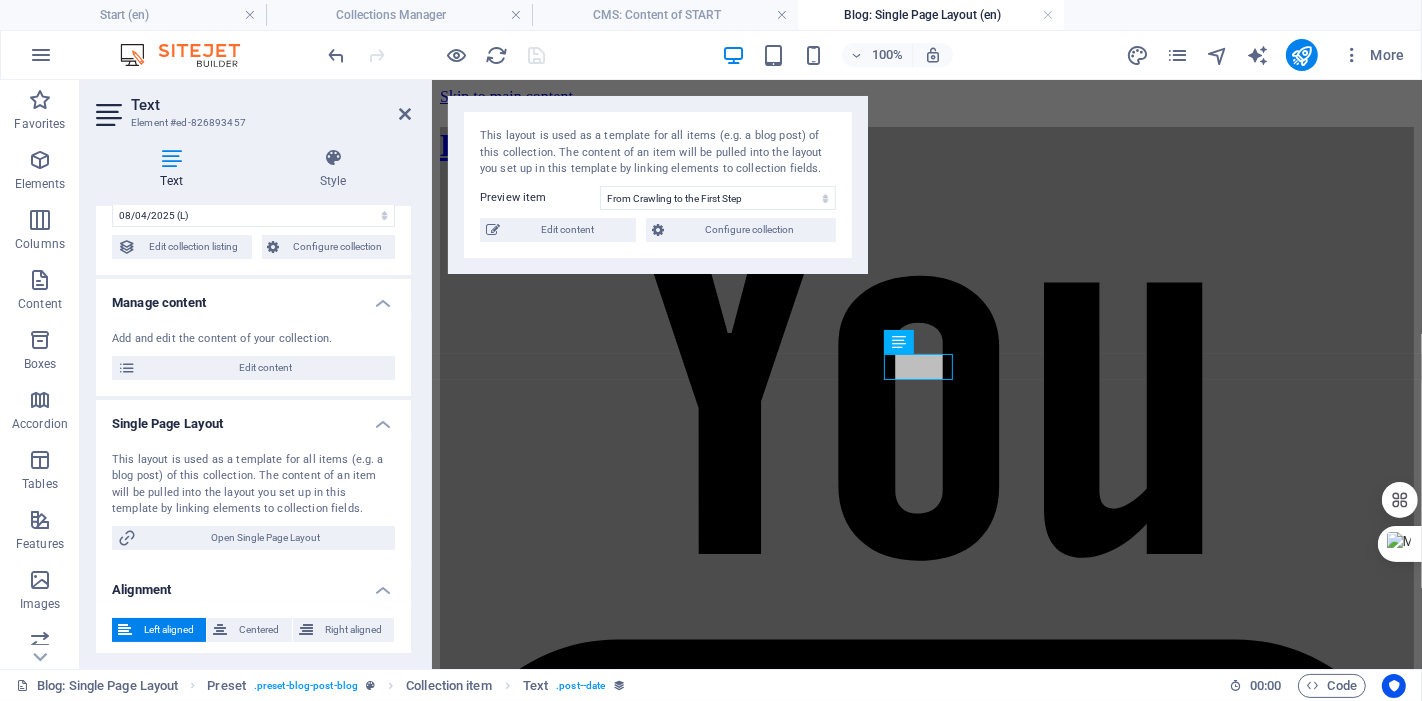 scroll, scrollTop: 115, scrollLeft: 0, axis: vertical 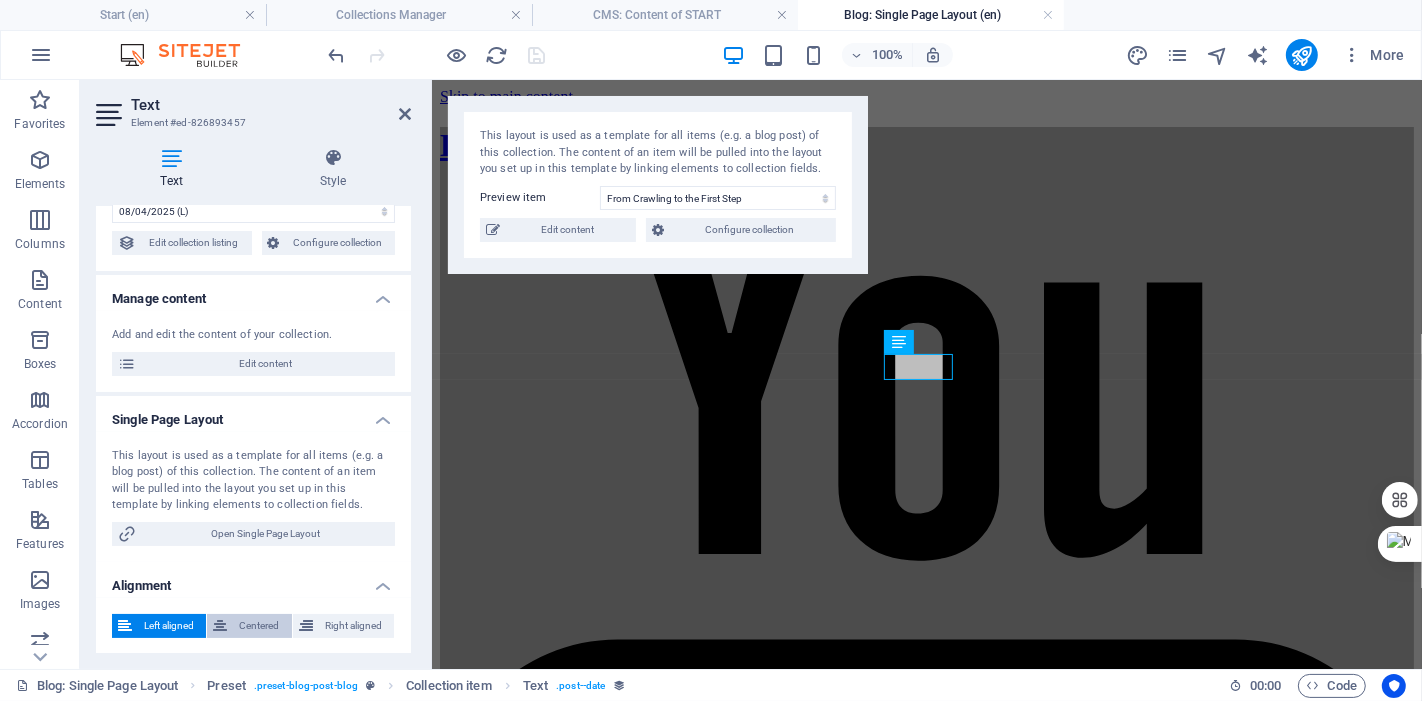 click on "Centered" at bounding box center (259, 626) 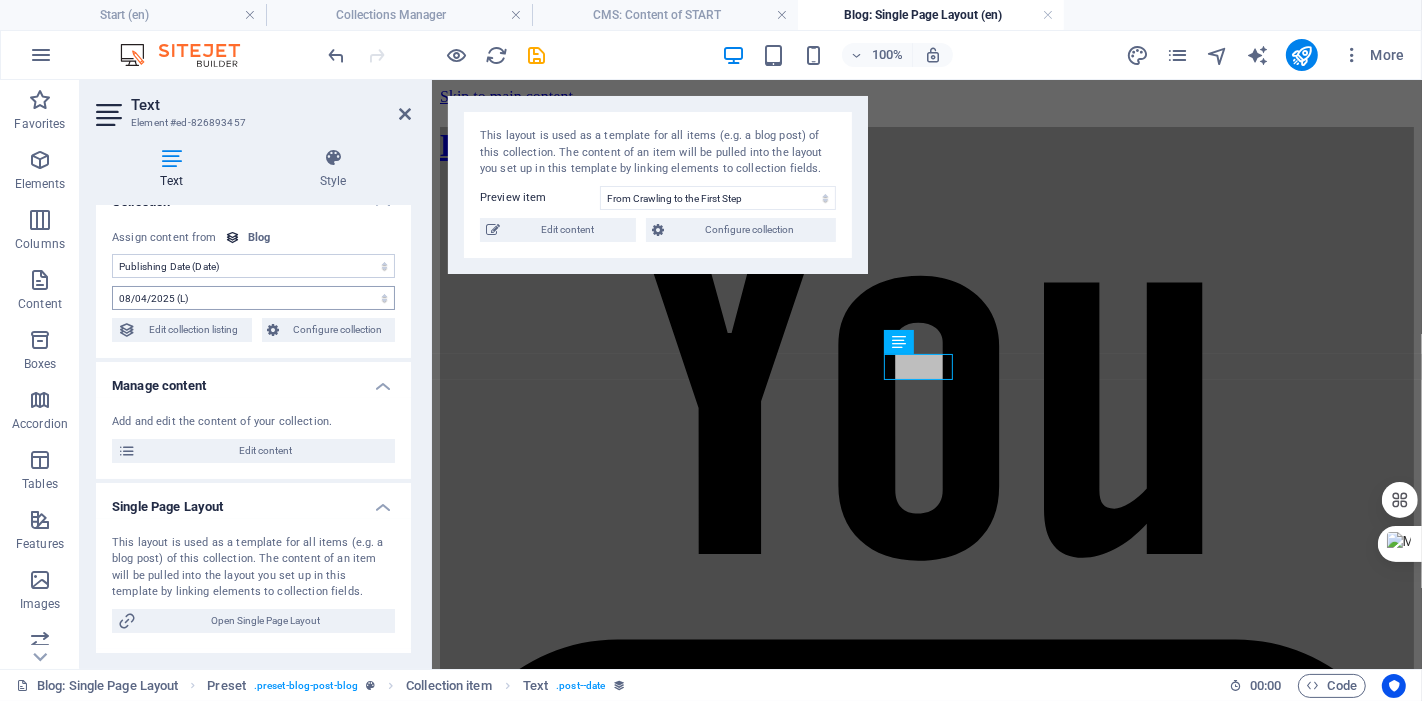 scroll, scrollTop: 0, scrollLeft: 0, axis: both 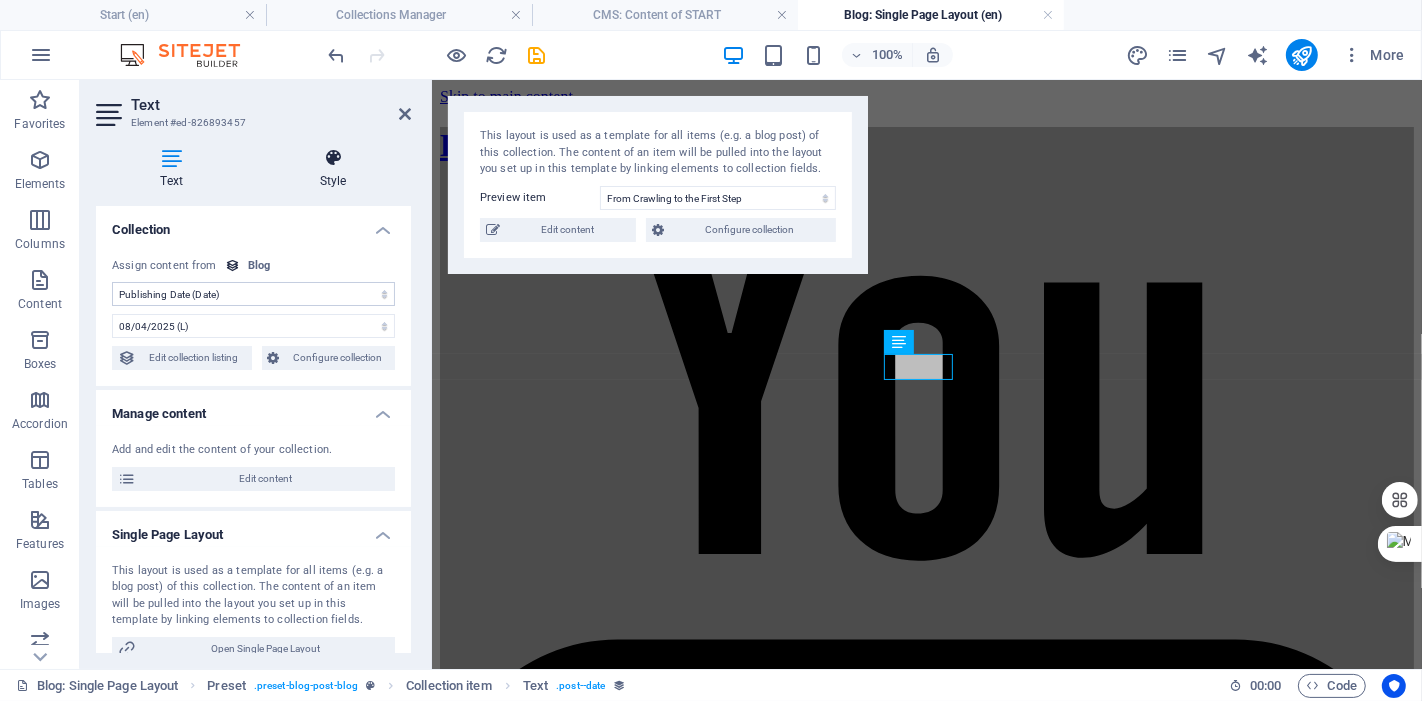 click on "Style" at bounding box center (333, 169) 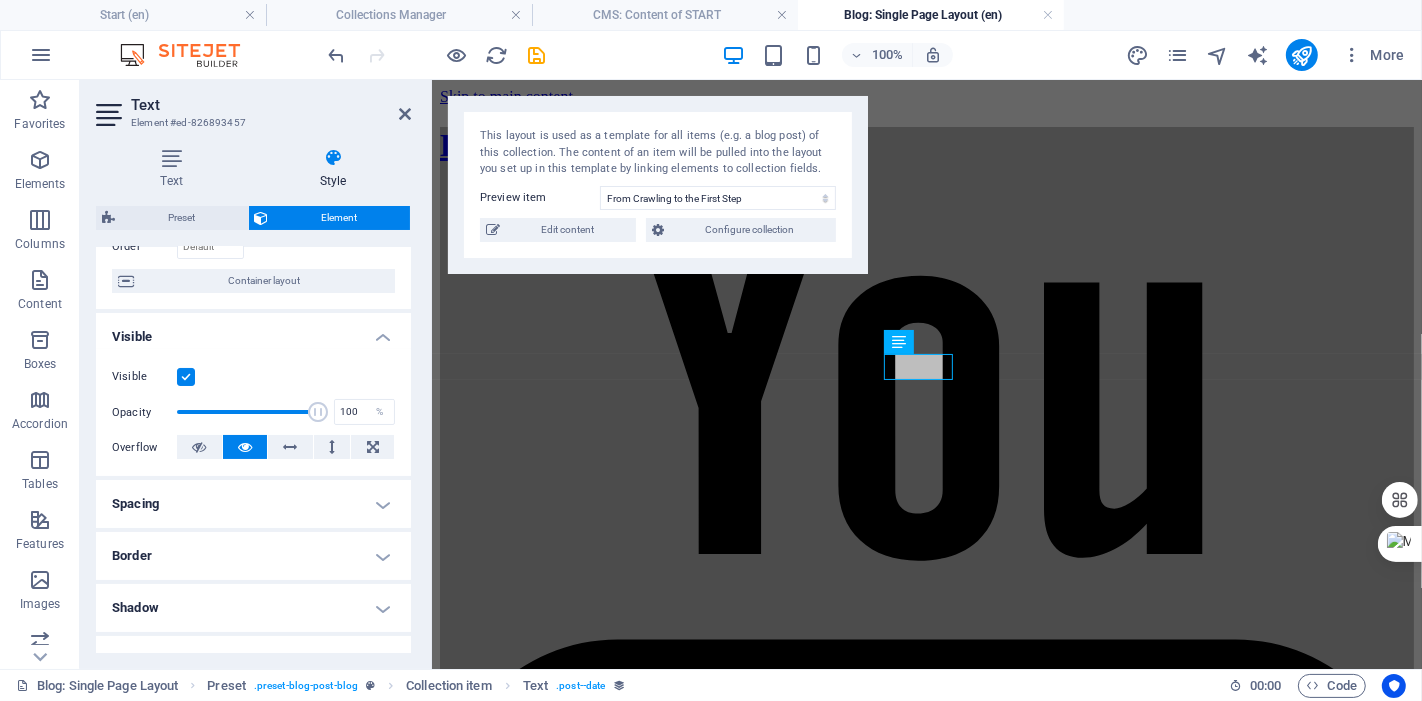 scroll, scrollTop: 0, scrollLeft: 0, axis: both 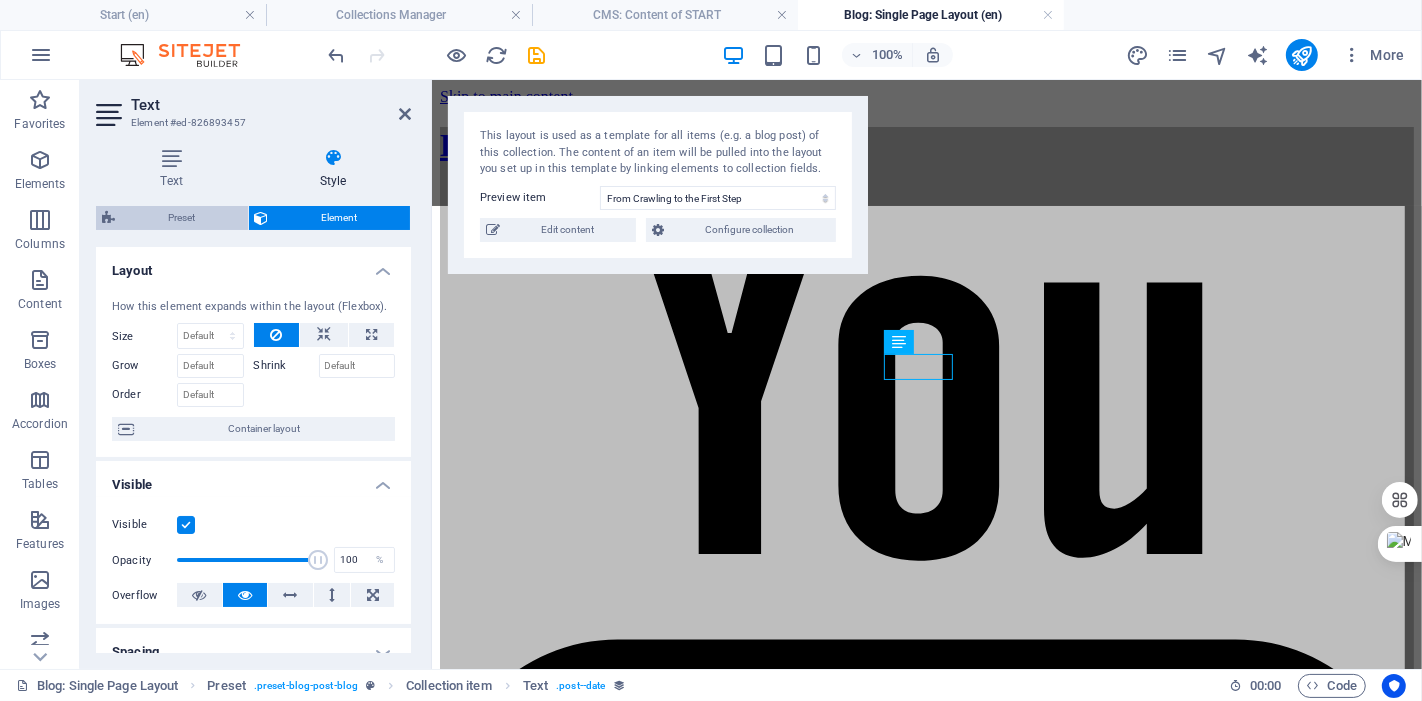 click on "Preset" at bounding box center [181, 218] 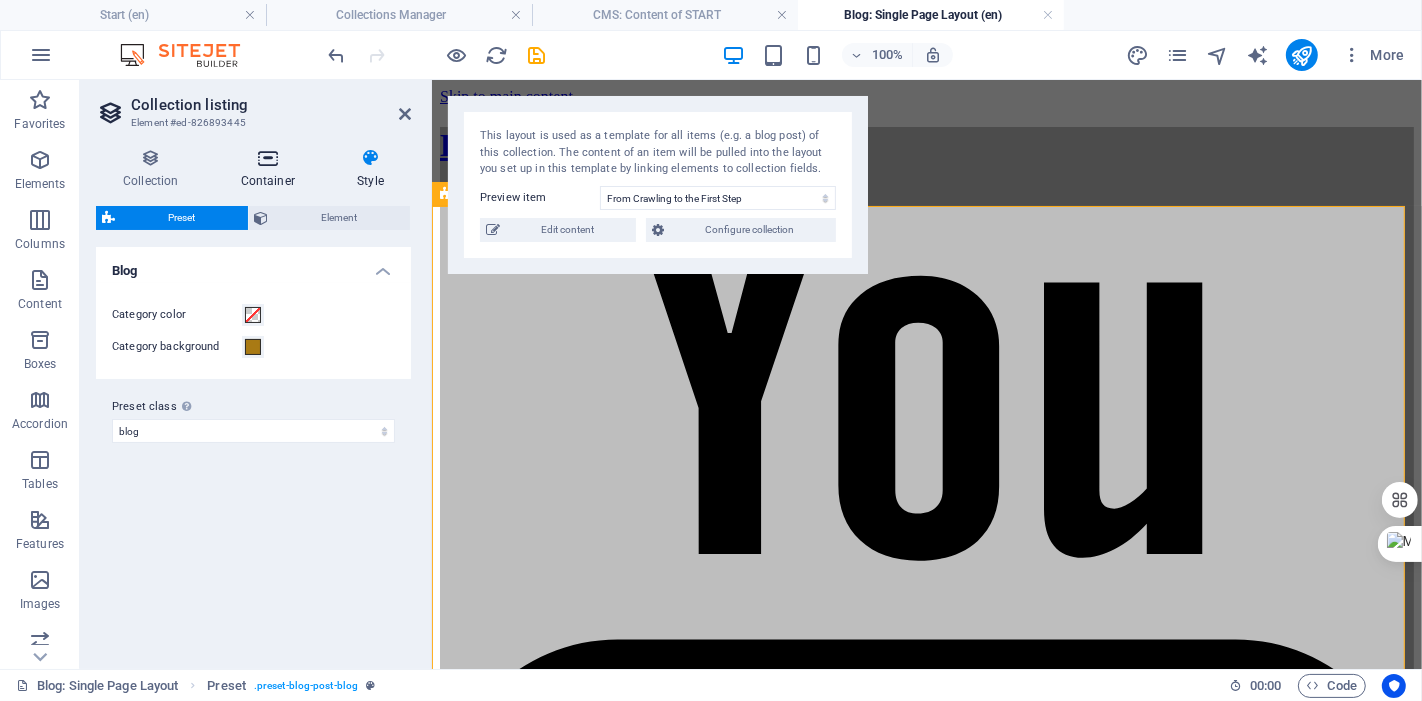 click on "Container" at bounding box center (272, 169) 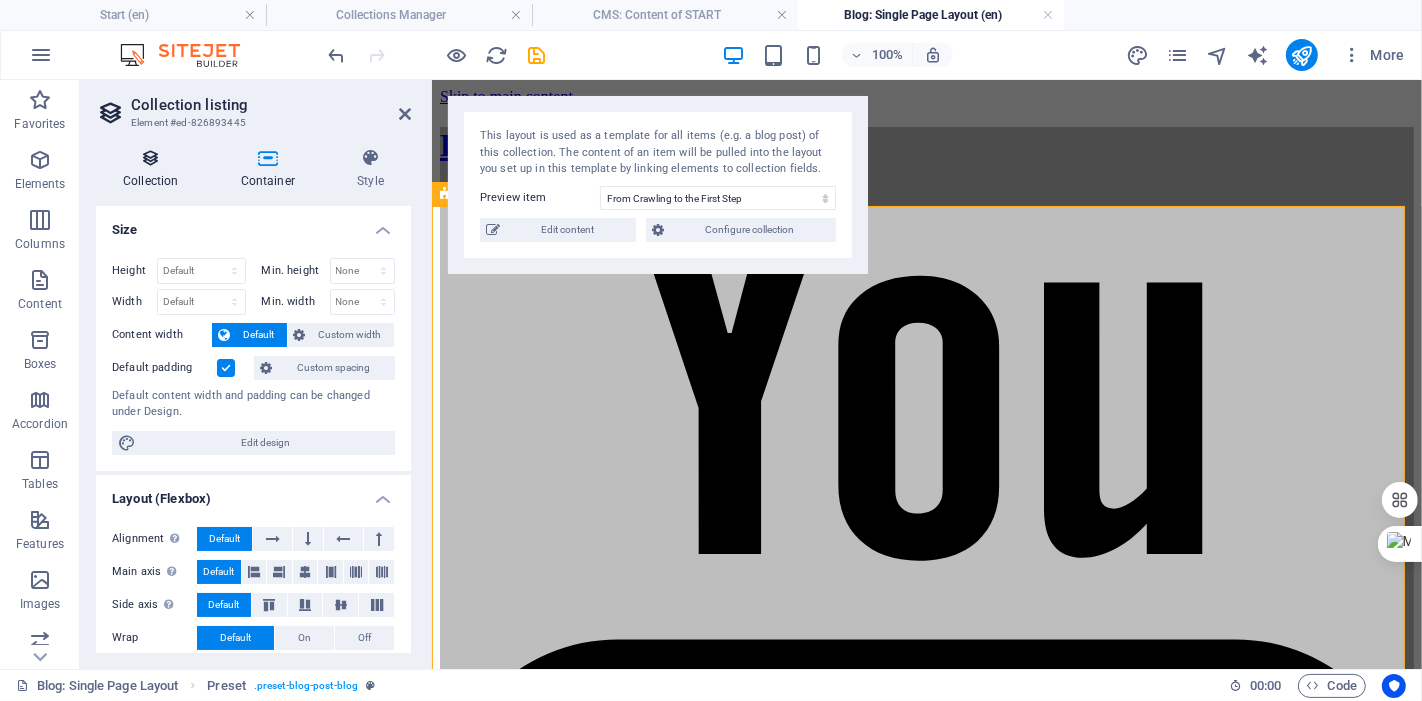 click on "Collection" at bounding box center [155, 169] 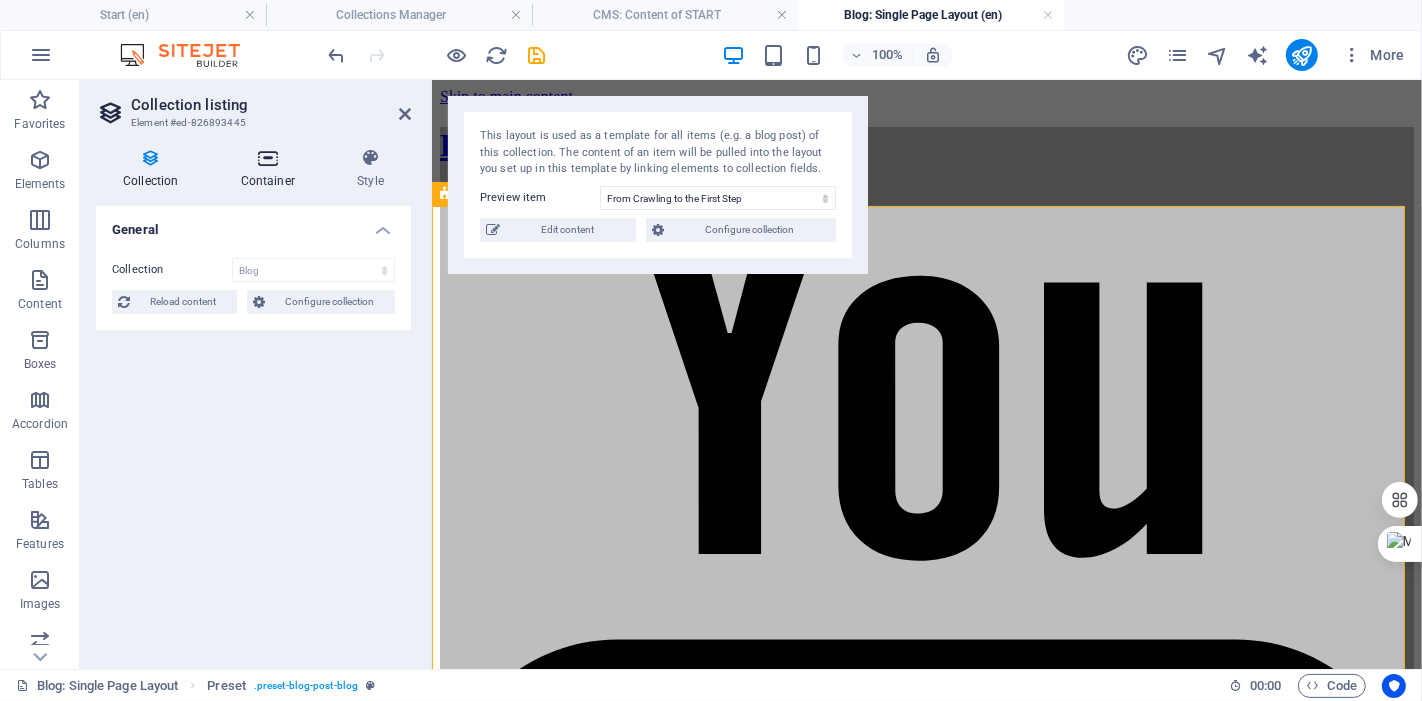 click at bounding box center [268, 158] 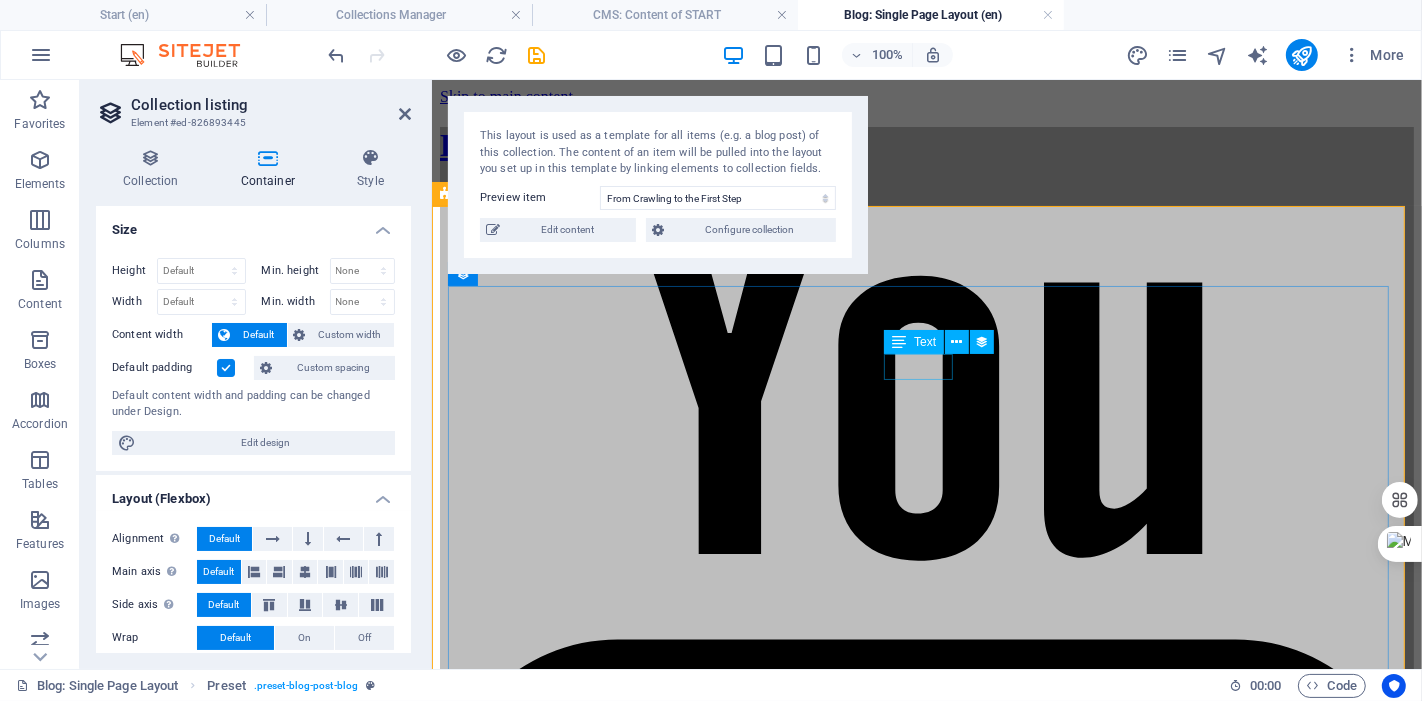 click on "07/28/2025" at bounding box center [926, 3277] 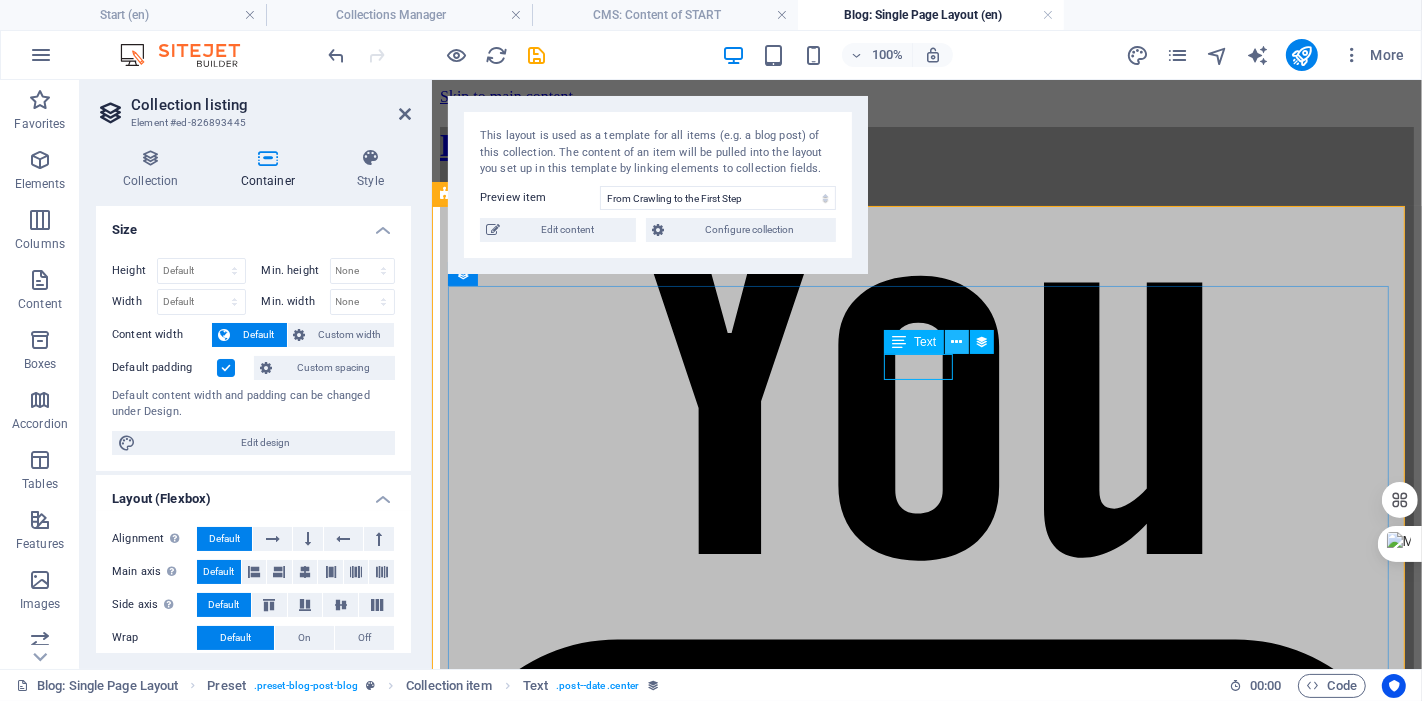 click at bounding box center (957, 342) 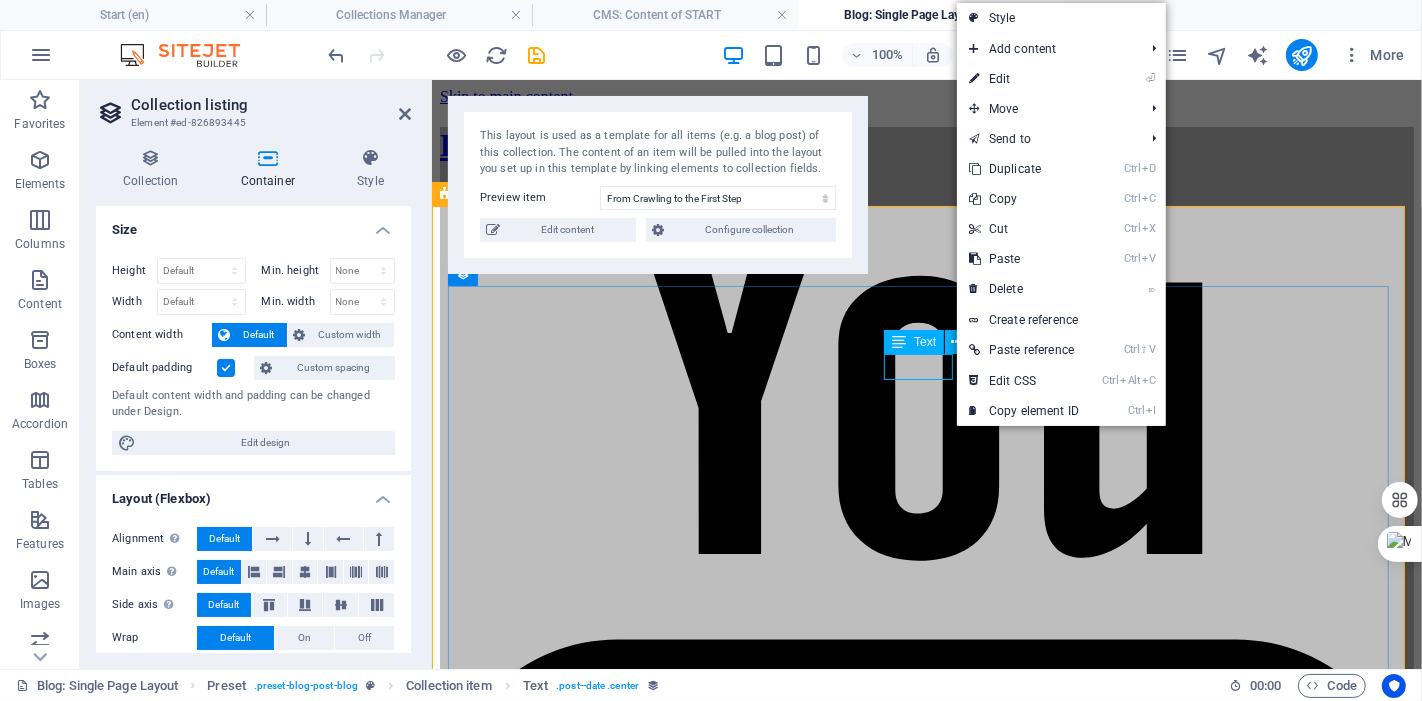 click on "07/28/2025" at bounding box center [926, 3277] 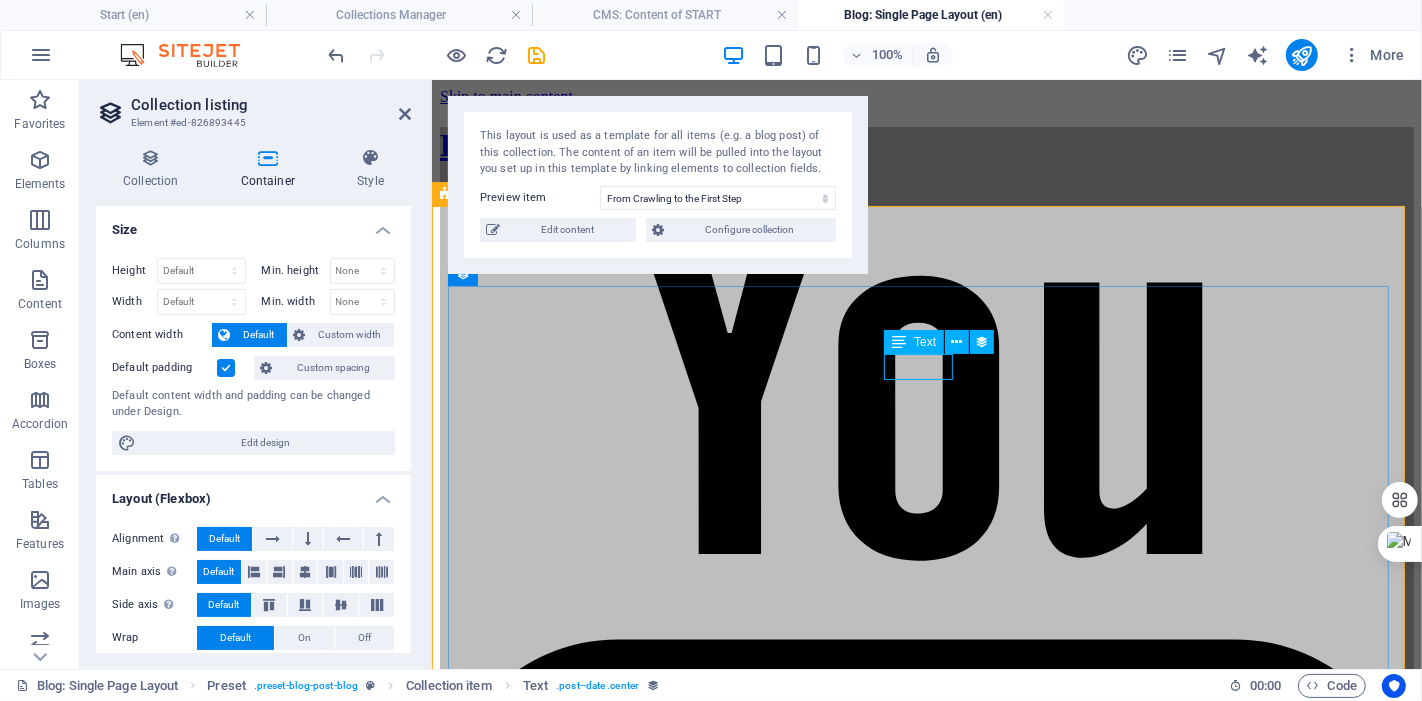 click on "07/28/2025" at bounding box center [926, 3277] 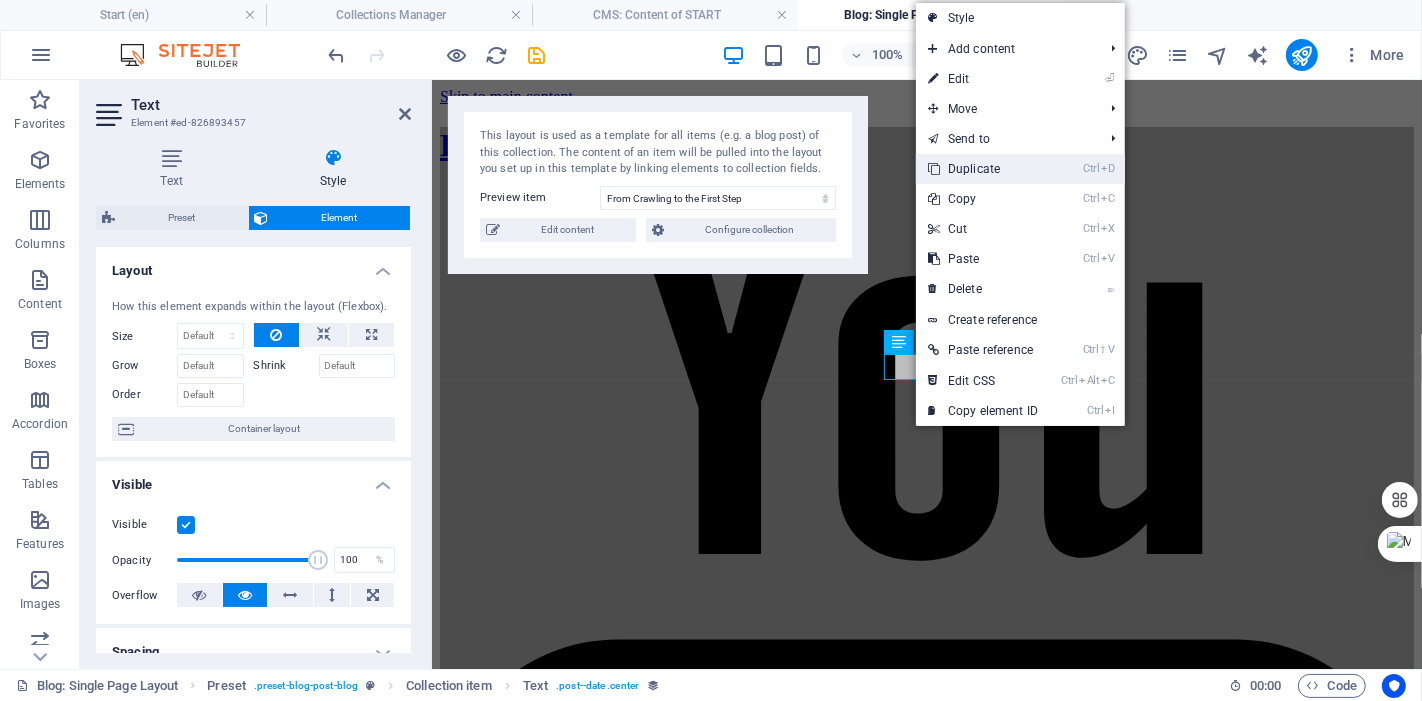 click on "Ctrl D  Duplicate" at bounding box center [983, 169] 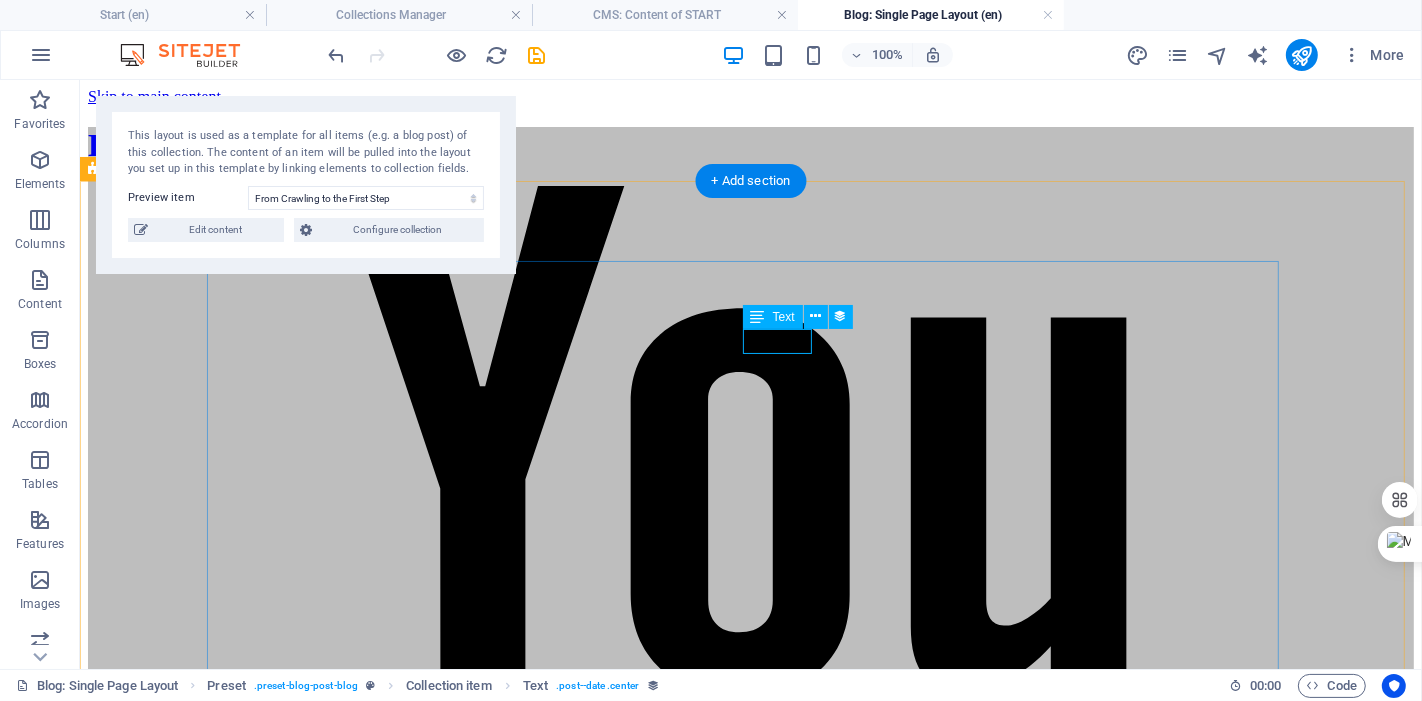 click on "07/28/2025" at bounding box center (750, 4316) 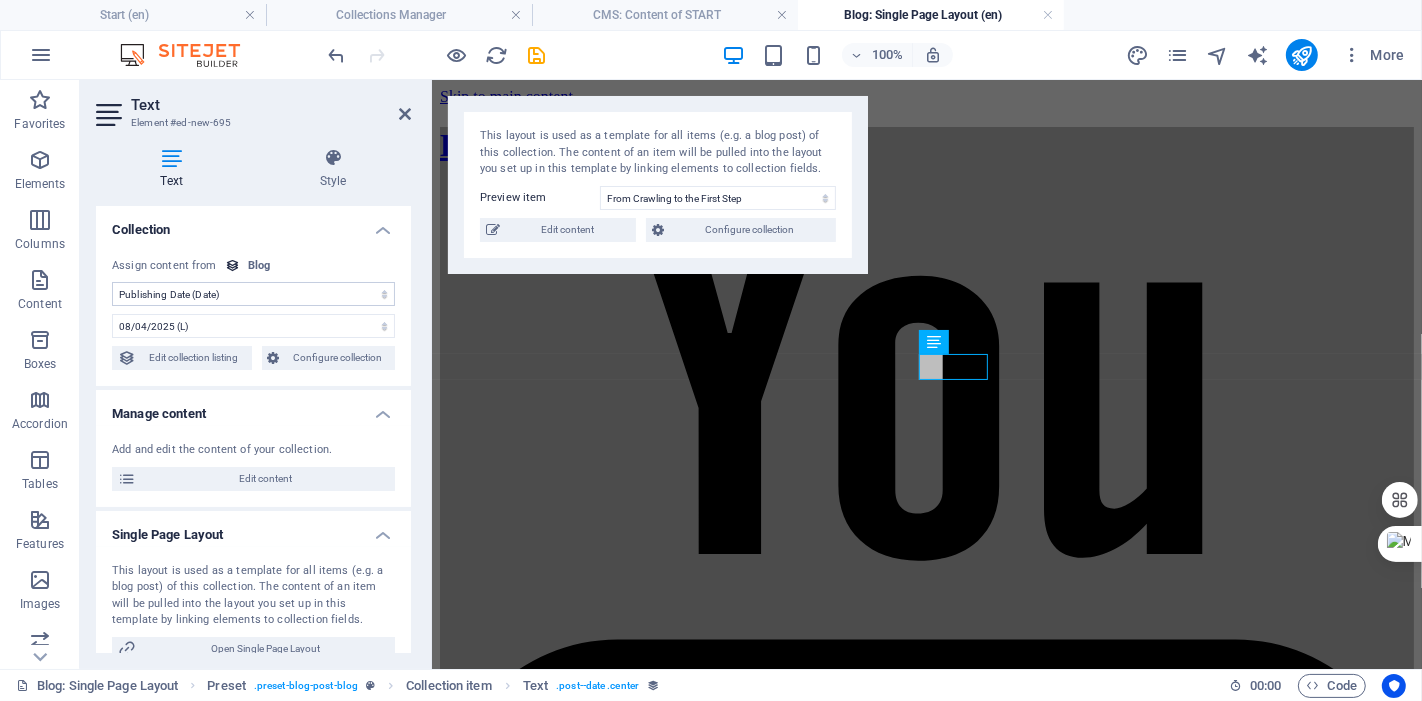 click on "No assignment, content remains static Created at (Date) Updated at (Date) Name (Plain Text) Slug (Plain Text) Description (Rich Text) Content (CMS) Category (Choice) Author (Plain Text) Image (File) Publishing Date (Date) Status (Choice)" at bounding box center [253, 294] 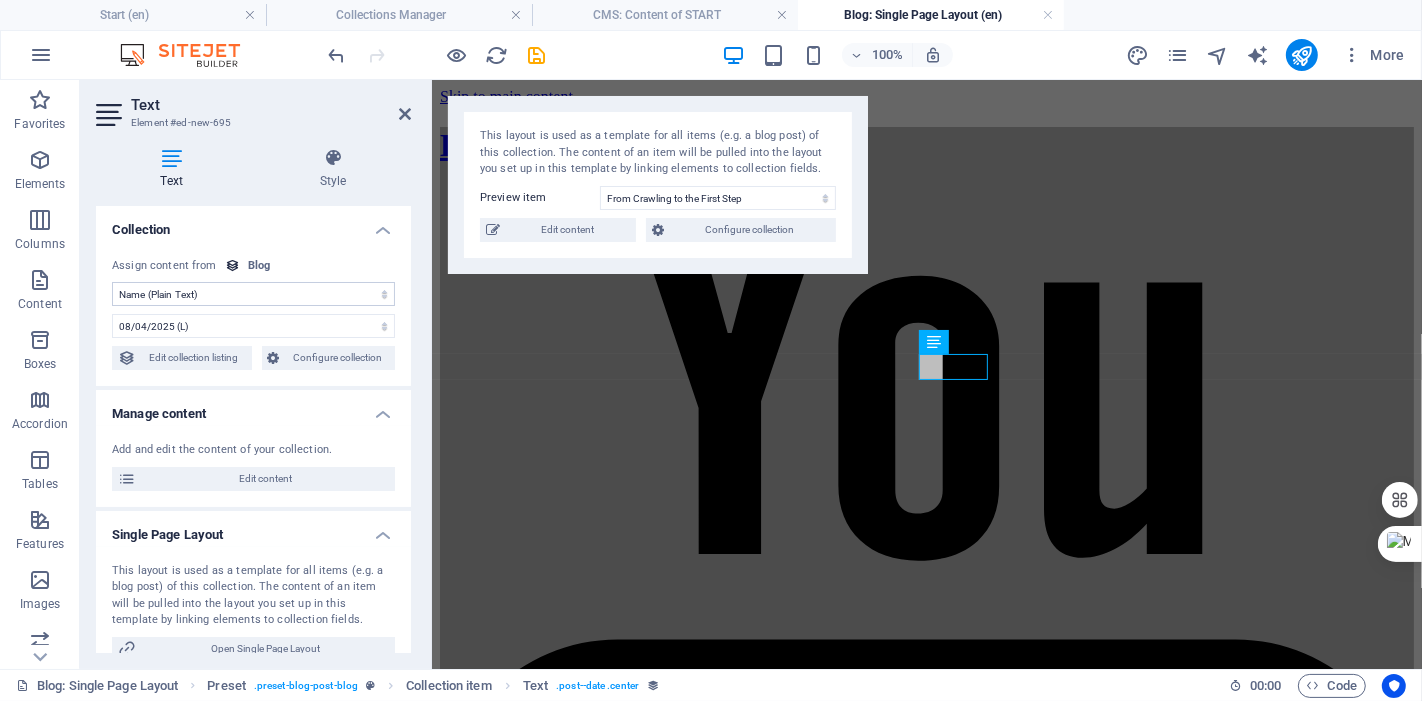 click on "No assignment, content remains static Created at (Date) Updated at (Date) Name (Plain Text) Slug (Plain Text) Description (Rich Text) Content (CMS) Category (Choice) Author (Plain Text) Image (File) Publishing Date (Date) Status (Choice)" at bounding box center [253, 294] 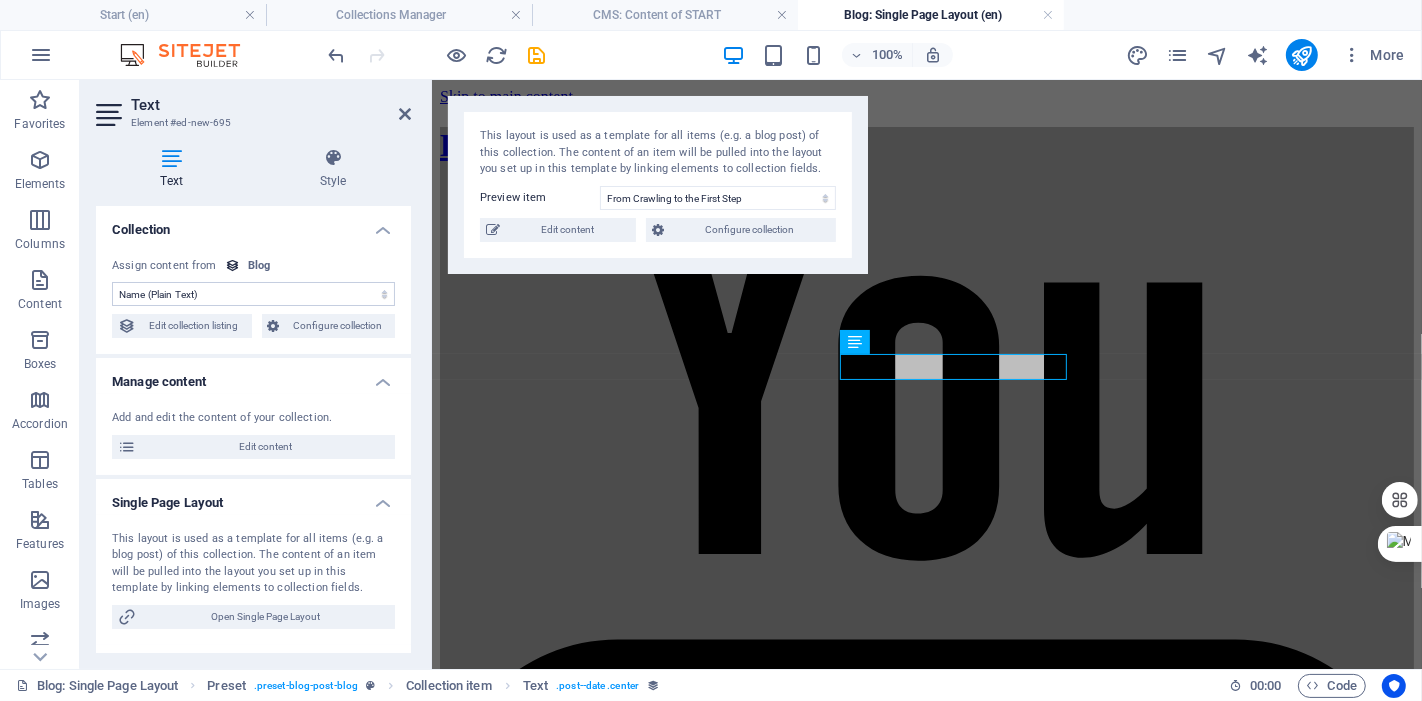 click on "No assignment, content remains static Created at (Date) Updated at (Date) Name (Plain Text) Slug (Plain Text) Description (Rich Text) Content (CMS) Category (Choice) Author (Plain Text) Image (File) Publishing Date (Date) Status (Choice)" at bounding box center (253, 294) 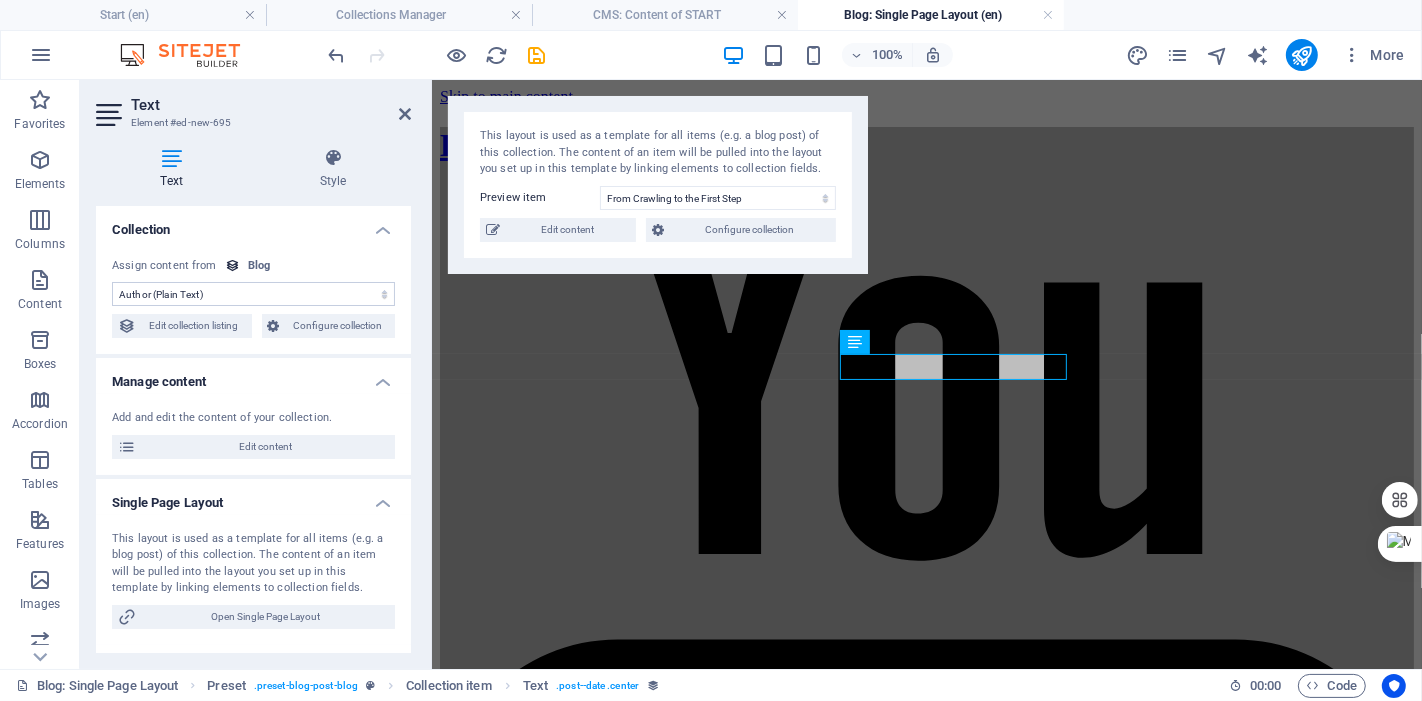 click on "No assignment, content remains static Created at (Date) Updated at (Date) Name (Plain Text) Slug (Plain Text) Description (Rich Text) Content (CMS) Category (Choice) Author (Plain Text) Image (File) Publishing Date (Date) Status (Choice)" at bounding box center (253, 294) 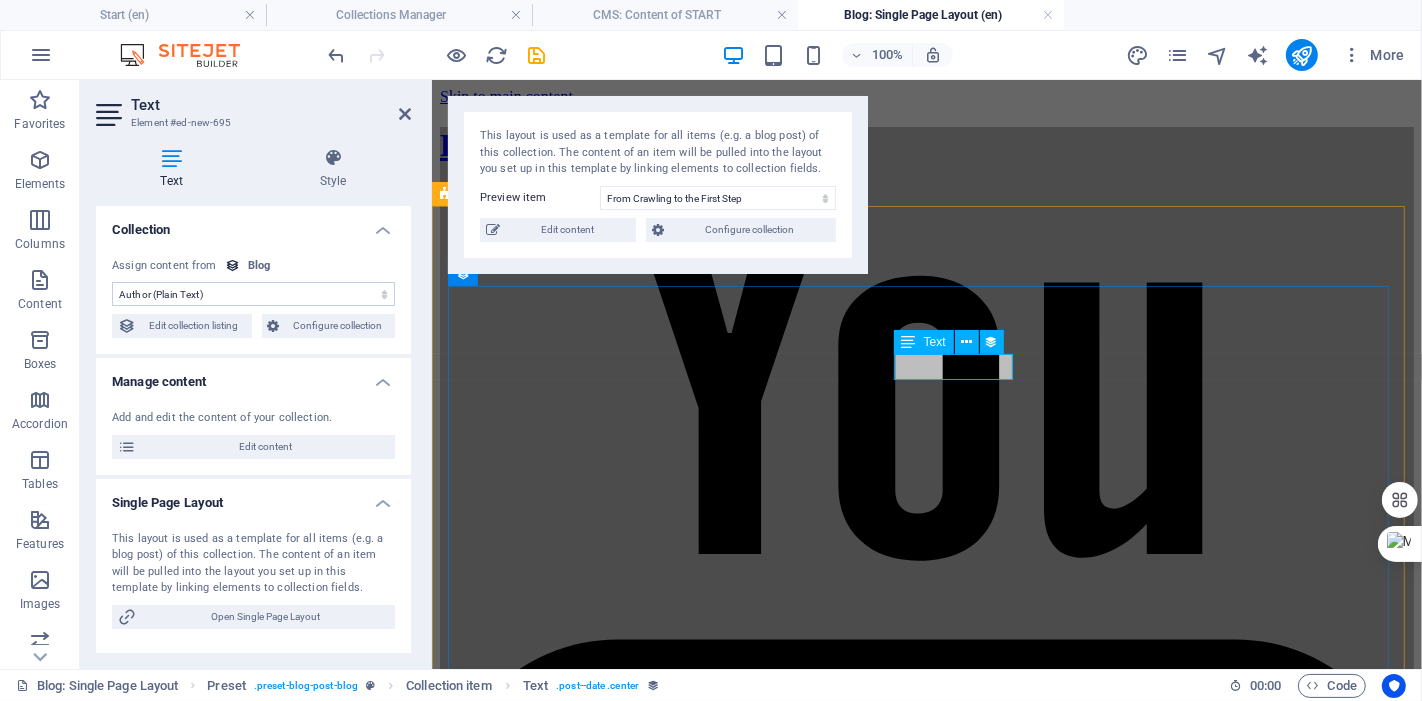 click on "Max Mustermann" at bounding box center (926, 3295) 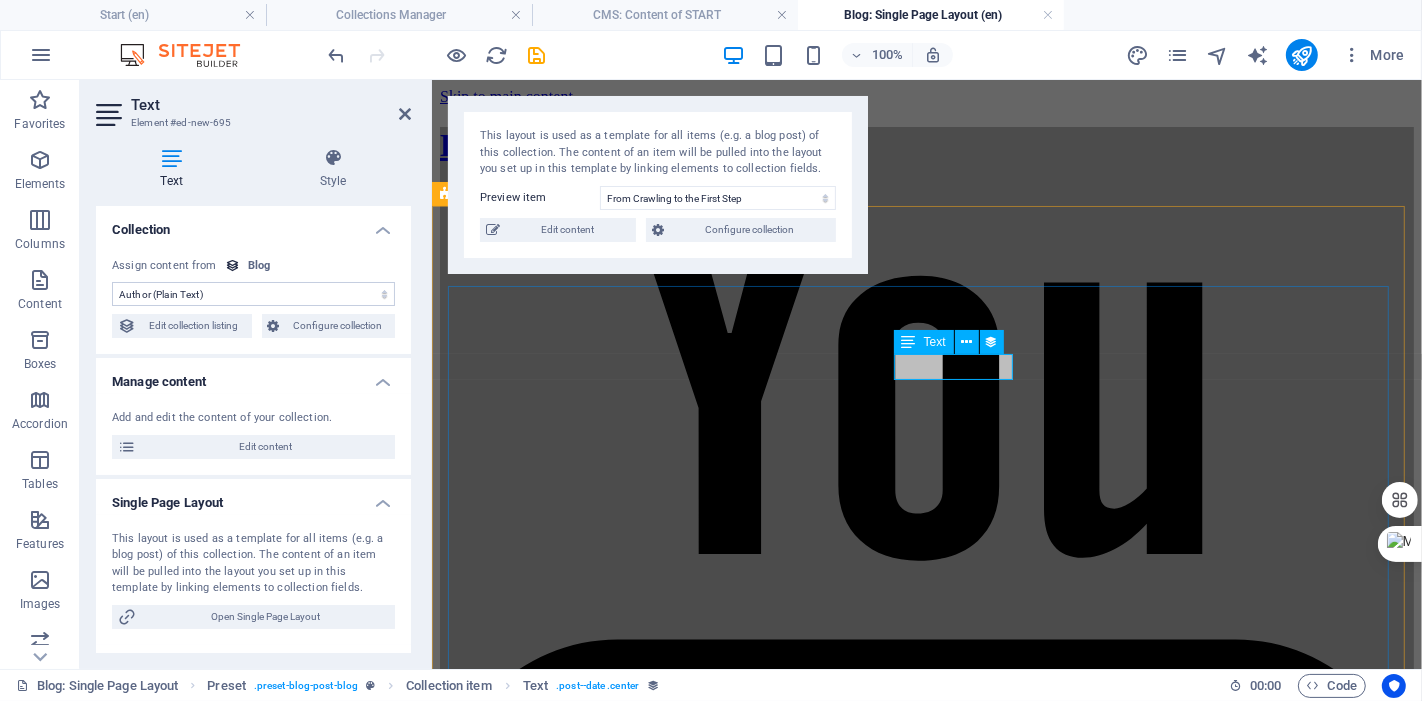 click on "Max Mustermann" at bounding box center (926, 3295) 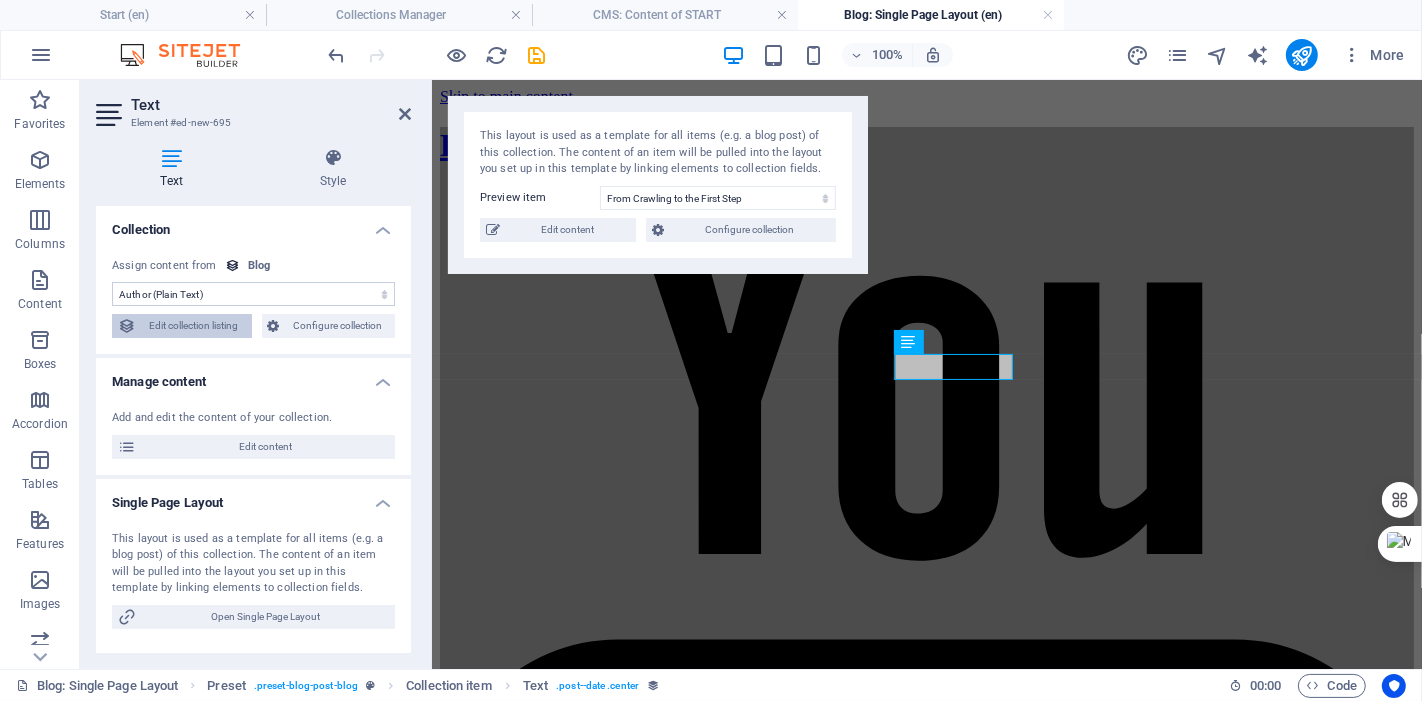 click on "Edit collection listing" at bounding box center (194, 326) 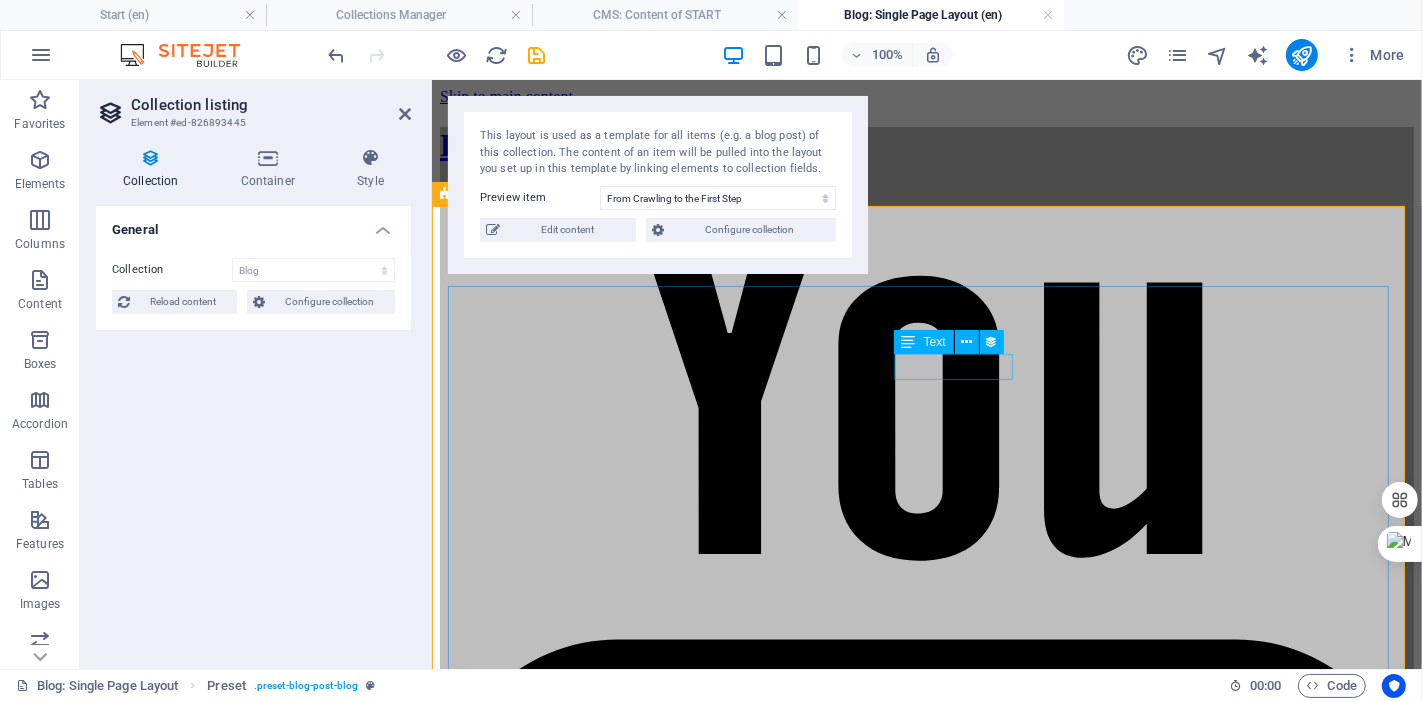 click on "Max Mustermann" at bounding box center [926, 3295] 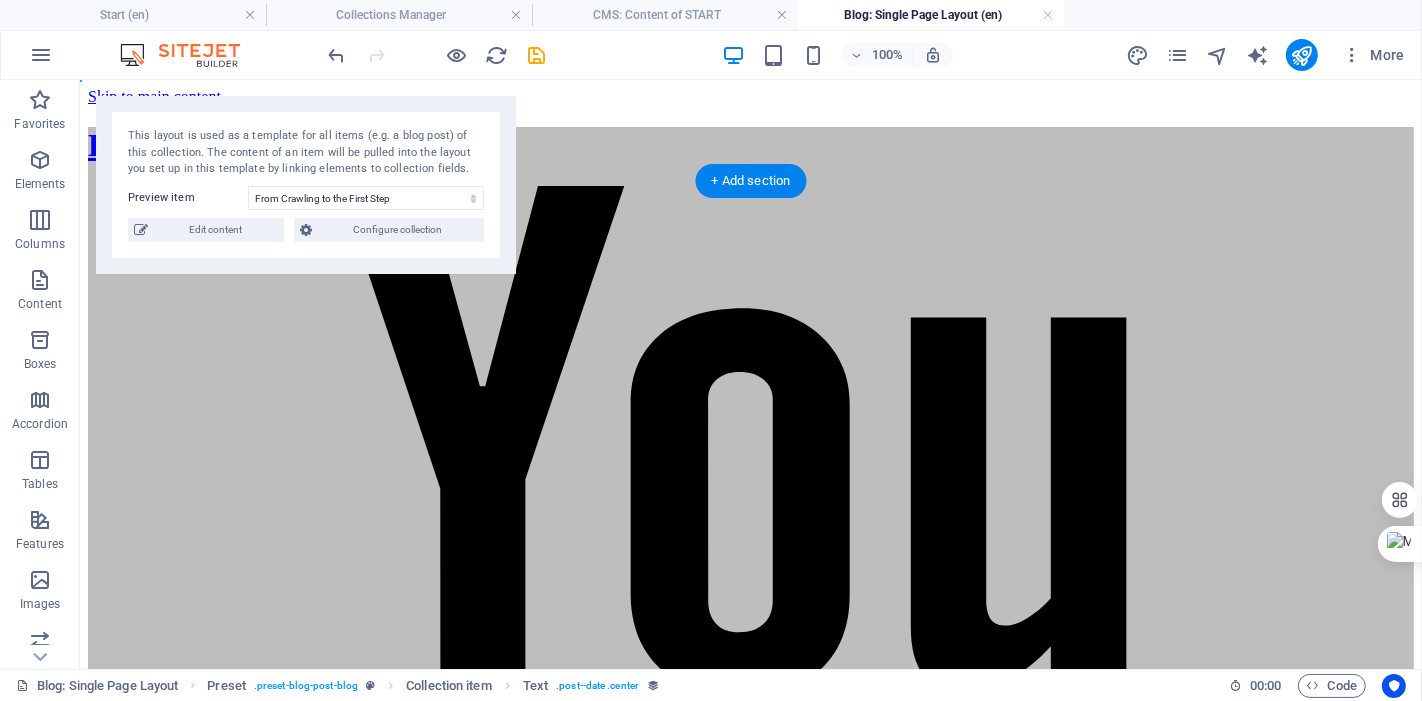 drag, startPoint x: 564, startPoint y: 363, endPoint x: 990, endPoint y: 360, distance: 426.01056 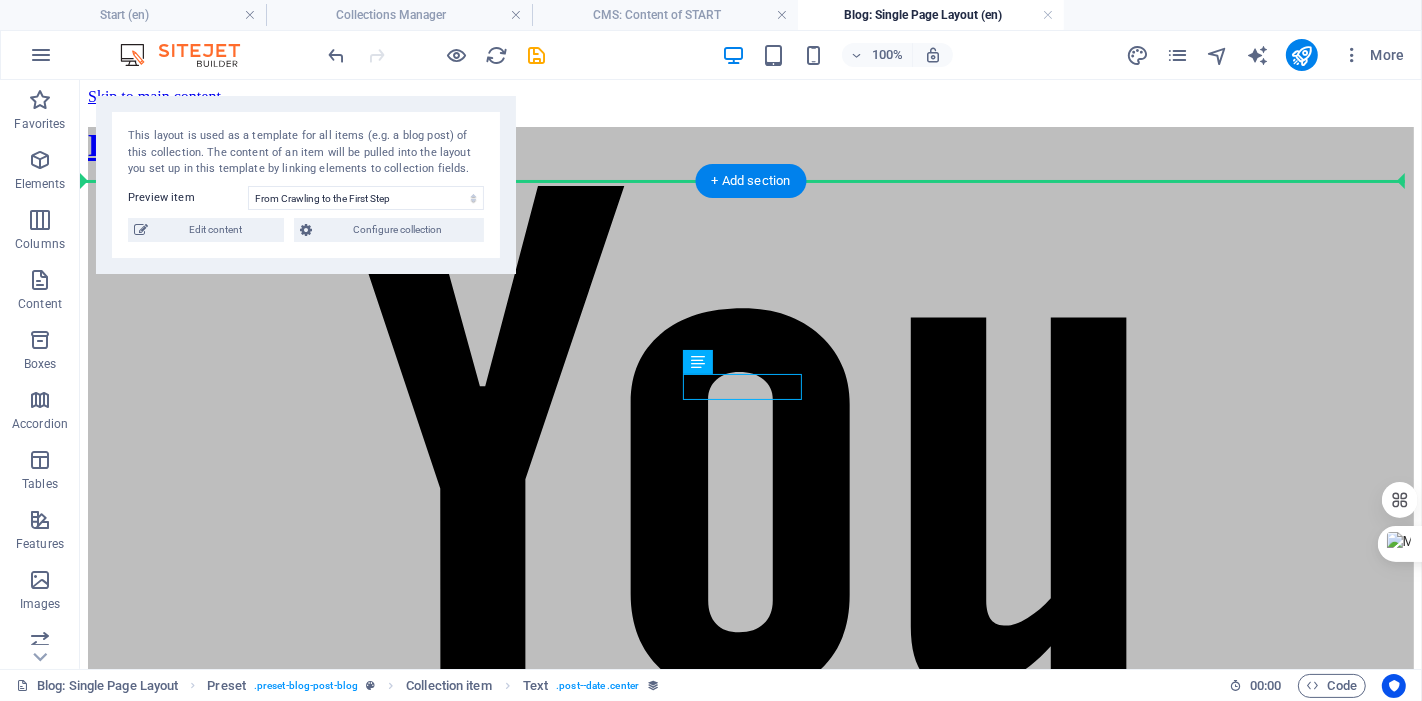 drag, startPoint x: 772, startPoint y: 439, endPoint x: 453, endPoint y: 341, distance: 333.71396 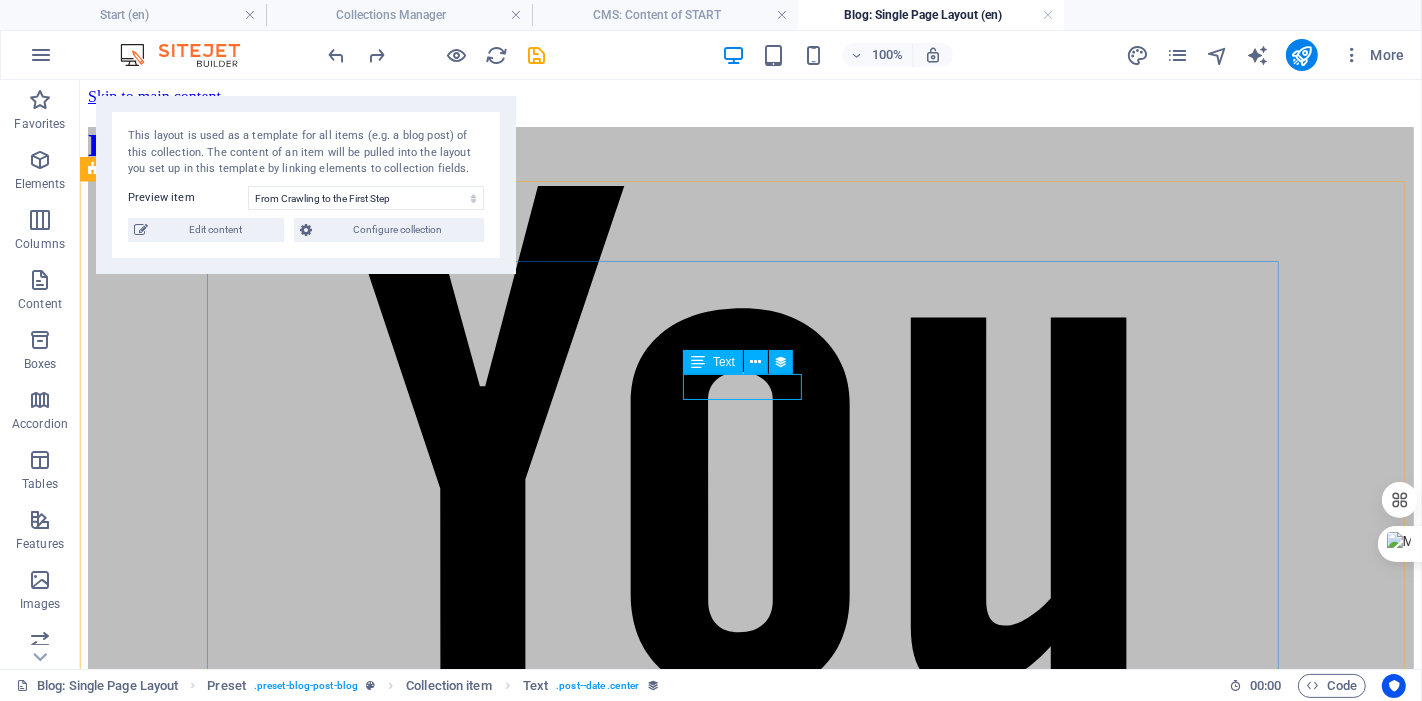click at bounding box center [698, 362] 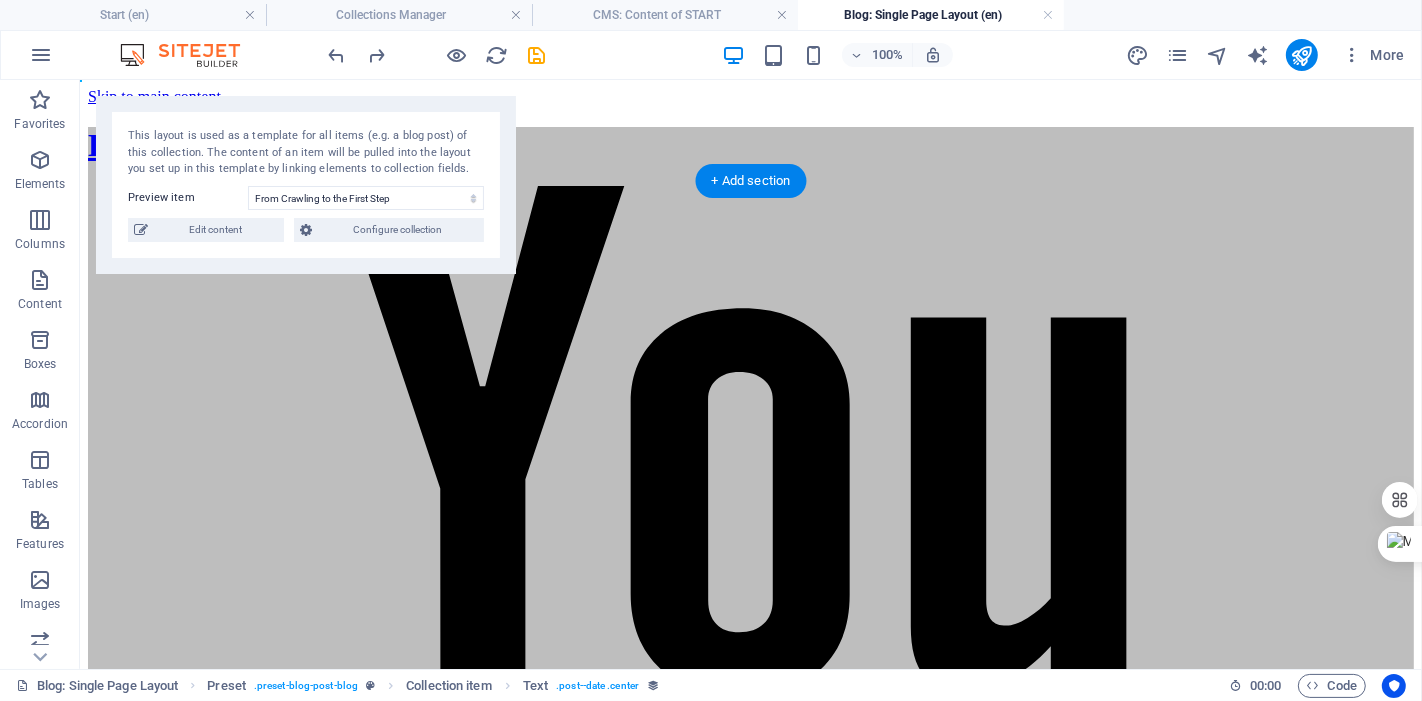 drag, startPoint x: 776, startPoint y: 444, endPoint x: 790, endPoint y: 331, distance: 113.86395 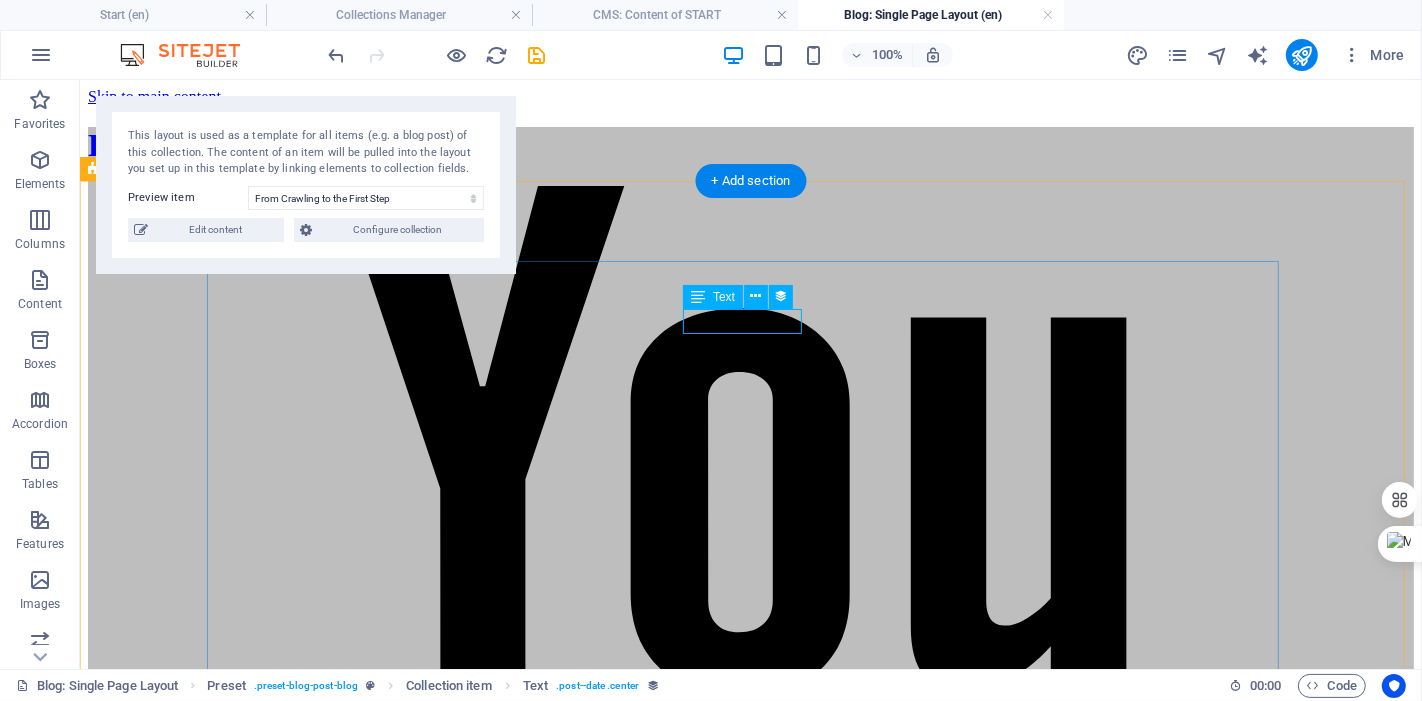 click on "Max Mustermann" at bounding box center (750, 4278) 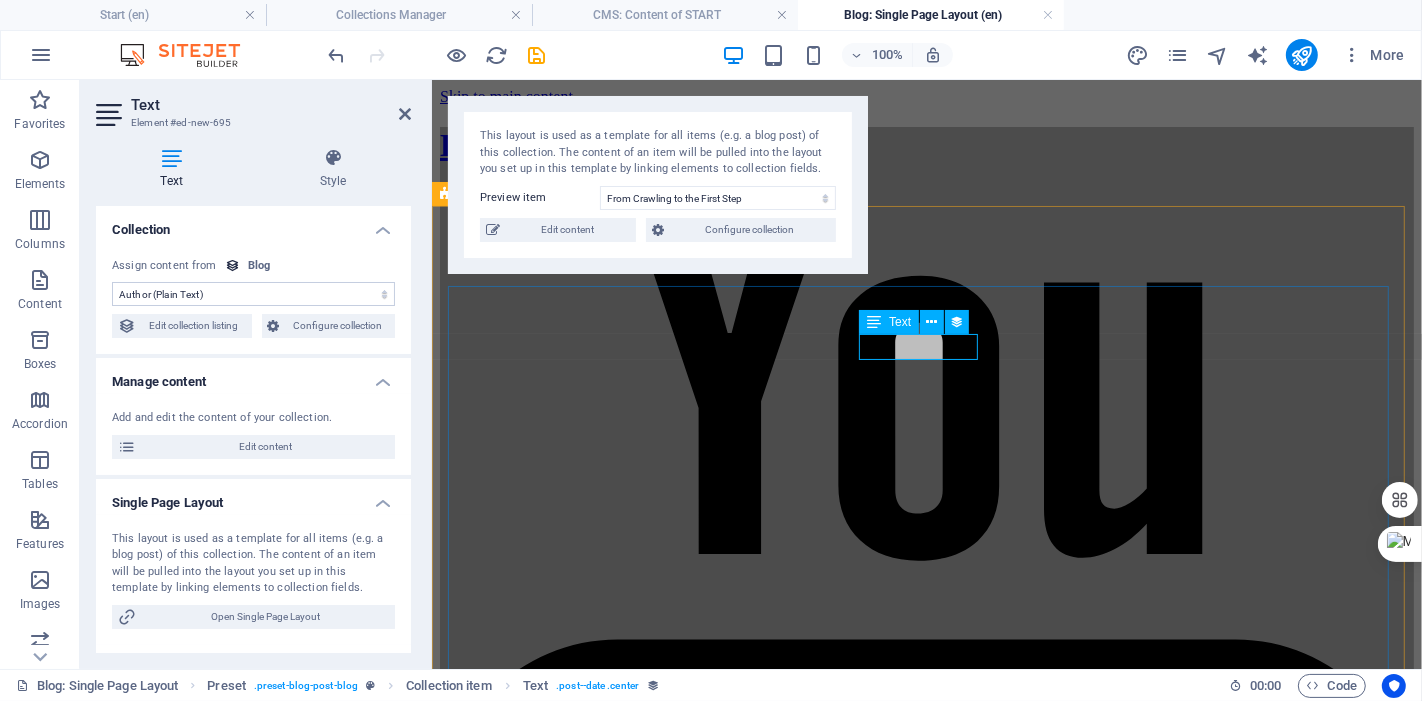 click on "Max Mustermann" at bounding box center (926, 3257) 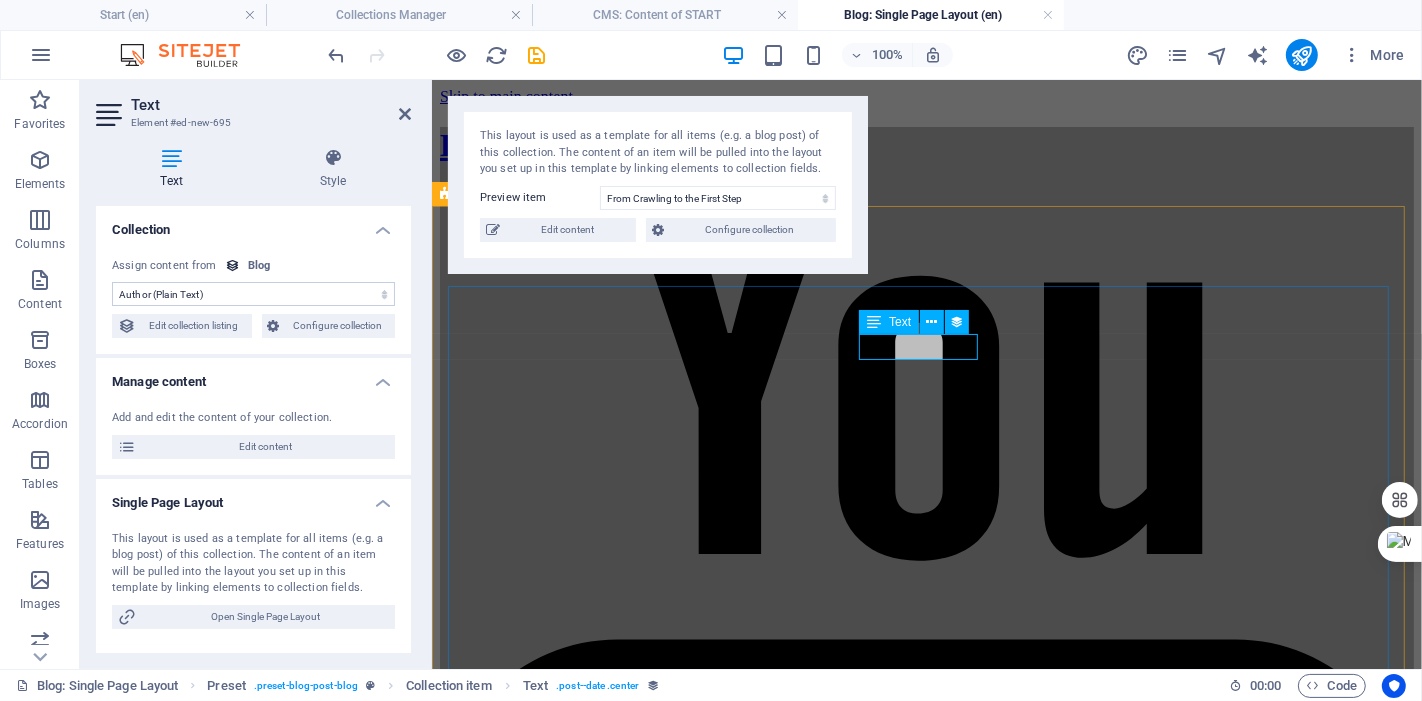 click on "Max Mustermann" at bounding box center (926, 3257) 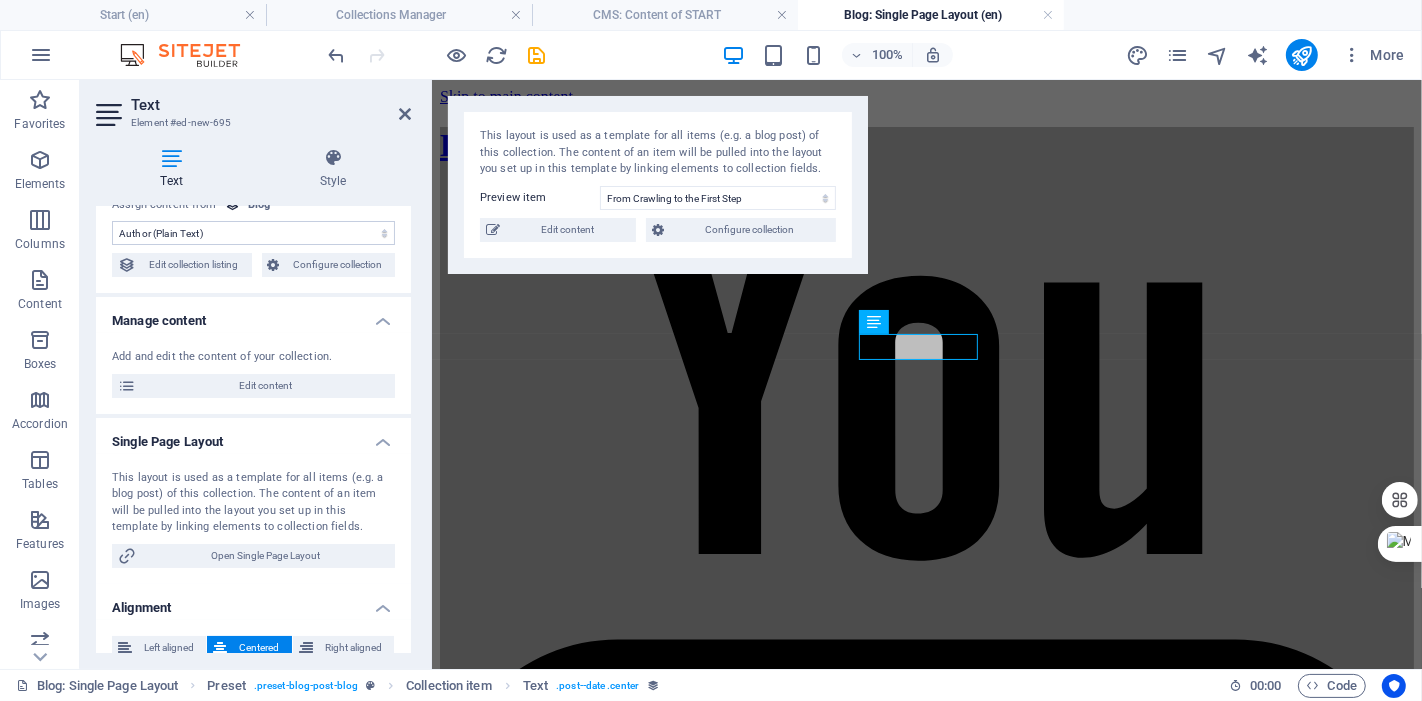 scroll, scrollTop: 83, scrollLeft: 0, axis: vertical 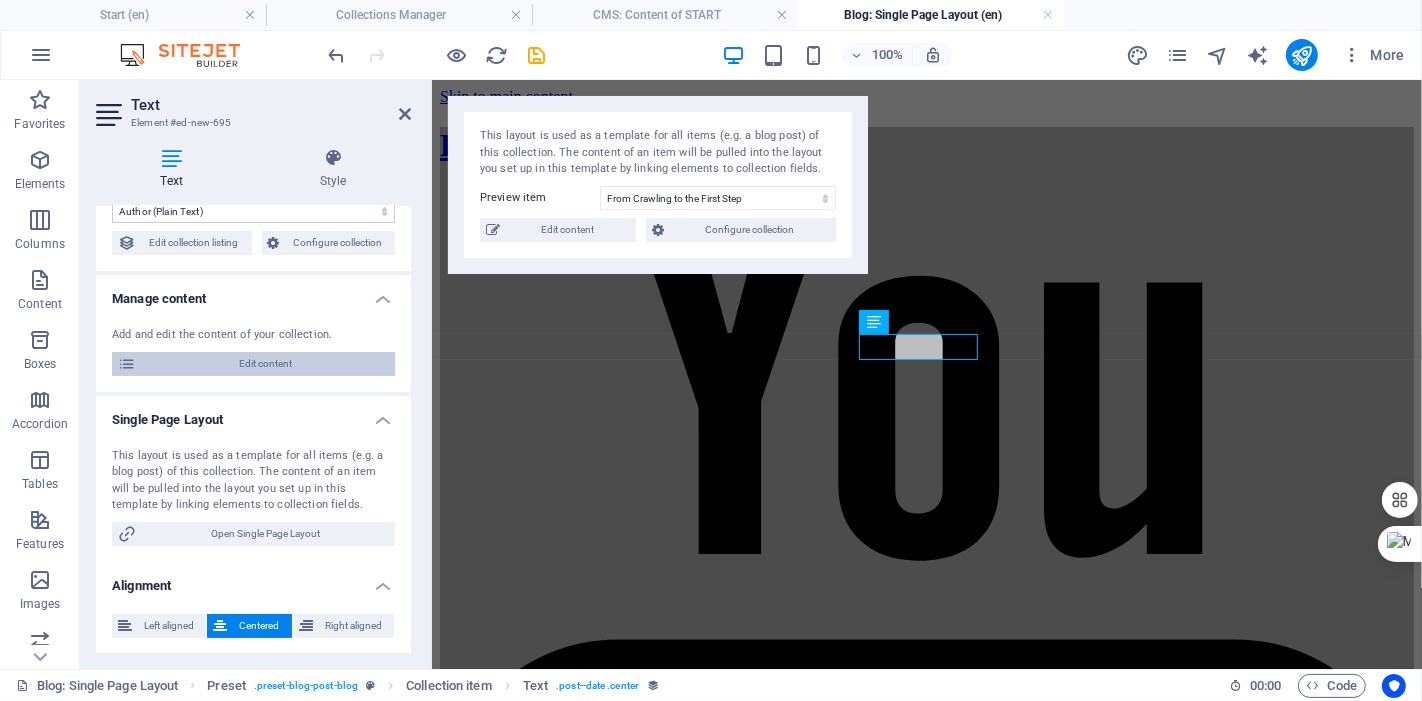 click on "Edit content" at bounding box center (265, 364) 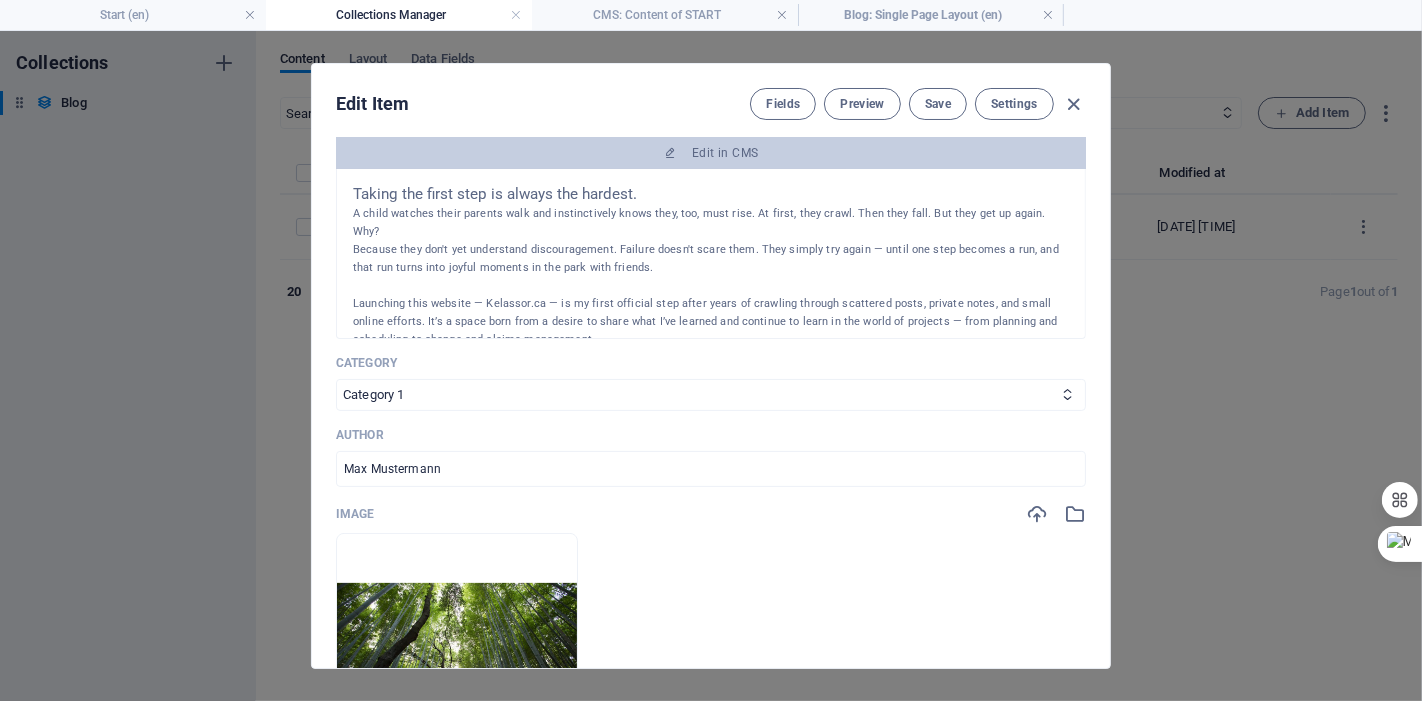 scroll, scrollTop: 444, scrollLeft: 0, axis: vertical 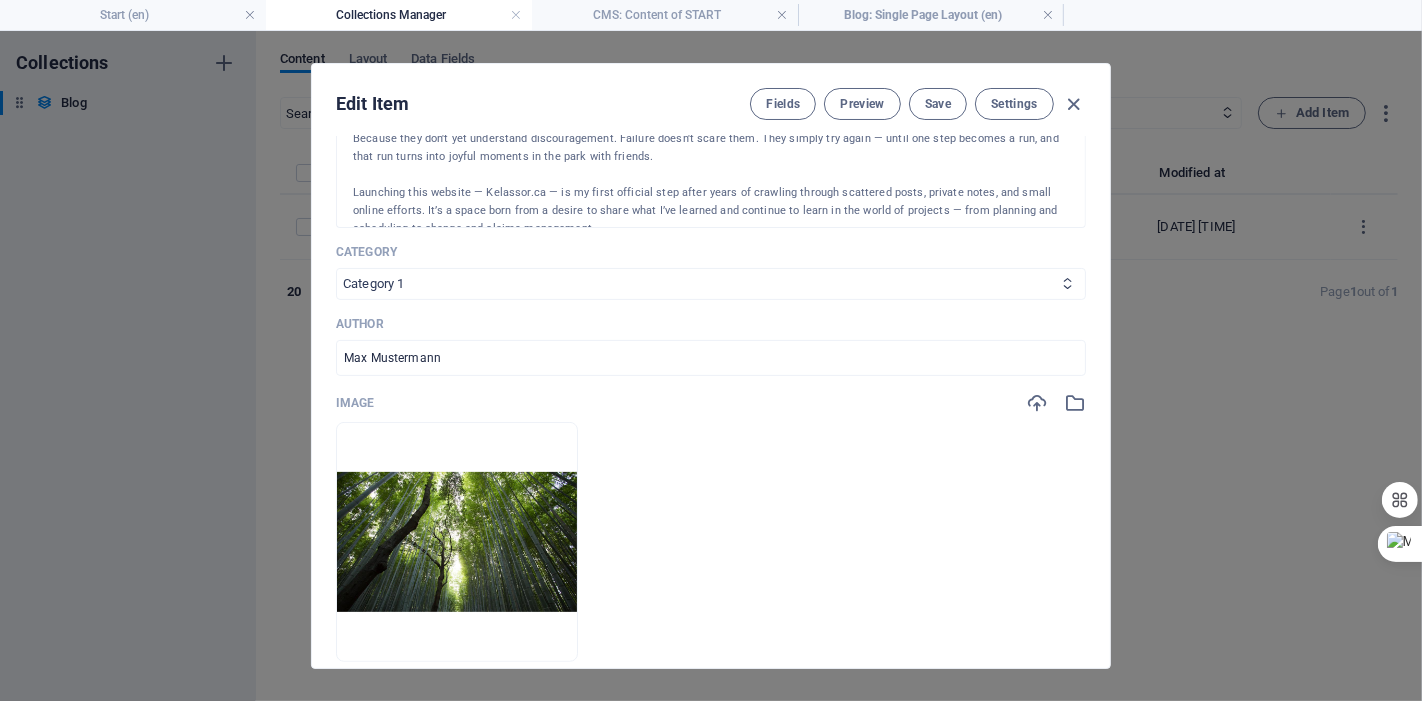 click on "Category 1 Category 2" at bounding box center (711, 284) 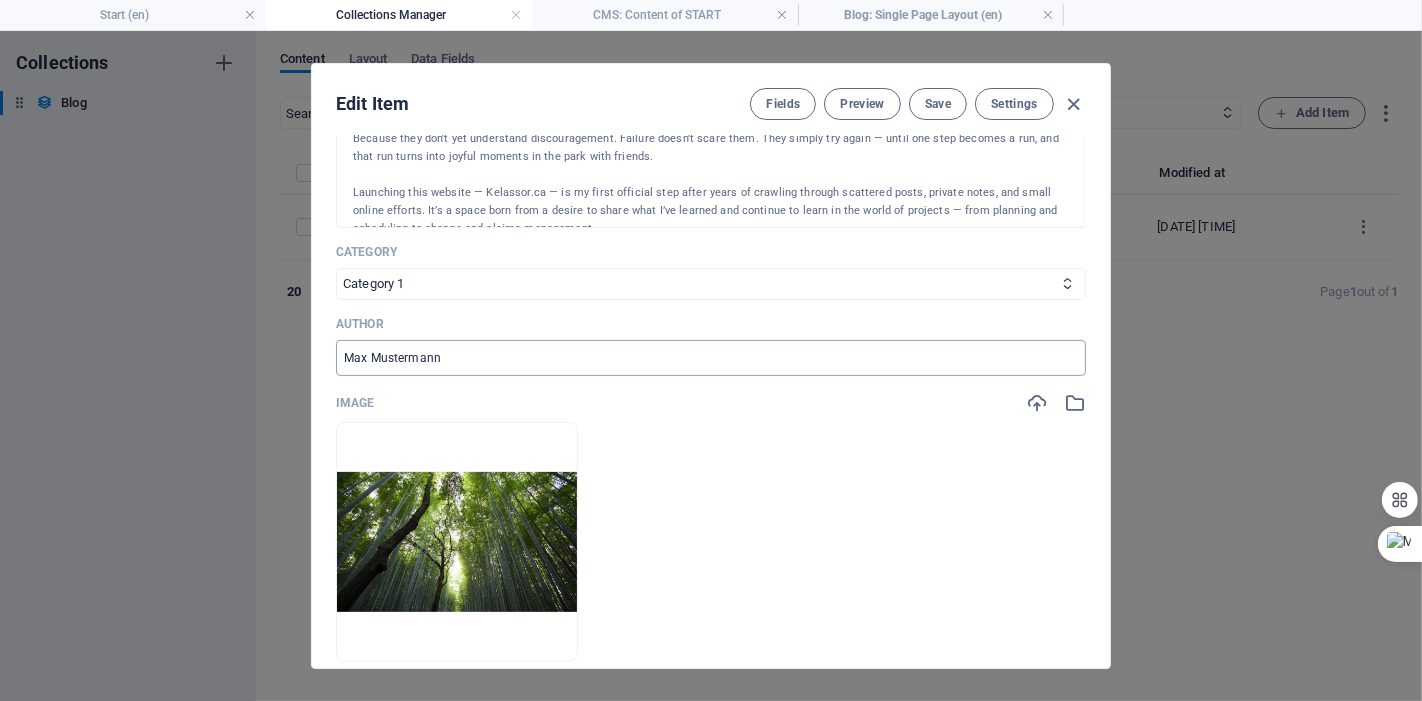 click on "Category 1 Category 2" at bounding box center (711, 284) 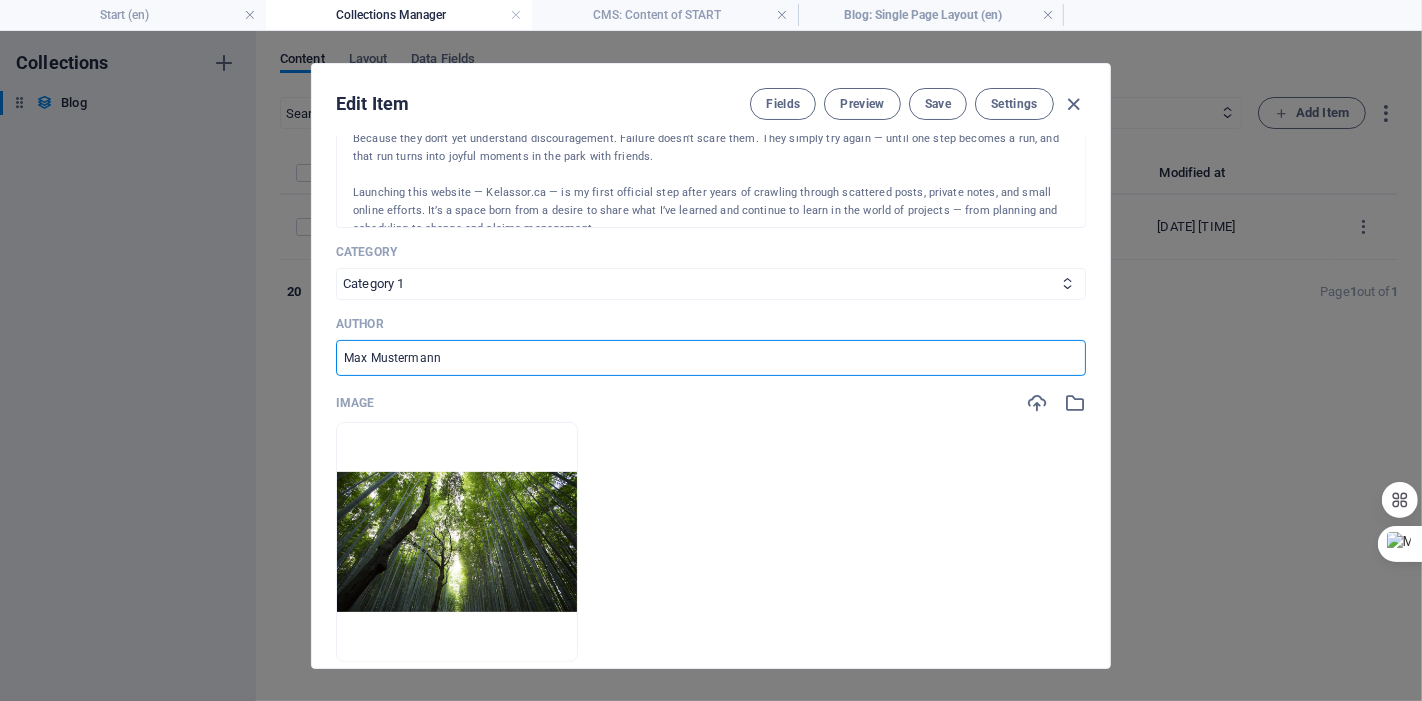 drag, startPoint x: 457, startPoint y: 356, endPoint x: 272, endPoint y: 348, distance: 185.1729 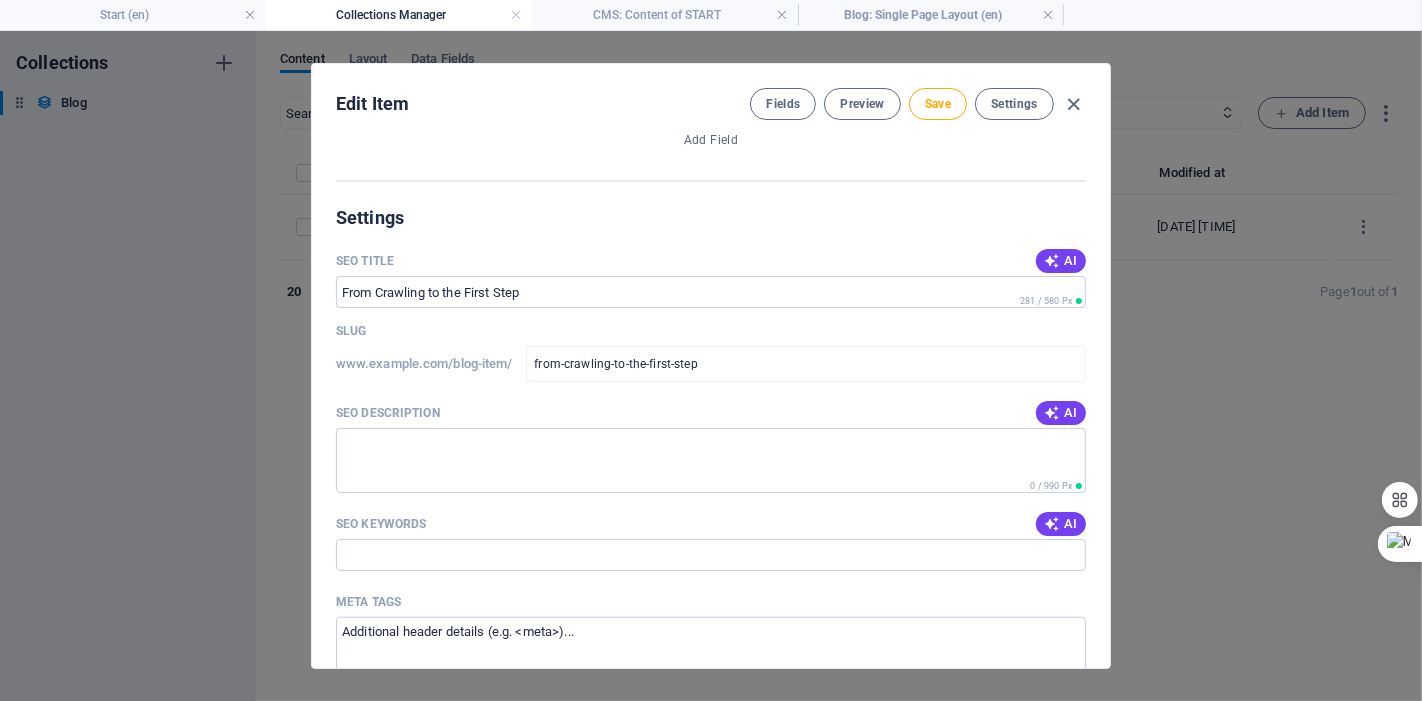 scroll, scrollTop: 1222, scrollLeft: 0, axis: vertical 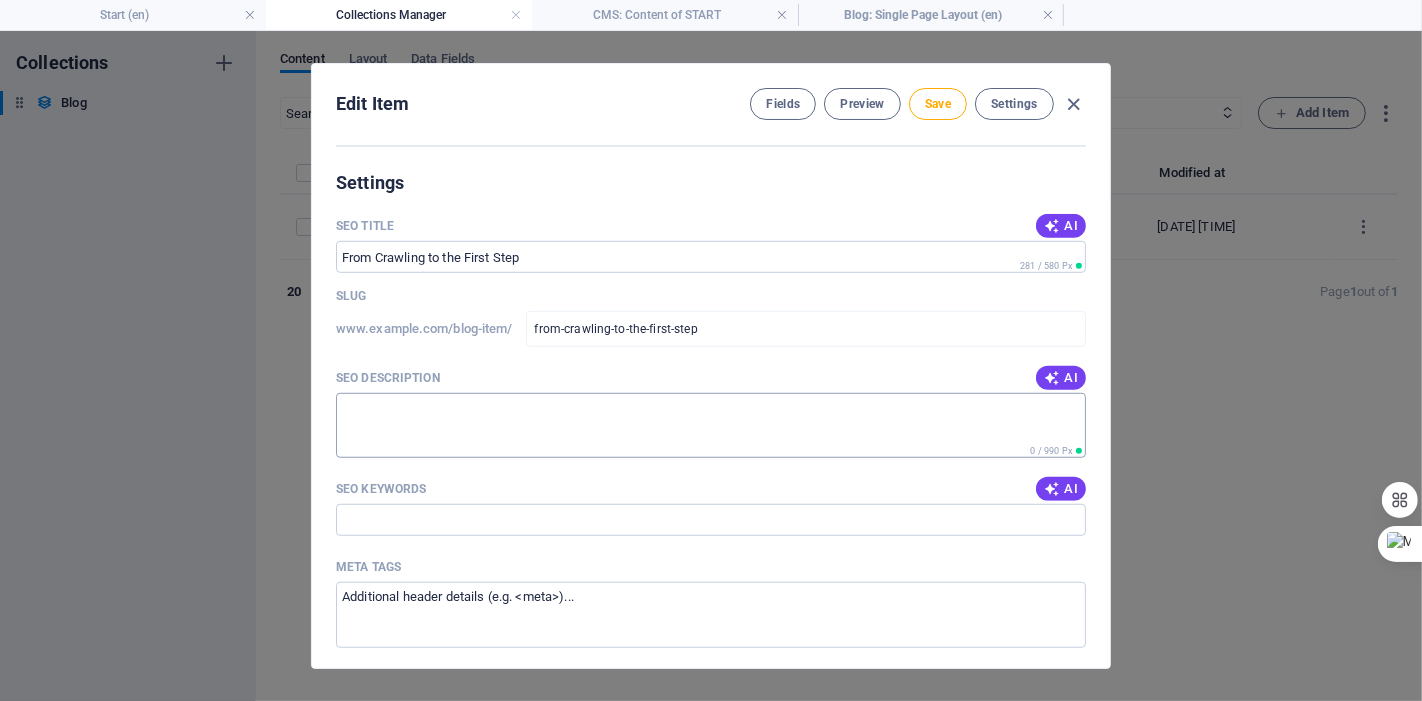 type on "Hossein Lak, CCP, PMP" 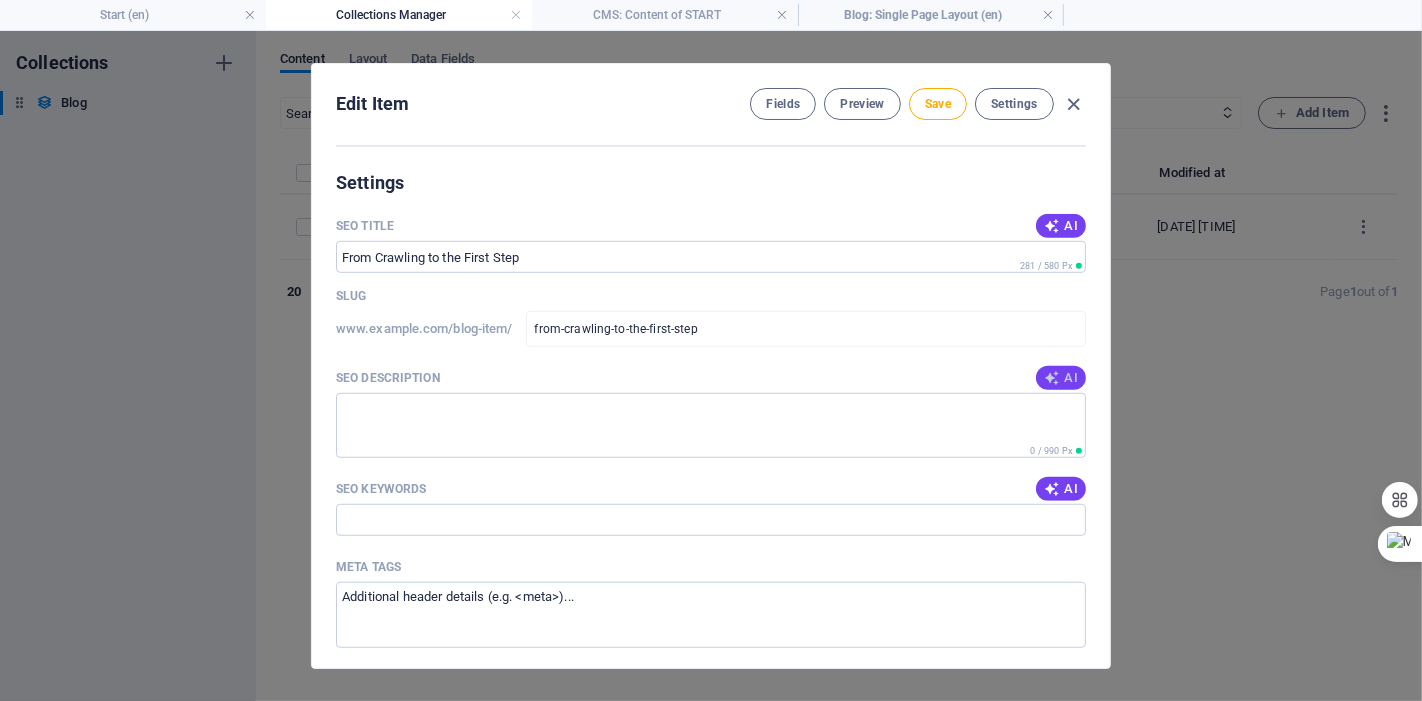 click on "AI" at bounding box center (1061, 378) 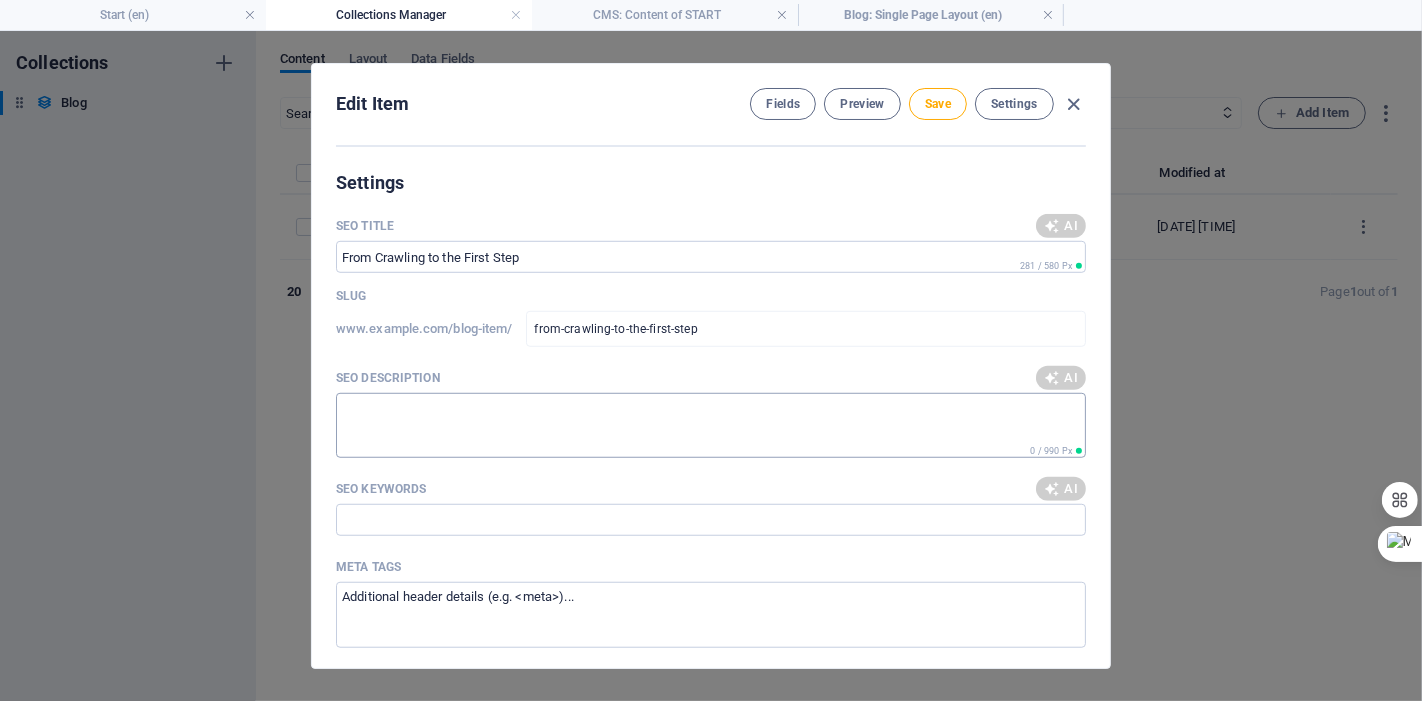type on "Discover Kelassor.ca—a digital space for project management insights, tools, and training. Join me on this collaborative journey!" 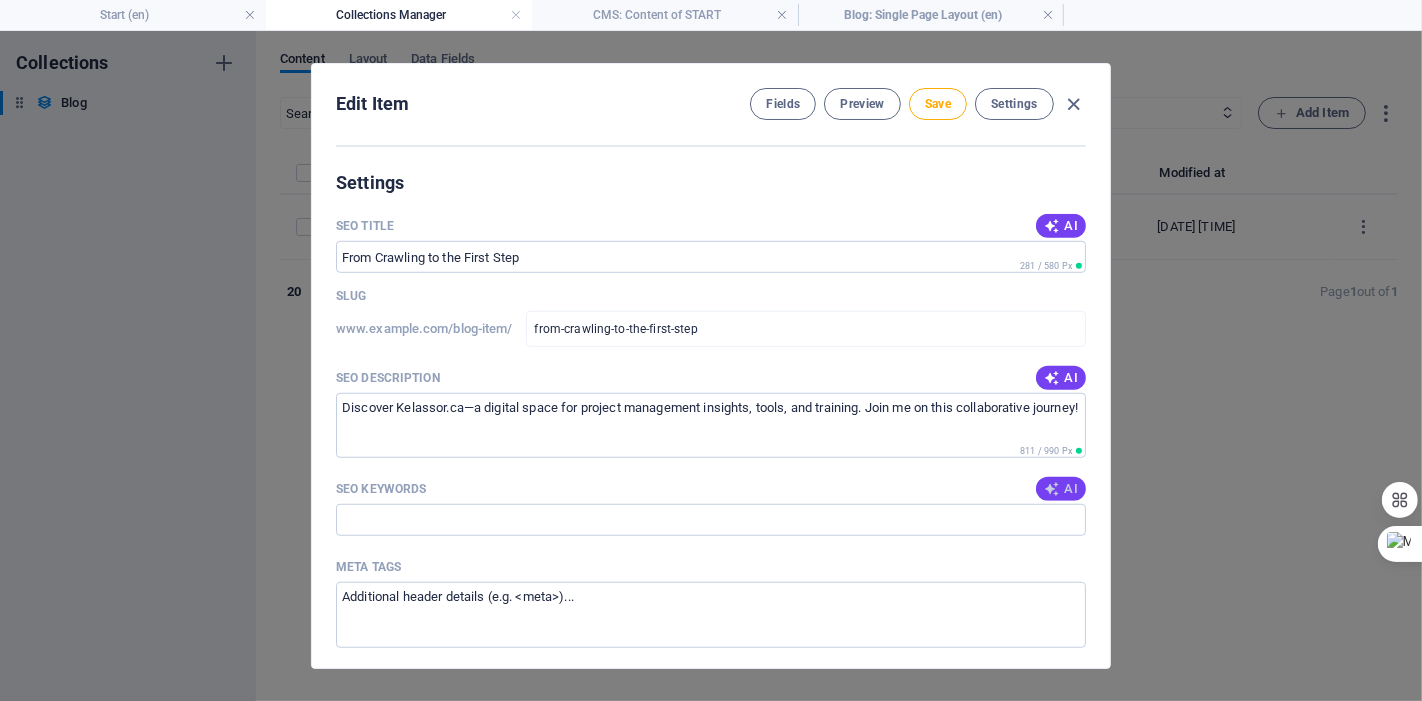 click on "AI" at bounding box center (1061, 489) 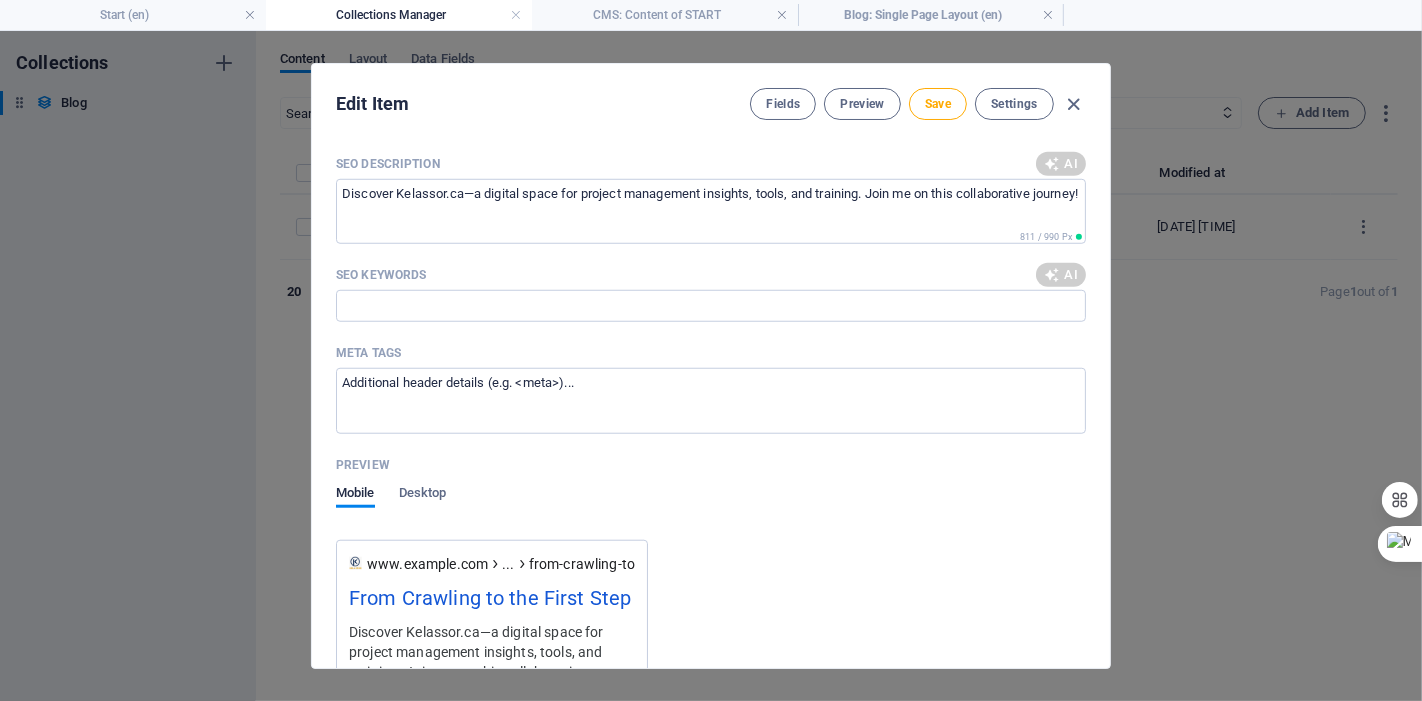 type on "project management, personal growth, professional development, Kelassor, planning and scheduling, change management" 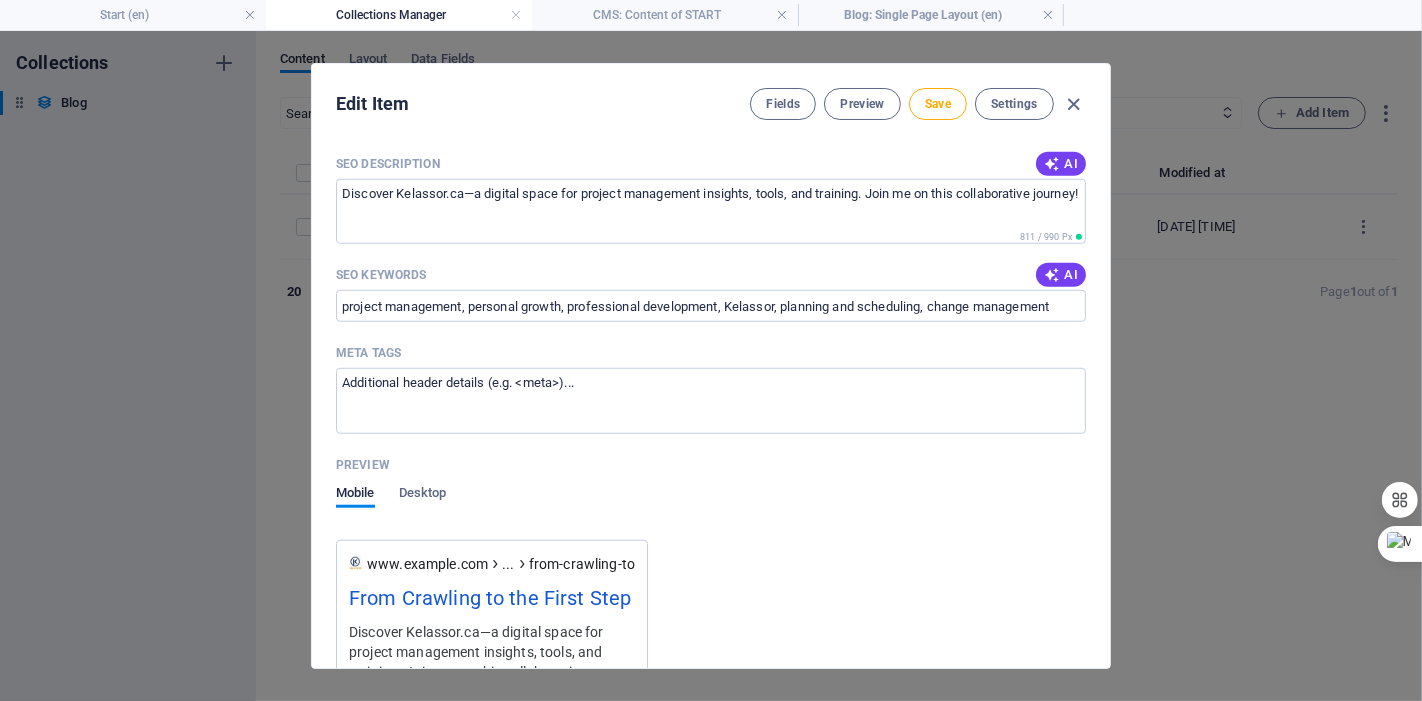 scroll, scrollTop: 1444, scrollLeft: 0, axis: vertical 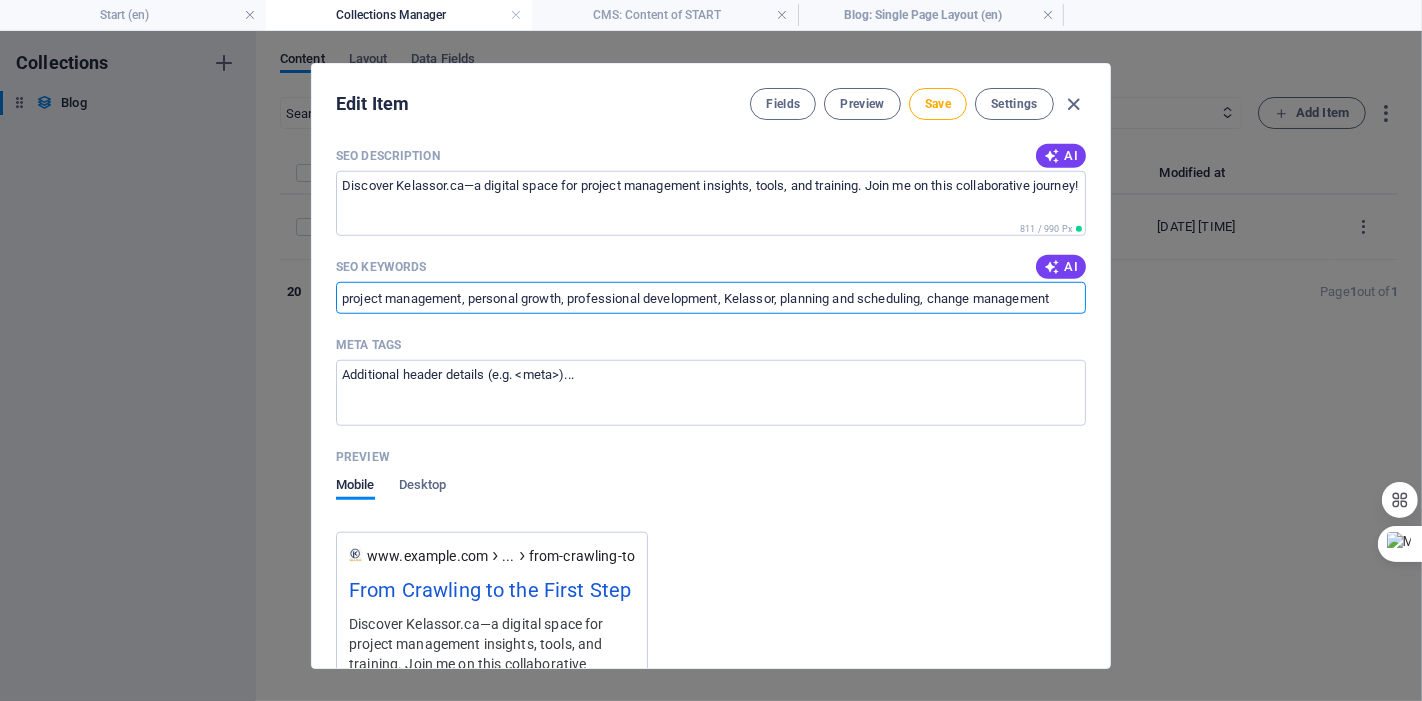 drag, startPoint x: 711, startPoint y: 295, endPoint x: 1068, endPoint y: 295, distance: 357 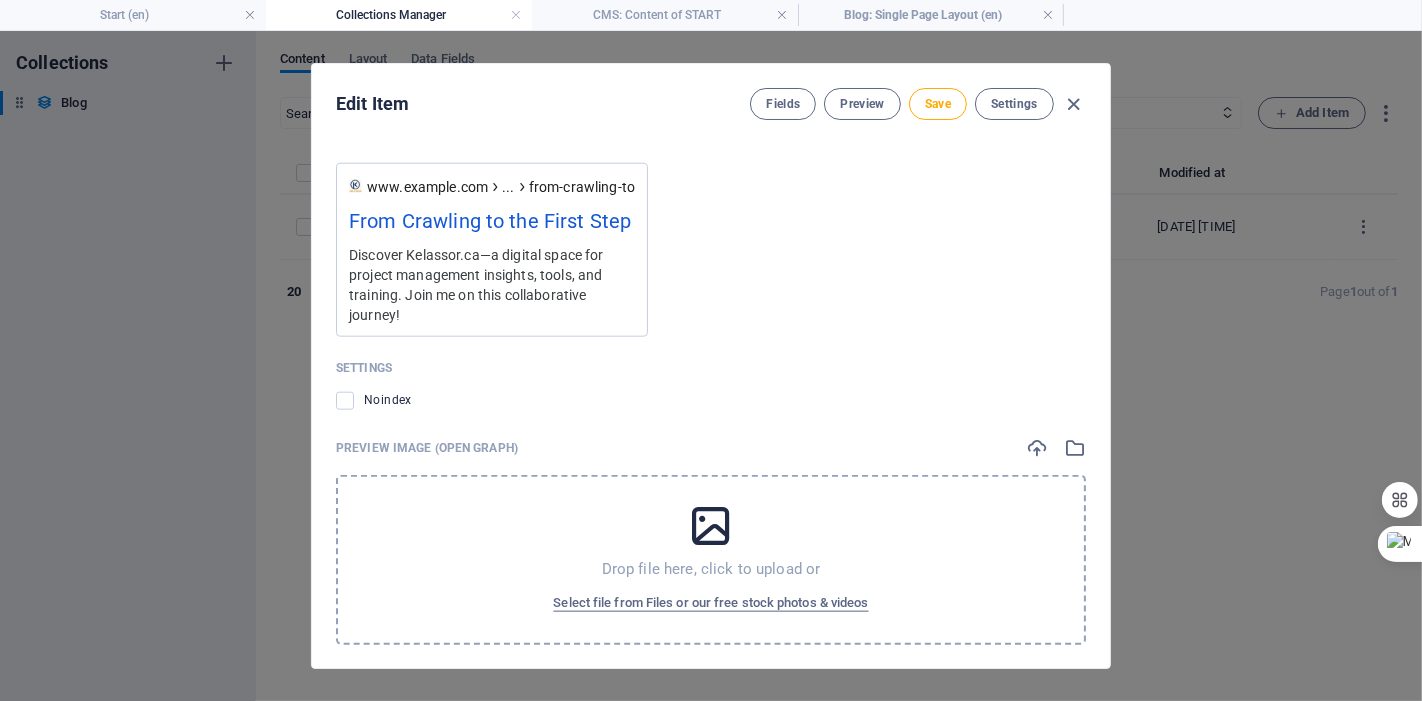 scroll, scrollTop: 1902, scrollLeft: 0, axis: vertical 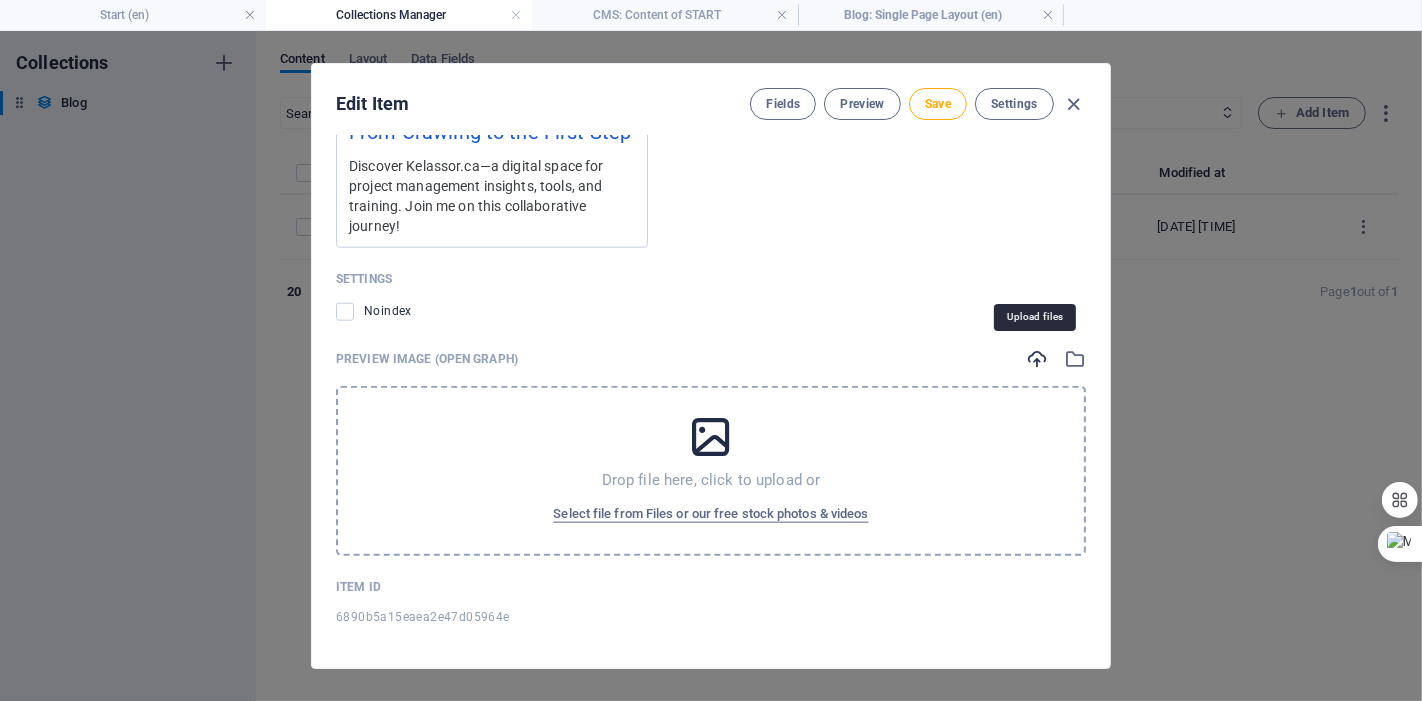 click at bounding box center (1037, 359) 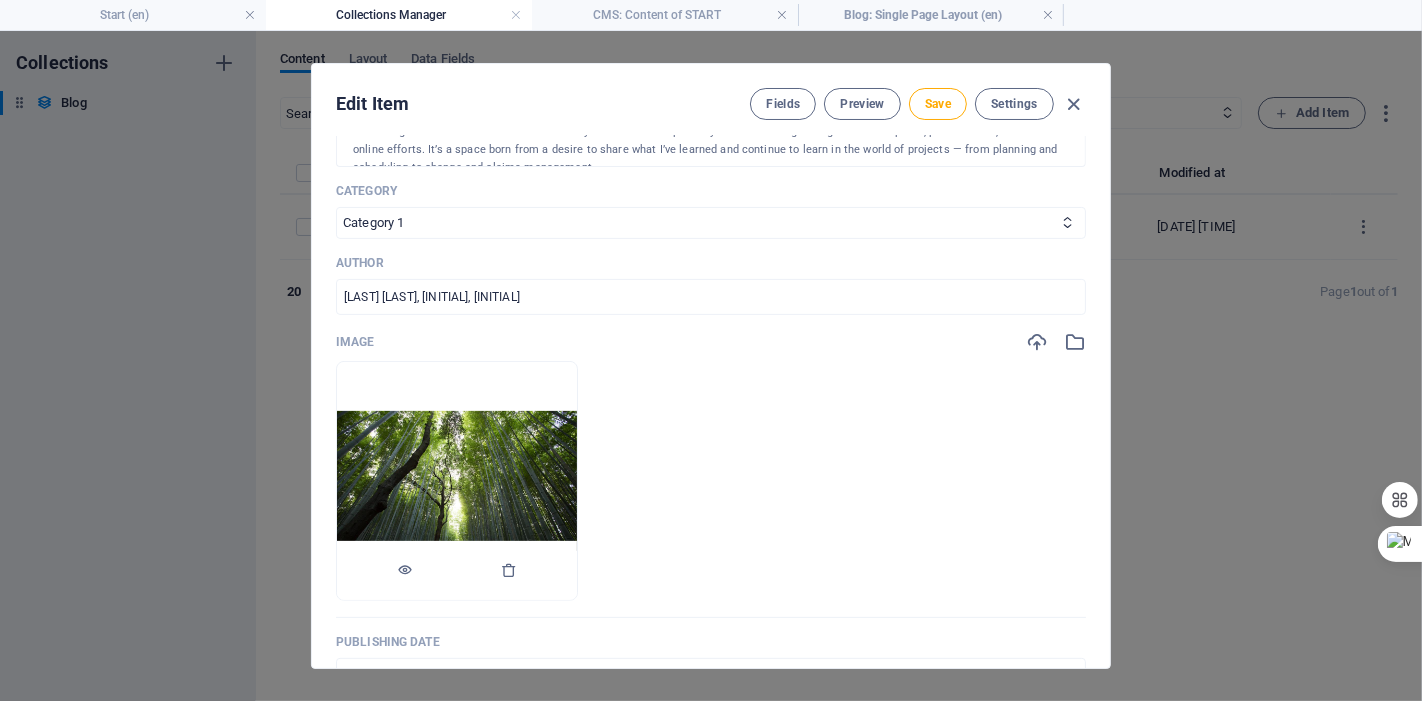 scroll, scrollTop: 537, scrollLeft: 0, axis: vertical 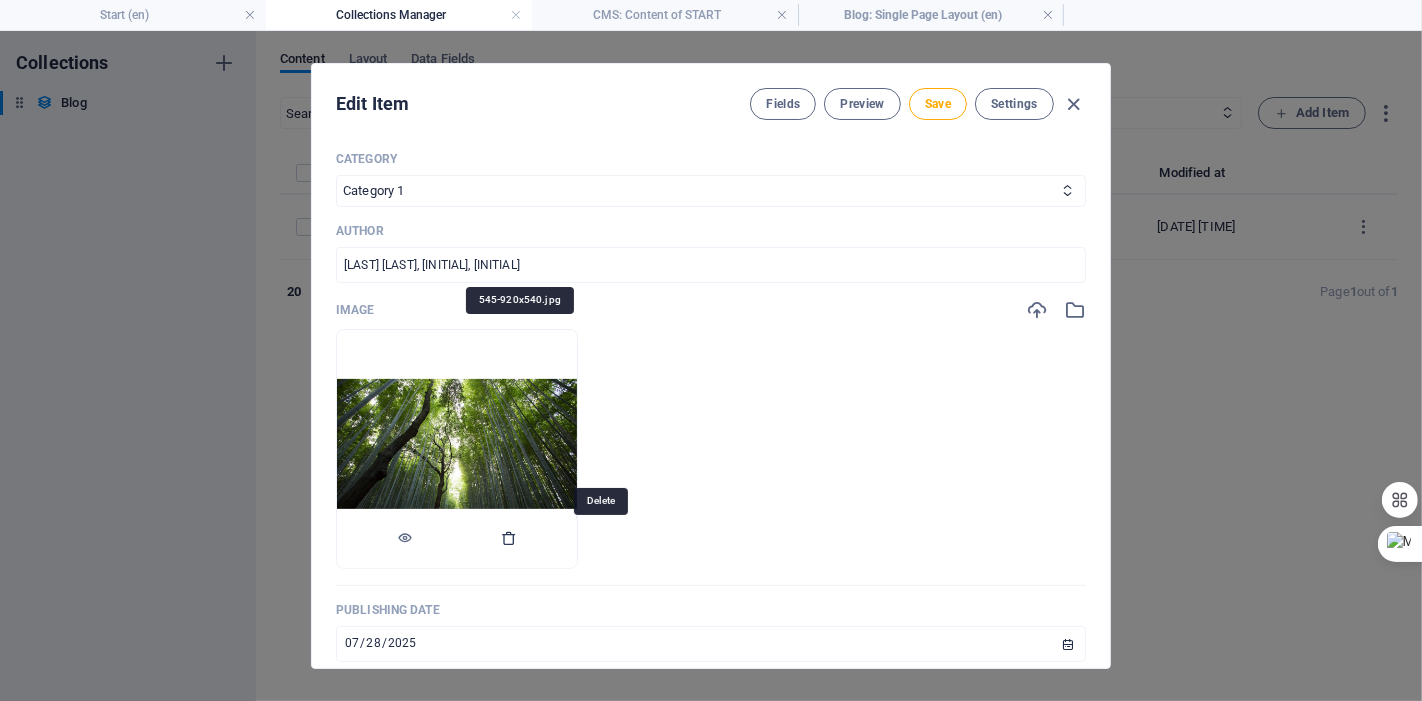 click at bounding box center (509, 538) 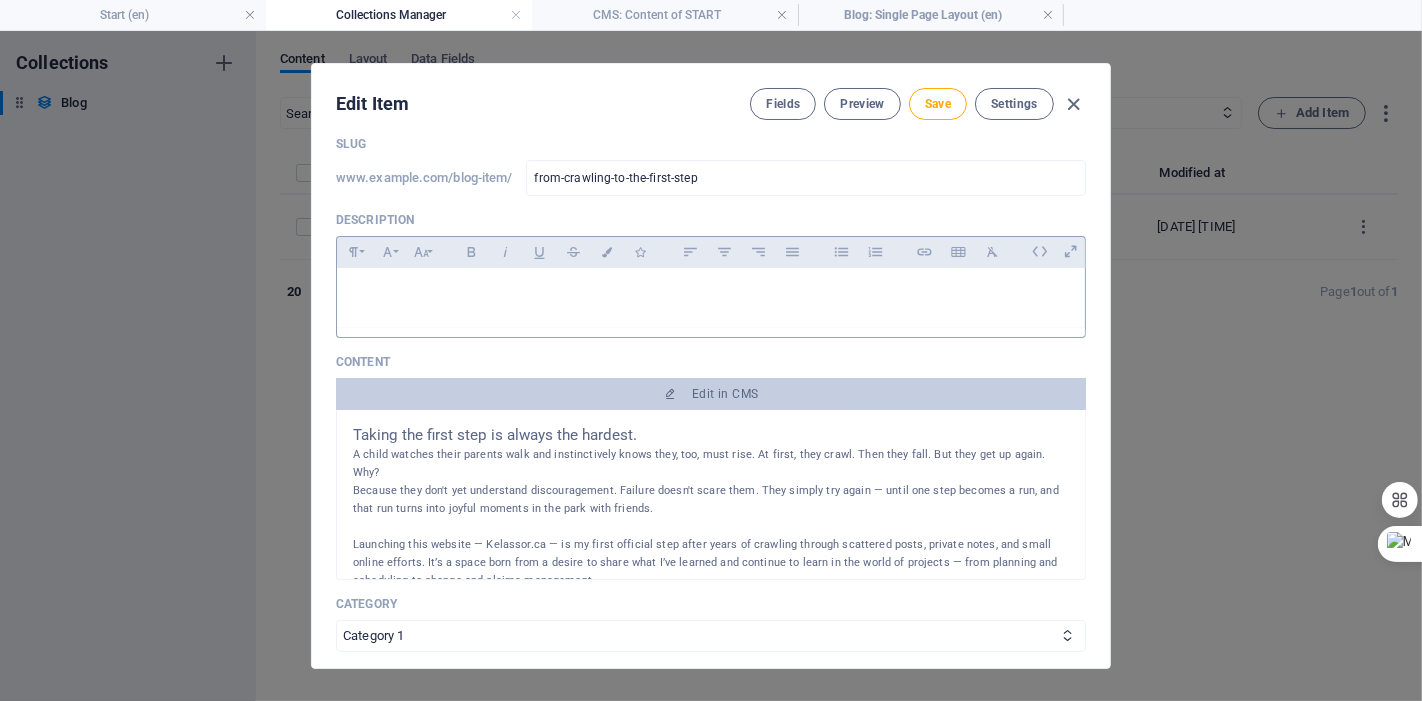 scroll, scrollTop: 0, scrollLeft: 0, axis: both 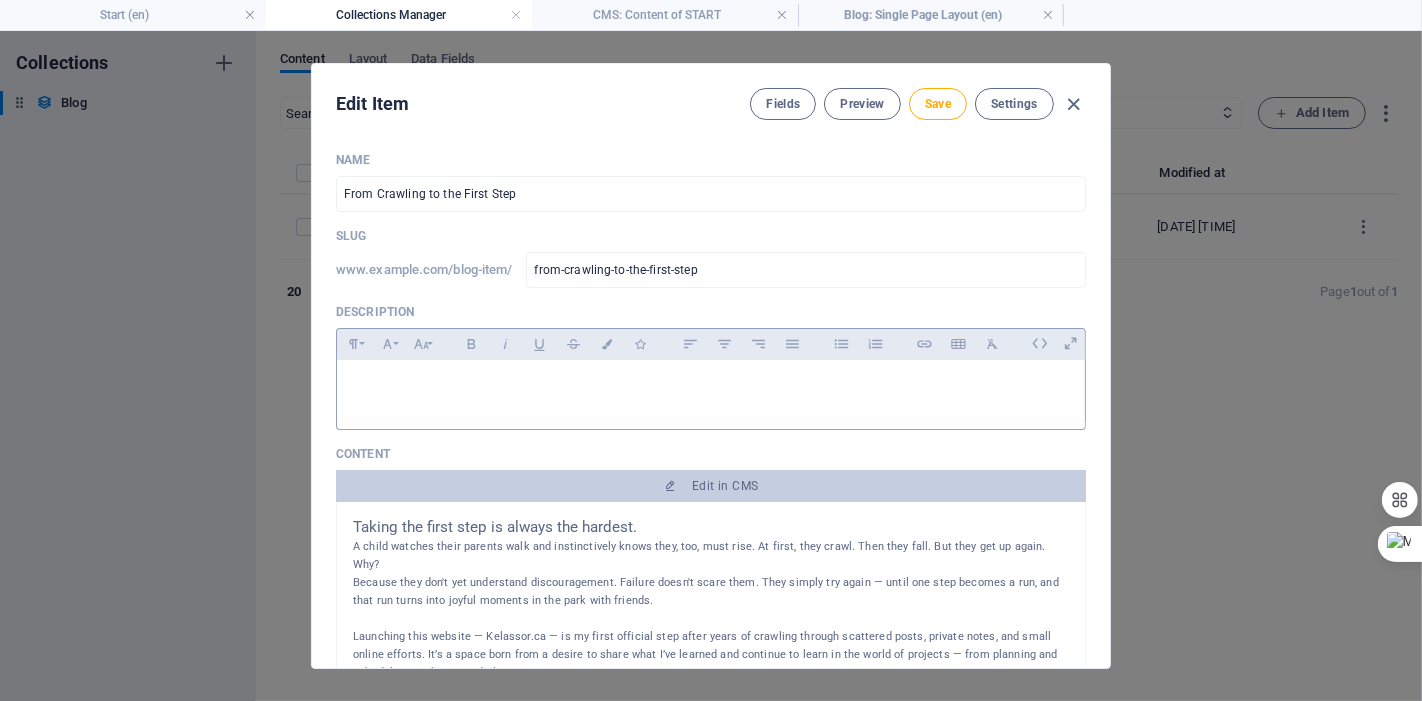 click at bounding box center (711, 385) 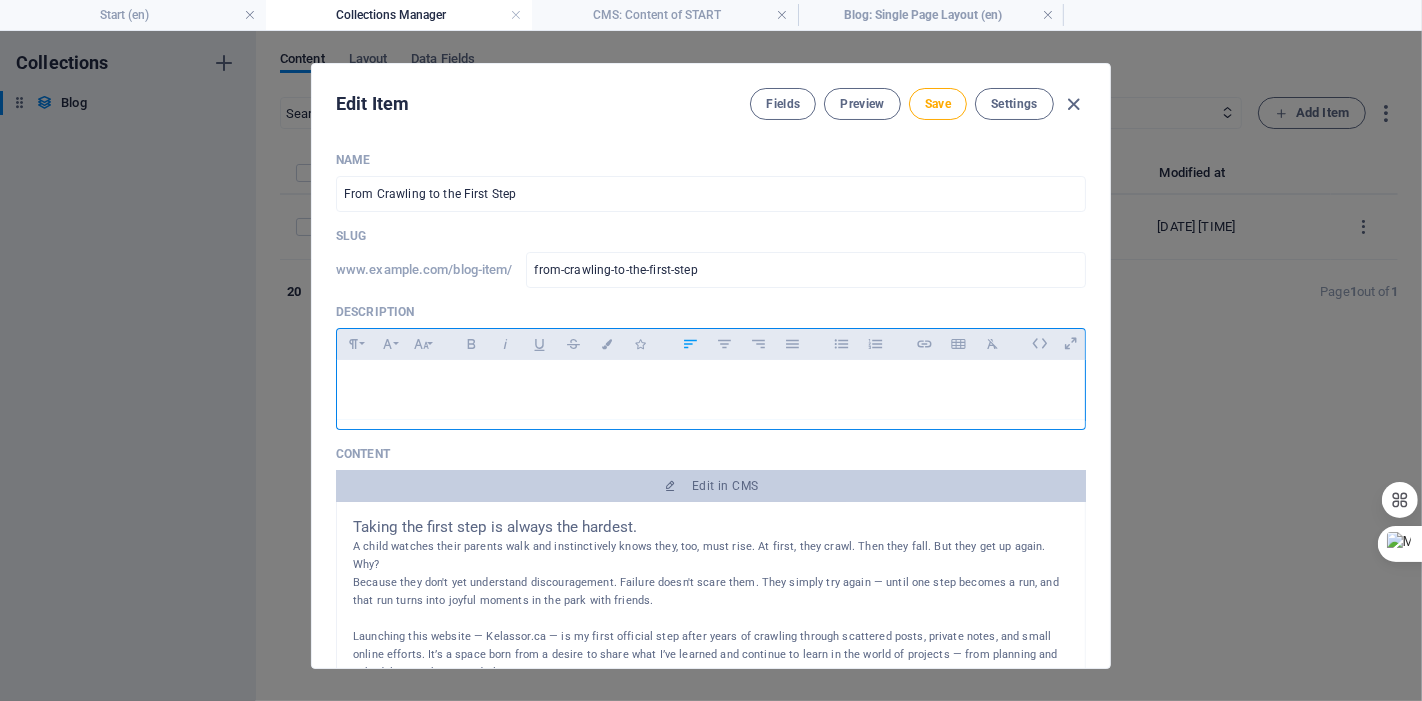 type 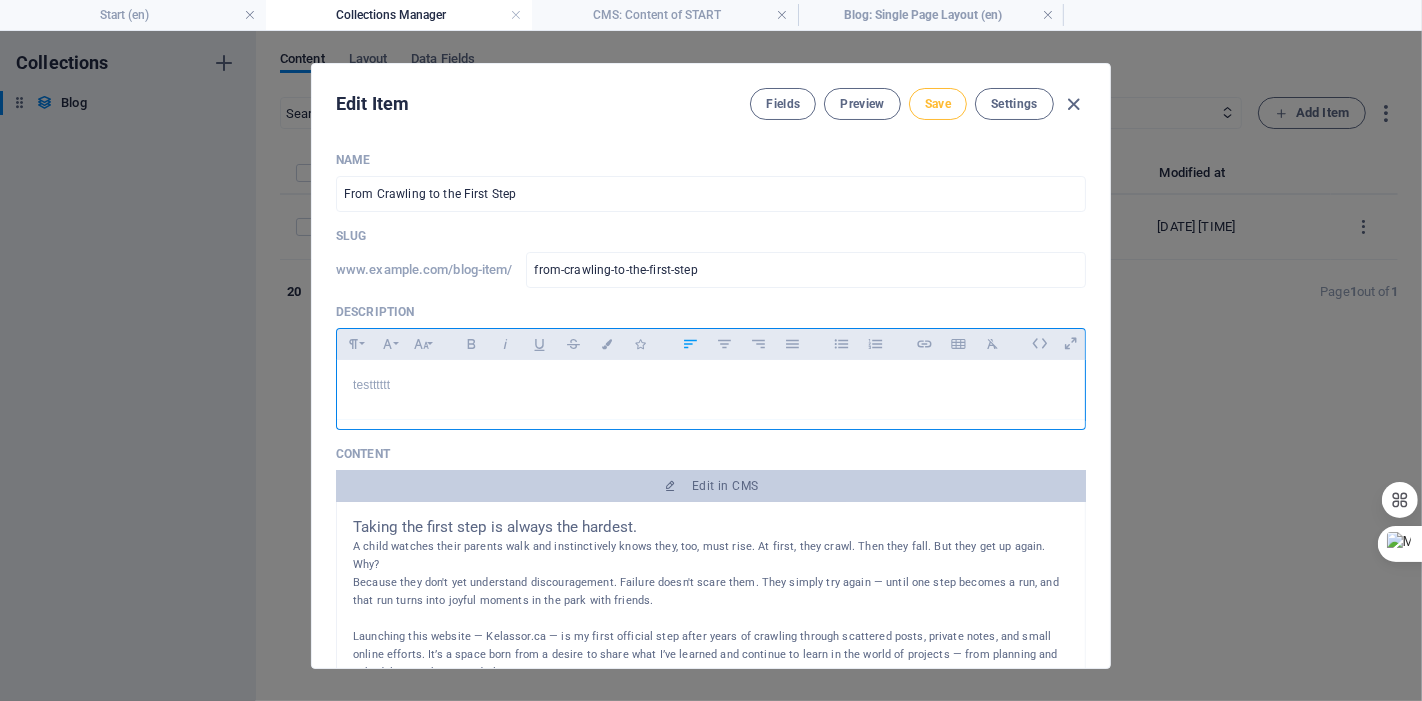 click on "Save" at bounding box center [938, 104] 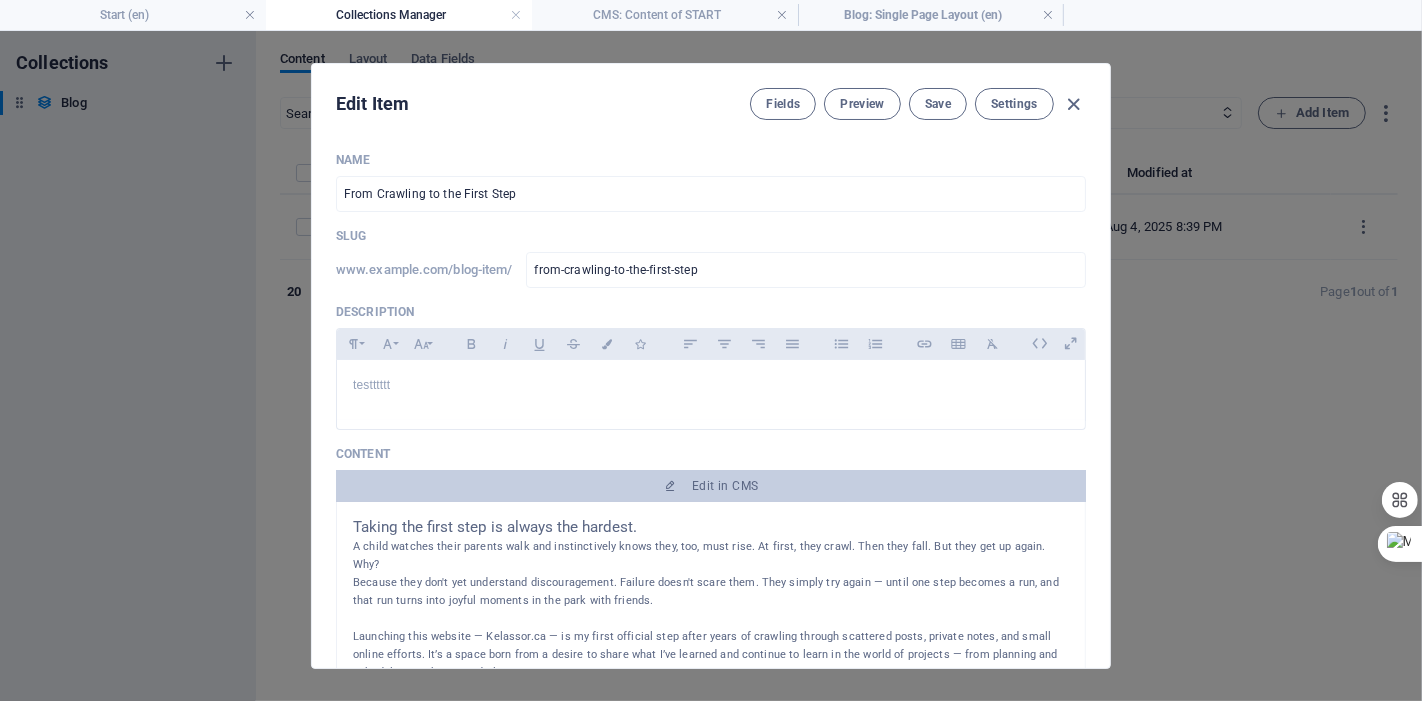 click on "Preview" at bounding box center [862, 104] 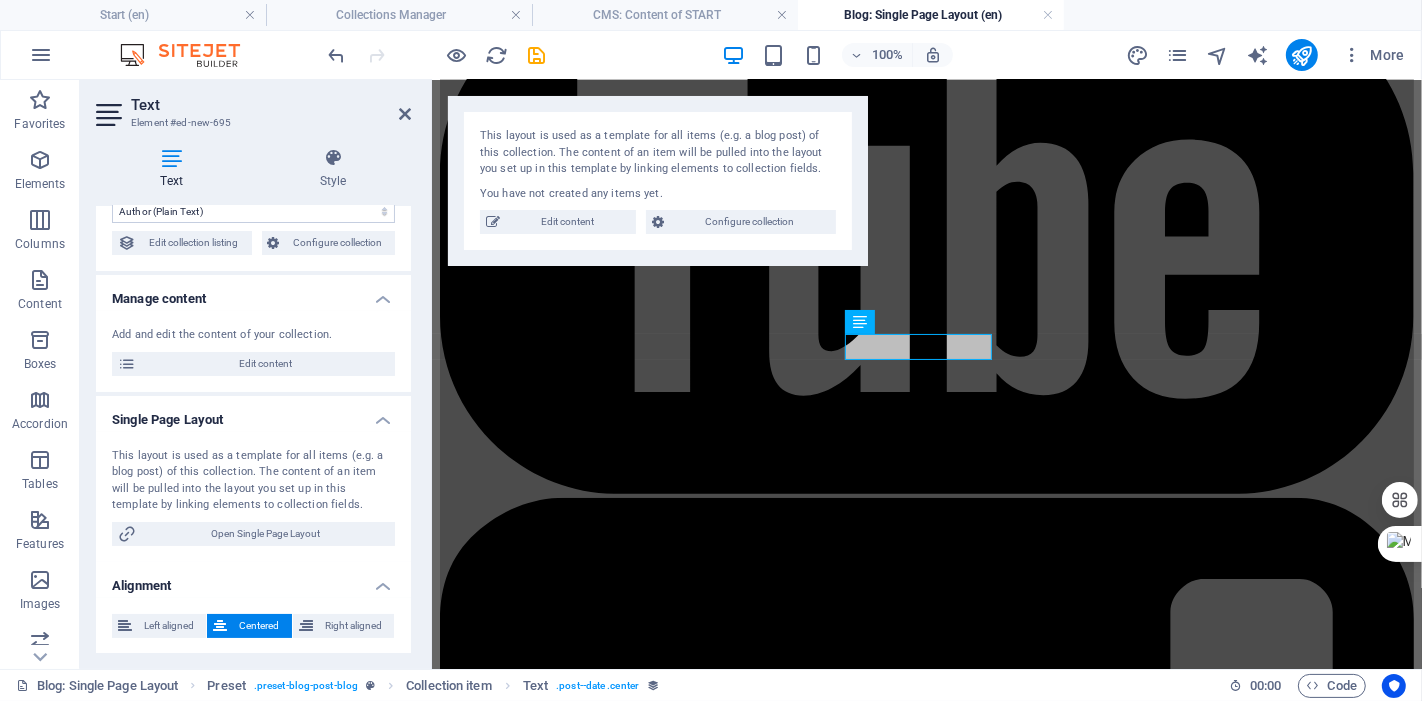 scroll, scrollTop: 0, scrollLeft: 0, axis: both 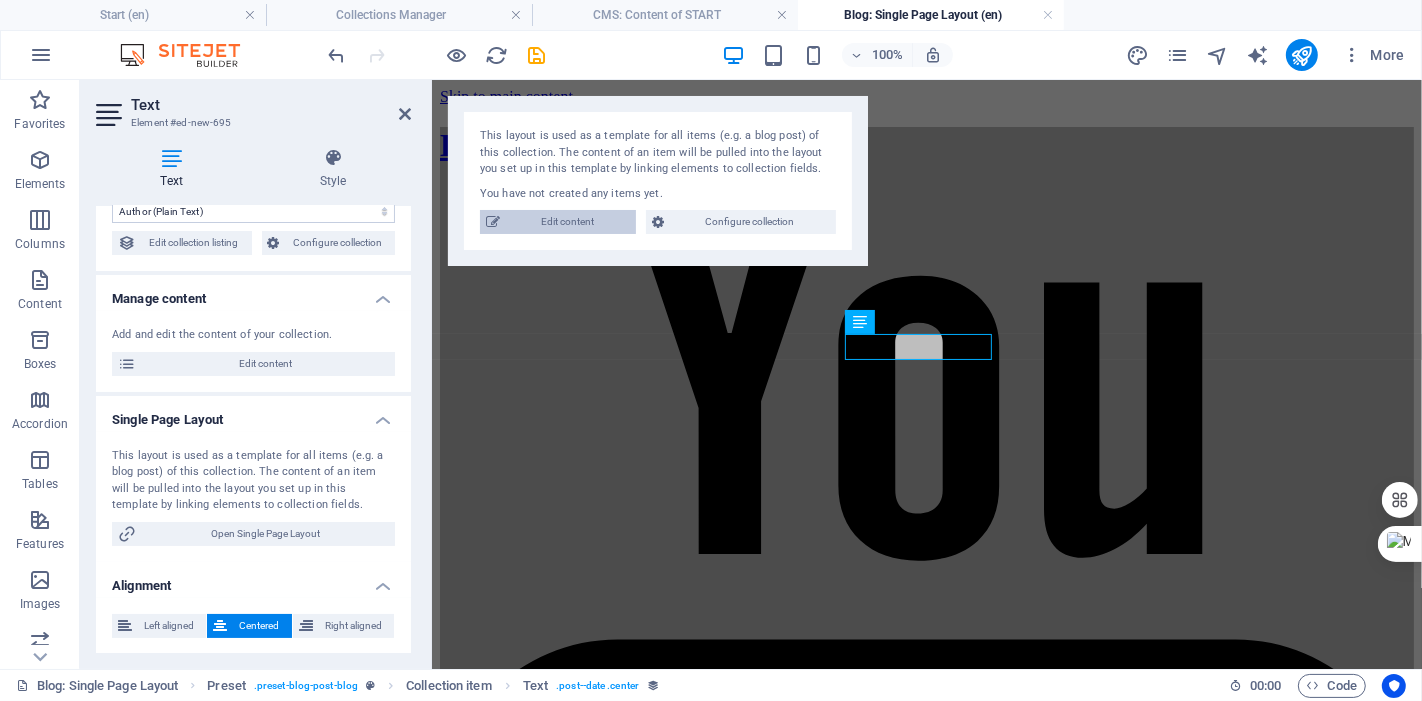 click on "Edit content" at bounding box center [568, 222] 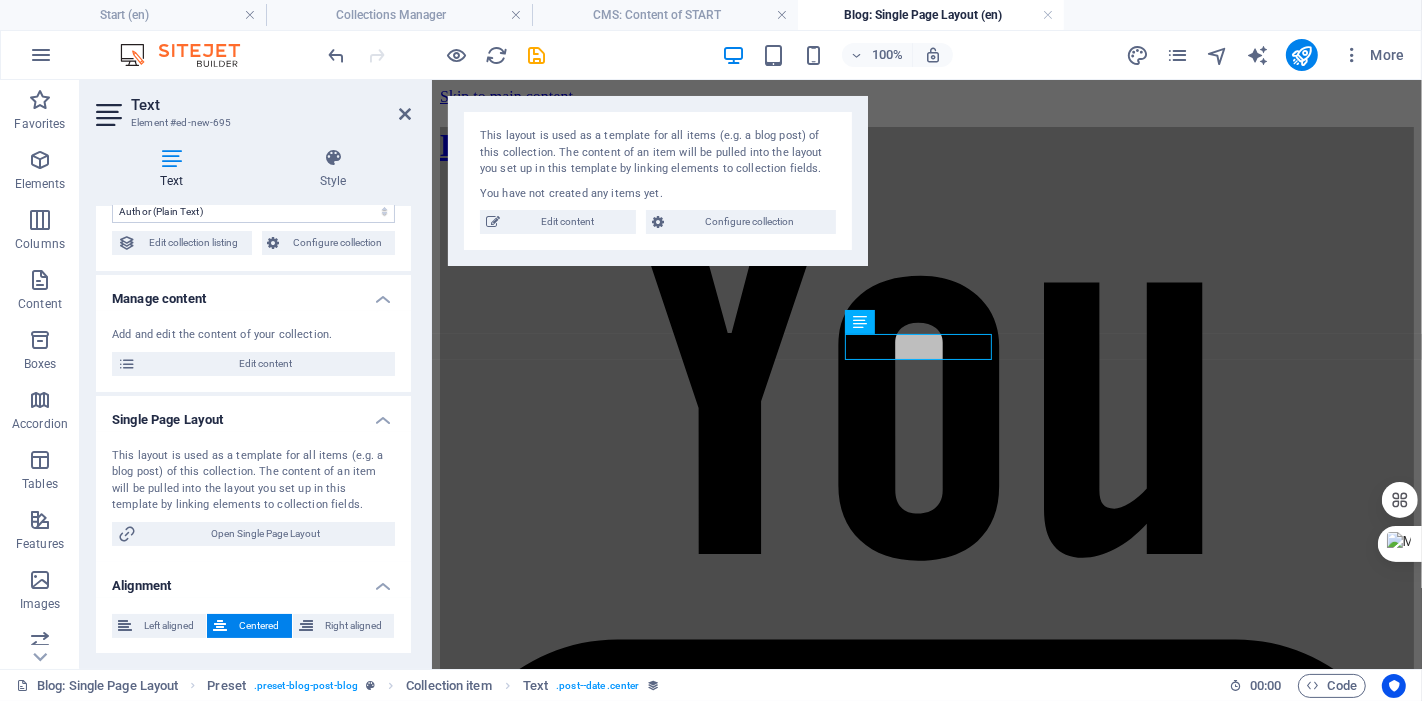 type on "2025-07-28" 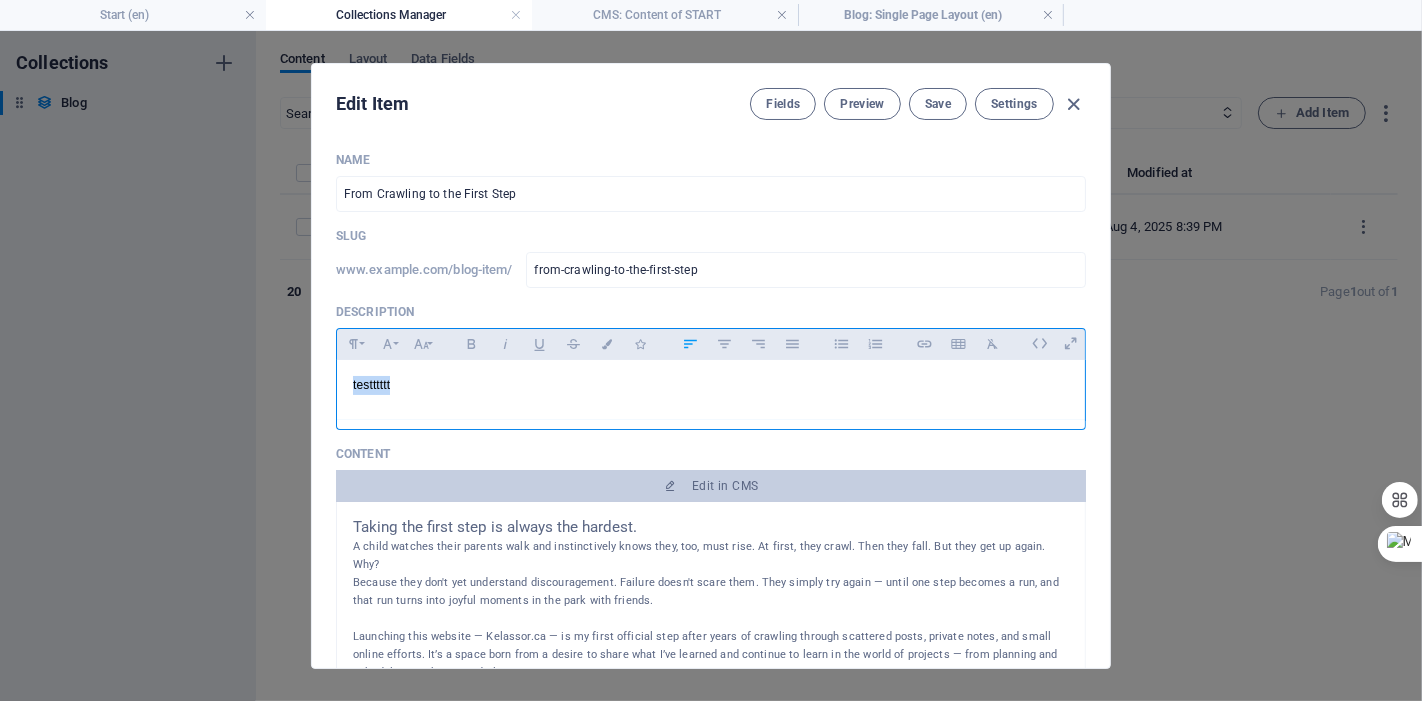 drag, startPoint x: 373, startPoint y: 392, endPoint x: 280, endPoint y: 391, distance: 93.00538 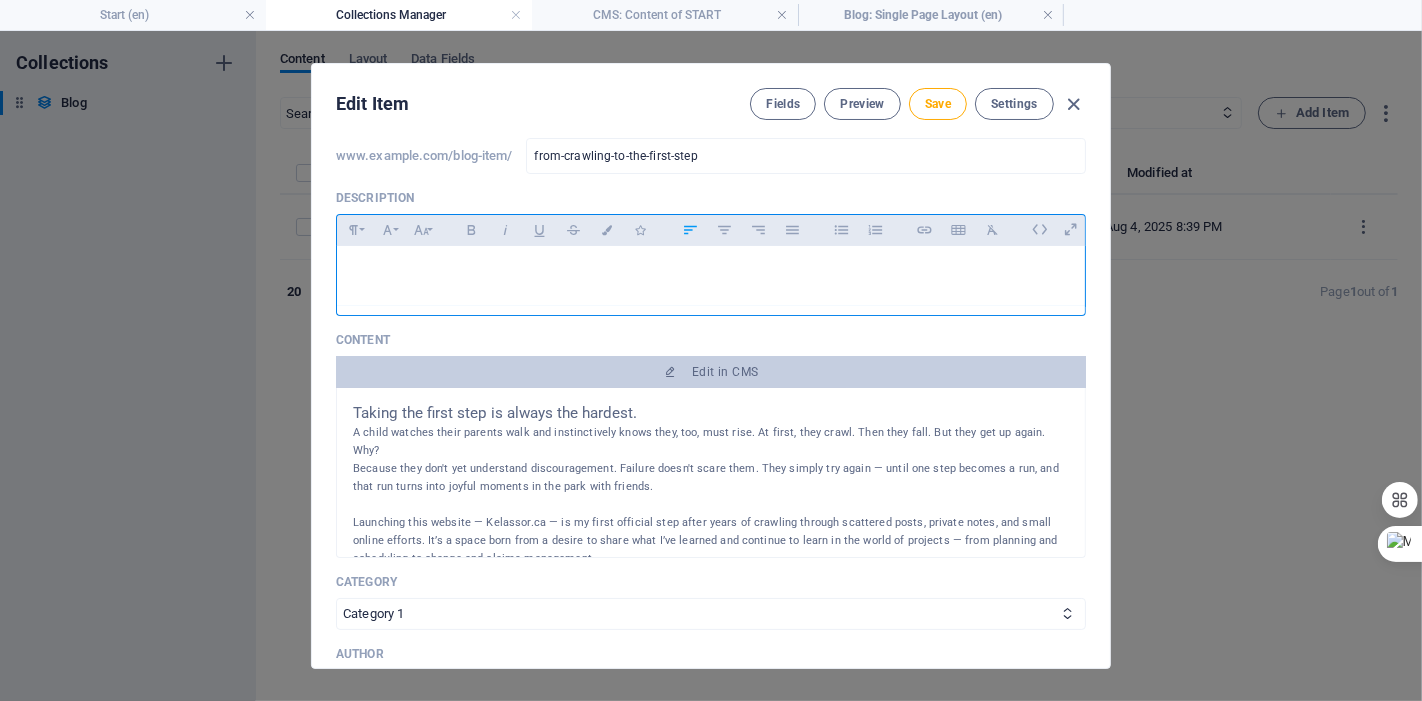 scroll, scrollTop: 222, scrollLeft: 0, axis: vertical 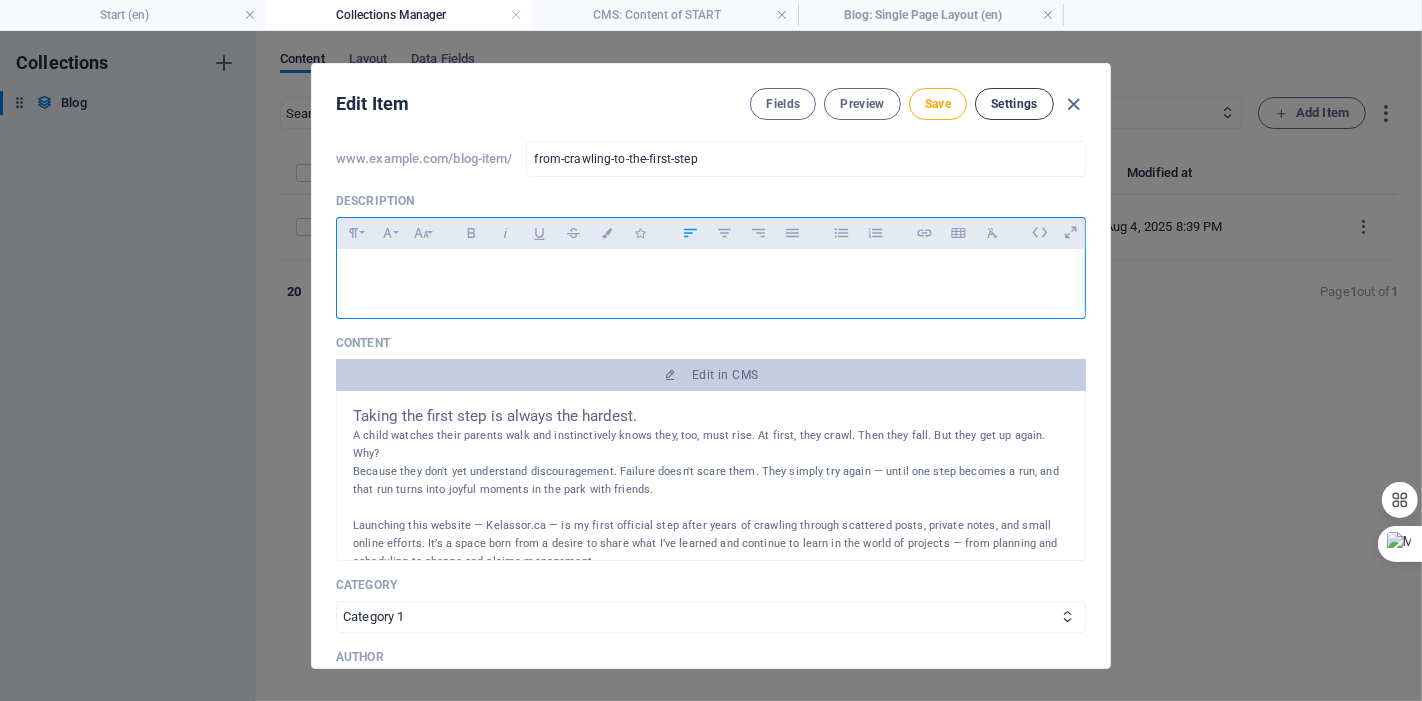 click on "Settings" at bounding box center (1014, 104) 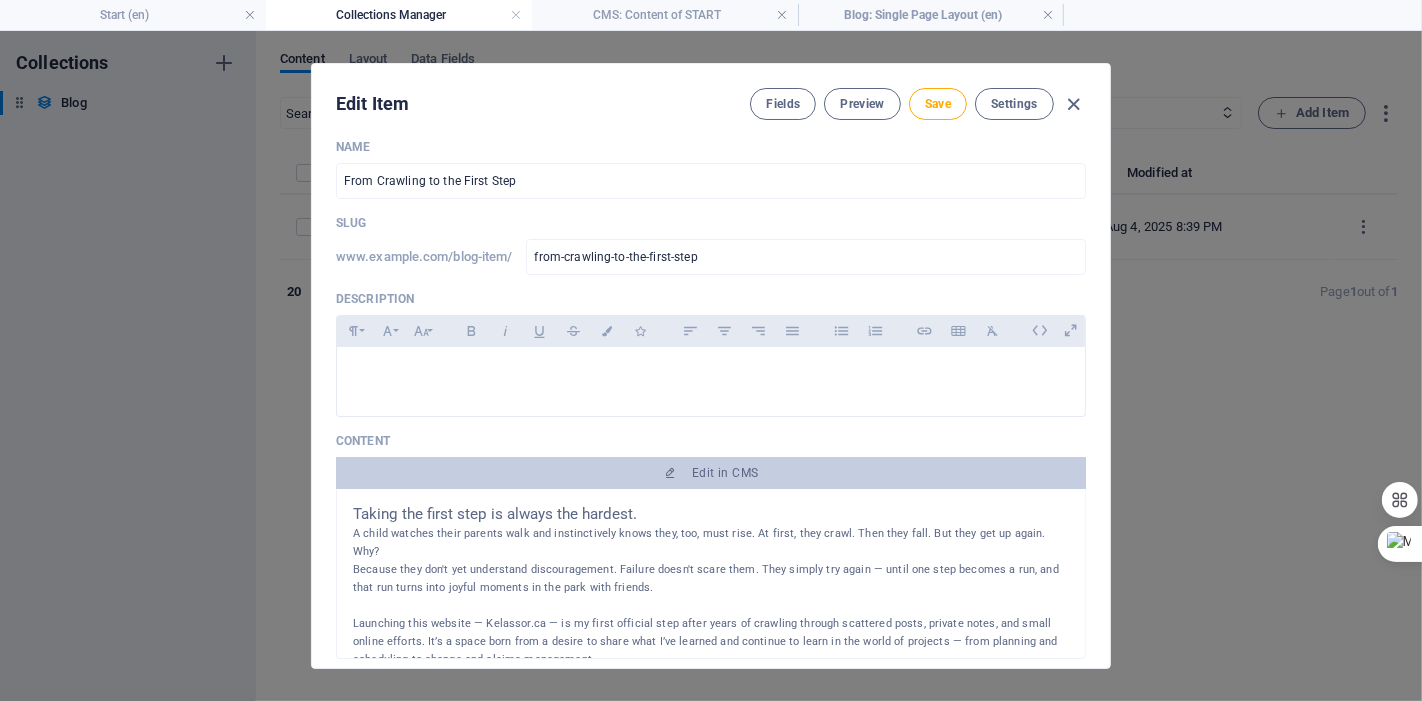 scroll, scrollTop: 0, scrollLeft: 0, axis: both 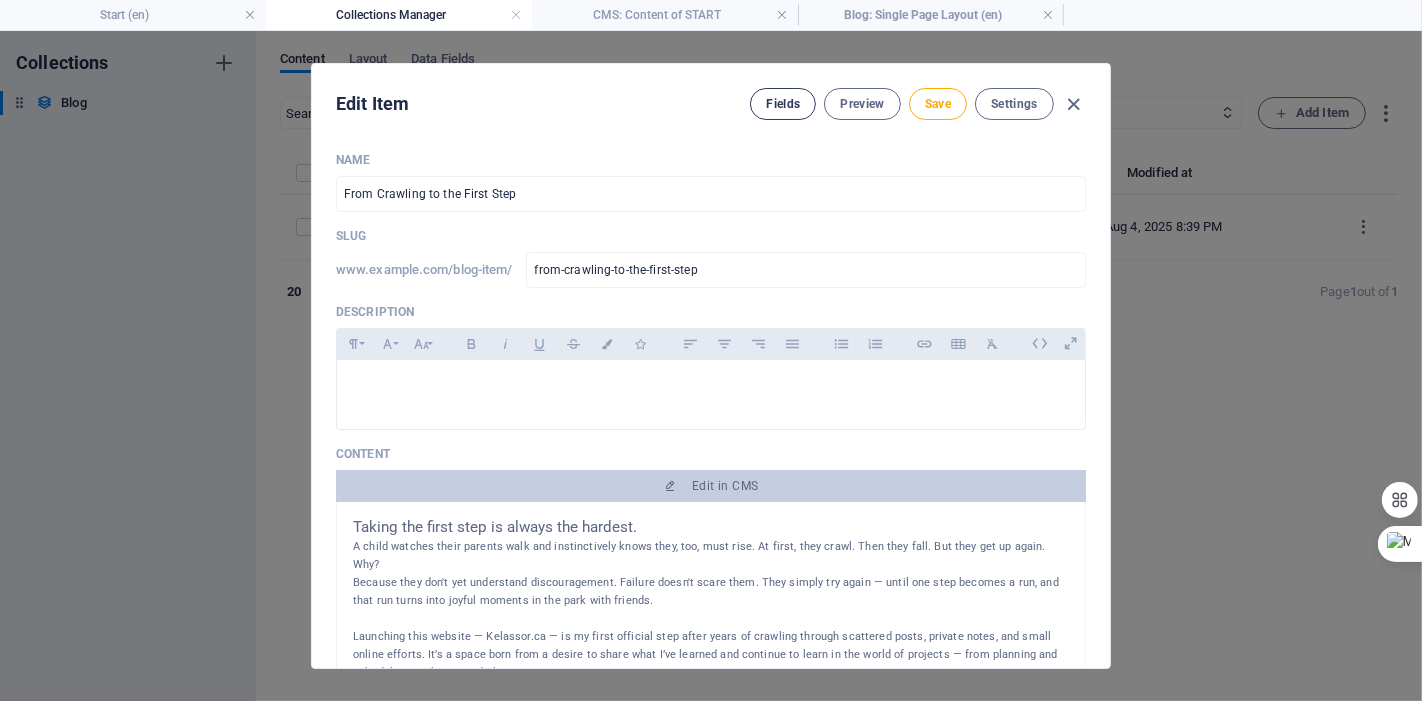 click on "Fields" at bounding box center [783, 104] 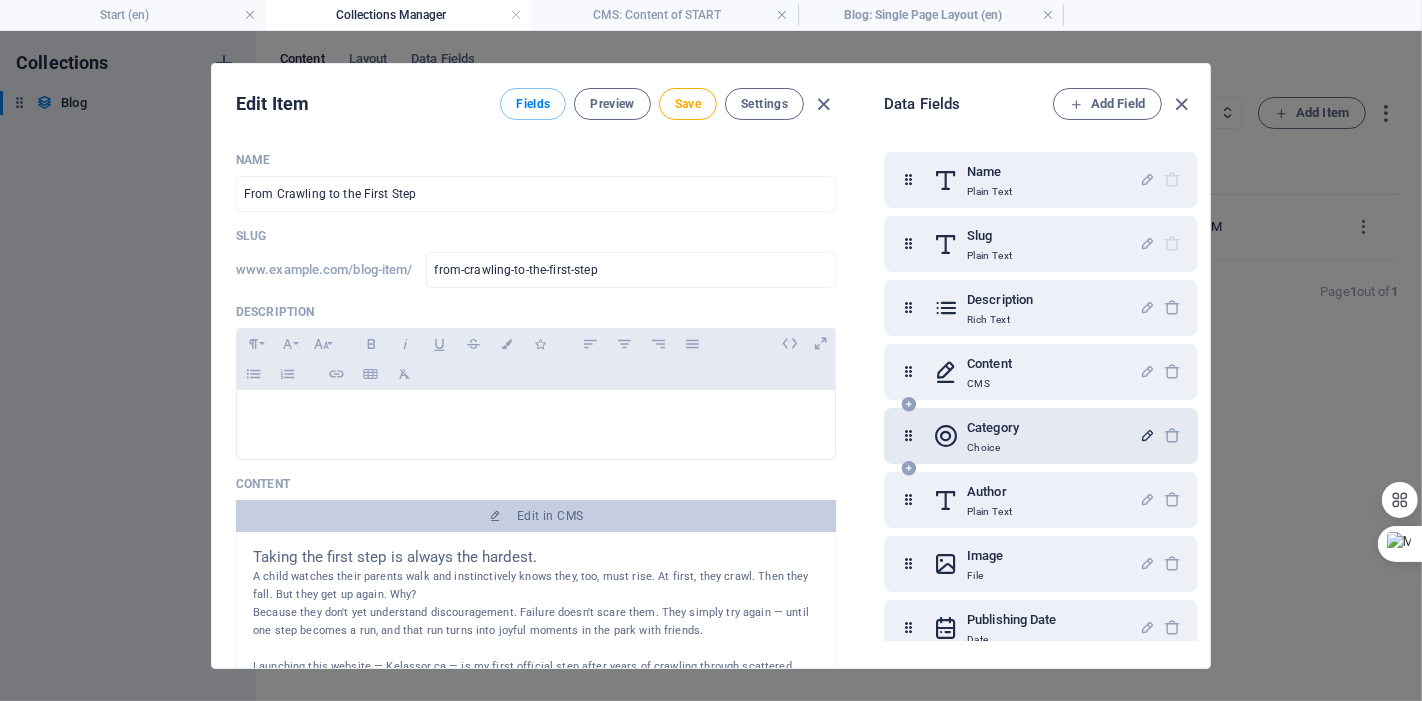 click at bounding box center (1147, 435) 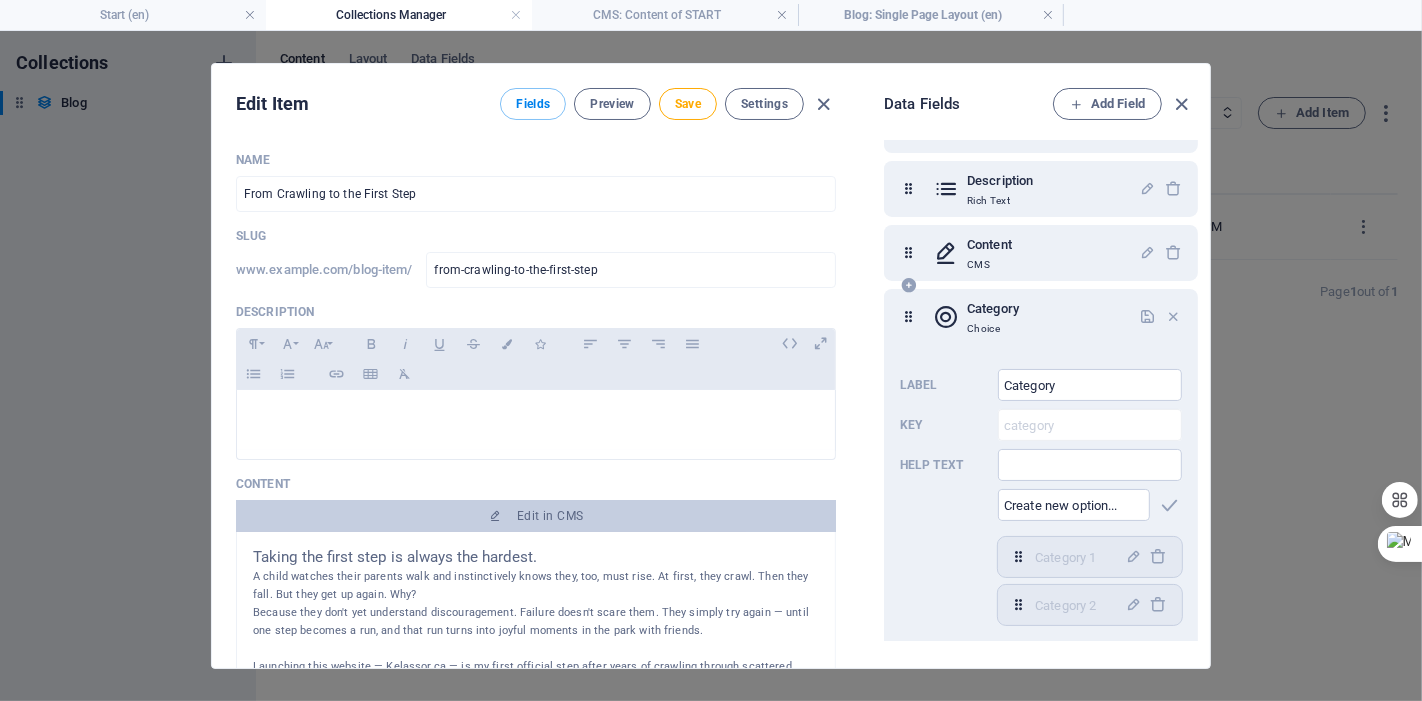 scroll, scrollTop: 222, scrollLeft: 0, axis: vertical 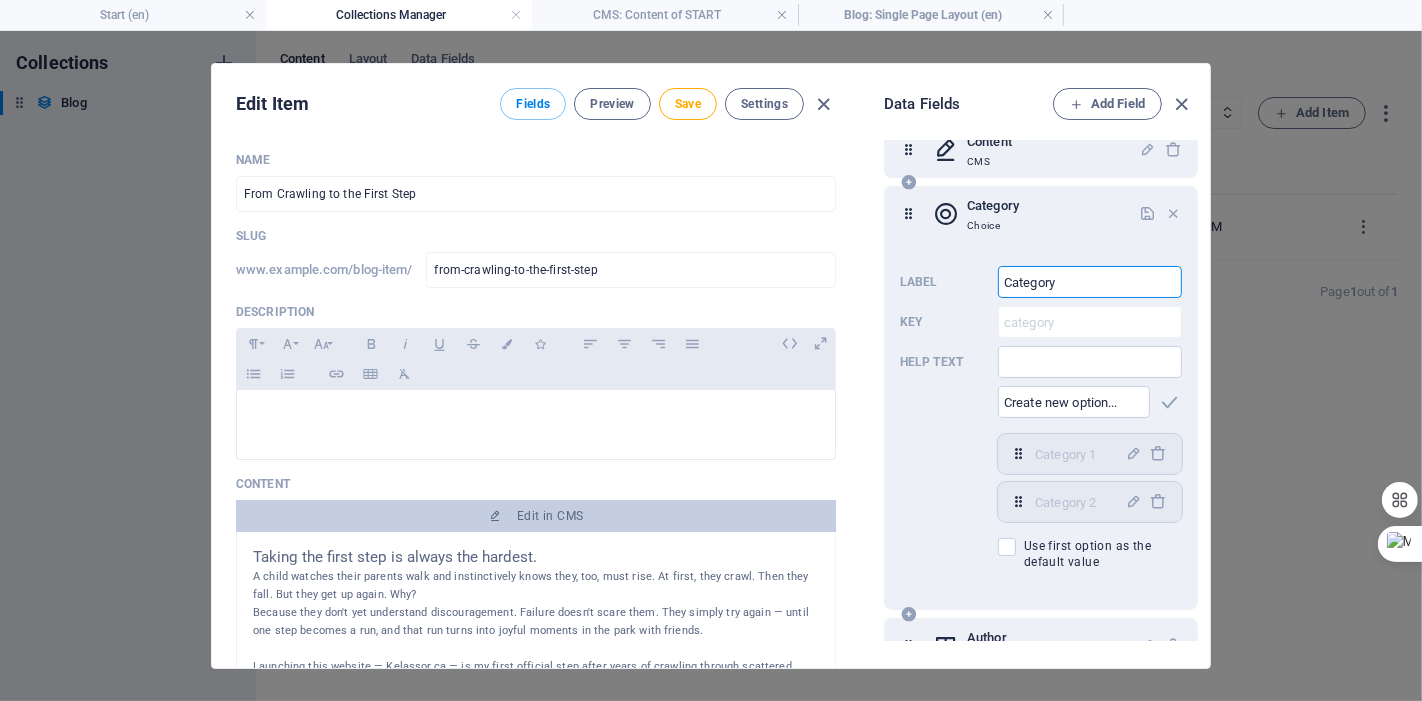 drag, startPoint x: 1080, startPoint y: 284, endPoint x: 922, endPoint y: 294, distance: 158.31615 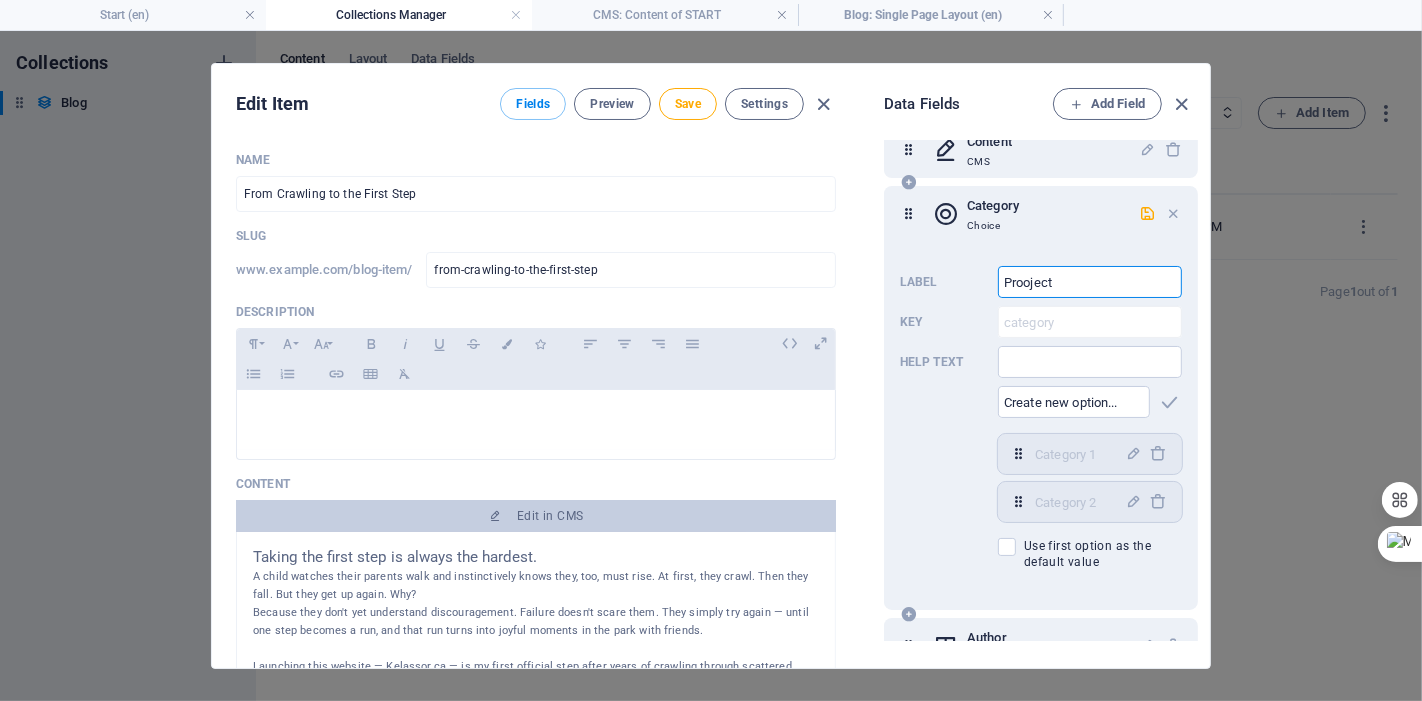 click on "Prooject" at bounding box center [1090, 282] 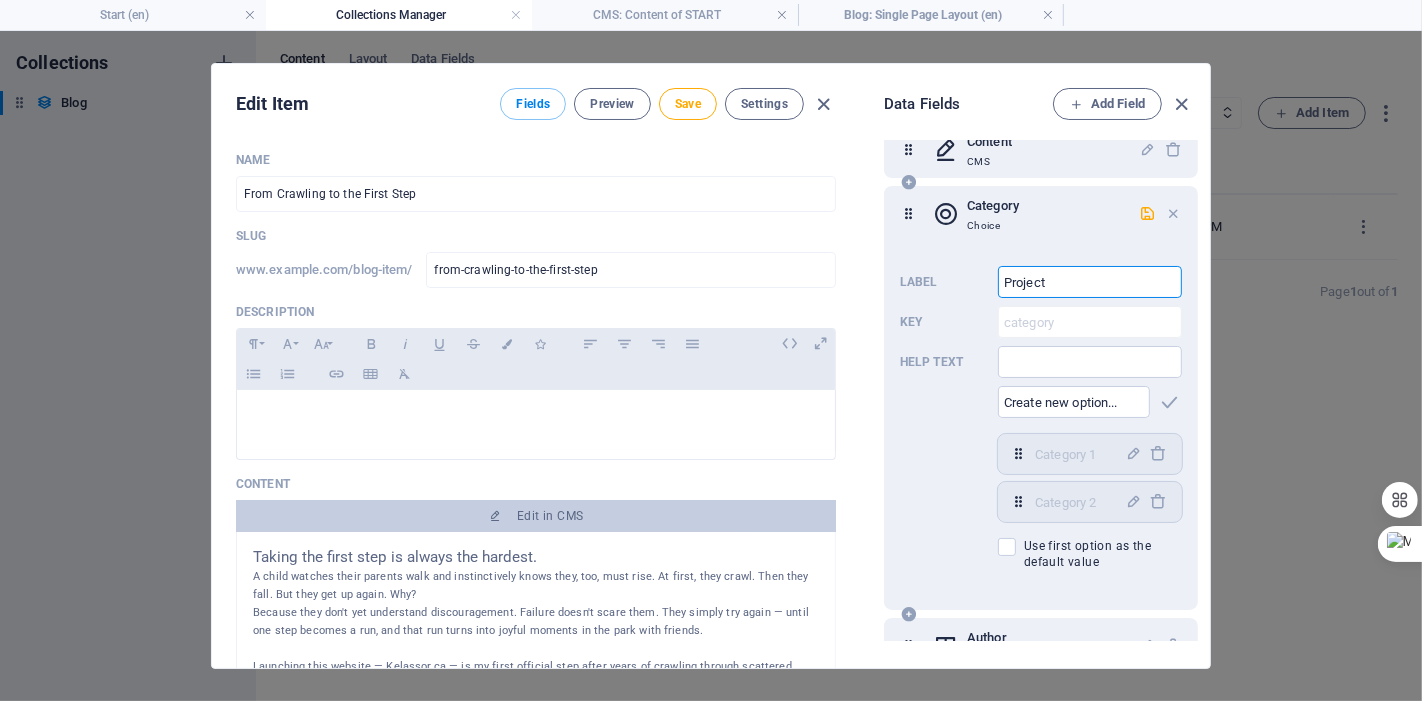 drag, startPoint x: 1096, startPoint y: 287, endPoint x: 928, endPoint y: 287, distance: 168 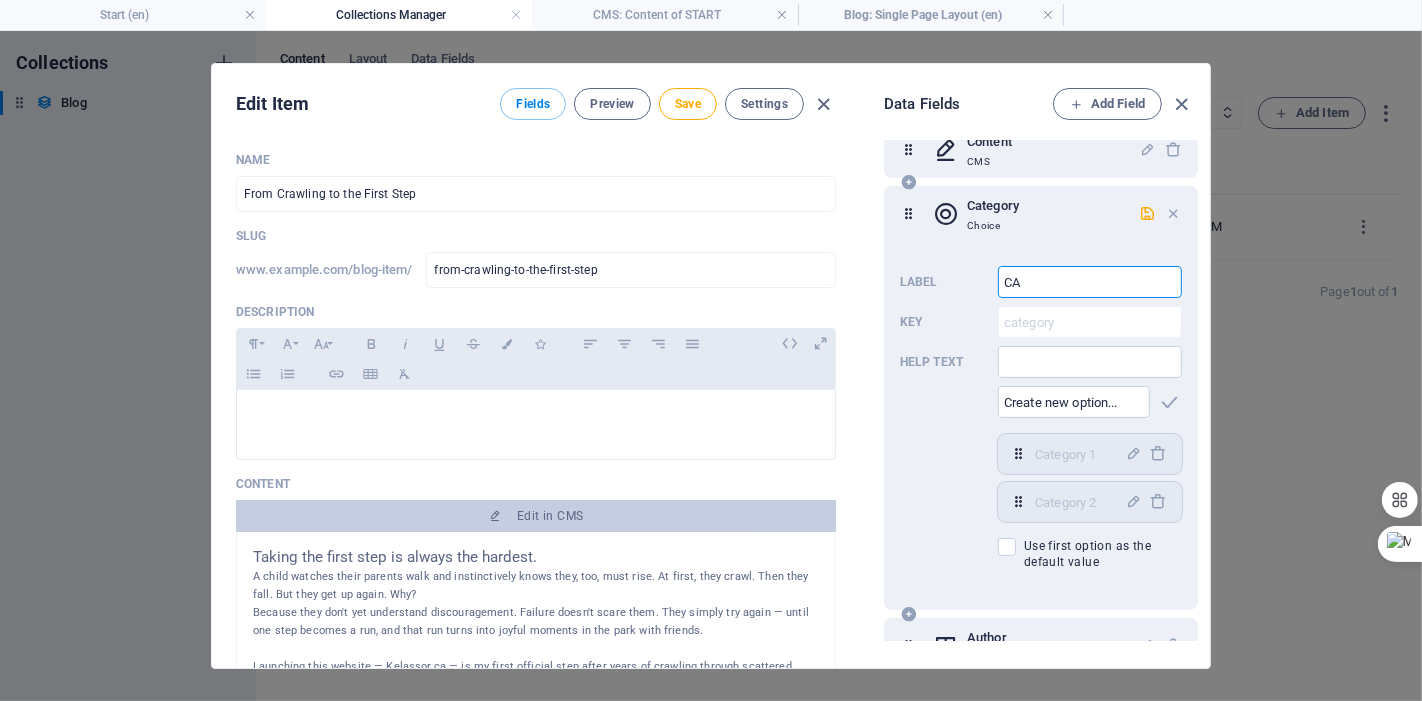 type on "C" 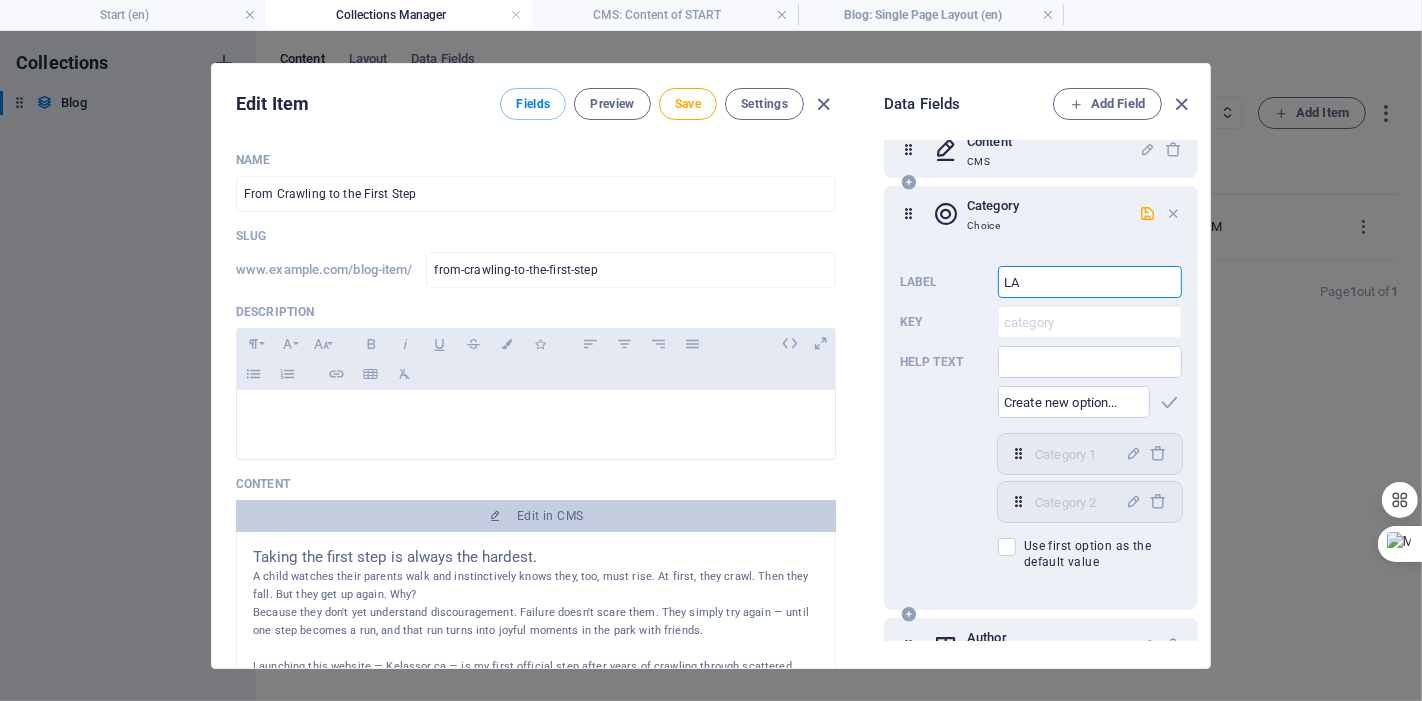 type on "L" 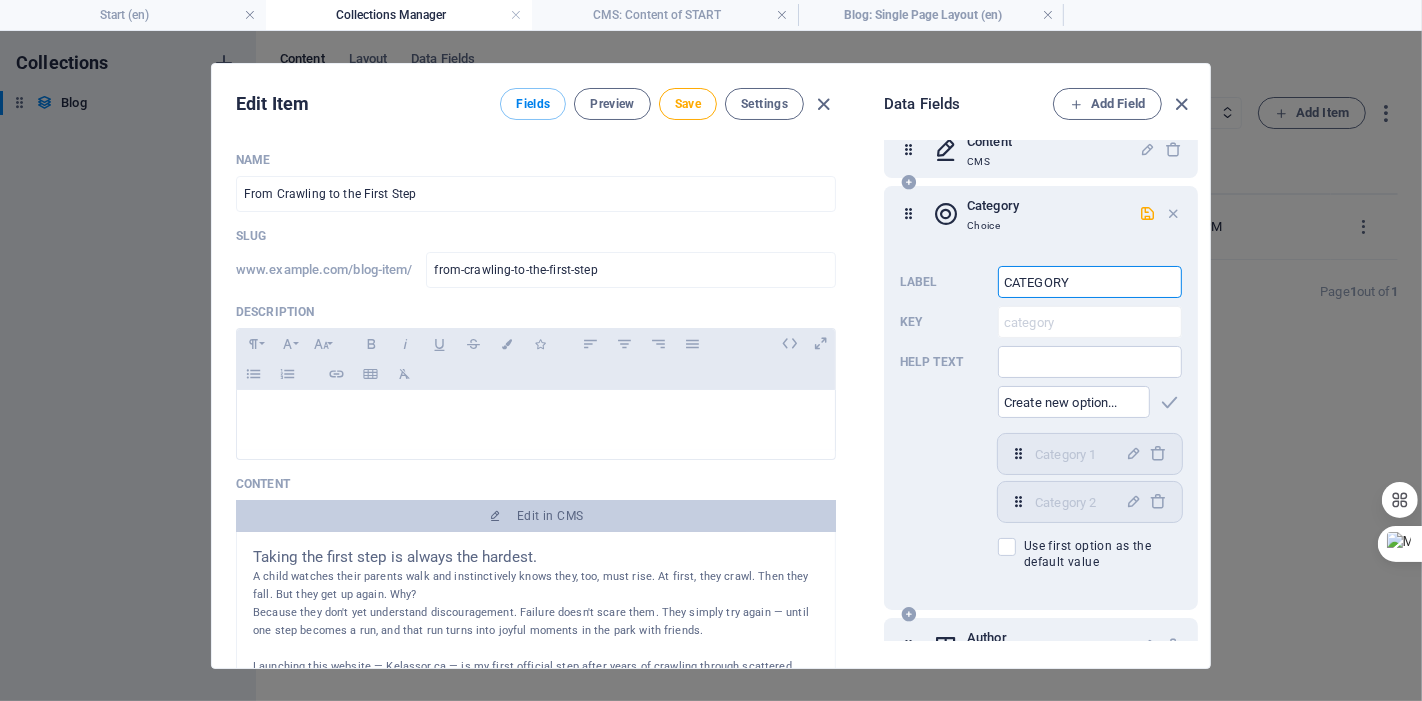 type on "CATEGORY" 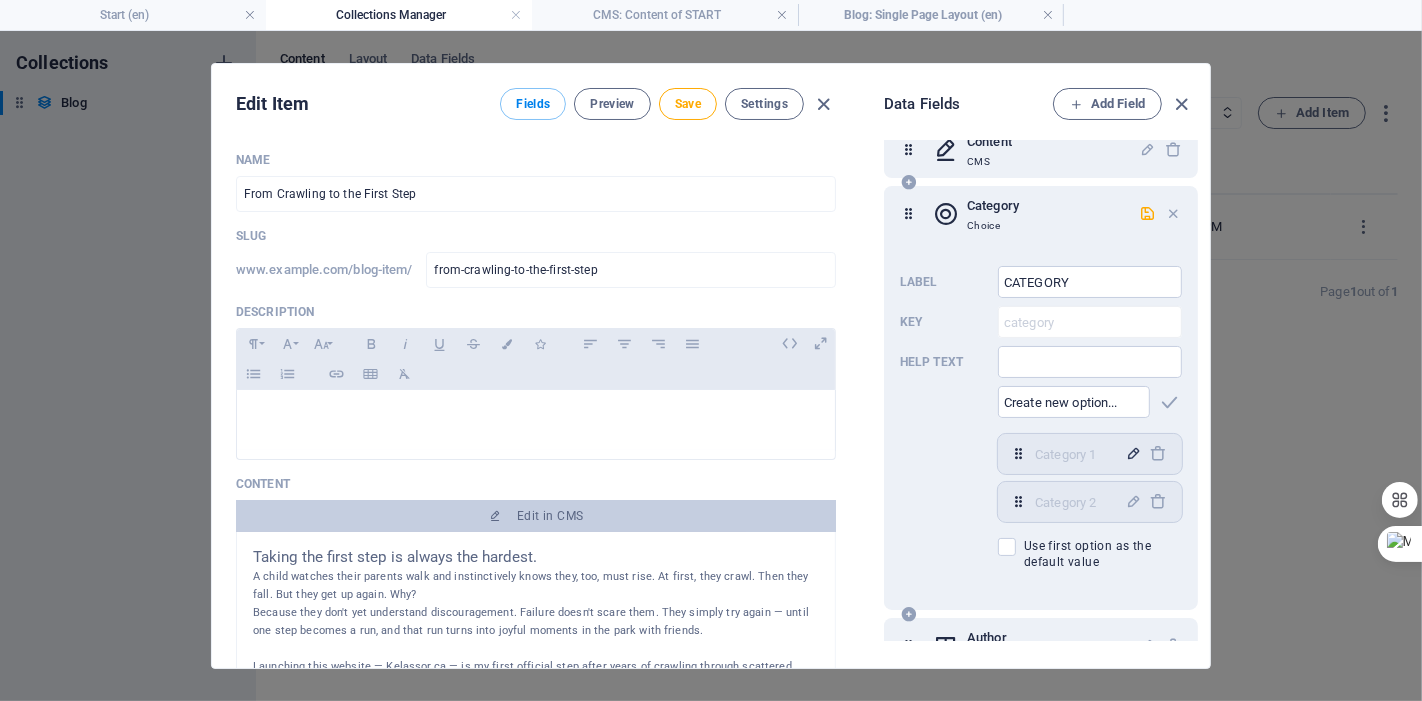 click at bounding box center [1134, 453] 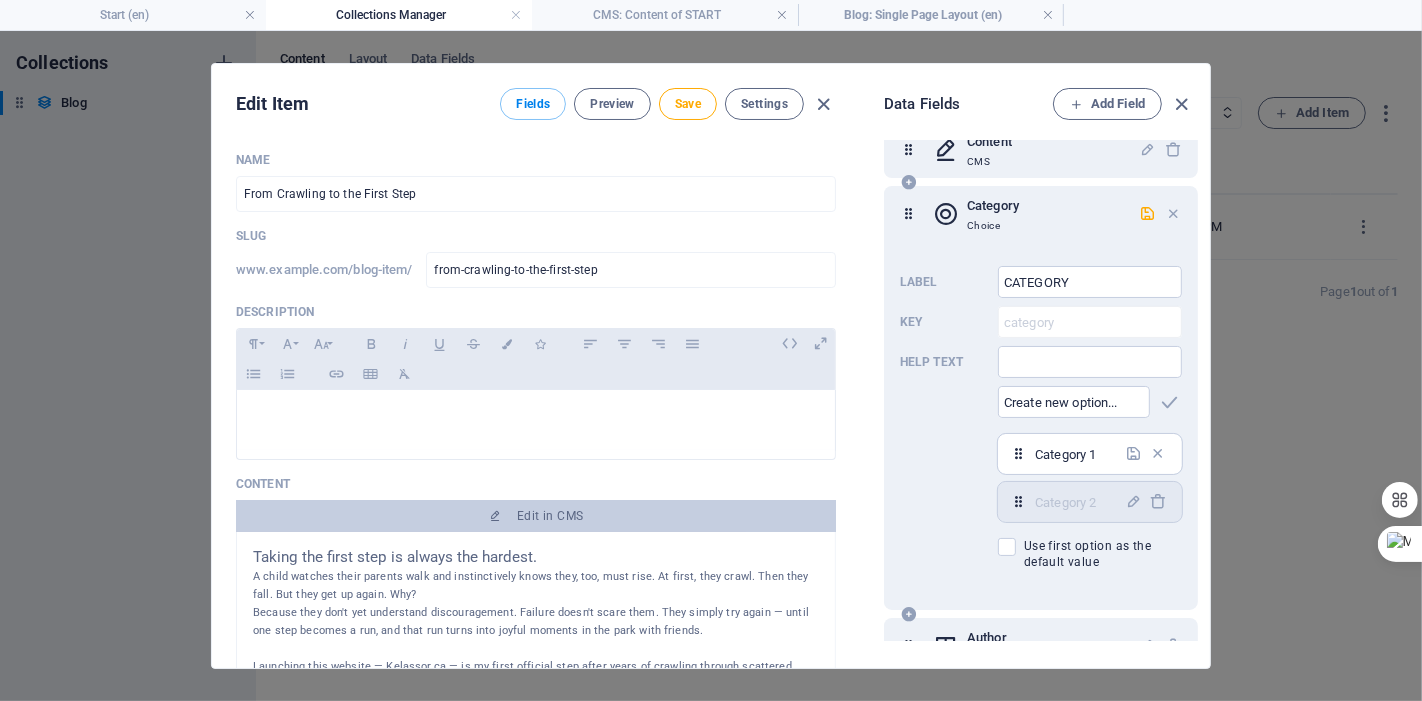 drag, startPoint x: 1097, startPoint y: 450, endPoint x: 929, endPoint y: 449, distance: 168.00298 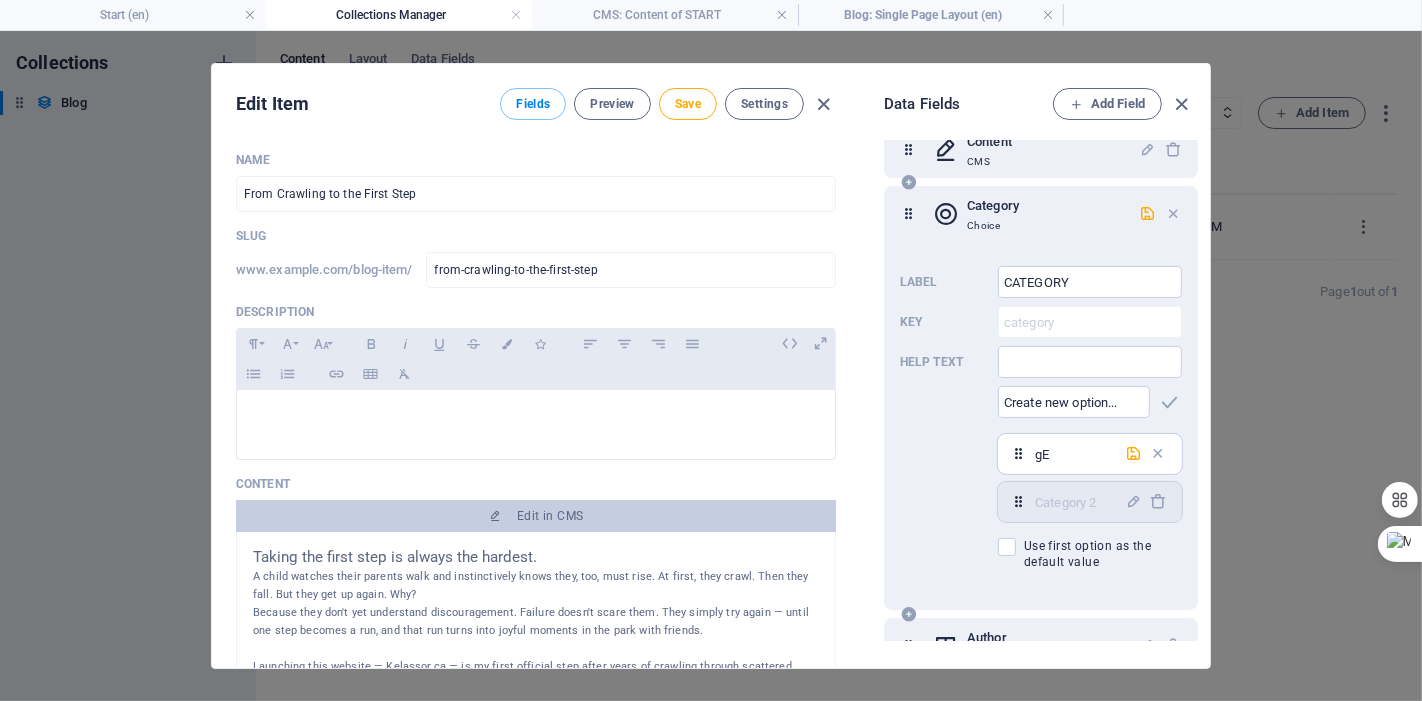 type on "g" 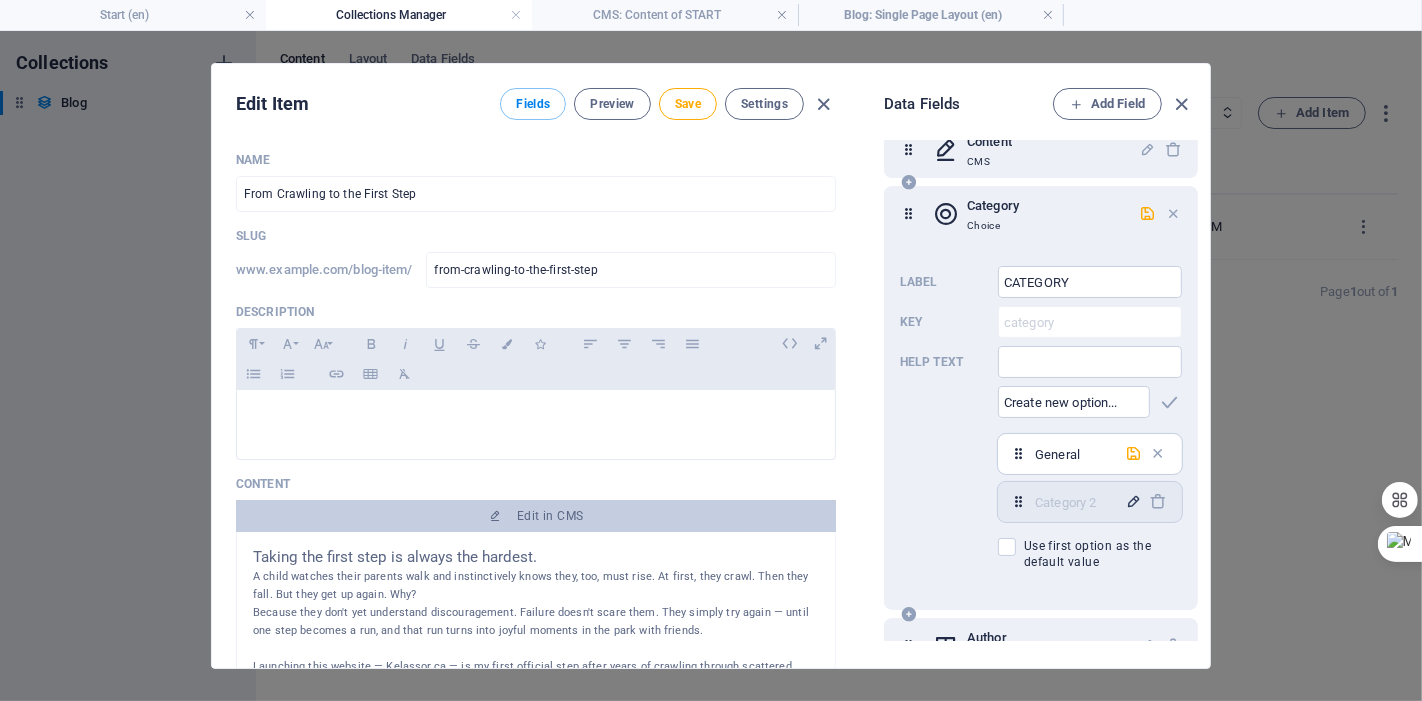 type on "General" 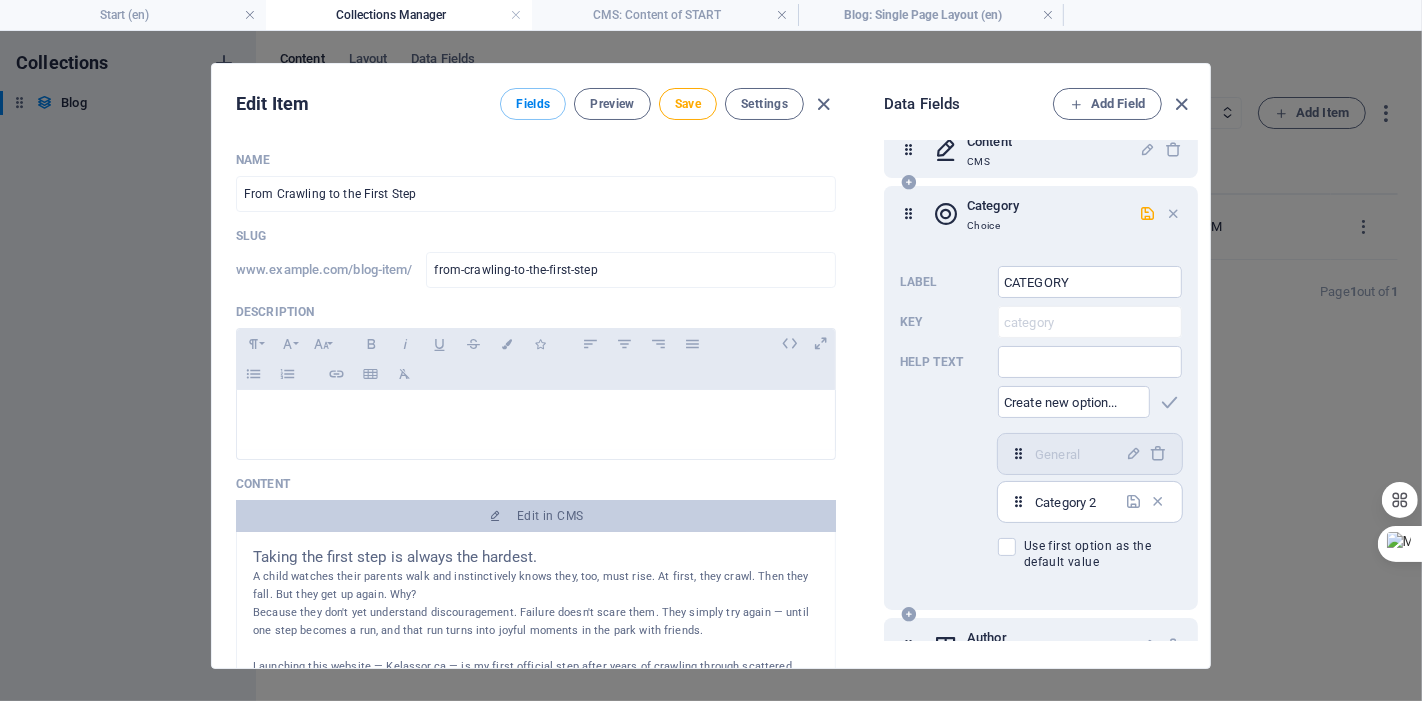 drag, startPoint x: 1100, startPoint y: 495, endPoint x: 1000, endPoint y: 496, distance: 100.005 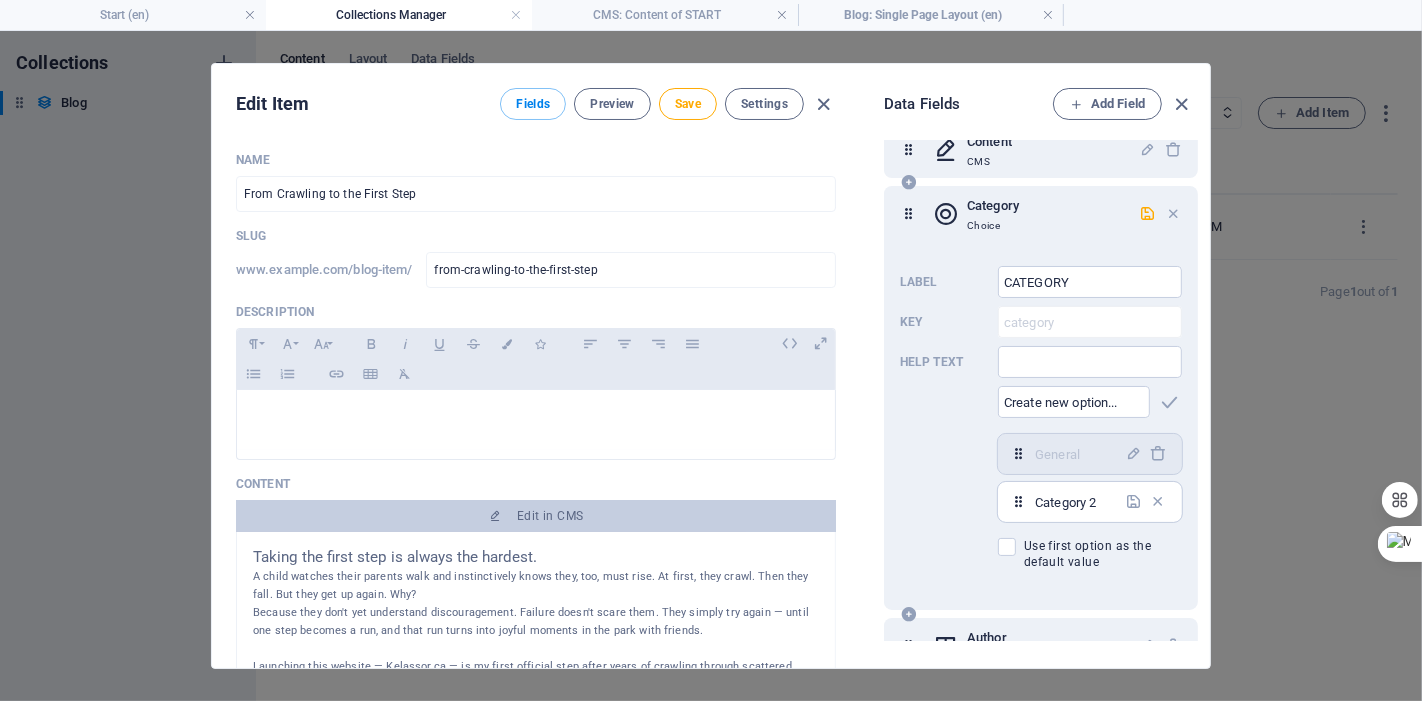 click on "Category 2 ​" at bounding box center [1090, 502] 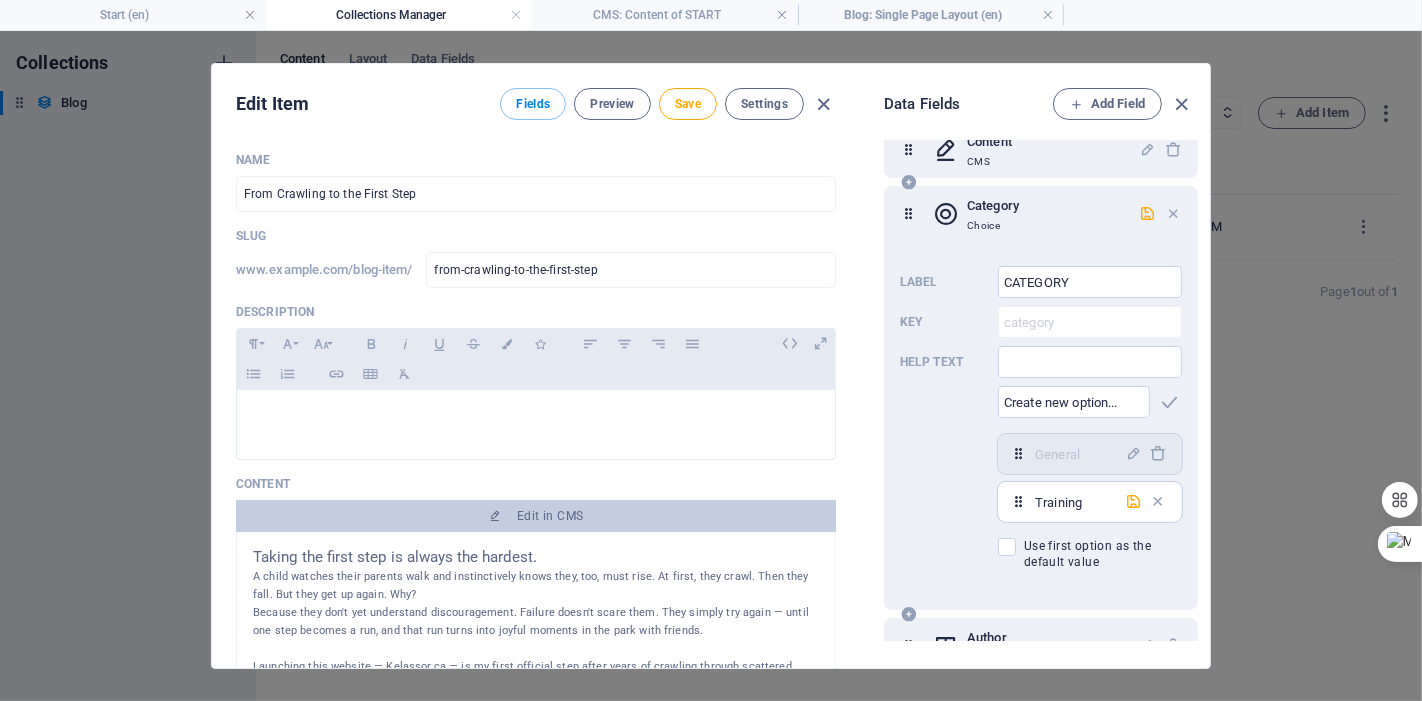 click on "Training" at bounding box center (1074, 502) 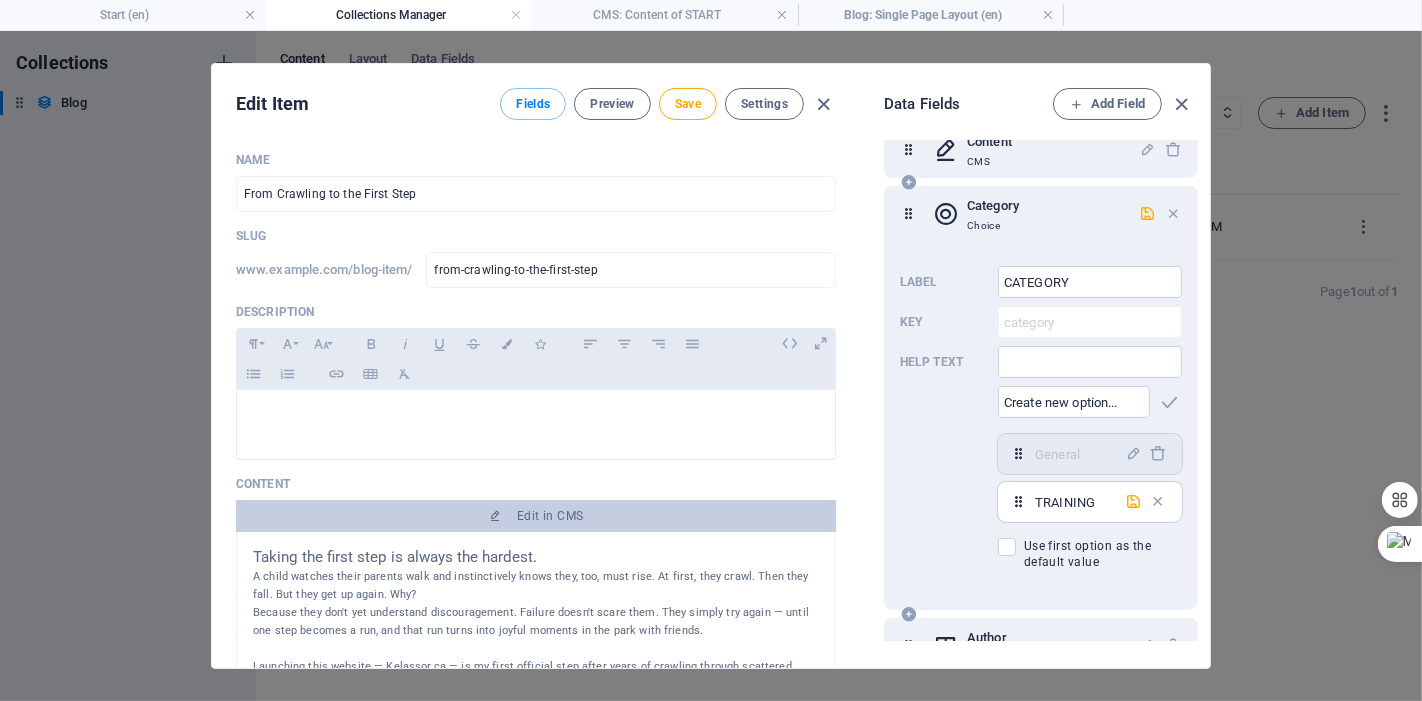 type on "TRAINING" 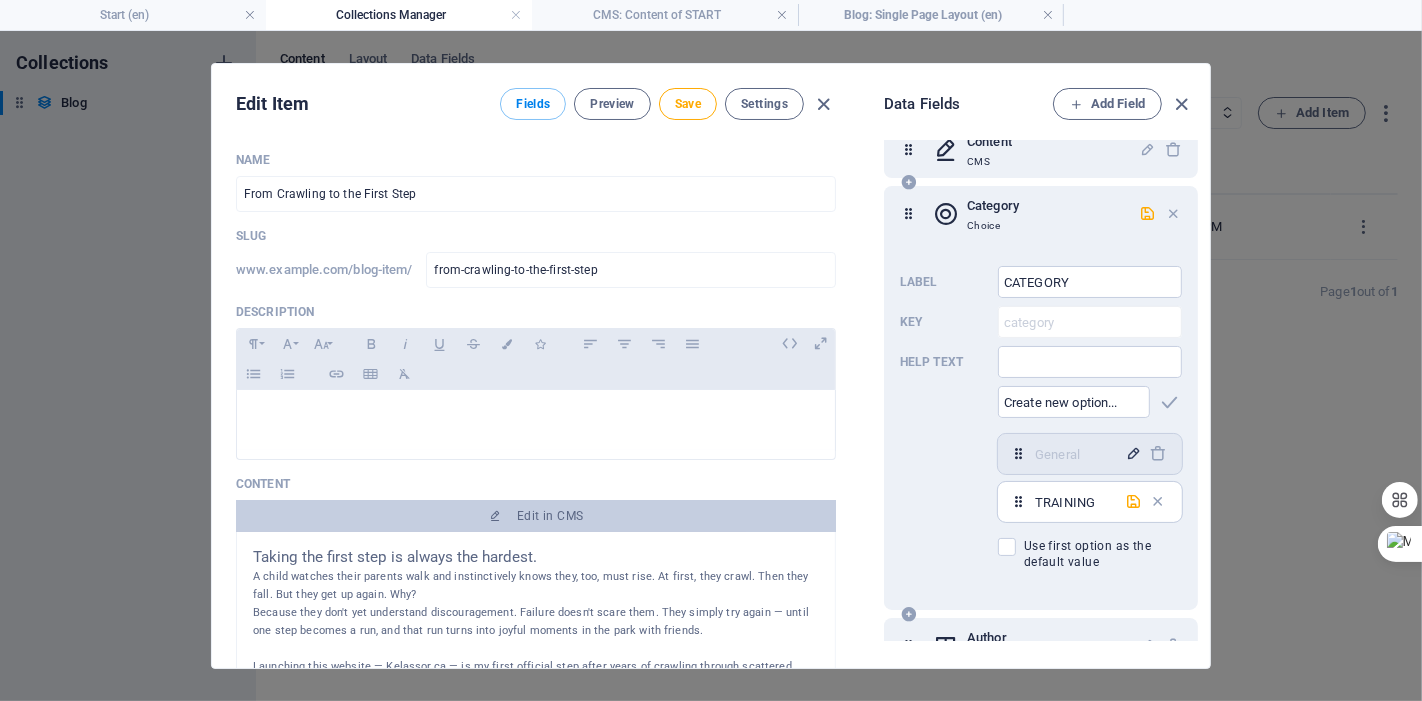 click at bounding box center (1134, 453) 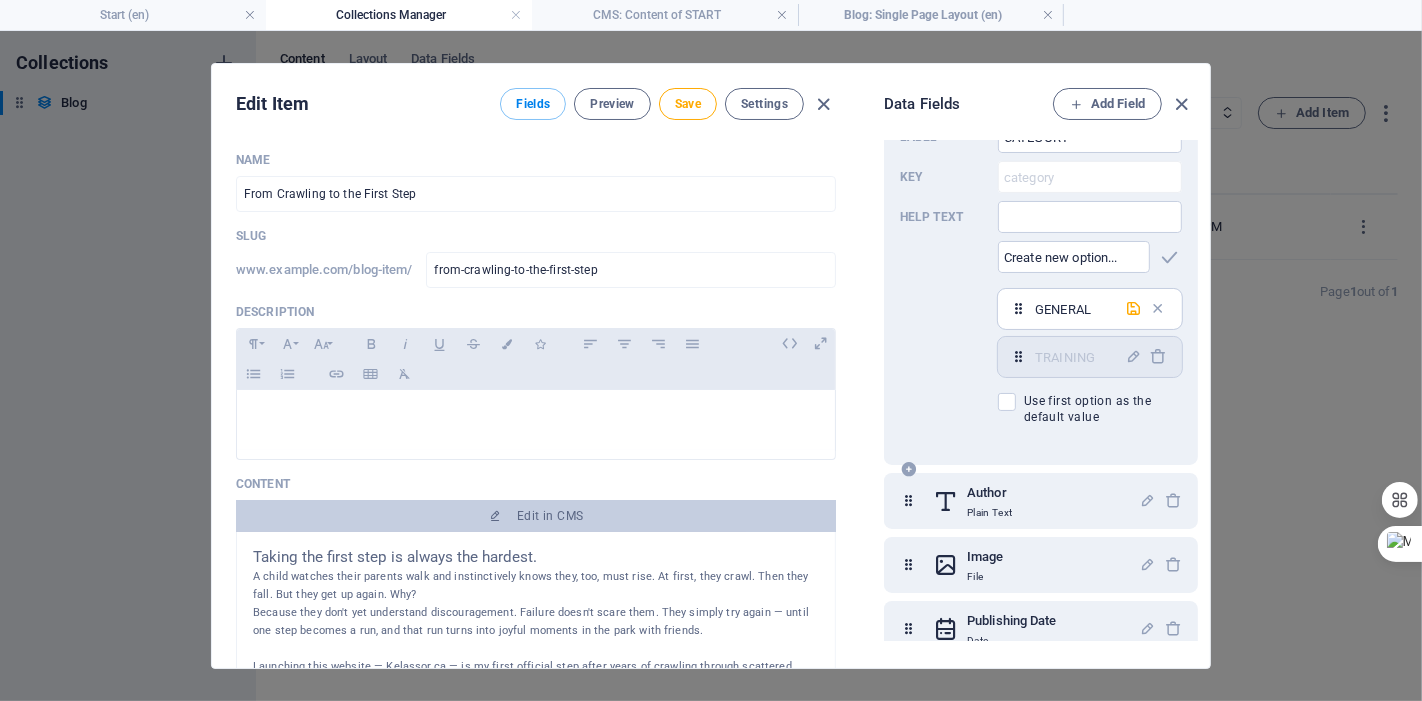 scroll, scrollTop: 333, scrollLeft: 0, axis: vertical 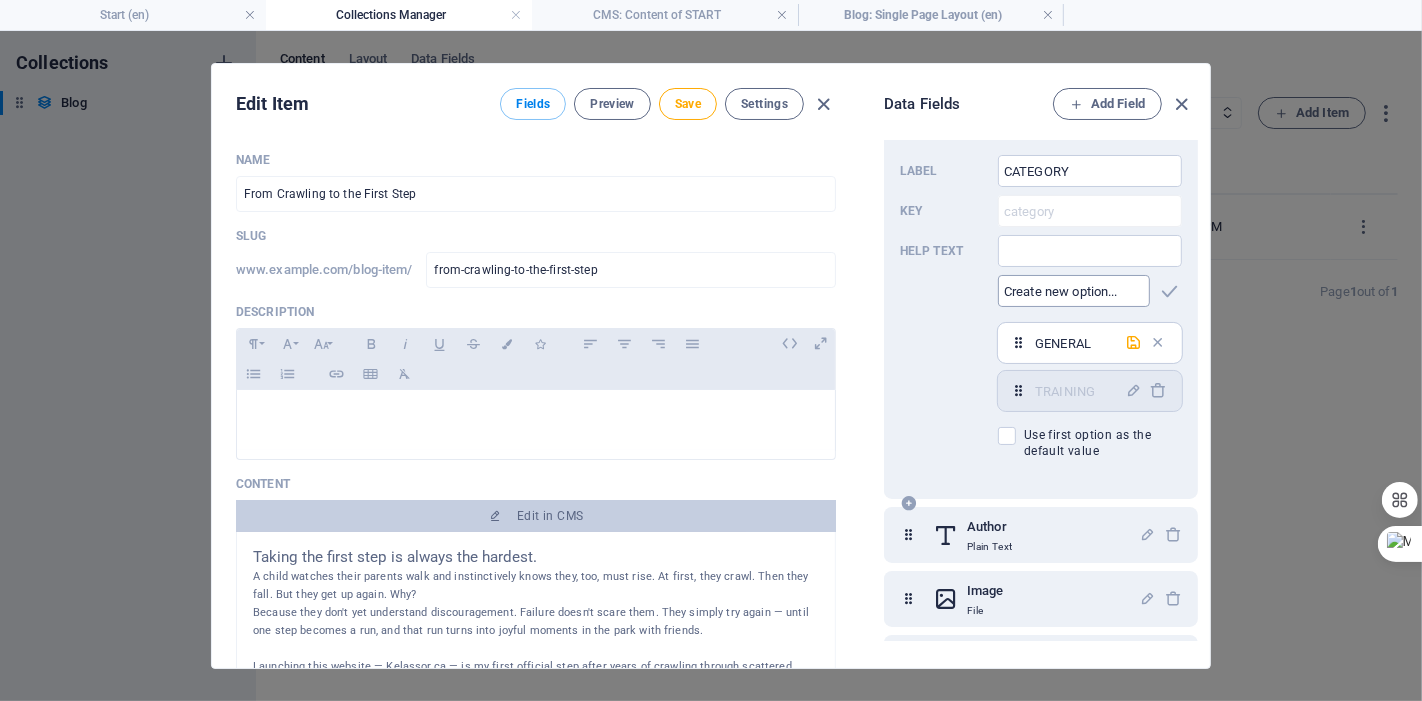 type on "GENERAL" 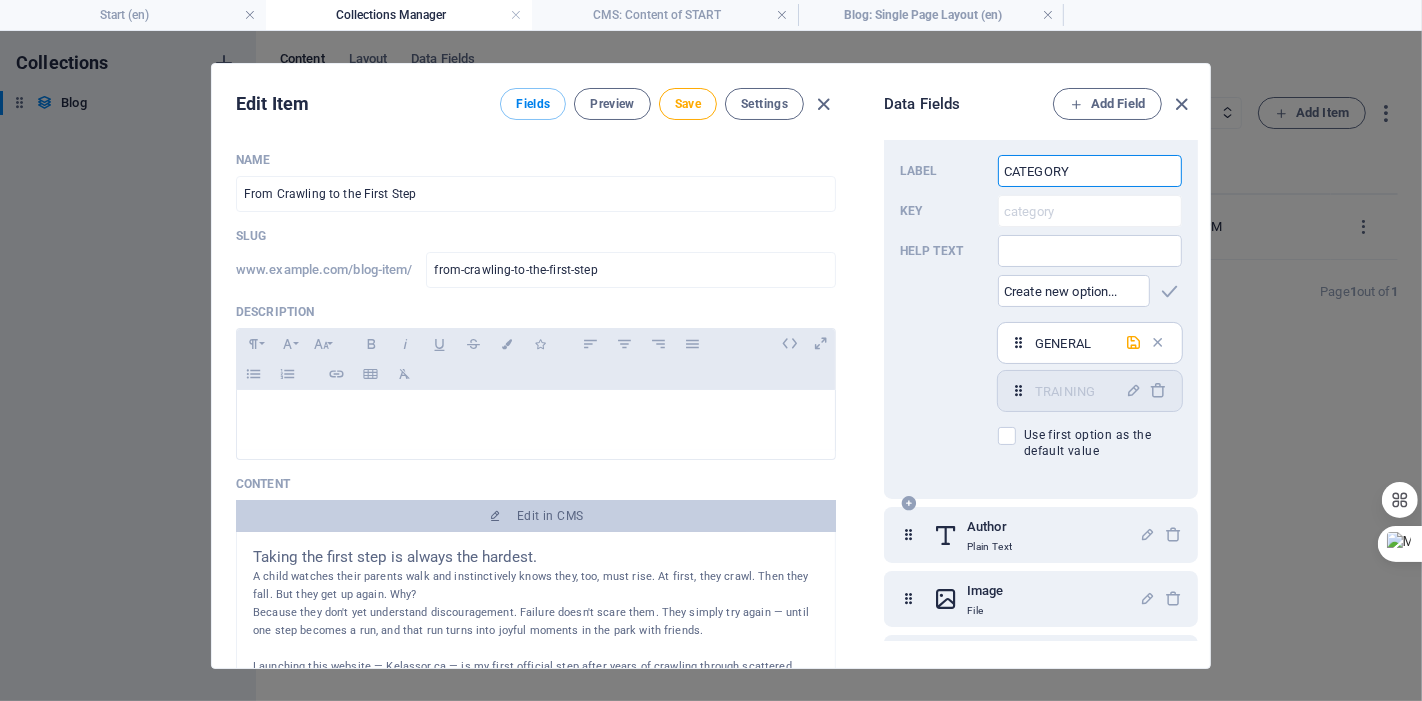 drag, startPoint x: 1100, startPoint y: 177, endPoint x: 959, endPoint y: 171, distance: 141.12761 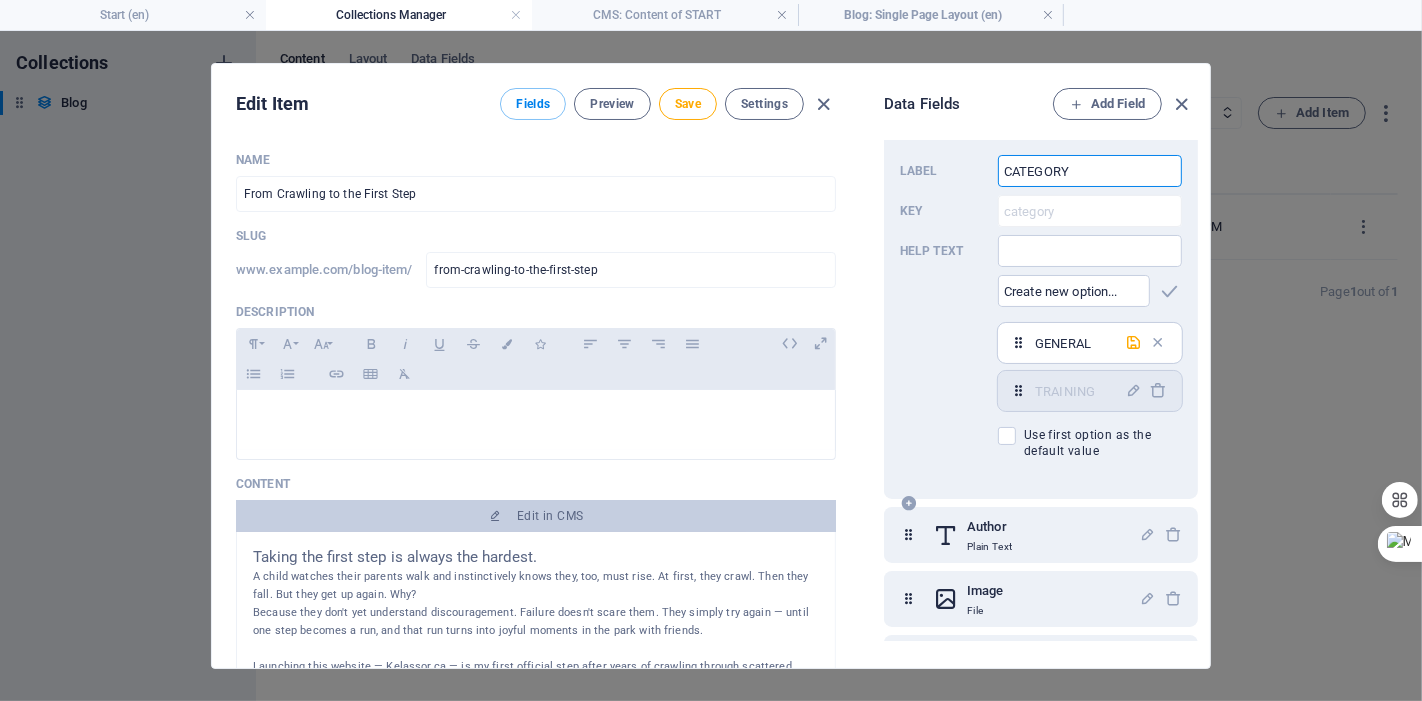 click on "Label CATEGORY ​ Key category ​ Help text ​ ​ Category 1,Category 2 GENERAL ​ TRAINING ​ Use first option as the default value" at bounding box center (1041, 307) 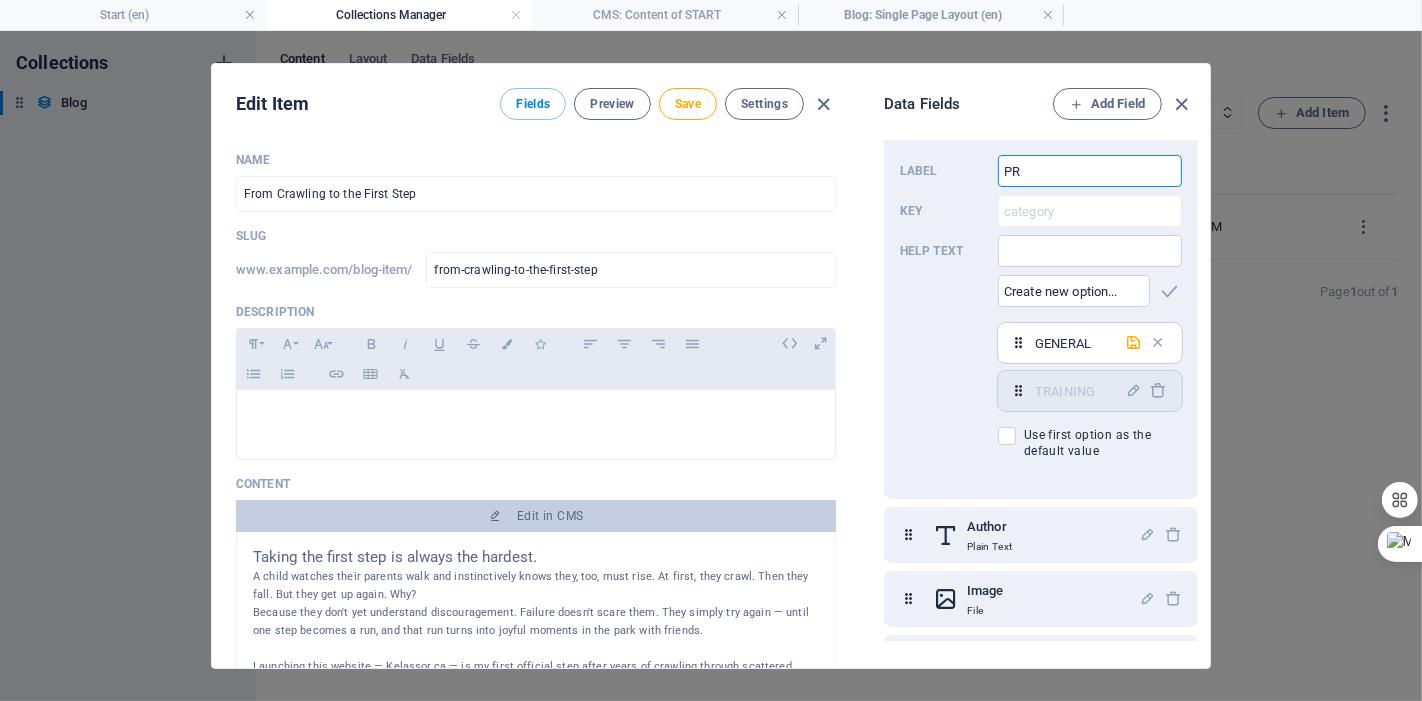 type on "P" 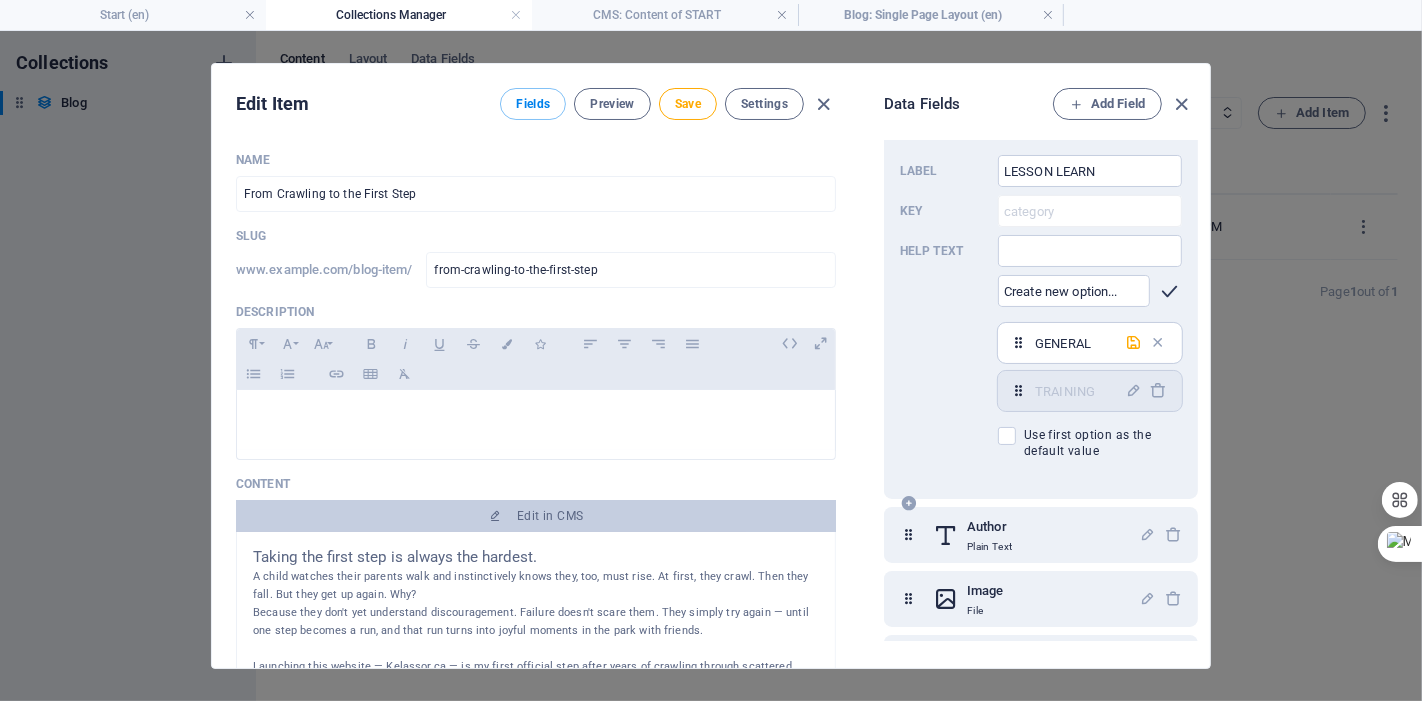 click at bounding box center [1170, 291] 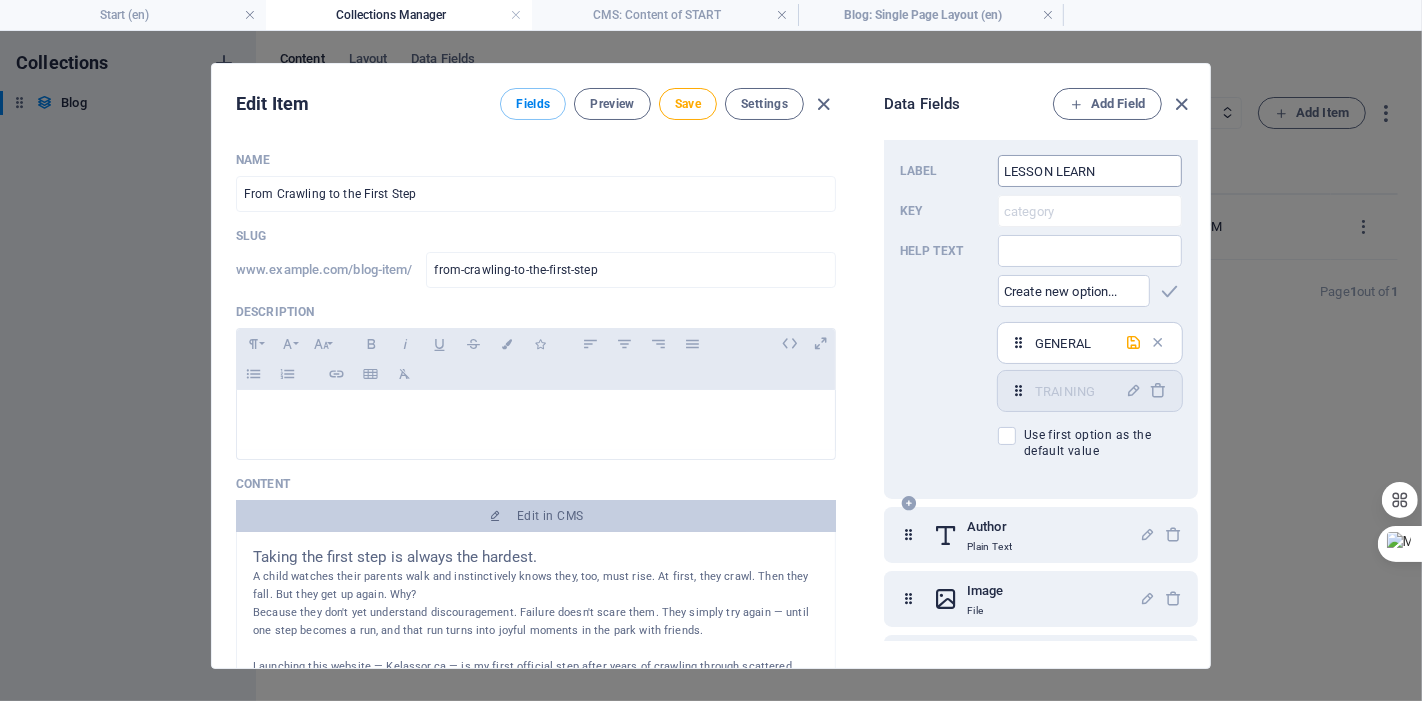 click on "LESSON LEARN" at bounding box center [1090, 171] 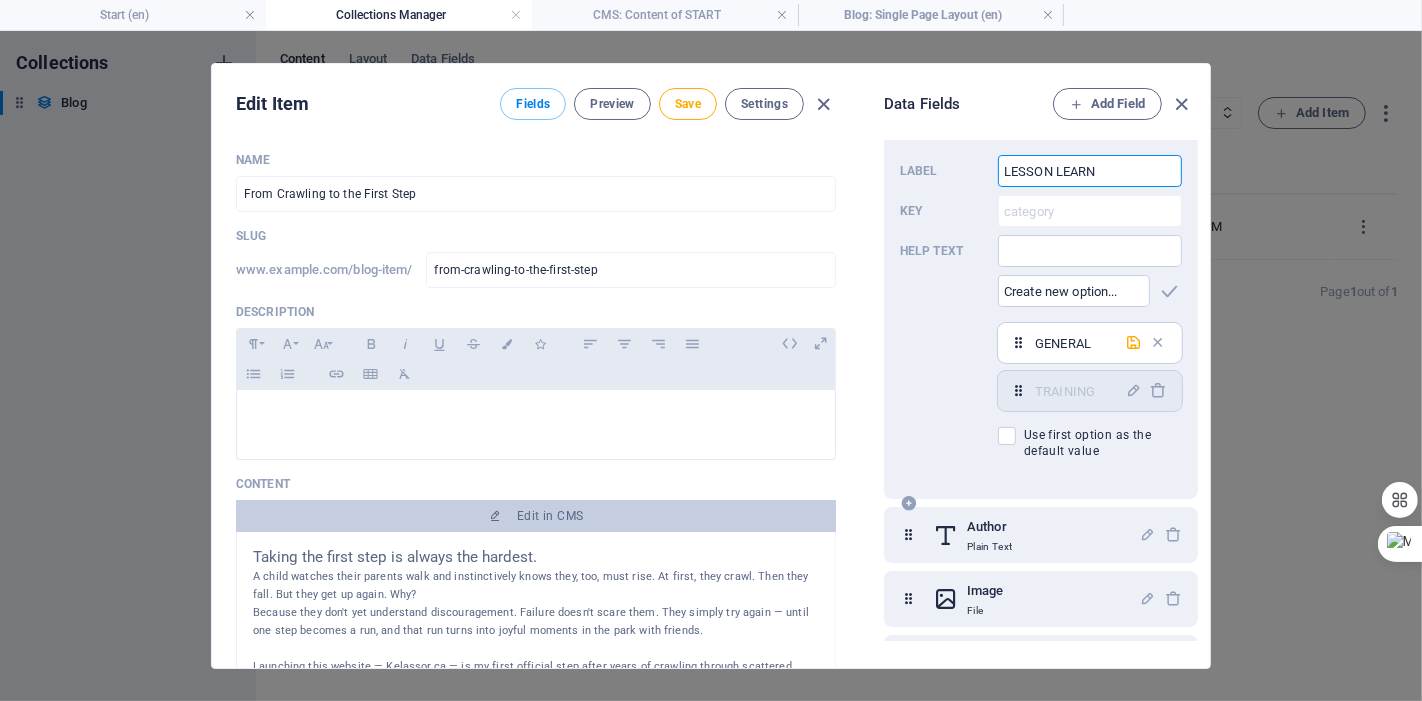 drag, startPoint x: 1126, startPoint y: 170, endPoint x: 989, endPoint y: 159, distance: 137.4409 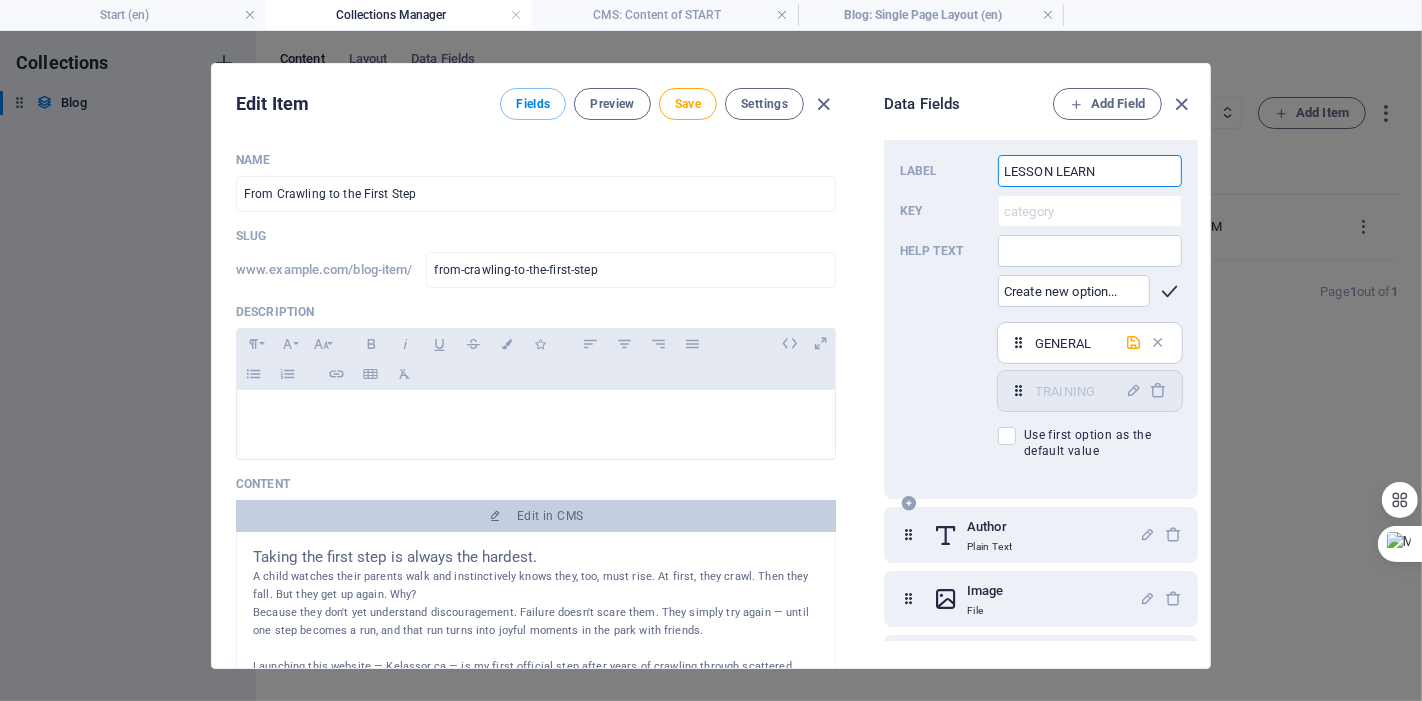 click at bounding box center [1170, 291] 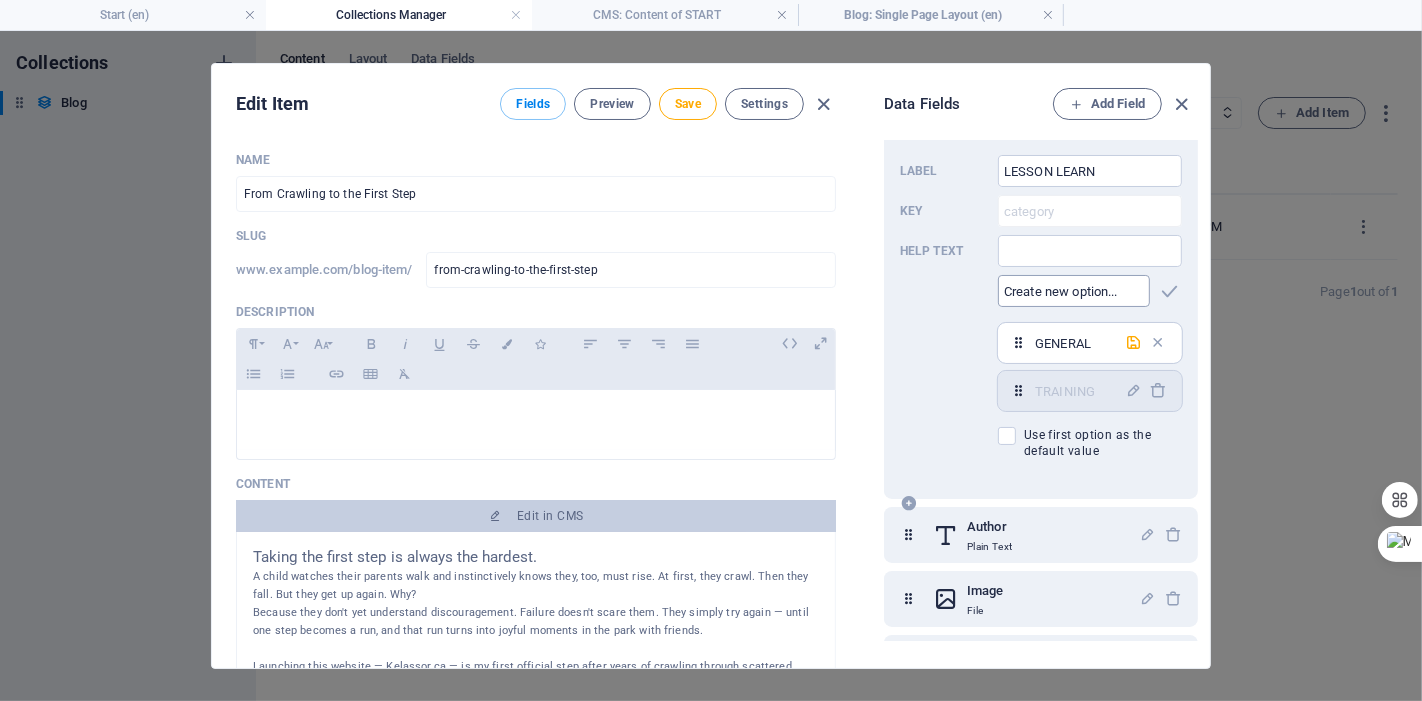 click at bounding box center [1074, 291] 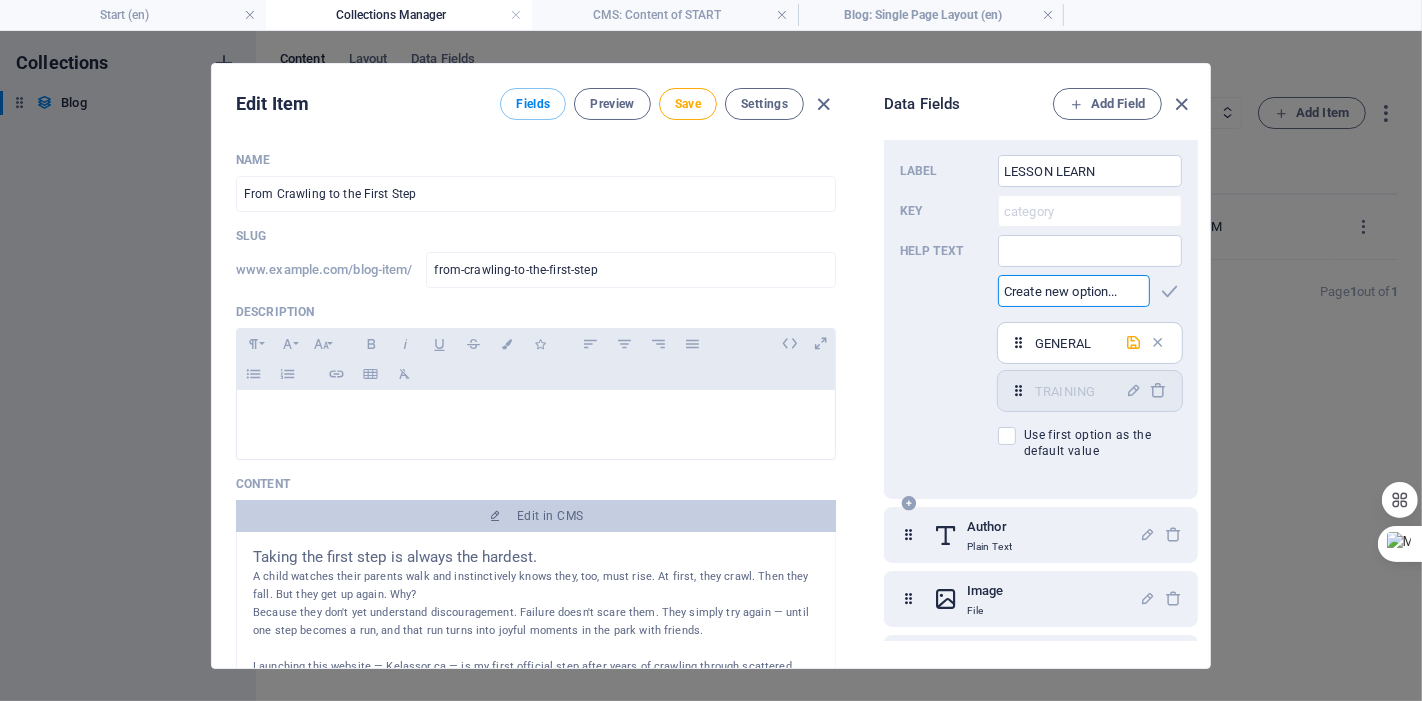 click at bounding box center (1074, 291) 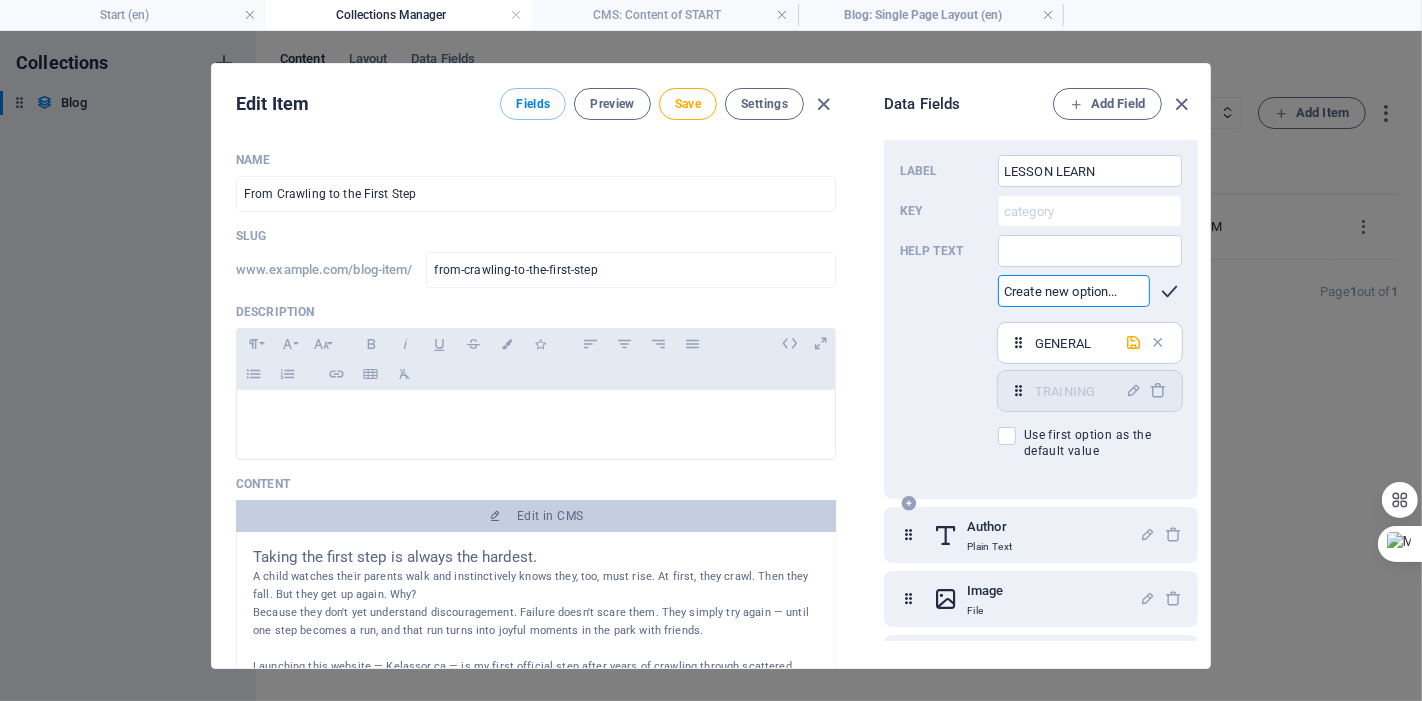 click at bounding box center (1170, 291) 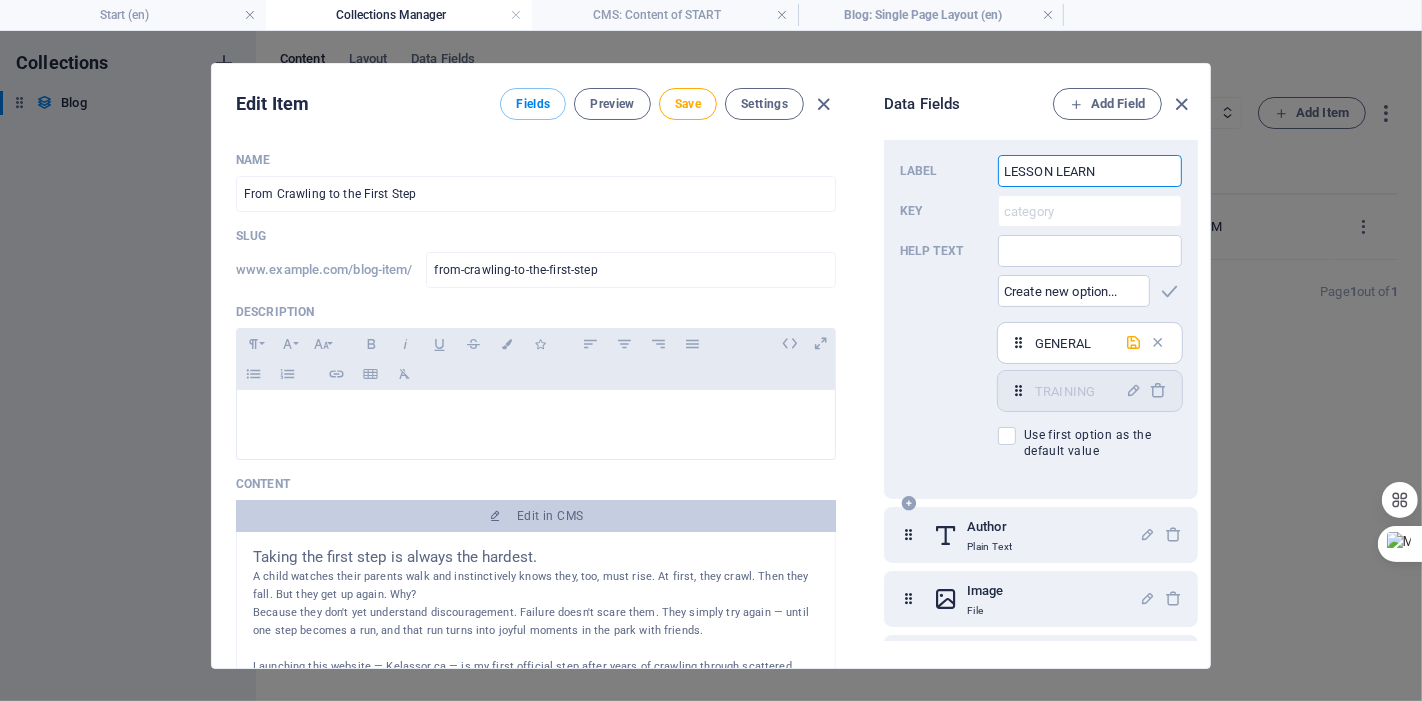 drag, startPoint x: 1105, startPoint y: 172, endPoint x: 939, endPoint y: 167, distance: 166.07529 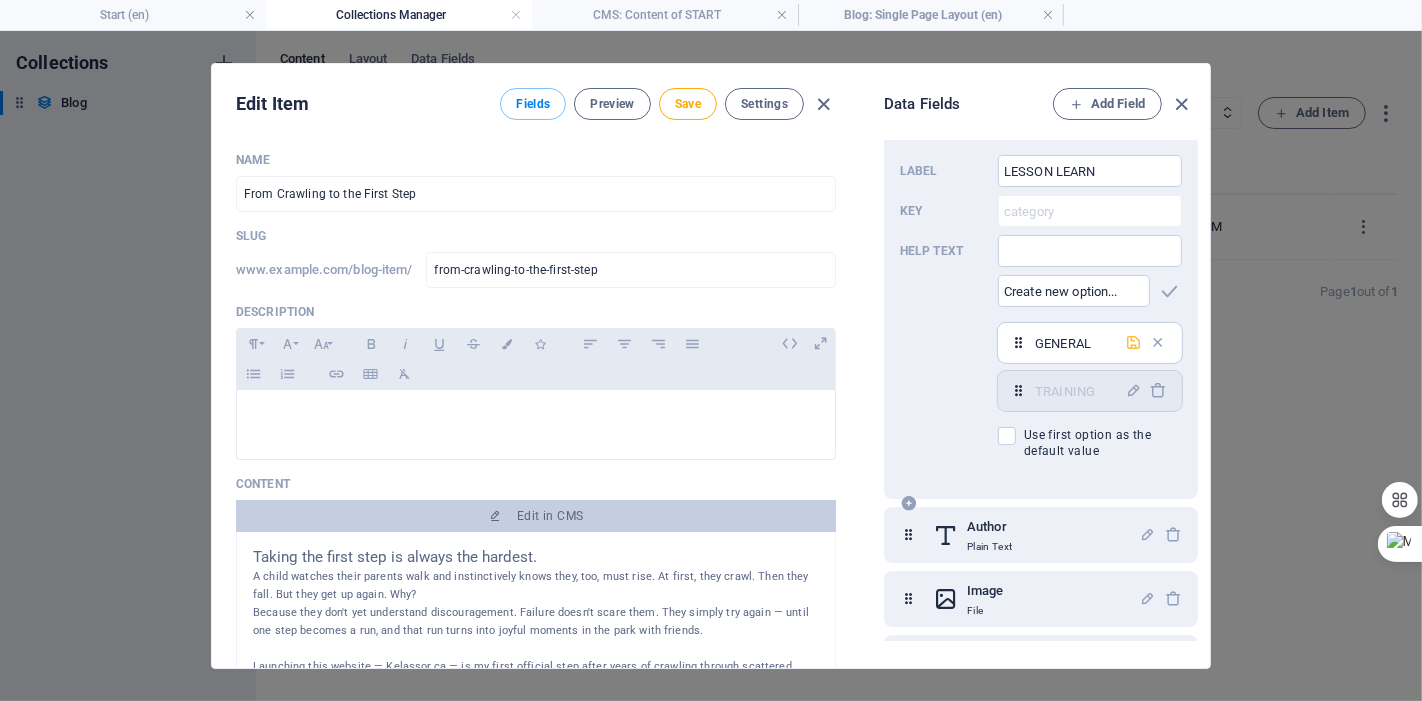 click at bounding box center (1134, 342) 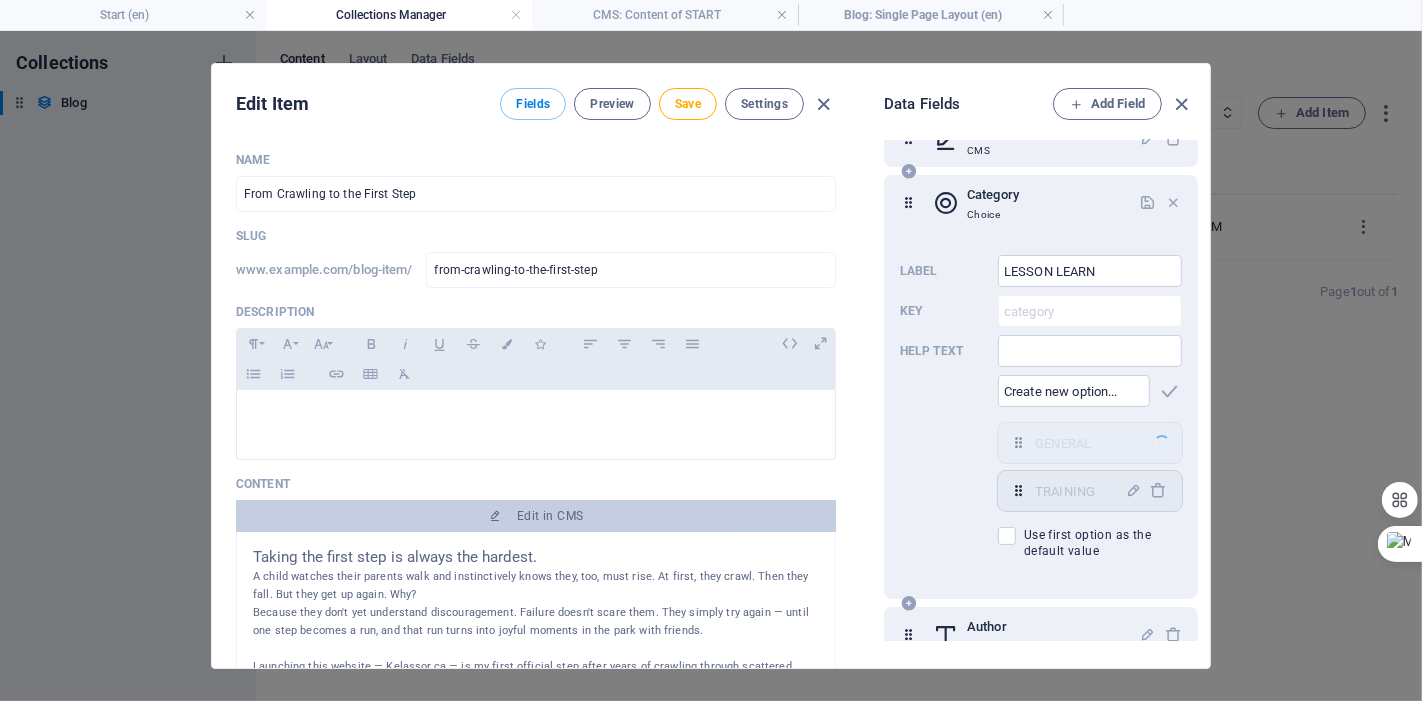 scroll, scrollTop: 231, scrollLeft: 0, axis: vertical 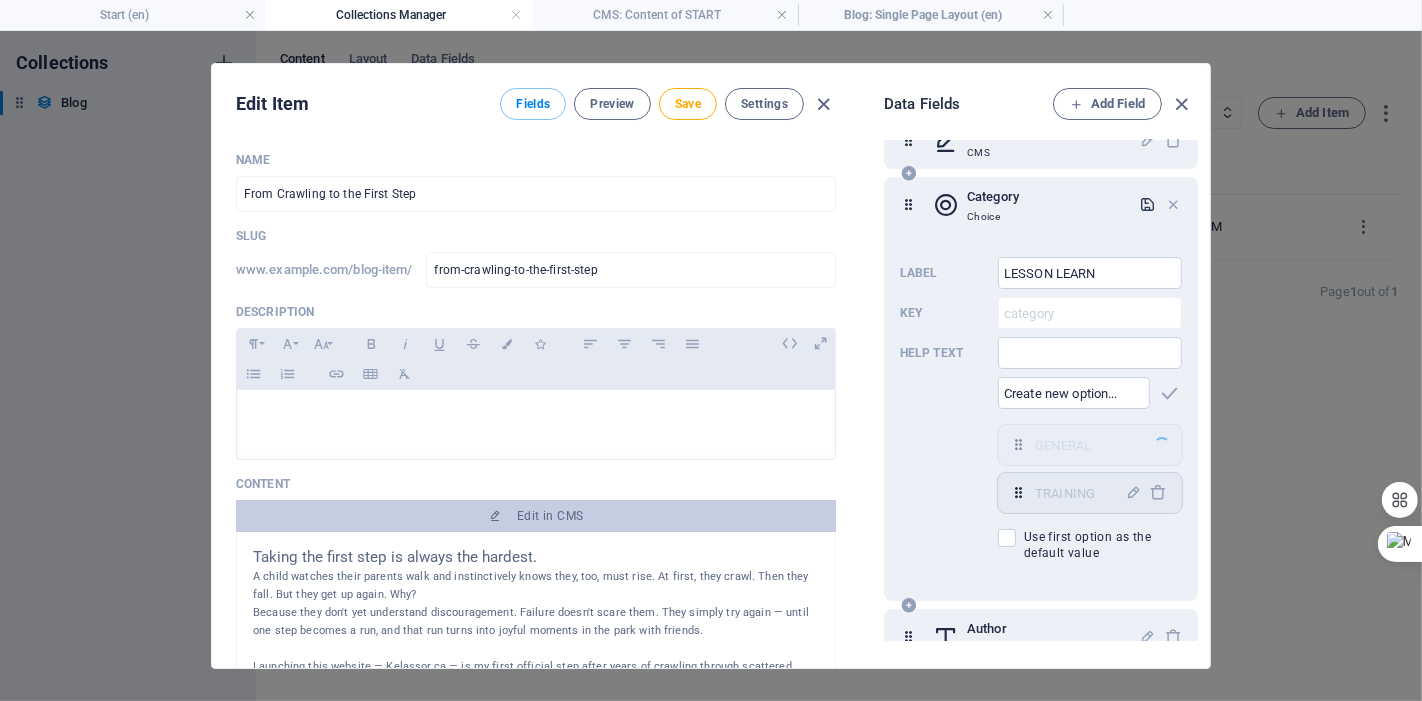 click at bounding box center [1147, 204] 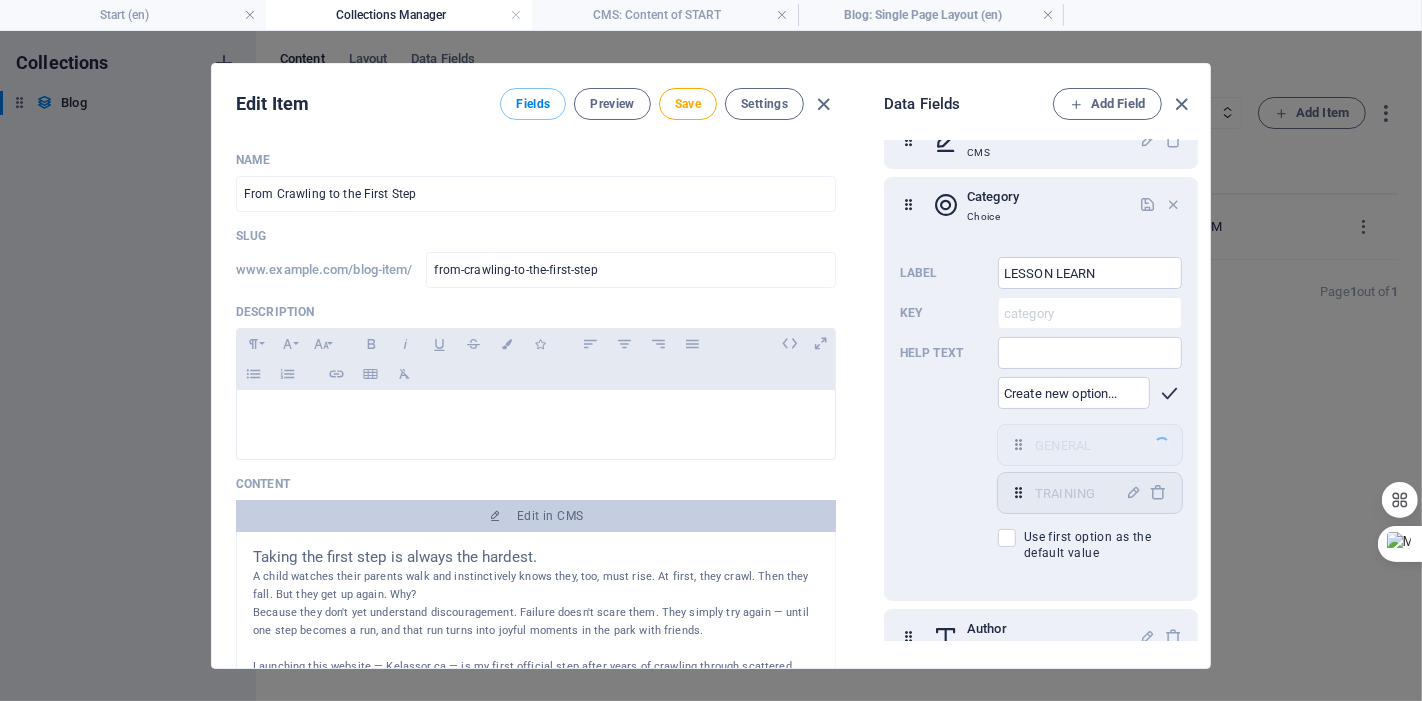 click at bounding box center (1170, 393) 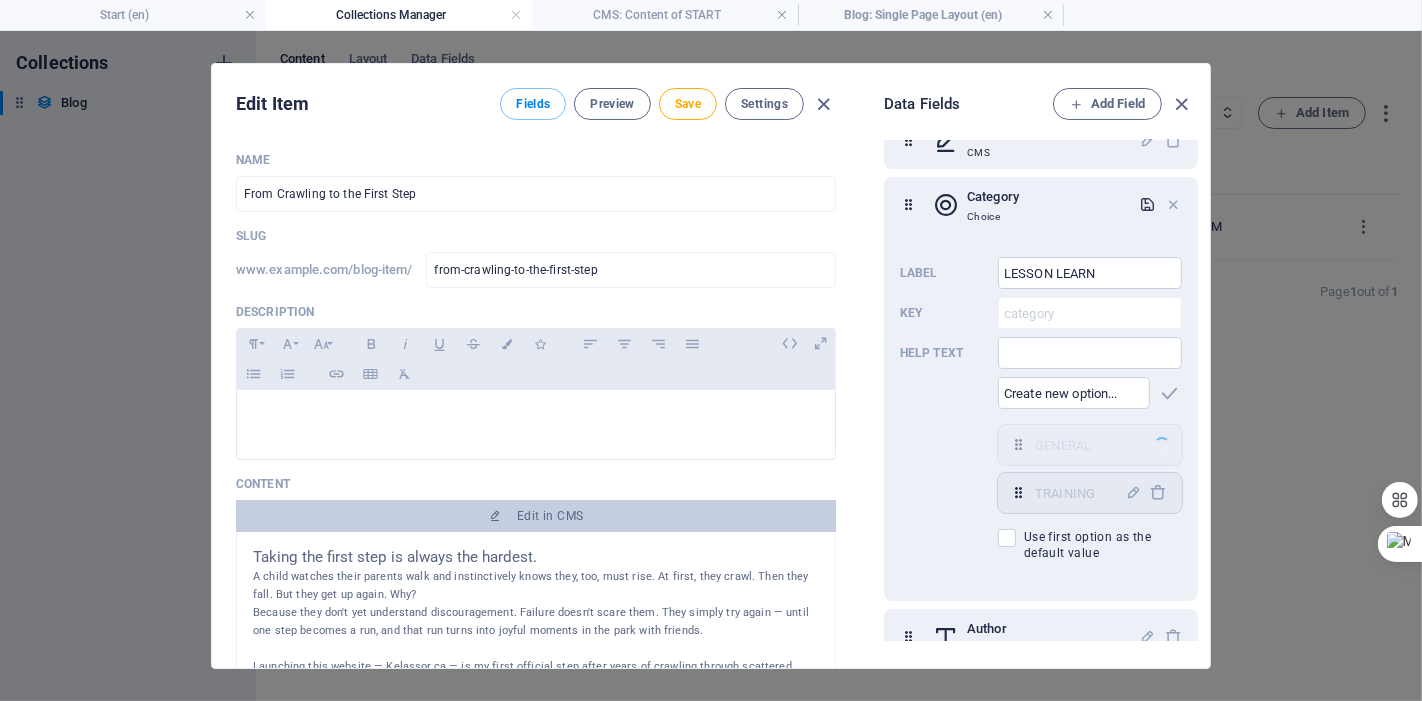 scroll, scrollTop: 8, scrollLeft: 0, axis: vertical 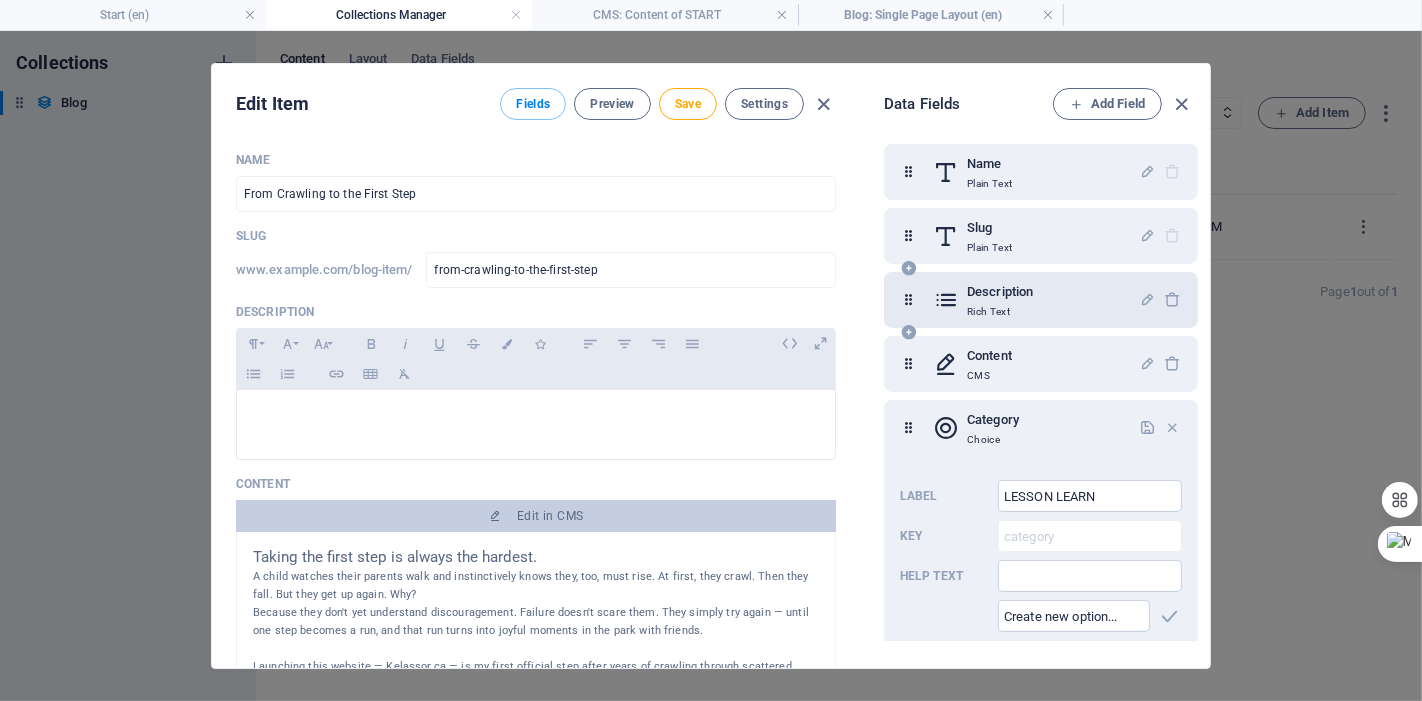 click on "Description Rich Text" at bounding box center (1036, 300) 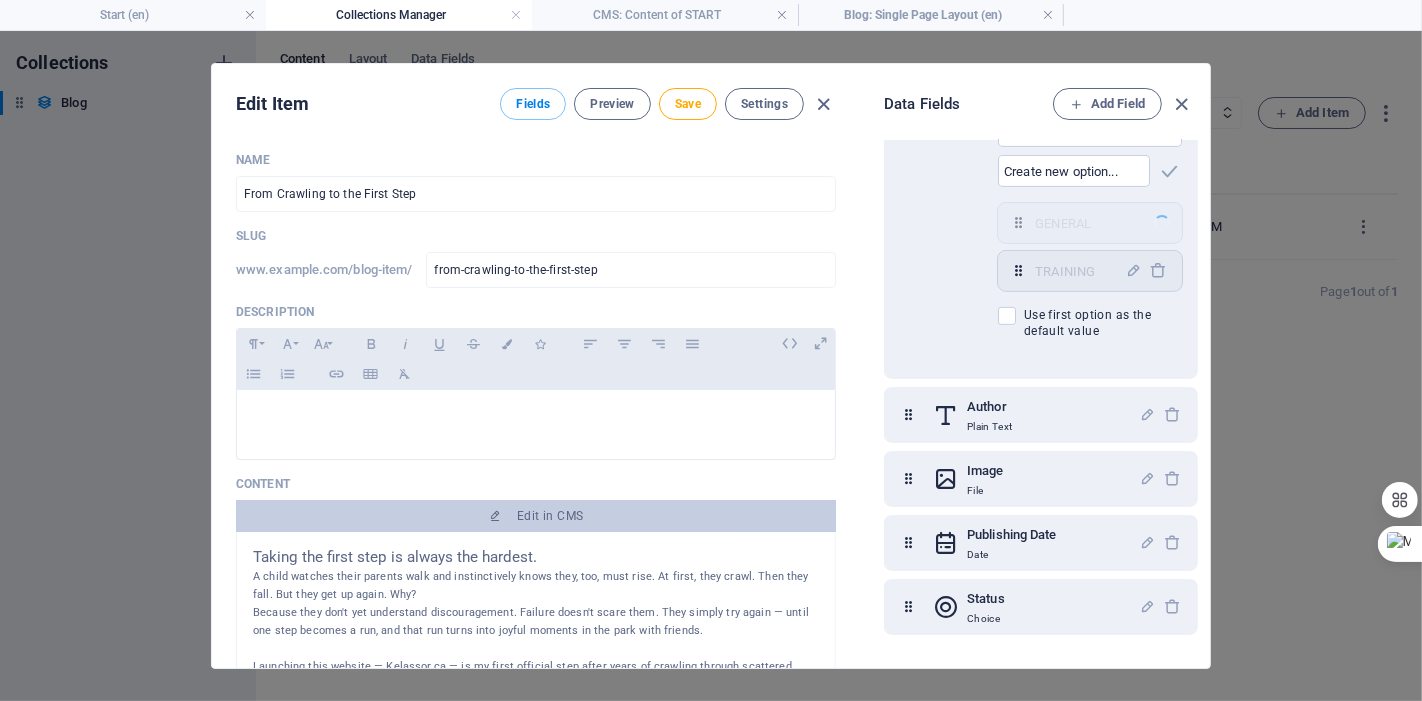 scroll, scrollTop: 407, scrollLeft: 0, axis: vertical 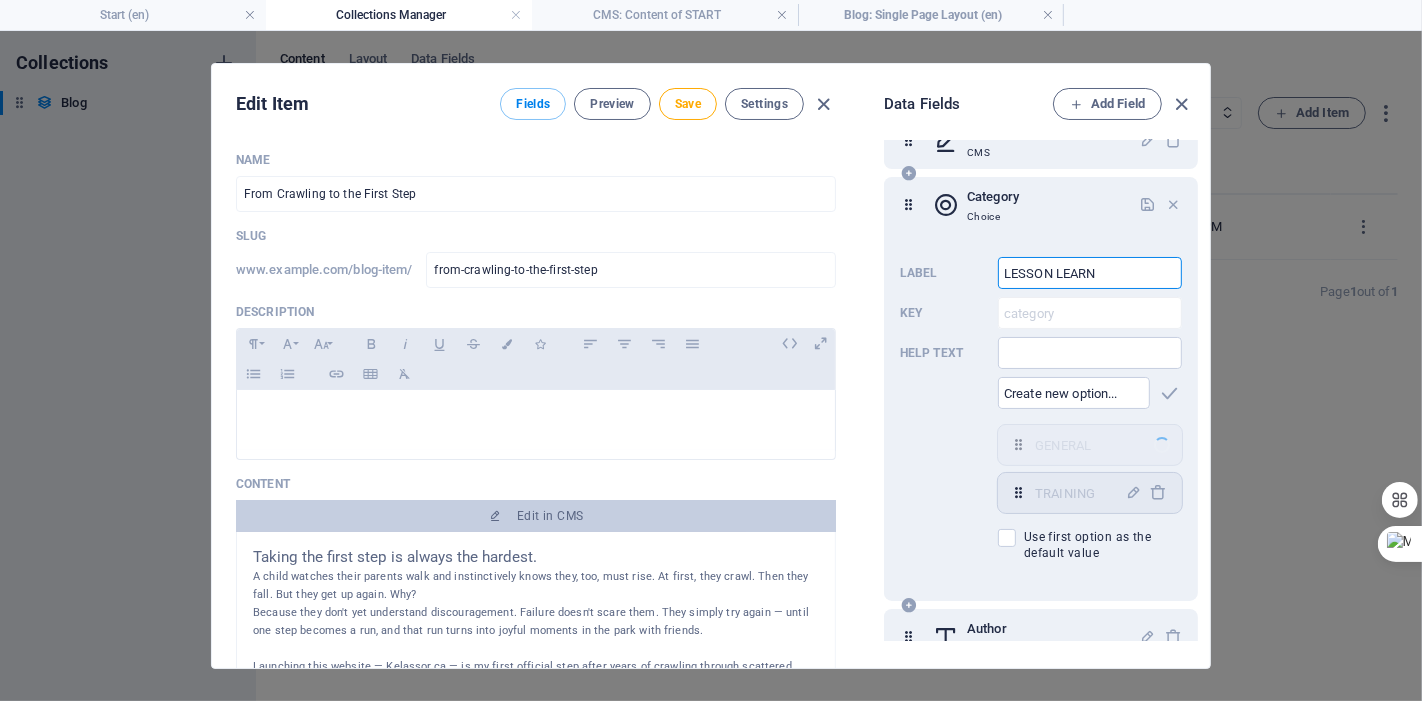 drag, startPoint x: 1117, startPoint y: 267, endPoint x: 968, endPoint y: 272, distance: 149.08386 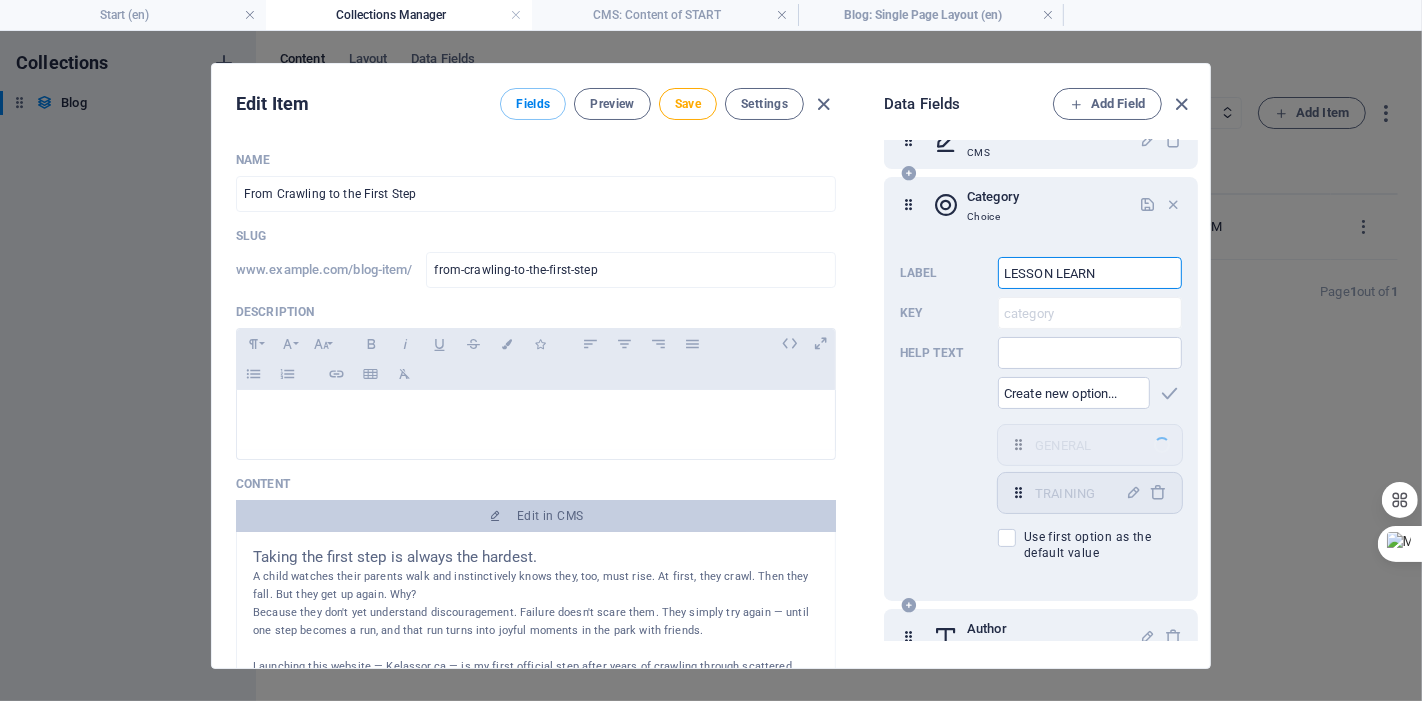 click on "Label LESSON LEARN ​ Key category ​ Help text ​ ​ GENERAL,Category 2 GENERAL ​ TRAINING ​ Use first option as the default value" at bounding box center (1041, 409) 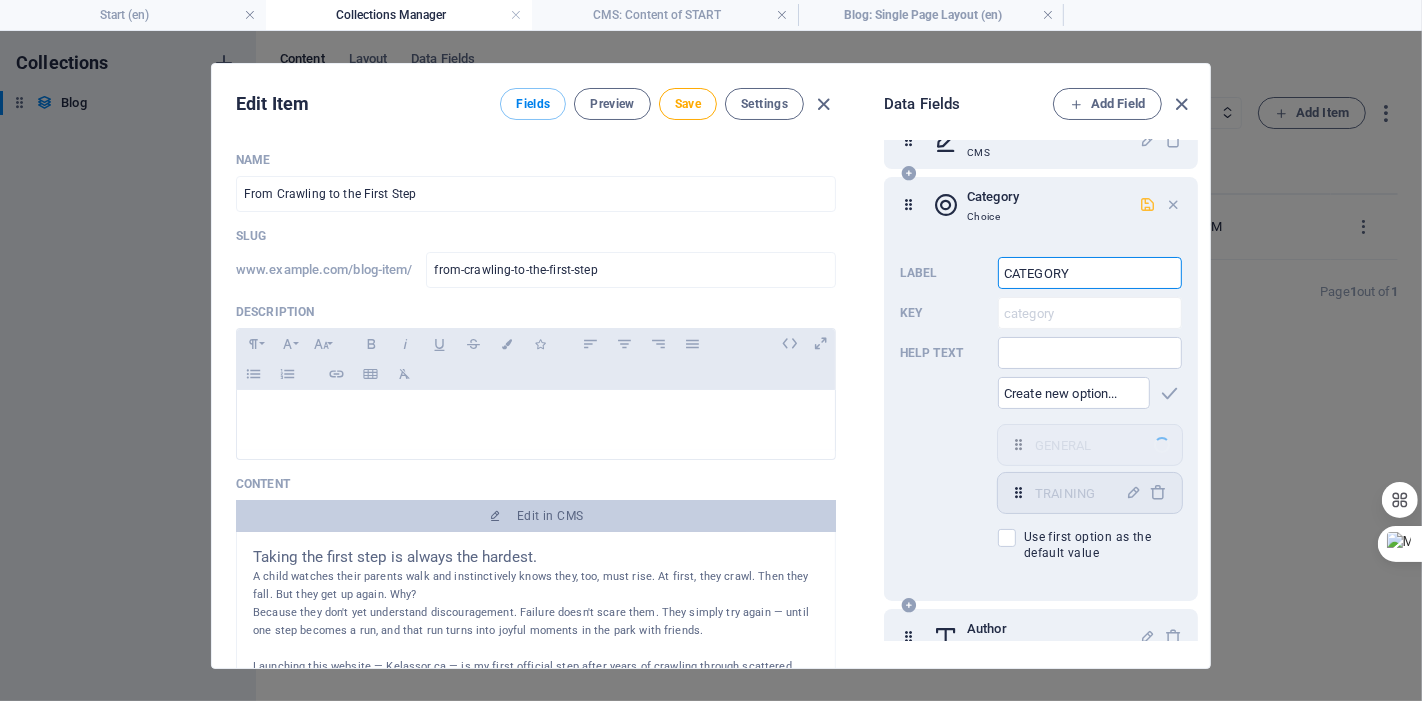 type on "CATEGORY" 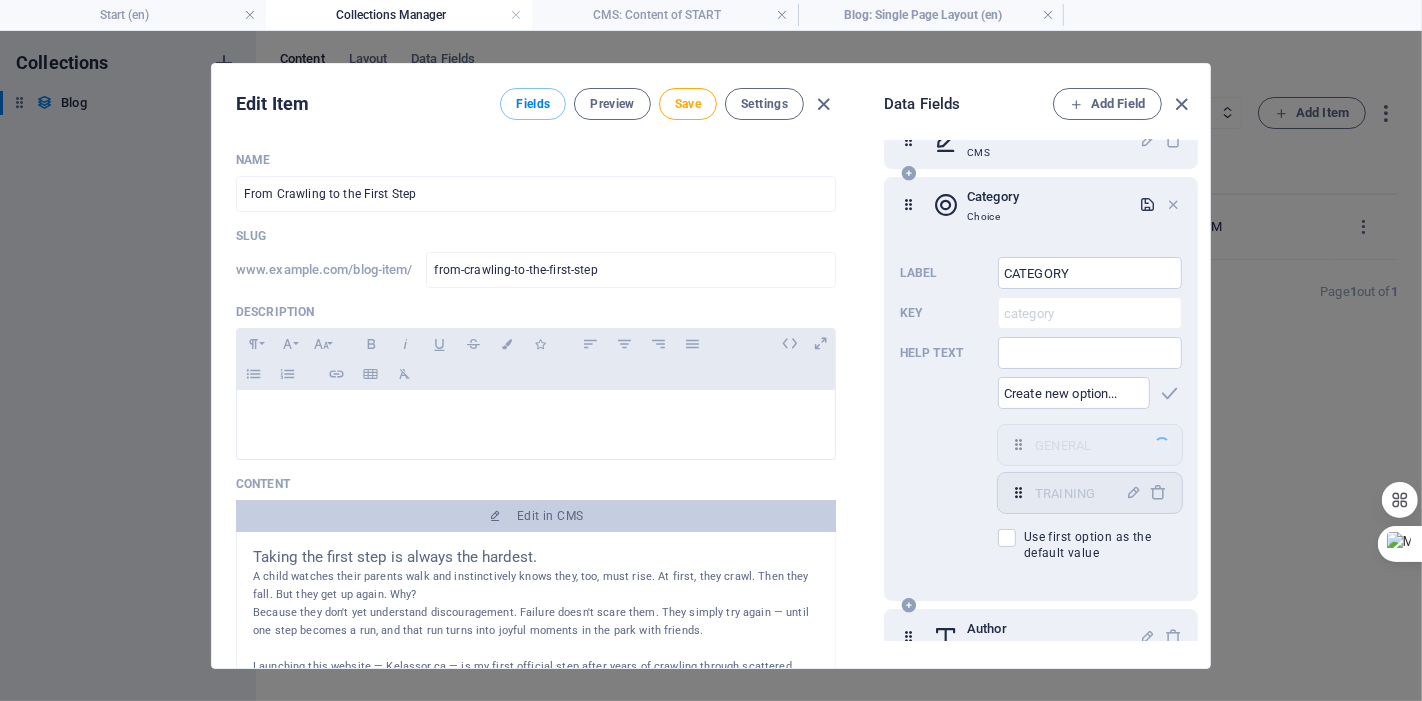 click at bounding box center (1147, 204) 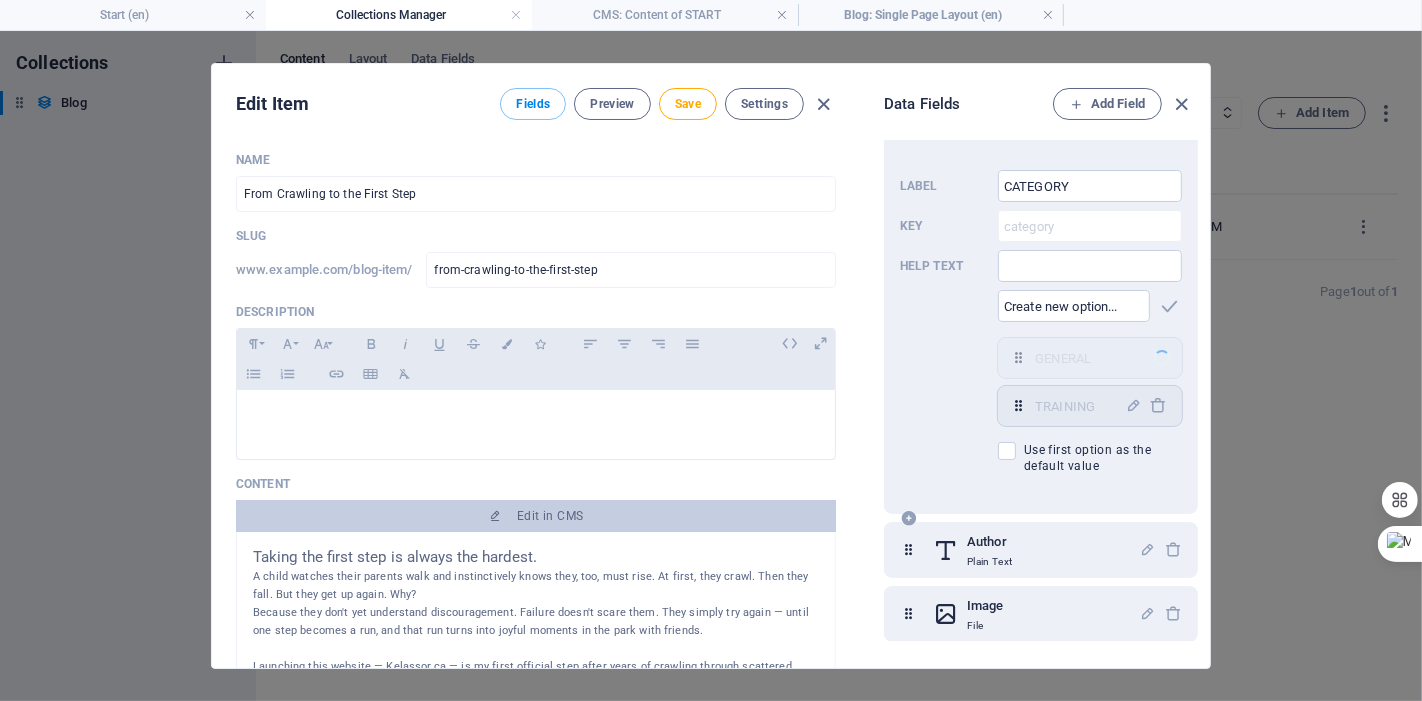 scroll, scrollTop: 629, scrollLeft: 0, axis: vertical 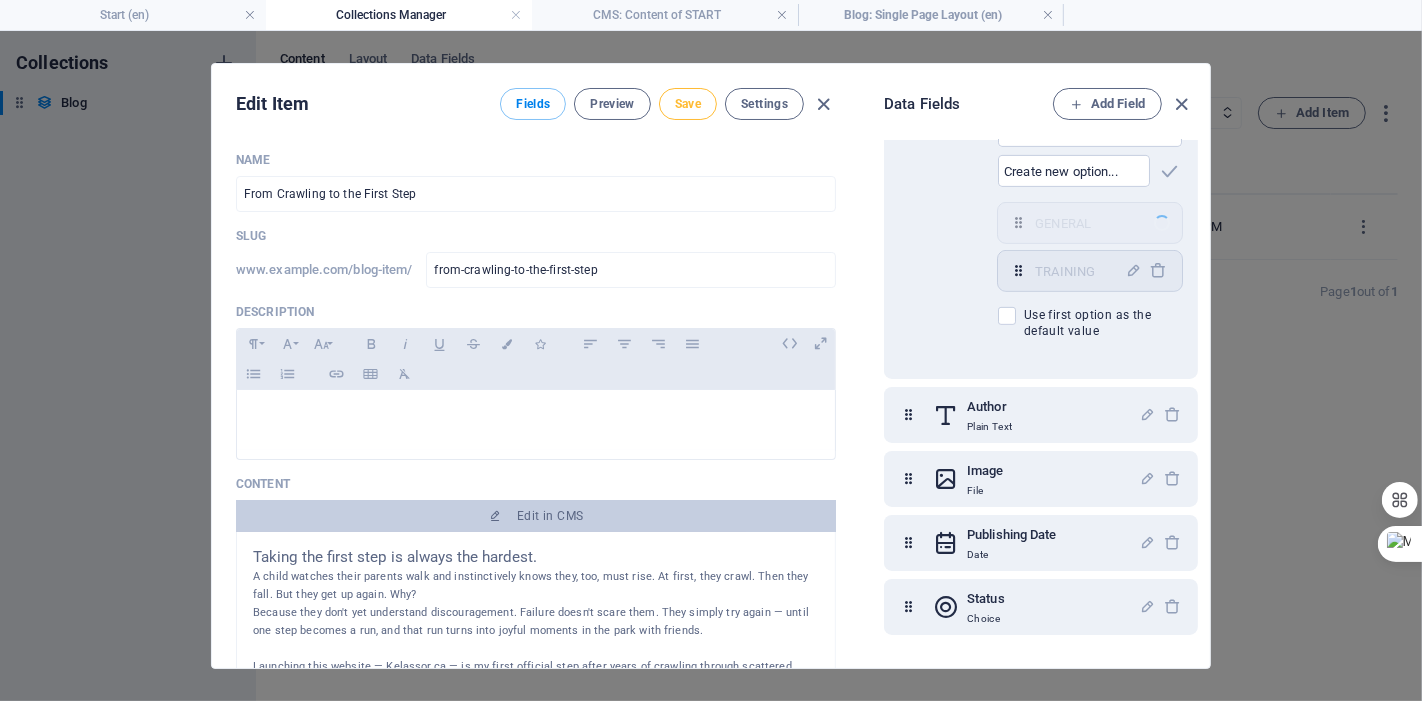 click on "Save" at bounding box center (688, 104) 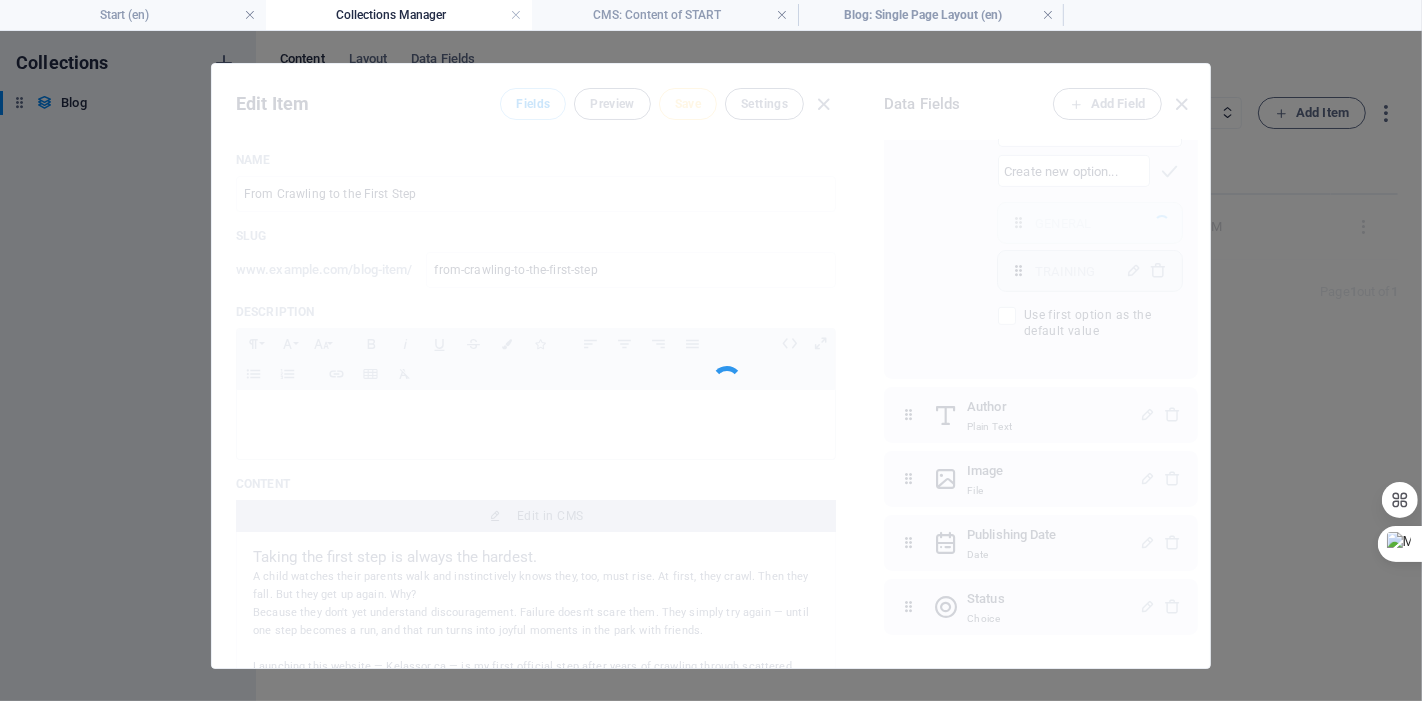 click at bounding box center (711, 366) 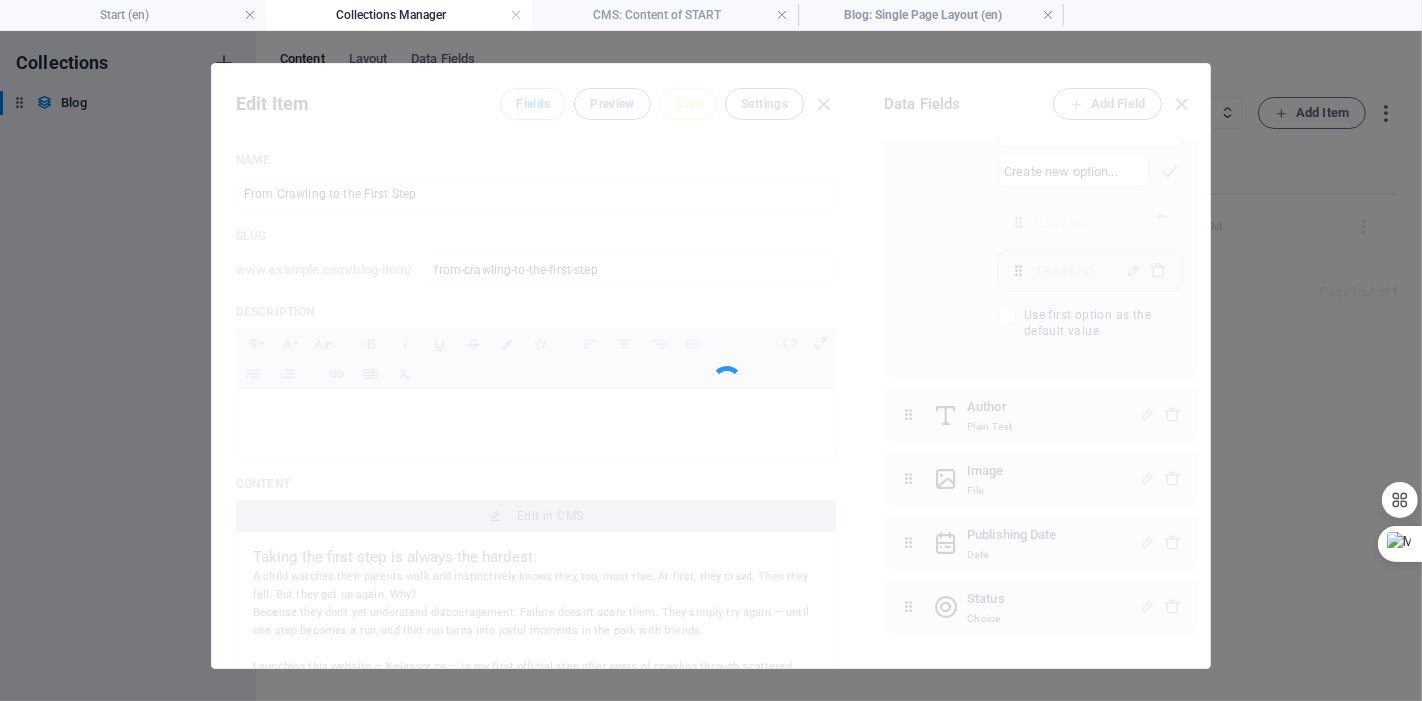 click at bounding box center [711, 366] 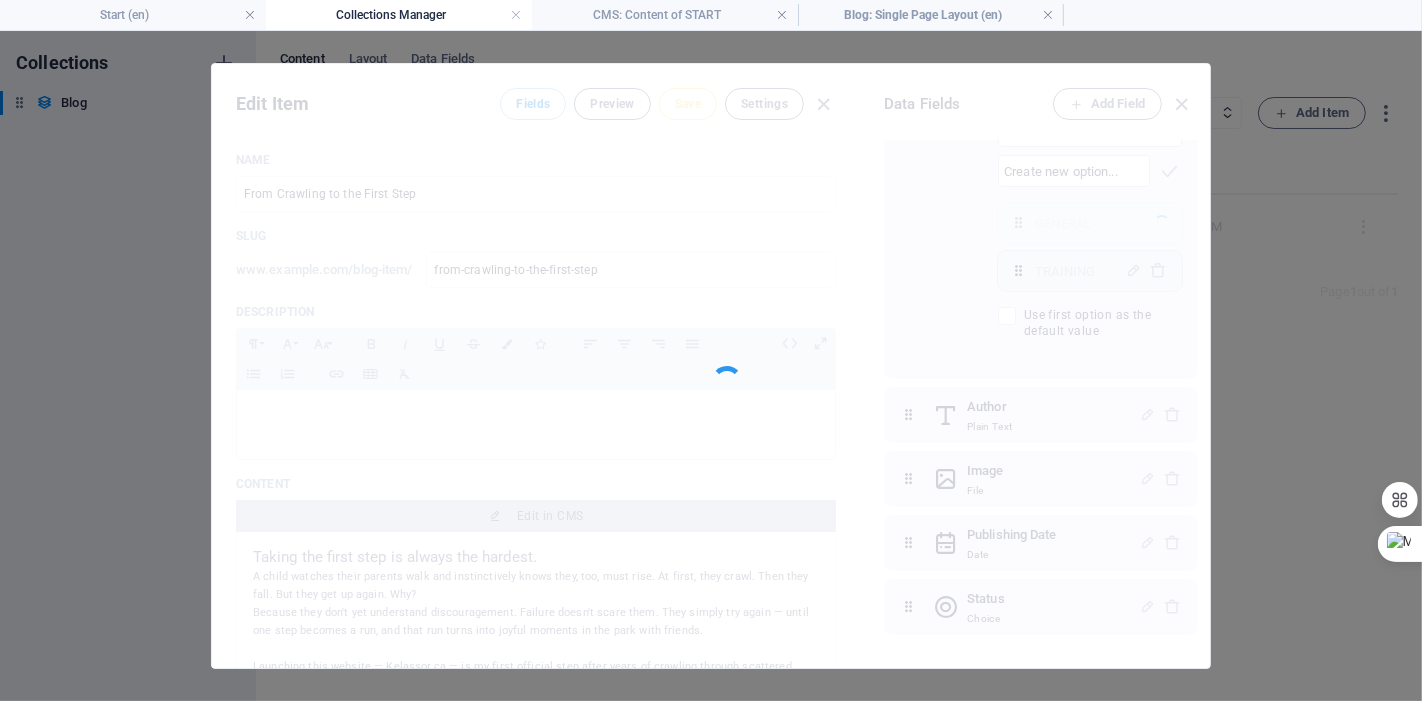 click at bounding box center [711, 366] 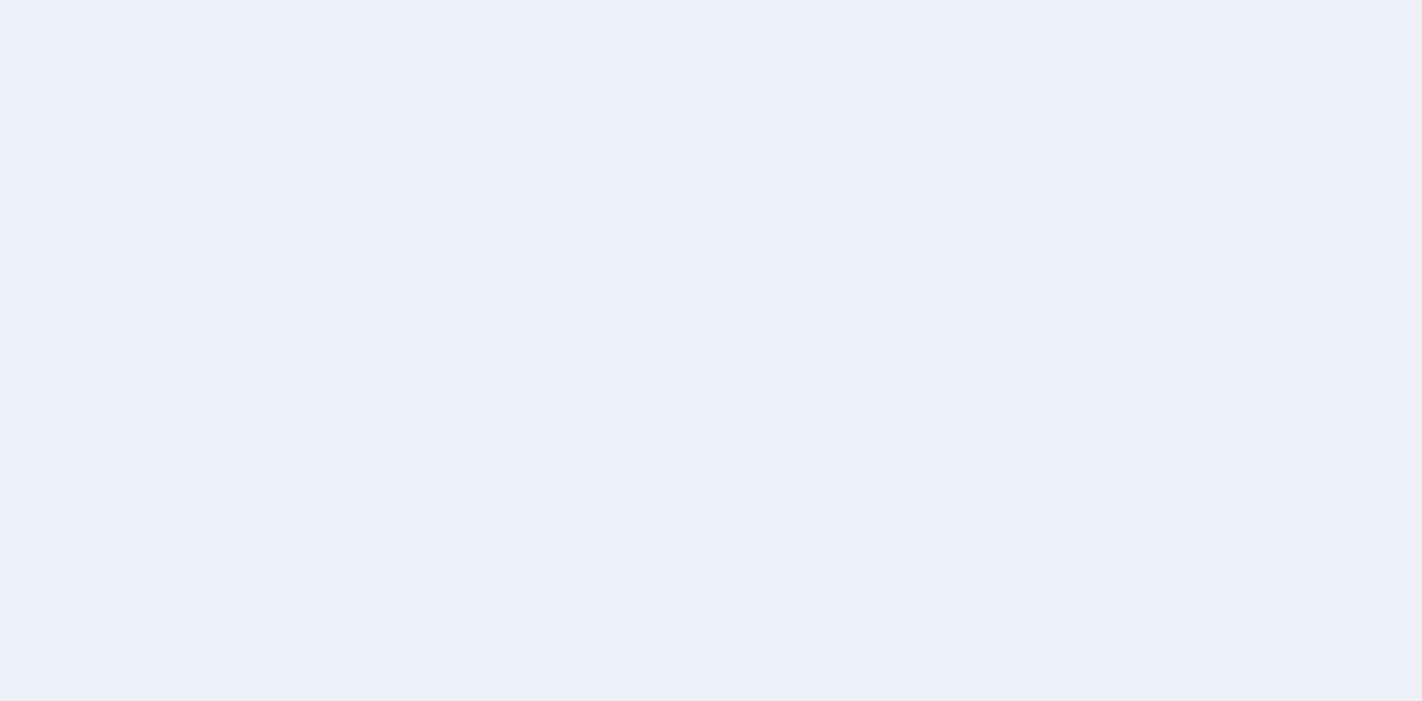 scroll, scrollTop: 0, scrollLeft: 0, axis: both 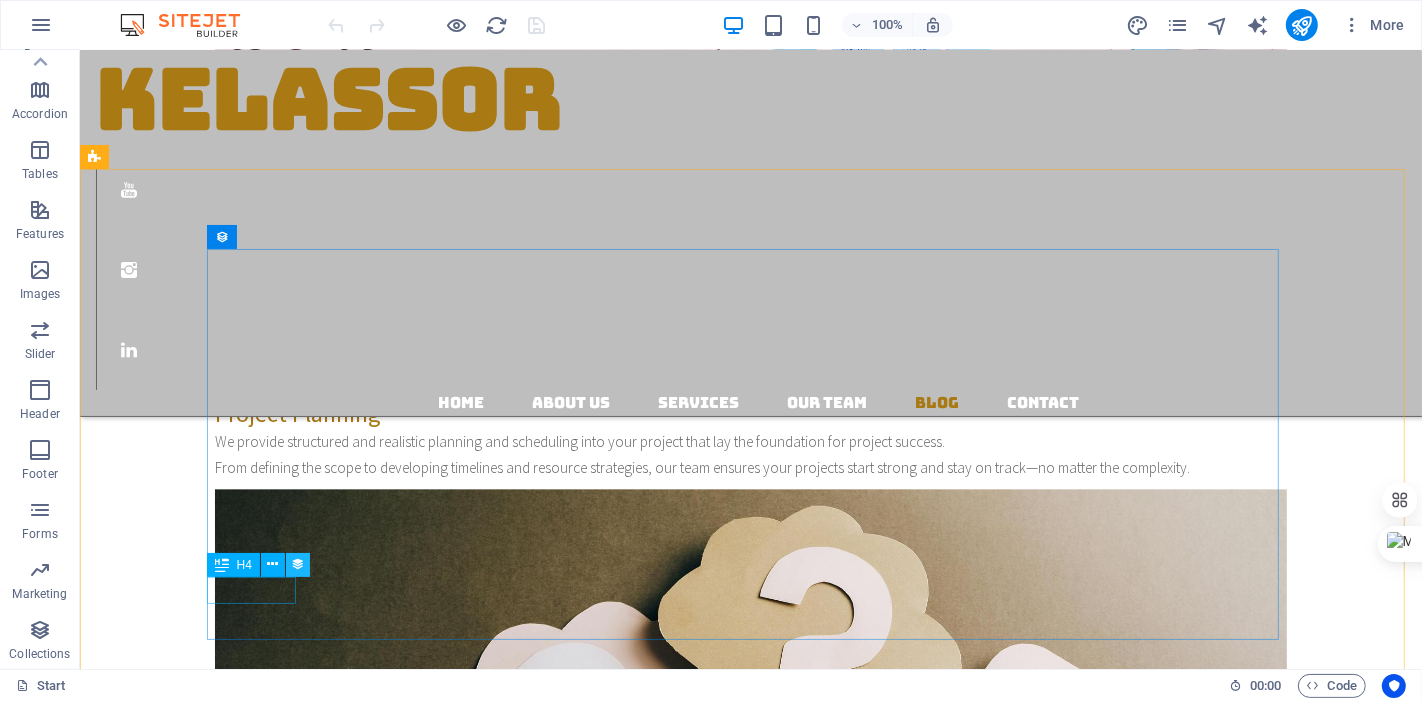 click at bounding box center (298, 564) 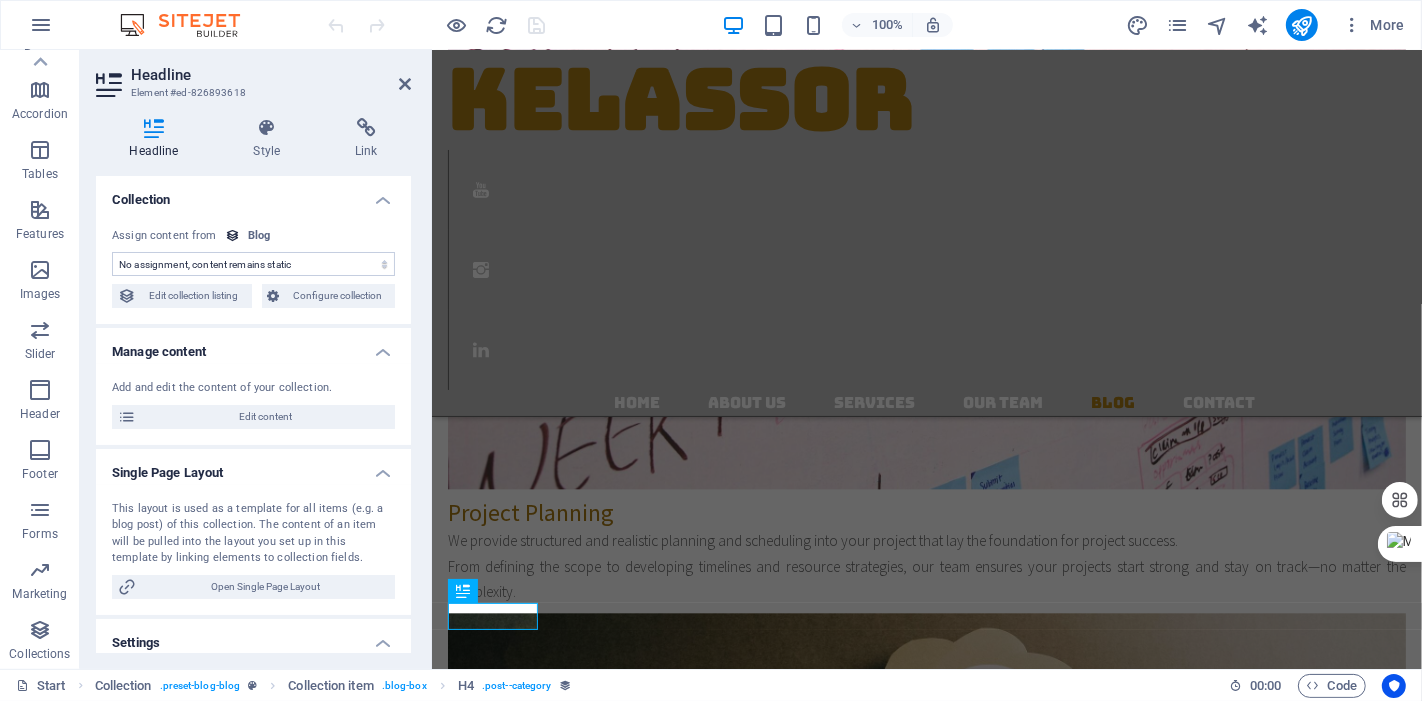 scroll, scrollTop: 3927, scrollLeft: 0, axis: vertical 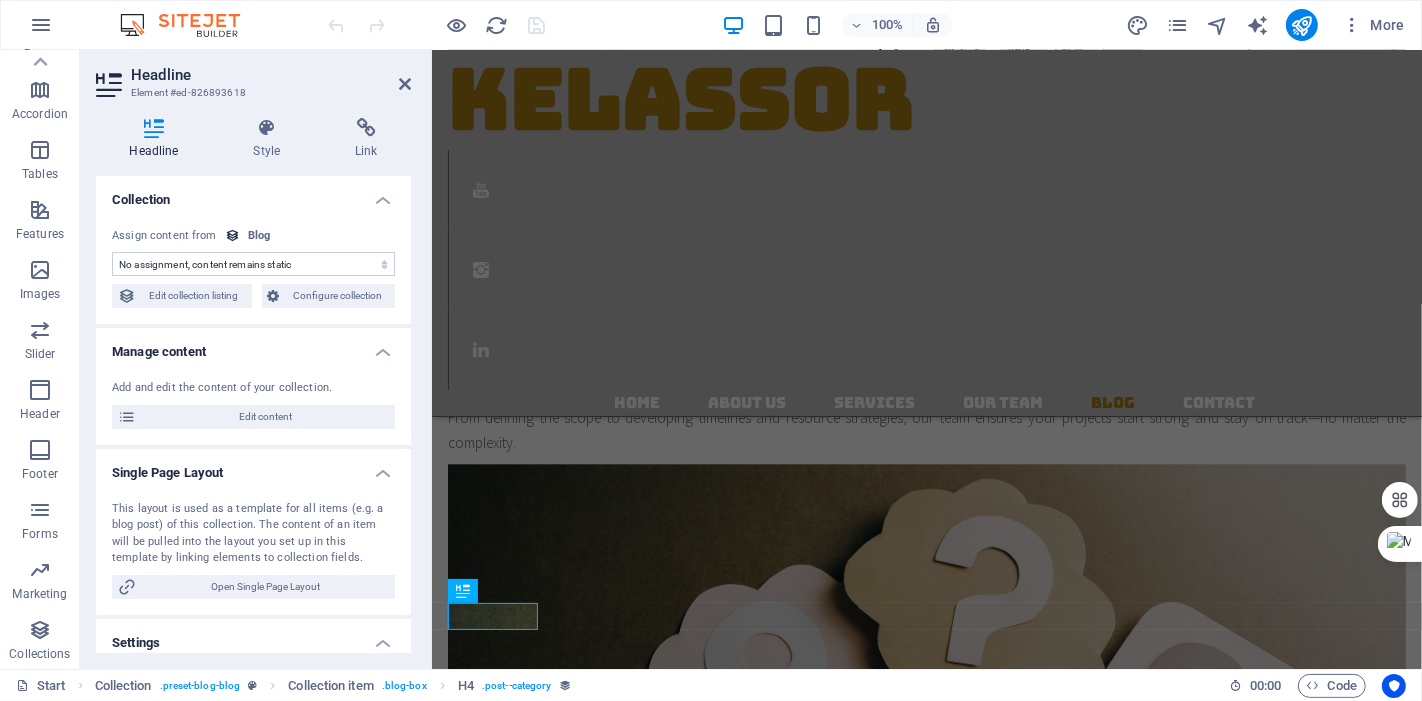 select on "category" 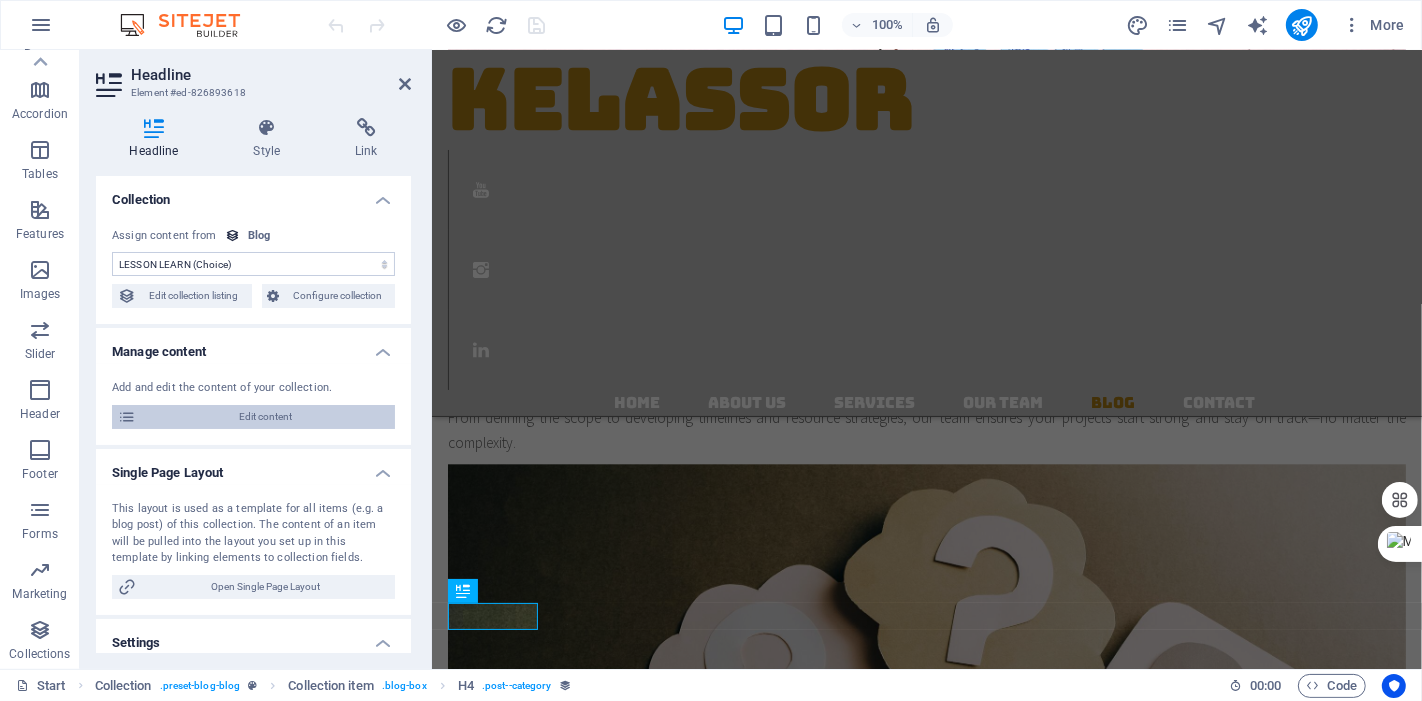 click on "Edit content" at bounding box center (265, 417) 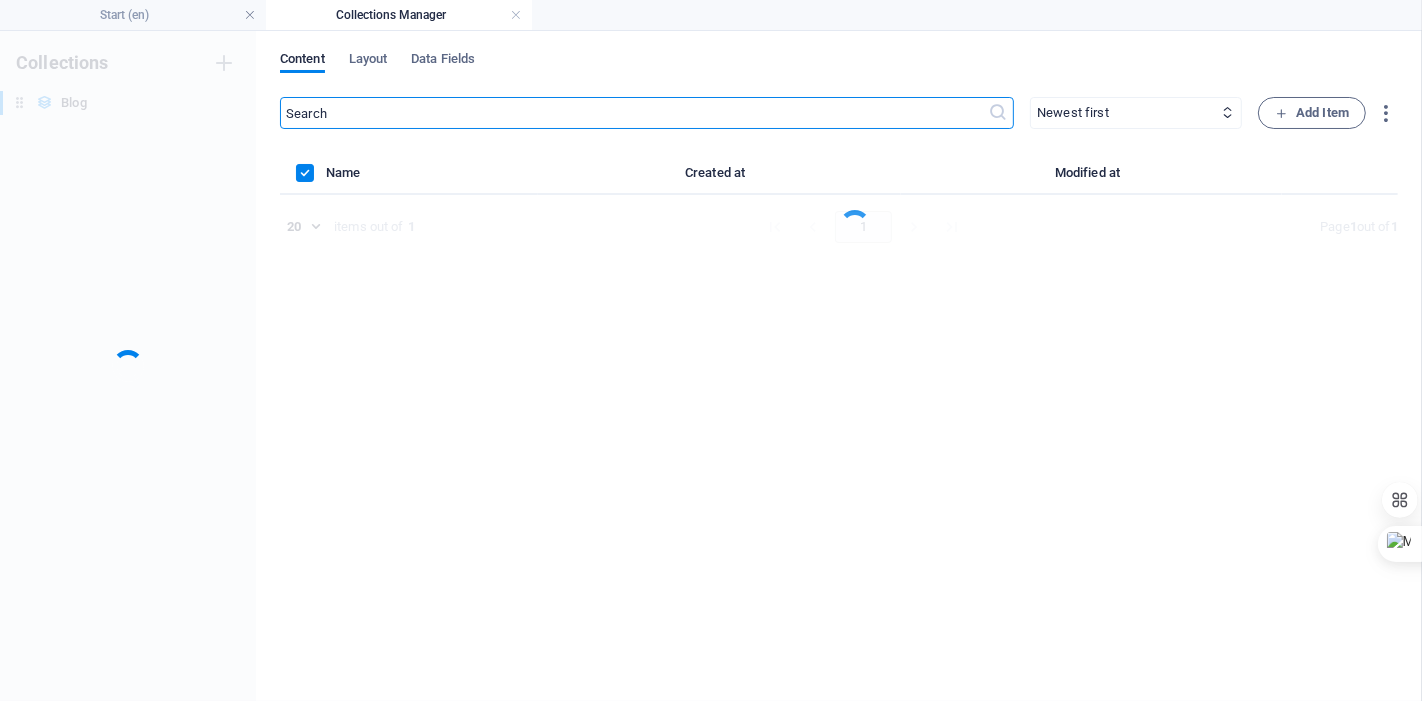 scroll, scrollTop: 0, scrollLeft: 0, axis: both 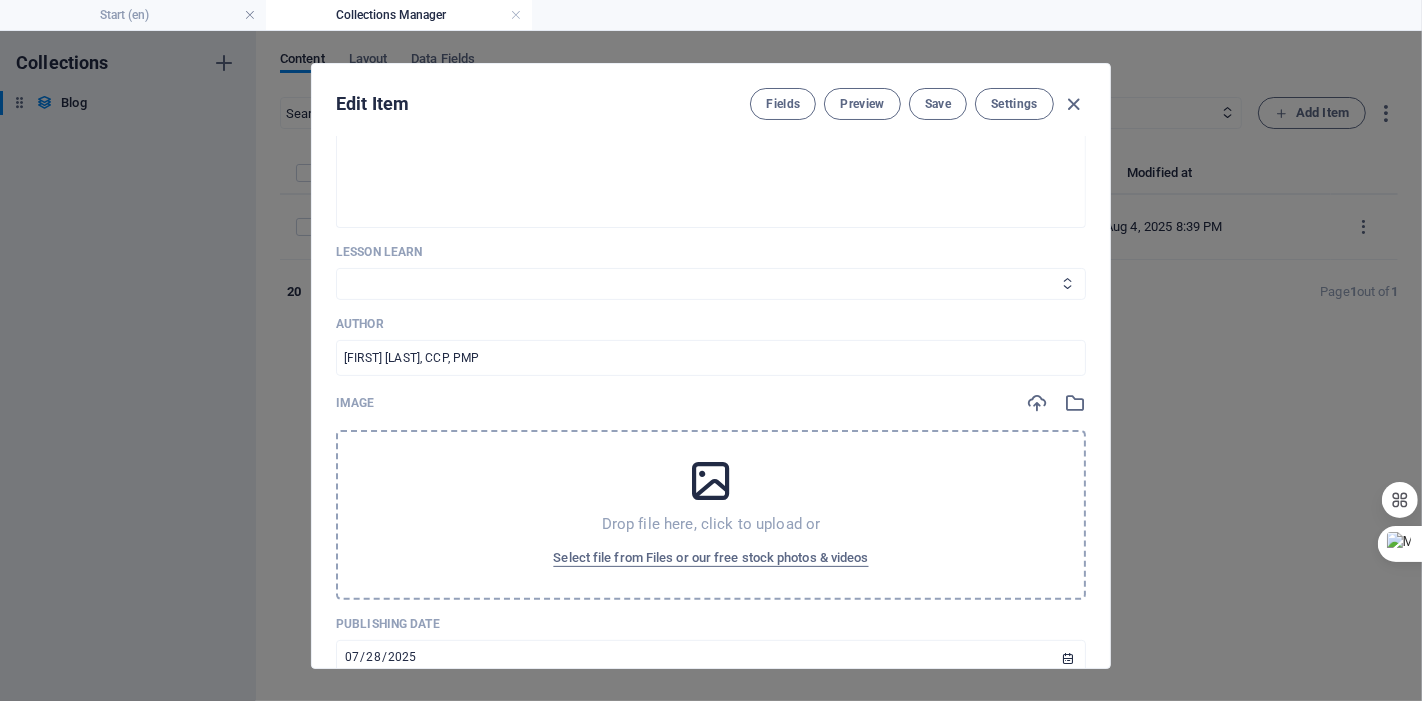 click on "GENERAL Category 2" at bounding box center (711, 284) 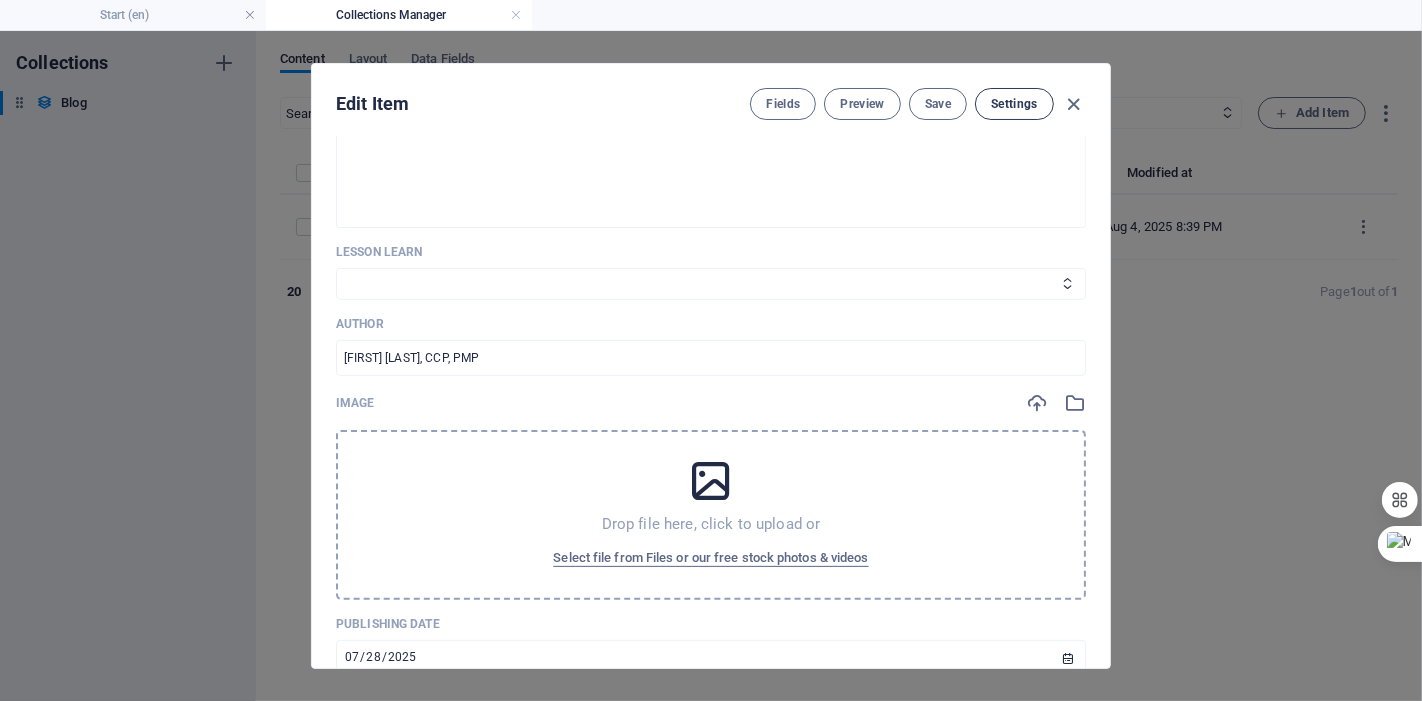 click on "Settings" at bounding box center [1014, 104] 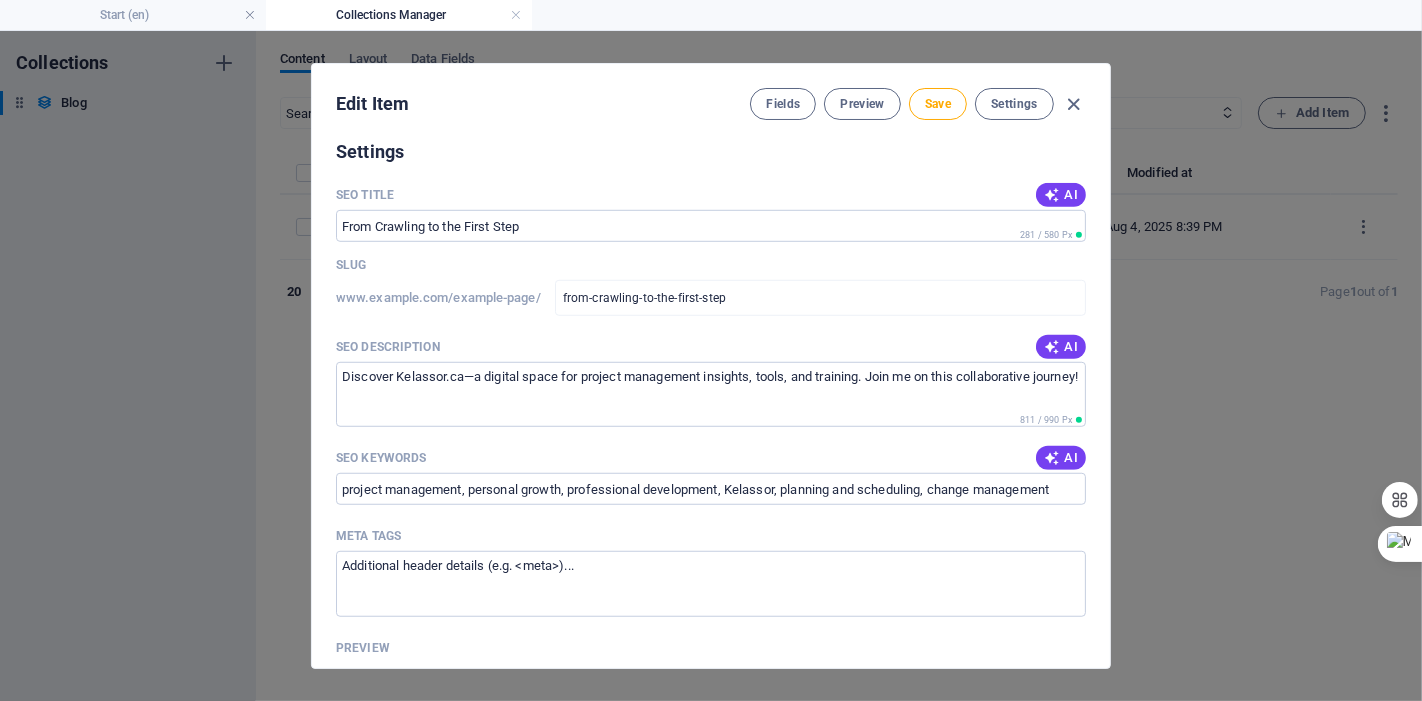 scroll, scrollTop: 1177, scrollLeft: 0, axis: vertical 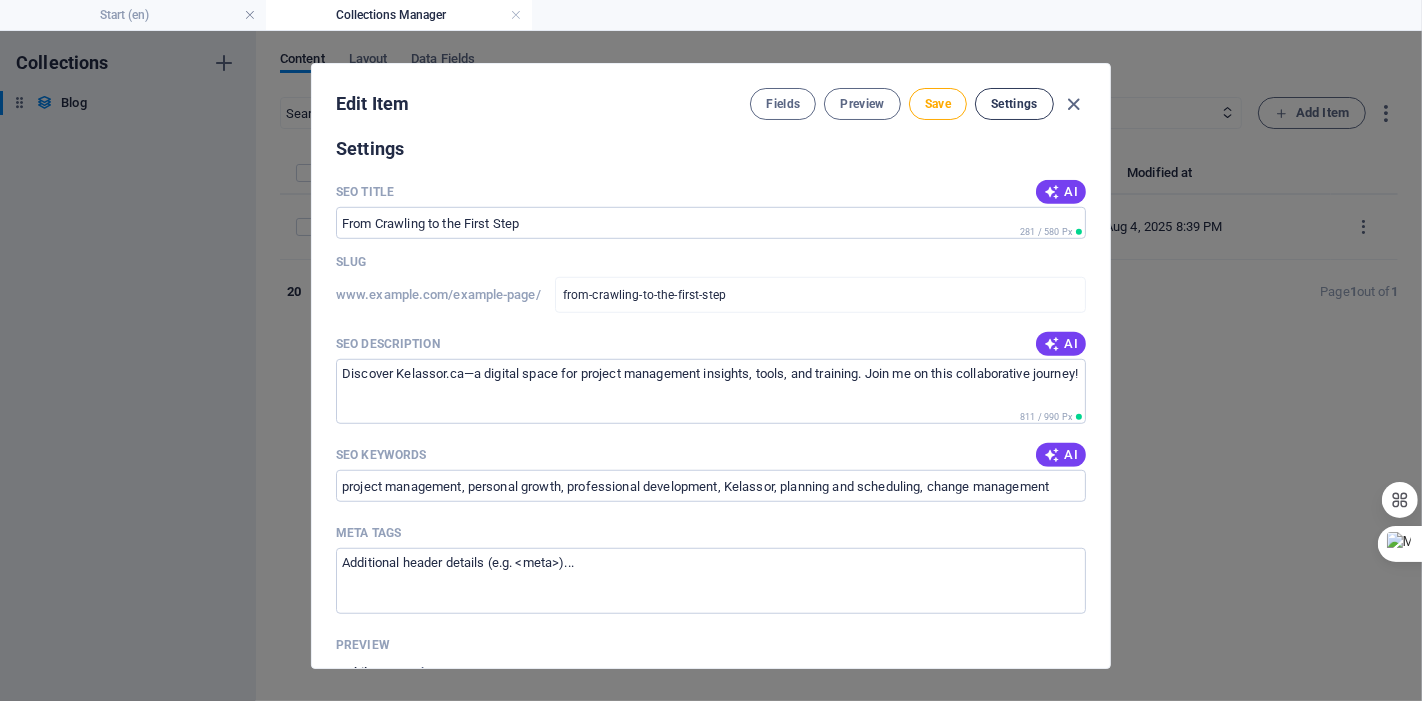 click on "Settings" at bounding box center (1014, 104) 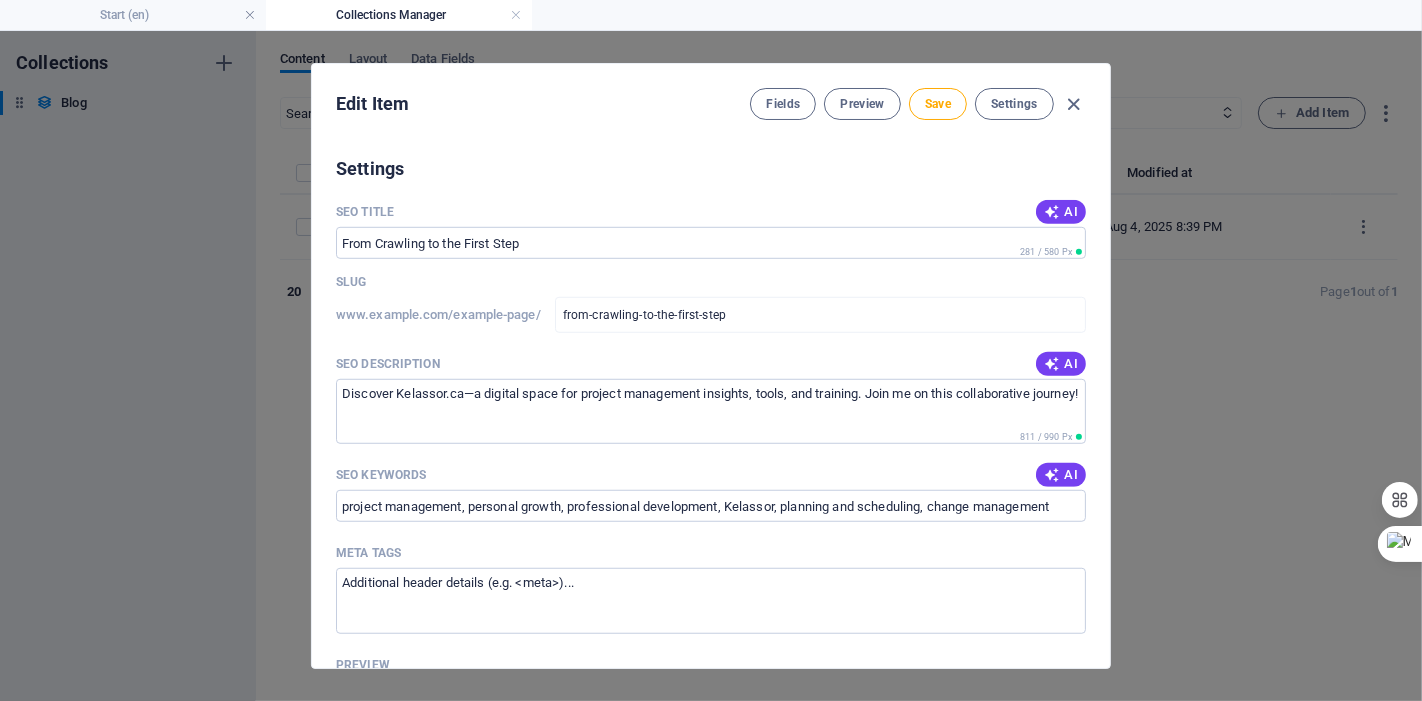scroll, scrollTop: 1177, scrollLeft: 0, axis: vertical 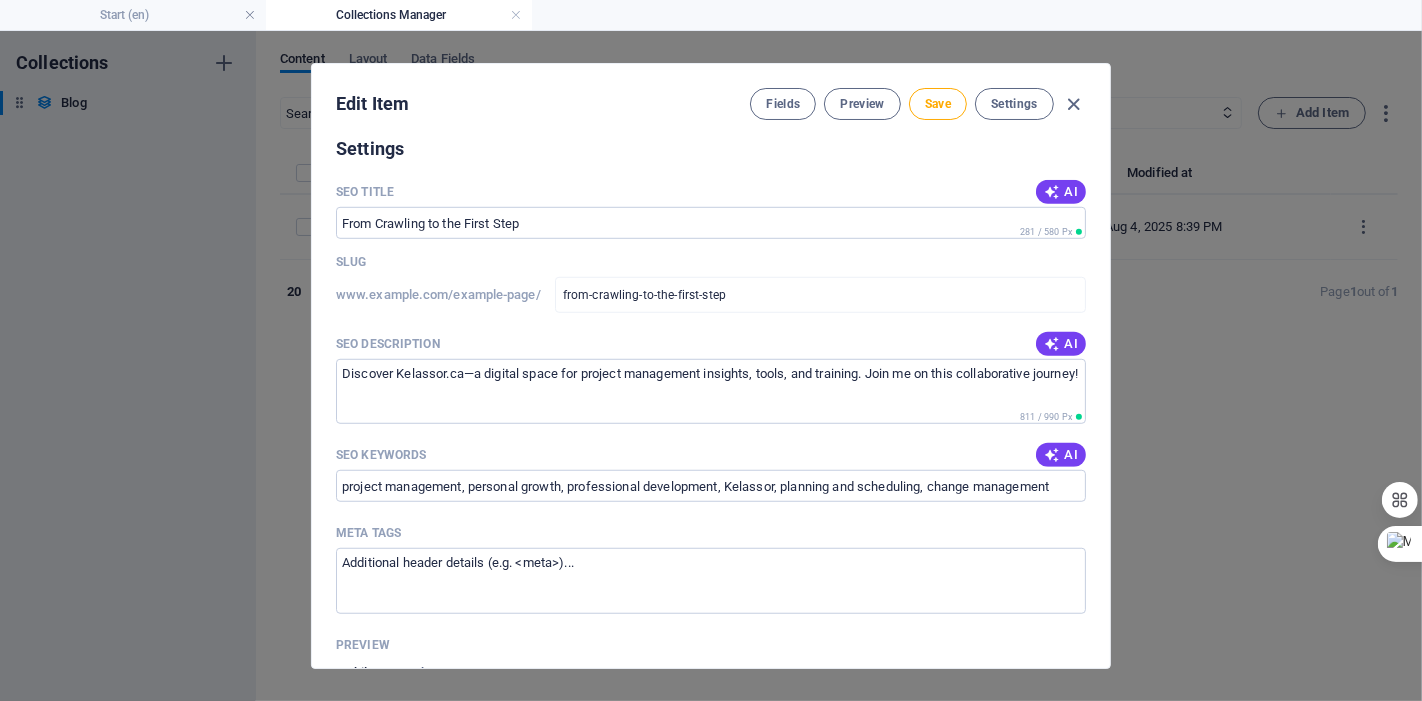 click on "Edit Item Fields Preview Save Settings Name From Crawling to the First Step ​ Slug www.example.com/example-page/ from-crawling-to-the-first-step ​ Description Paragraph Format Normal Heading 1 Heading 2 Heading 3 Heading 4 Heading 5 Heading 6 Code Font Family Arial Georgia Impact Tahoma Times New Roman Verdana Font Size 8 9 10 11 12 14 18 24 30 36 48 60 72 96 Bold Italic Underline Strikethrough Colors Icons Align Left Align Center Align Right Align Justify Unordered List Ordered List Insert Link Insert Table Clear Formatting testttttt <p>testttttt</p> Content Edit in CMS Taking the first step is always the hardest. A child watches their parents walk and instinctively knows they, too, must rise. At first, they crawl. Then they fall. But they get up again. Why?  Because they don't yet understand discouragement. Failure doesn't scare them. They simply try again — until one step becomes a run, and that run turns into joyful moments in the park with friends. “ Kelassor ” comes from the French word  ​" at bounding box center [711, 366] 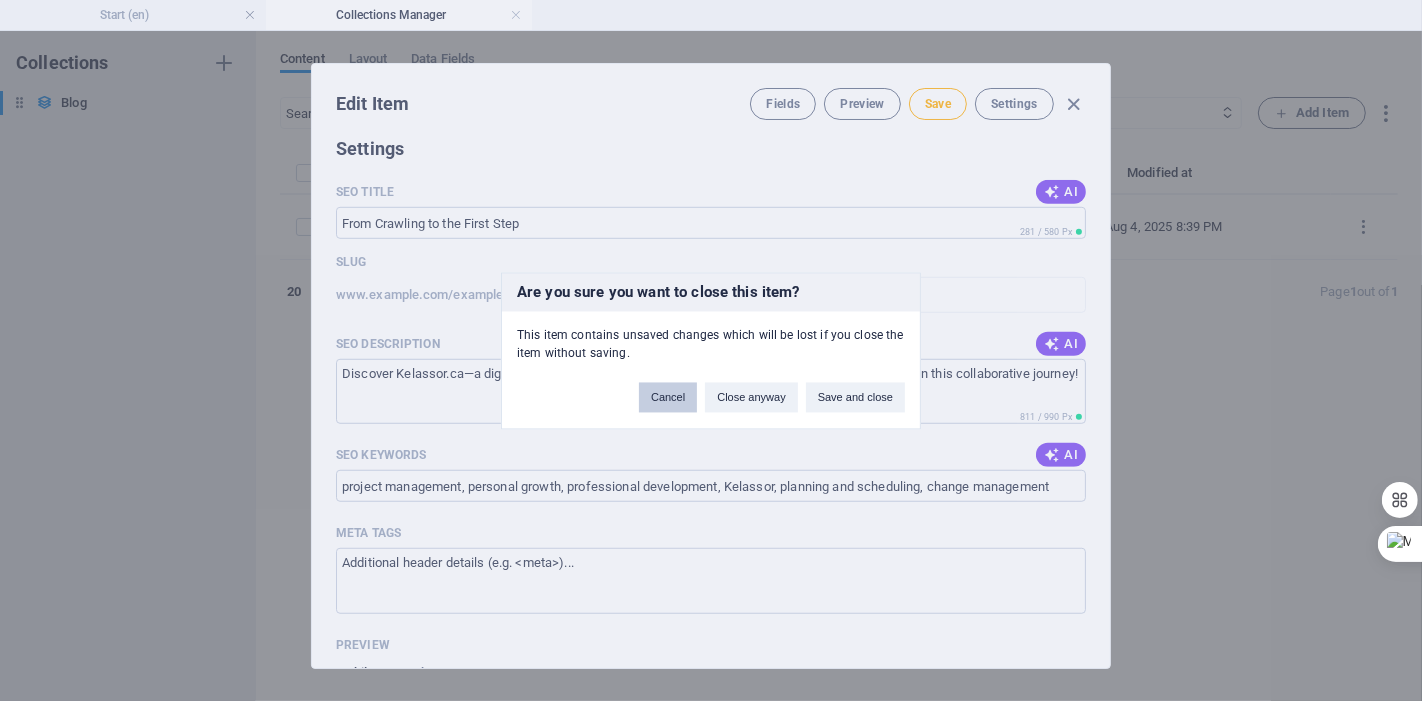 click on "Cancel" at bounding box center [668, 397] 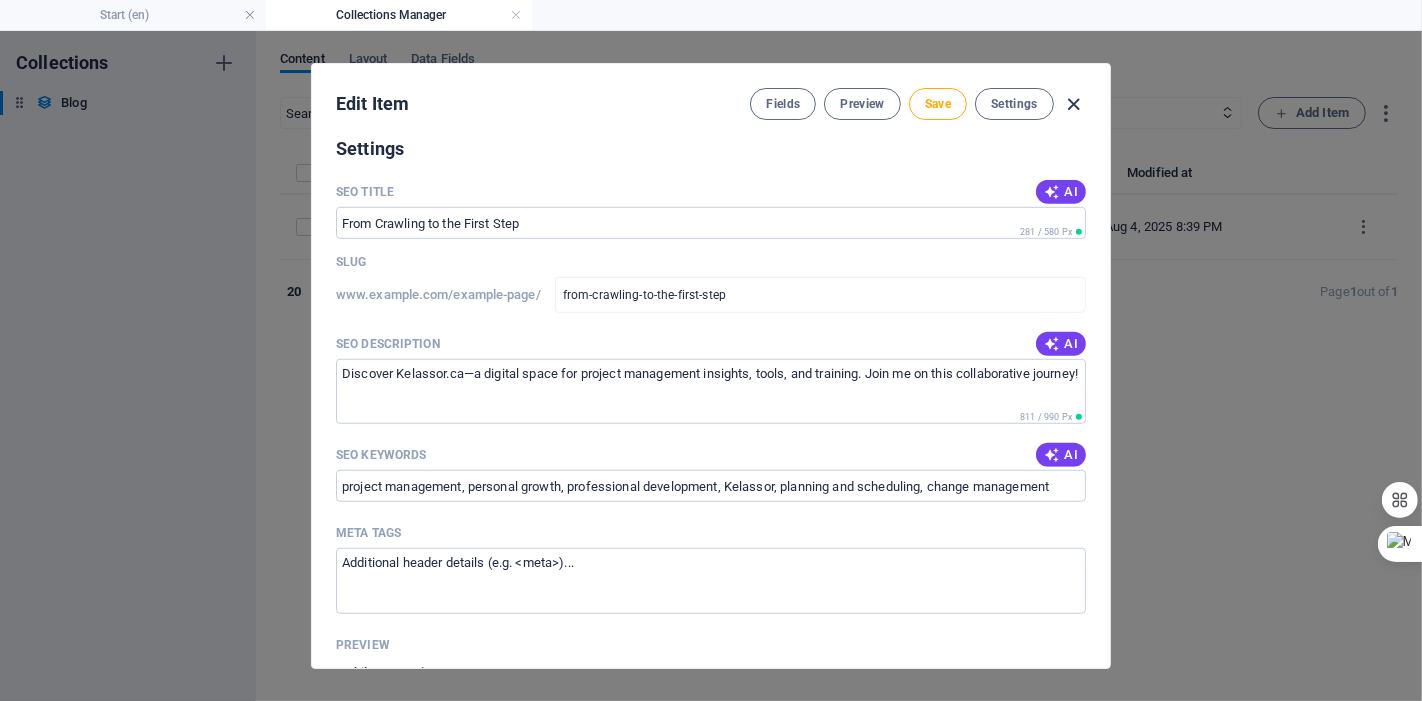 click at bounding box center (1074, 104) 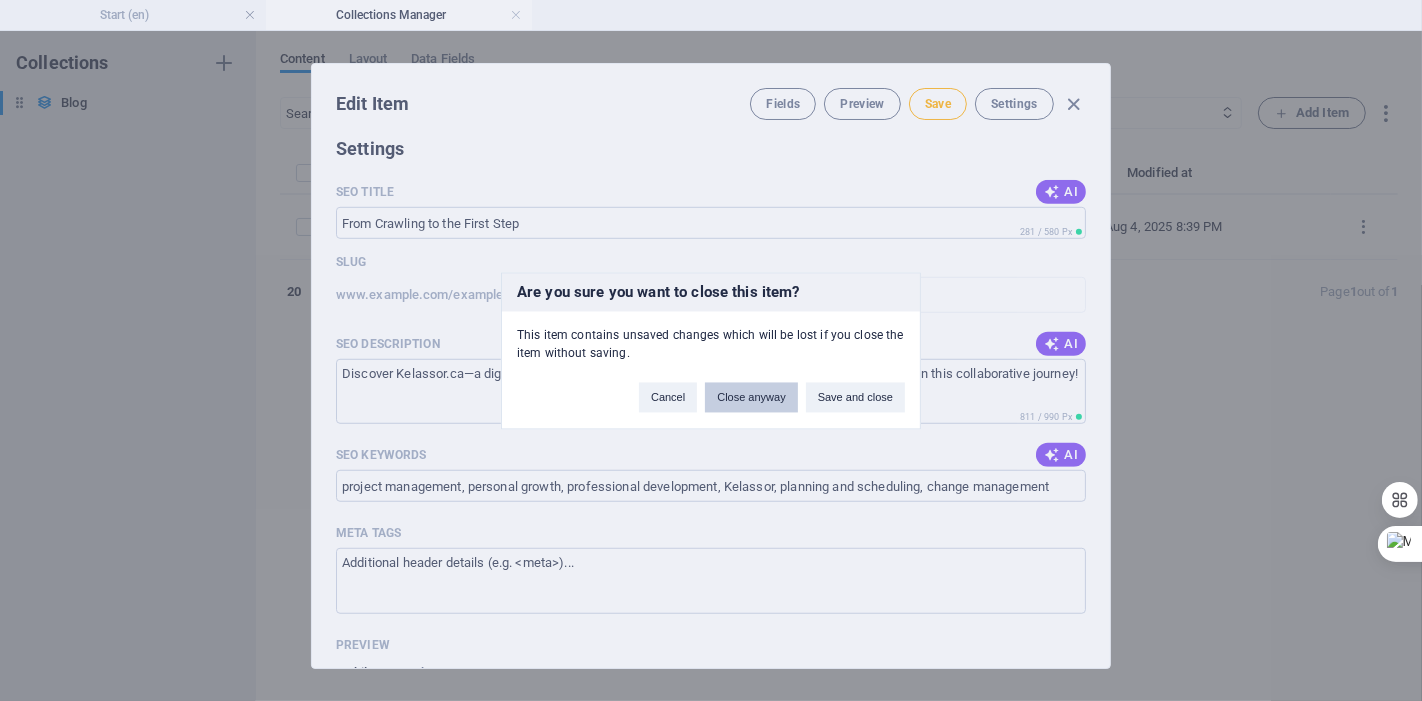click on "Close anyway" at bounding box center [751, 397] 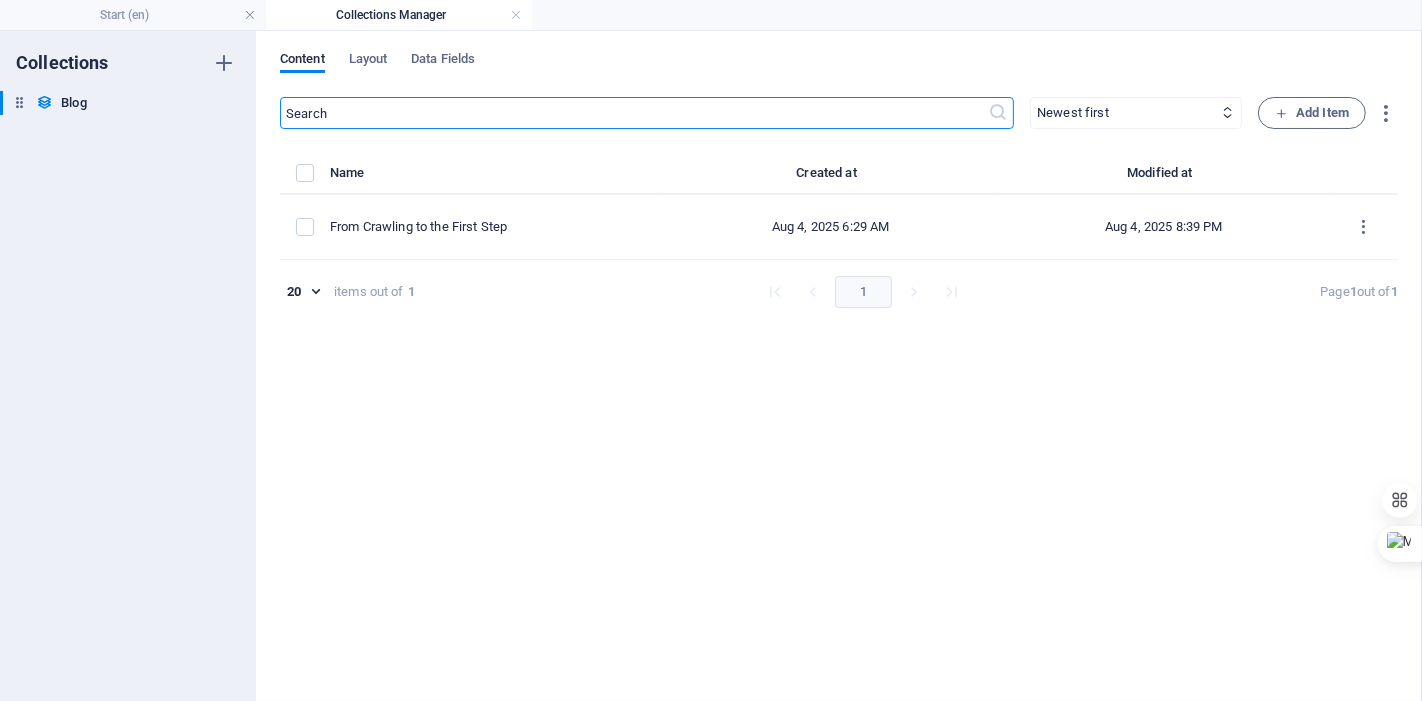 scroll, scrollTop: 0, scrollLeft: 0, axis: both 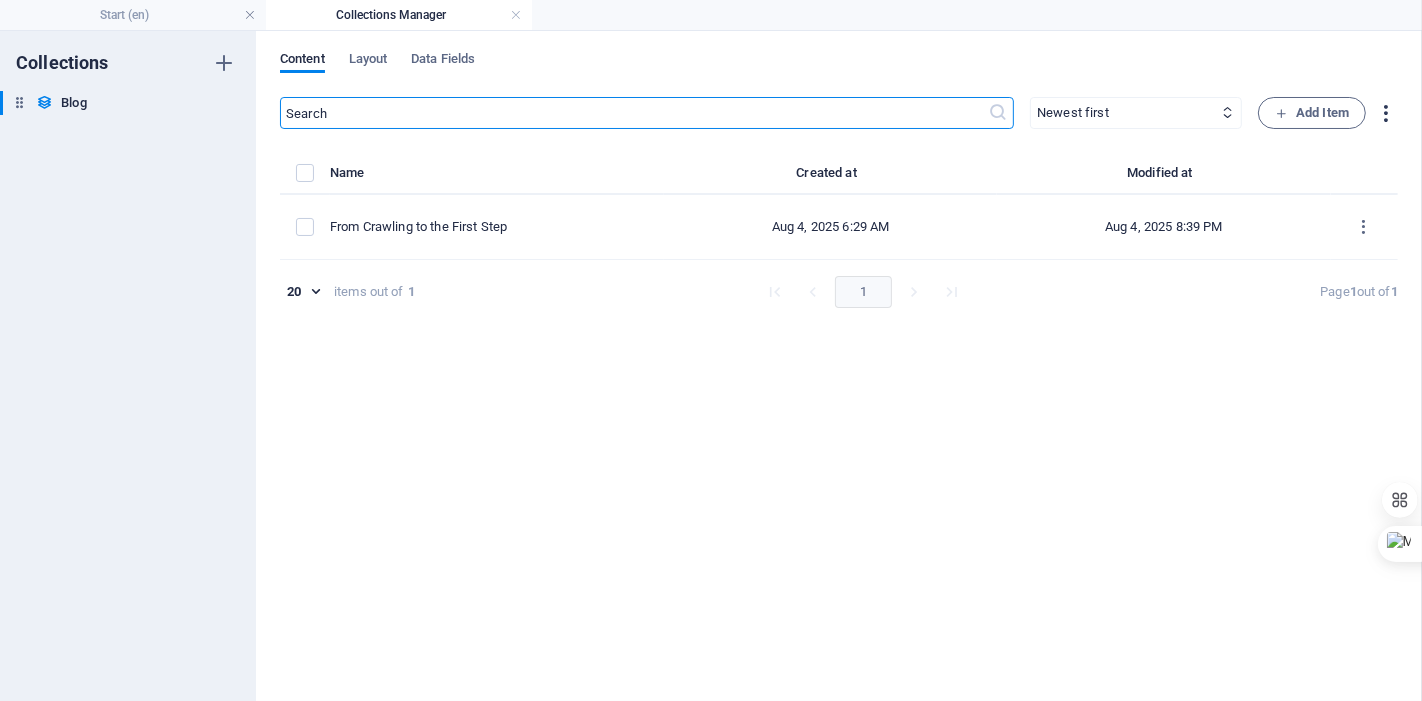 click at bounding box center (1386, 113) 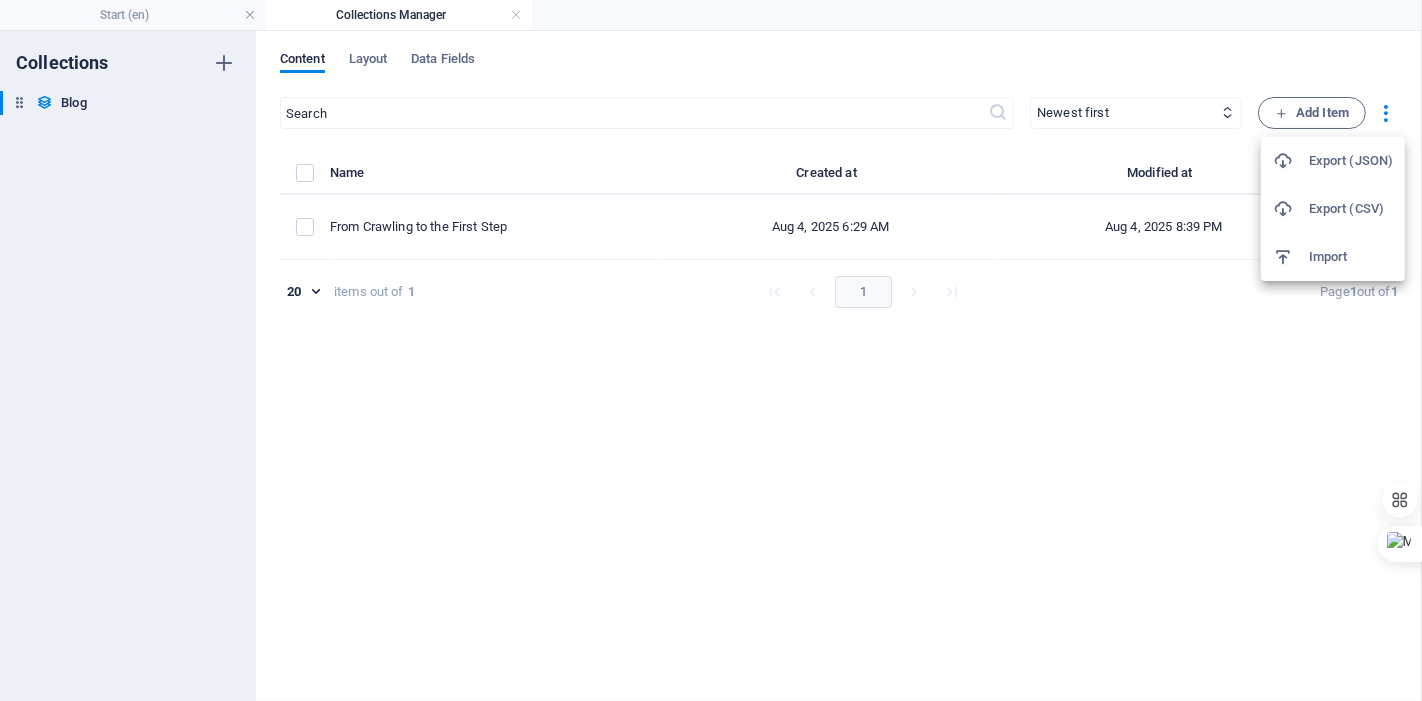 drag, startPoint x: 128, startPoint y: 271, endPoint x: 104, endPoint y: 143, distance: 130.23056 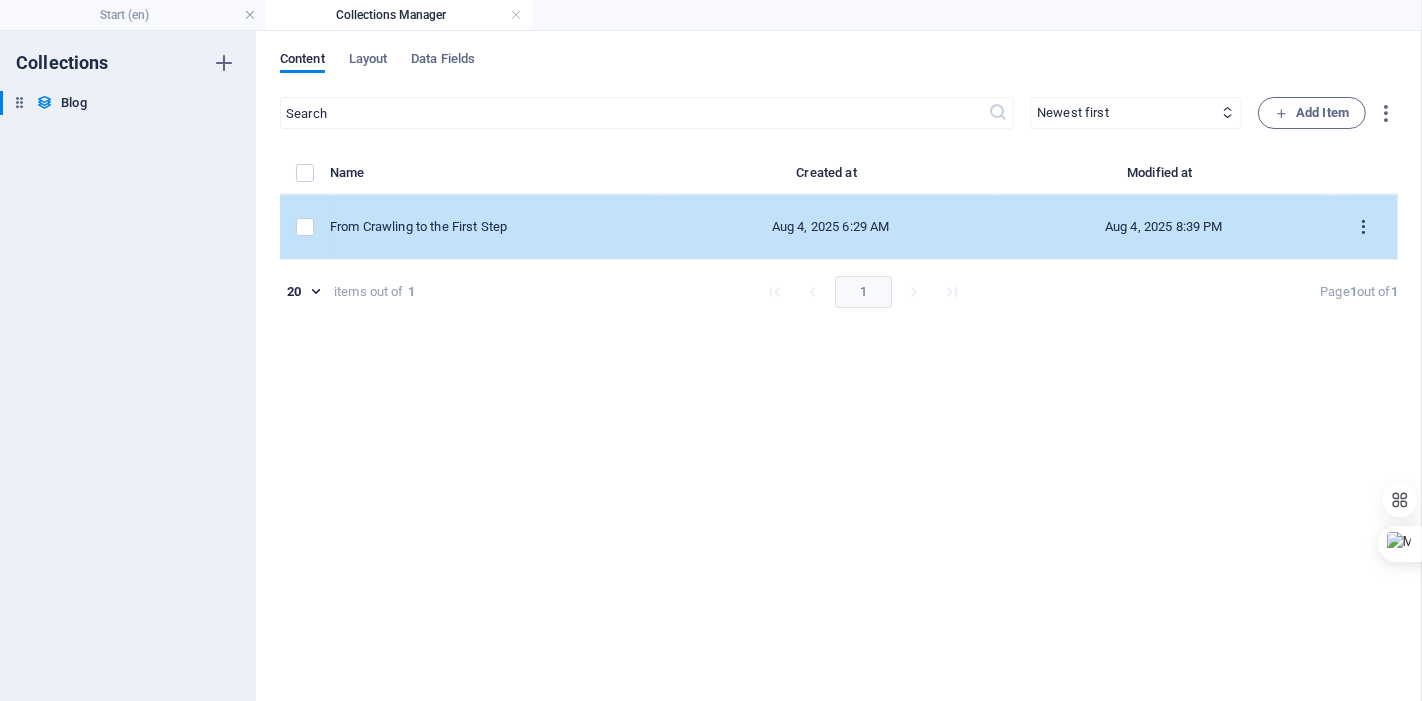 click at bounding box center (1364, 227) 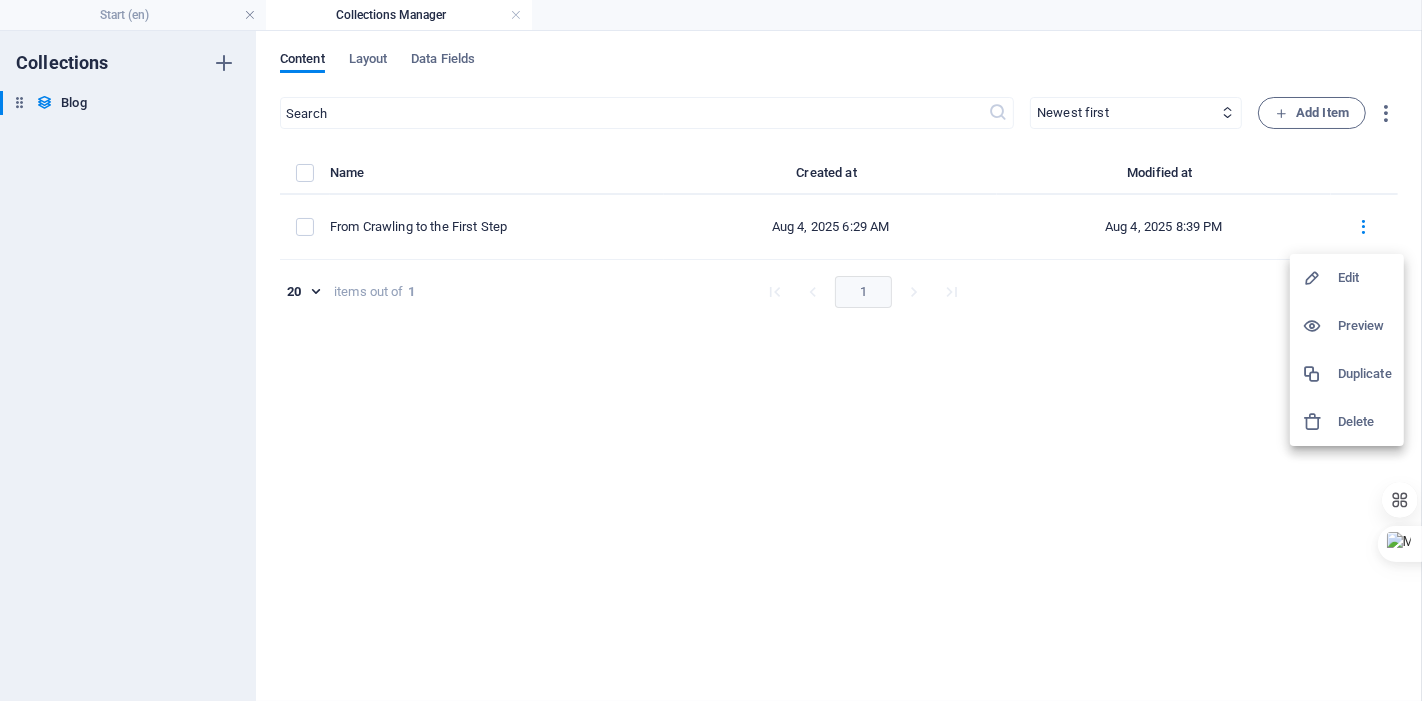 click on "Edit" at bounding box center [1365, 278] 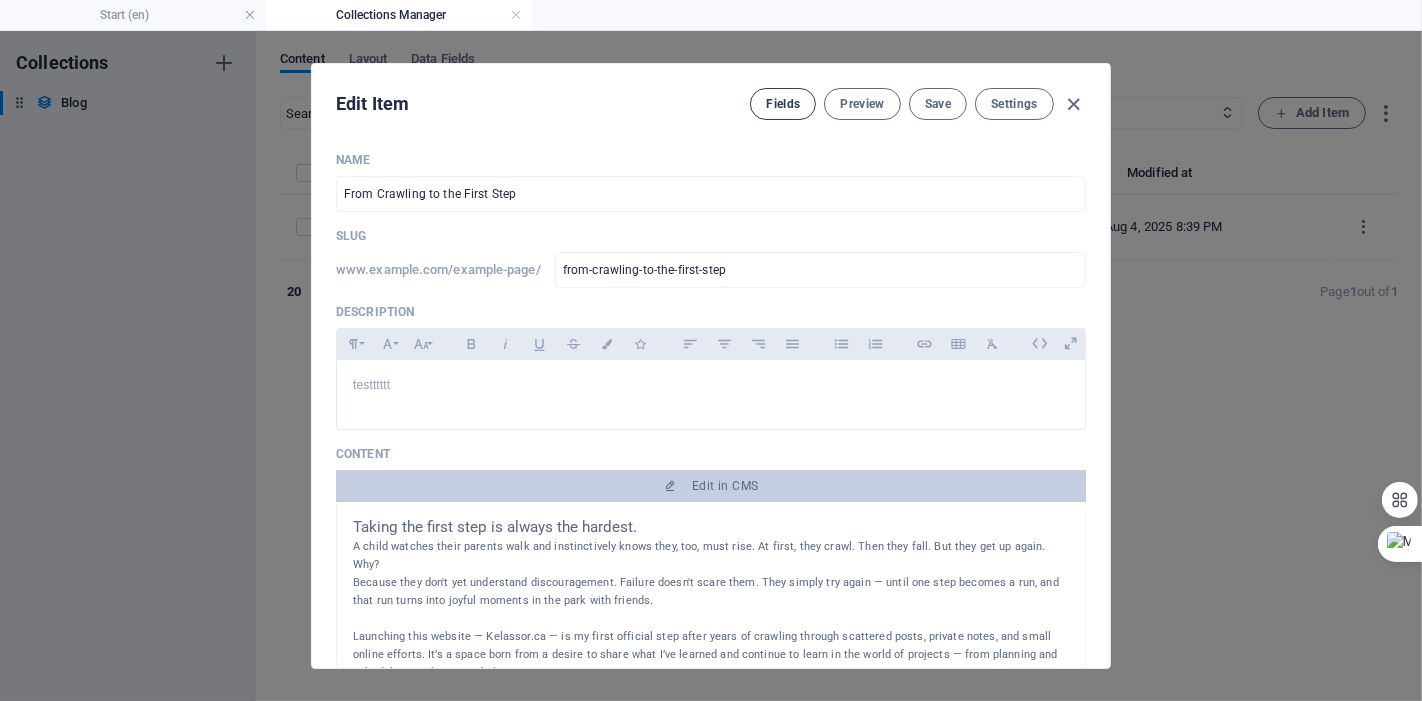 click on "Fields" at bounding box center (783, 104) 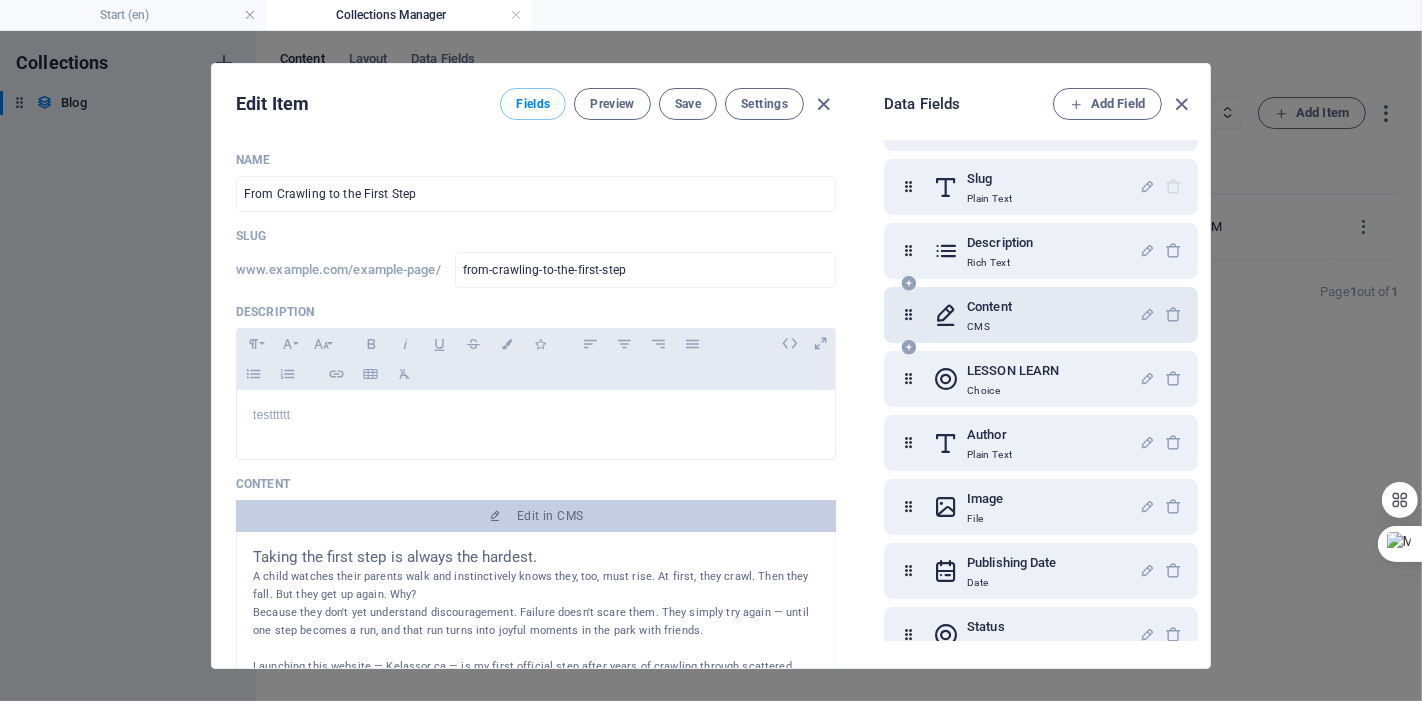 scroll, scrollTop: 85, scrollLeft: 0, axis: vertical 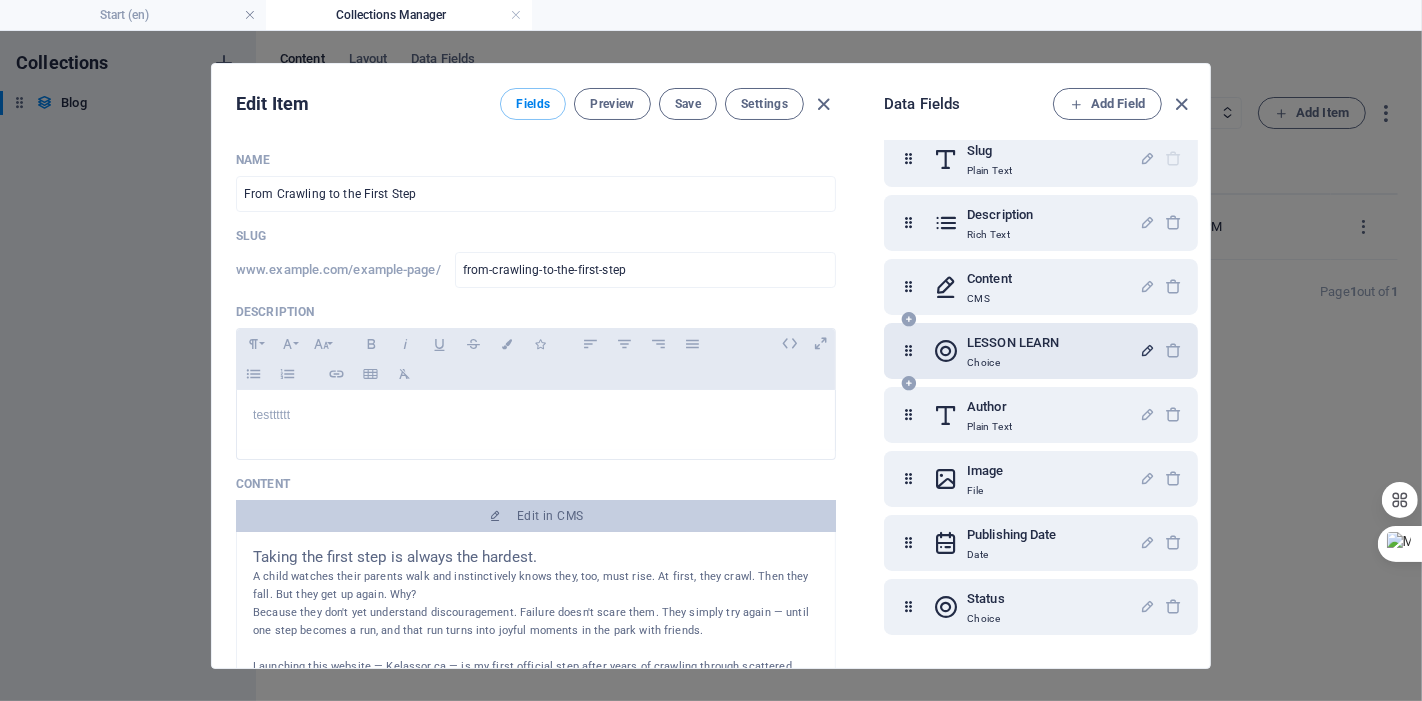 click at bounding box center (1147, 350) 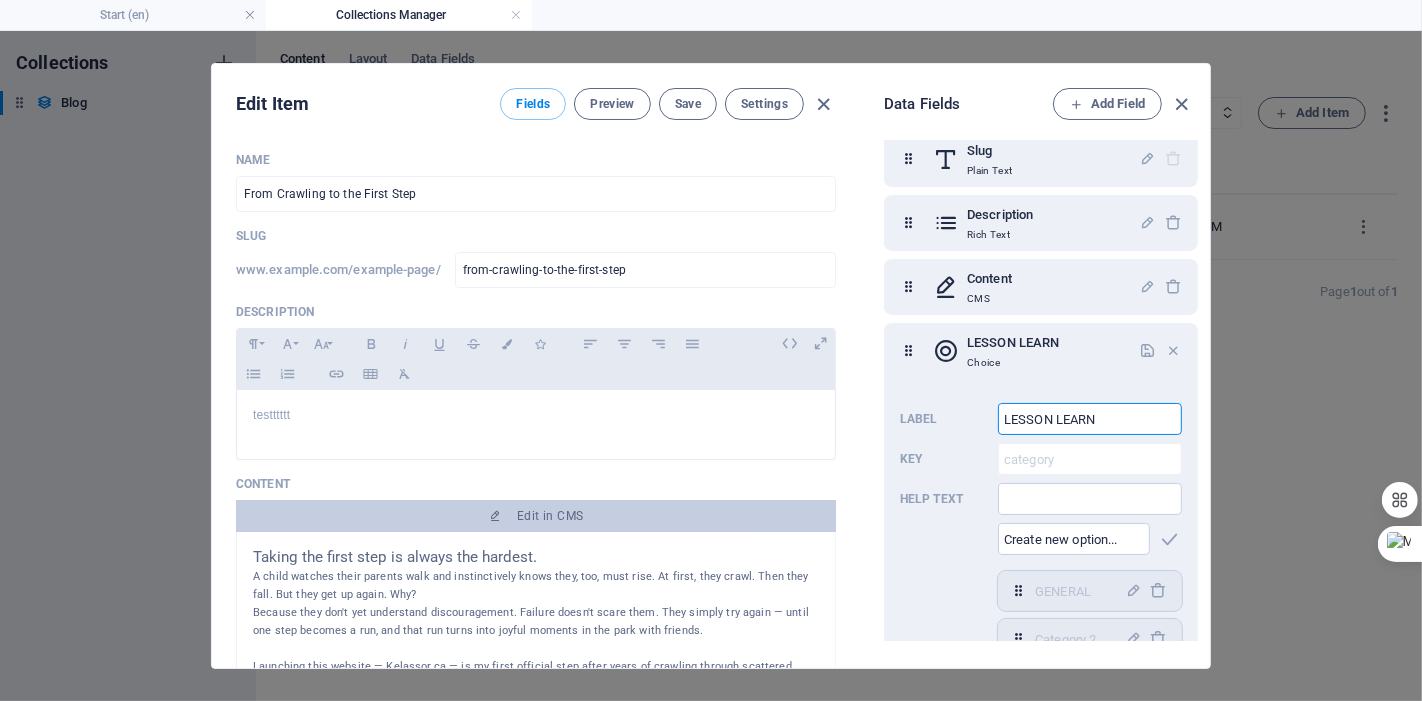 drag, startPoint x: 1128, startPoint y: 413, endPoint x: 840, endPoint y: 421, distance: 288.11108 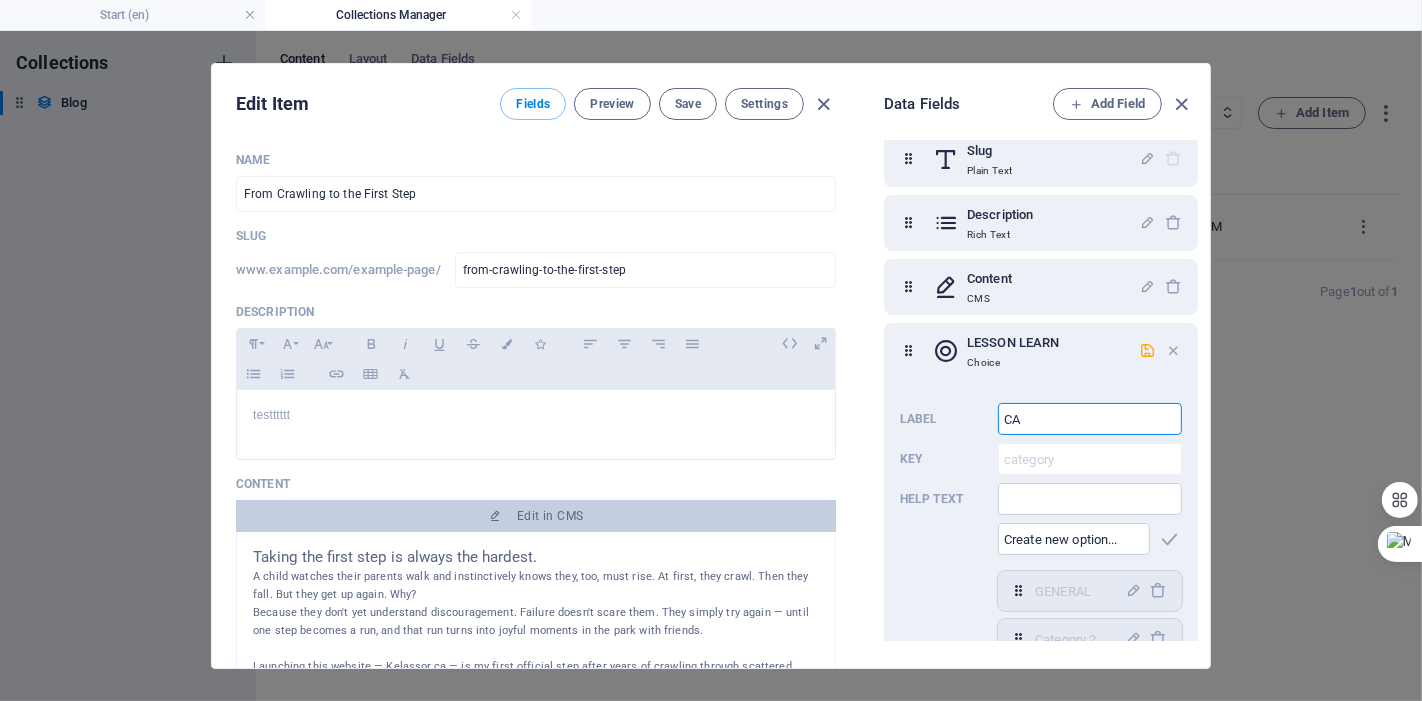 type on "CATEGORY" 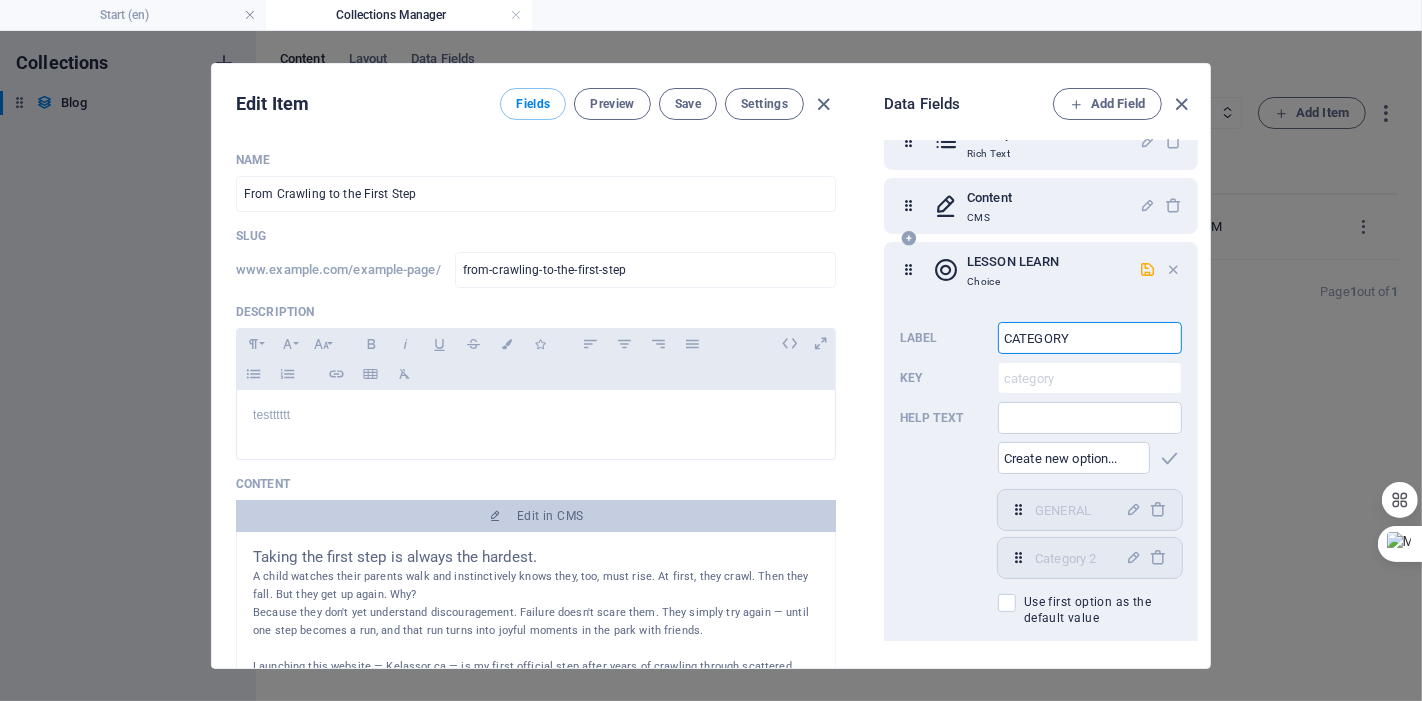 scroll, scrollTop: 197, scrollLeft: 0, axis: vertical 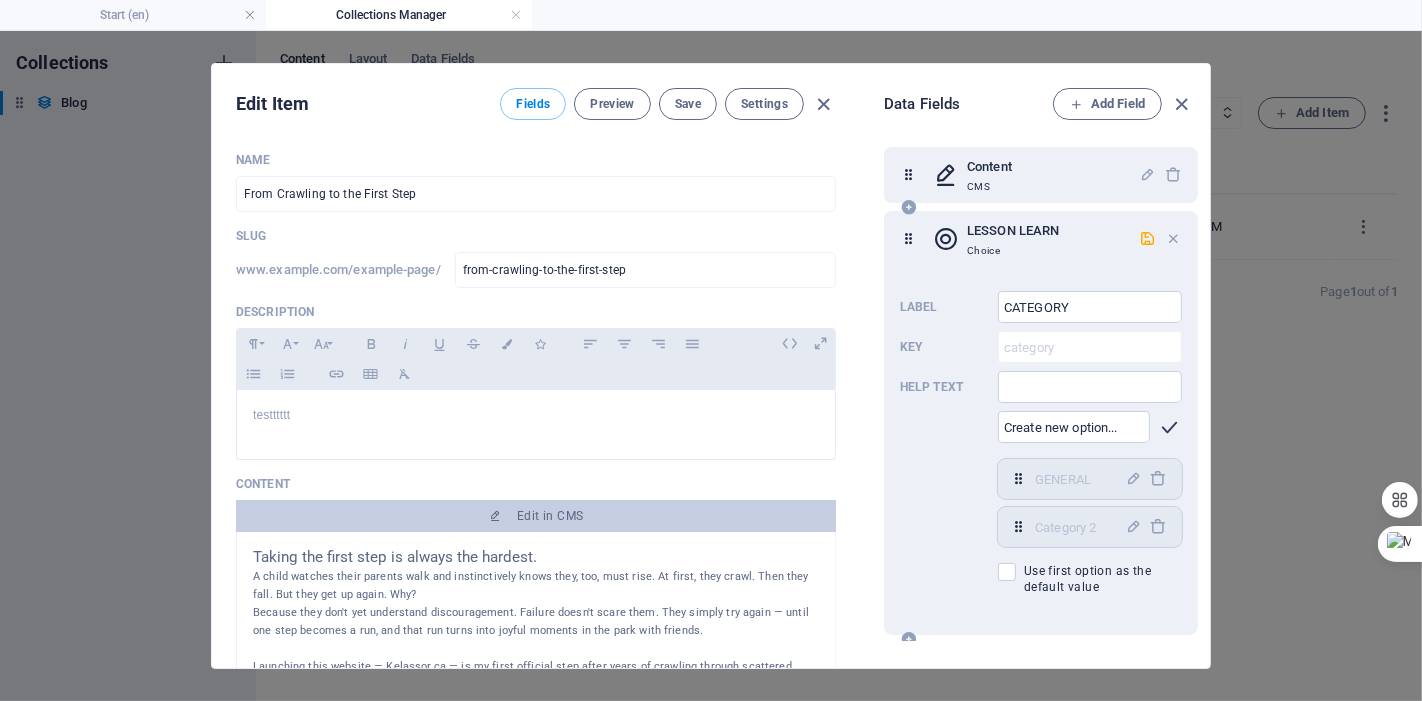 click at bounding box center (1170, 427) 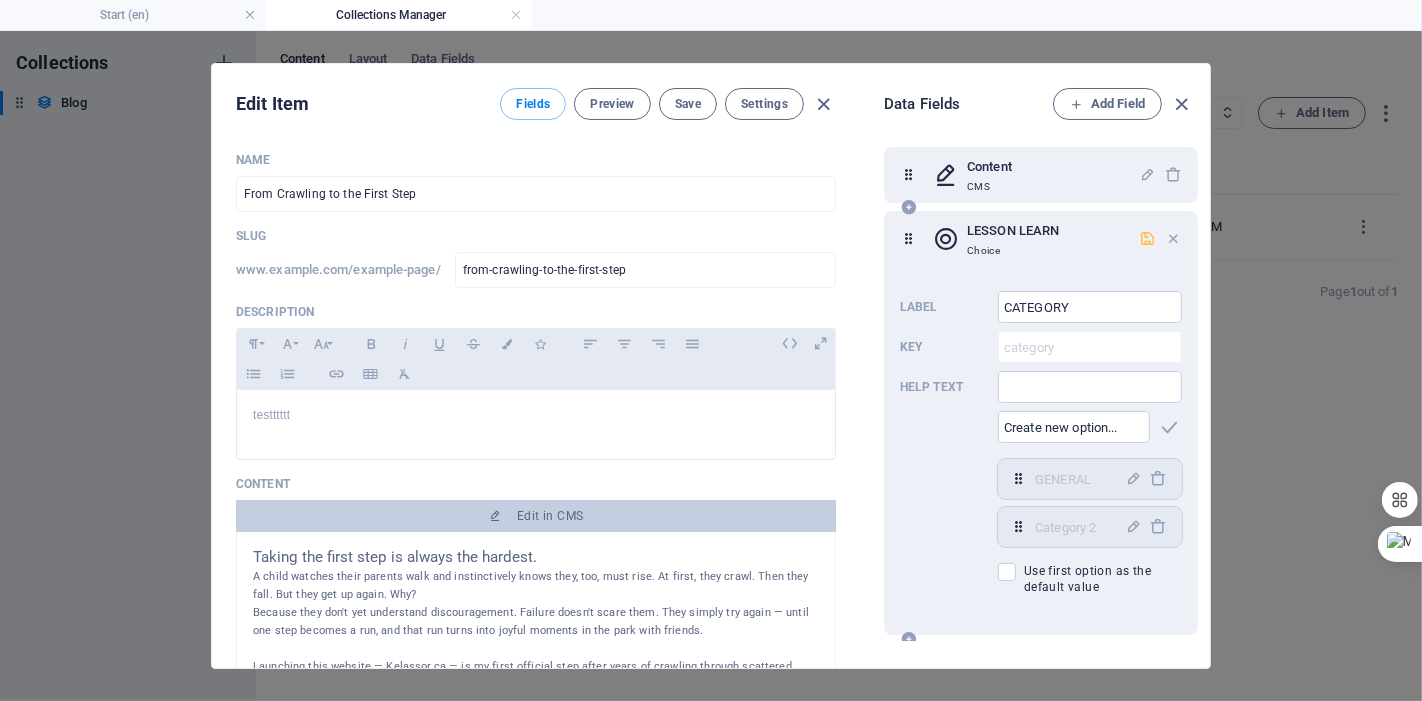 click at bounding box center [1147, 238] 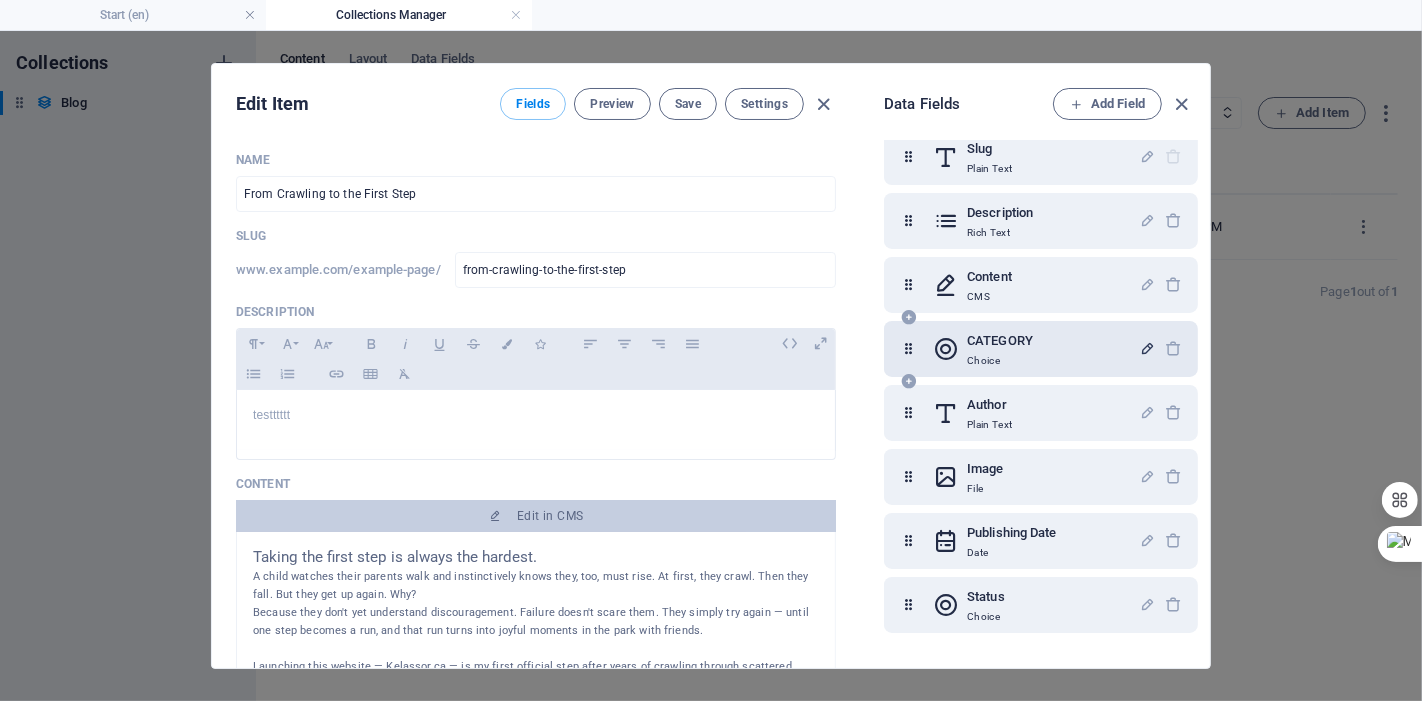 scroll, scrollTop: 85, scrollLeft: 0, axis: vertical 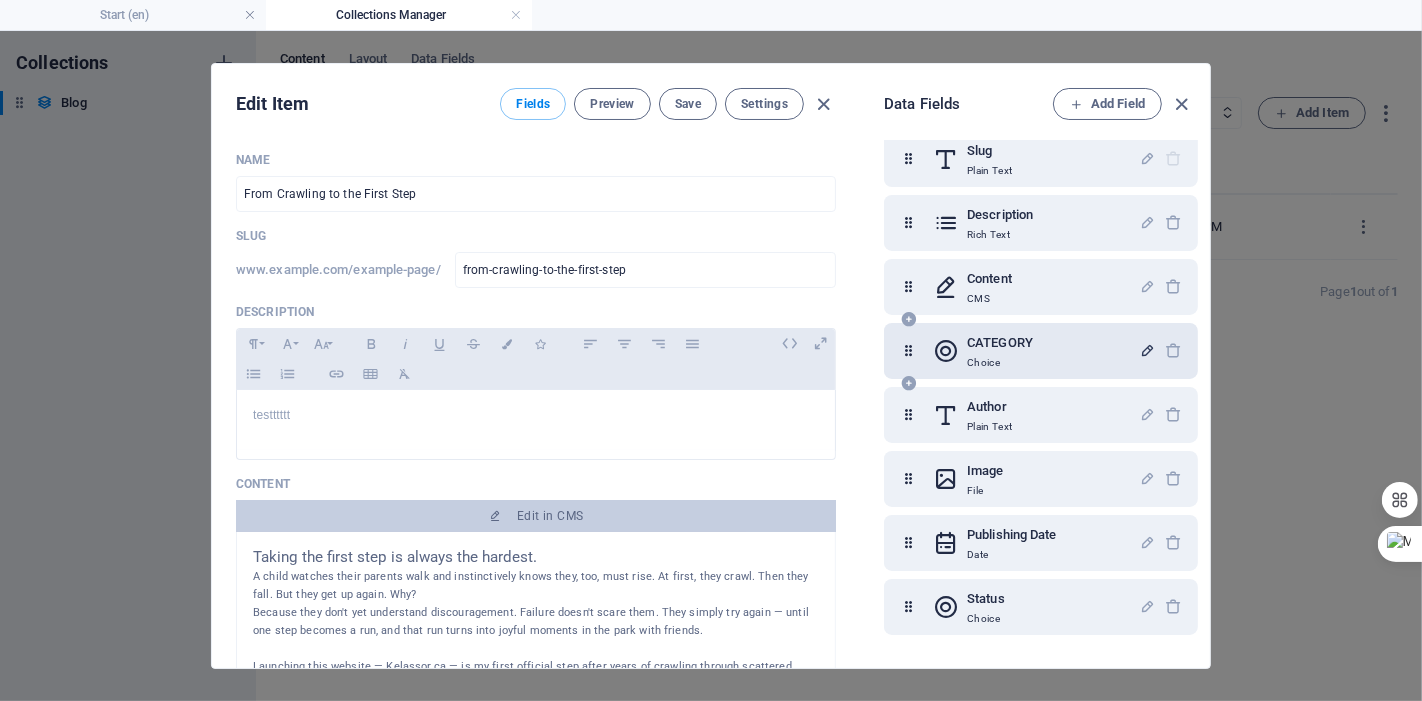 click on "CATEGORY Choice" at bounding box center (1041, 351) 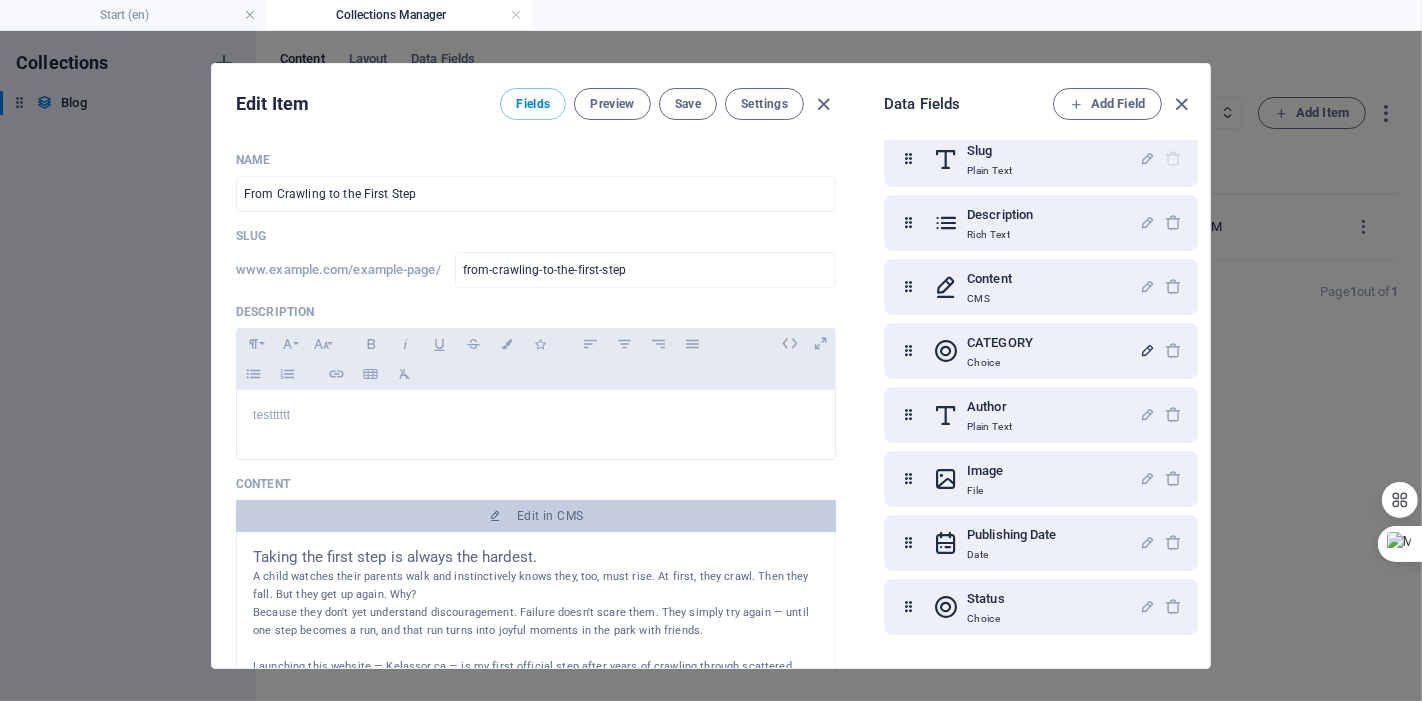 click on "CATEGORY" at bounding box center (1000, 343) 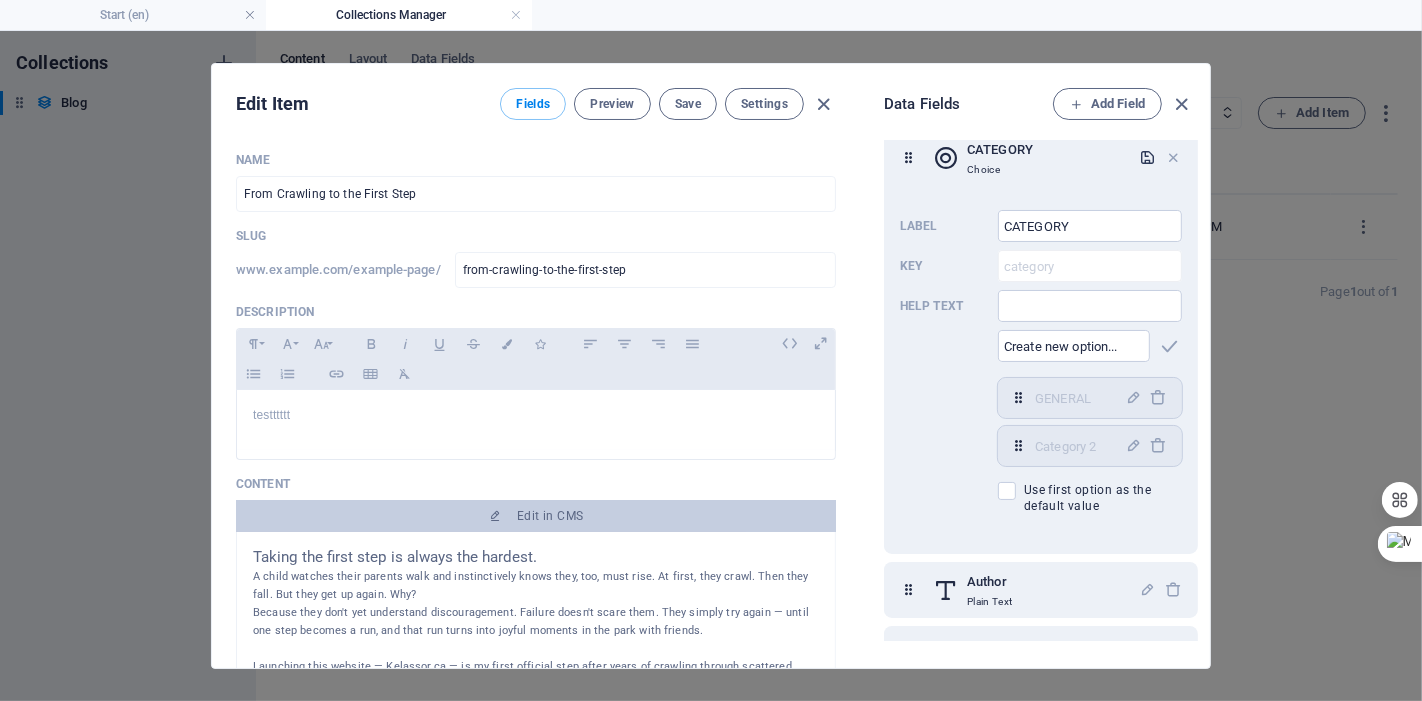 scroll, scrollTop: 419, scrollLeft: 0, axis: vertical 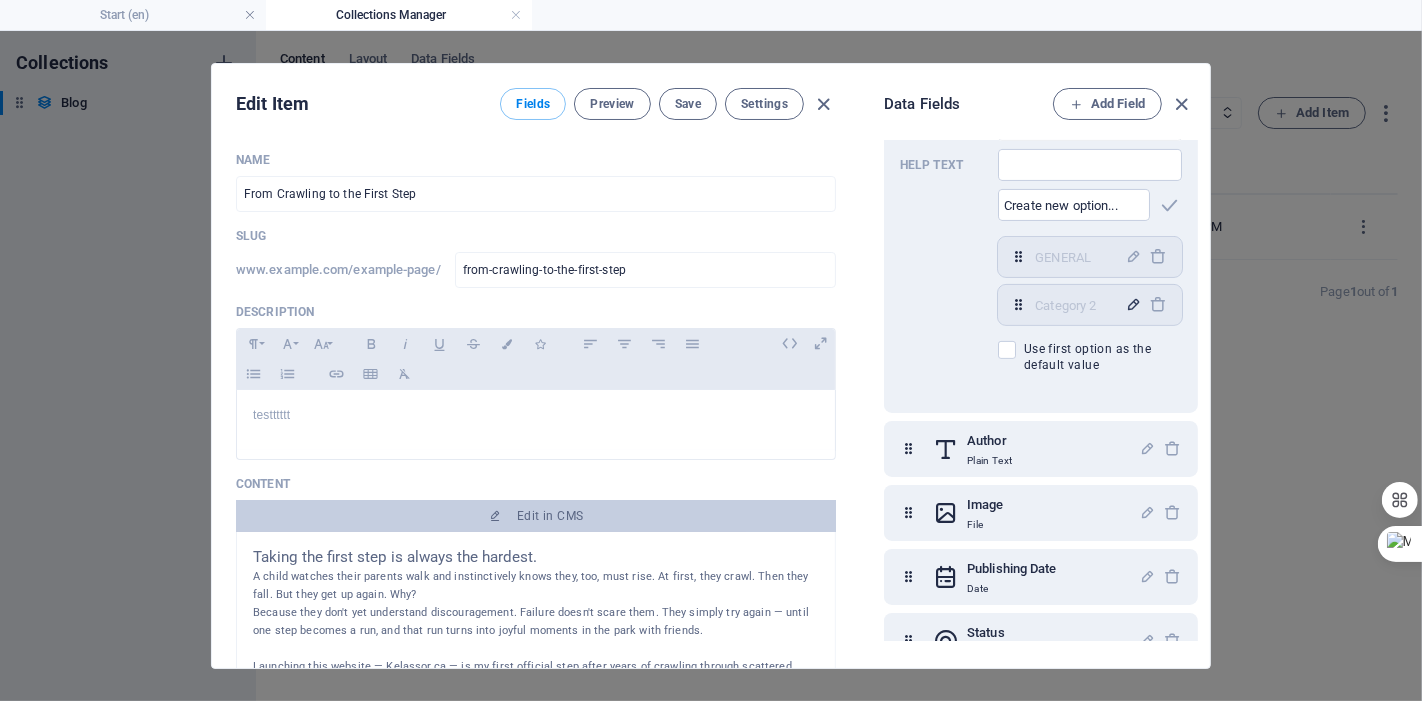 click at bounding box center (1134, 304) 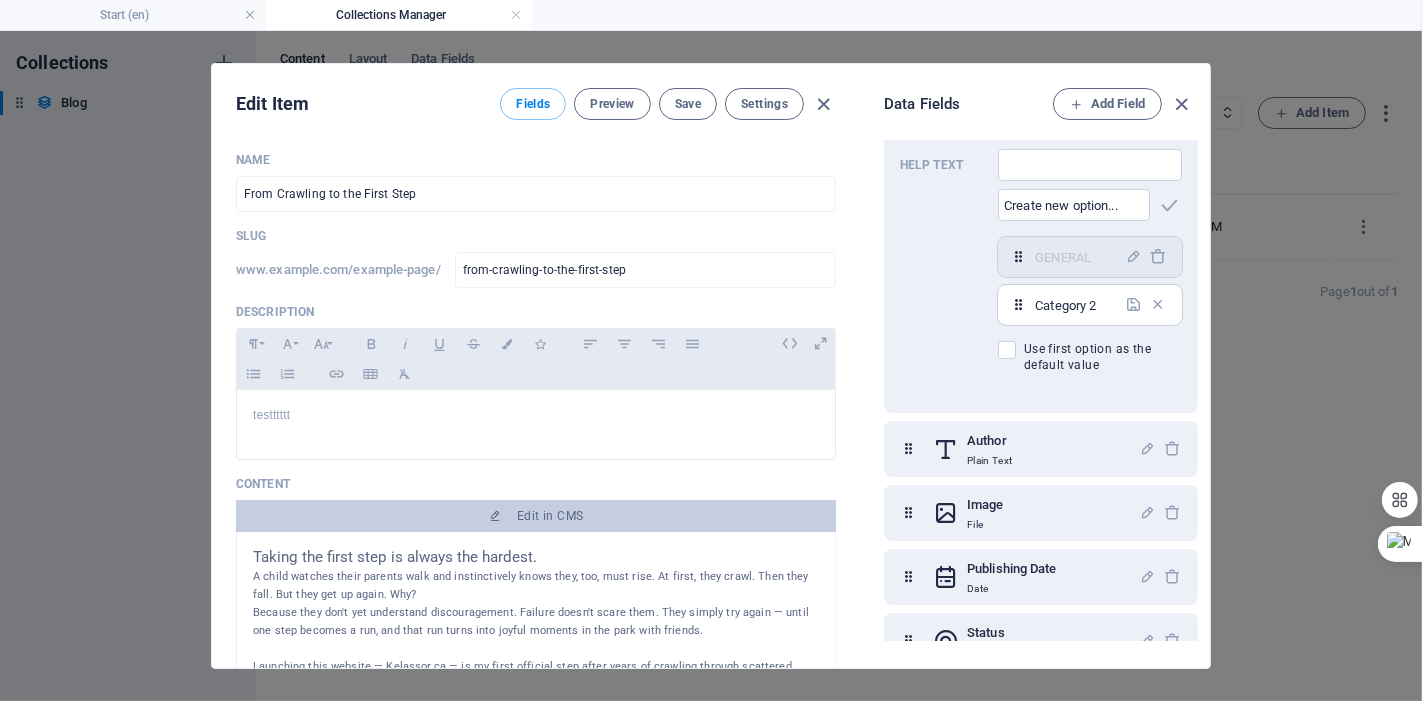 drag, startPoint x: 1100, startPoint y: 315, endPoint x: 1002, endPoint y: 307, distance: 98.32599 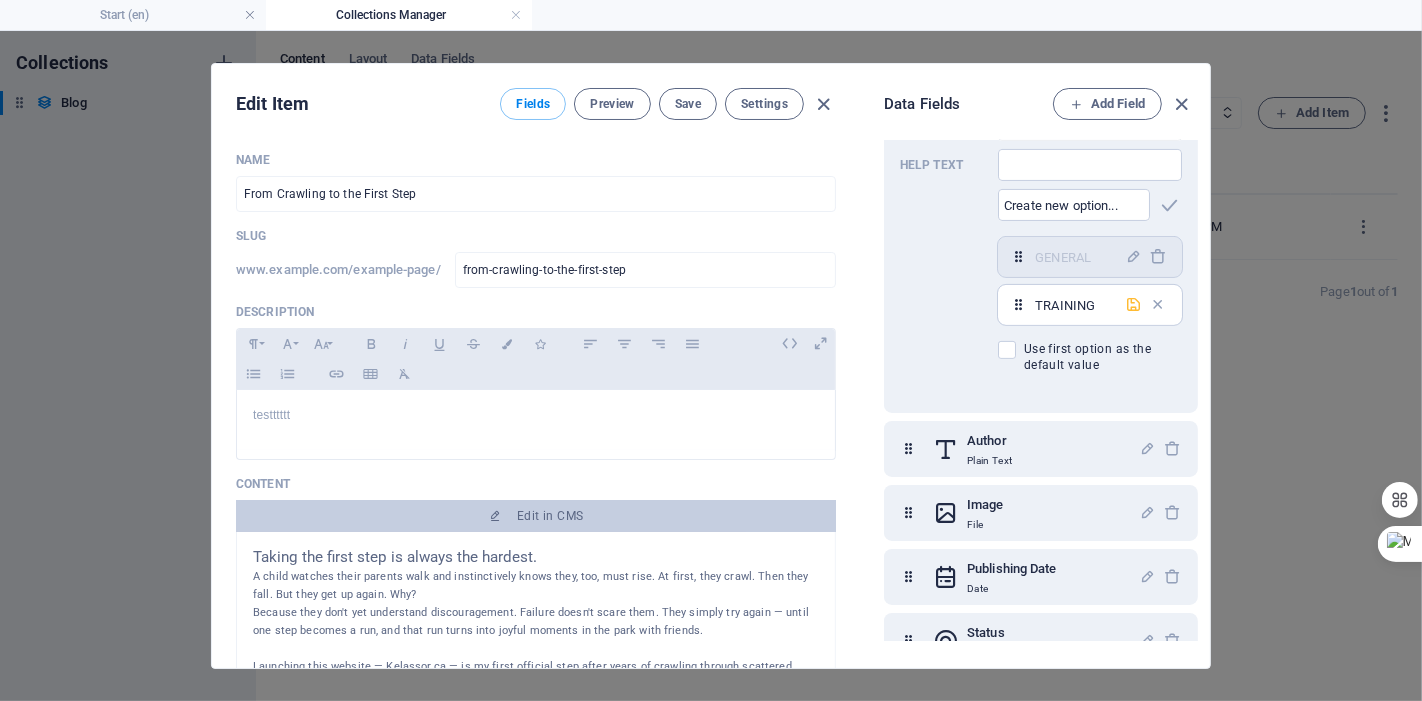type on "TRAINING" 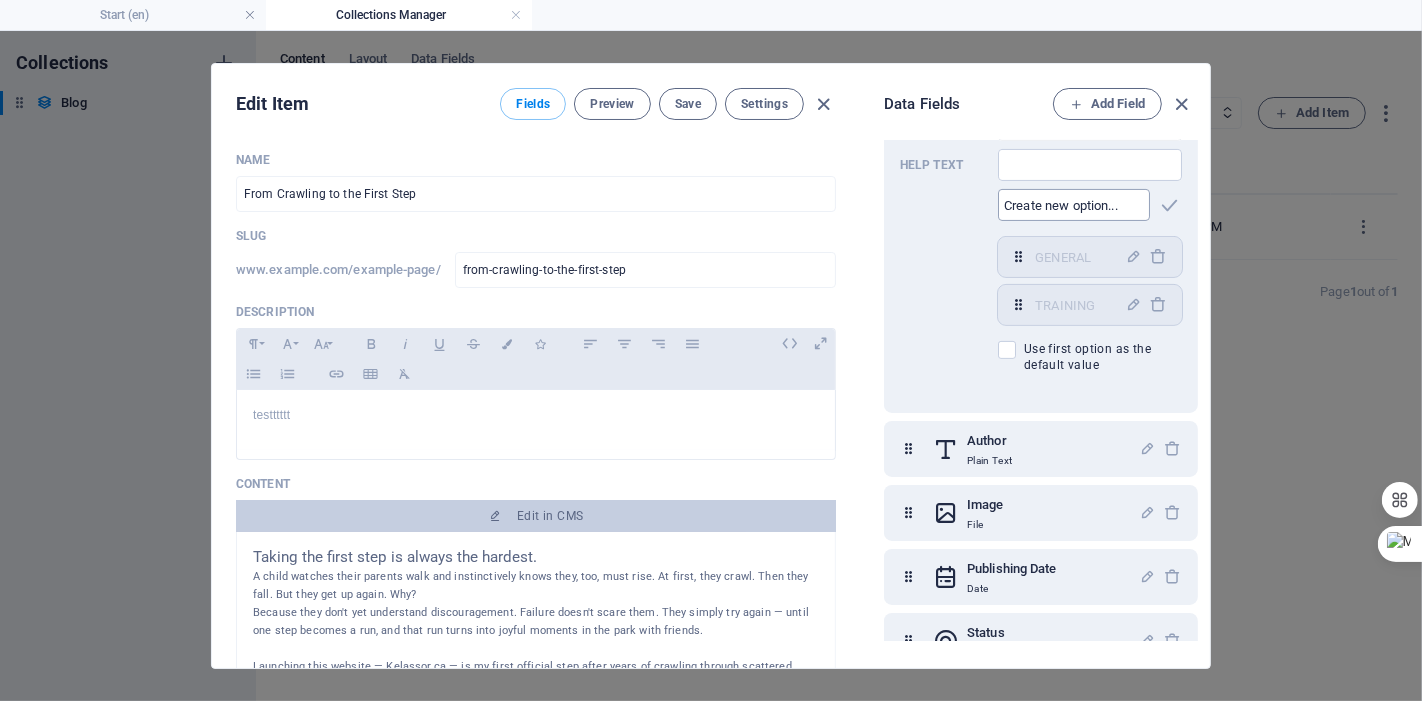 click at bounding box center [1074, 205] 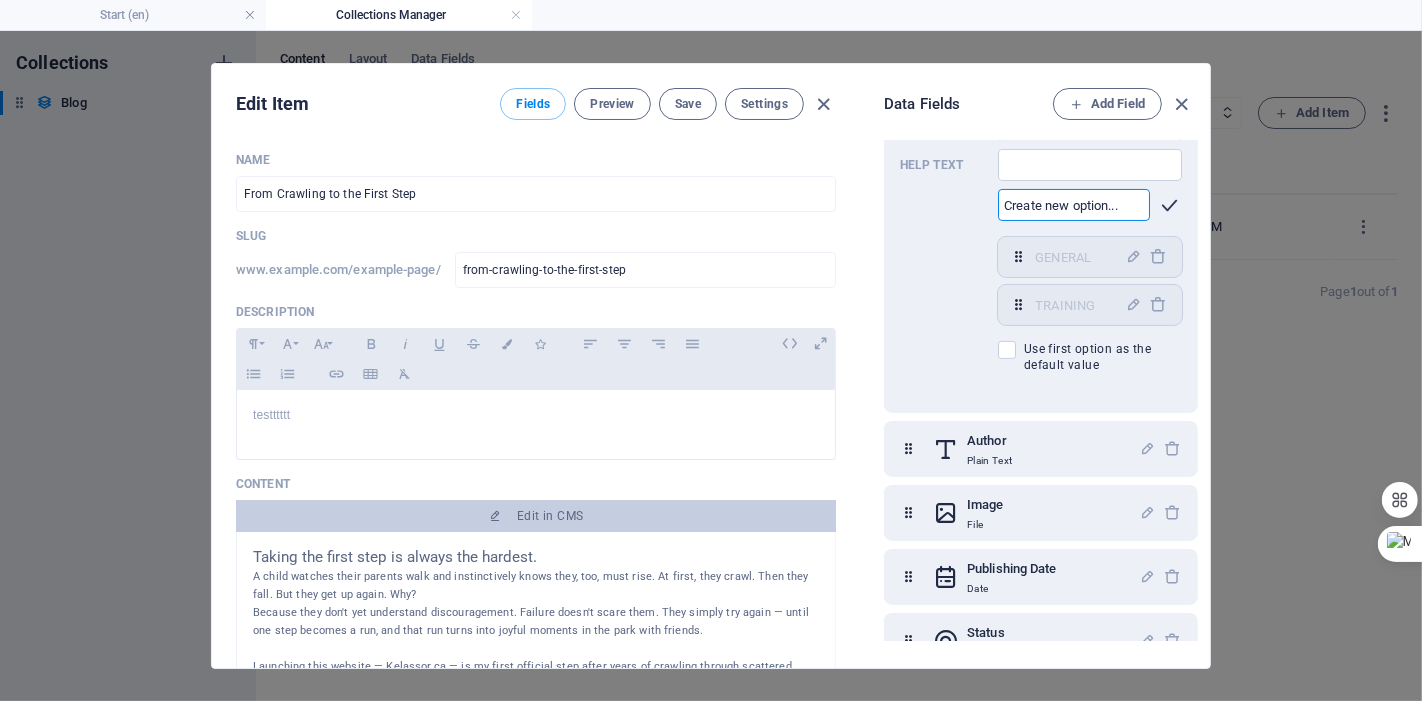 click at bounding box center (1170, 205) 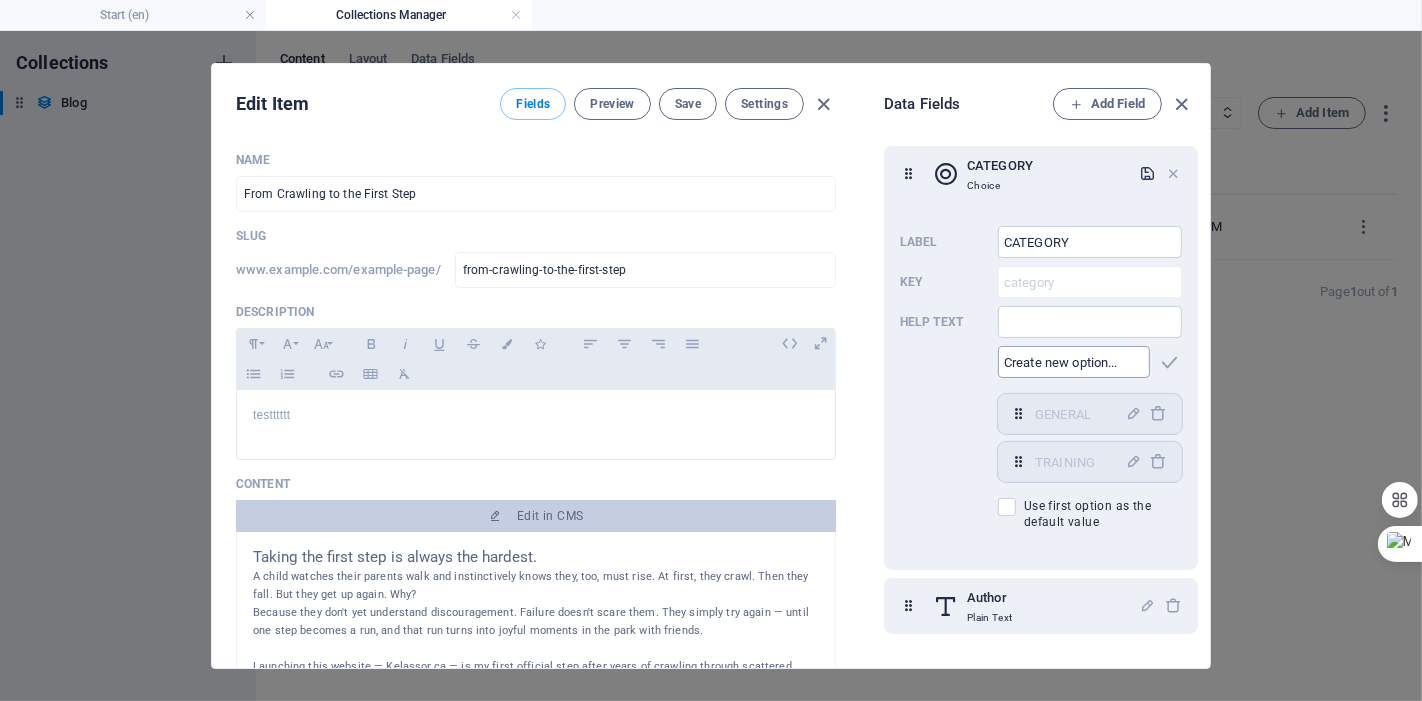 scroll, scrollTop: 197, scrollLeft: 0, axis: vertical 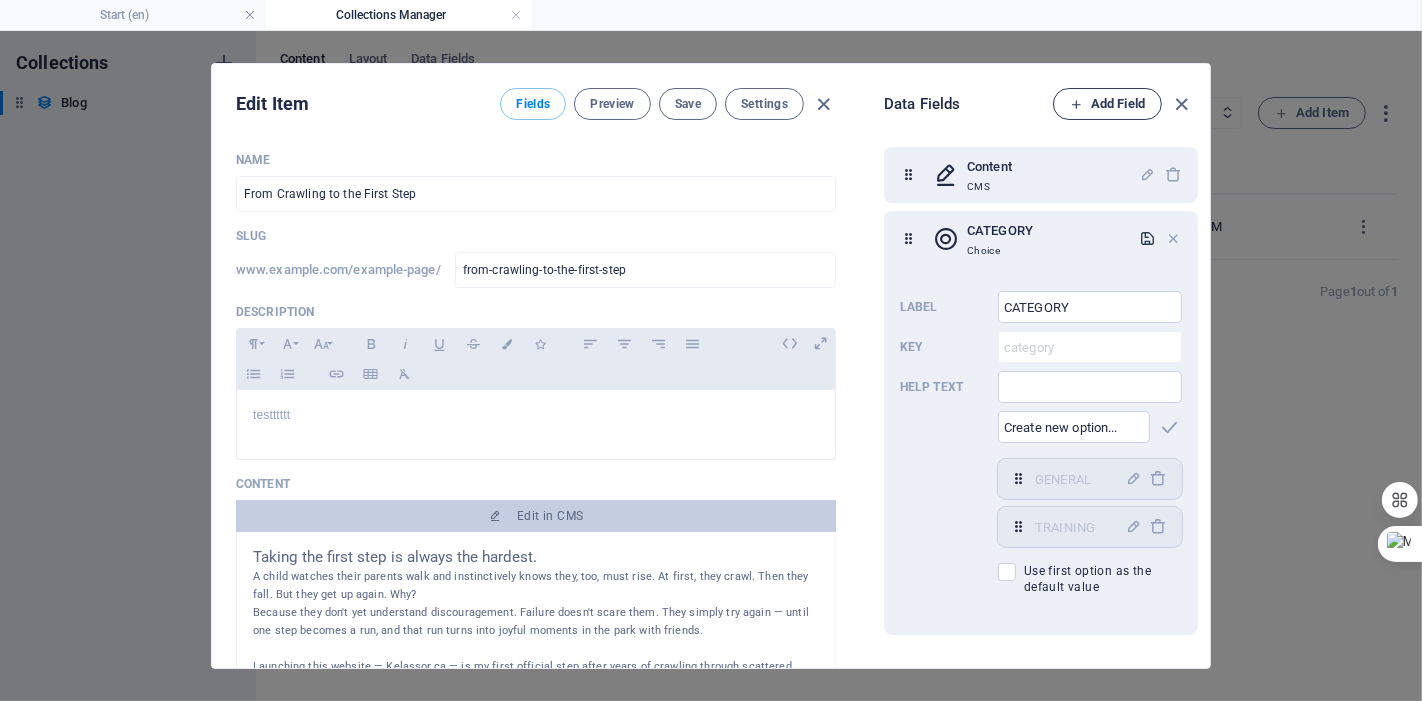 click on "Add Field" at bounding box center [1107, 104] 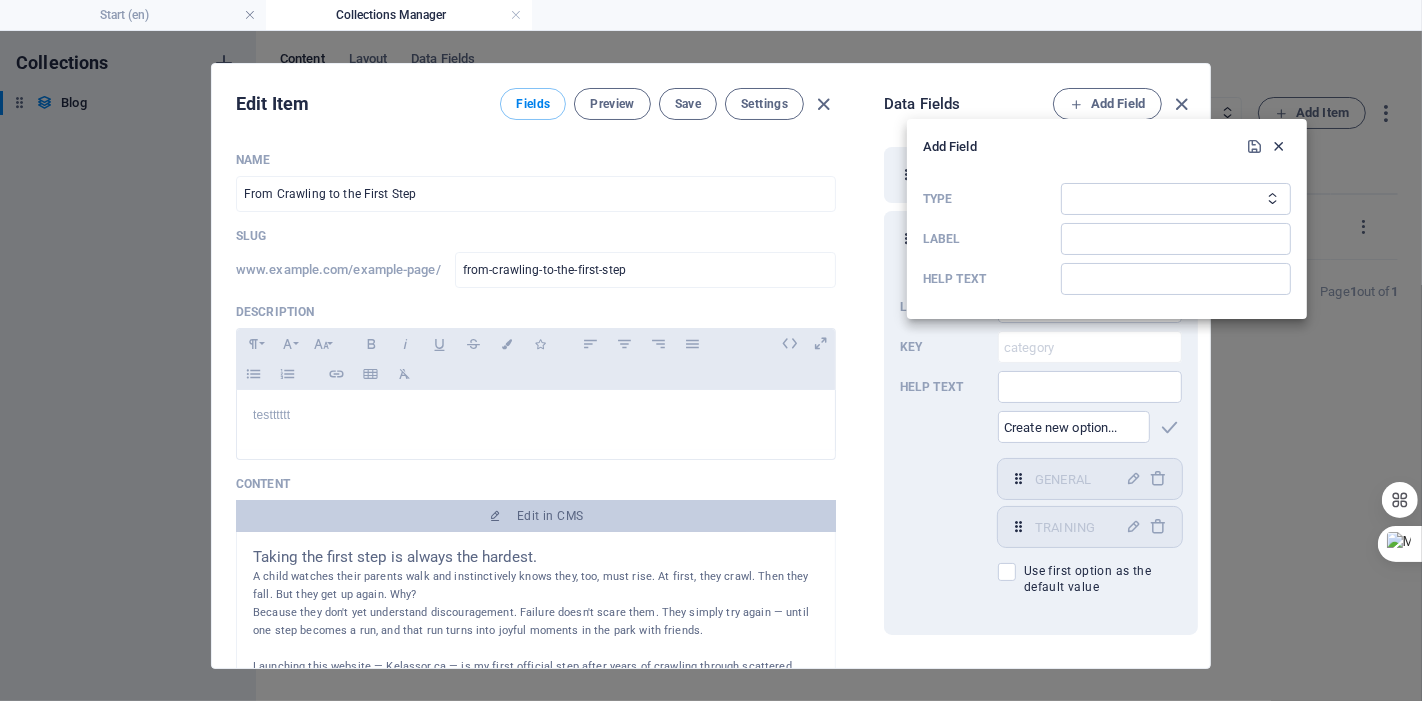 click at bounding box center [1279, 146] 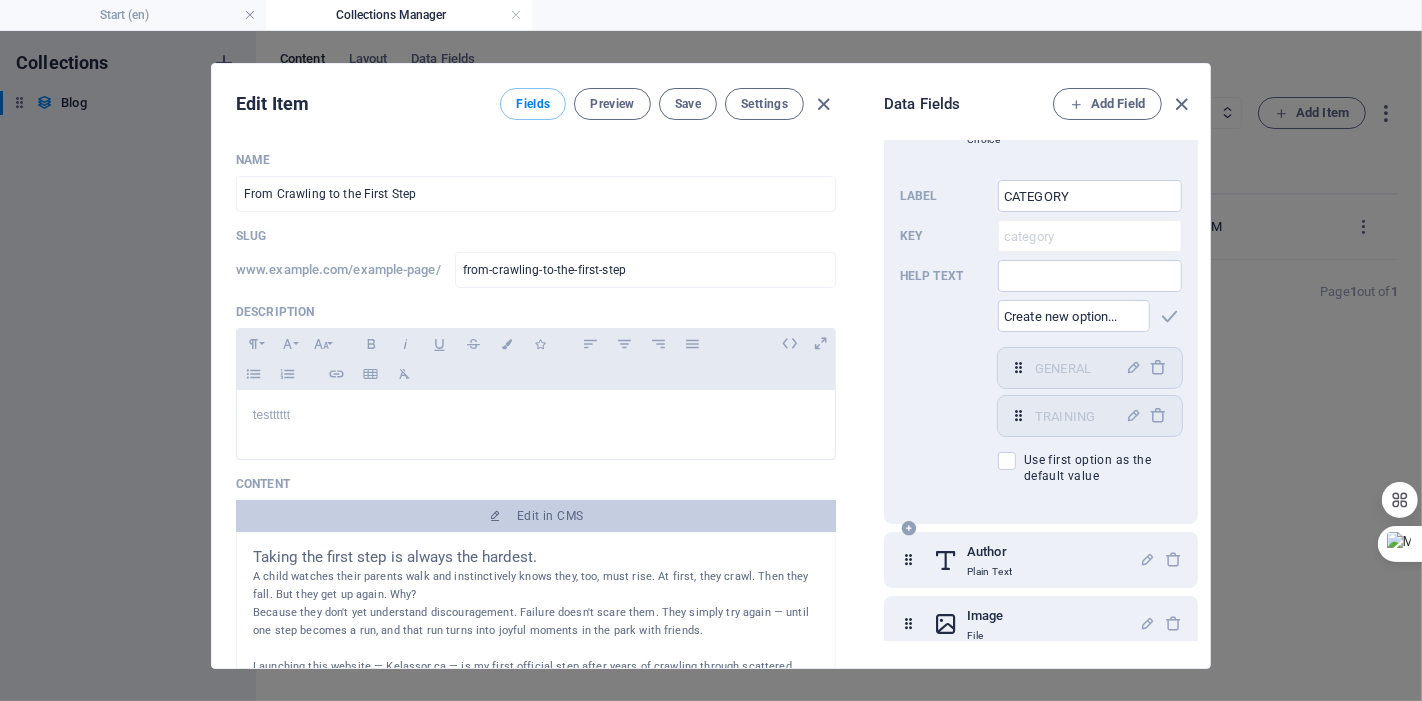 click on "Label CATEGORY ​ Key category ​ Help text ​ ​ GENERAL,TRAINING GENERAL ​ TRAINING ​ Use first option as the default value" at bounding box center (1041, 332) 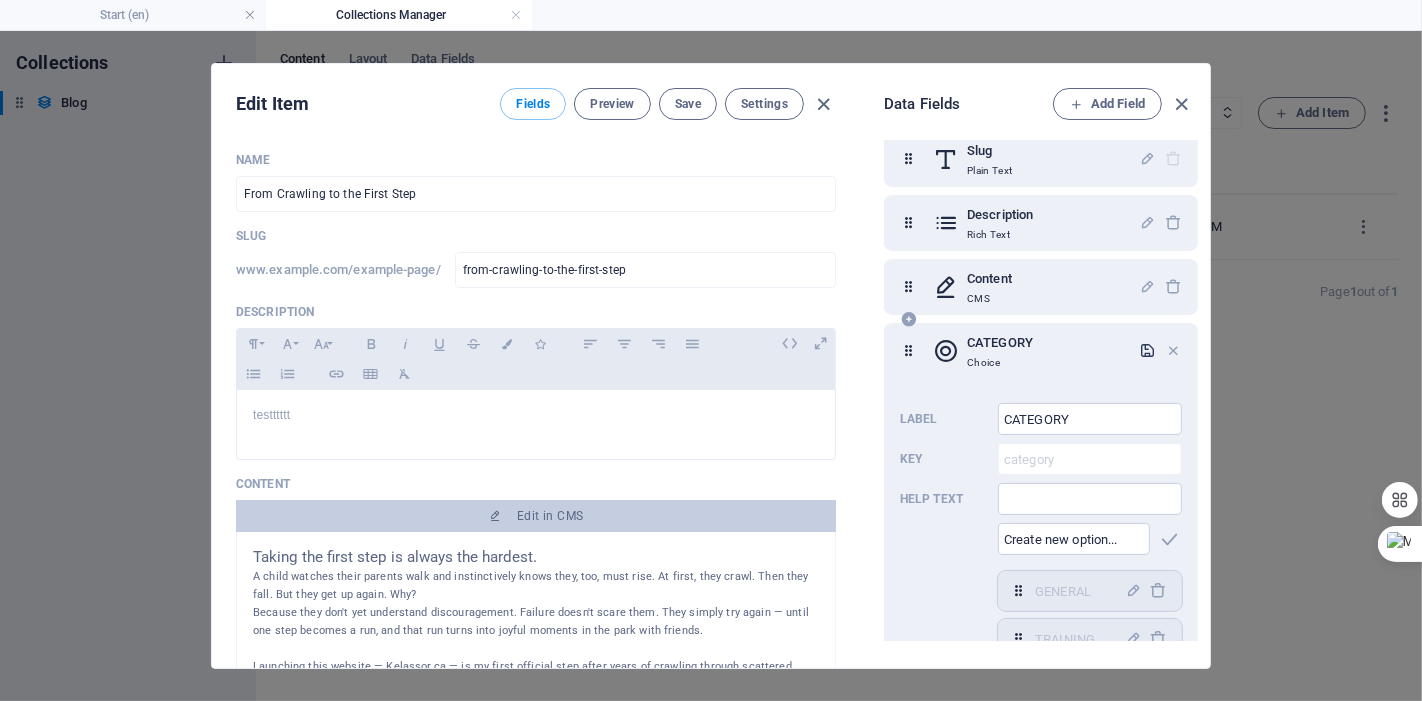 click at bounding box center (908, 351) 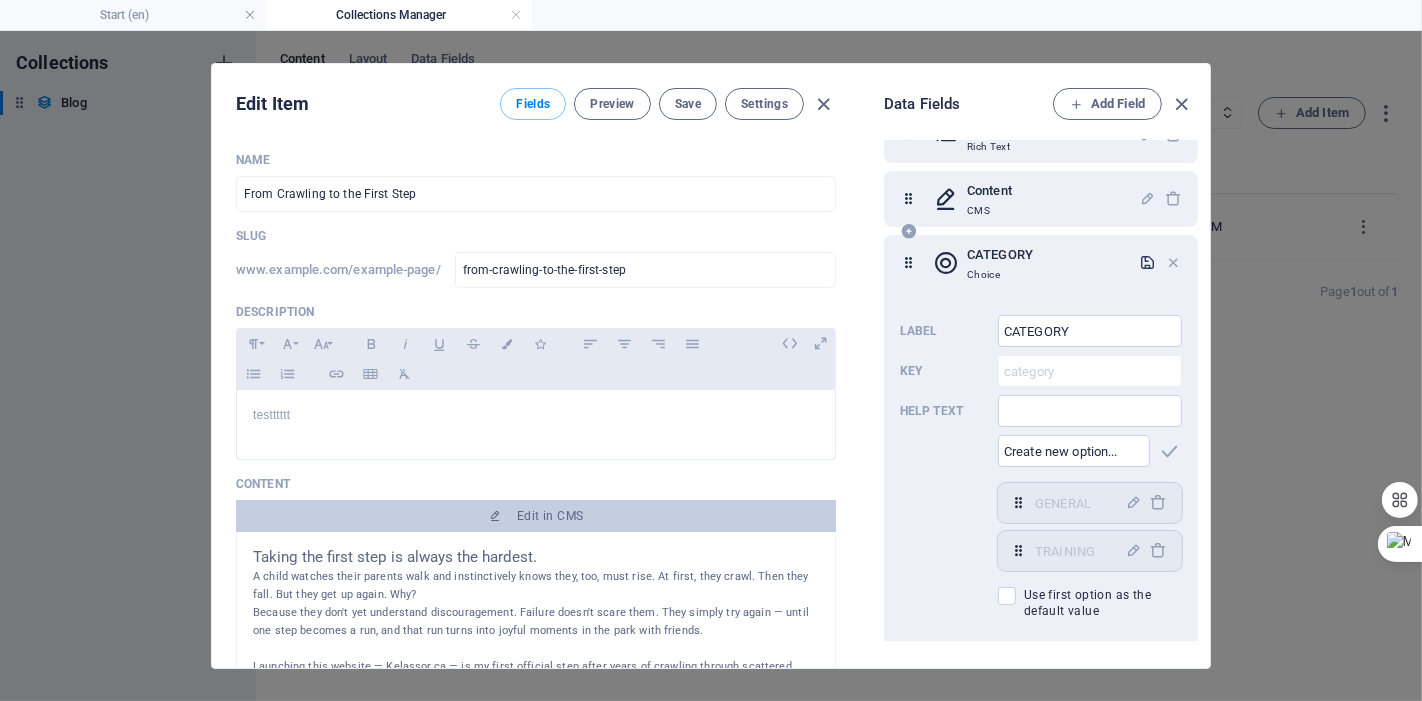 scroll, scrollTop: 197, scrollLeft: 0, axis: vertical 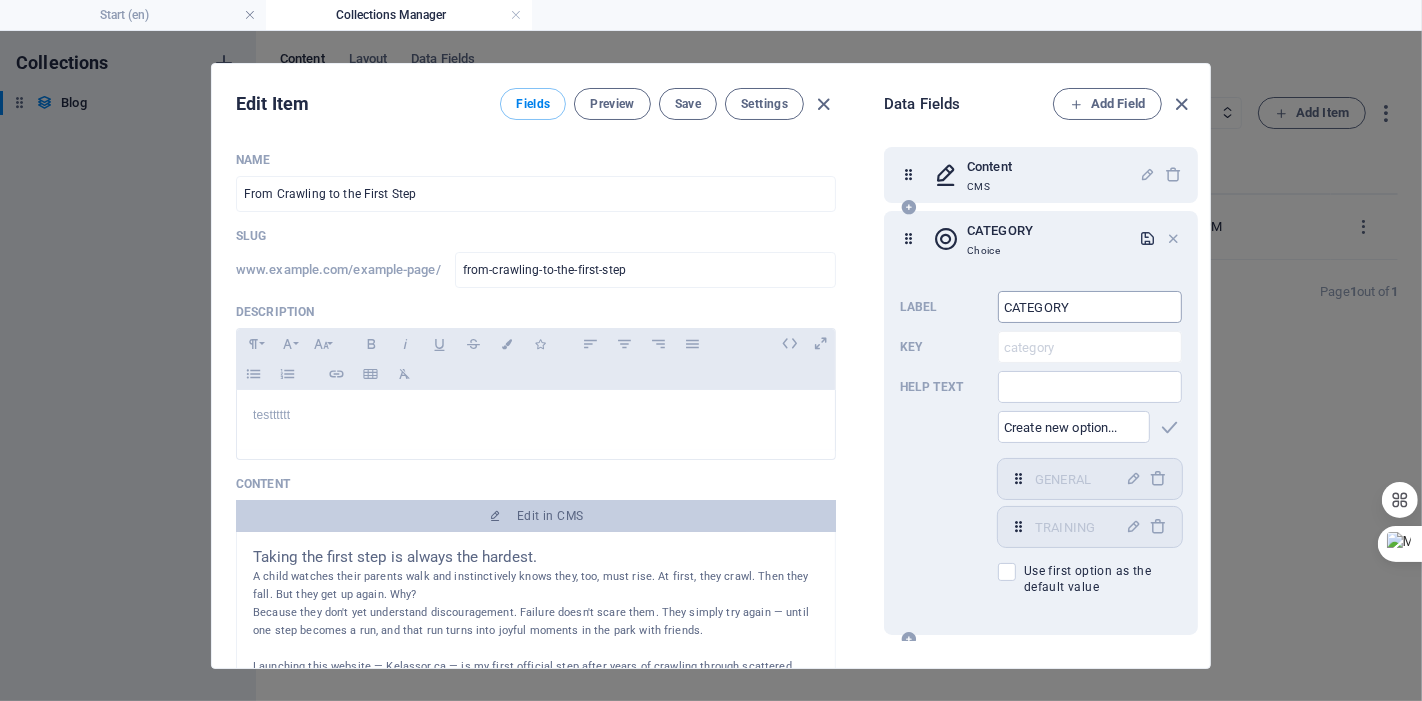 click on "CATEGORY" at bounding box center (1090, 307) 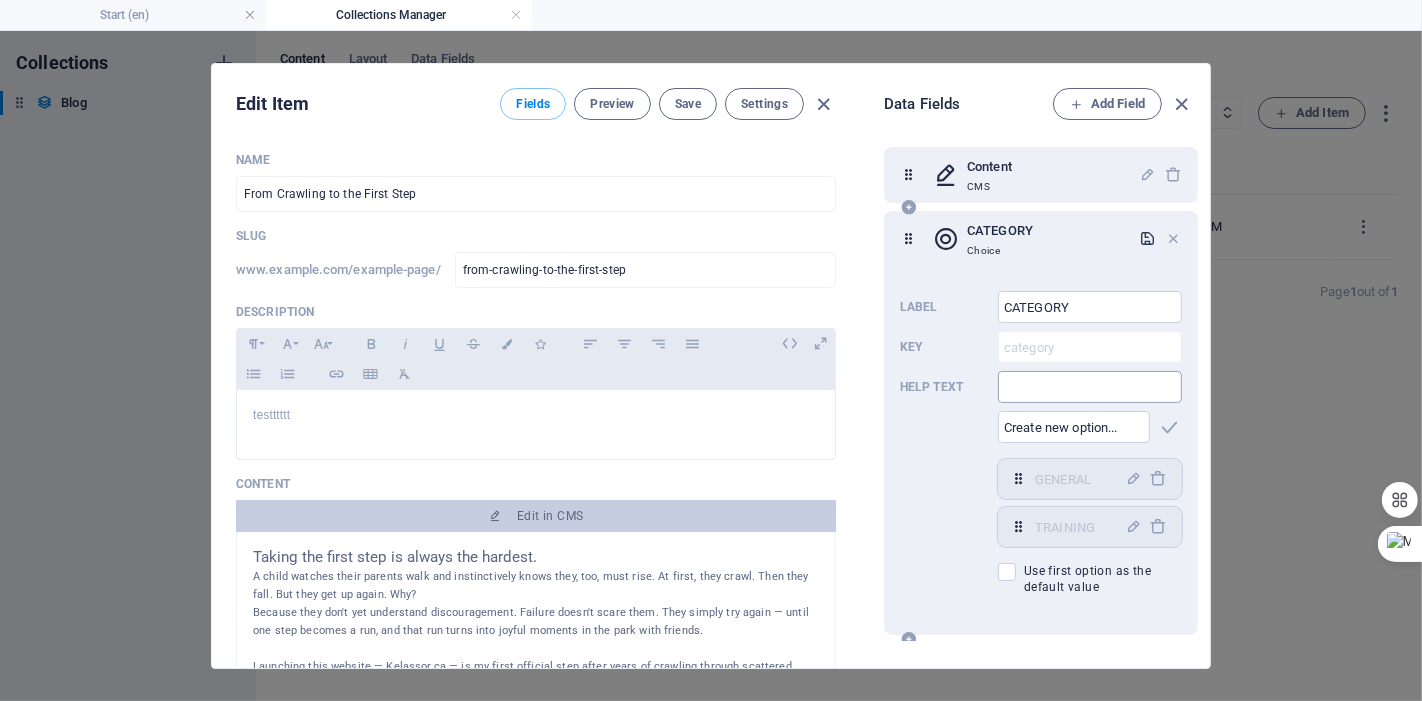 click at bounding box center (1090, 387) 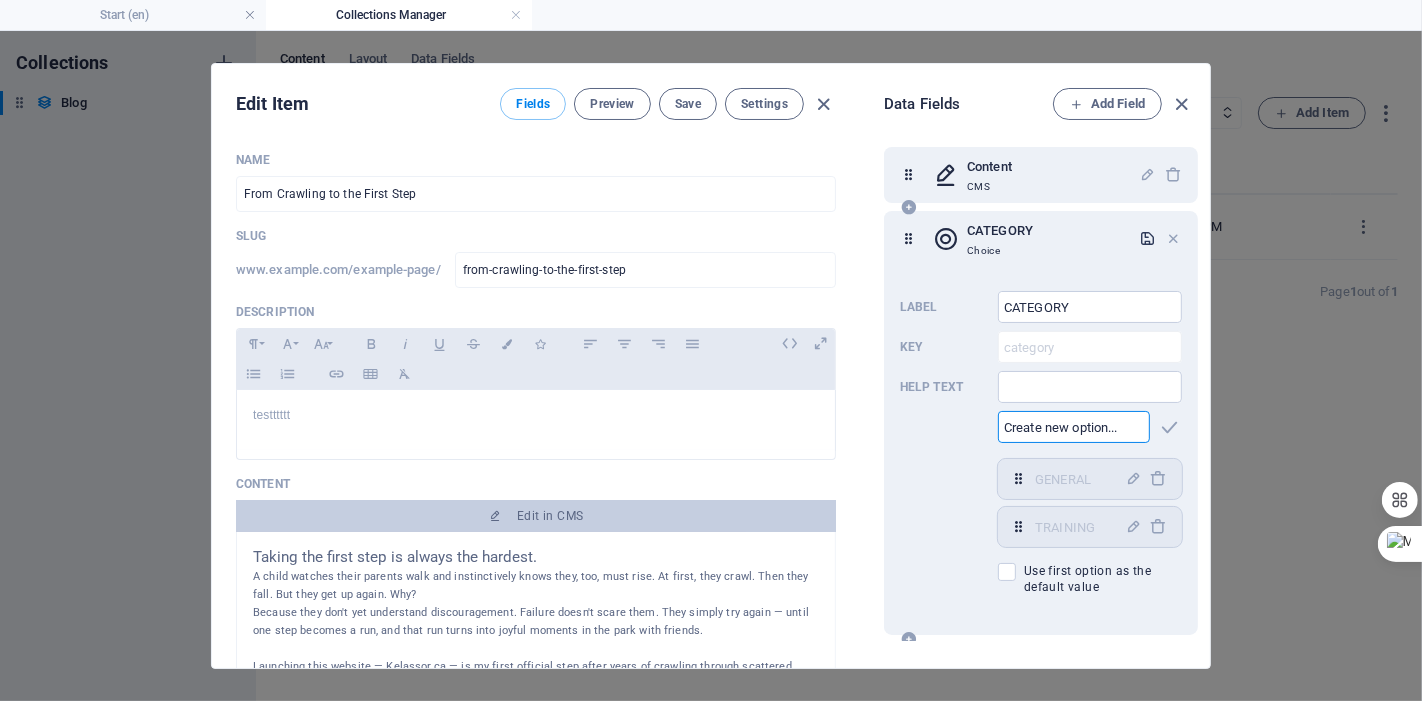 click at bounding box center (1074, 427) 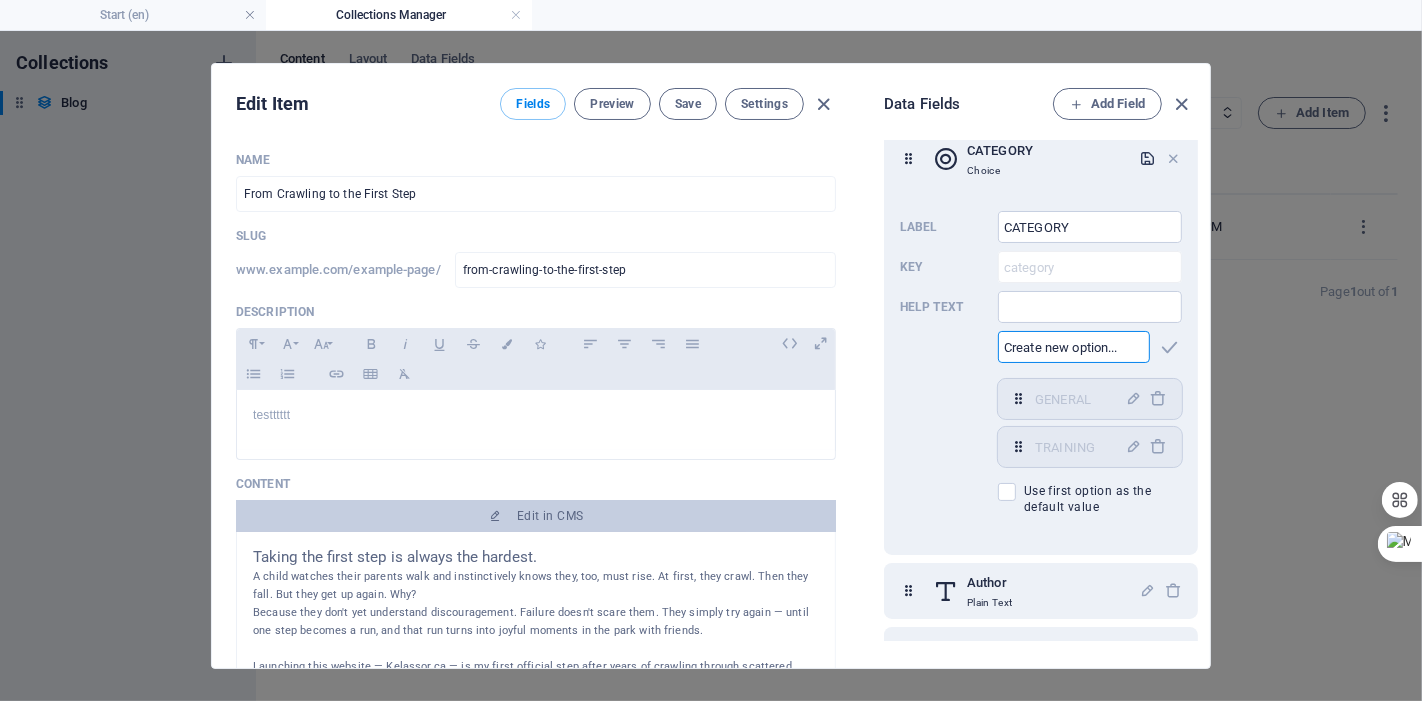 scroll, scrollTop: 308, scrollLeft: 0, axis: vertical 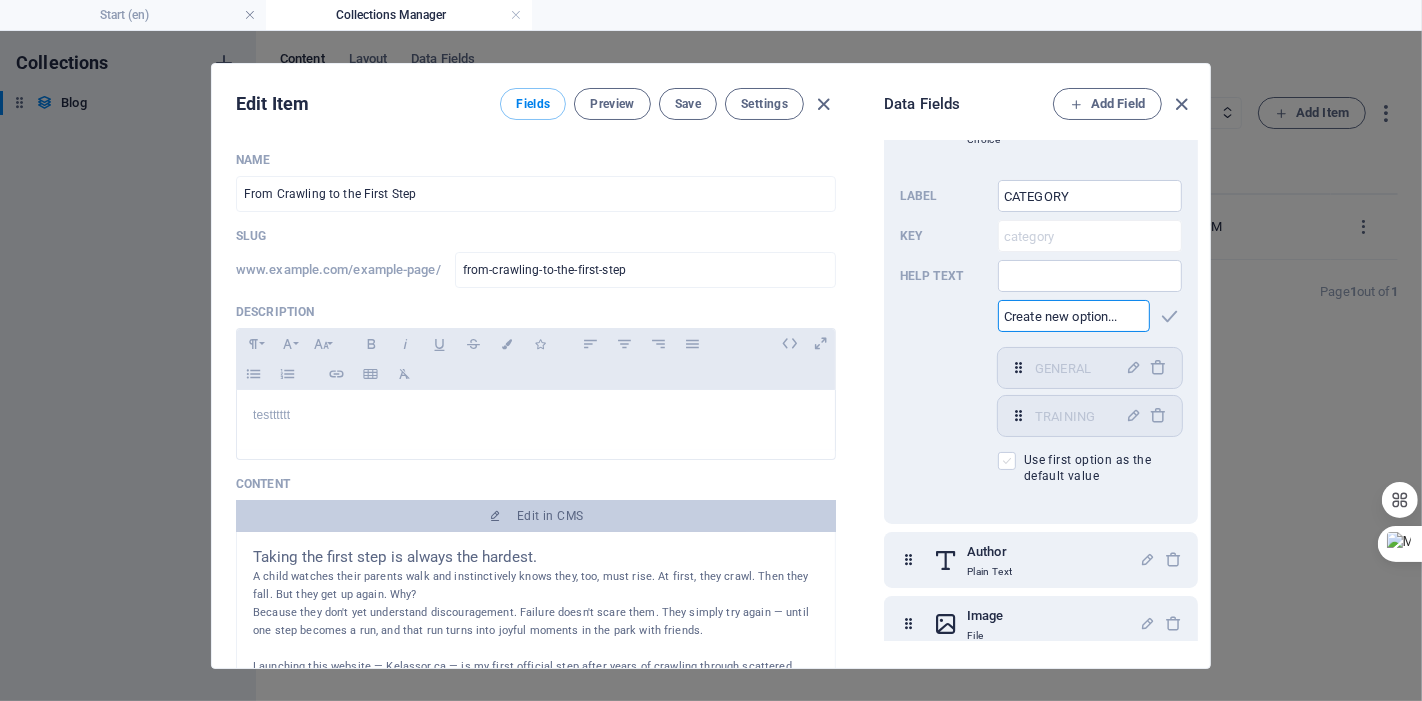 click at bounding box center (1007, 461) 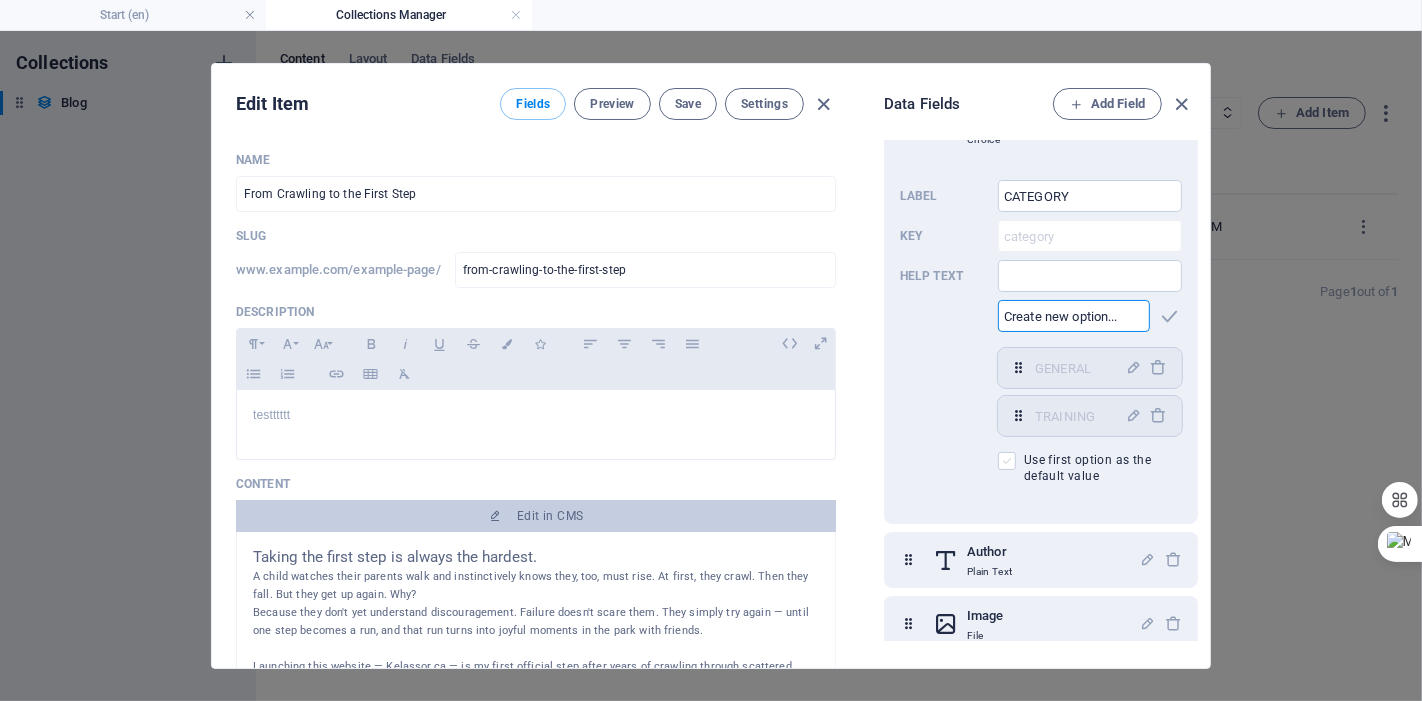 click on "Use first option as the default value" at bounding box center (1011, 461) 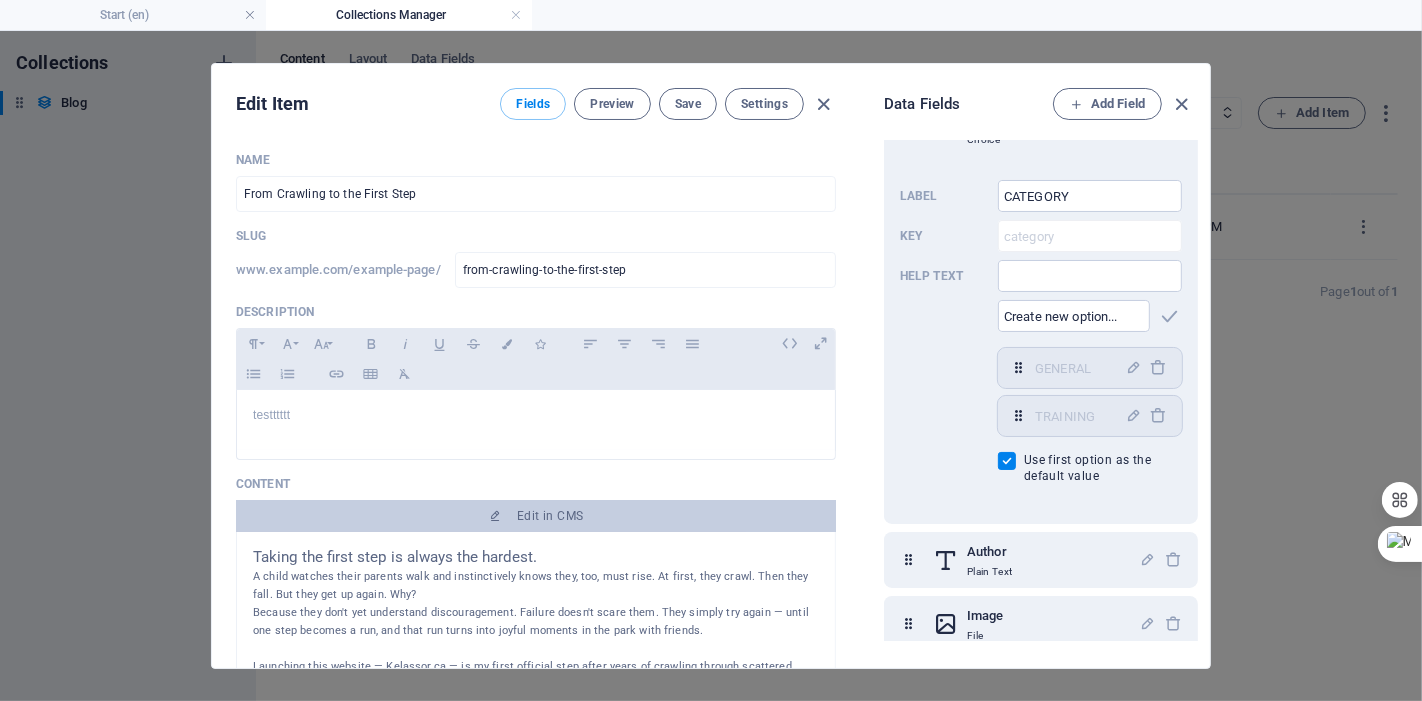 click on "Use first option as the default value" at bounding box center [1011, 461] 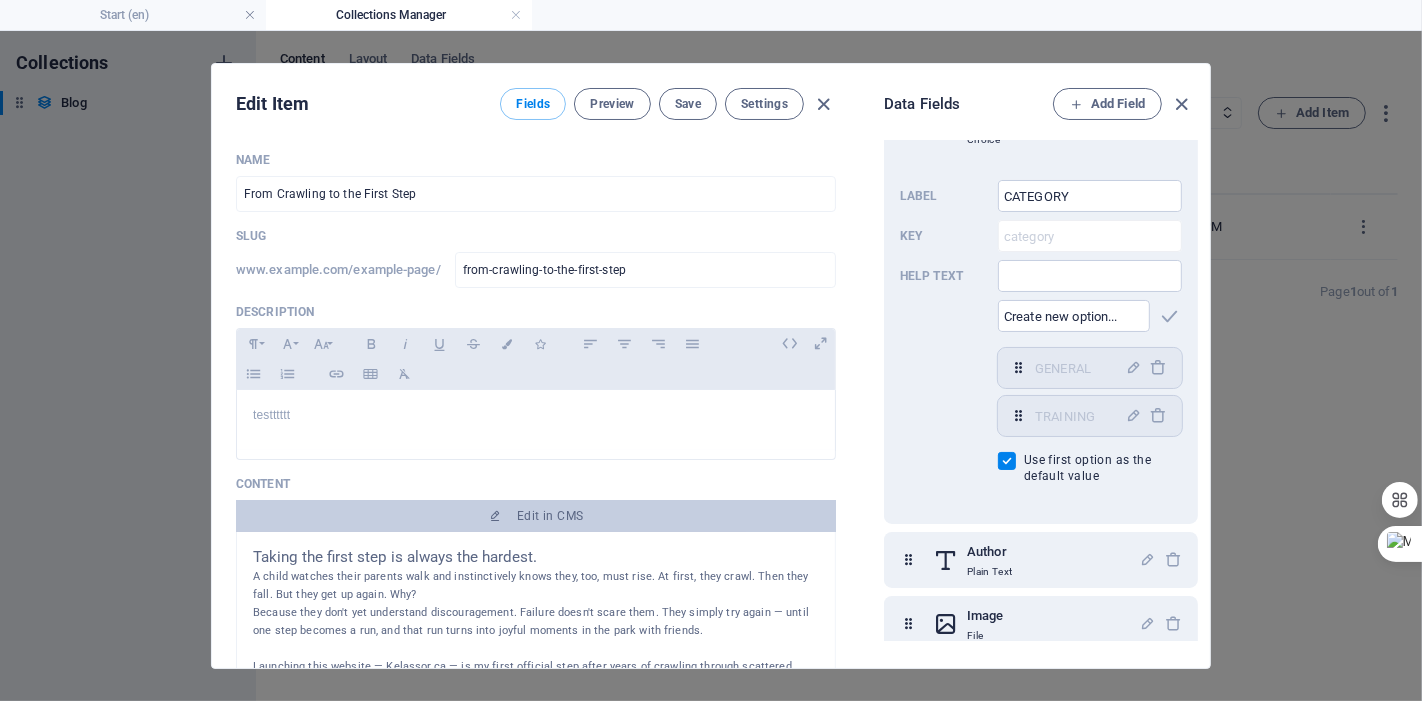 checkbox on "false" 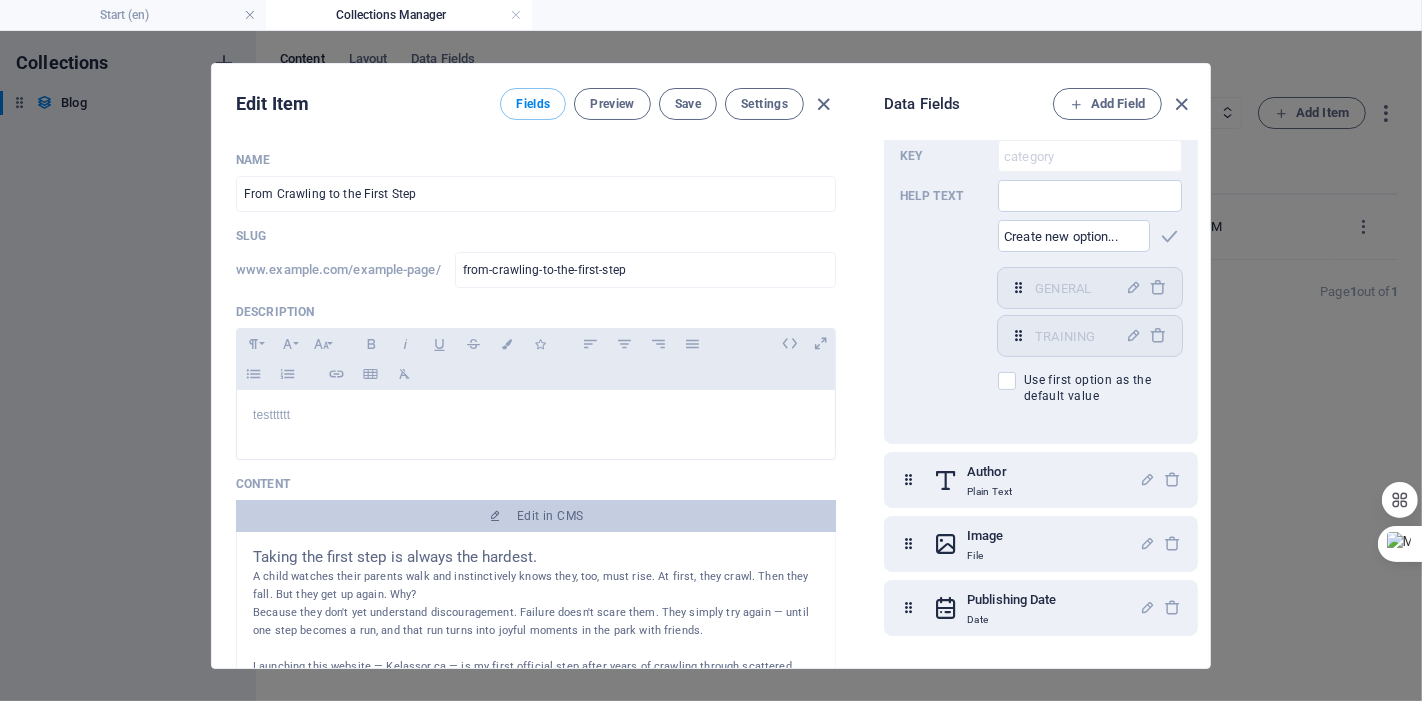 scroll, scrollTop: 453, scrollLeft: 0, axis: vertical 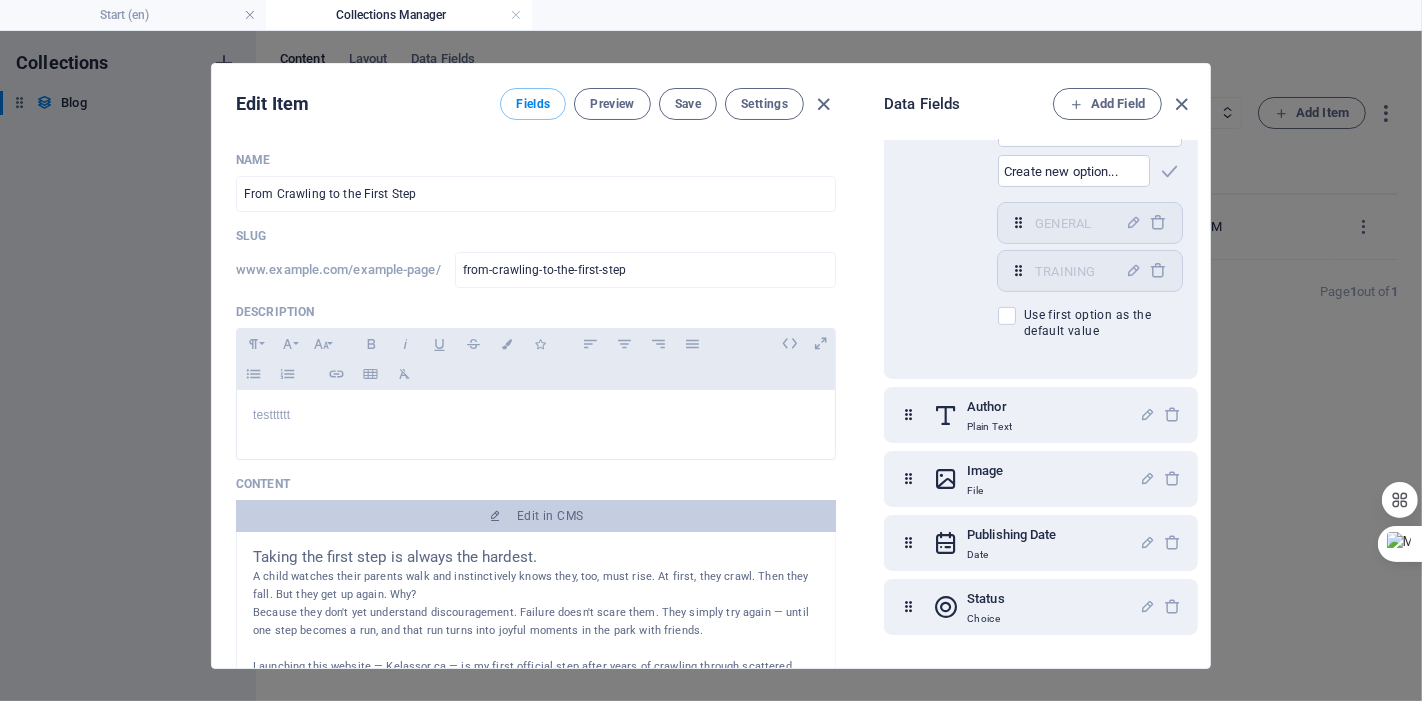 drag, startPoint x: 1102, startPoint y: 267, endPoint x: 1146, endPoint y: 361, distance: 103.788246 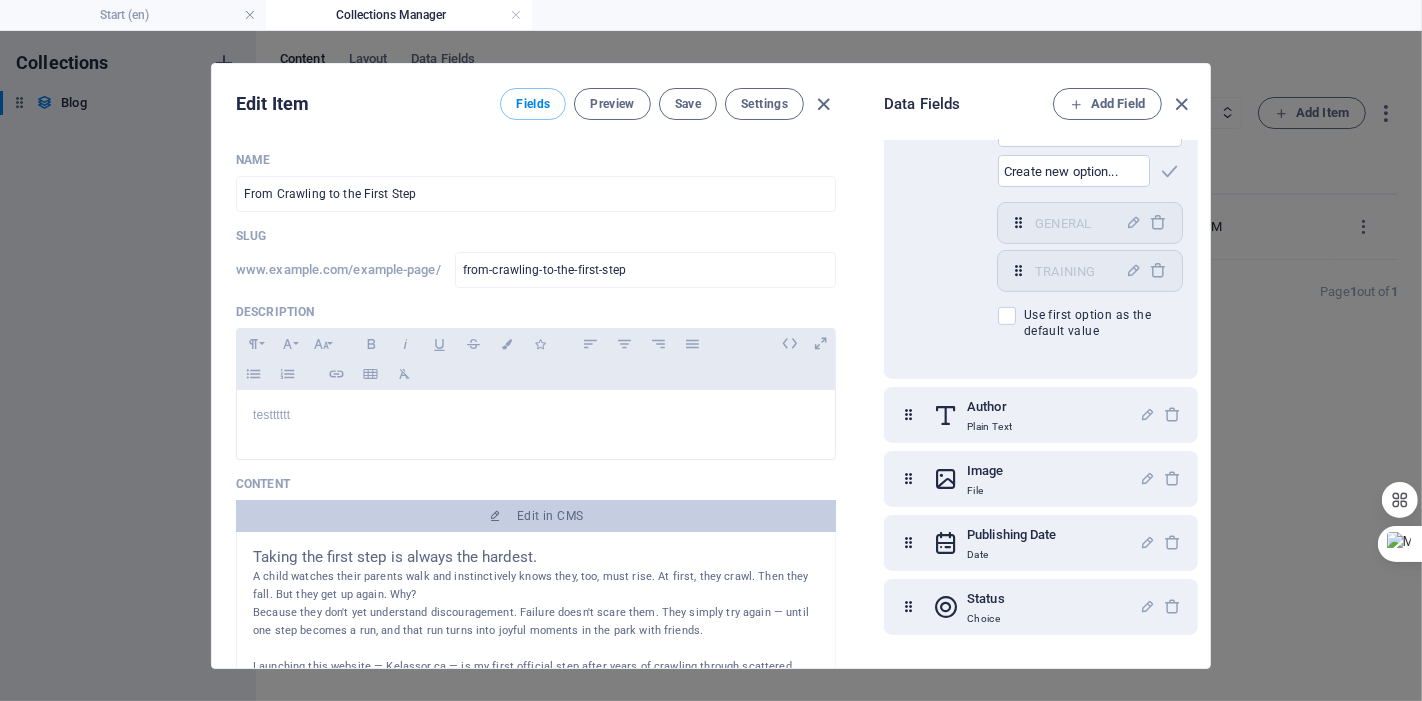 click at bounding box center [1018, 270] 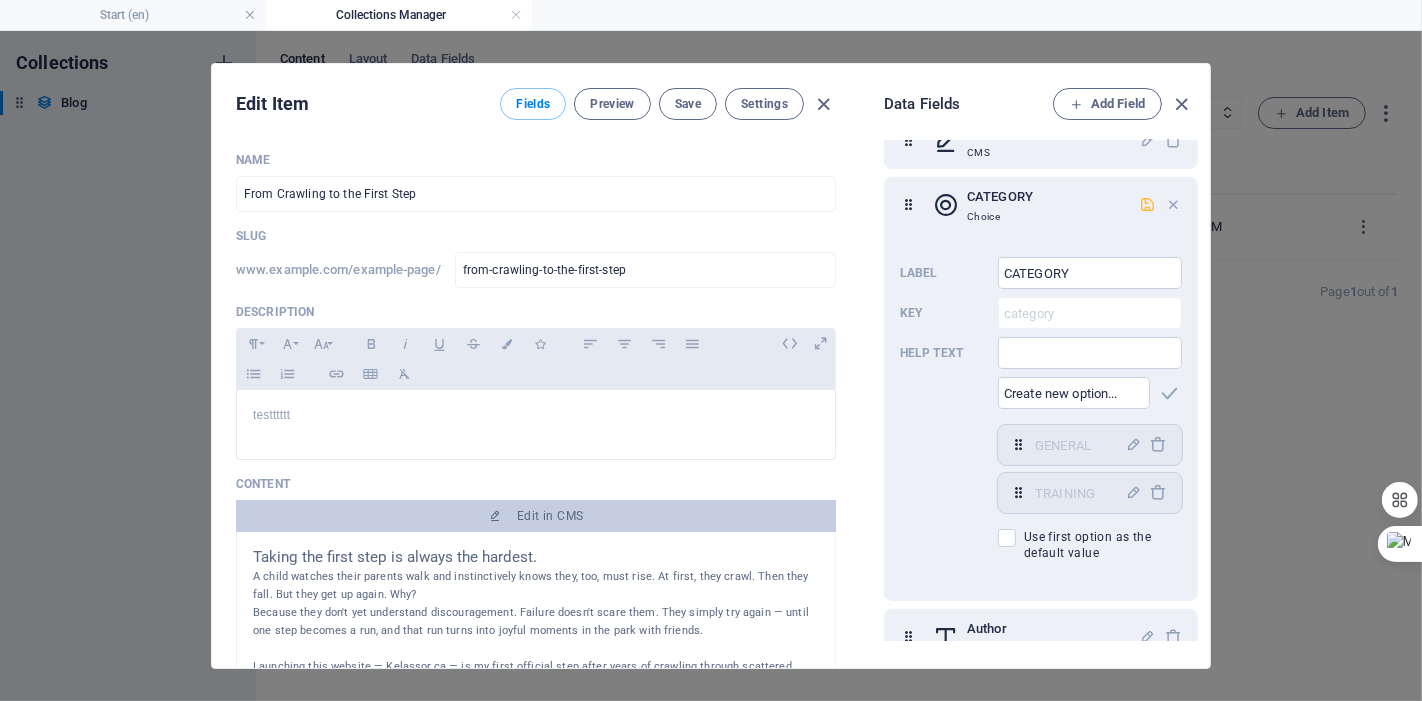 click at bounding box center (1147, 204) 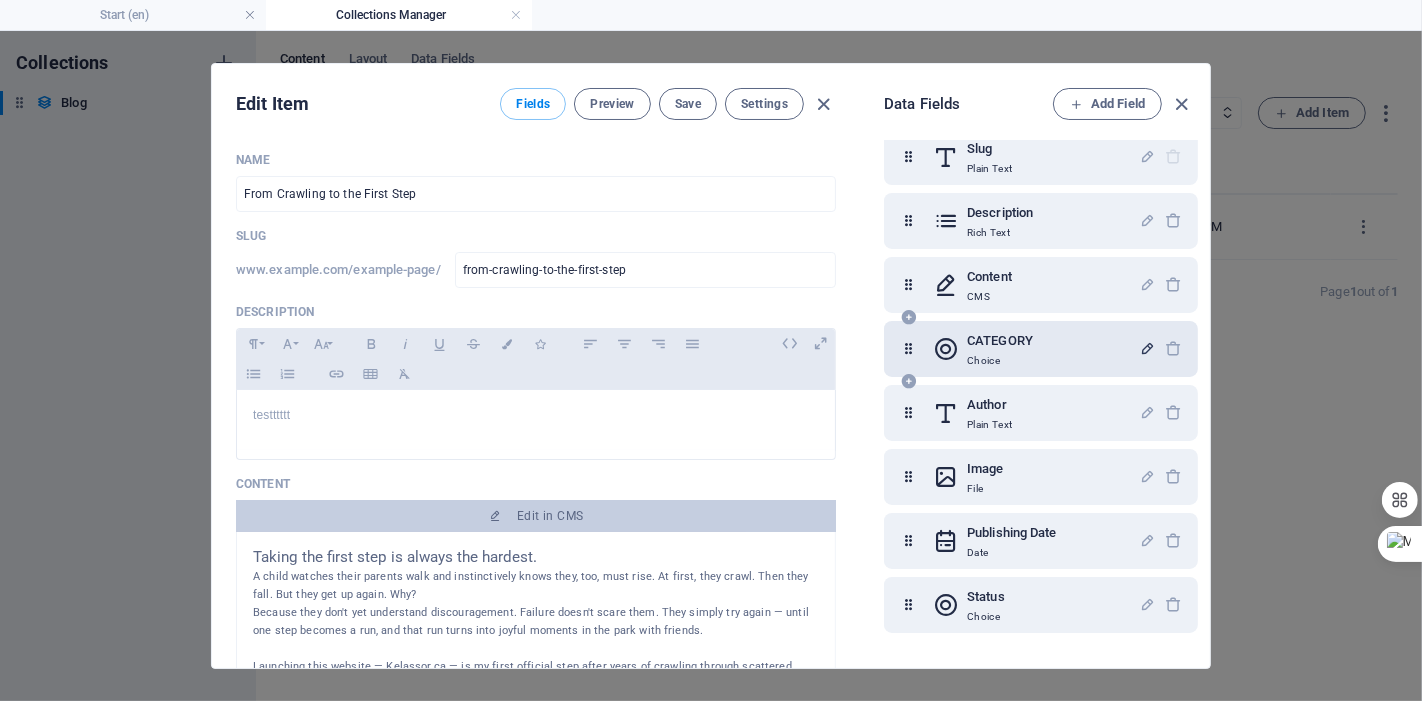 scroll, scrollTop: 85, scrollLeft: 0, axis: vertical 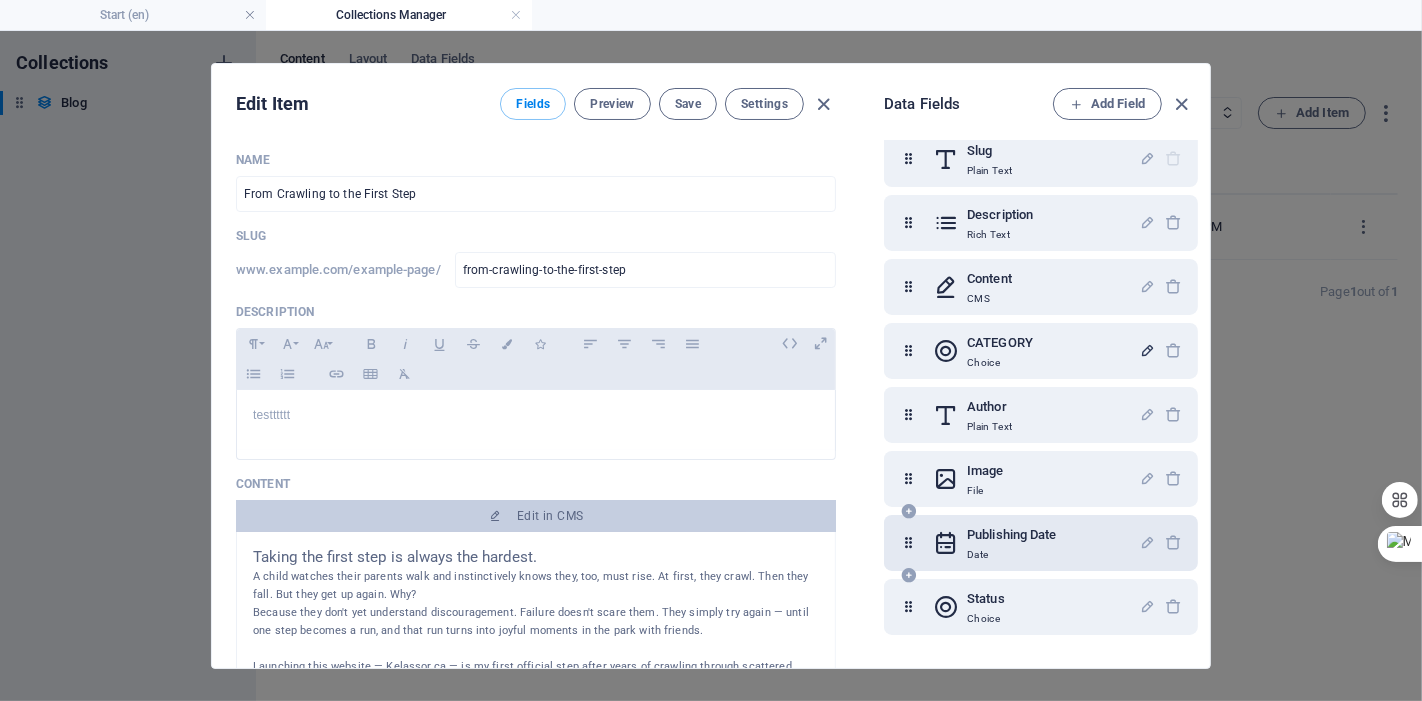 click at bounding box center [908, 543] 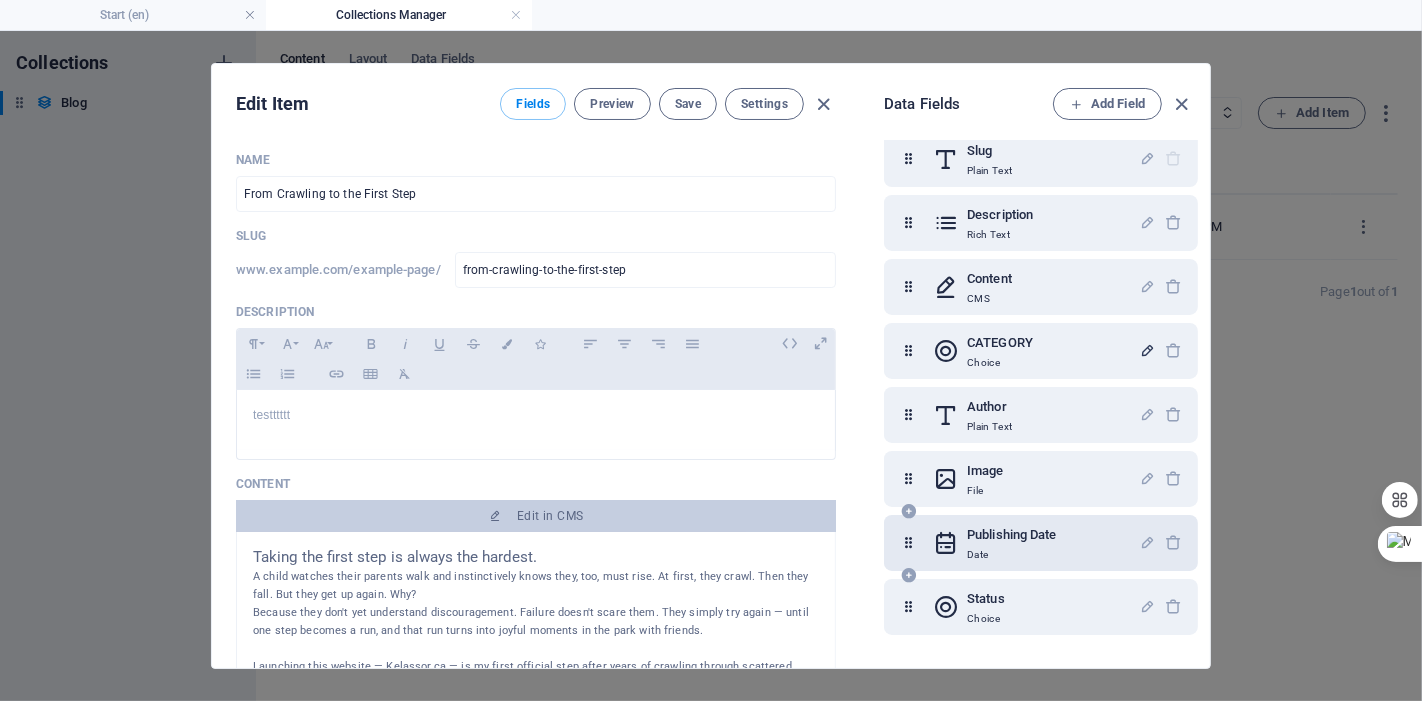 click at bounding box center [946, 543] 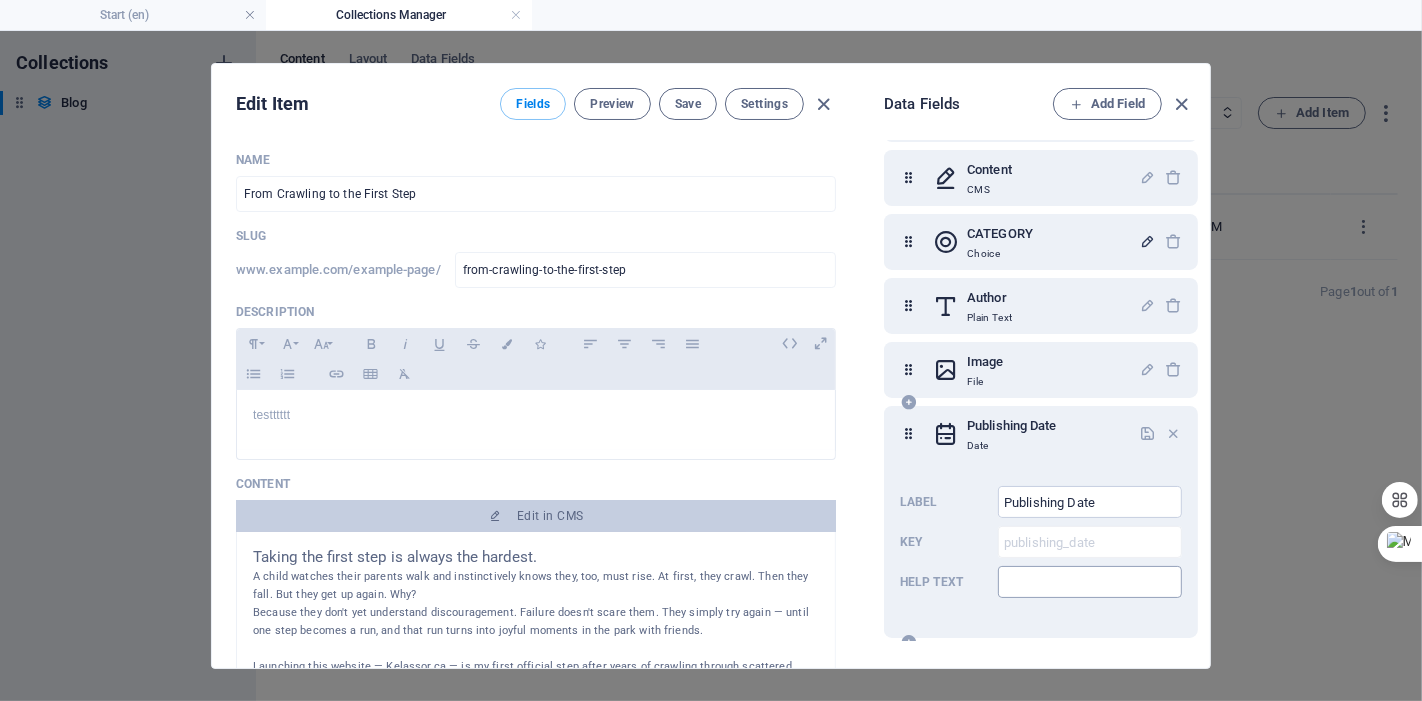 scroll, scrollTop: 261, scrollLeft: 0, axis: vertical 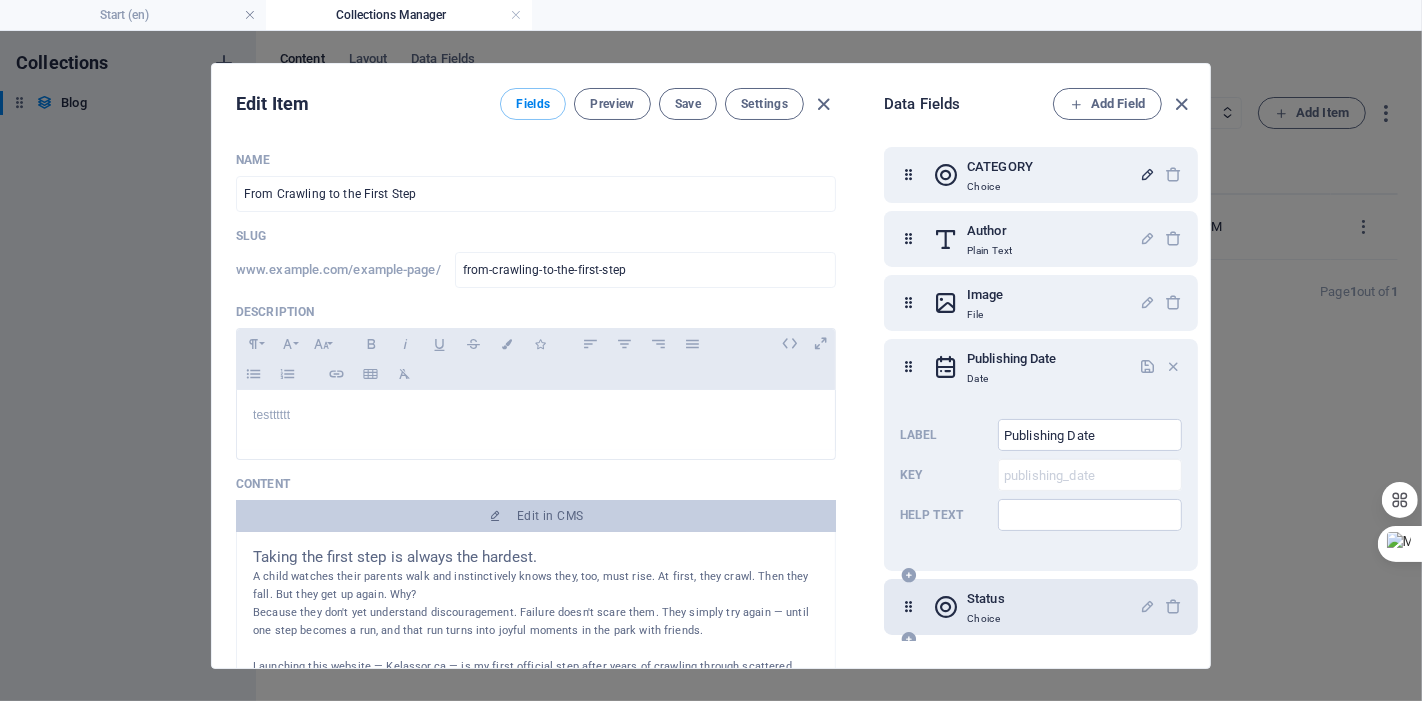 click on "Status Choice" at bounding box center [1036, 607] 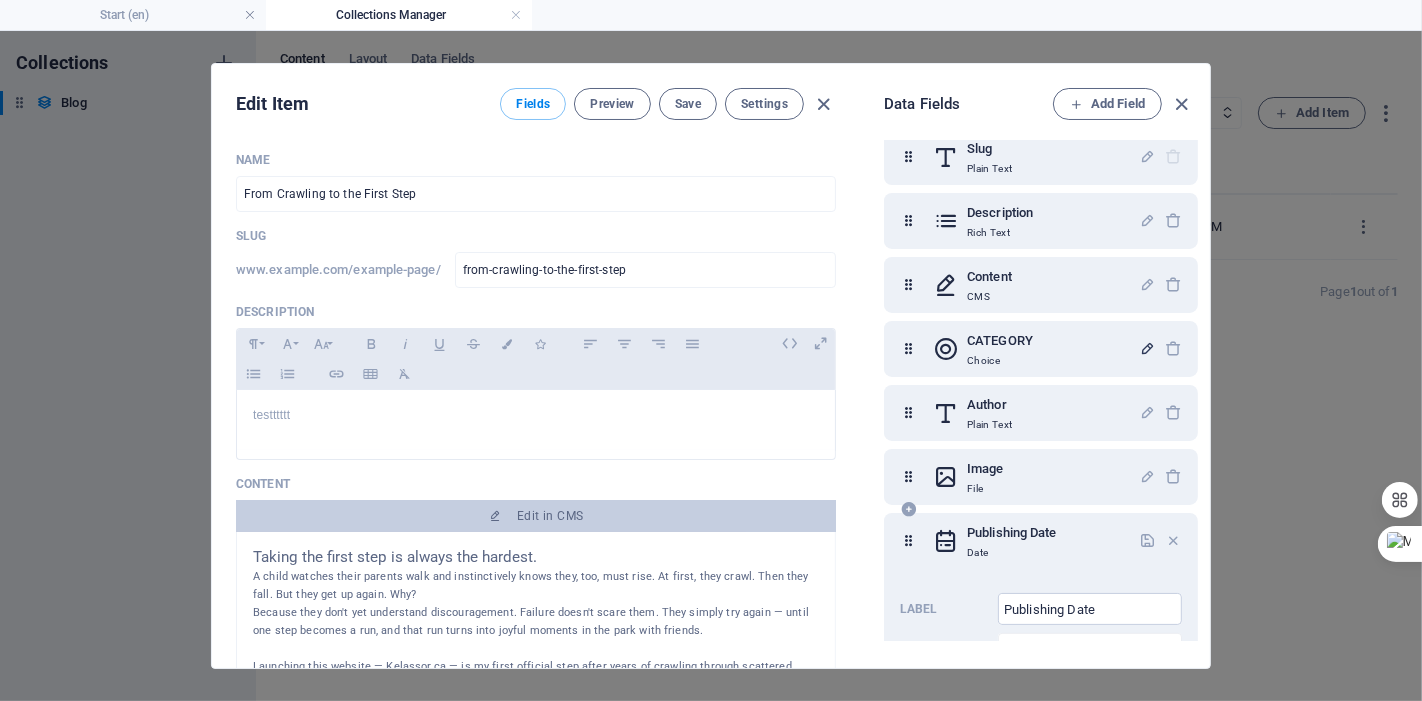 scroll, scrollTop: 39, scrollLeft: 0, axis: vertical 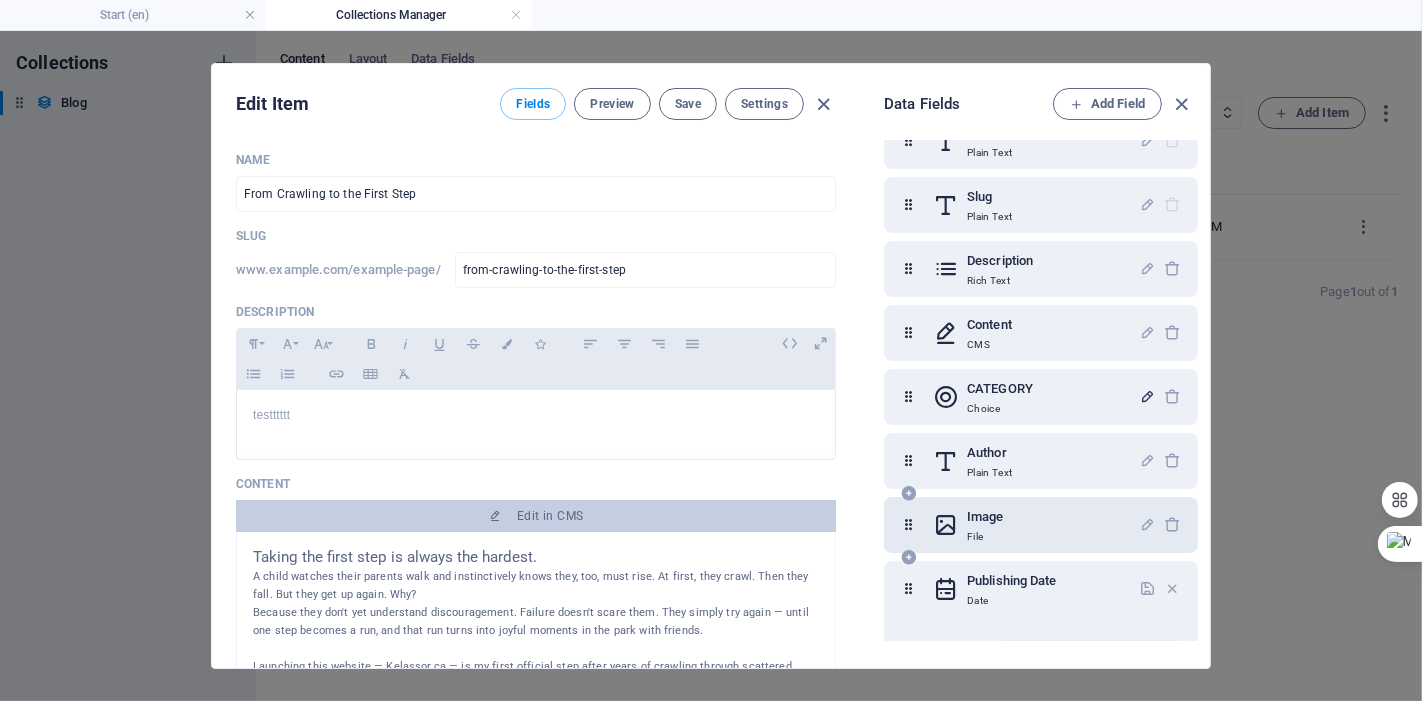 click on "Image File" at bounding box center (1036, 525) 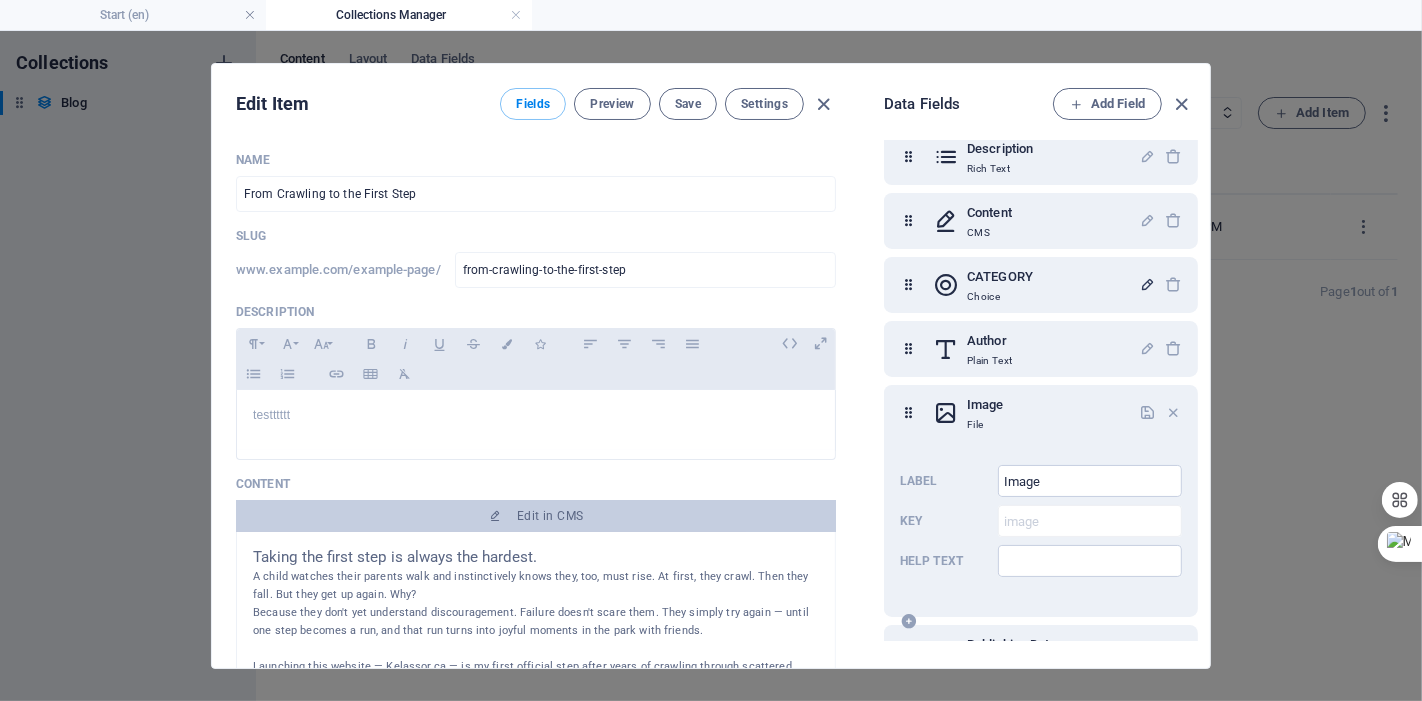 scroll, scrollTop: 0, scrollLeft: 0, axis: both 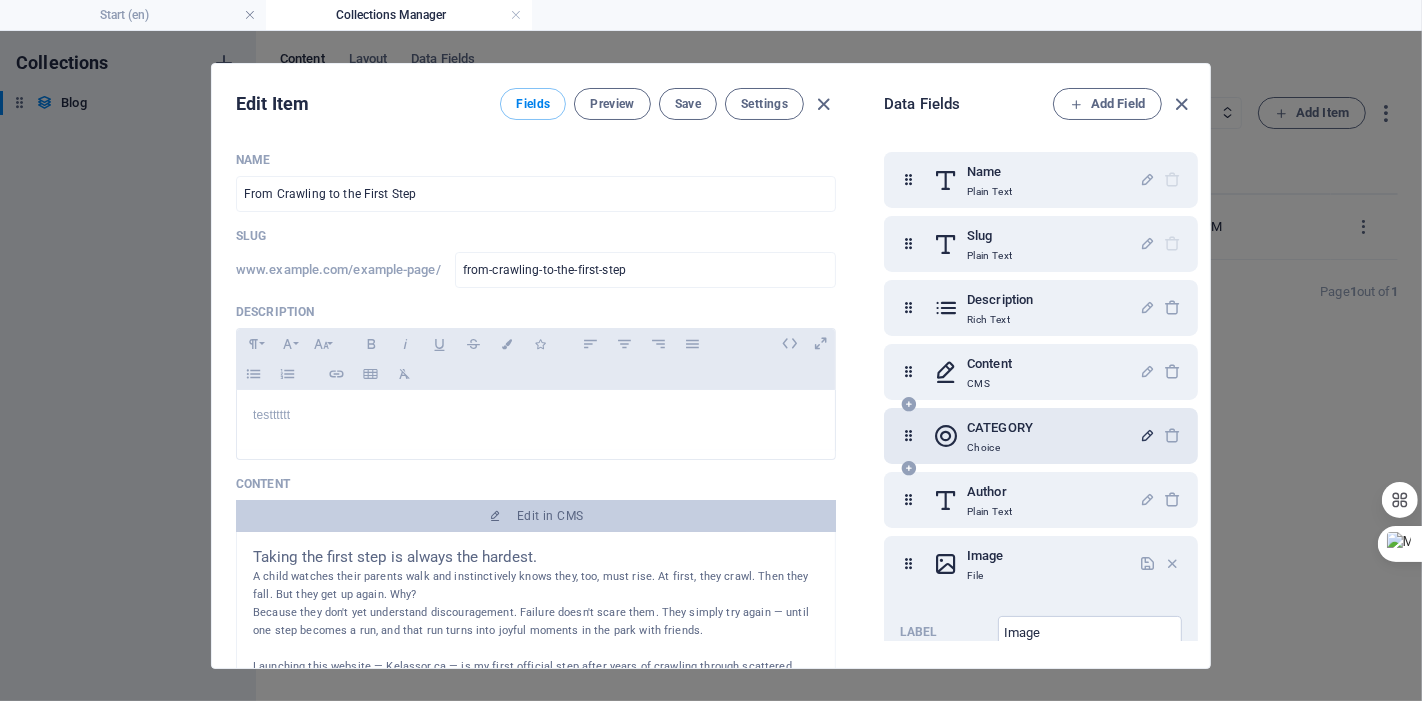 click on "CATEGORY" at bounding box center [1000, 428] 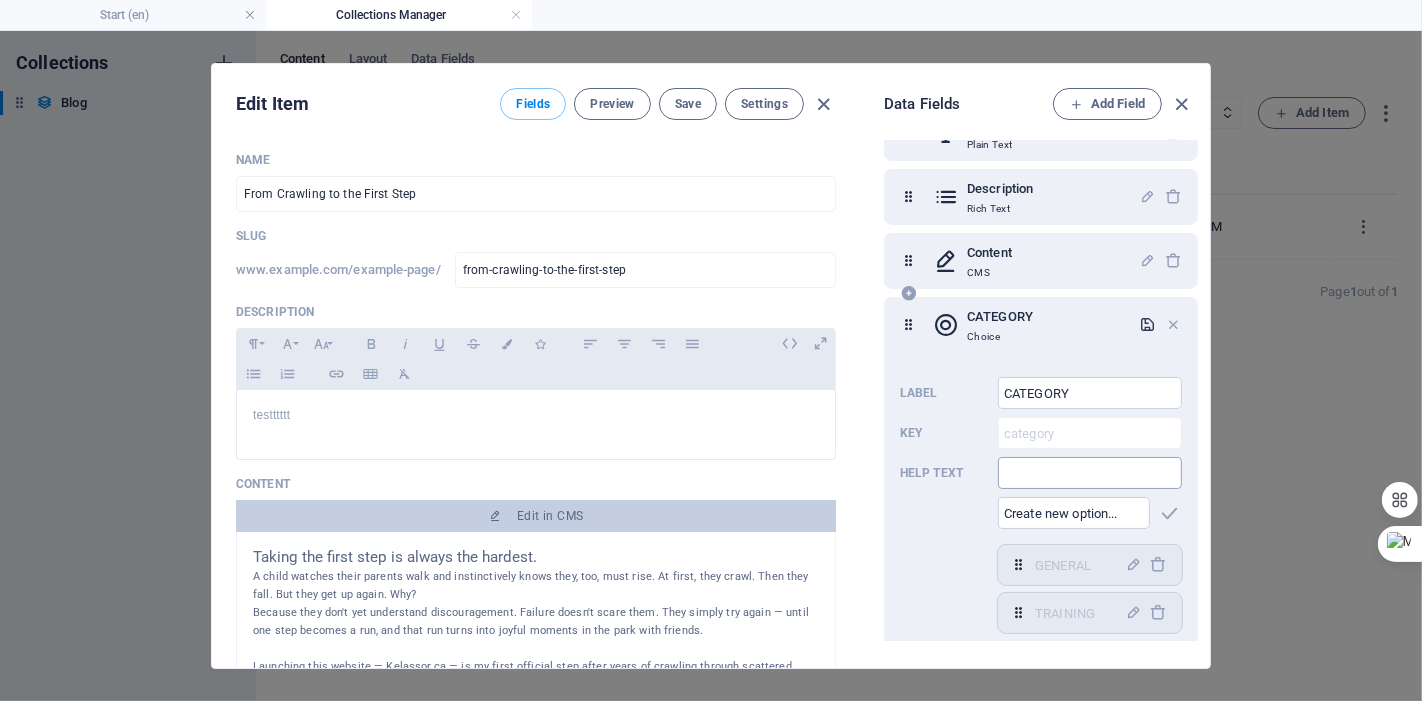 scroll, scrollTop: 0, scrollLeft: 0, axis: both 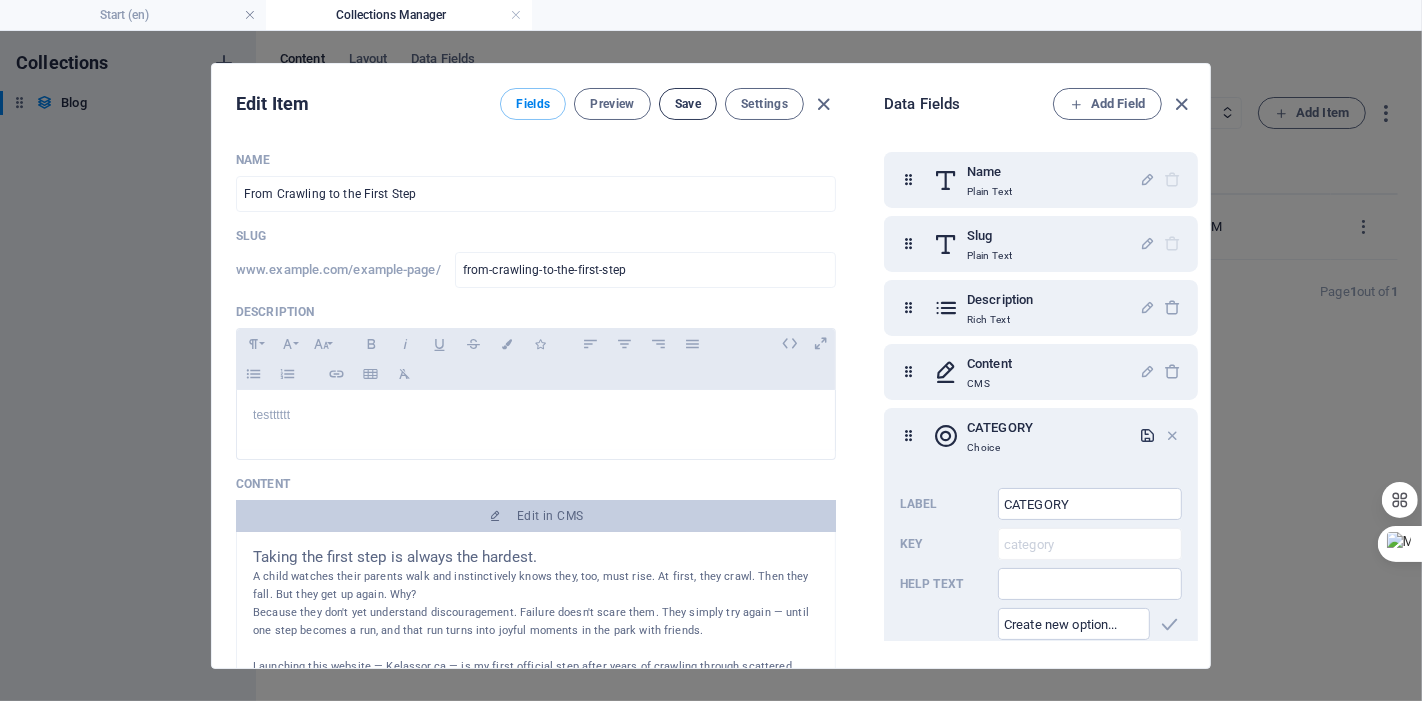 click on "Save" at bounding box center (688, 104) 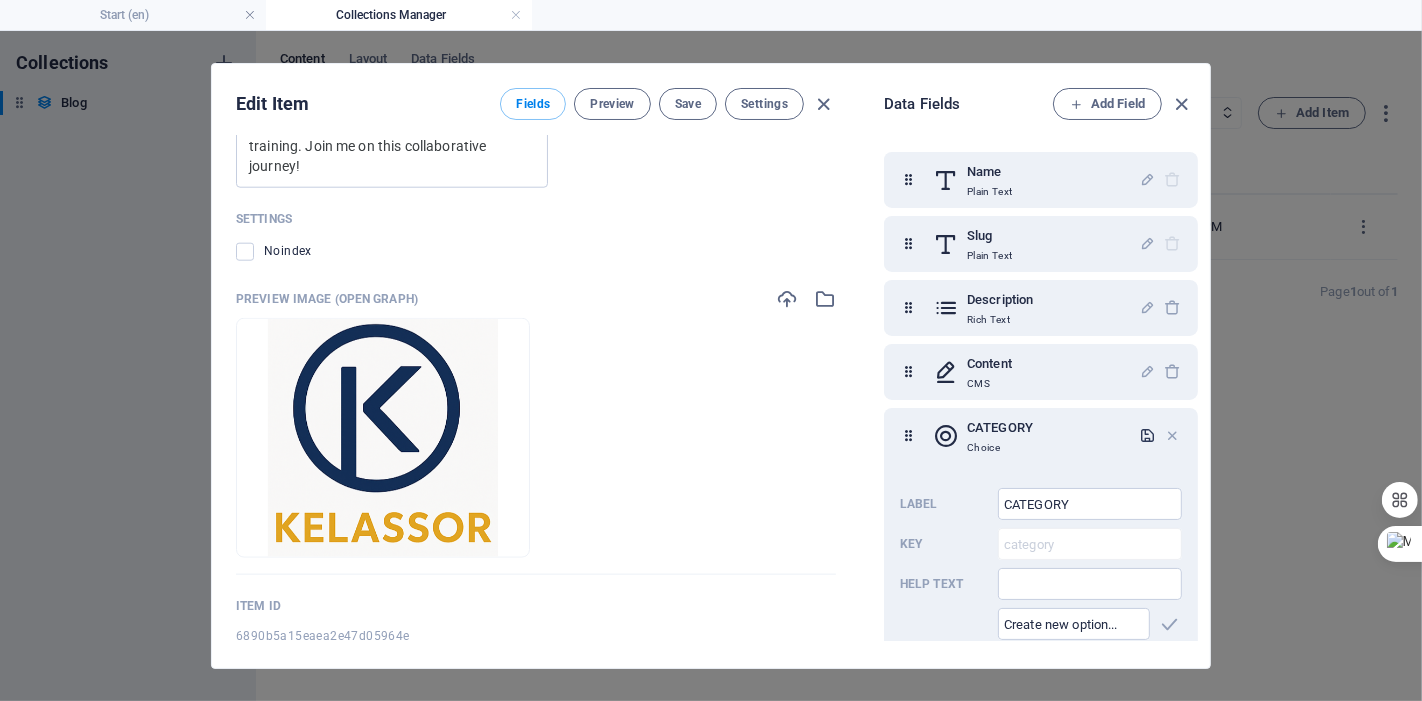 scroll, scrollTop: 1932, scrollLeft: 0, axis: vertical 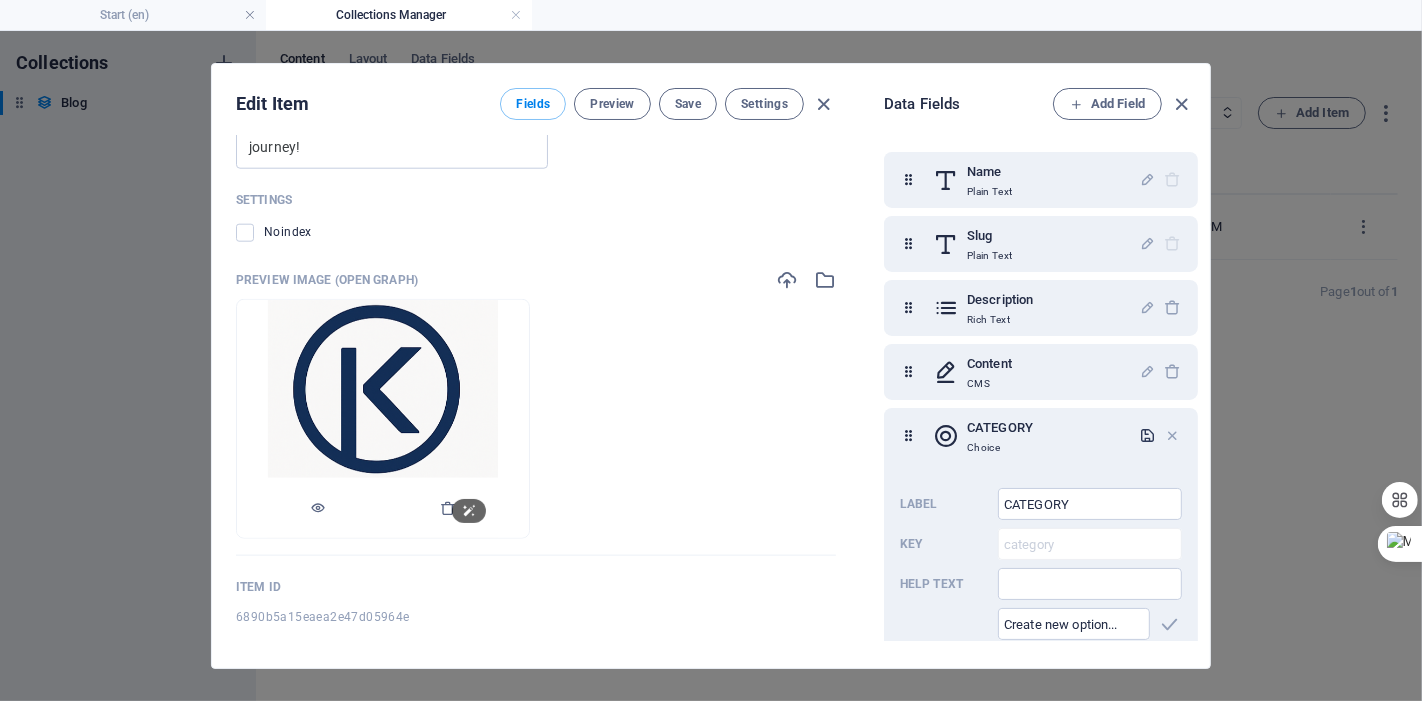 click at bounding box center [382, 419] 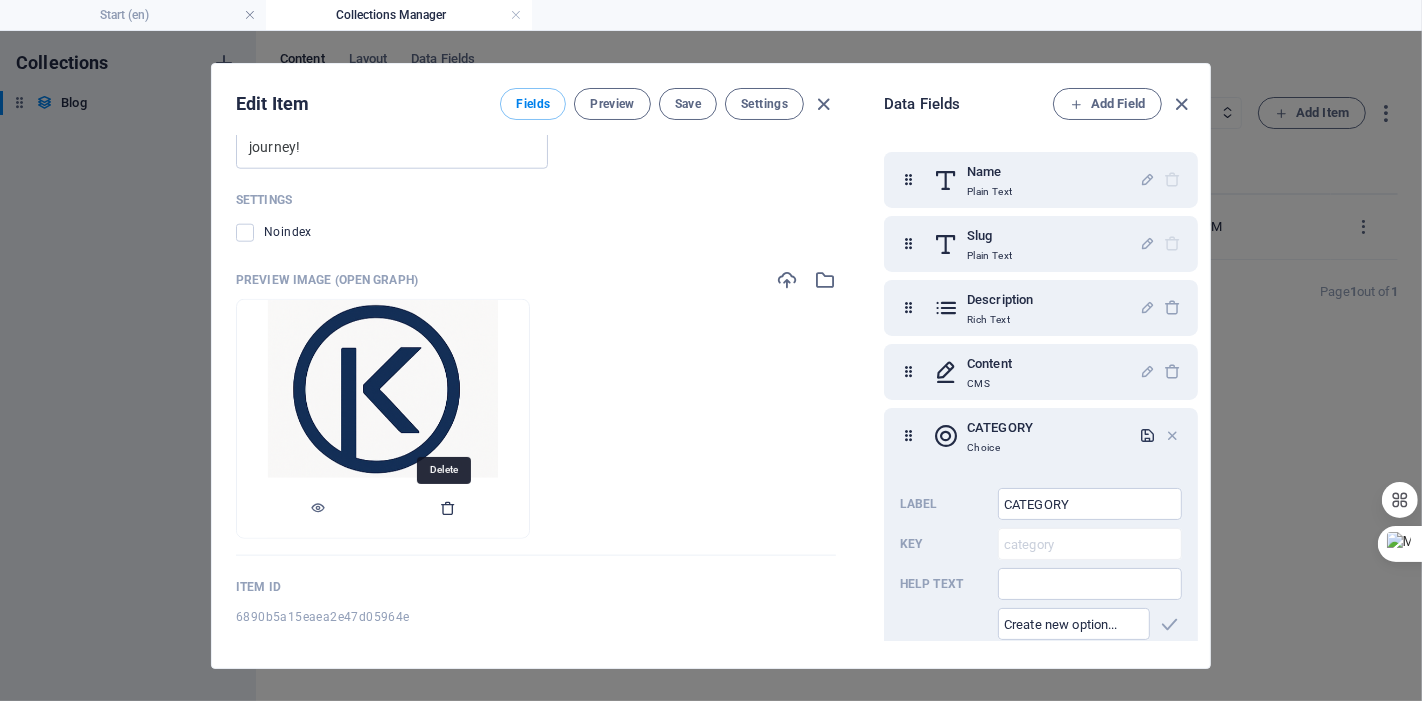 click at bounding box center [448, 508] 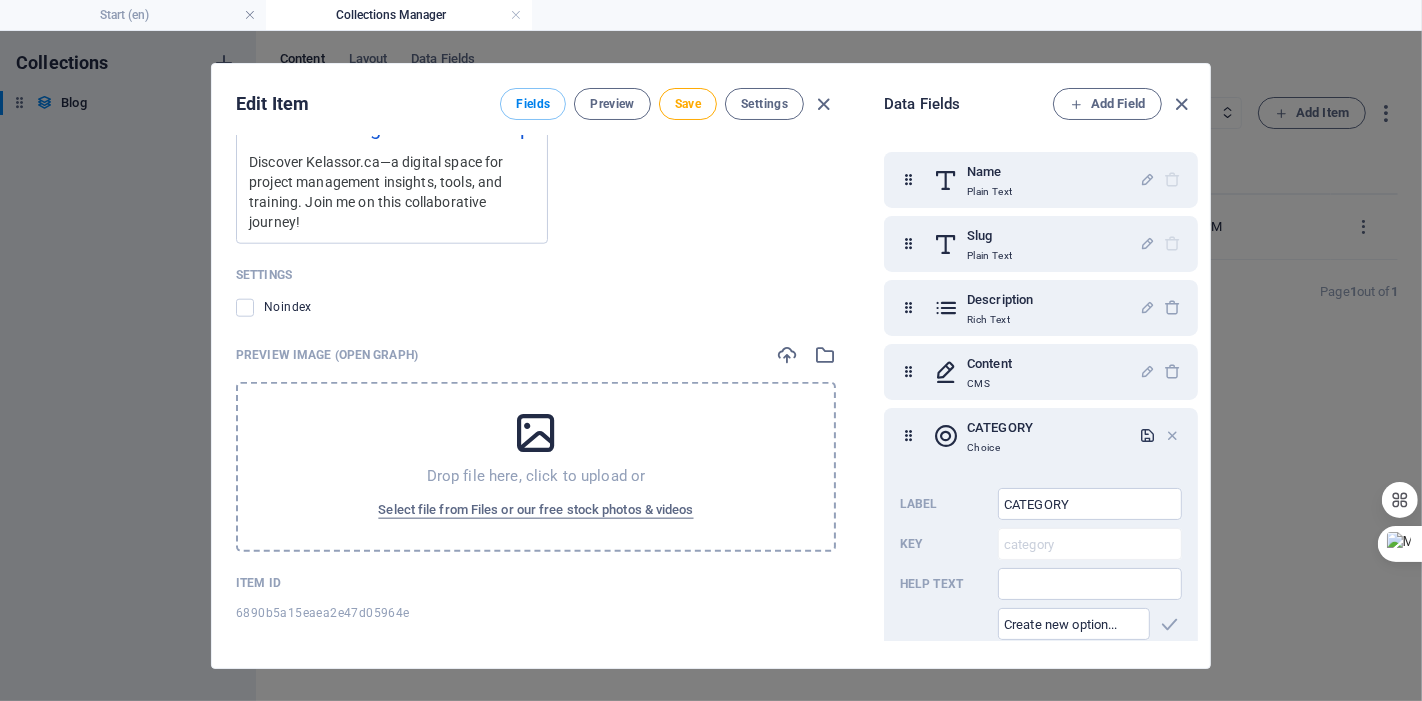 scroll, scrollTop: 1854, scrollLeft: 0, axis: vertical 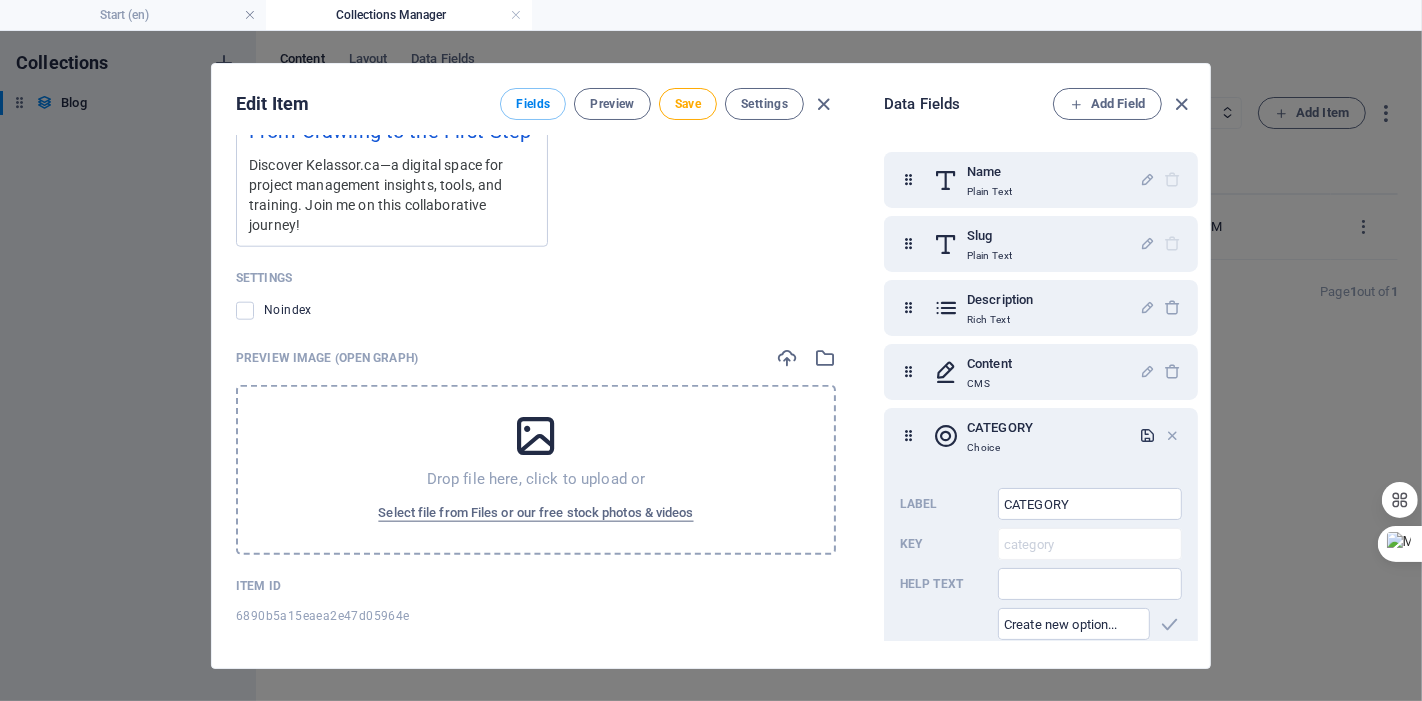 click at bounding box center (536, 436) 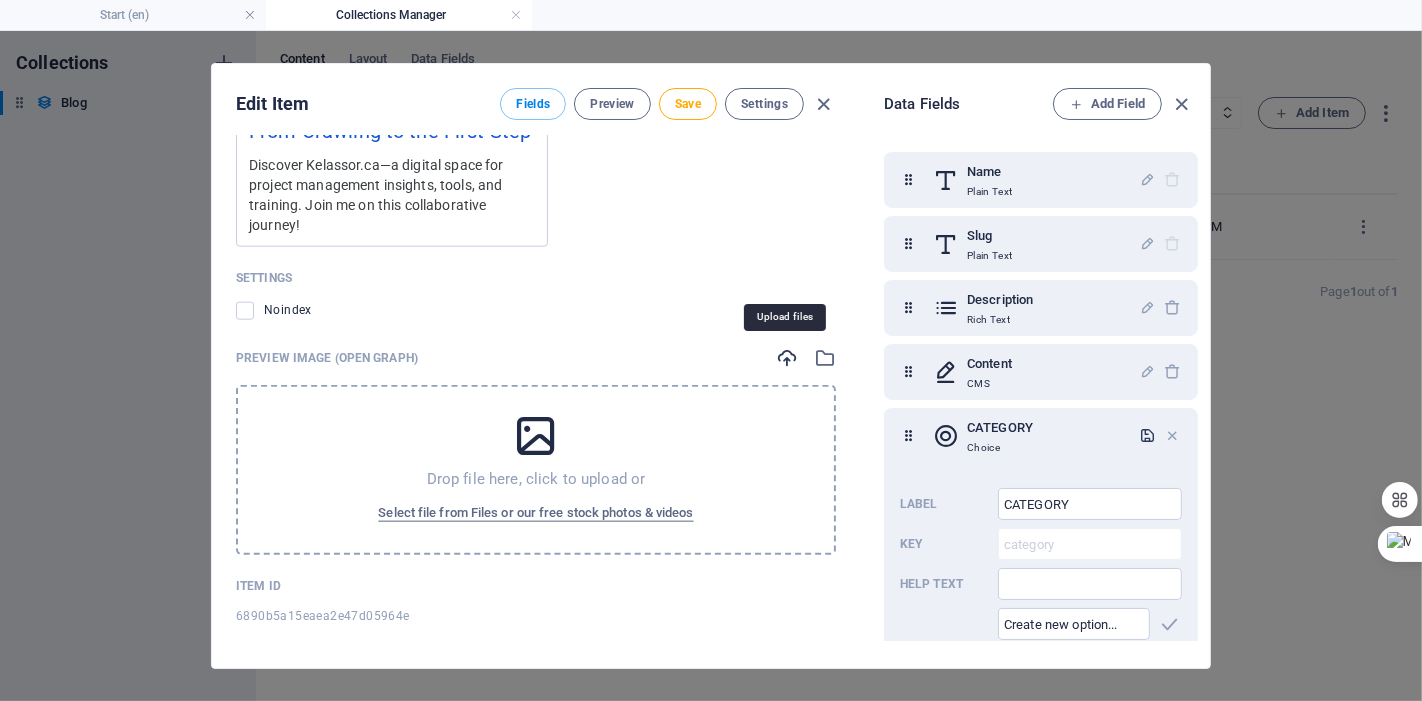 click at bounding box center [787, 358] 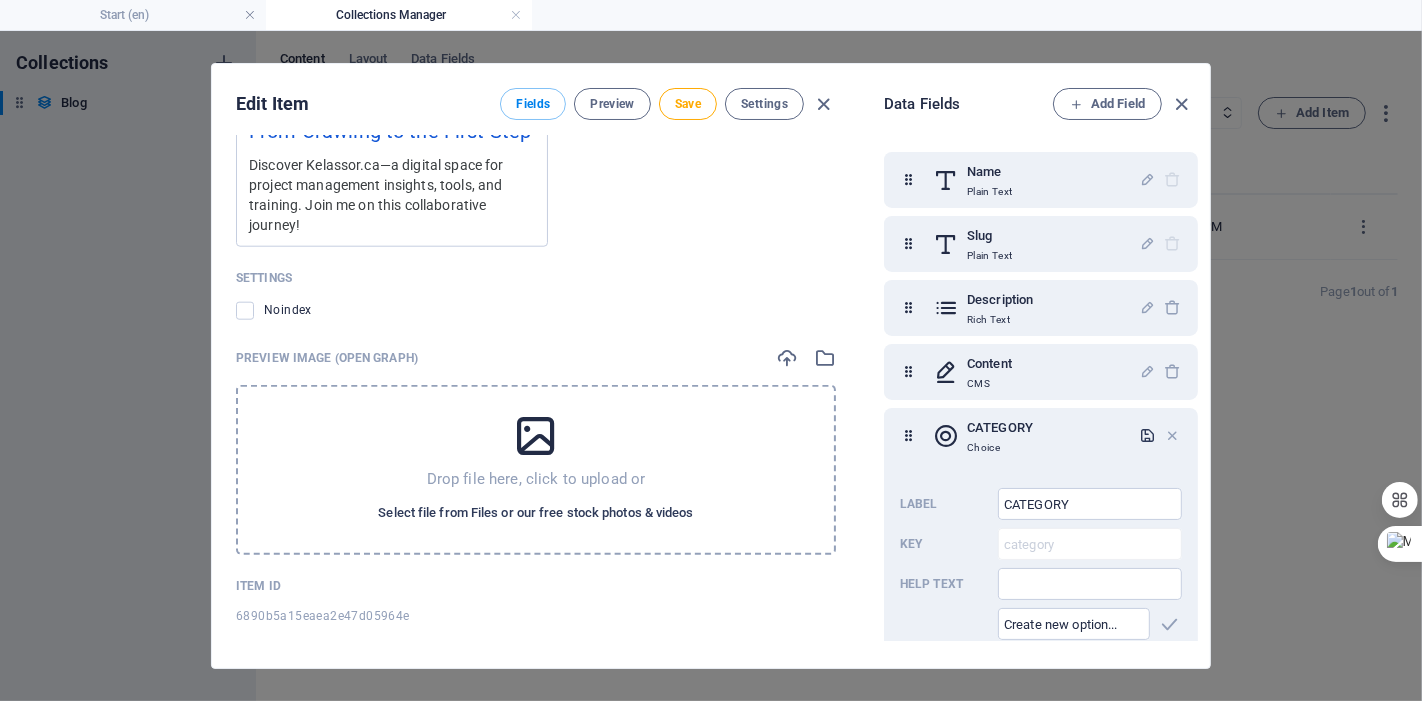 click on "Select file from Files or our free stock photos & videos" at bounding box center [535, 513] 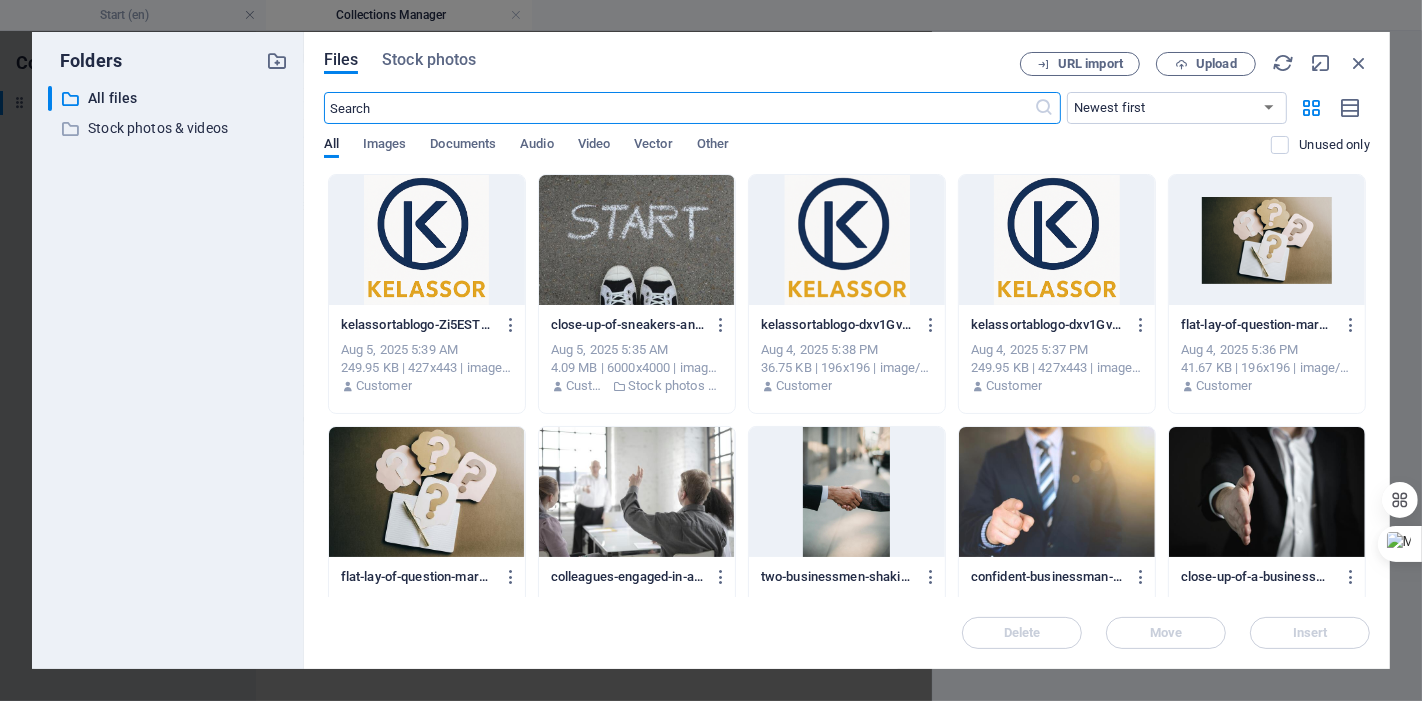 click at bounding box center (637, 240) 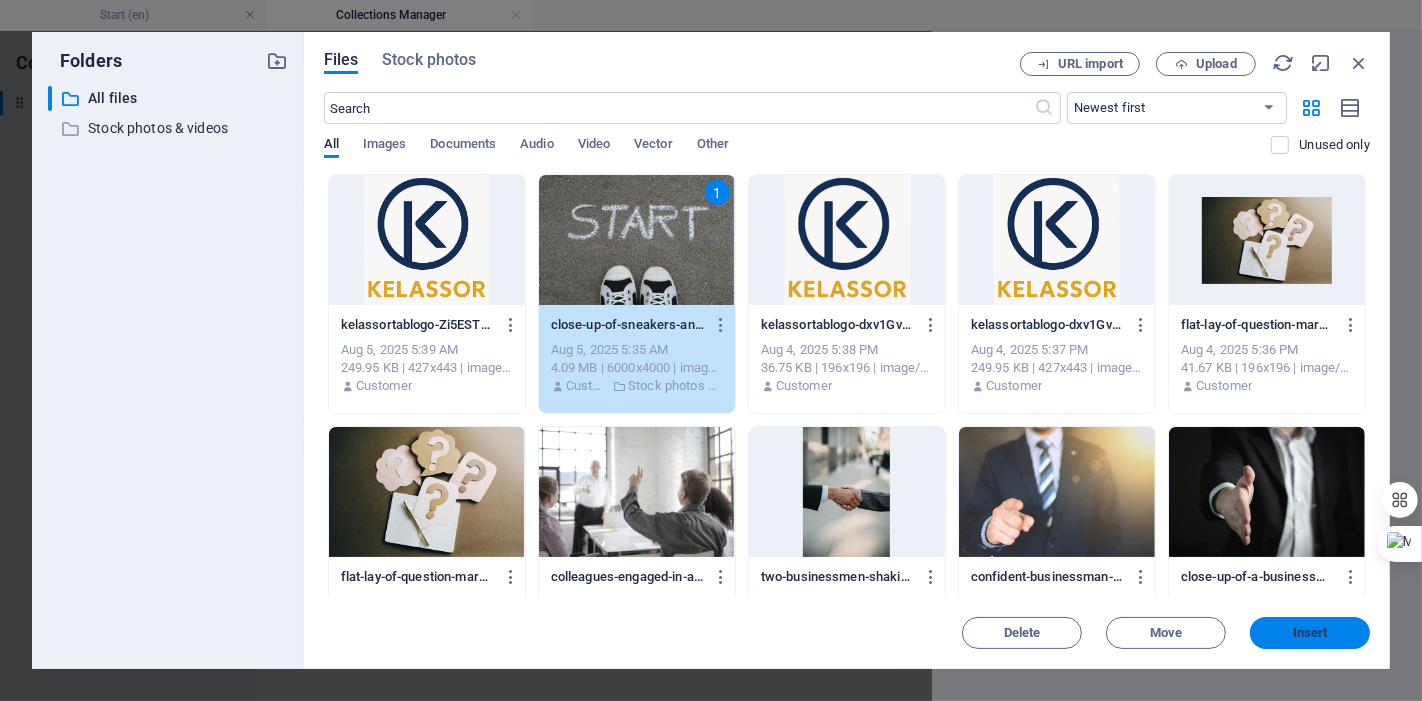 click on "Insert" at bounding box center (1310, 633) 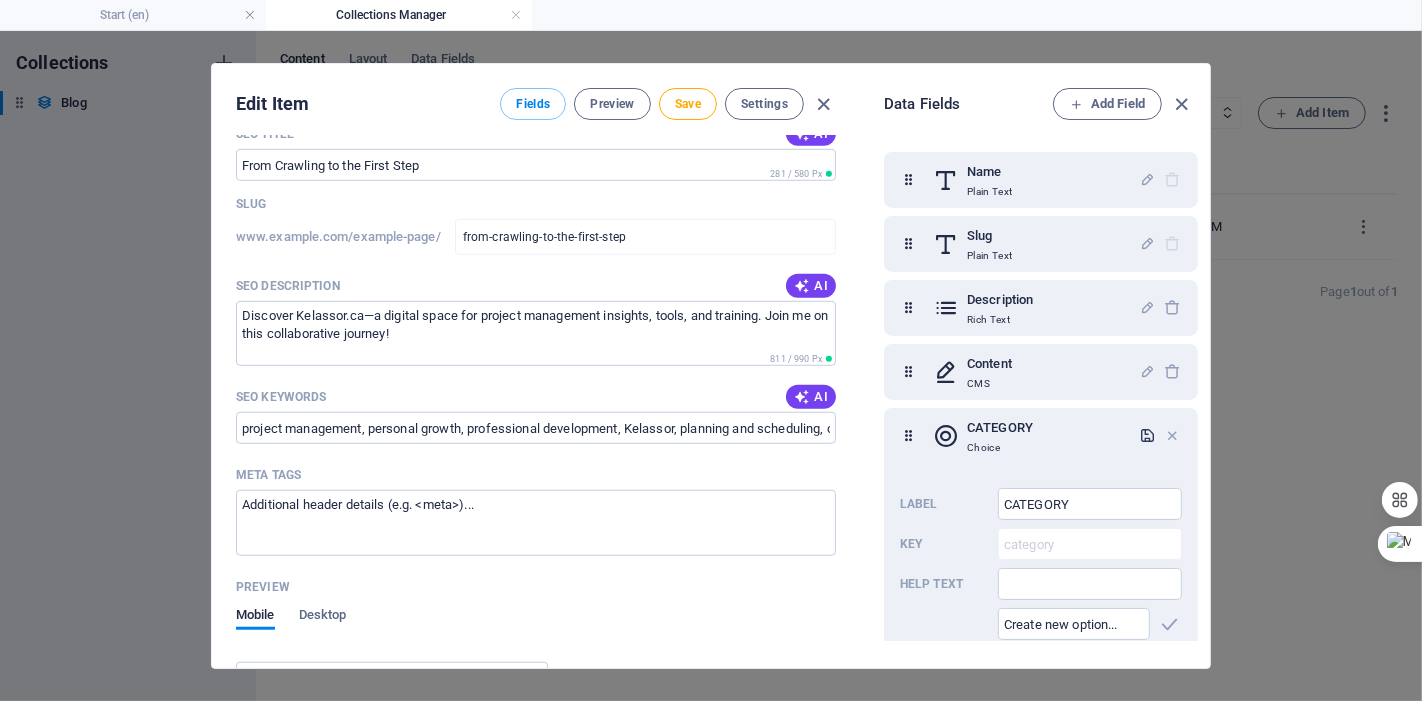 scroll, scrollTop: 1298, scrollLeft: 0, axis: vertical 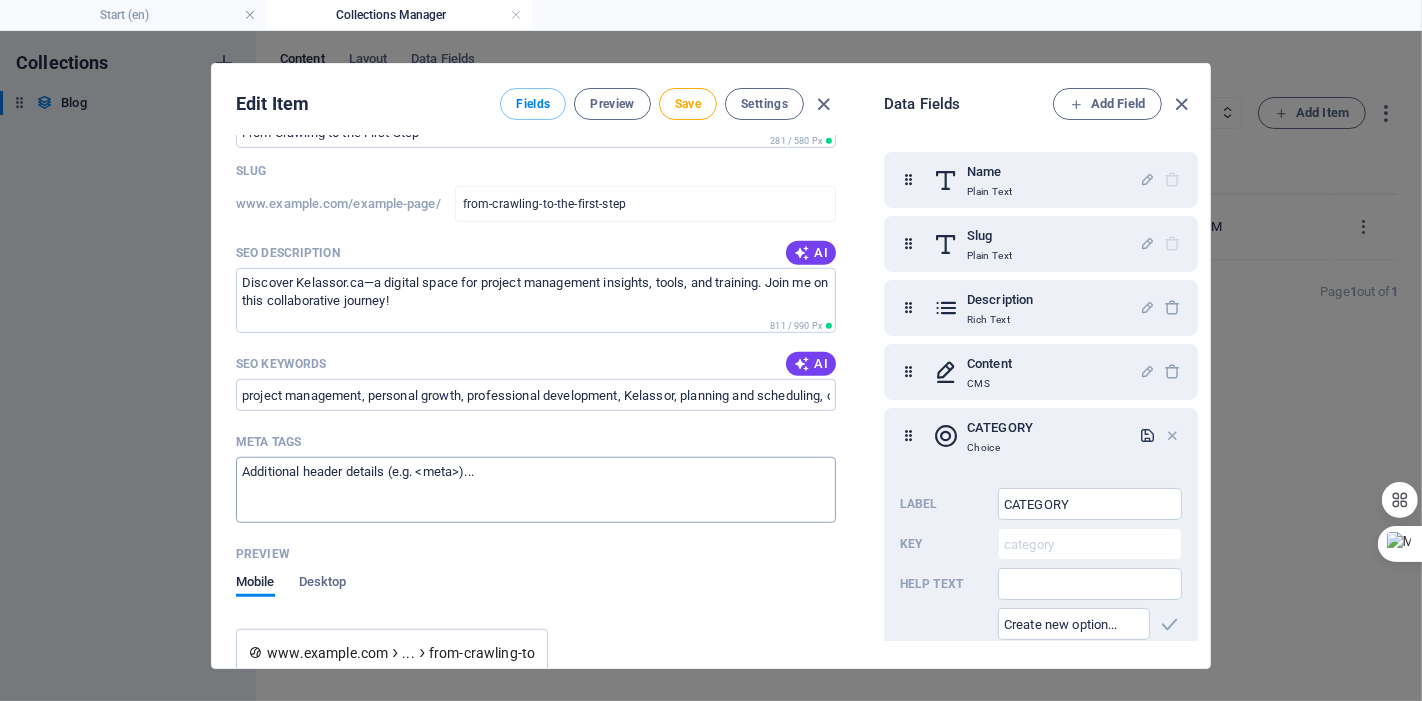 click on "Meta tags ​" at bounding box center [536, 489] 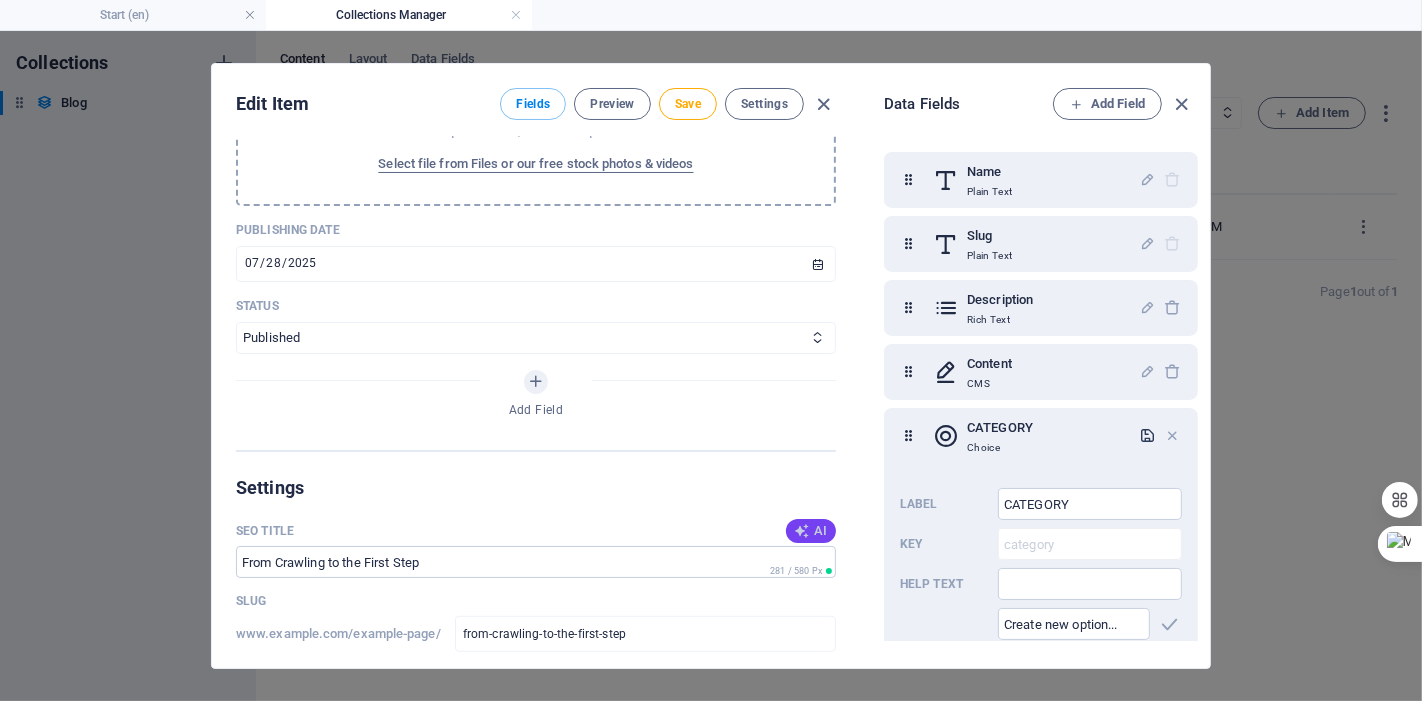 scroll, scrollTop: 854, scrollLeft: 0, axis: vertical 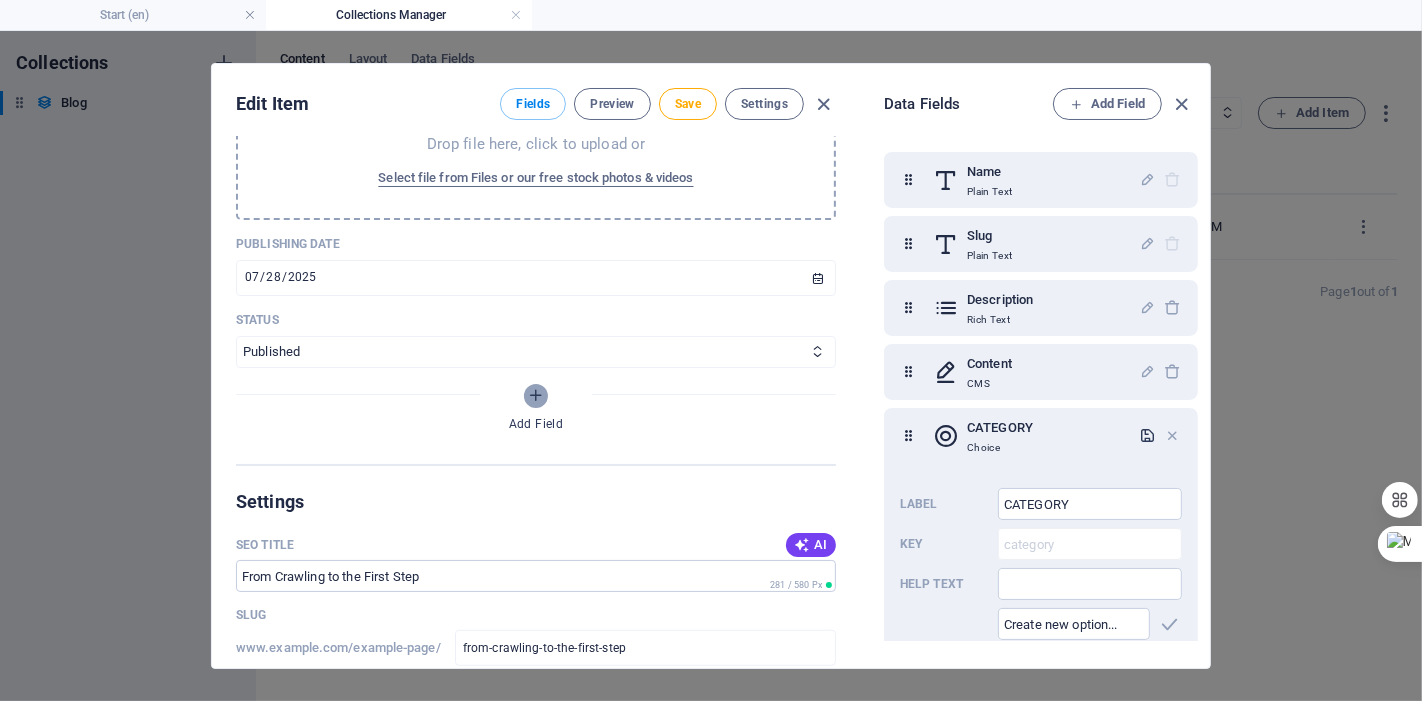 click at bounding box center [536, 395] 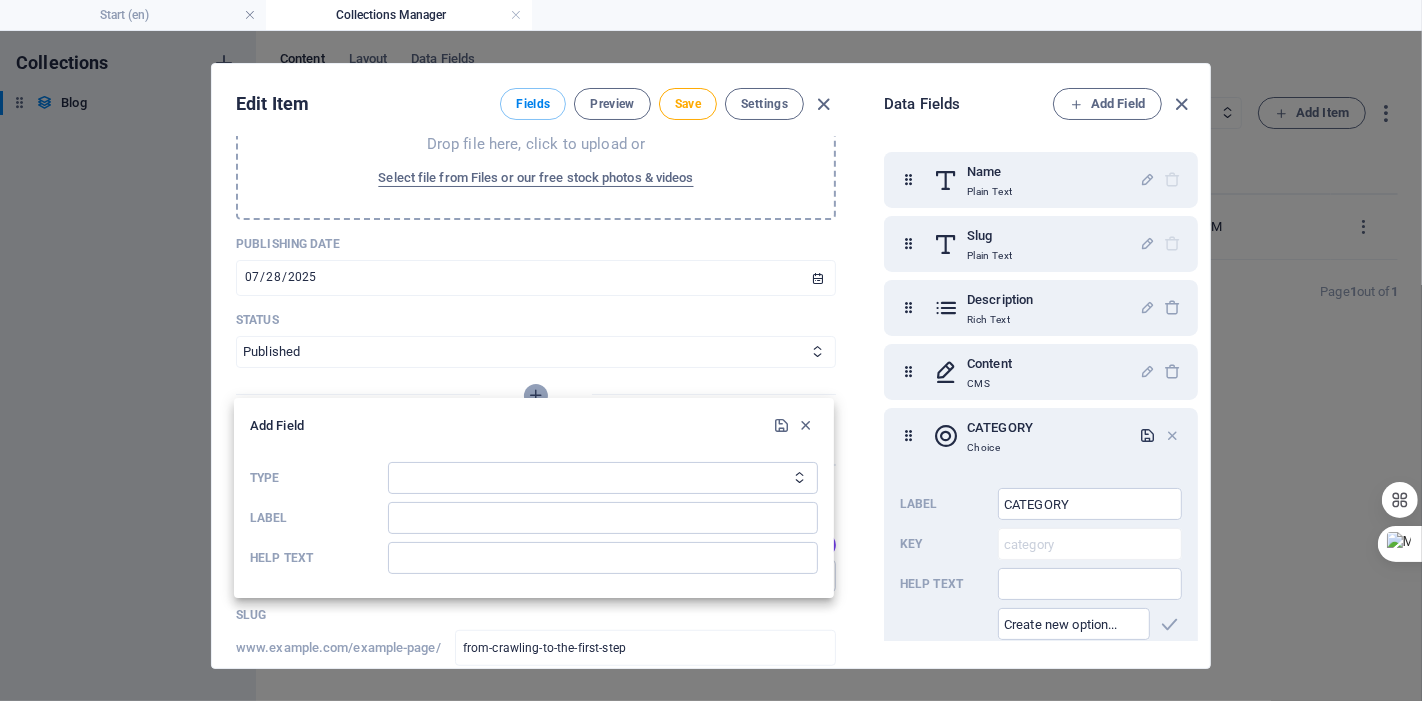 scroll, scrollTop: 862, scrollLeft: 0, axis: vertical 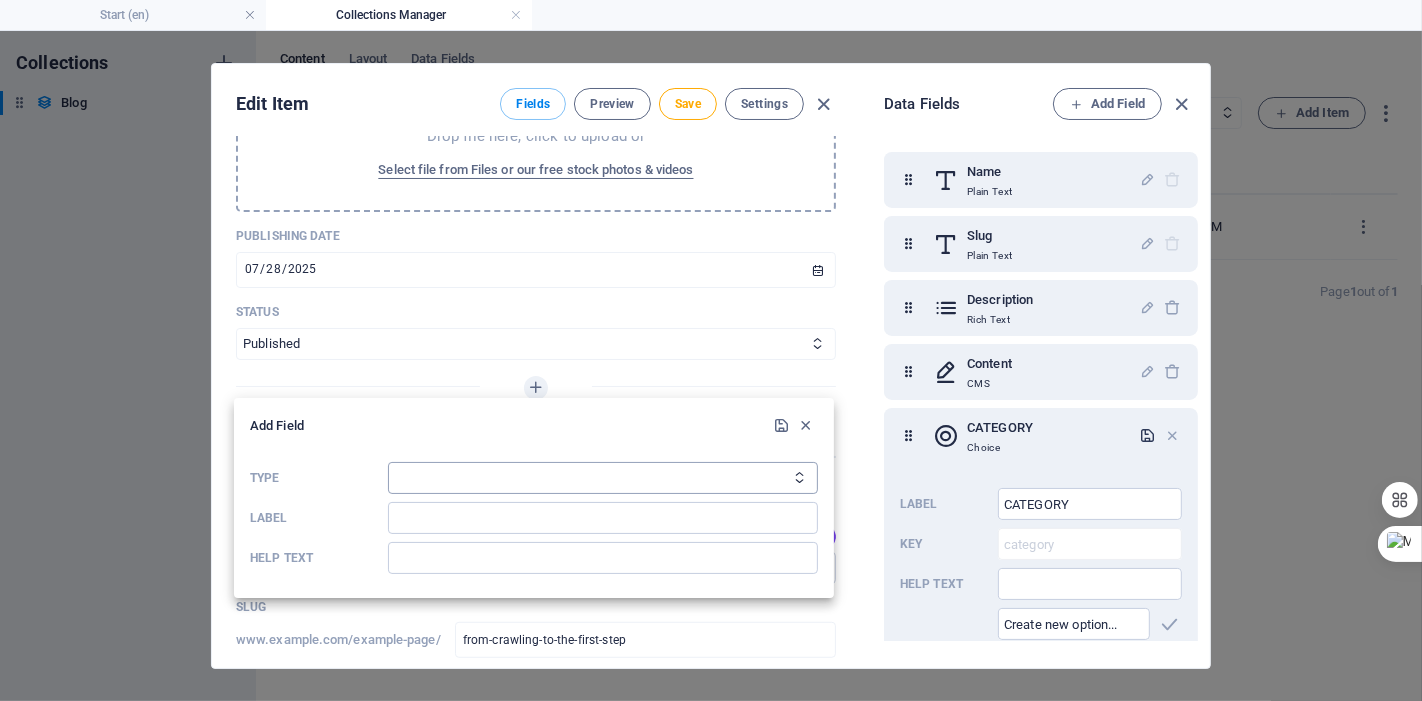click on "Plain Text Link CMS Rich Text File Multiple Files Checkbox Choice Date Number" at bounding box center [603, 478] 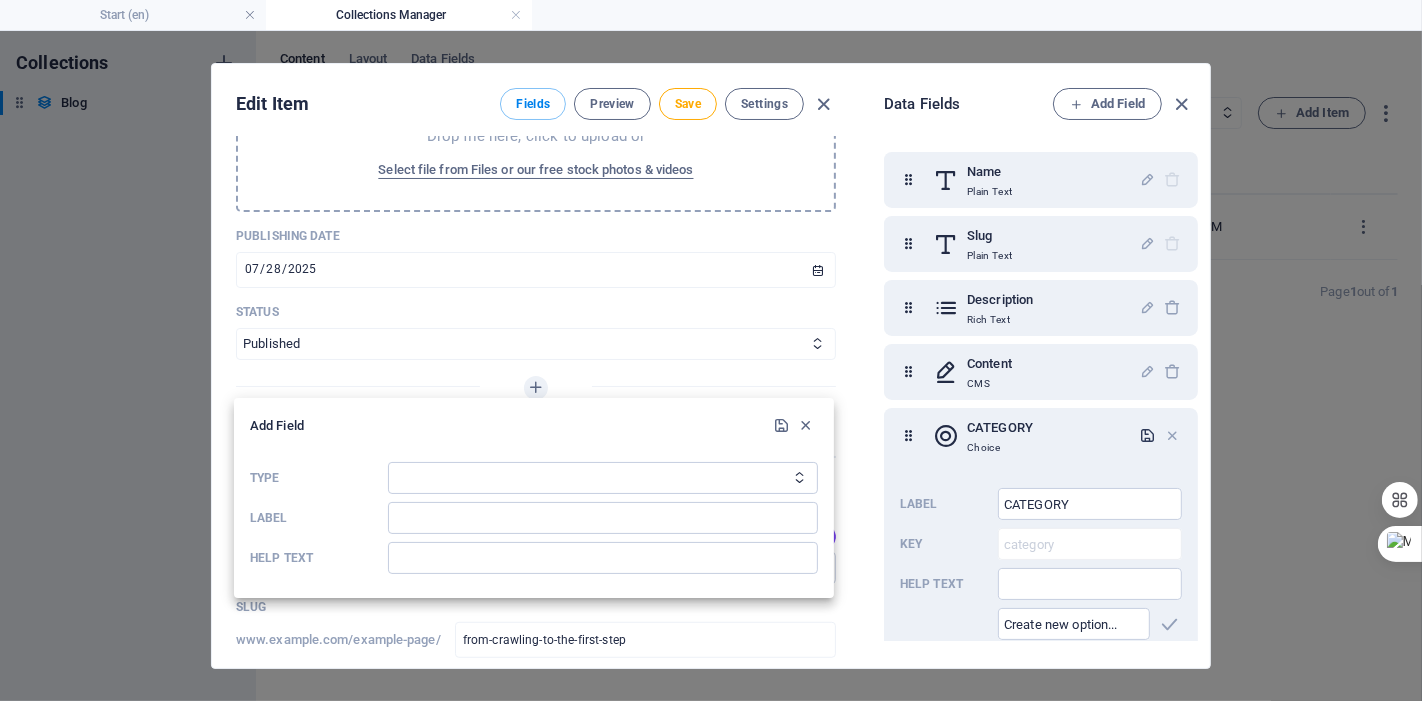 click at bounding box center (711, 350) 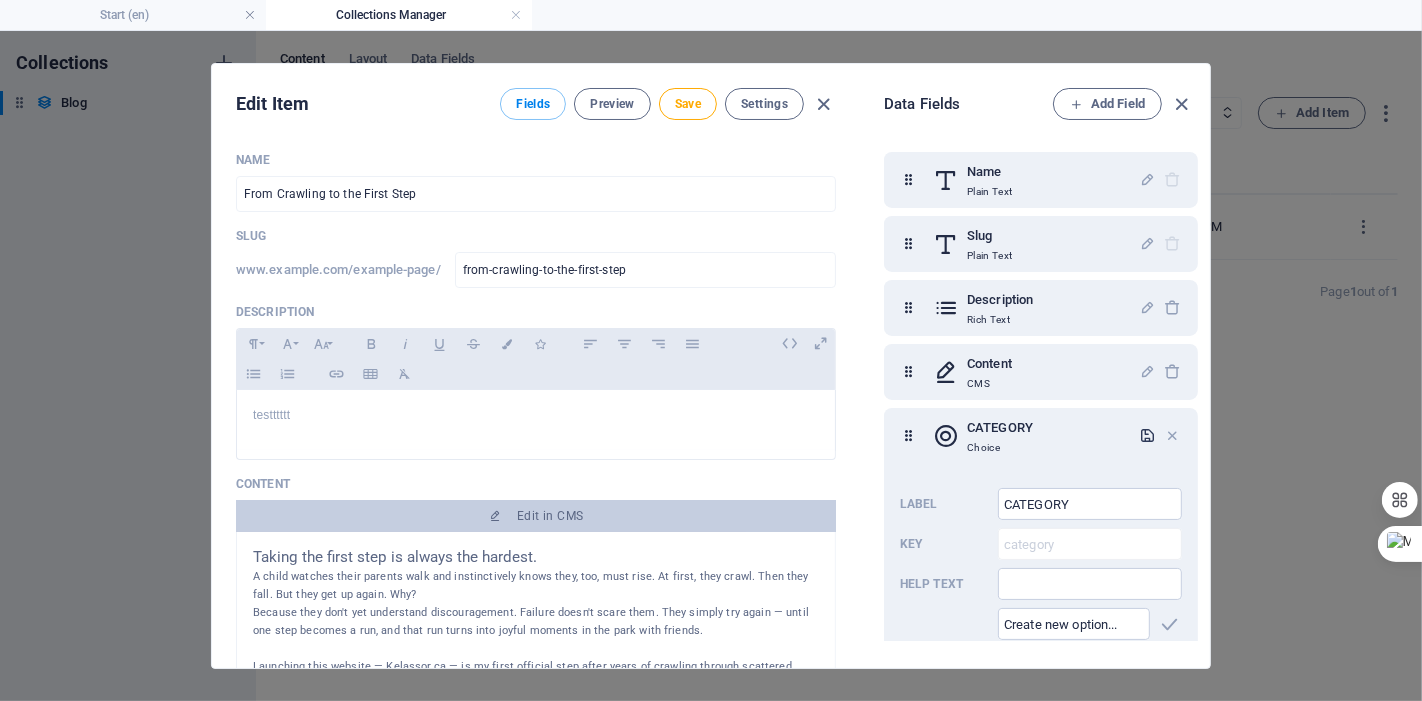 scroll, scrollTop: 333, scrollLeft: 0, axis: vertical 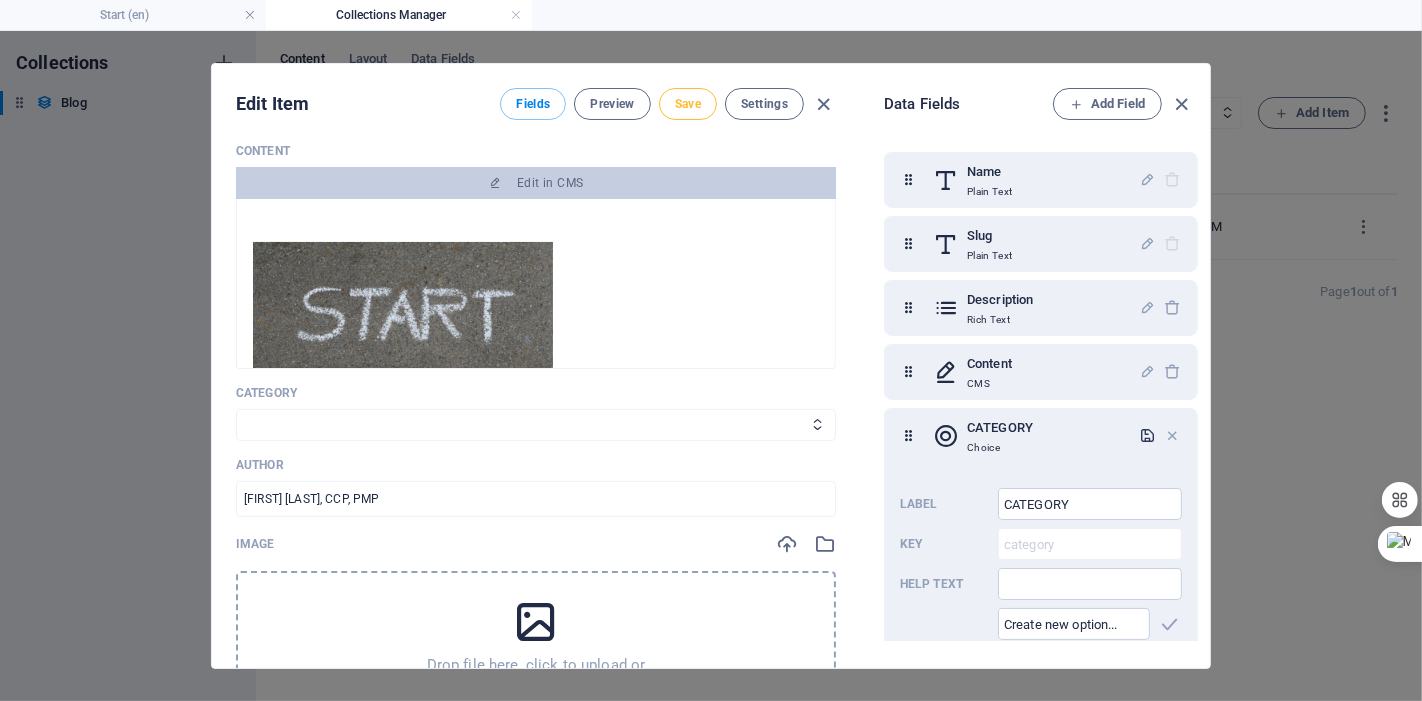 click on "Save" at bounding box center (688, 104) 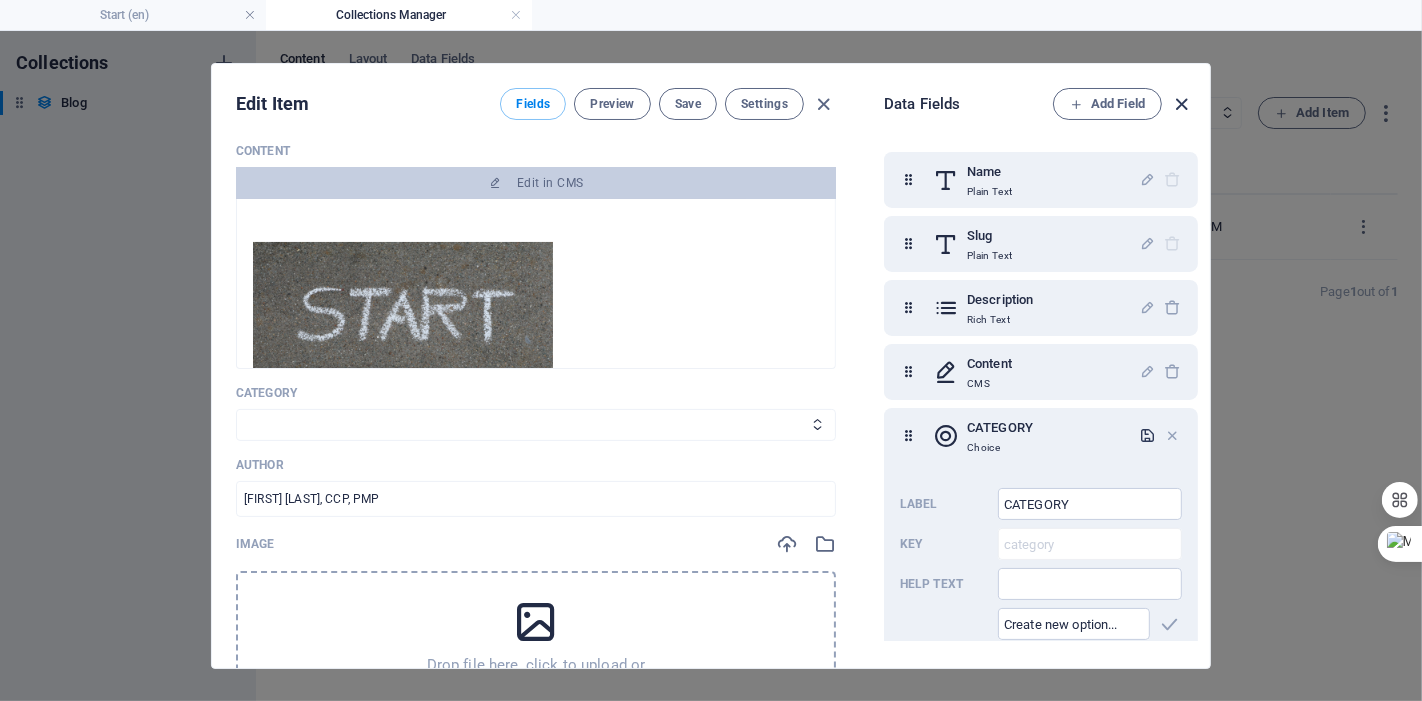 click at bounding box center (1182, 104) 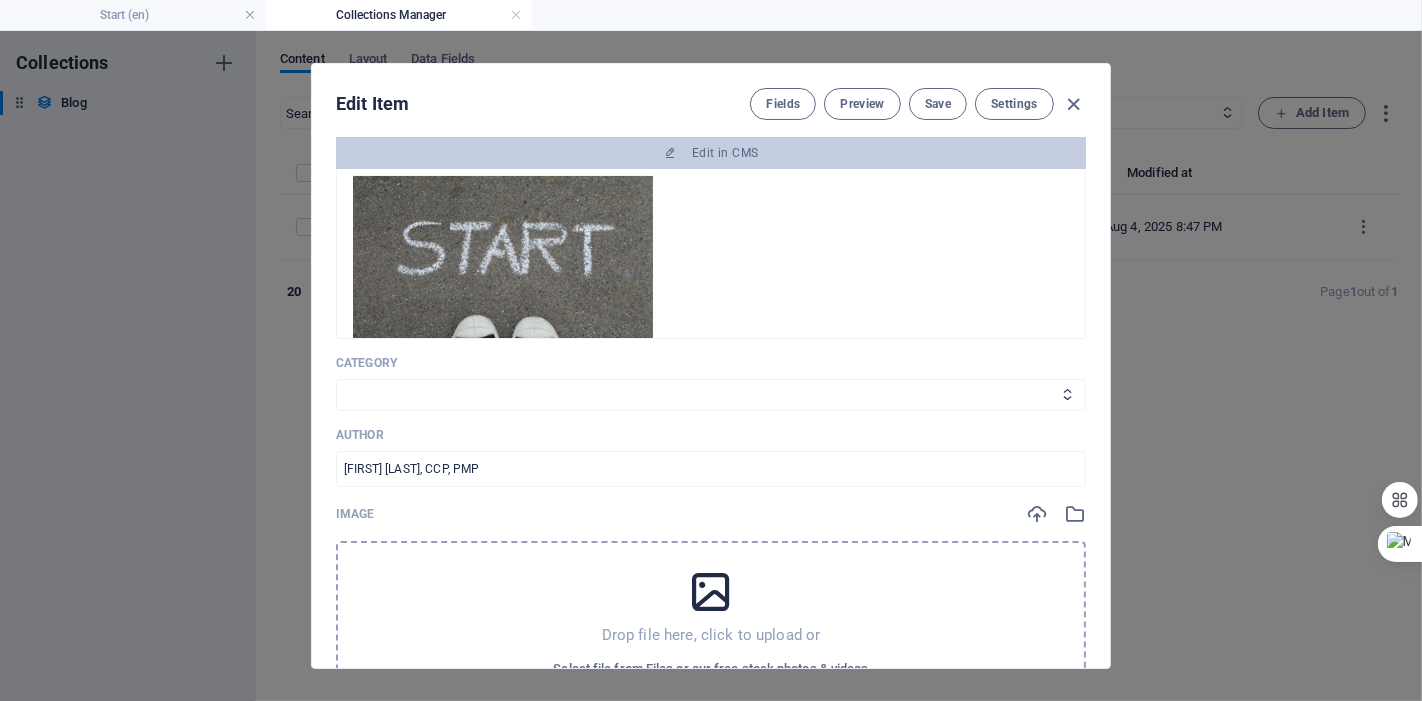 scroll, scrollTop: 303, scrollLeft: 0, axis: vertical 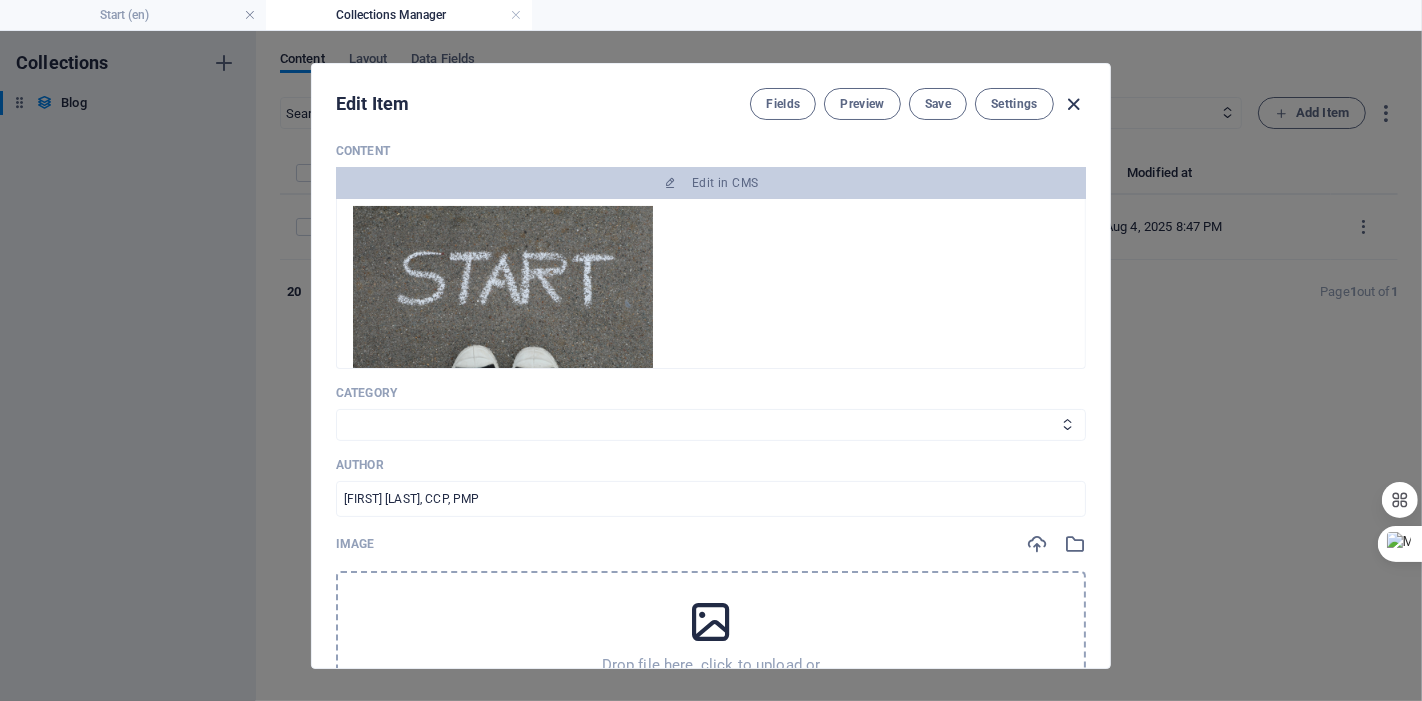 click at bounding box center (1074, 104) 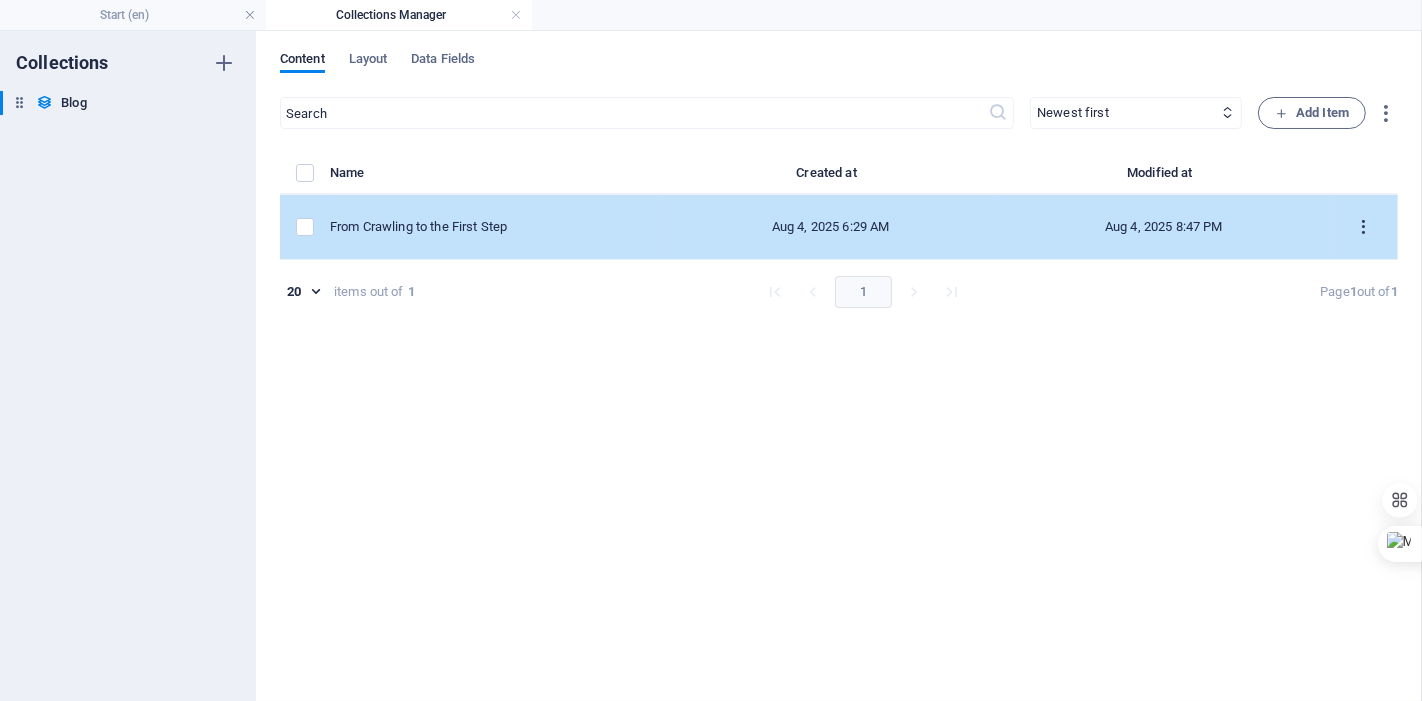 click at bounding box center [1364, 227] 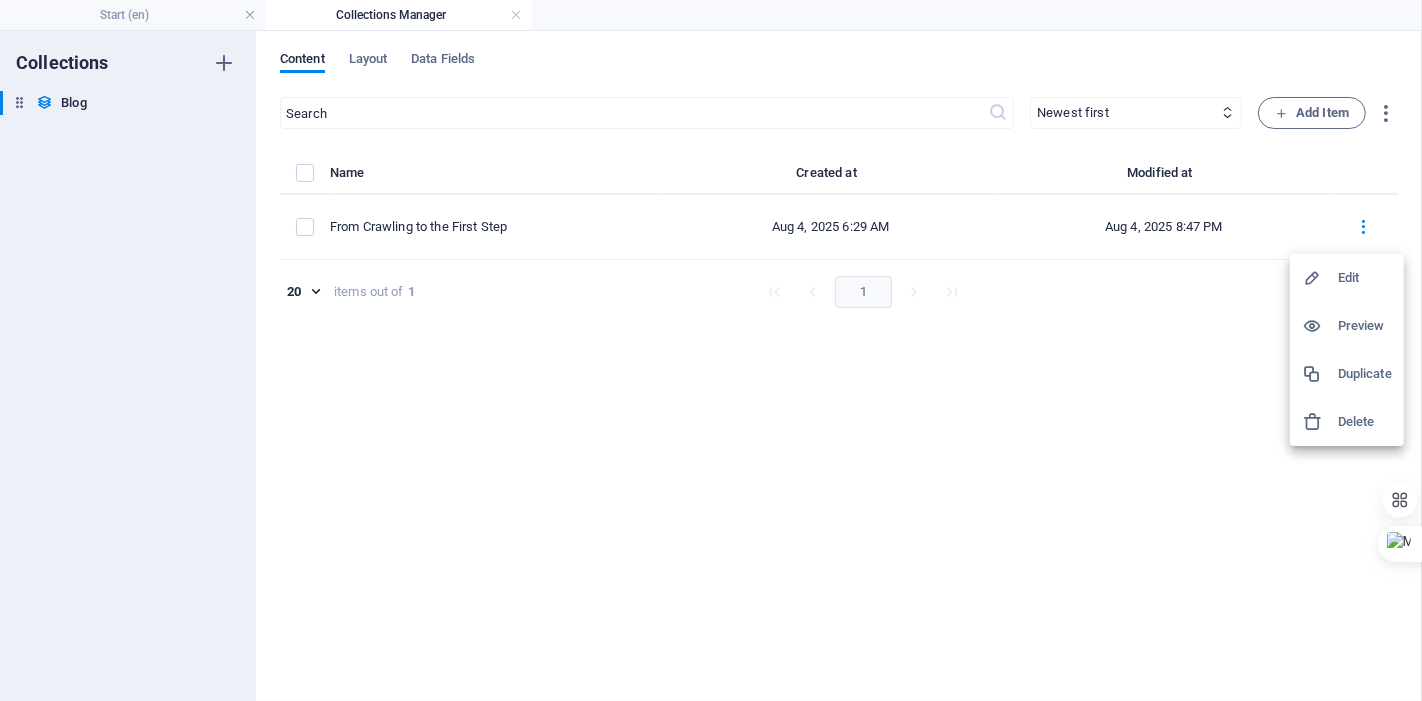 click on "Edit" at bounding box center [1365, 278] 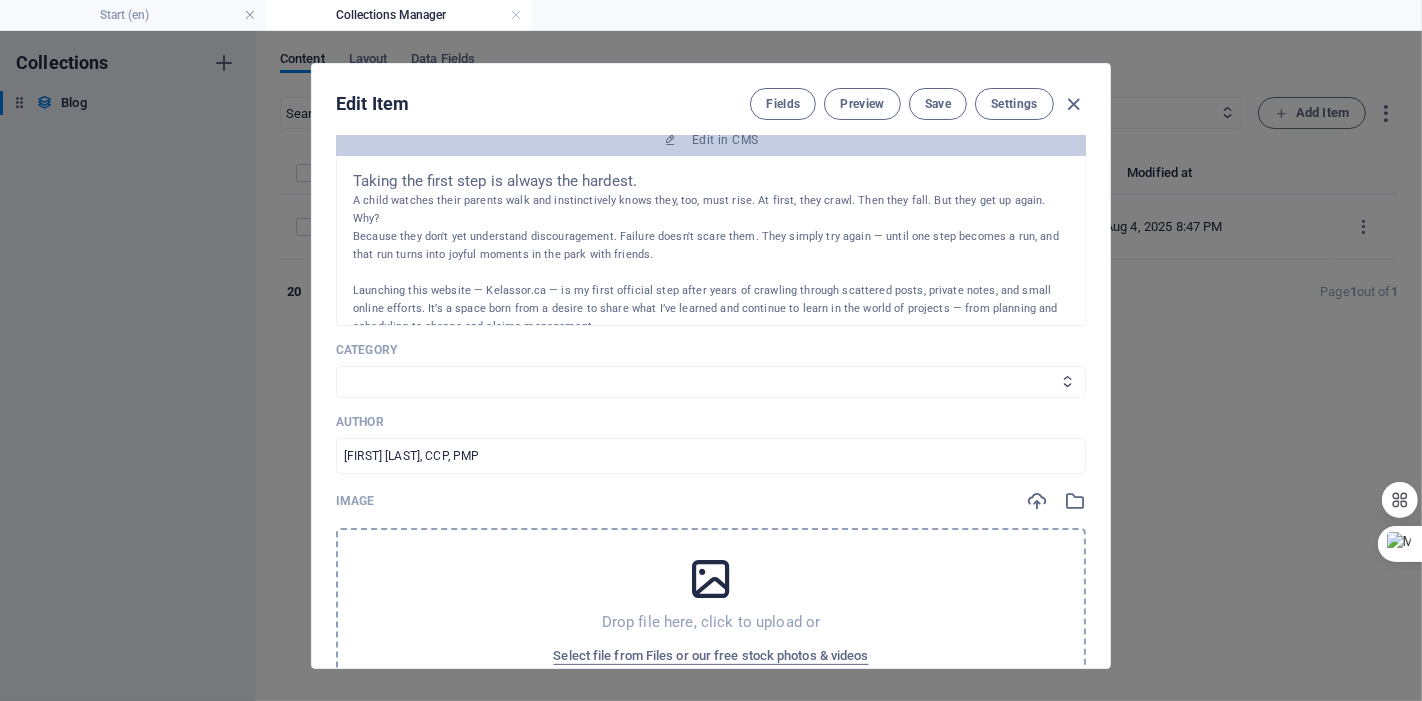 scroll, scrollTop: 235, scrollLeft: 0, axis: vertical 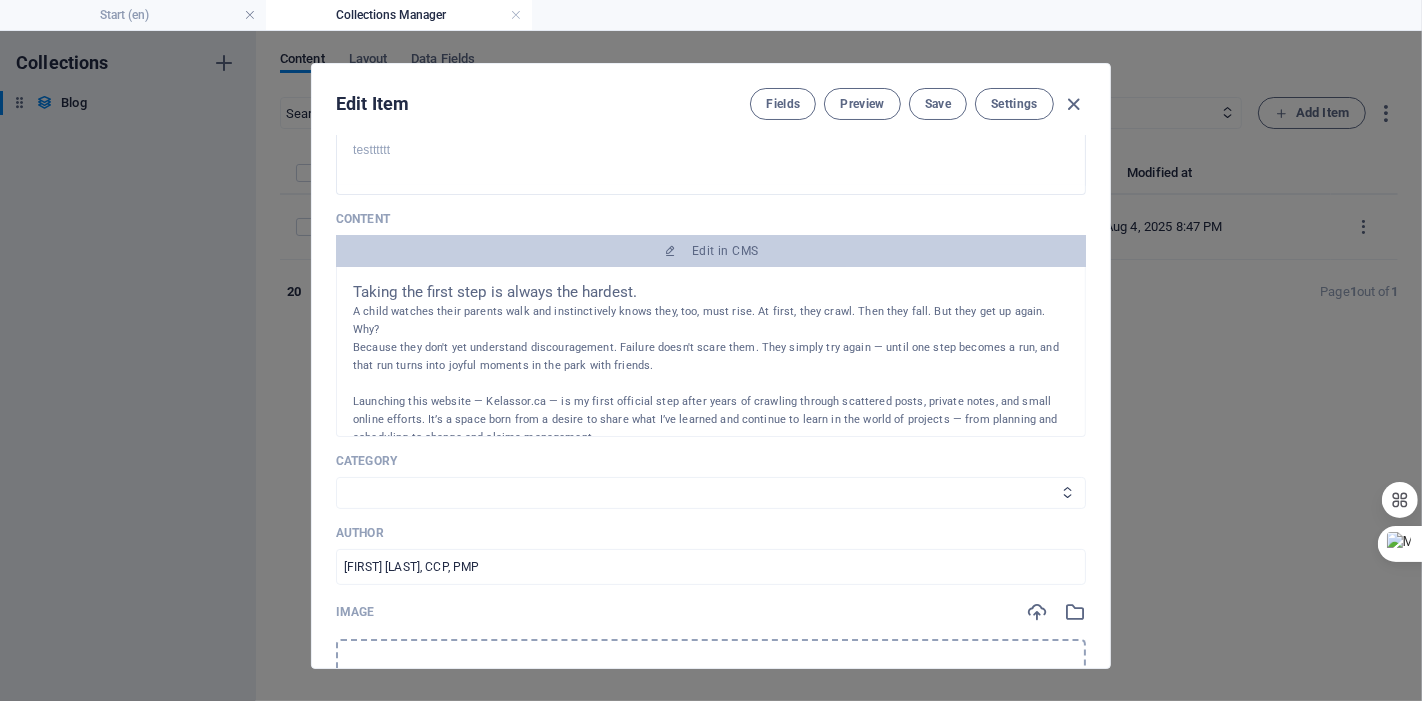 click on "GENERAL TRAINING" at bounding box center [711, 493] 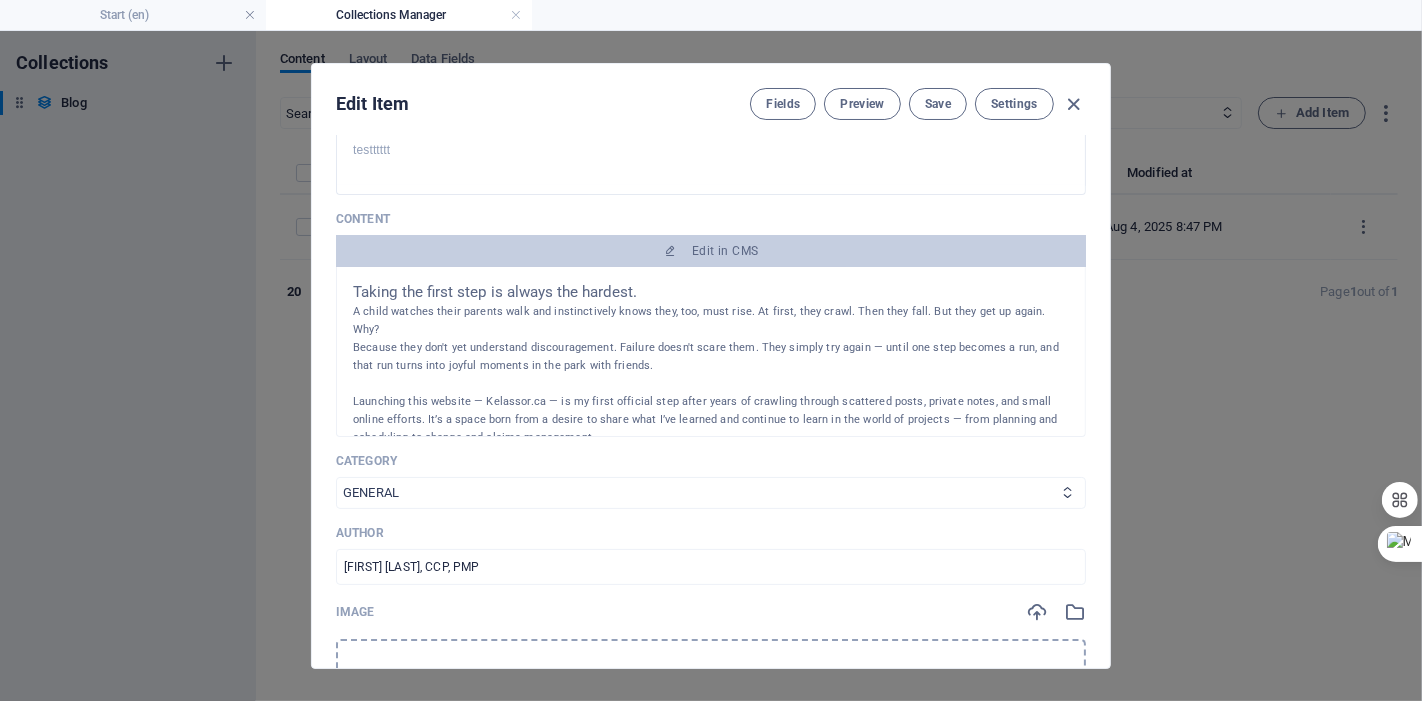 click on "GENERAL TRAINING" at bounding box center (711, 493) 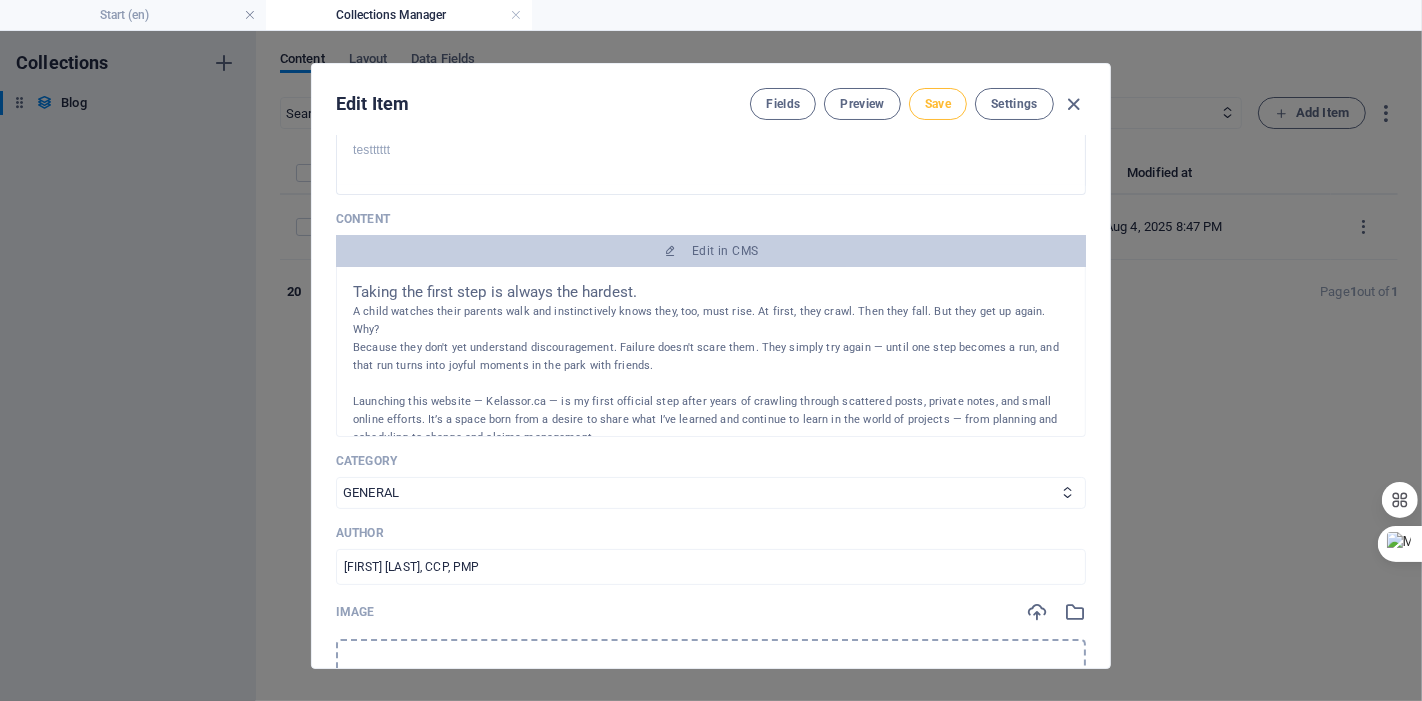 click on "Save" at bounding box center (938, 104) 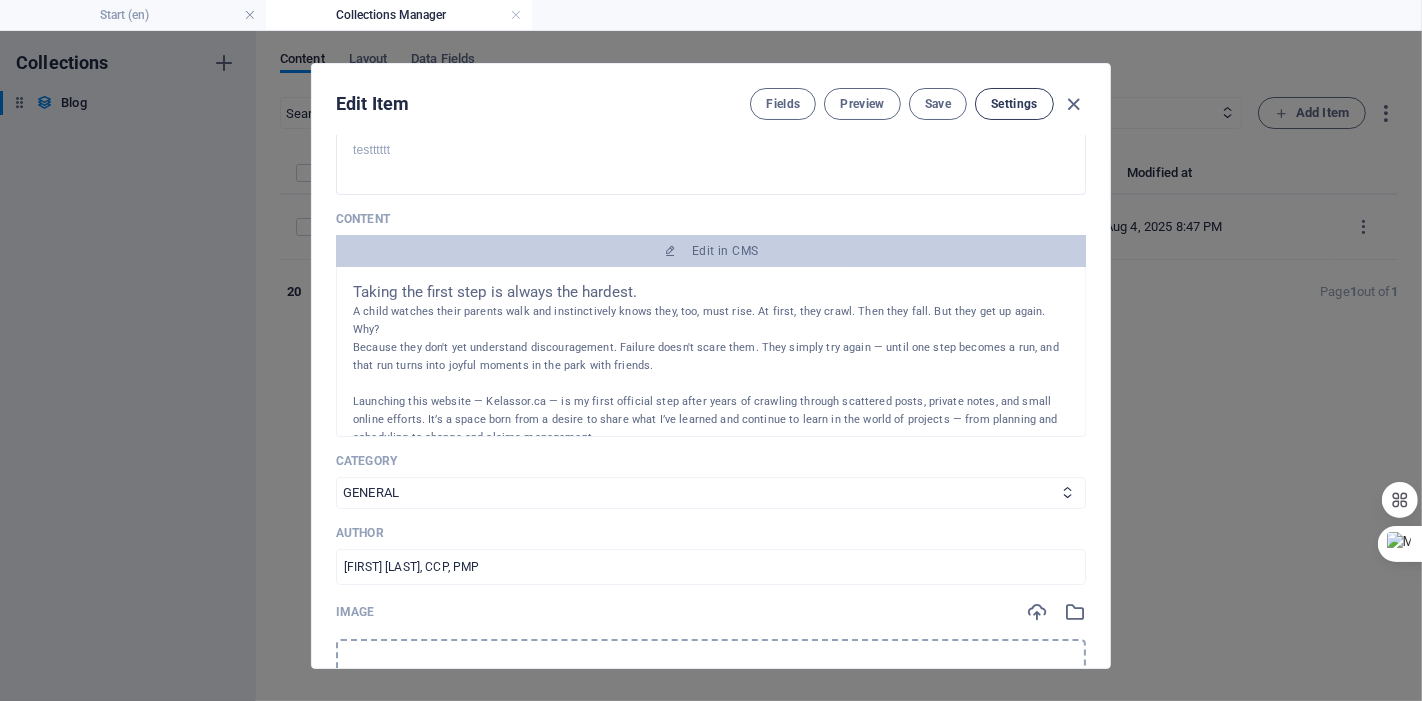 click on "Settings" at bounding box center [1014, 104] 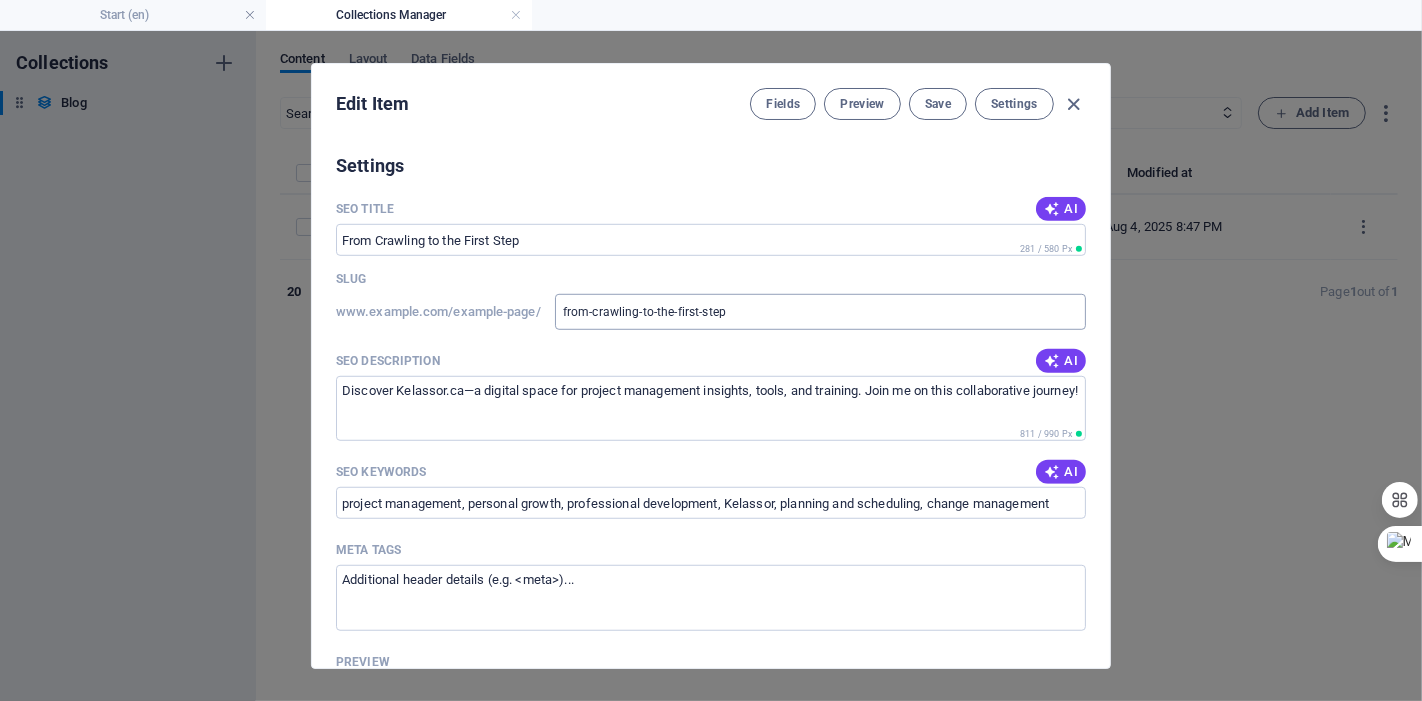 scroll, scrollTop: 1177, scrollLeft: 0, axis: vertical 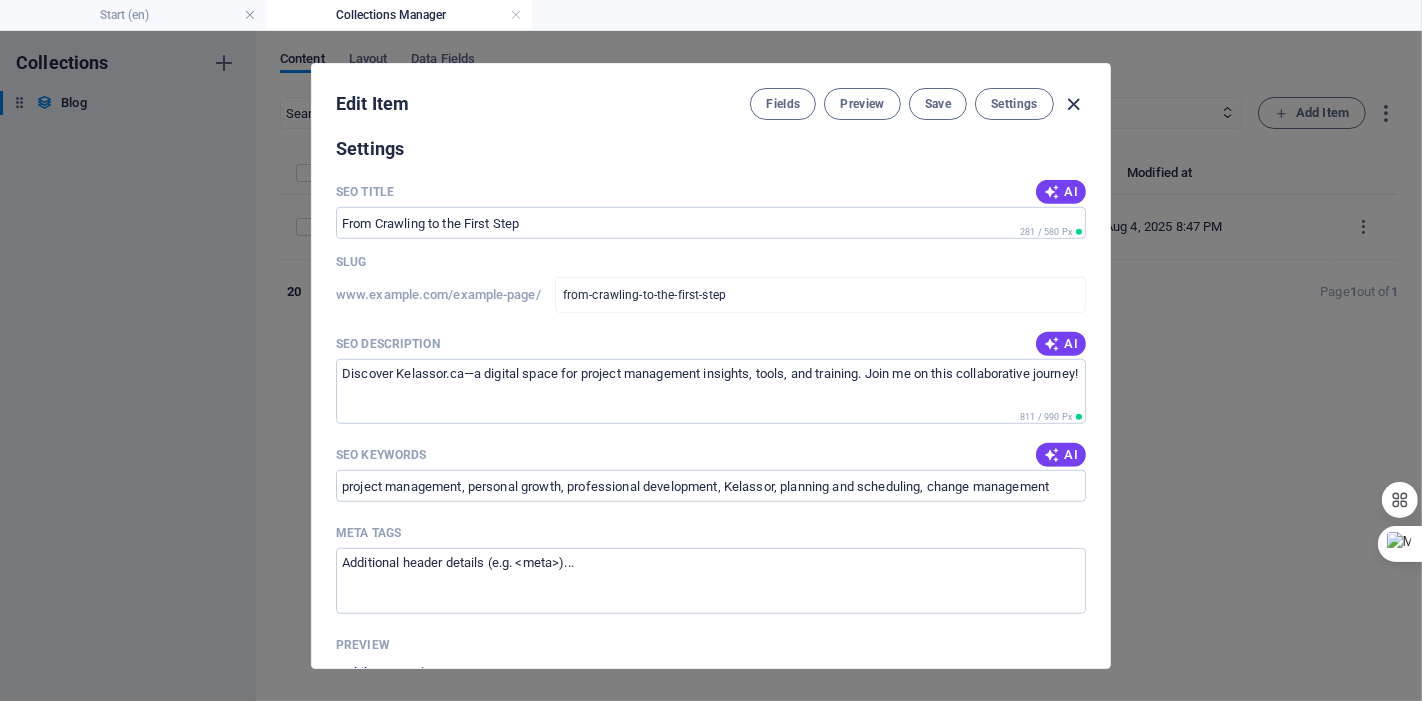 click at bounding box center [1074, 104] 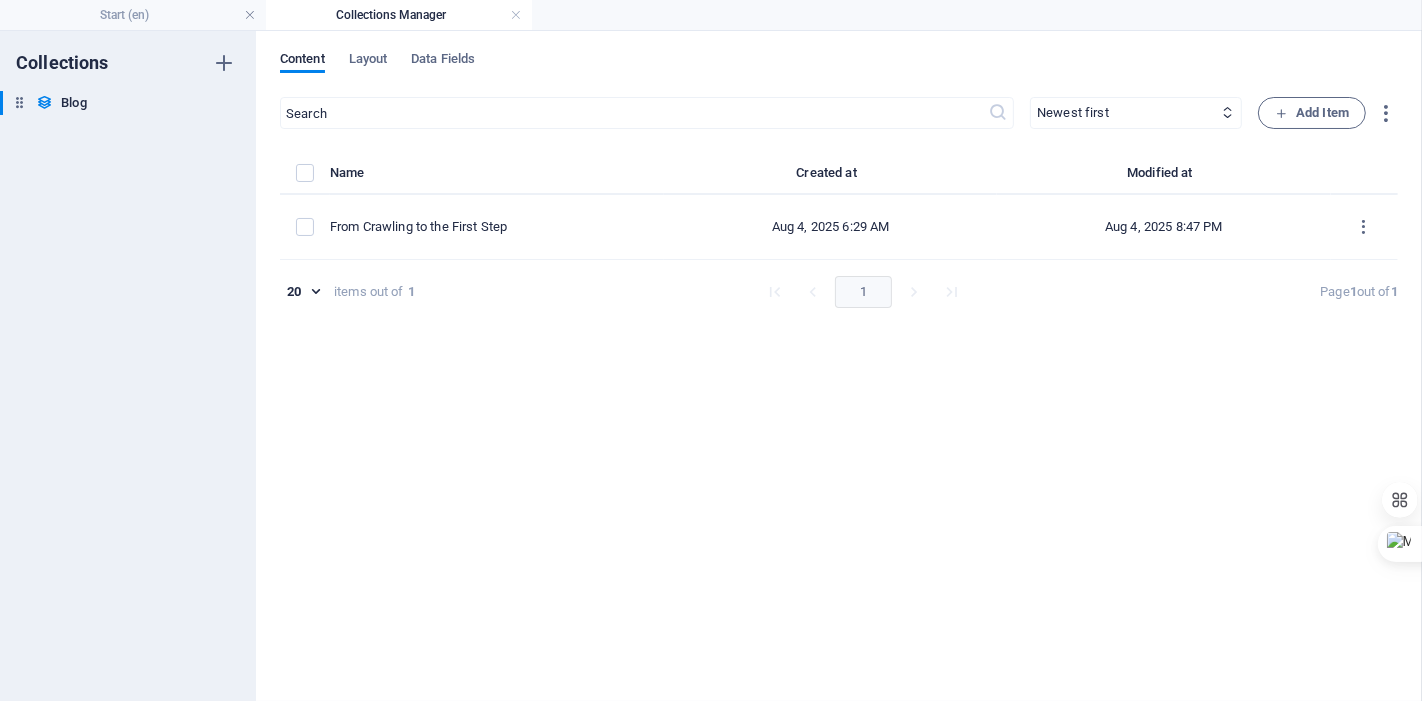 scroll, scrollTop: 1057, scrollLeft: 0, axis: vertical 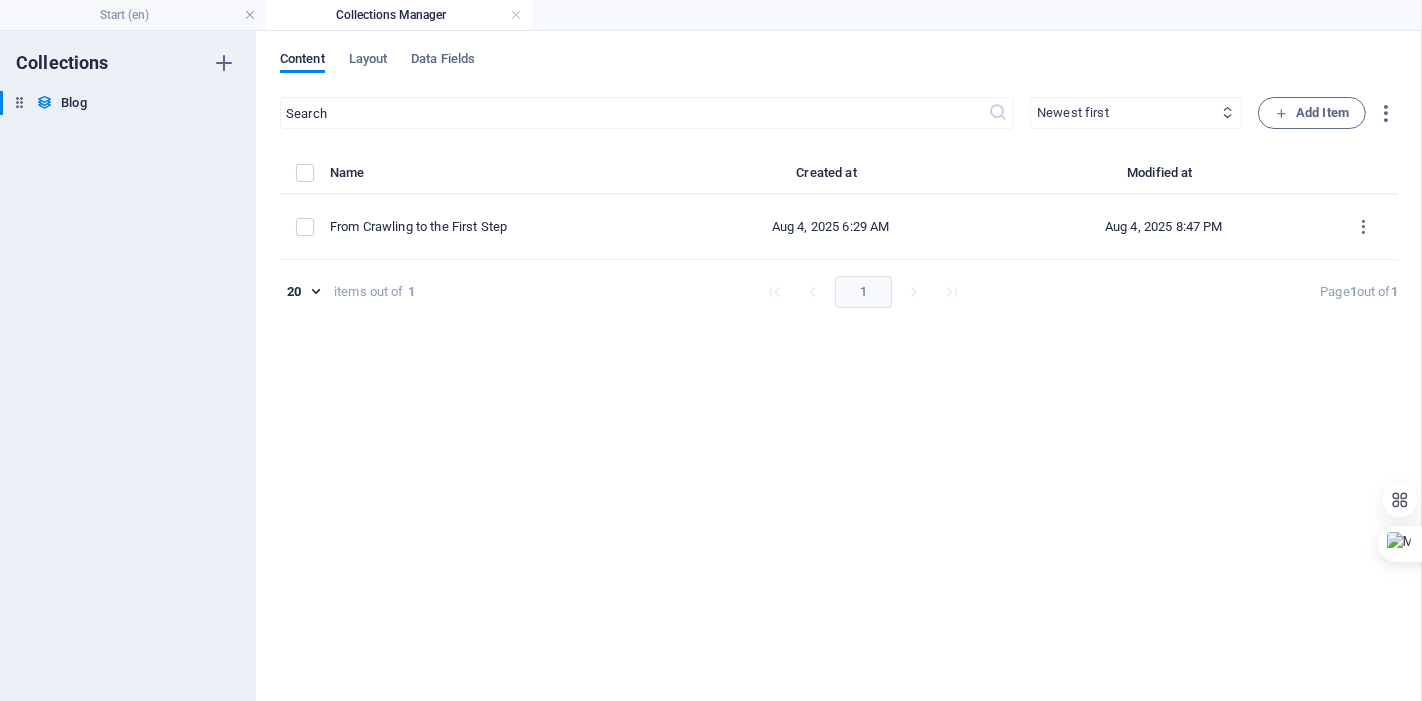 click on "Newest first Oldest first Last modified Name (ascending) Name (descending) Slug (ascending) Slug (descending) CATEGORY (ascending) CATEGORY (descending) Author (ascending) Author (descending) Publishing Date (ascending) Publishing Date (descending) Status (ascending) Status (descending)" at bounding box center (1136, 113) 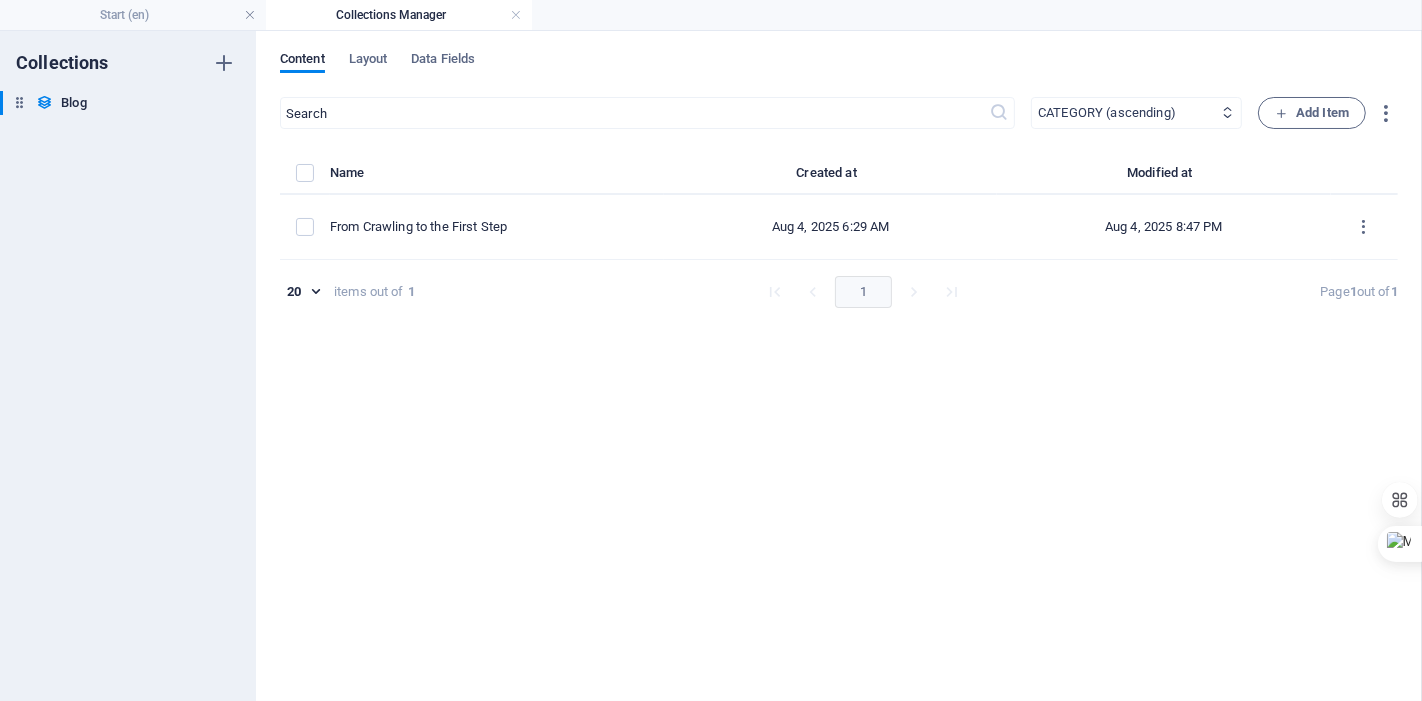 click on "Newest first Oldest first Last modified Name (ascending) Name (descending) Slug (ascending) Slug (descending) CATEGORY (ascending) CATEGORY (descending) Author (ascending) Author (descending) Publishing Date (ascending) Publishing Date (descending) Status (ascending) Status (descending)" at bounding box center [1136, 113] 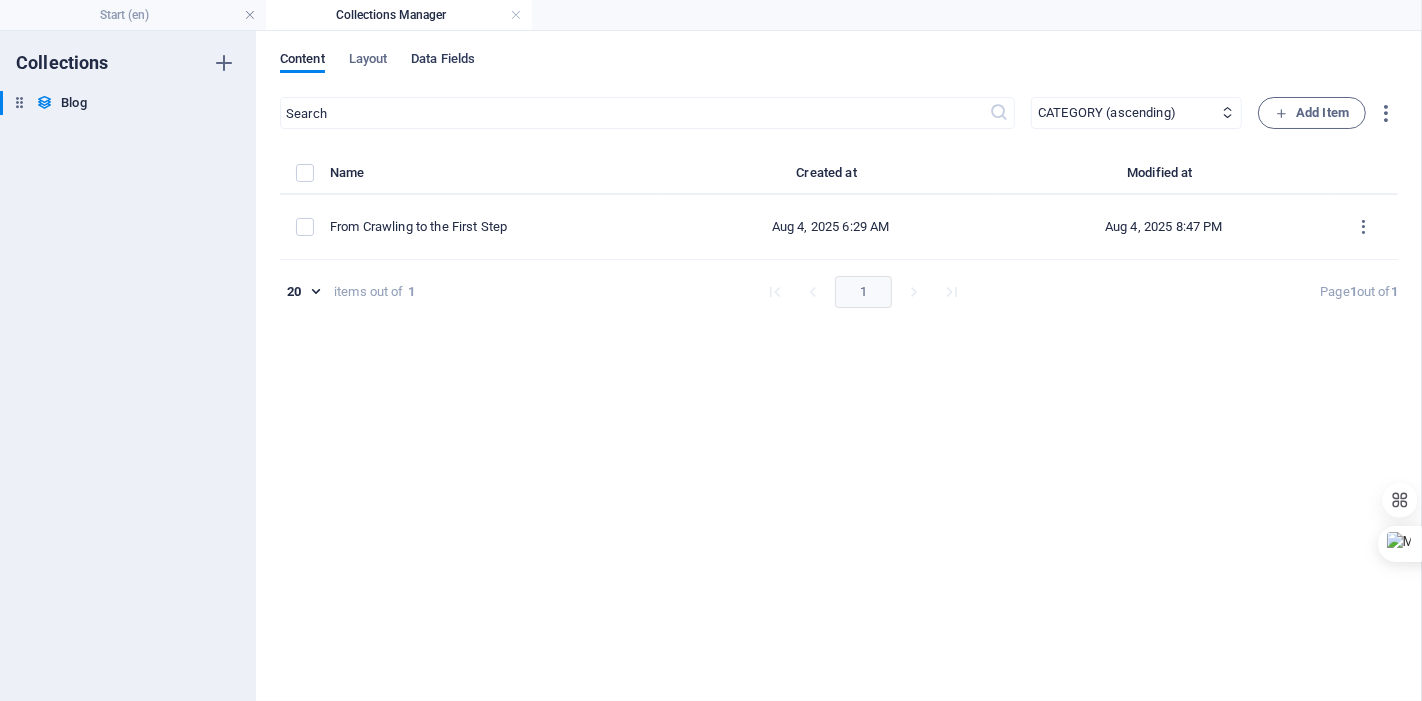 click on "Data Fields" at bounding box center [443, 61] 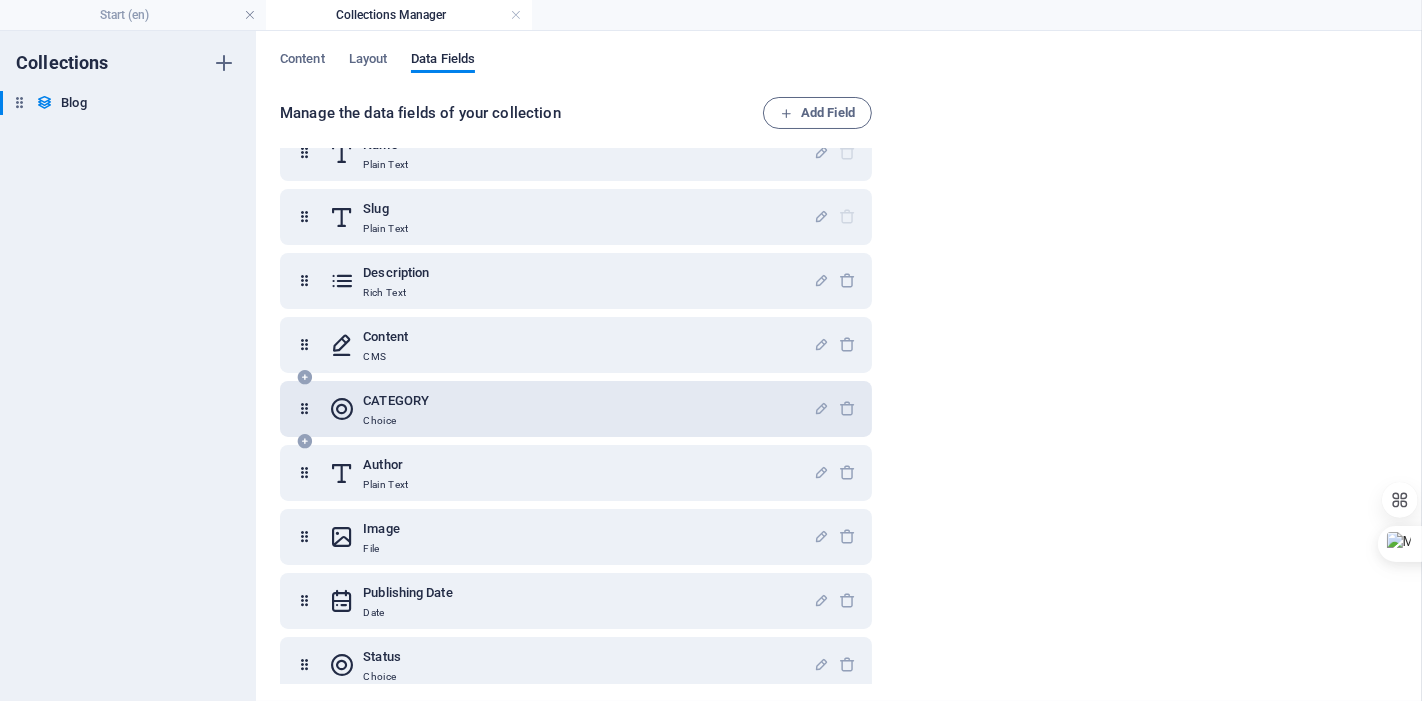 scroll, scrollTop: 51, scrollLeft: 0, axis: vertical 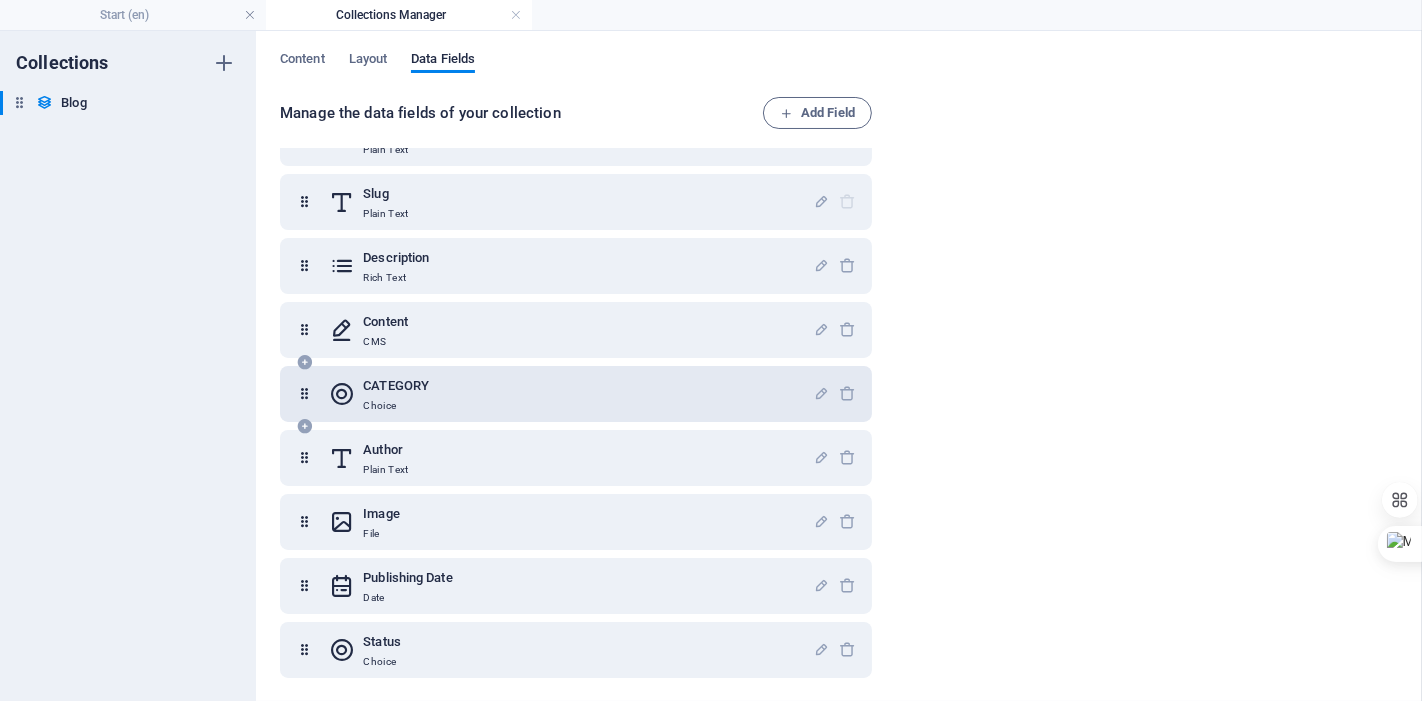 click on "CATEGORY Choice" at bounding box center [571, 394] 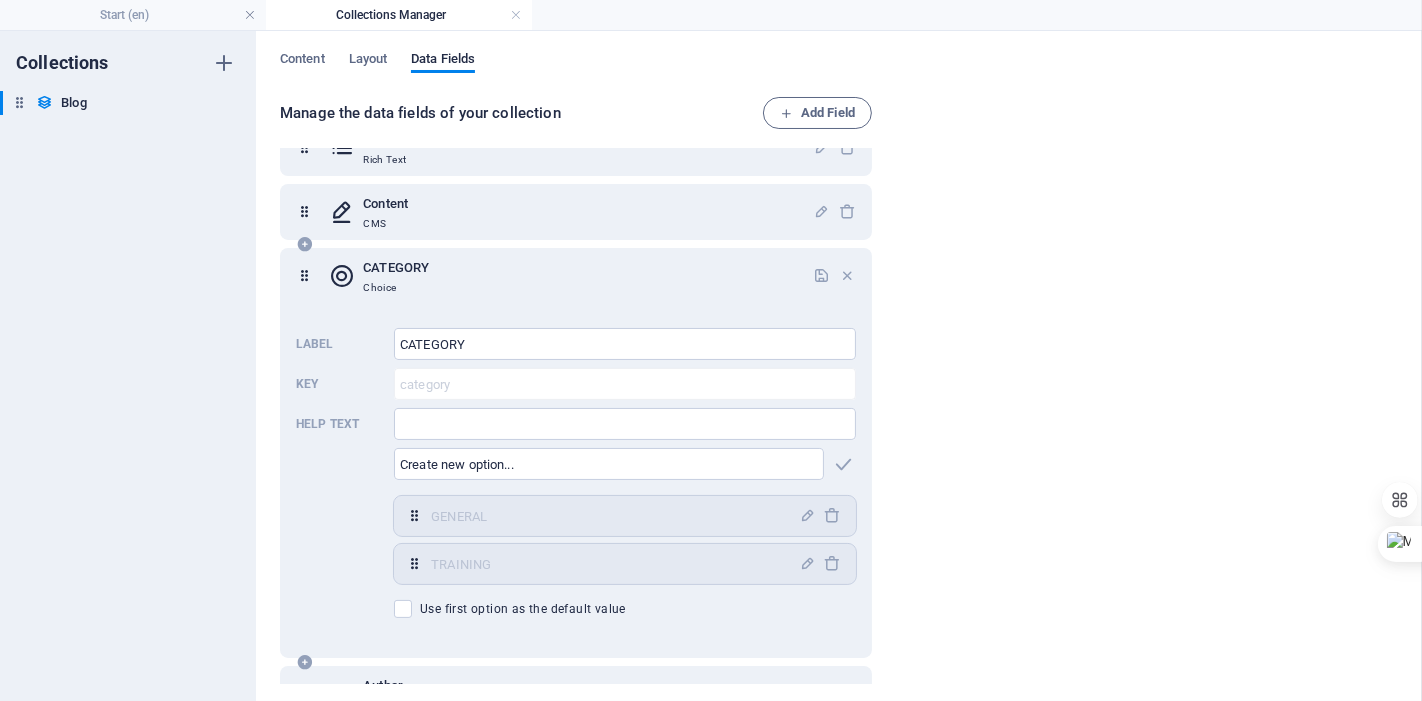scroll, scrollTop: 274, scrollLeft: 0, axis: vertical 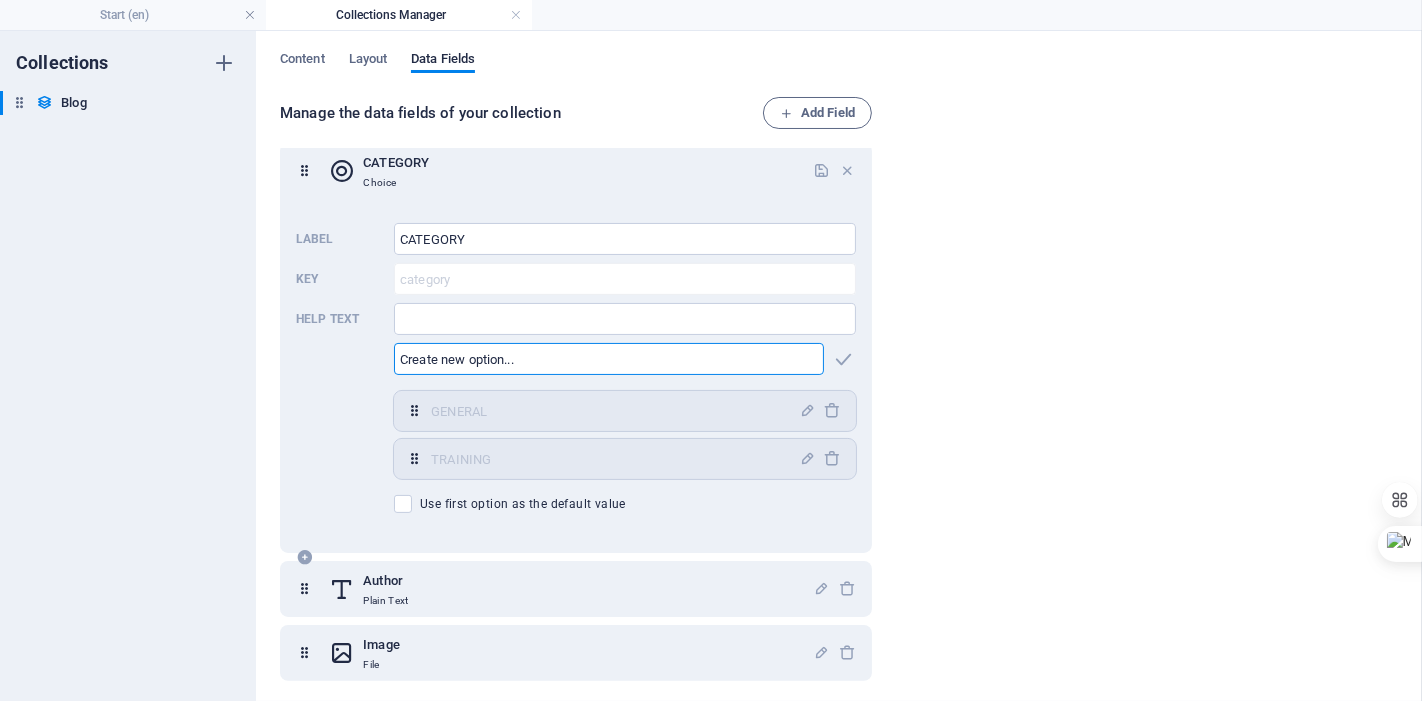 click at bounding box center (609, 359) 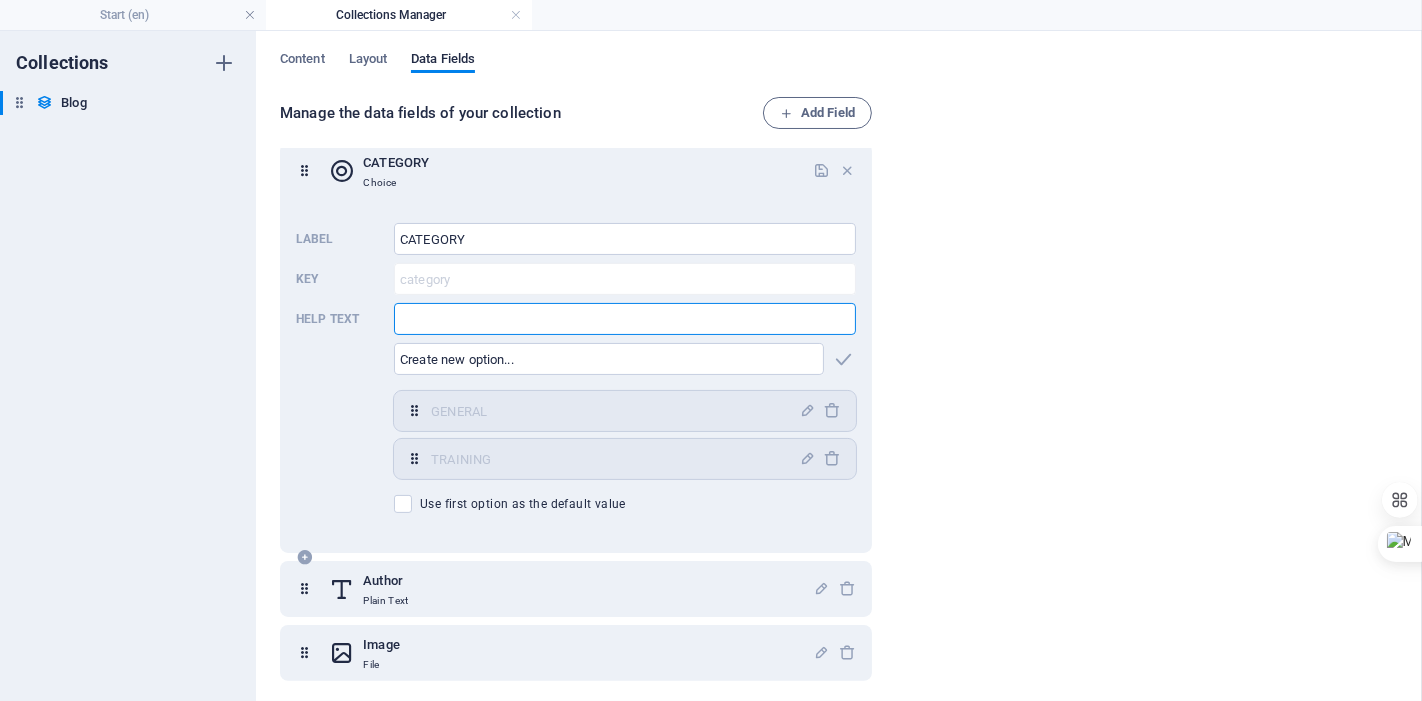 click at bounding box center (625, 319) 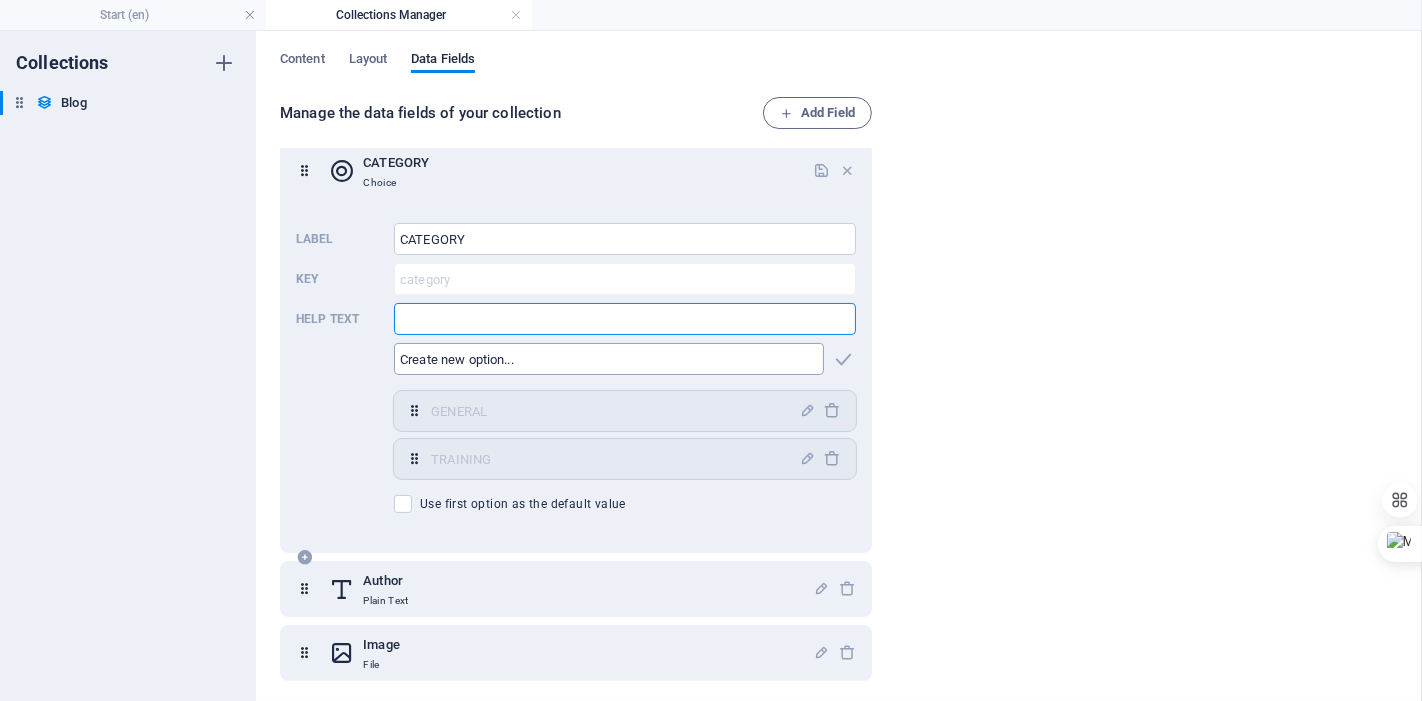 click at bounding box center (609, 359) 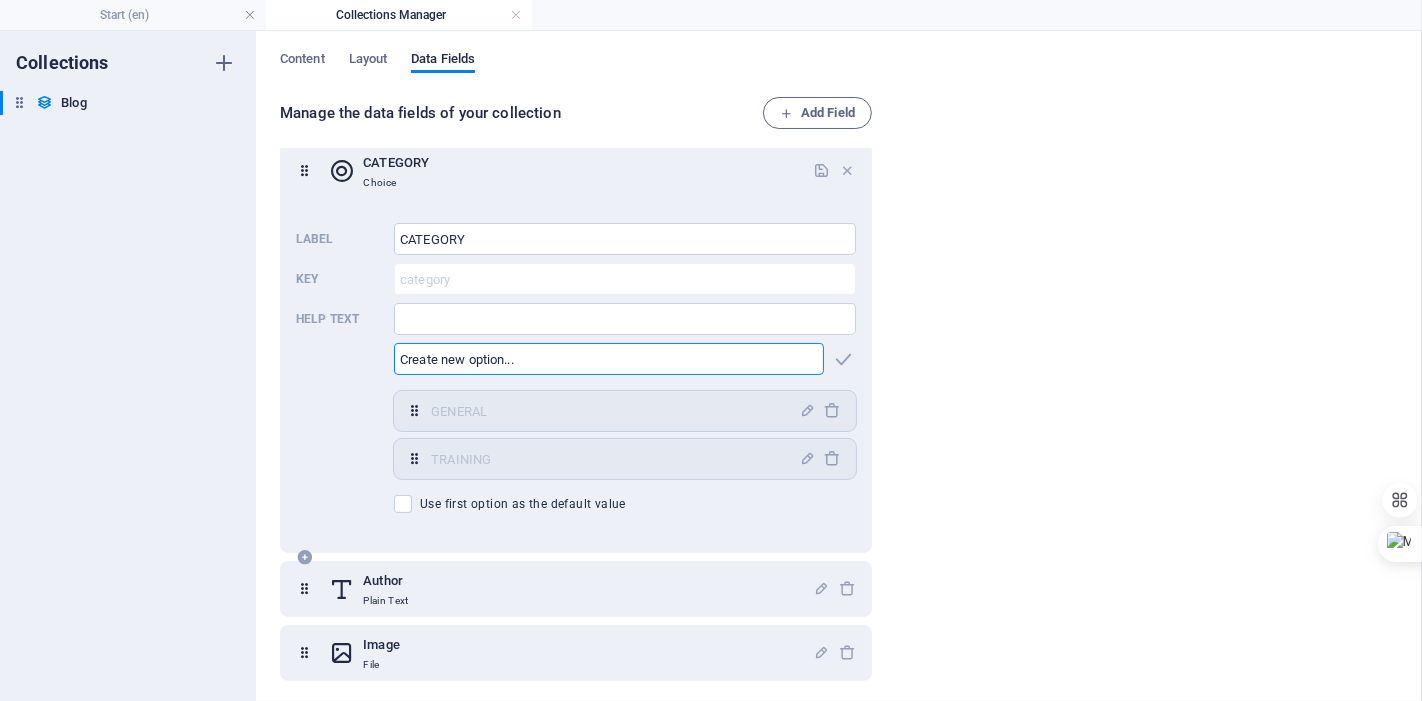 click at bounding box center (609, 359) 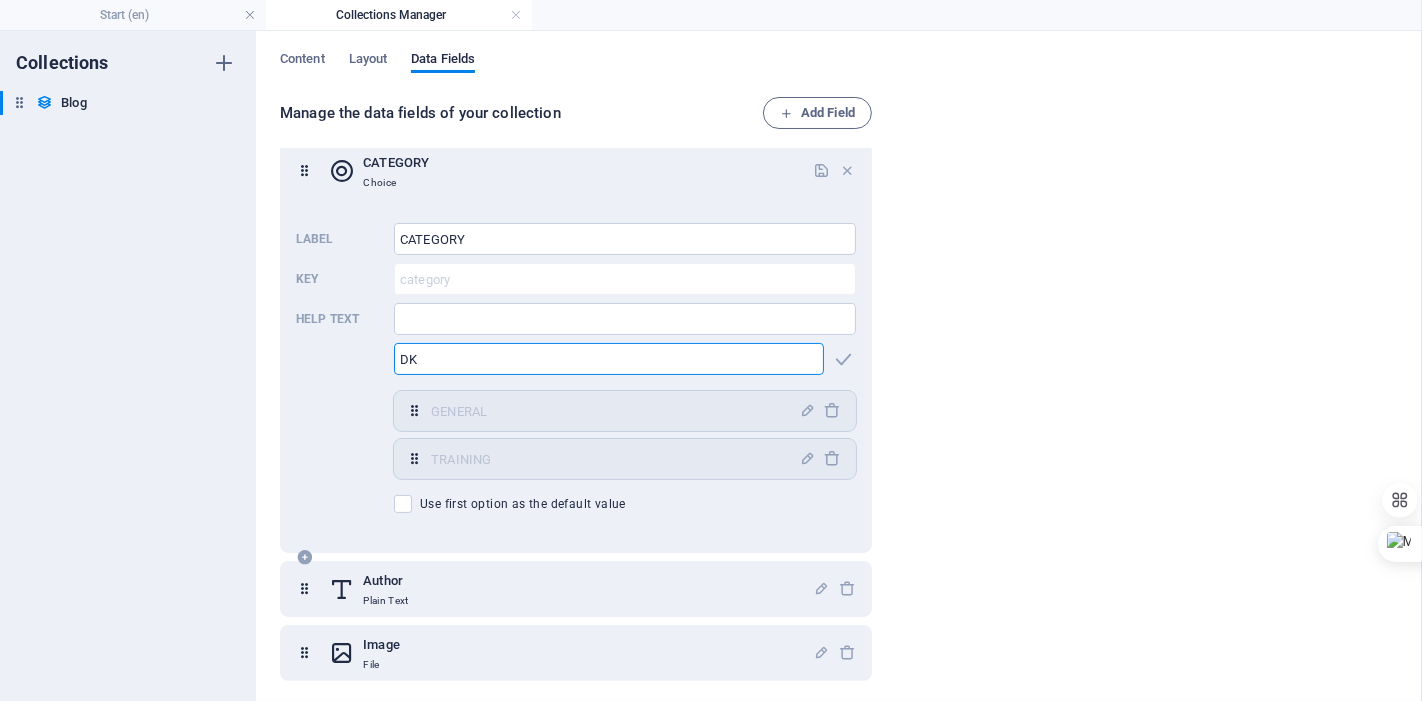 type on "D" 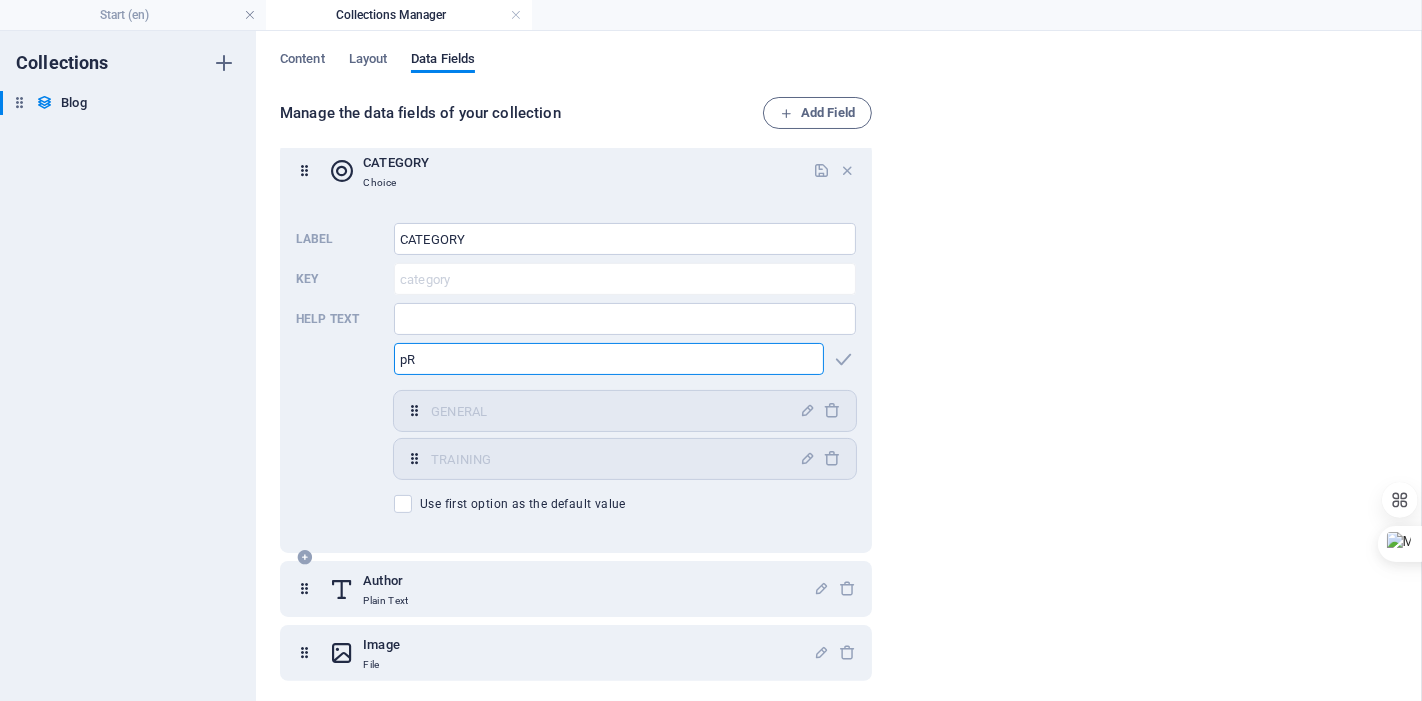 type on "p" 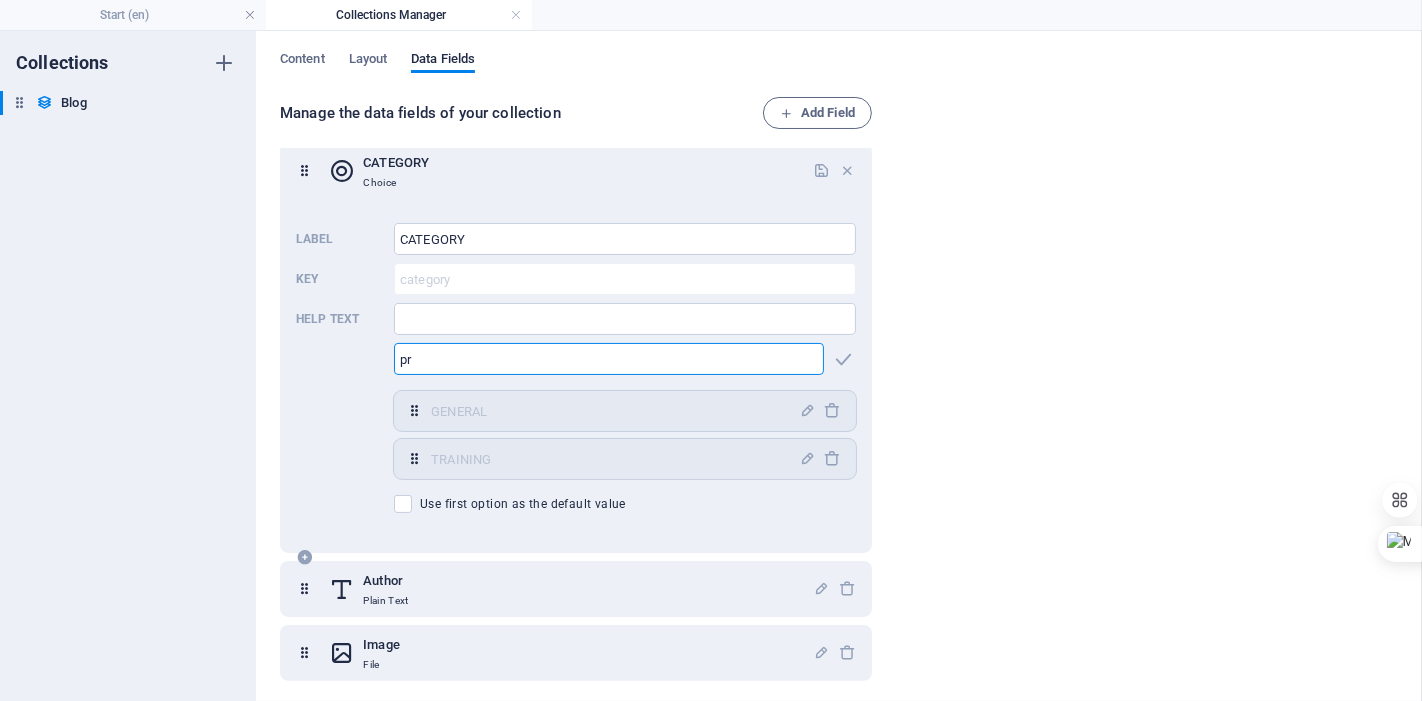 type on "p" 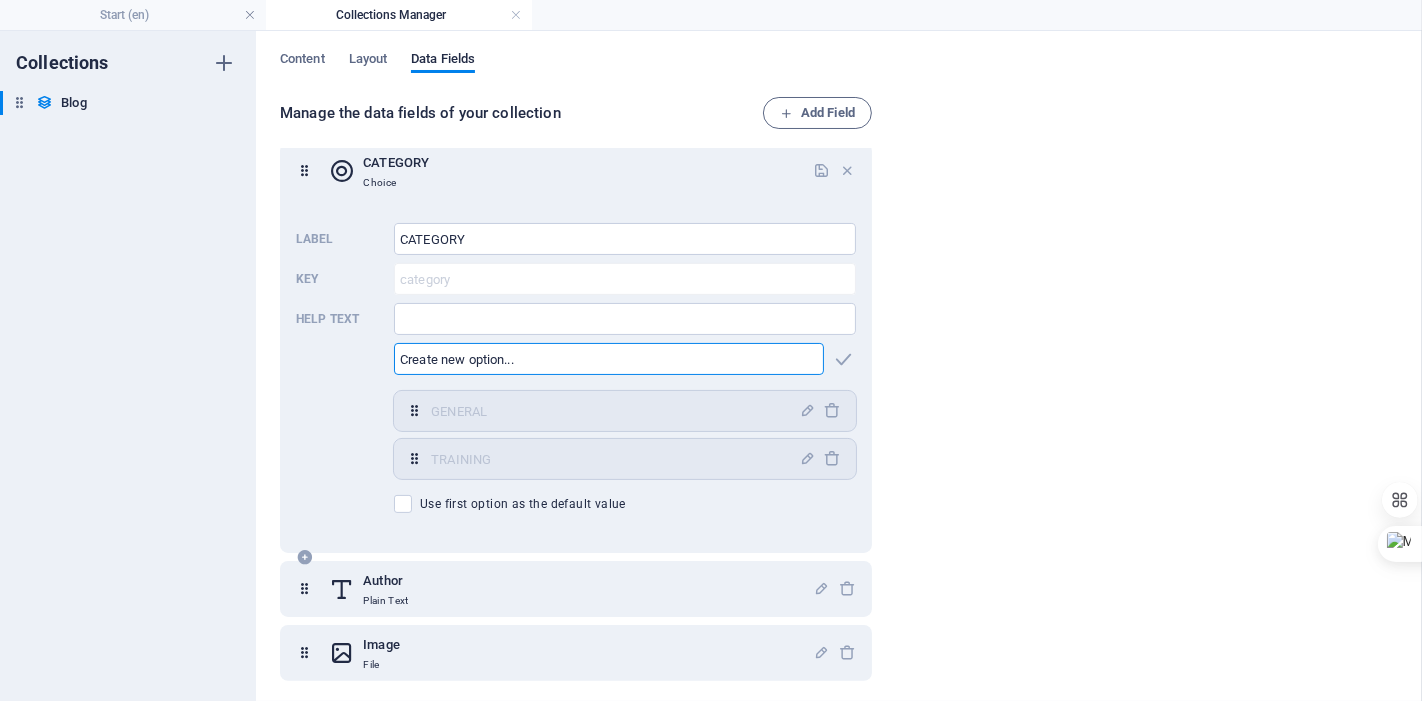 type on "P" 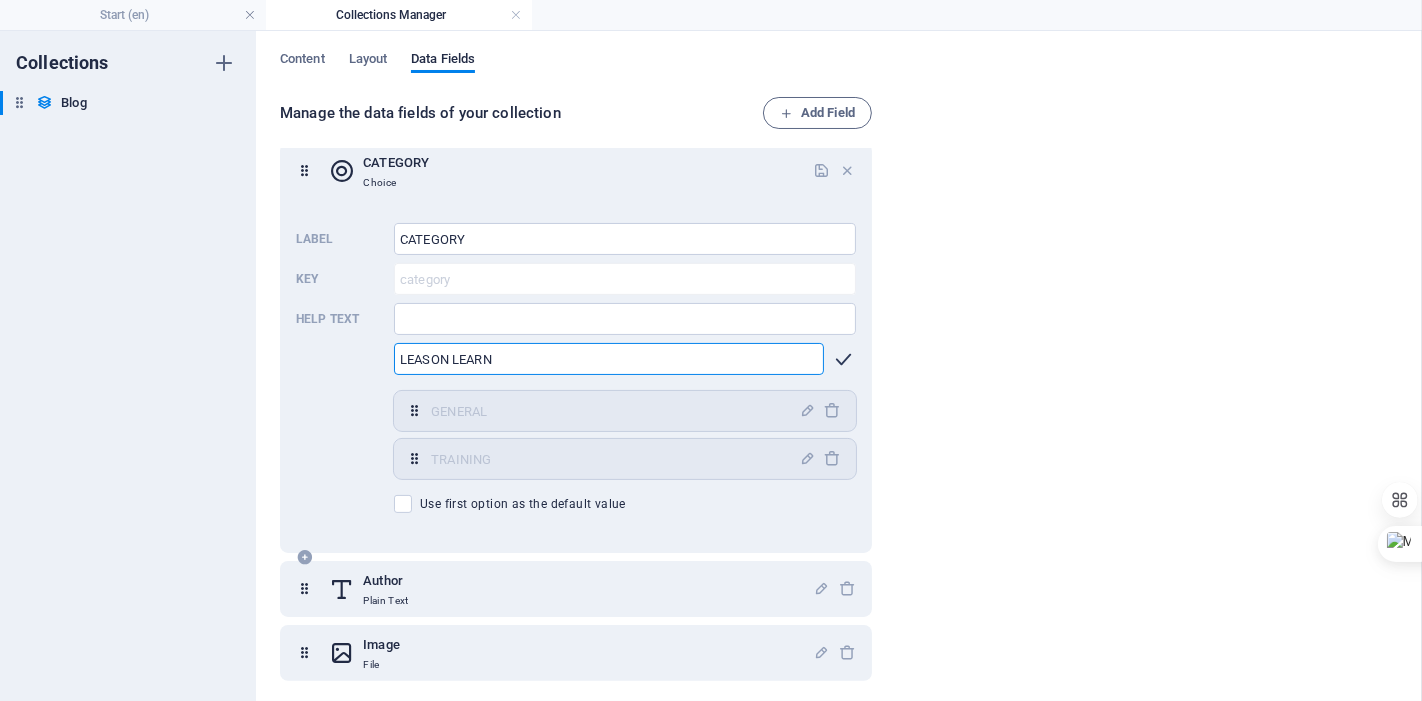 type on "LEASON LEARN" 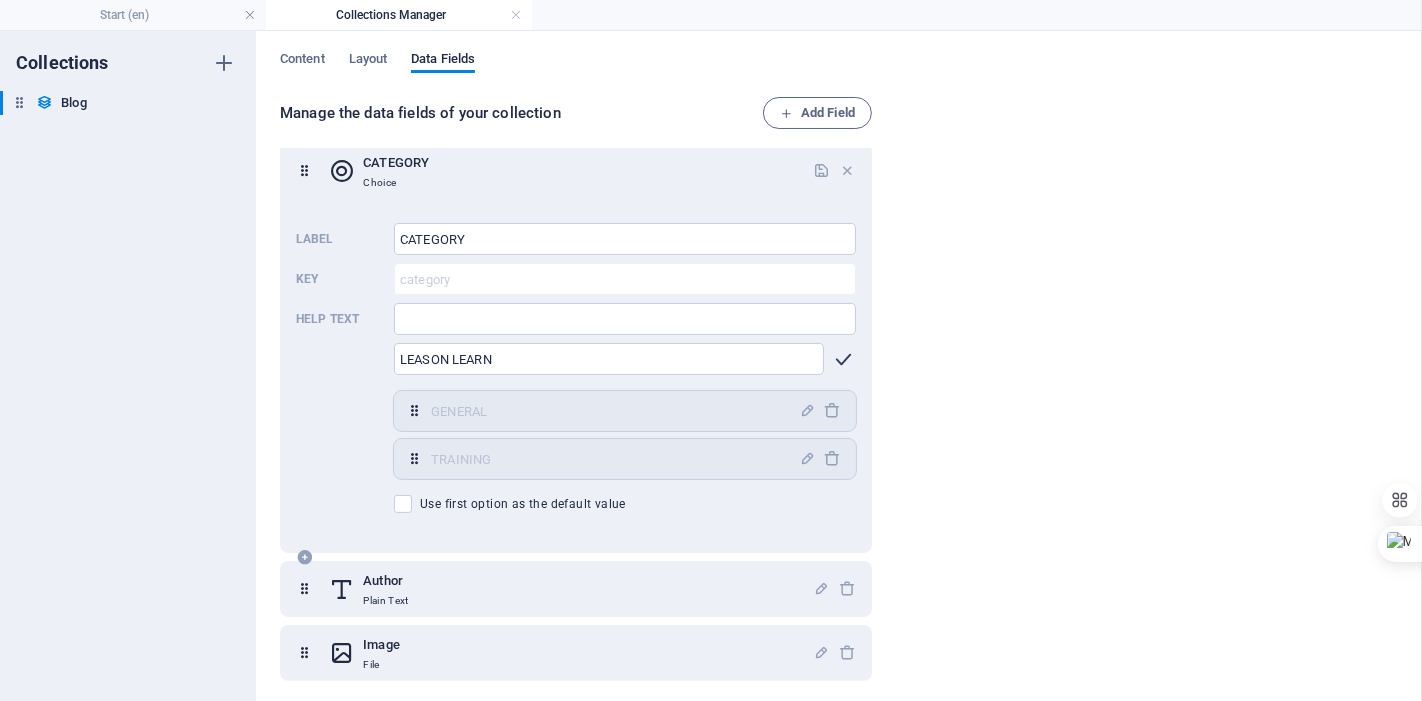 click at bounding box center (844, 359) 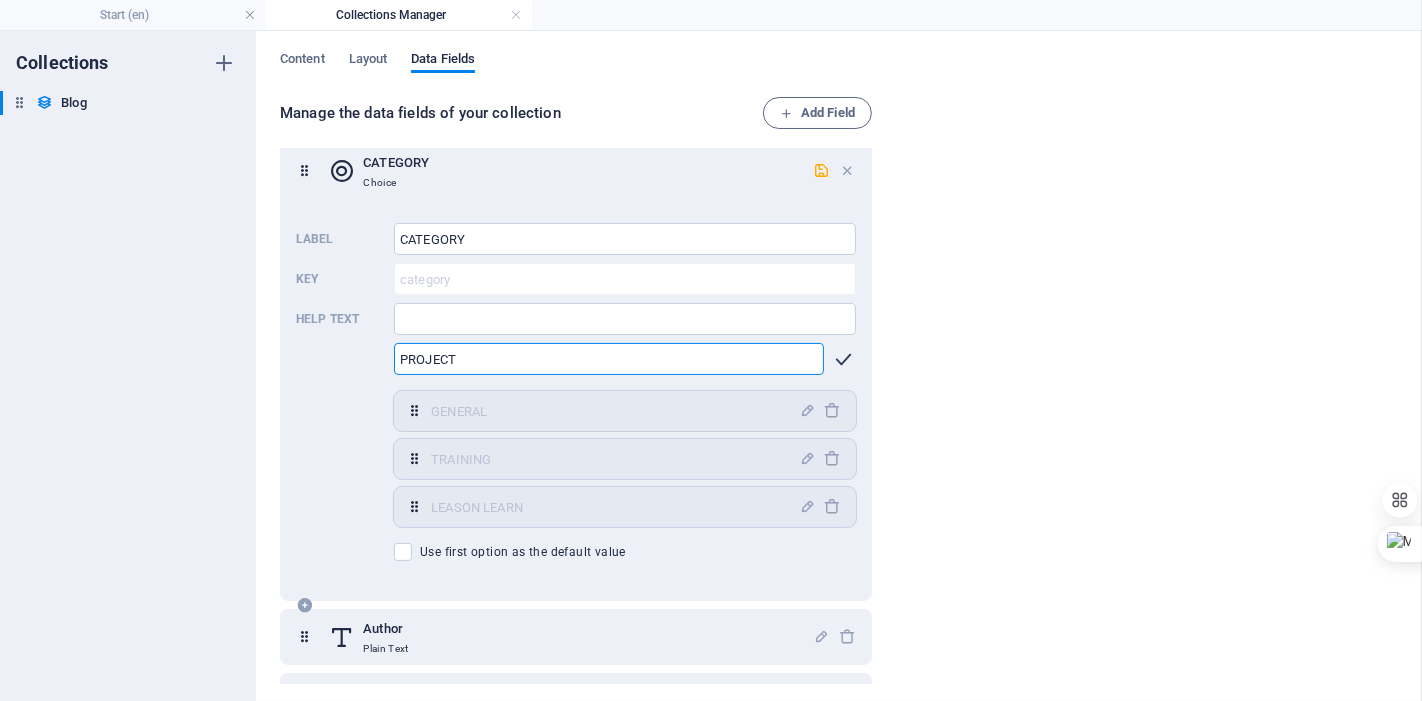 type on "PROJECT" 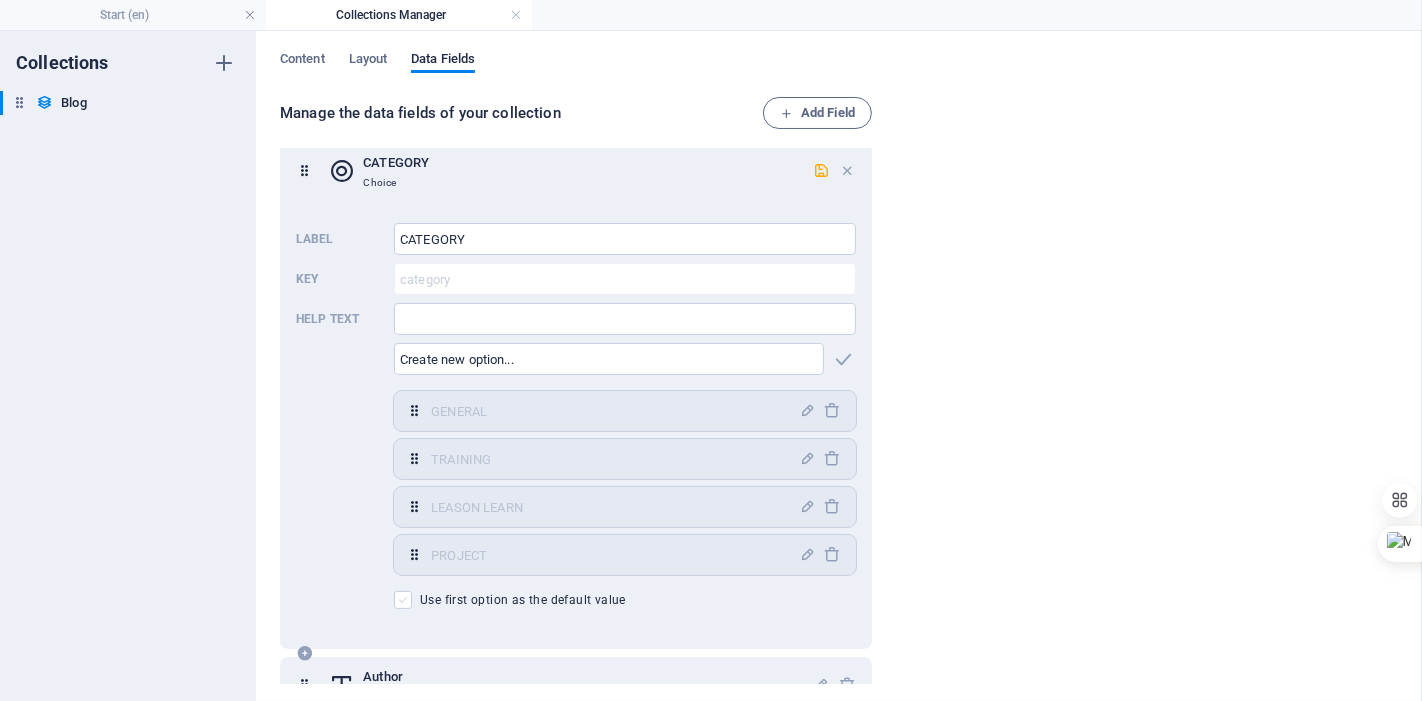 click at bounding box center [403, 600] 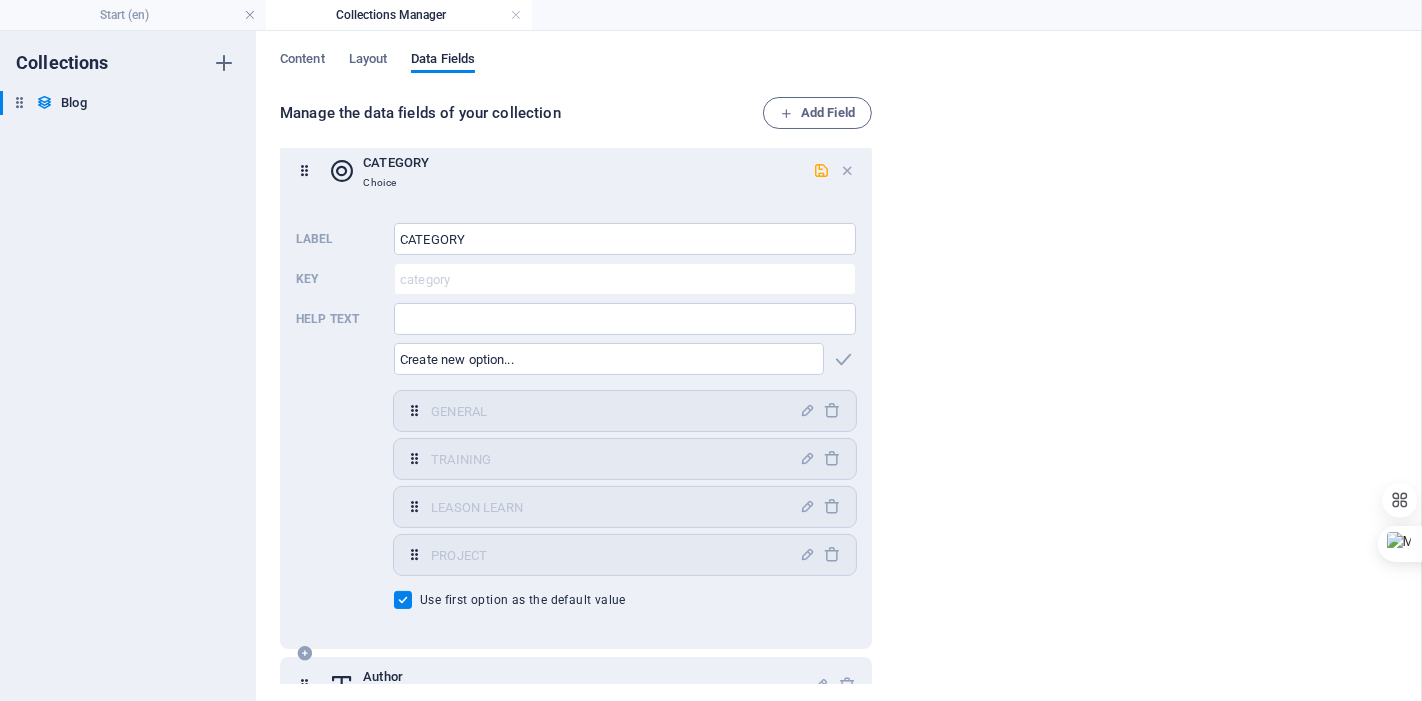 click on "GENERAL ​" at bounding box center [625, 411] 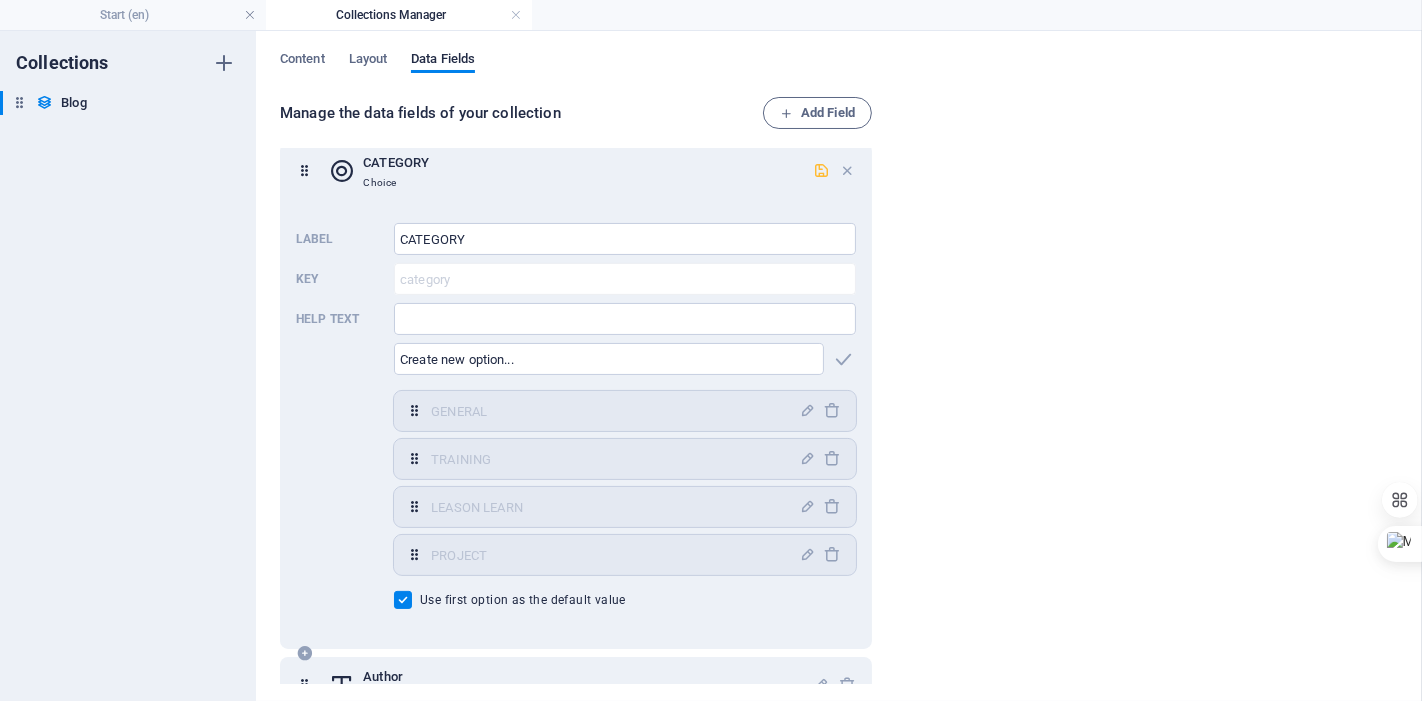 click at bounding box center [821, 170] 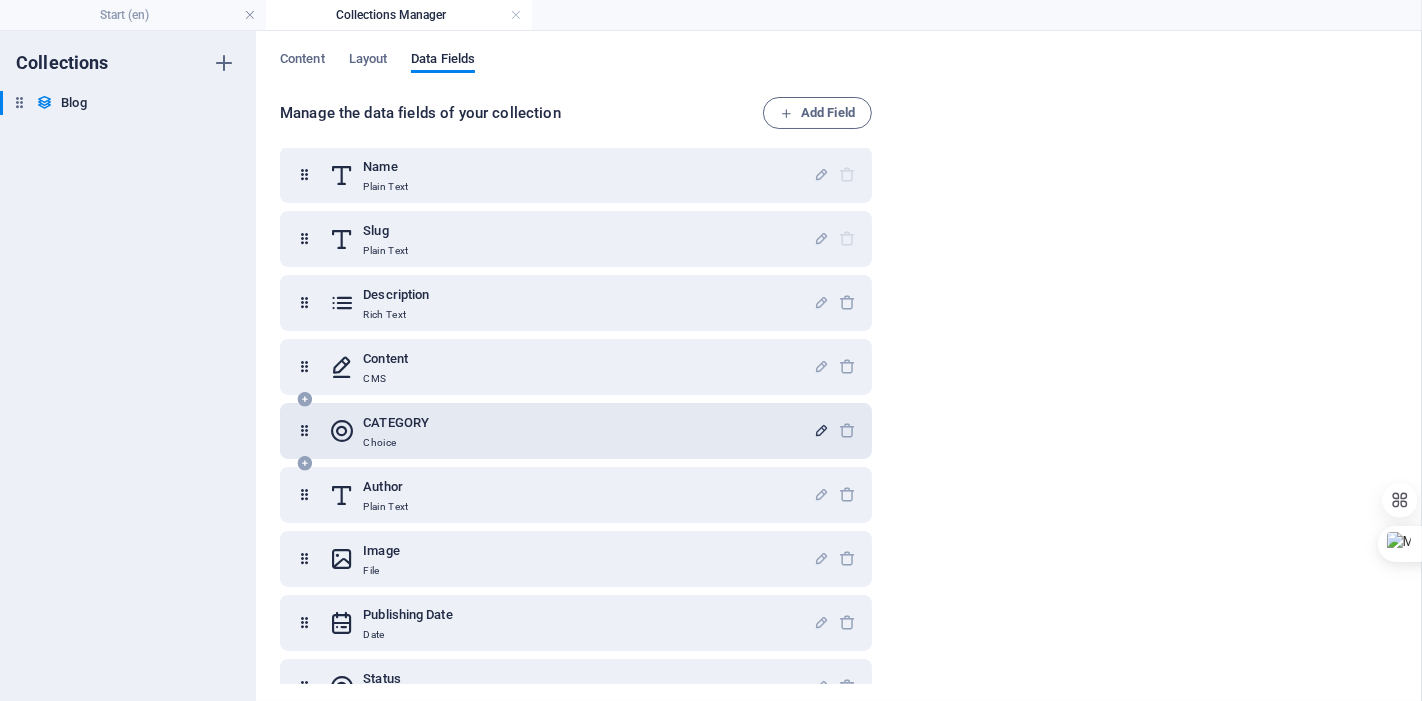 scroll, scrollTop: 0, scrollLeft: 0, axis: both 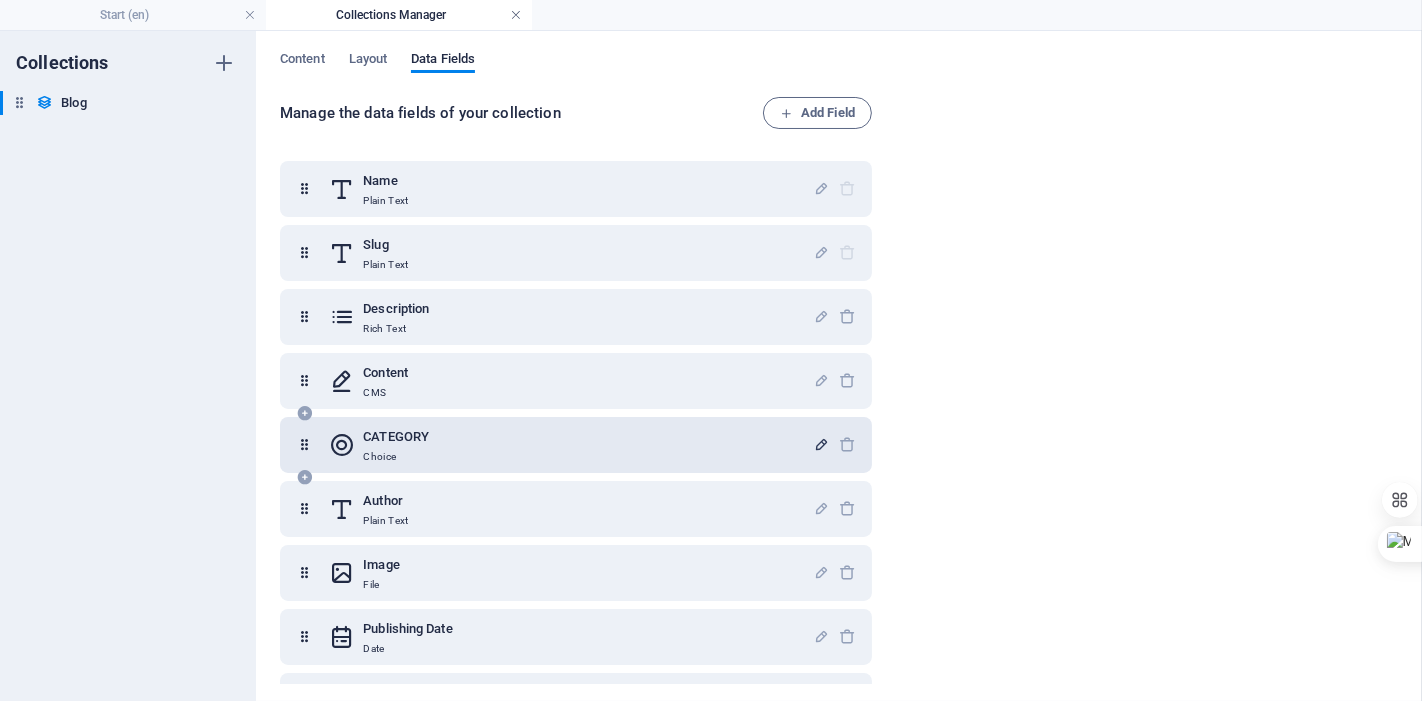 click at bounding box center [516, 15] 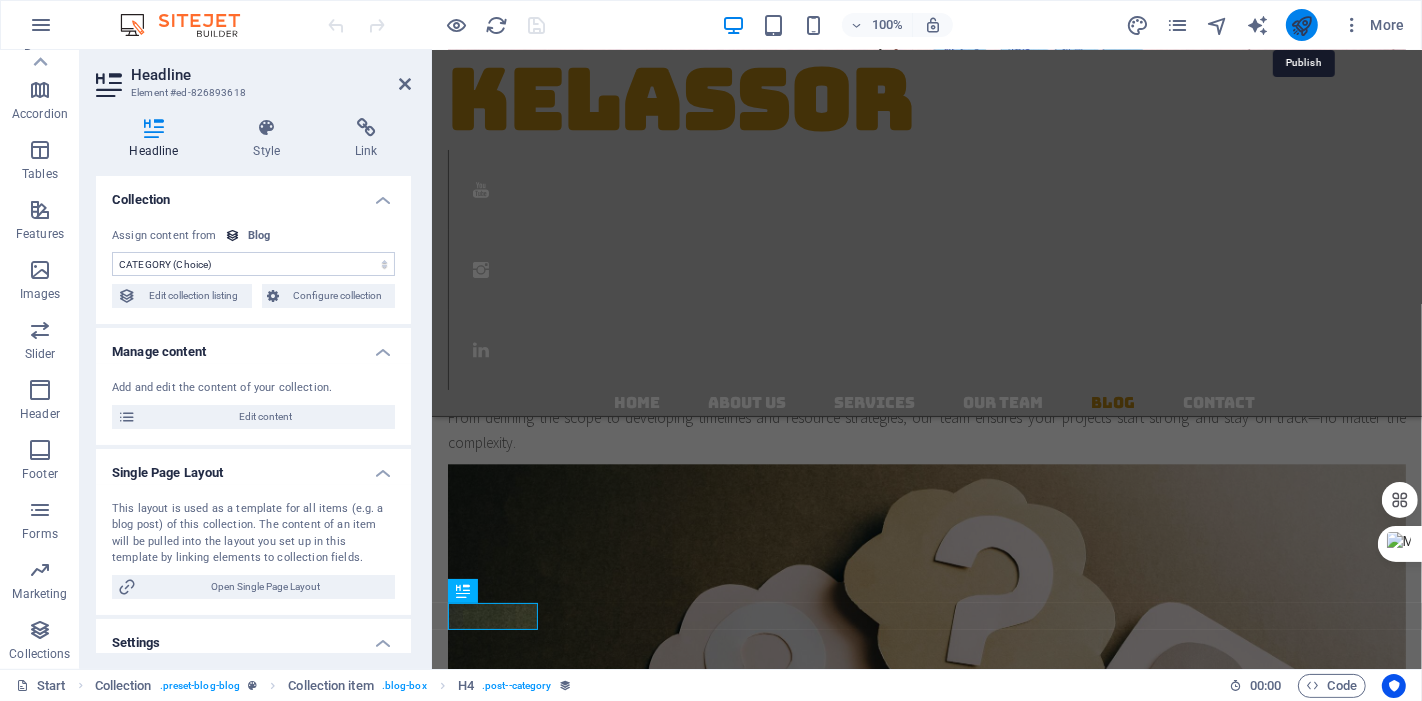 click at bounding box center (1301, 25) 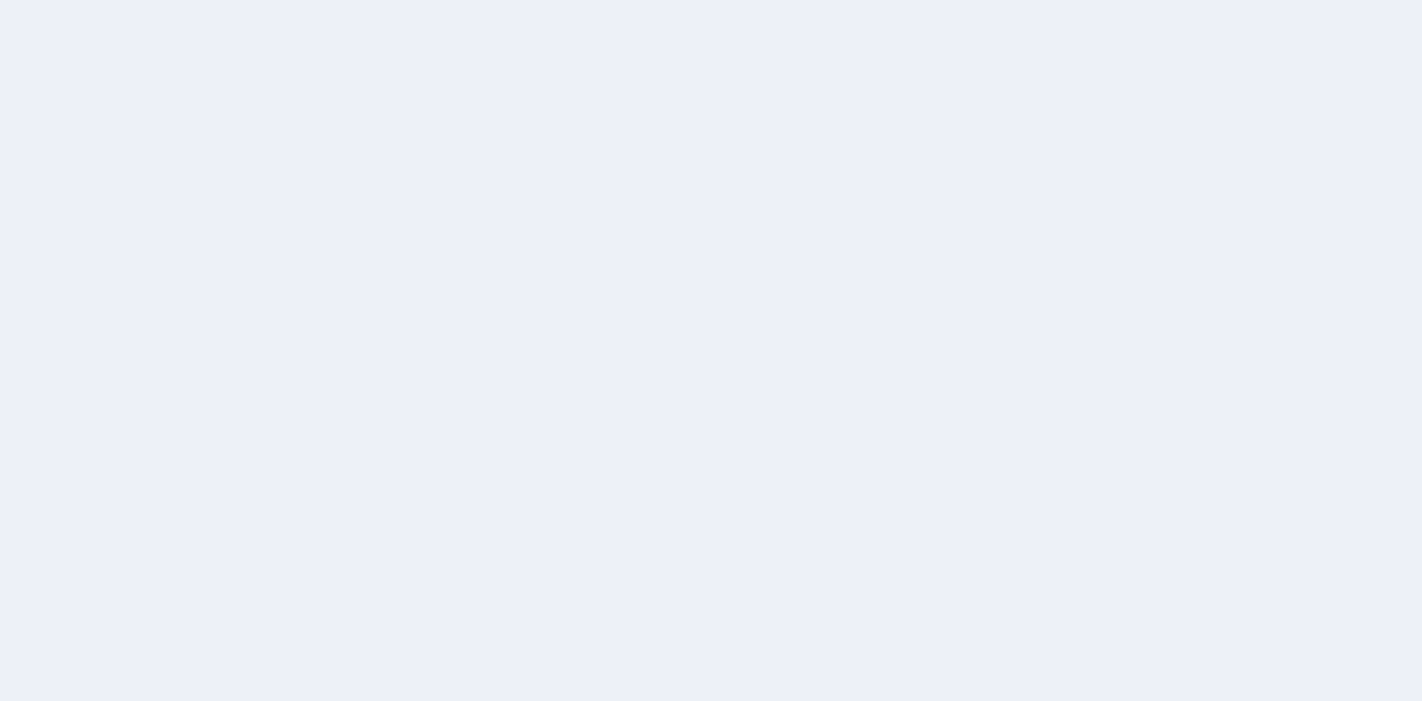 scroll, scrollTop: 0, scrollLeft: 0, axis: both 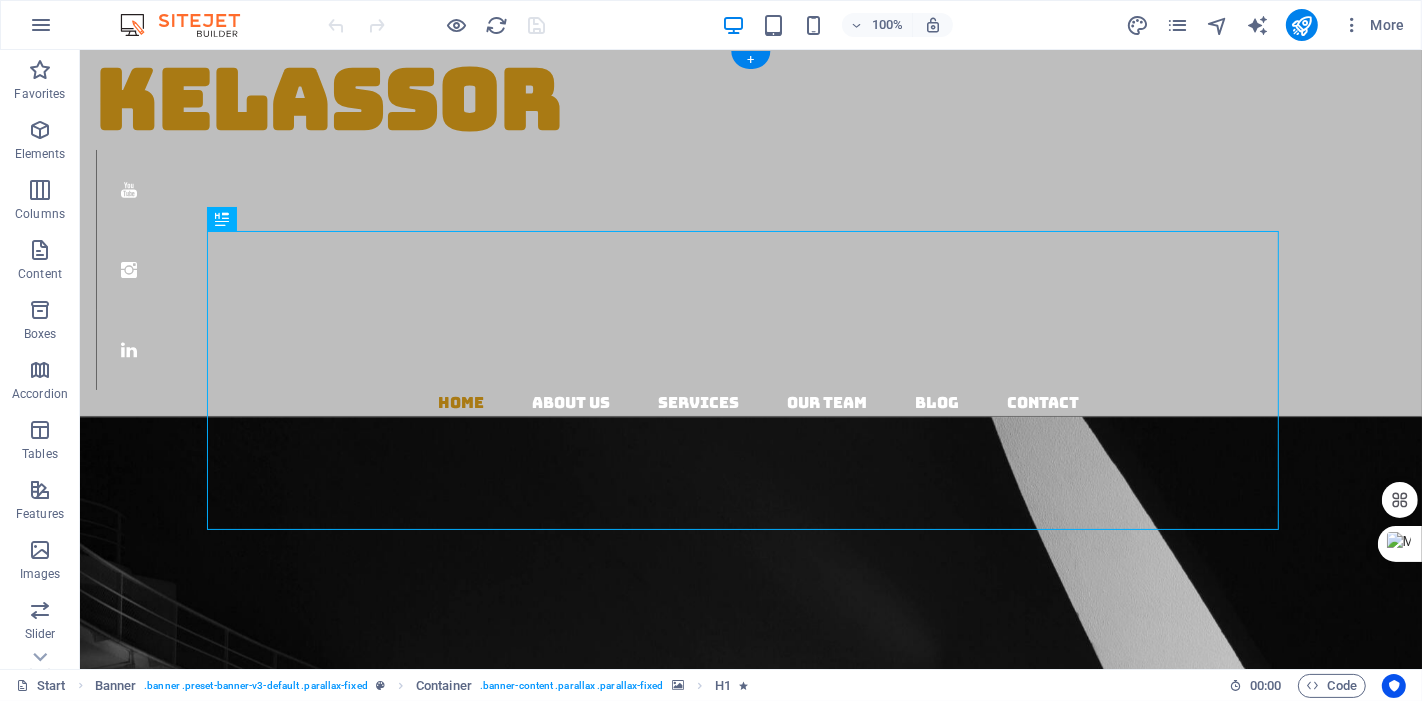 click at bounding box center [750, 726] 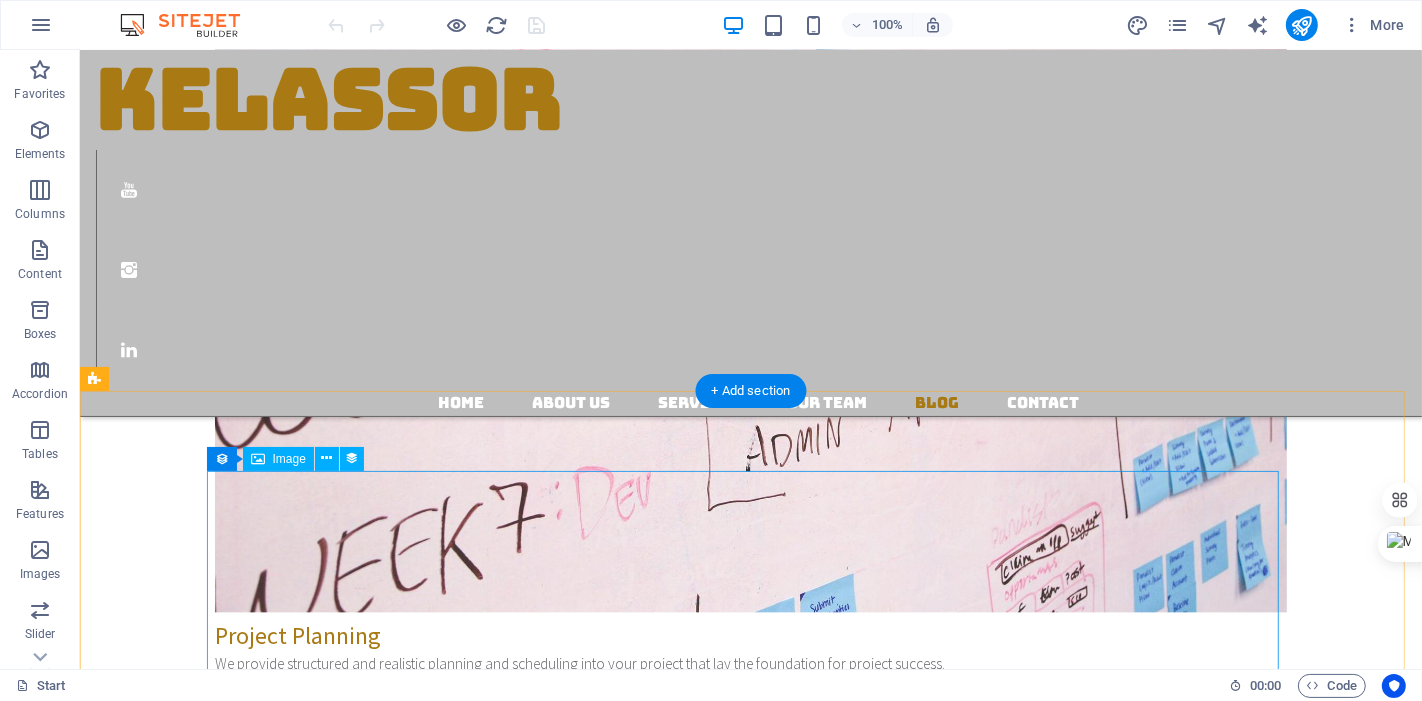 scroll, scrollTop: 3778, scrollLeft: 0, axis: vertical 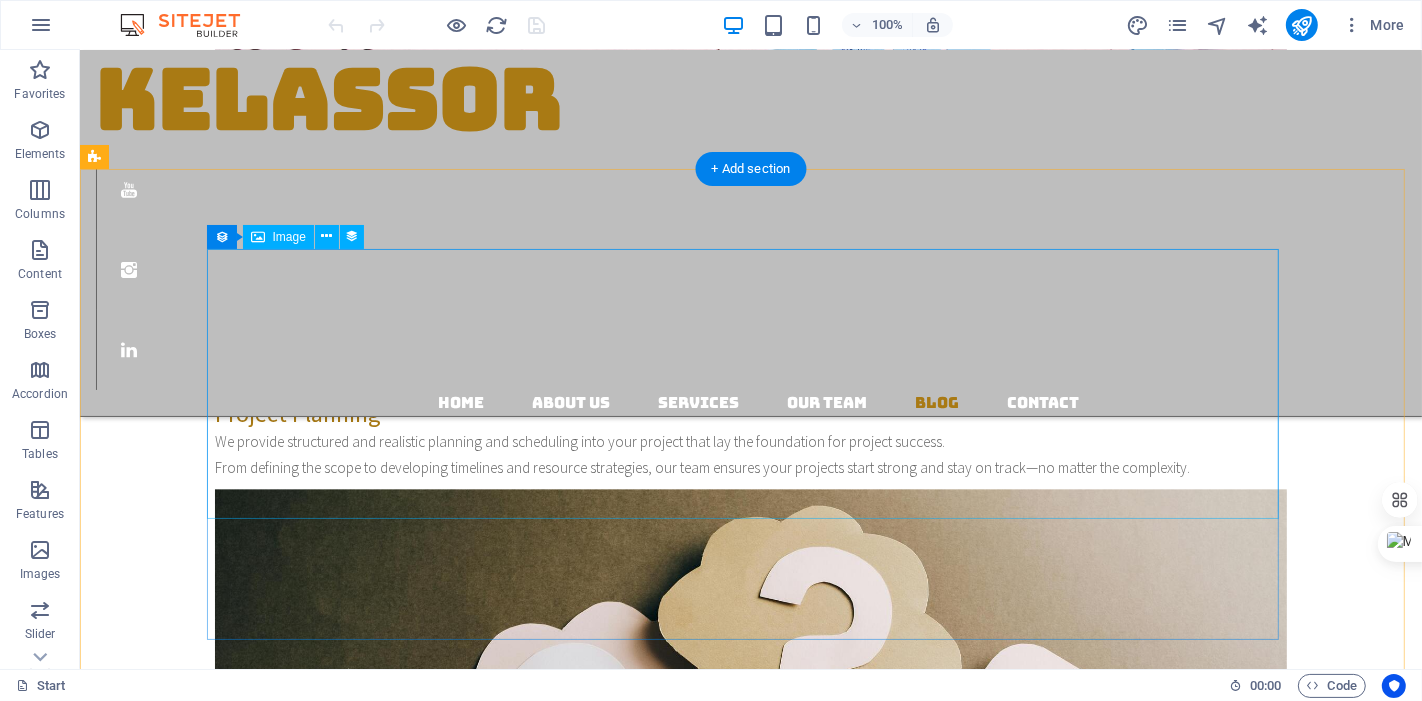 click at bounding box center [631, 4388] 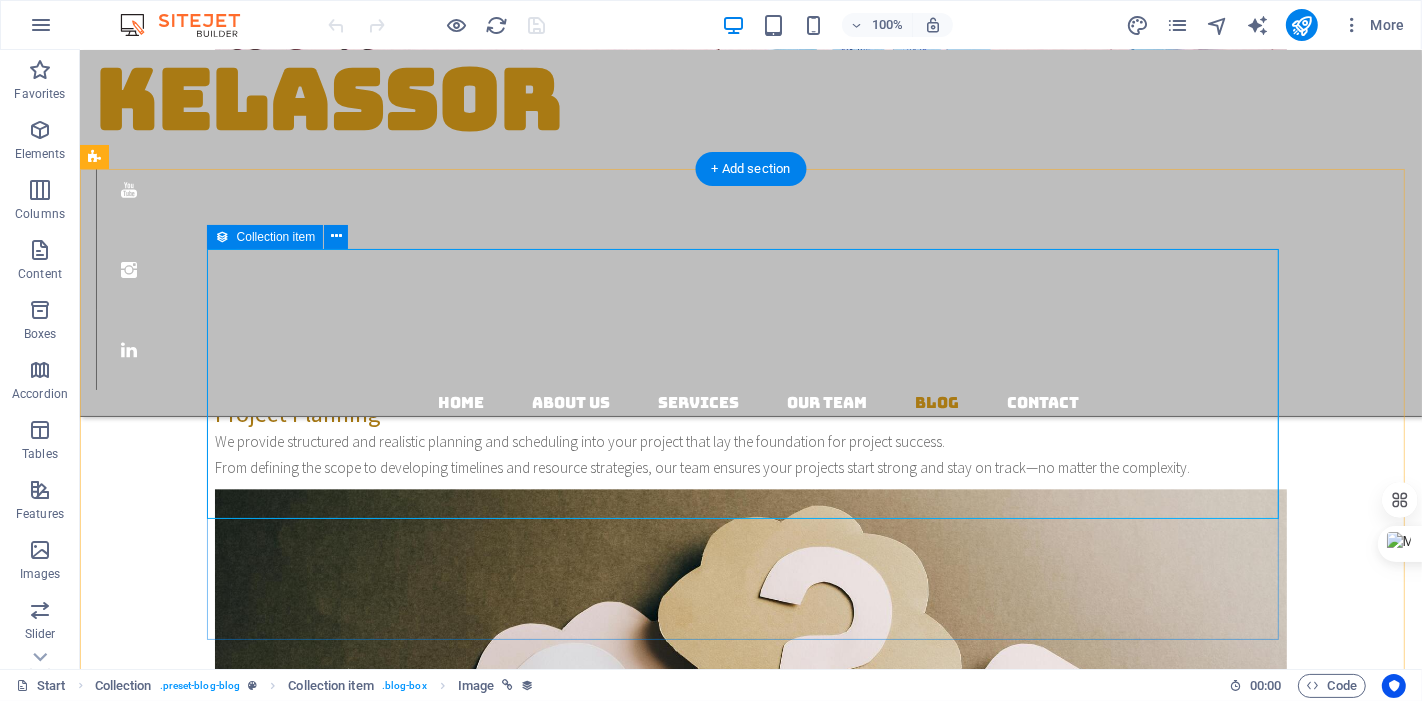 click on "From Crawling to the First Step GENERAL [DATE] testttttt" at bounding box center [631, 4461] 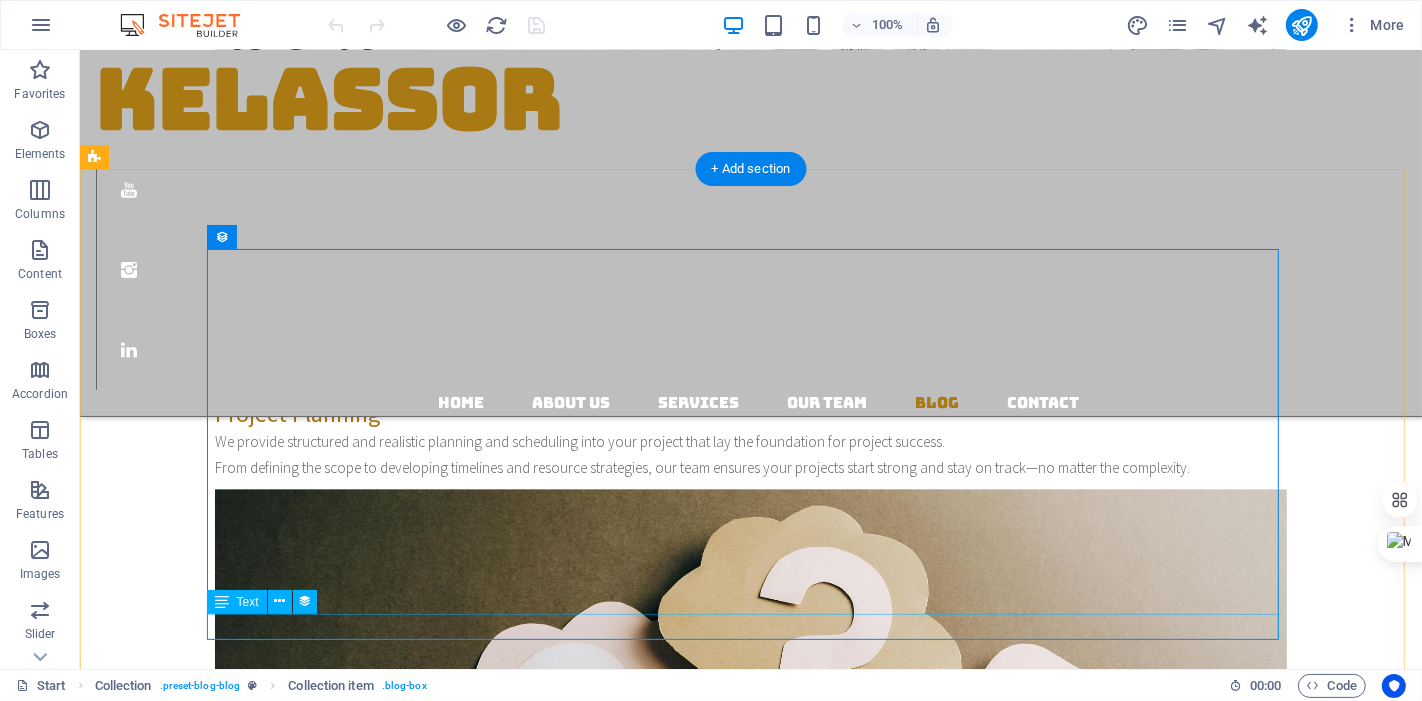 click on "testttttt" at bounding box center [631, 4657] 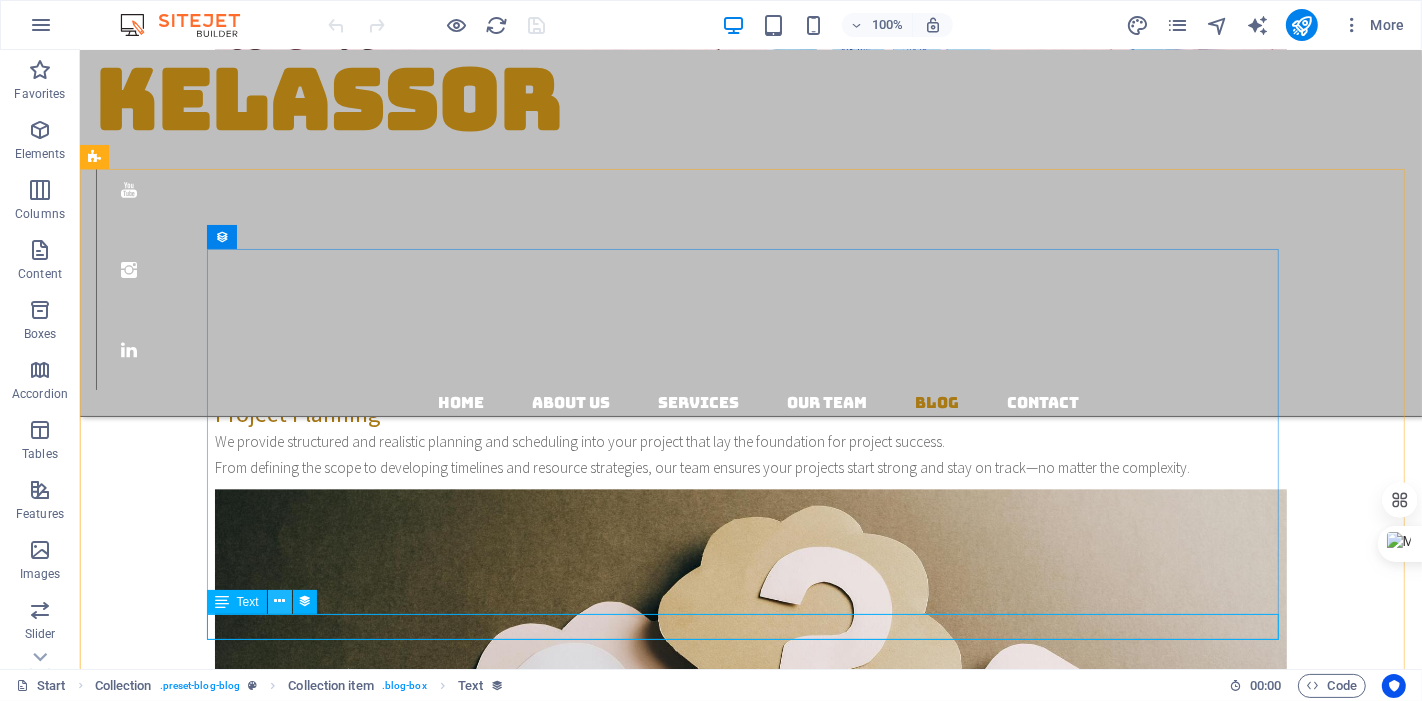 click at bounding box center [280, 602] 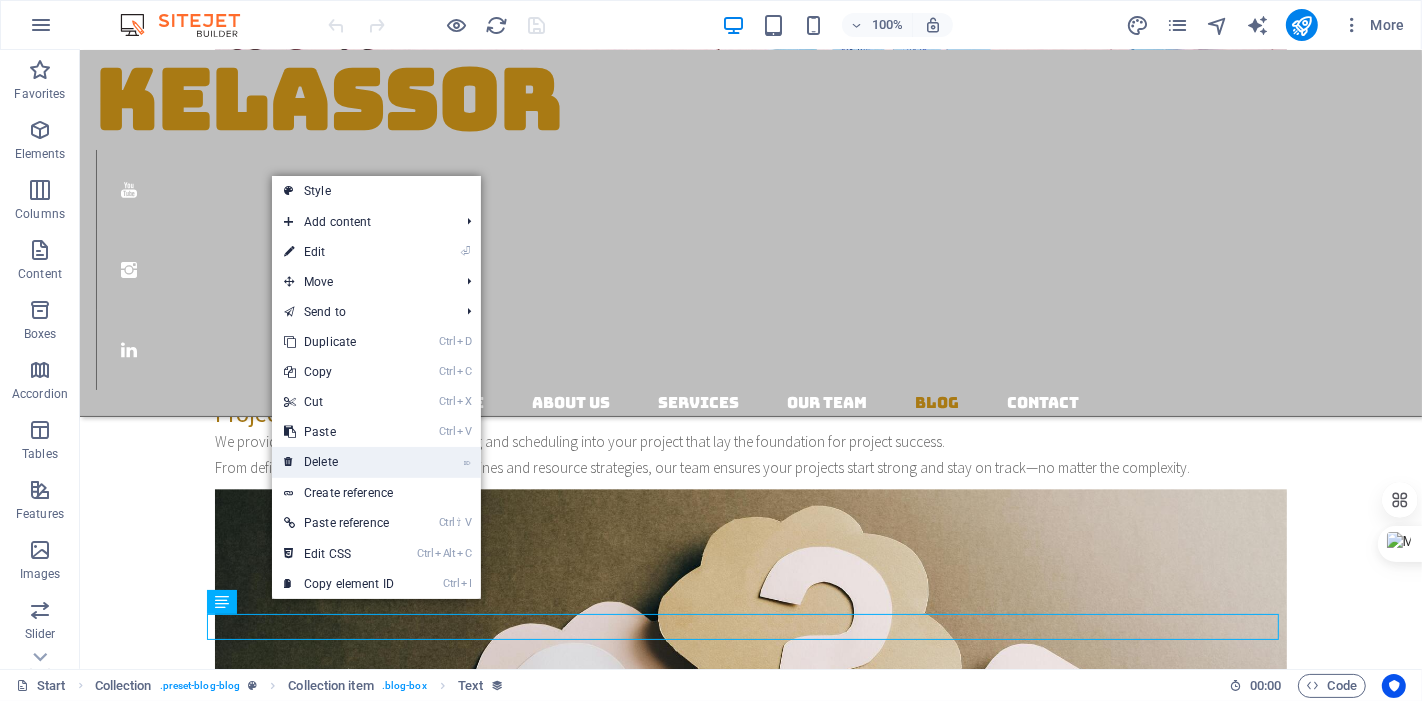 click on "⌦  Delete" at bounding box center [339, 462] 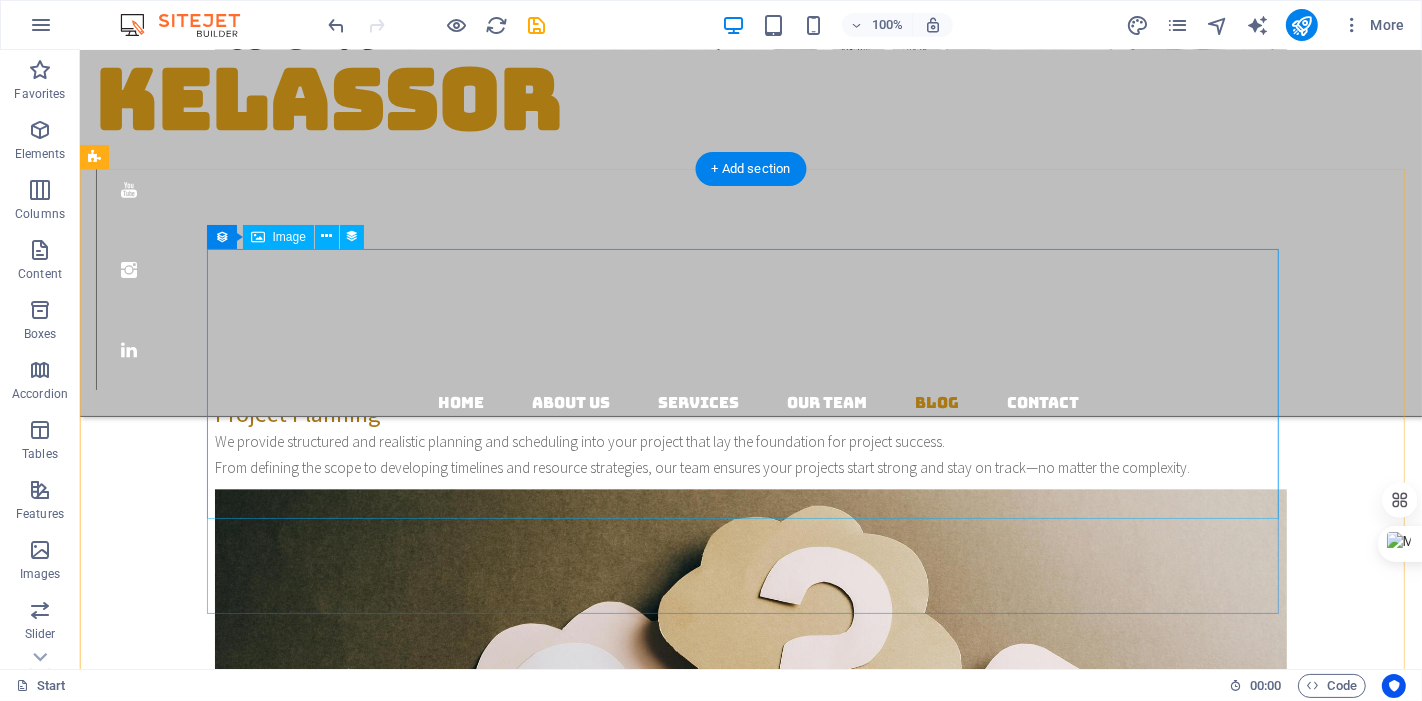 click at bounding box center (631, 4388) 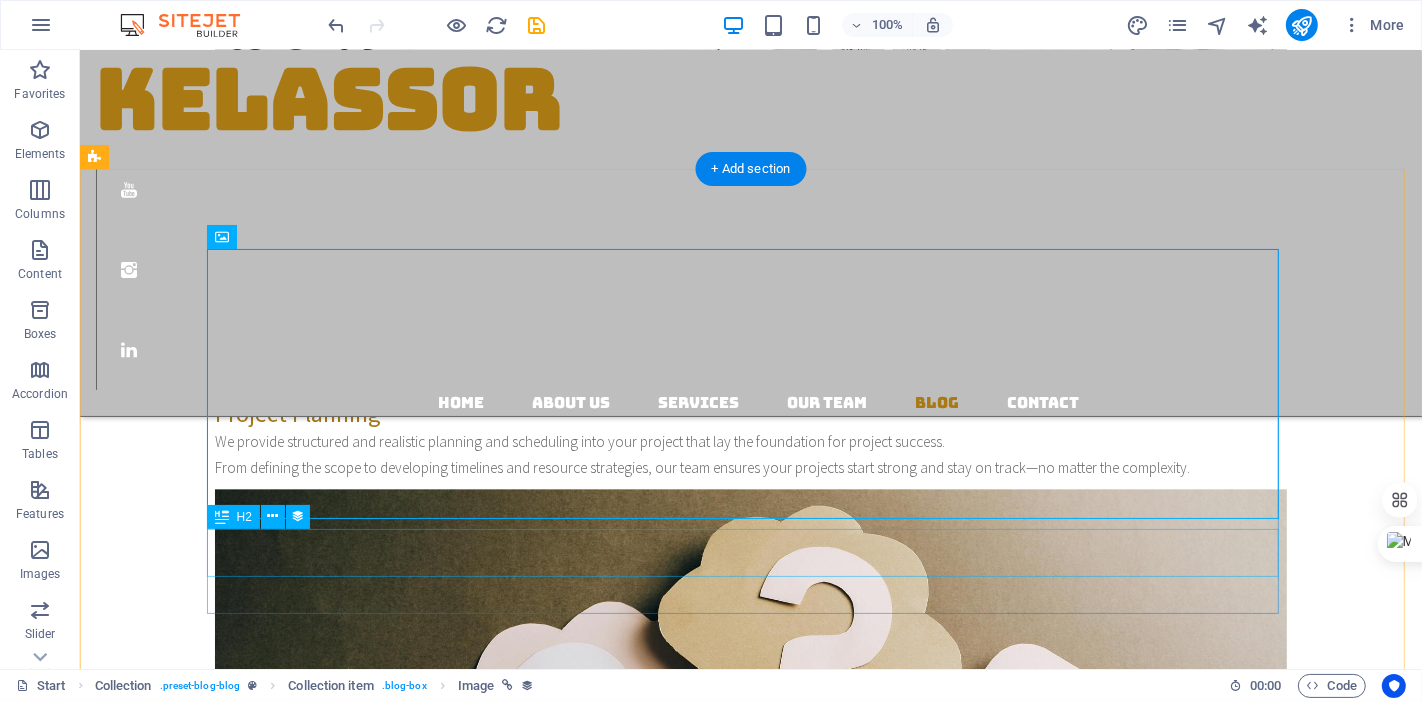click on "From Crawling to the First Step" at bounding box center [631, 4557] 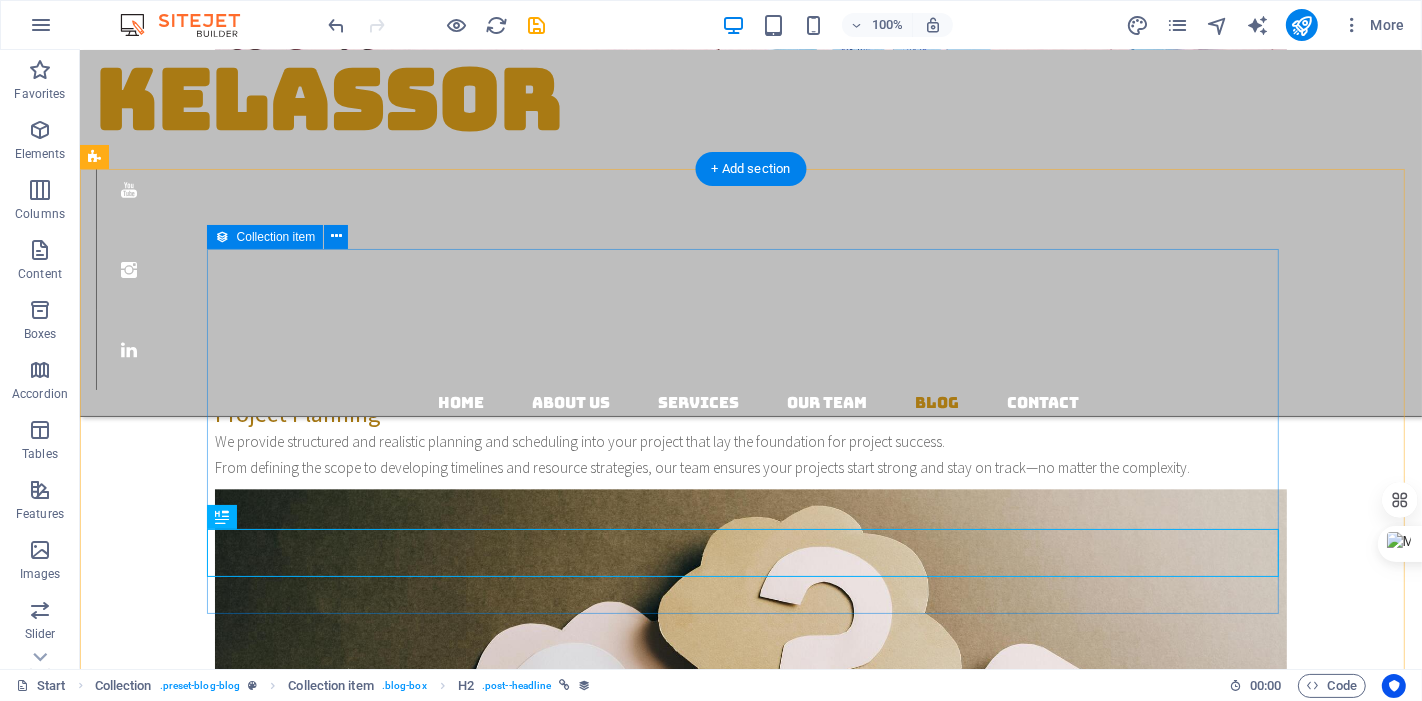 click on "From Crawling to the First Step GENERAL 07/28/2025" at bounding box center [631, 4448] 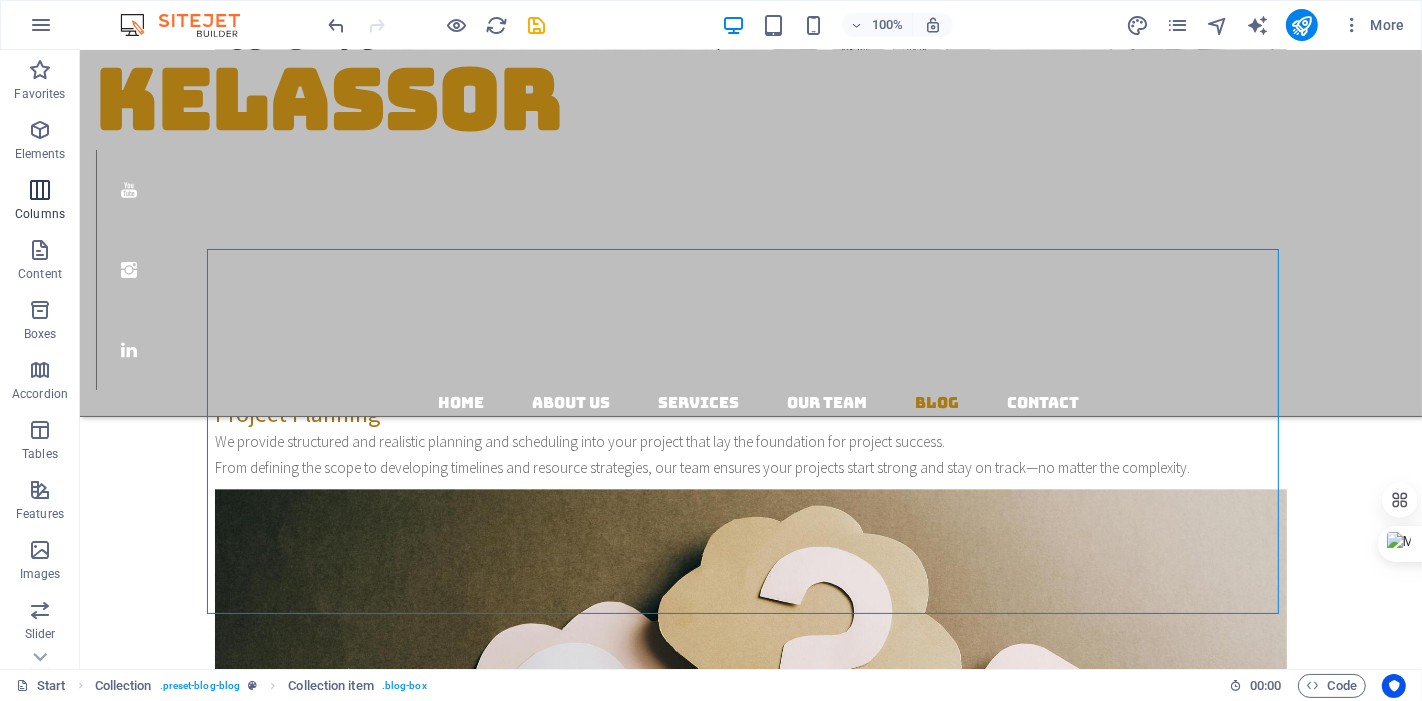 click at bounding box center [40, 190] 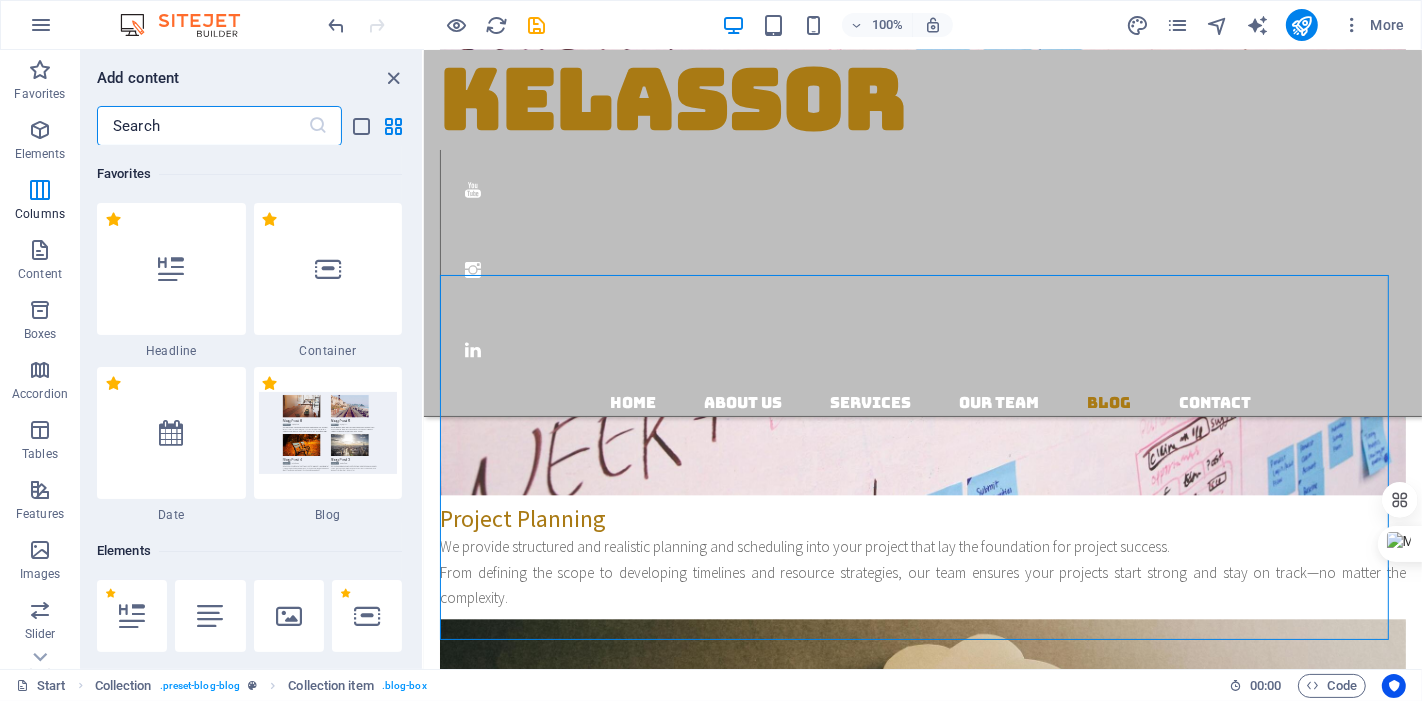 scroll, scrollTop: 3928, scrollLeft: 0, axis: vertical 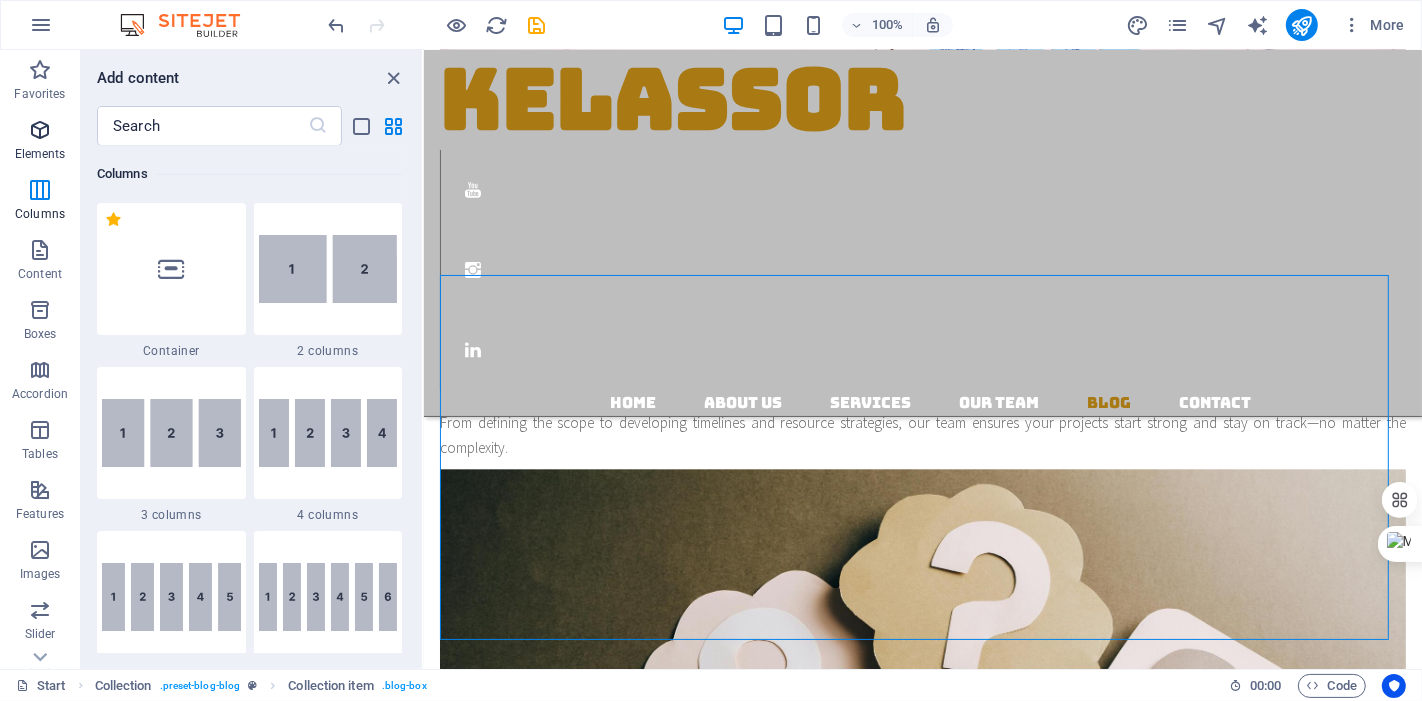 click at bounding box center [40, 130] 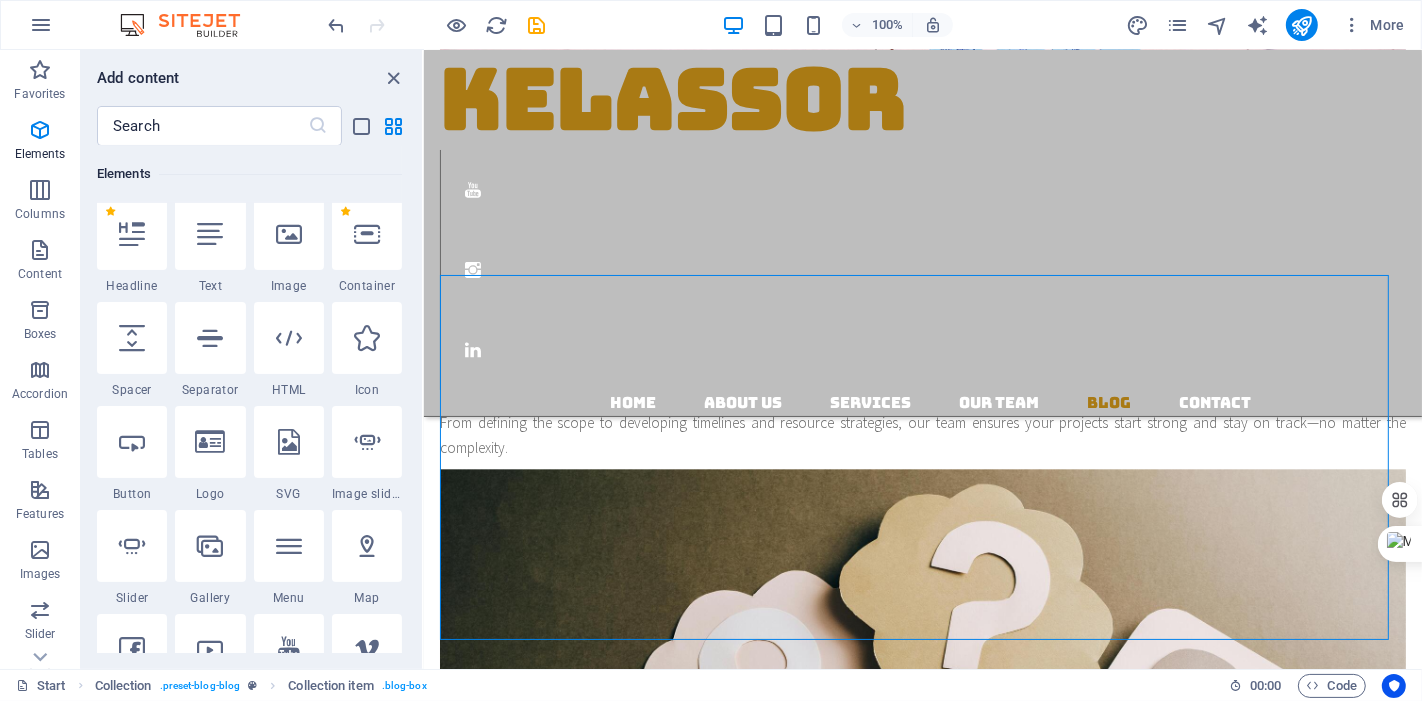 scroll, scrollTop: 377, scrollLeft: 0, axis: vertical 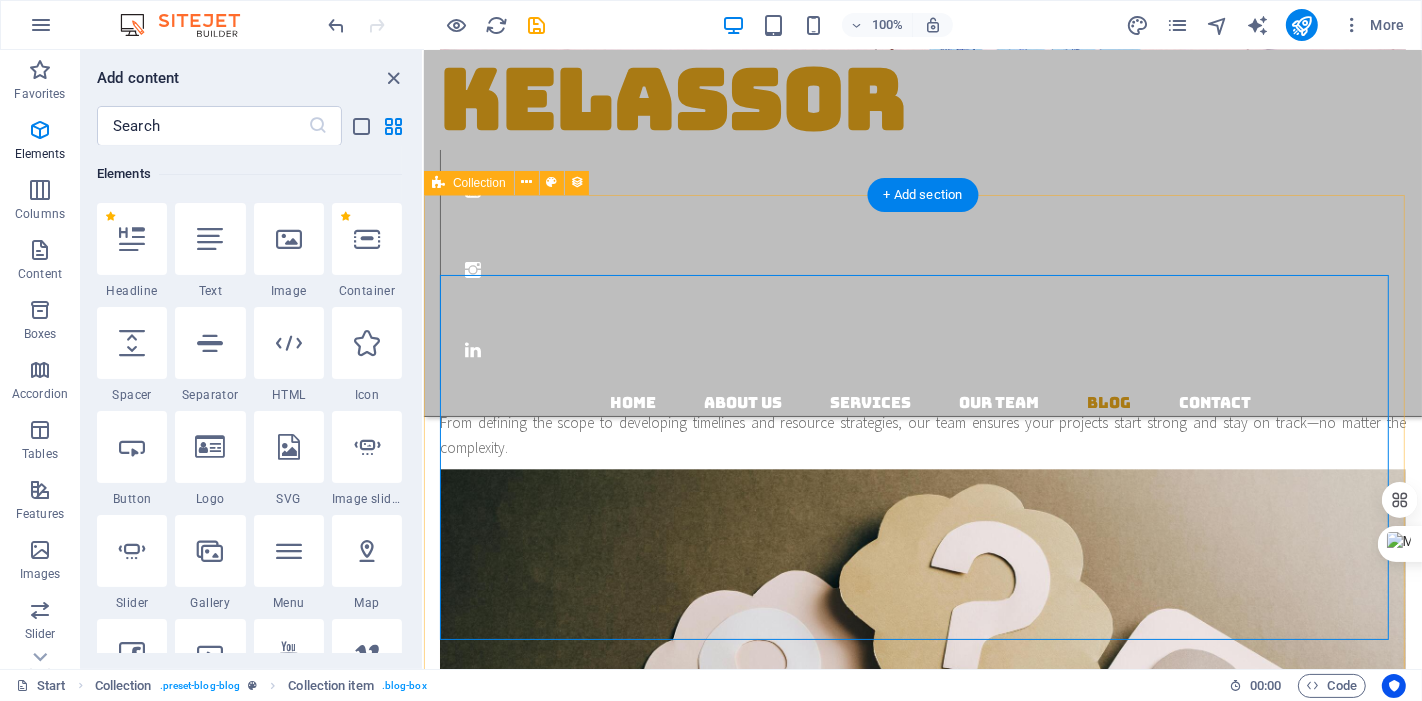 click on "From Crawling to the First Step GENERAL [DATE]  Previous Next" at bounding box center [922, 4345] 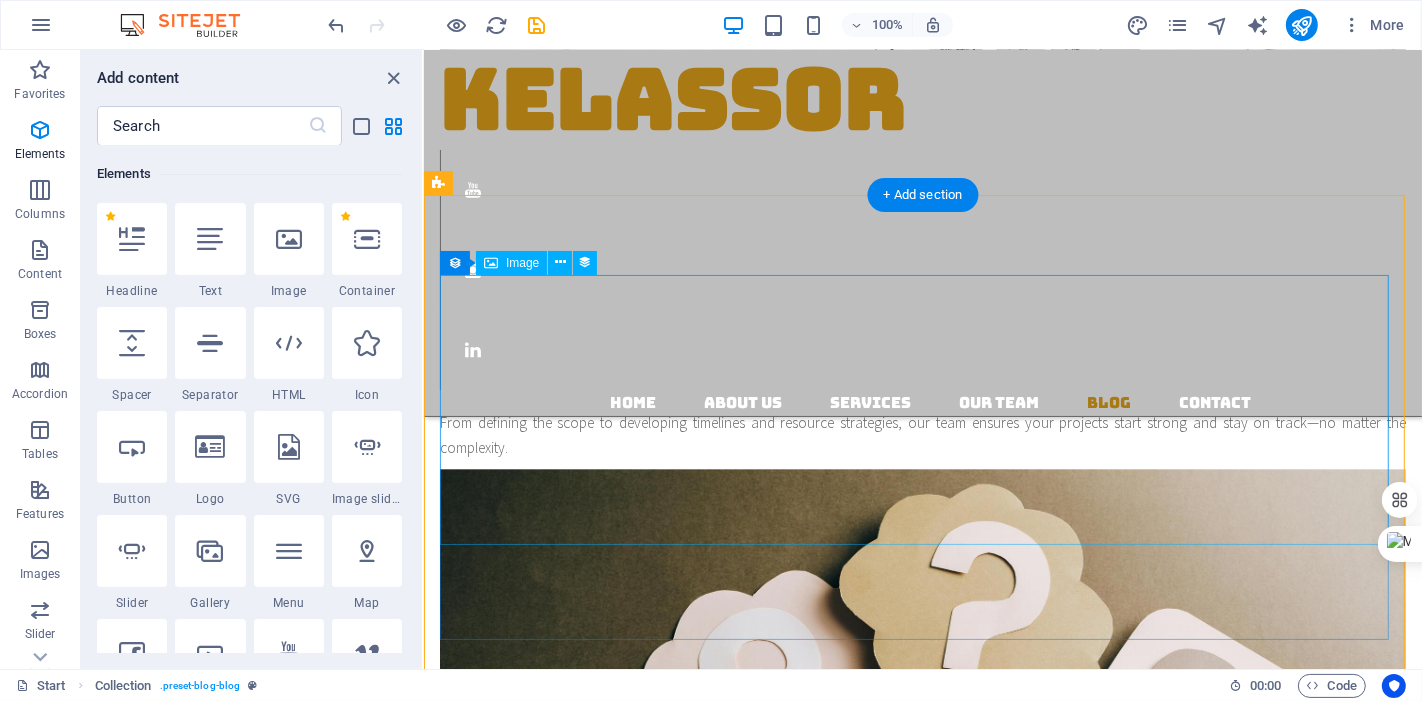 click at bounding box center [922, 4229] 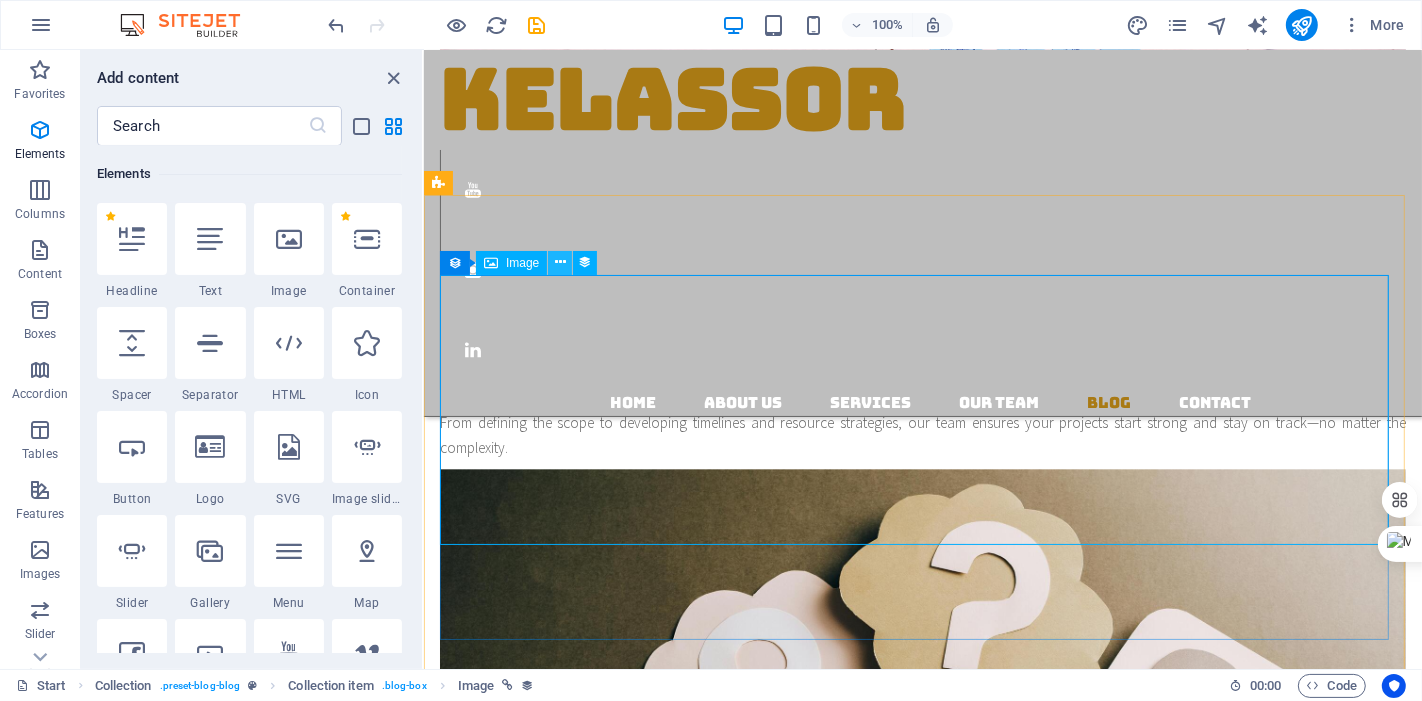 click at bounding box center [560, 262] 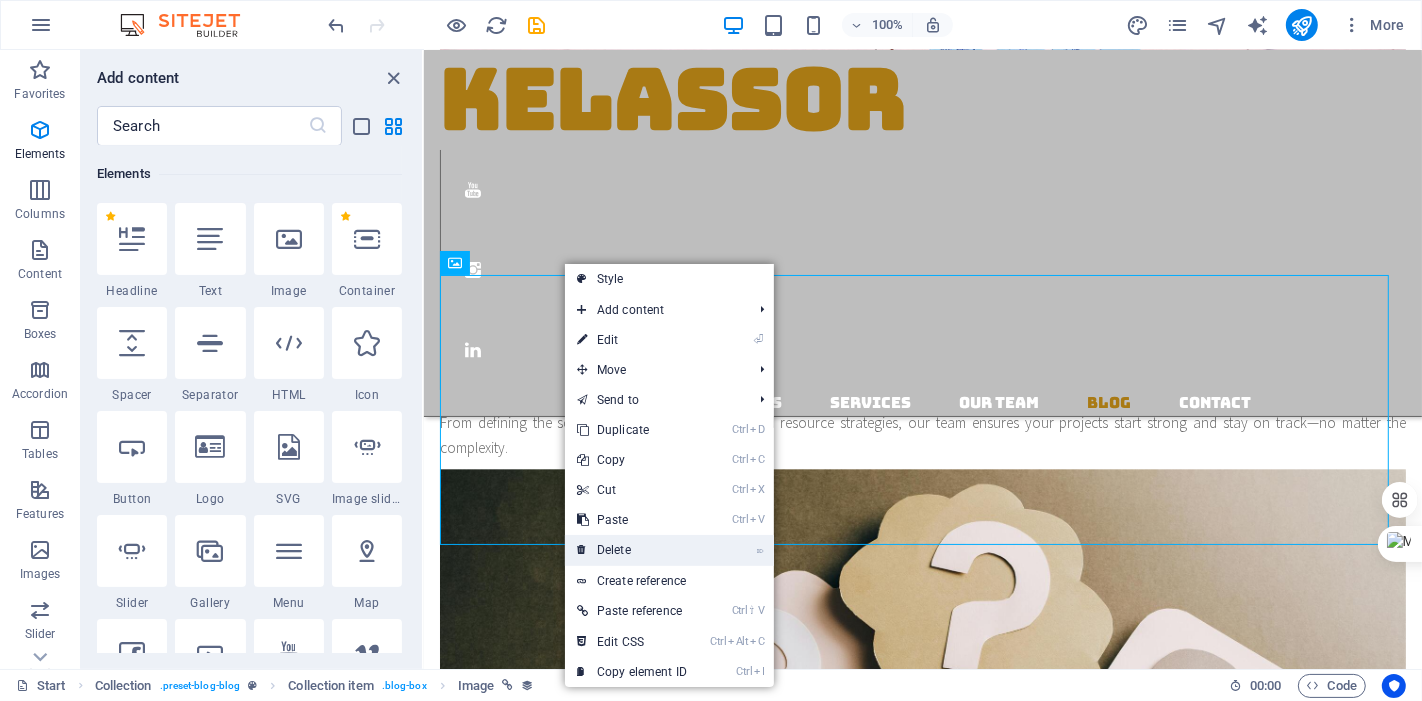 click on "⌦  Delete" at bounding box center (632, 550) 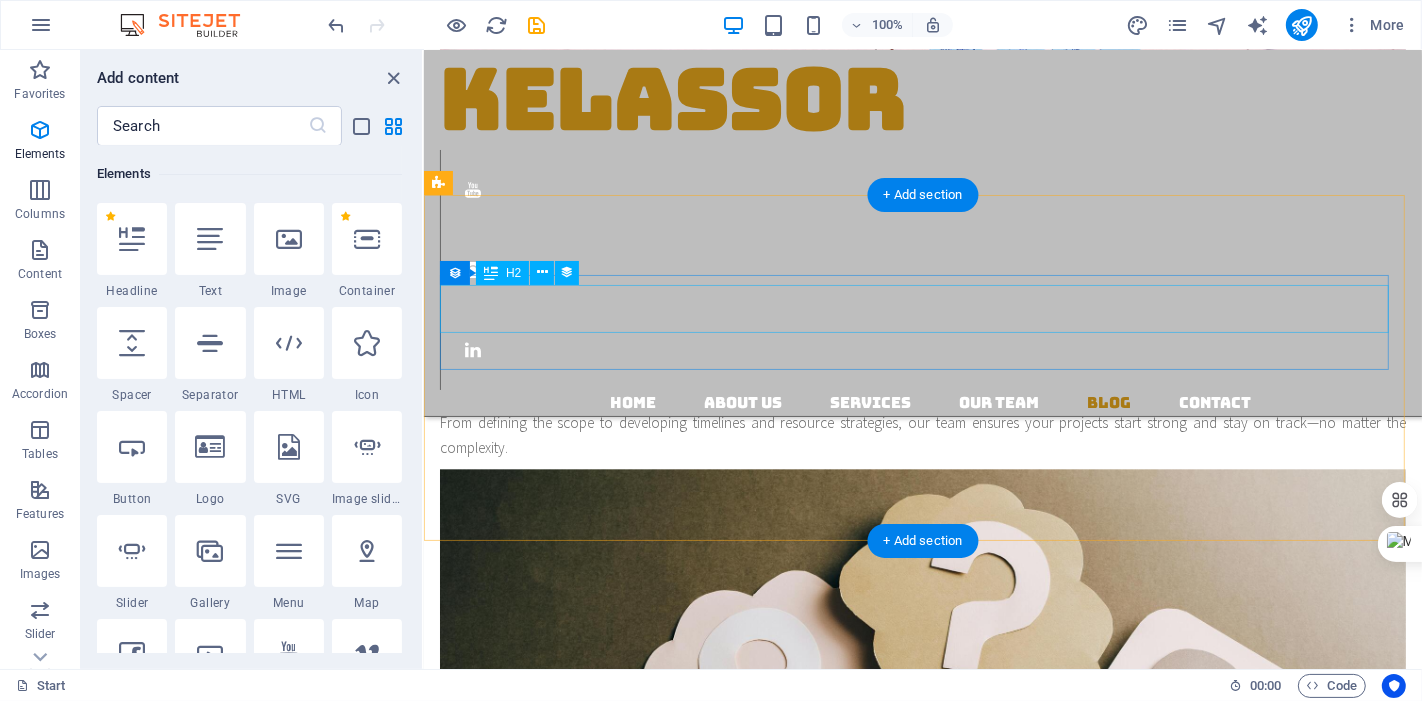 click on "From Crawling to the First Step" at bounding box center [922, 4128] 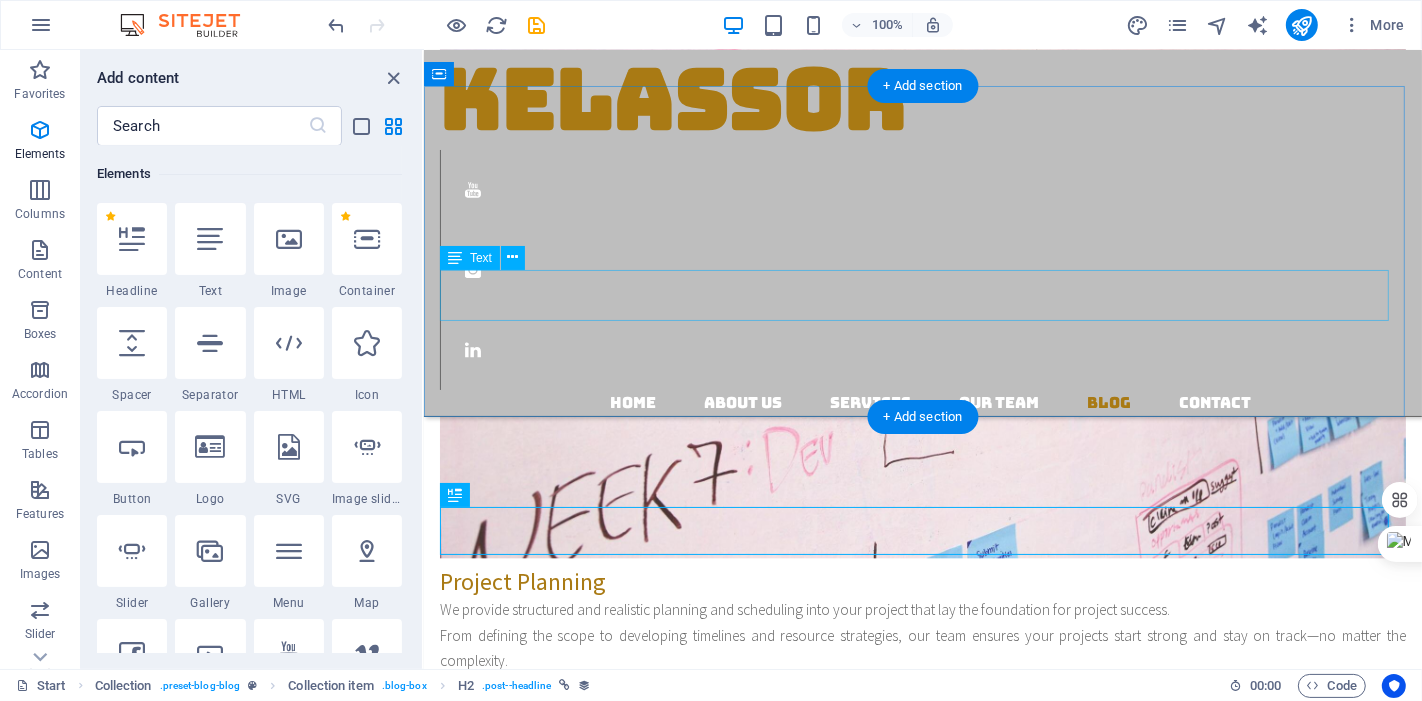 scroll, scrollTop: 3706, scrollLeft: 0, axis: vertical 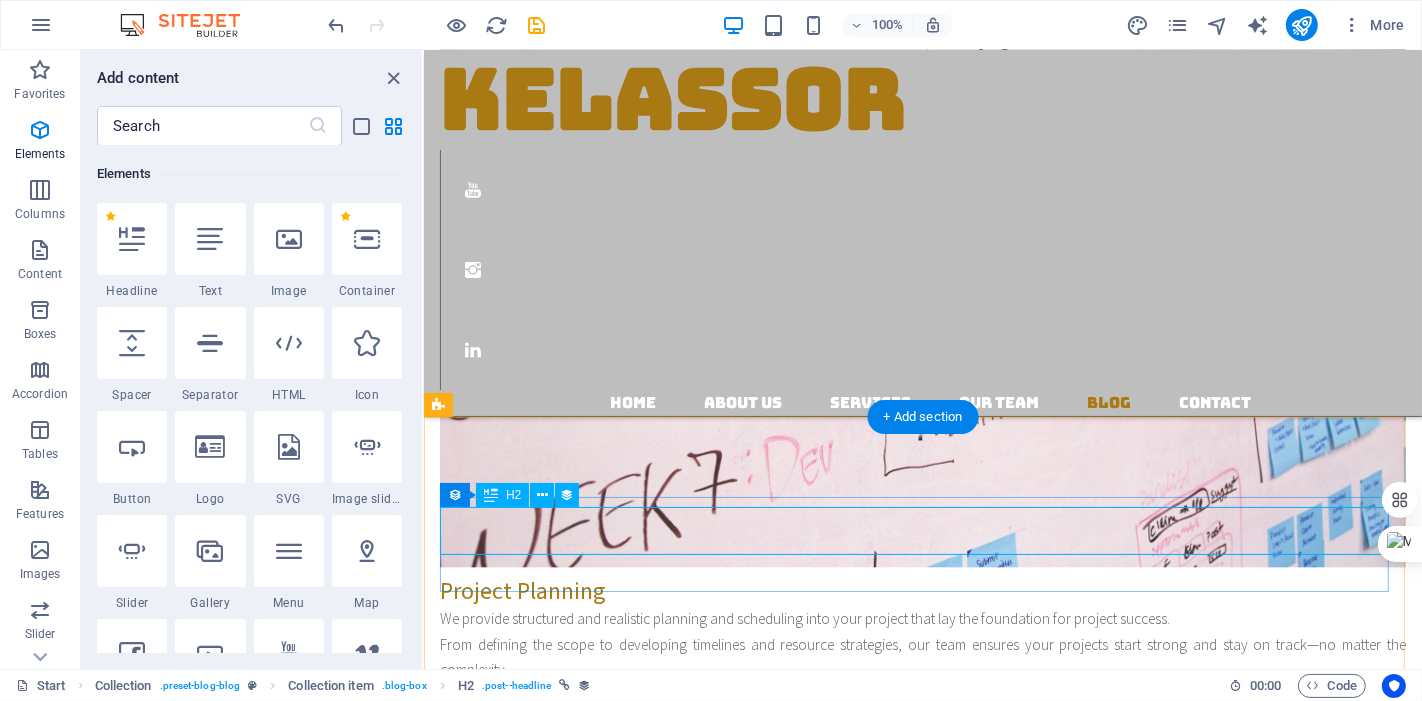 click on "From Crawling to the First Step" at bounding box center (922, 4350) 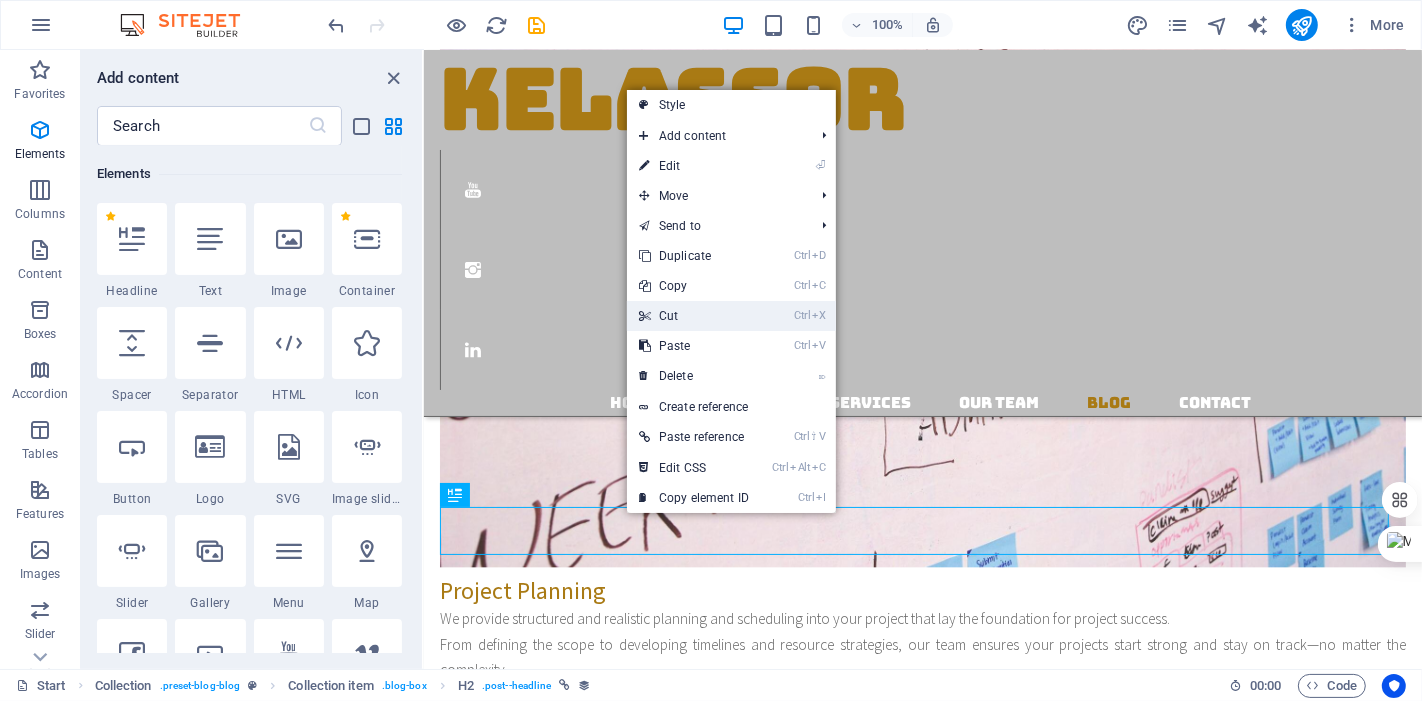 click on "Ctrl X  Cut" at bounding box center (694, 316) 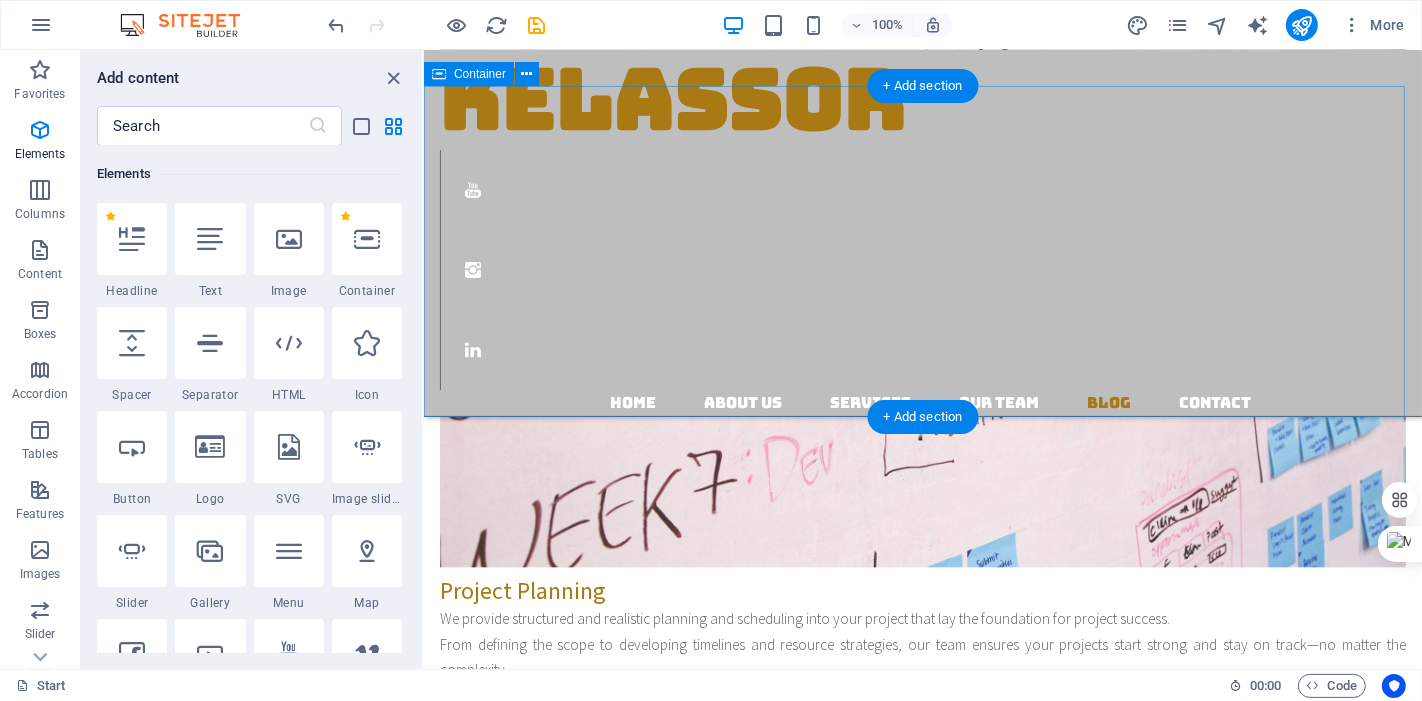 click on "blog LEARN ABOUT PROJECTS, AND CONCEPTS Explore expert tips, real-world case studies, and practical guides on planning, scheduling, claims, and project success—curated by professionals, for professionals." at bounding box center [922, 4070] 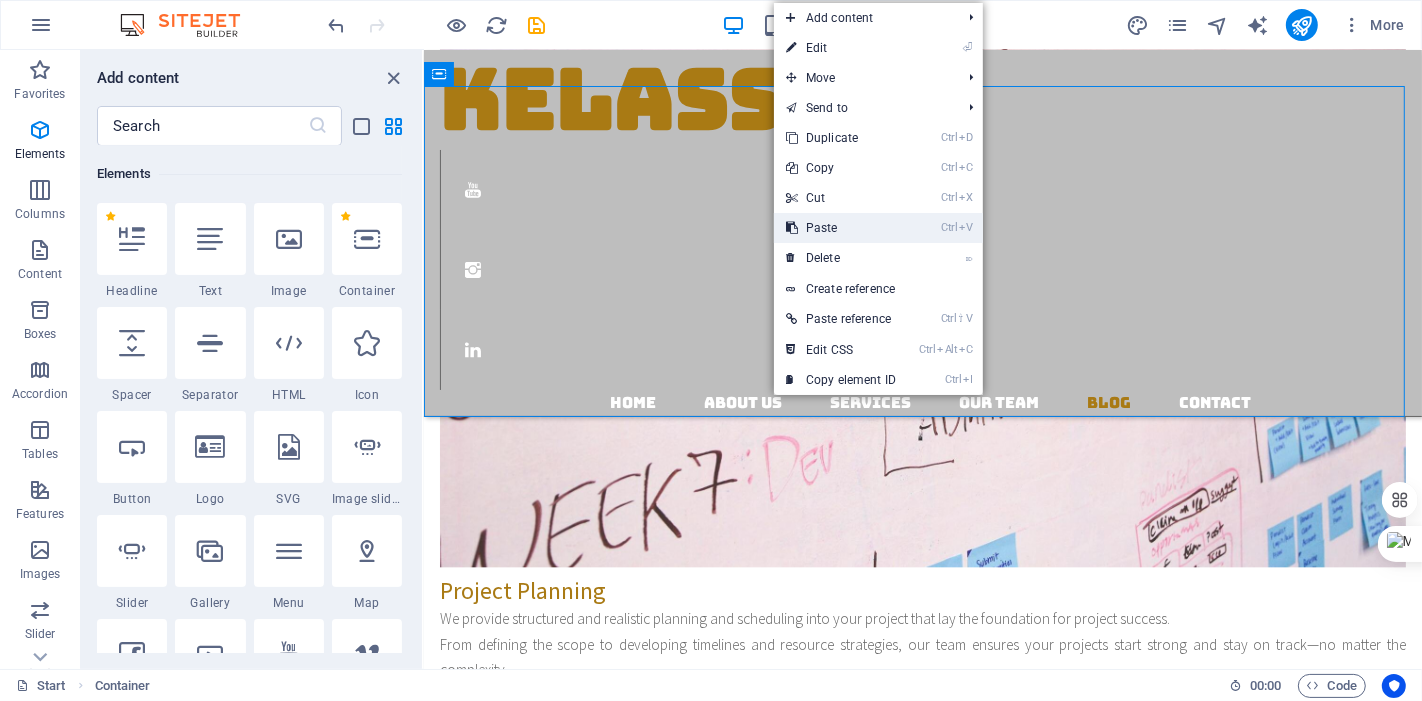 click on "Ctrl V  Paste" at bounding box center [841, 228] 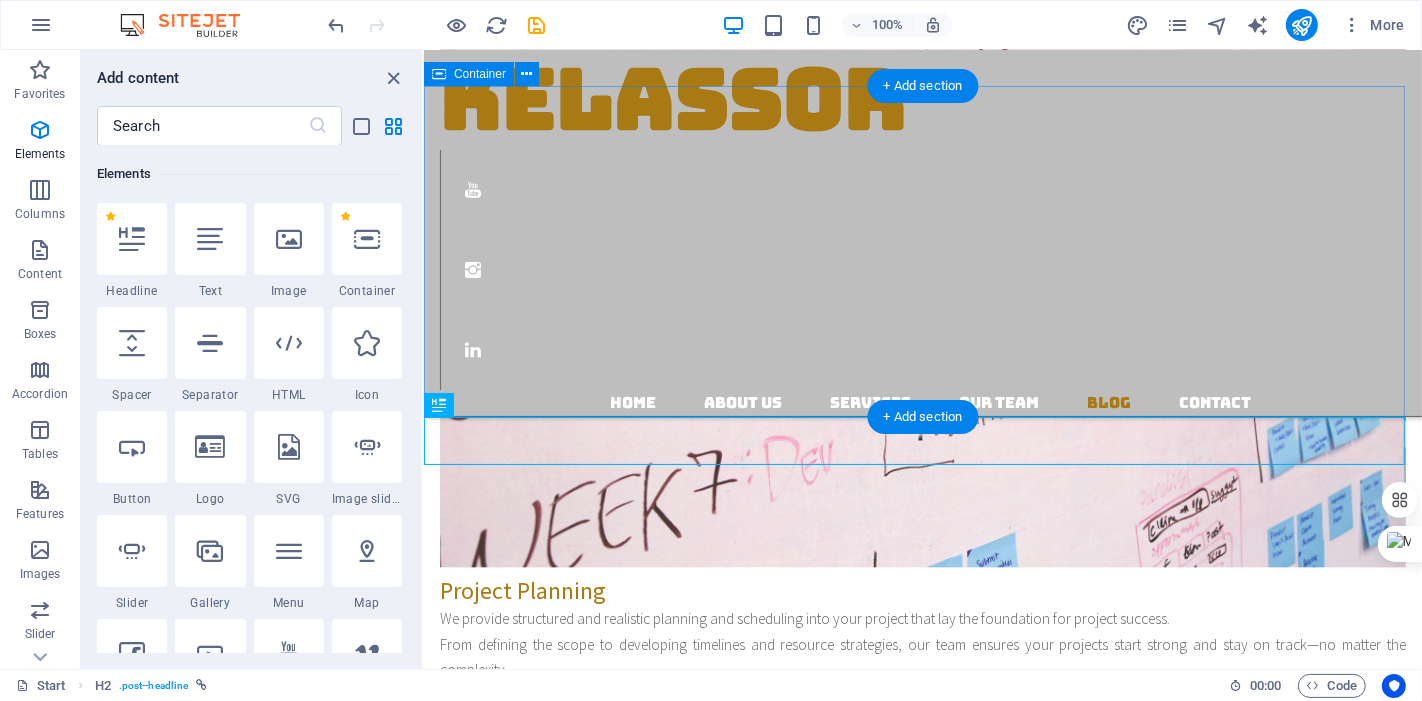 click on "blog LEARN ABOUT PROJECTS, AND CONCEPTS Explore expert tips, real-world case studies, and practical guides on planning, scheduling, claims, and project success—curated by professionals, for professionals." at bounding box center [922, 4070] 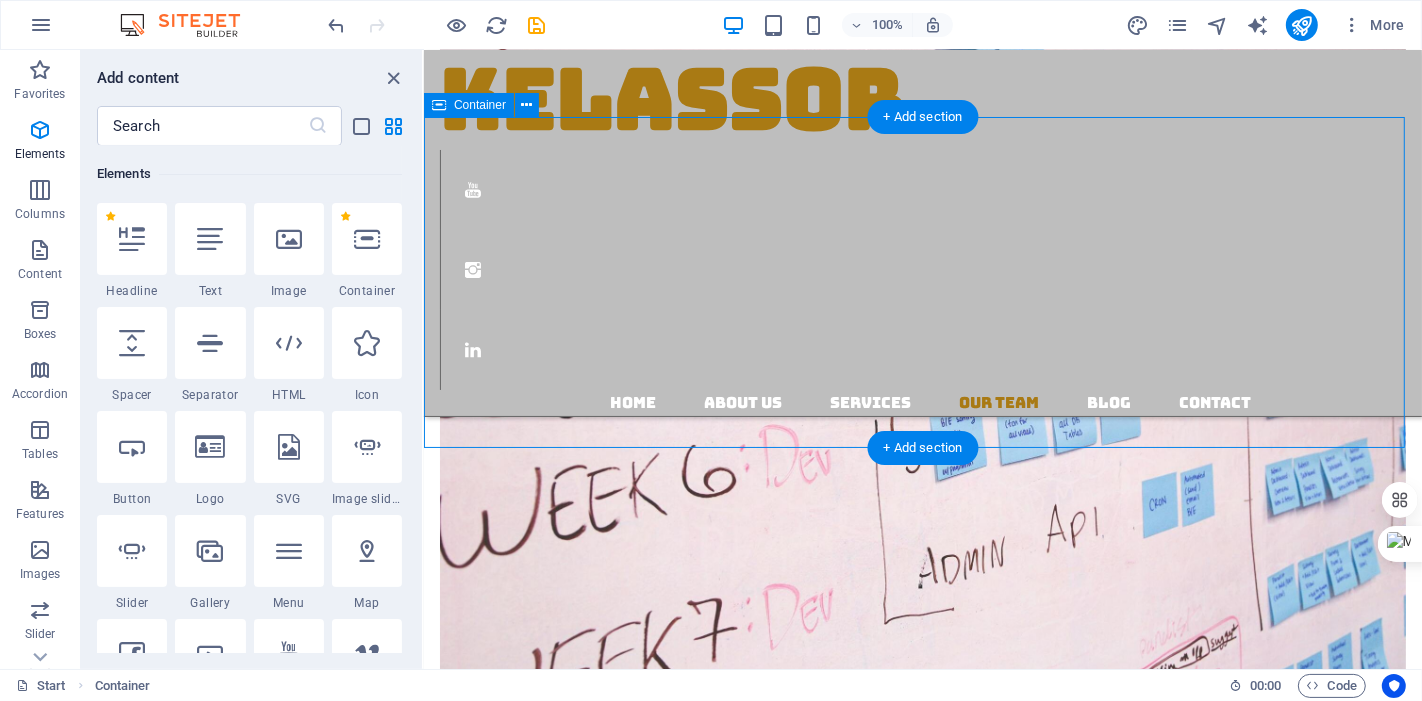 scroll, scrollTop: 3484, scrollLeft: 0, axis: vertical 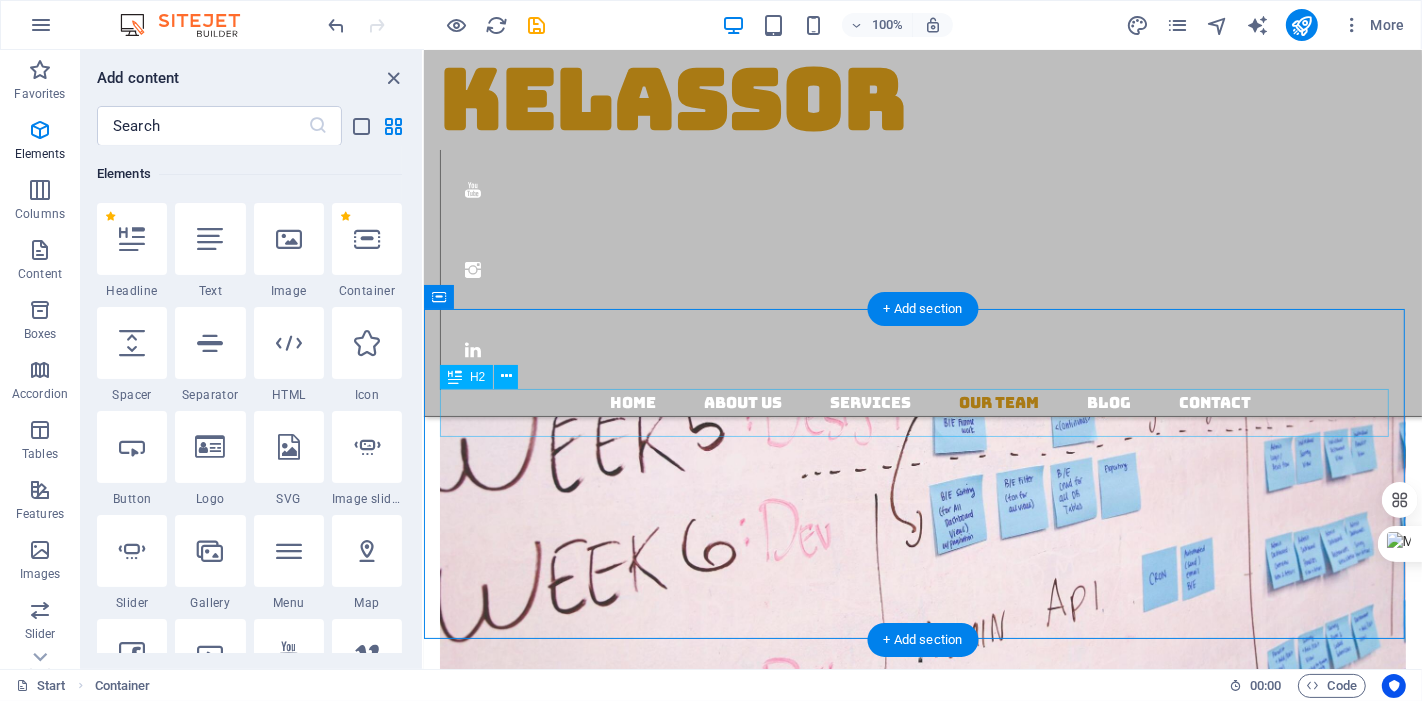 click on "blog" at bounding box center [922, 4231] 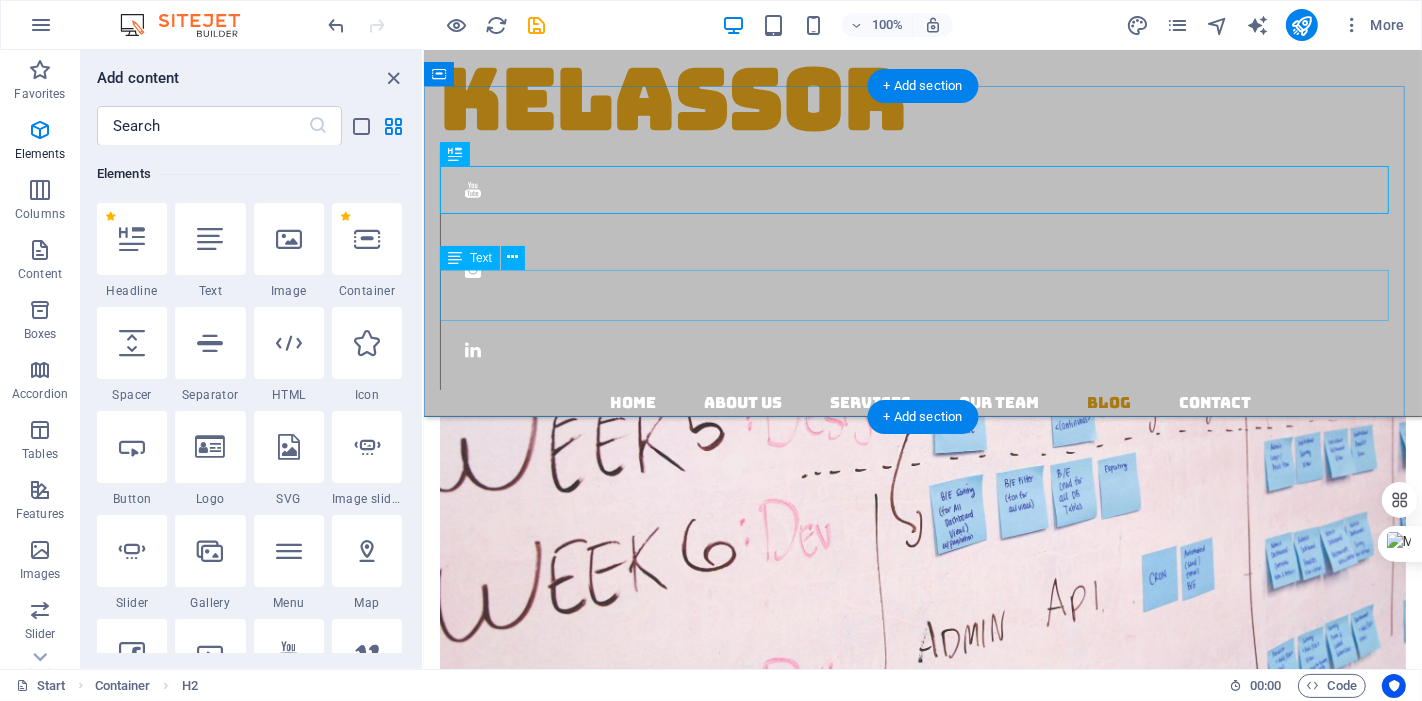 scroll, scrollTop: 3706, scrollLeft: 0, axis: vertical 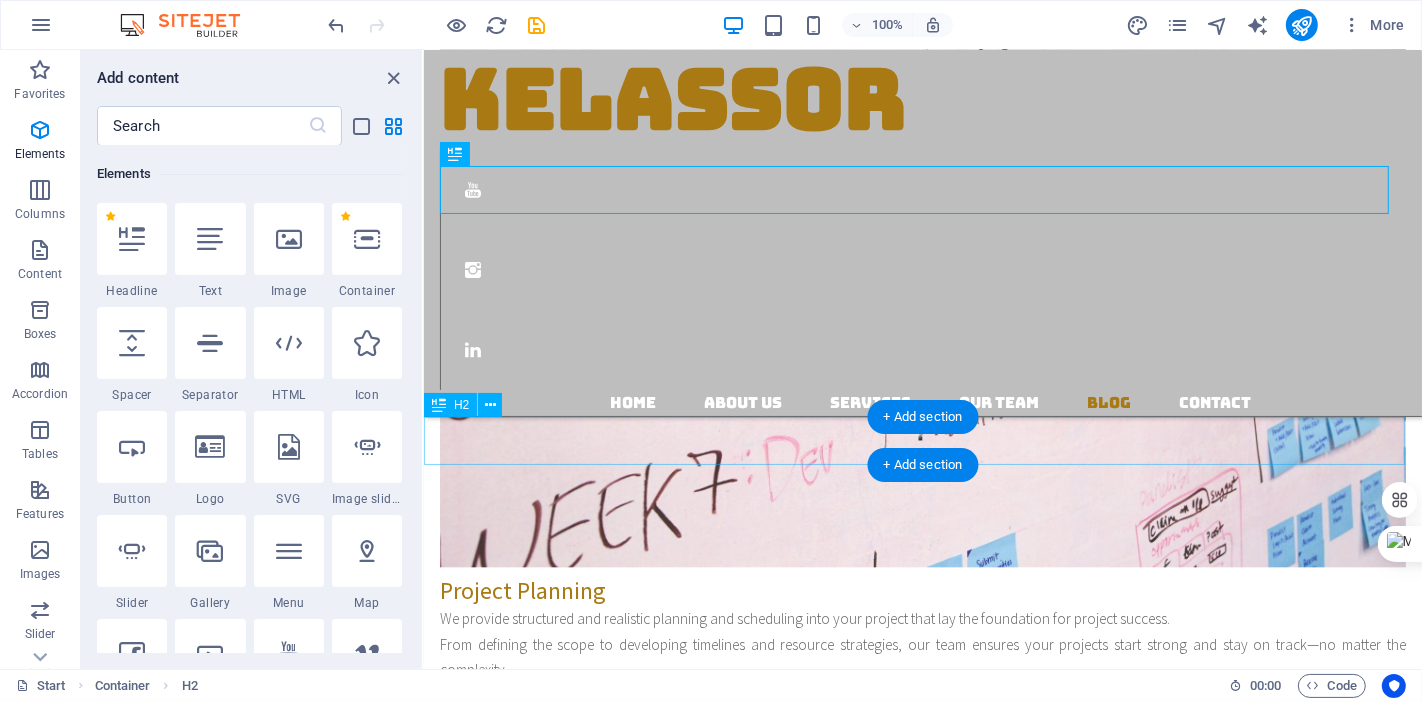 click on "From Crawling to the First Step" at bounding box center [922, 4260] 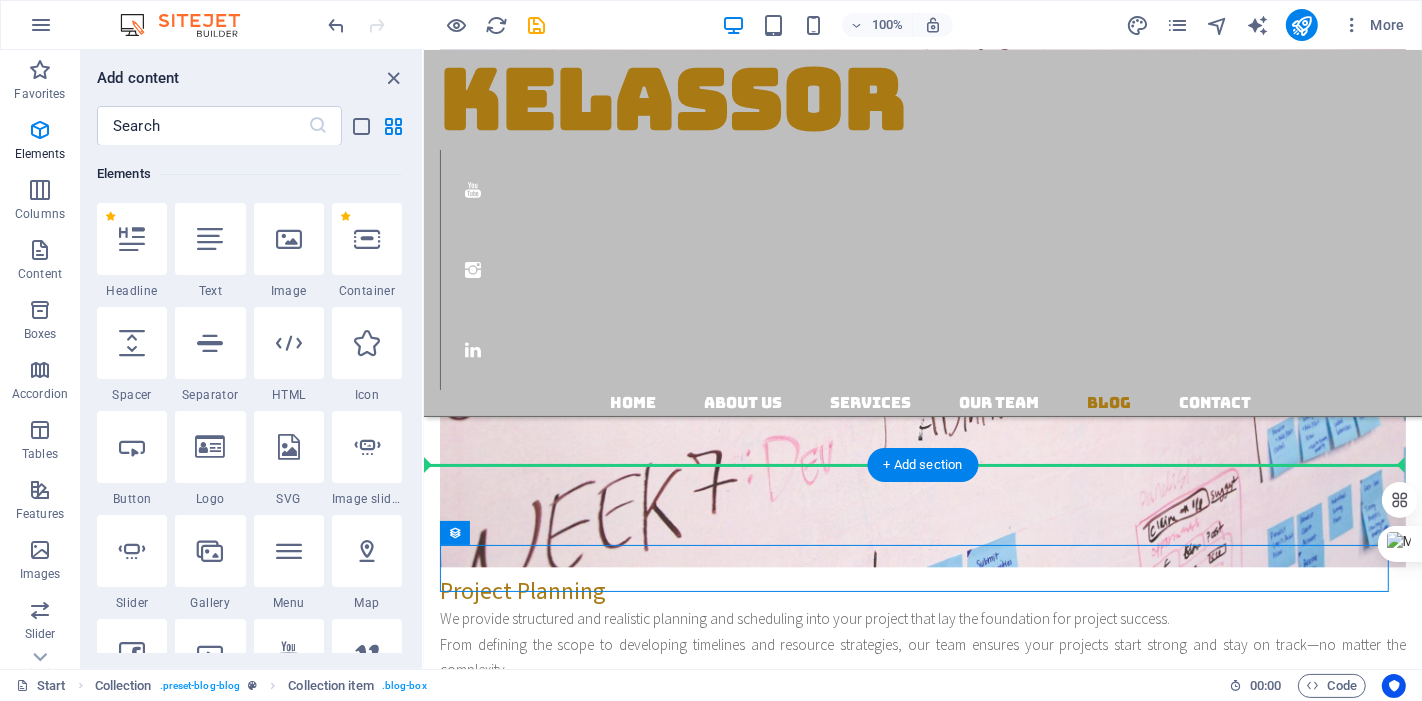 drag, startPoint x: 707, startPoint y: 574, endPoint x: 701, endPoint y: 522, distance: 52.34501 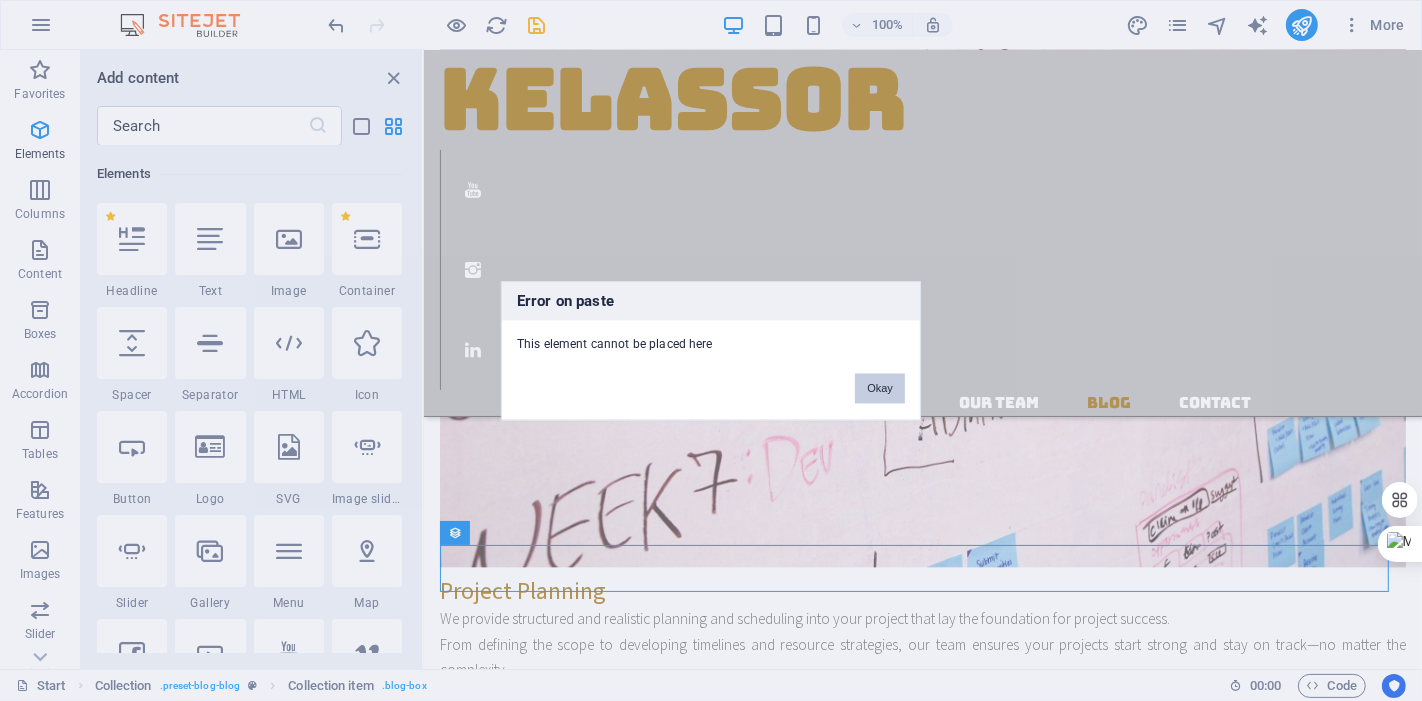 drag, startPoint x: 875, startPoint y: 395, endPoint x: 425, endPoint y: 371, distance: 450.63956 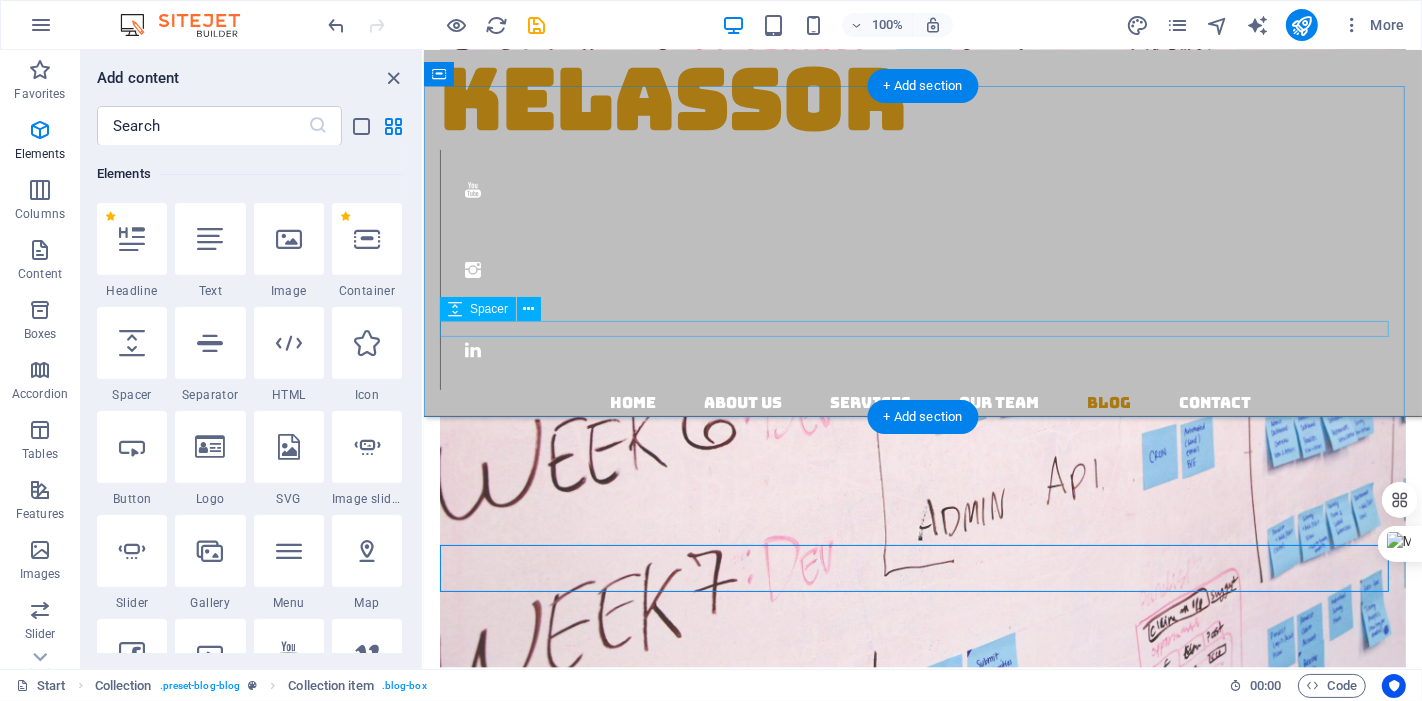 scroll, scrollTop: 3484, scrollLeft: 0, axis: vertical 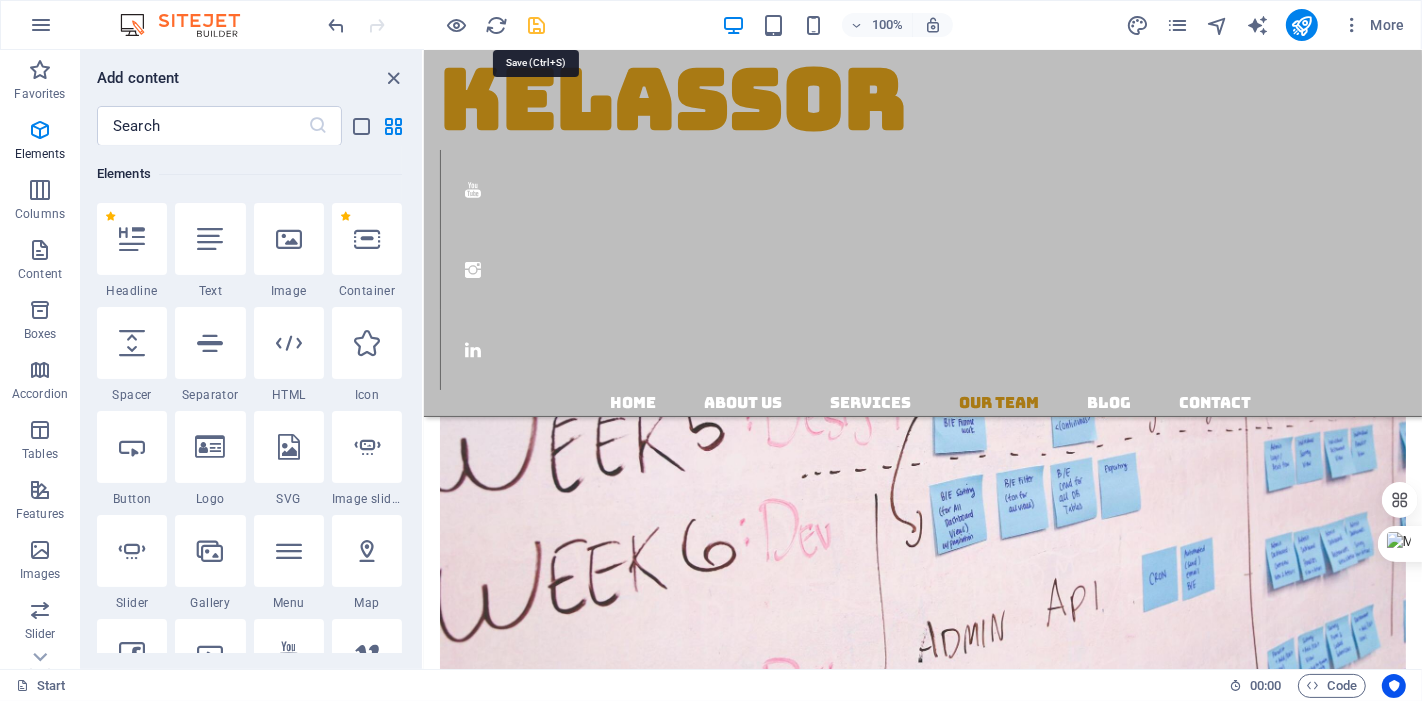 click at bounding box center [537, 25] 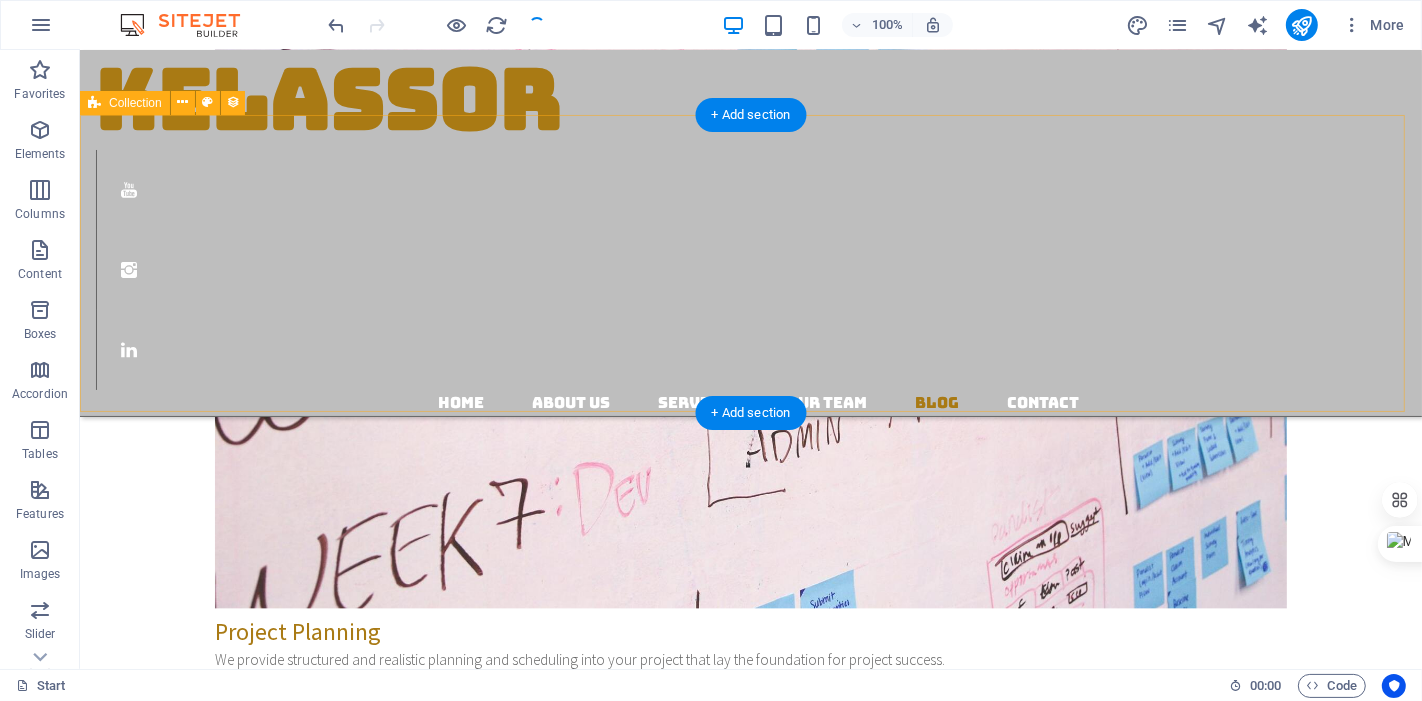 scroll, scrollTop: 3547, scrollLeft: 0, axis: vertical 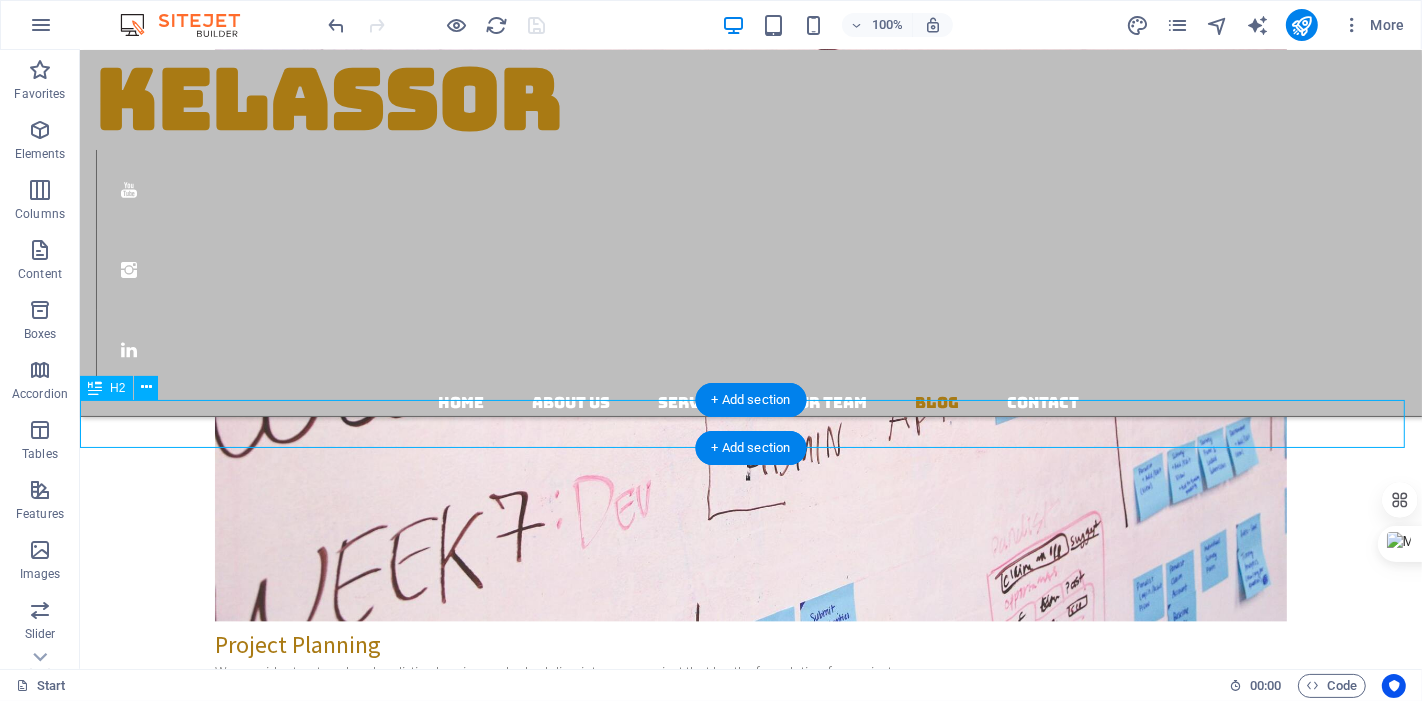 drag, startPoint x: 341, startPoint y: 420, endPoint x: 356, endPoint y: 417, distance: 15.297058 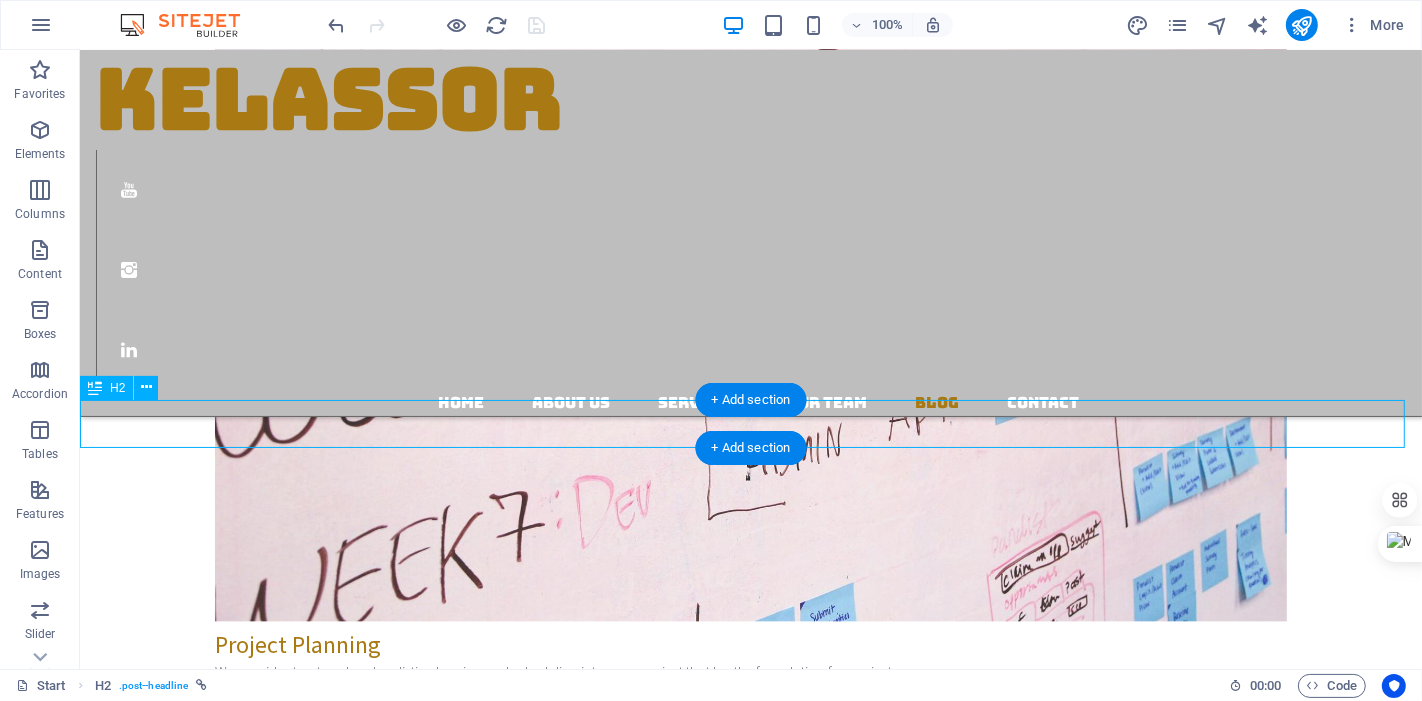 click on "From Crawling to the First Step" at bounding box center (750, 4428) 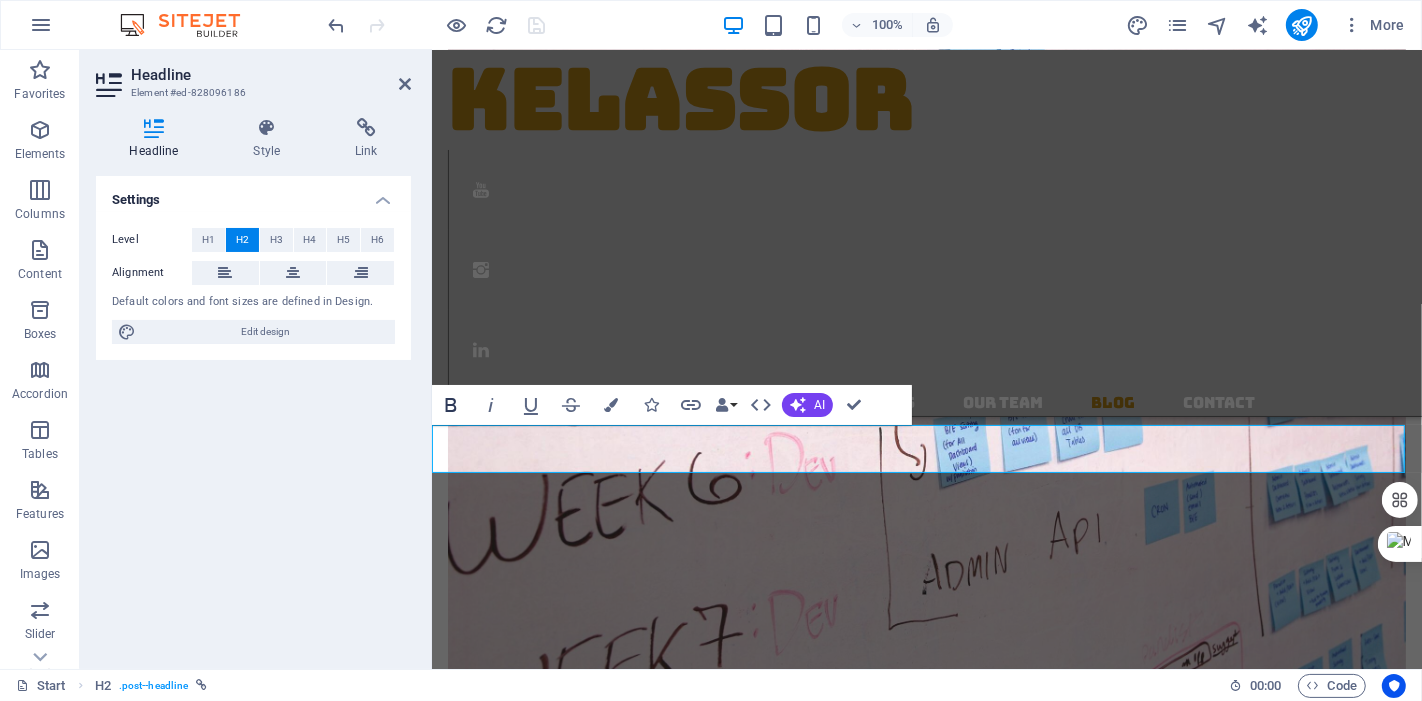 scroll, scrollTop: 3697, scrollLeft: 0, axis: vertical 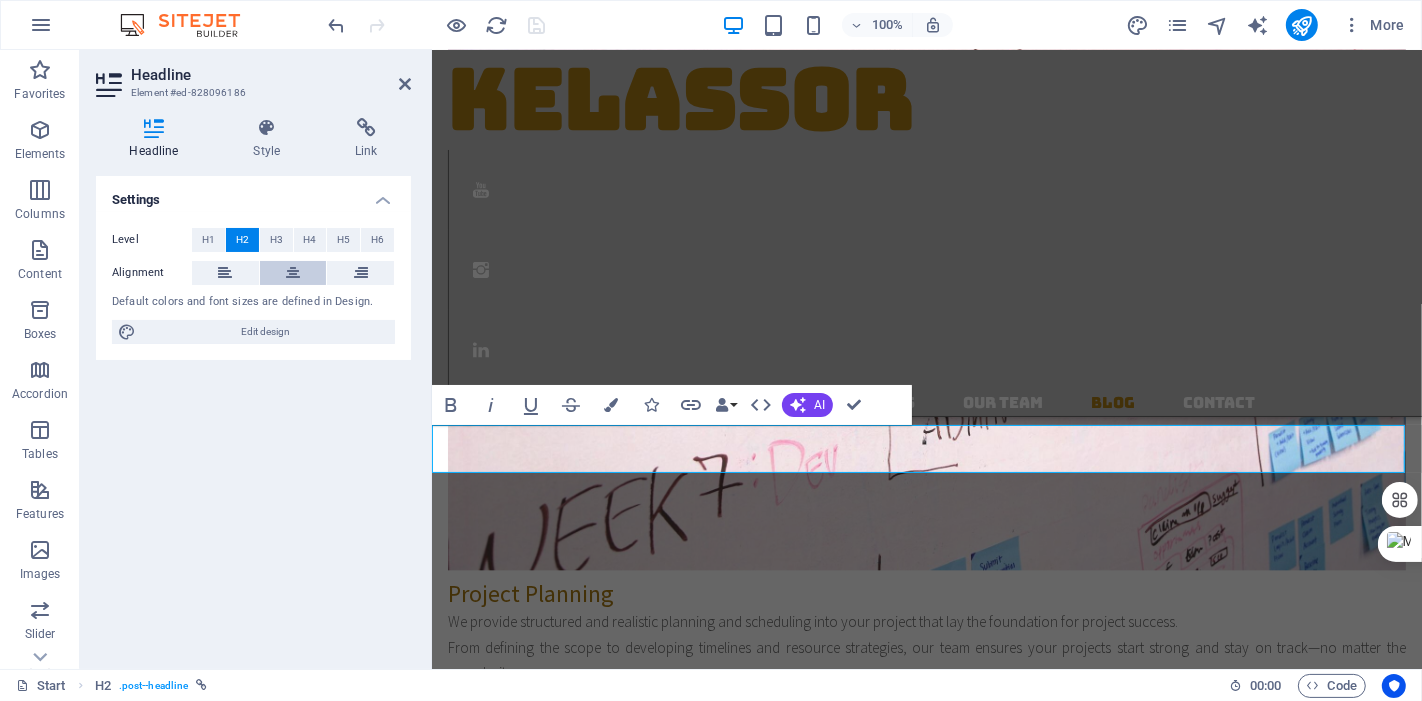 click at bounding box center [293, 273] 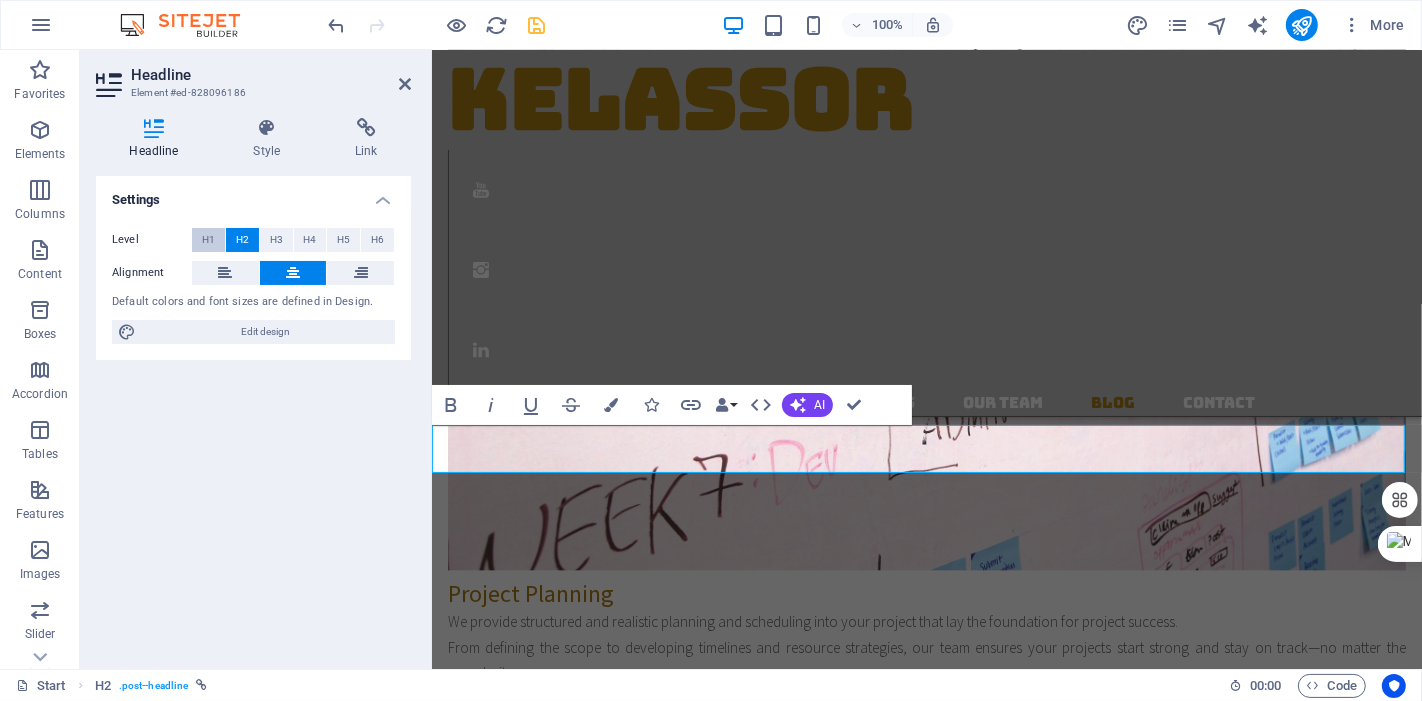 click on "H1" at bounding box center [208, 240] 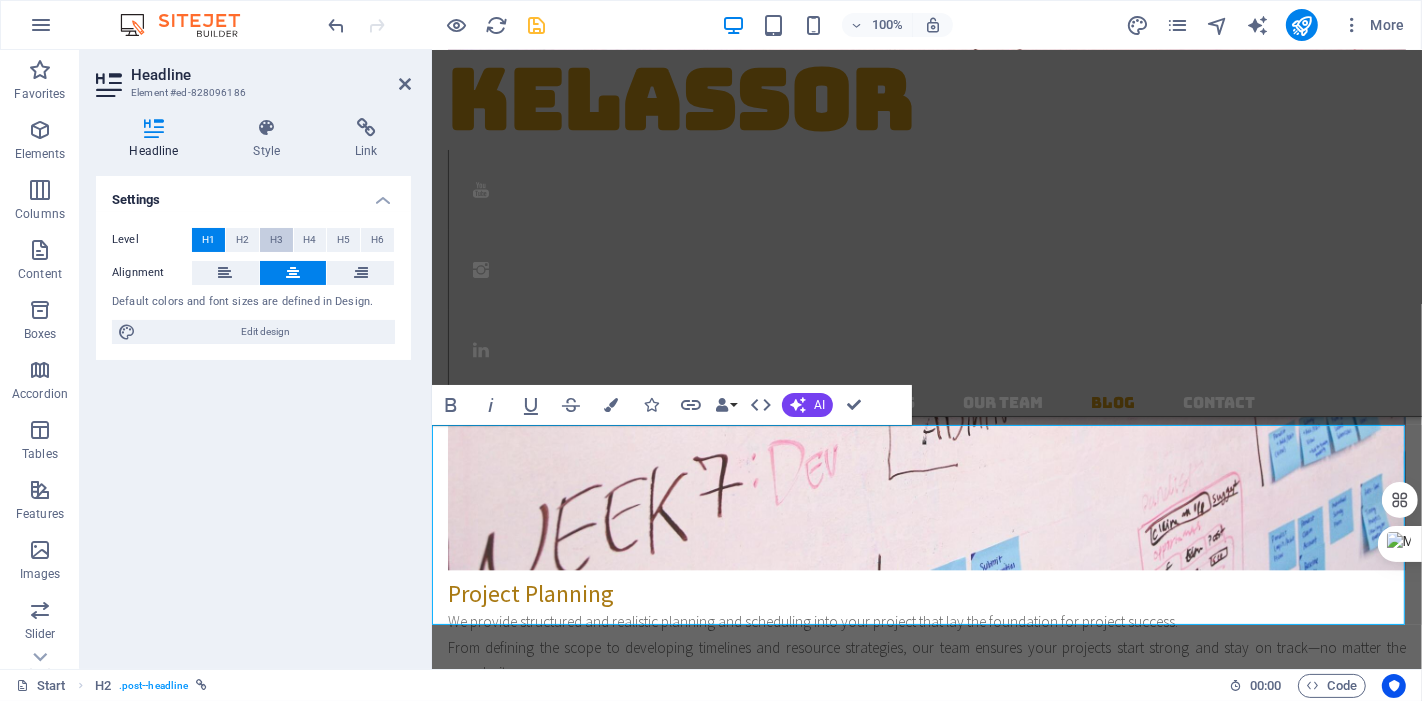 click on "H3" at bounding box center (276, 240) 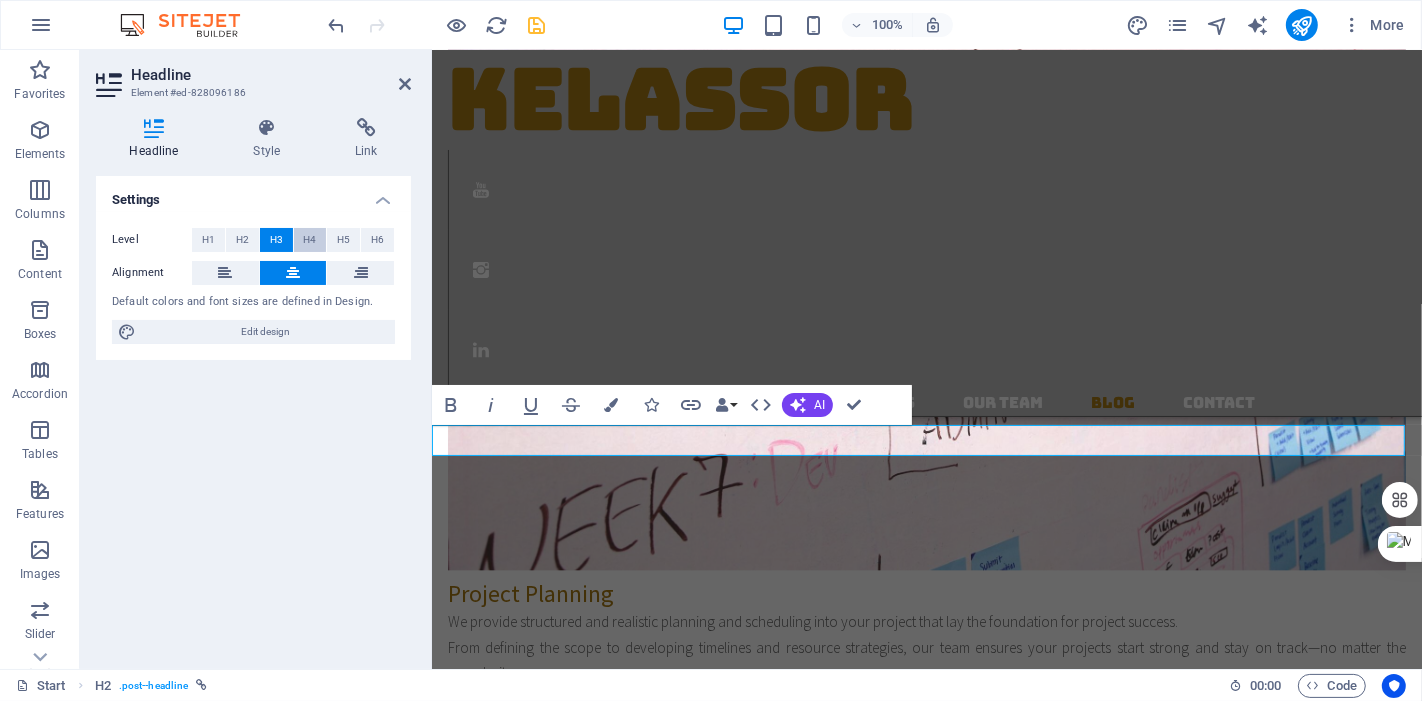 click on "H4" at bounding box center [310, 240] 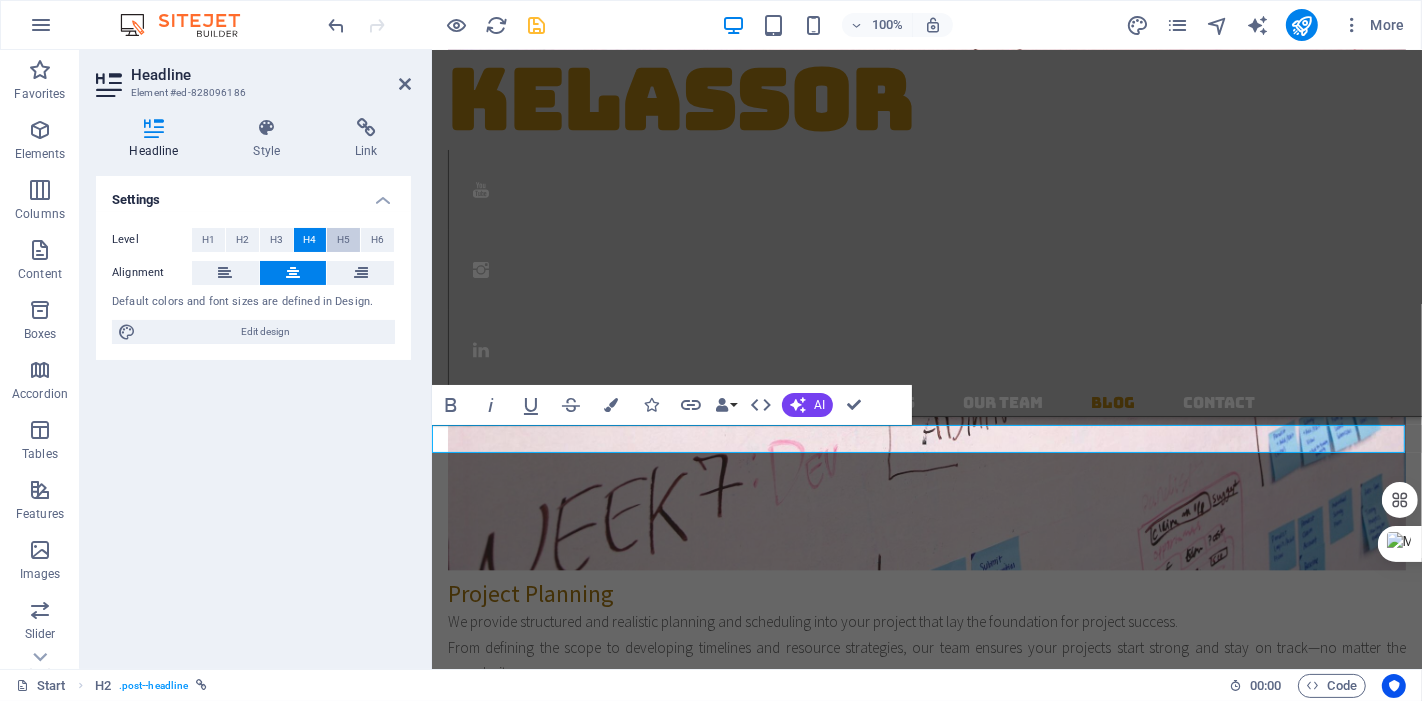 click on "H5" at bounding box center (343, 240) 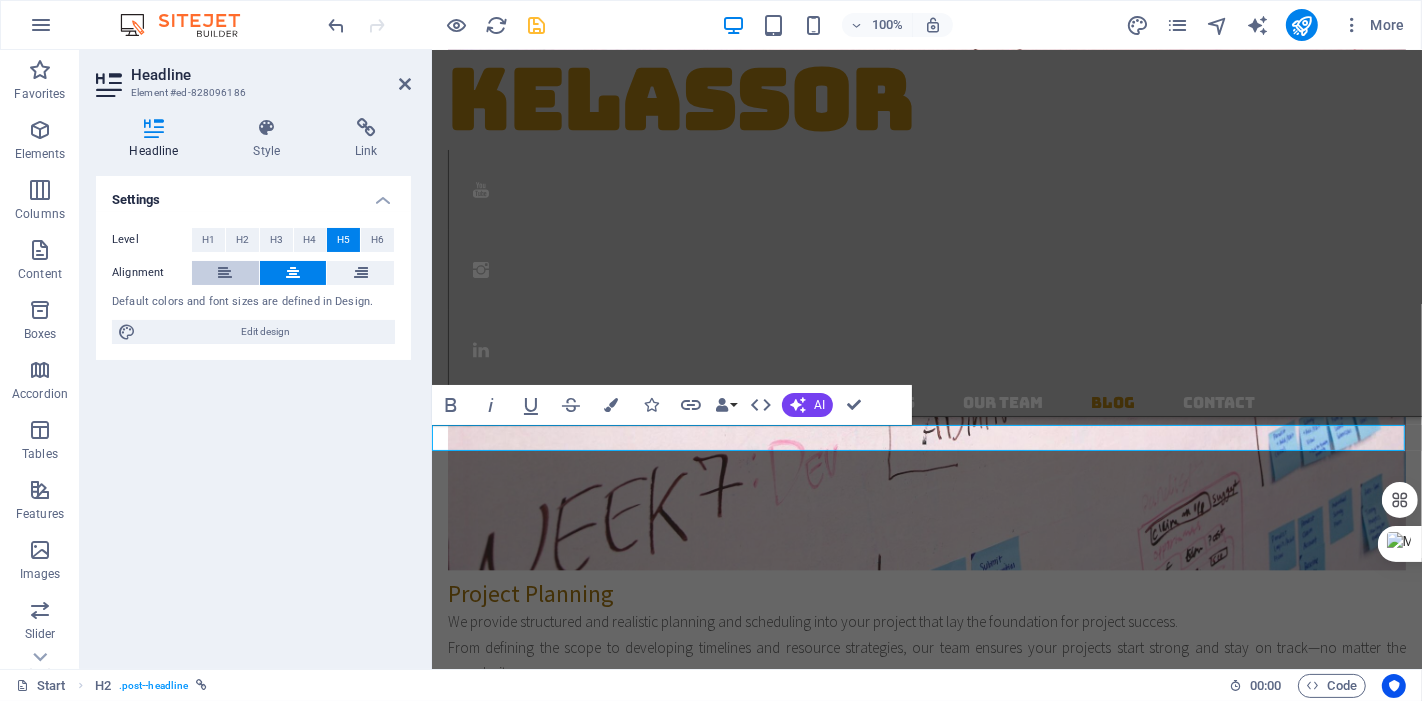 click at bounding box center (225, 273) 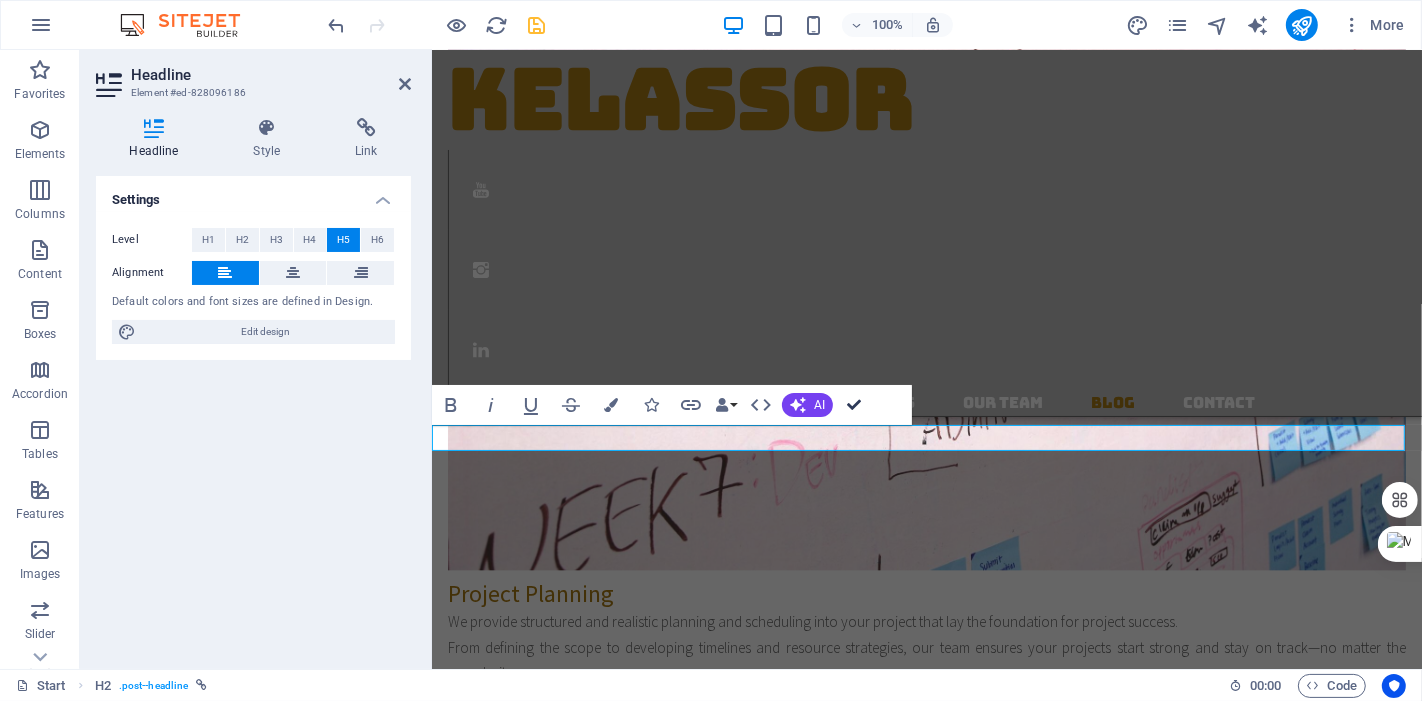 drag, startPoint x: 853, startPoint y: 405, endPoint x: 774, endPoint y: 367, distance: 87.66413 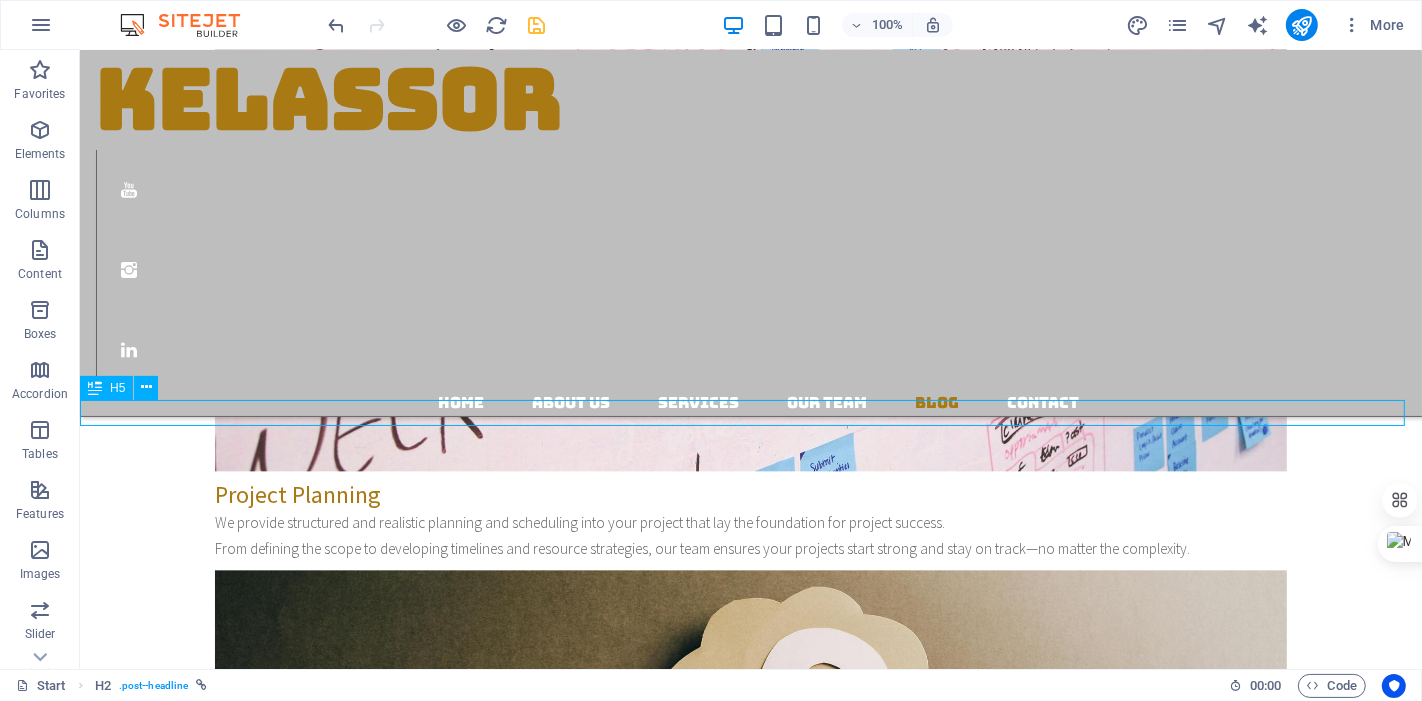 scroll, scrollTop: 3547, scrollLeft: 0, axis: vertical 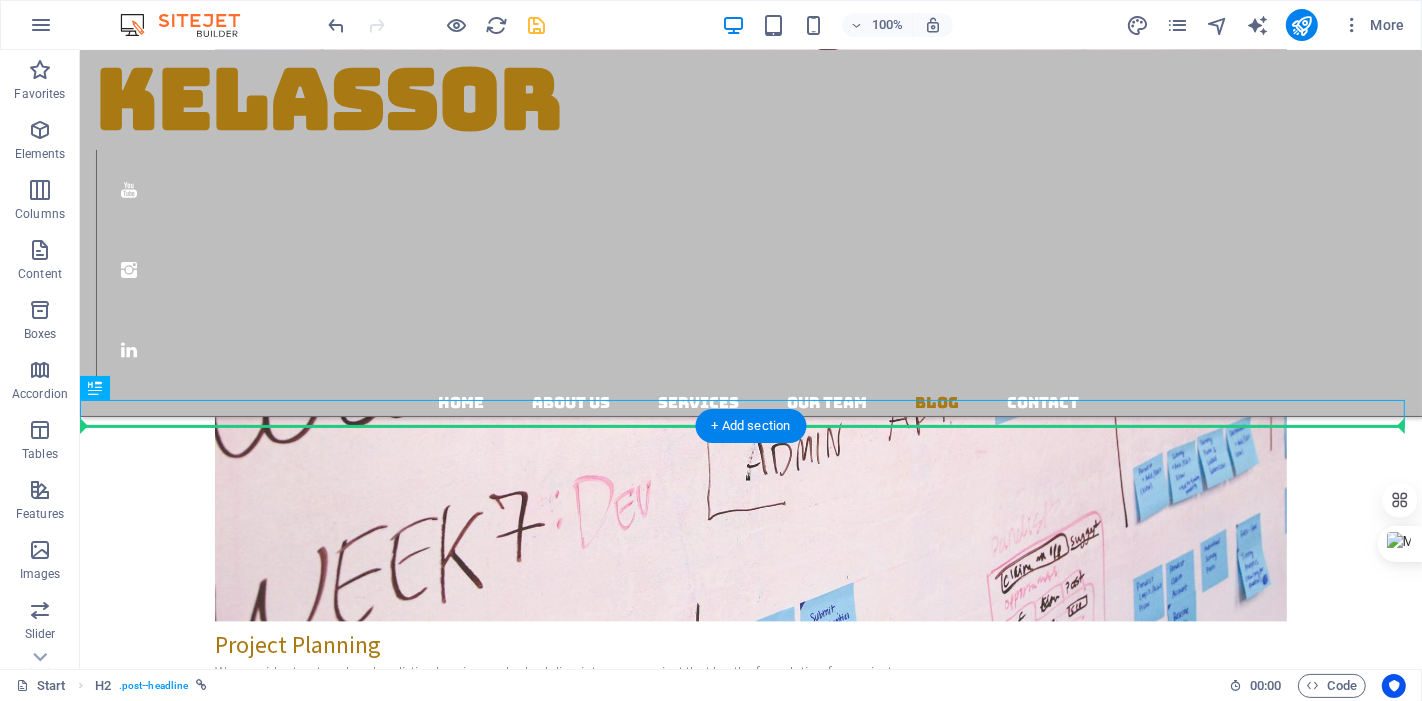 drag, startPoint x: 387, startPoint y: 412, endPoint x: 421, endPoint y: 475, distance: 71.5891 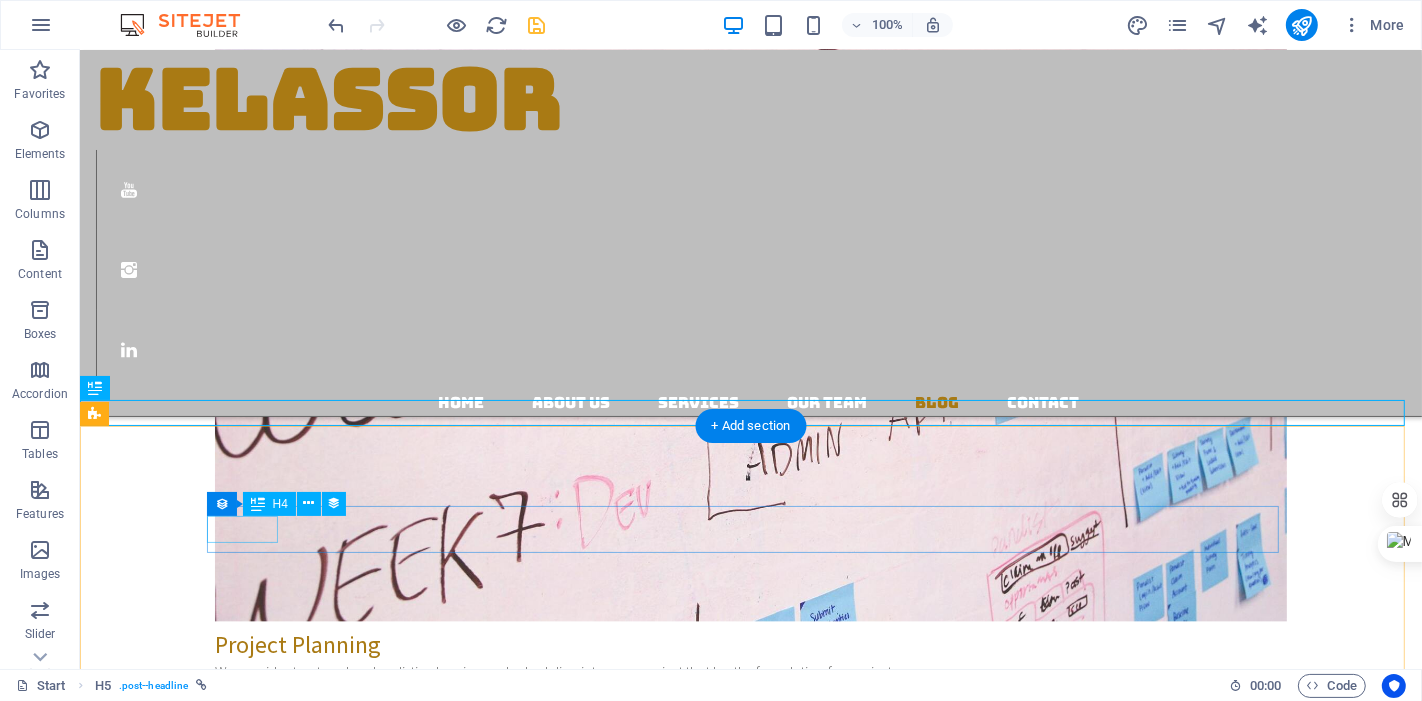 click on "GENERAL" at bounding box center (623, 4533) 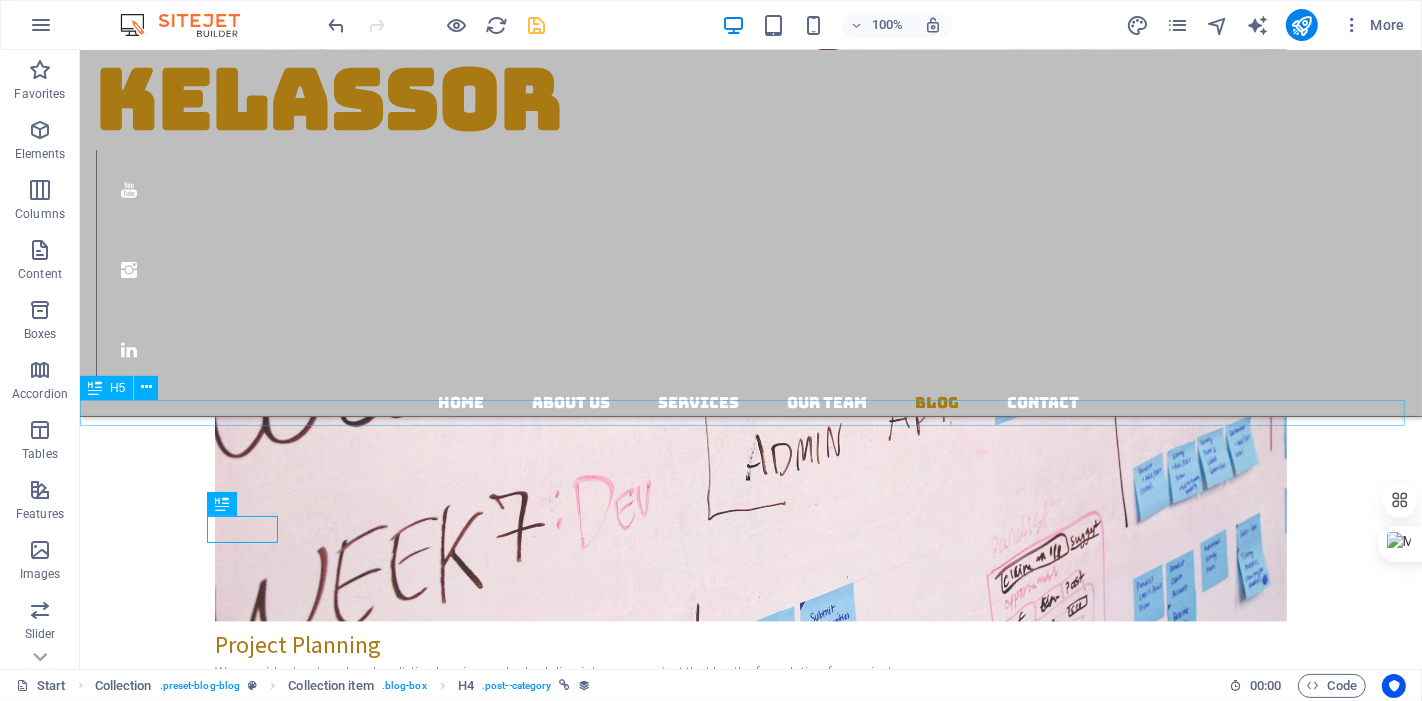 click on "From Crawling to the First Step" at bounding box center (750, 4417) 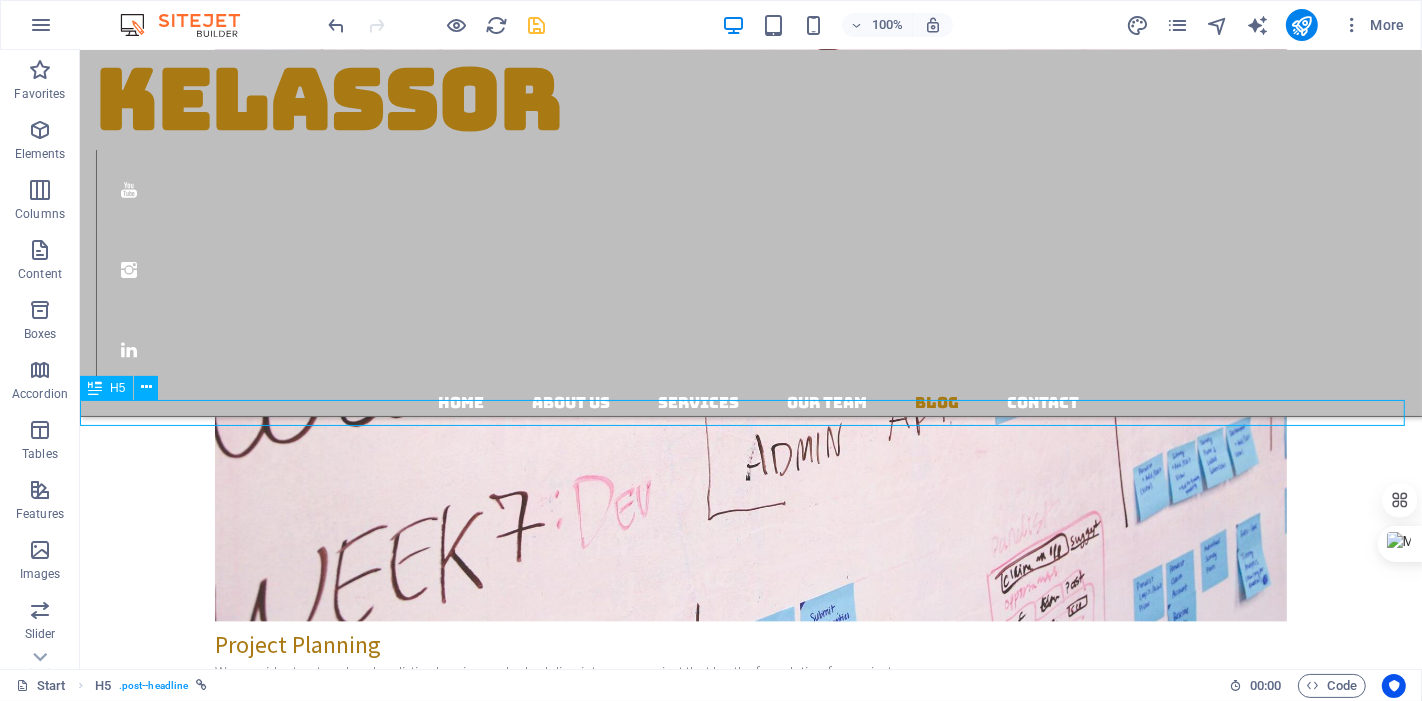click on "From Crawling to the First Step" at bounding box center (750, 4417) 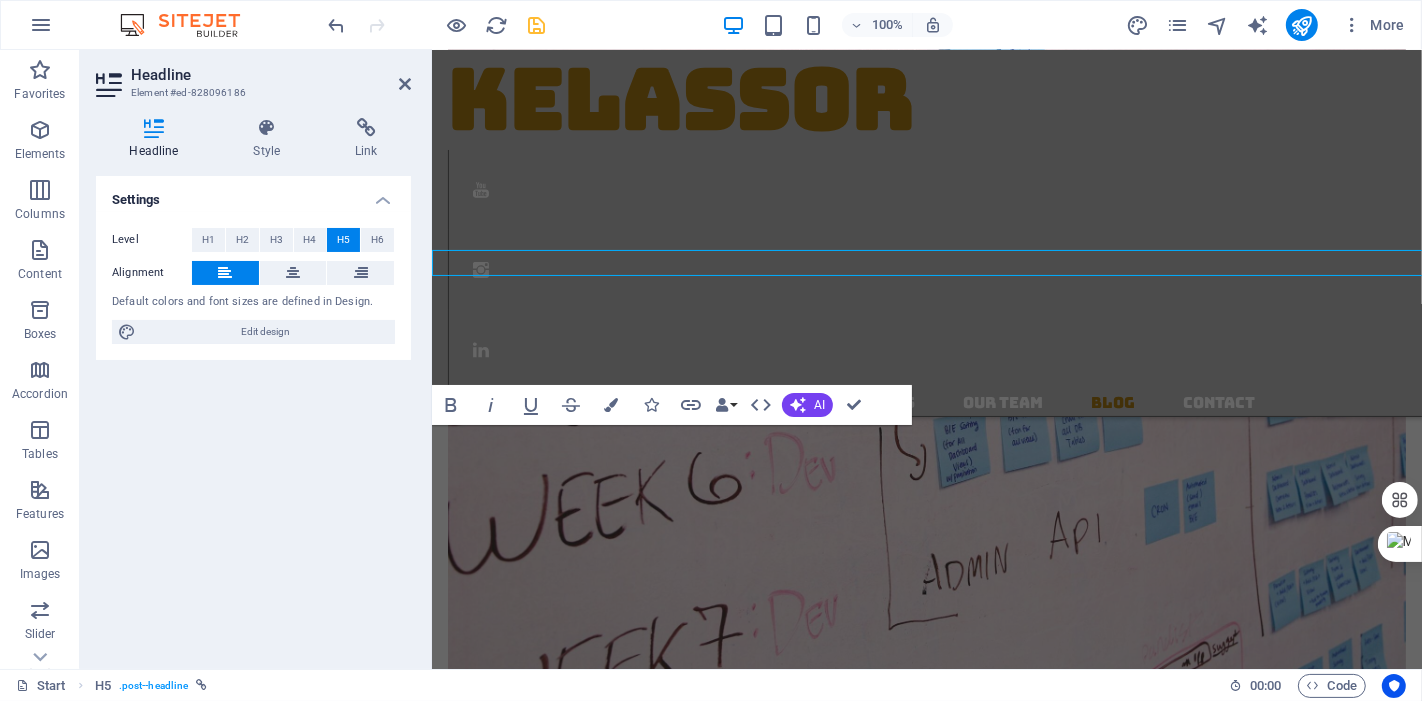 scroll, scrollTop: 3697, scrollLeft: 0, axis: vertical 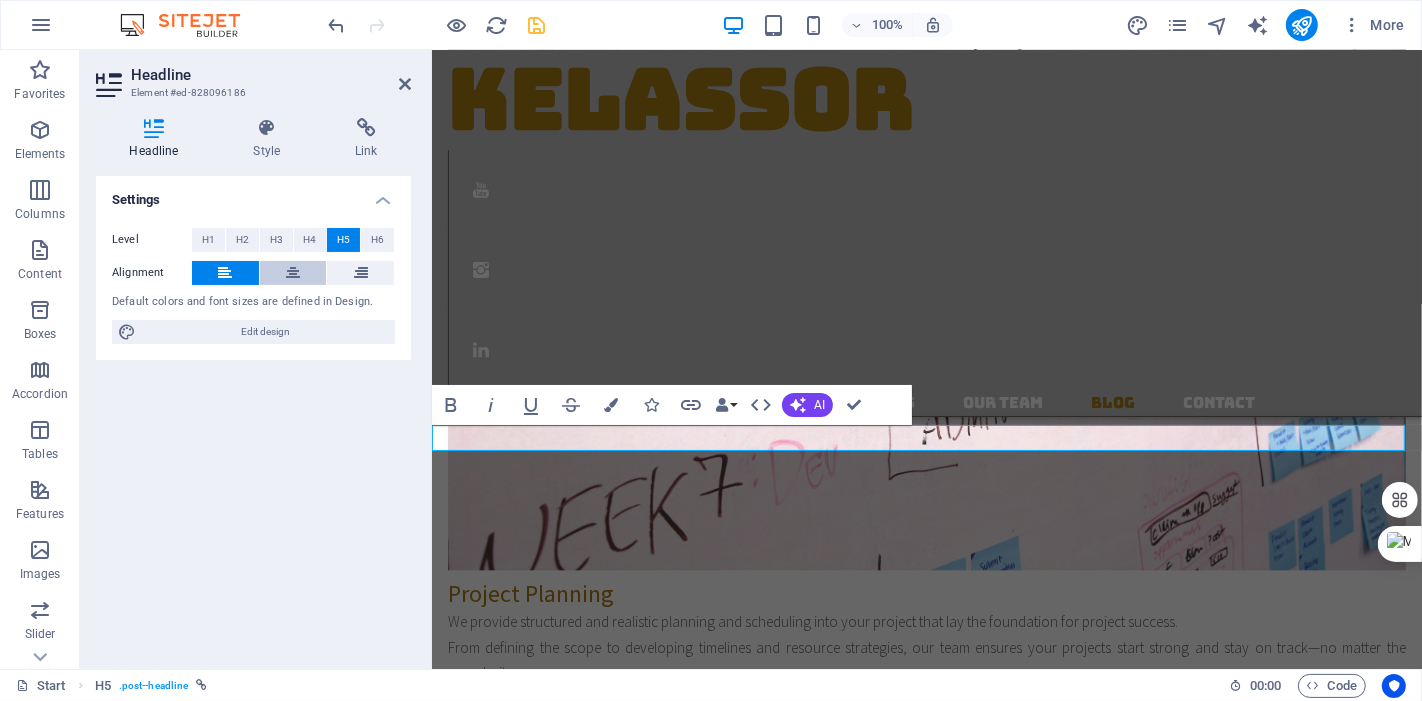 click at bounding box center [293, 273] 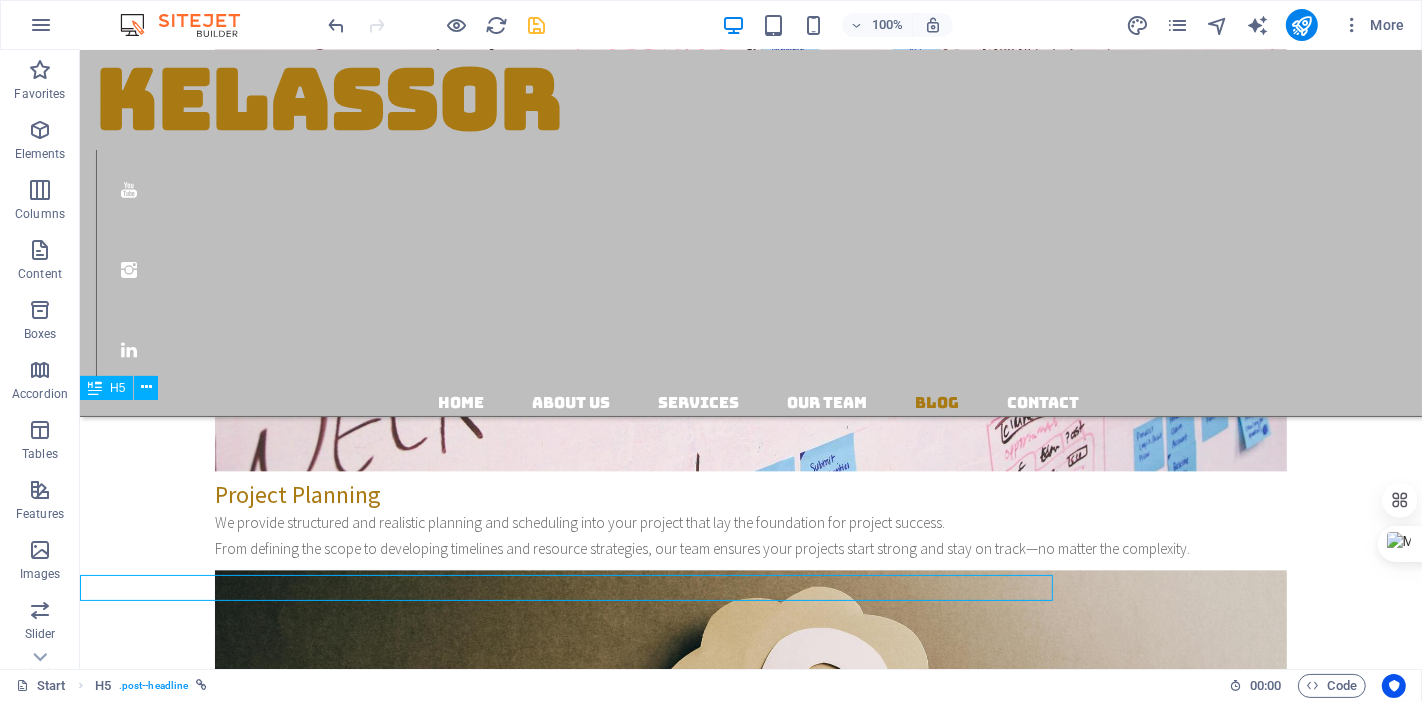 scroll, scrollTop: 3547, scrollLeft: 0, axis: vertical 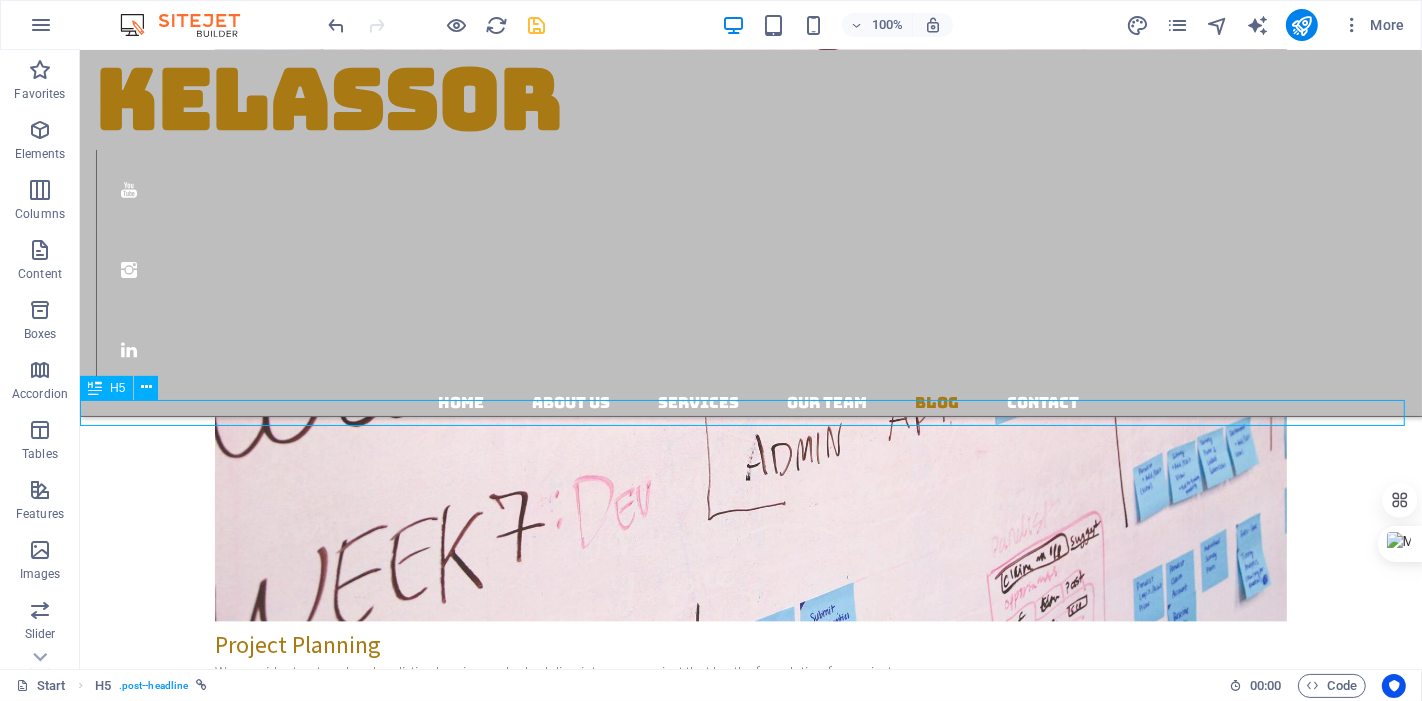 click on "From Crawling to the First Step" at bounding box center [750, 4417] 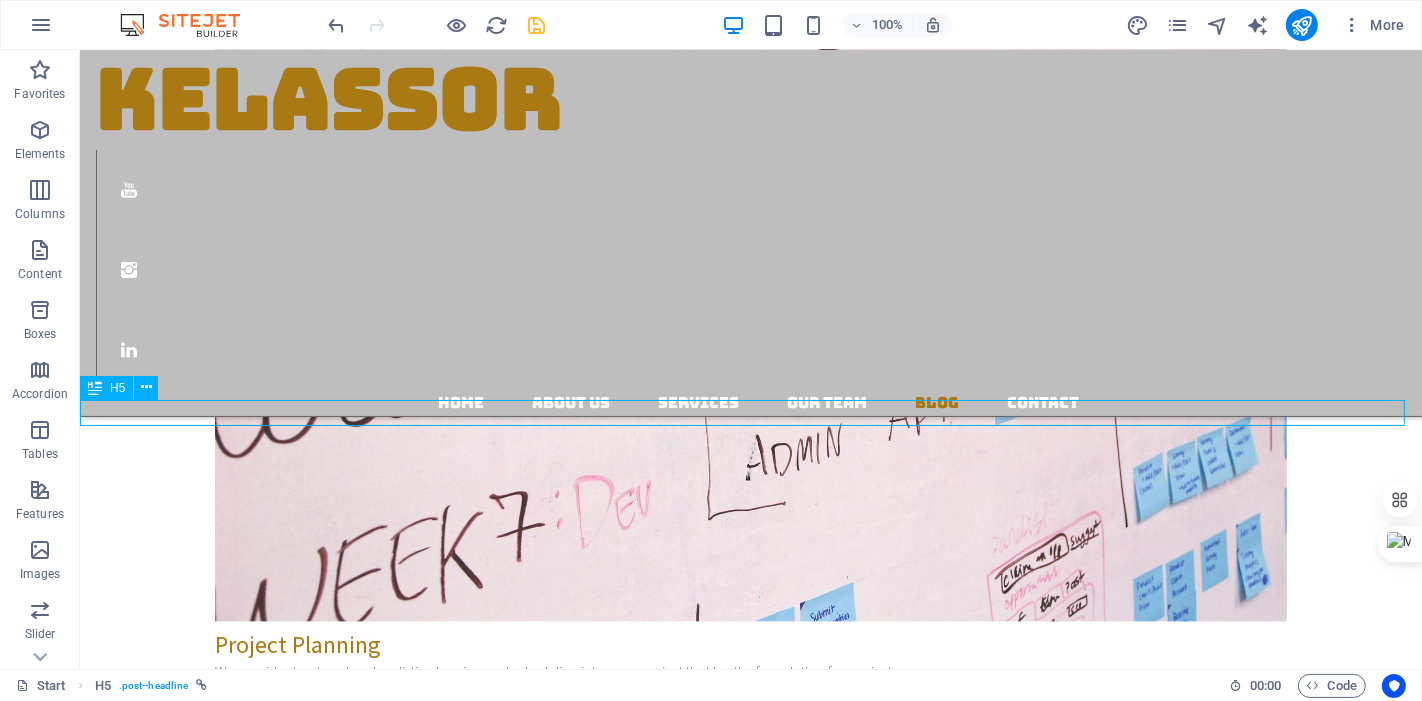 click on "H5" at bounding box center (106, 388) 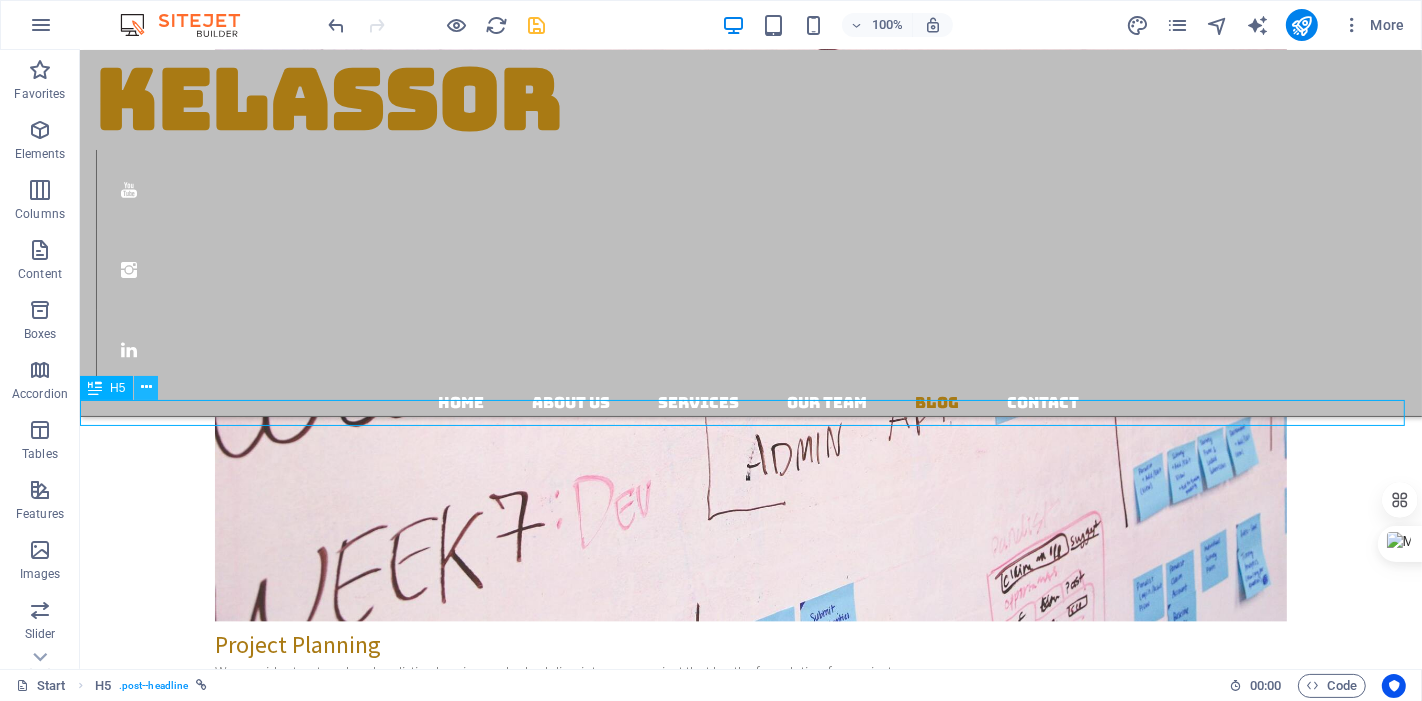 click at bounding box center (146, 388) 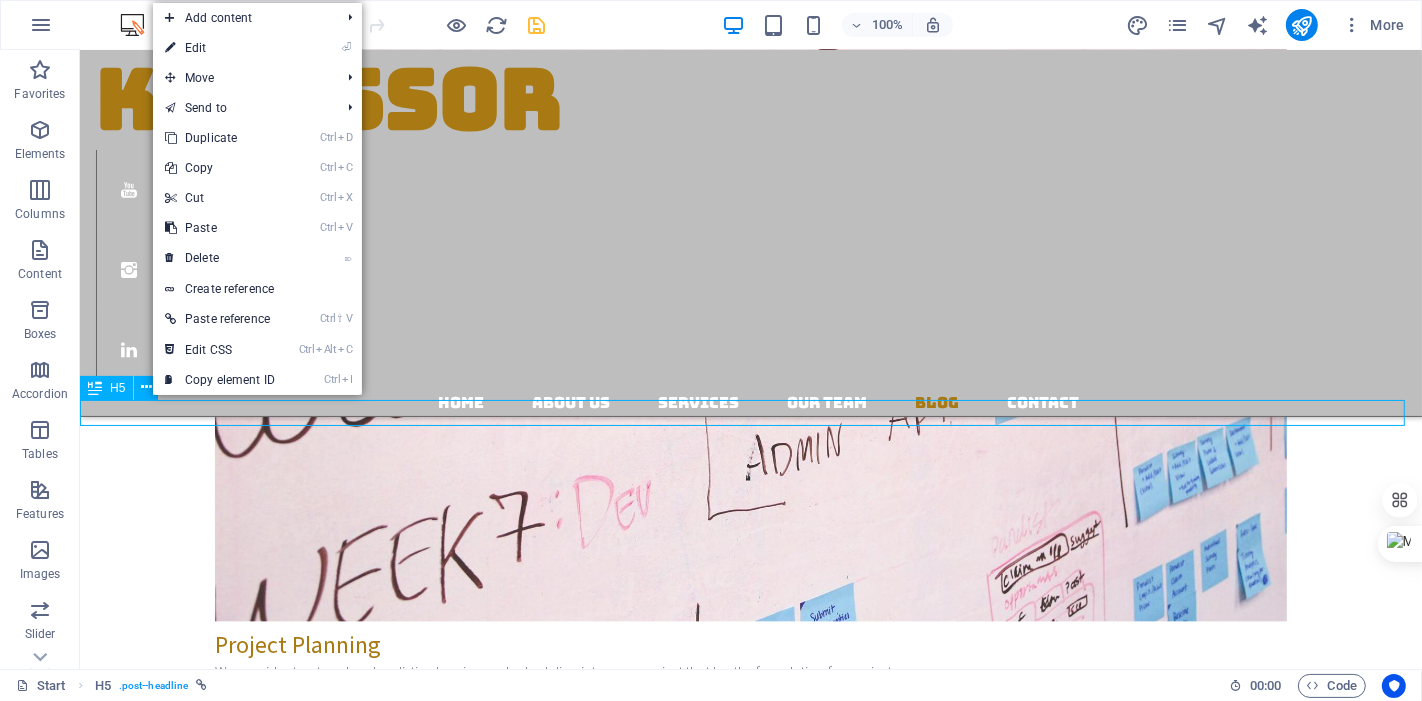 click on "From Crawling to the First Step" at bounding box center [750, 4417] 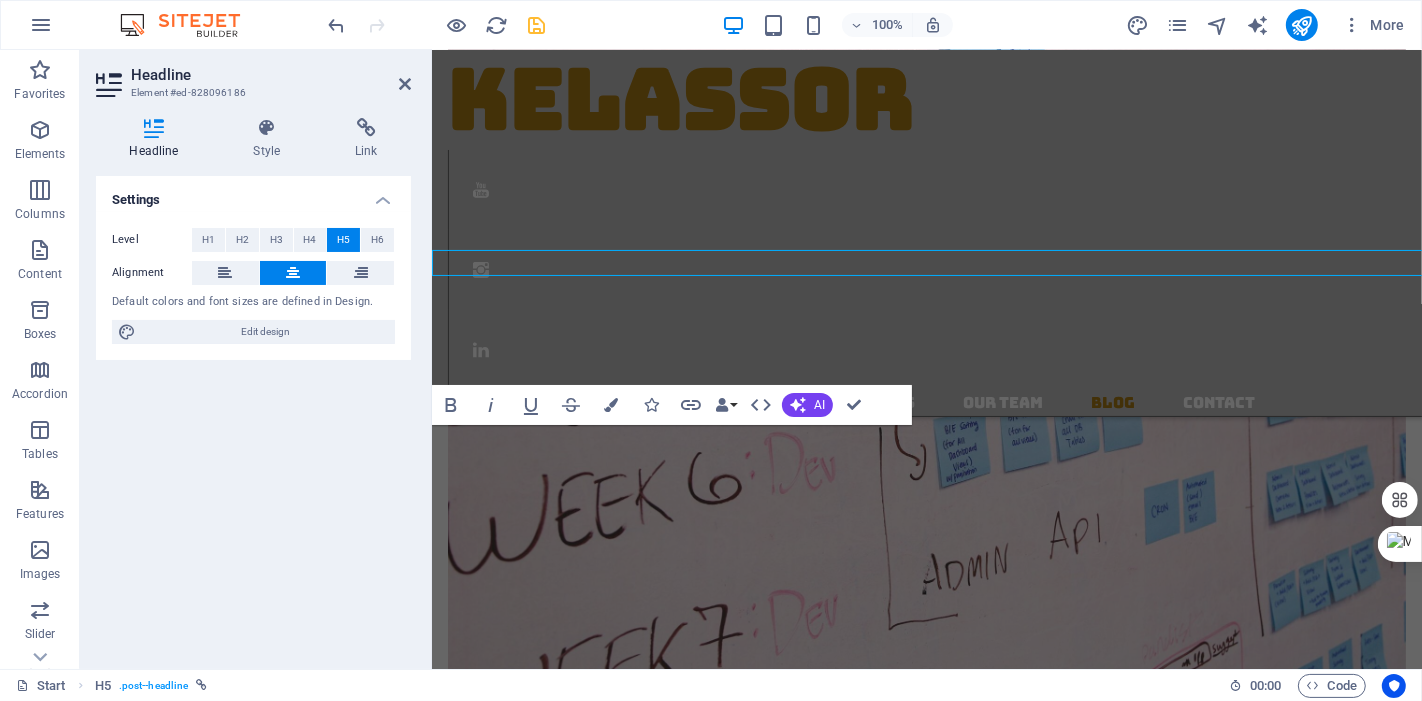 scroll, scrollTop: 3697, scrollLeft: 0, axis: vertical 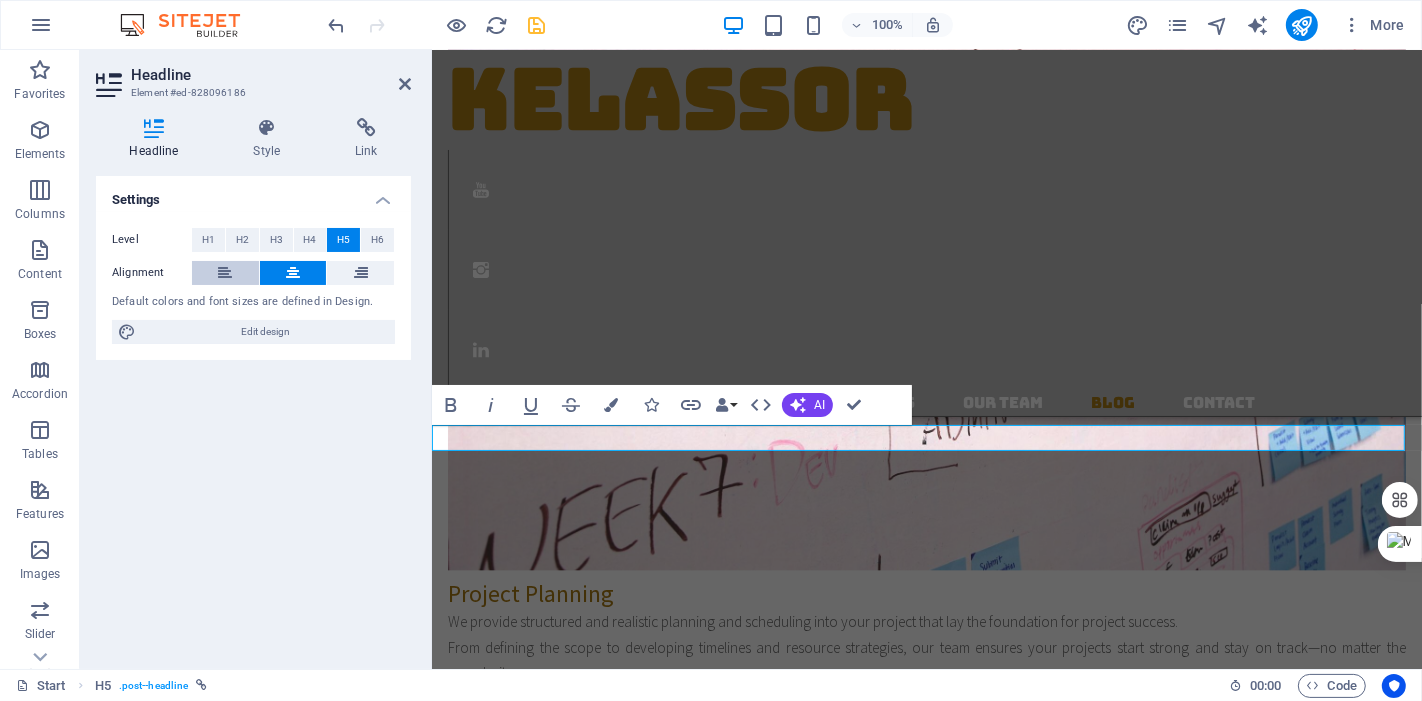 click at bounding box center (225, 273) 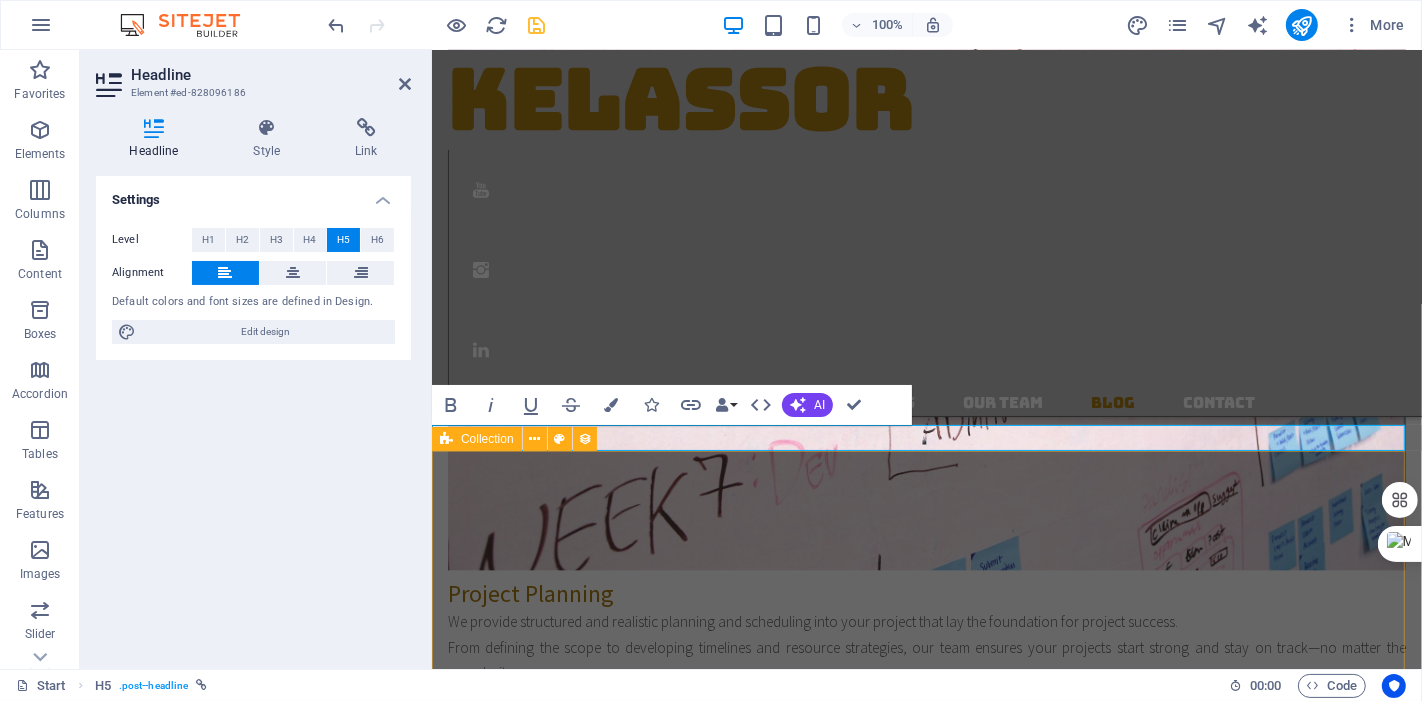 click on "GENERAL [DATE]  Previous Next" at bounding box center [926, 4424] 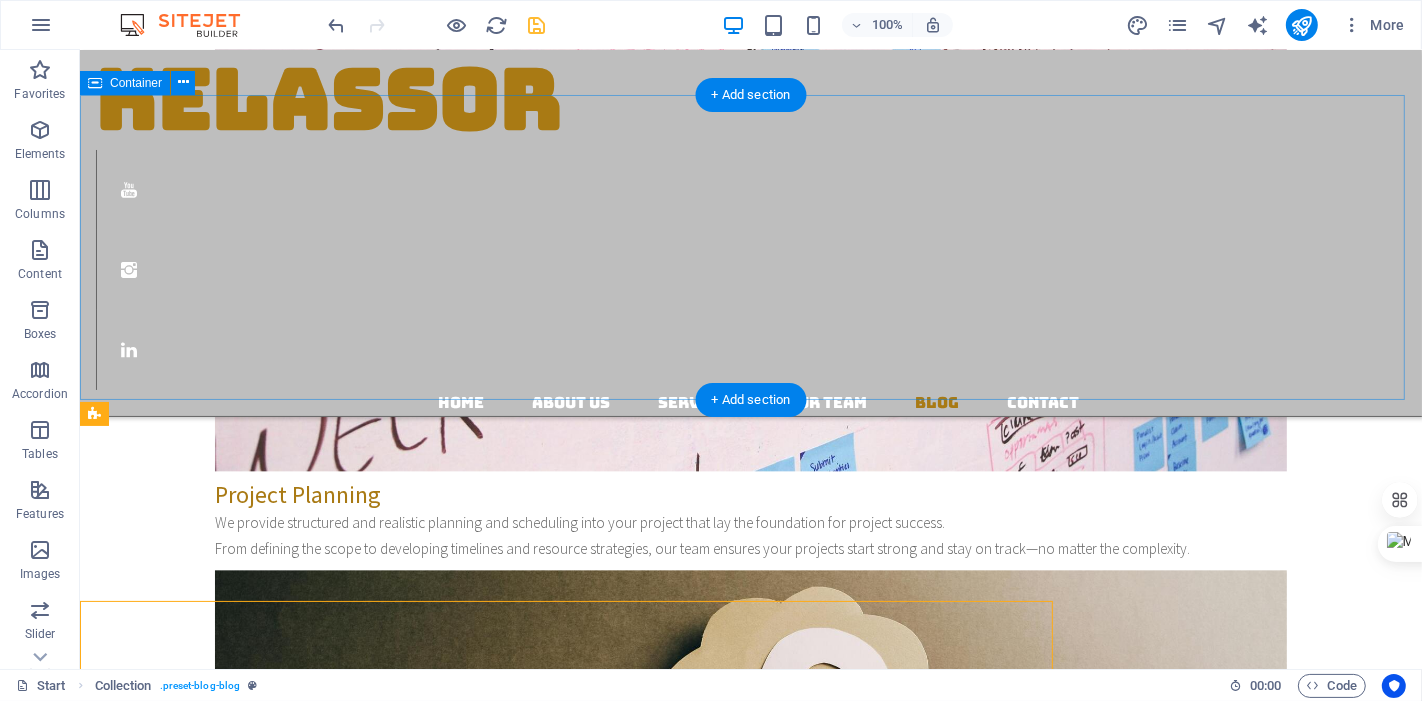 scroll, scrollTop: 3547, scrollLeft: 0, axis: vertical 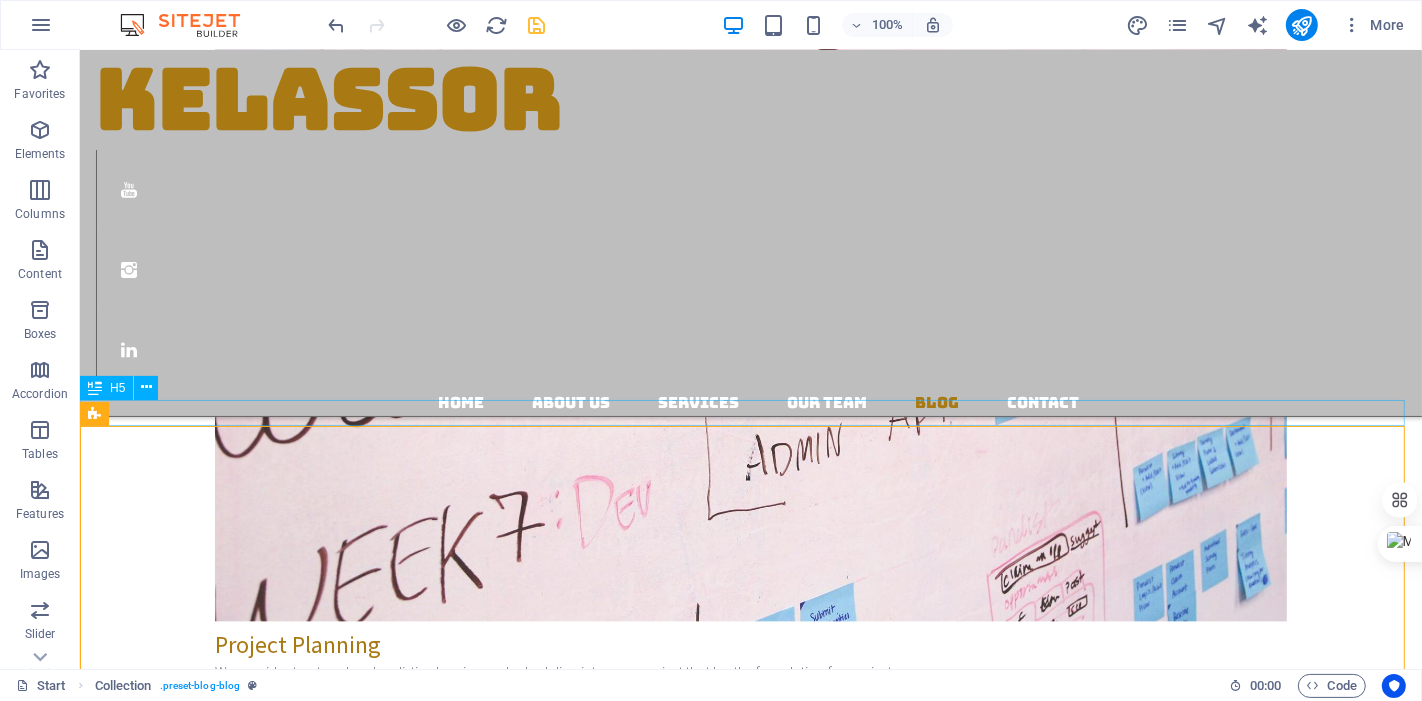 click on "From Crawling to the First Step" at bounding box center [750, 4417] 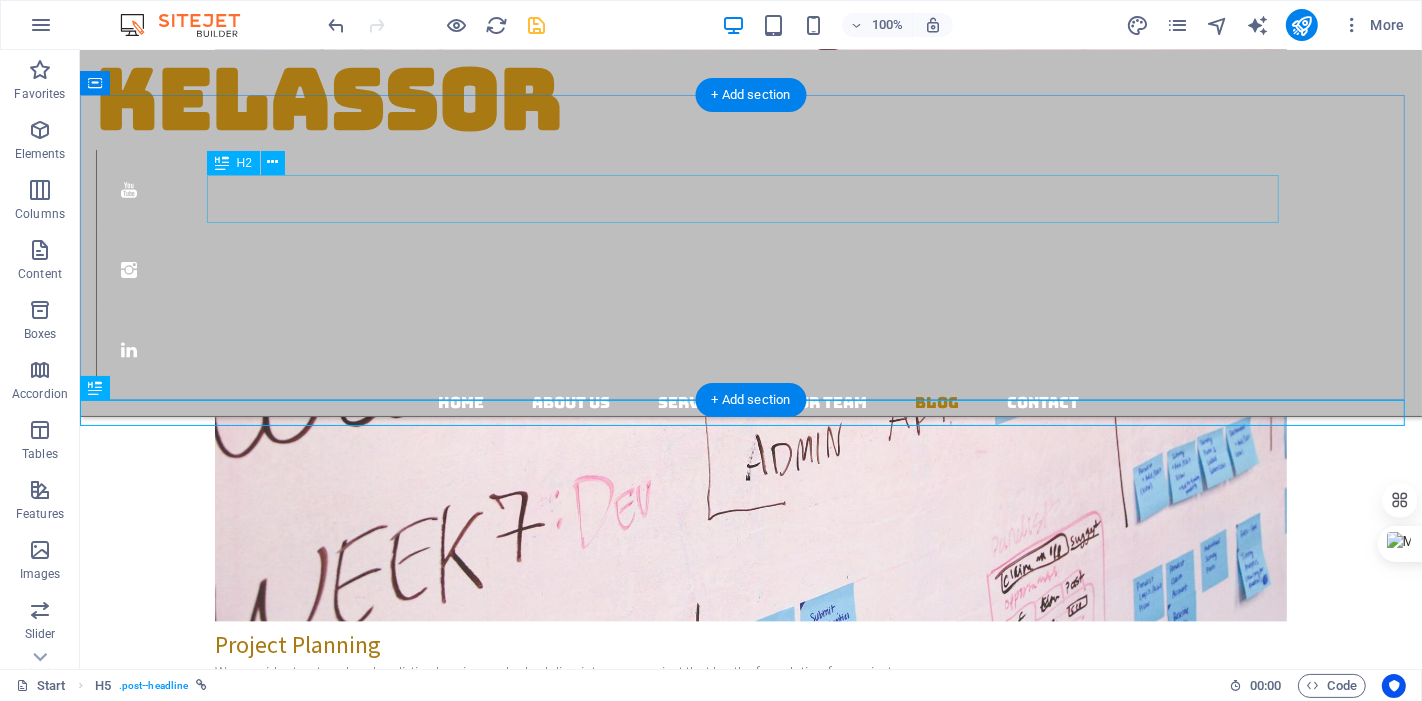 click on "blog" at bounding box center [750, 4203] 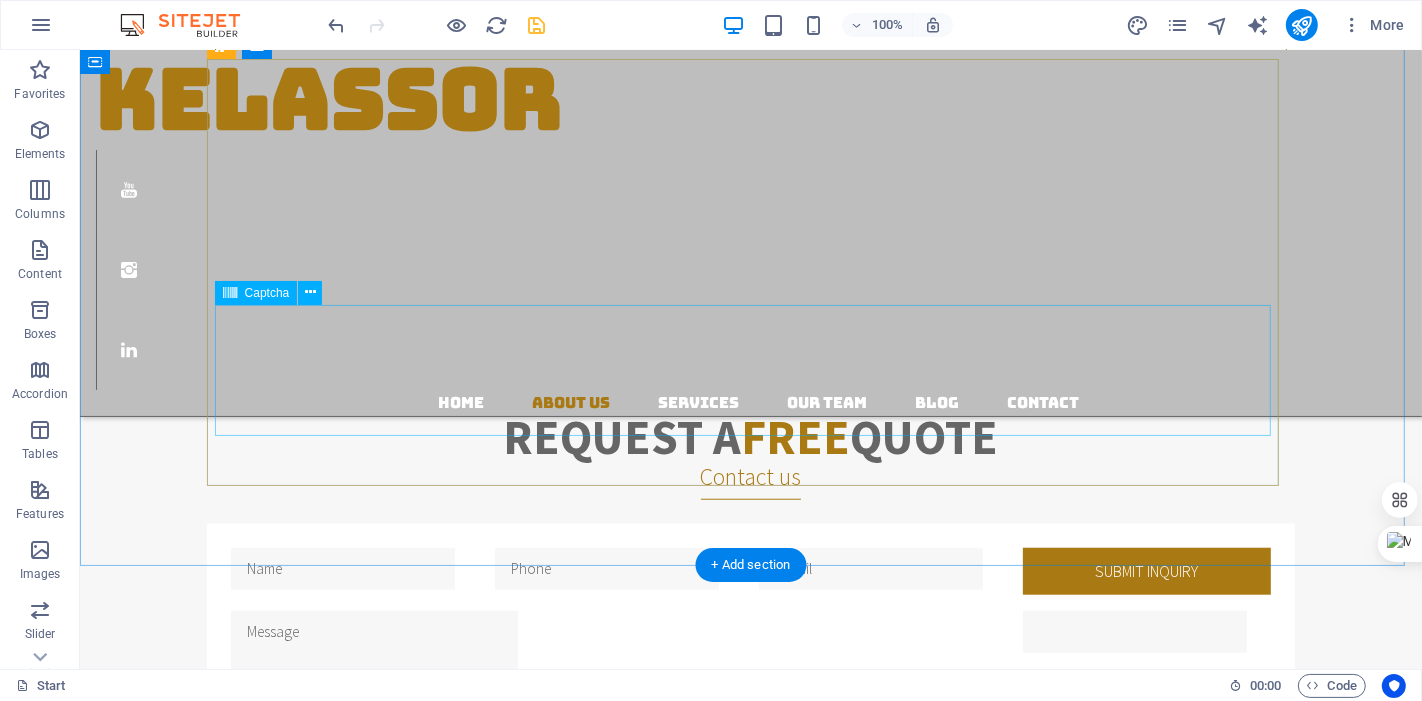 scroll, scrollTop: 1436, scrollLeft: 0, axis: vertical 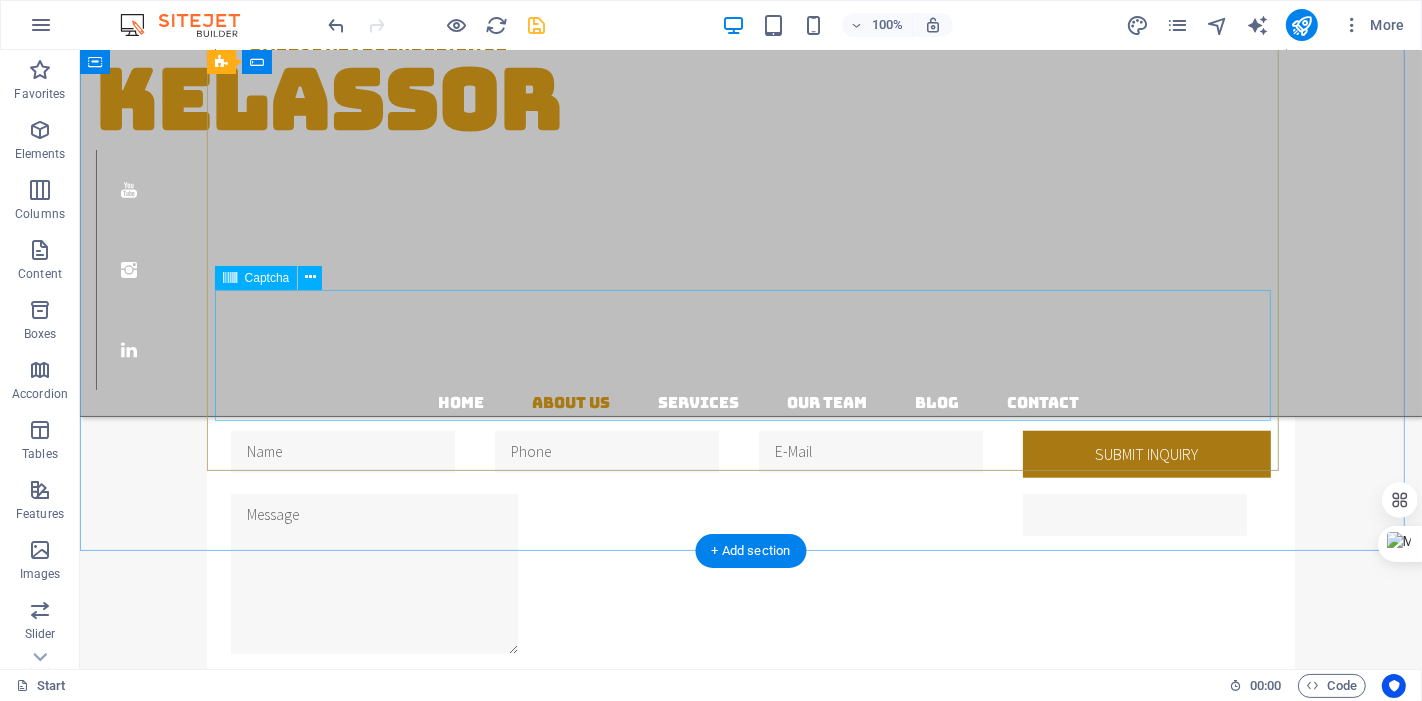 click on "Unreadable? Load new" at bounding box center [750, 758] 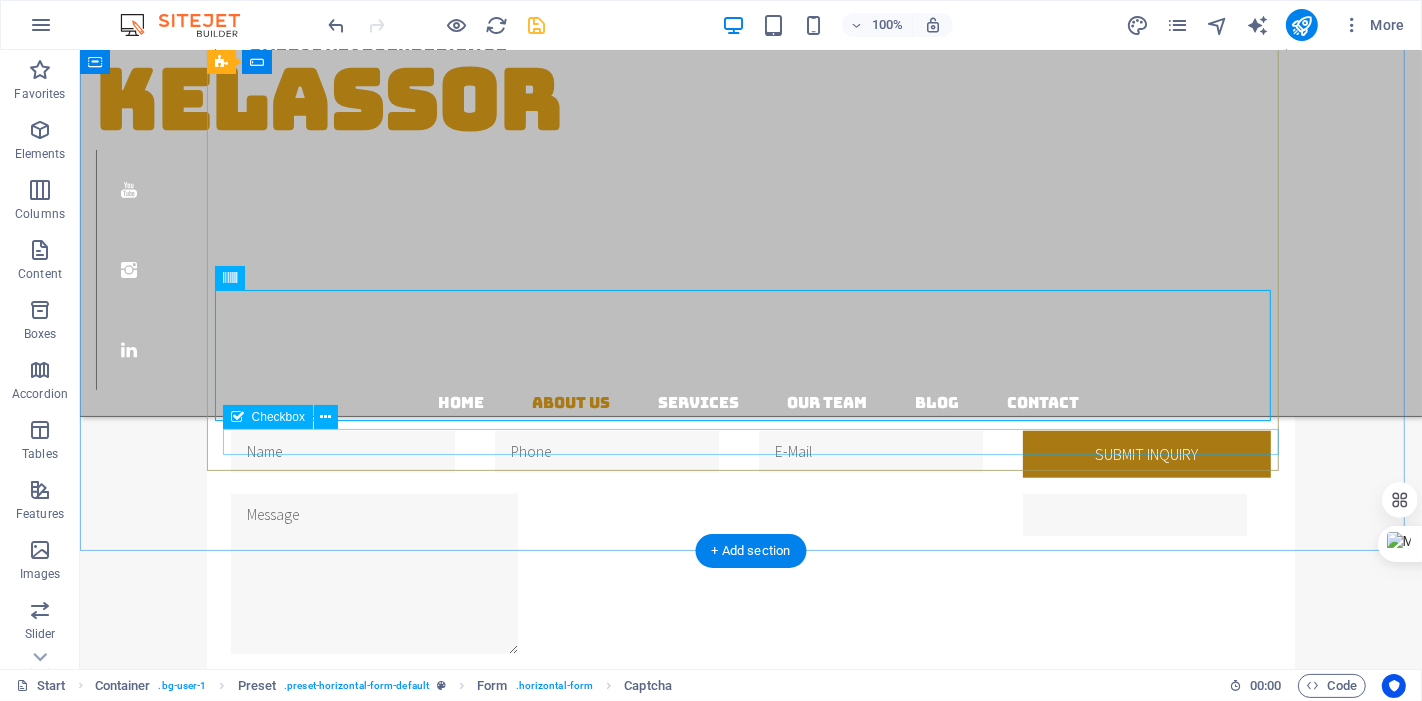 click on "I have read and understand the privacy policy." at bounding box center [758, 866] 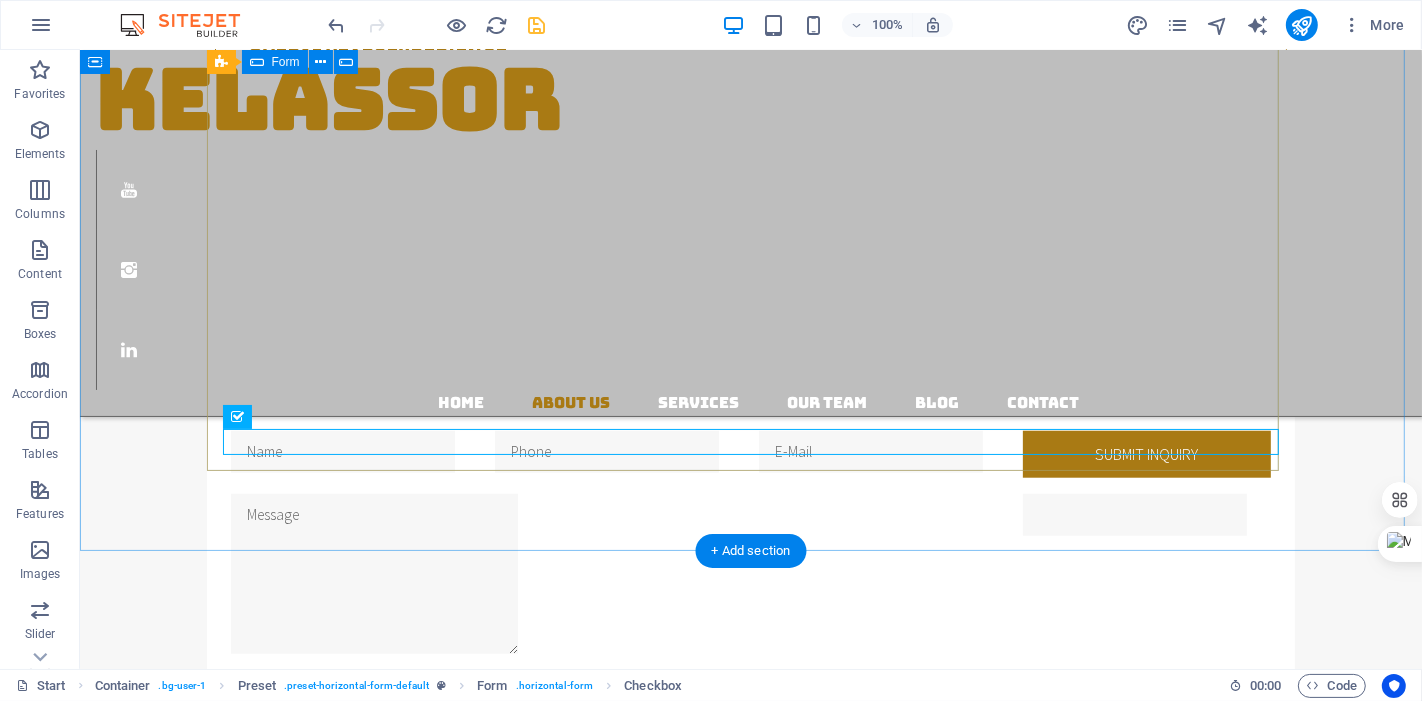 click on "Submit inquiry Unreadable? Load new   I have read and understand the privacy policy." at bounding box center [750, 655] 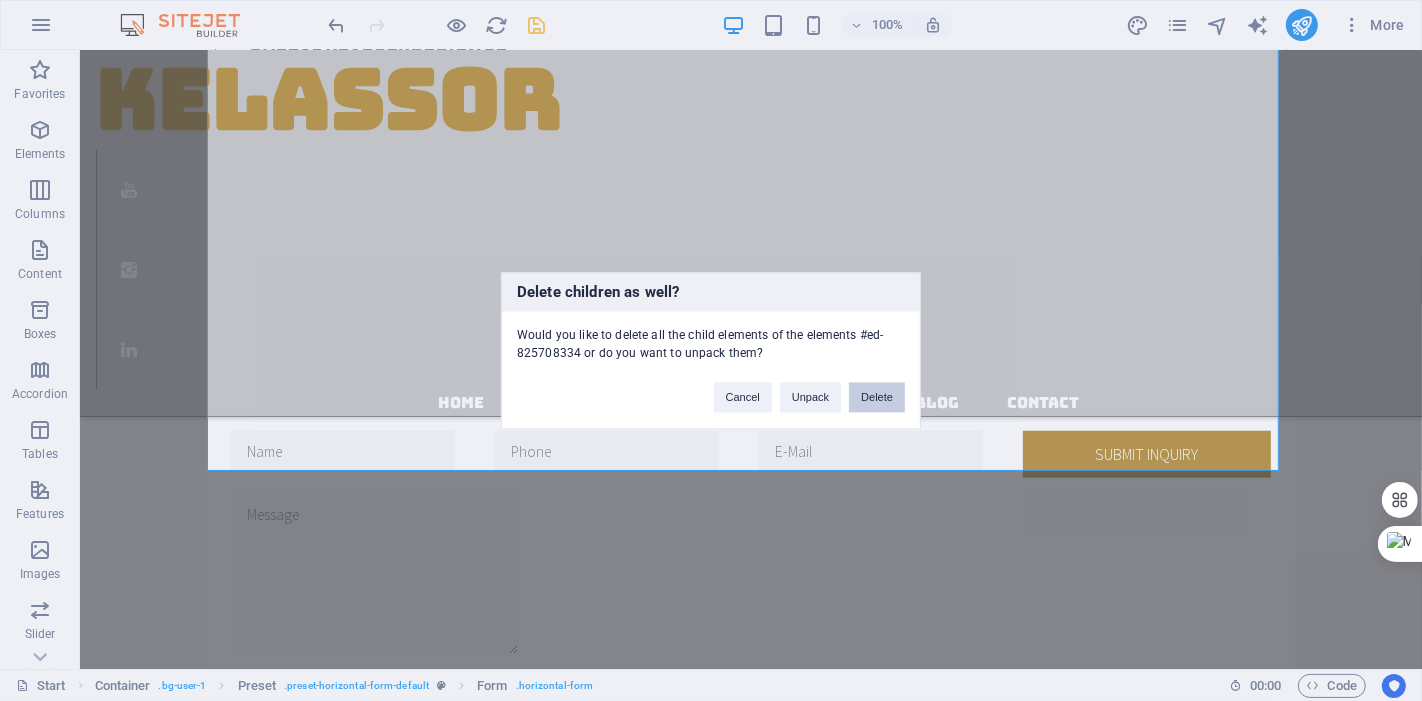 click on "Delete" at bounding box center [877, 397] 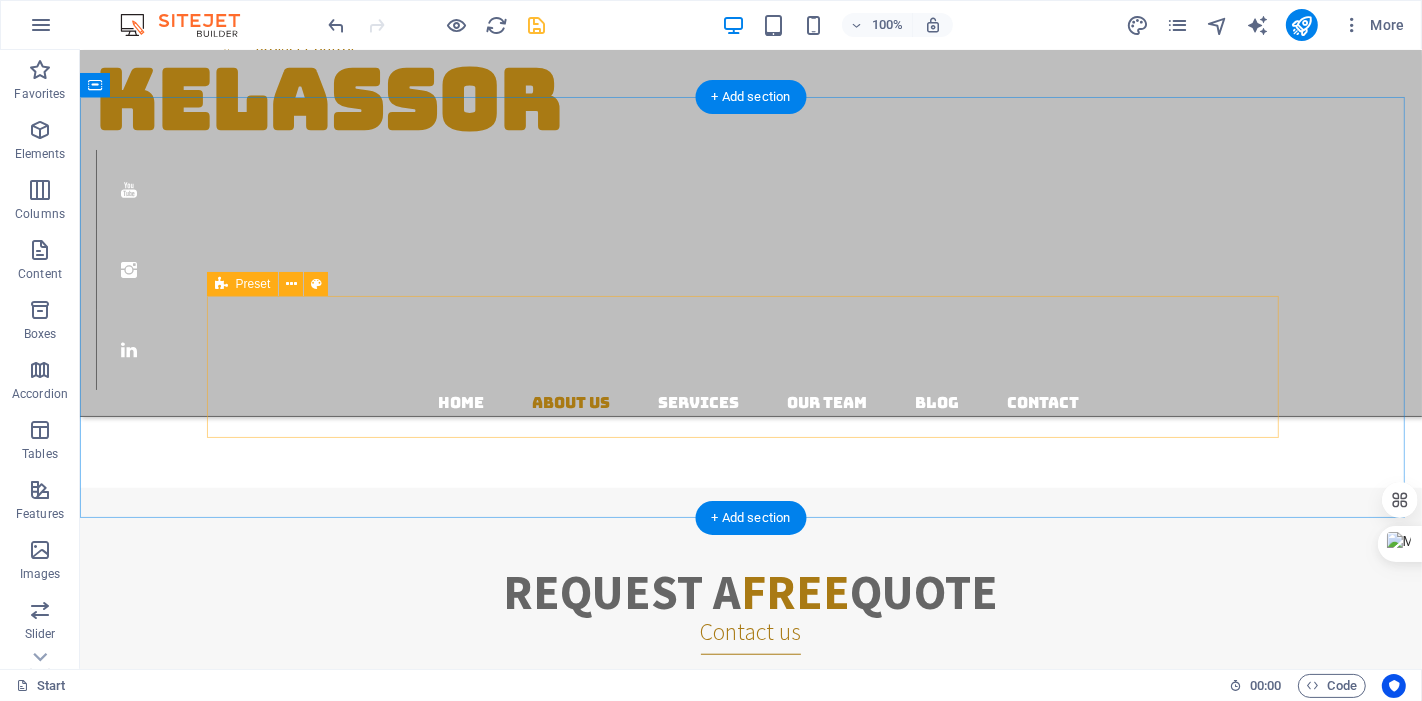 scroll, scrollTop: 991, scrollLeft: 0, axis: vertical 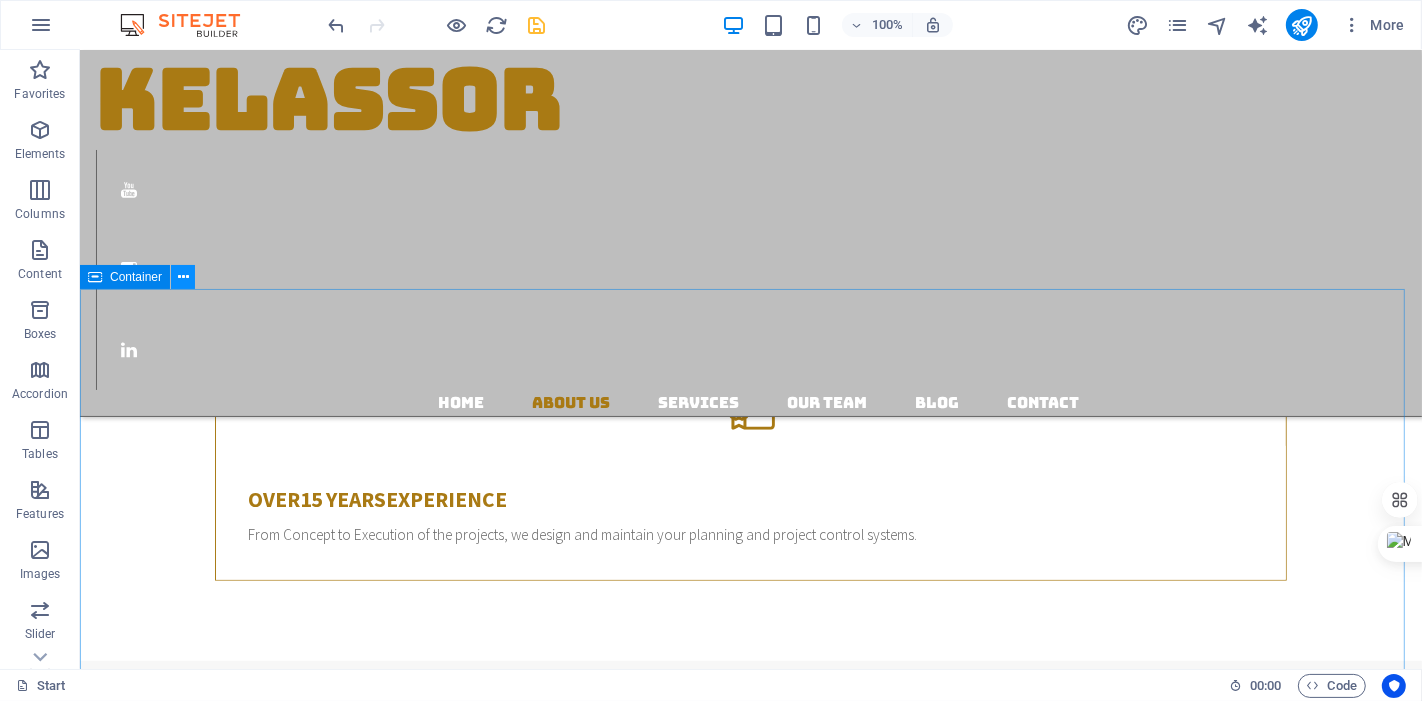 click at bounding box center (183, 277) 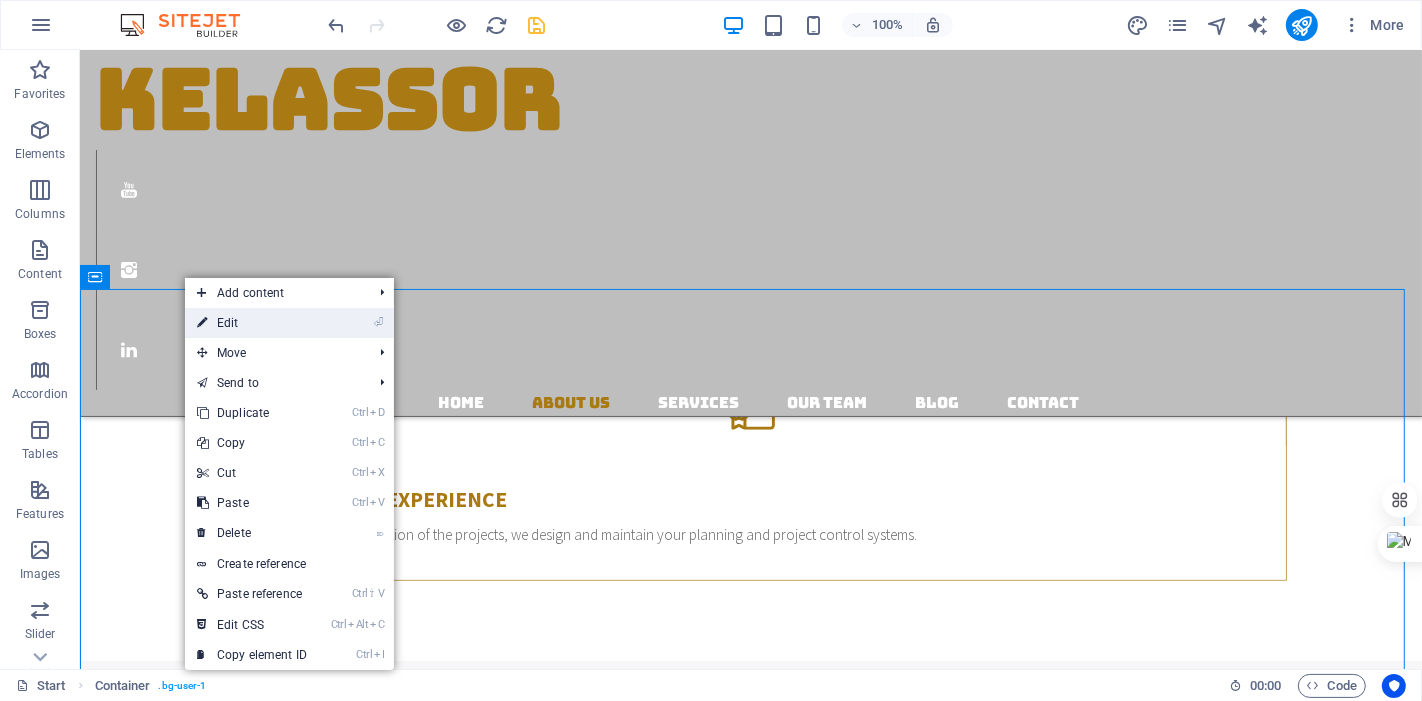 click on "⏎  Edit" at bounding box center (252, 323) 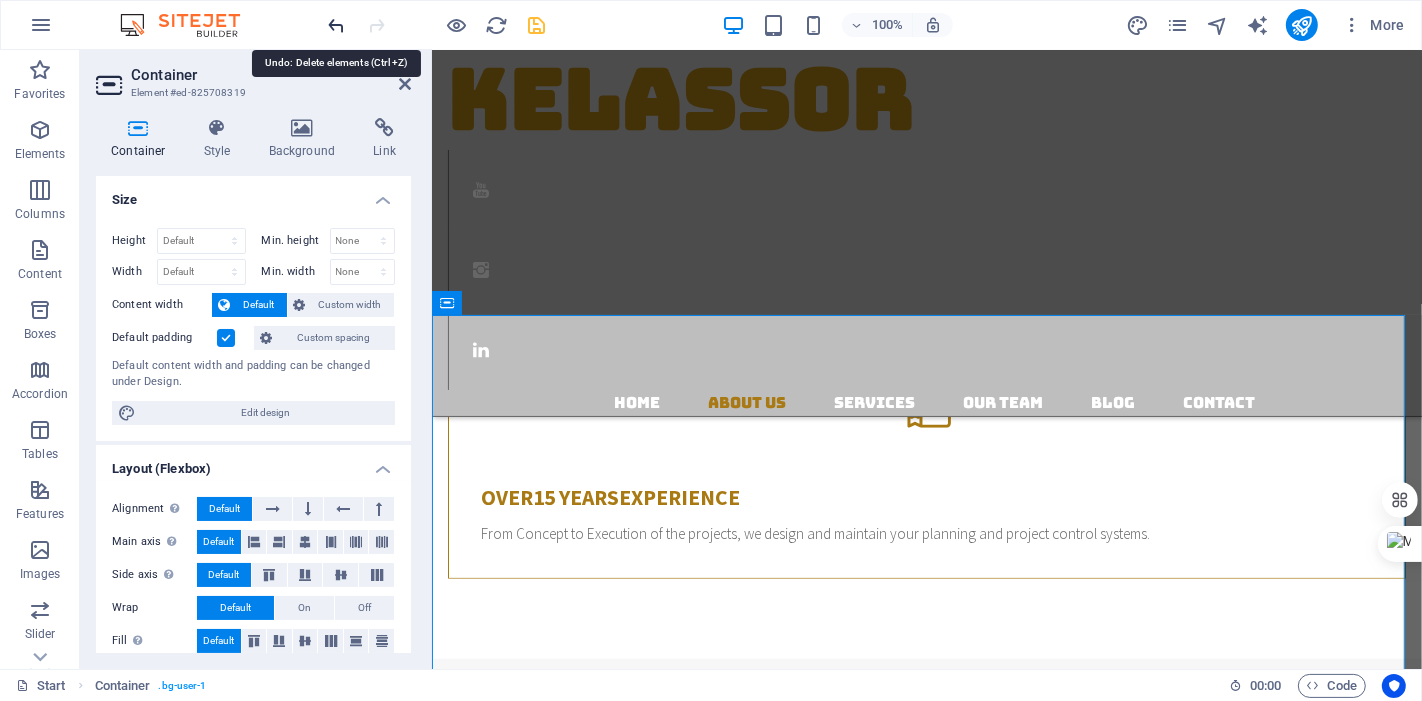 click at bounding box center (337, 25) 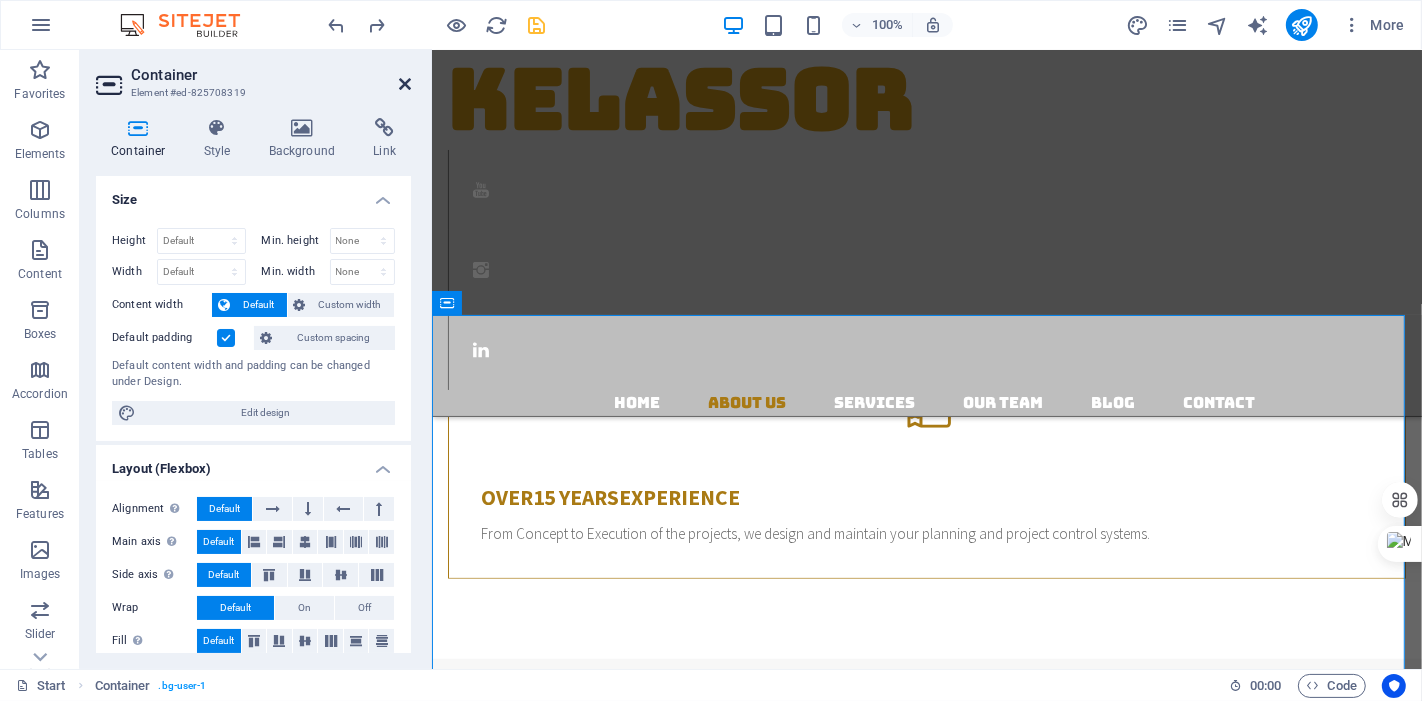 click at bounding box center [405, 84] 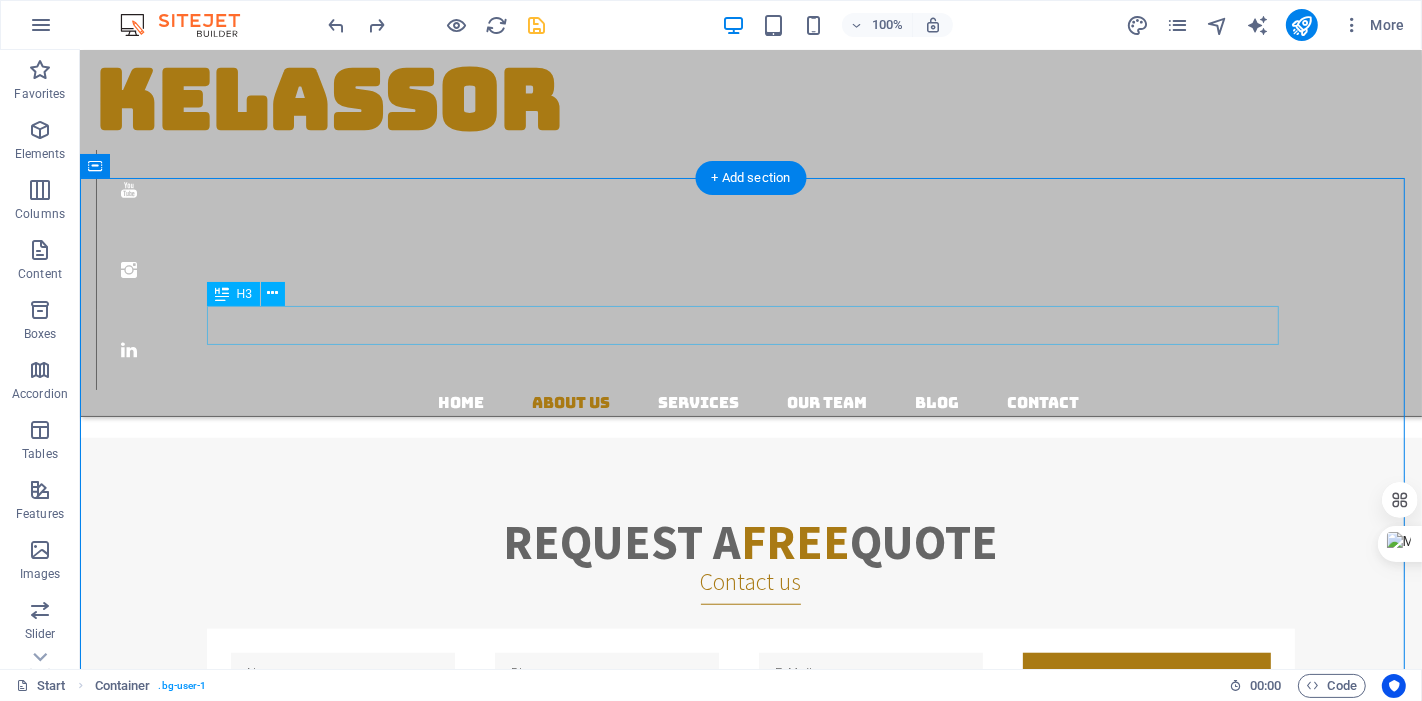 scroll, scrollTop: 1102, scrollLeft: 0, axis: vertical 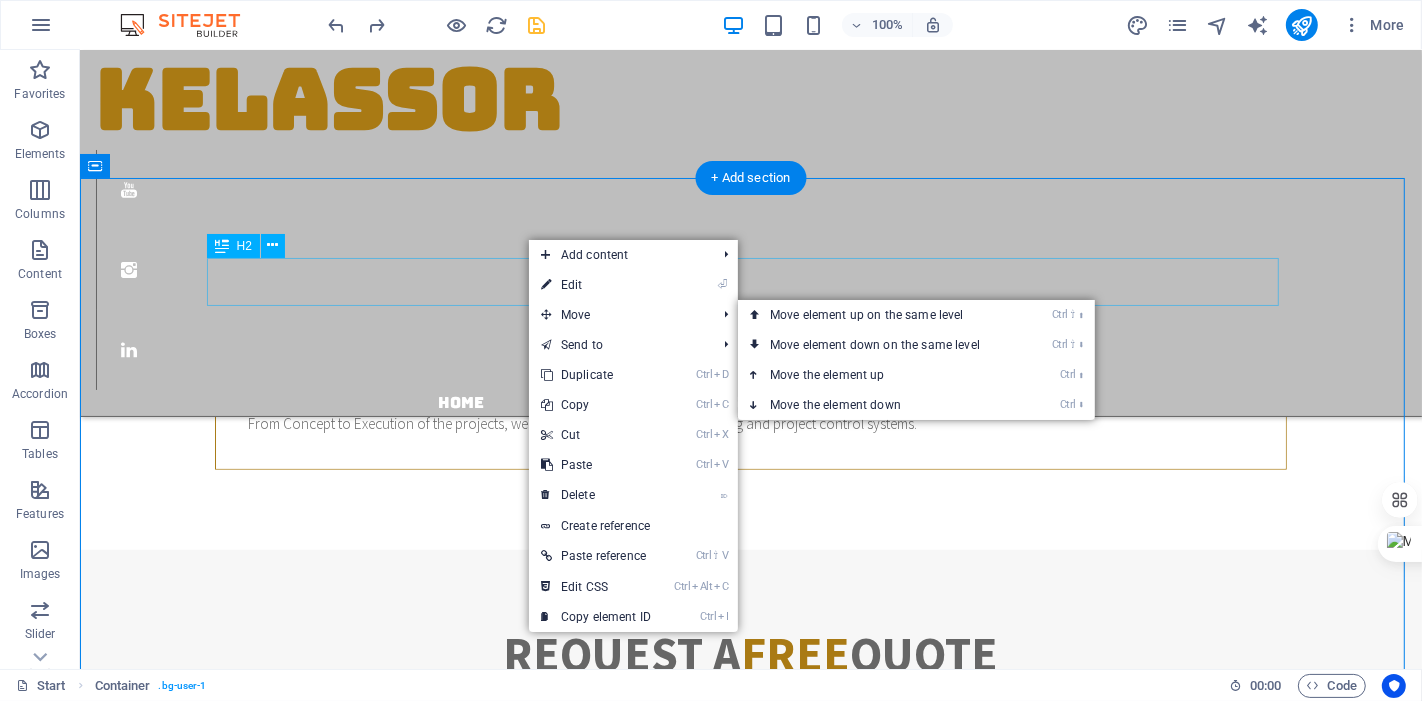 click on "Request a   Free  Quote" at bounding box center (750, 654) 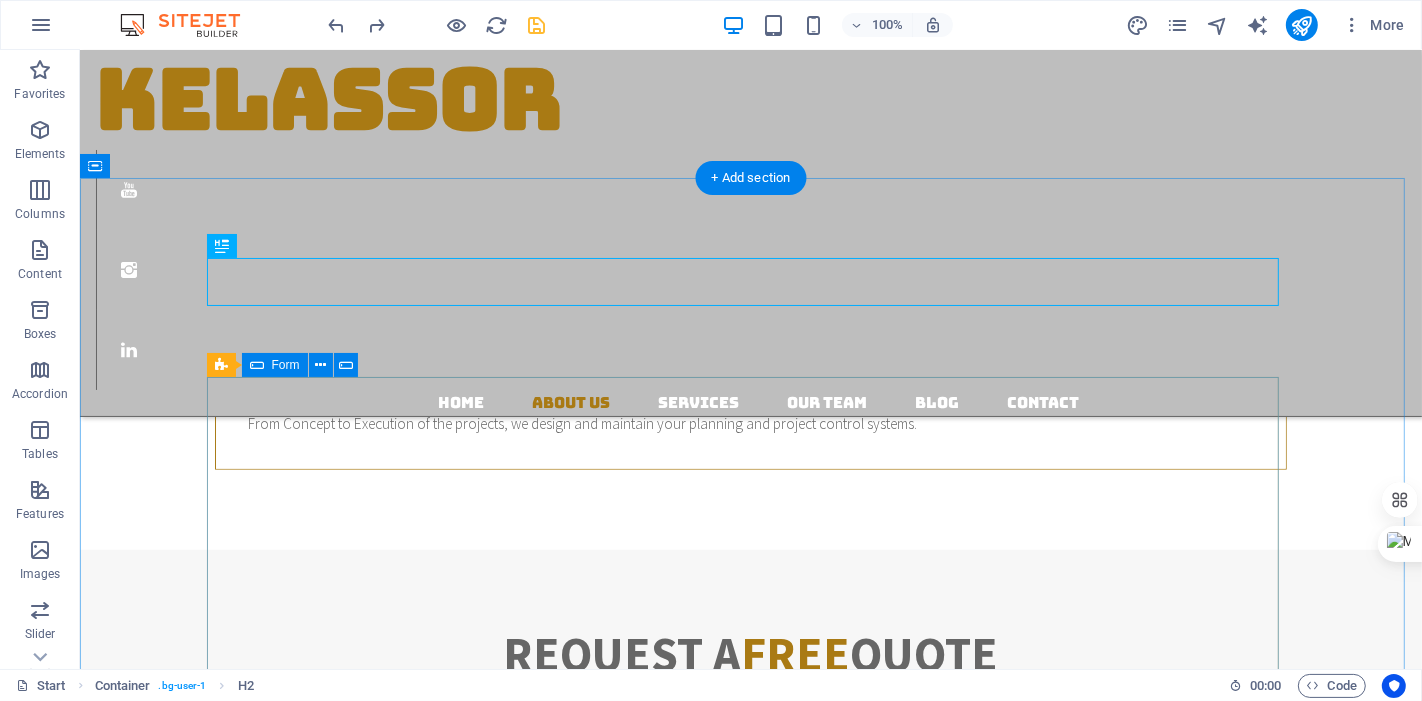 click on "Submit inquiry Unreadable? Load new   I have read and understand the privacy policy." at bounding box center (750, 989) 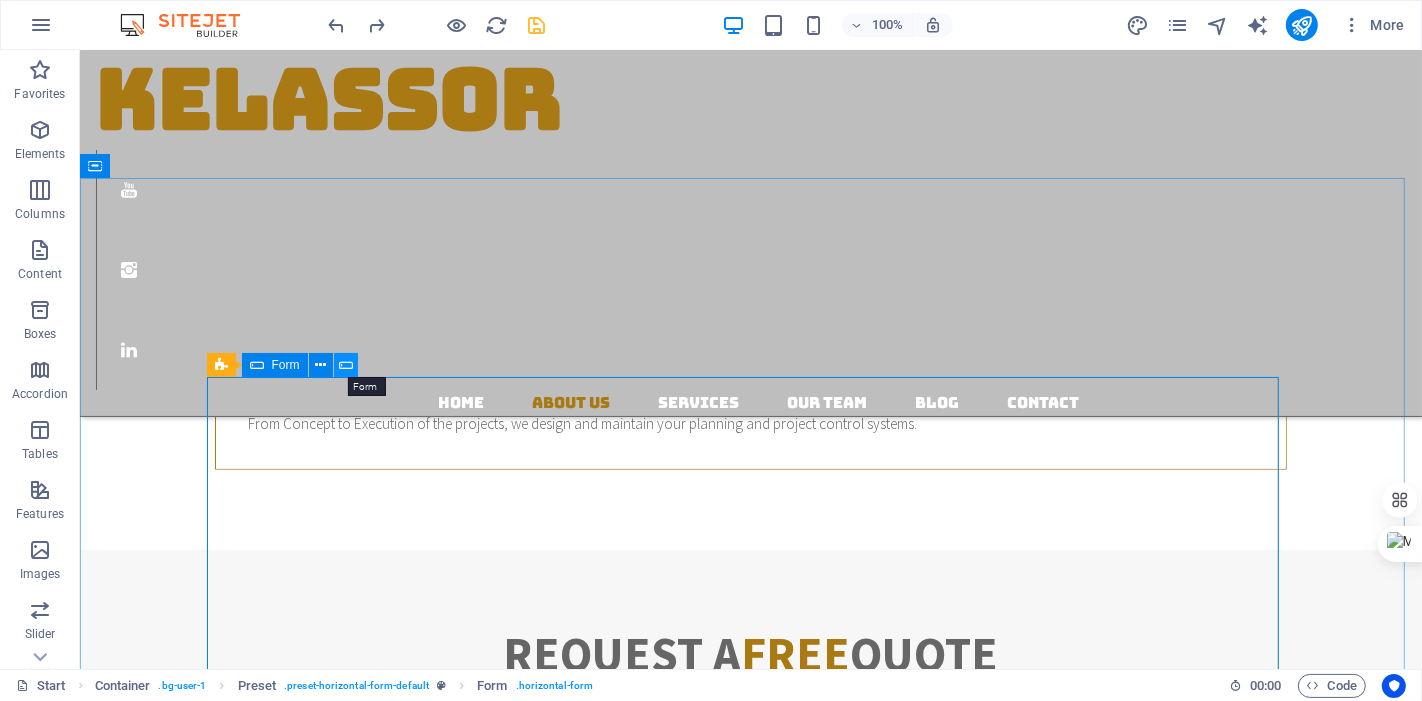 click at bounding box center (346, 365) 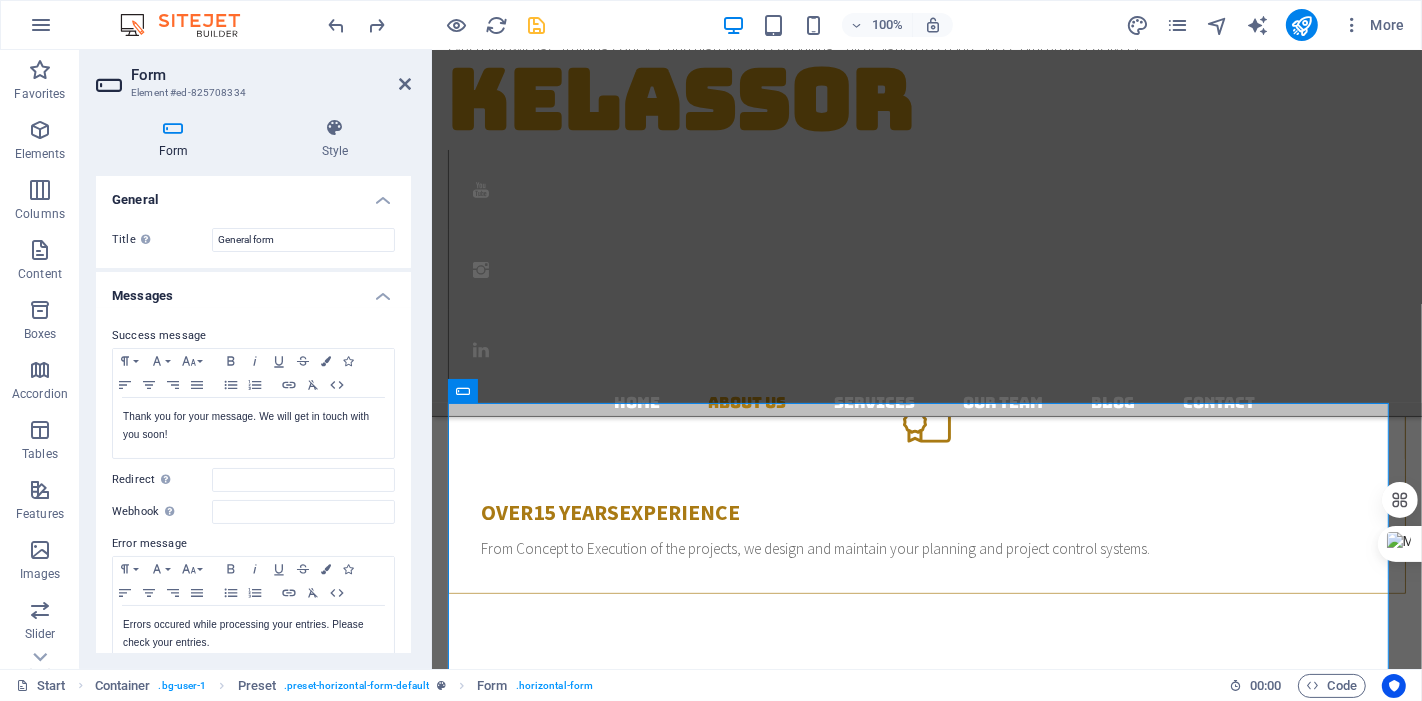 scroll, scrollTop: 1227, scrollLeft: 0, axis: vertical 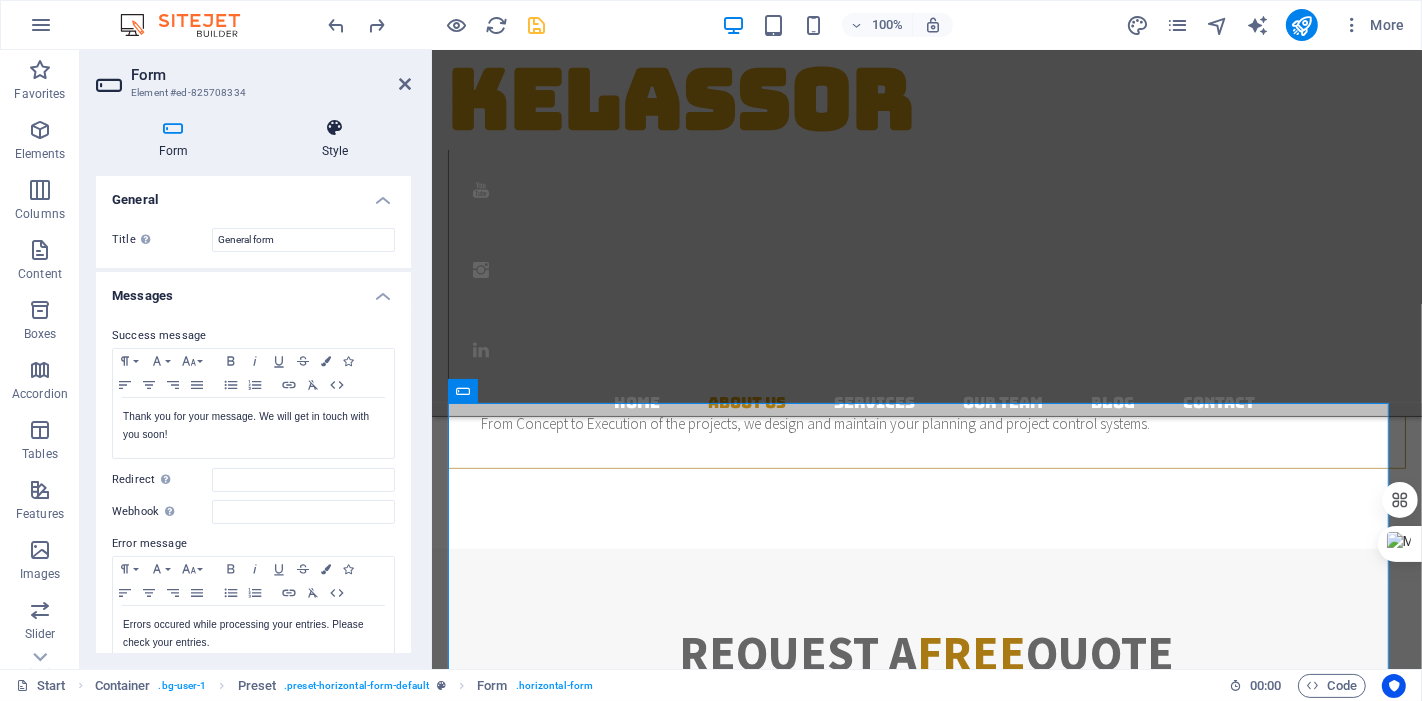 click on "Style" at bounding box center (335, 139) 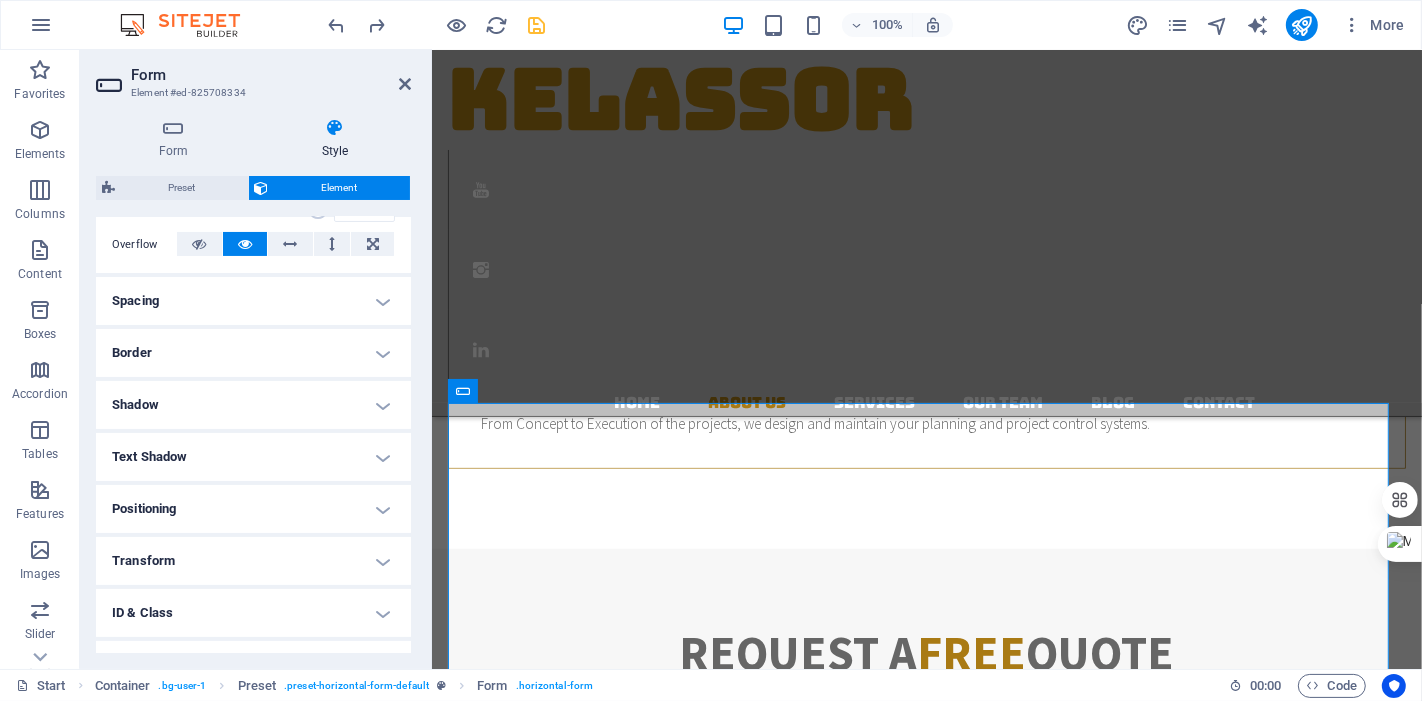scroll, scrollTop: 407, scrollLeft: 0, axis: vertical 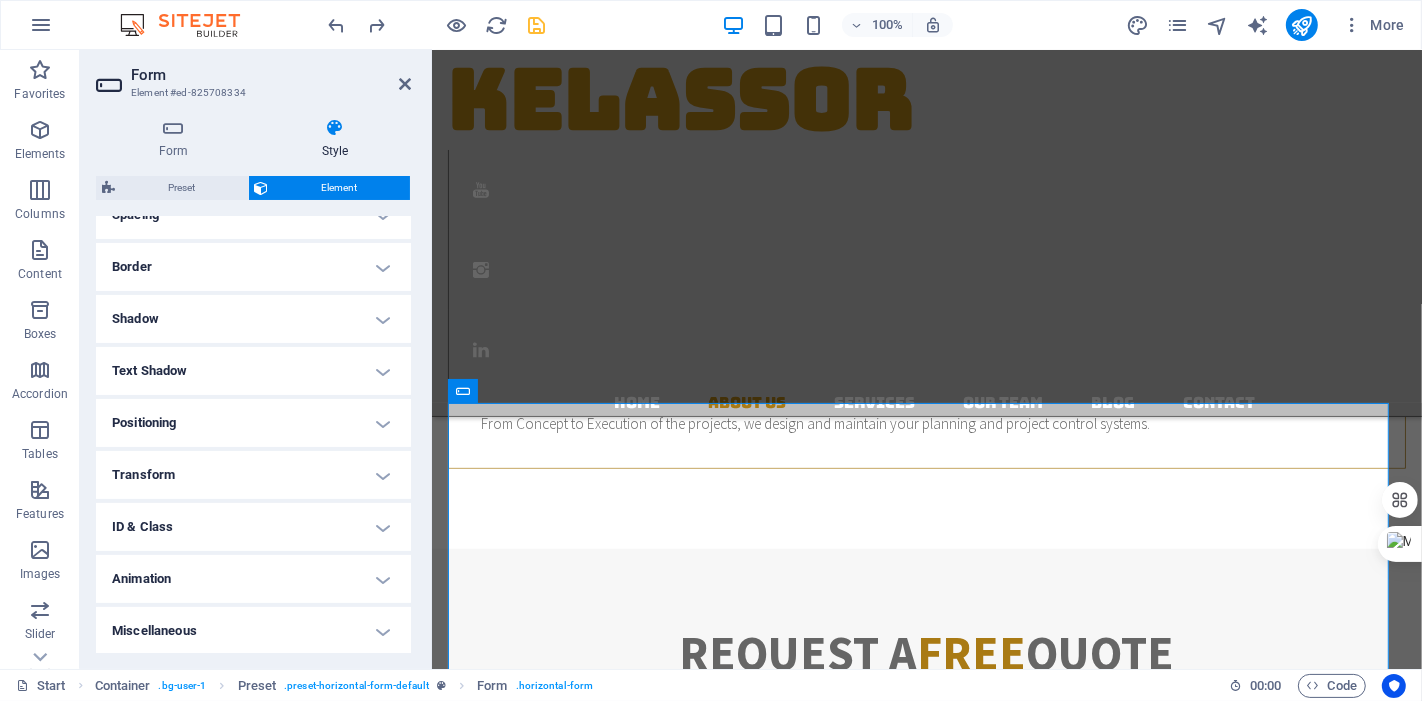 click on "Miscellaneous" at bounding box center [253, 631] 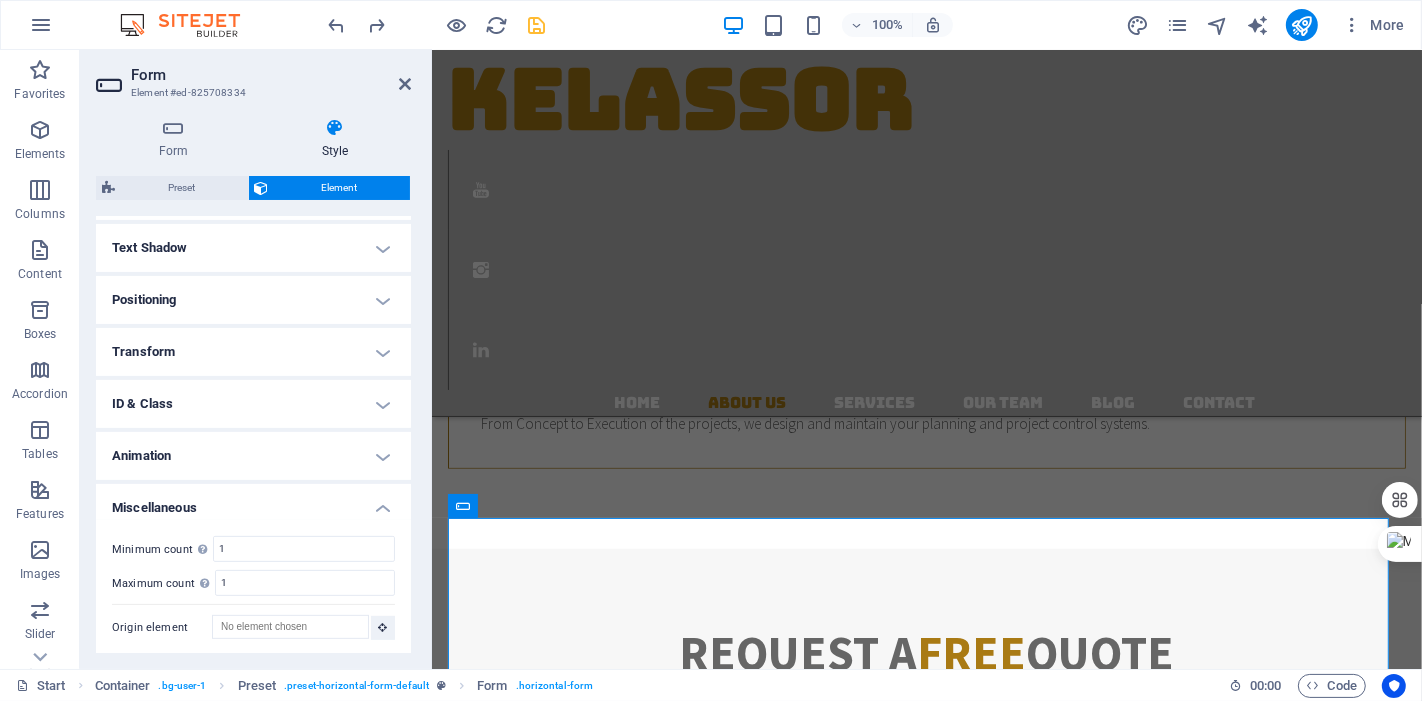 scroll, scrollTop: 294, scrollLeft: 0, axis: vertical 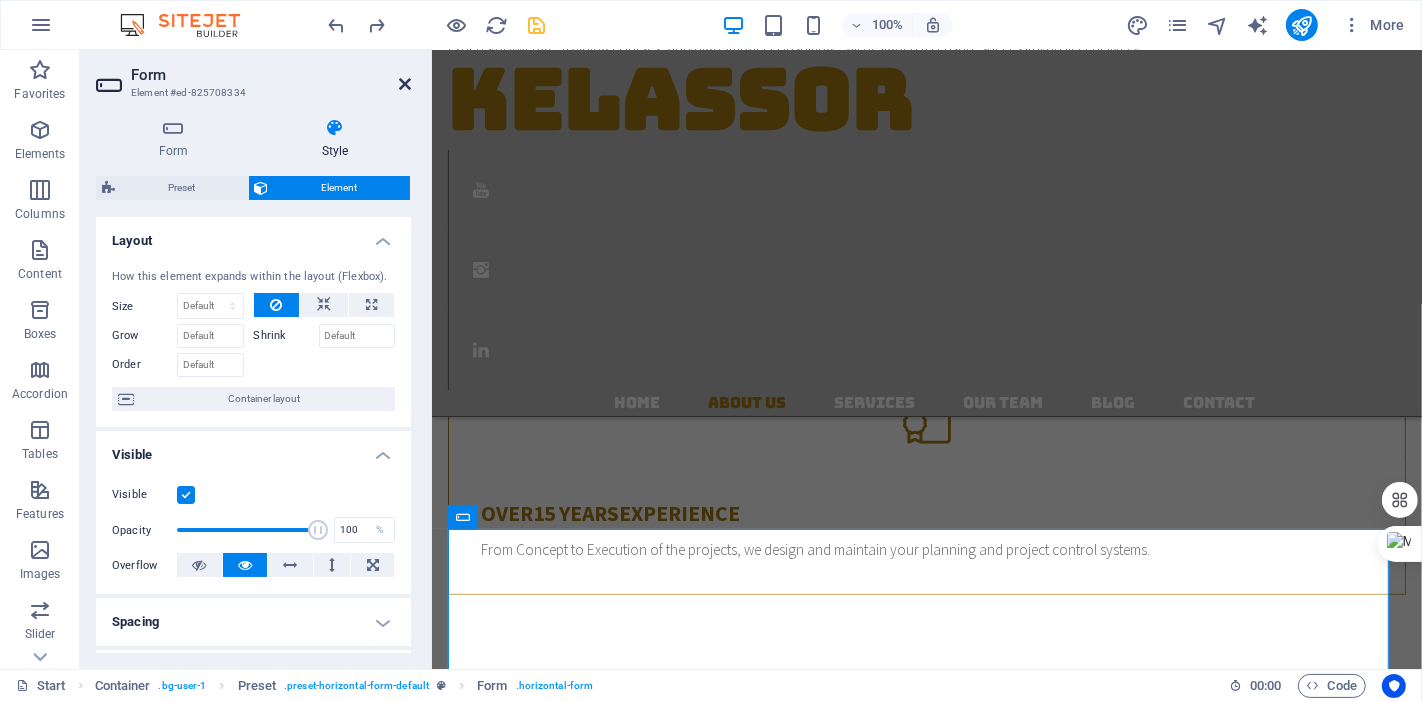 click at bounding box center (405, 84) 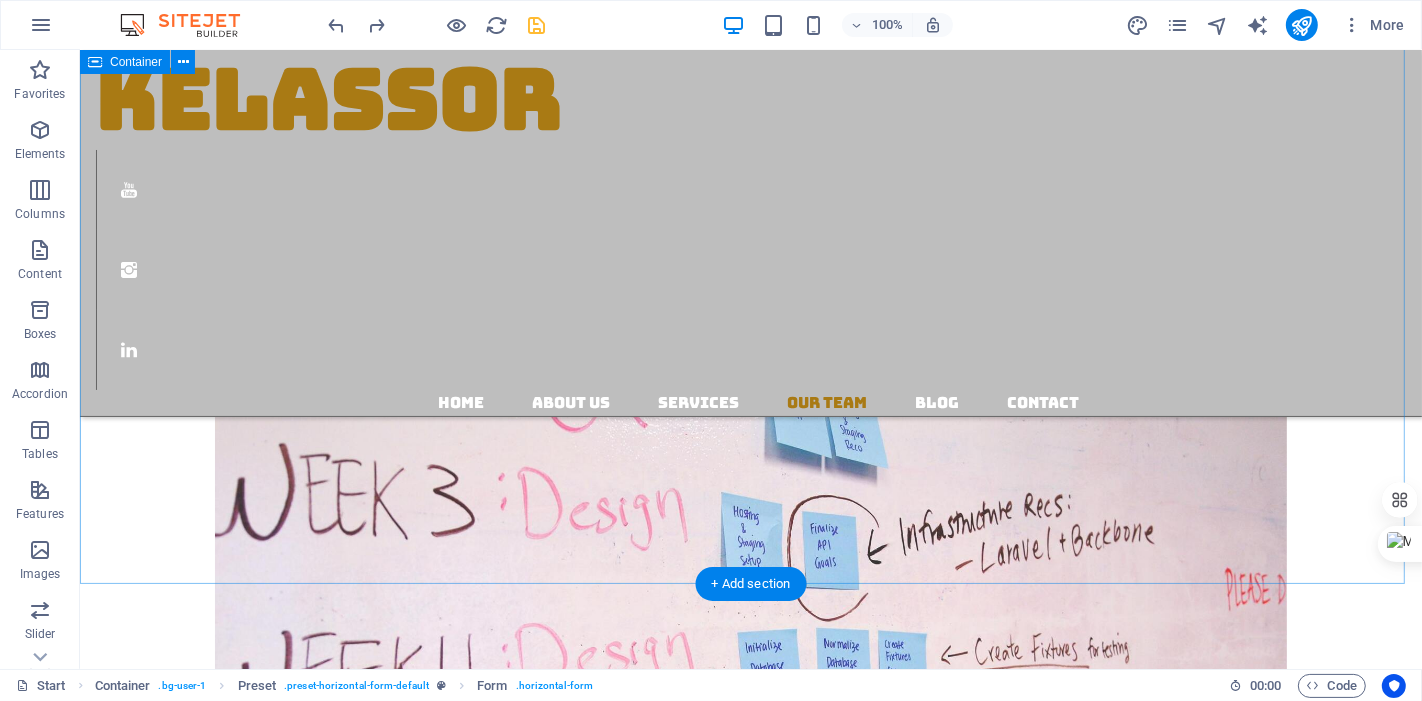 scroll, scrollTop: 4087, scrollLeft: 0, axis: vertical 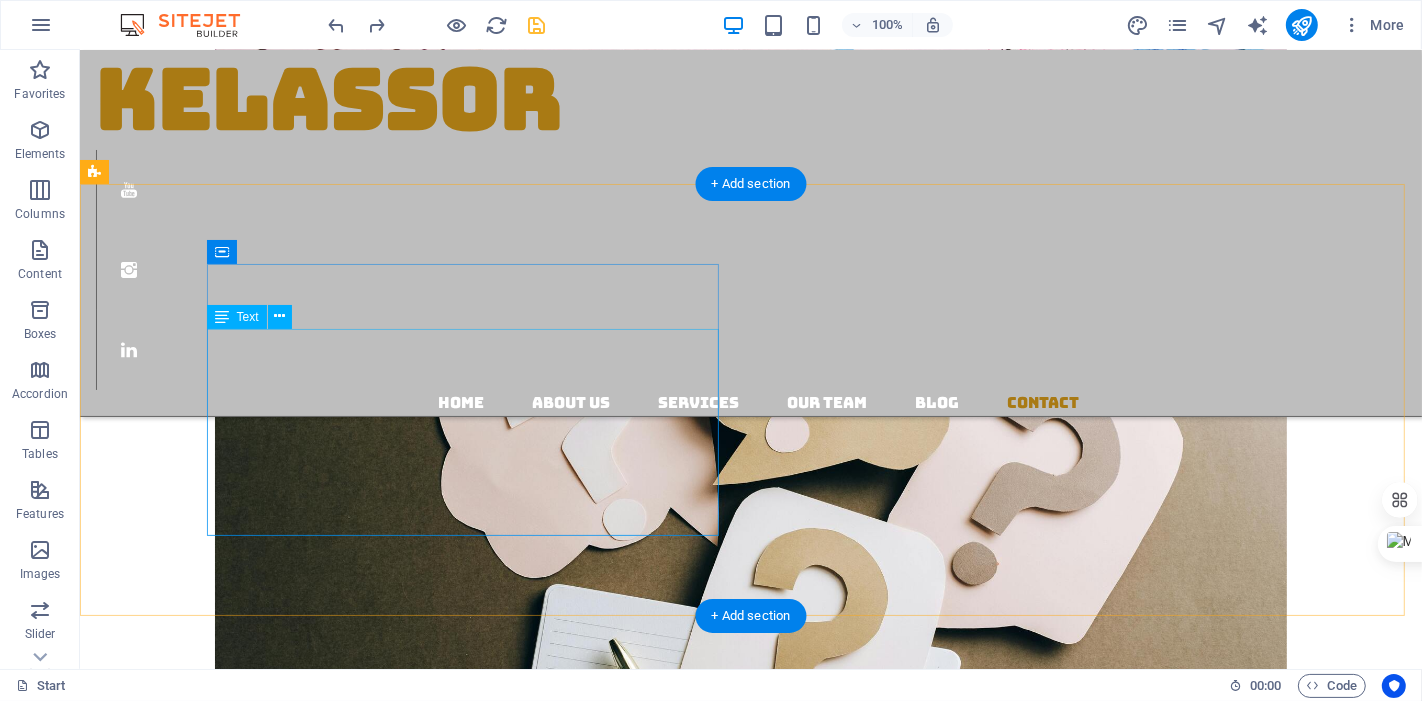click on "Address Burnaby, BC, Canada  Phone +1 778 318 1454 Email: kelassor@gmail.com" at bounding box center [631, 4483] 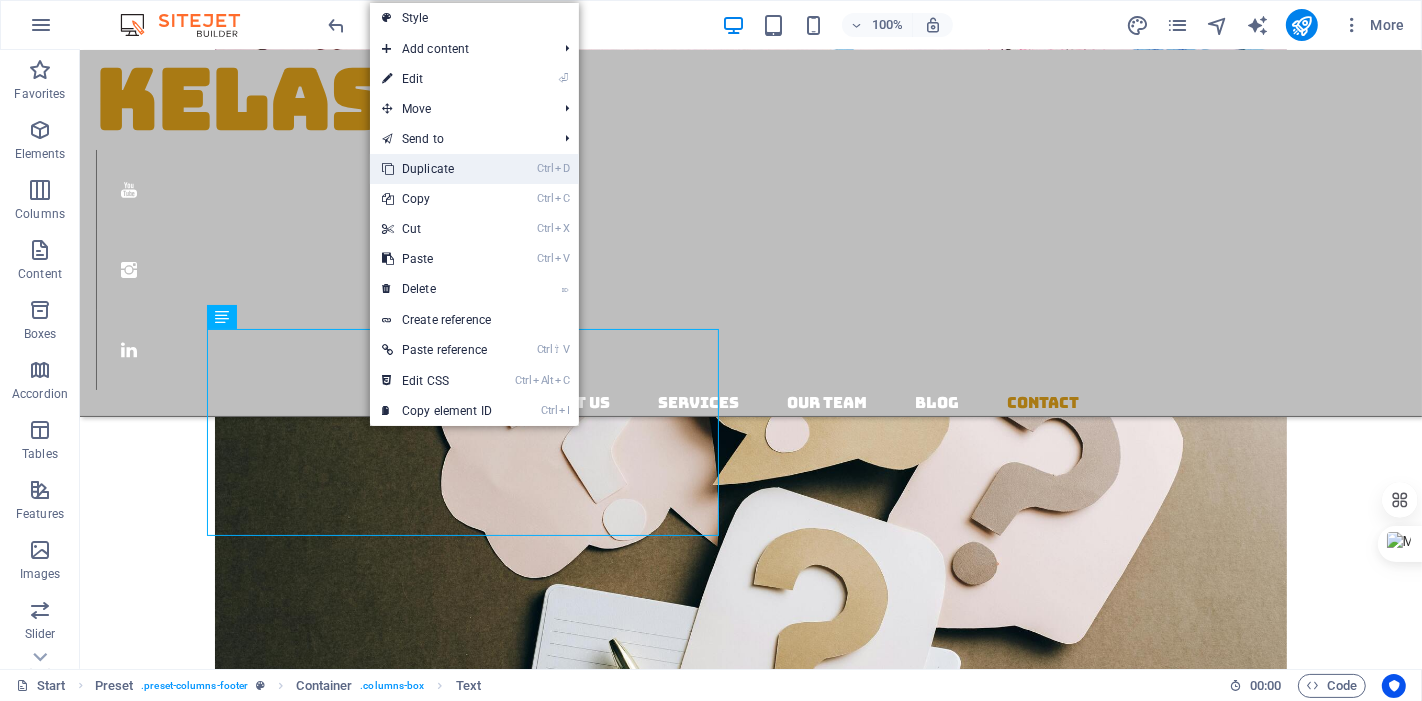 click on "Ctrl D  Duplicate" at bounding box center (437, 169) 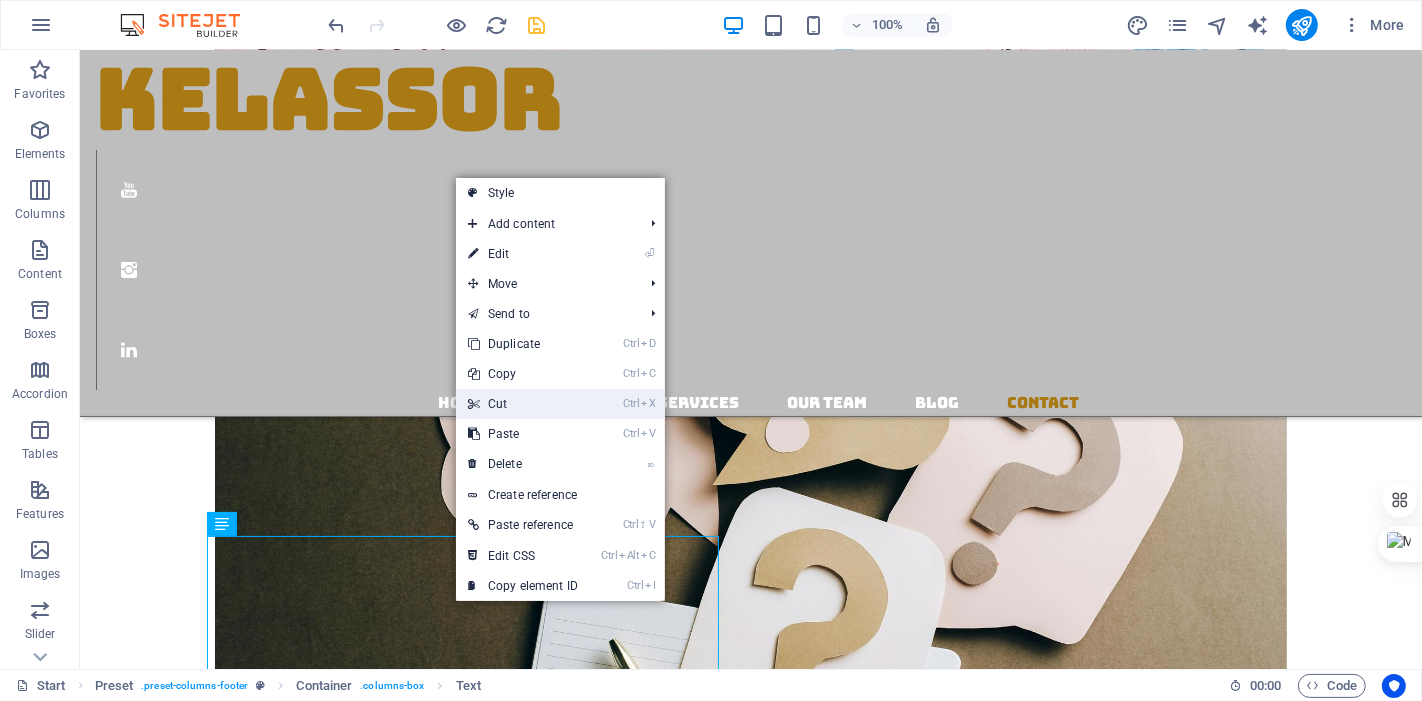 click on "Ctrl X  Cut" at bounding box center [523, 404] 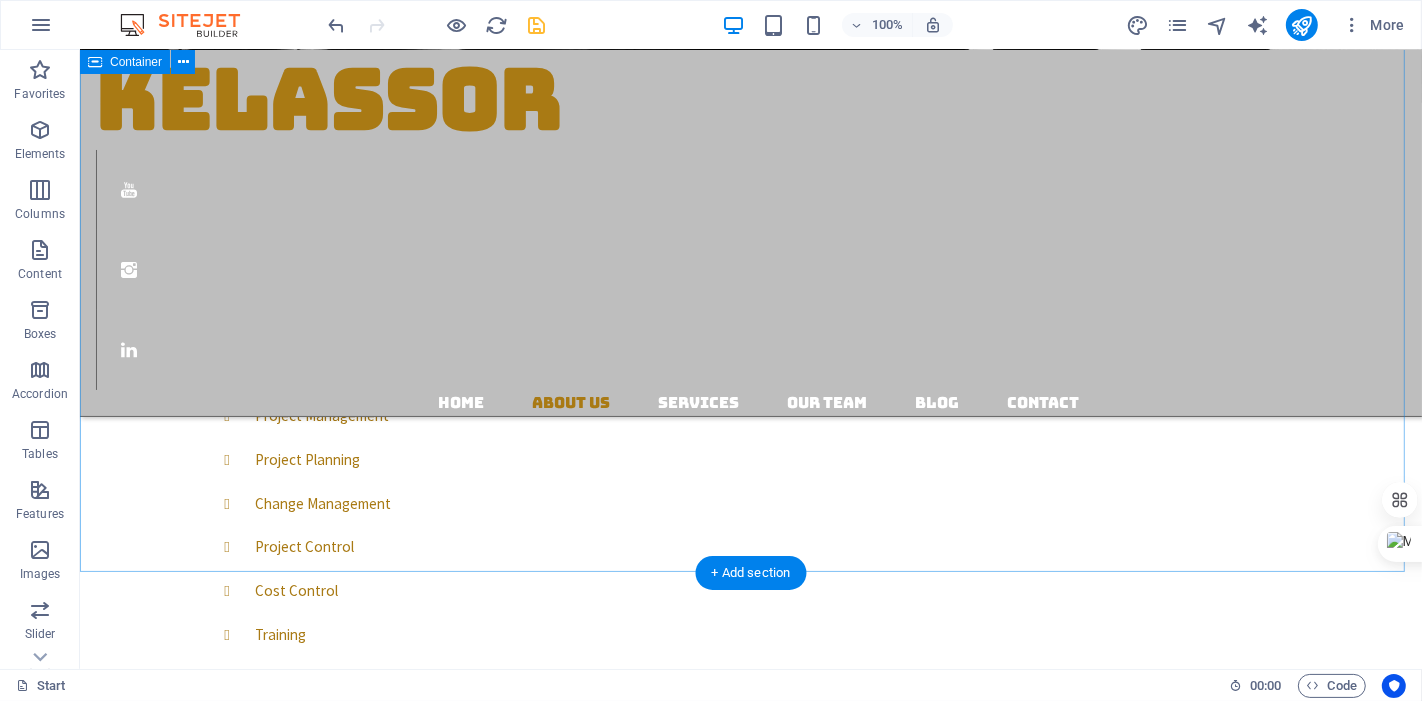 scroll, scrollTop: 889, scrollLeft: 0, axis: vertical 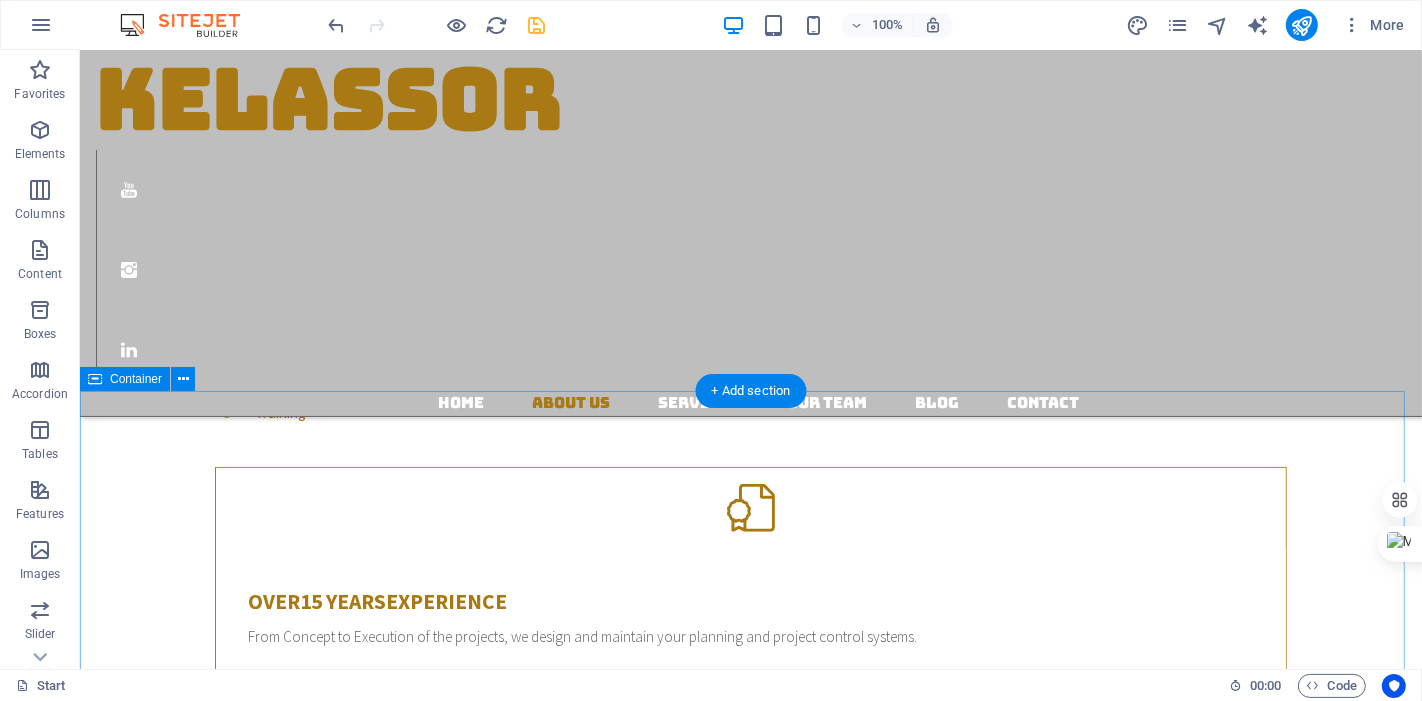 click on "Request a   Free  Quote Contact us Submit inquiry Unreadable? Load new   I have read and understand the privacy policy." at bounding box center (750, 1143) 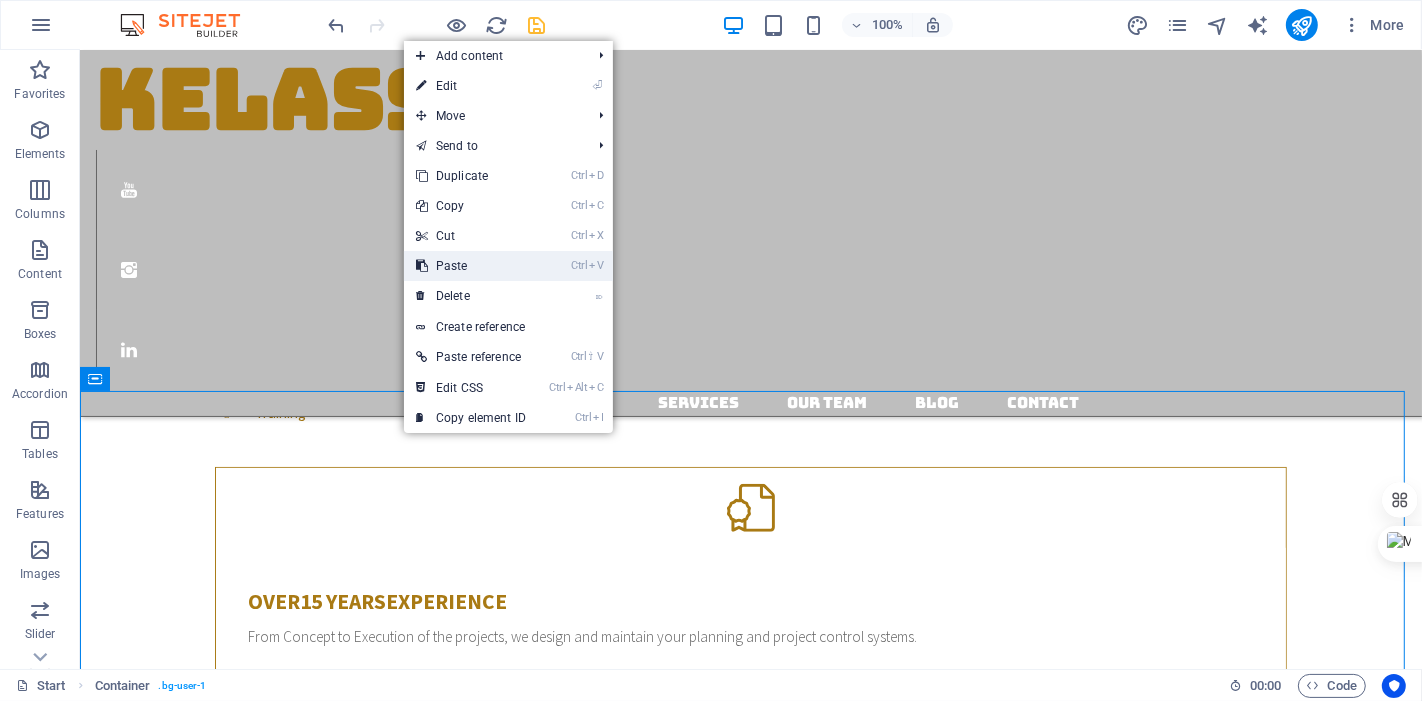 click on "Ctrl V  Paste" at bounding box center [471, 266] 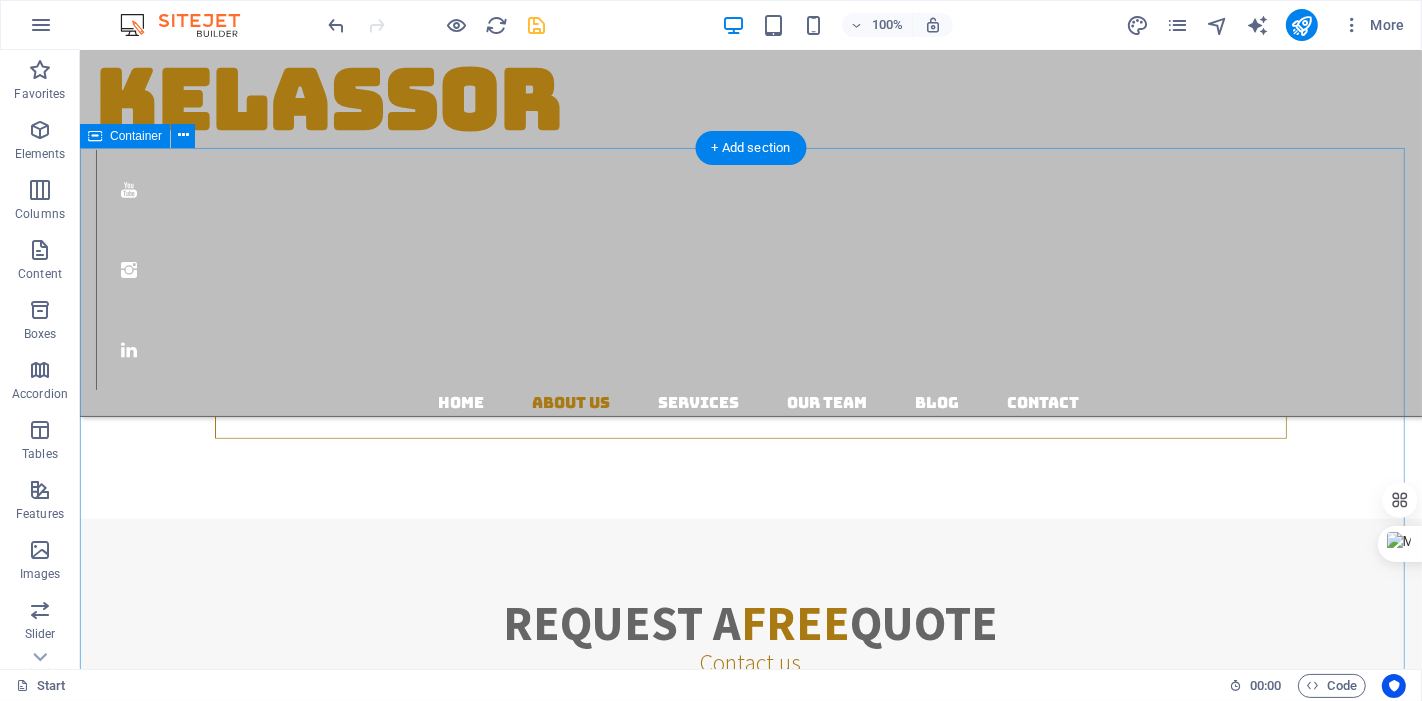 scroll, scrollTop: 953, scrollLeft: 0, axis: vertical 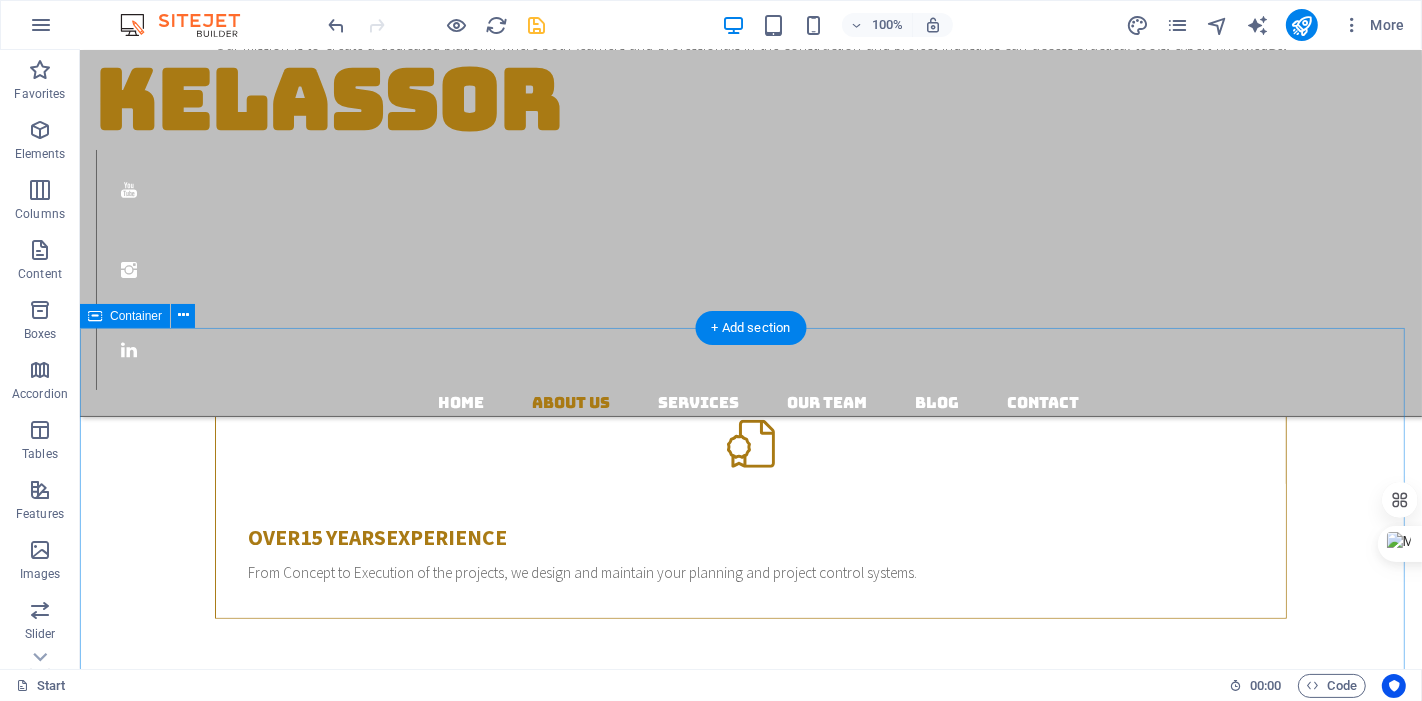 click on "Request a   Free  Quote Contact us Submit inquiry Unreadable? Load new   I have read and understand the privacy policy." at bounding box center [750, 1079] 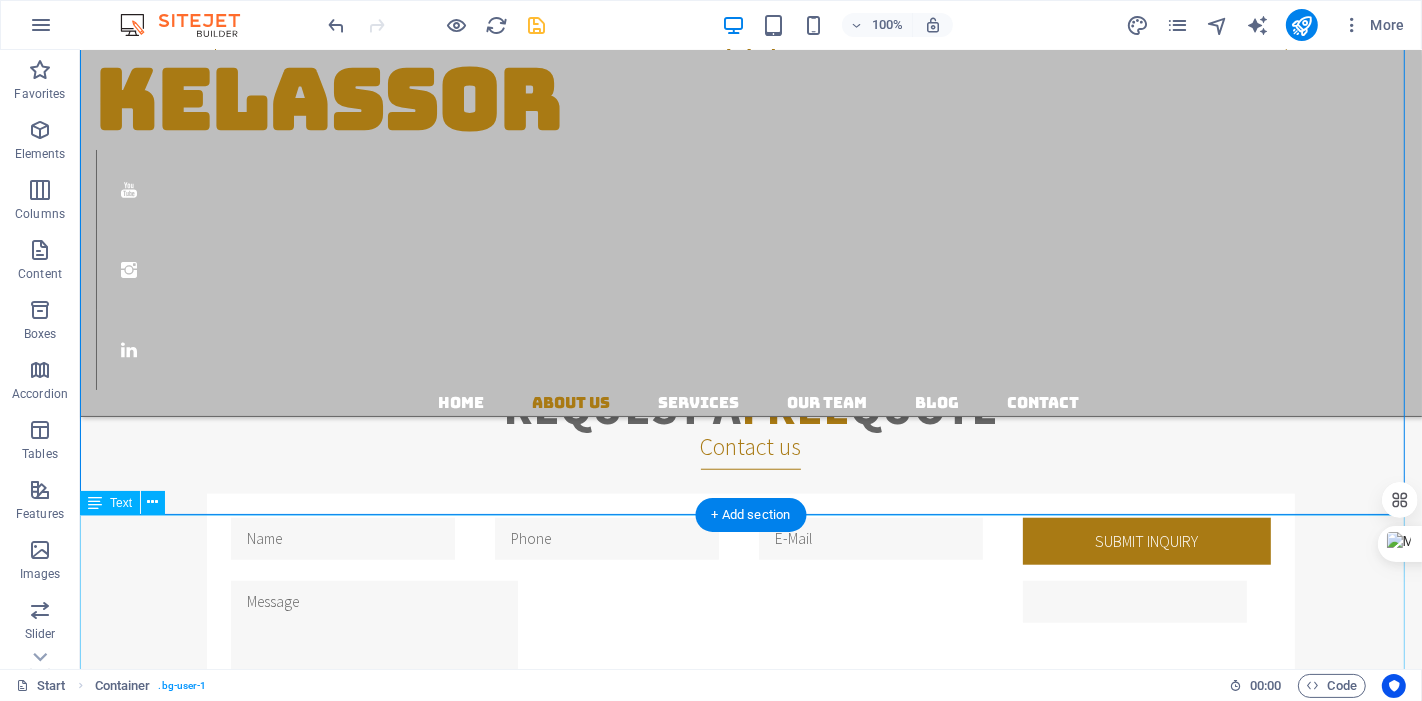 scroll, scrollTop: 1508, scrollLeft: 0, axis: vertical 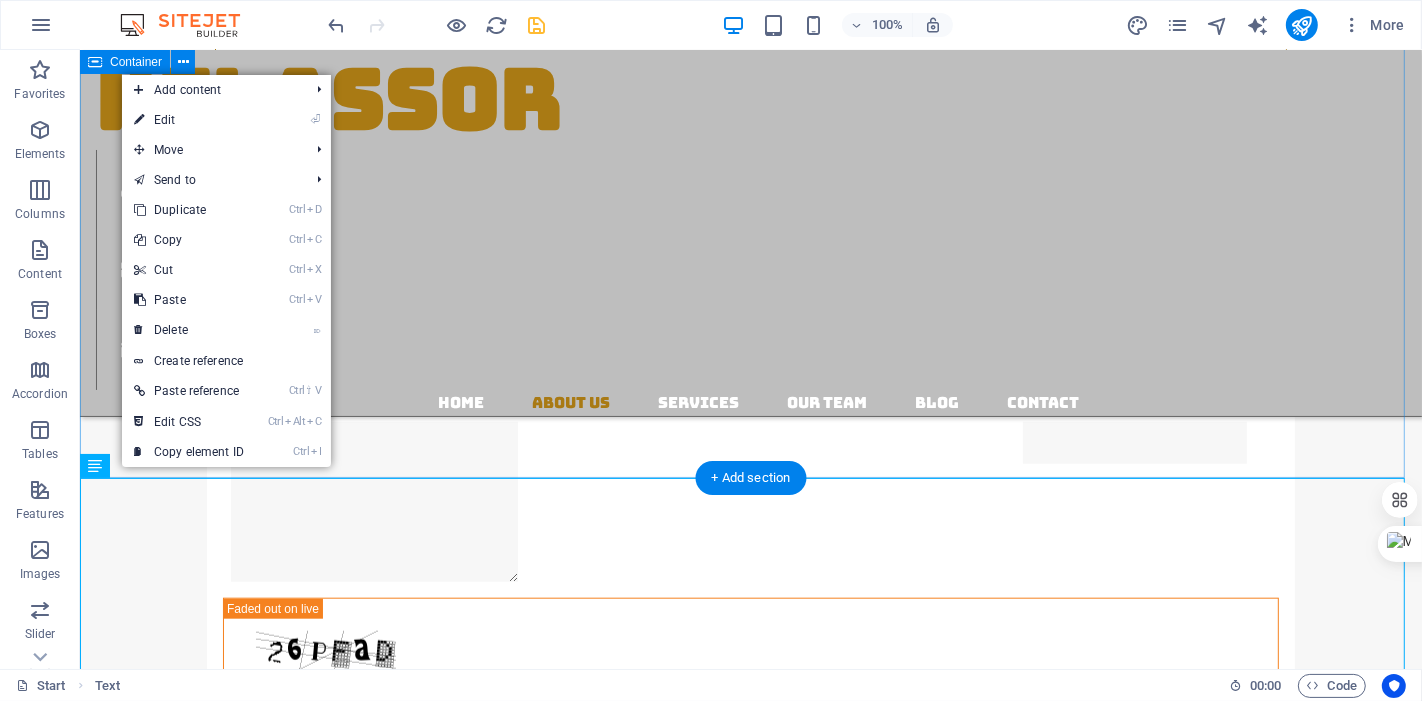 drag, startPoint x: 199, startPoint y: 519, endPoint x: 101, endPoint y: 395, distance: 158.05063 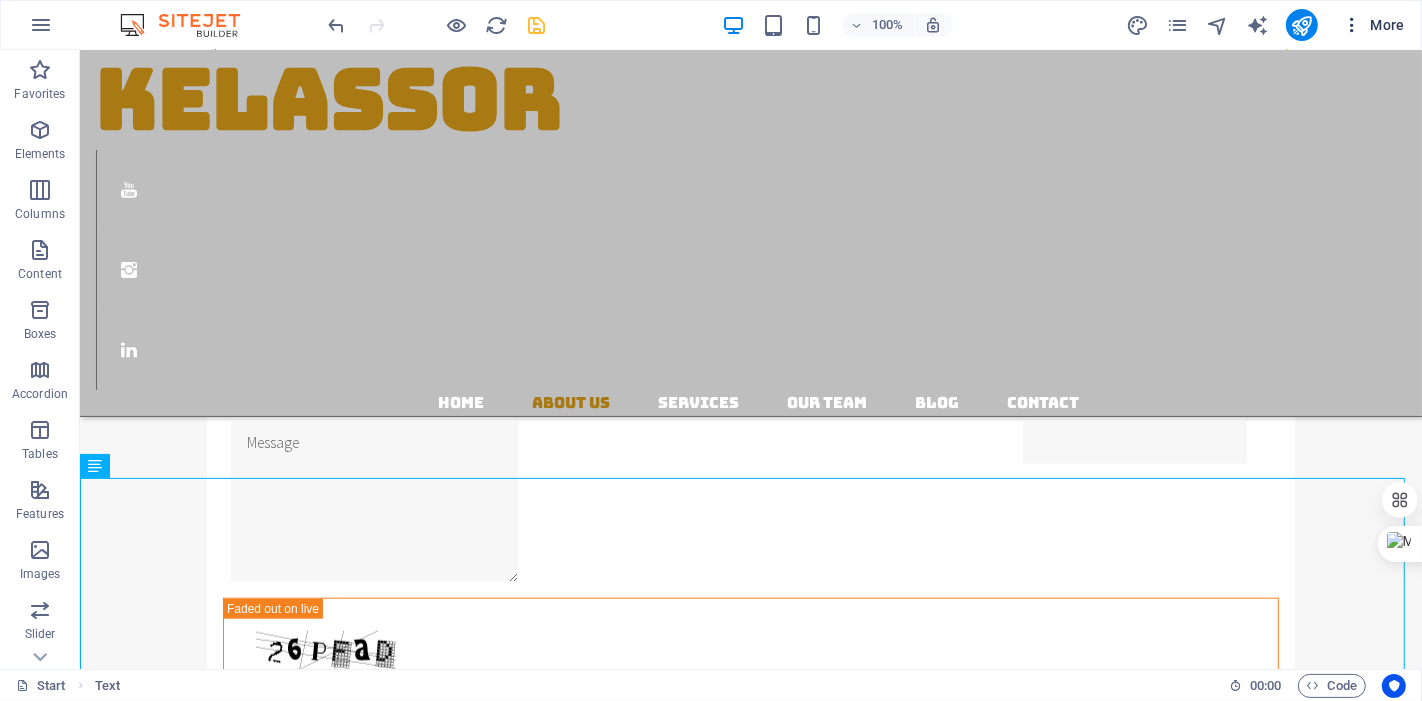 click at bounding box center [1352, 25] 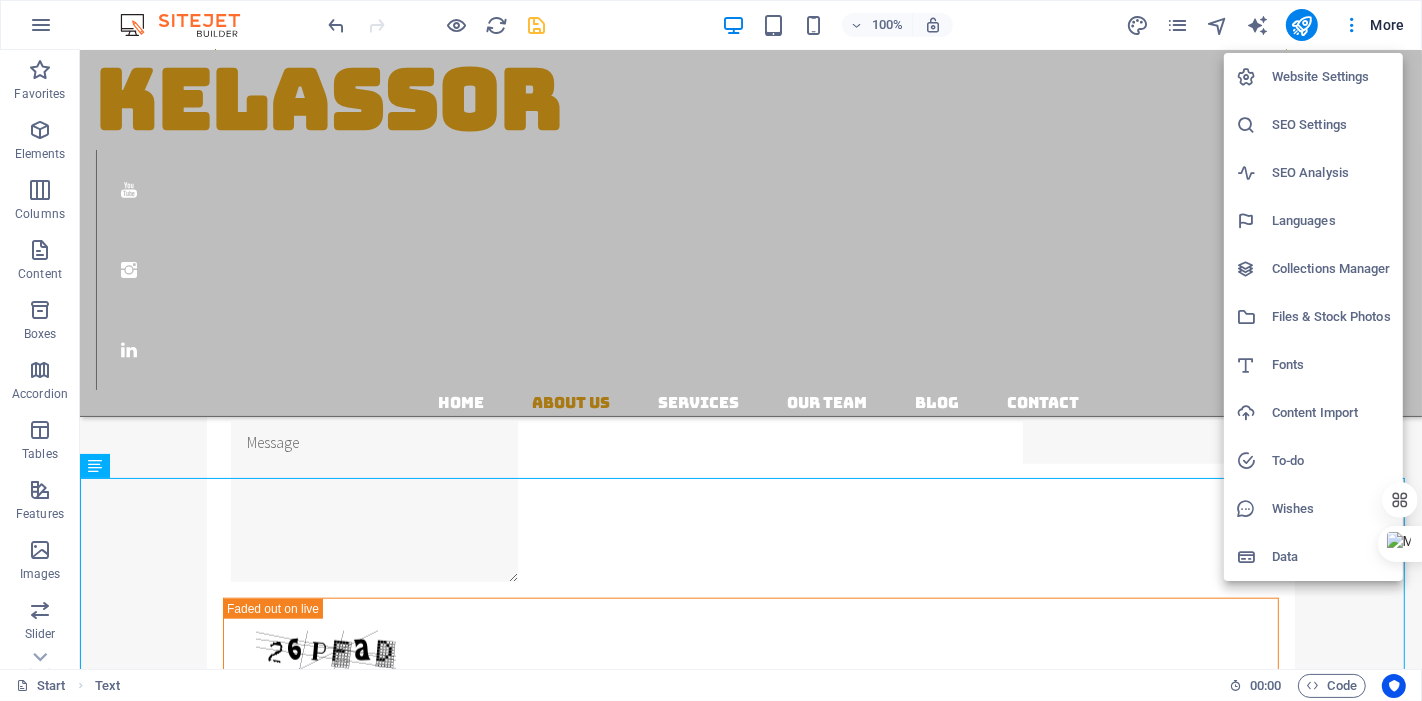 click at bounding box center [711, 350] 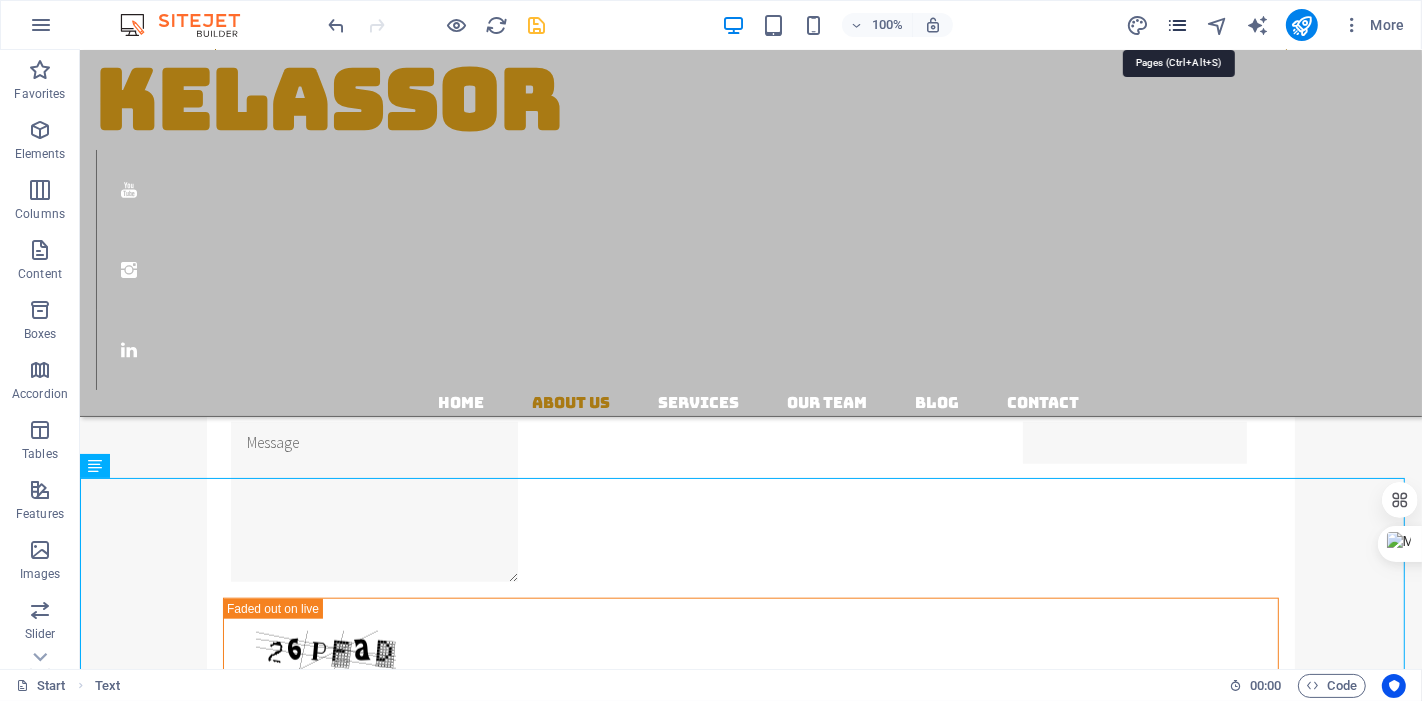 click at bounding box center (1177, 25) 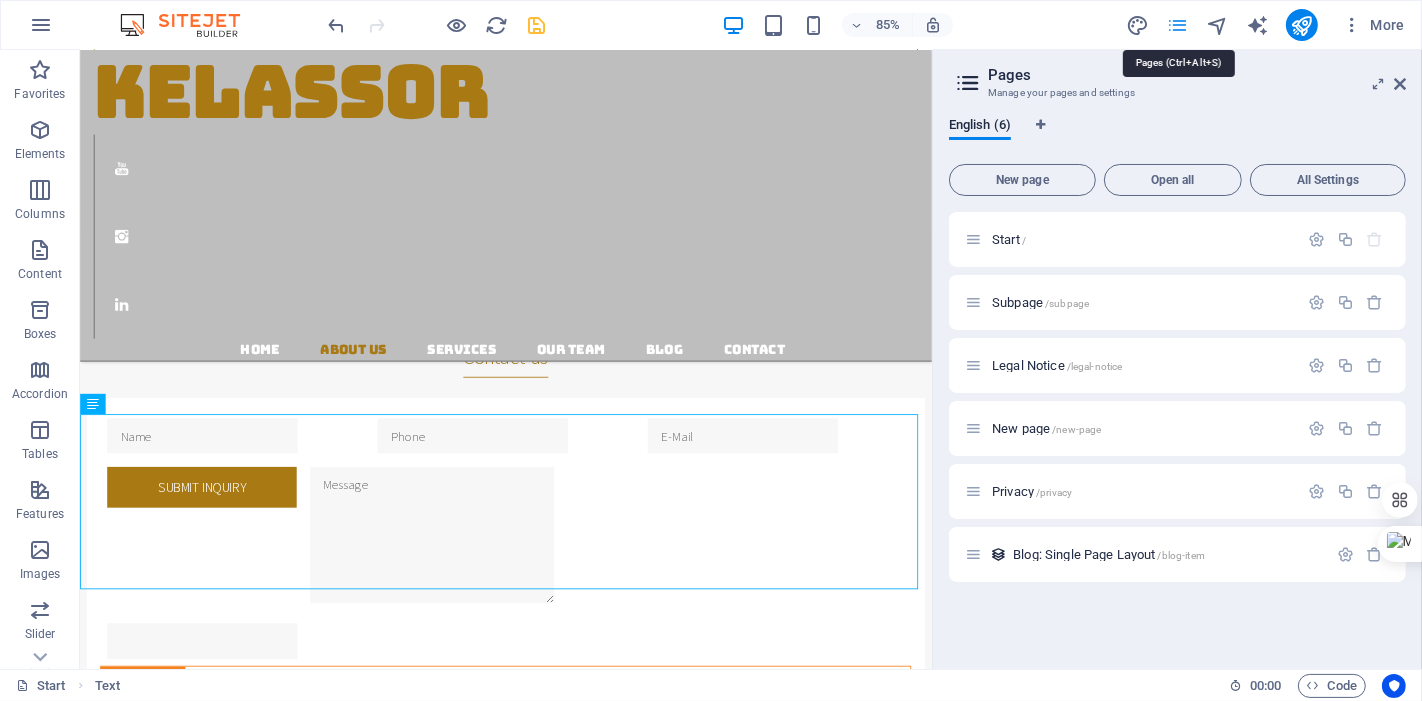 scroll, scrollTop: 1659, scrollLeft: 0, axis: vertical 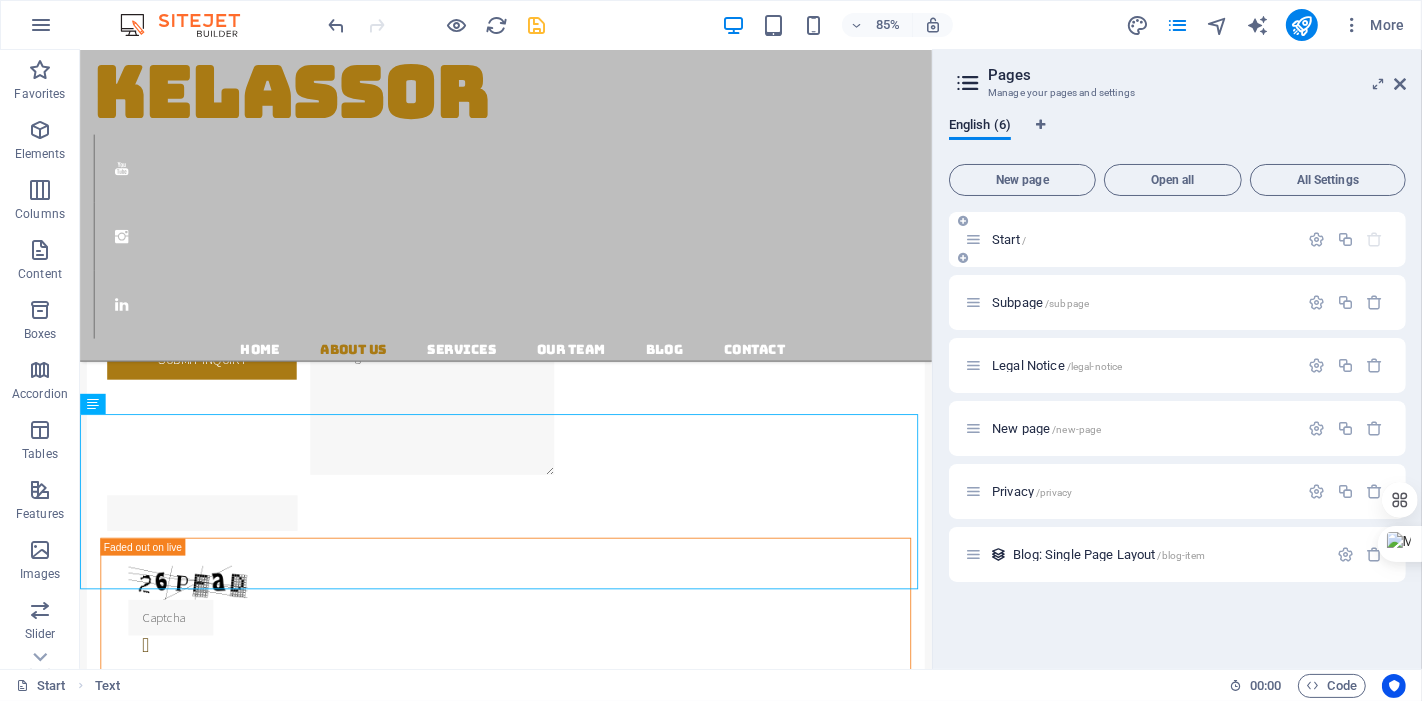 click at bounding box center (973, 239) 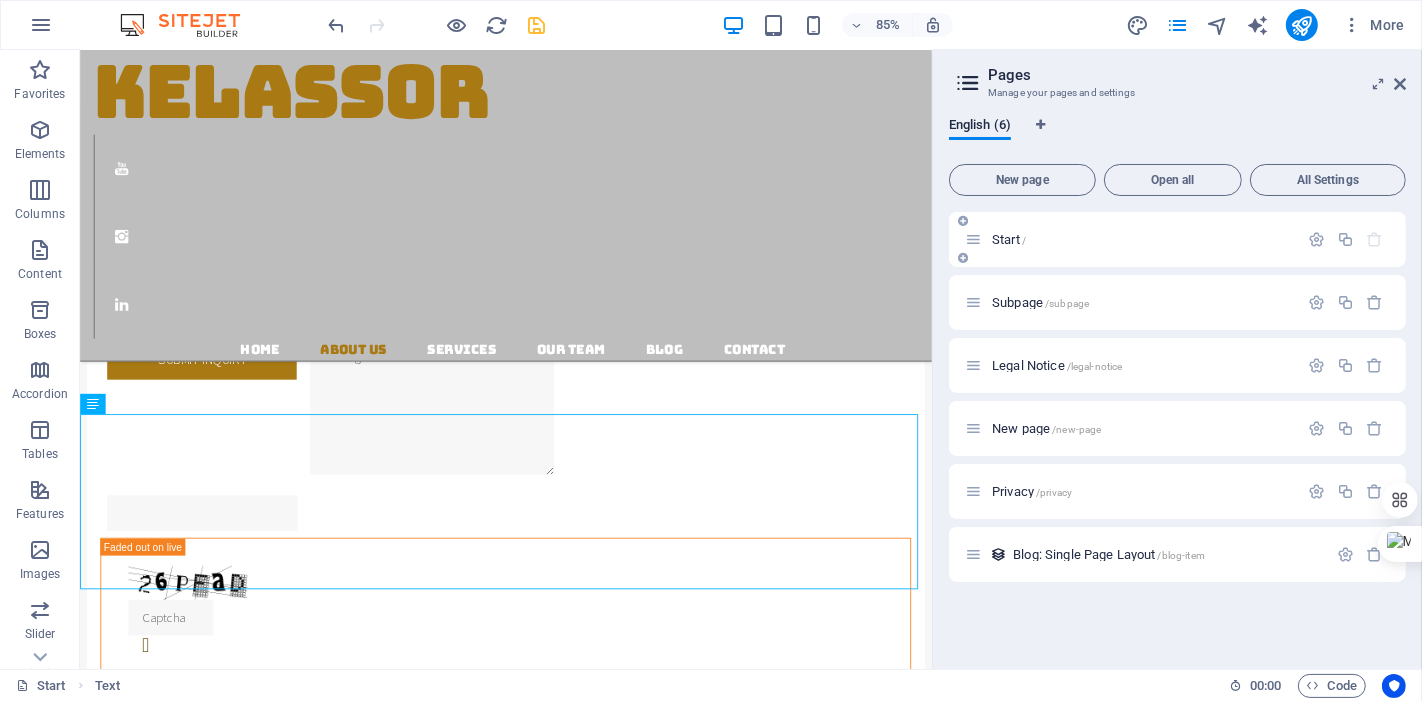 click at bounding box center [973, 239] 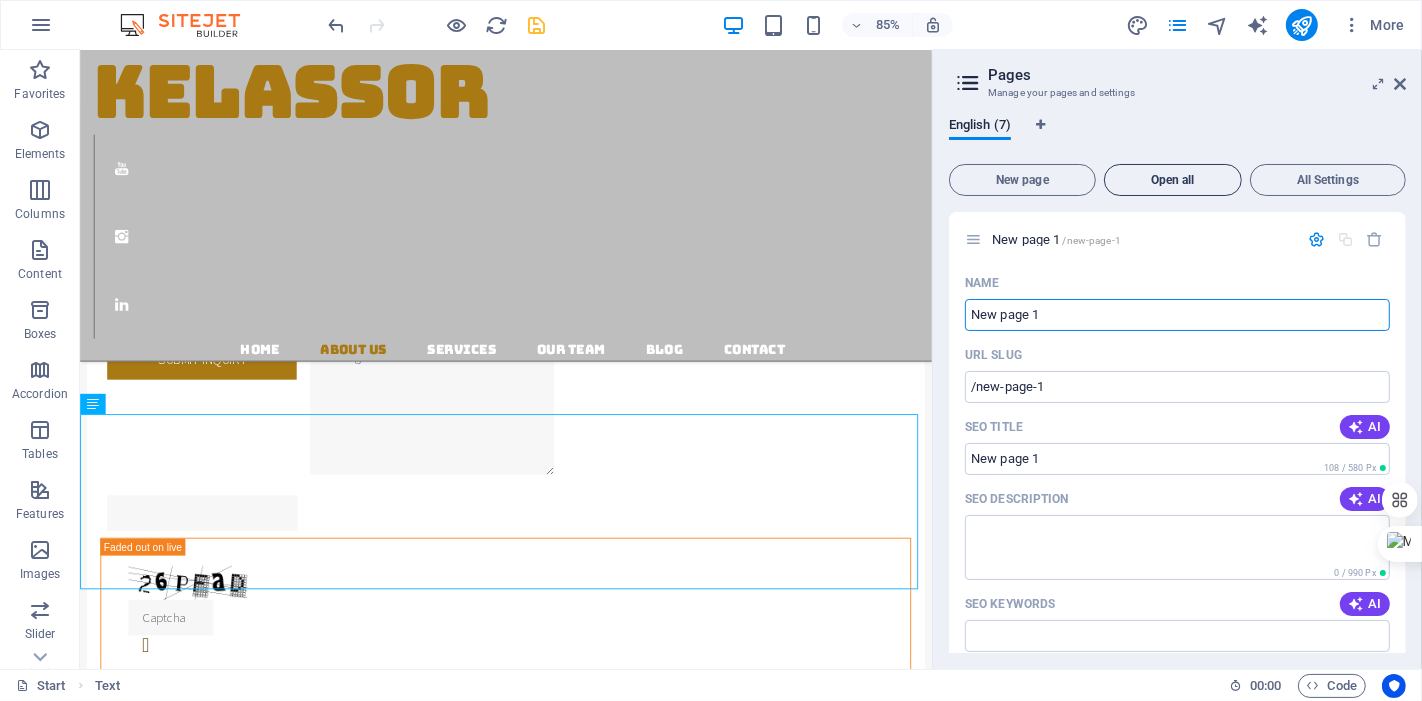 click on "Open all" at bounding box center (1173, 180) 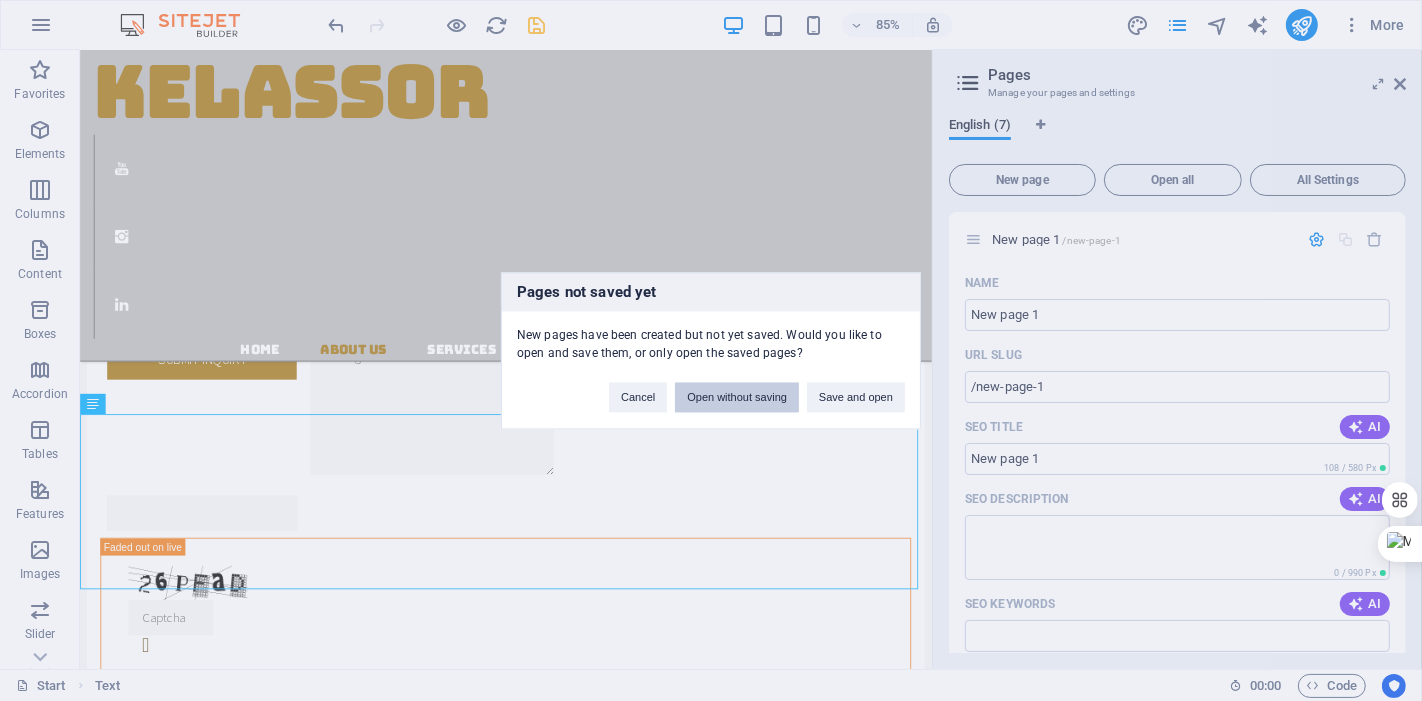 click on "Open without saving" at bounding box center [737, 397] 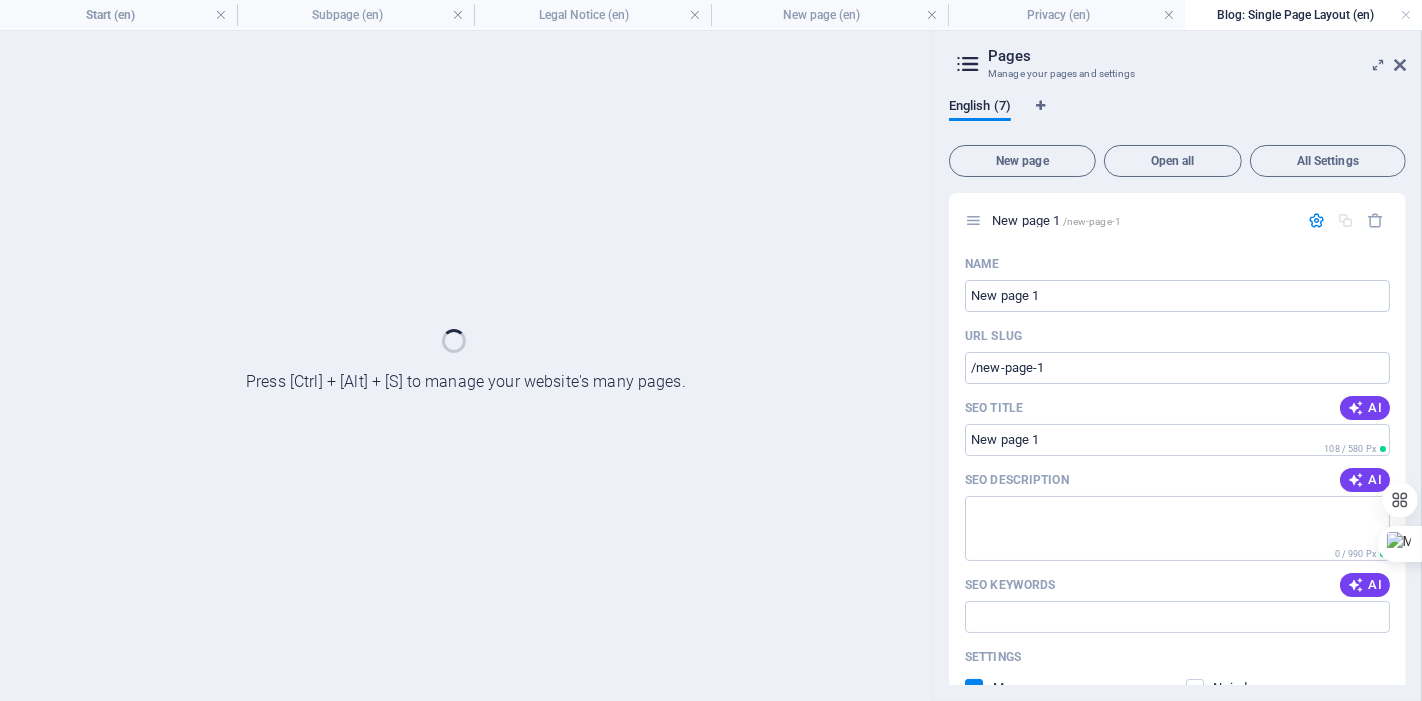 scroll, scrollTop: 0, scrollLeft: 0, axis: both 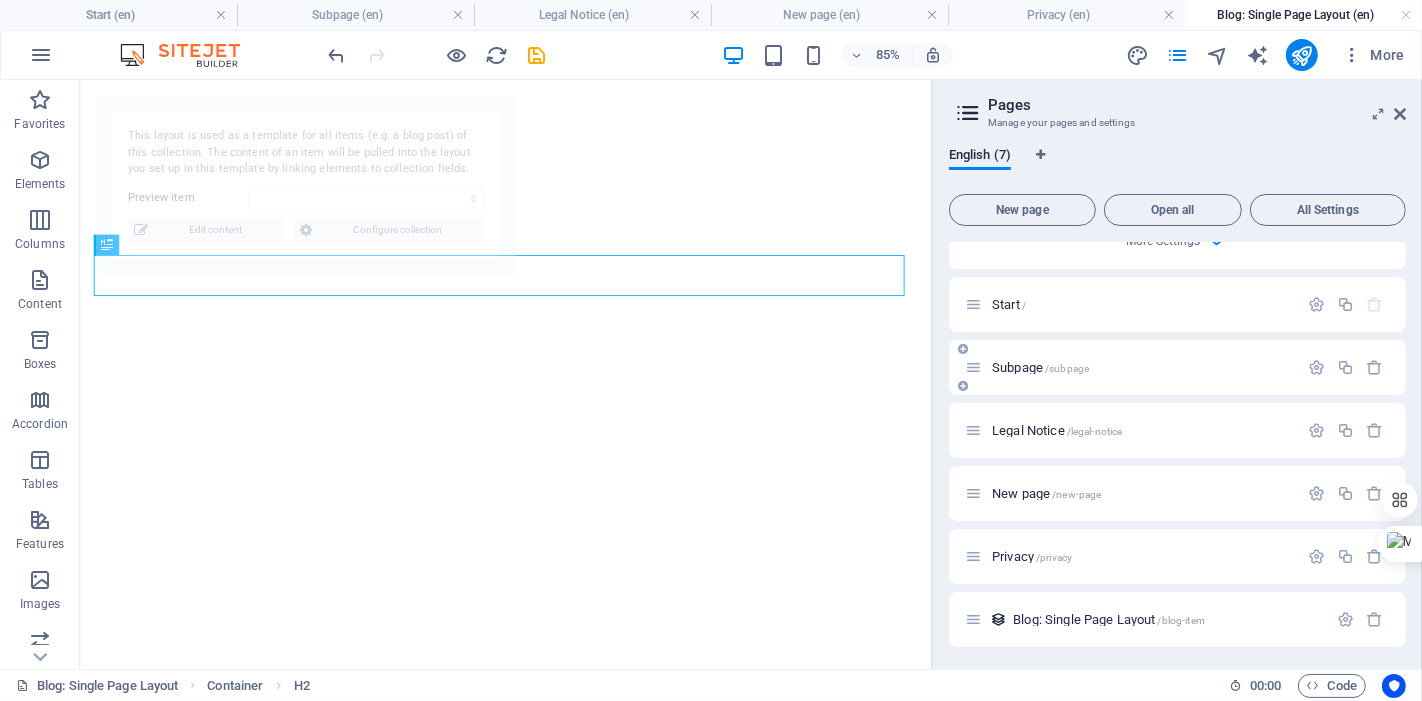 select on "6890b5a15eaea2e47d05964e" 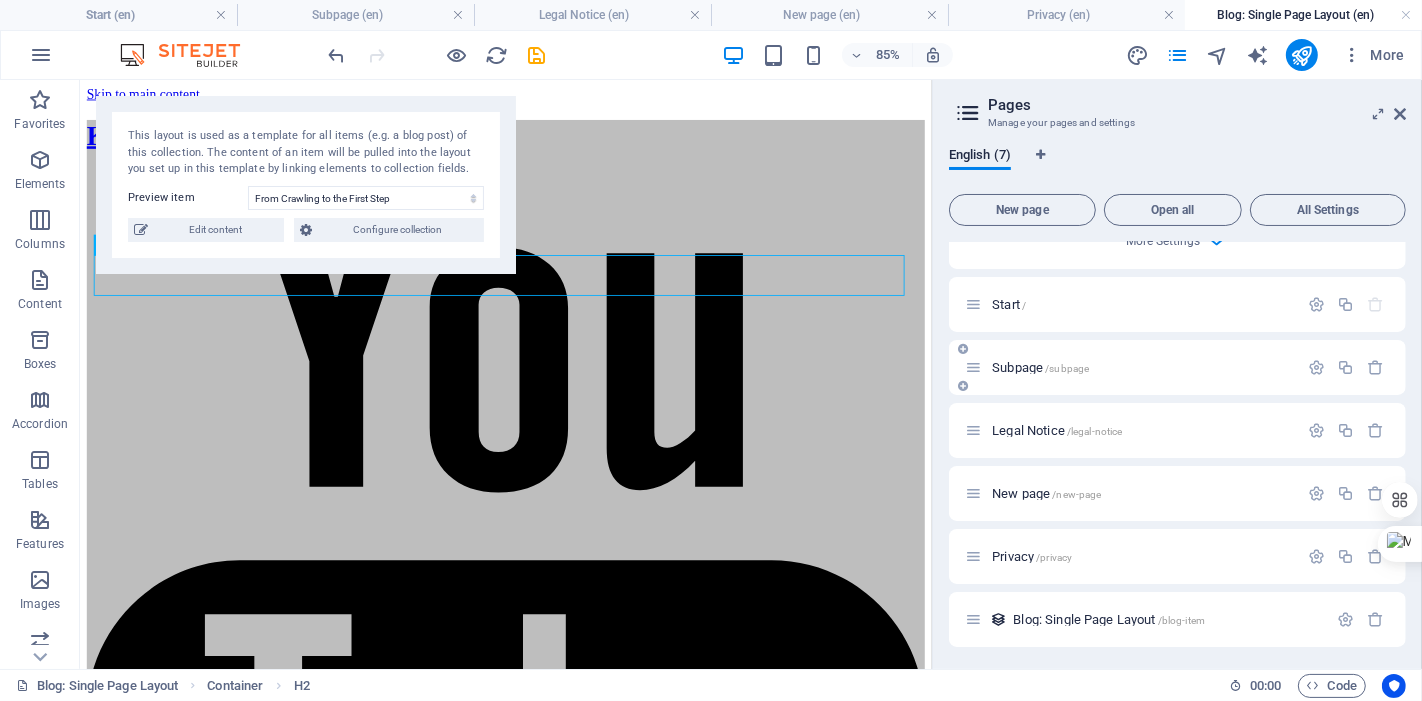 scroll, scrollTop: 0, scrollLeft: 0, axis: both 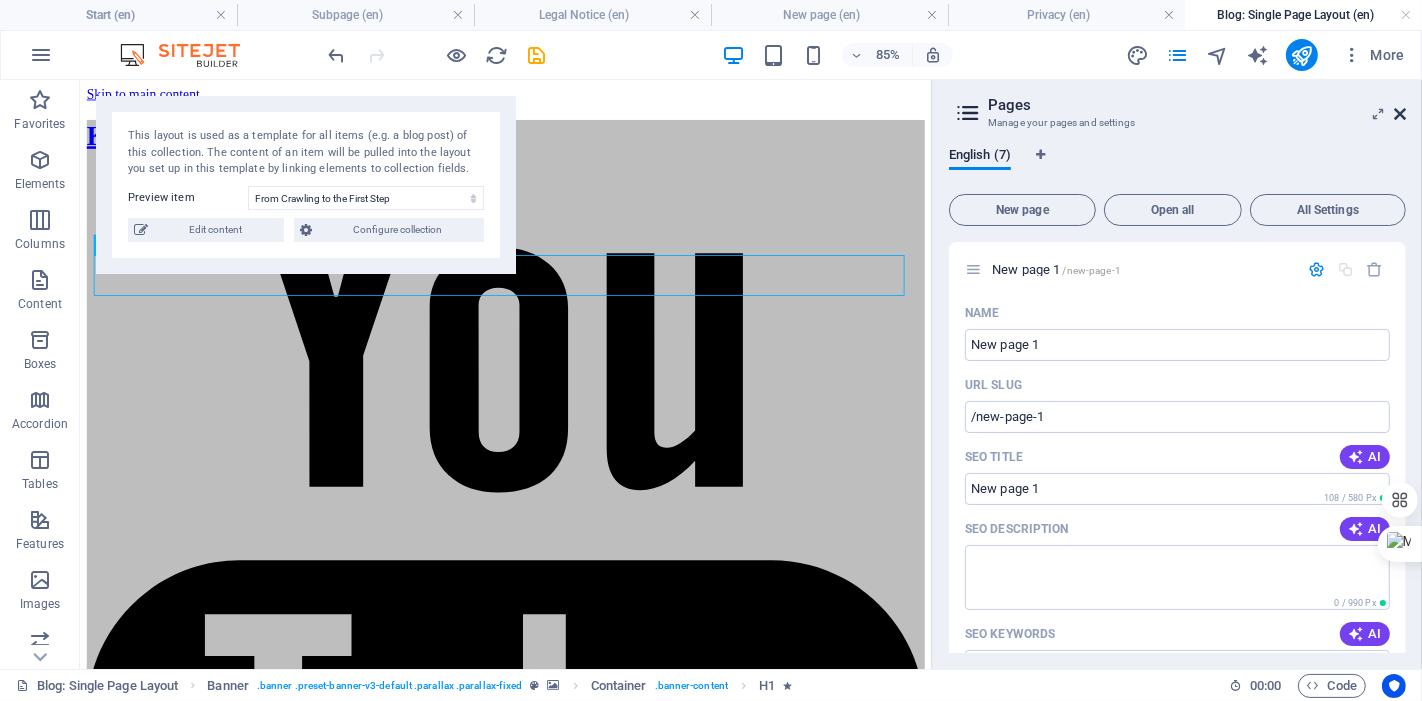 drag, startPoint x: 1402, startPoint y: 111, endPoint x: 1315, endPoint y: 27, distance: 120.93387 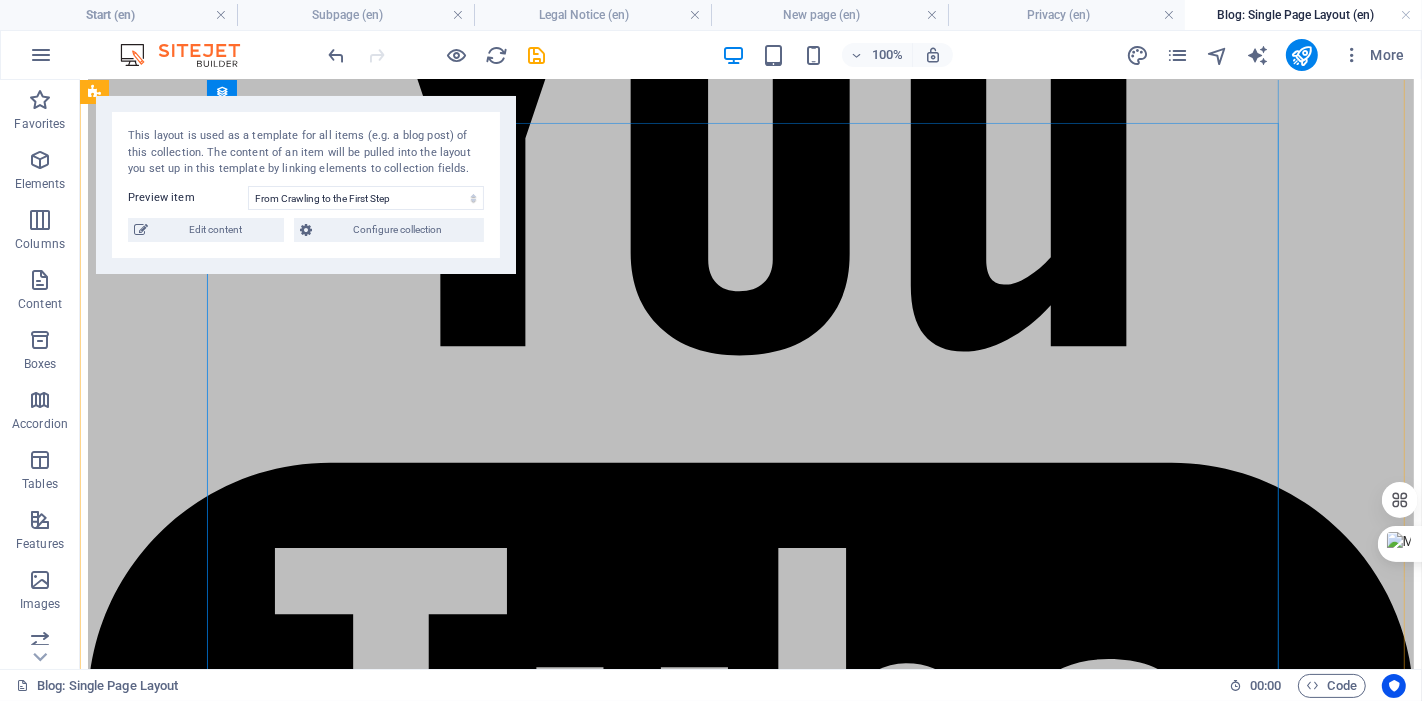 scroll, scrollTop: 555, scrollLeft: 0, axis: vertical 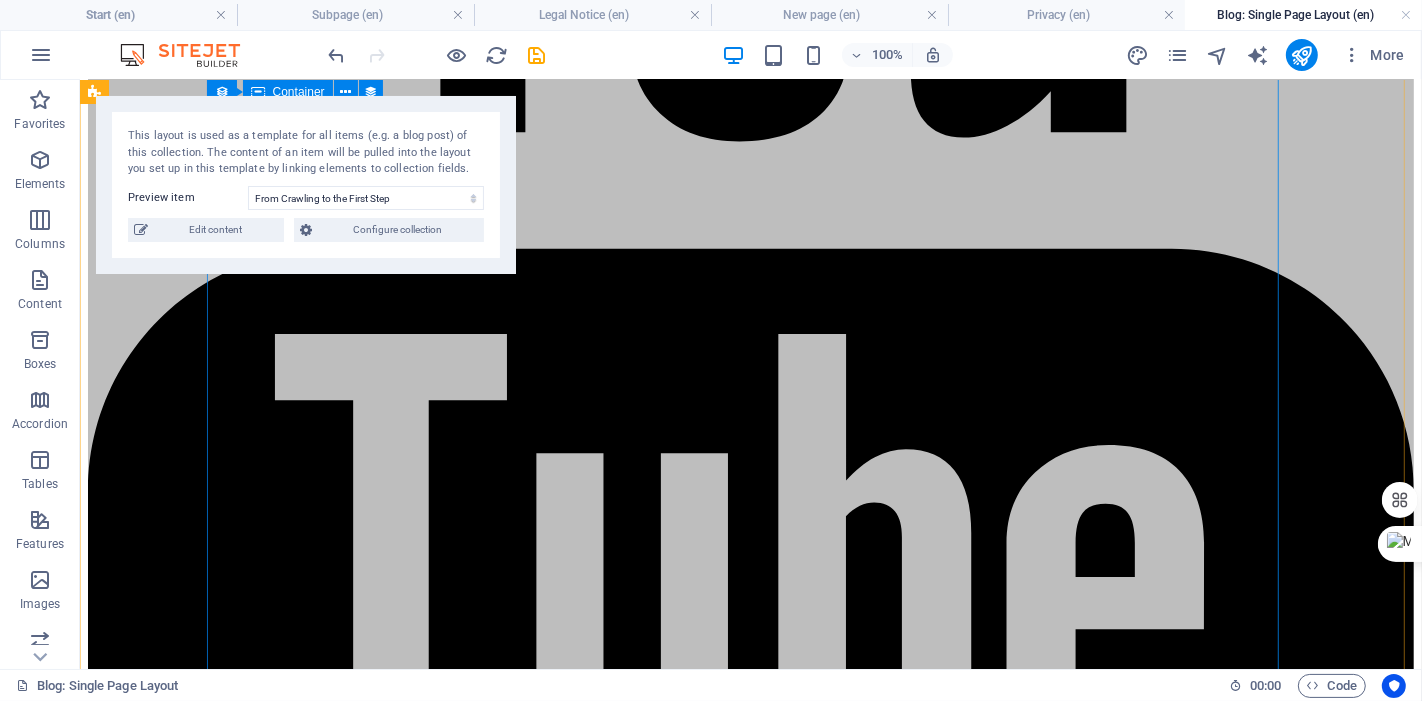 click at bounding box center (750, 4719) 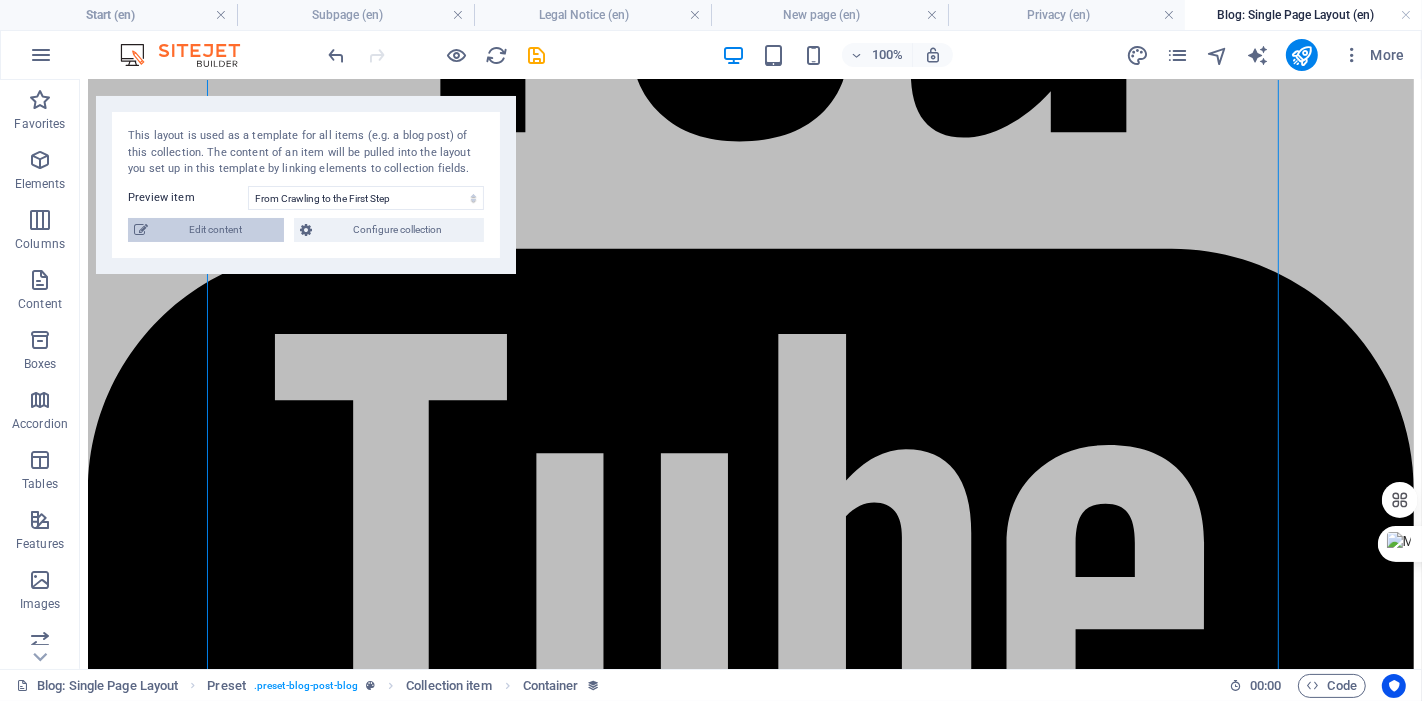 click on "Edit content" at bounding box center [216, 230] 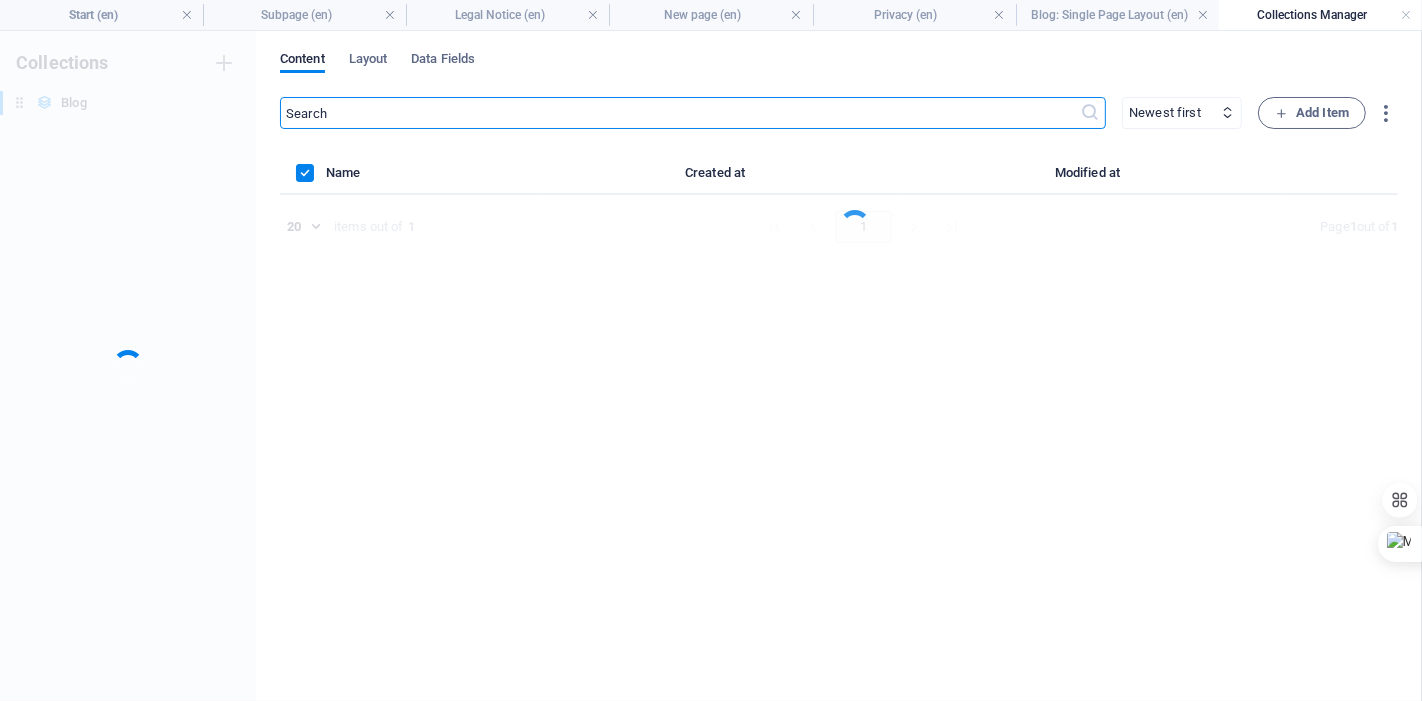 scroll, scrollTop: 0, scrollLeft: 0, axis: both 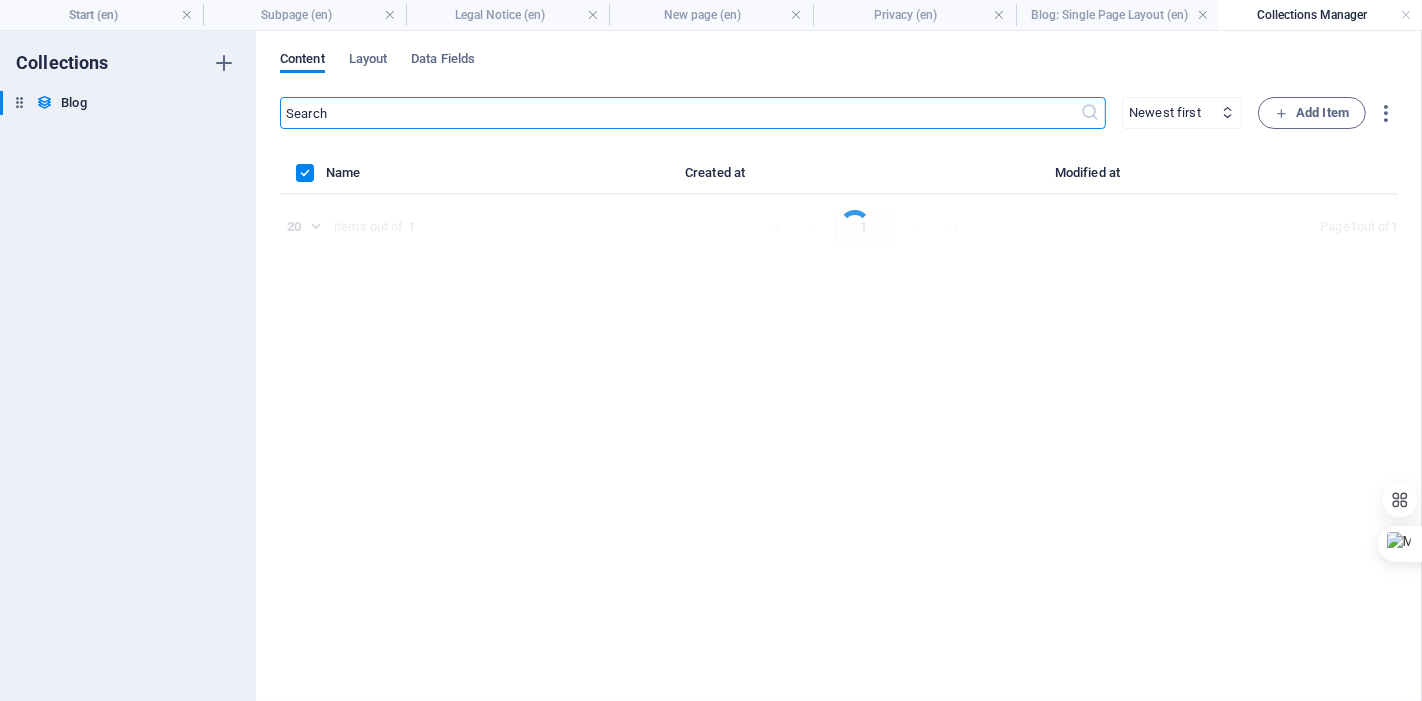 select on "columns.category_ASC" 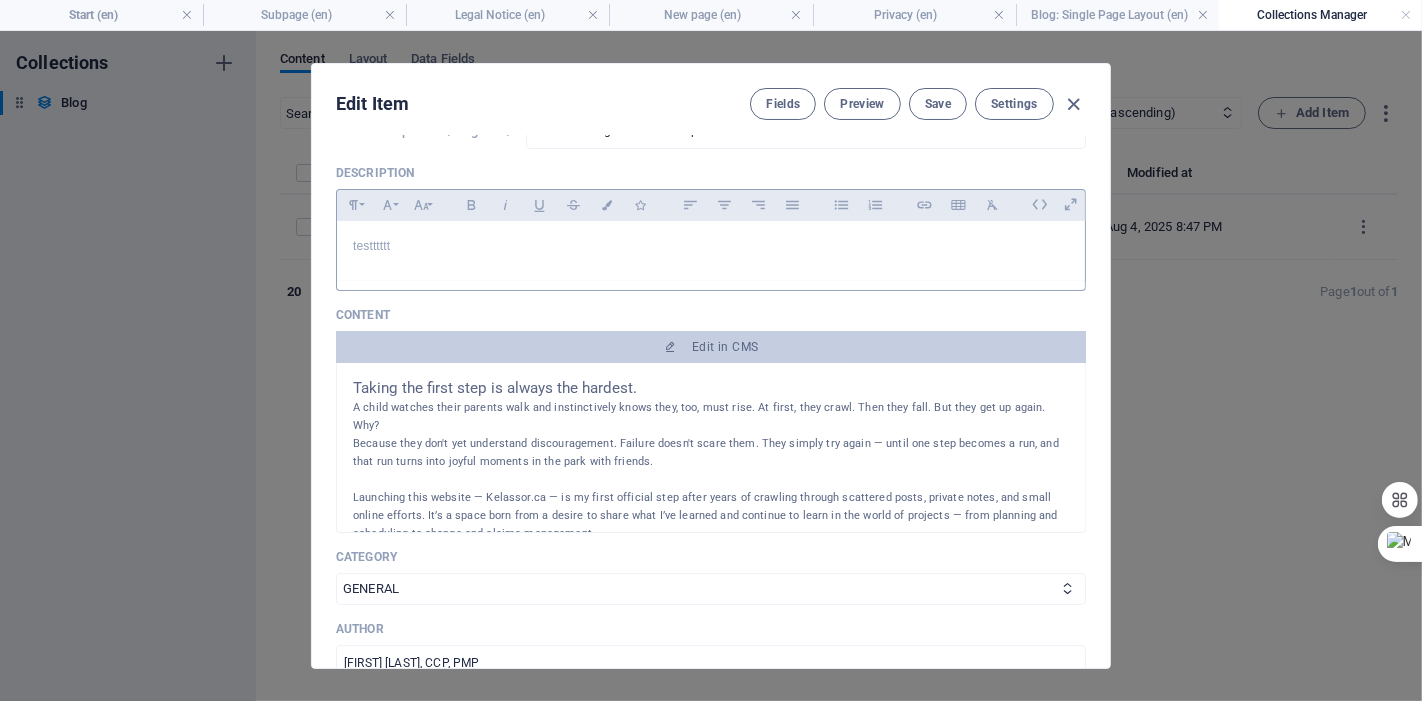 scroll, scrollTop: 0, scrollLeft: 0, axis: both 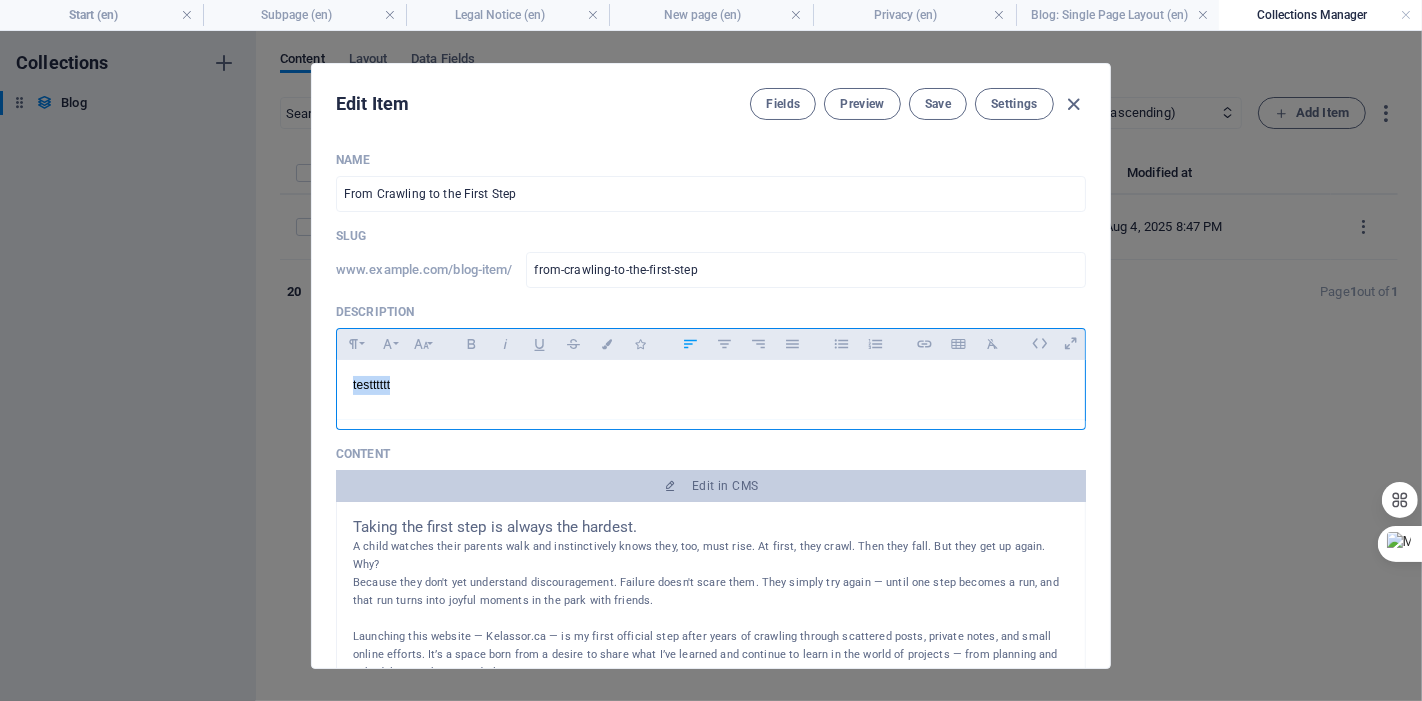 drag, startPoint x: 513, startPoint y: 395, endPoint x: 276, endPoint y: 390, distance: 237.05273 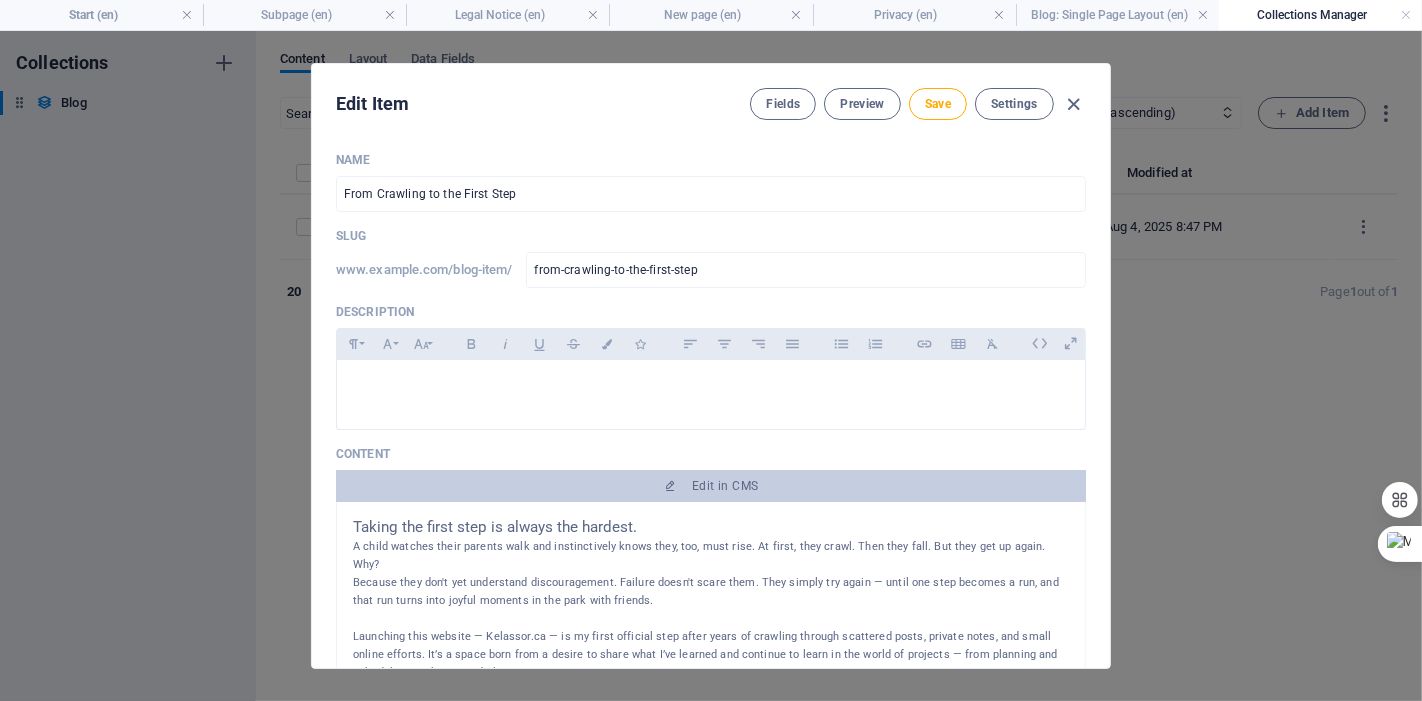 drag, startPoint x: 642, startPoint y: 524, endPoint x: 348, endPoint y: 529, distance: 294.0425 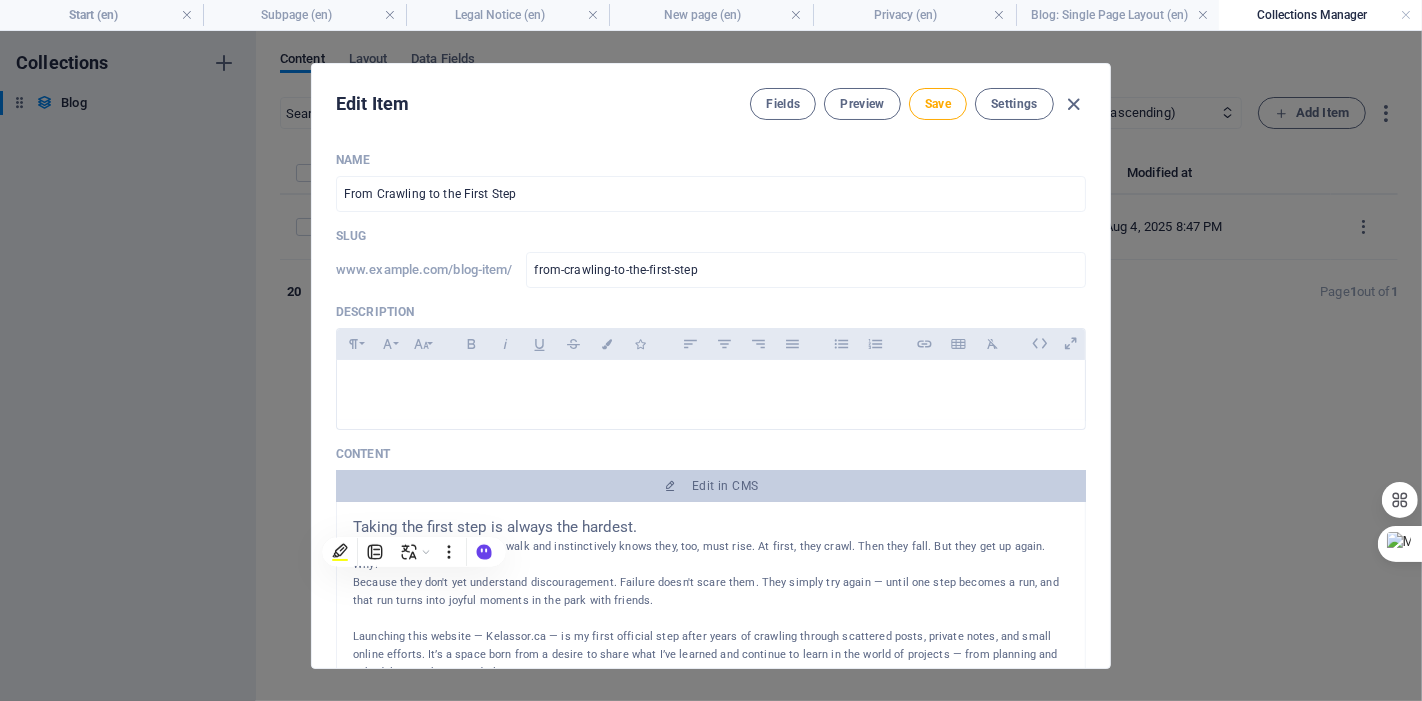 copy on "Taking the first step is always the hardest." 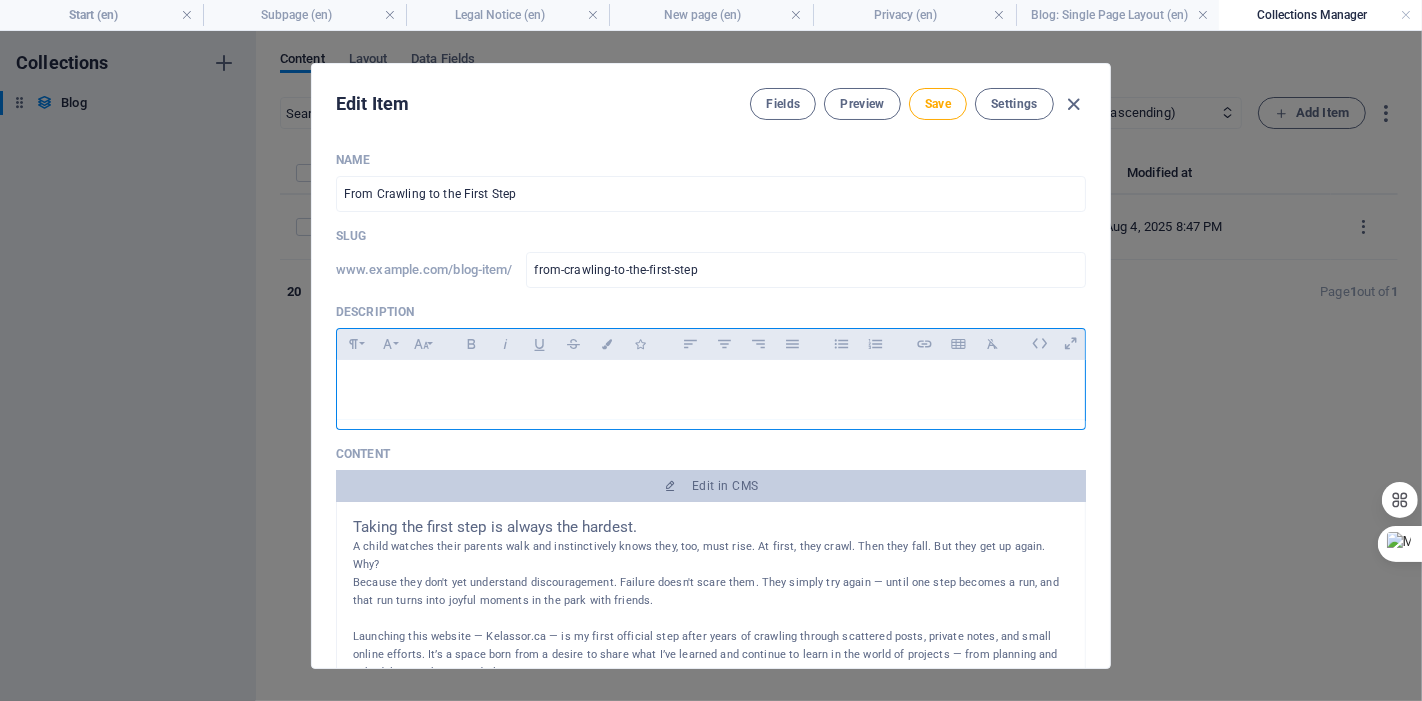 click on "​" at bounding box center (711, 390) 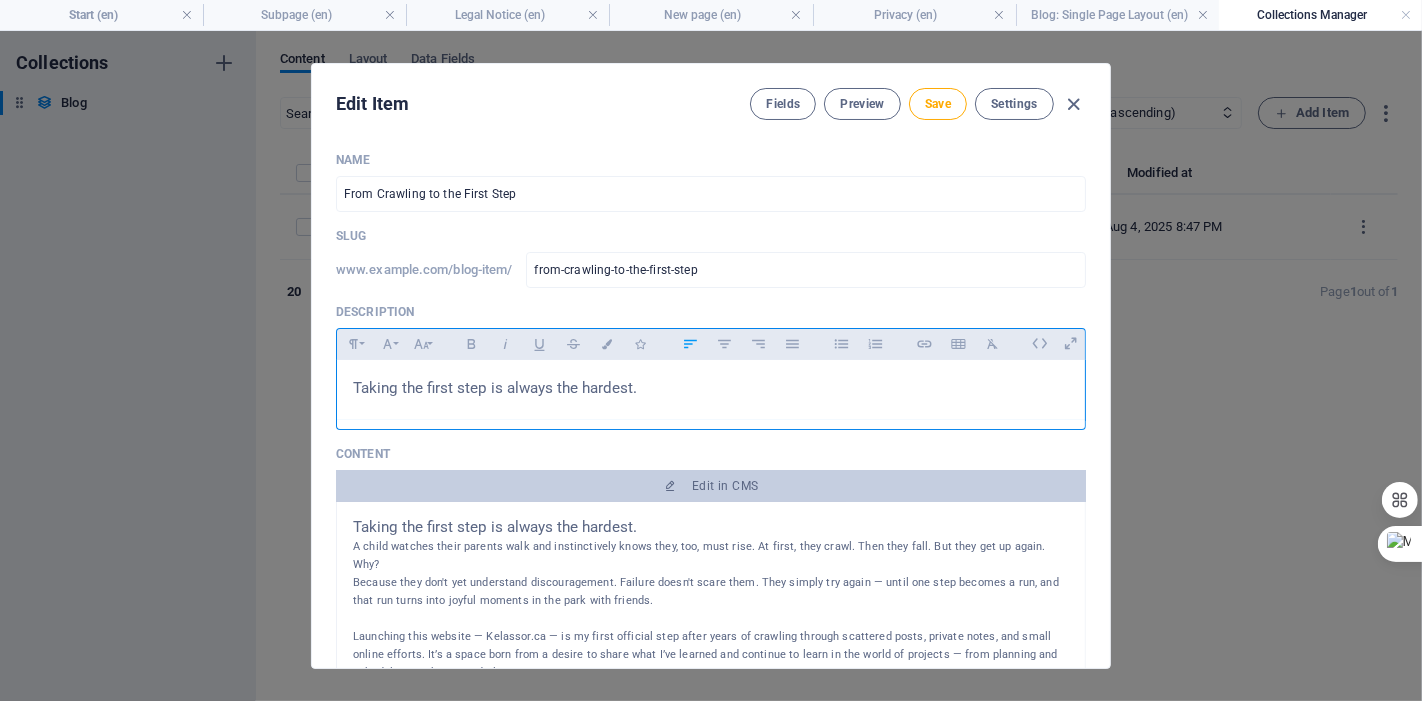 type 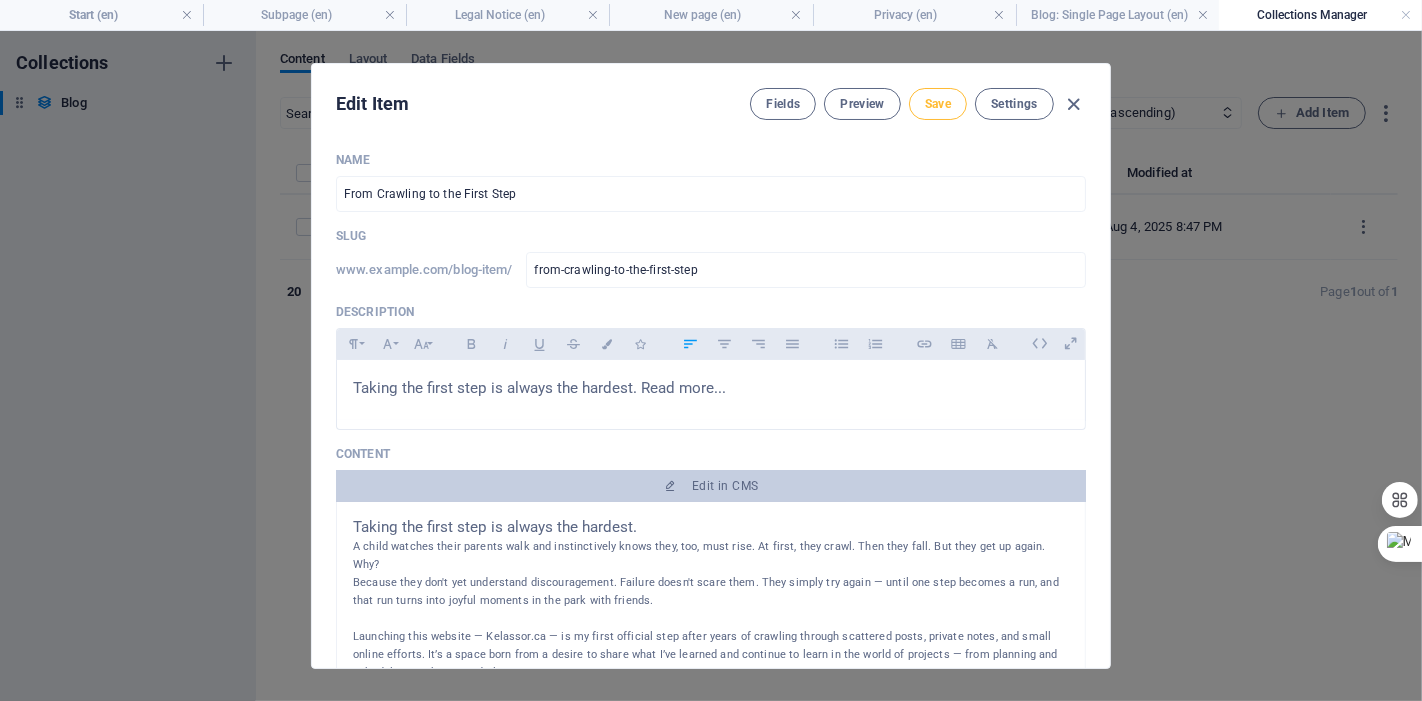 click on "Save" at bounding box center [938, 104] 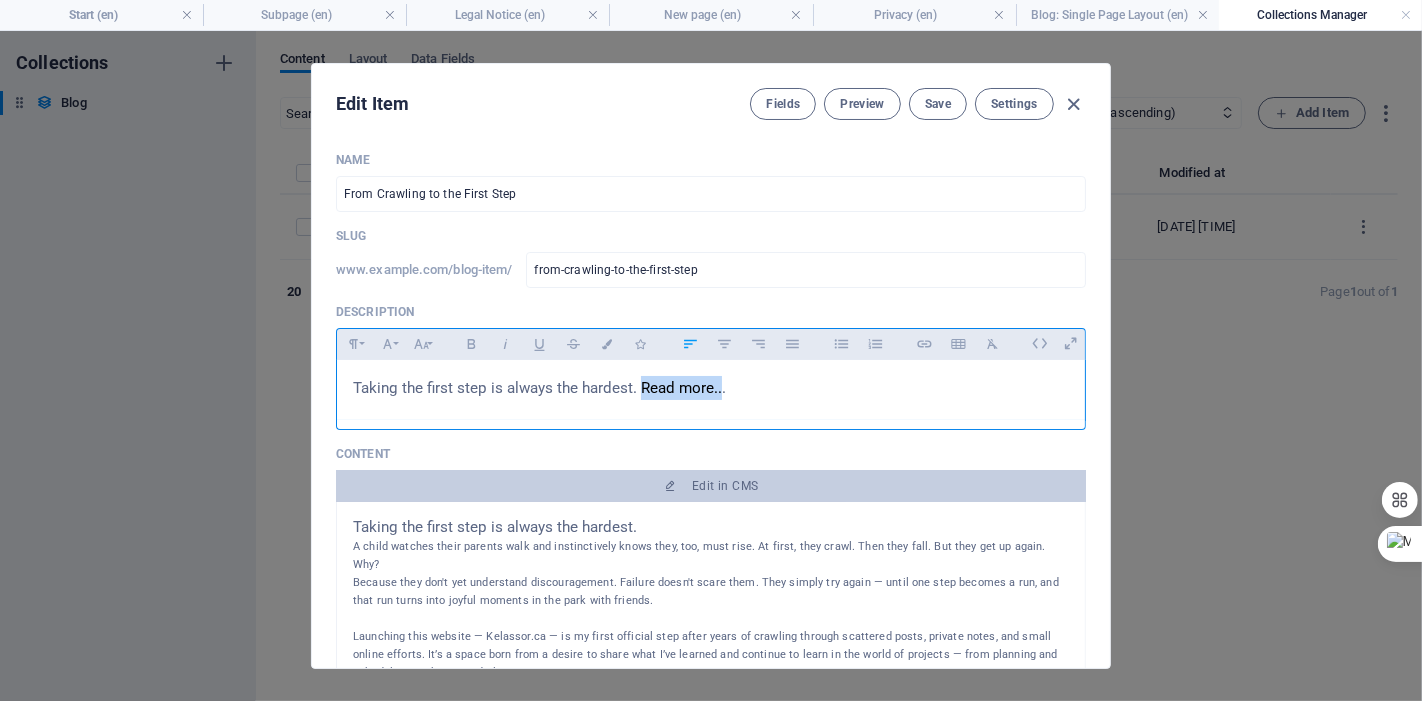 drag, startPoint x: 720, startPoint y: 387, endPoint x: 639, endPoint y: 384, distance: 81.055534 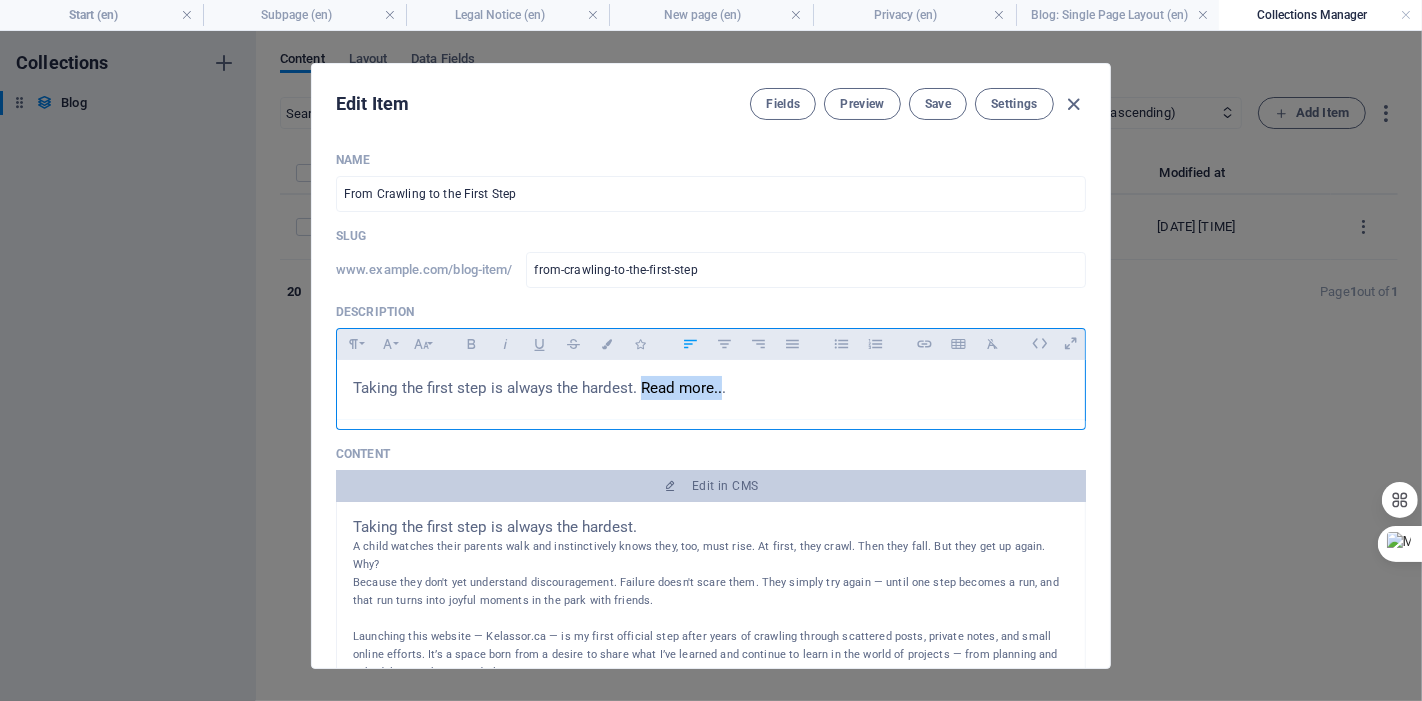 click on "Taking the first step is always the hardest. Read more..." at bounding box center (539, 388) 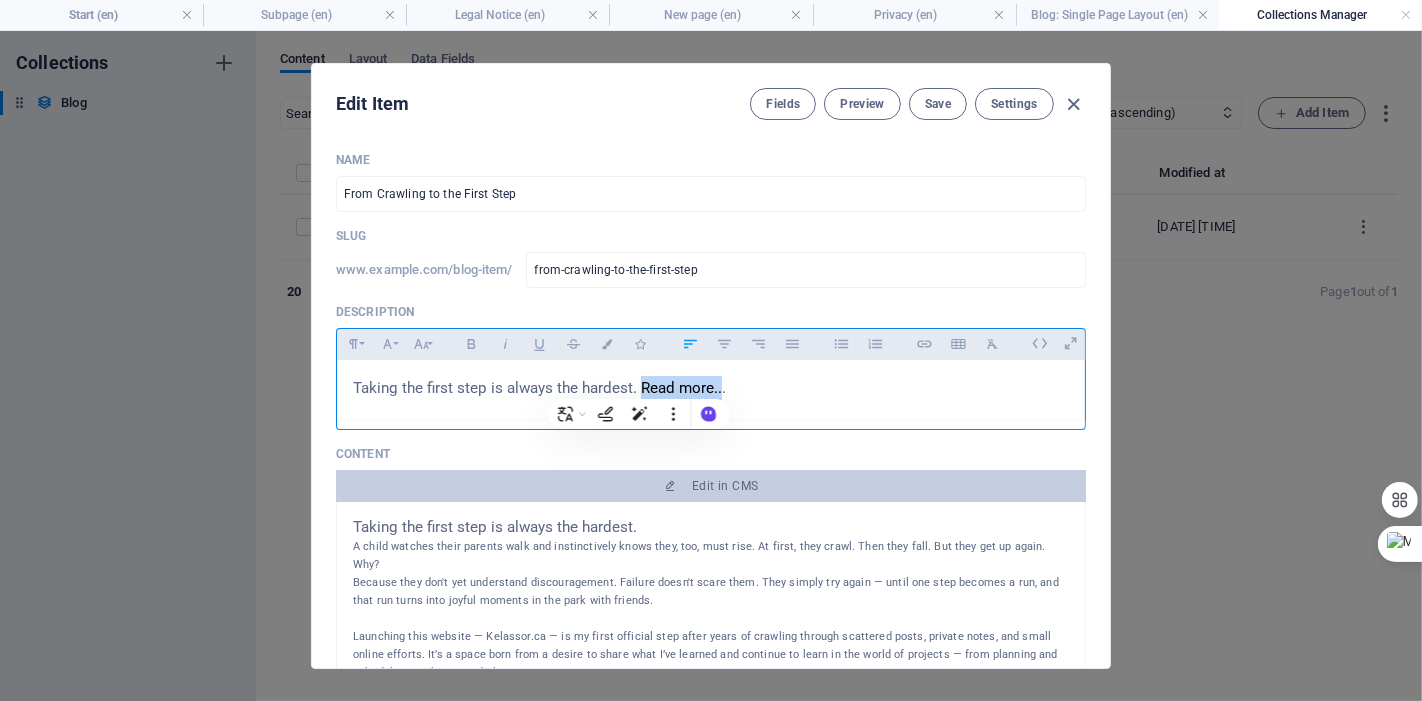 click on "Taking the first step is always the hardest. Read more..." at bounding box center [539, 388] 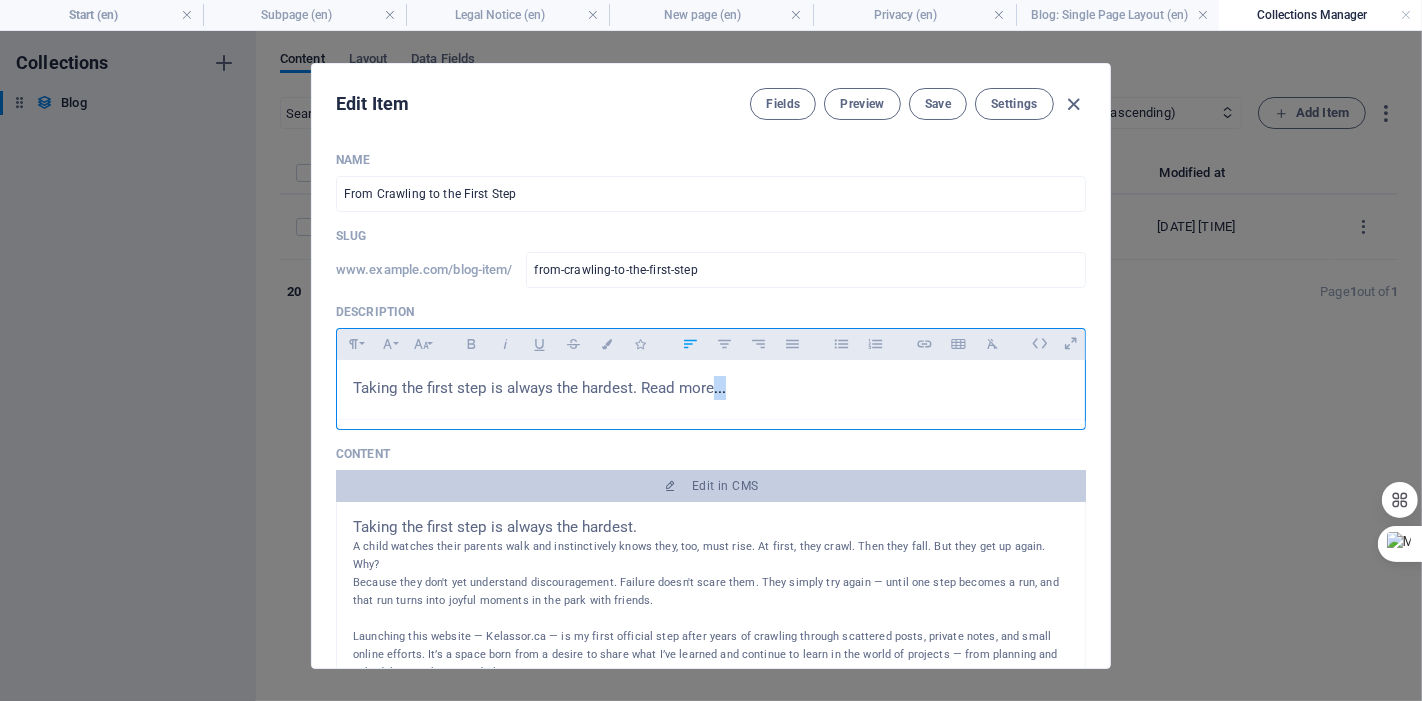 drag, startPoint x: 714, startPoint y: 385, endPoint x: 752, endPoint y: 385, distance: 38 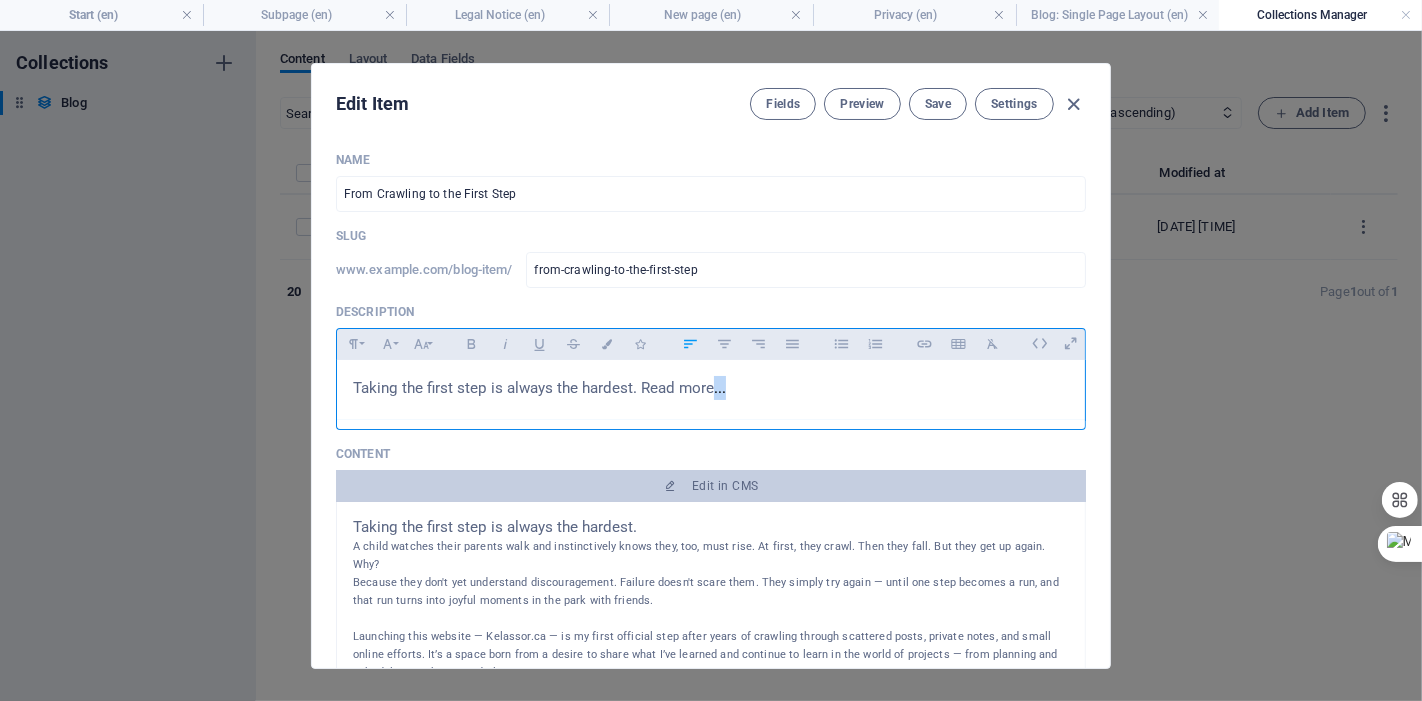 click on "​ Taking the first step is always the hardest. Read more..." at bounding box center (711, 388) 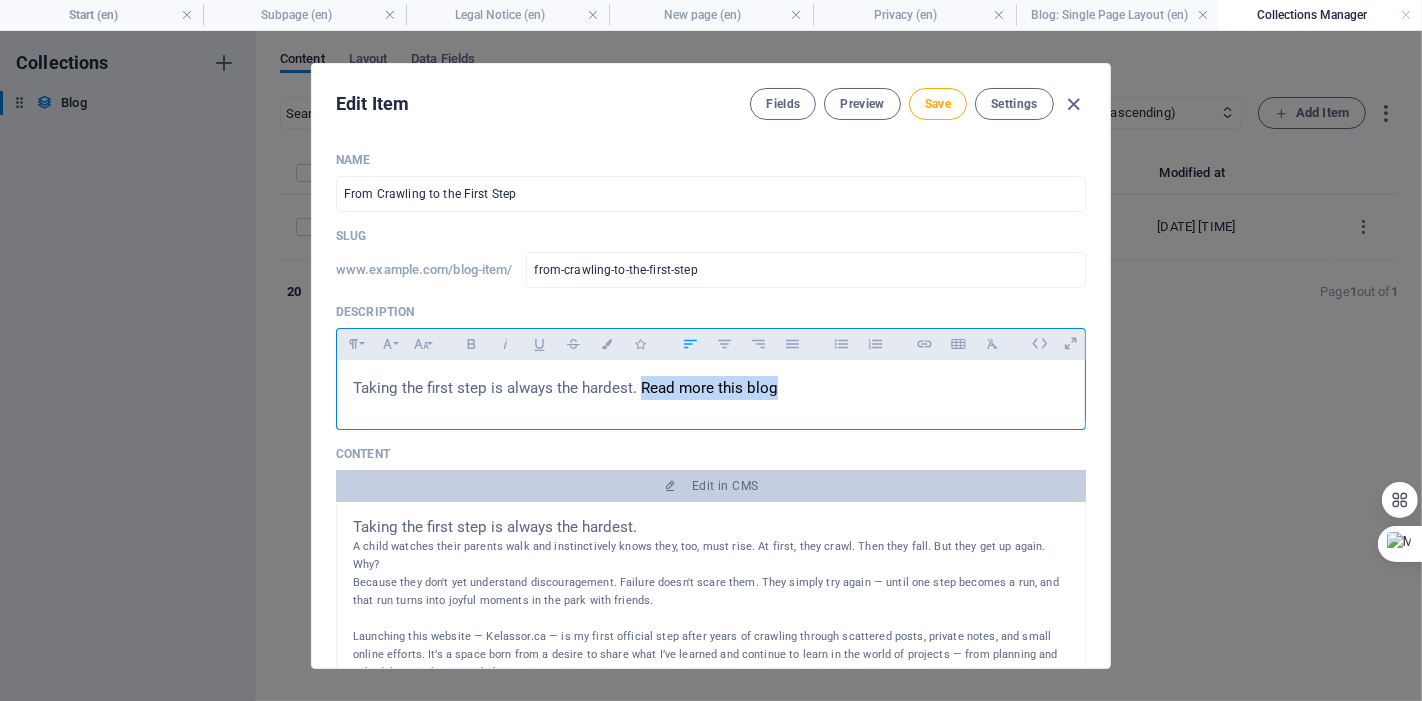drag, startPoint x: 762, startPoint y: 388, endPoint x: 640, endPoint y: 379, distance: 122.33152 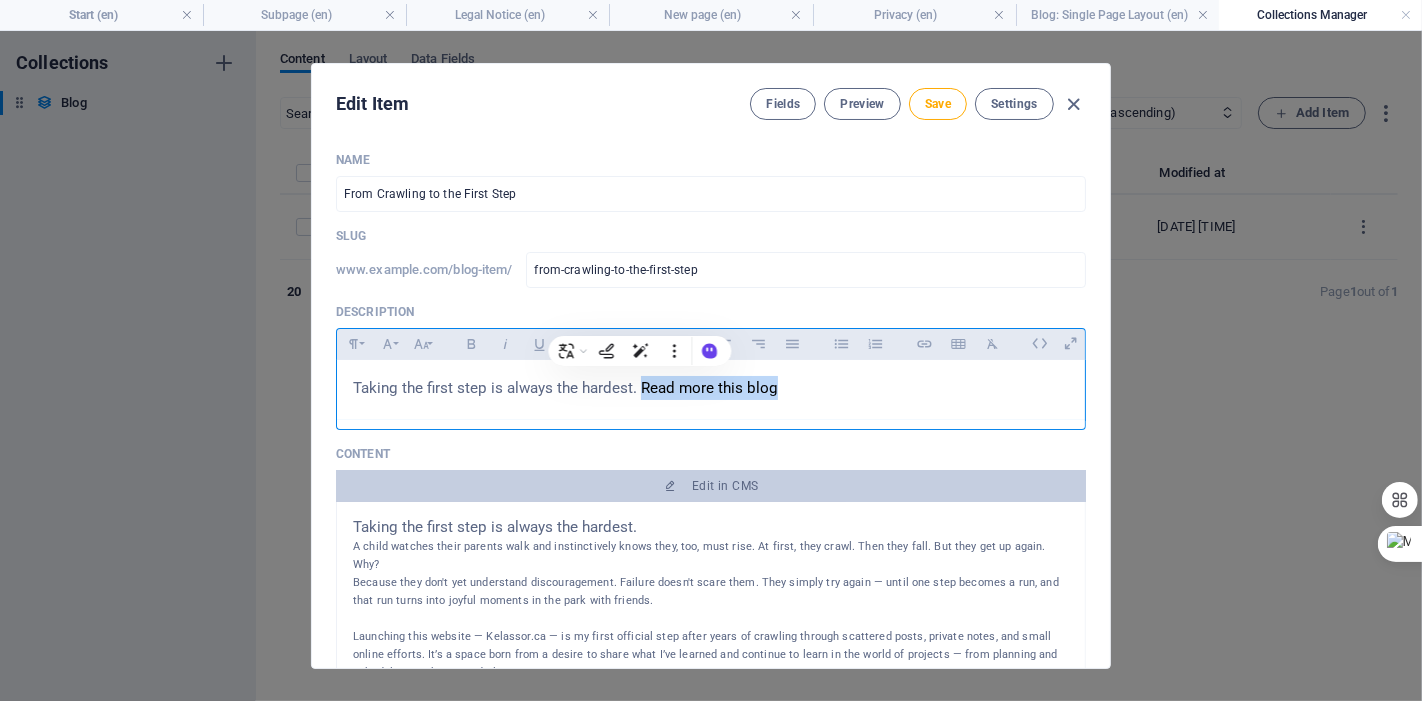 click on "​ Taking the first step is always the hardest. Read more this blog" at bounding box center (711, 390) 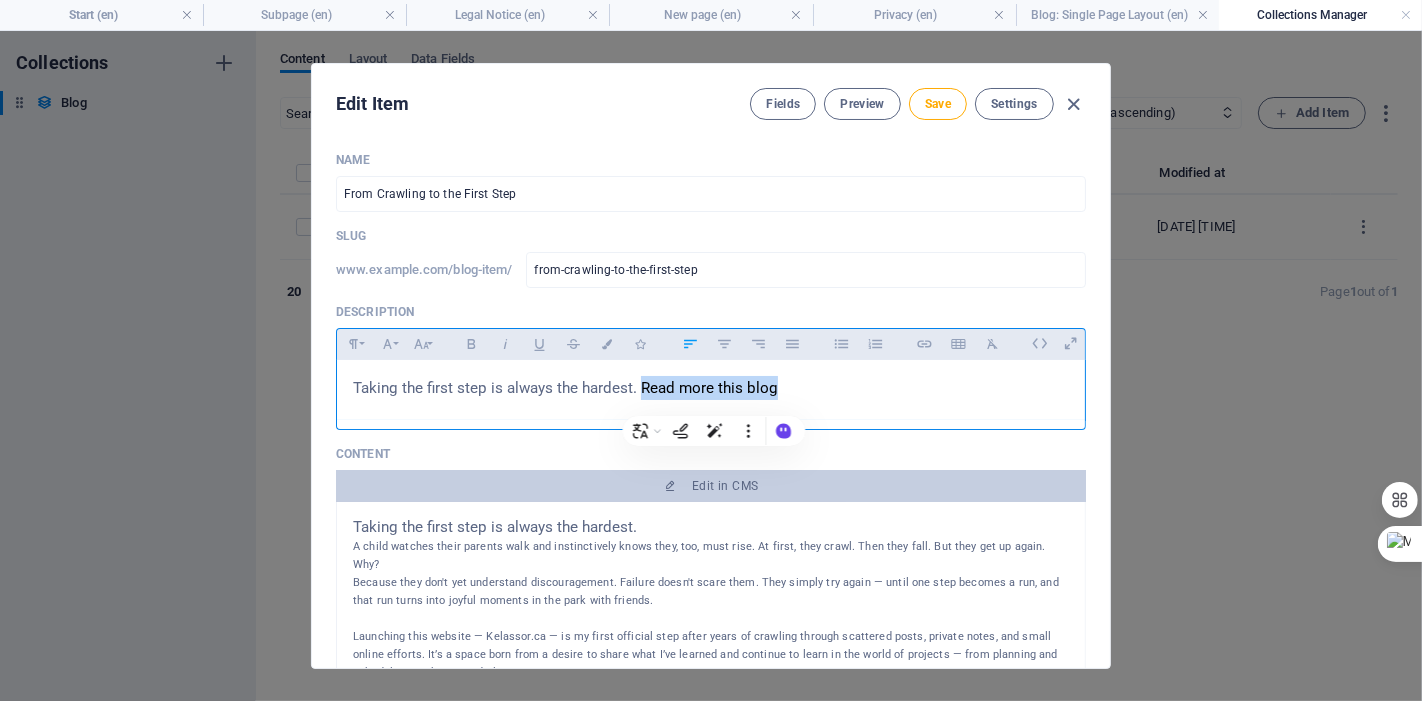 click on "​ Taking the first step is always the hardest. Read more this blog" at bounding box center [711, 388] 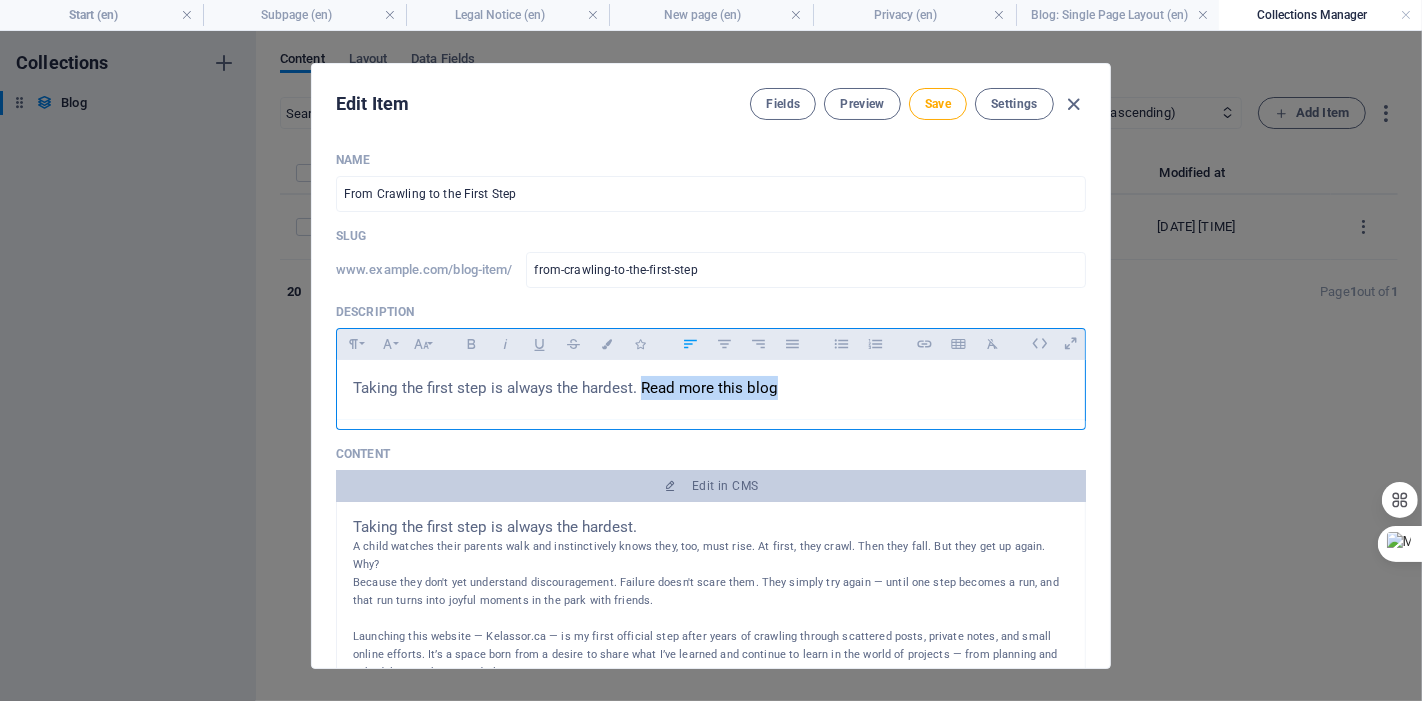 drag, startPoint x: 798, startPoint y: 388, endPoint x: 639, endPoint y: 396, distance: 159.20113 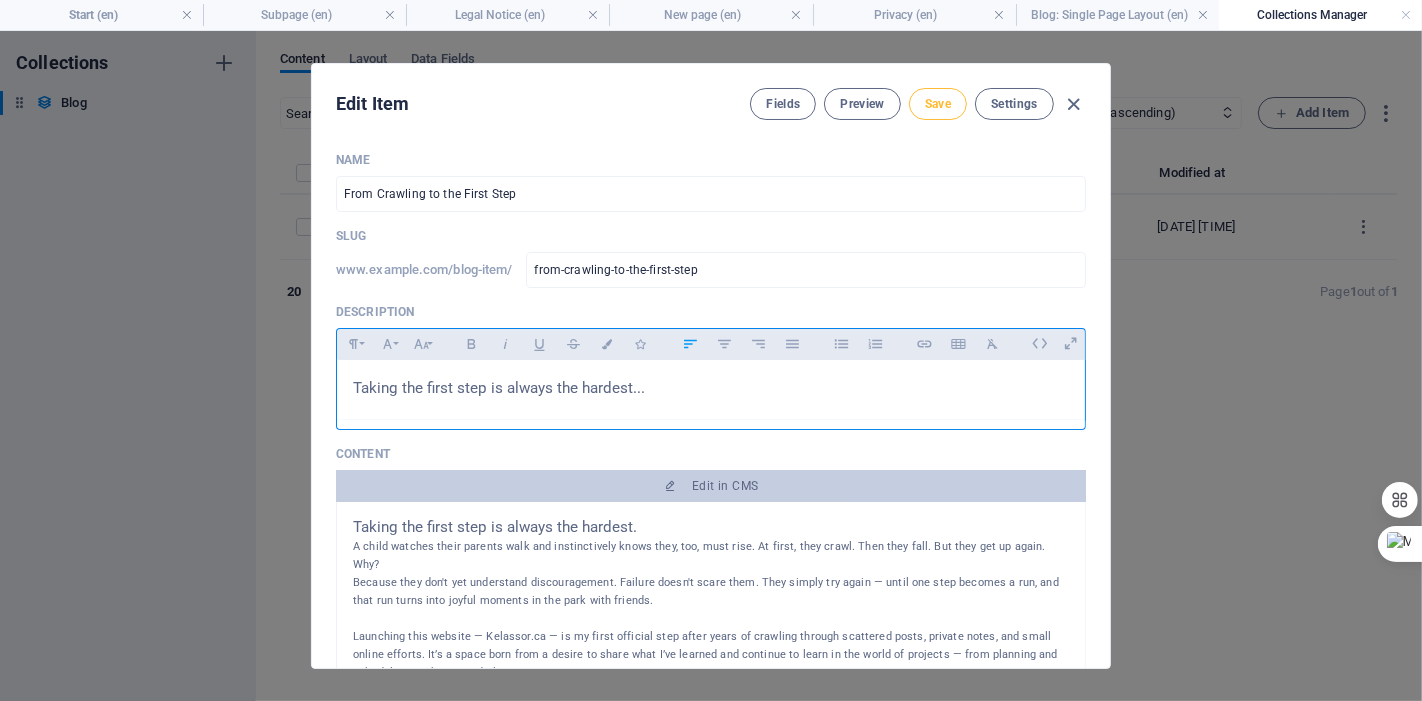 click on "Save" at bounding box center [938, 104] 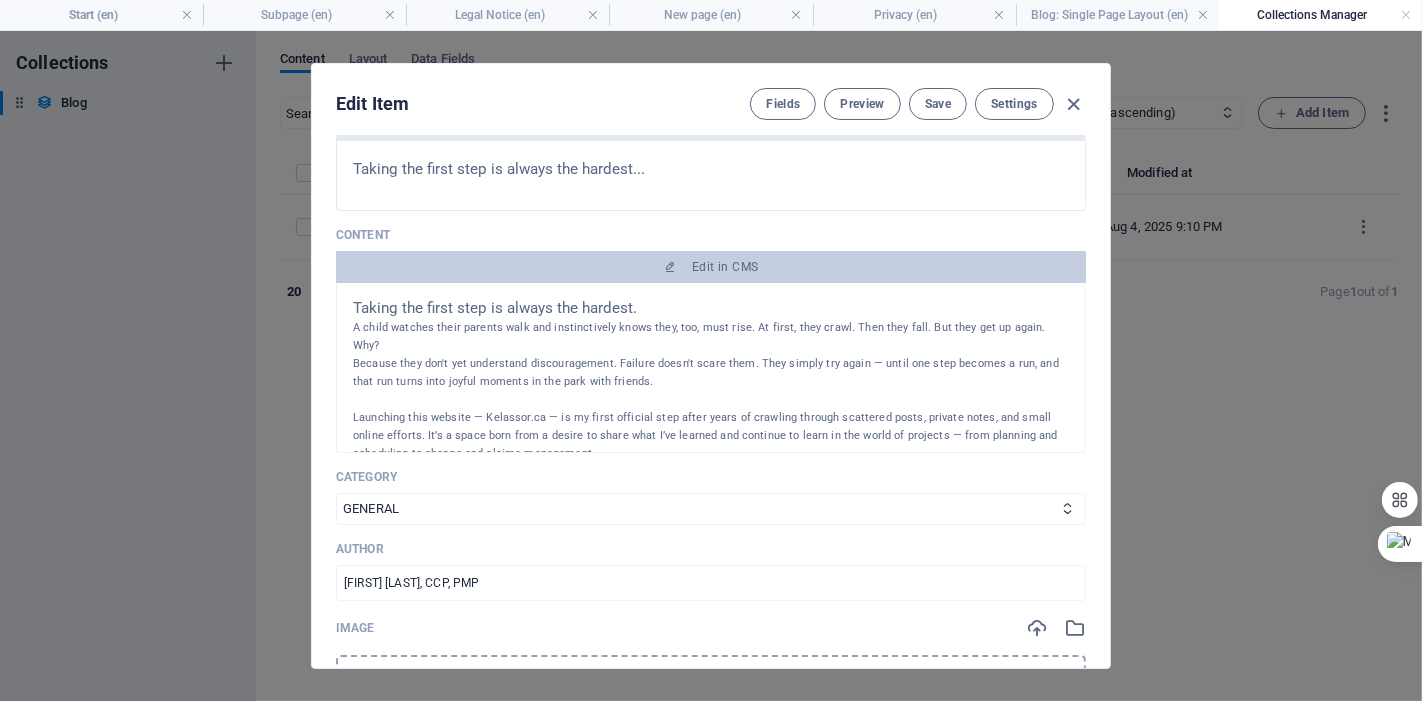 scroll, scrollTop: 222, scrollLeft: 0, axis: vertical 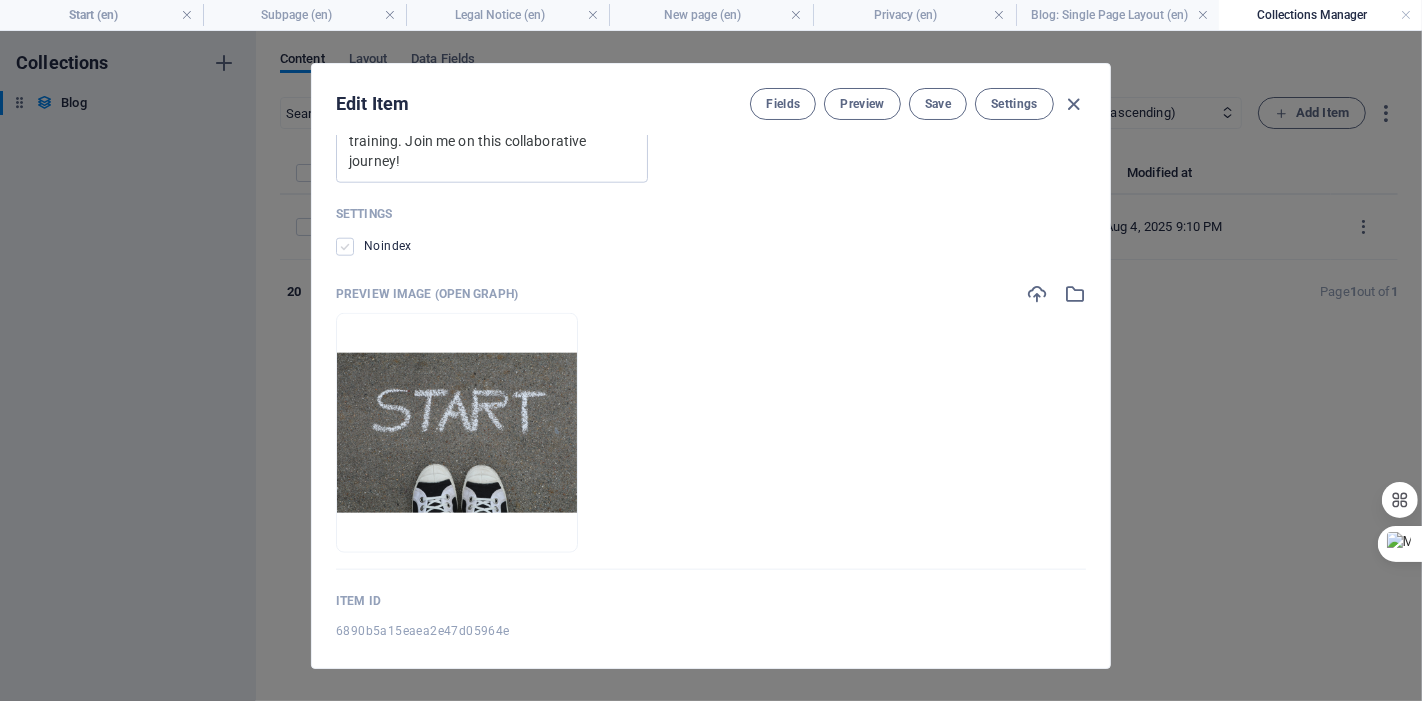 click at bounding box center (345, 247) 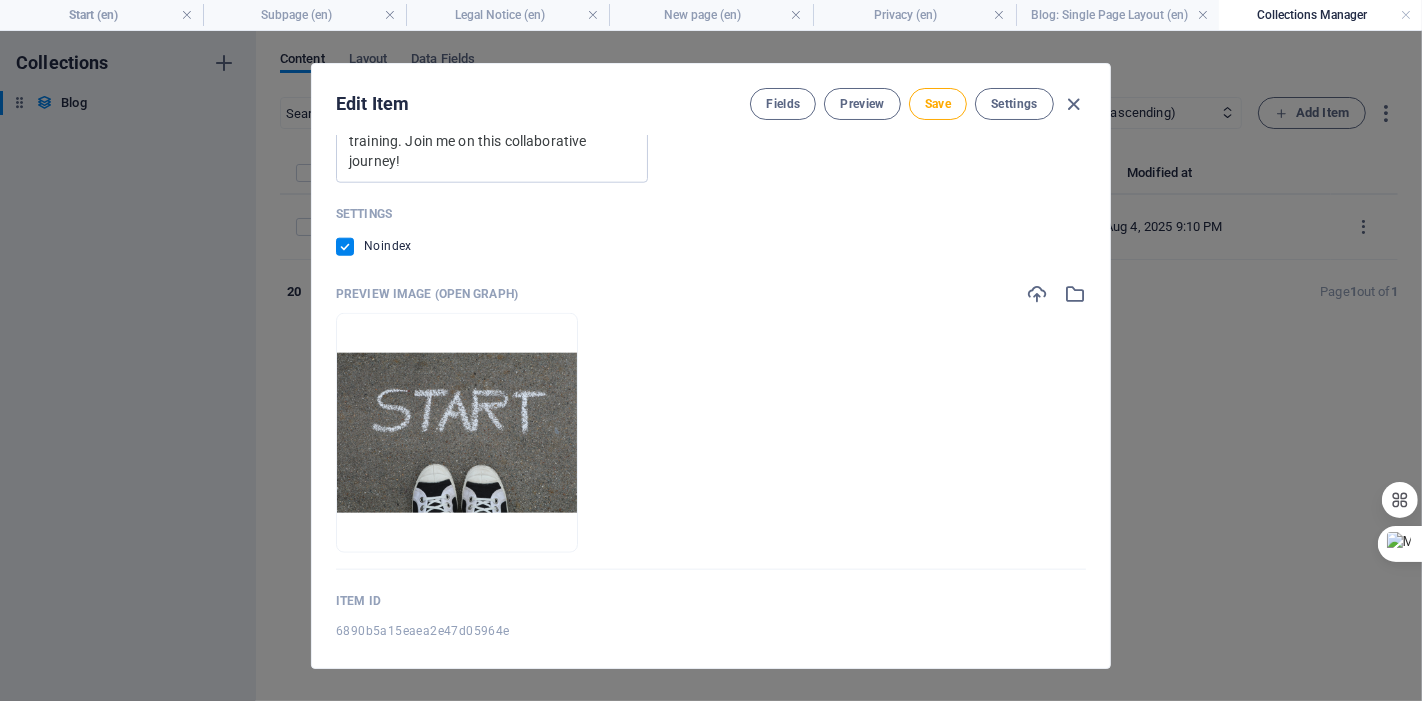 click at bounding box center (345, 247) 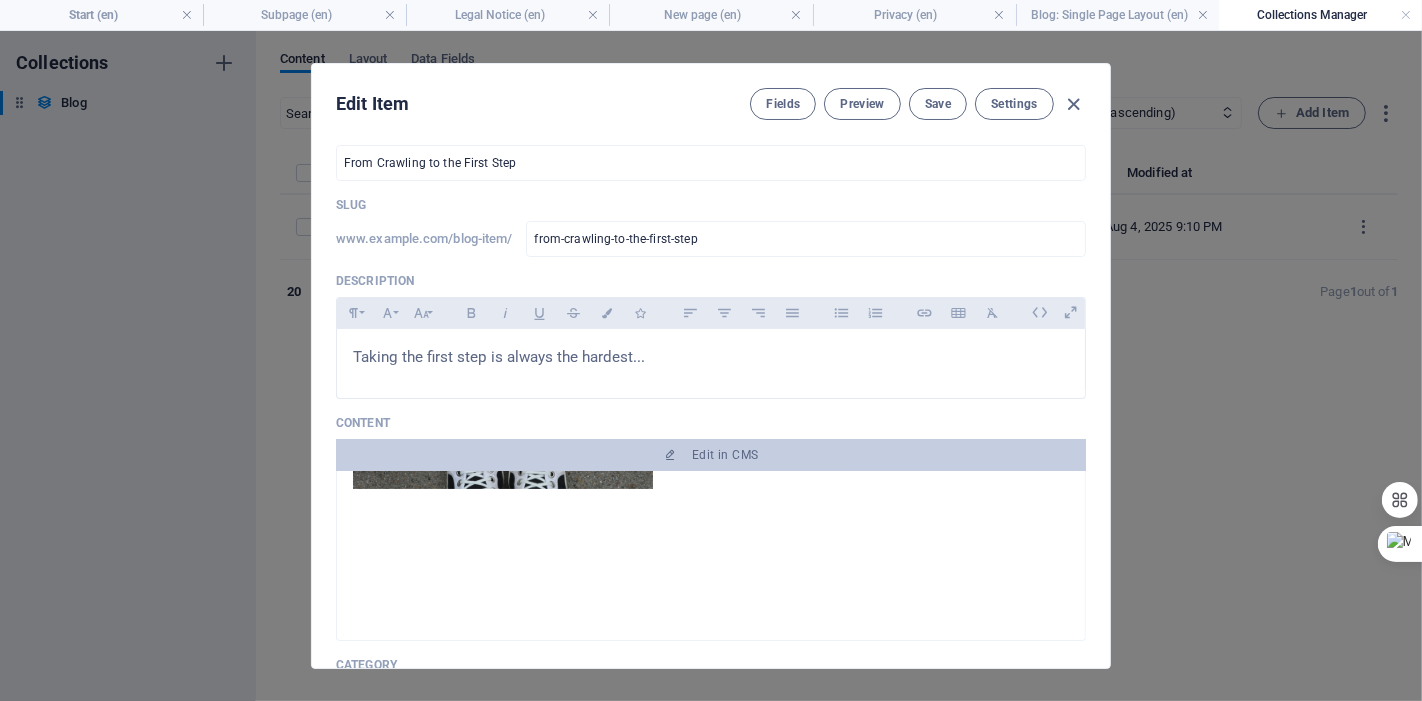 scroll, scrollTop: 0, scrollLeft: 0, axis: both 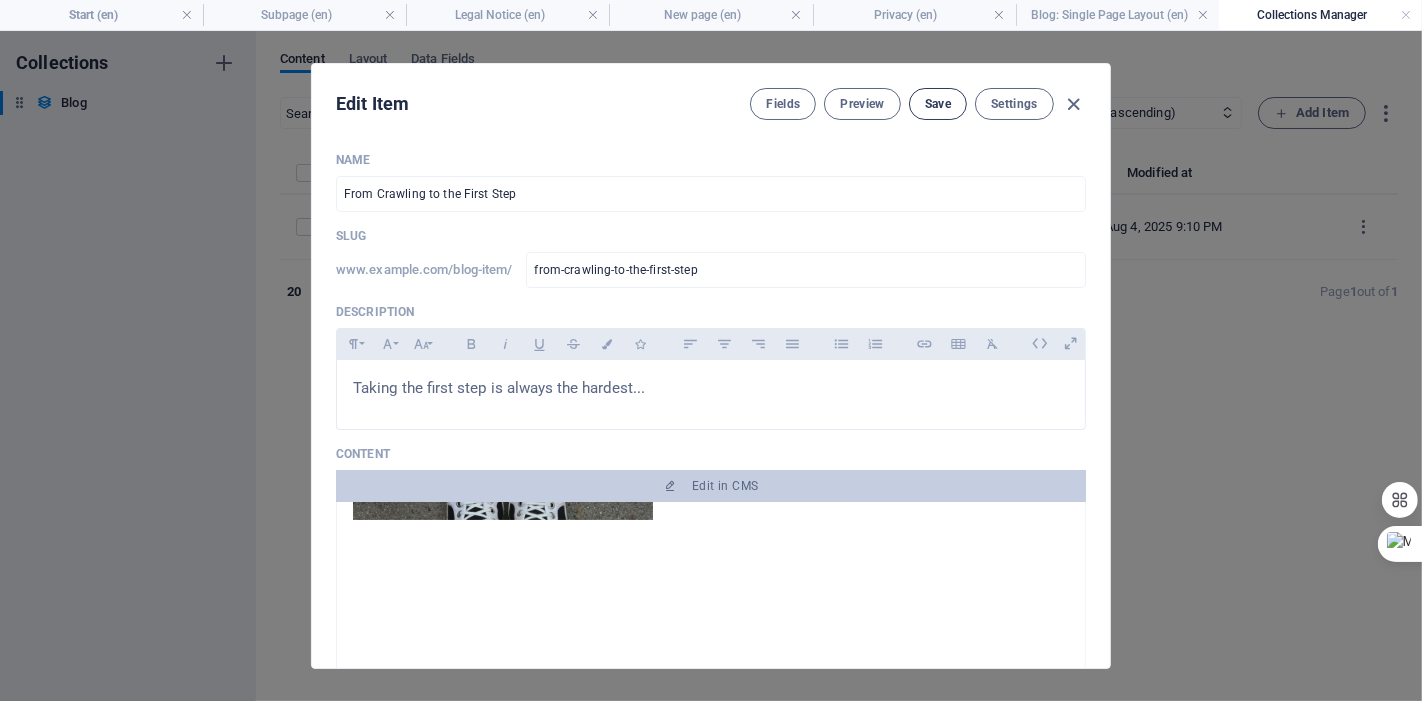 click on "Save" at bounding box center (938, 104) 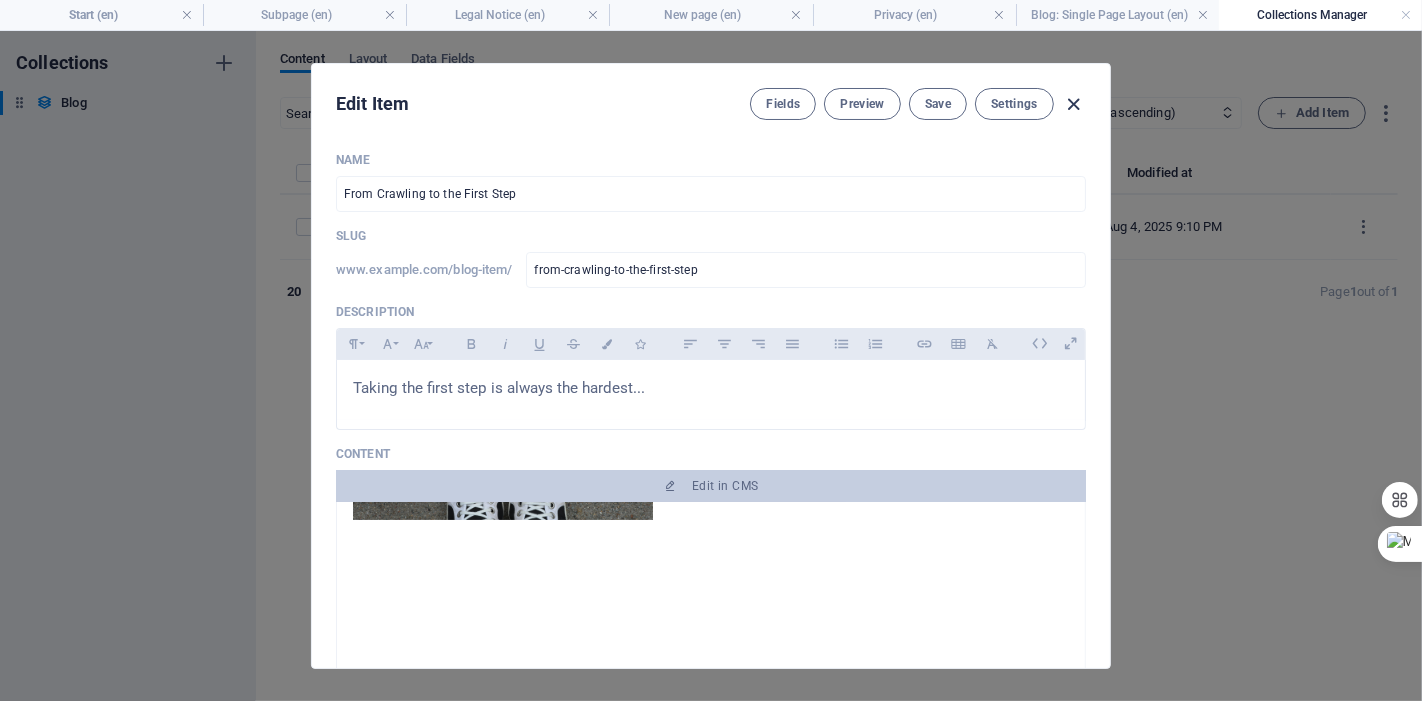 click at bounding box center (1074, 104) 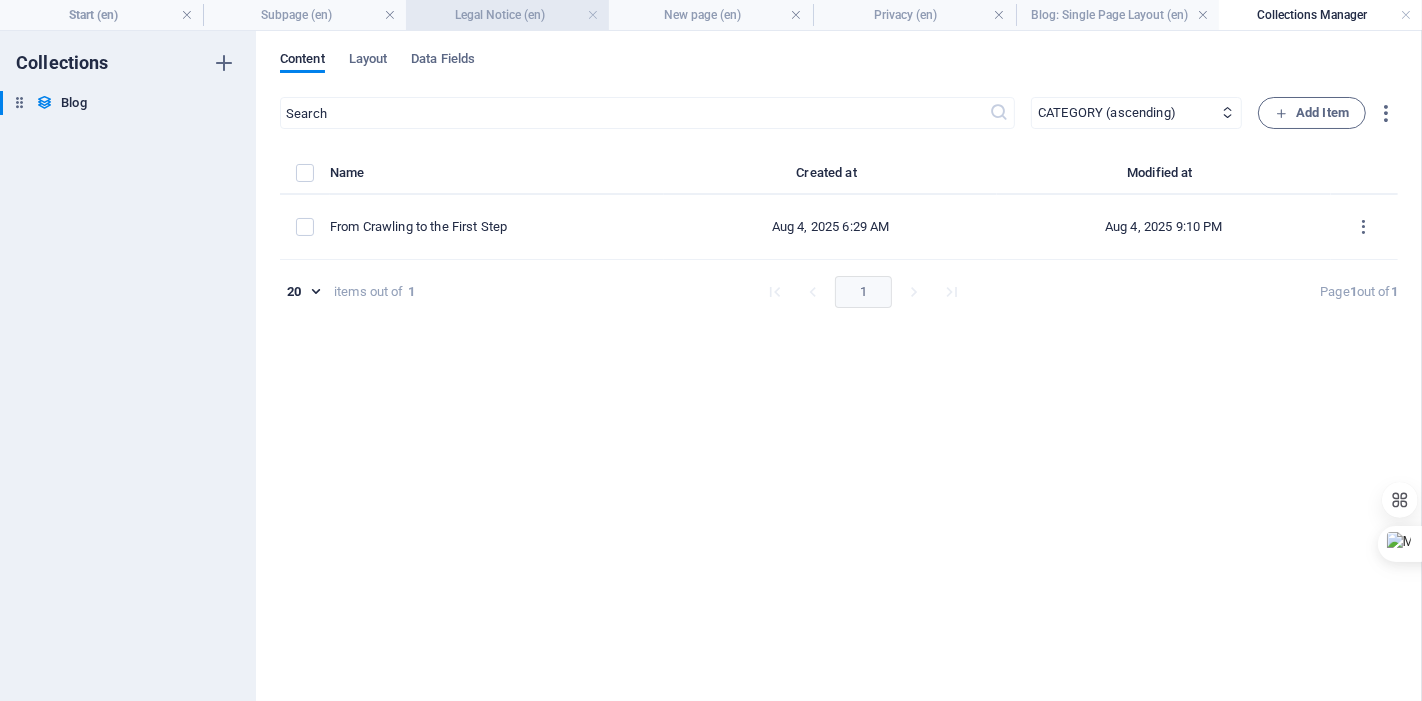 click on "Legal Notice (en)" at bounding box center (507, 15) 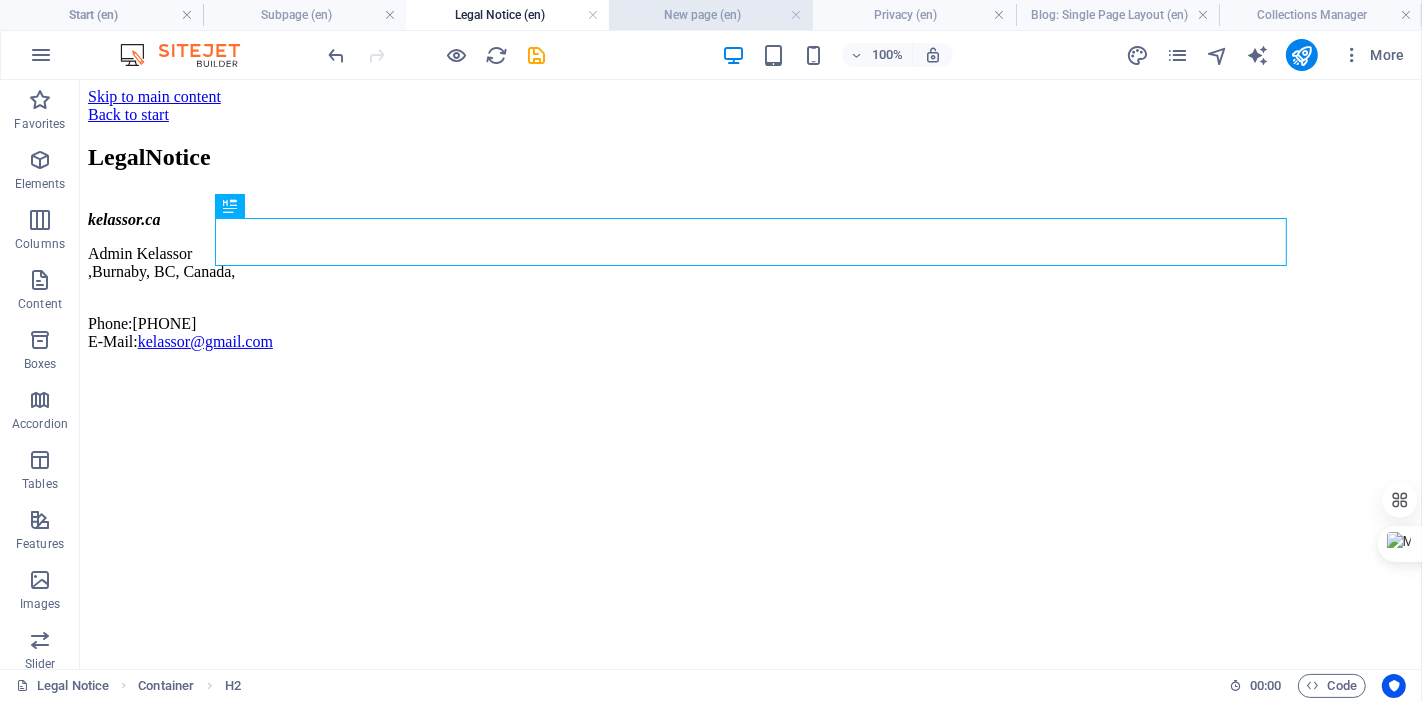 click on "New page (en)" at bounding box center [710, 15] 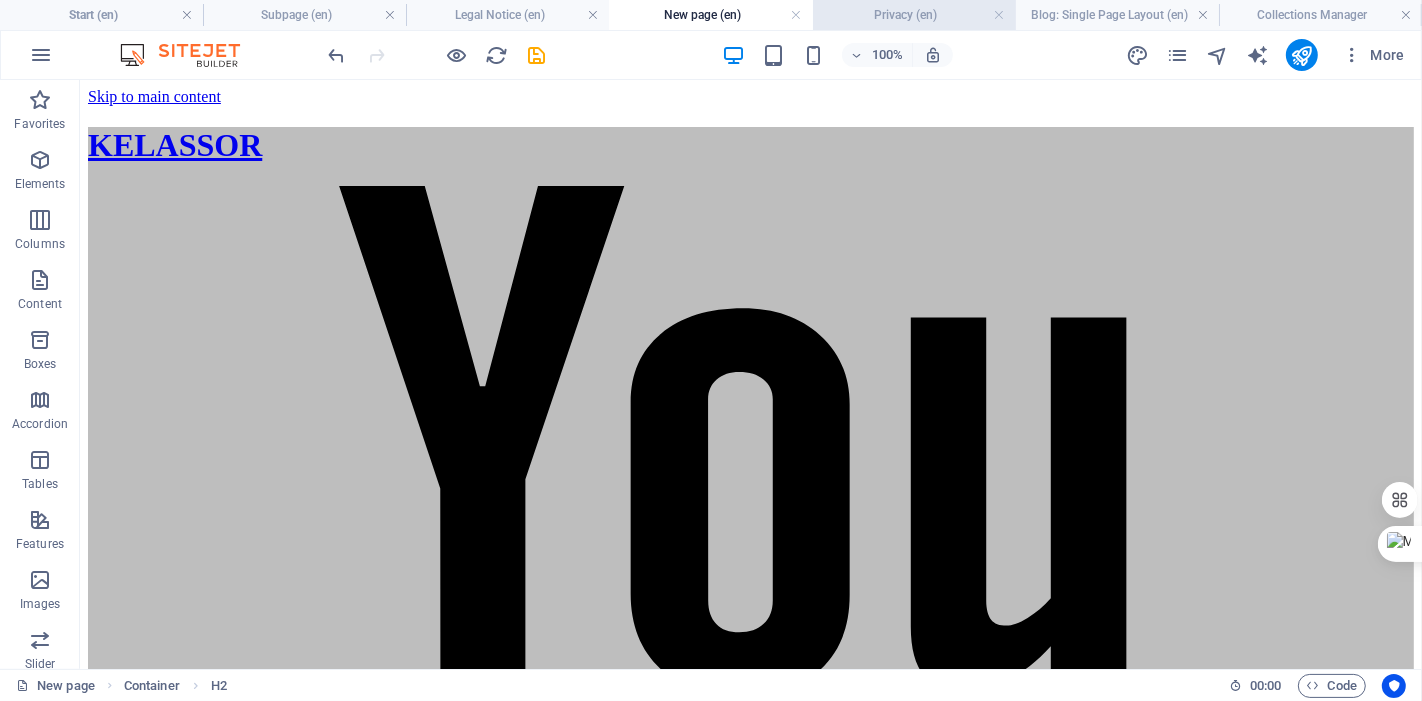 click on "Privacy (en)" at bounding box center (914, 15) 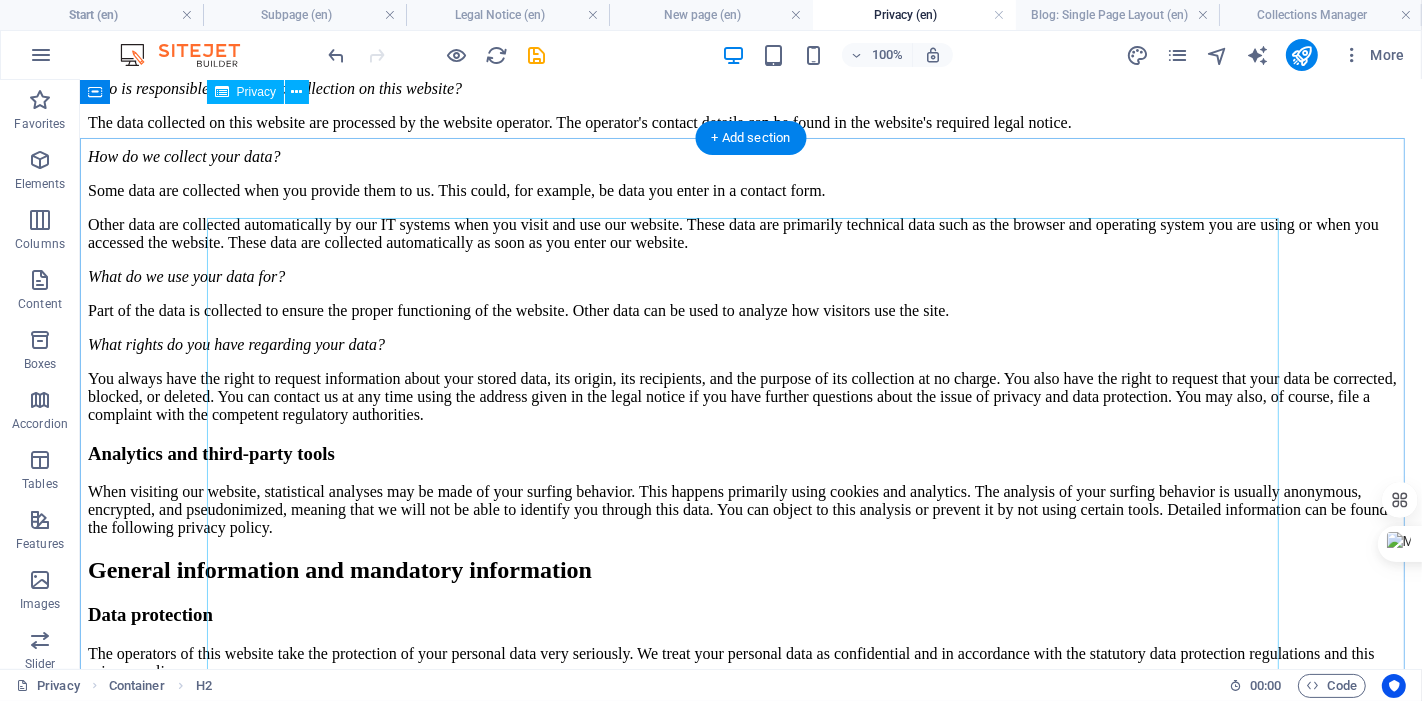scroll, scrollTop: 0, scrollLeft: 0, axis: both 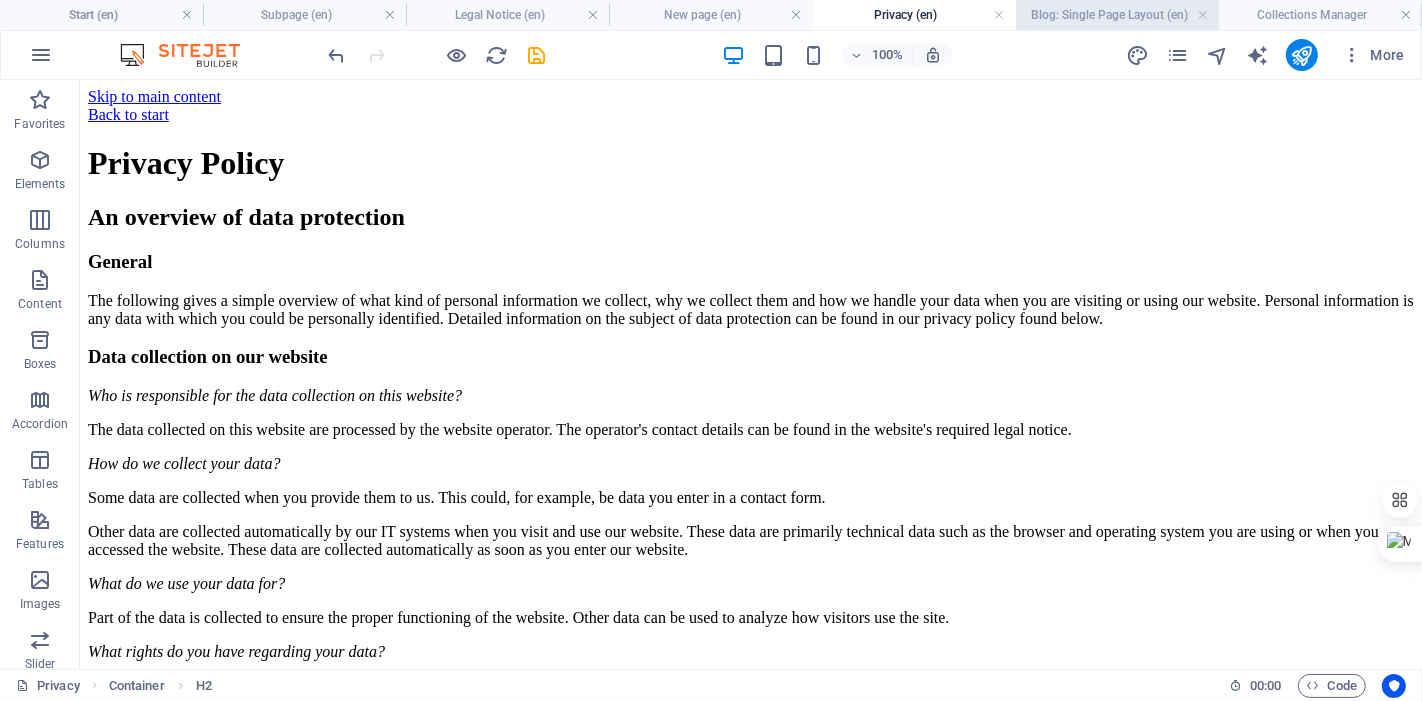 click on "Blog: Single Page Layout (en)" at bounding box center [1117, 15] 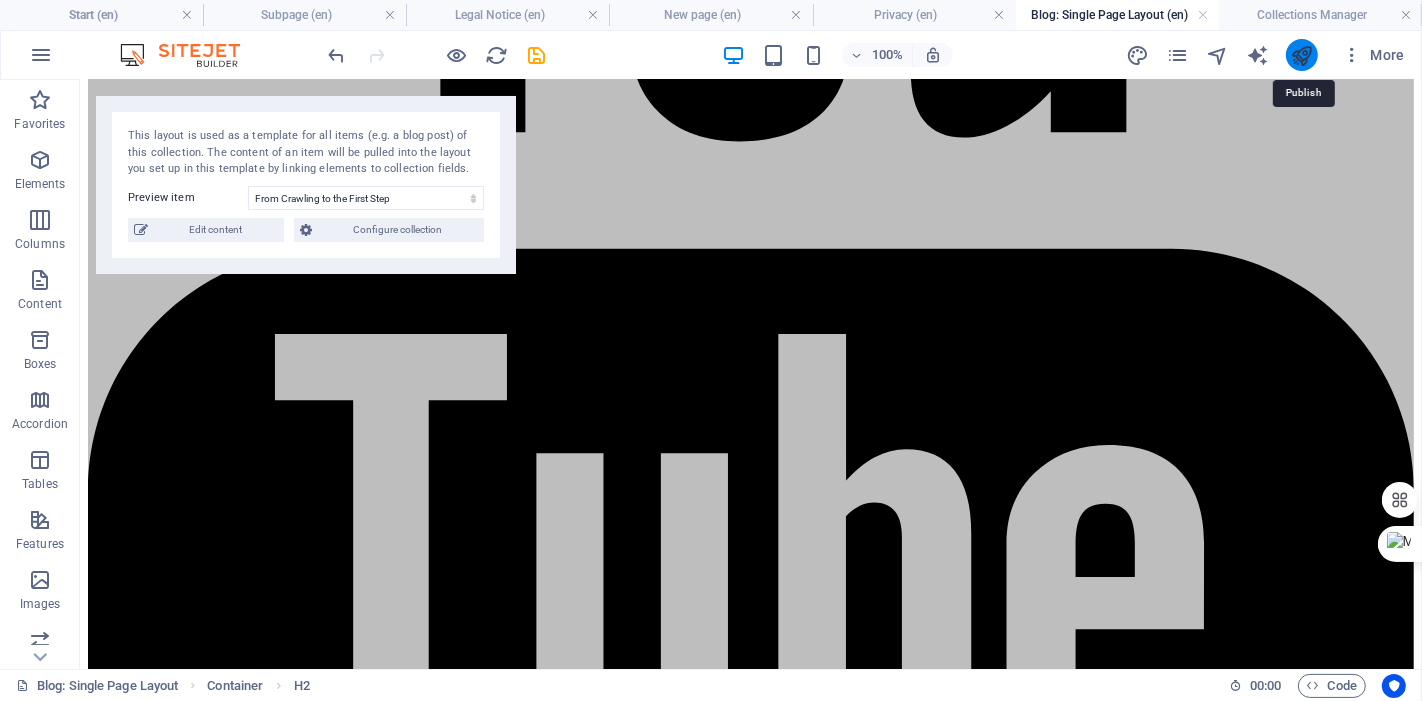 click at bounding box center (1301, 55) 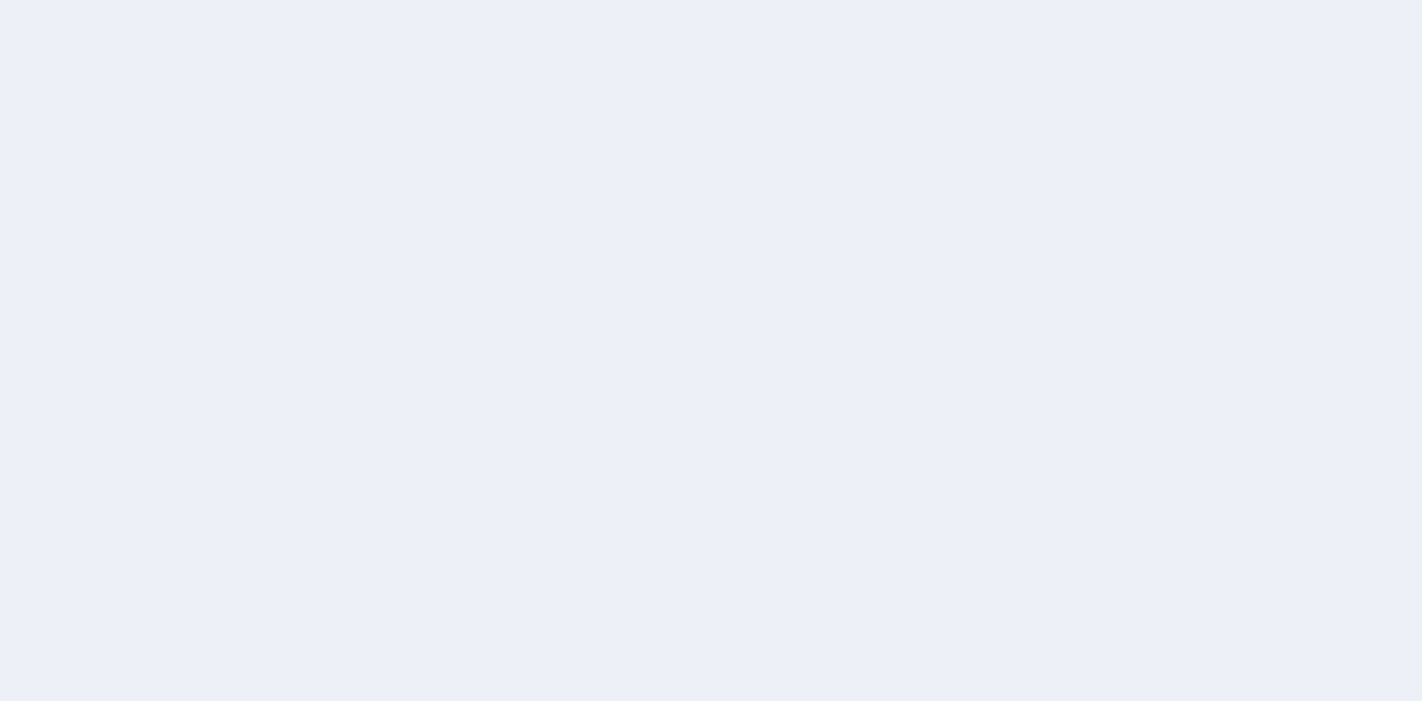 scroll, scrollTop: 0, scrollLeft: 0, axis: both 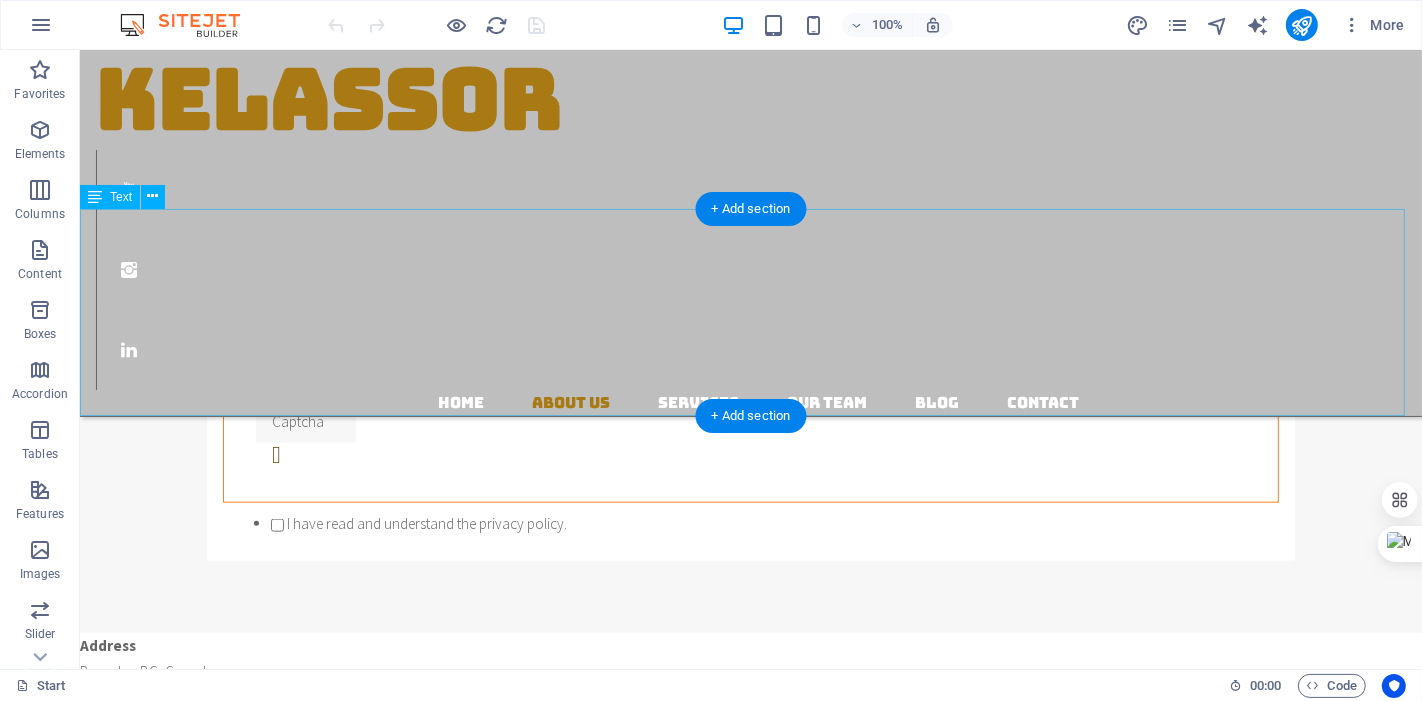 click on "Address Burnaby, [STATE], [COUNTRY]  Phone +1 [PHONE] Email: [EMAIL]" at bounding box center [750, 736] 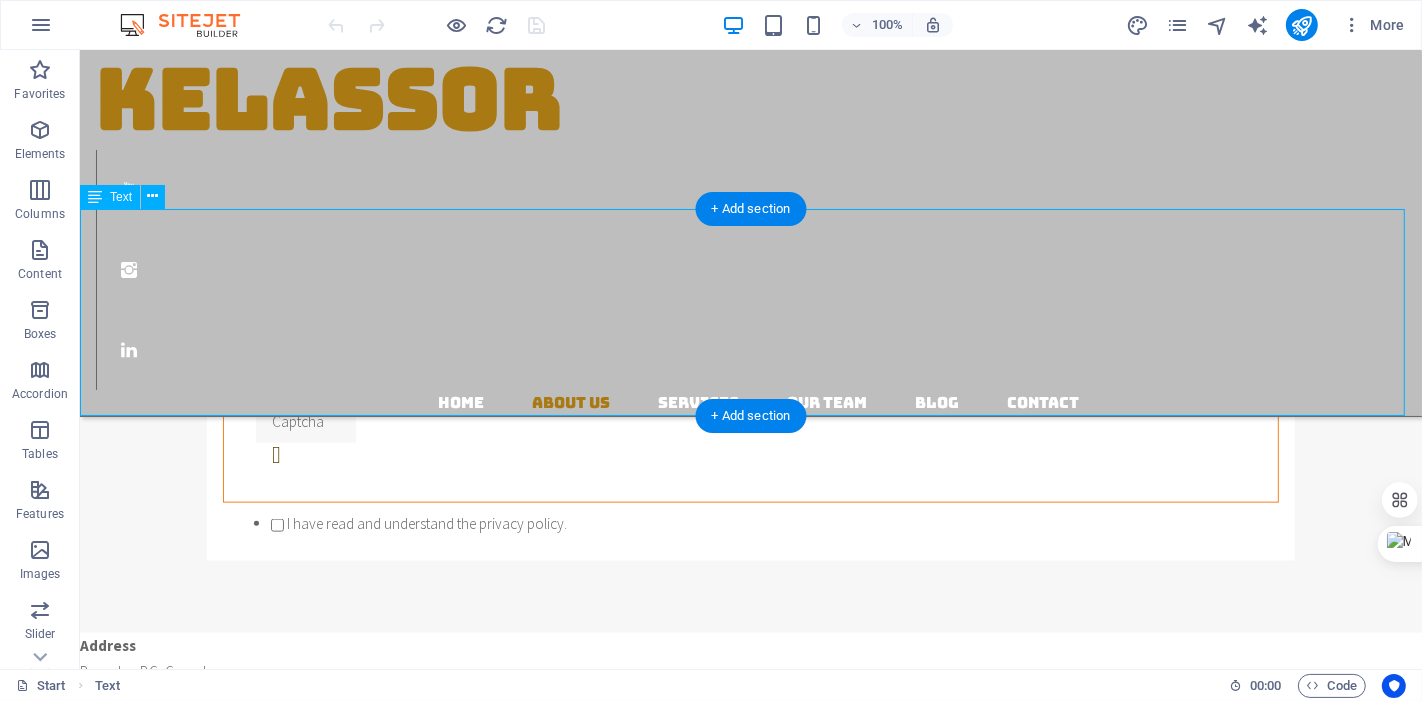 click on "Address Burnaby, [STATE], [COUNTRY]  Phone +1 [PHONE] Email: [EMAIL]" at bounding box center (750, 736) 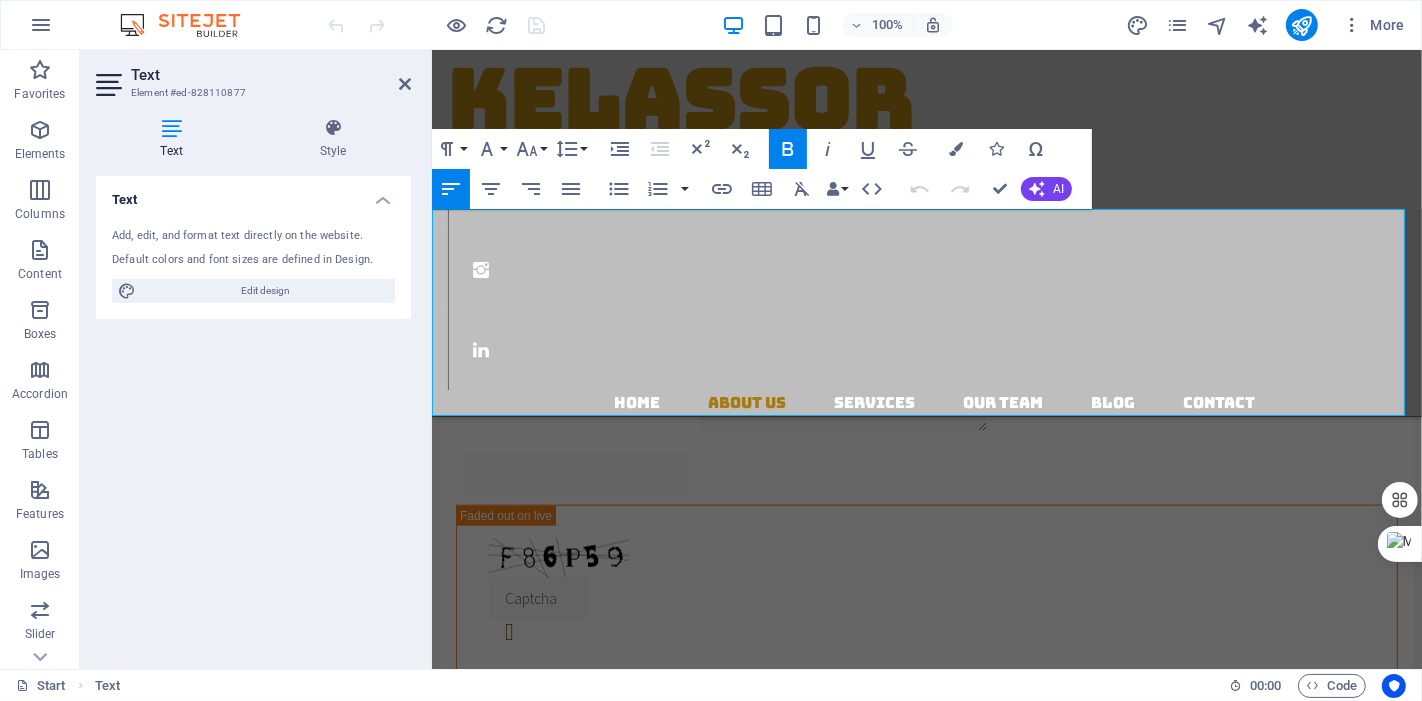 scroll, scrollTop: 1928, scrollLeft: 0, axis: vertical 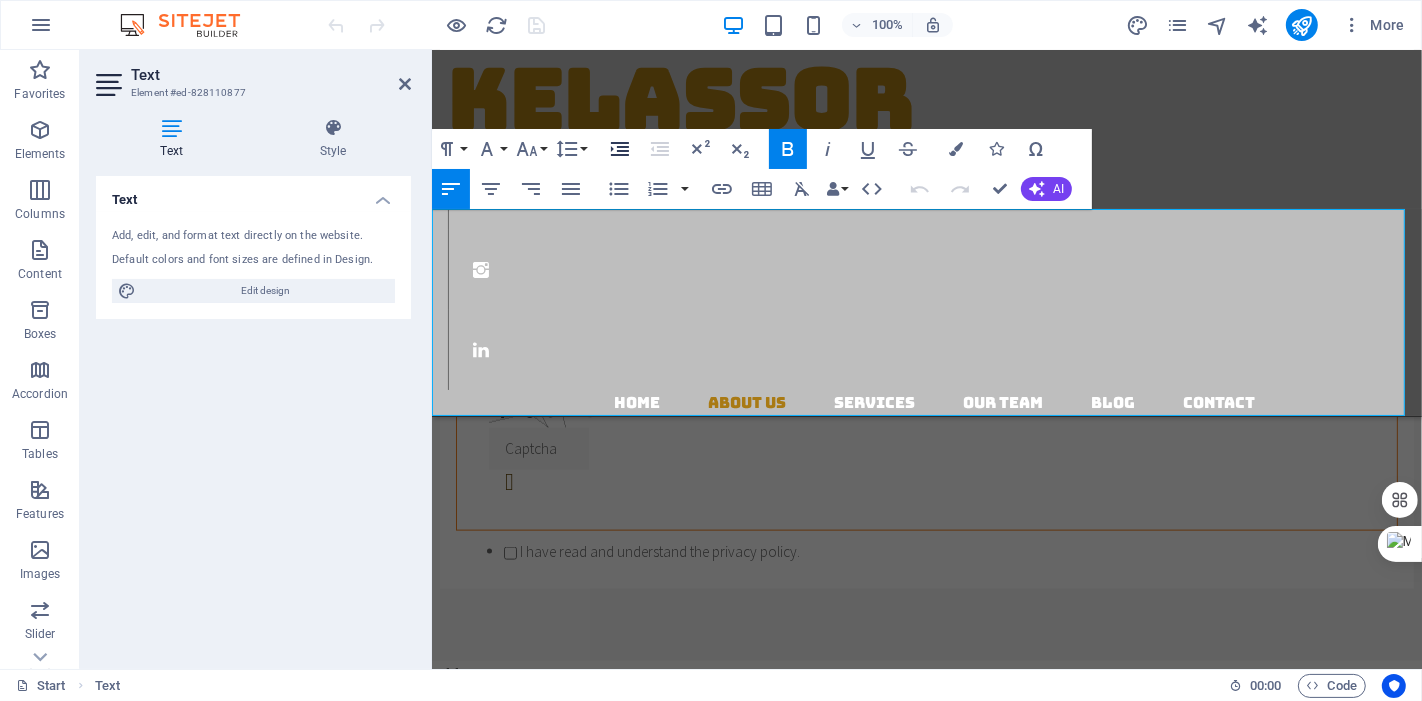 click 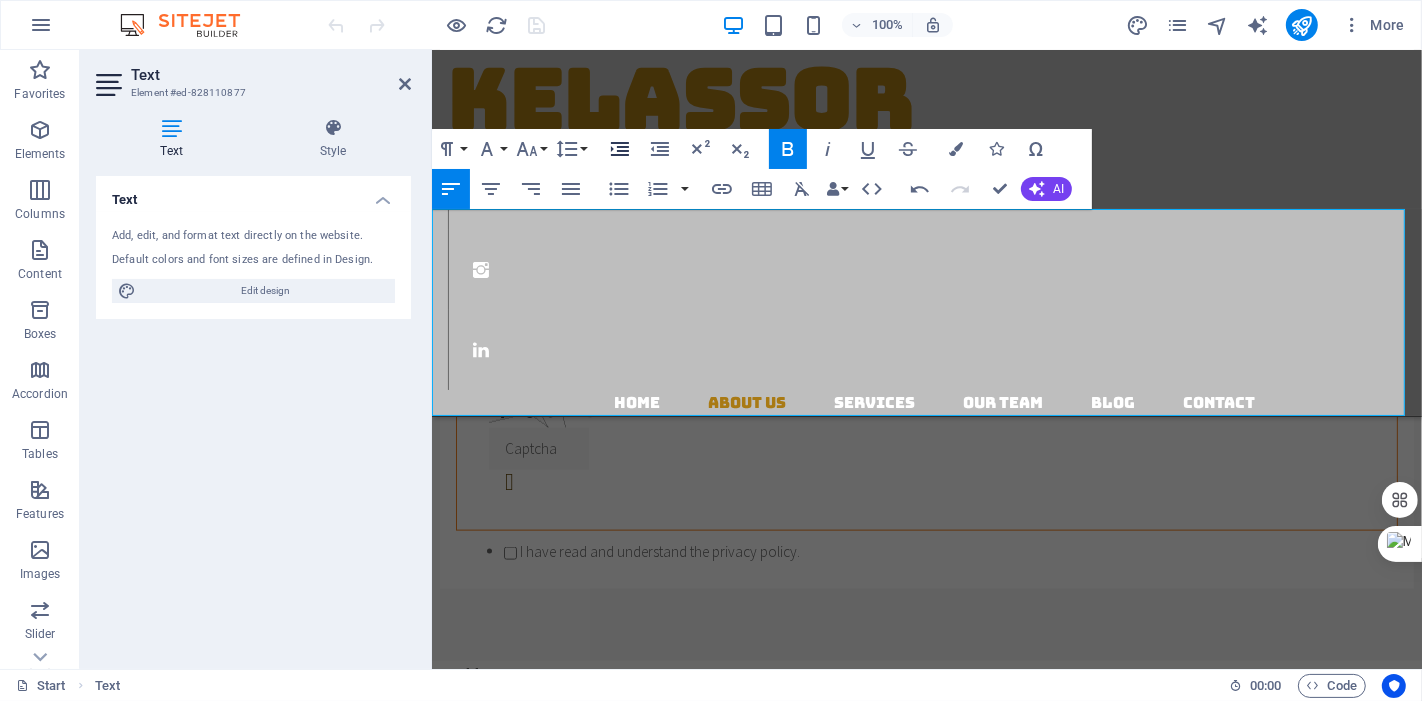 click 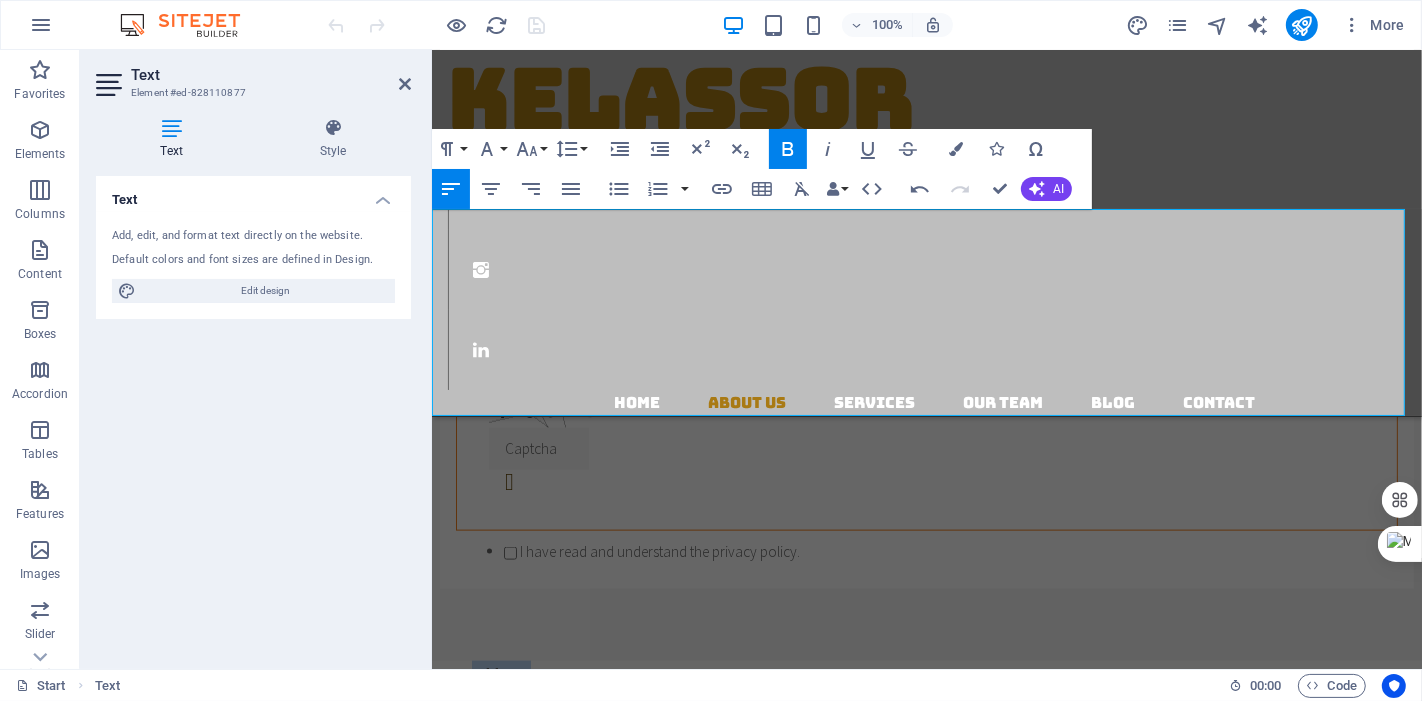 drag, startPoint x: 625, startPoint y: 409, endPoint x: 963, endPoint y: 214, distance: 390.2166 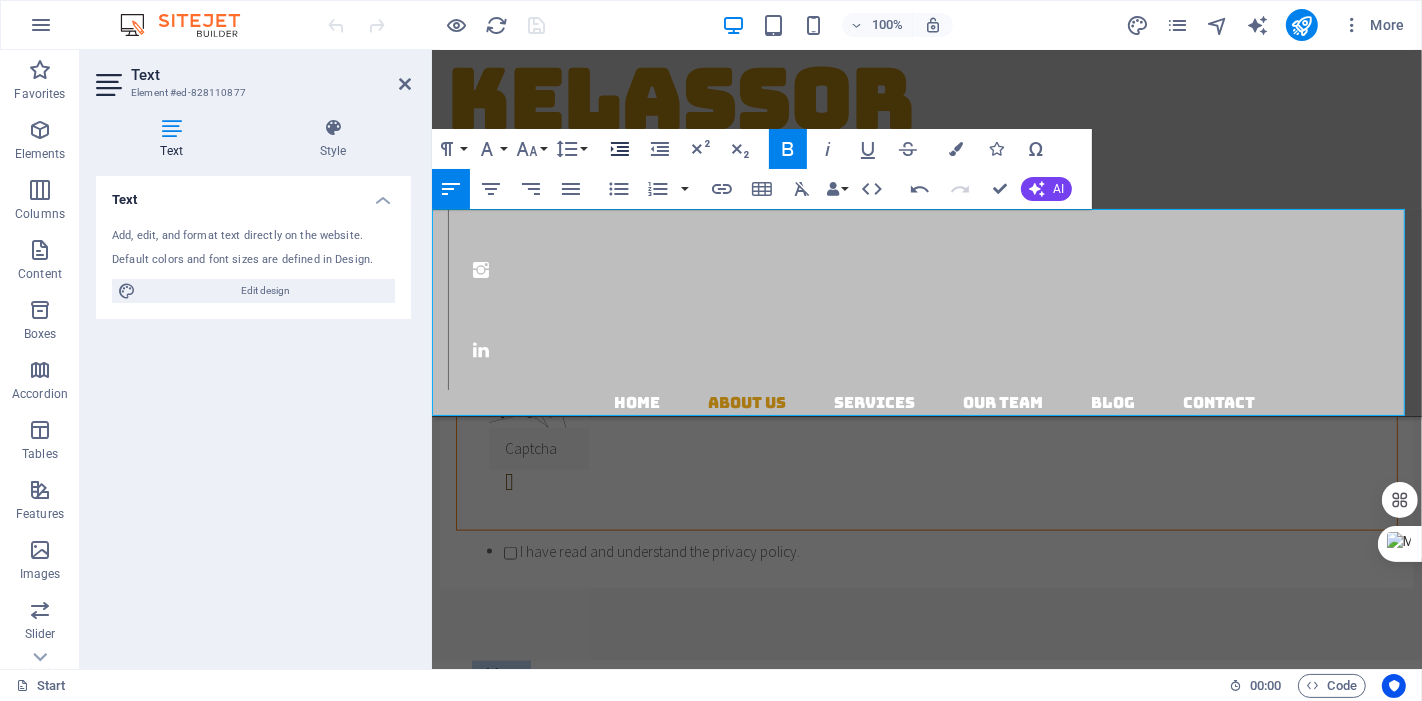 click 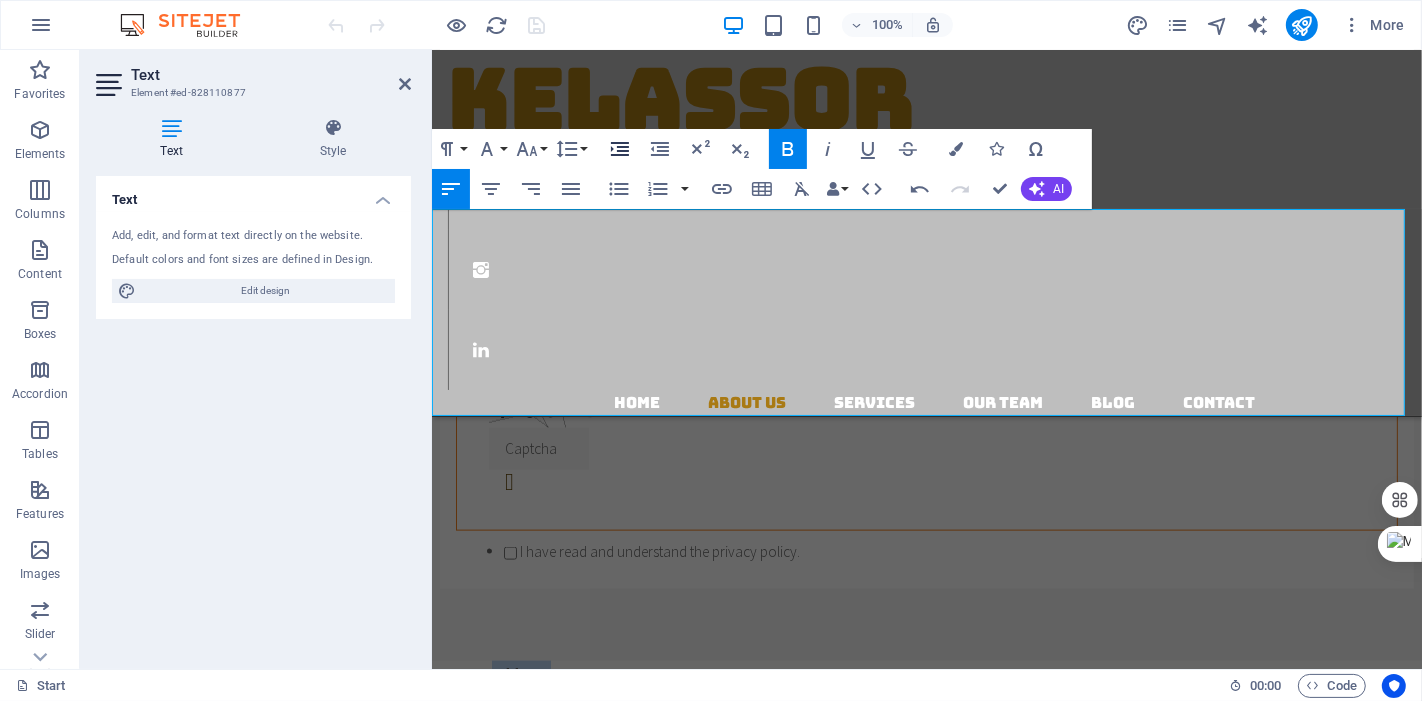 click 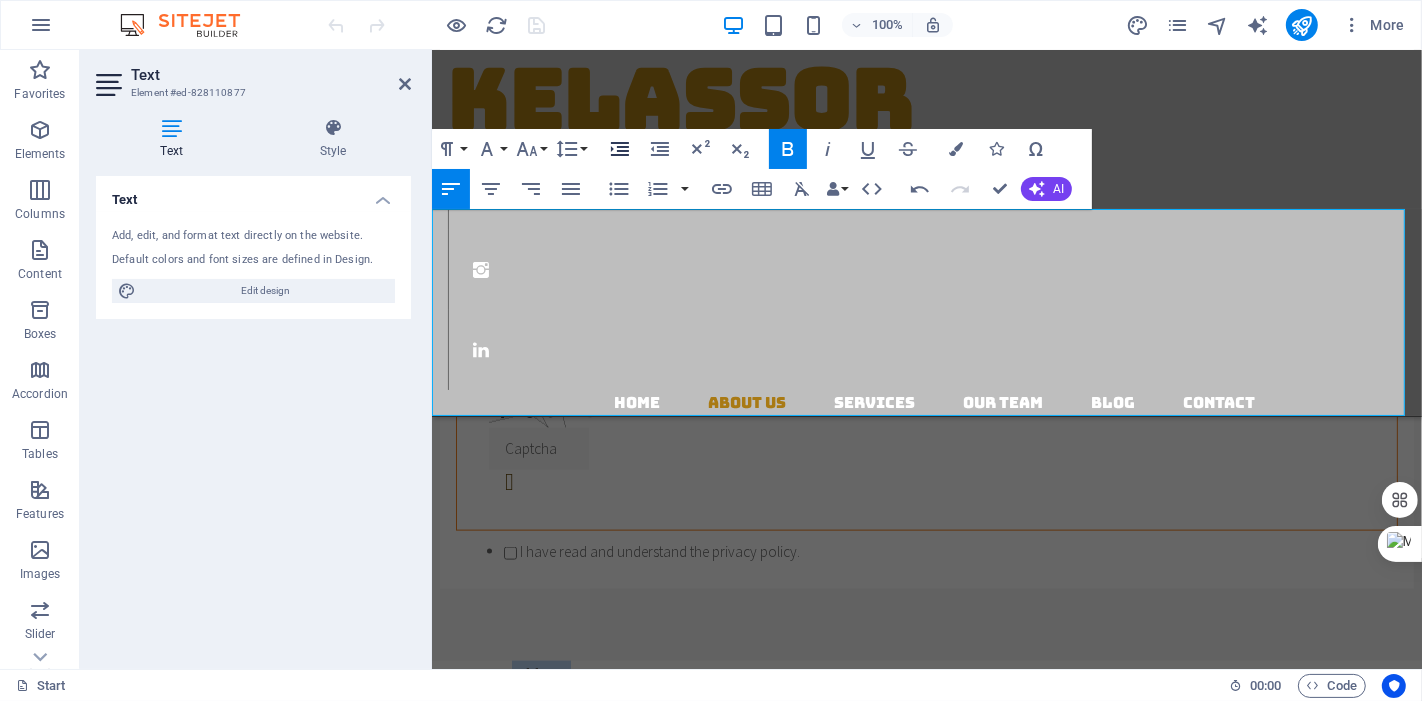 click 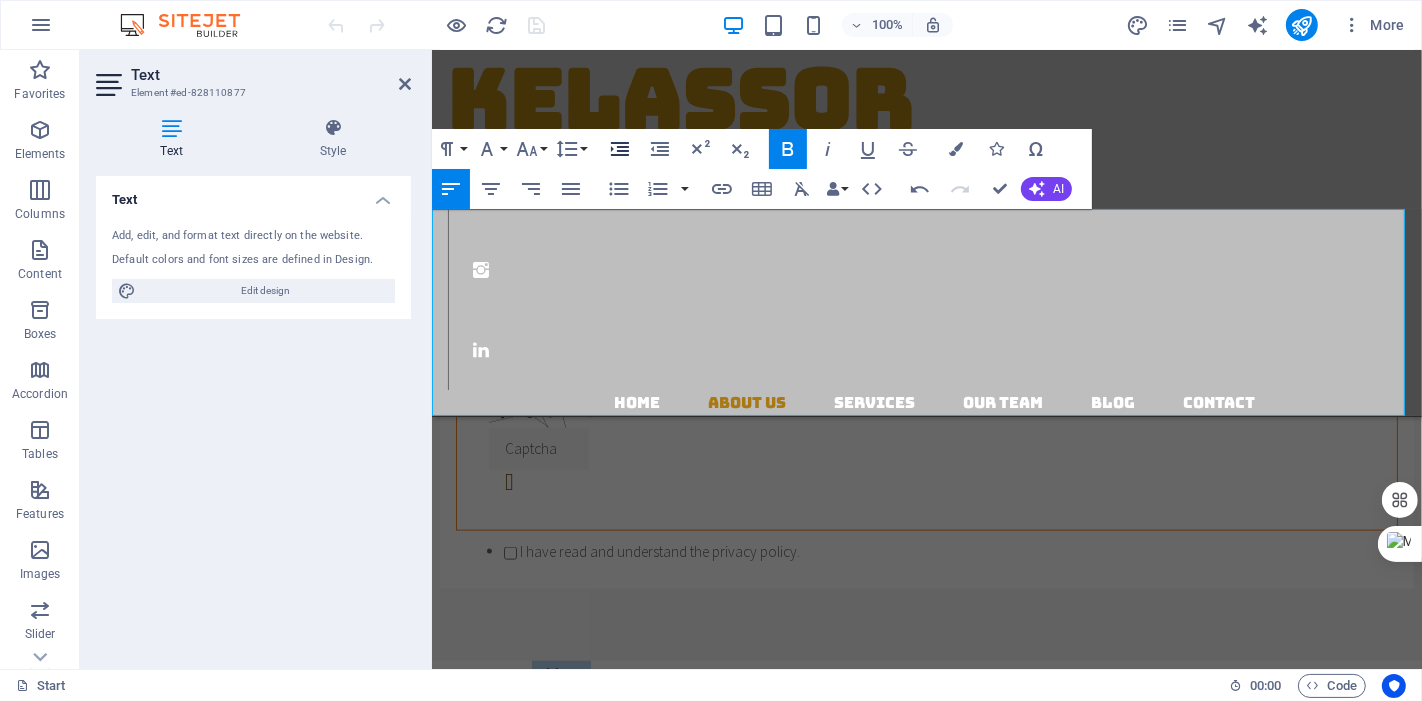 click 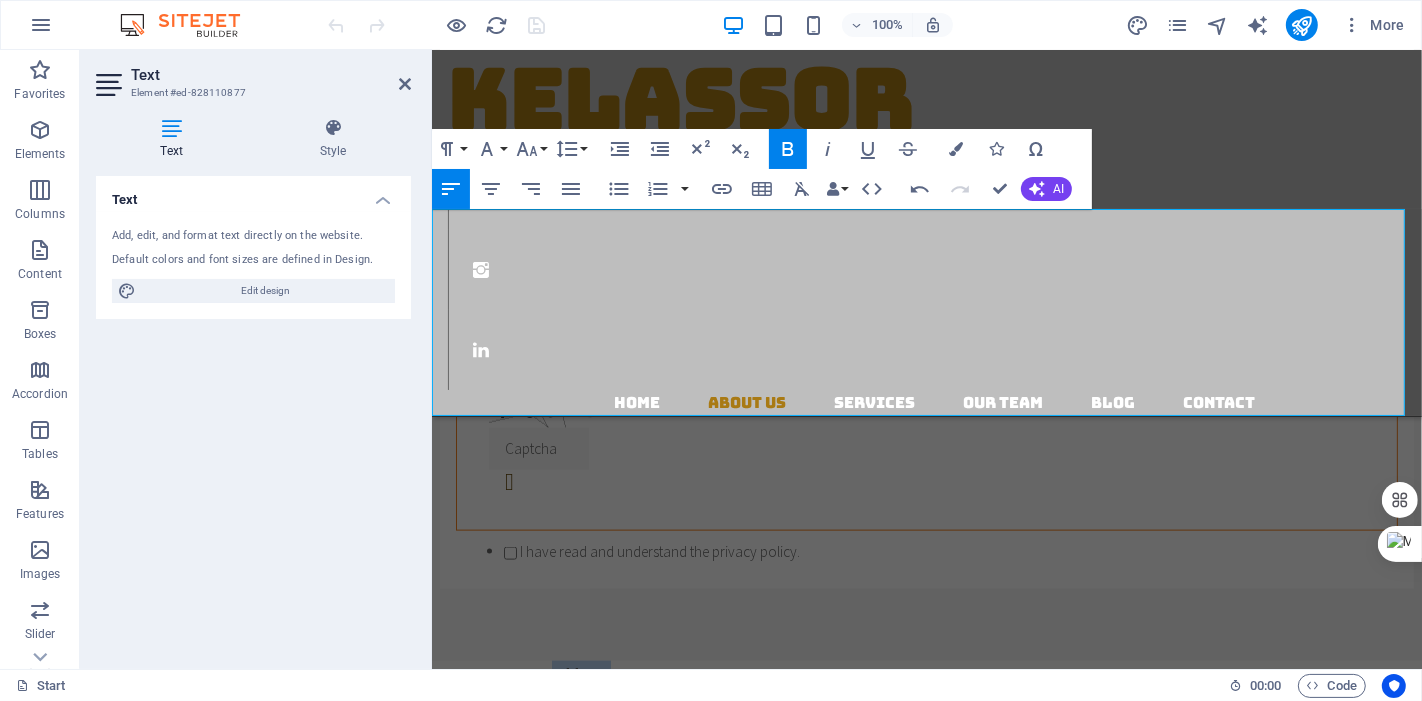 click on "Address Burnaby, [STATE], [COUNTRY]  Phone +1 [PHONE] Email: [EMAIL]" at bounding box center [926, 764] 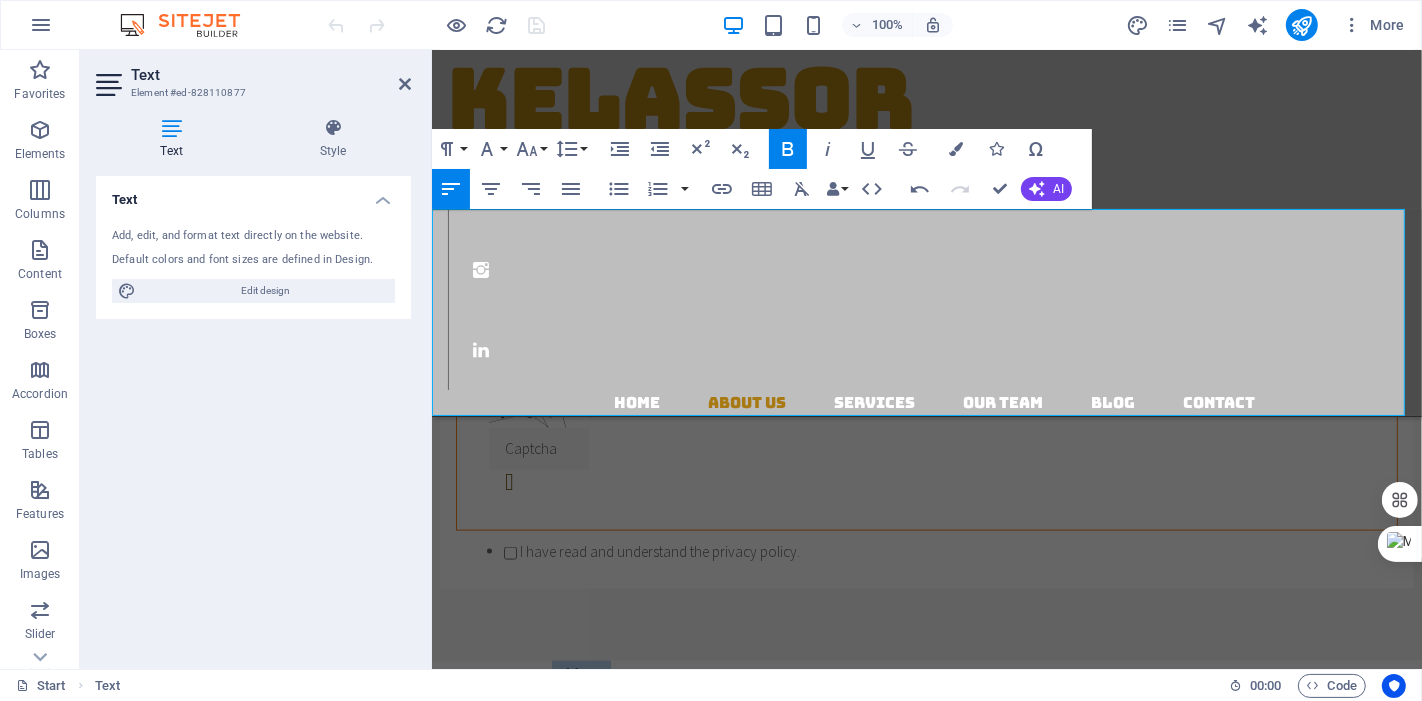 drag, startPoint x: 680, startPoint y: 250, endPoint x: 528, endPoint y: 228, distance: 153.58385 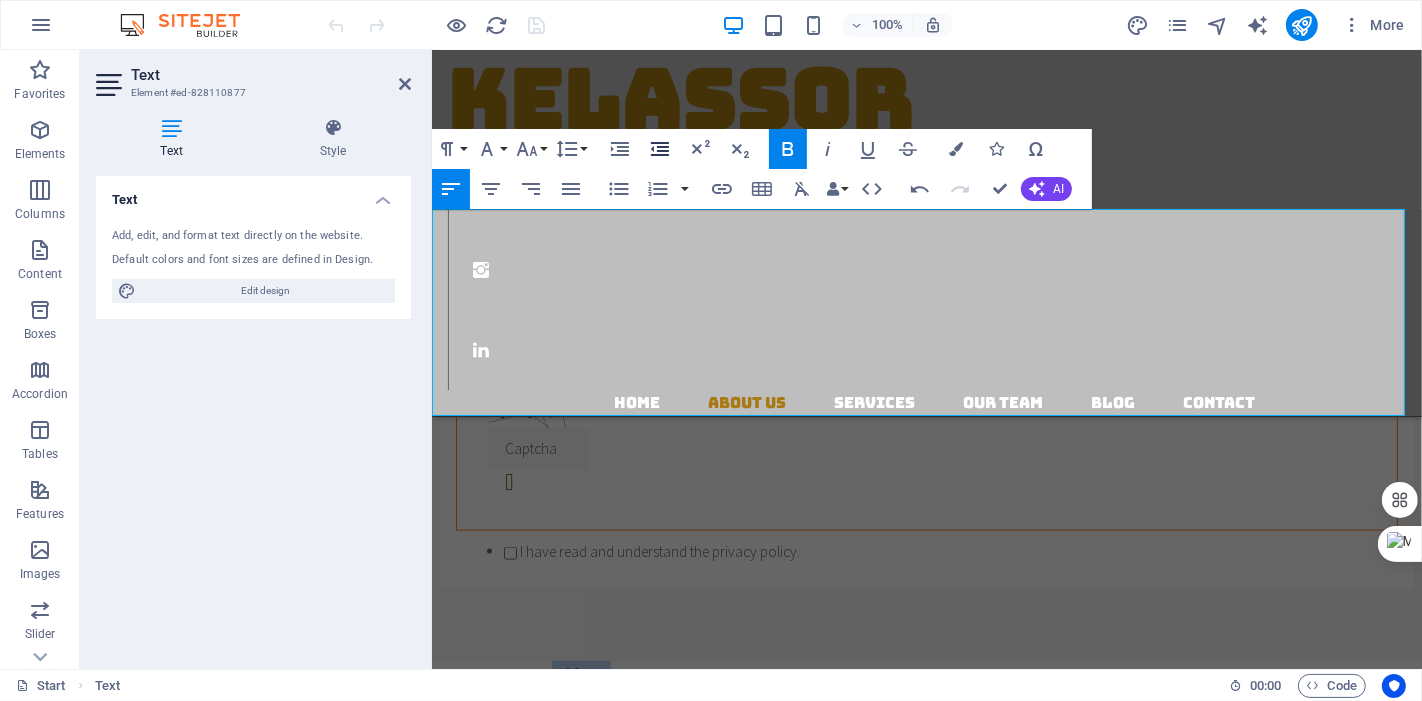 click 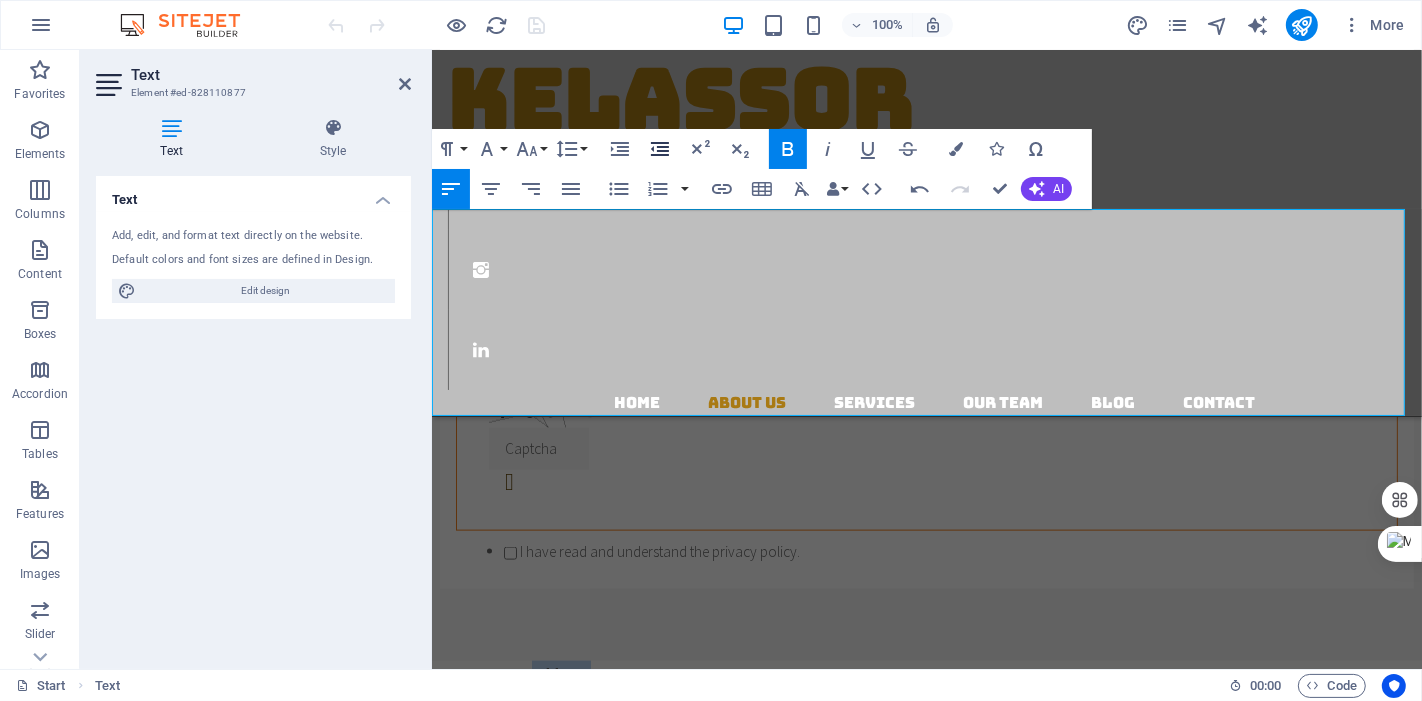 click 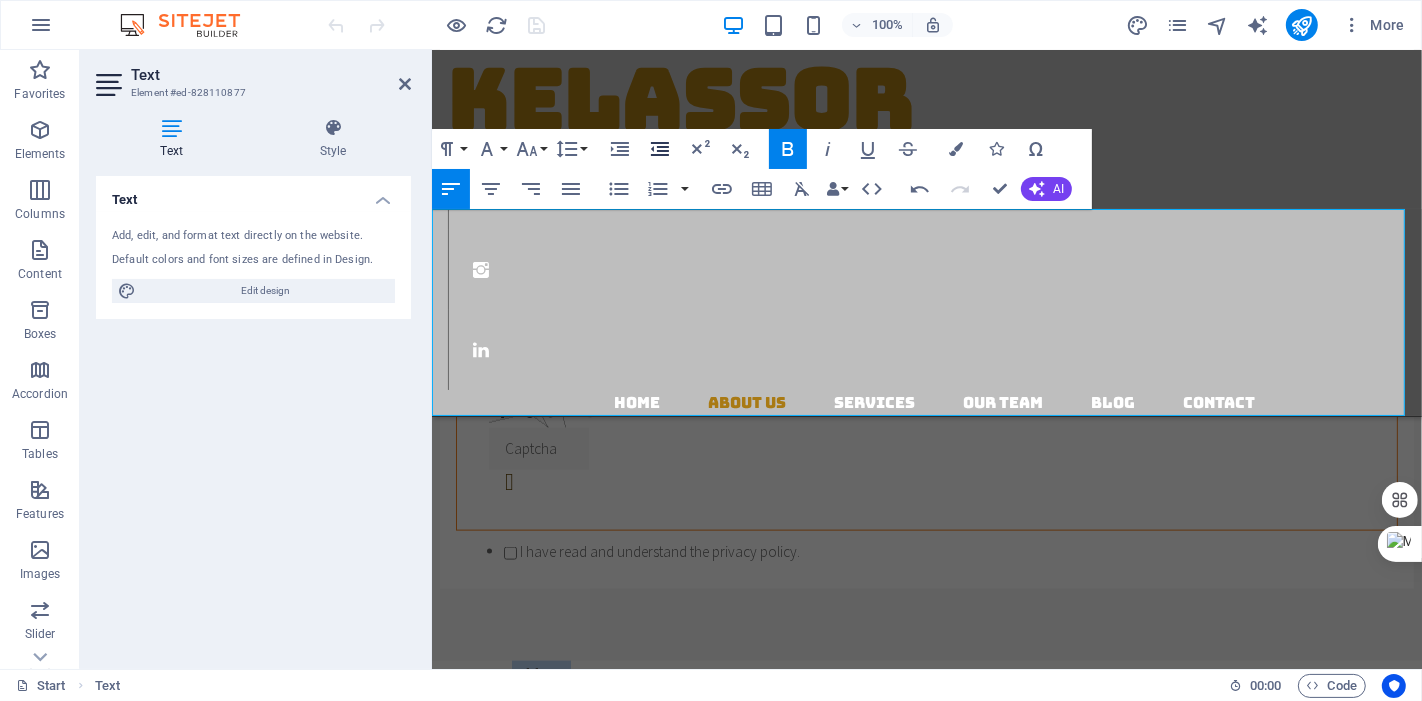 click 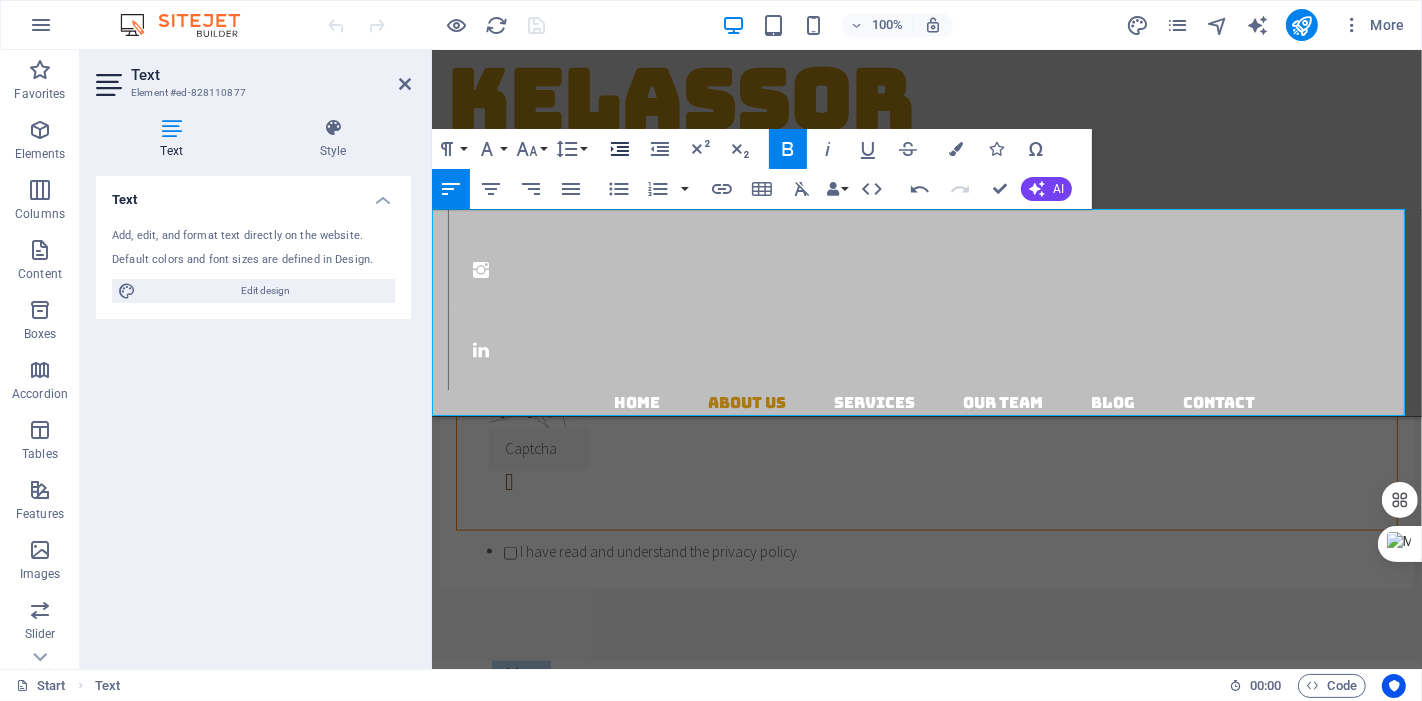 click 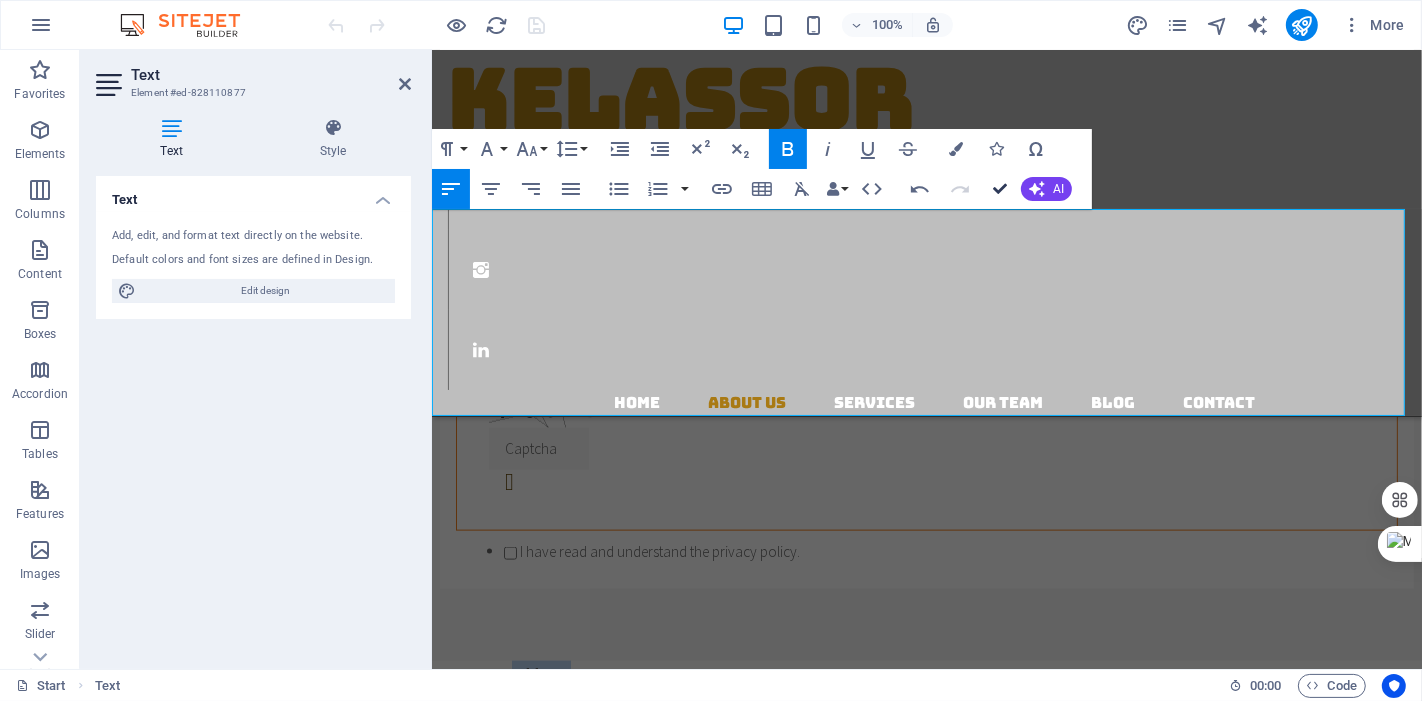 drag, startPoint x: 1000, startPoint y: 186, endPoint x: 921, endPoint y: 137, distance: 92.96236 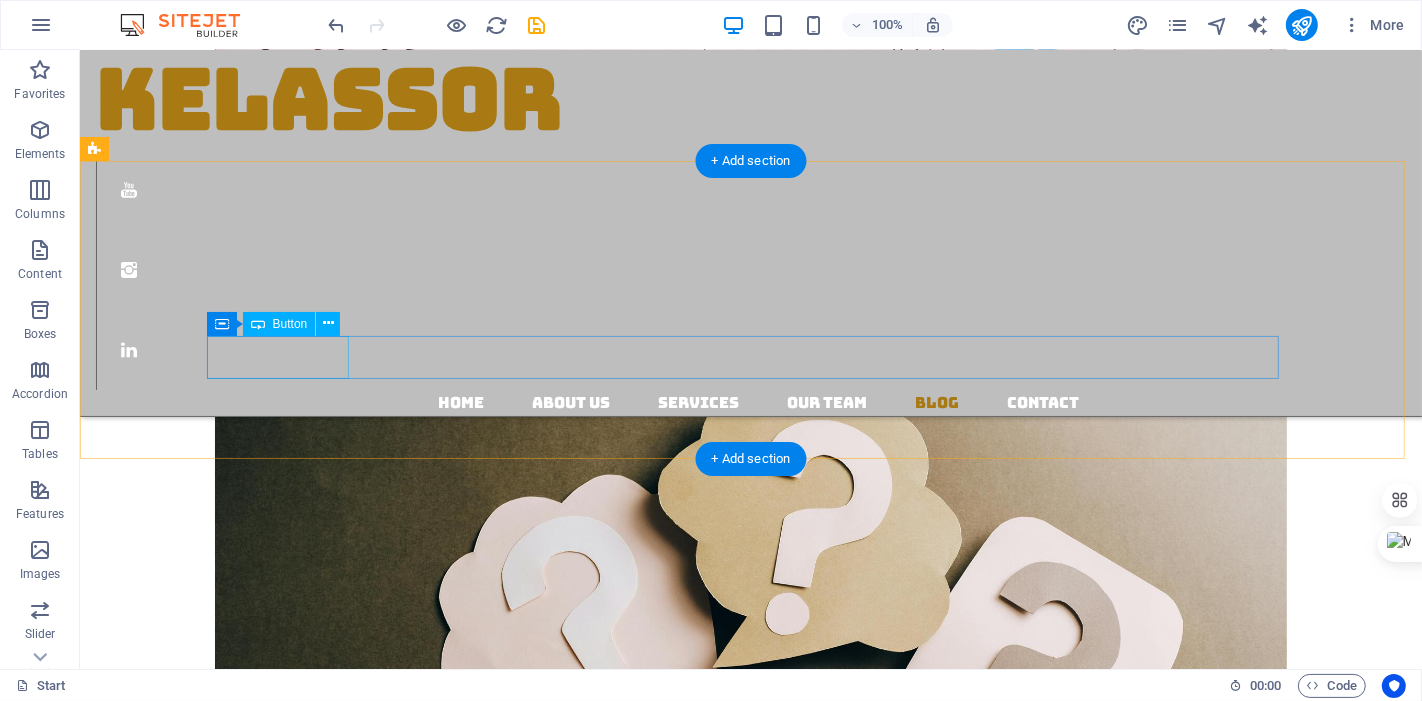 scroll, scrollTop: 3888, scrollLeft: 0, axis: vertical 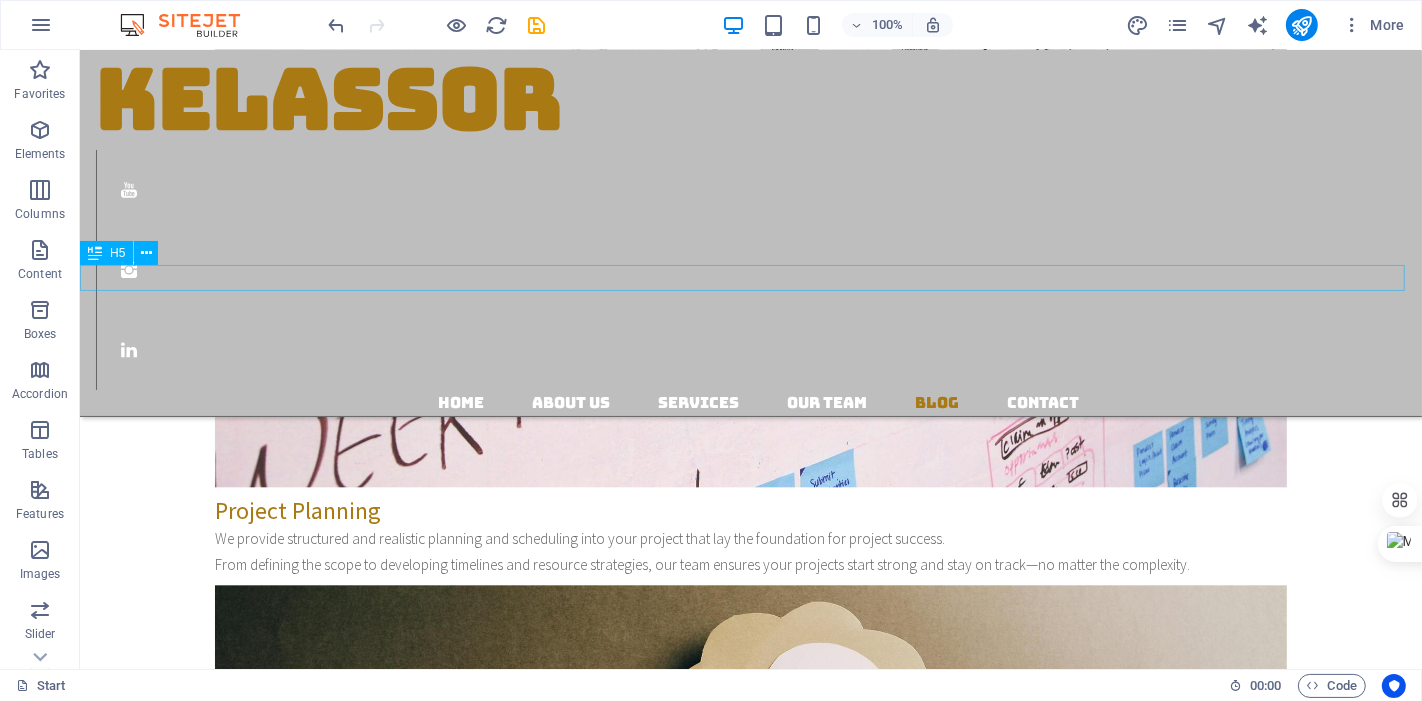 click on "From Crawling to the First Step" at bounding box center (750, 4283) 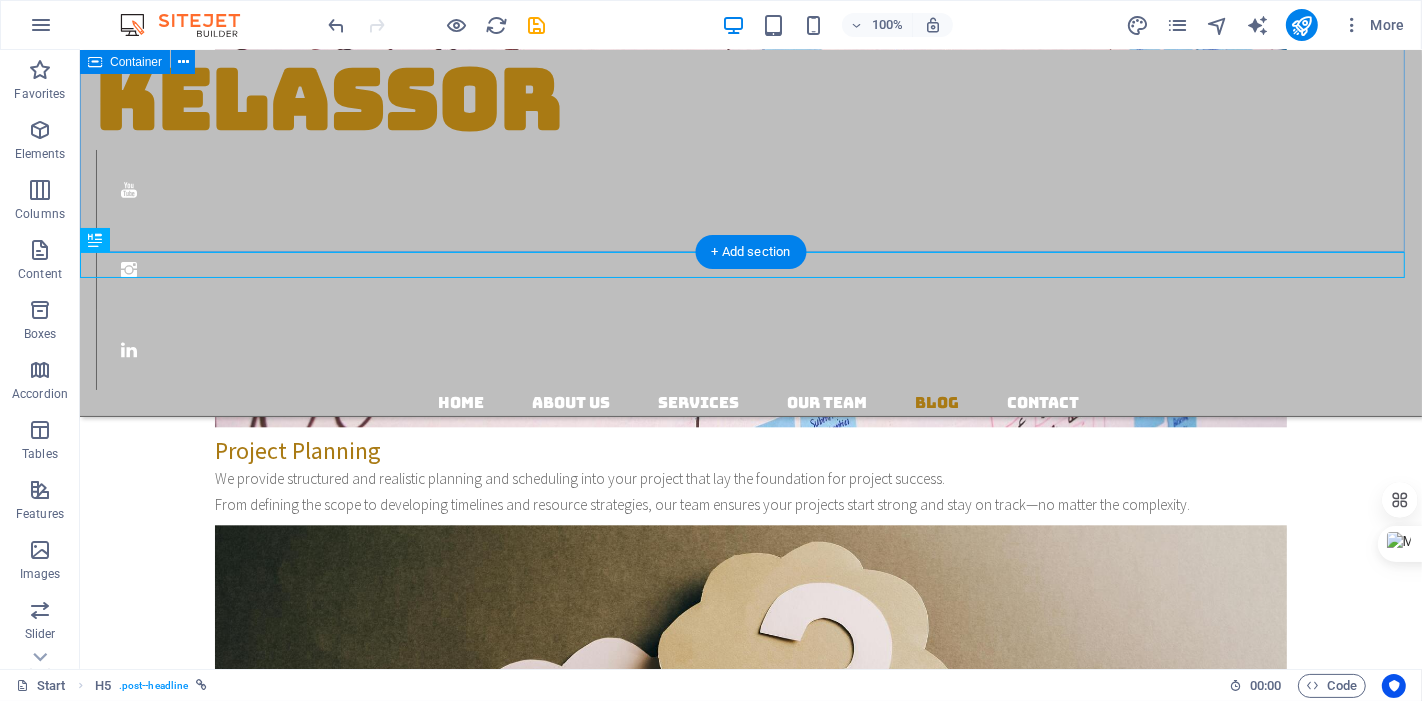 scroll, scrollTop: 3902, scrollLeft: 0, axis: vertical 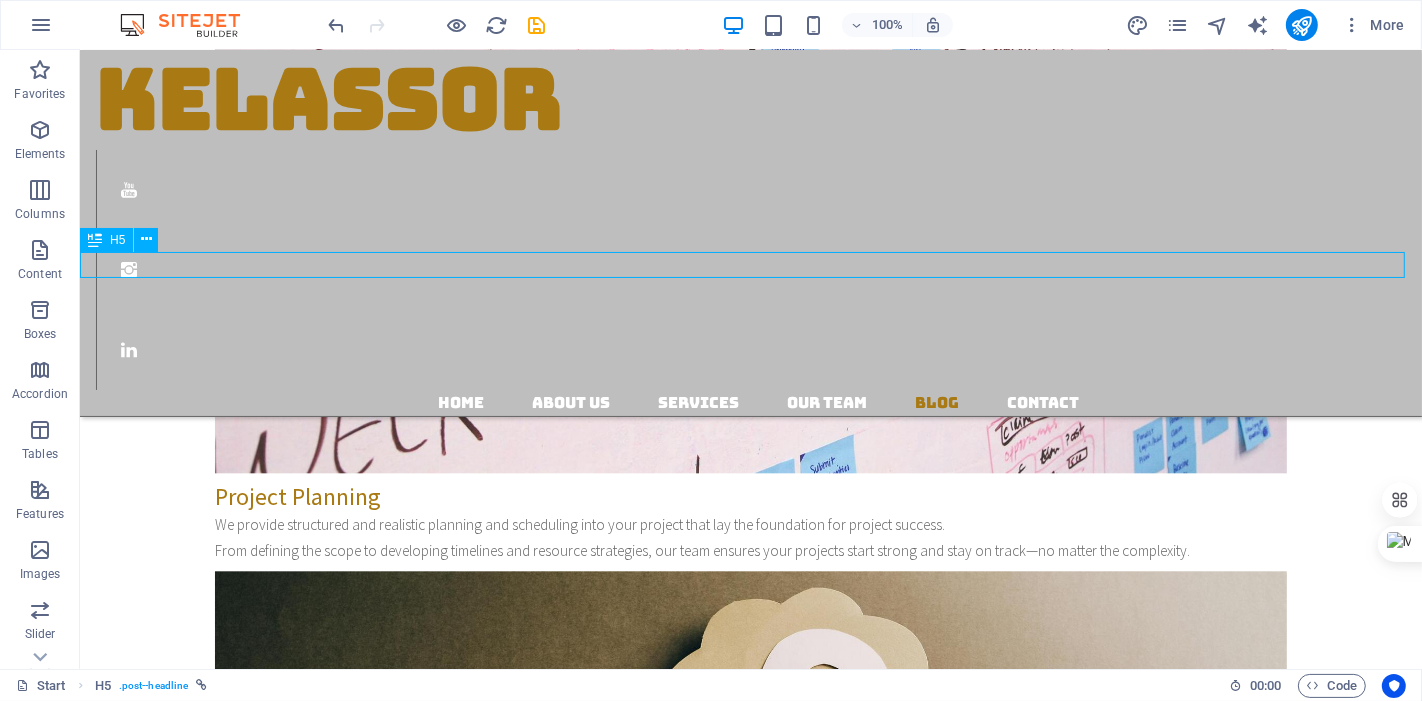 click on "From Crawling to the First Step" at bounding box center (750, 4269) 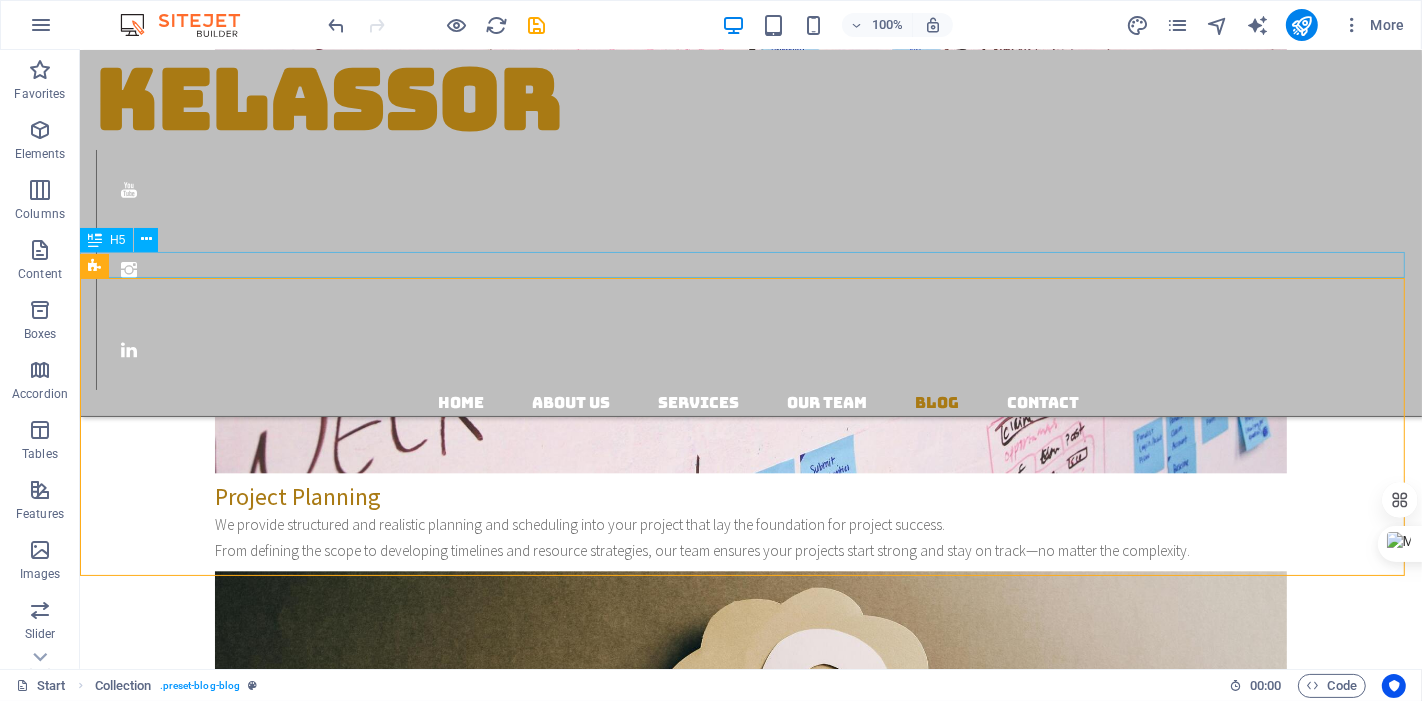 click on "From Crawling to the First Step" at bounding box center [750, 4269] 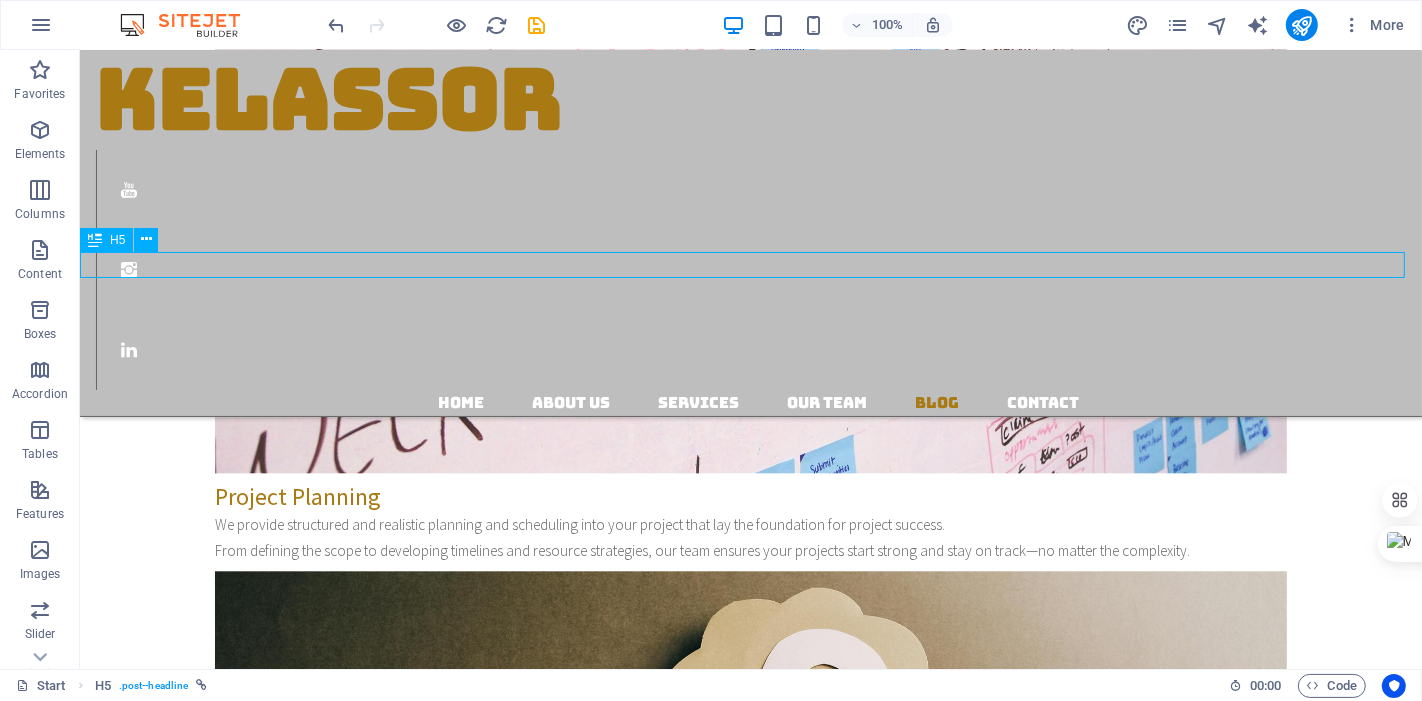 click on "From Crawling to the First Step" at bounding box center (750, 4269) 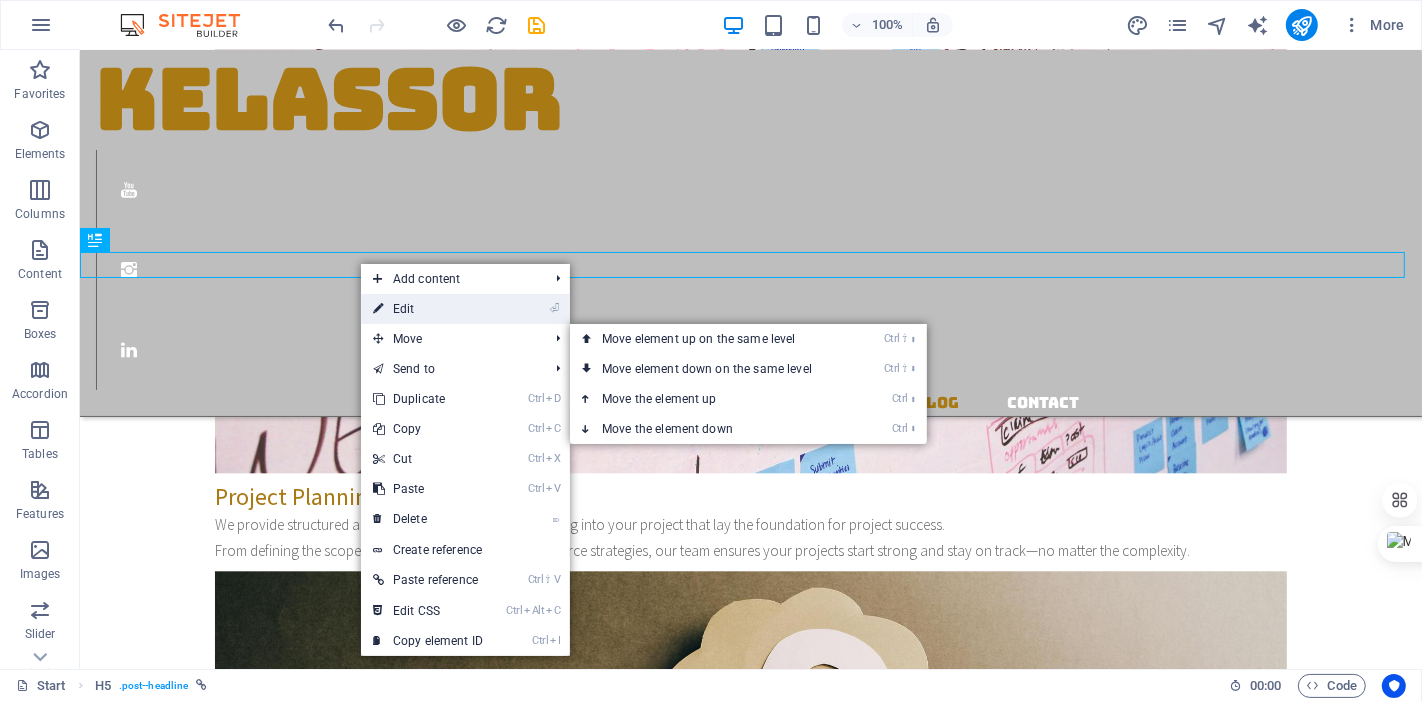 click on "⏎  Edit" at bounding box center [428, 309] 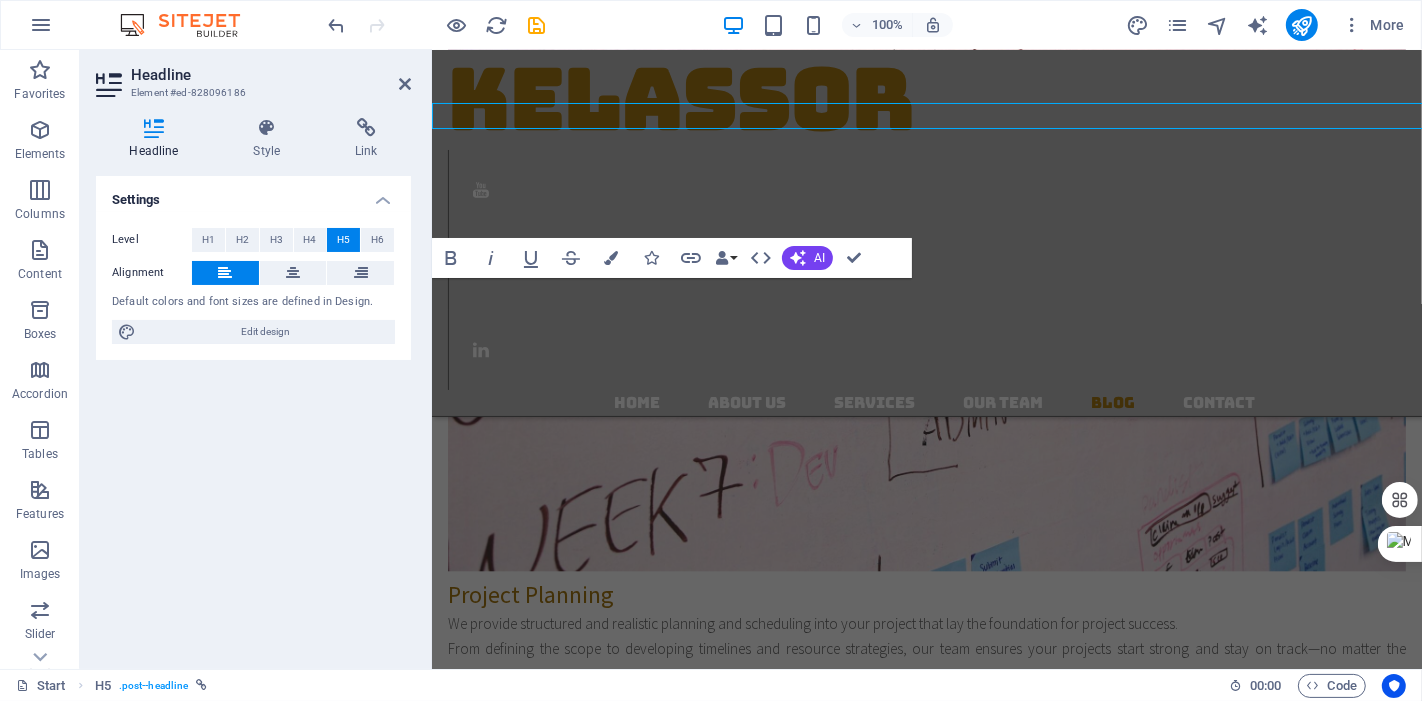 scroll, scrollTop: 4051, scrollLeft: 0, axis: vertical 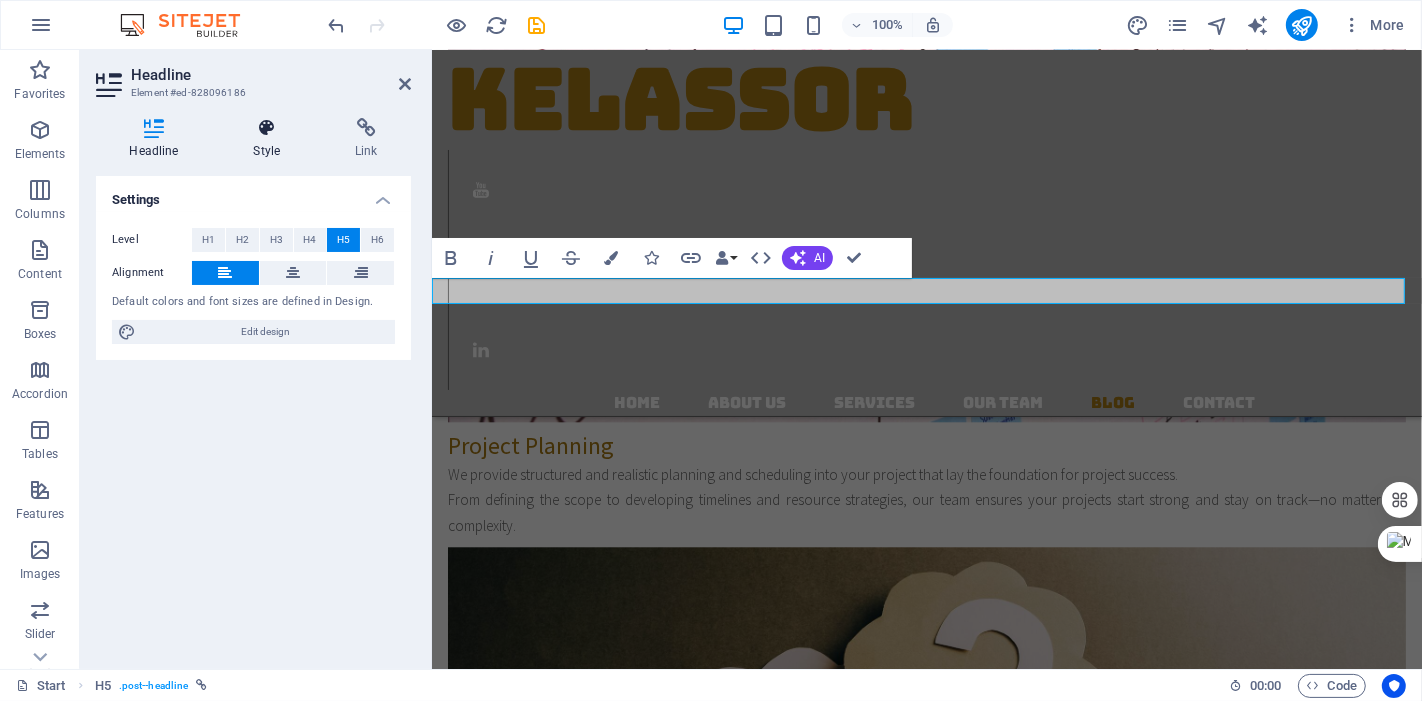 click on "Style" at bounding box center [271, 139] 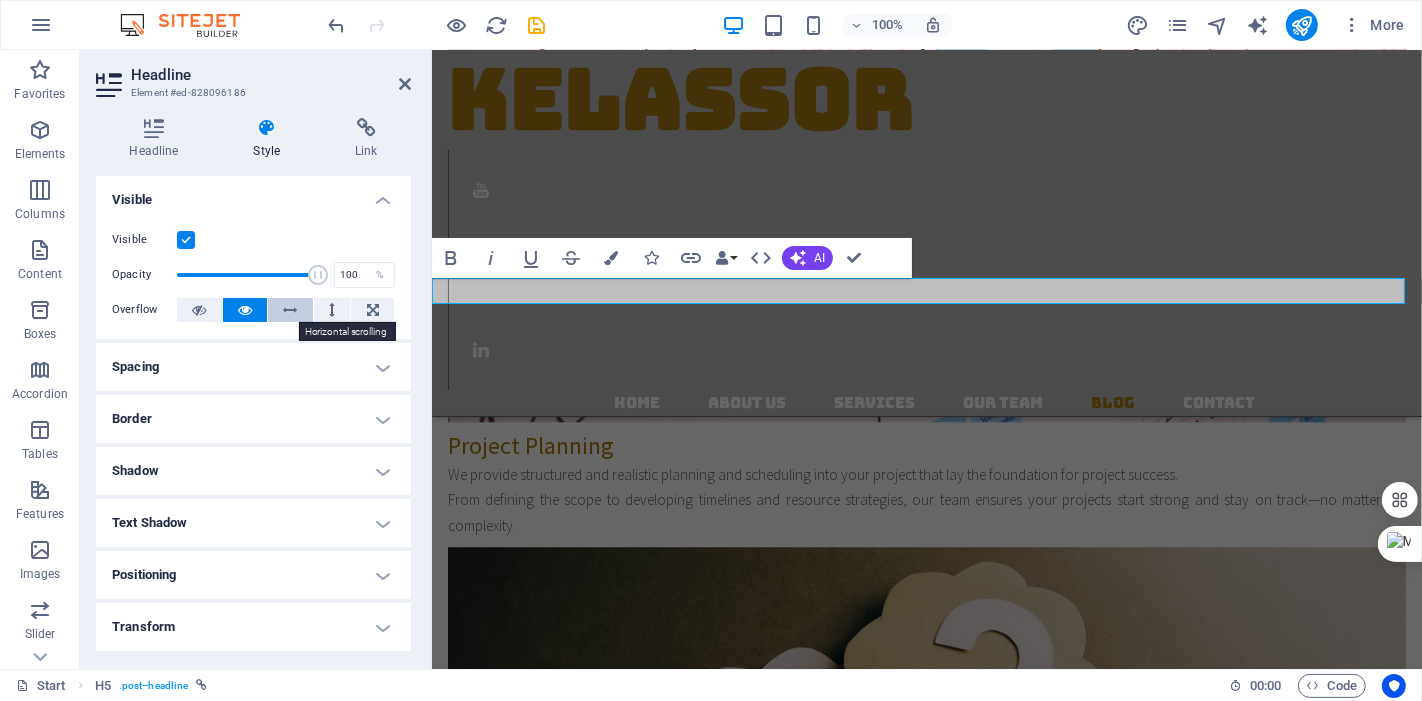 click at bounding box center (290, 310) 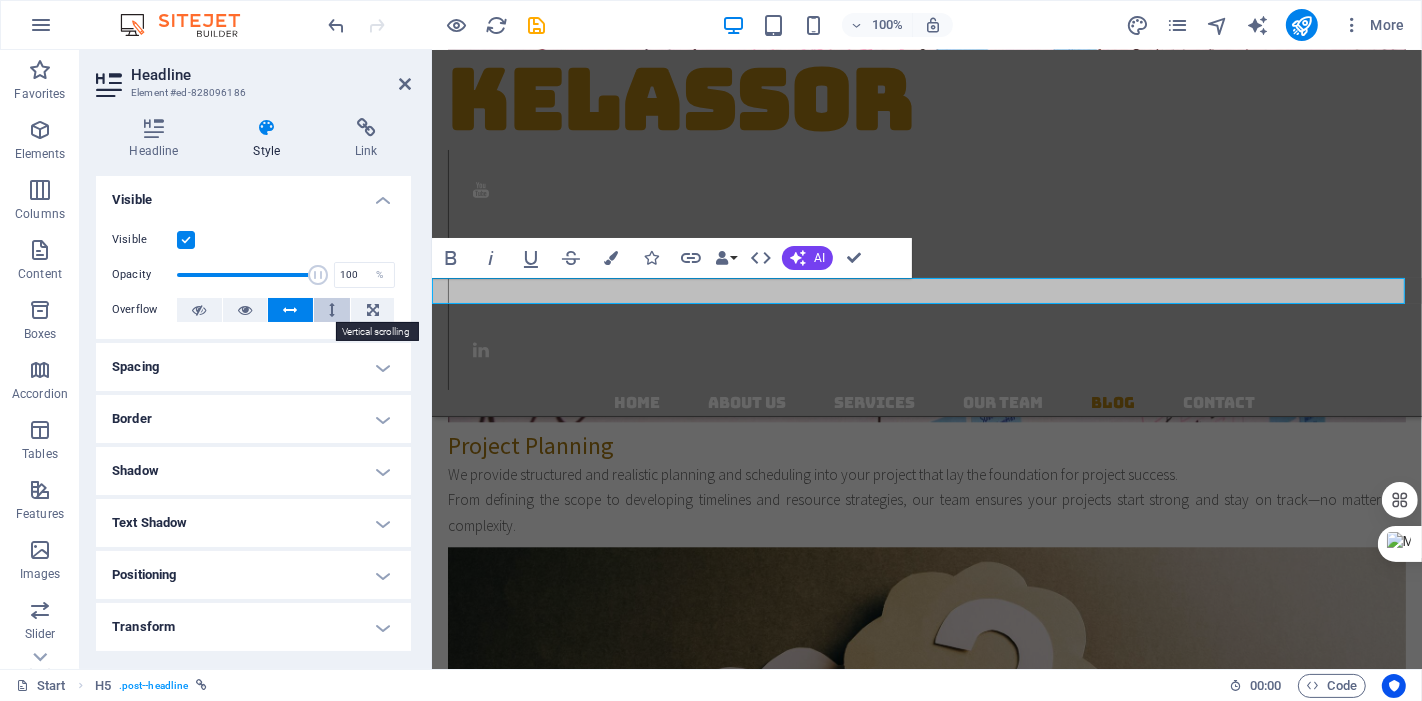 click at bounding box center [332, 310] 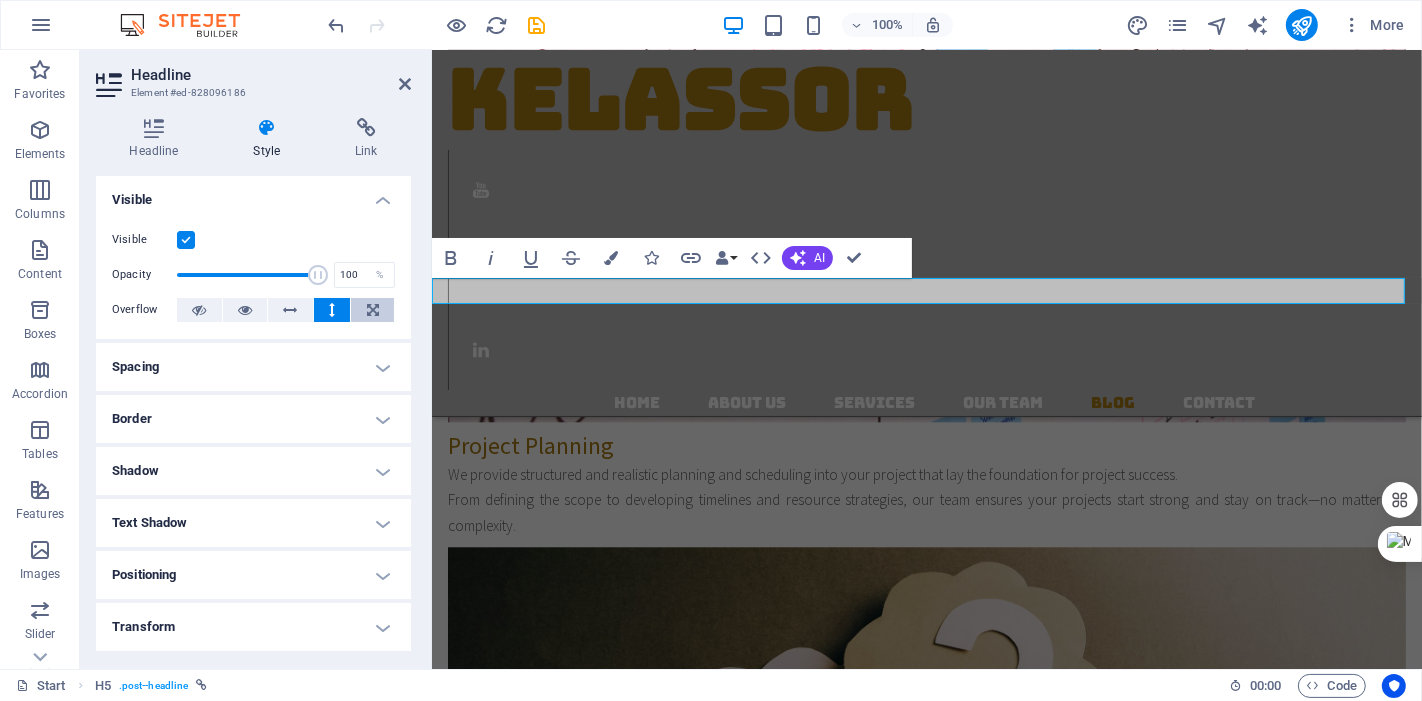 click at bounding box center [372, 310] 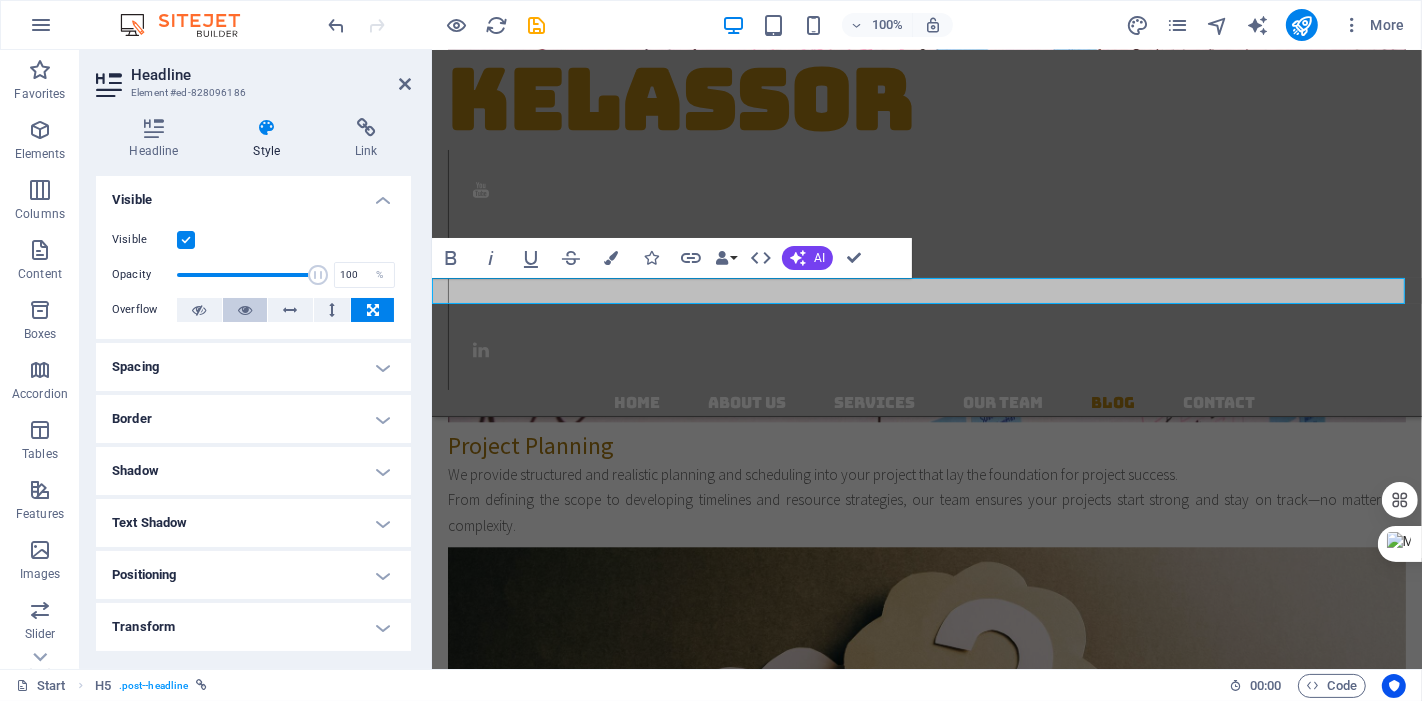 click at bounding box center [245, 310] 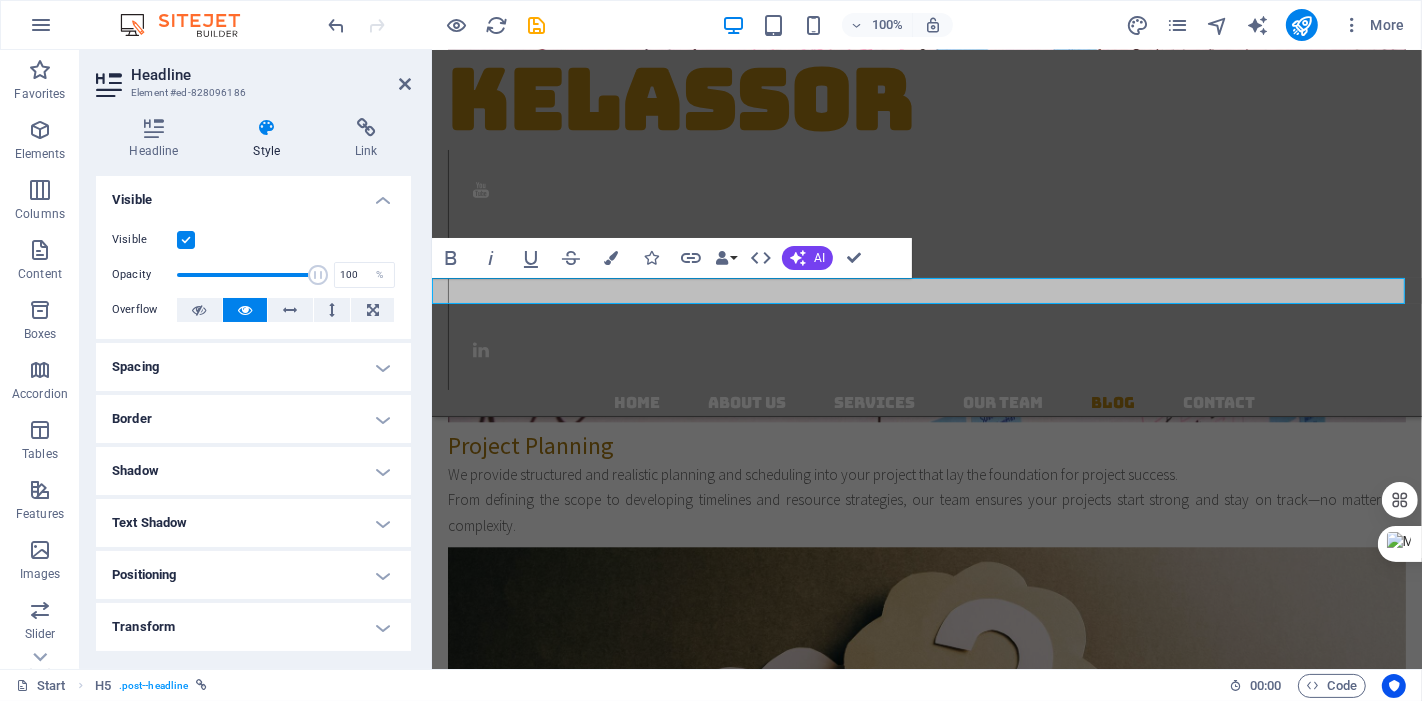 click on "Spacing" at bounding box center [253, 367] 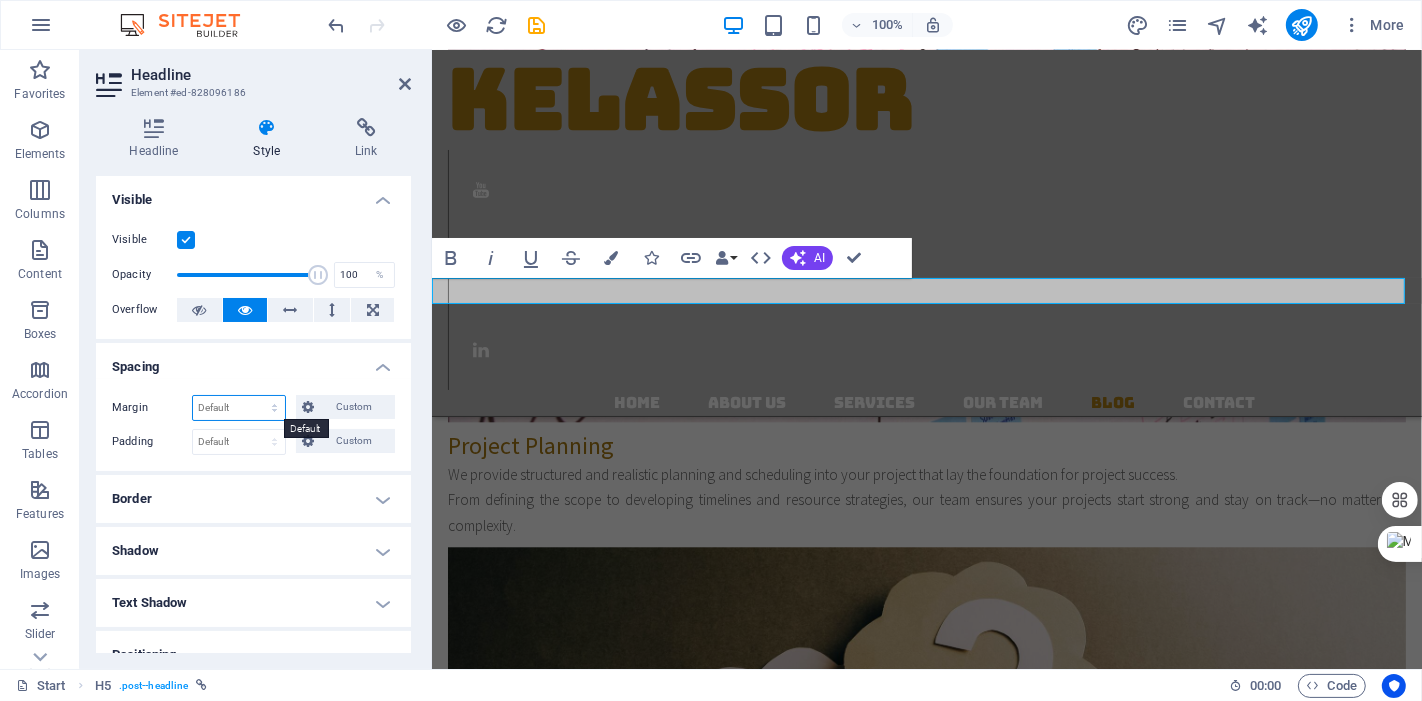 click on "Default auto px % rem vw vh Custom" at bounding box center [239, 408] 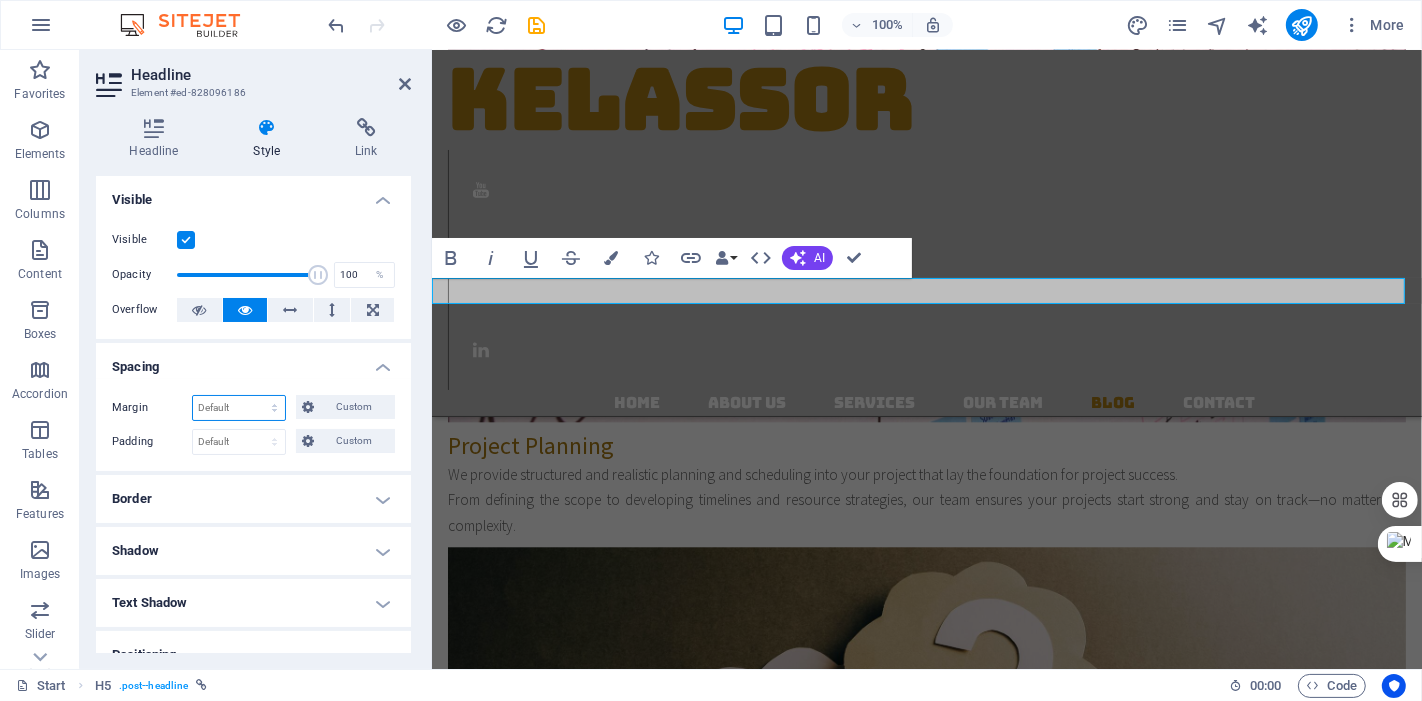 select on "%" 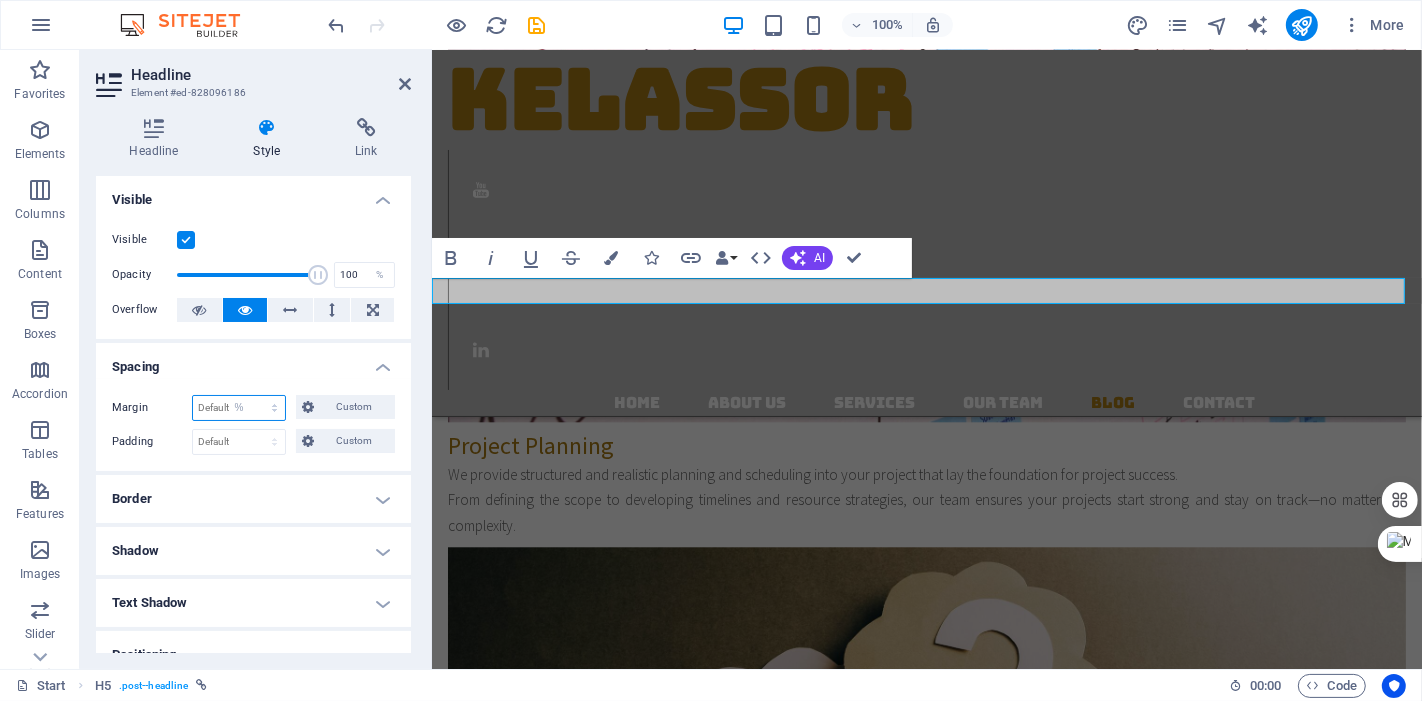 click on "Default auto px % rem vw vh Custom" at bounding box center (239, 408) 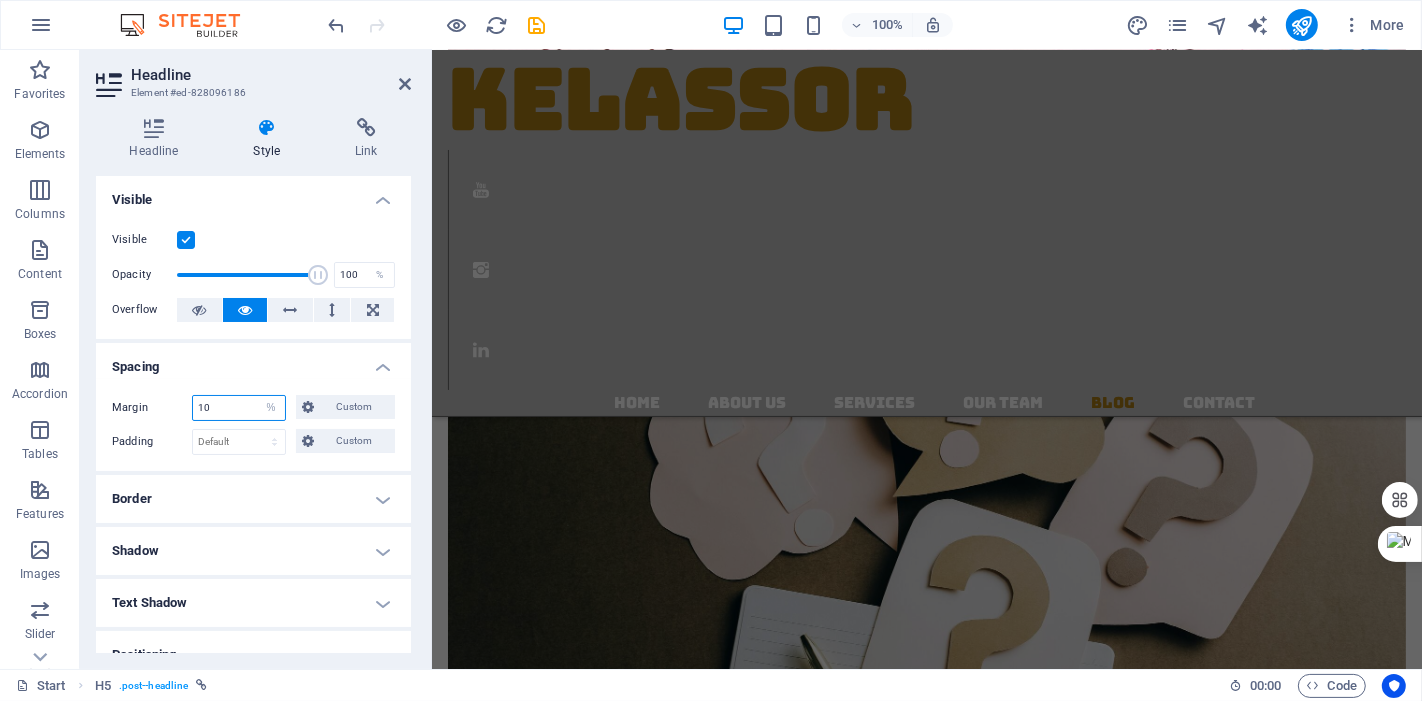 scroll, scrollTop: 3991, scrollLeft: 0, axis: vertical 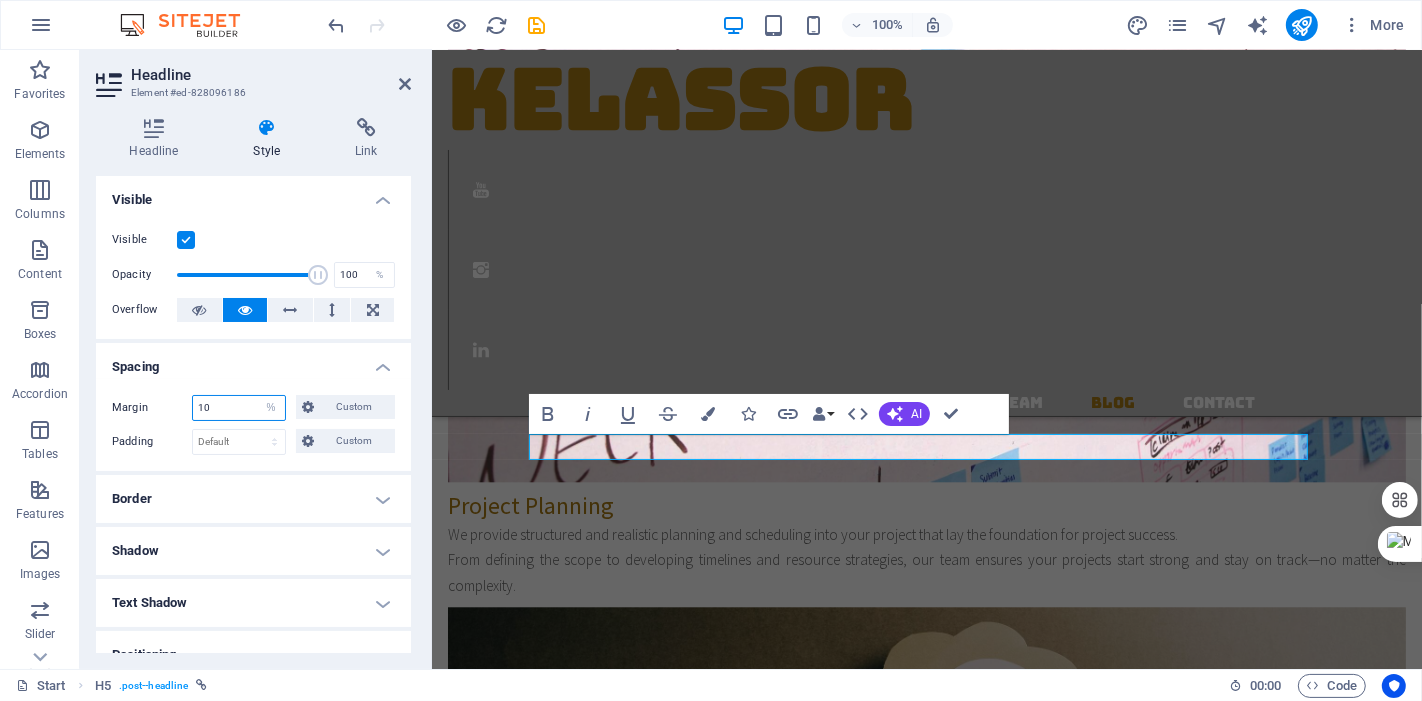 drag, startPoint x: 225, startPoint y: 411, endPoint x: 165, endPoint y: 411, distance: 60 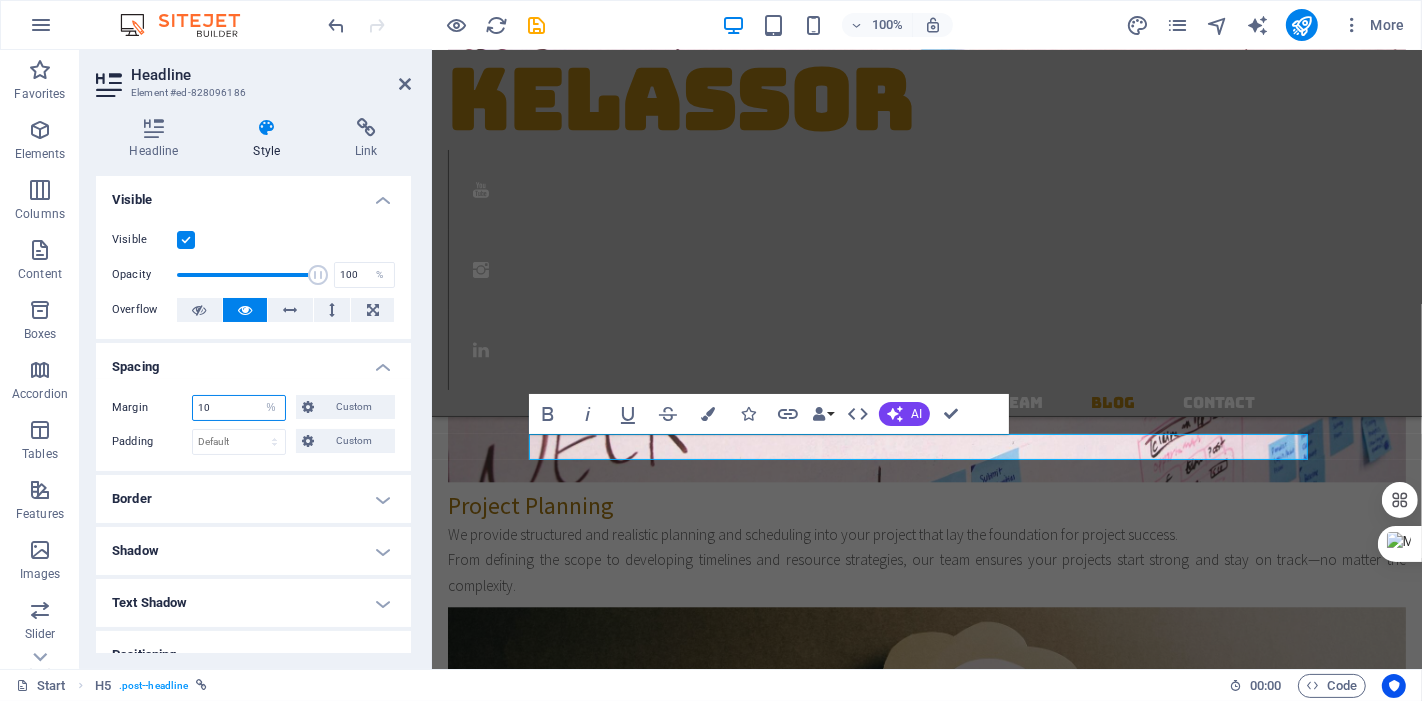 click on "Margin 10 Default auto px % rem vw vh Custom Custom" at bounding box center [253, 408] 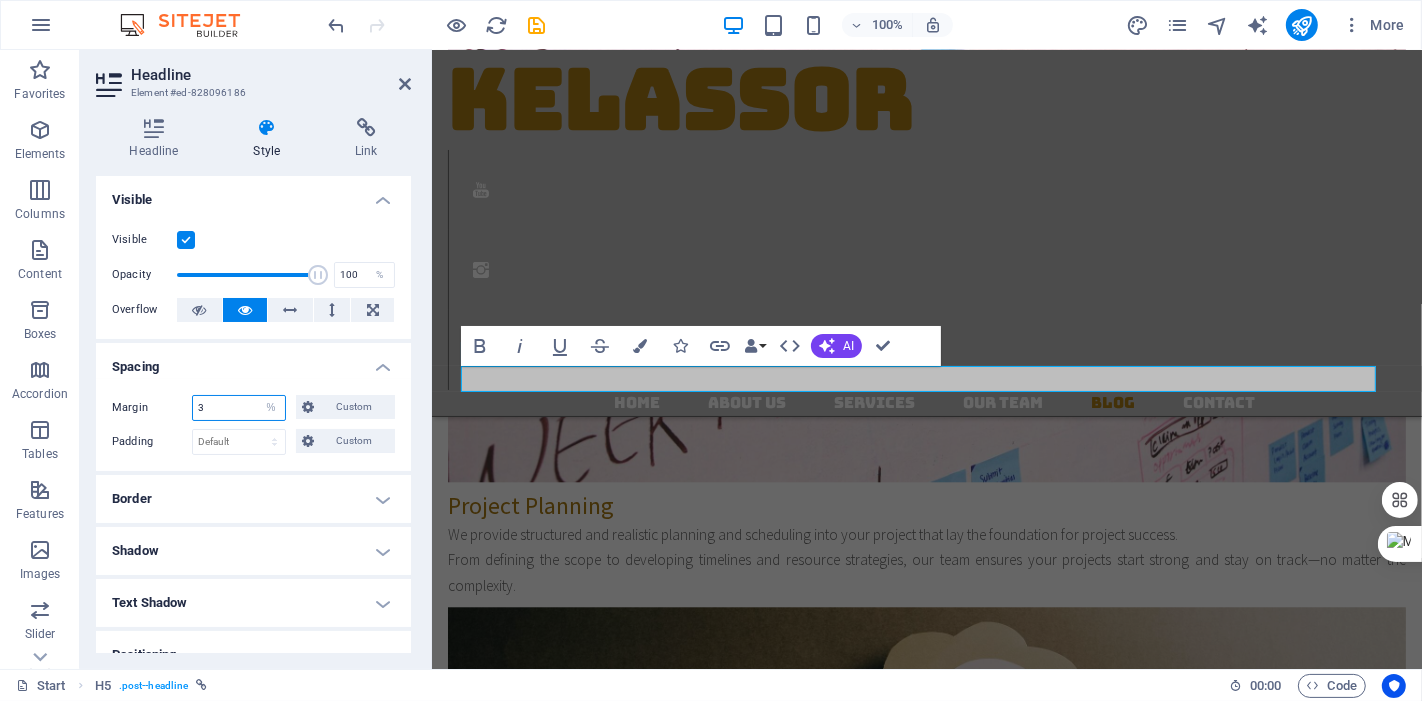 drag, startPoint x: 205, startPoint y: 403, endPoint x: 174, endPoint y: 401, distance: 31.06445 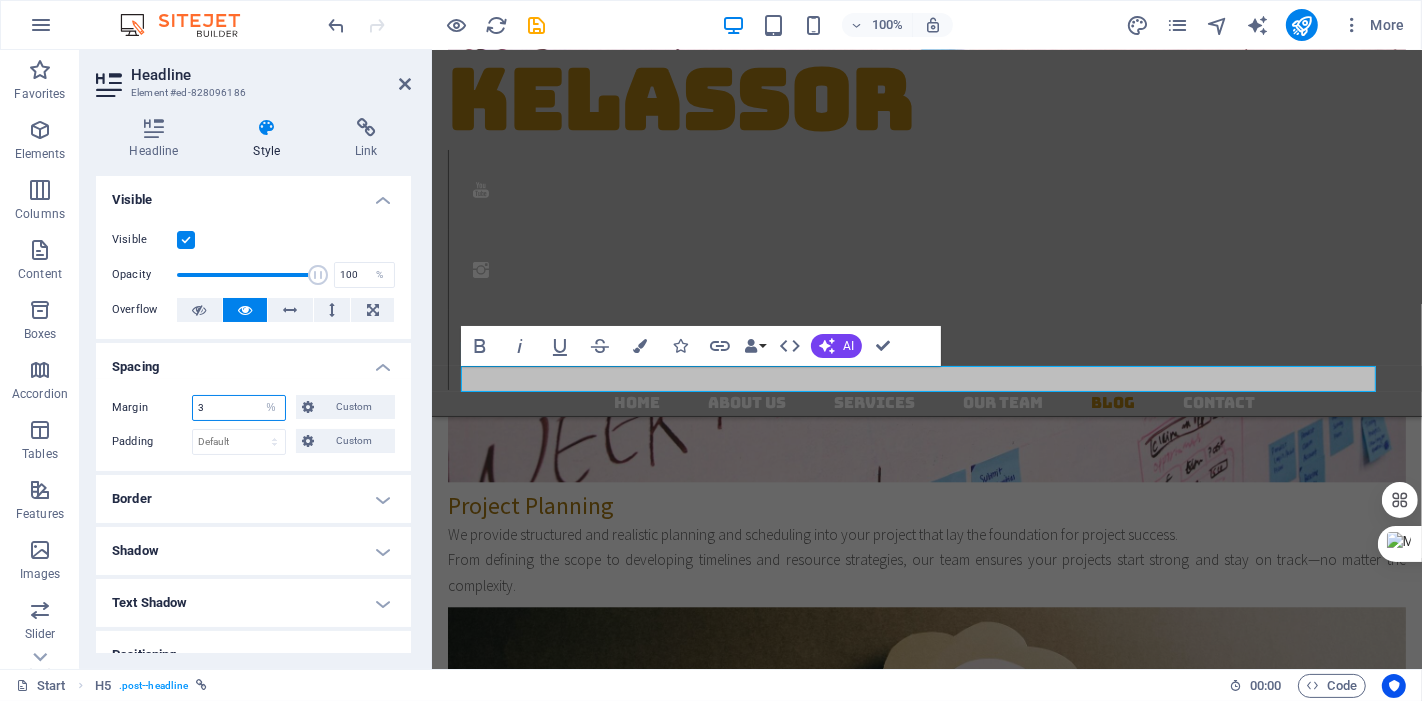 click on "Margin 3 Default auto px % rem vw vh Custom Custom" at bounding box center [253, 408] 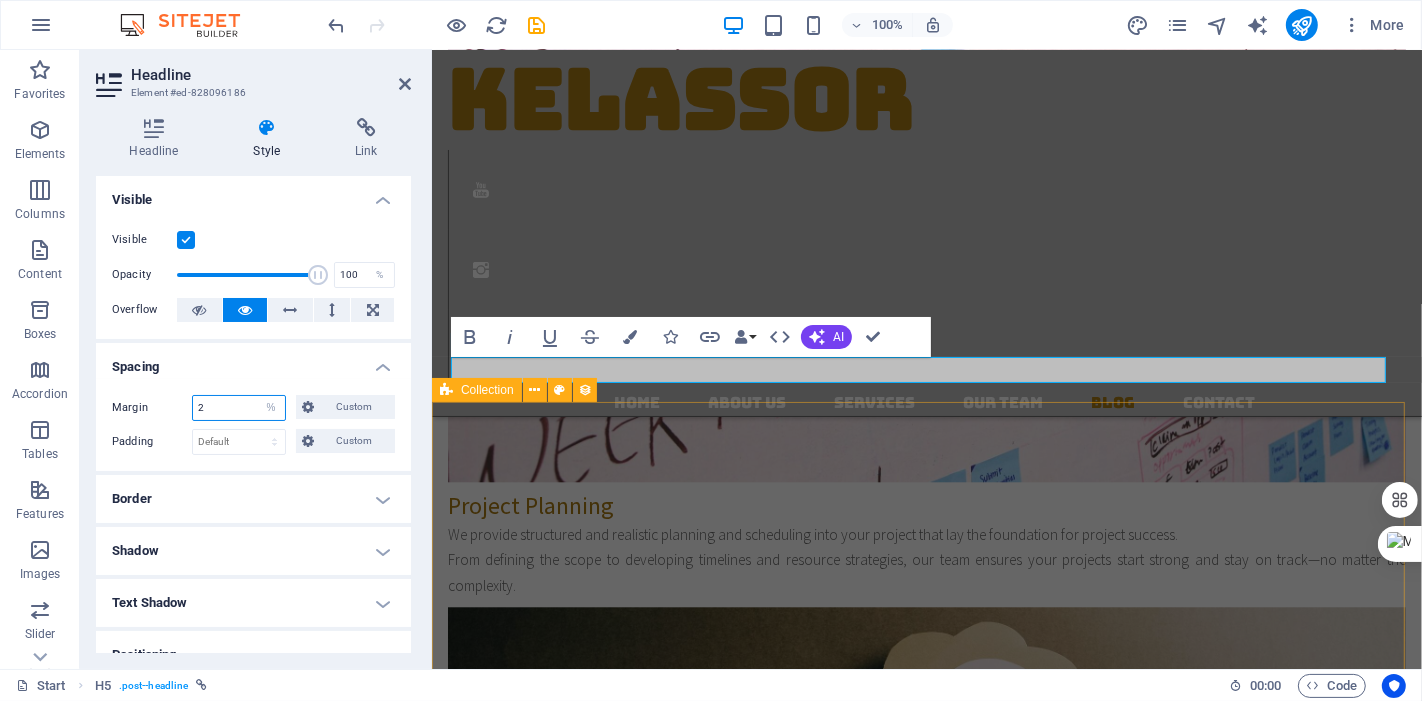 type on "2" 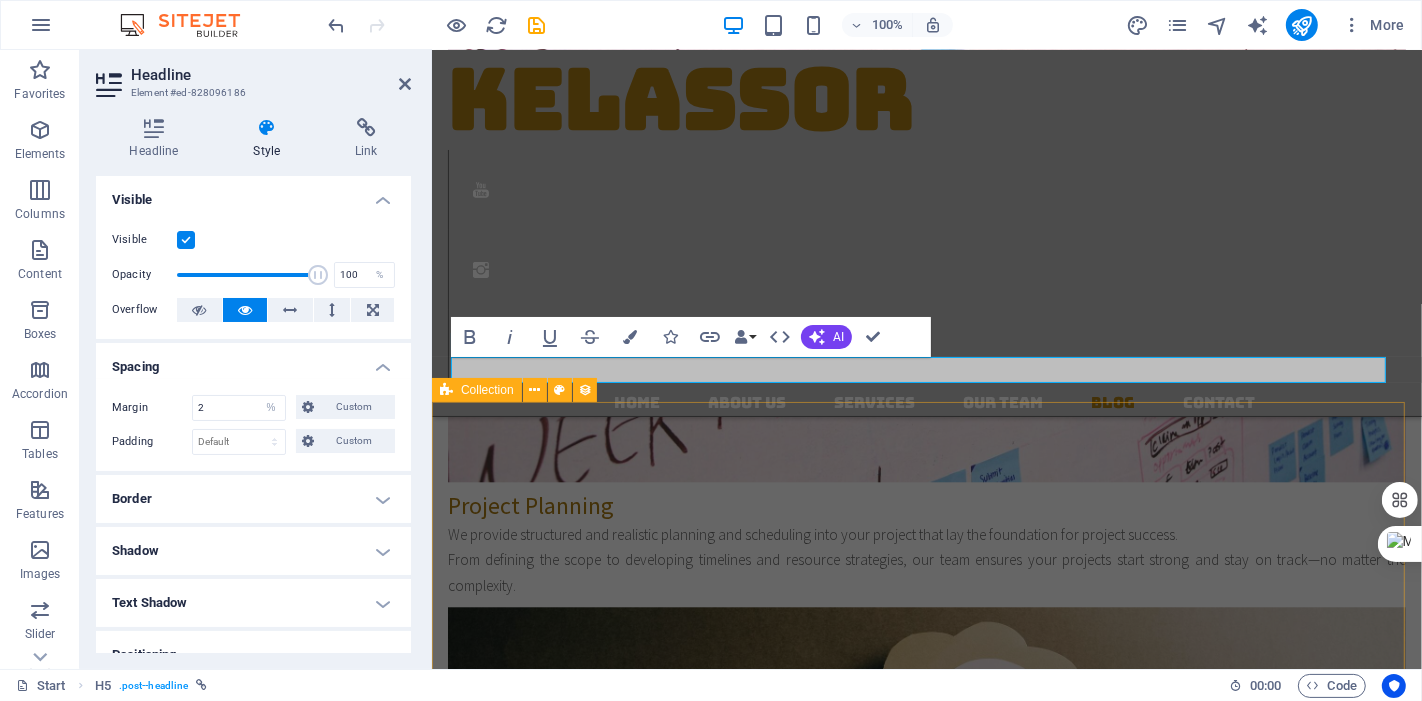 click on "GENERAL [DATE]  Previous Next" at bounding box center (926, 4376) 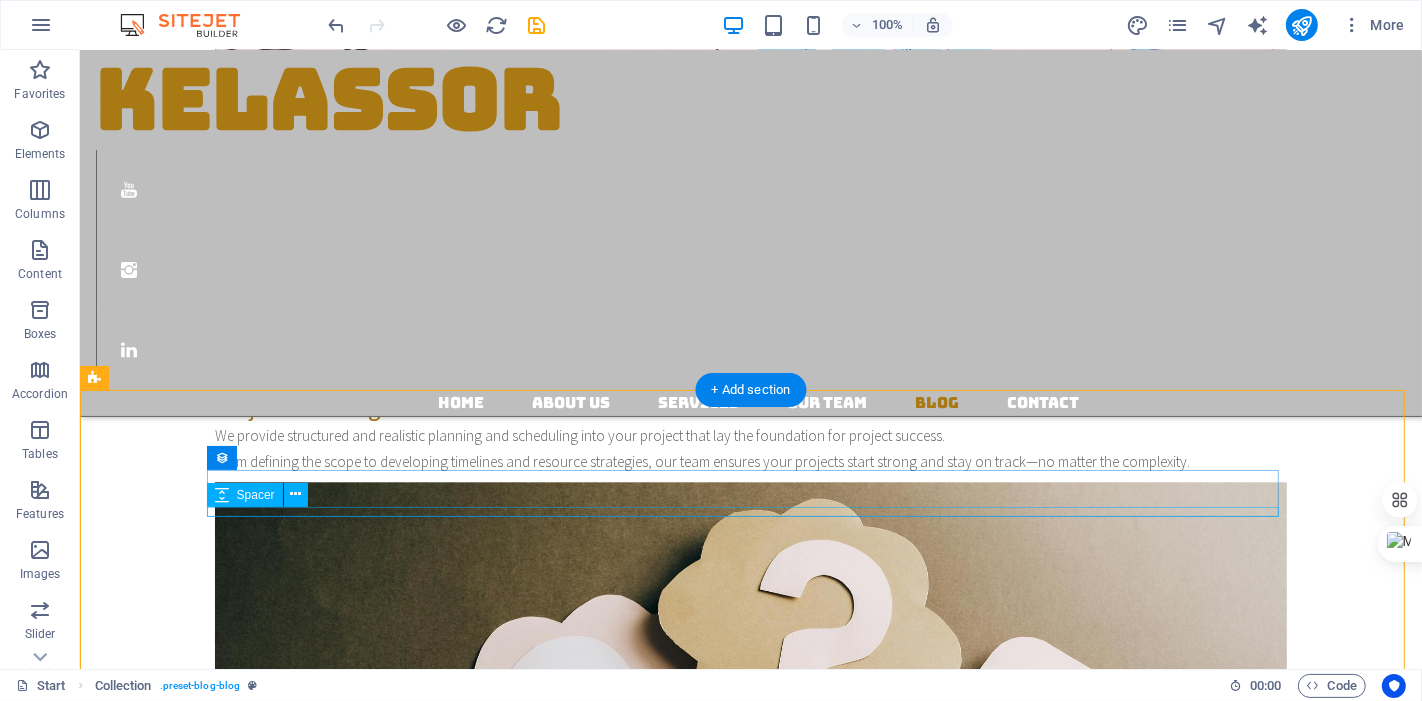 scroll, scrollTop: 3842, scrollLeft: 0, axis: vertical 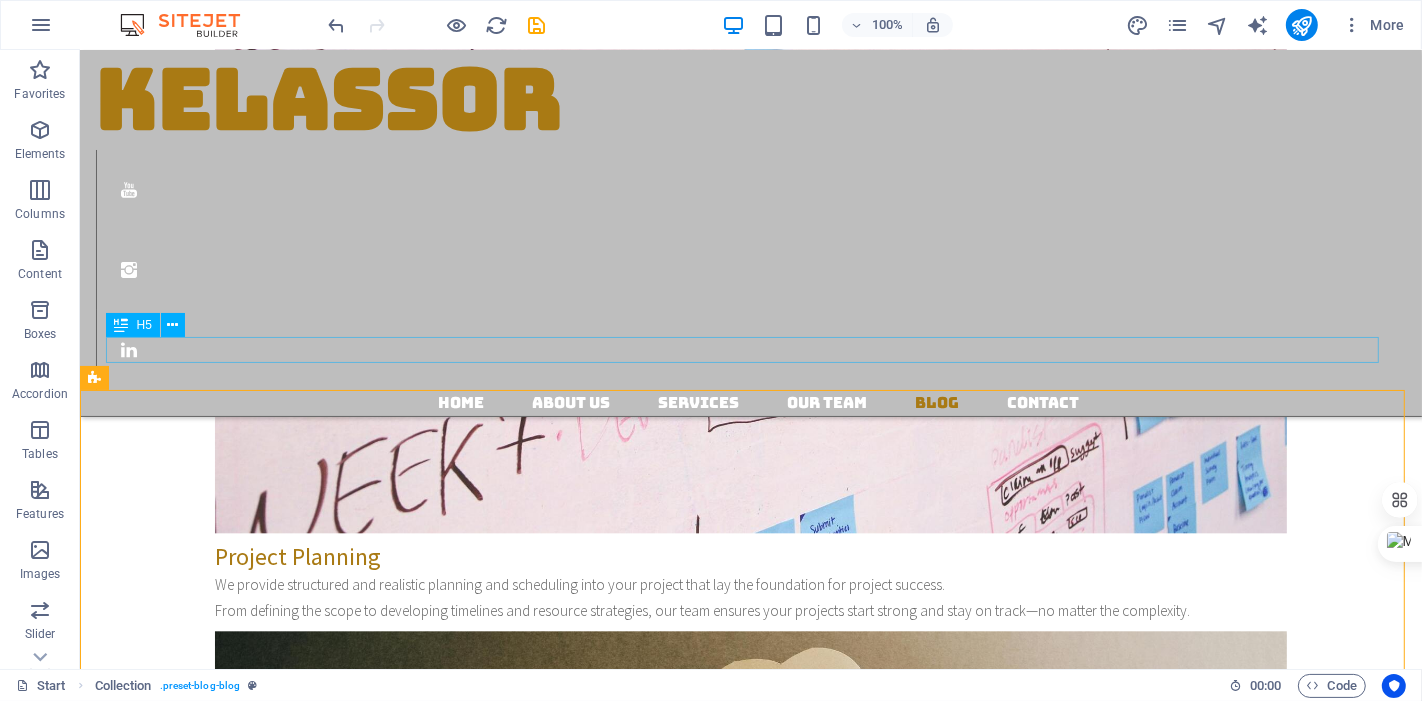 click on "From Crawling to the First Step" at bounding box center [750, 4356] 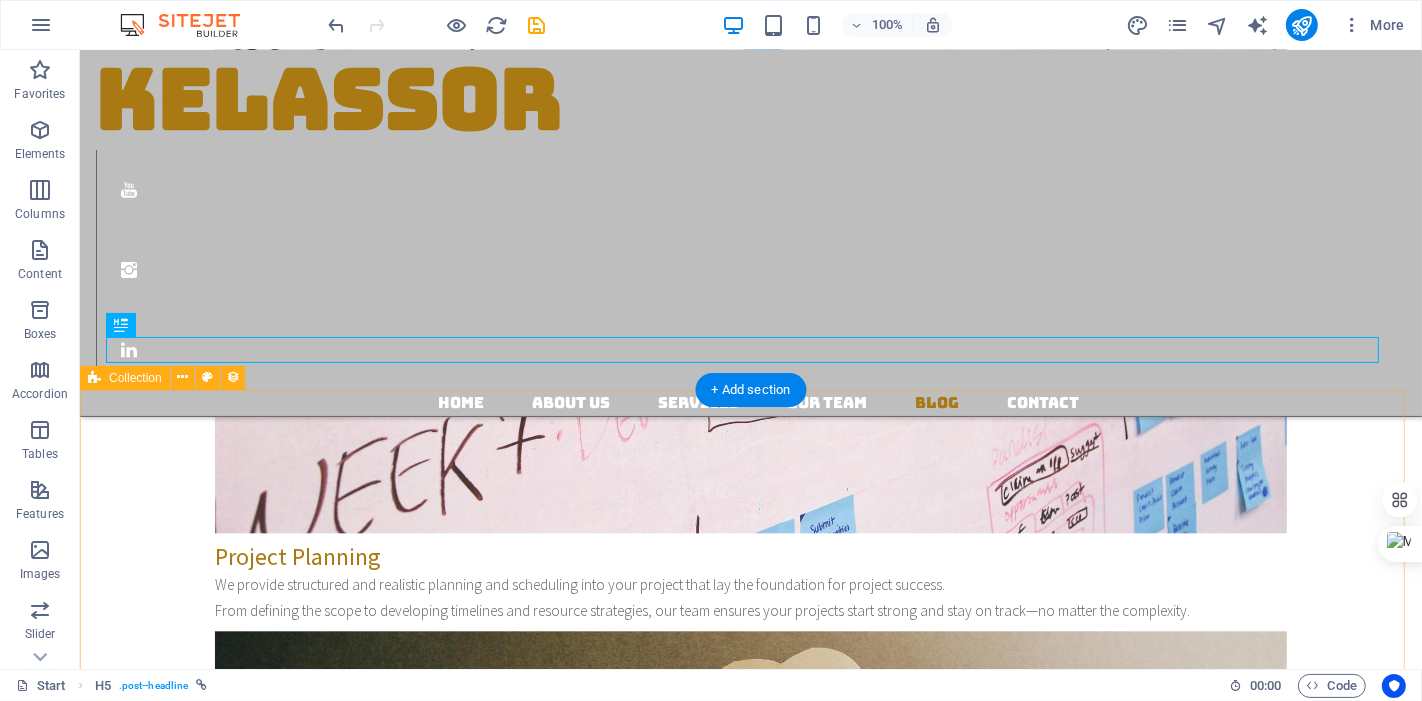 drag, startPoint x: 344, startPoint y: 481, endPoint x: 321, endPoint y: 402, distance: 82.28001 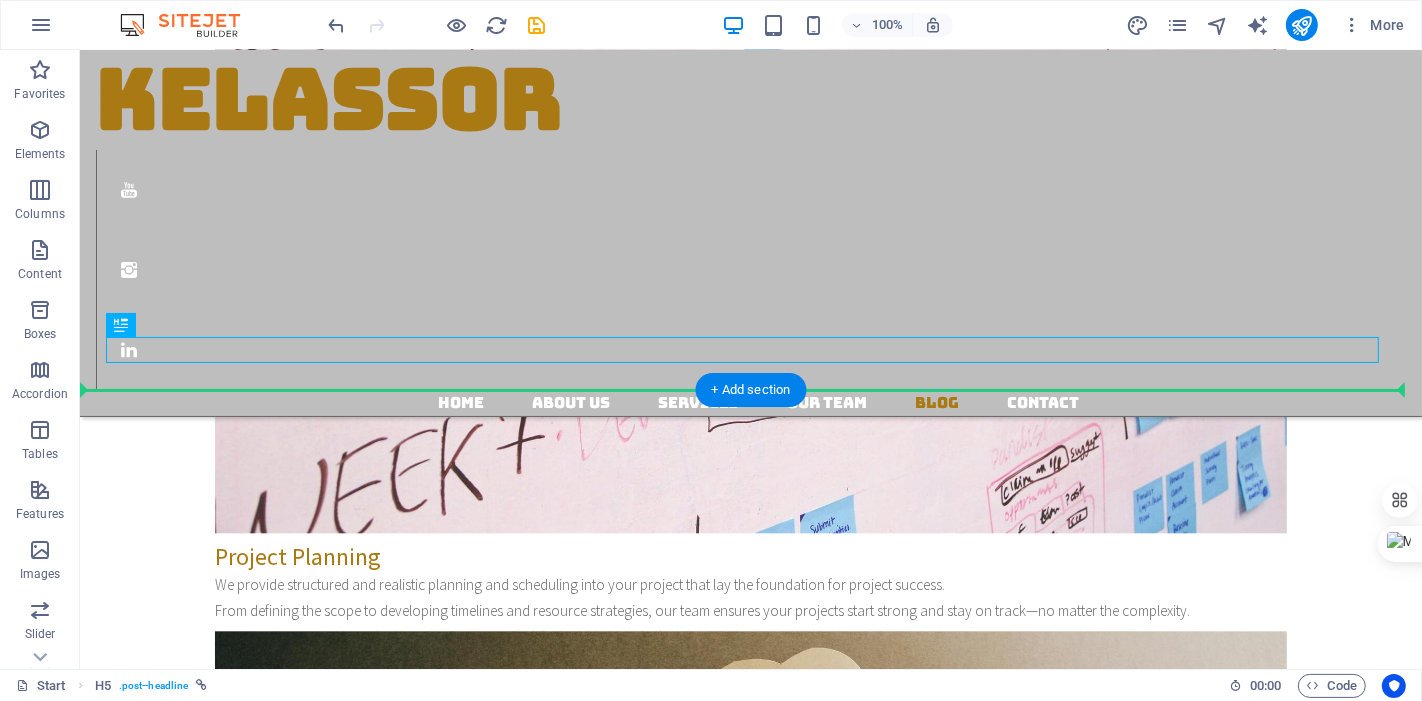 drag, startPoint x: 144, startPoint y: 400, endPoint x: 145, endPoint y: 426, distance: 26.019224 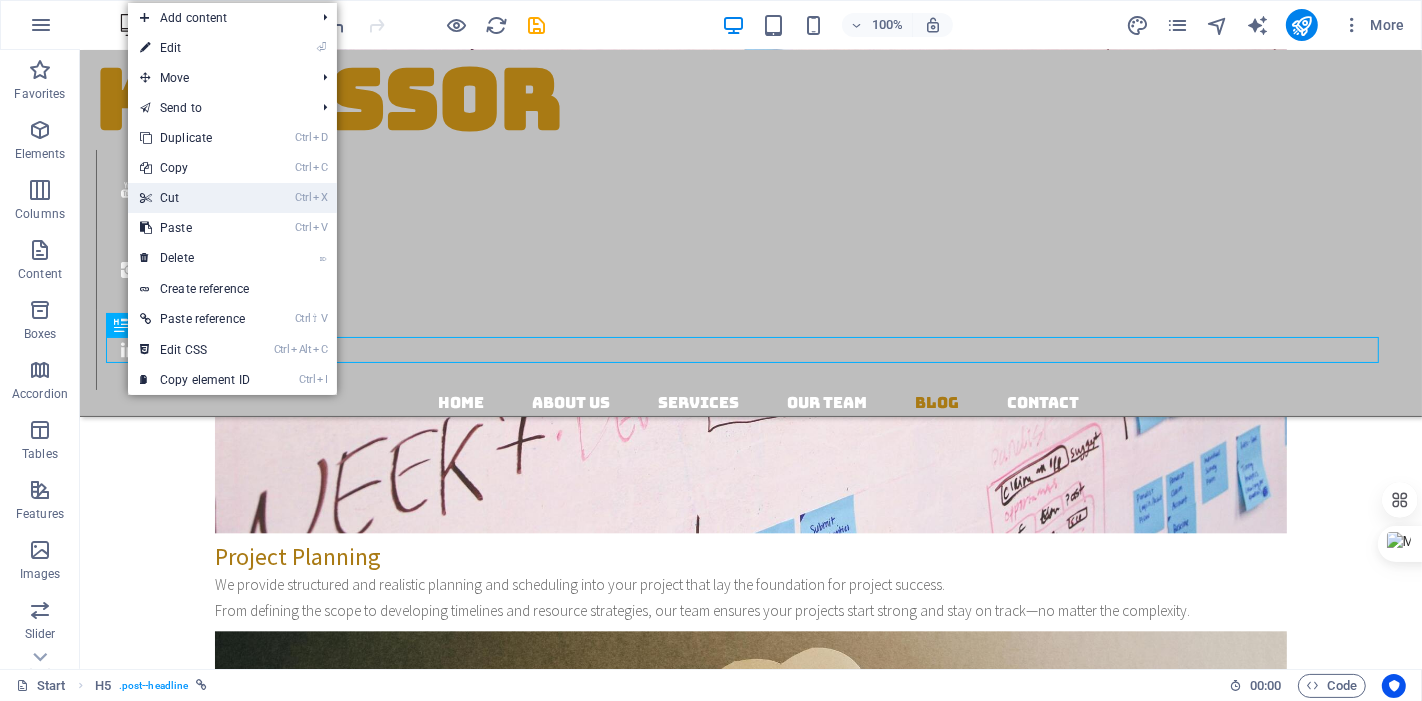 drag, startPoint x: 191, startPoint y: 198, endPoint x: 111, endPoint y: 202, distance: 80.09994 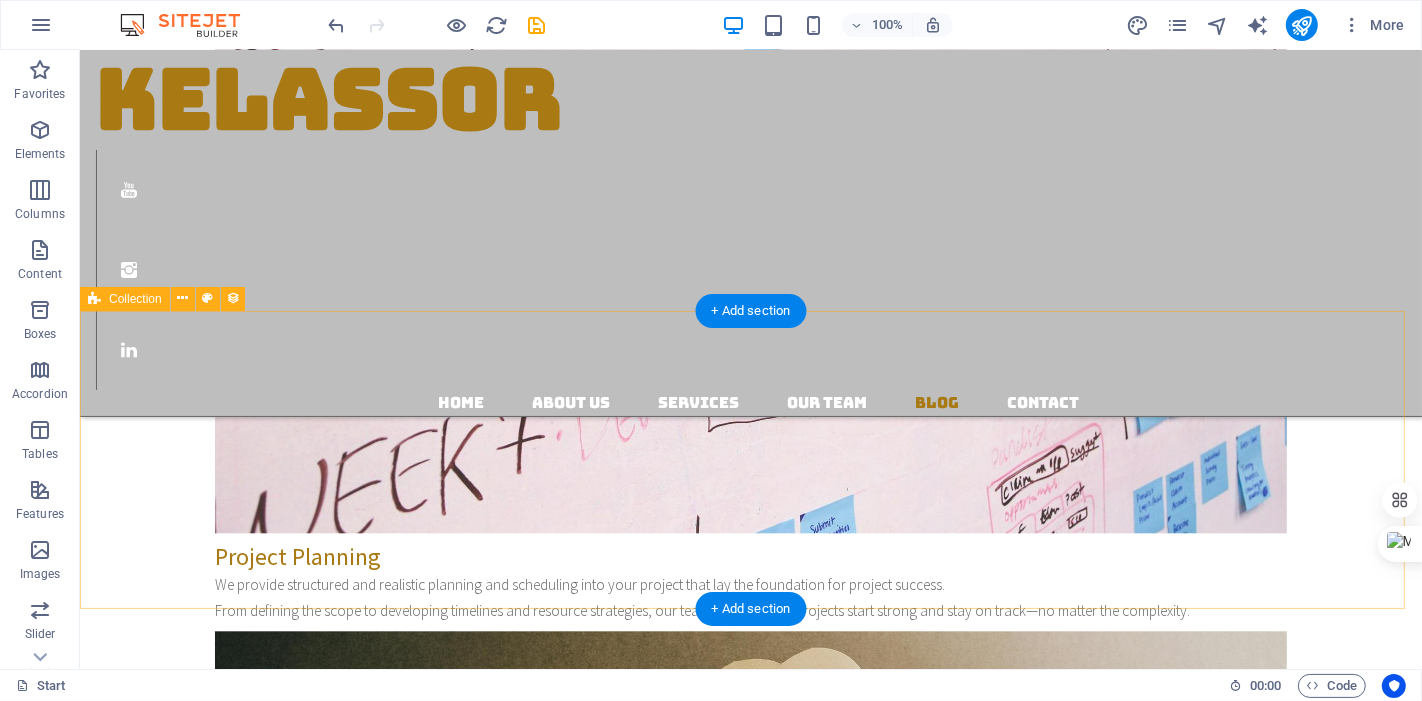 click on "GENERAL [DATE]  Previous Next" at bounding box center [750, 4488] 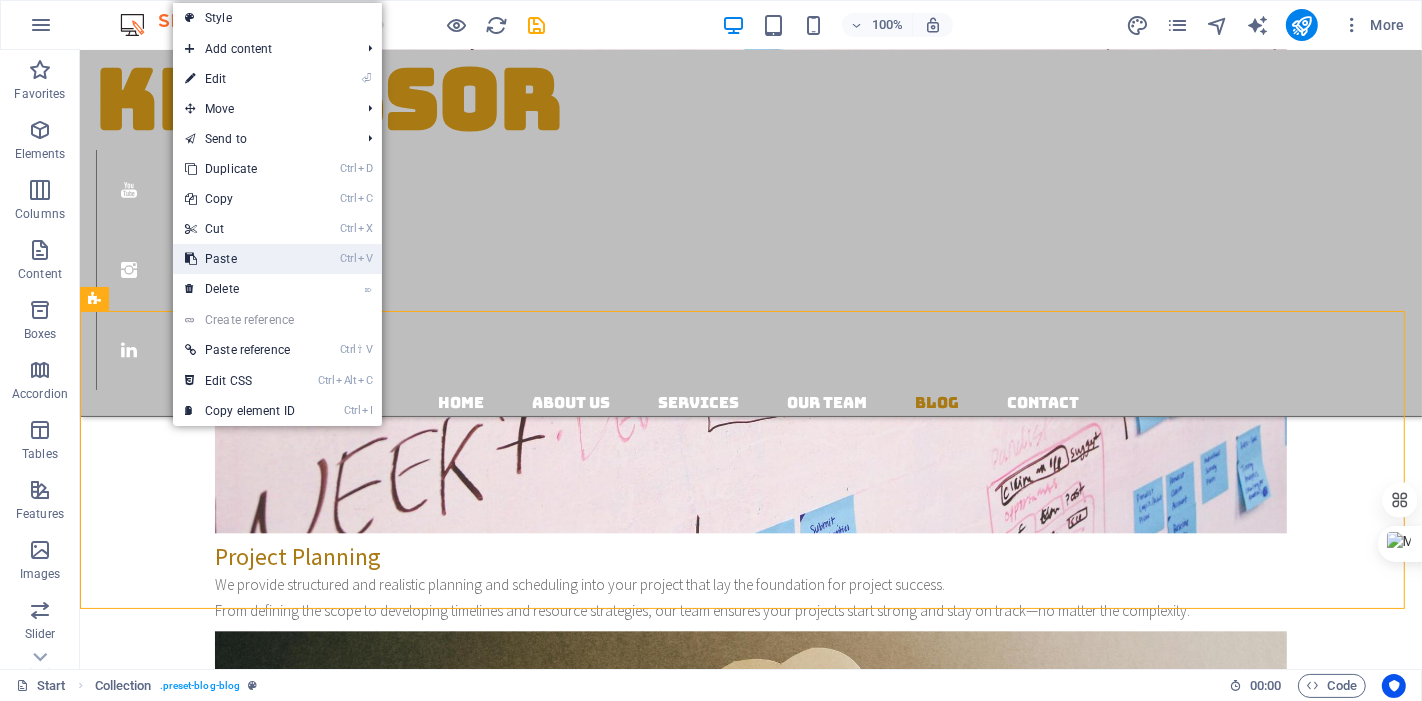 click on "Ctrl V  Paste" at bounding box center [240, 259] 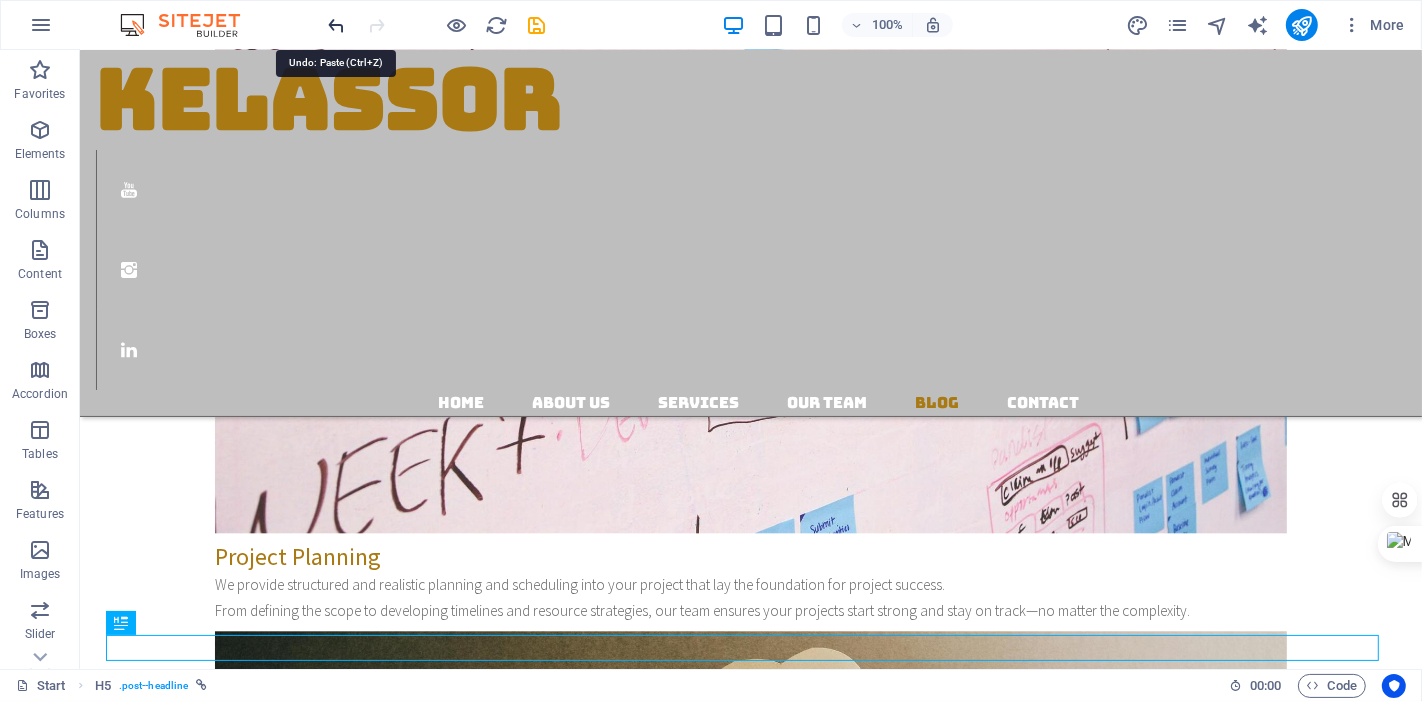 click at bounding box center [337, 25] 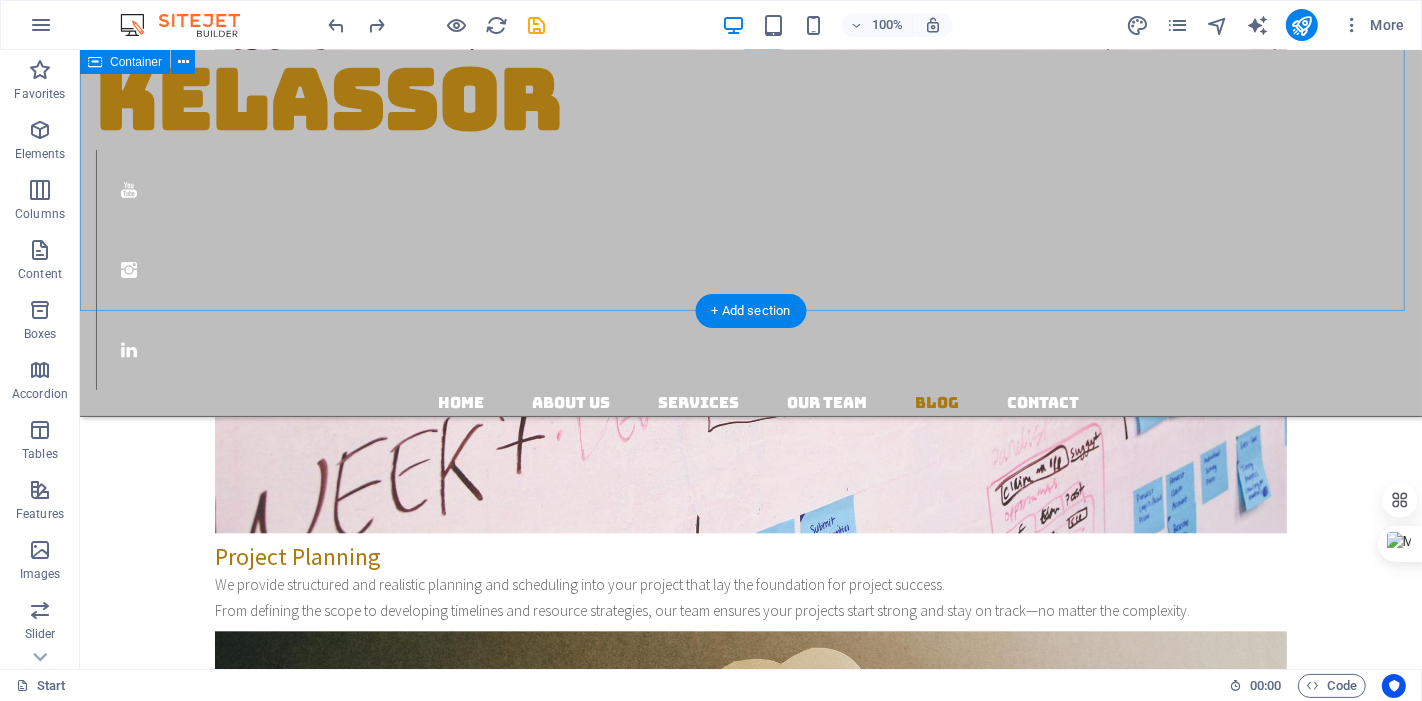 scroll, scrollTop: 3731, scrollLeft: 0, axis: vertical 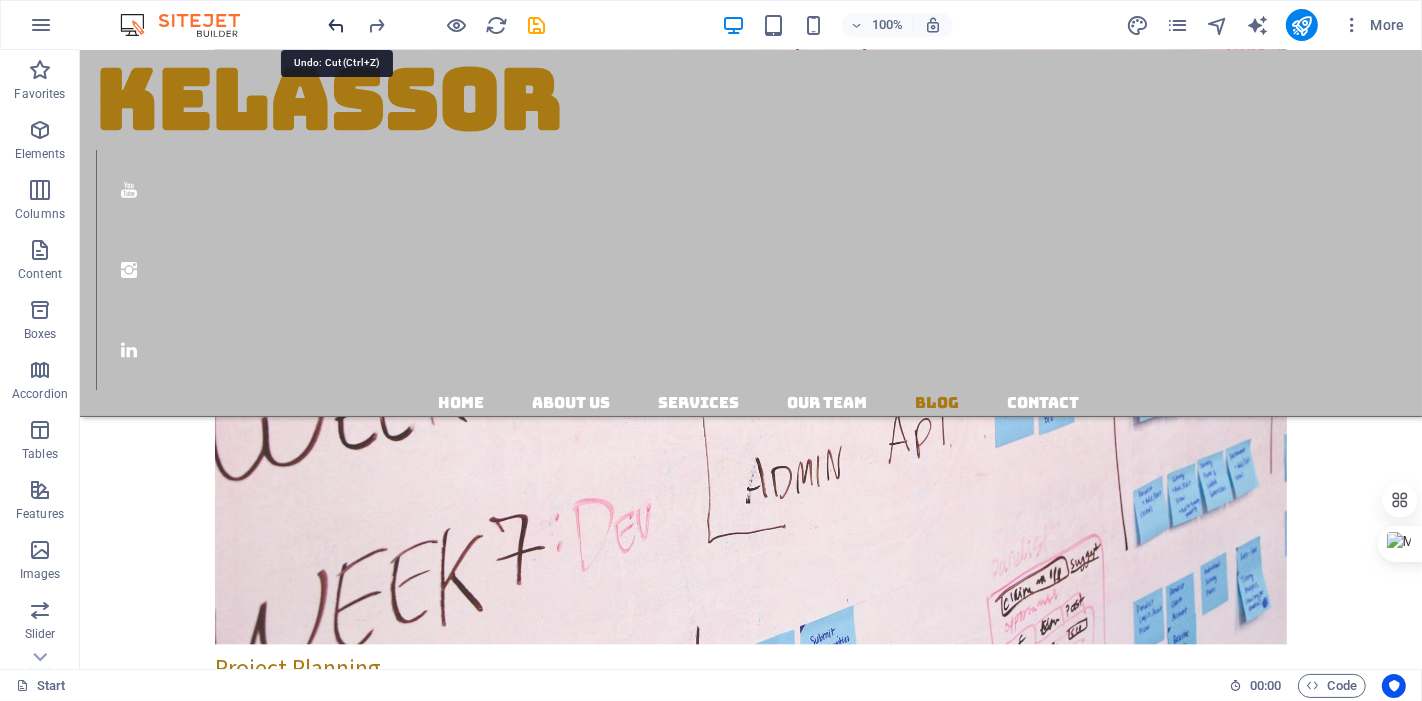 click at bounding box center (337, 25) 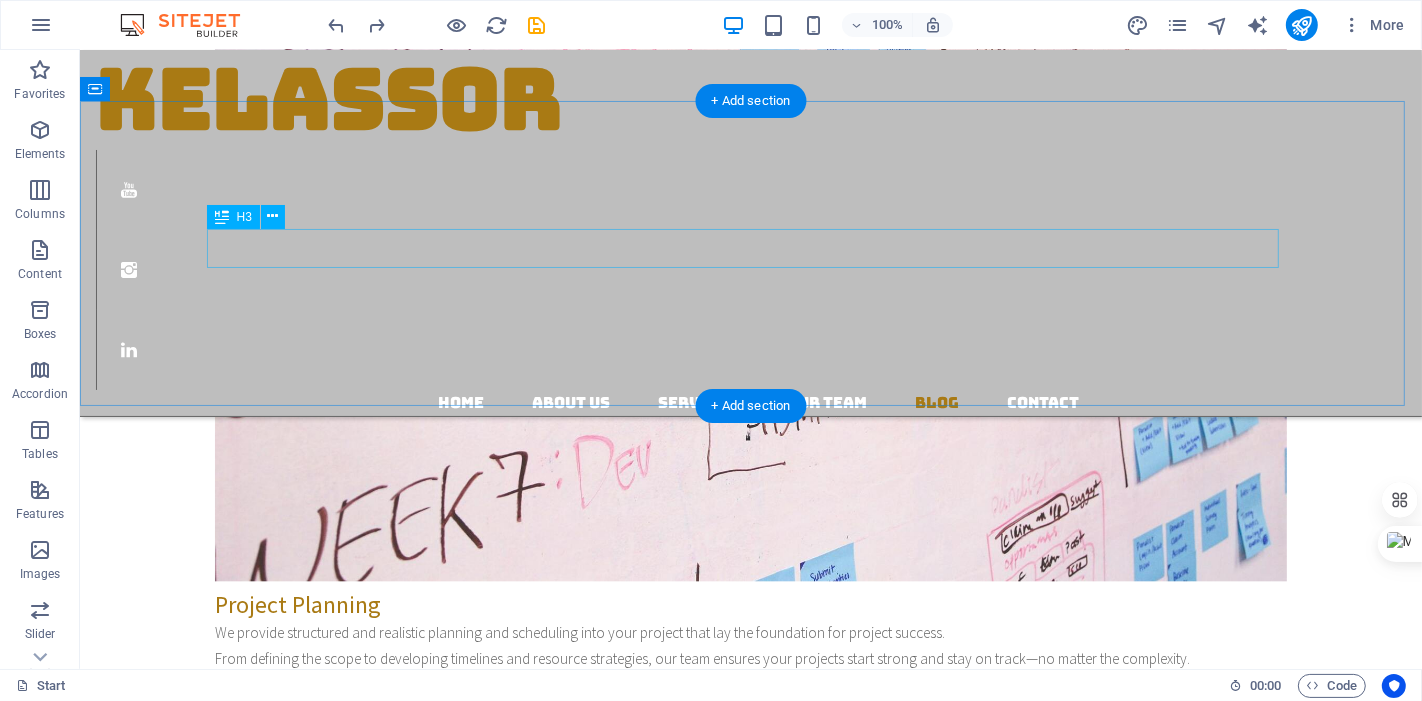 scroll, scrollTop: 3954, scrollLeft: 0, axis: vertical 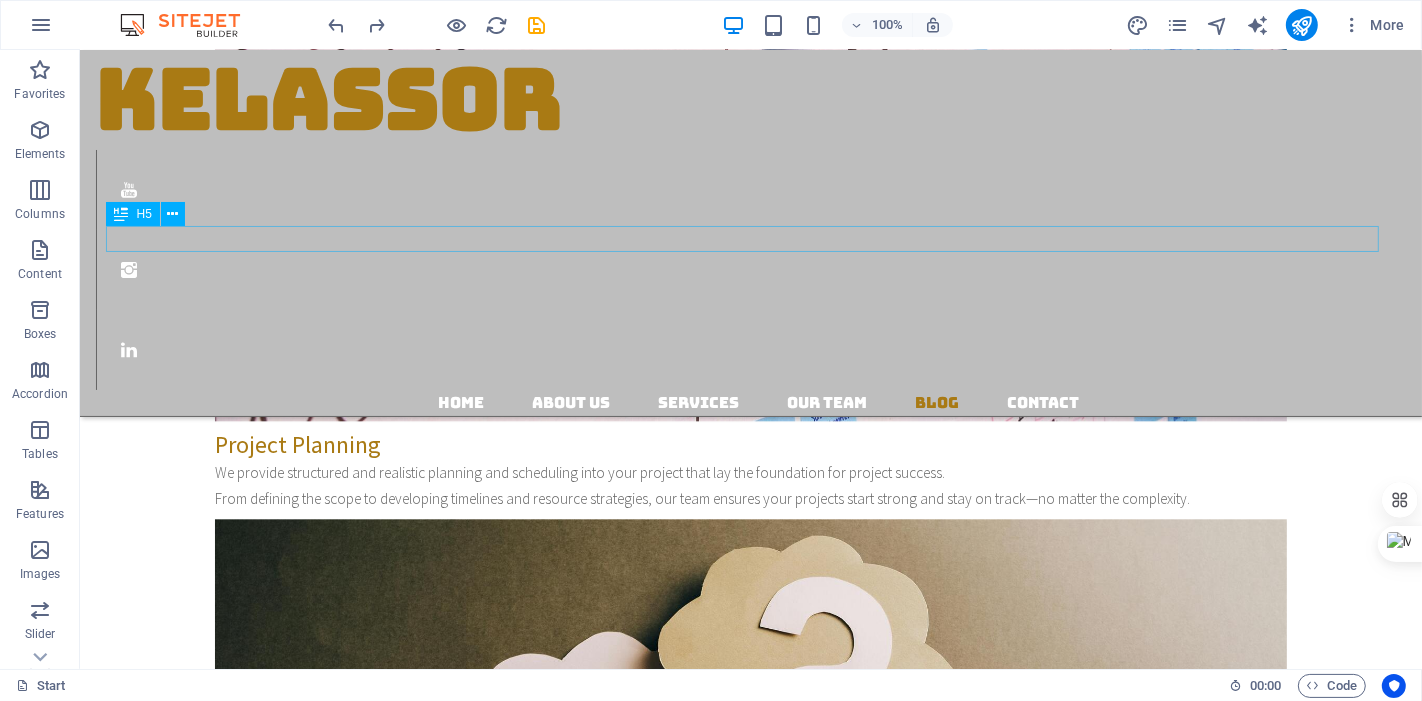 click on "From Crawling to the First Step" at bounding box center (750, 4244) 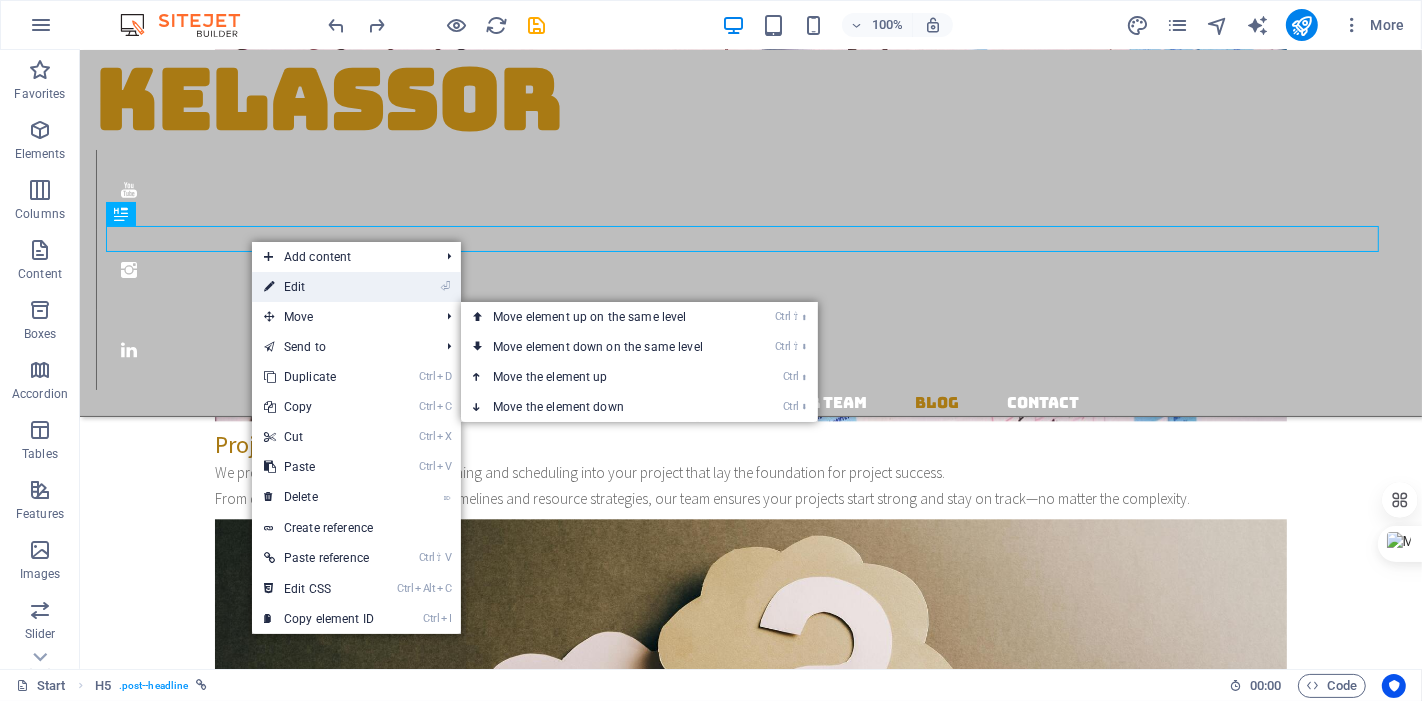 click on "Move" at bounding box center (341, 317) 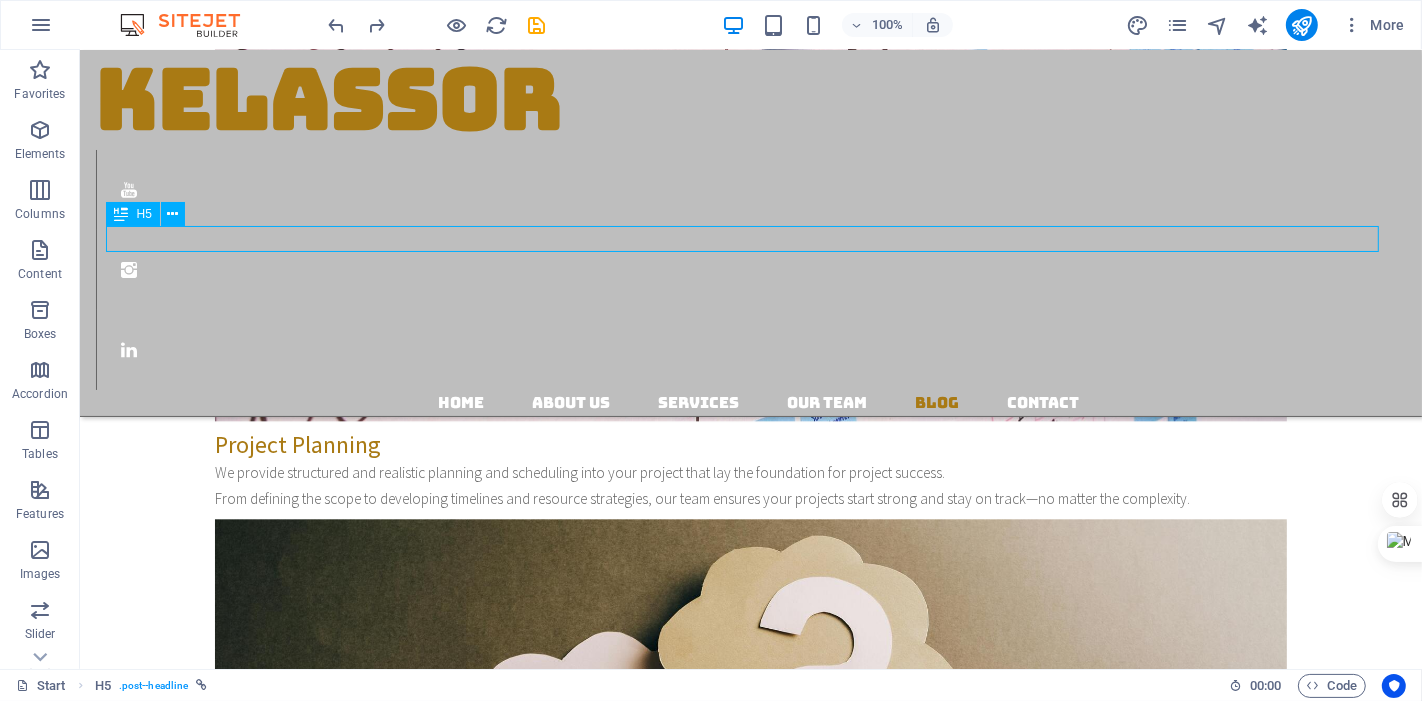 drag, startPoint x: 149, startPoint y: 238, endPoint x: 224, endPoint y: 237, distance: 75.00667 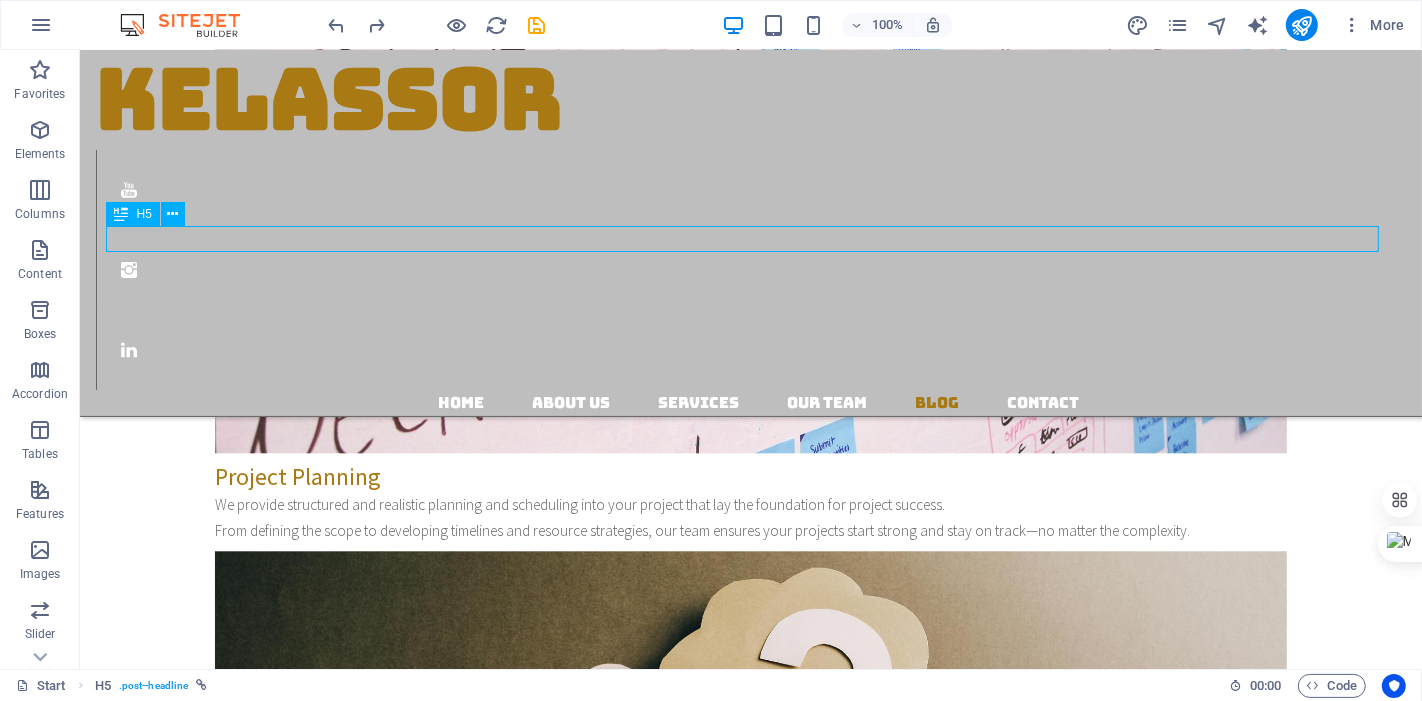 select on "%" 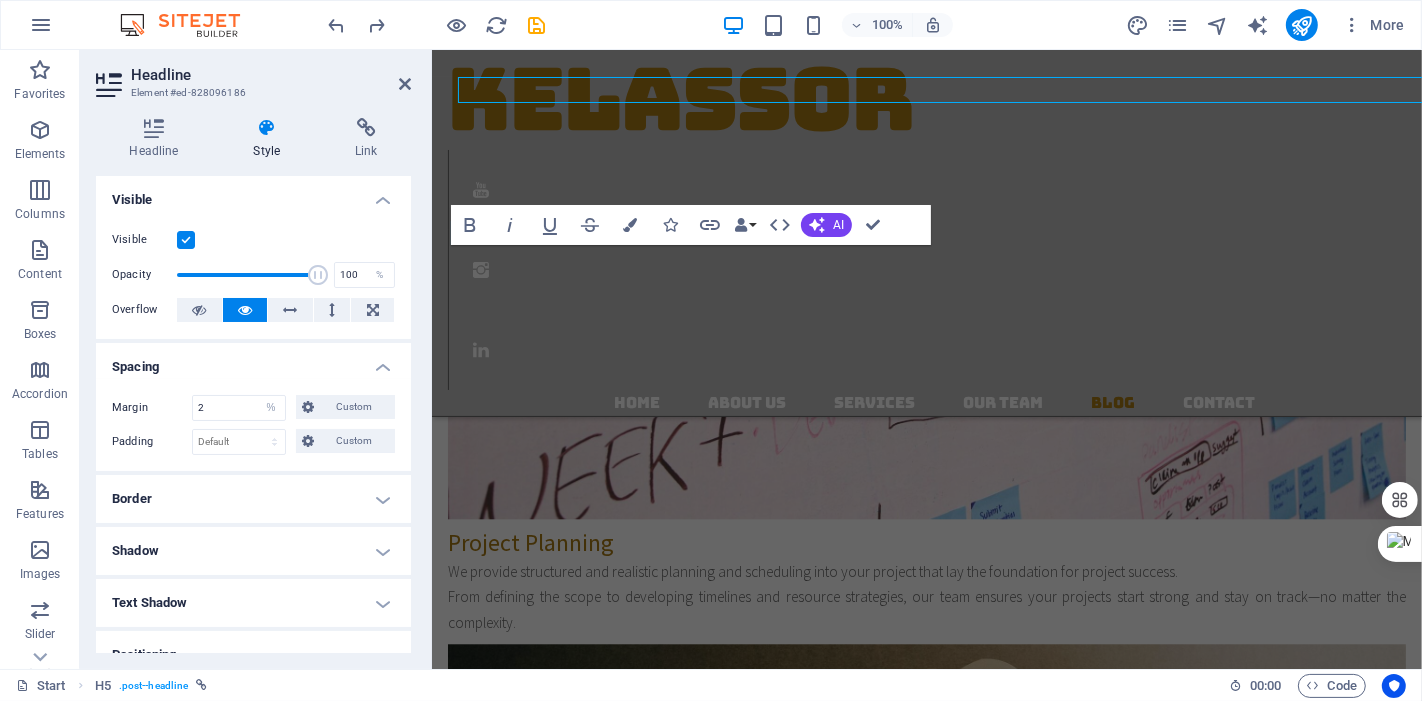 scroll, scrollTop: 4102, scrollLeft: 0, axis: vertical 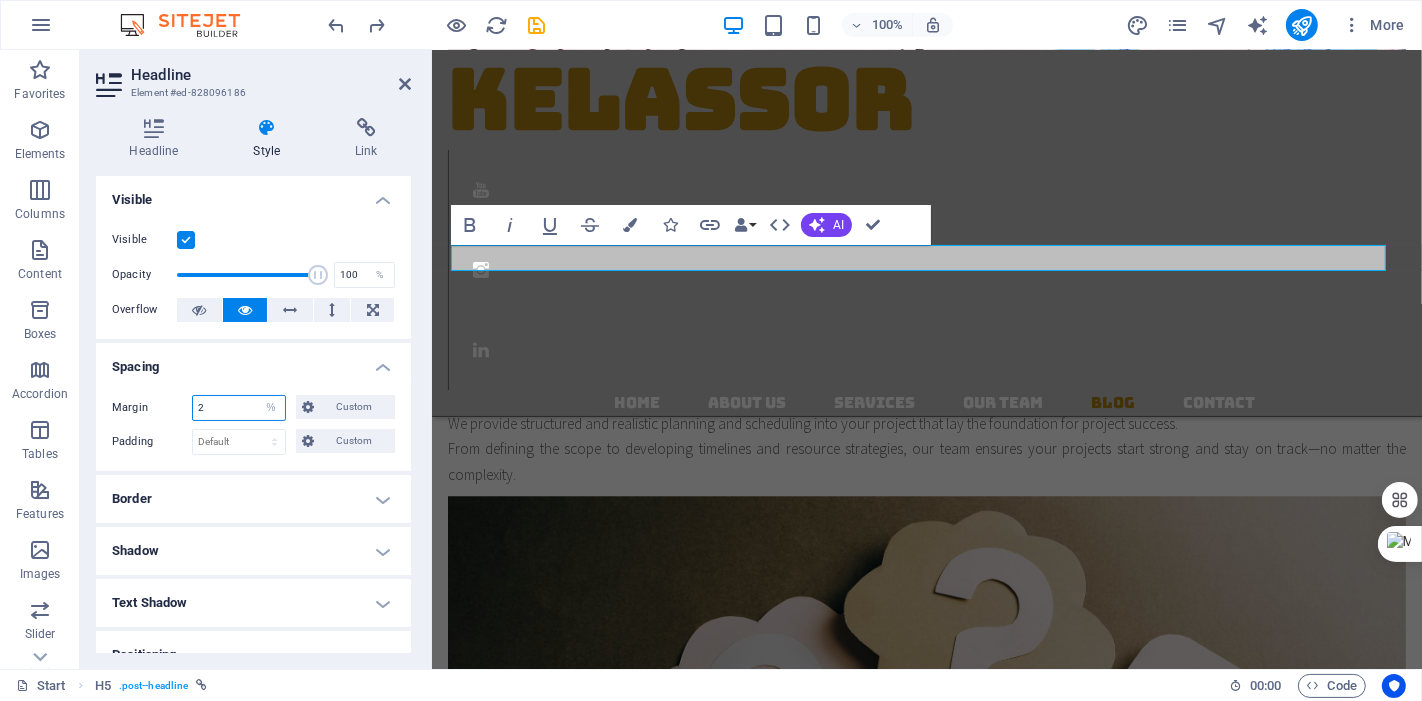 drag, startPoint x: 239, startPoint y: 408, endPoint x: 191, endPoint y: 410, distance: 48.04165 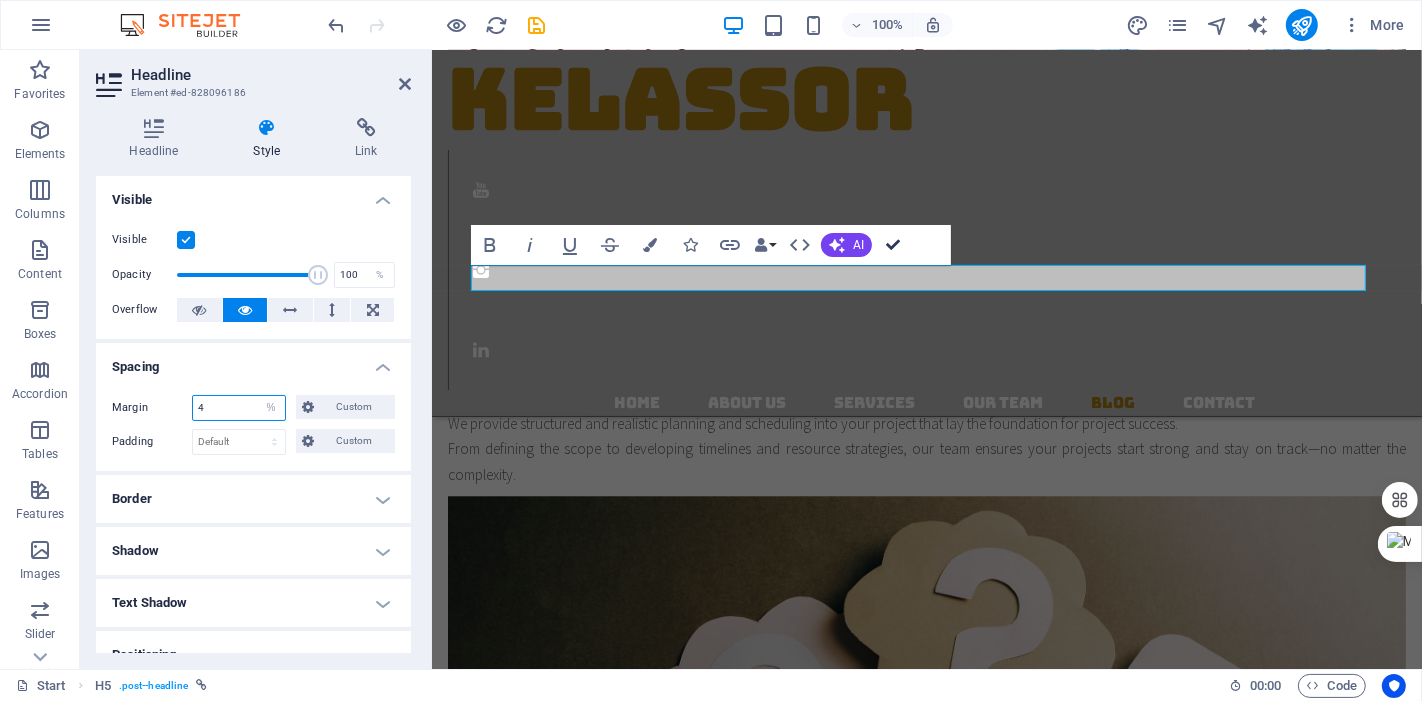 type on "4" 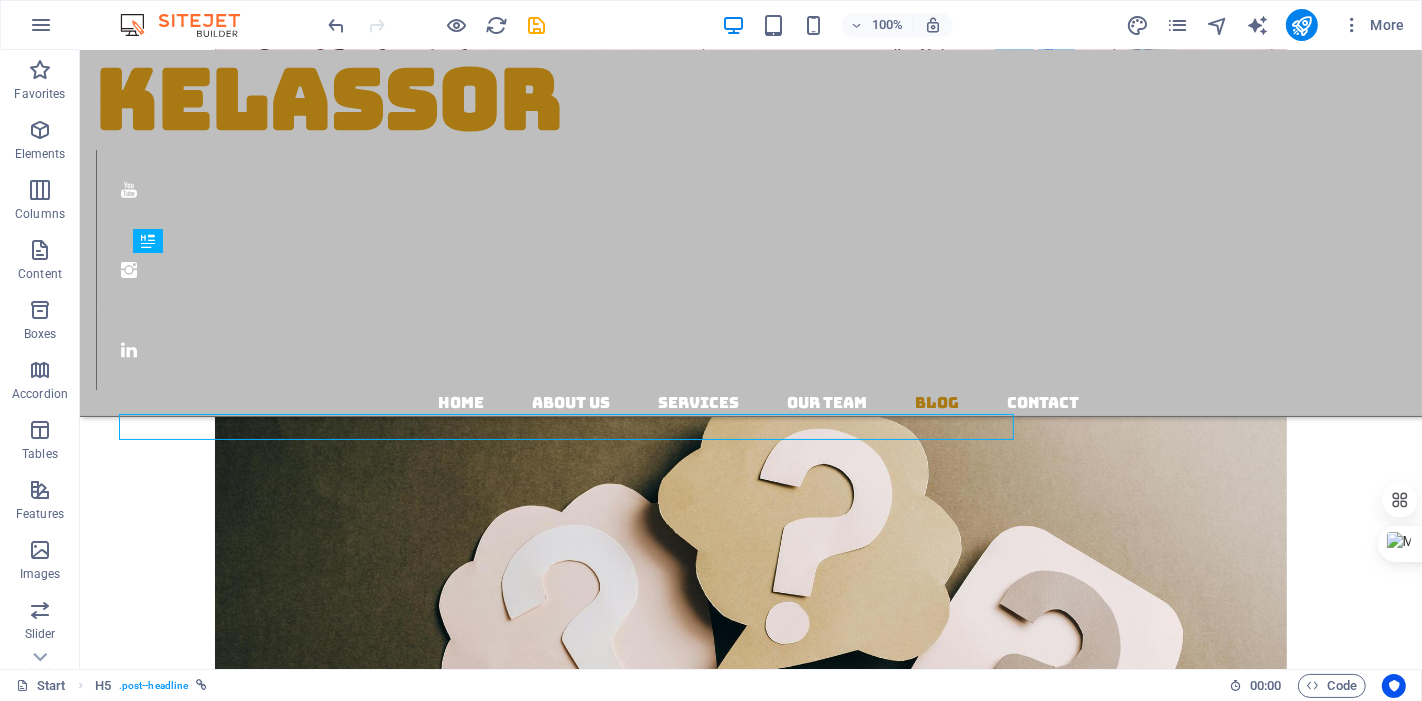 scroll, scrollTop: 3954, scrollLeft: 0, axis: vertical 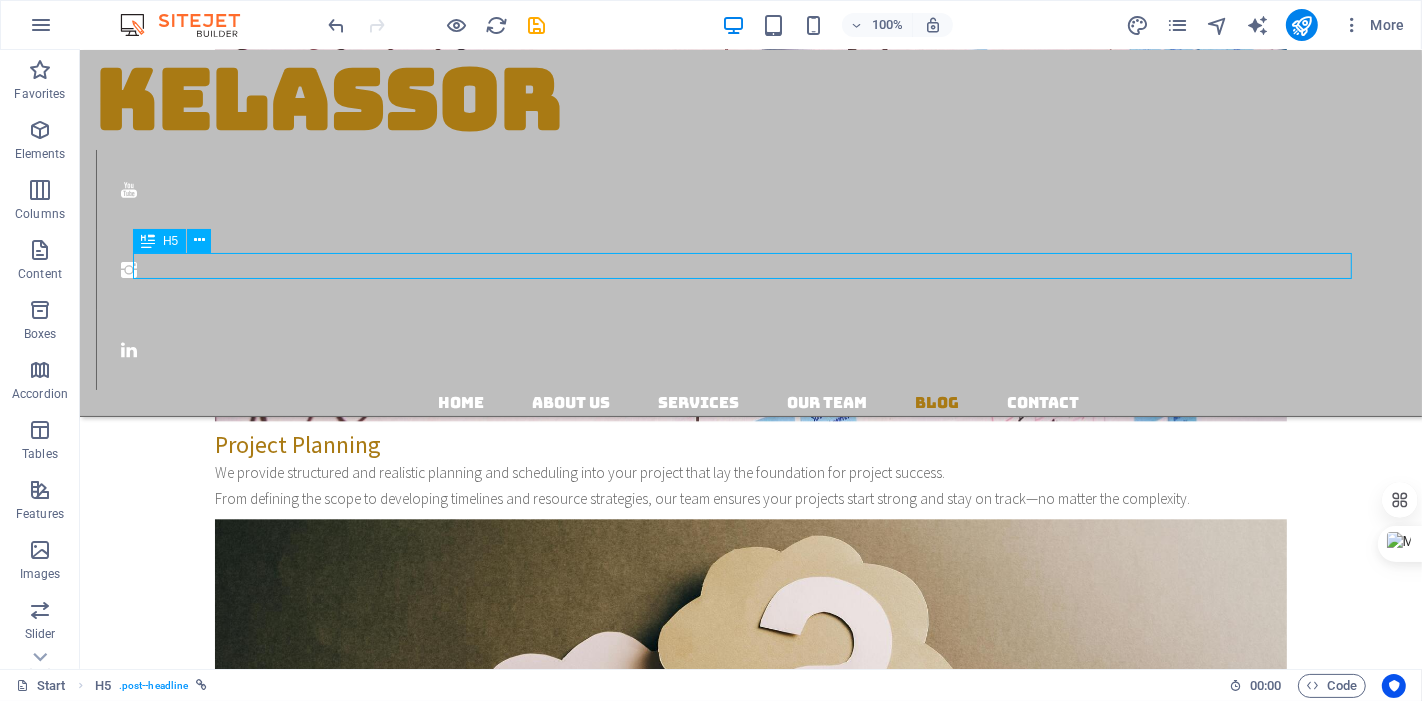 click on "From Crawling to the First Step" at bounding box center (750, 4271) 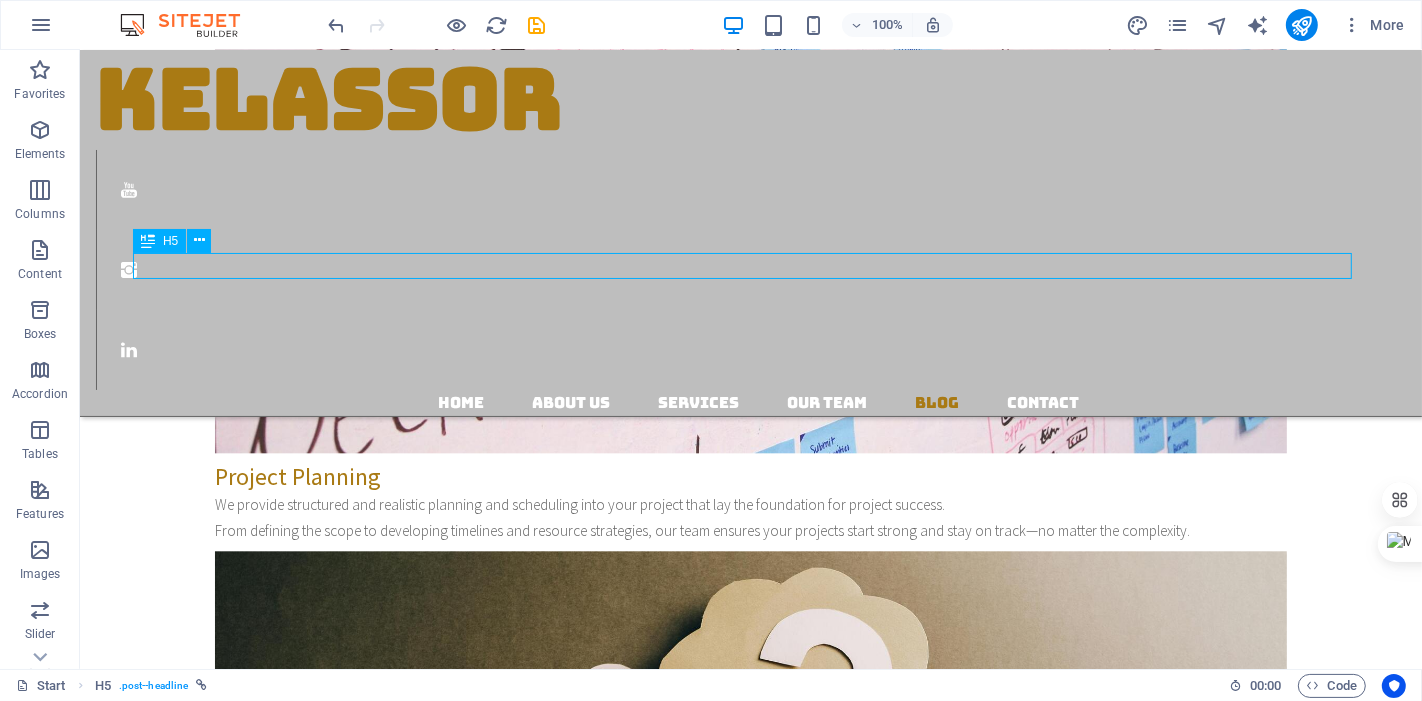select on "%" 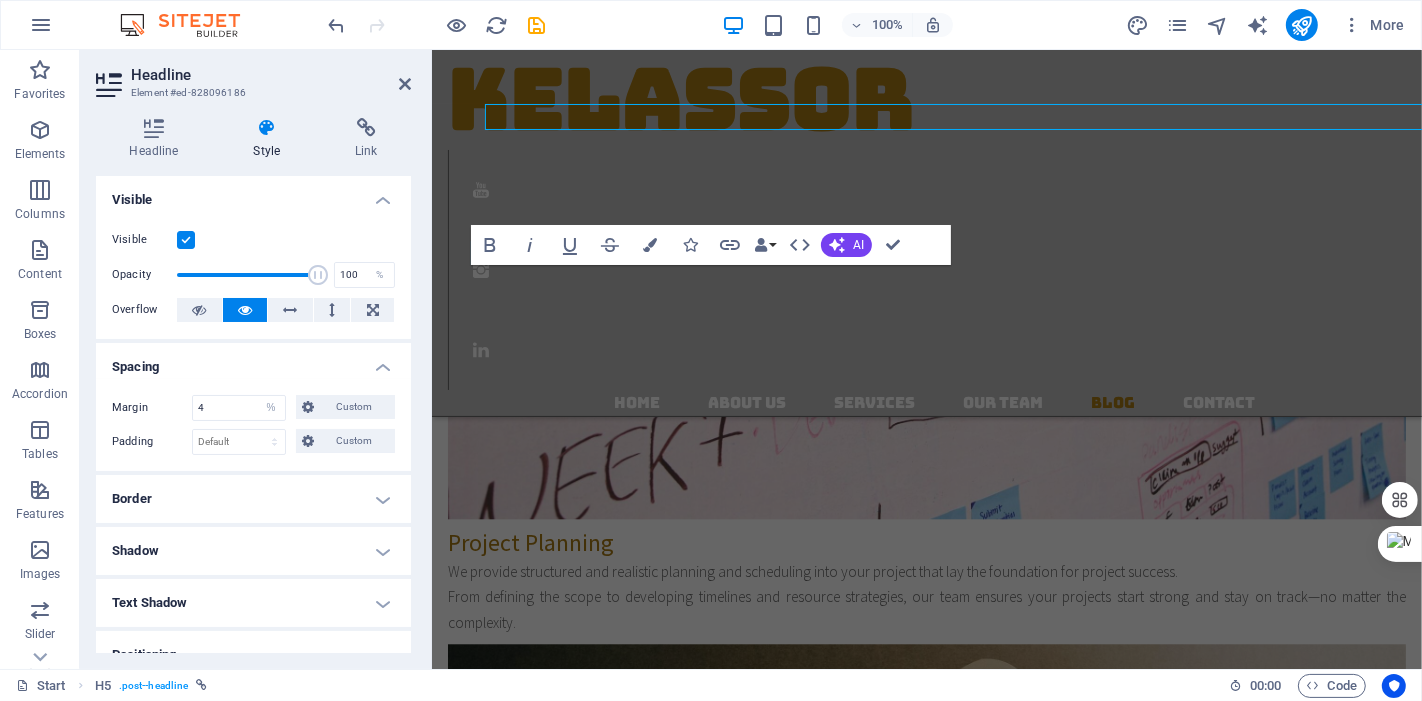 scroll, scrollTop: 4102, scrollLeft: 0, axis: vertical 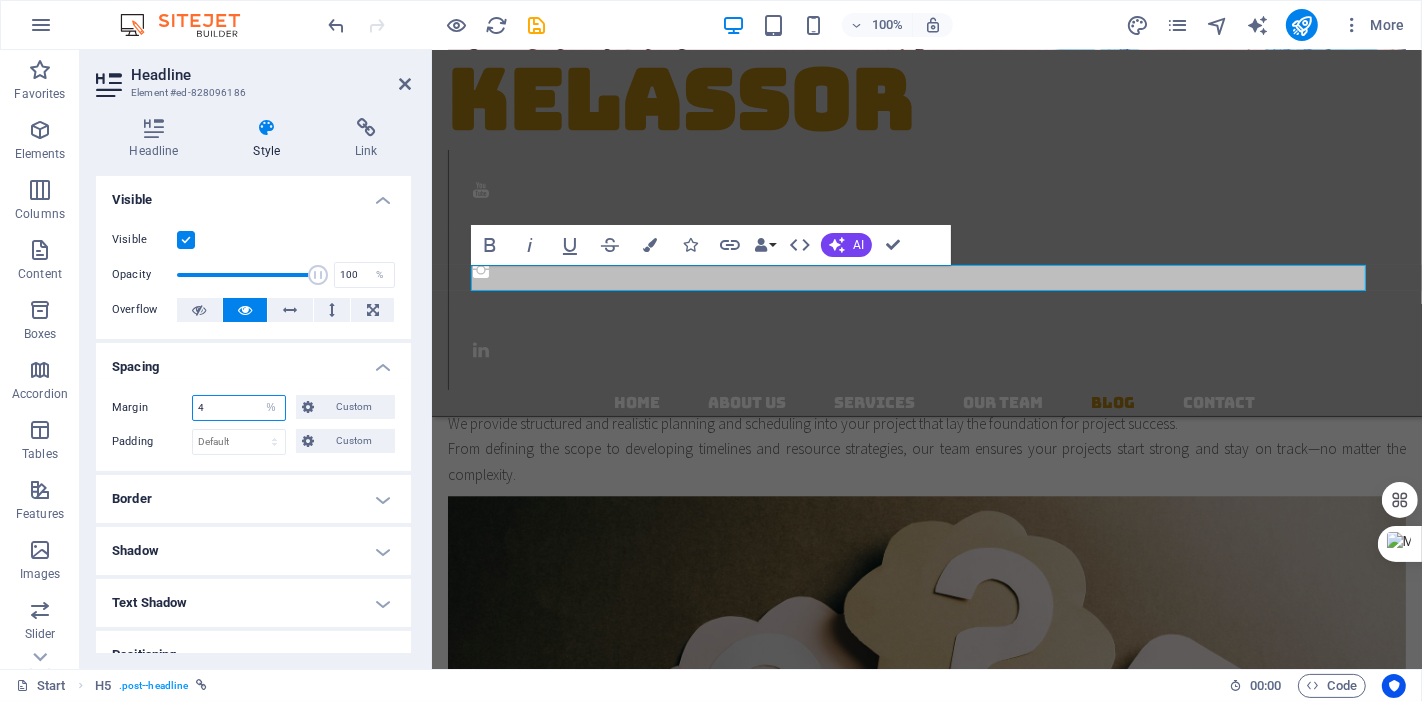 drag, startPoint x: 235, startPoint y: 409, endPoint x: 90, endPoint y: 408, distance: 145.00345 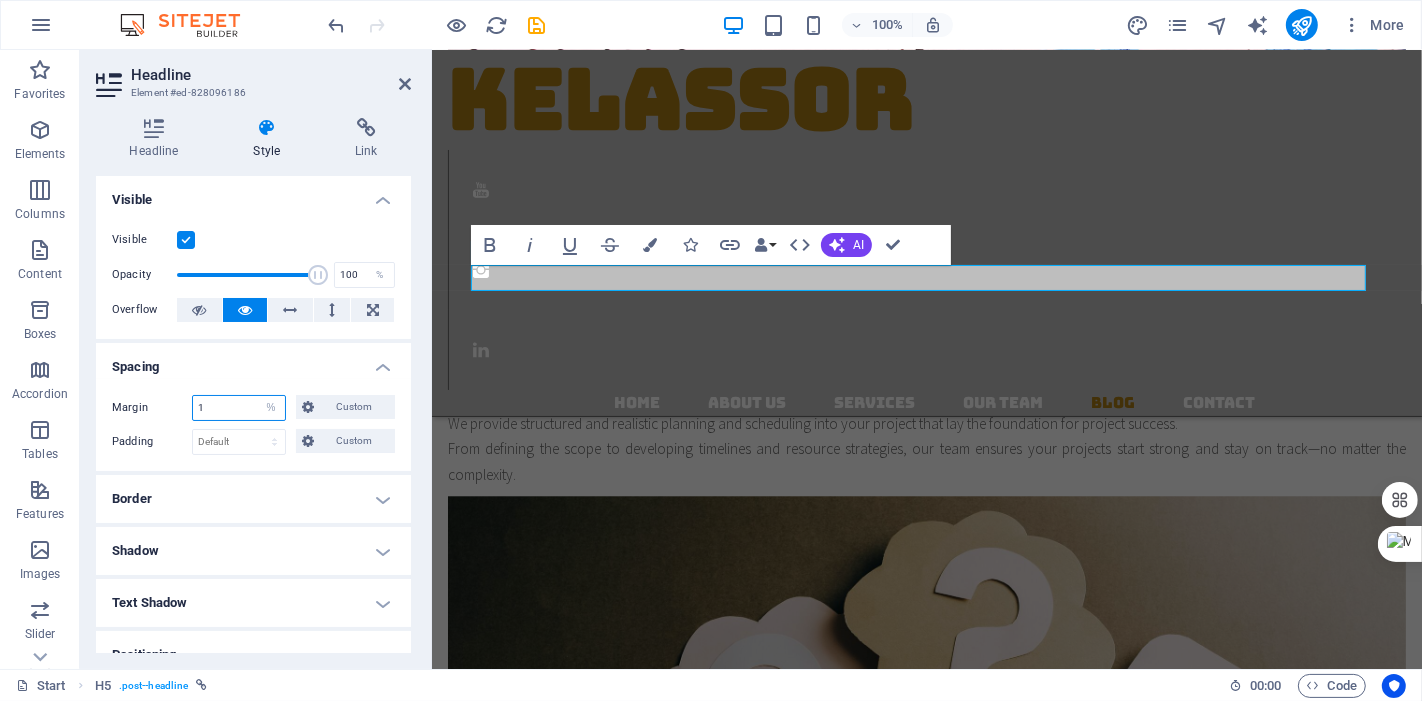 type on "10" 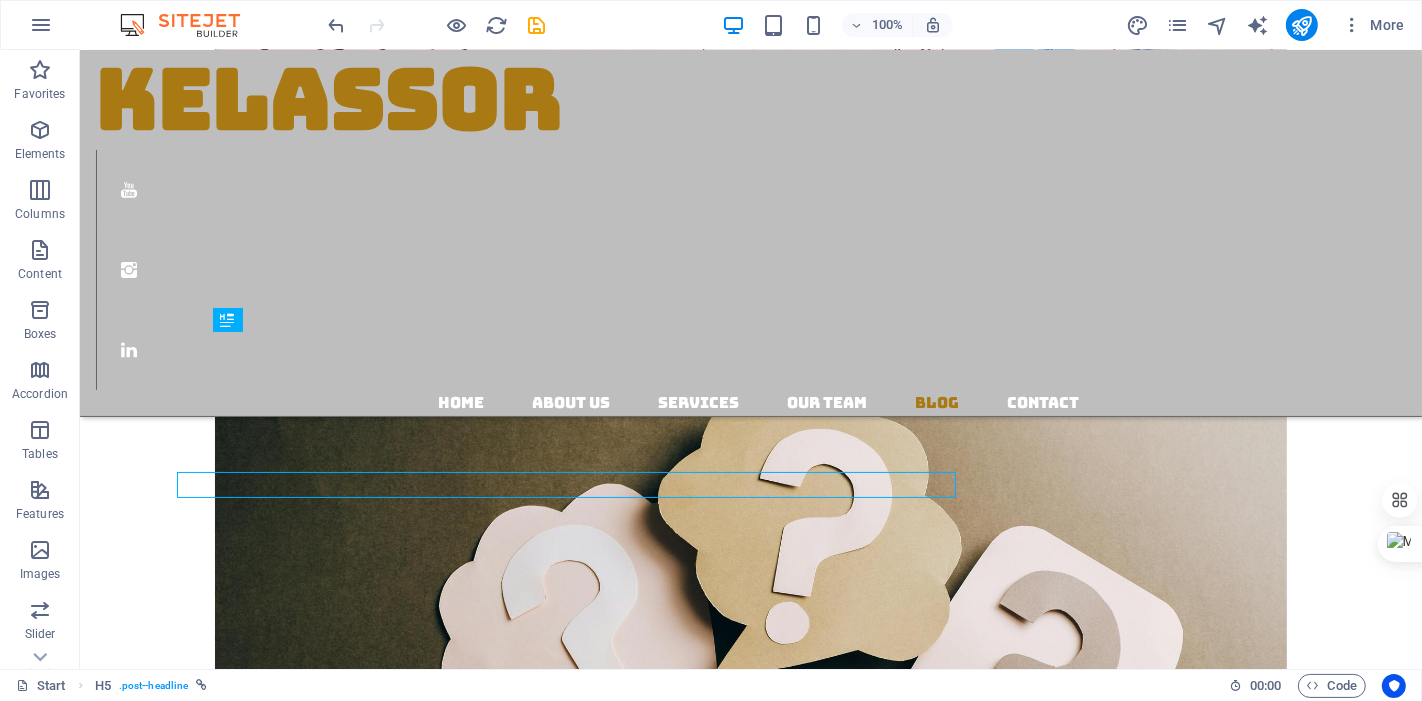 scroll, scrollTop: 3954, scrollLeft: 0, axis: vertical 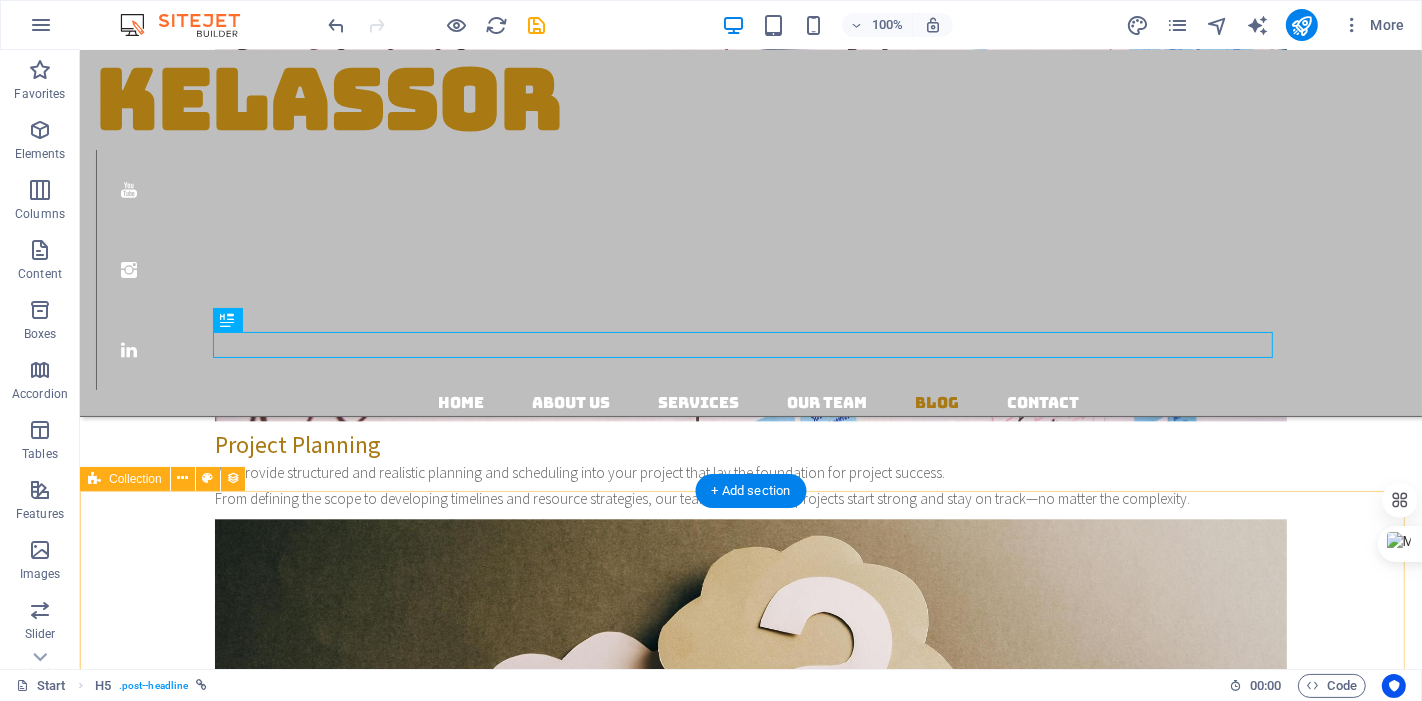 click on "GENERAL [DATE]  Previous Next" at bounding box center (750, 4671) 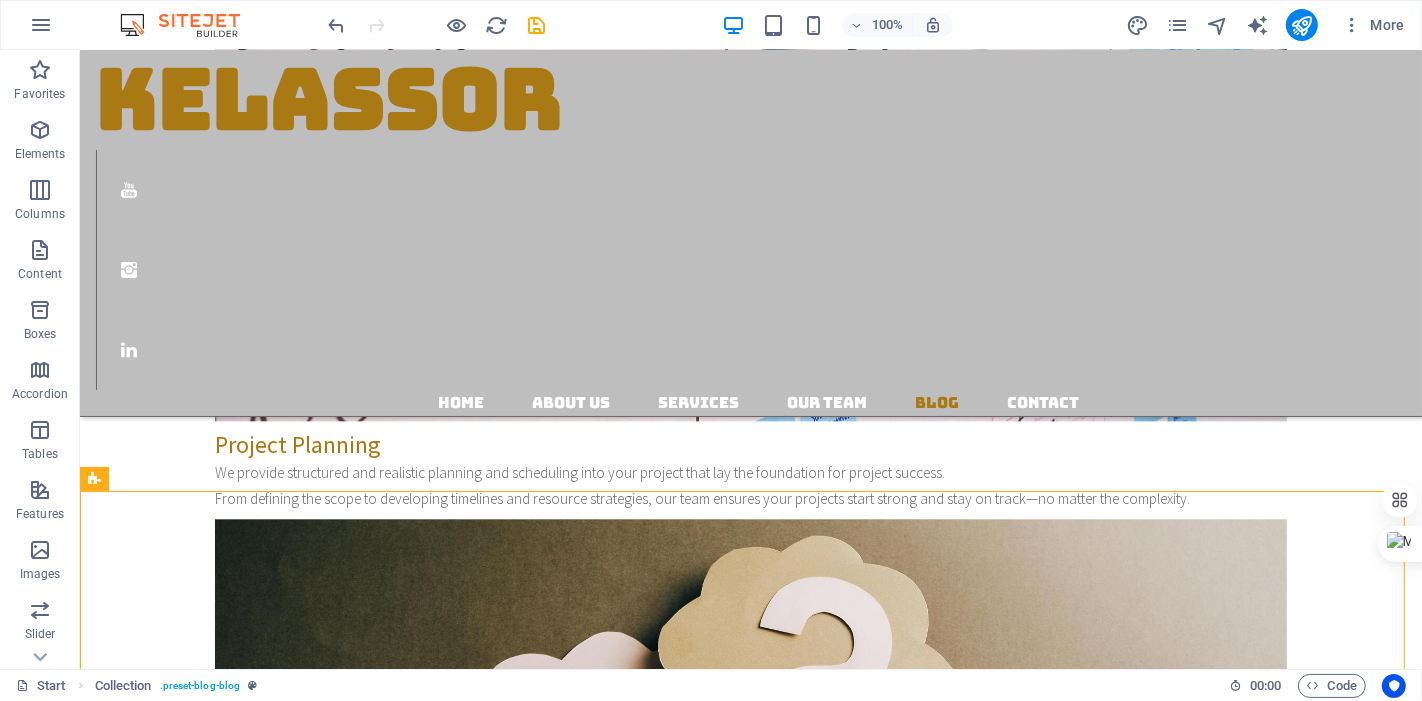 click on "KELASSOR Home About us Services Our Team Blog Contact Expert Consulting services for Confident Delivery About us Our Services Welcome to  kelassor Get to know us KELASSOR is a Canadian based brand that powered by Fortech Fusion Ltd. We specialize in delivering expert services in project planning, scheduling, cost control, change management, and claims. Our mission is to create a dedicated platform where both learners and professionals in the construction and project industries can access practical tools, expert knowledge, training courses, and high-impact consulting—all designed to ensure successful project delivery. Project Management Project Planning Change Management Project Control Cost Control Training Over  15 Years  experience From Concept to Execution of the projects, we design and maintain your planning and project control systems. Request a   Free  Quote Contact us Submit inquiry Unreadable? Load new   I have read and understand the privacy policy. Address Burnaby, BC, Canada  Phone Email: we" at bounding box center [750, 814] 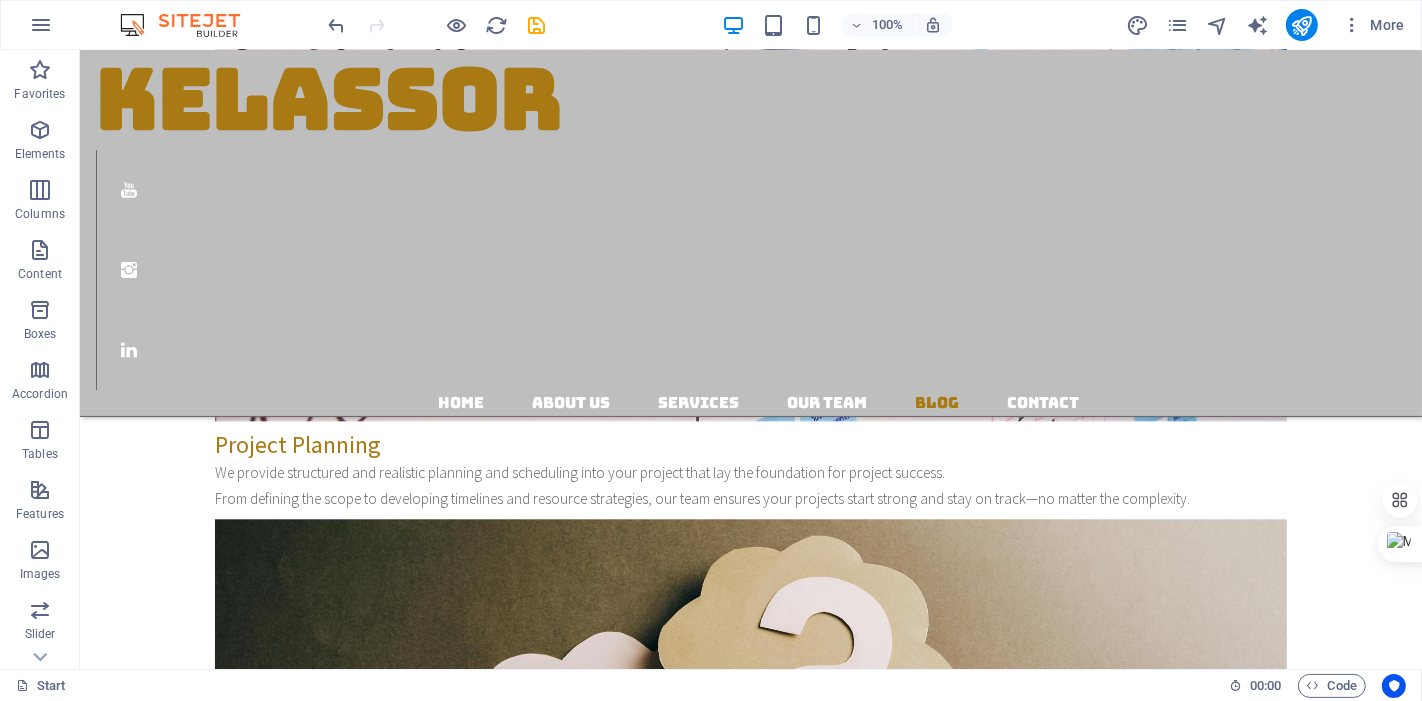 click on "KELASSOR Home About us Services Our Team Blog Contact Expert Consulting services for Confident Delivery About us Our Services Welcome to  kelassor Get to know us KELASSOR is a Canadian based brand that powered by Fortech Fusion Ltd. We specialize in delivering expert services in project planning, scheduling, cost control, change management, and claims. Our mission is to create a dedicated platform where both learners and professionals in the construction and project industries can access practical tools, expert knowledge, training courses, and high-impact consulting—all designed to ensure successful project delivery. Project Management Project Planning Change Management Project Control Cost Control Training Over  15 Years  experience From Concept to Execution of the projects, we design and maintain your planning and project control systems. Request a   Free  Quote Contact us Submit inquiry Unreadable? Load new   I have read and understand the privacy policy. Address Burnaby, BC, Canada  Phone Email: we" at bounding box center (750, 814) 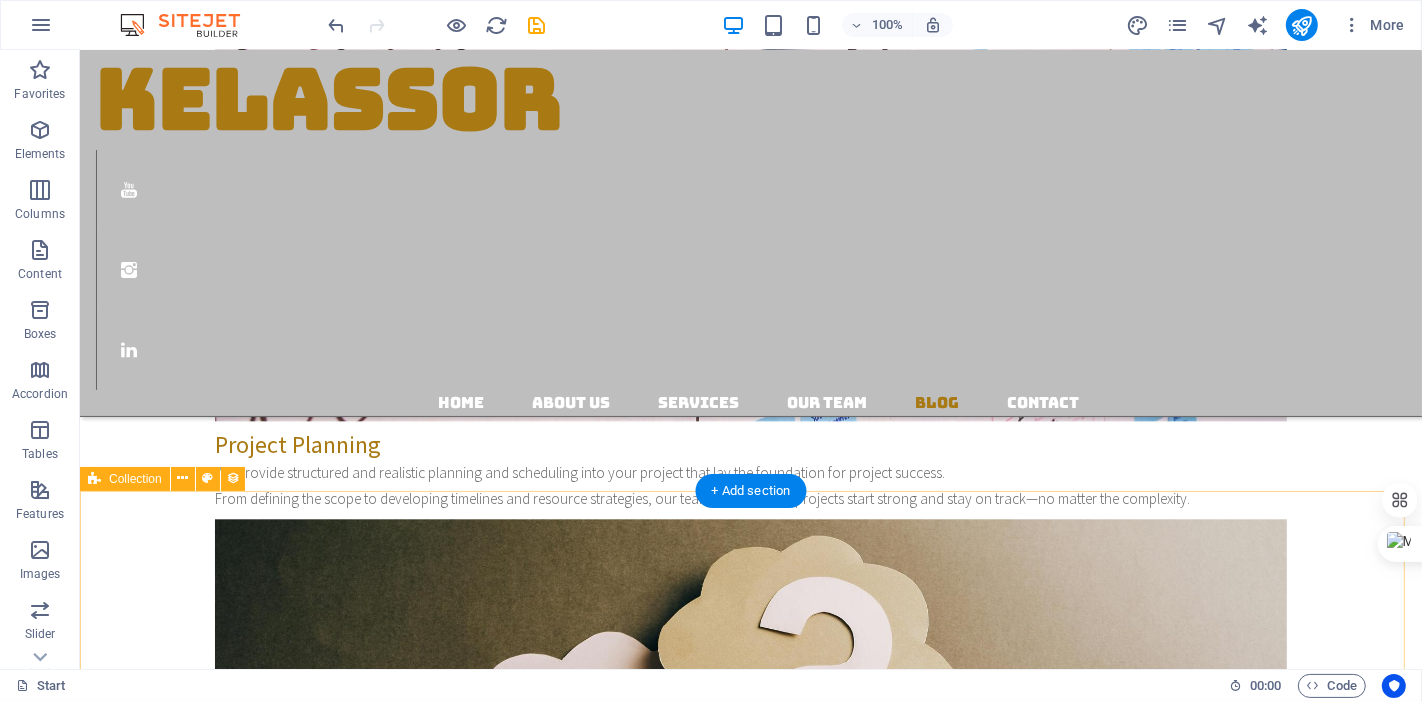 click on "GENERAL [DATE]  Previous Next" at bounding box center [750, 4671] 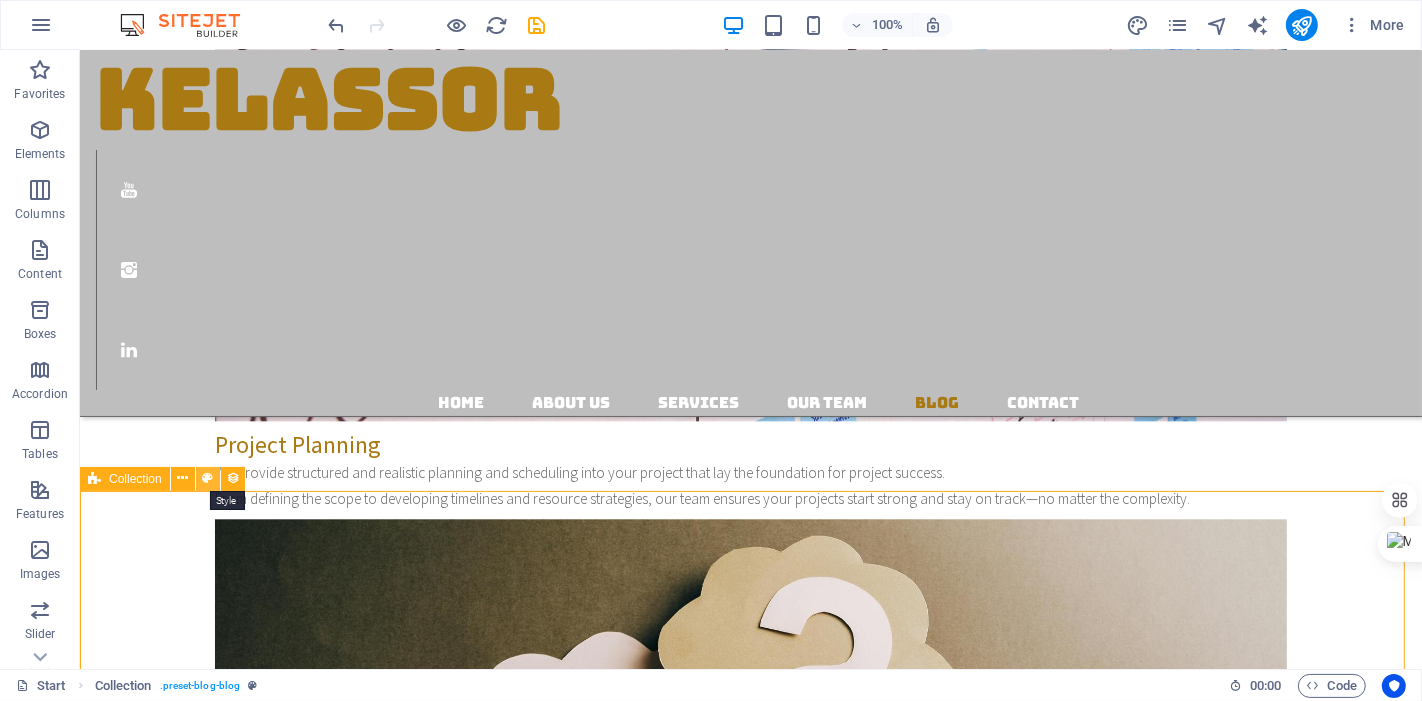 click at bounding box center (208, 479) 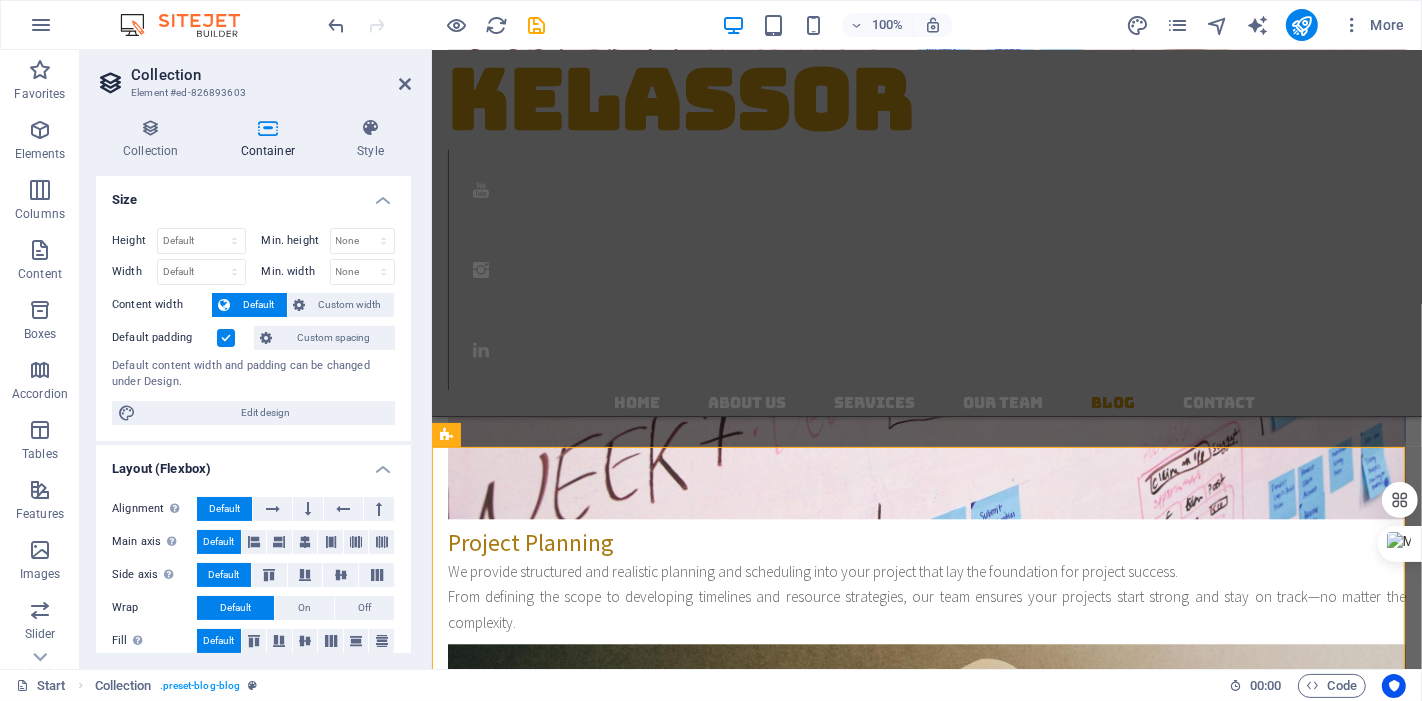 scroll, scrollTop: 4102, scrollLeft: 0, axis: vertical 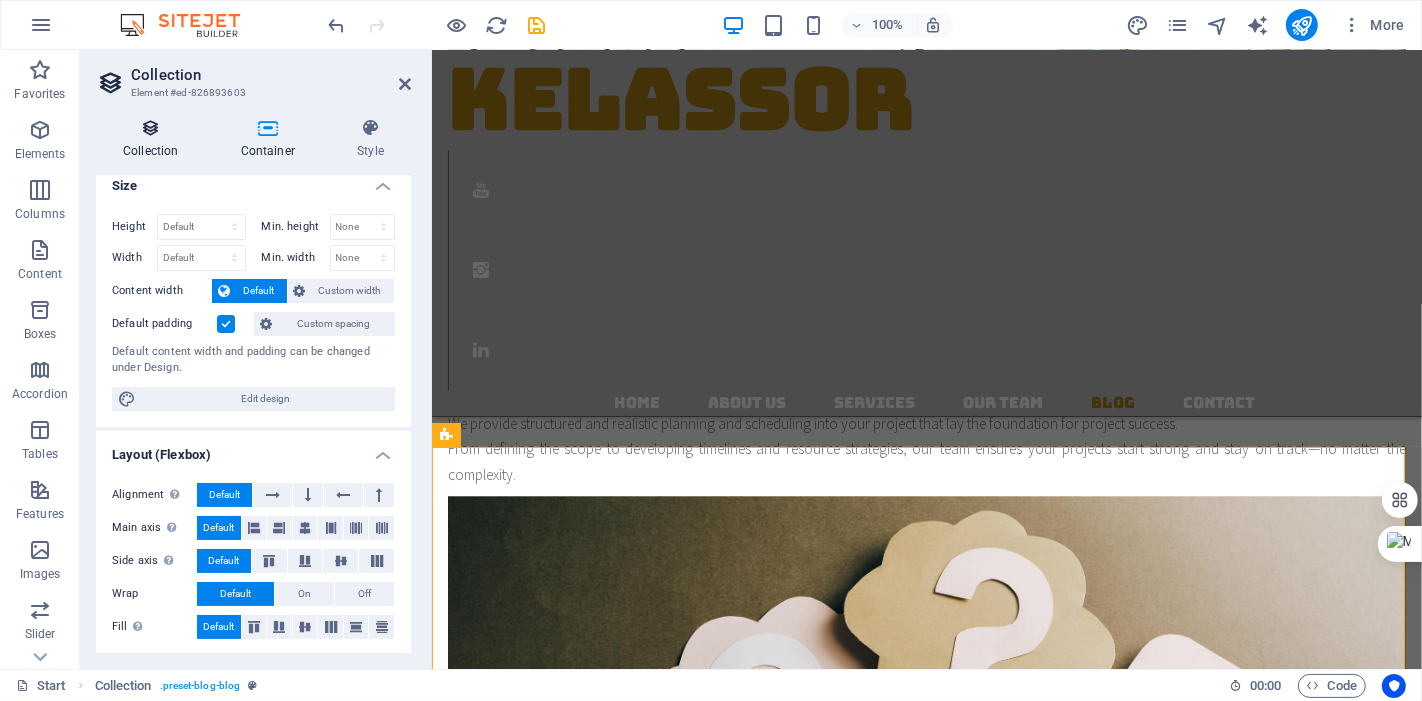 click at bounding box center (151, 128) 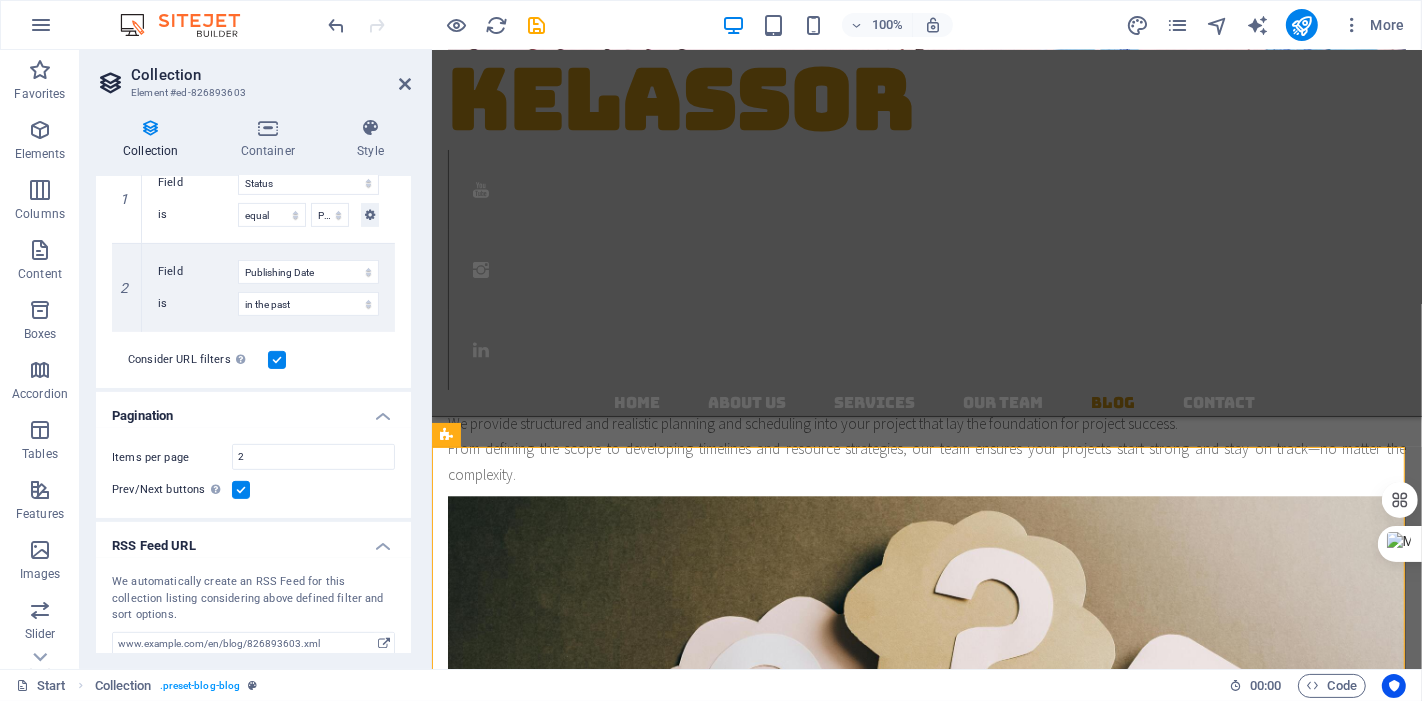 scroll, scrollTop: 0, scrollLeft: 0, axis: both 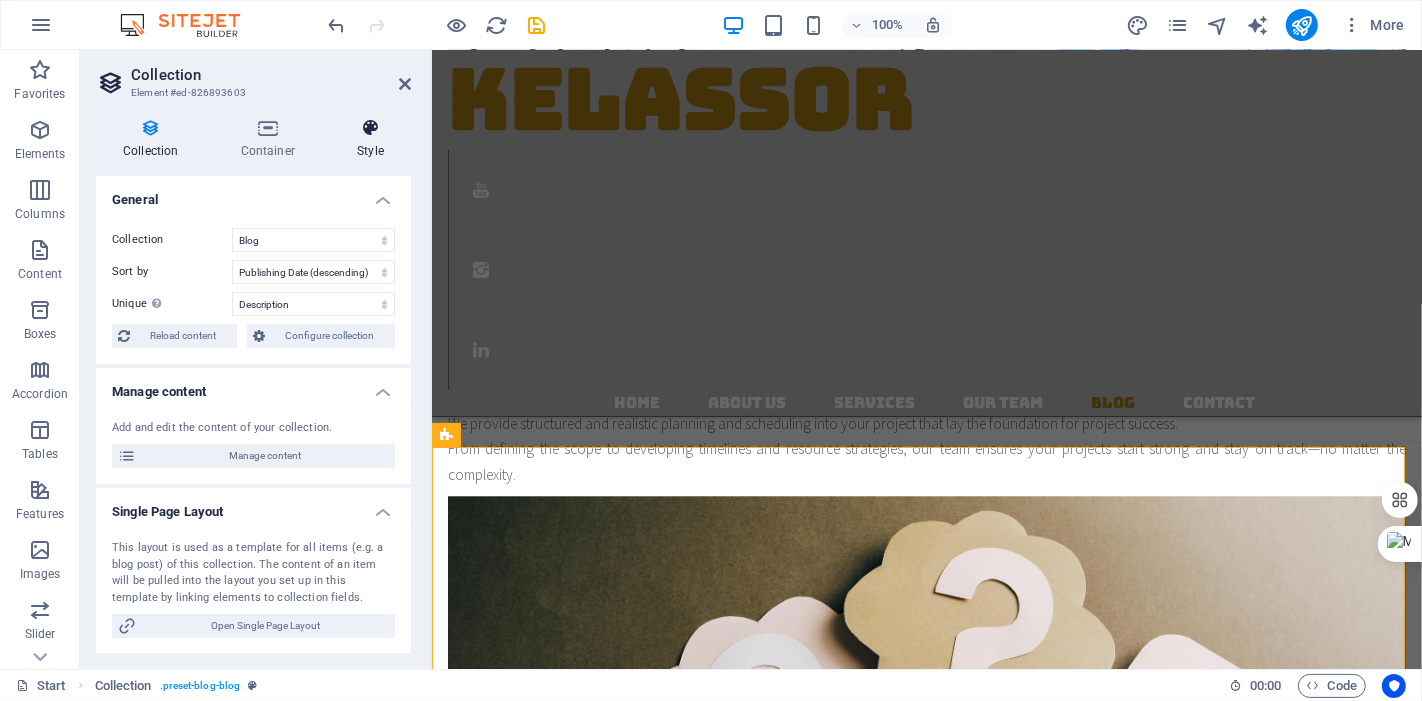 click at bounding box center (370, 128) 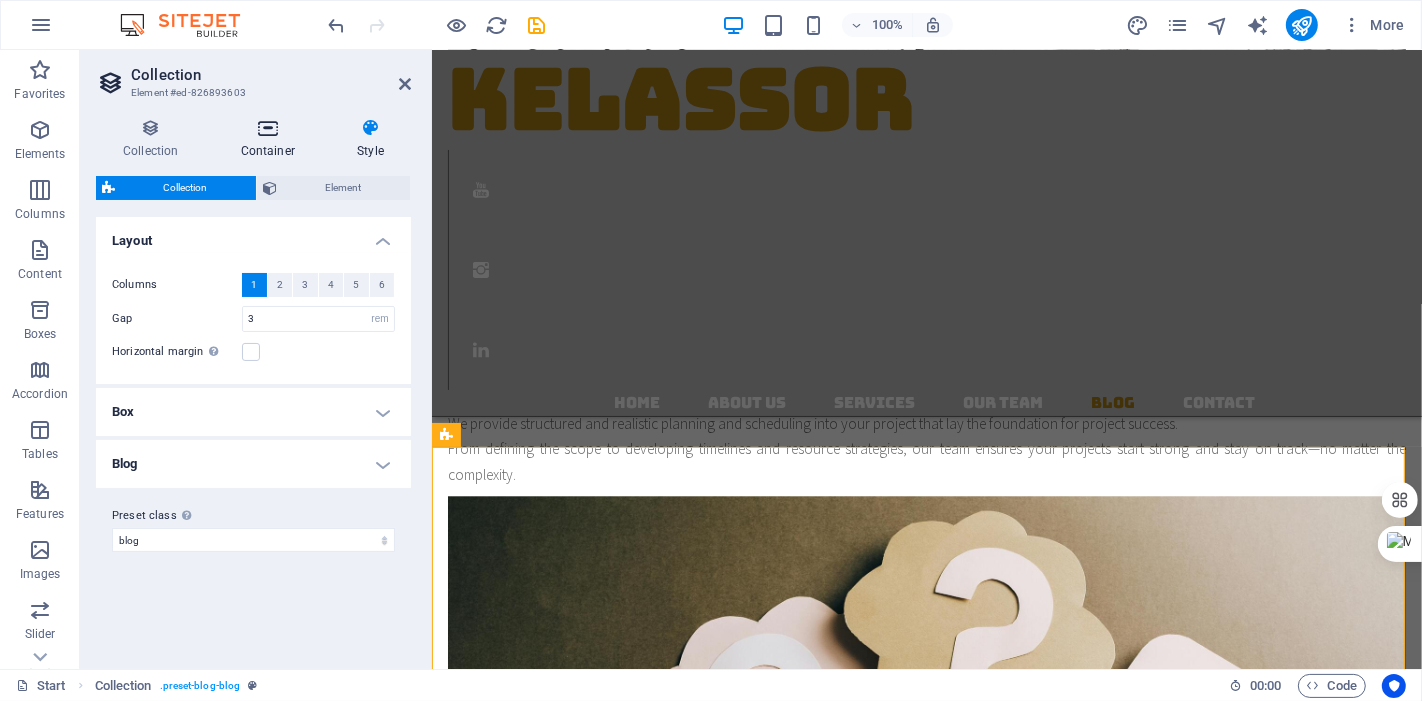 click on "Container" at bounding box center (272, 139) 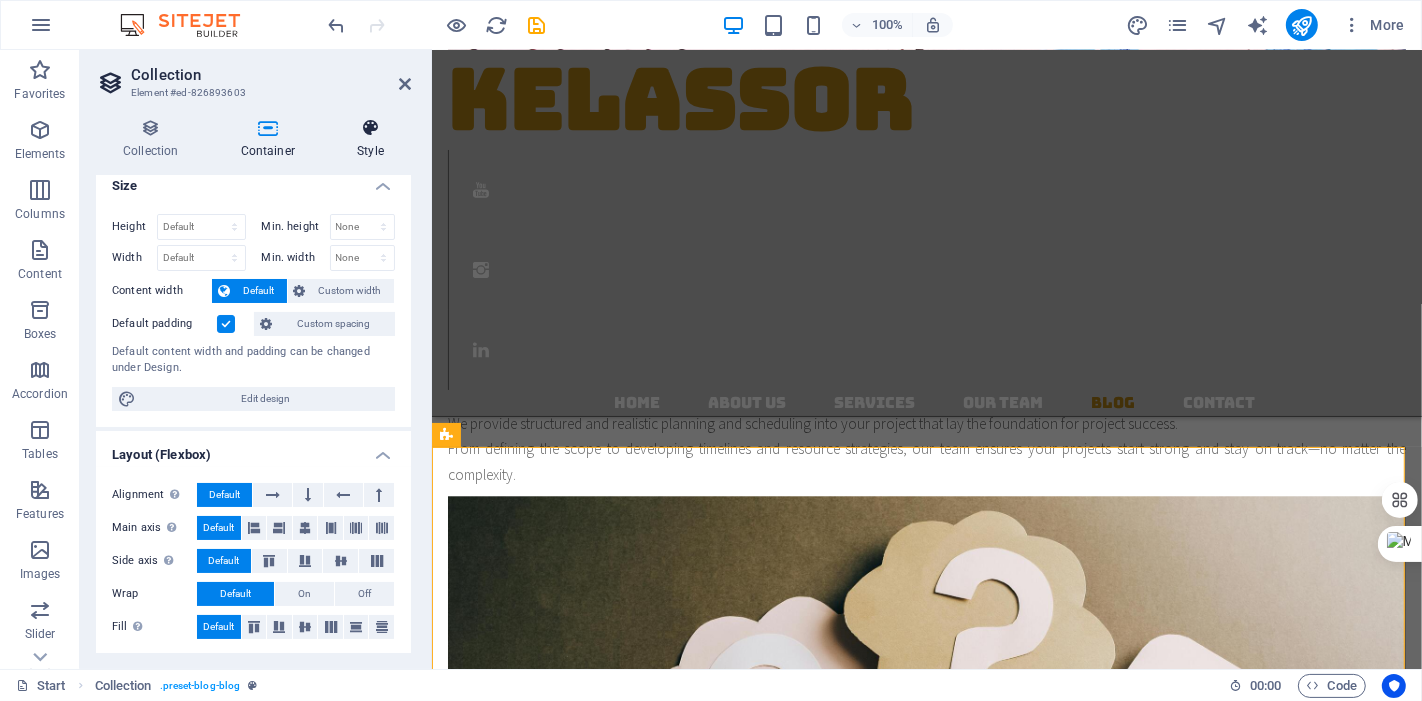click on "Style" at bounding box center [370, 139] 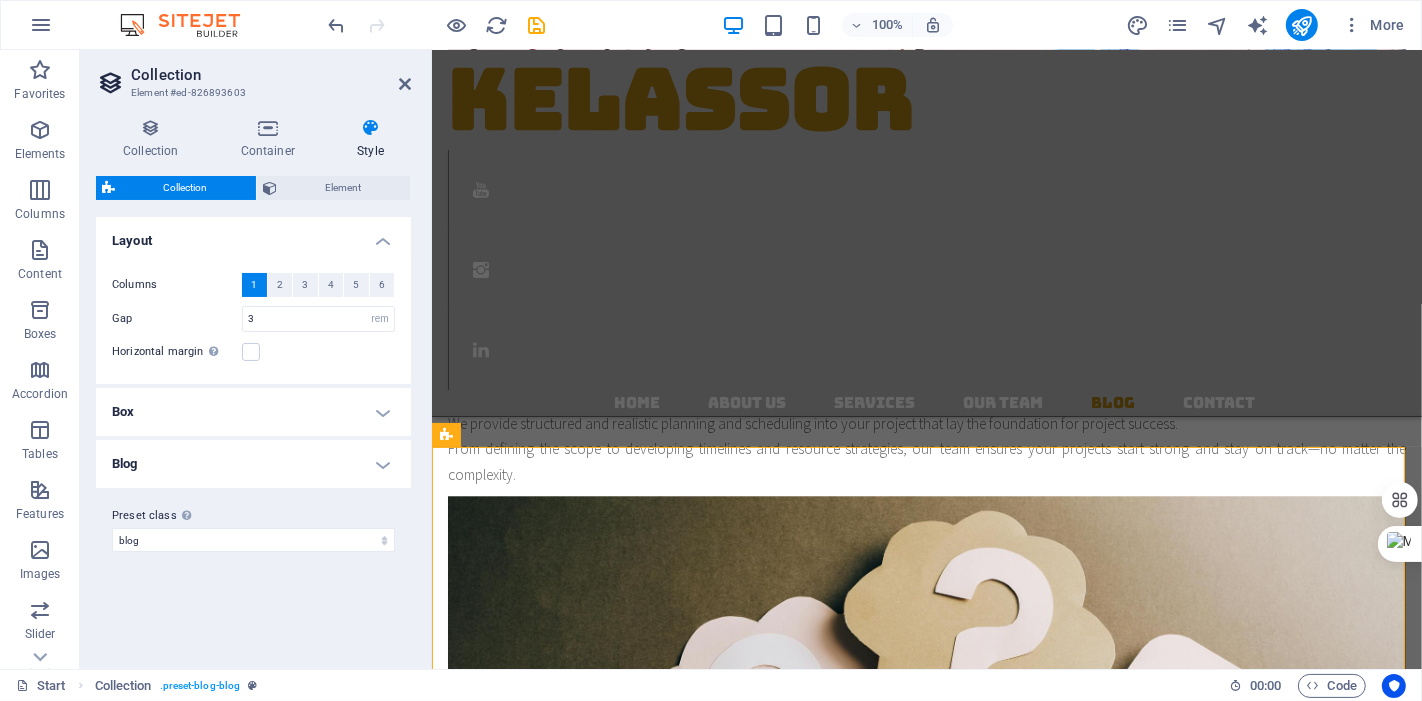 click on "Blog" at bounding box center (253, 464) 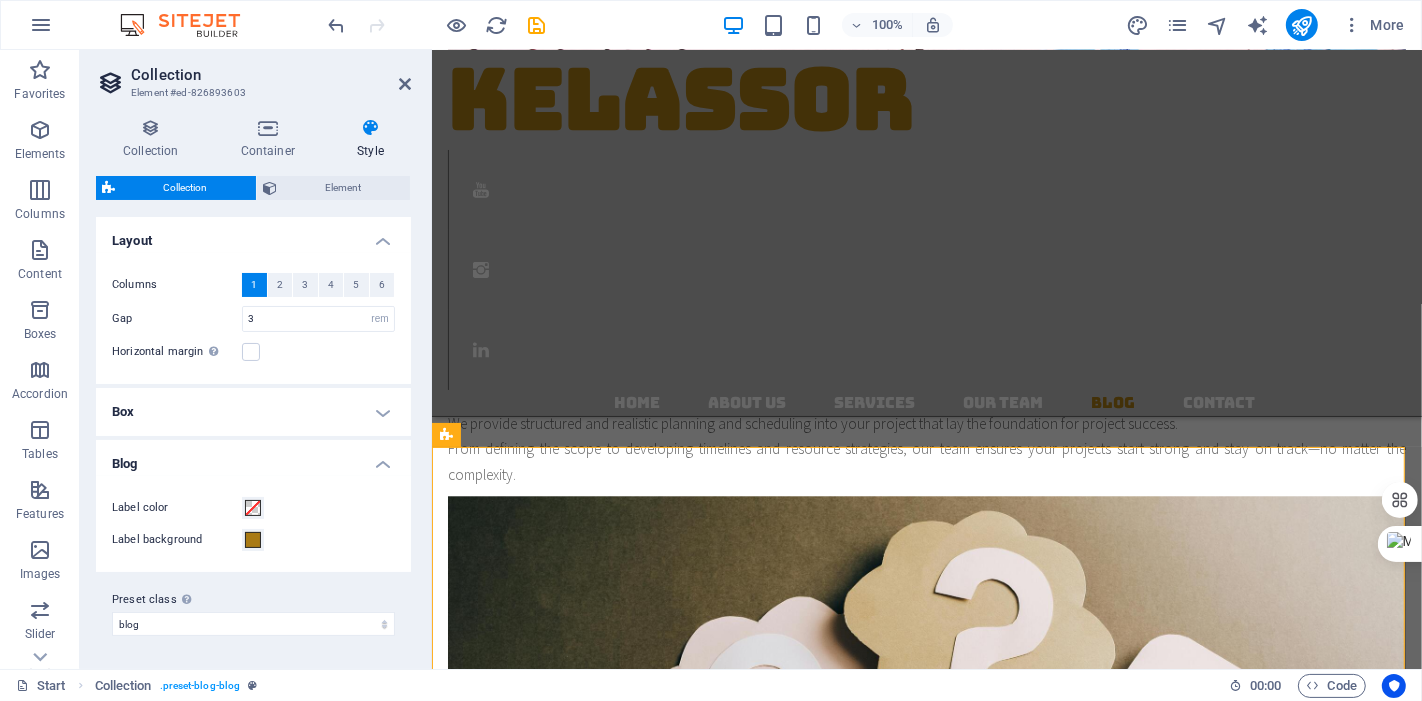 click on "Box" at bounding box center (253, 412) 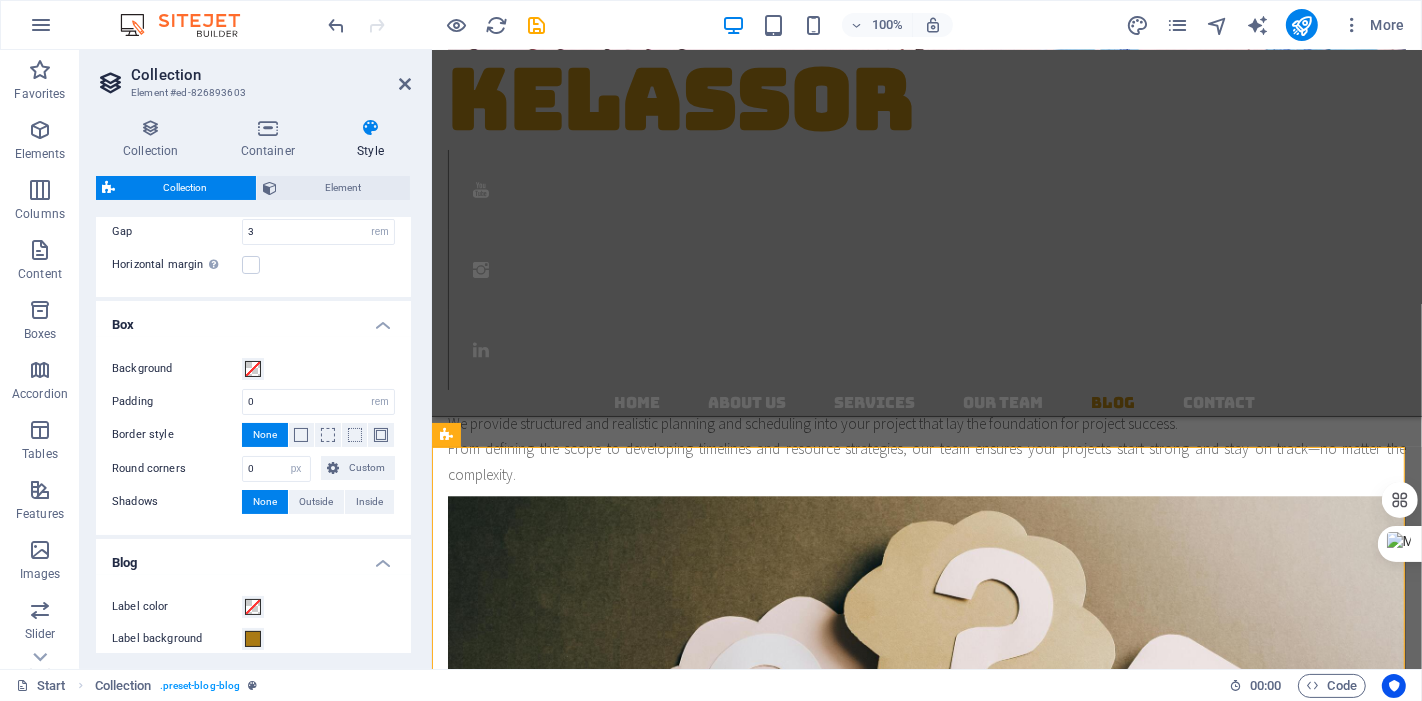 scroll, scrollTop: 111, scrollLeft: 0, axis: vertical 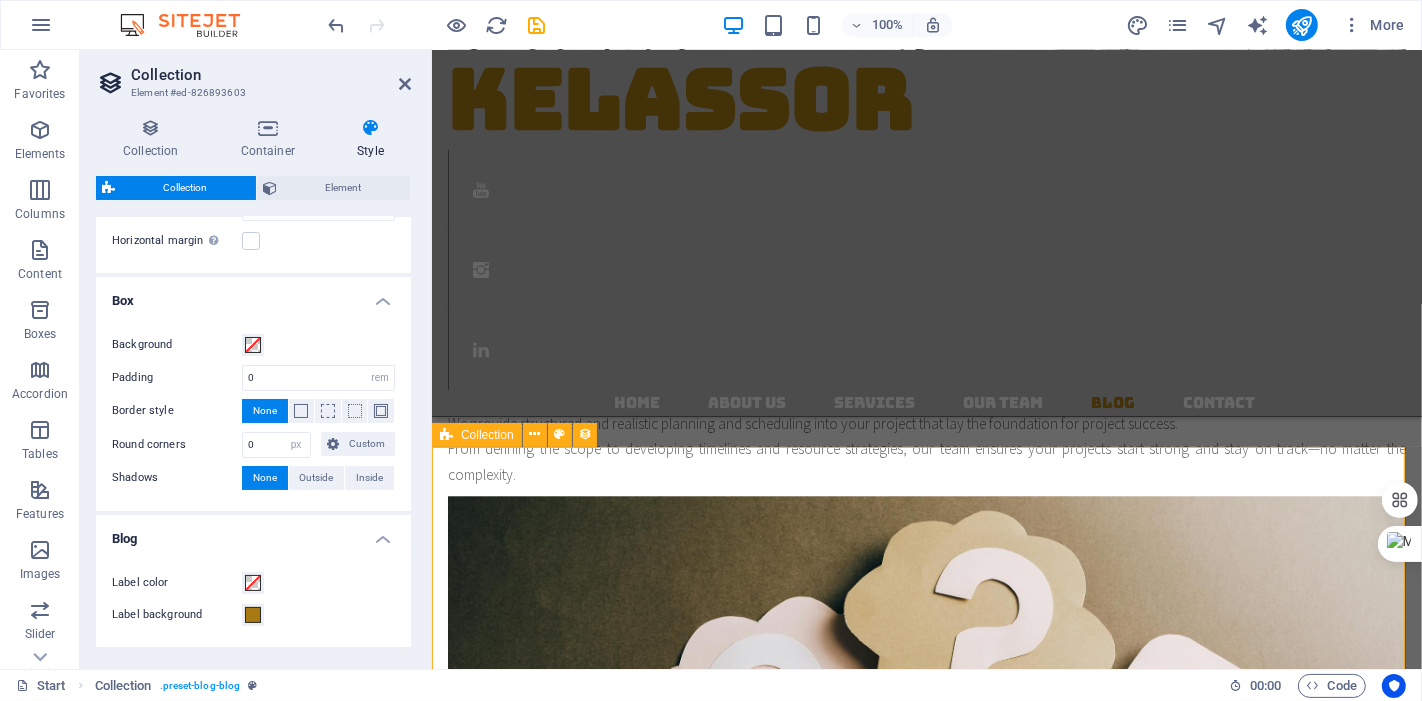 click on "GENERAL [DATE]  Previous Next" at bounding box center (926, 4424) 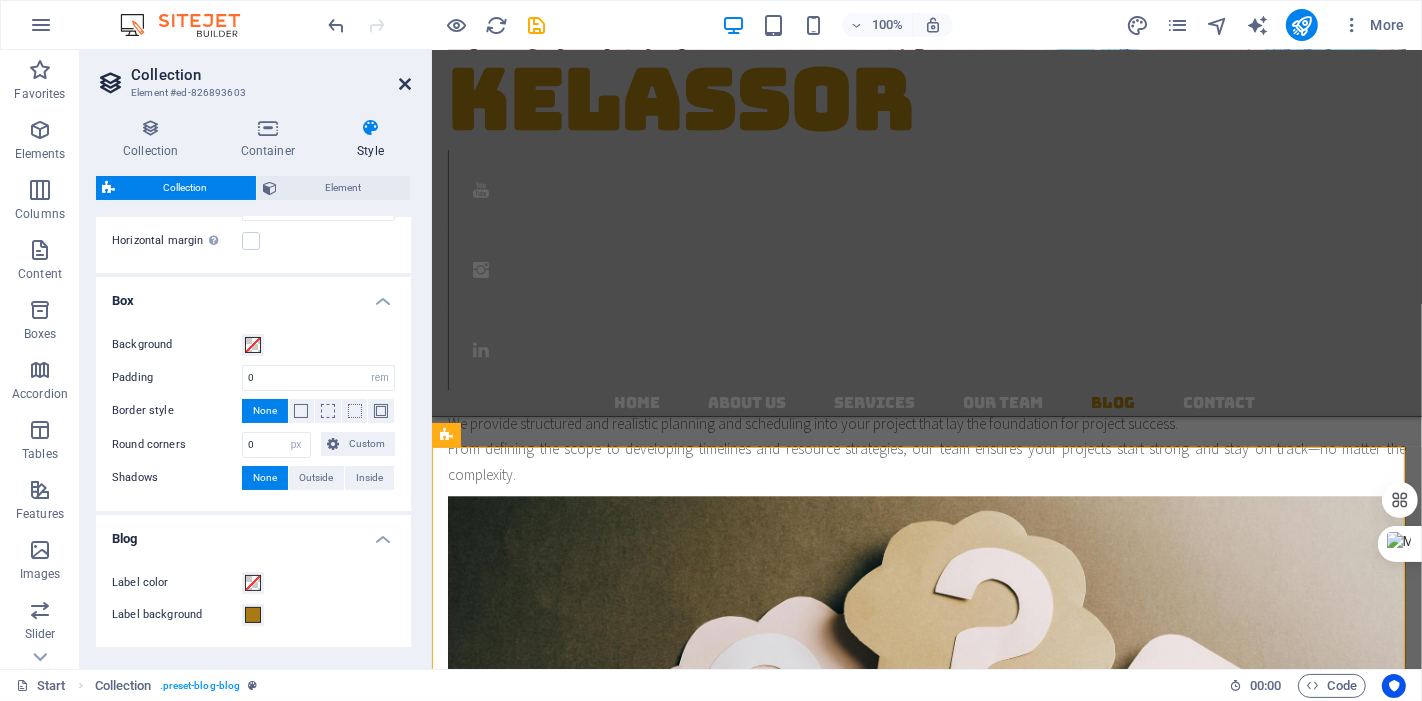 drag, startPoint x: 411, startPoint y: 84, endPoint x: 472, endPoint y: 197, distance: 128.41339 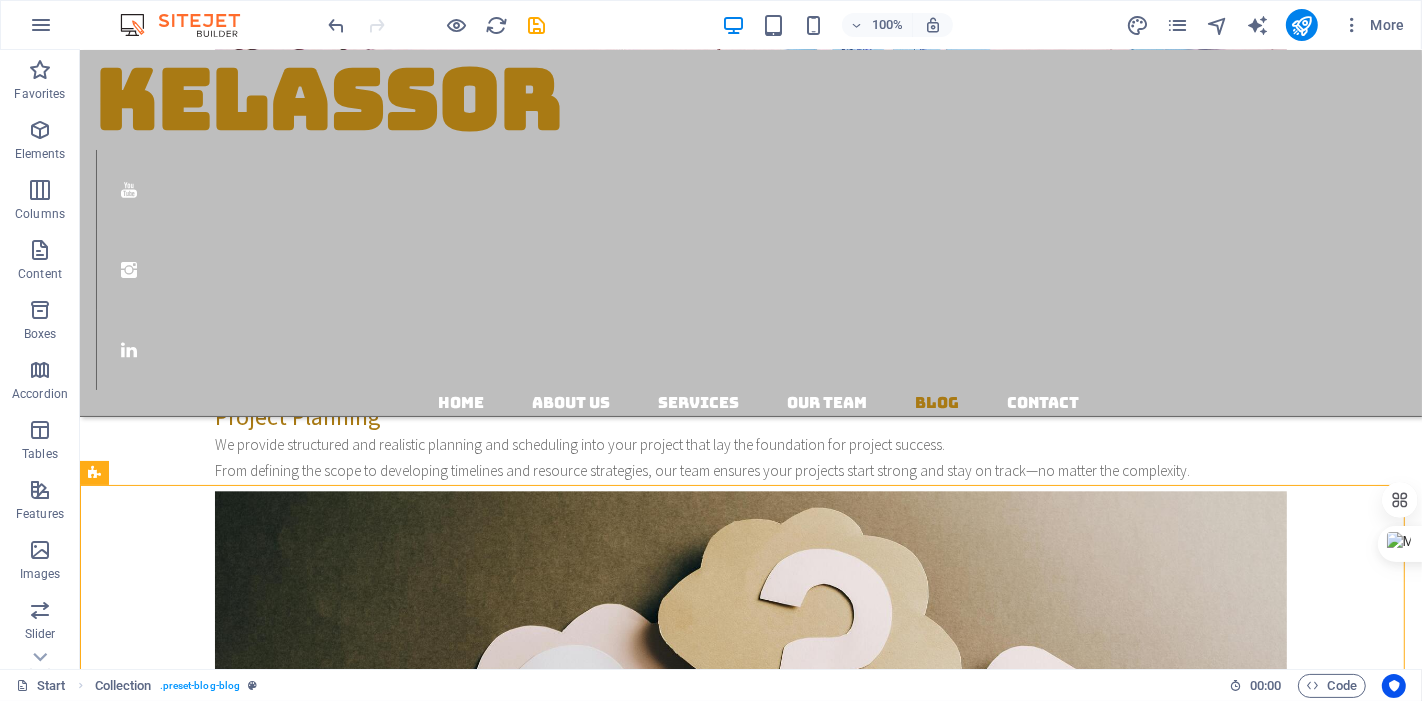 scroll, scrollTop: 3954, scrollLeft: 0, axis: vertical 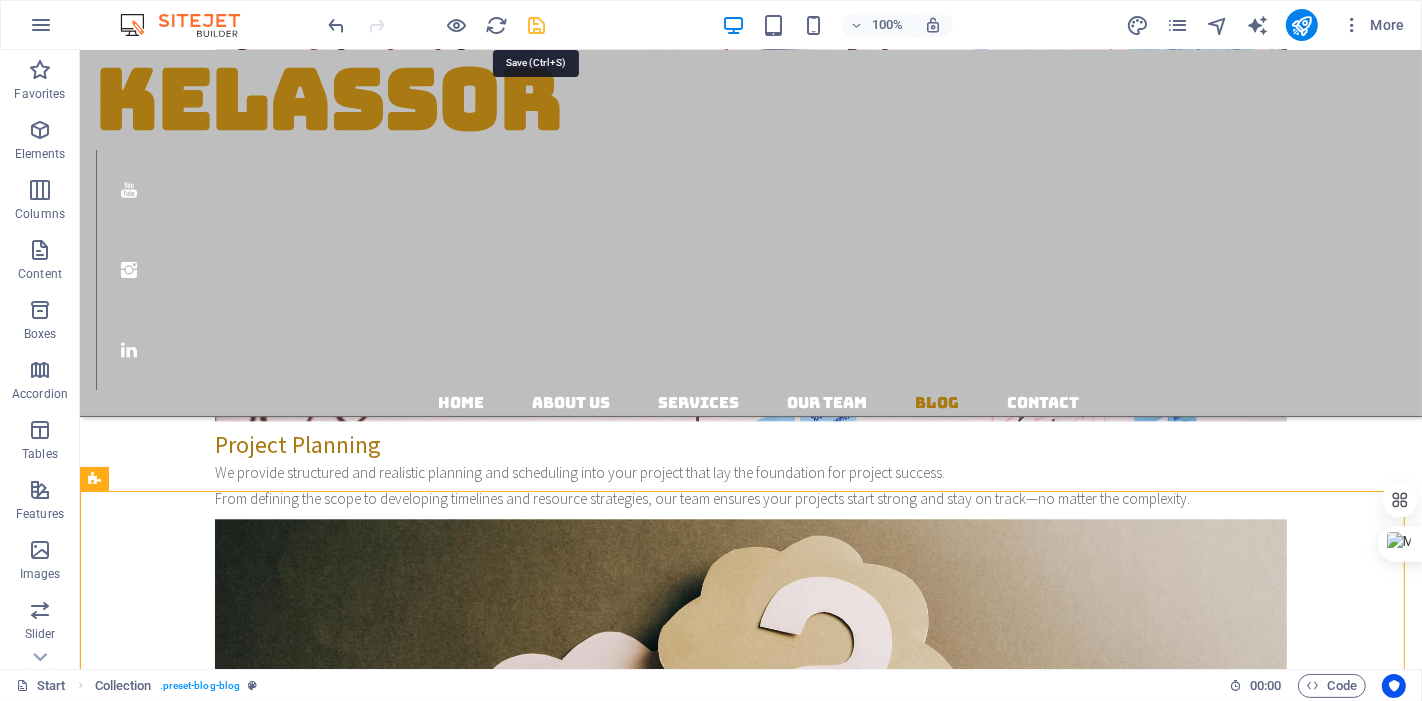 click at bounding box center (537, 25) 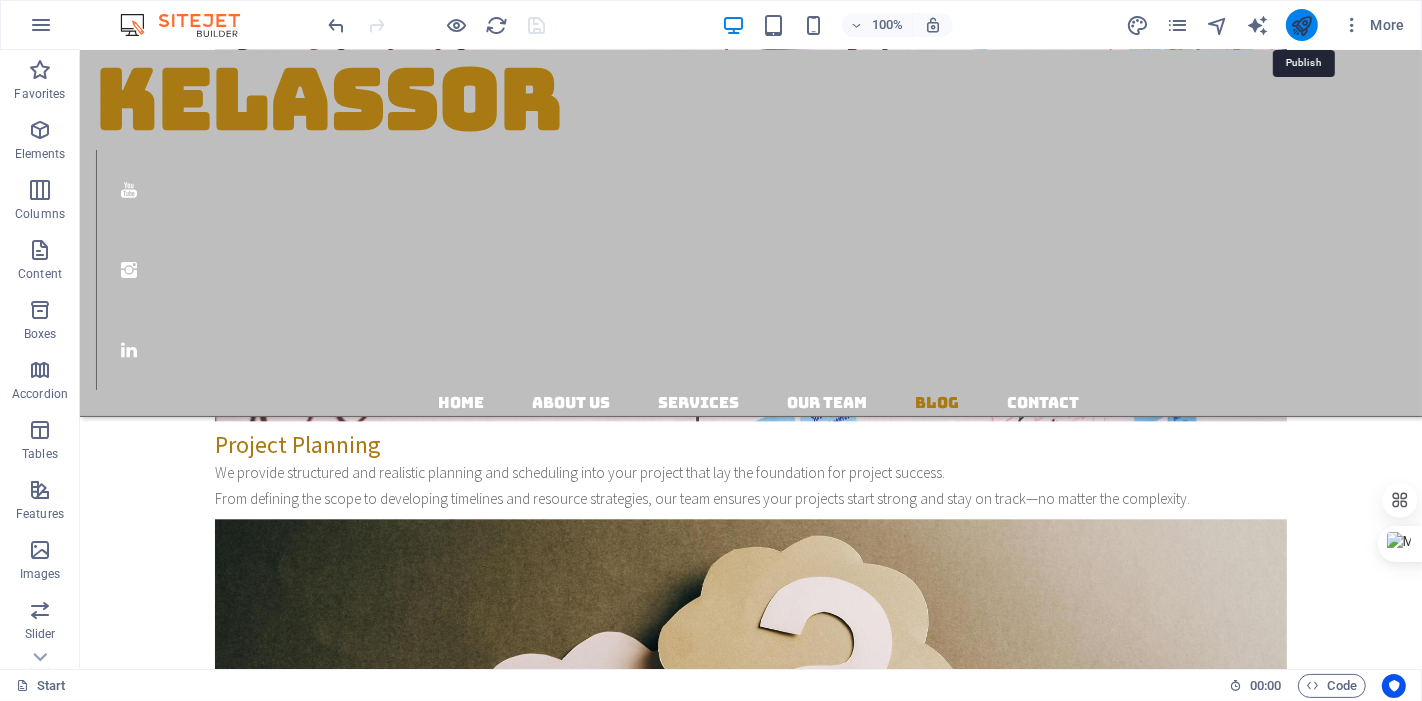 click at bounding box center (1301, 25) 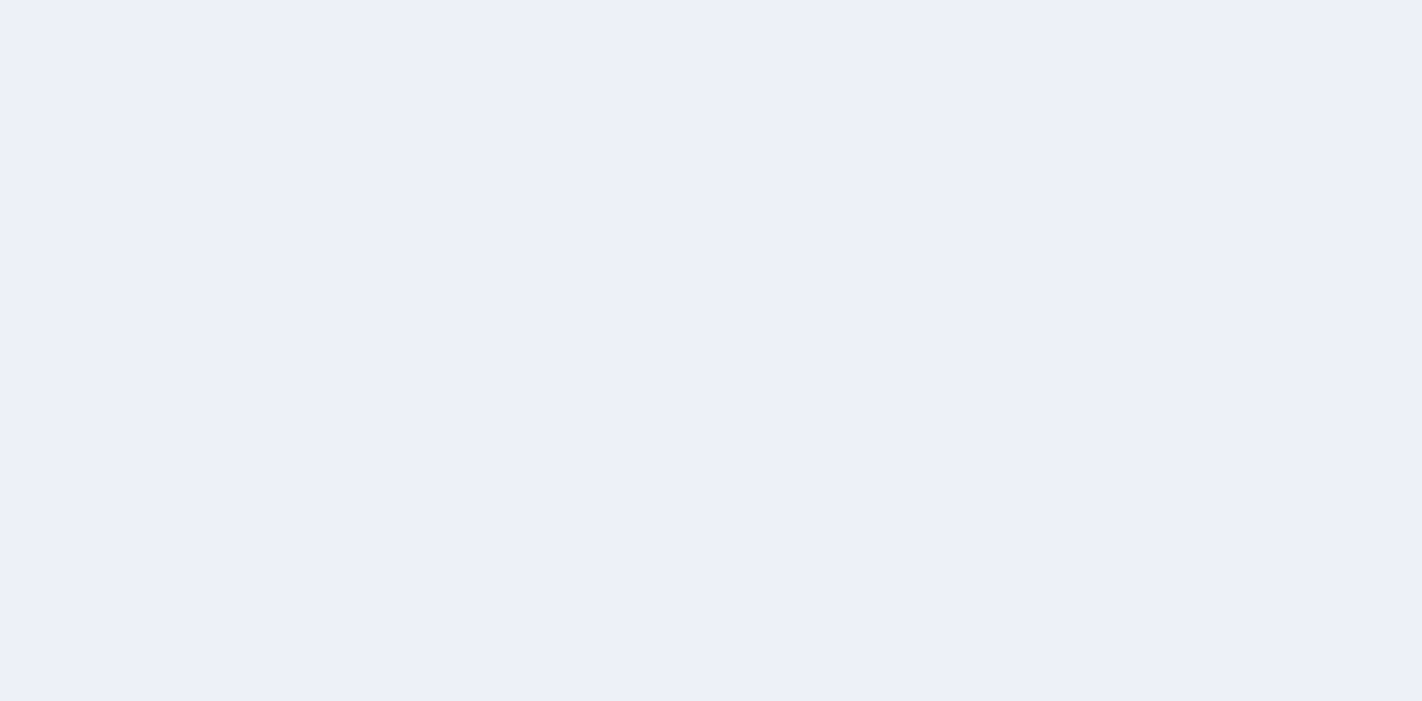 scroll, scrollTop: 0, scrollLeft: 0, axis: both 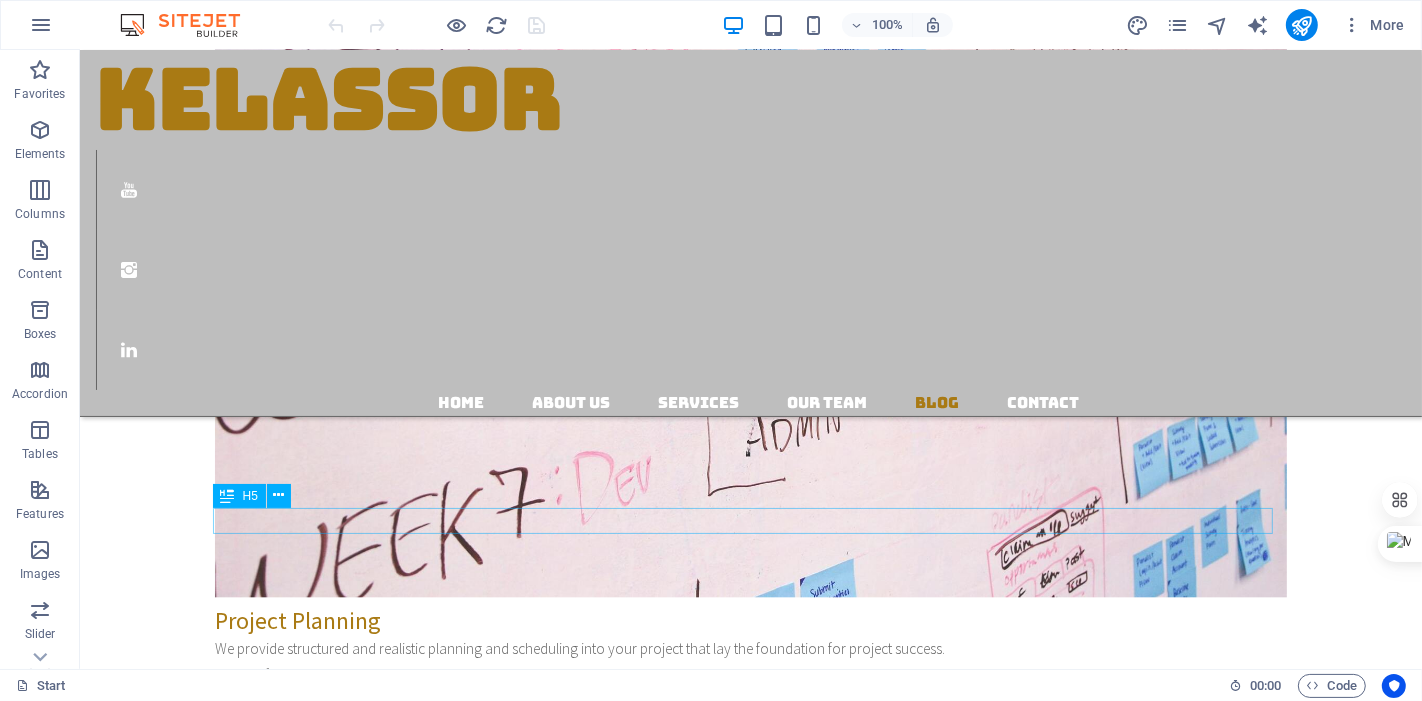 click on "From Crawling to the First Step" at bounding box center [750, 4527] 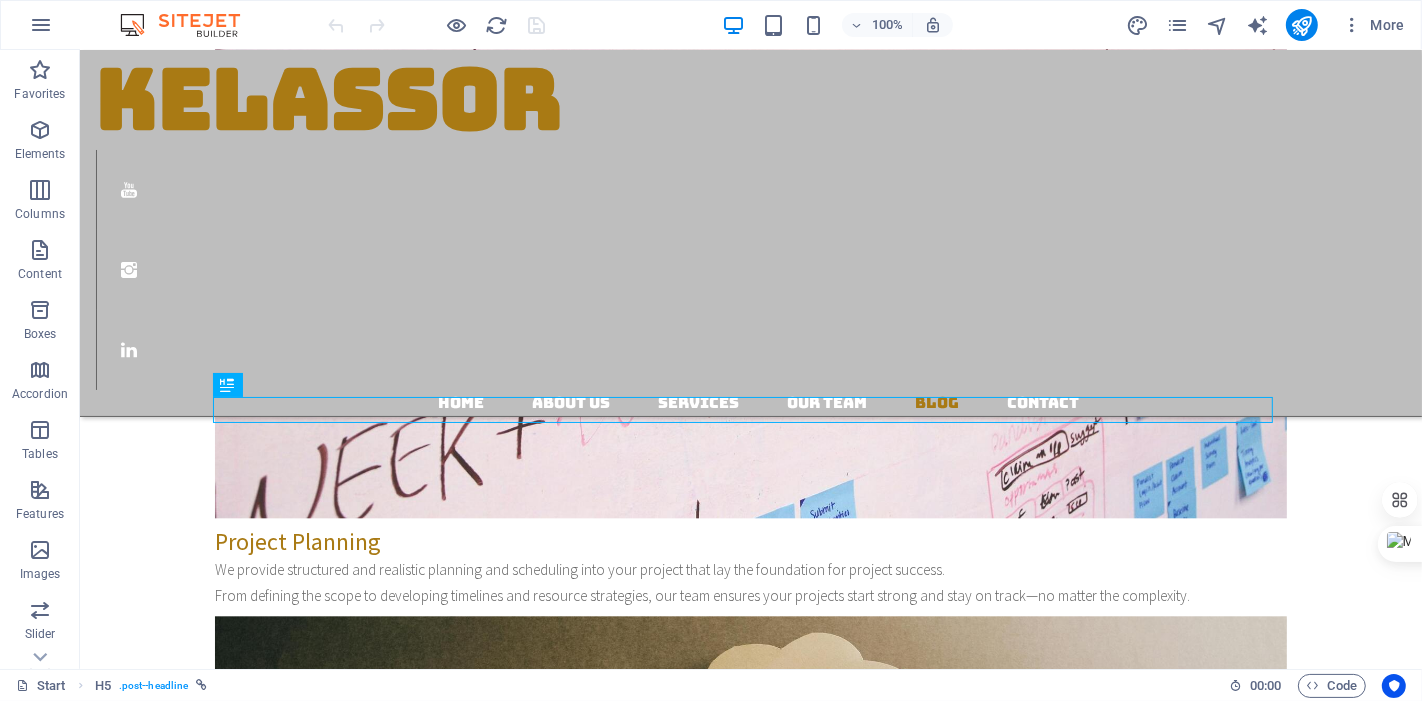 scroll, scrollTop: 3889, scrollLeft: 0, axis: vertical 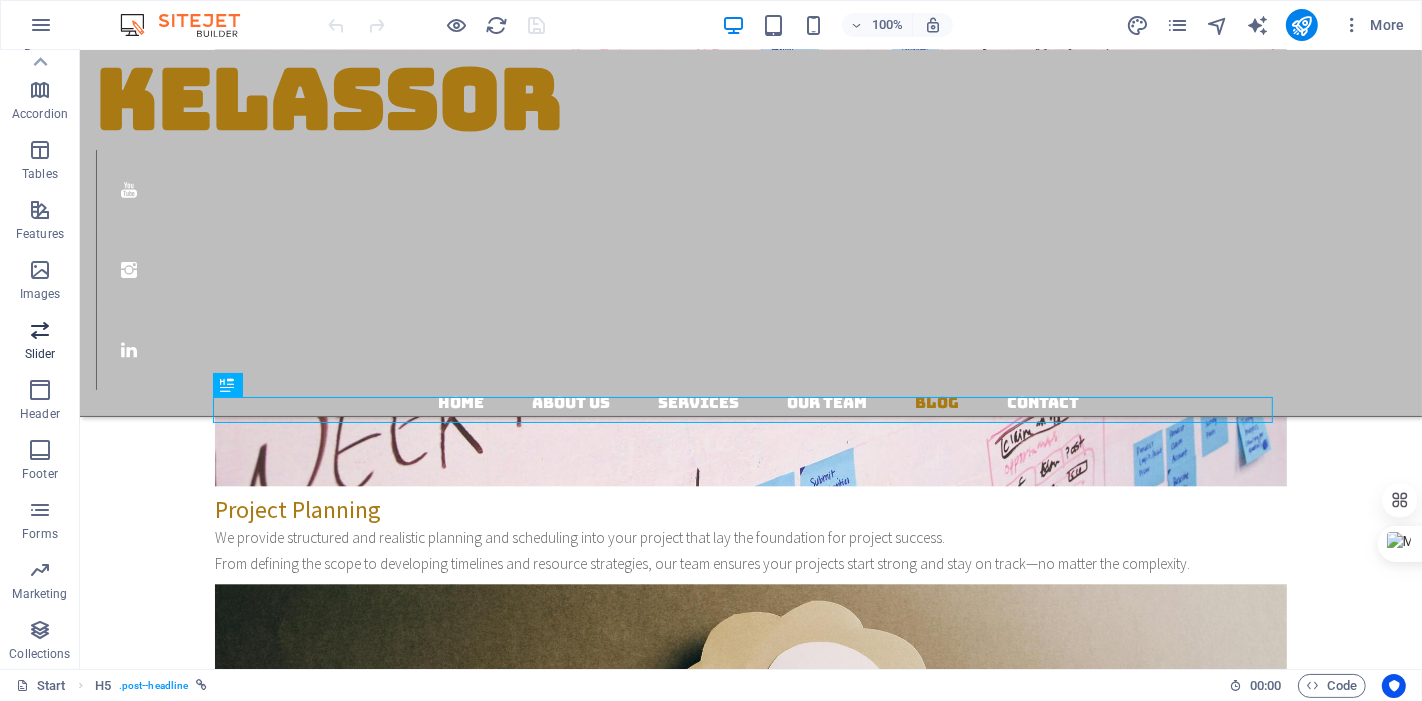 click at bounding box center [40, 330] 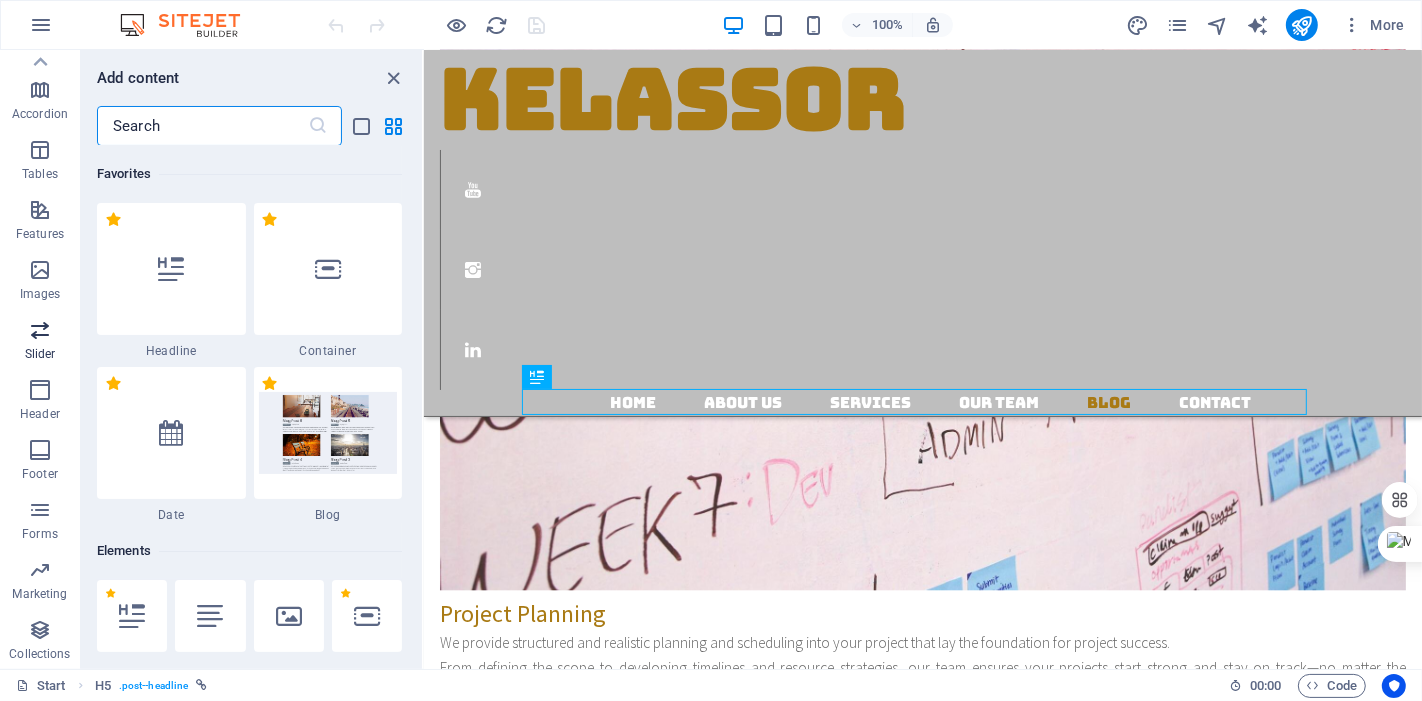 scroll, scrollTop: 11500, scrollLeft: 0, axis: vertical 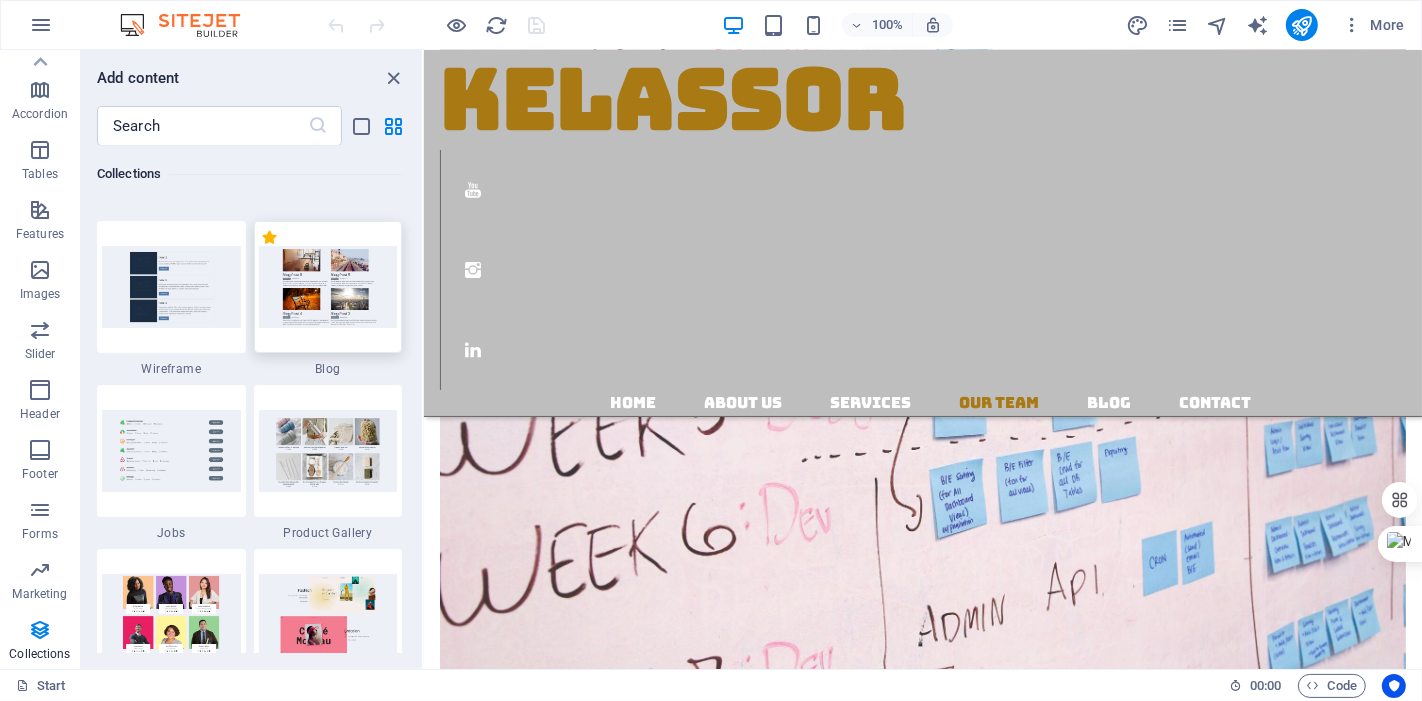 click at bounding box center [328, 286] 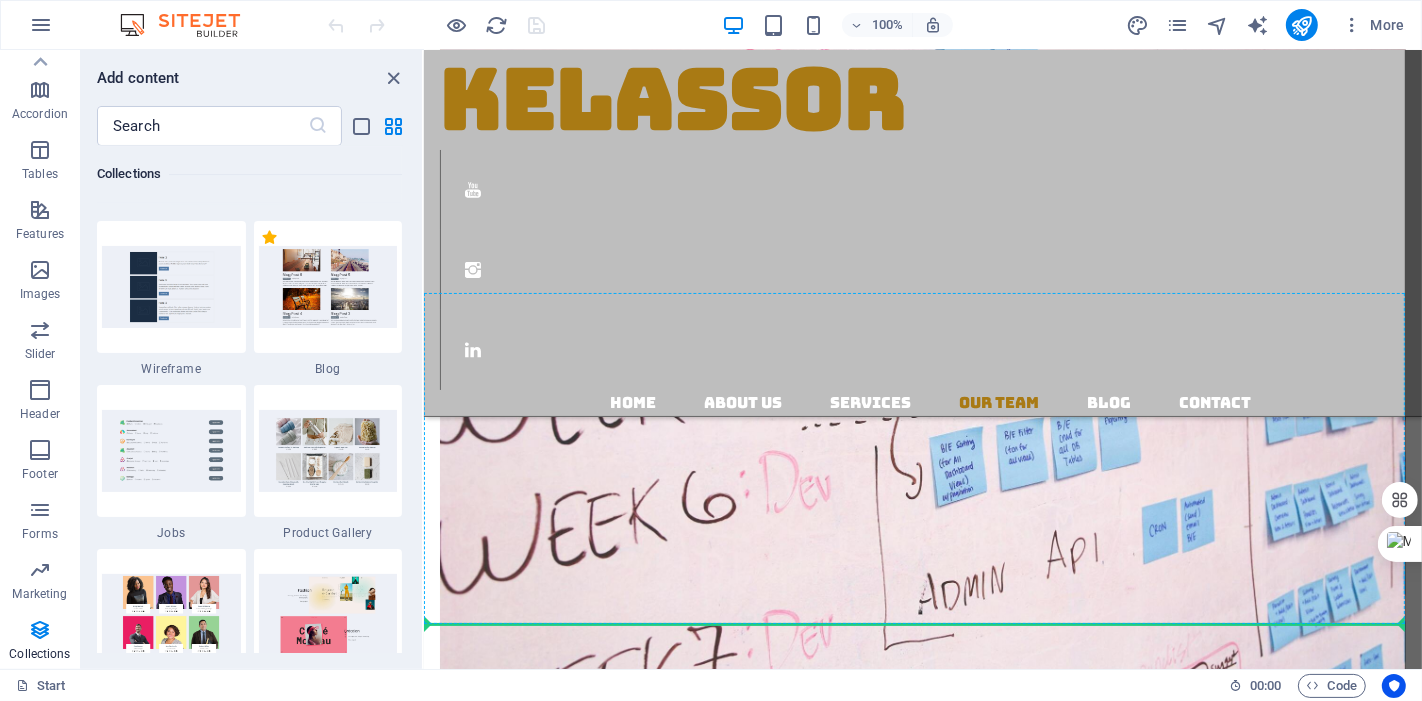 scroll, scrollTop: 3547, scrollLeft: 0, axis: vertical 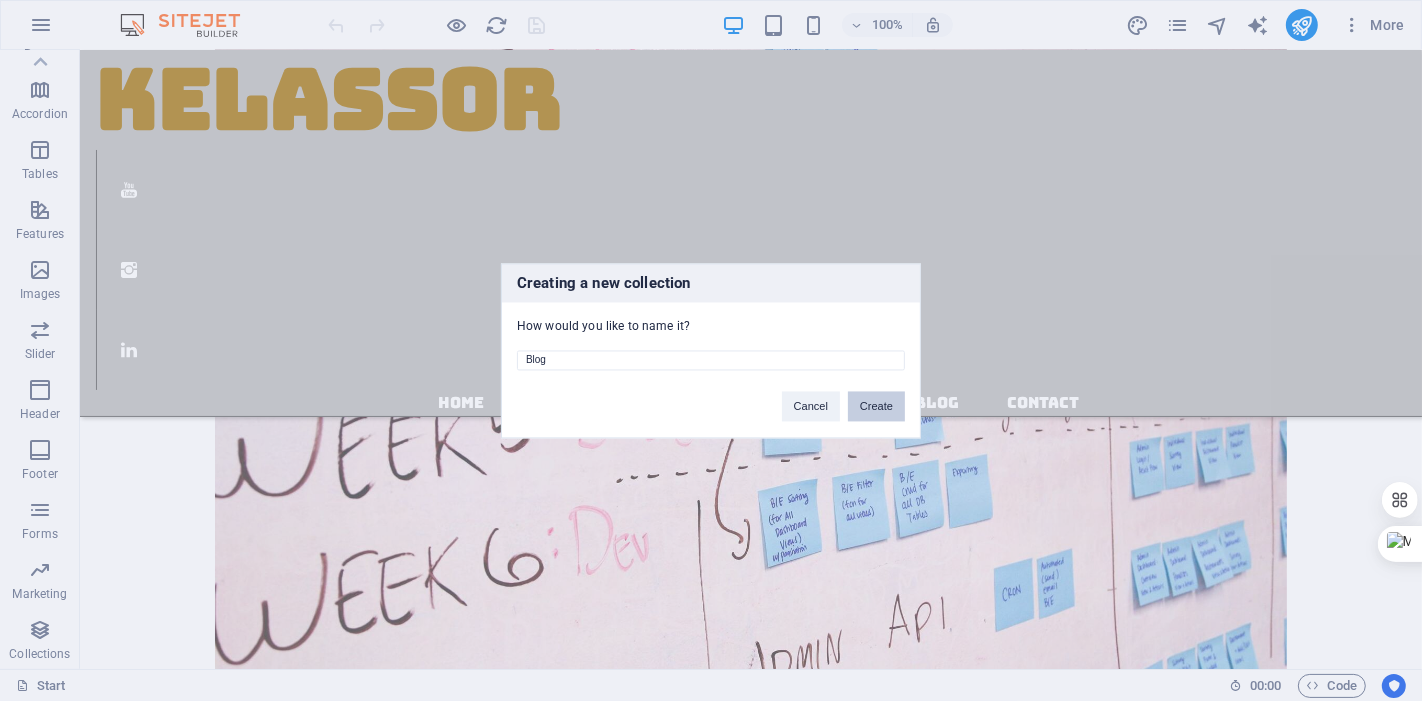 click on "Create" at bounding box center (876, 406) 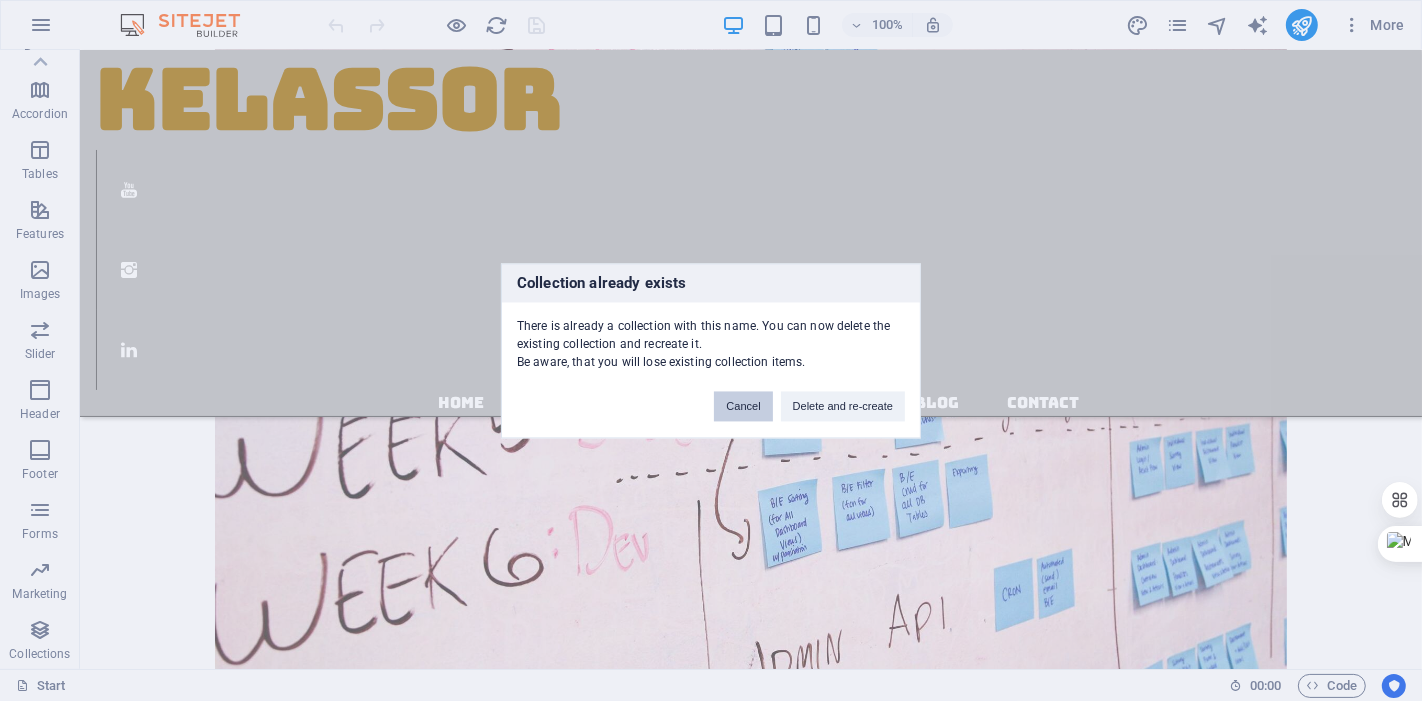 click on "Cancel" at bounding box center (743, 406) 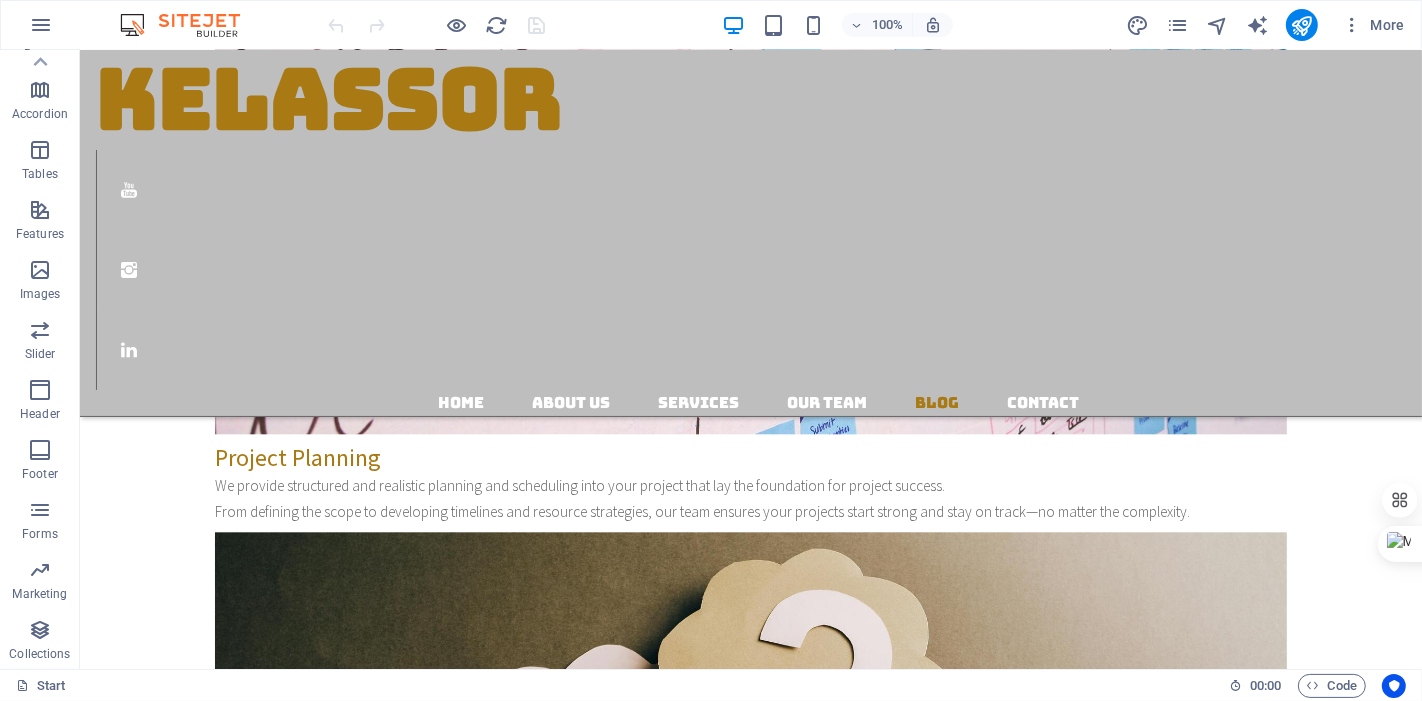 scroll, scrollTop: 3880, scrollLeft: 0, axis: vertical 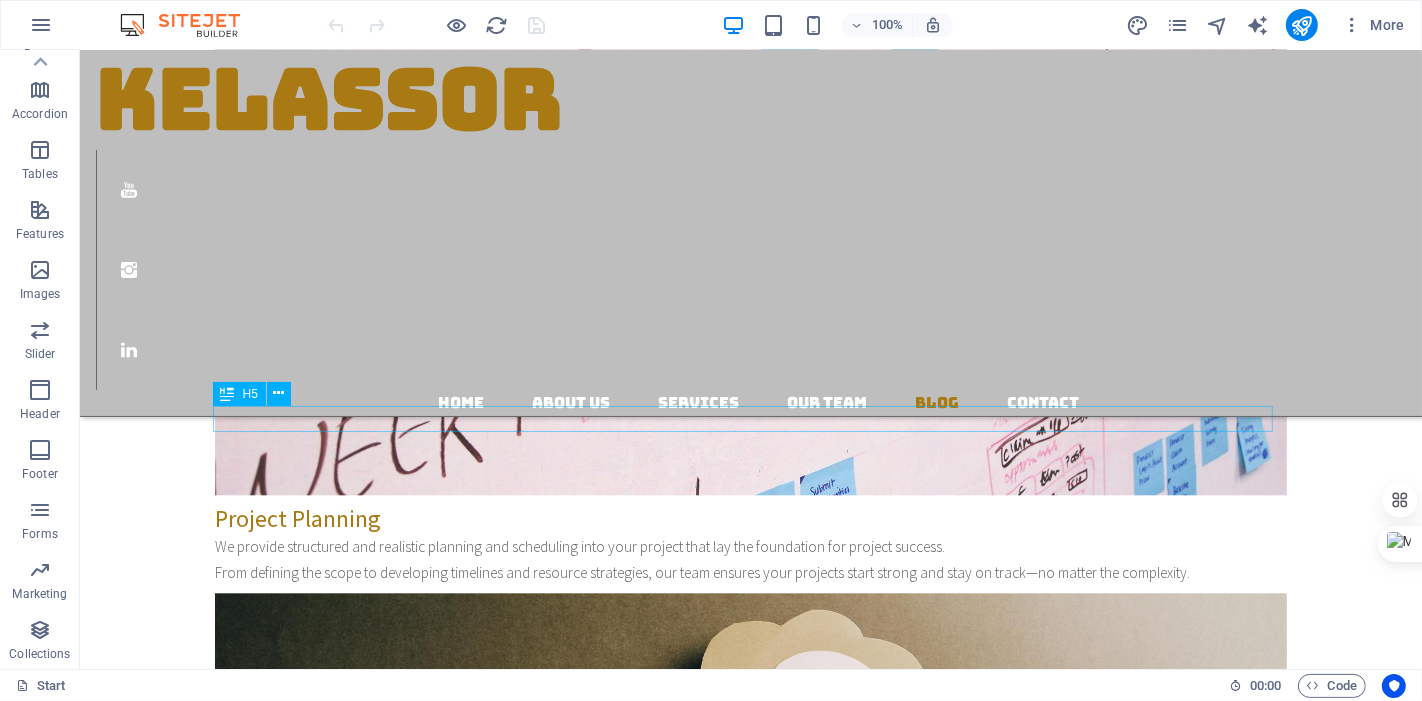 click on "From Crawling to the First Step" at bounding box center [750, 4425] 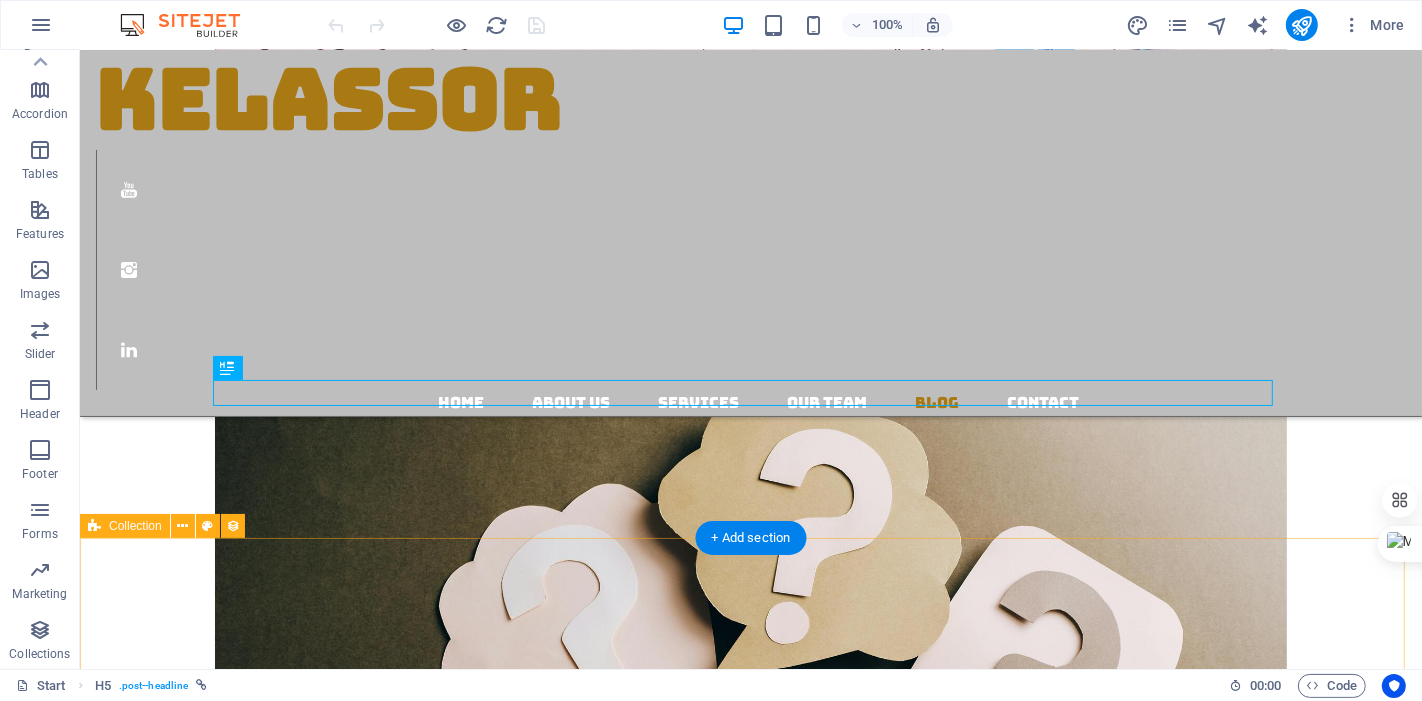 scroll, scrollTop: 4102, scrollLeft: 0, axis: vertical 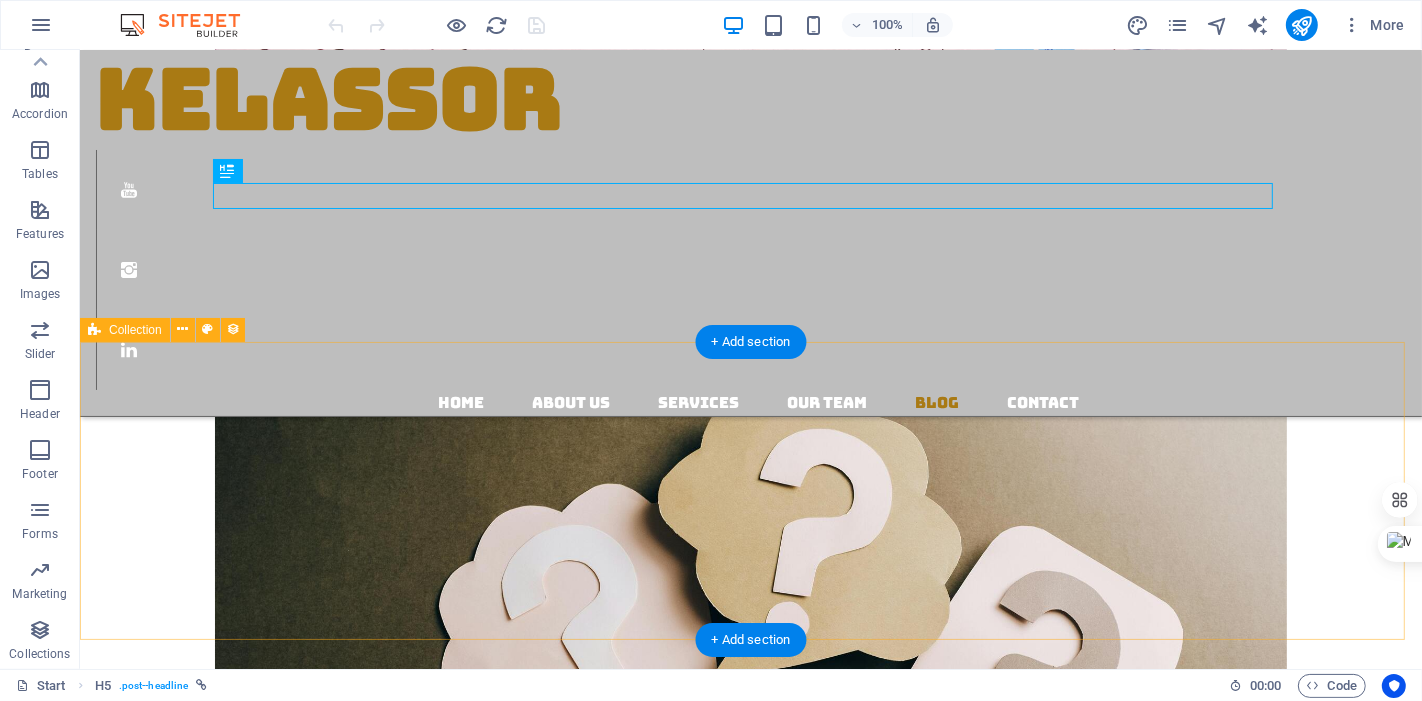 click on "GENERAL [DATE]  Previous Next" at bounding box center [750, 4523] 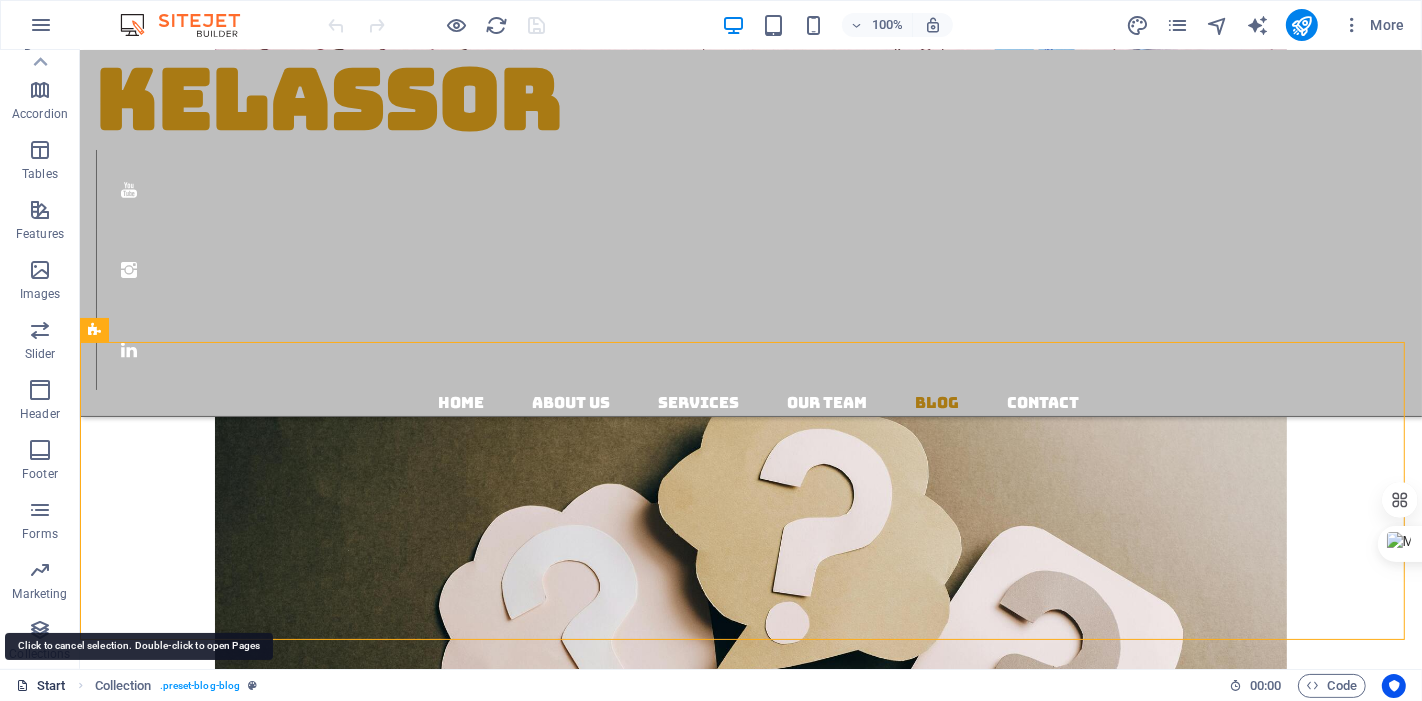 click on "Start" at bounding box center (41, 686) 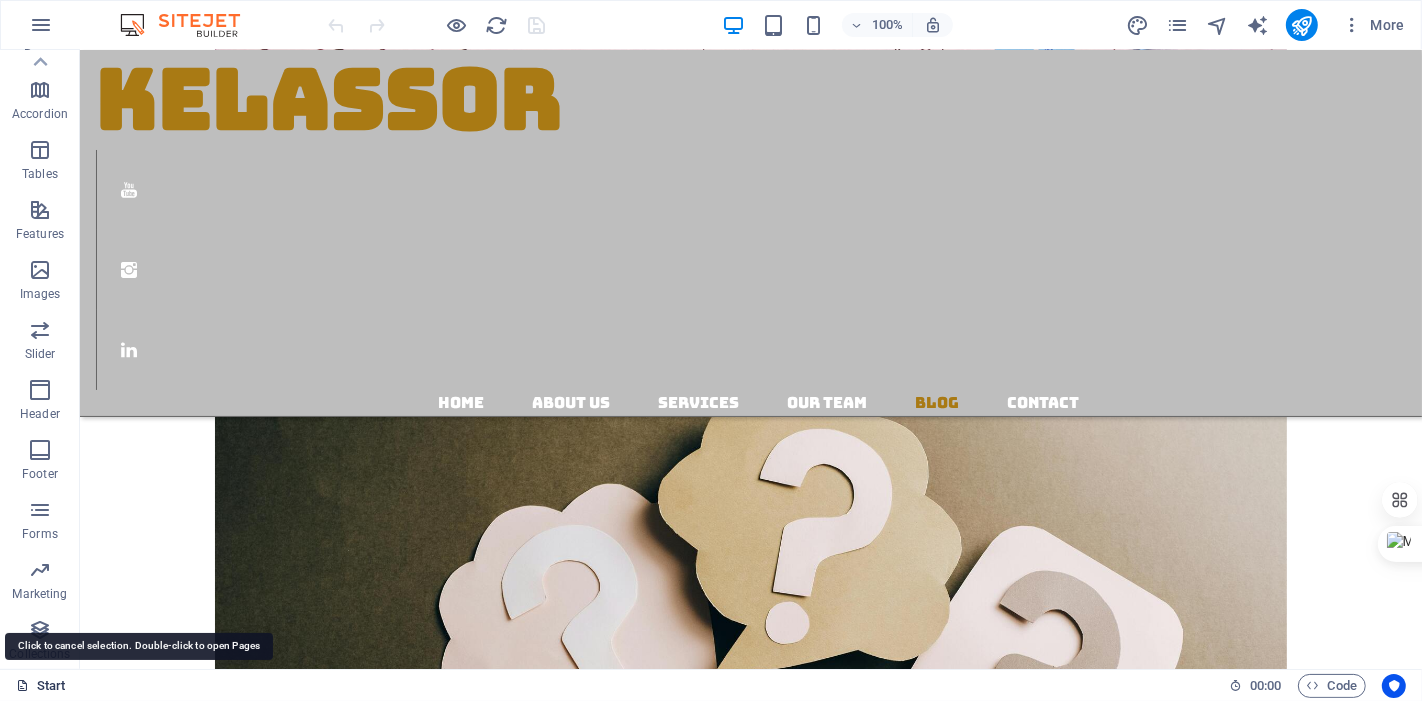 click on "Start" at bounding box center (41, 686) 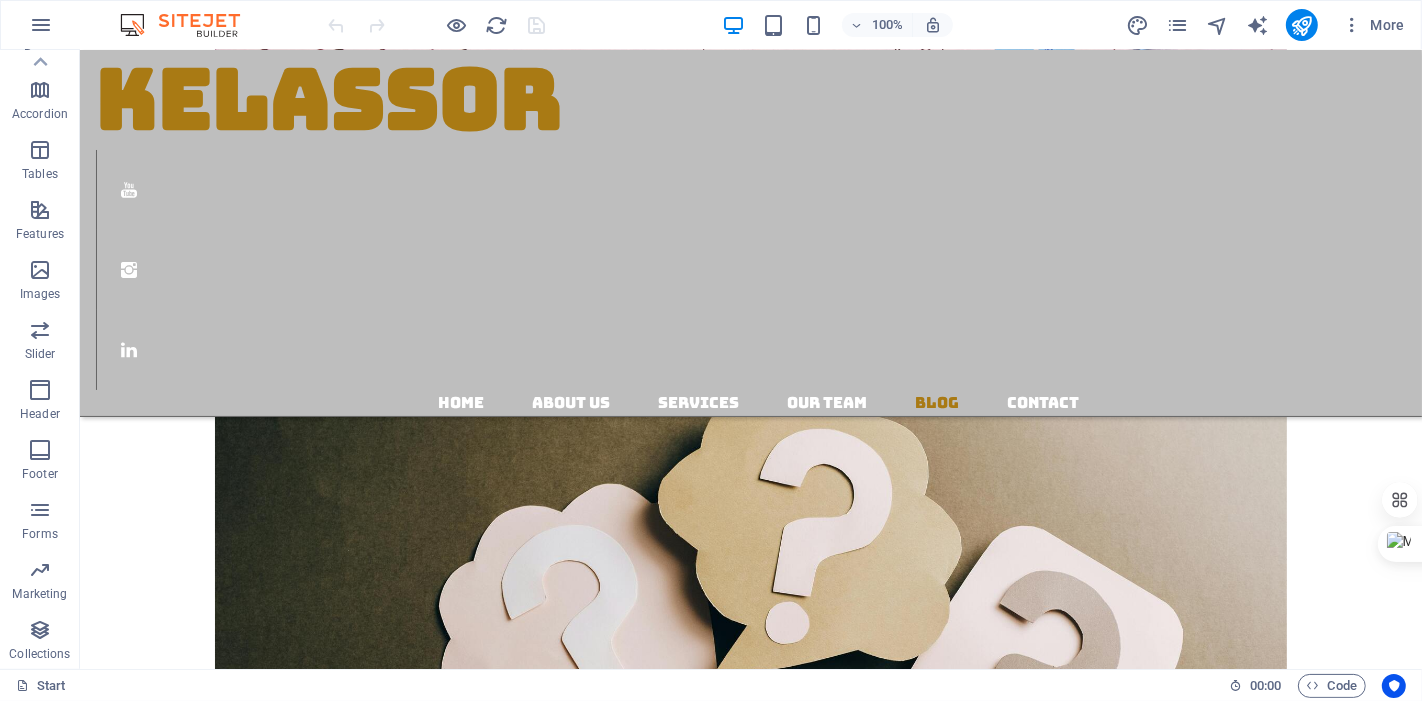 click on "Start" at bounding box center (614, 686) 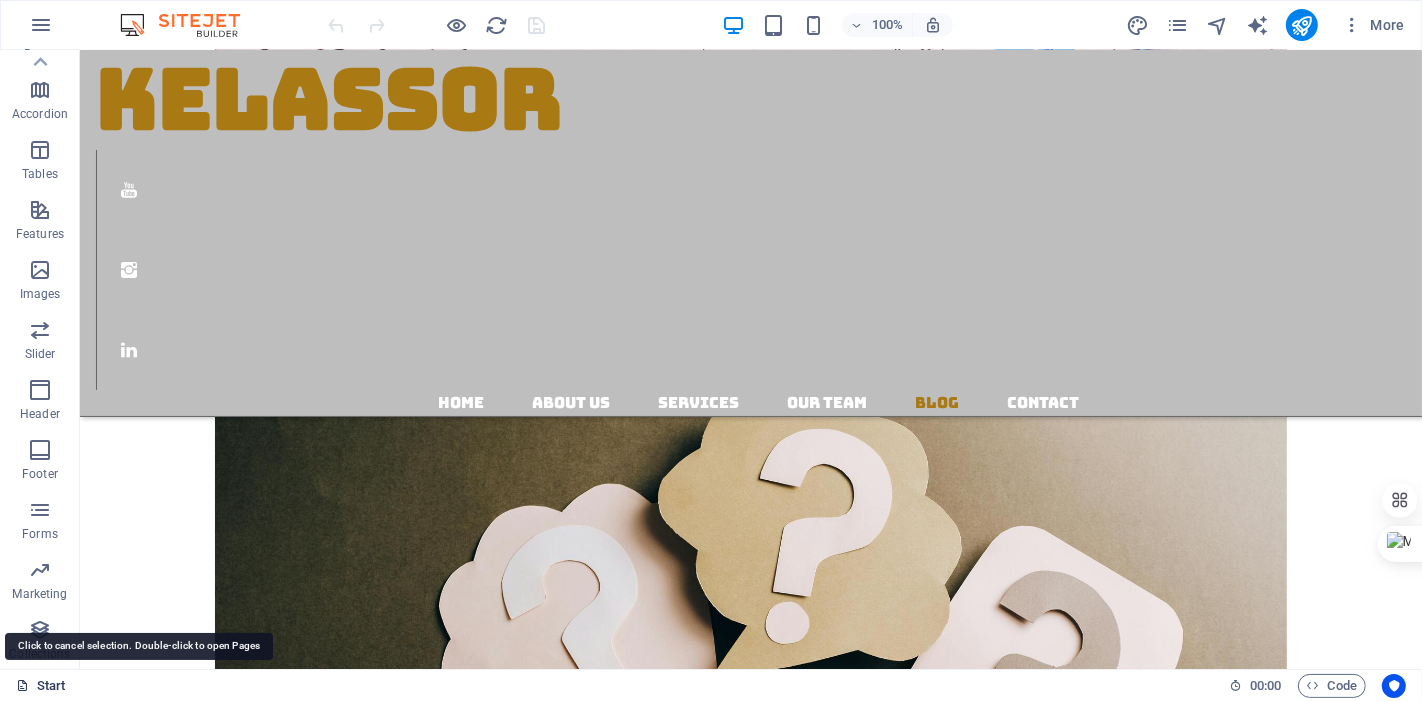 click on "Start" at bounding box center (41, 686) 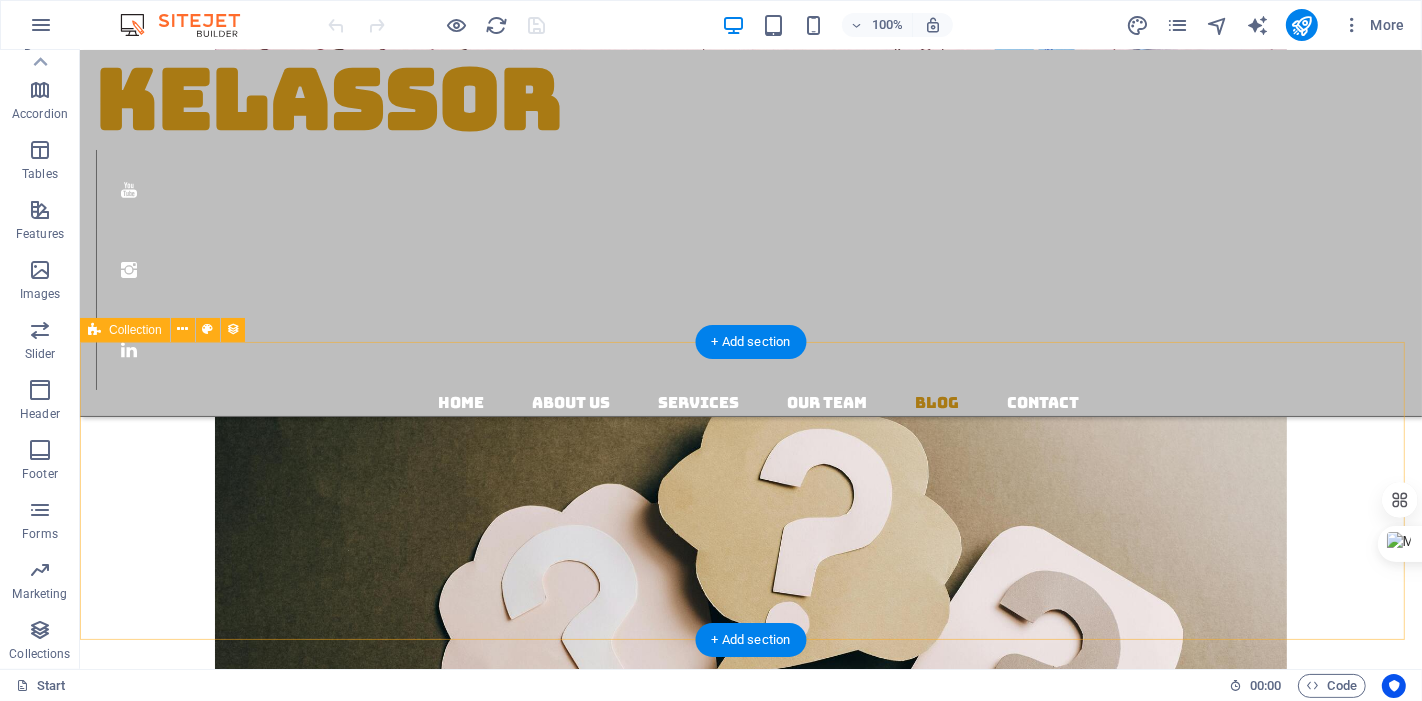 scroll, scrollTop: 3880, scrollLeft: 0, axis: vertical 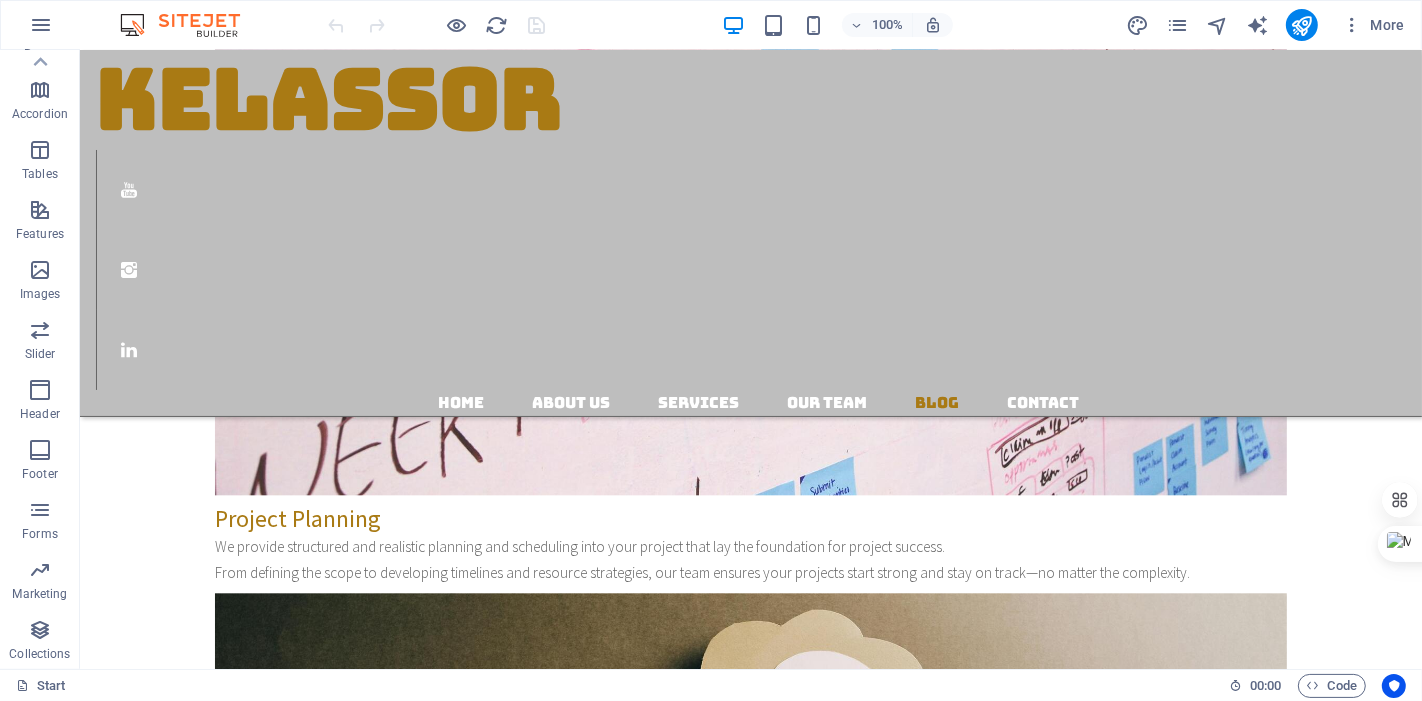click on "KELASSOR Home About us Services Our Team Blog Contact Expert Consulting services for Confident Delivery About us Our Services Welcome to kelassor Get to know us KELASSOR is a Canadian based brand that powered by Fortech Fusion Ltd. We specialize in delivering expert services in project planning, scheduling, cost control, change management, and claims. Our mission is to create a dedicated platform where both learners and professionals in the construction and project industries can access practical tools, expert knowledge, training courses, and high-impact consulting—all designed to ensure successful project delivery. Project Management Project Planning Change Management Project Control Cost Control Training Over 15 Years experience From Concept to Execution of the projects, we design and maintain your planning and project control systems. Request a Free Quote Contact us Submit inquiry Unreadable? Load new I have read and understand the privacy policy. Address Burnaby, [REGION], [COUNTRY] Phone Email: [EMAIL]" at bounding box center [750, 888] 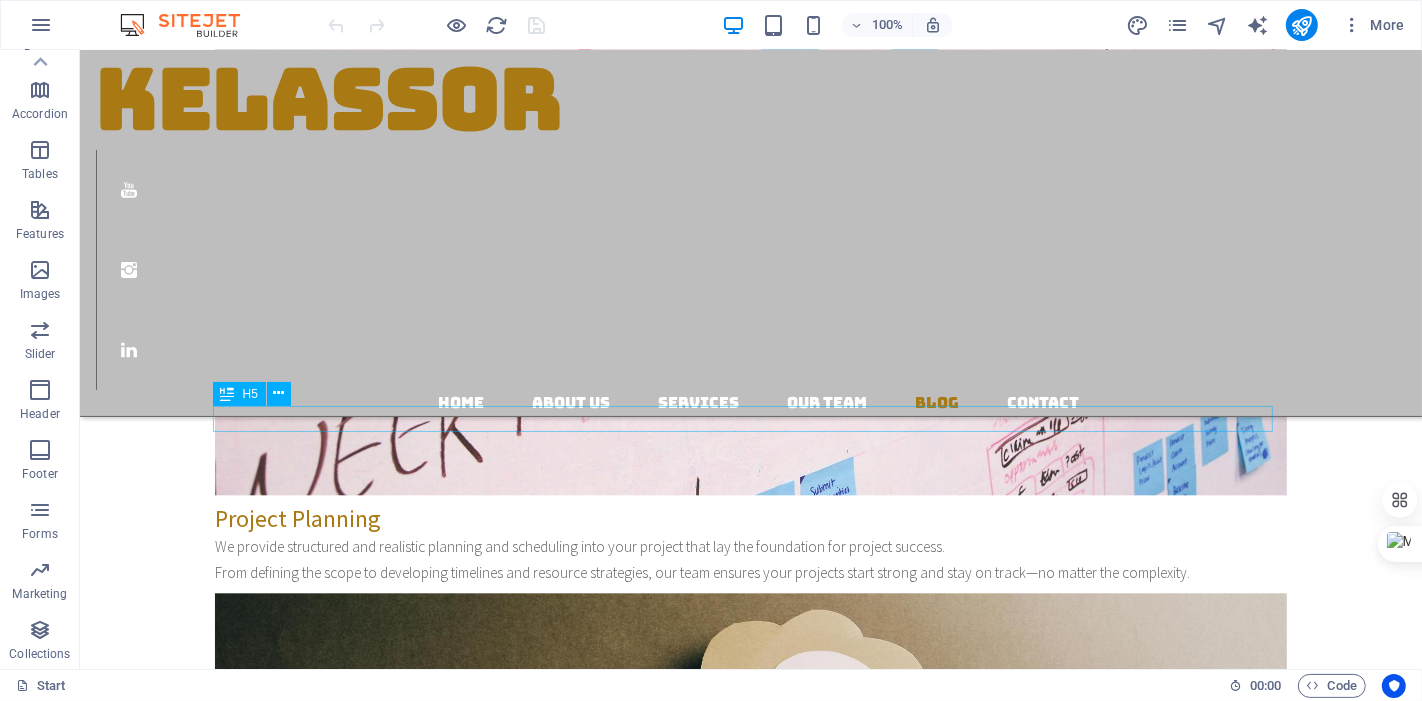 click on "From Crawling to the First Step" at bounding box center (750, 4425) 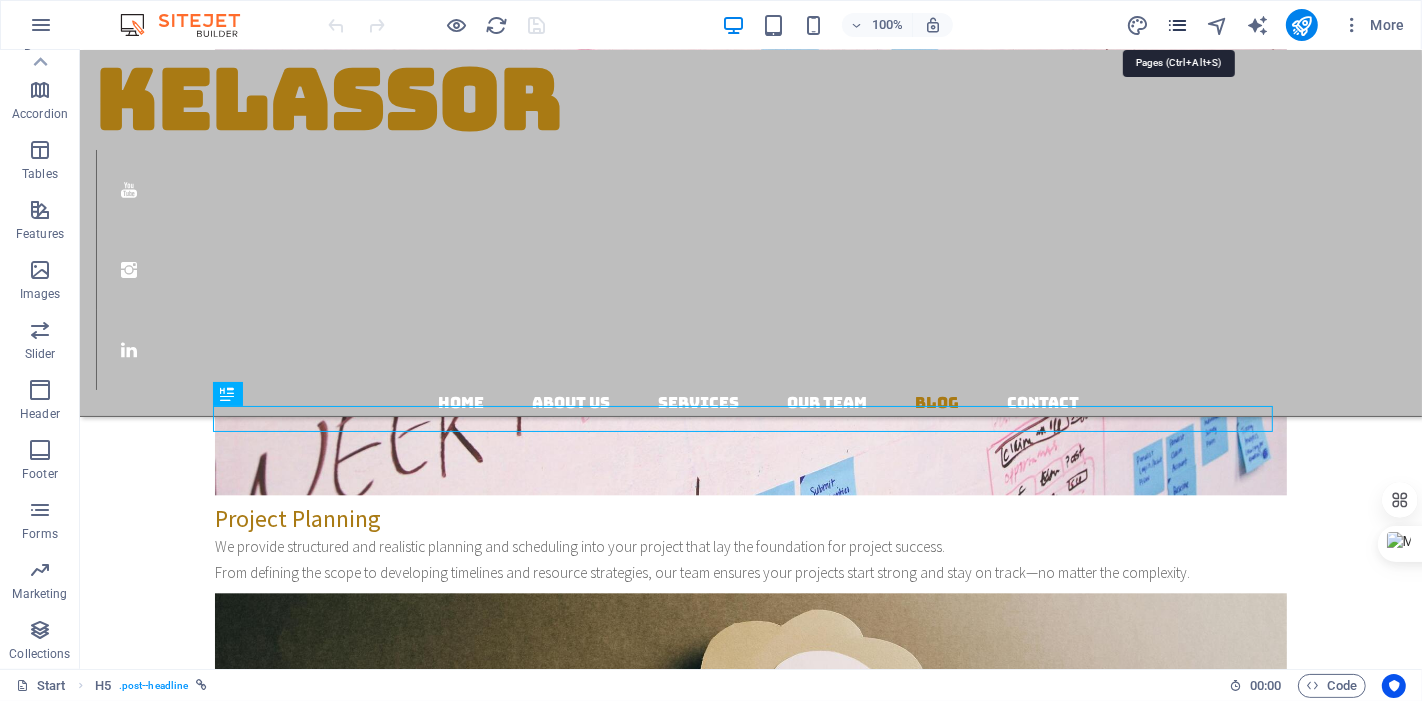 click at bounding box center (1177, 25) 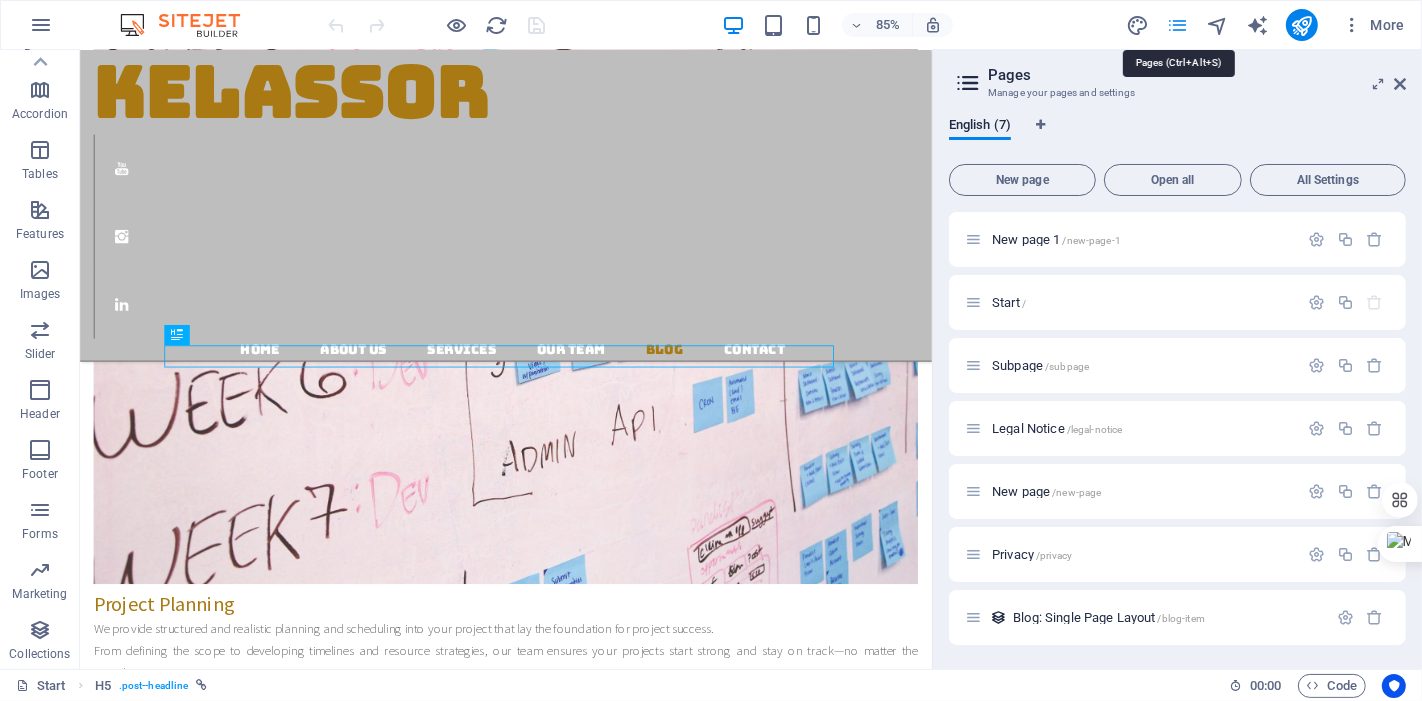 scroll, scrollTop: 4031, scrollLeft: 0, axis: vertical 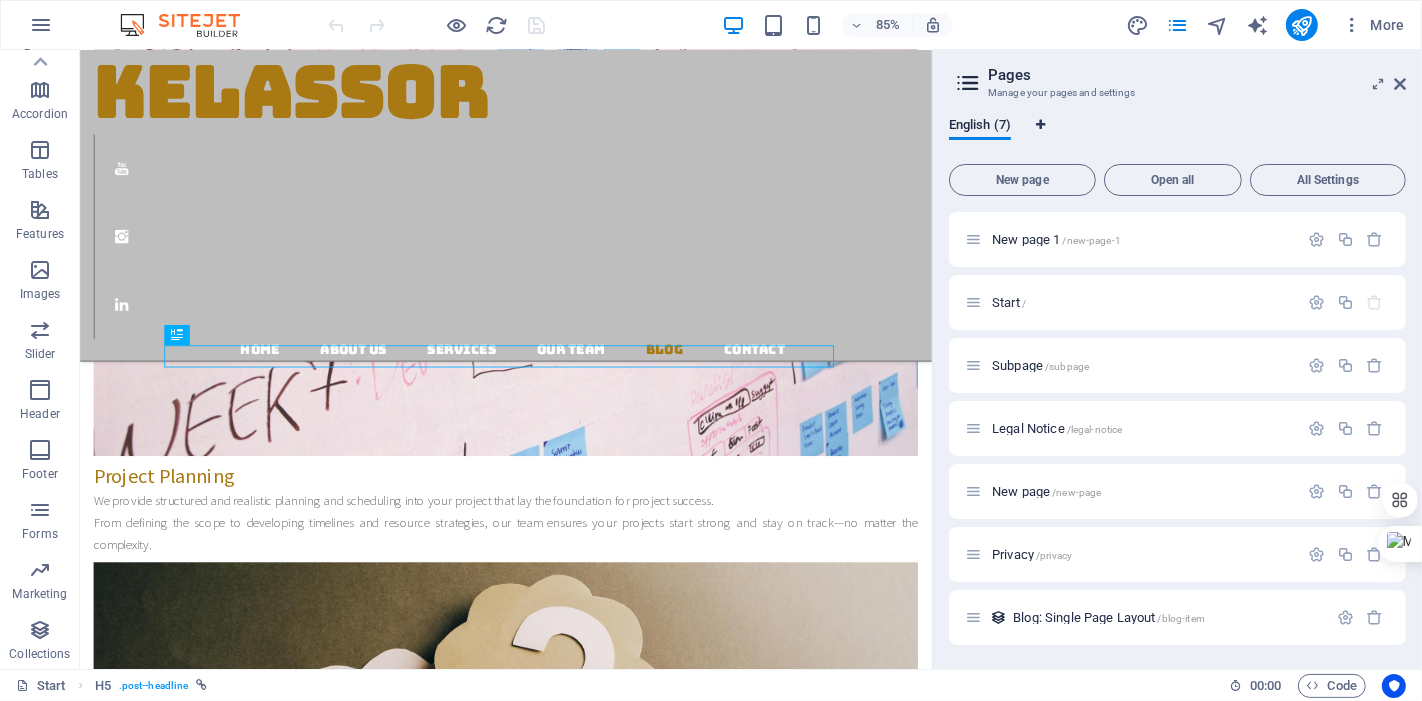 click at bounding box center [1041, 125] 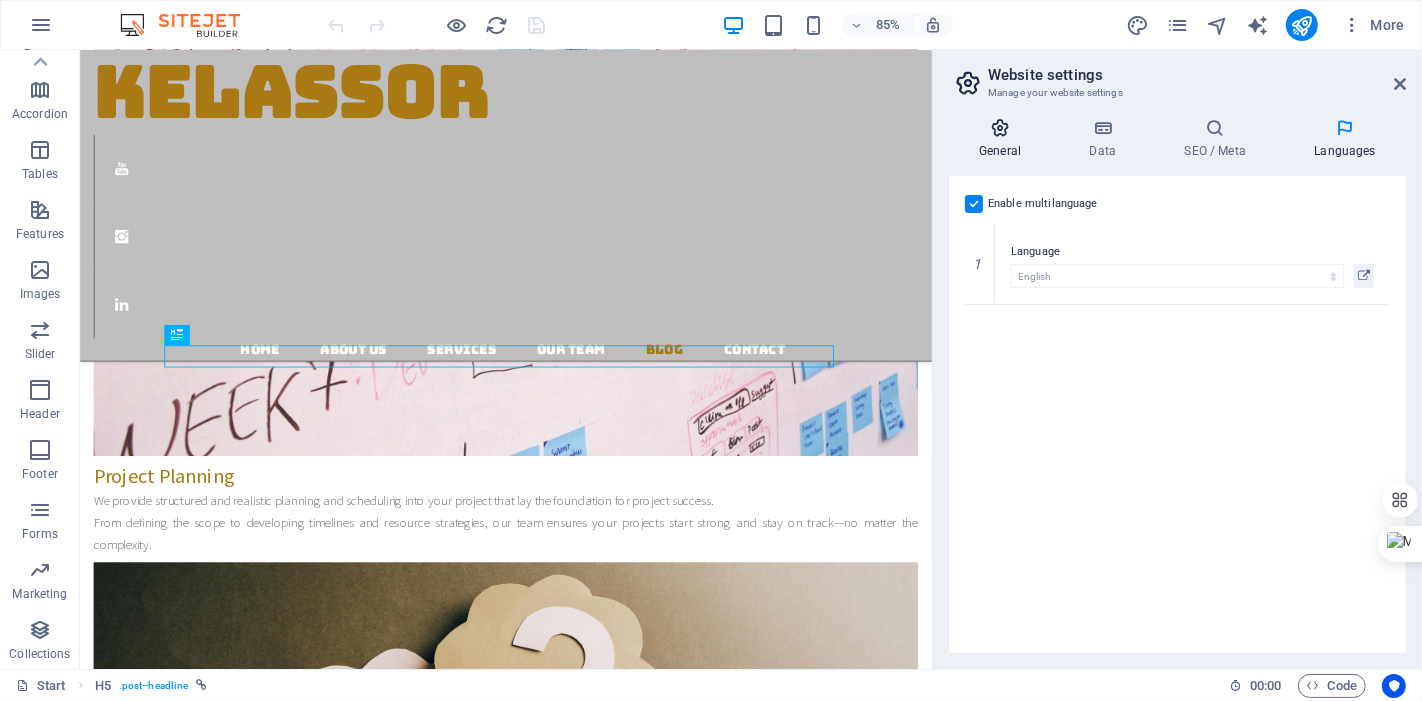 click at bounding box center [1000, 128] 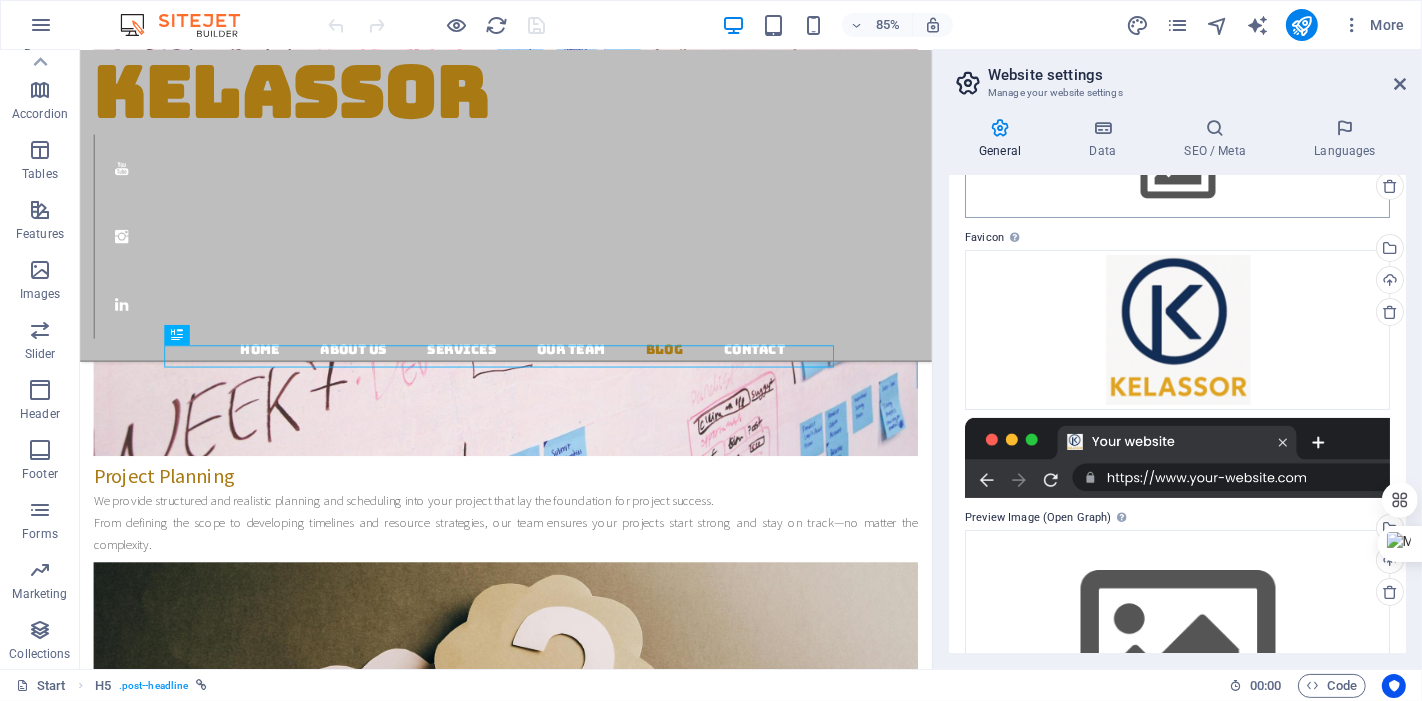 scroll, scrollTop: 269, scrollLeft: 0, axis: vertical 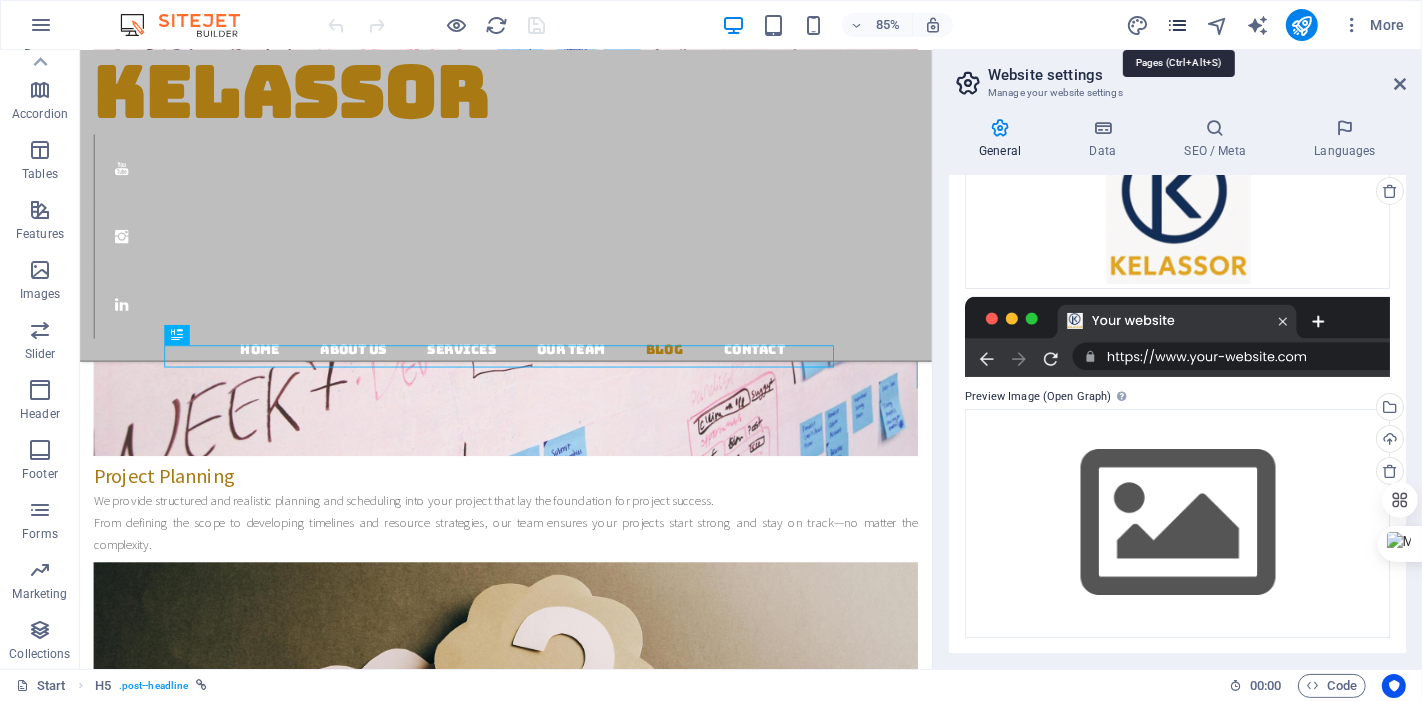click at bounding box center (1177, 25) 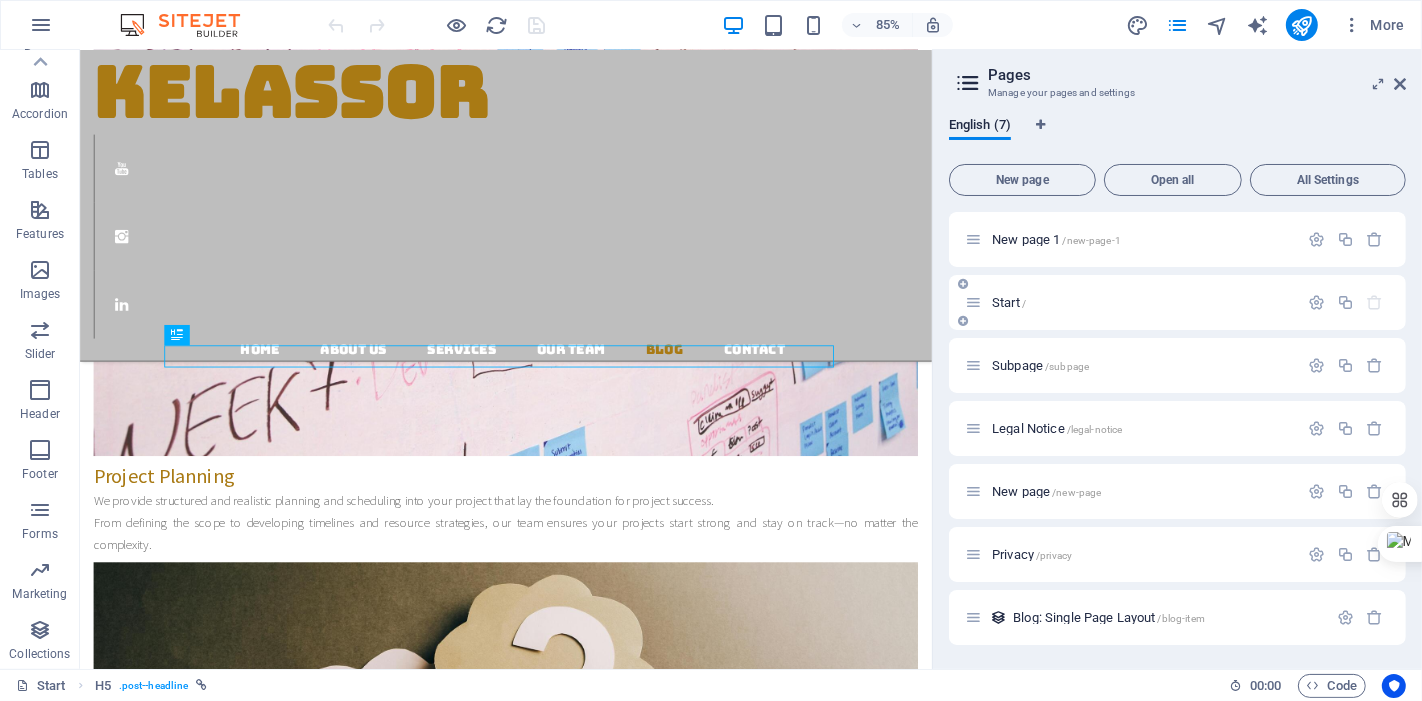 click on "Start /" at bounding box center (1142, 302) 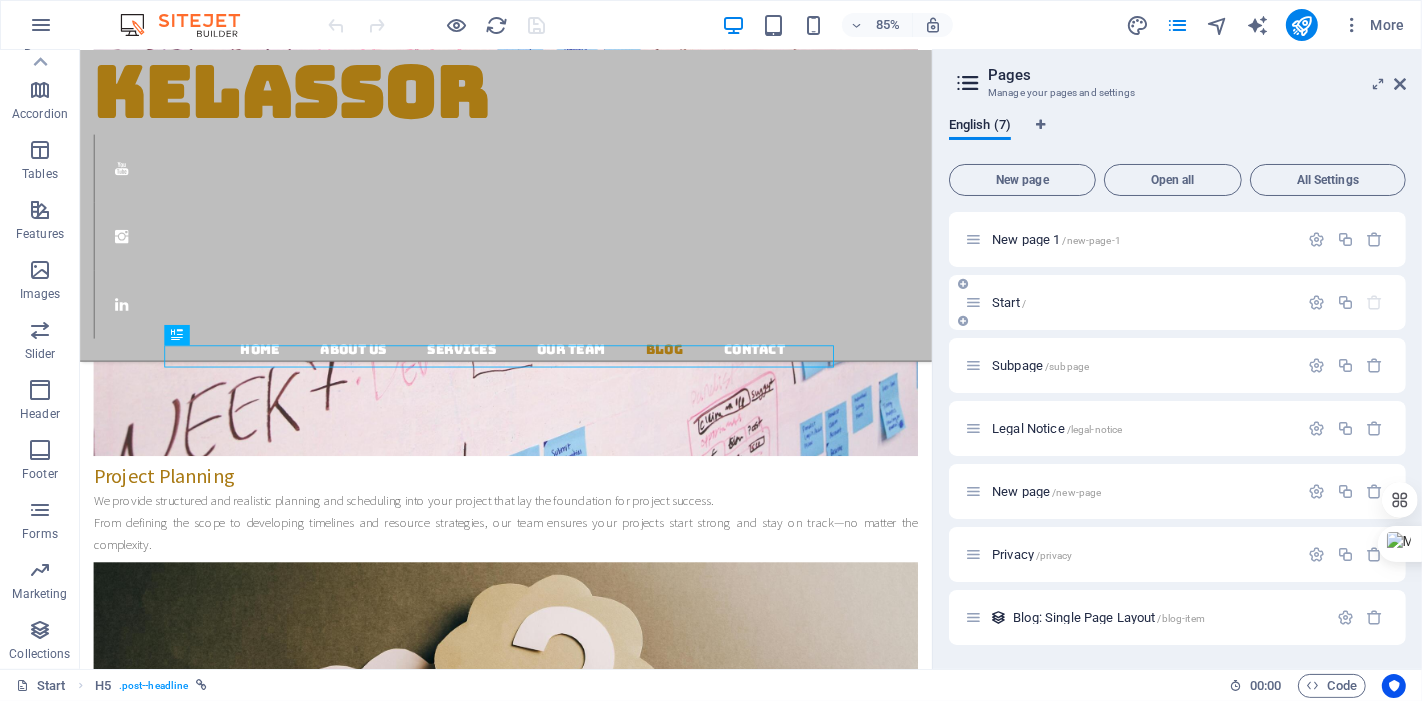 click at bounding box center (963, 321) 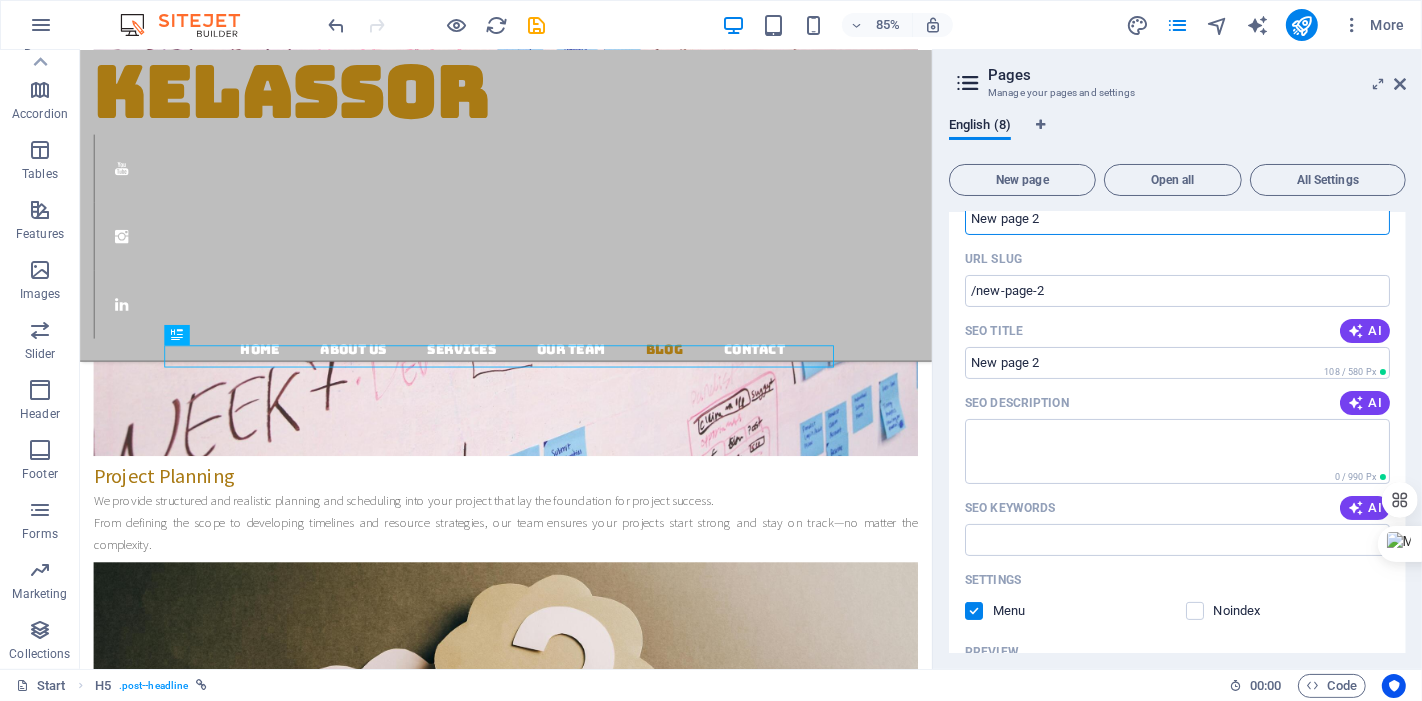 scroll, scrollTop: 111, scrollLeft: 0, axis: vertical 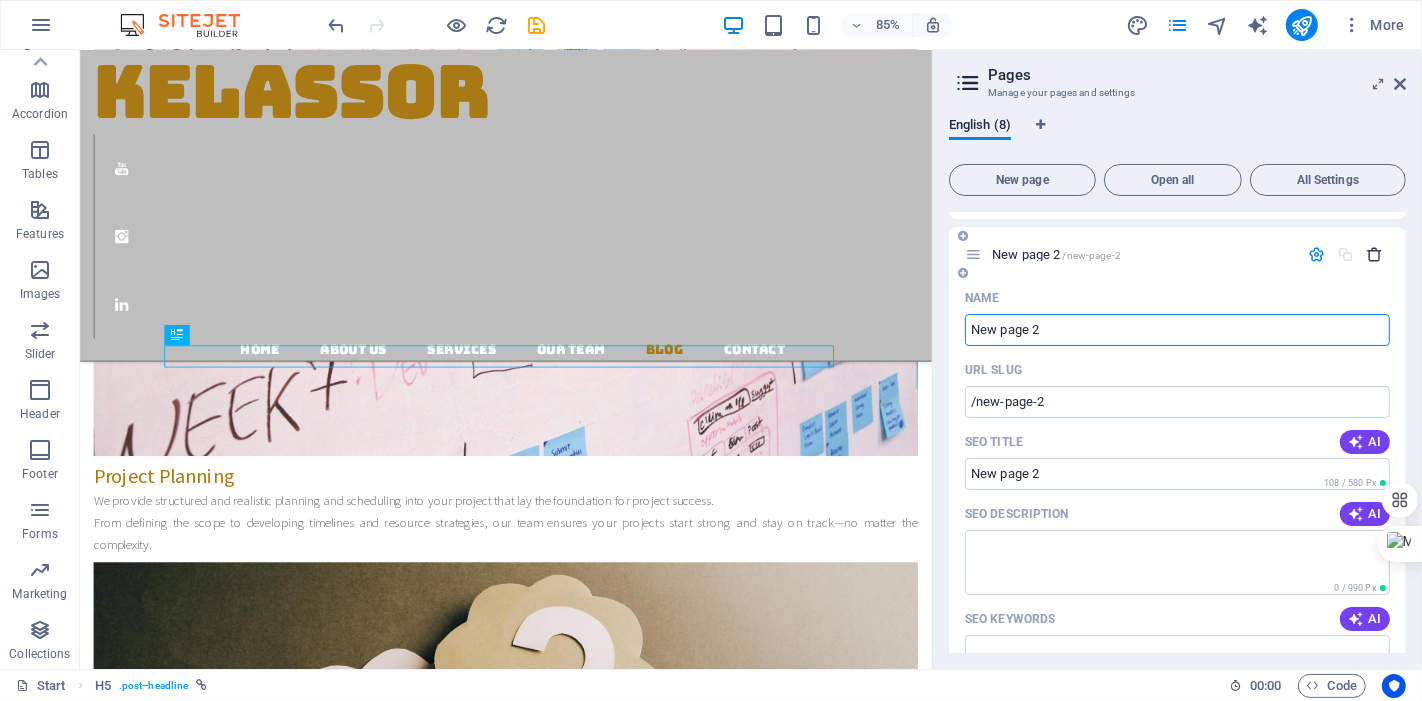 click at bounding box center (1375, 254) 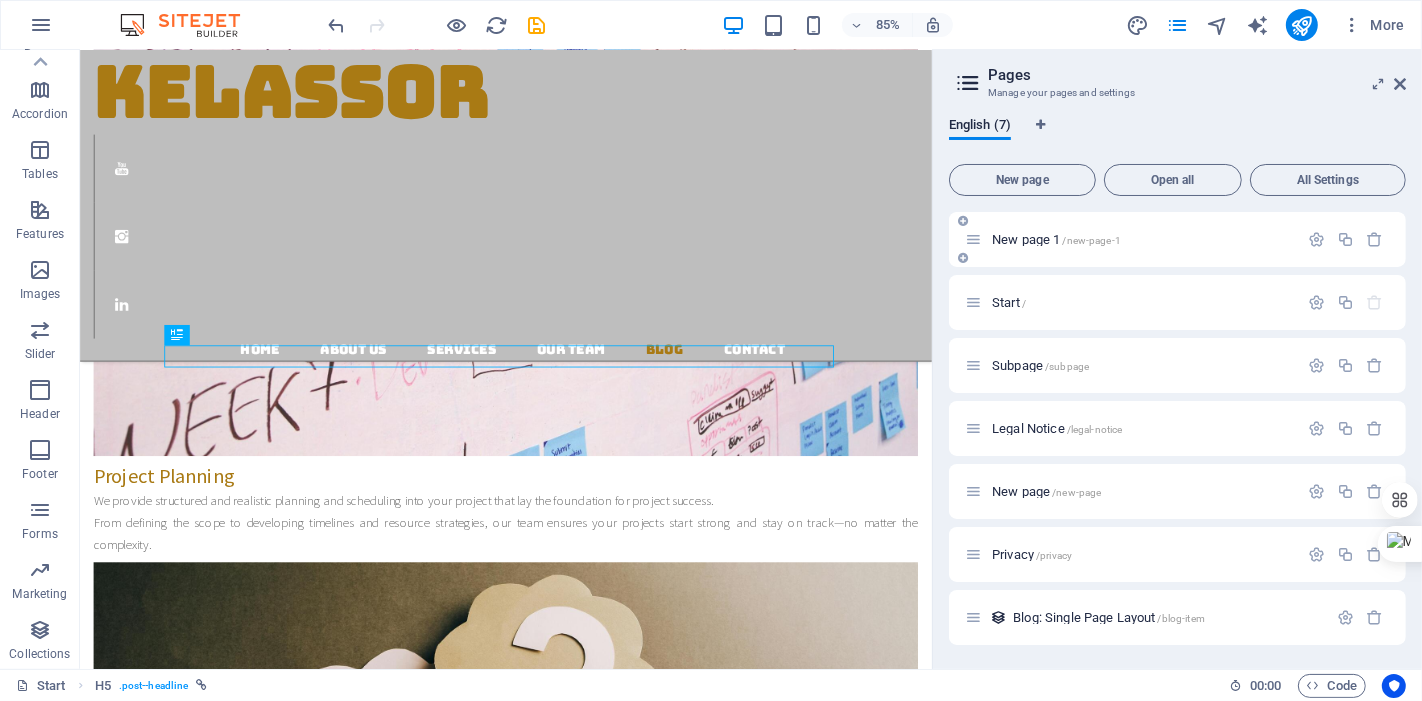 scroll, scrollTop: 0, scrollLeft: 0, axis: both 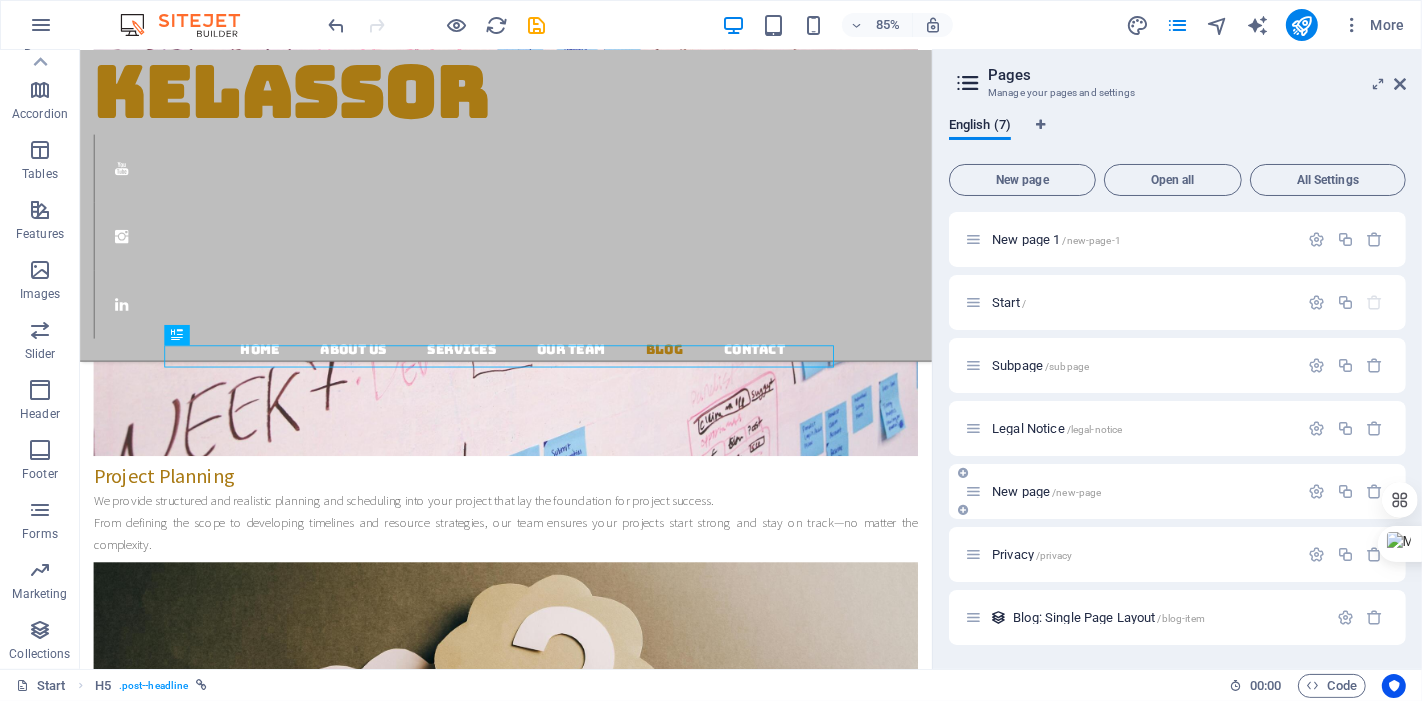 click on "New page /new-page" at bounding box center (1046, 491) 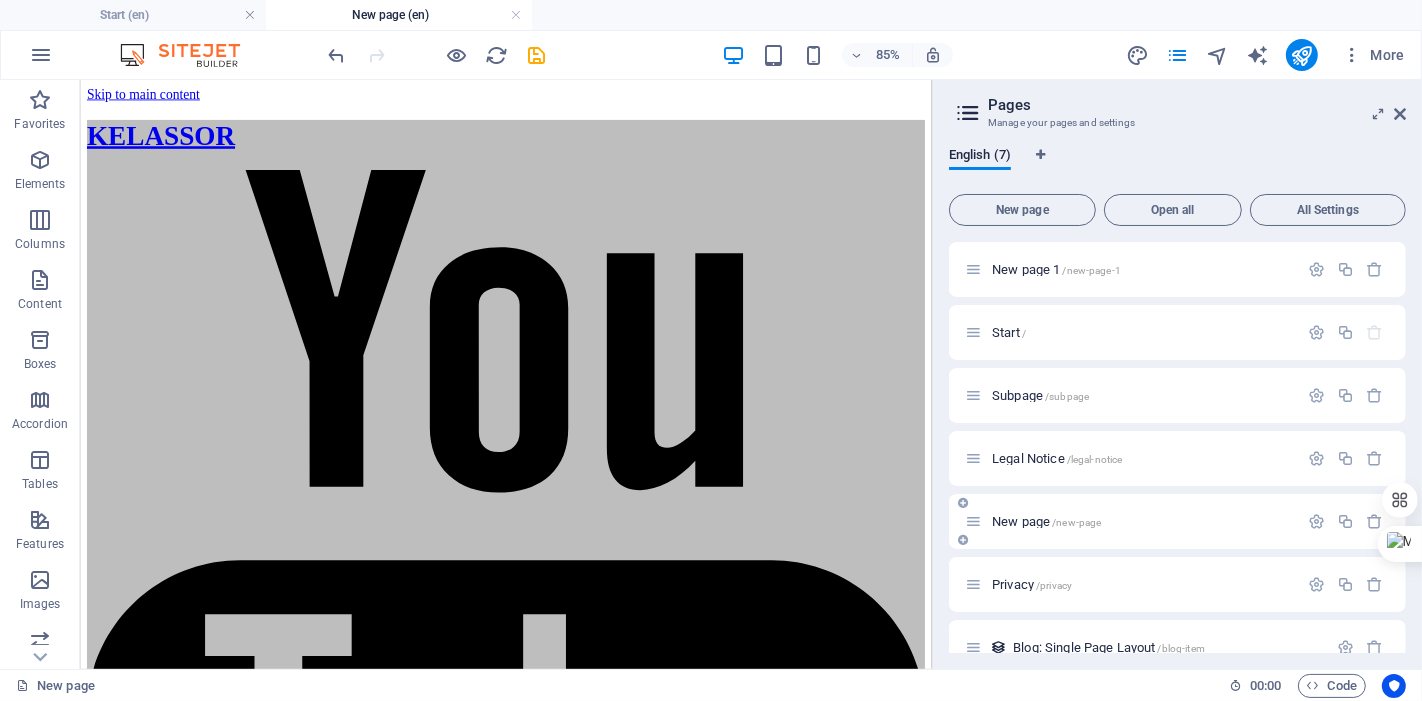 scroll, scrollTop: 0, scrollLeft: 0, axis: both 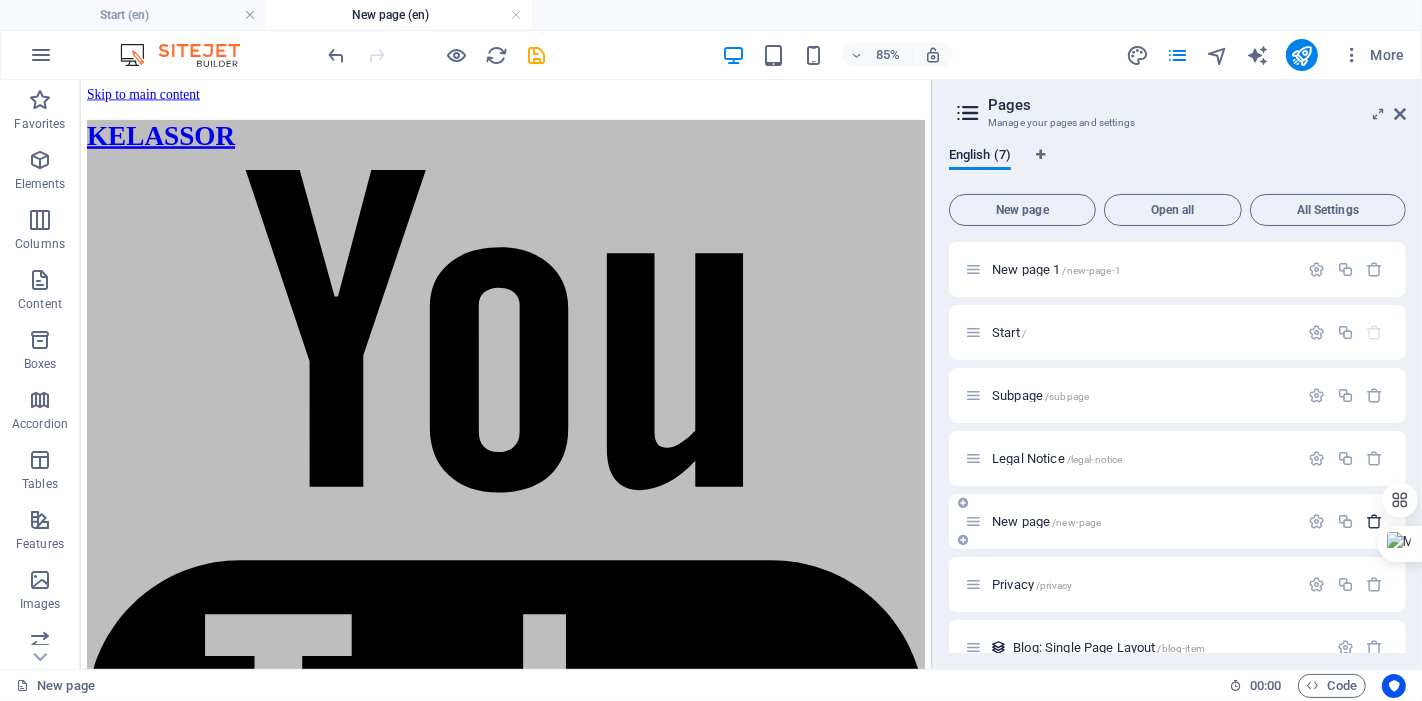 click at bounding box center (1375, 521) 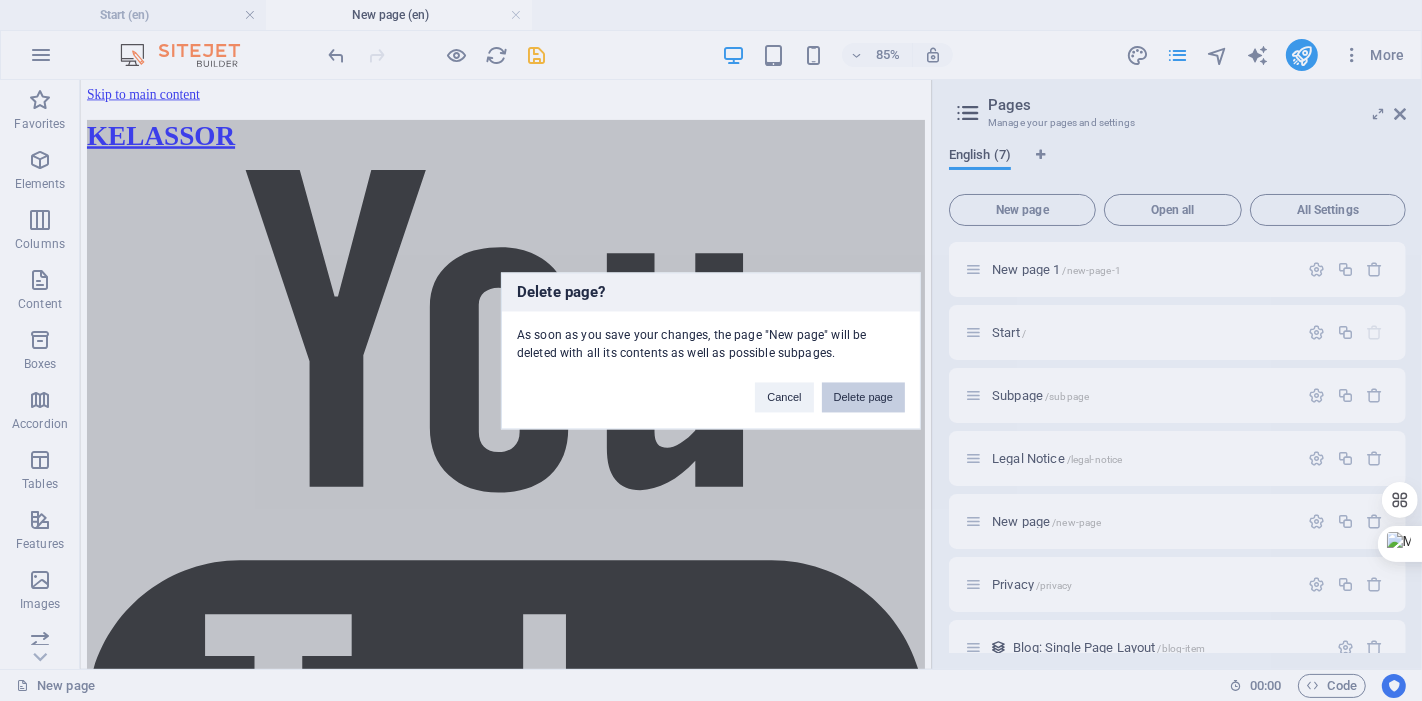 click on "Delete page" at bounding box center [863, 397] 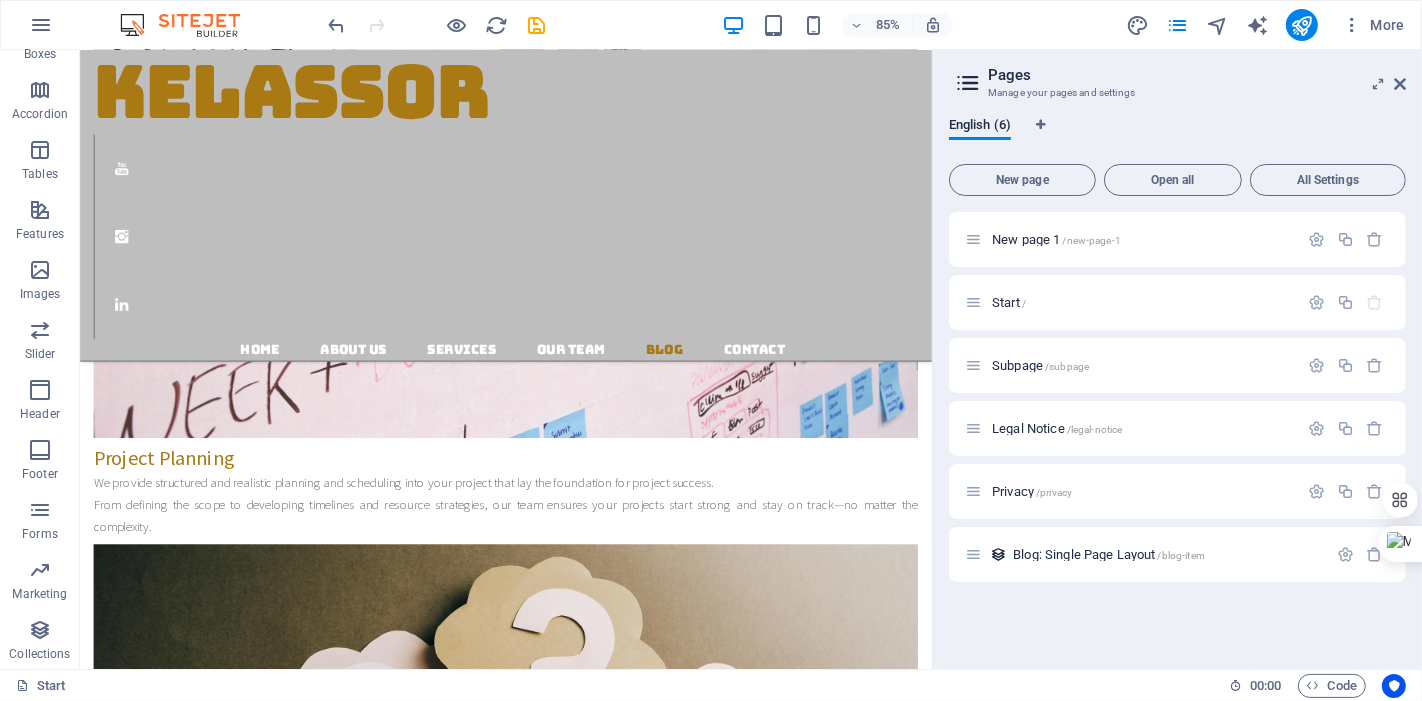 scroll, scrollTop: 4053, scrollLeft: 0, axis: vertical 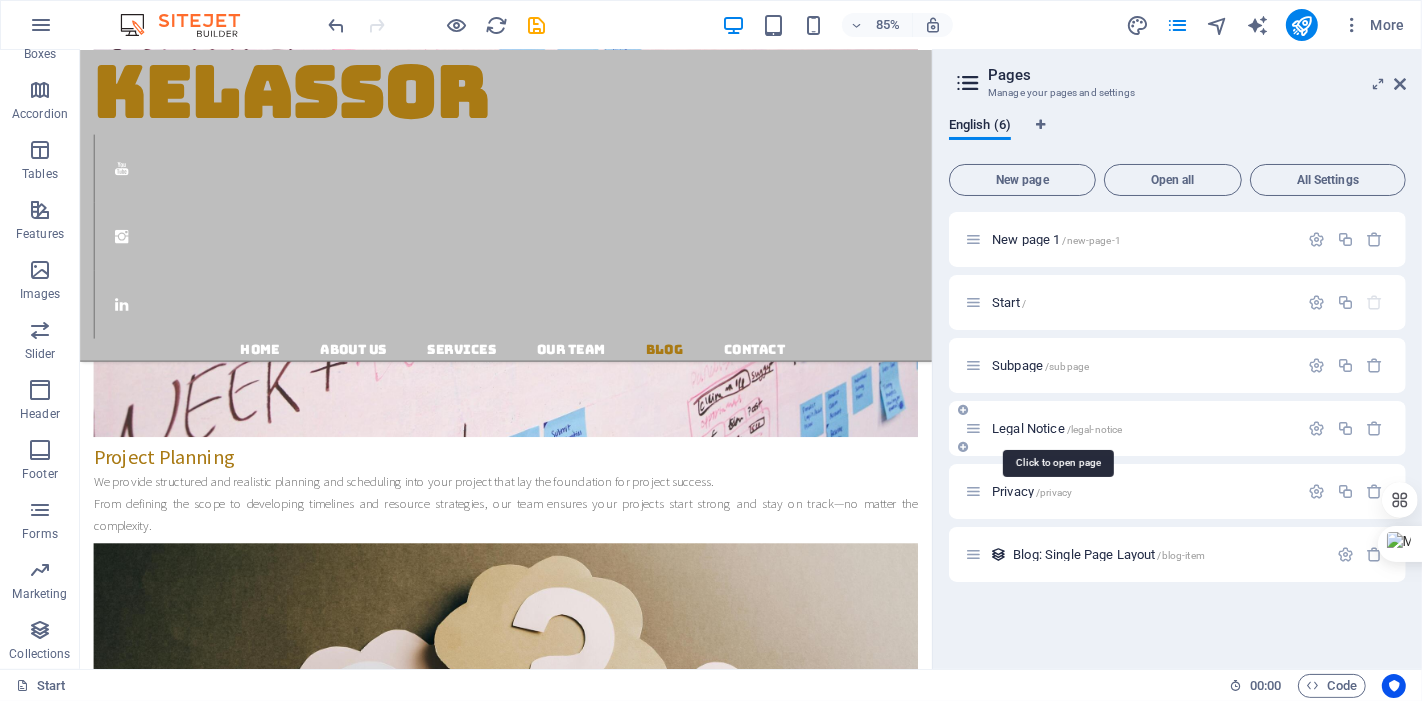 click on "Legal Notice /legal-notice" at bounding box center [1057, 428] 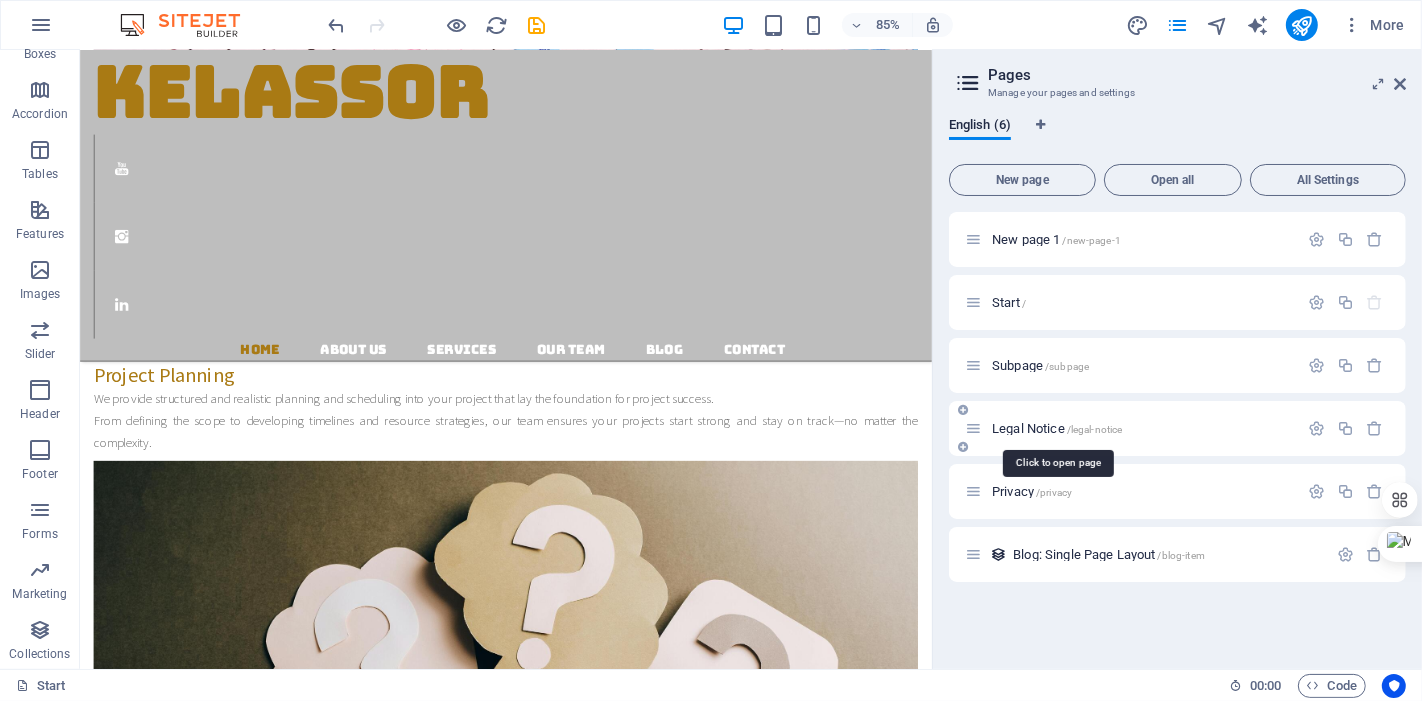 scroll, scrollTop: 0, scrollLeft: 0, axis: both 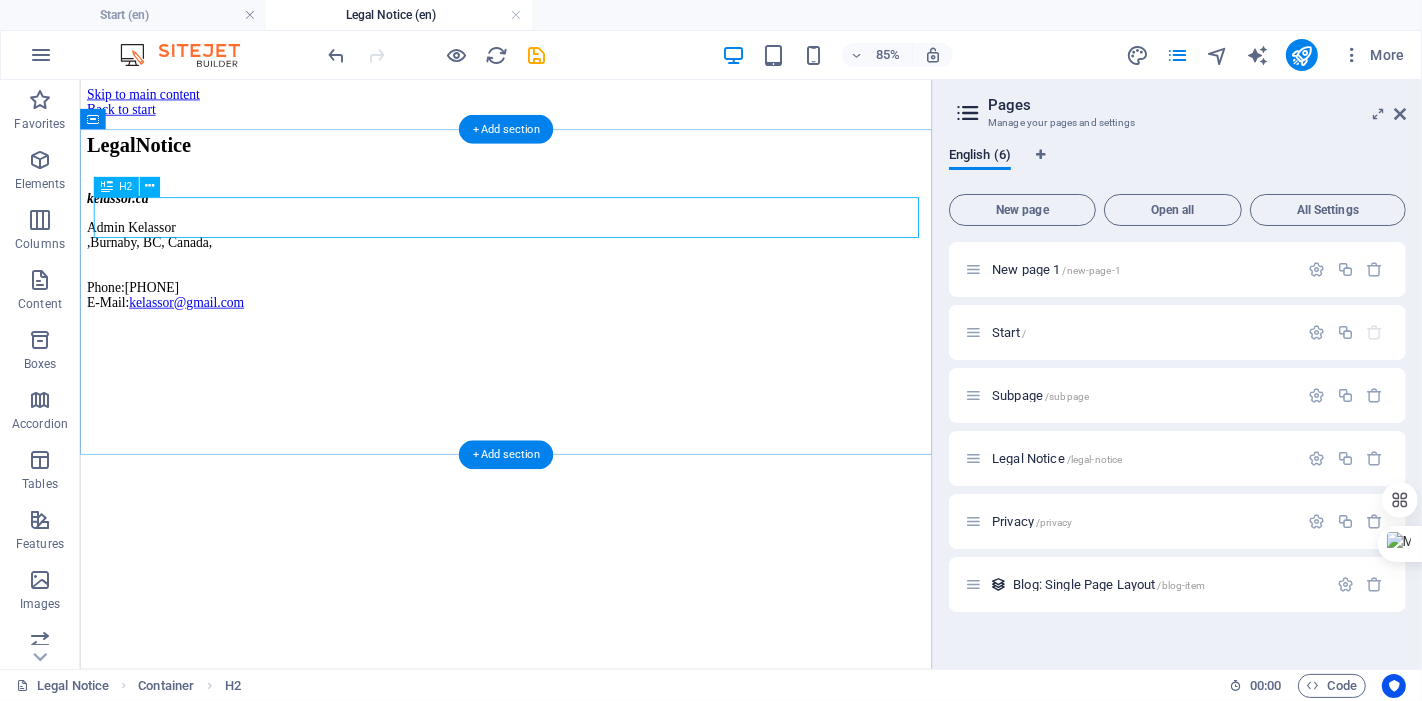 click on "Legal  Notice" at bounding box center [580, 156] 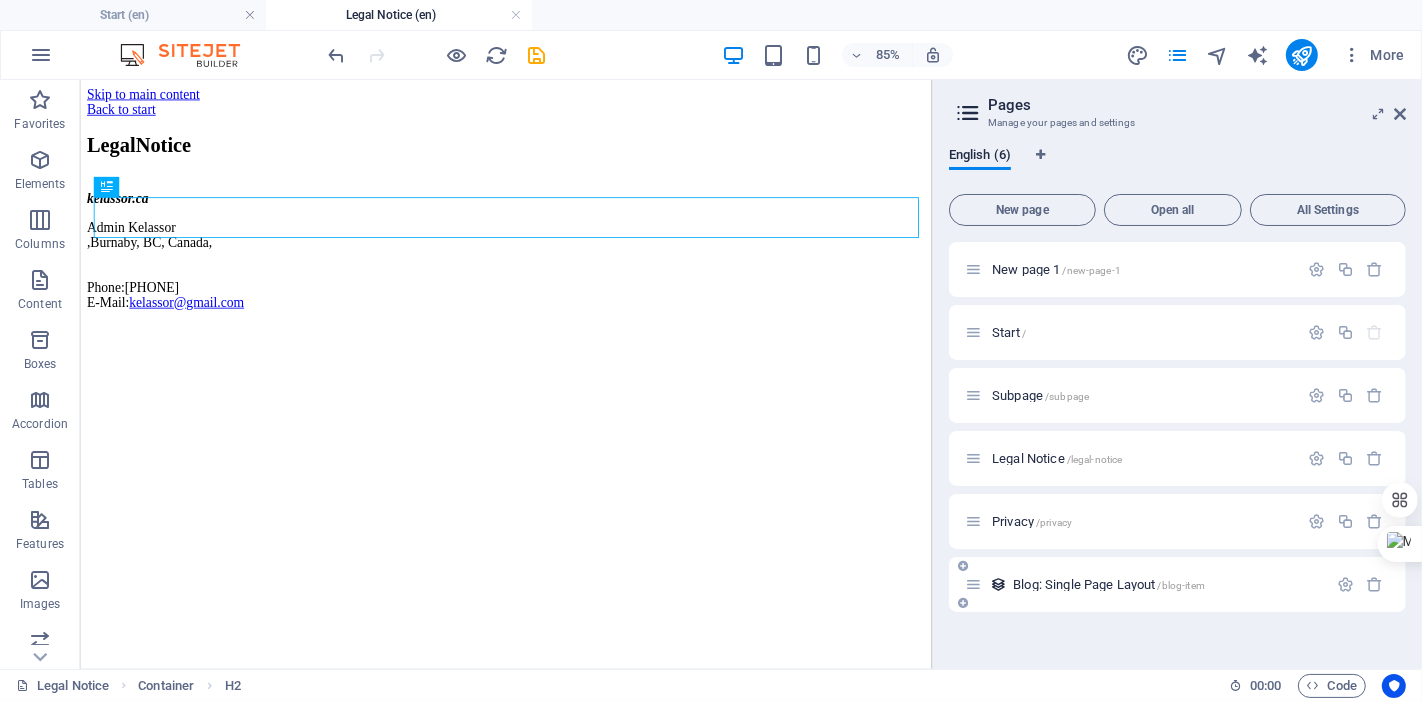 click on "Blog: Single Page Layout /blog-item" at bounding box center (1109, 584) 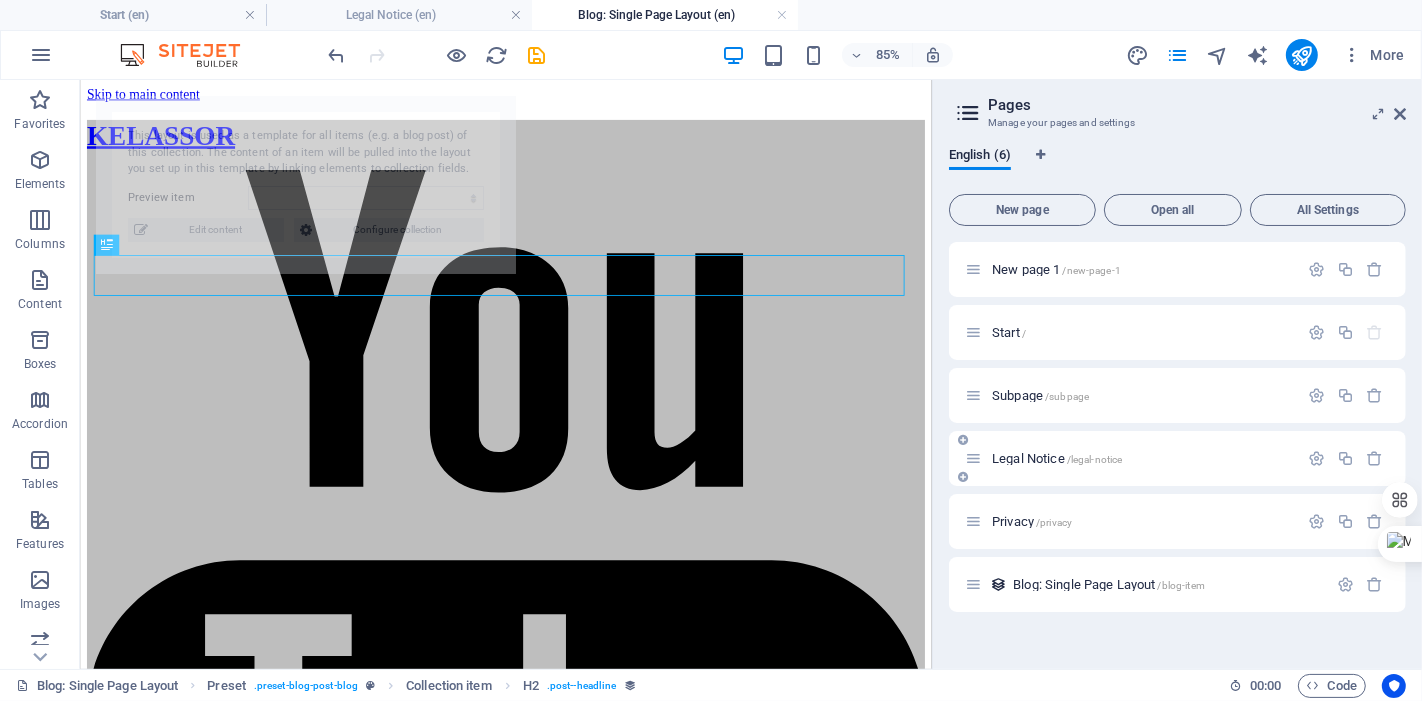 scroll, scrollTop: 0, scrollLeft: 0, axis: both 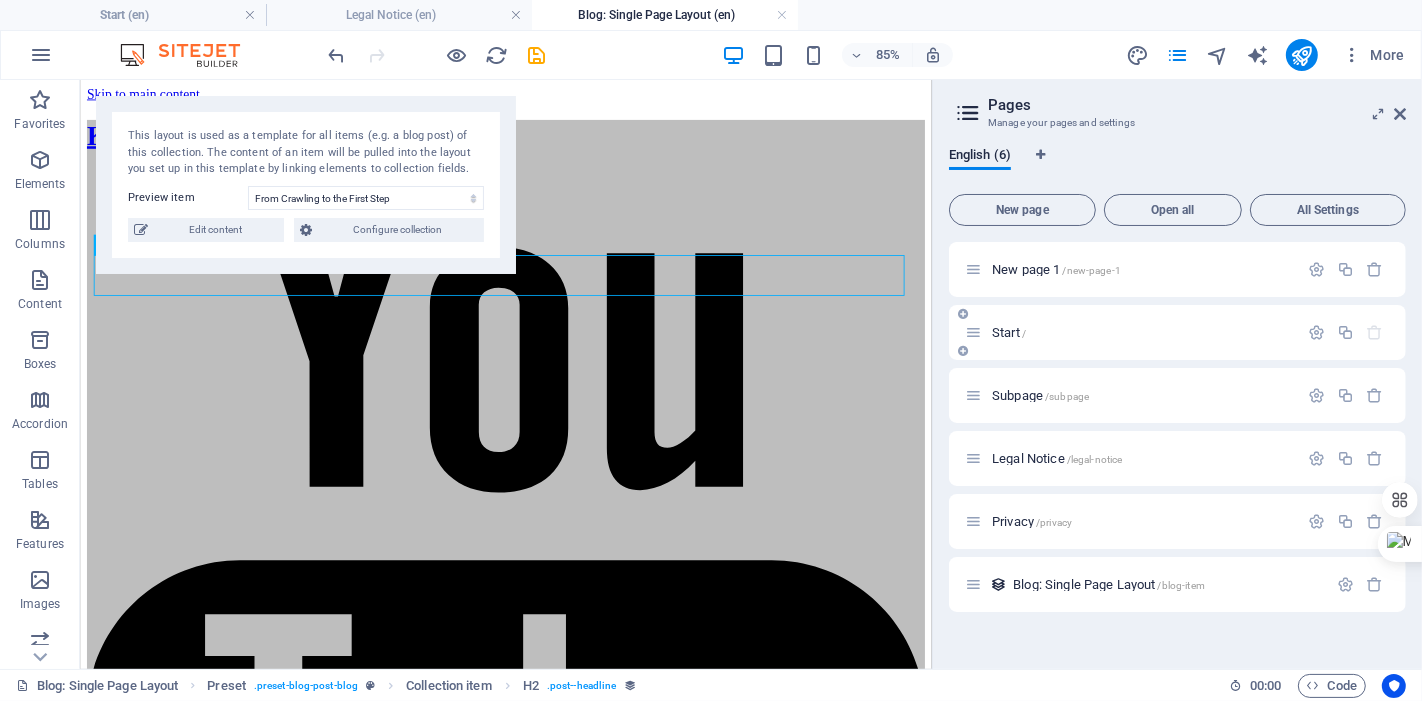 drag, startPoint x: 980, startPoint y: 594, endPoint x: 1038, endPoint y: 339, distance: 261.5129 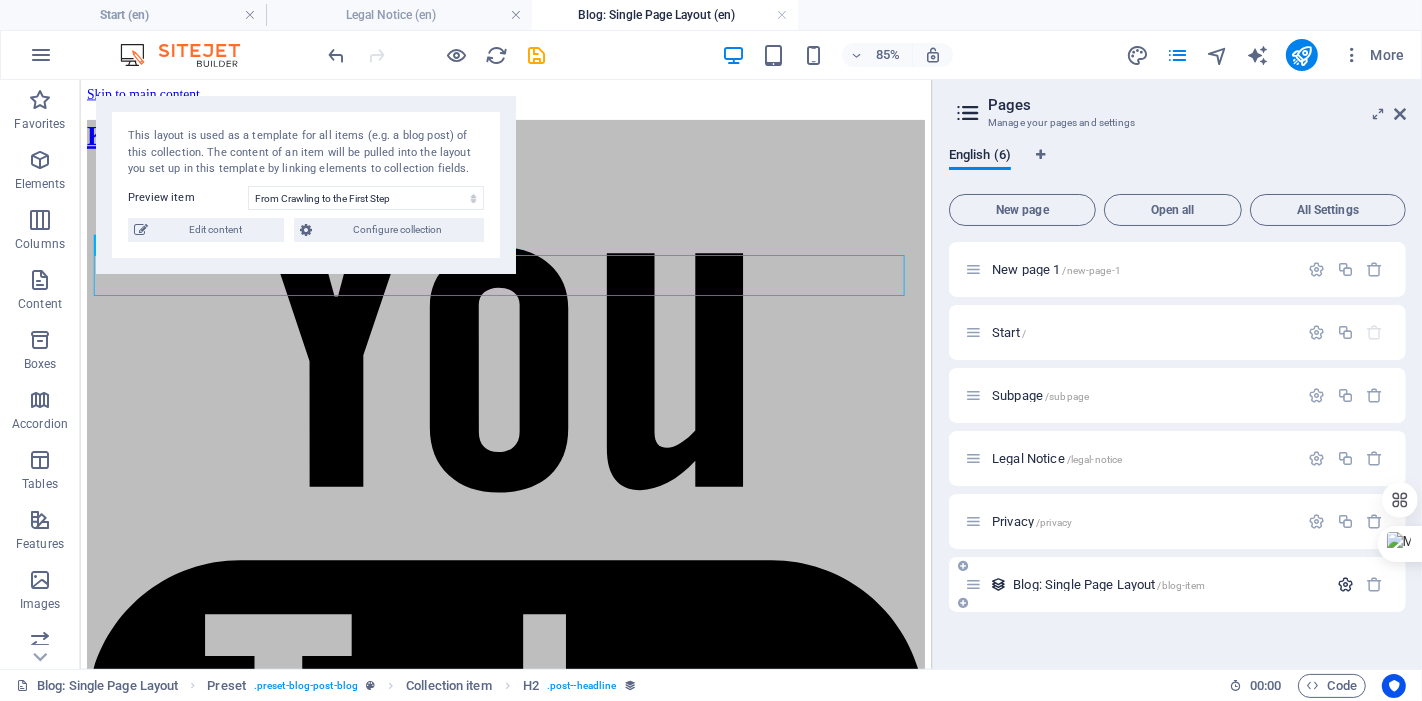 click at bounding box center [1345, 584] 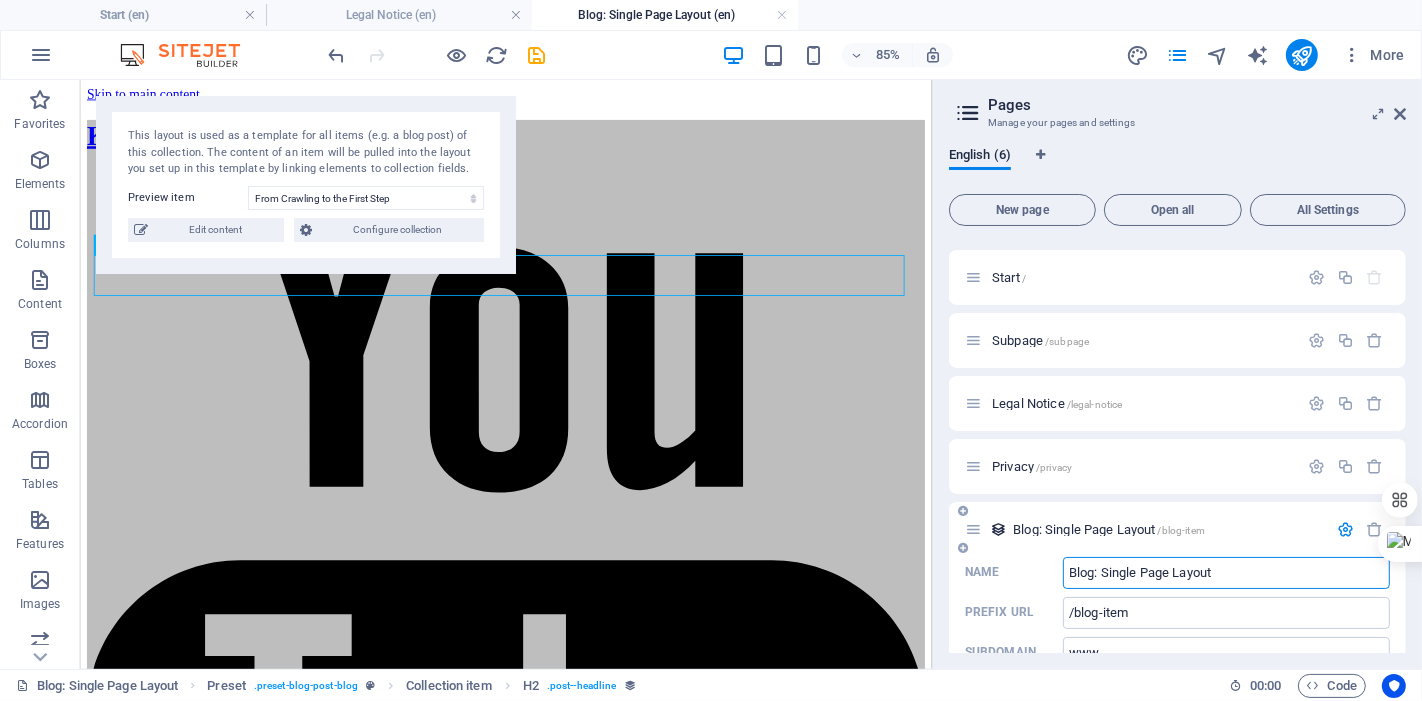 scroll, scrollTop: 102, scrollLeft: 0, axis: vertical 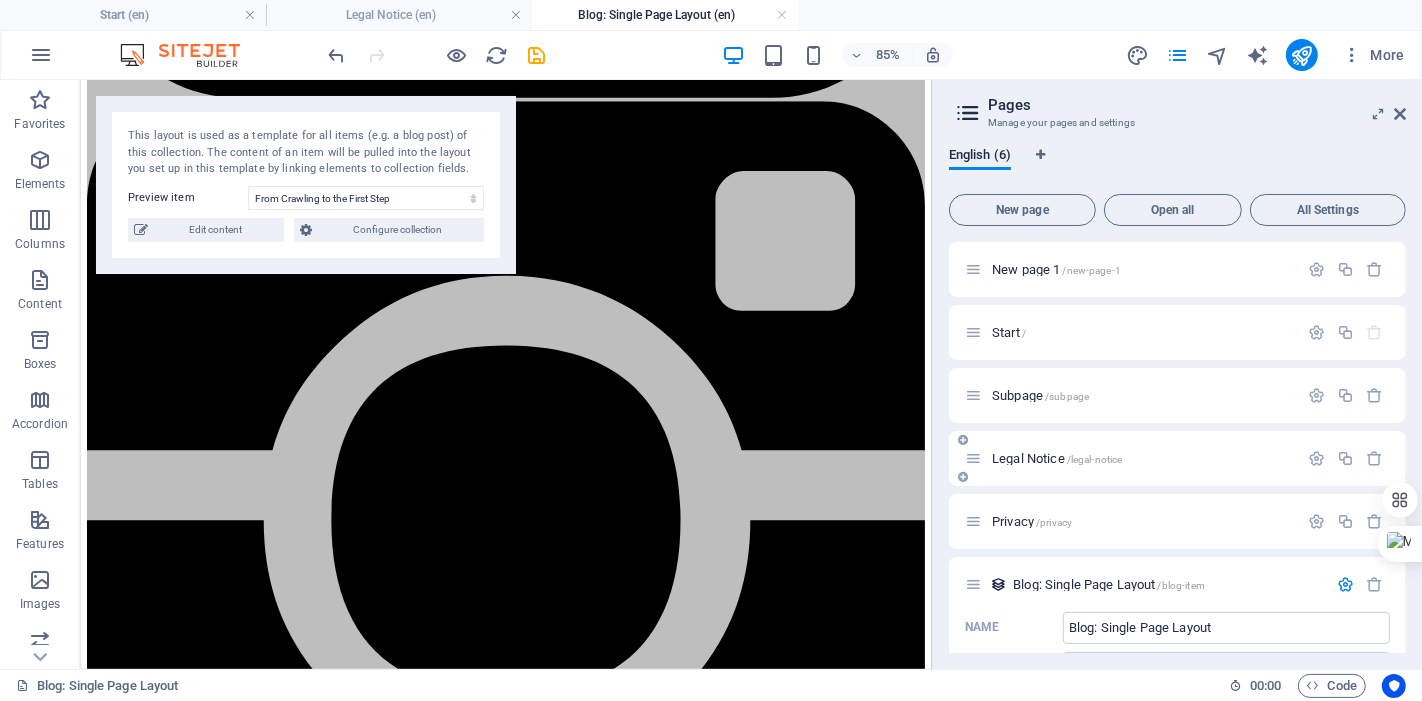 click on "Legal Notice /legal-notice" at bounding box center (1131, 458) 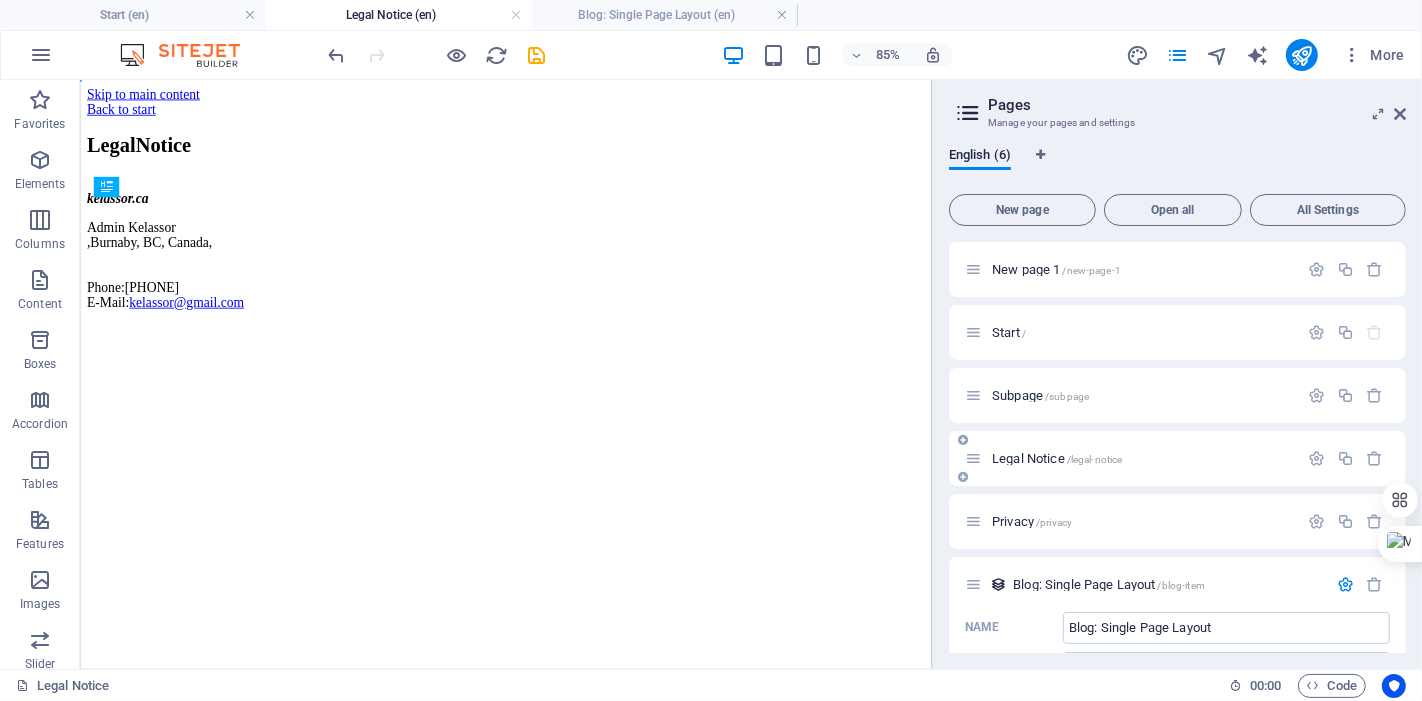 scroll, scrollTop: 0, scrollLeft: 0, axis: both 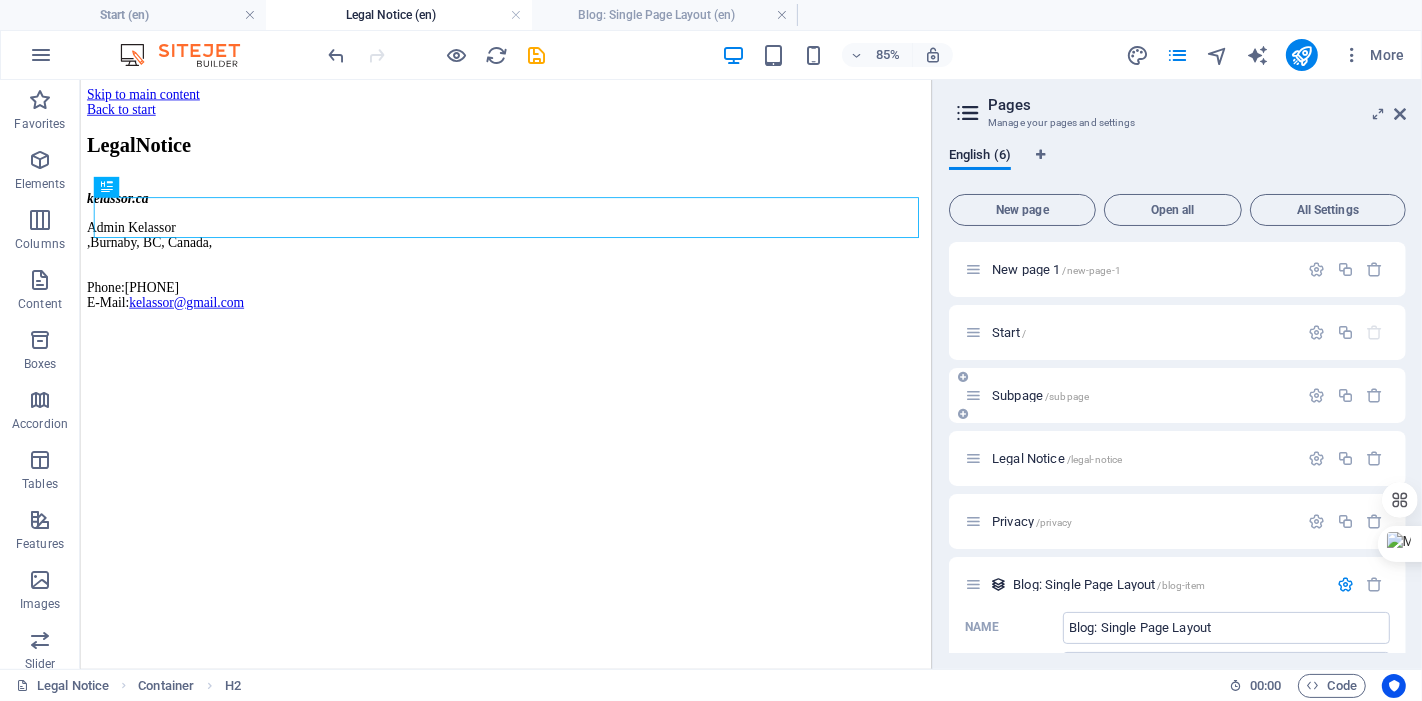 click on "Subpage /subpage" at bounding box center (1040, 395) 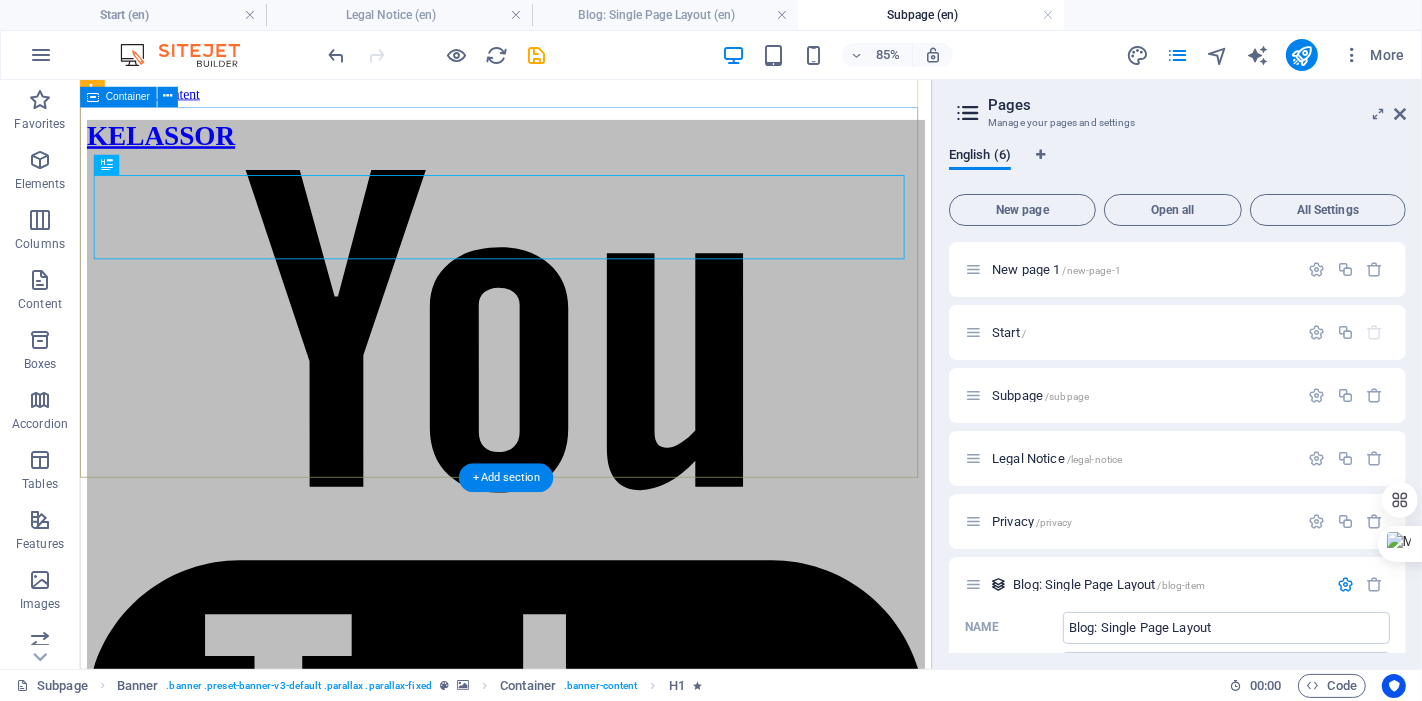 scroll, scrollTop: 111, scrollLeft: 0, axis: vertical 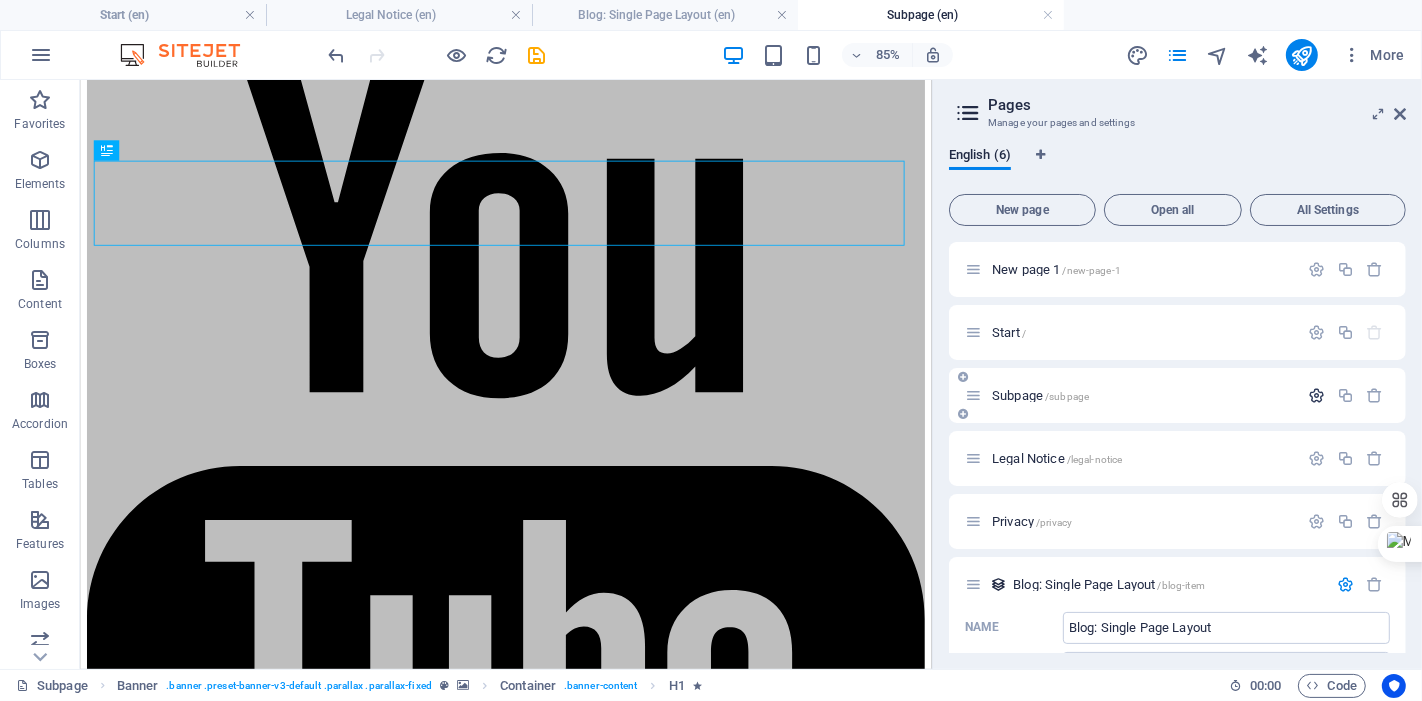 click at bounding box center (1316, 395) 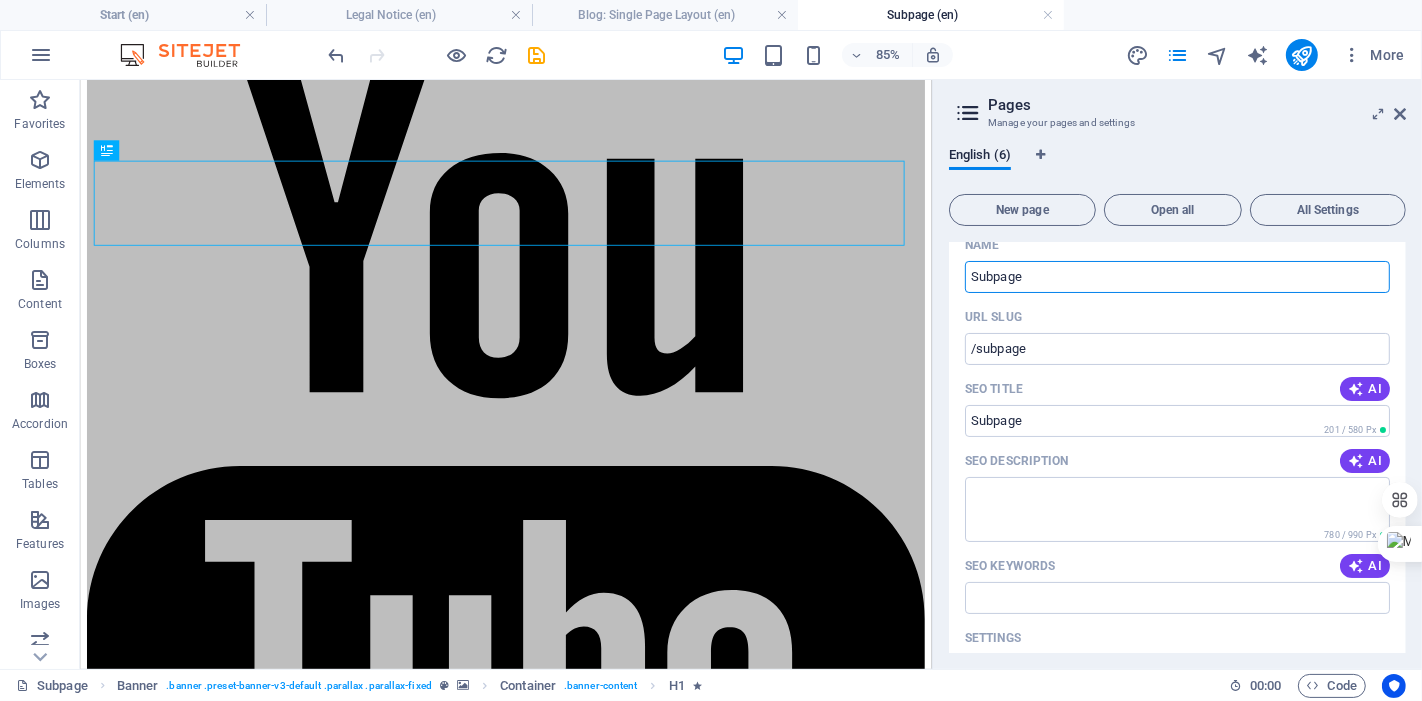 scroll, scrollTop: 0, scrollLeft: 0, axis: both 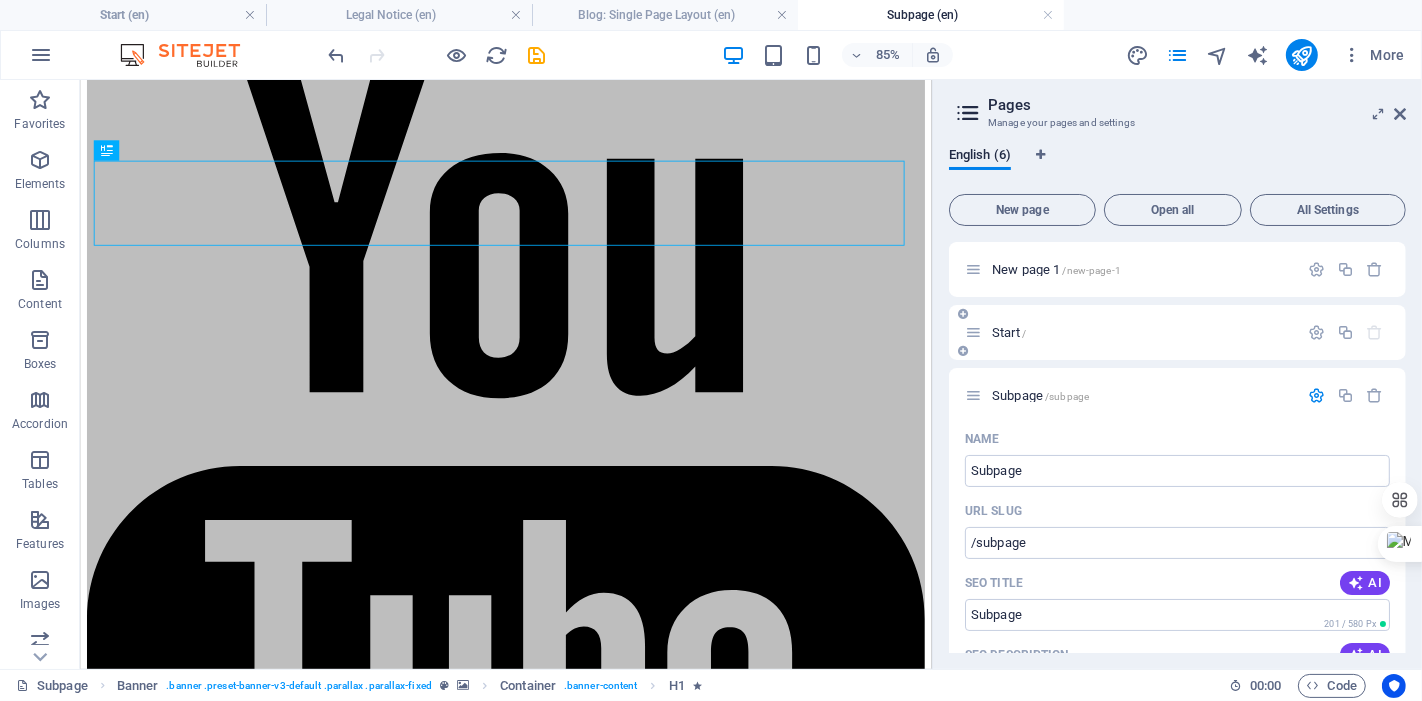 click on "Start /" at bounding box center [1142, 332] 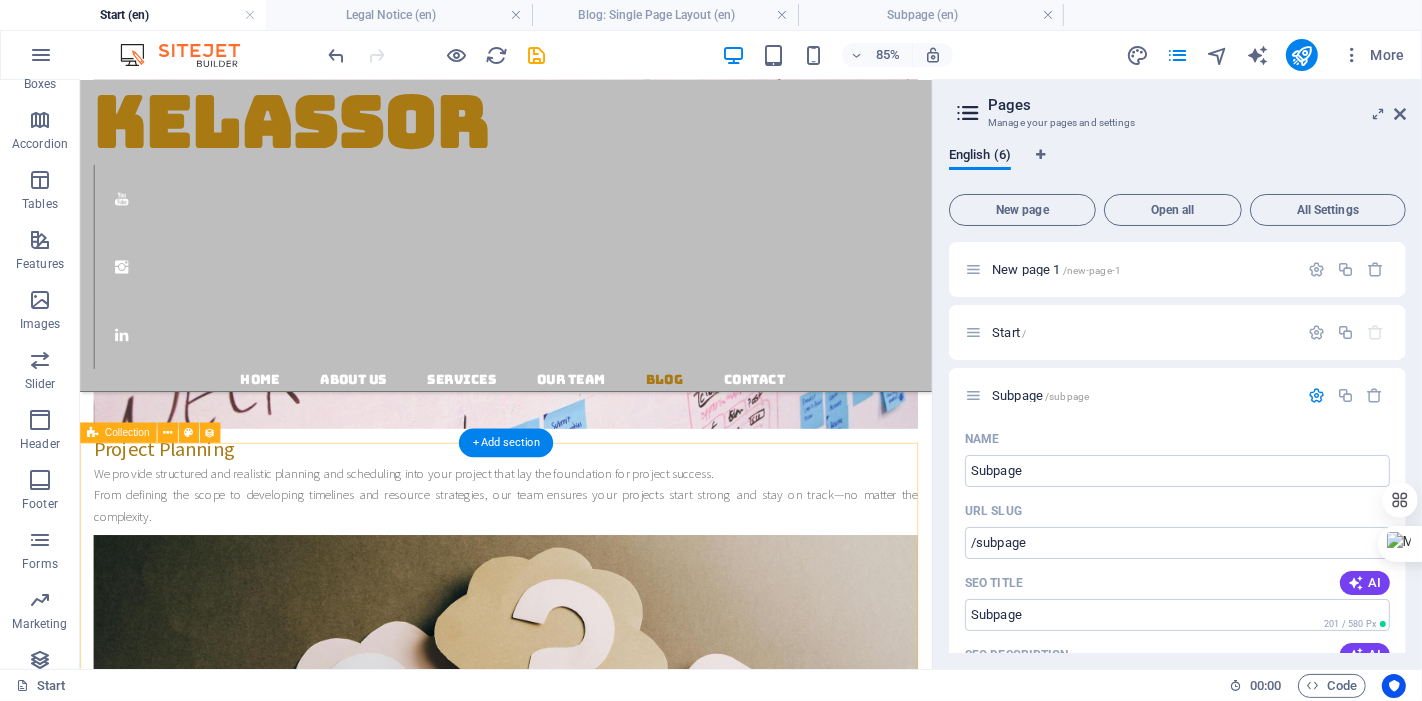 scroll, scrollTop: 4185, scrollLeft: 0, axis: vertical 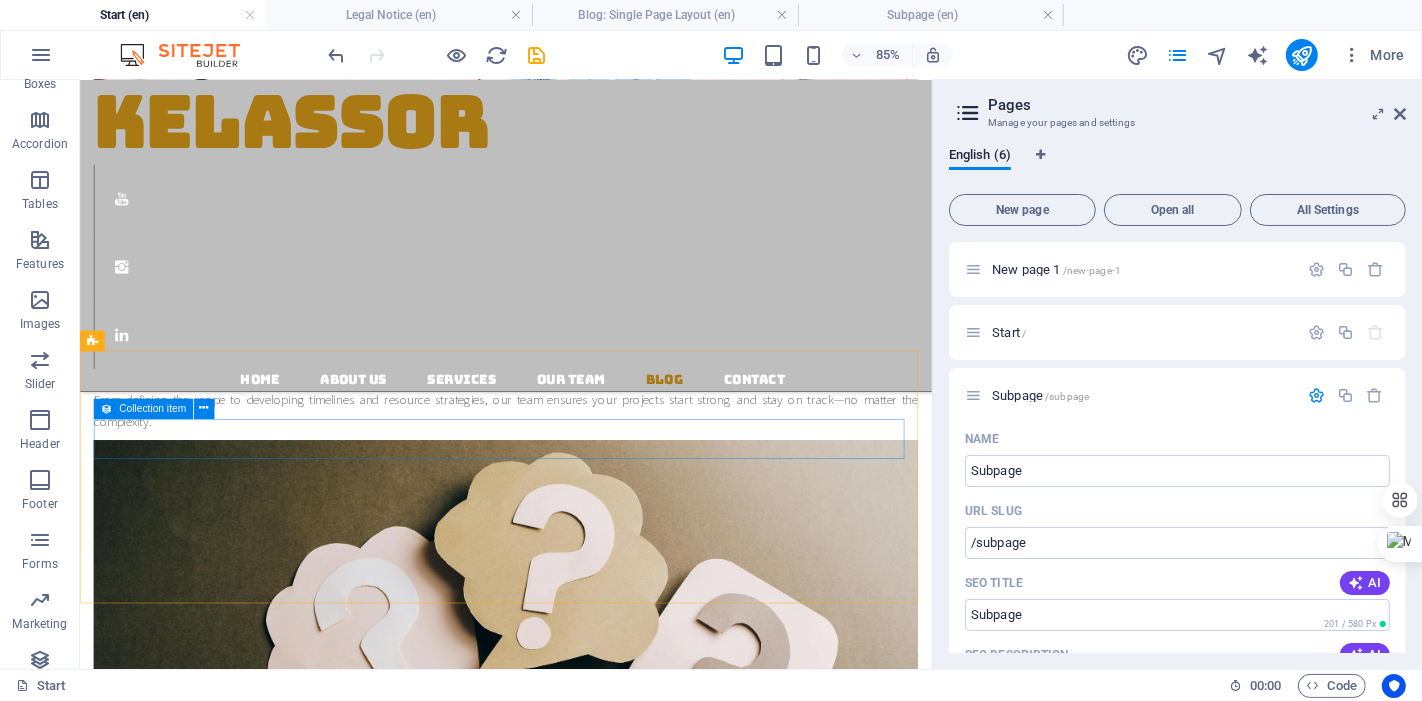 click on "Collection item" at bounding box center [152, 408] 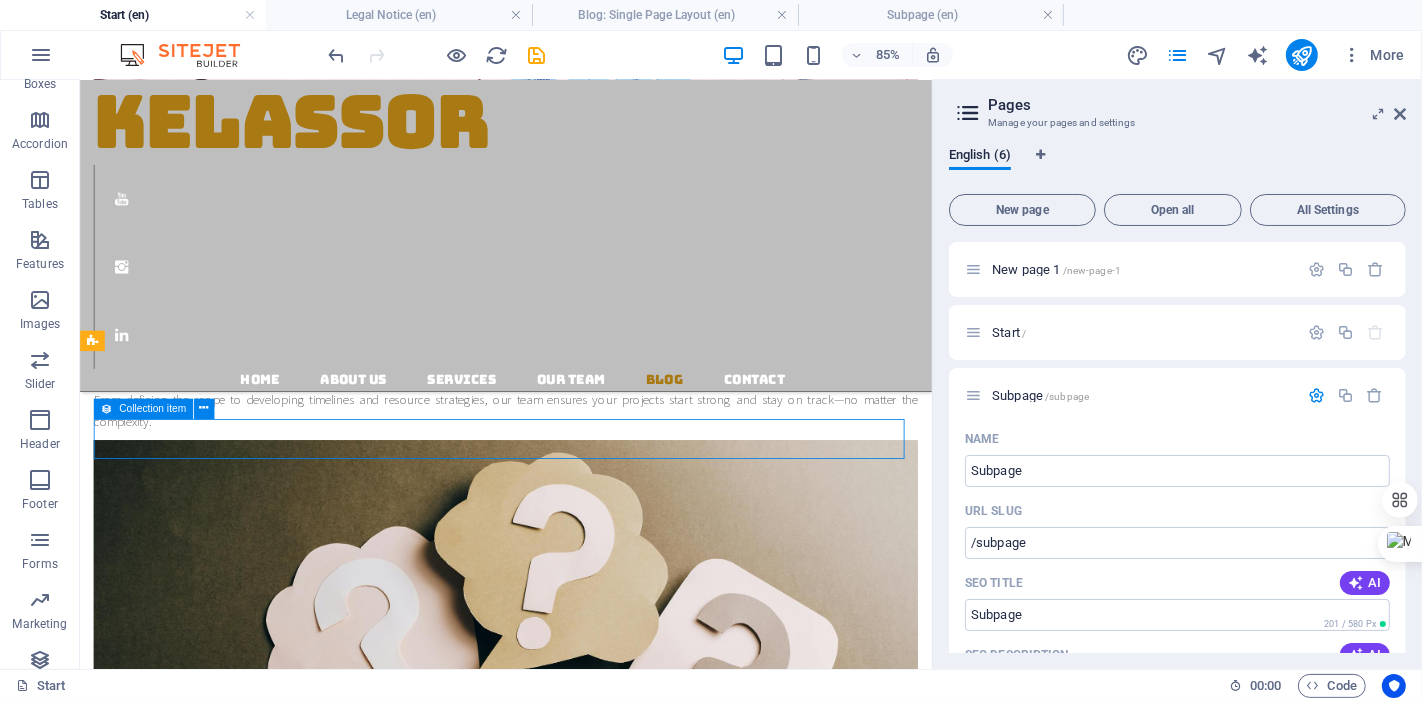 click on "Collection item" at bounding box center (152, 408) 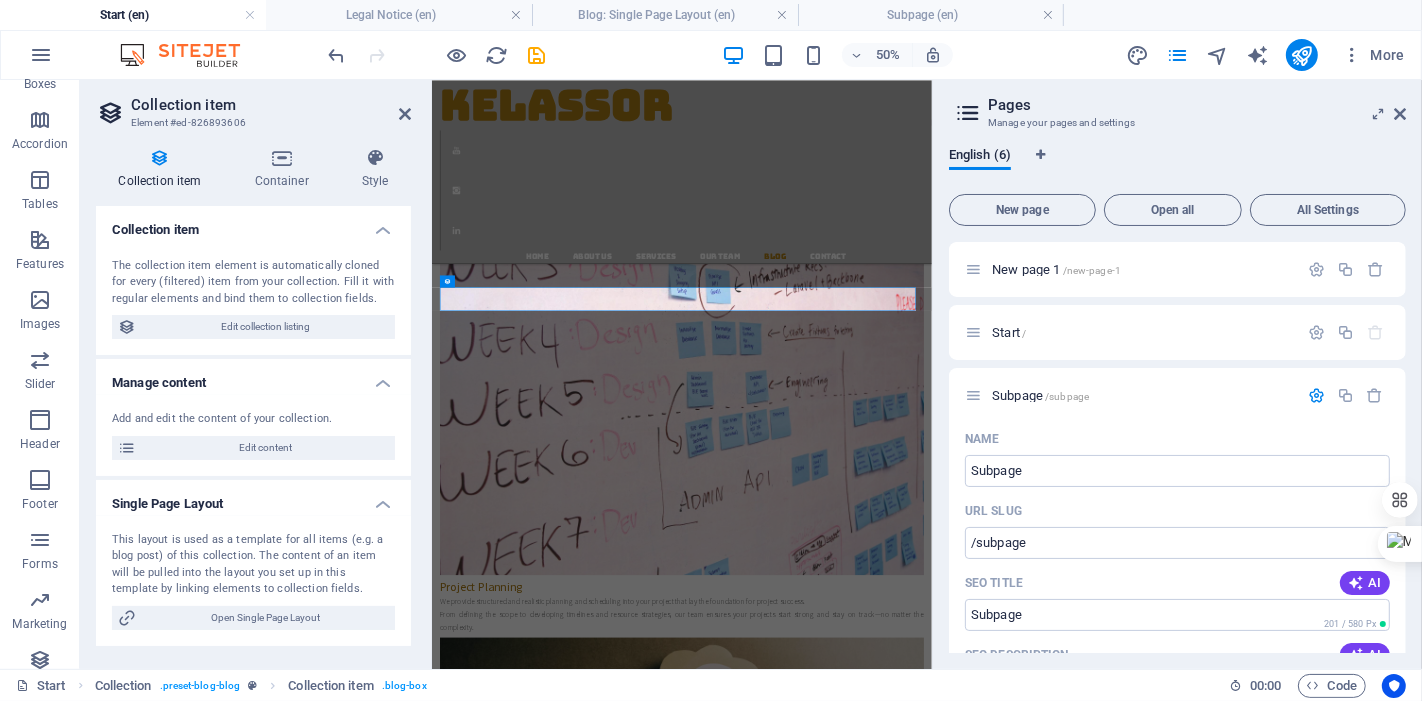 scroll, scrollTop: 4580, scrollLeft: 0, axis: vertical 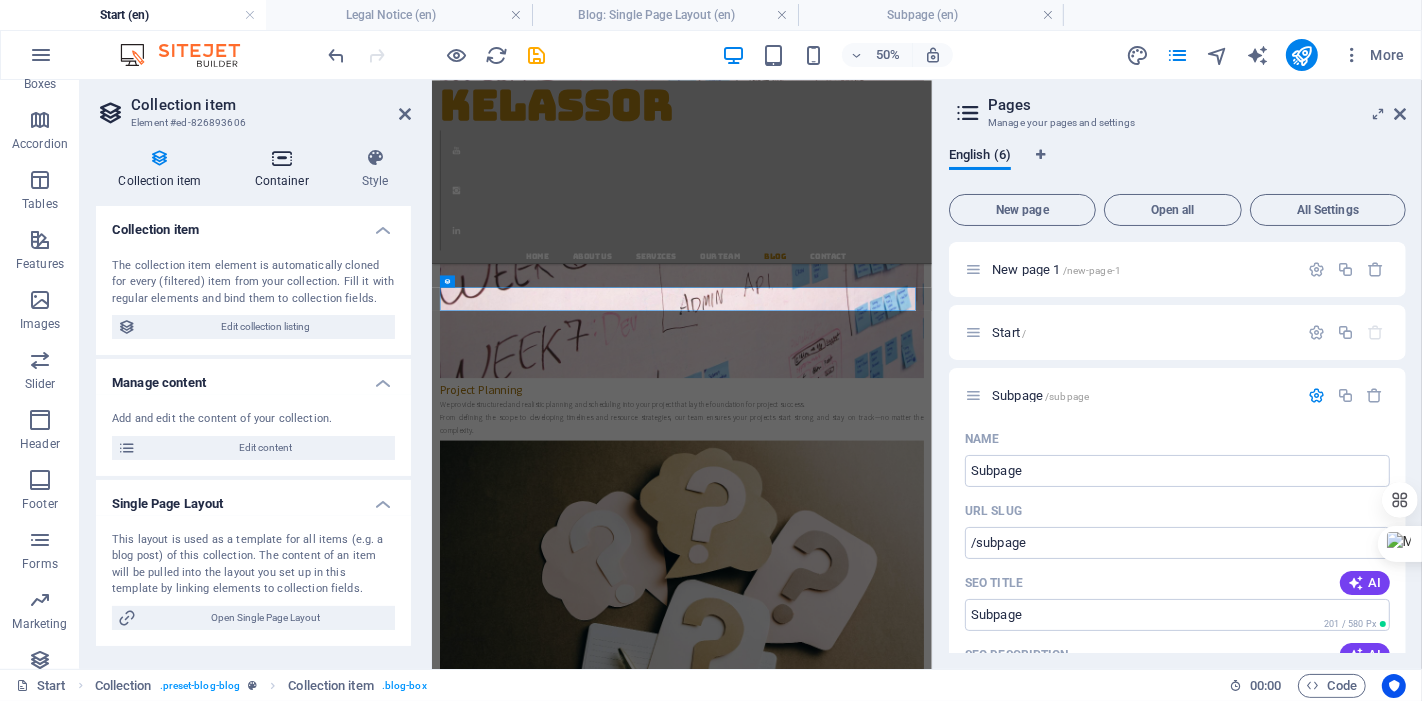 click on "Container" at bounding box center (285, 169) 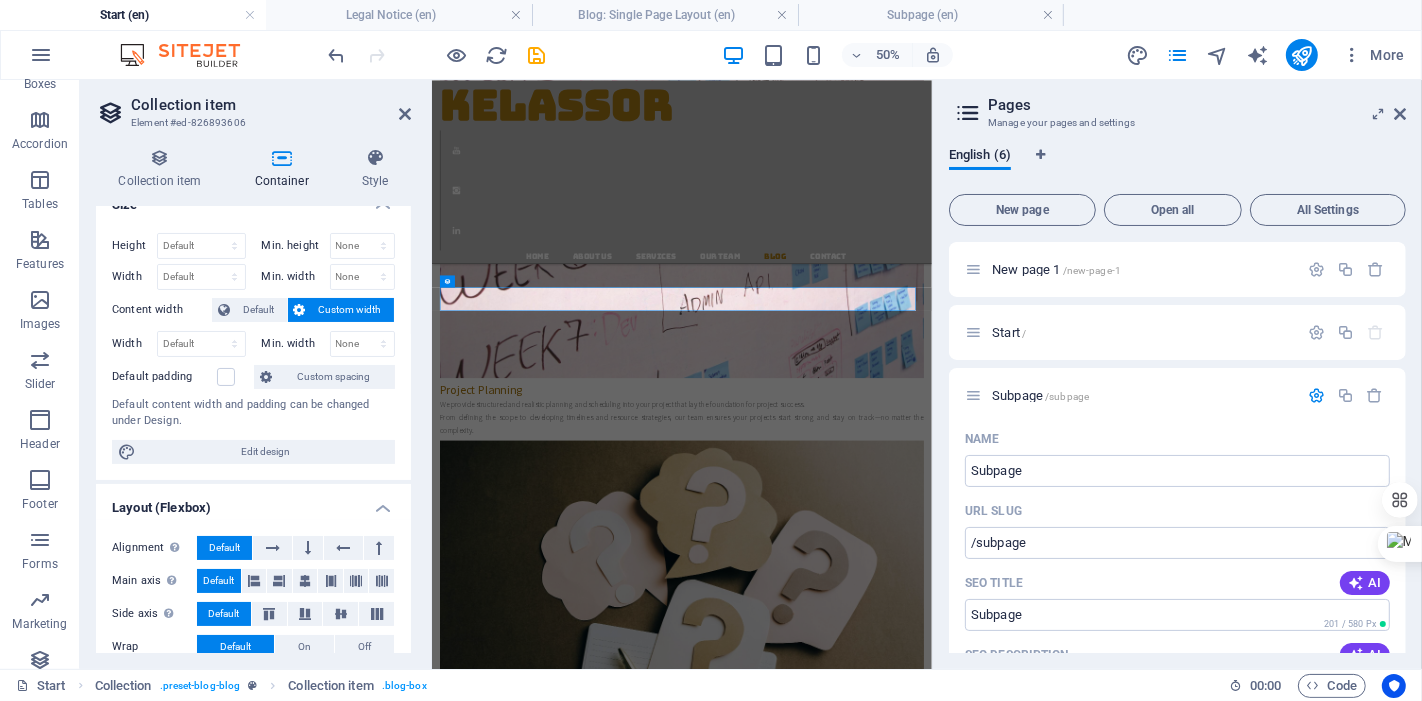 scroll, scrollTop: 0, scrollLeft: 0, axis: both 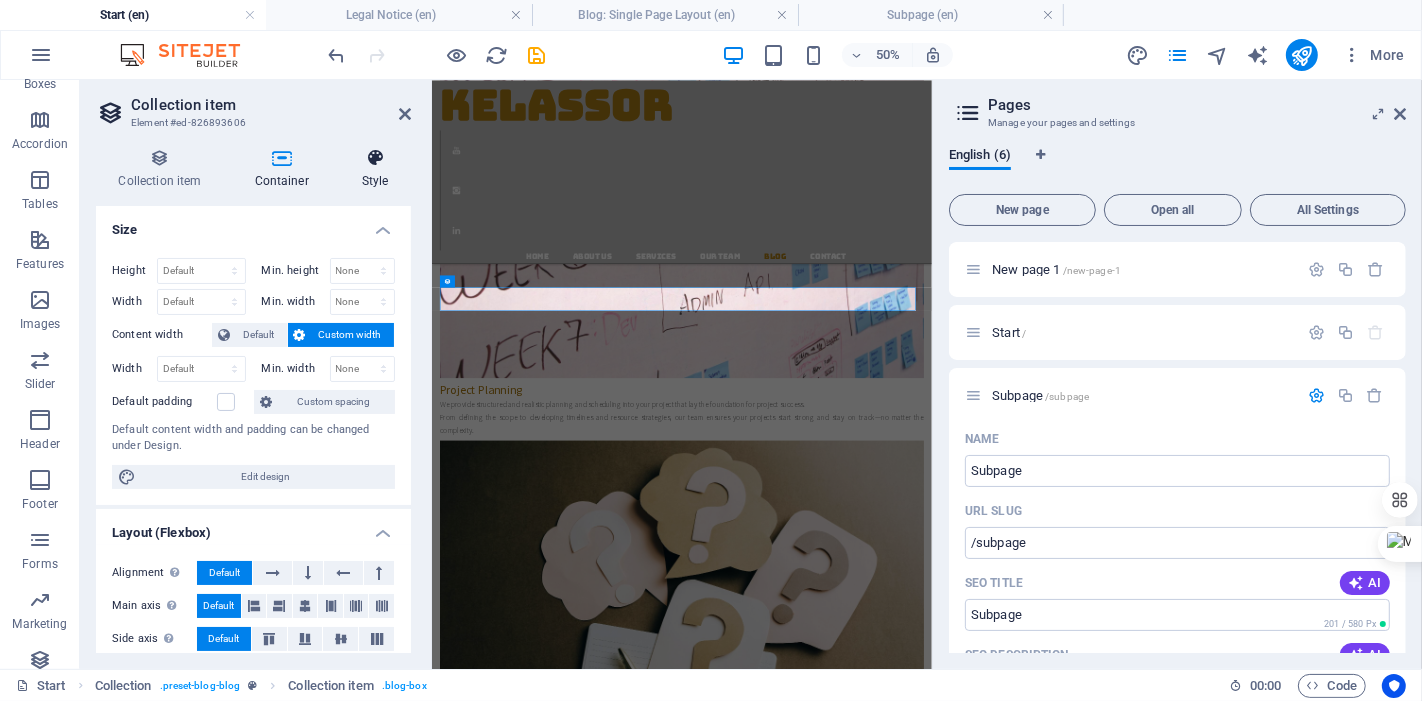 click at bounding box center [375, 158] 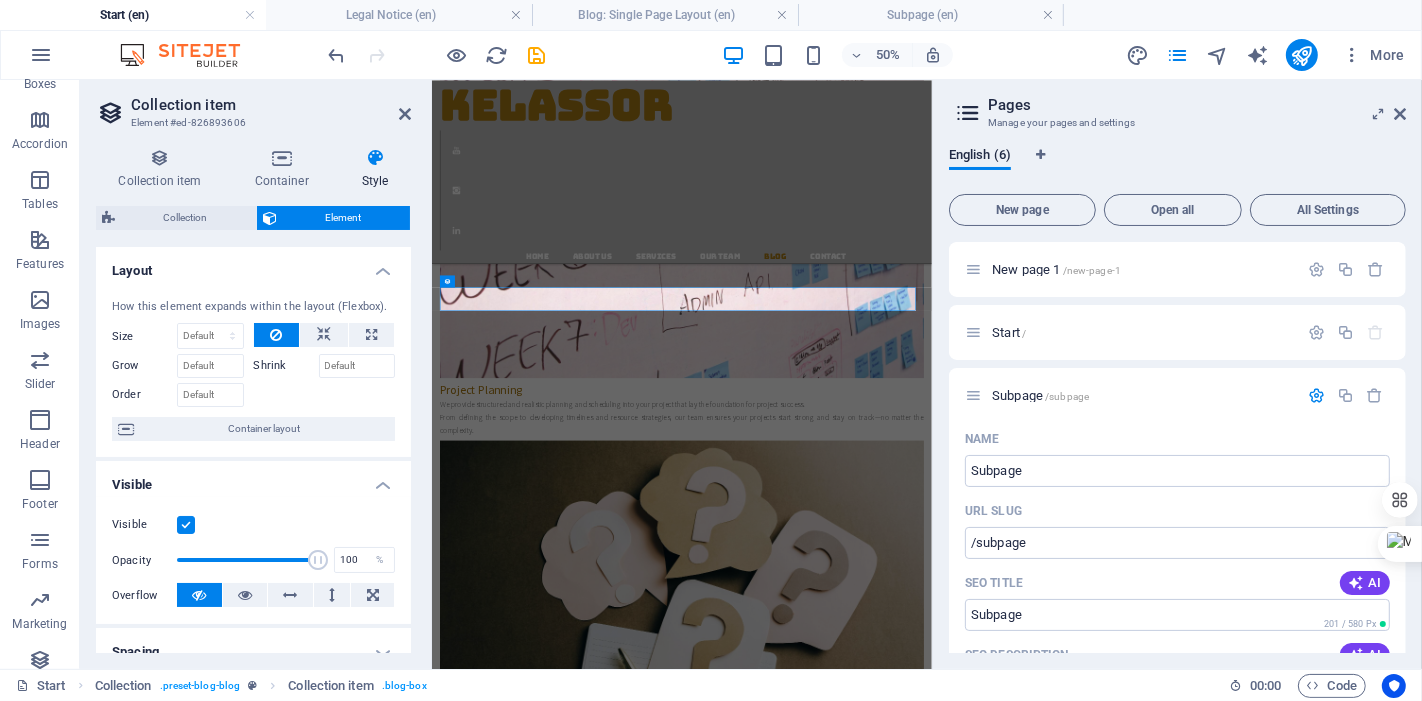 scroll, scrollTop: 0, scrollLeft: 0, axis: both 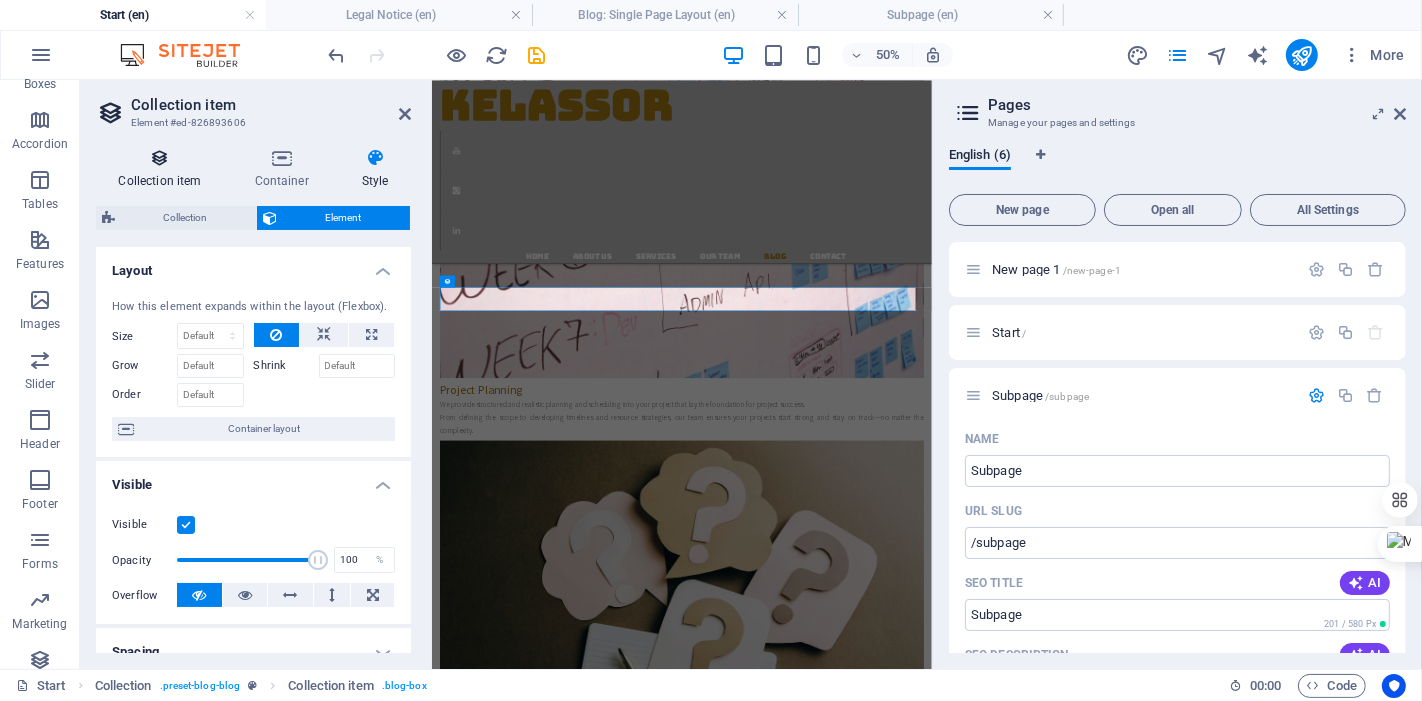 click at bounding box center (160, 158) 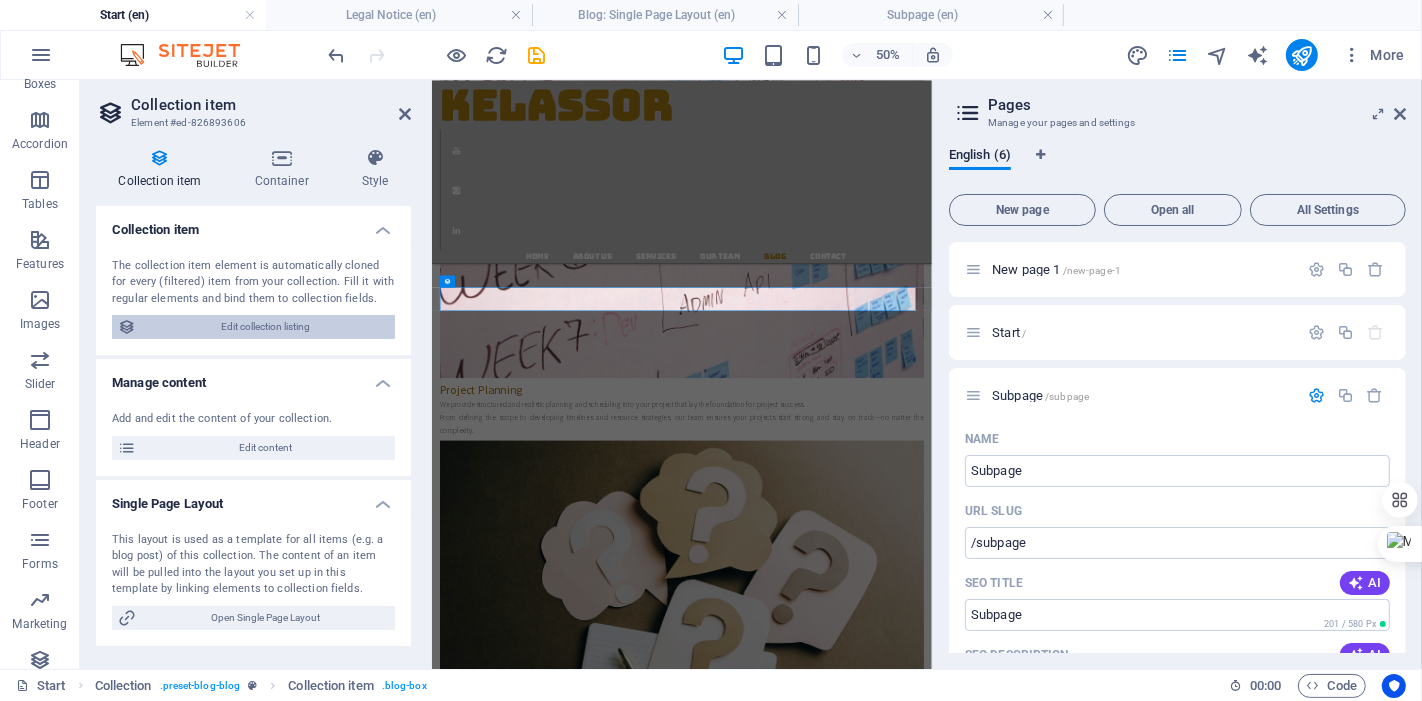 click on "Edit collection listing" at bounding box center (265, 327) 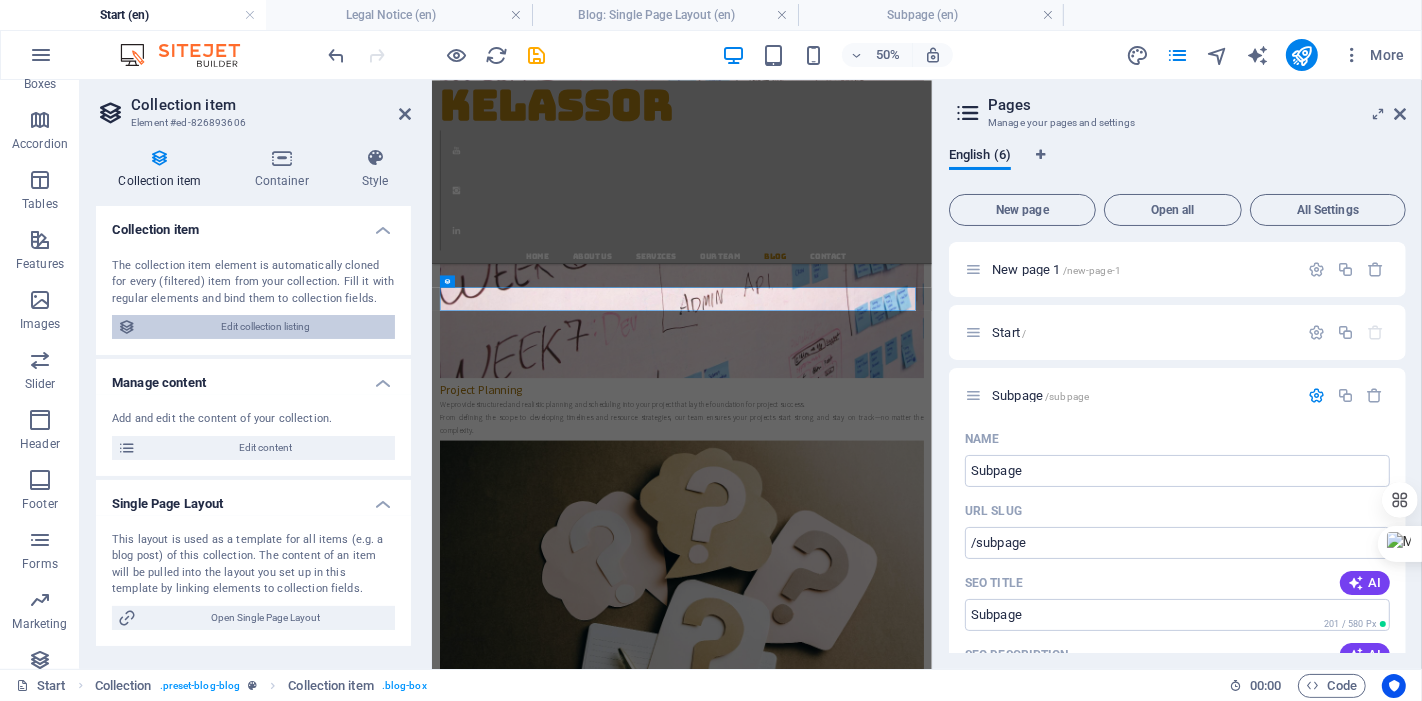 select on "columns.publishing_date_DESC" 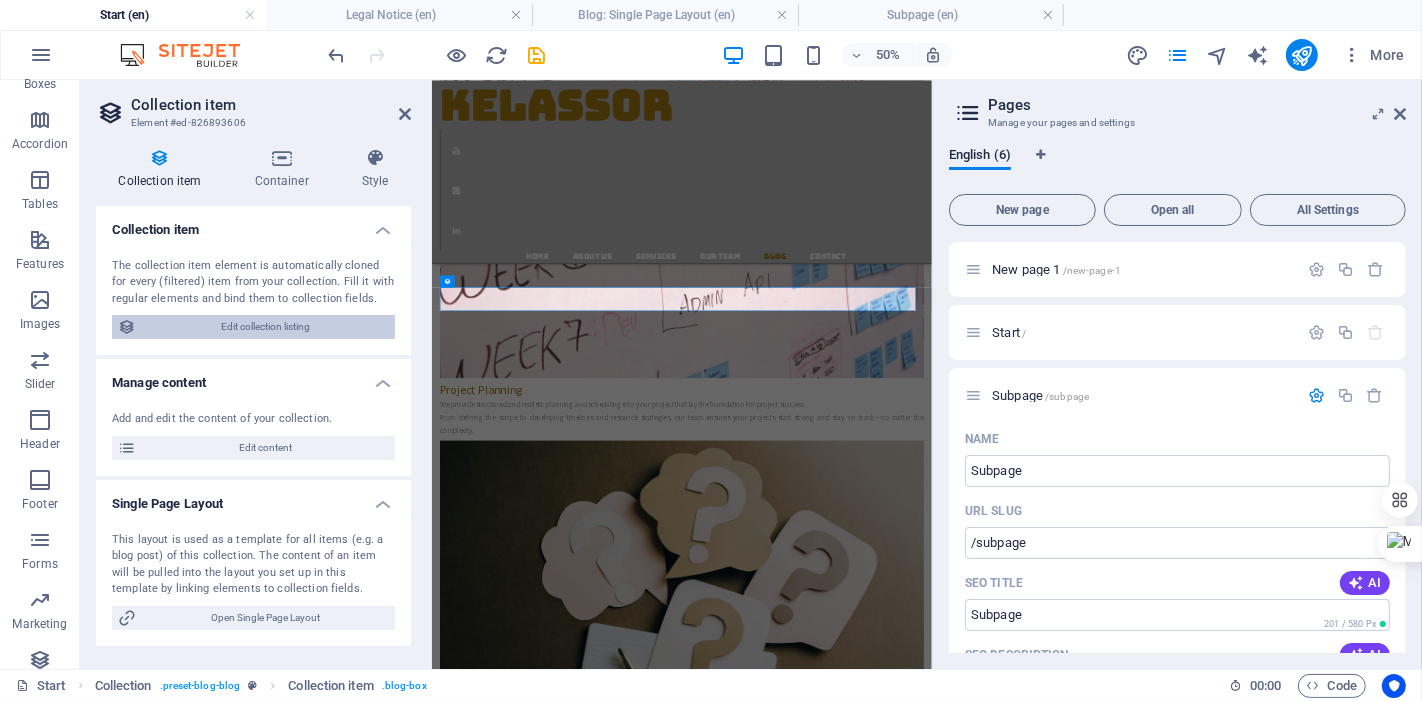 select on "columns.status" 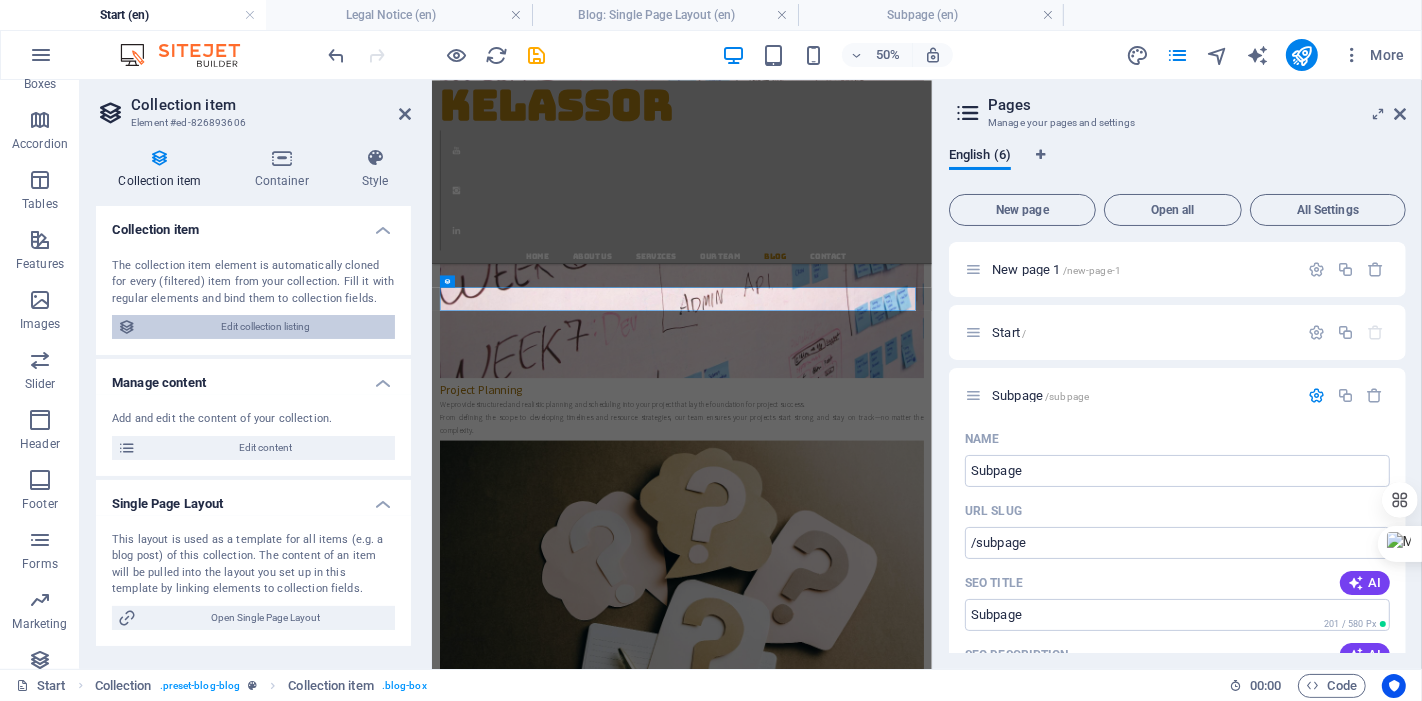 select on "columns.publishing_date" 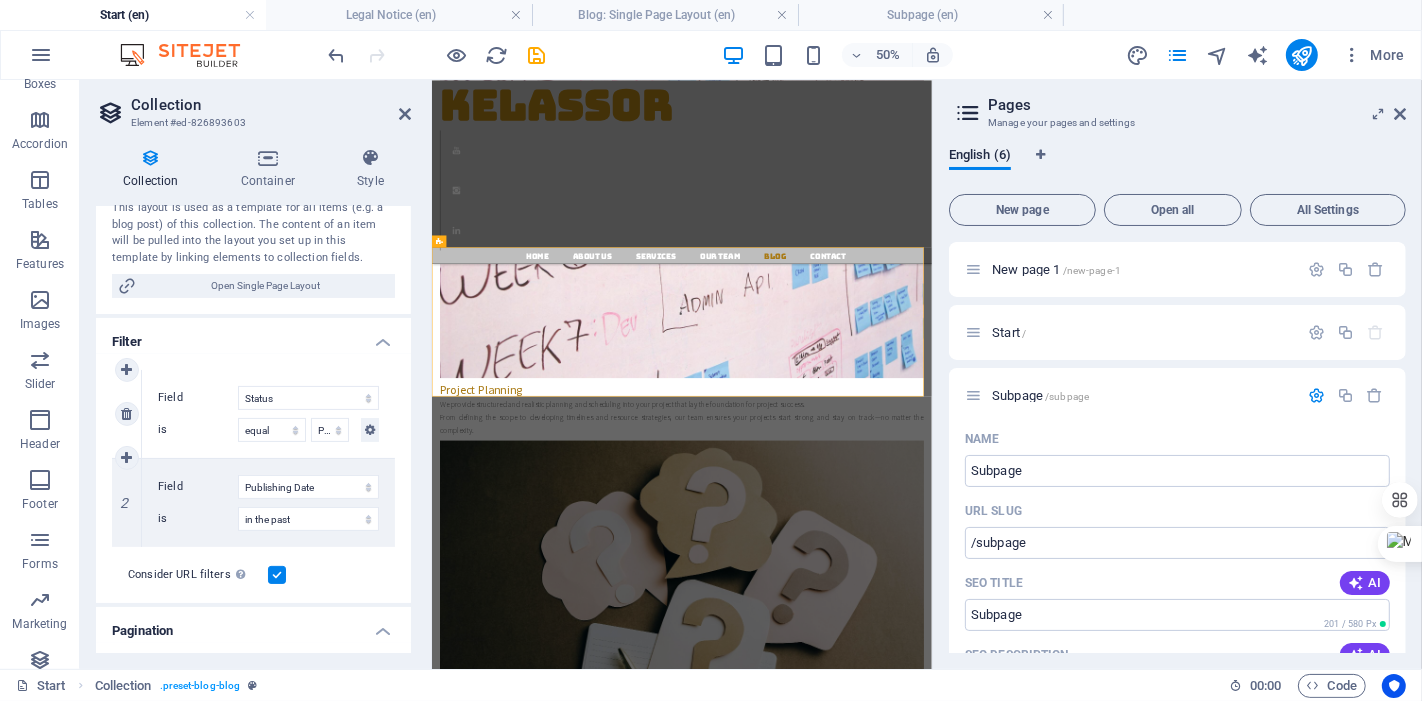 scroll, scrollTop: 444, scrollLeft: 0, axis: vertical 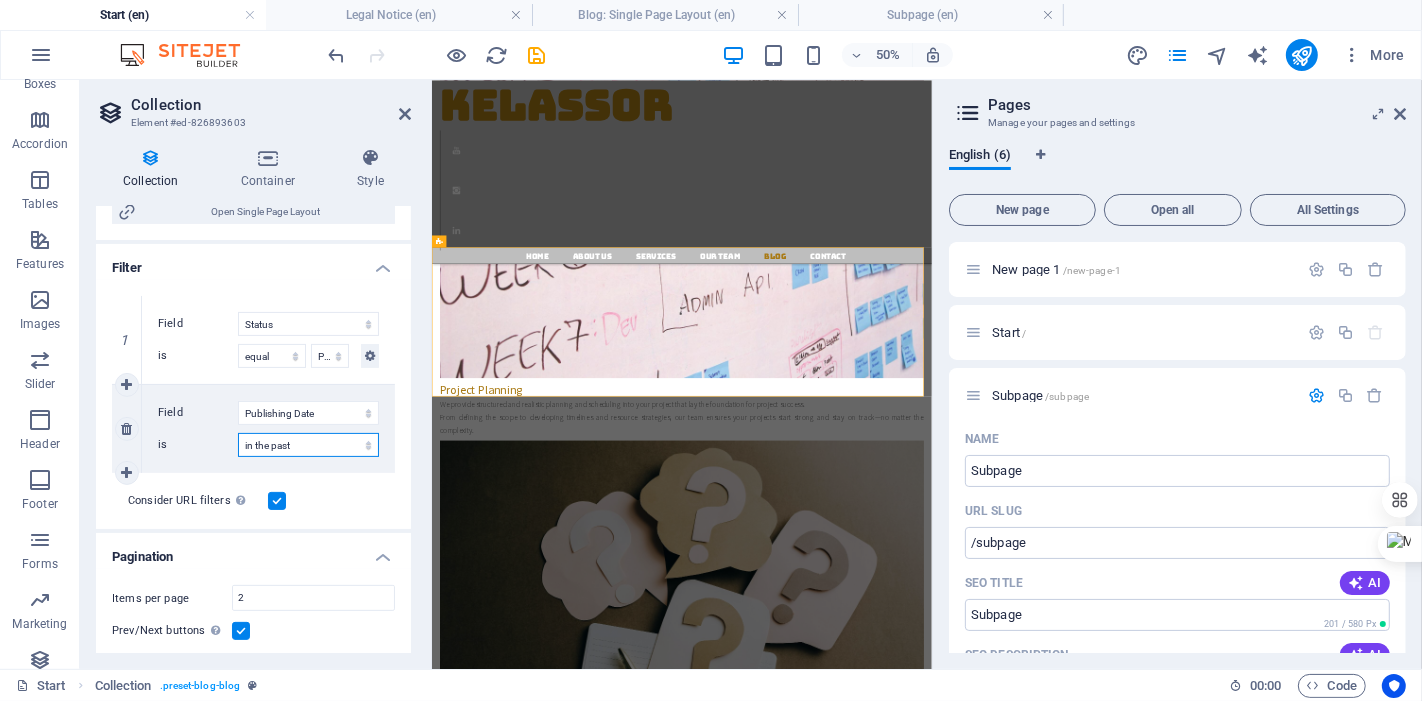 click on "in the past in the future before before or at after after or at" at bounding box center [308, 445] 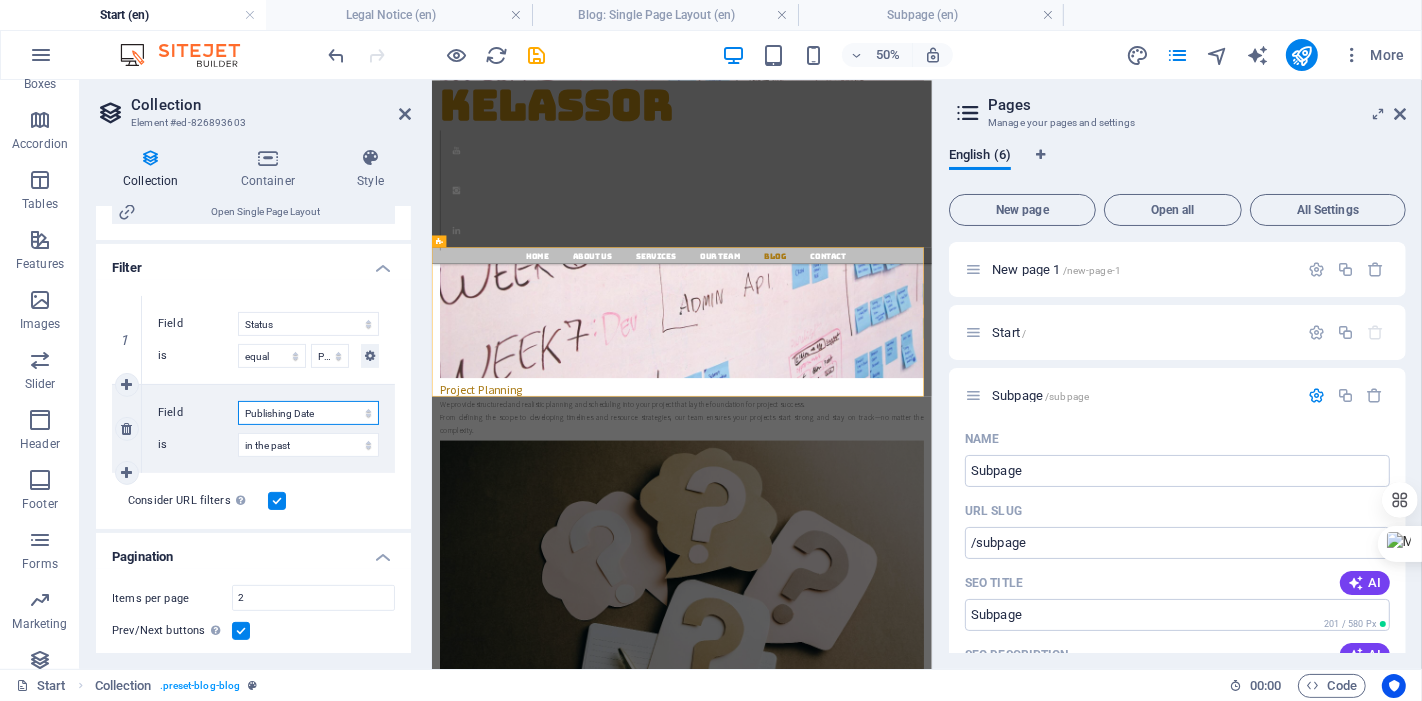 click on "Created at Updated at Name Slug CATEGORY Author Publishing Date Status" at bounding box center (308, 413) 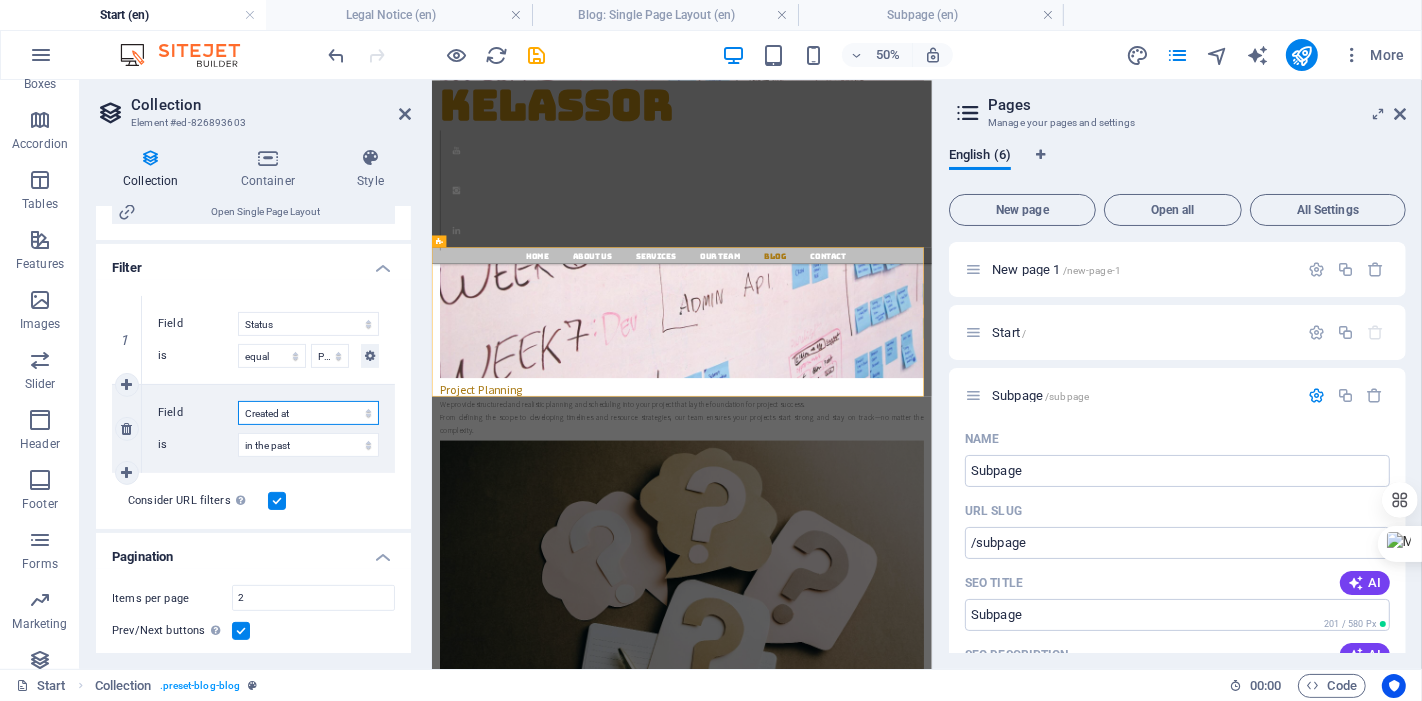 click on "Created at Updated at Name Slug CATEGORY Author Publishing Date Status" at bounding box center [308, 413] 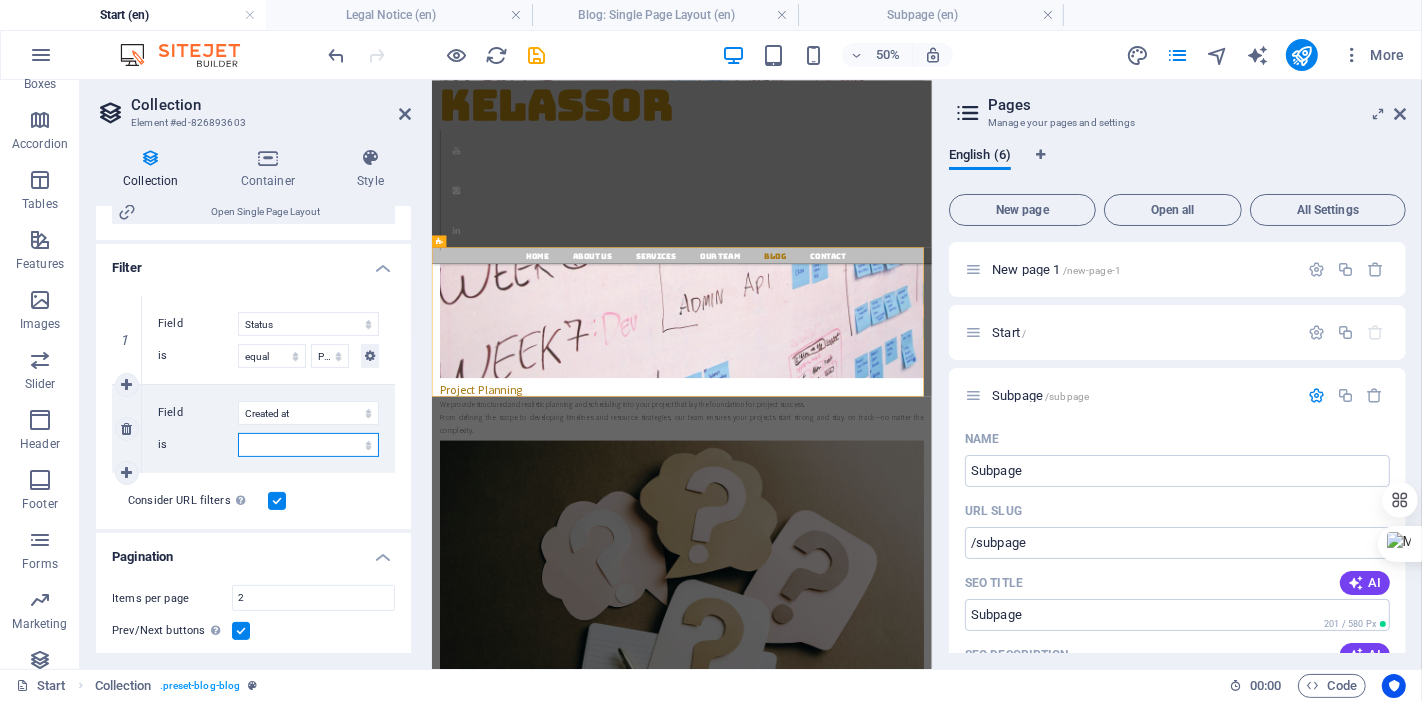 click on "in the past in the future before before or at after after or at" at bounding box center (308, 445) 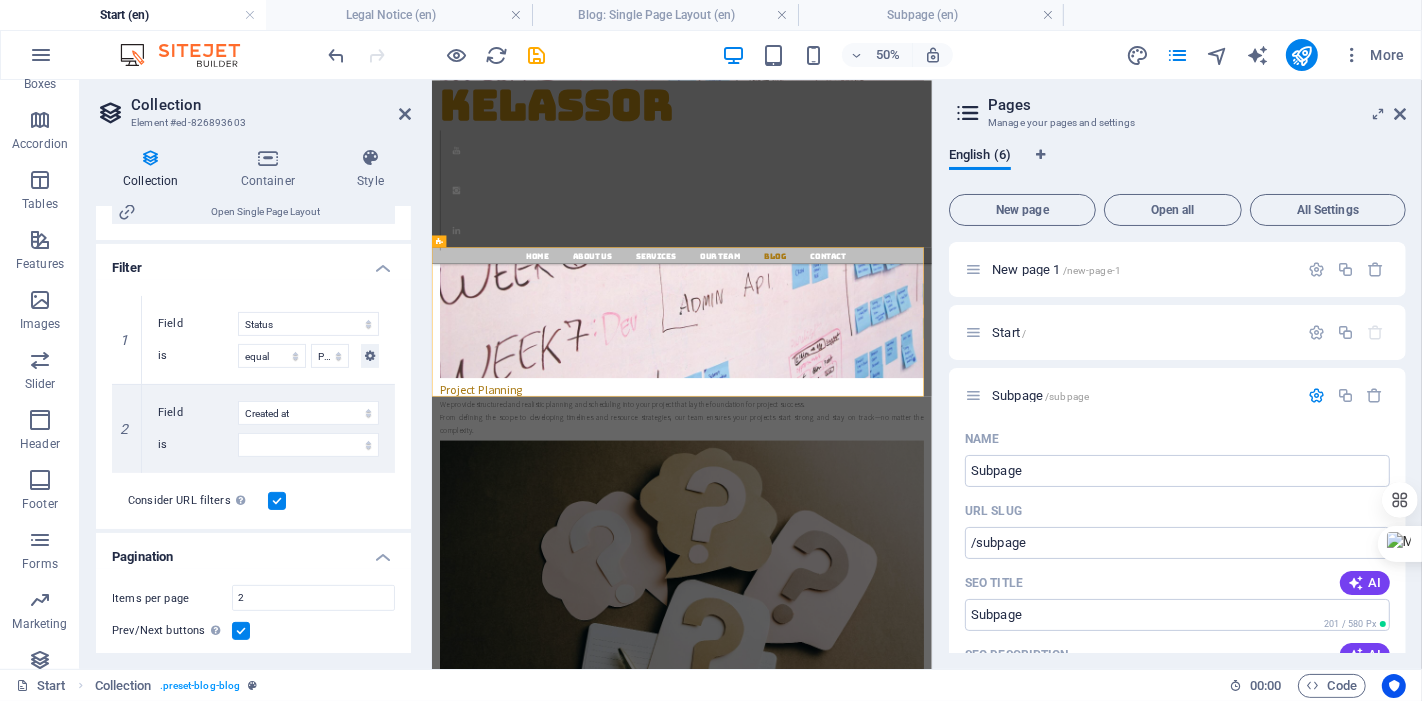 click on "1 Field Created at Updated at Name Slug CATEGORY Author Publishing Date Status is equal not equal Published Draft 2 Field Created at Updated at Name Slug CATEGORY Author Publishing Date Status is in the past in the future before before or at after after or at Consider URL filters In addition to the filters set above, filters set via the URL are also taken into account. This allows e.g. links, which should show a certain selection of items." at bounding box center [253, 404] 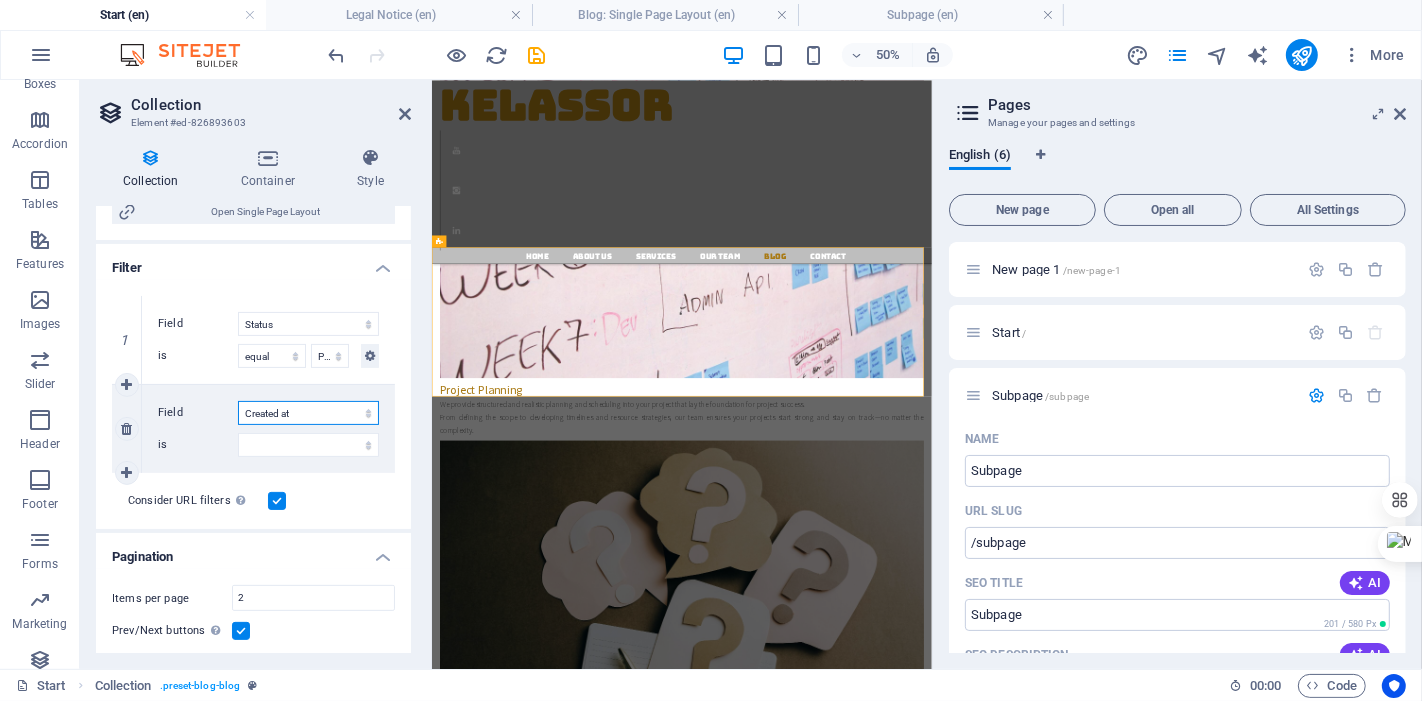 click on "Created at Updated at Name Slug CATEGORY Author Publishing Date Status" at bounding box center (308, 413) 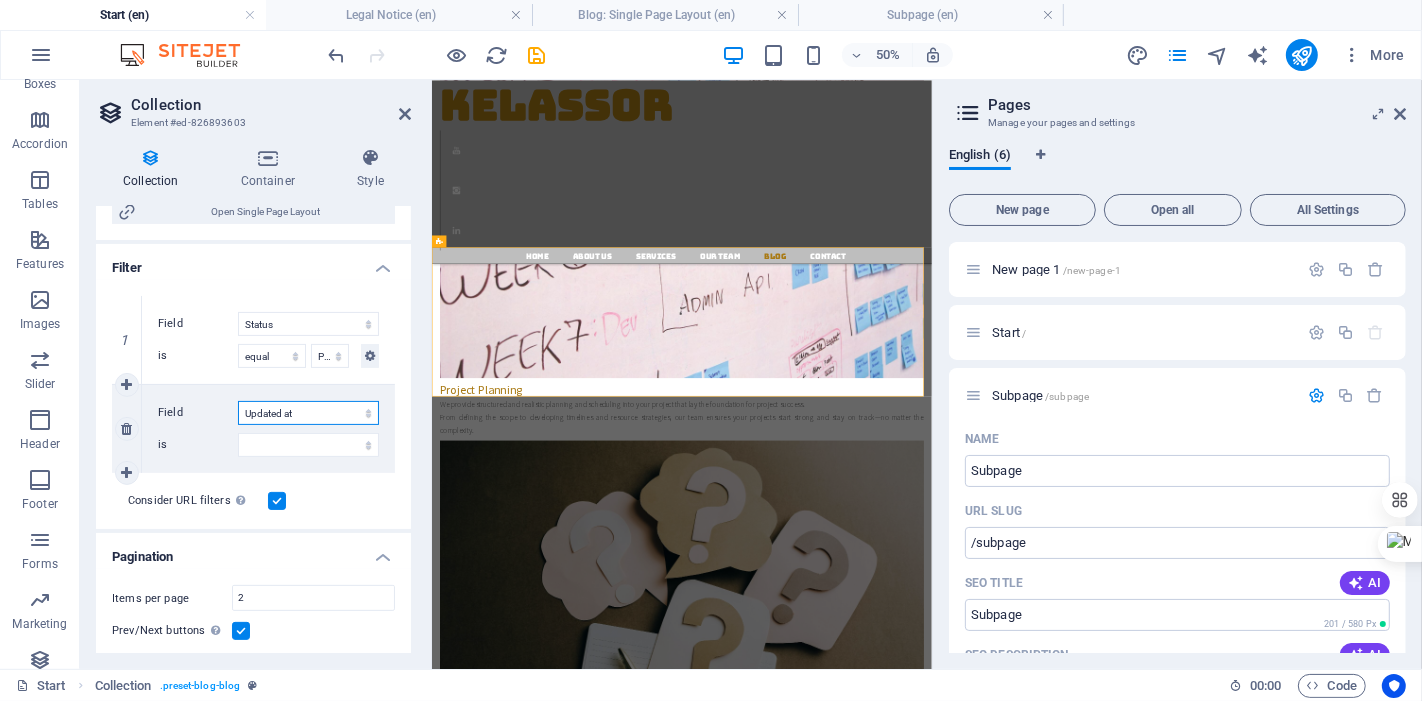 click on "Created at Updated at Name Slug CATEGORY Author Publishing Date Status" at bounding box center [308, 413] 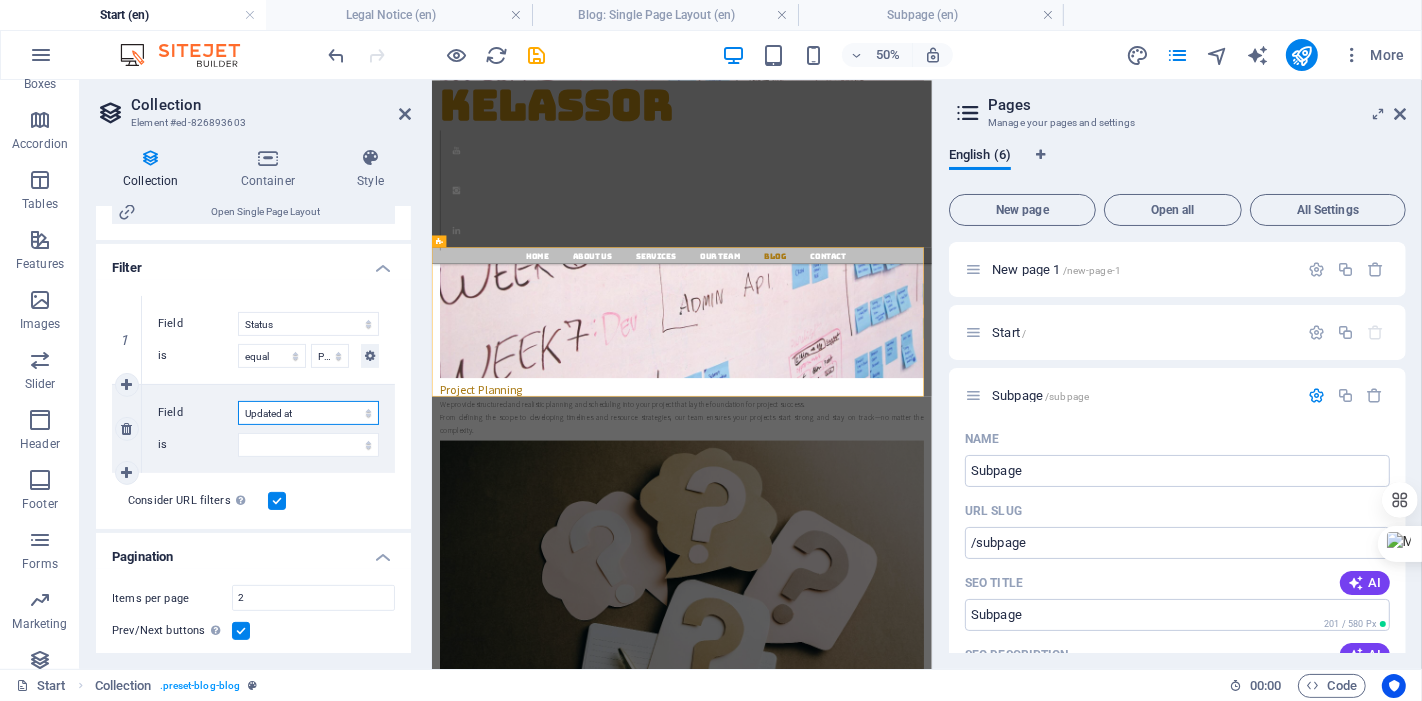 click on "Created at Updated at Name Slug CATEGORY Author Publishing Date Status" at bounding box center [308, 413] 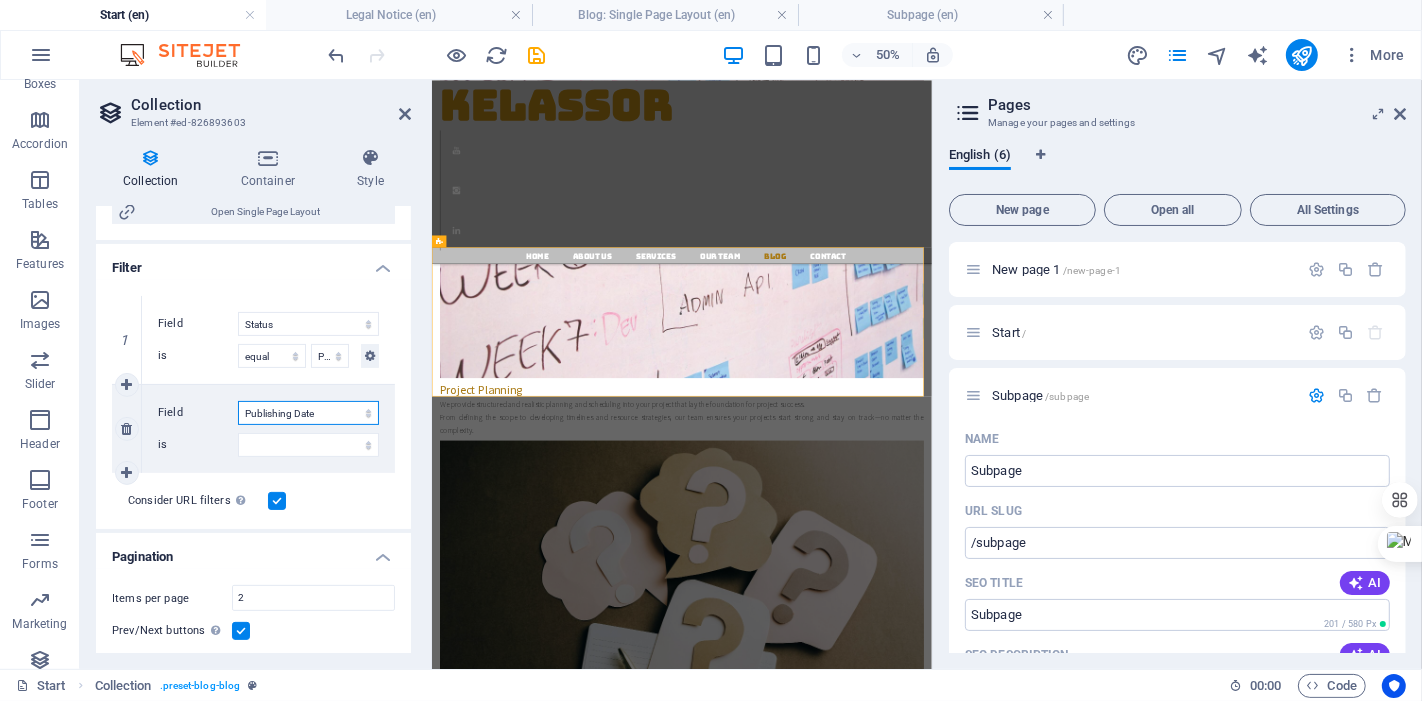 click on "Created at Updated at Name Slug CATEGORY Author Publishing Date Status" at bounding box center [308, 413] 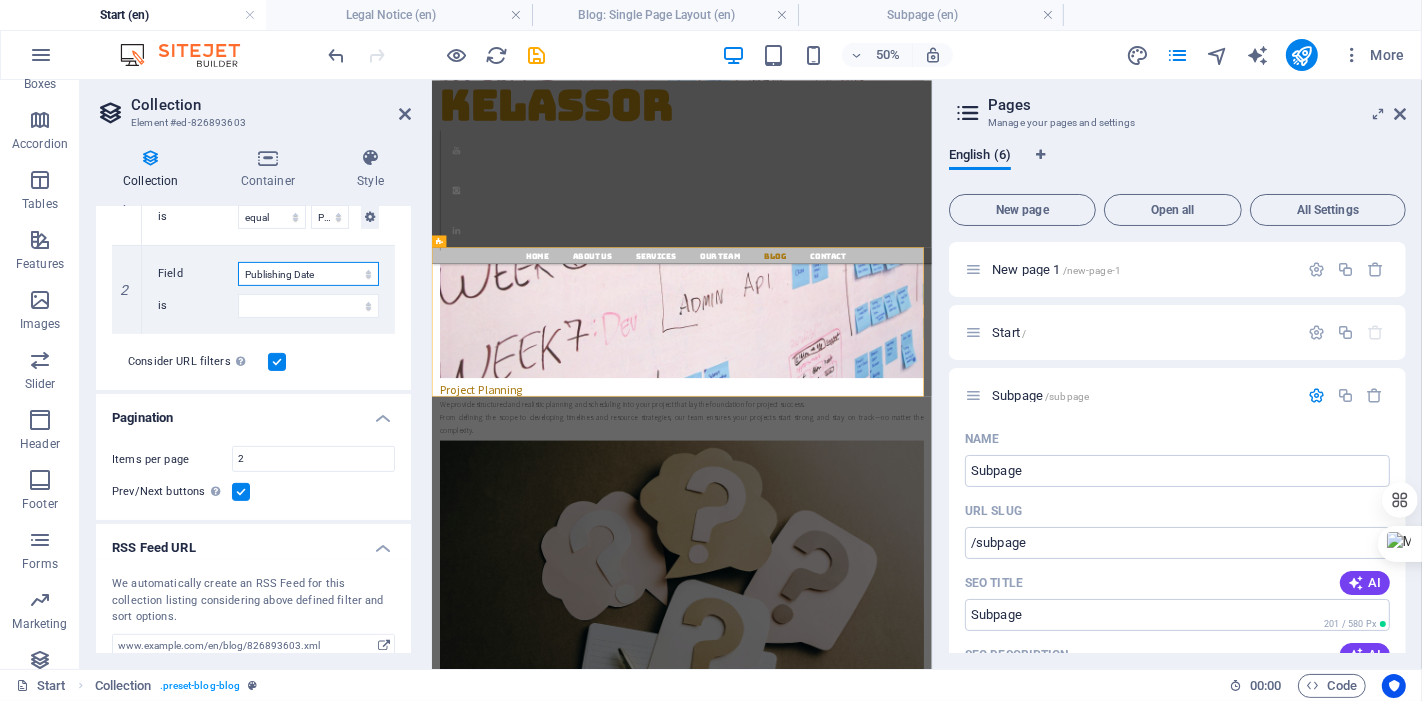 scroll, scrollTop: 585, scrollLeft: 0, axis: vertical 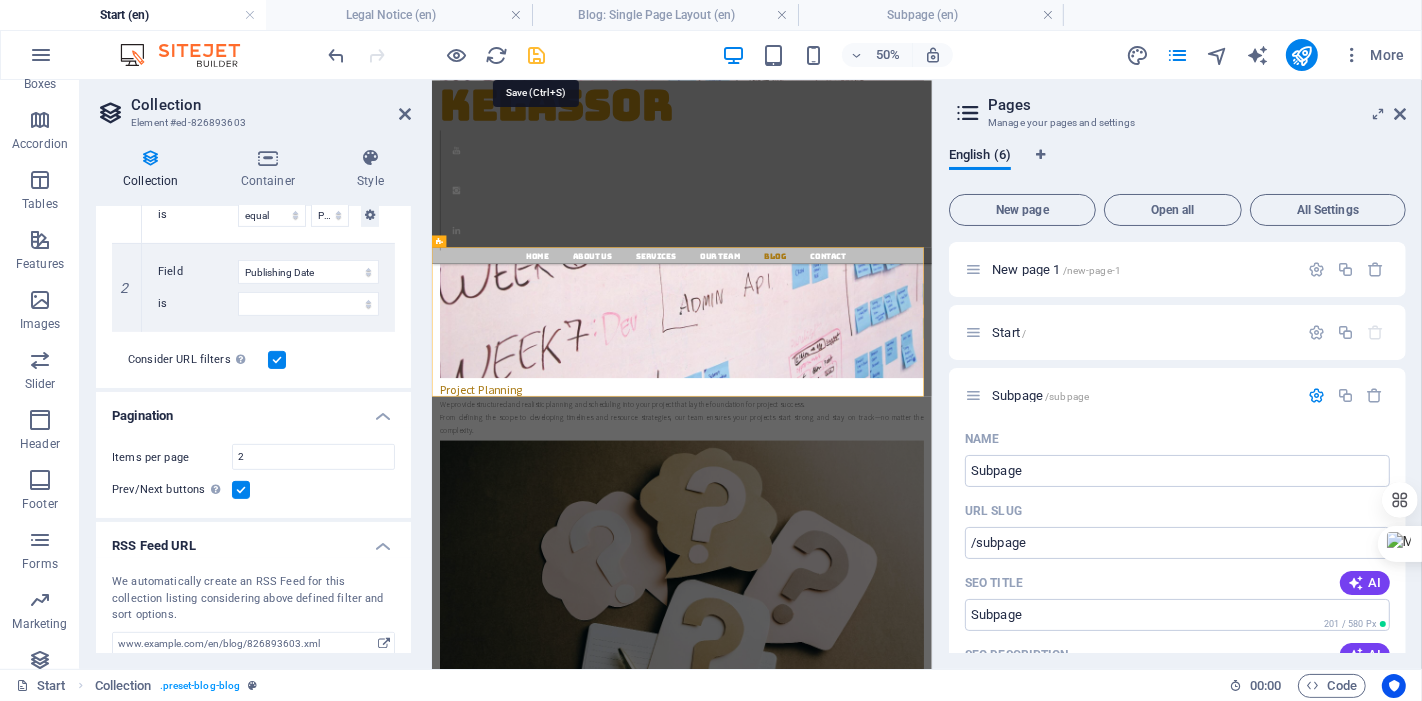 click at bounding box center [537, 55] 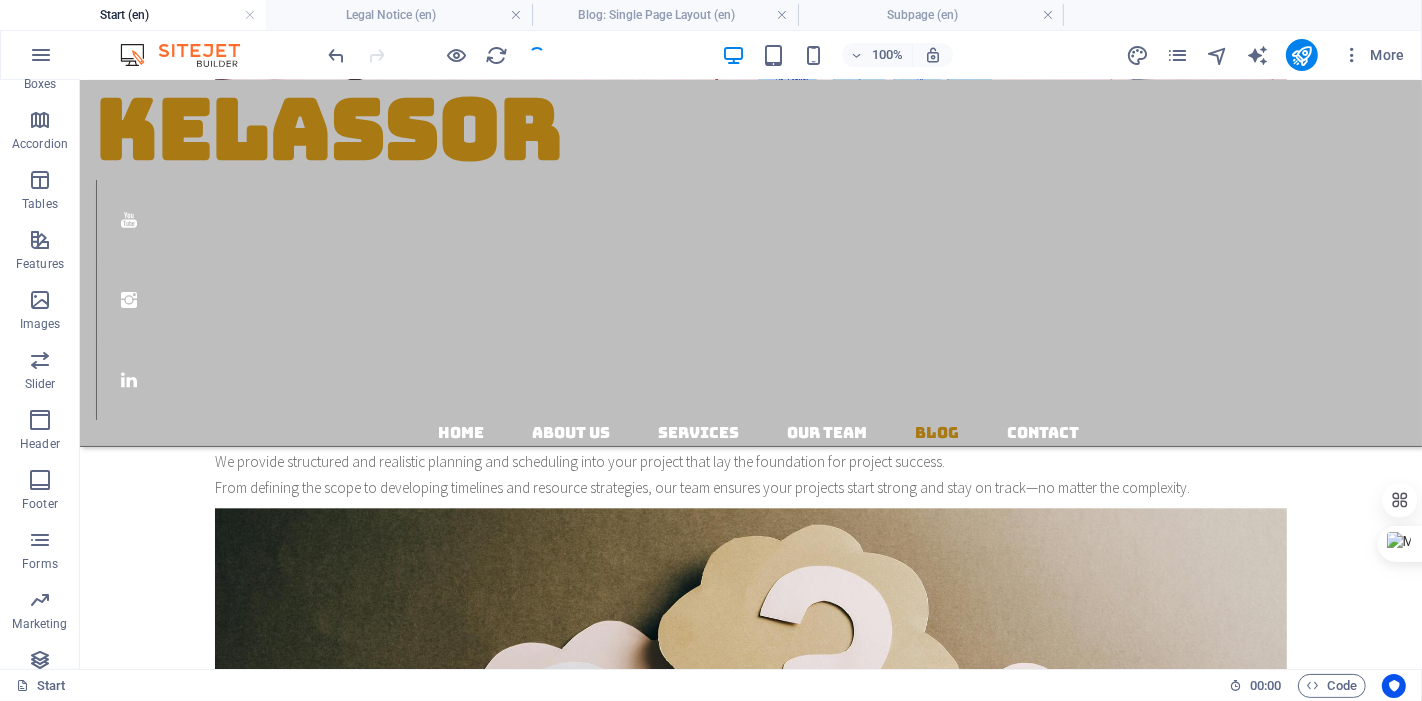 scroll, scrollTop: 4008, scrollLeft: 0, axis: vertical 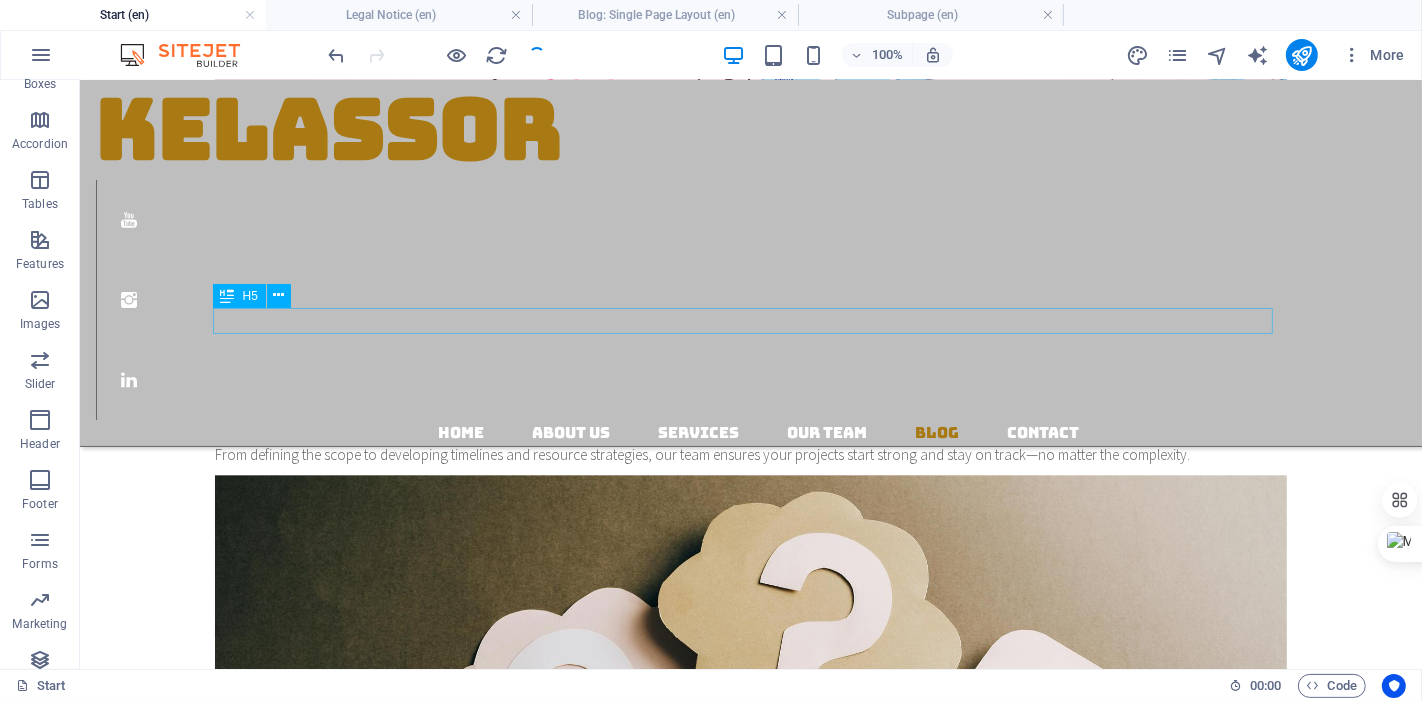click on "From Crawling to the First Step" at bounding box center (750, 4306) 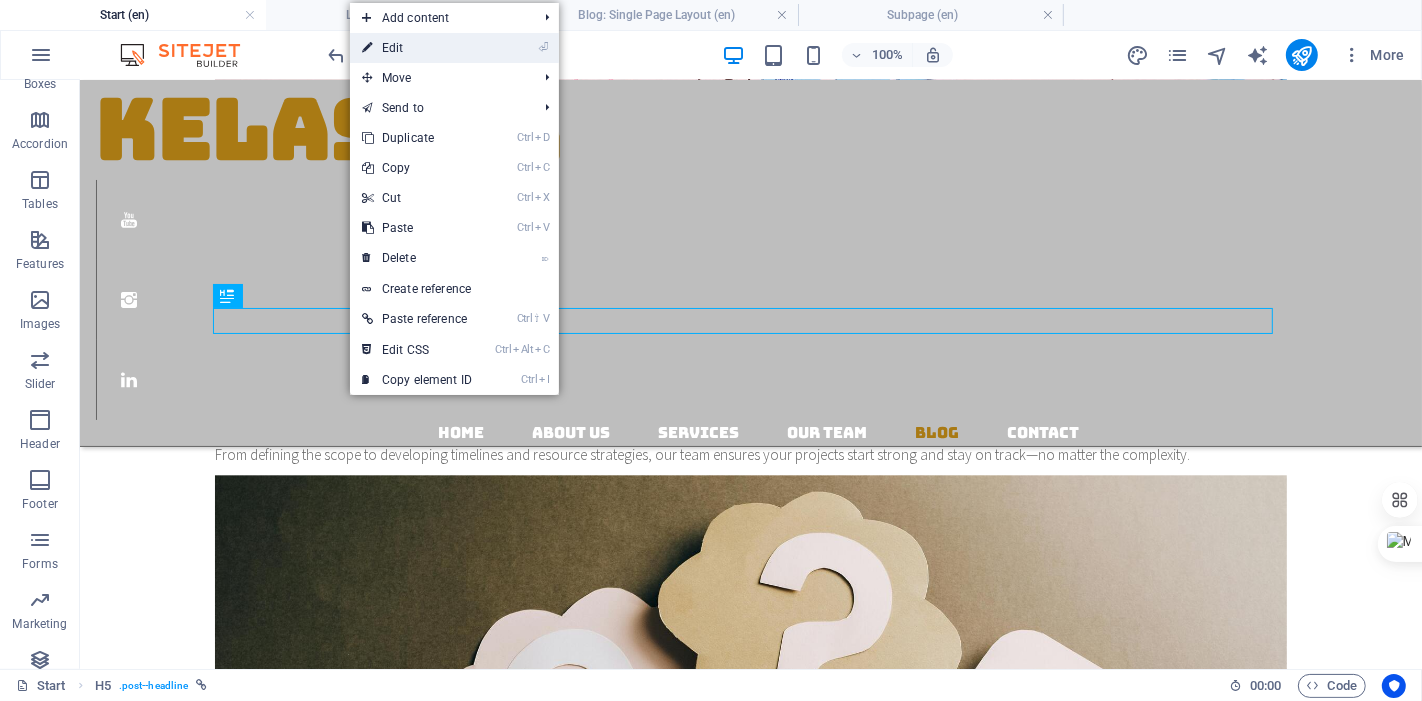 click on "⏎  Edit" at bounding box center (417, 48) 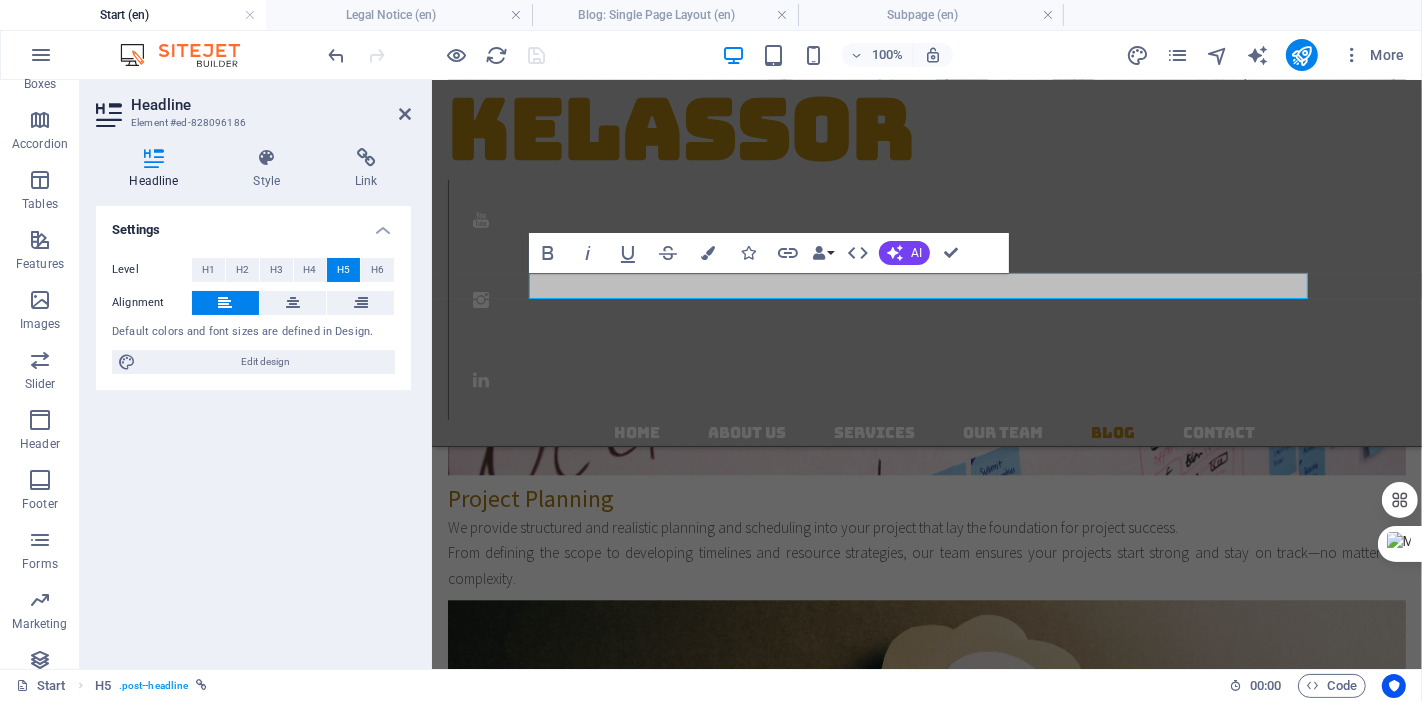 scroll, scrollTop: 4183, scrollLeft: 0, axis: vertical 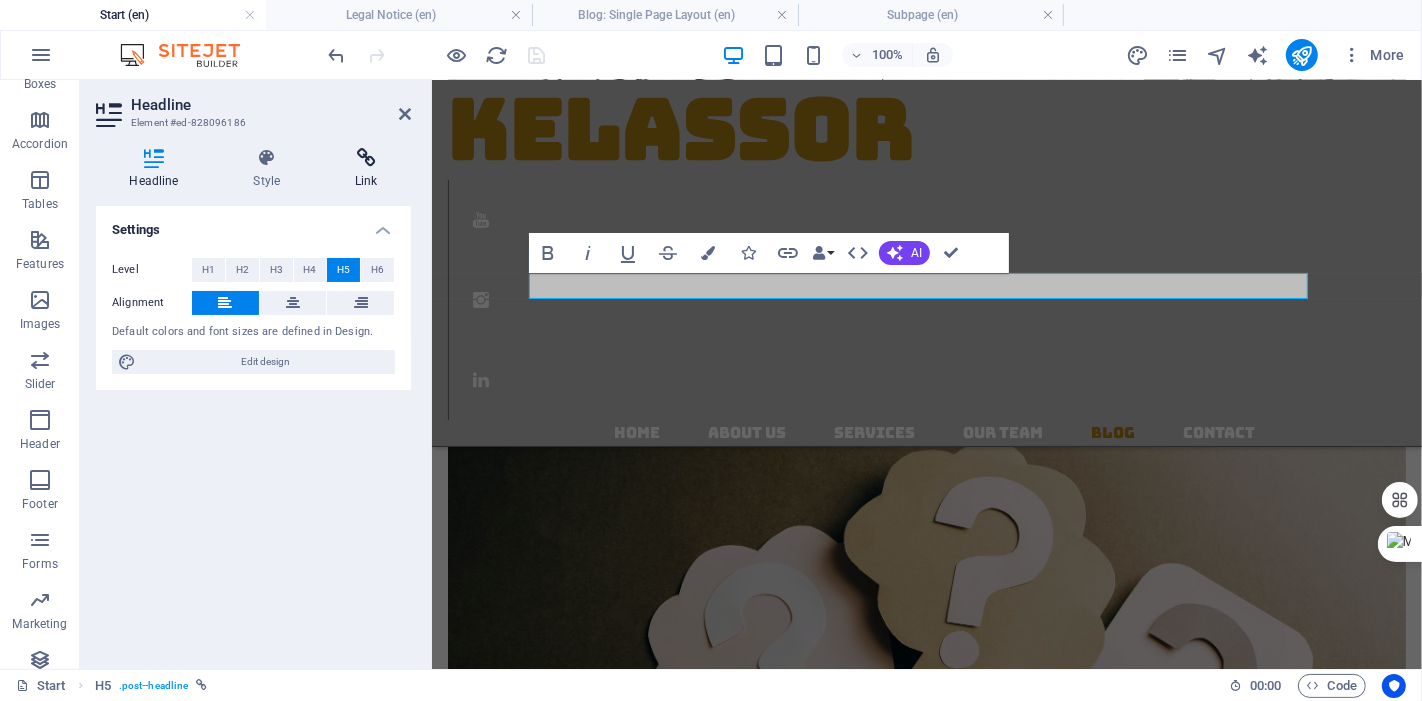 click at bounding box center (366, 158) 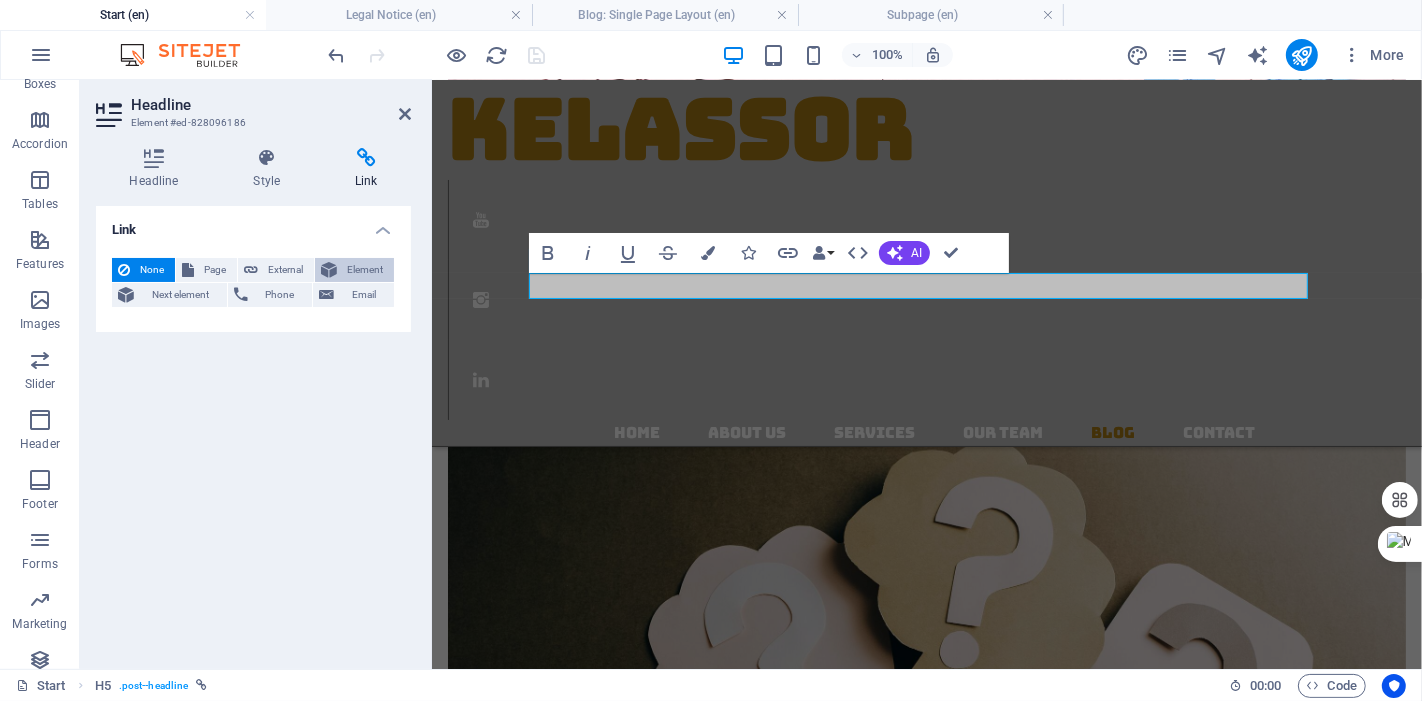 click on "Element" at bounding box center (365, 270) 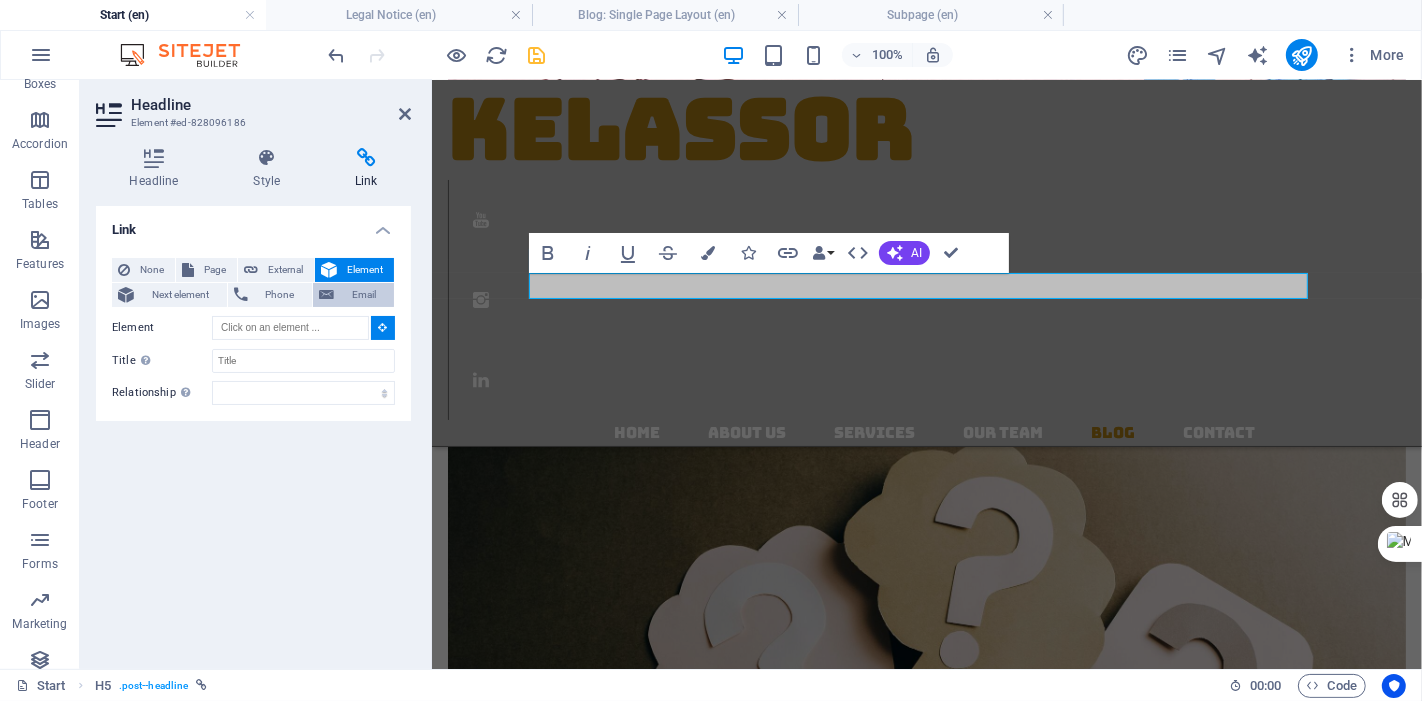 click on "Email" at bounding box center (353, 295) 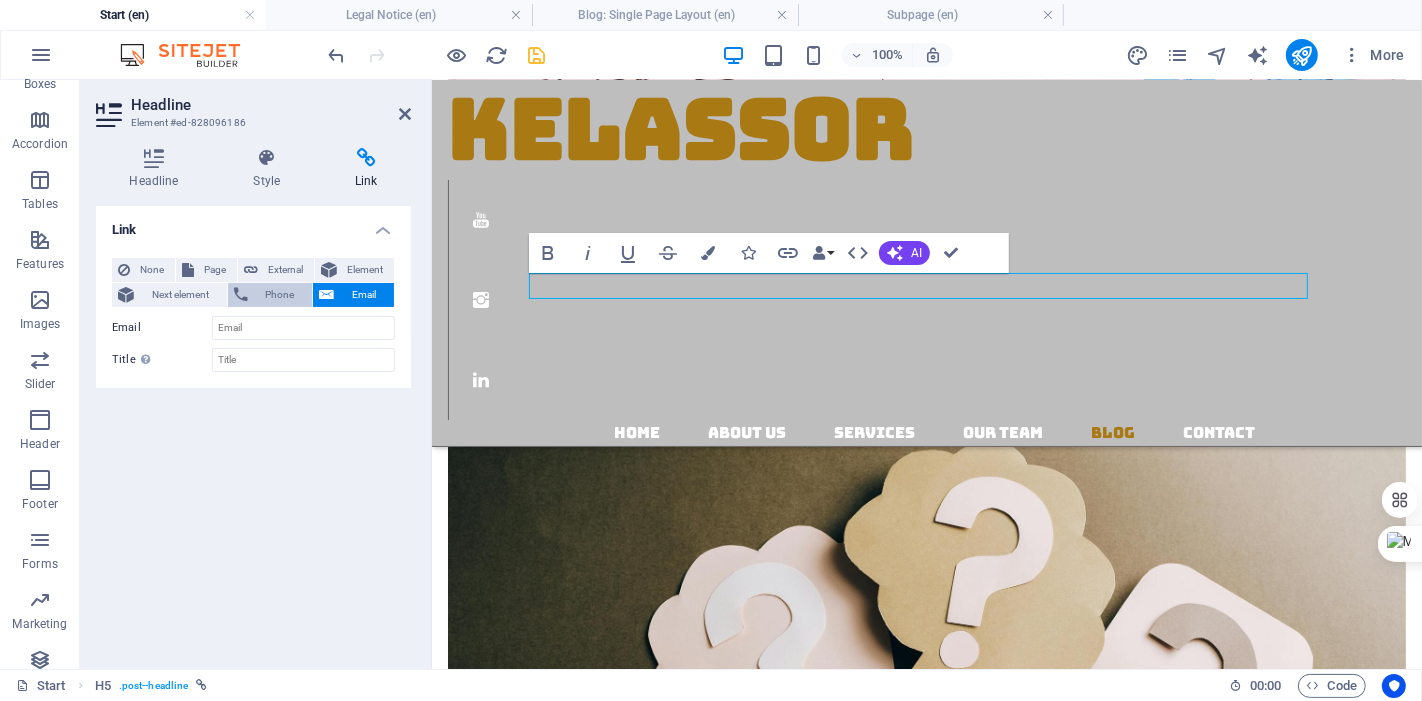 click on "Phone" at bounding box center [280, 295] 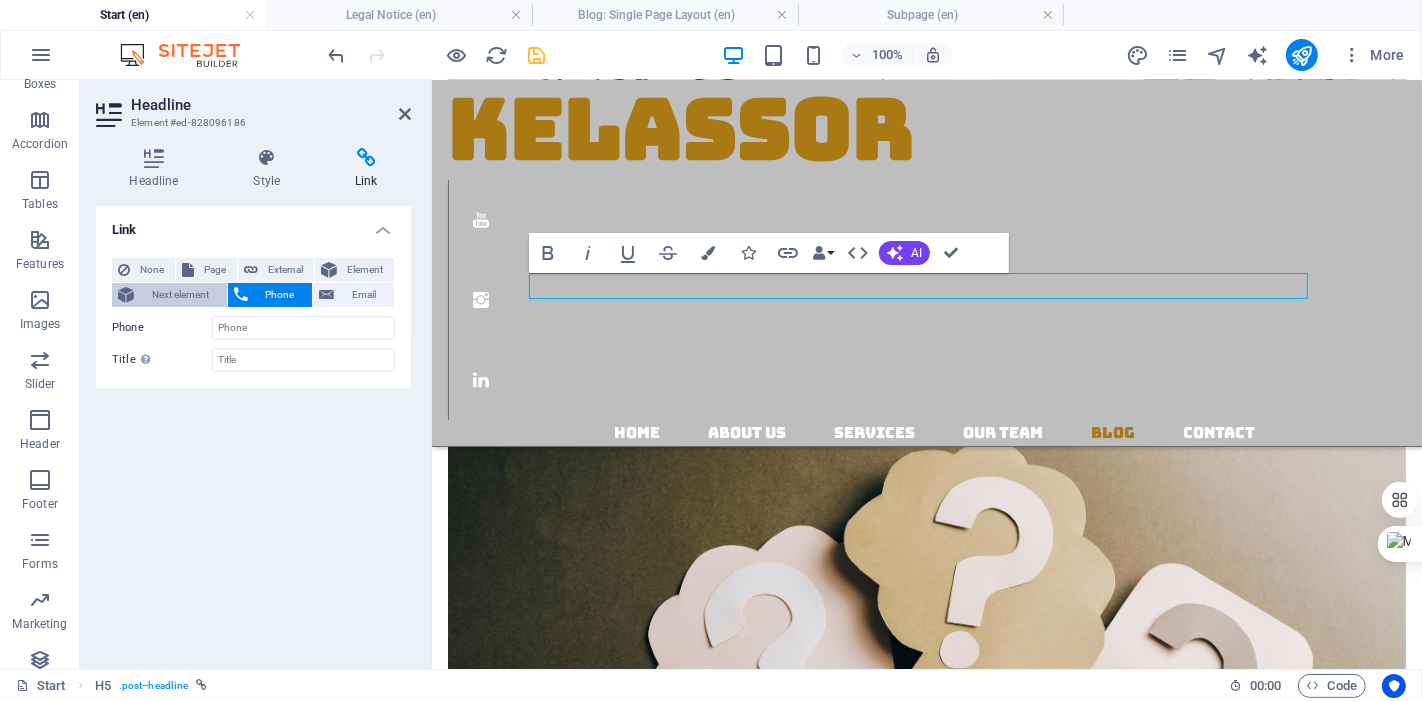 click on "Next element" at bounding box center [180, 295] 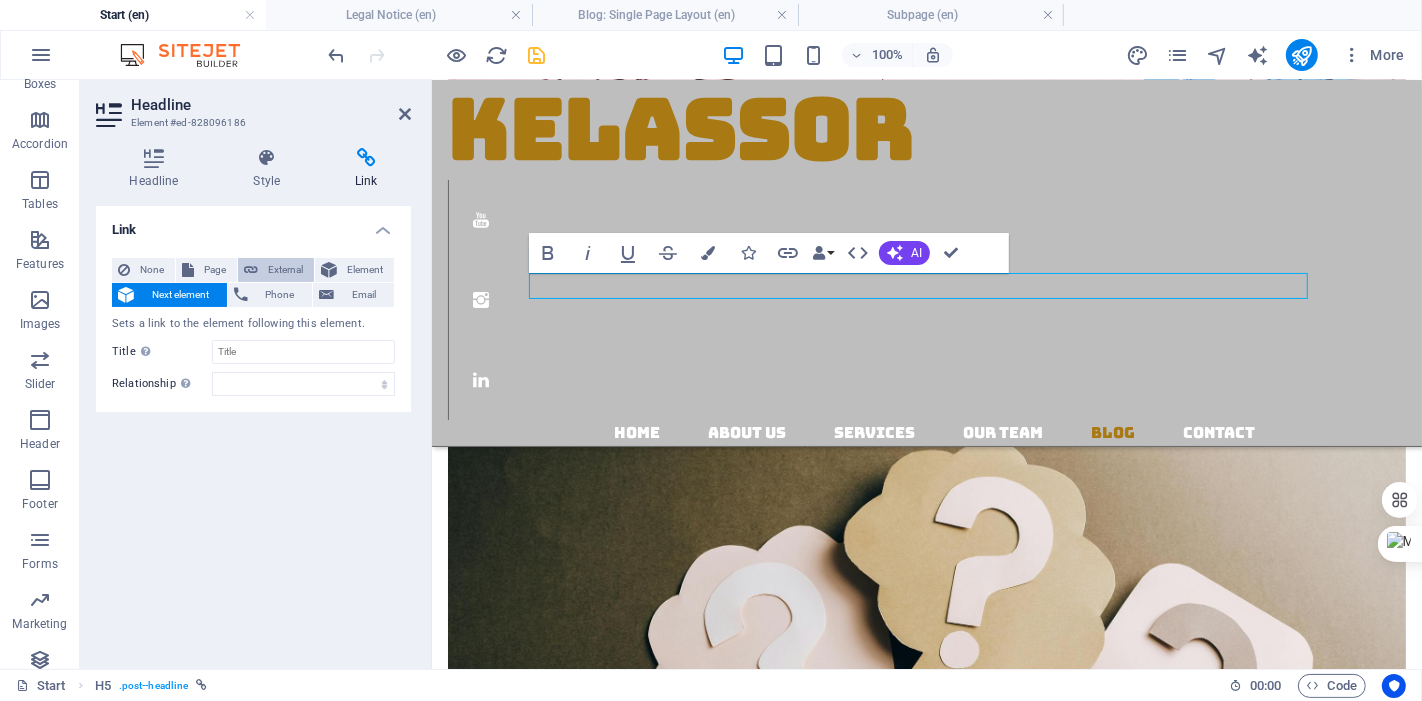 click on "External" at bounding box center (286, 270) 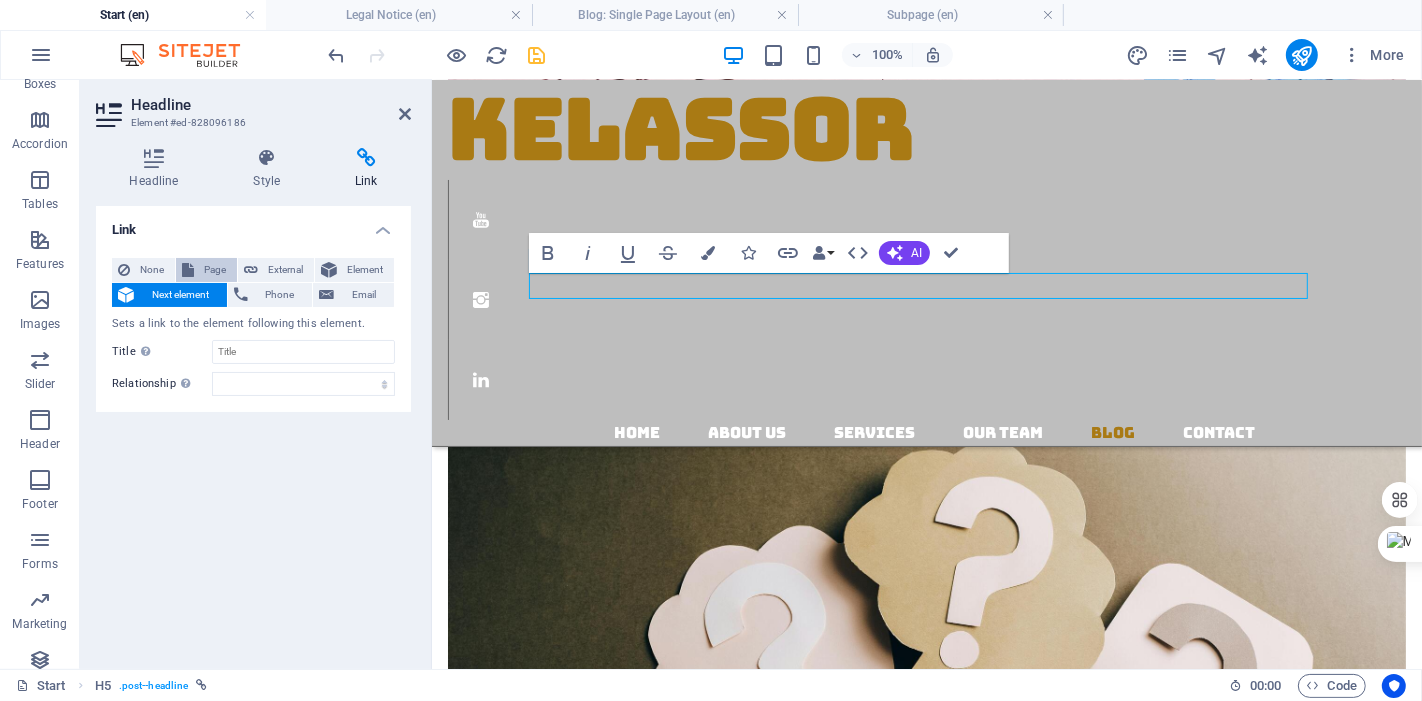 select 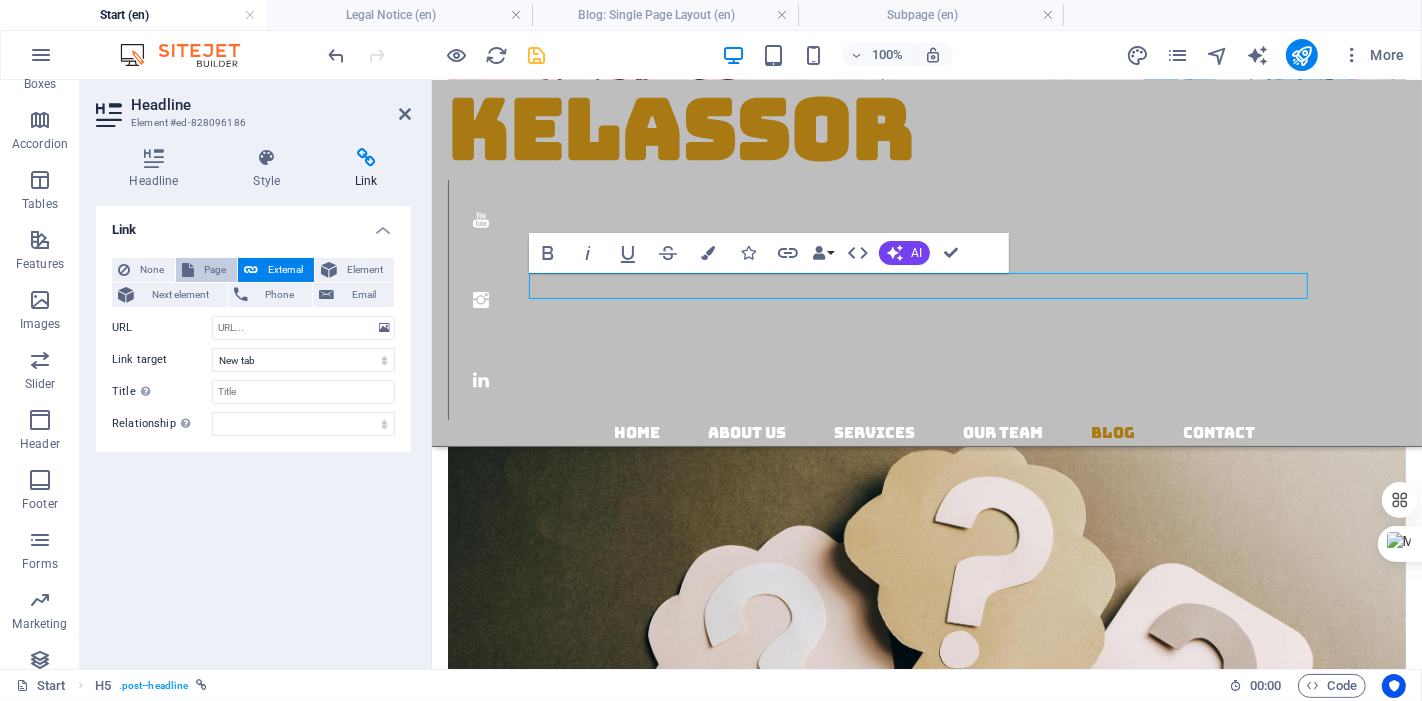 click on "Page" at bounding box center (215, 270) 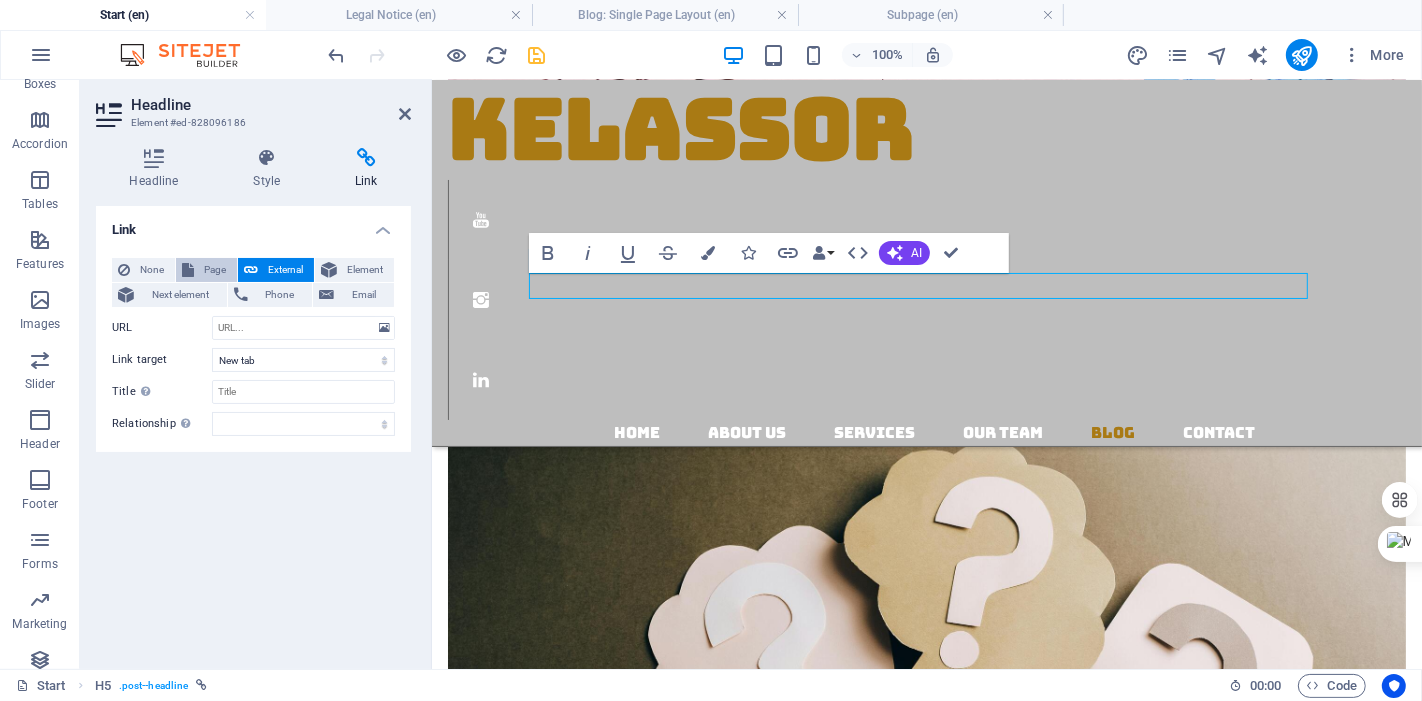 select 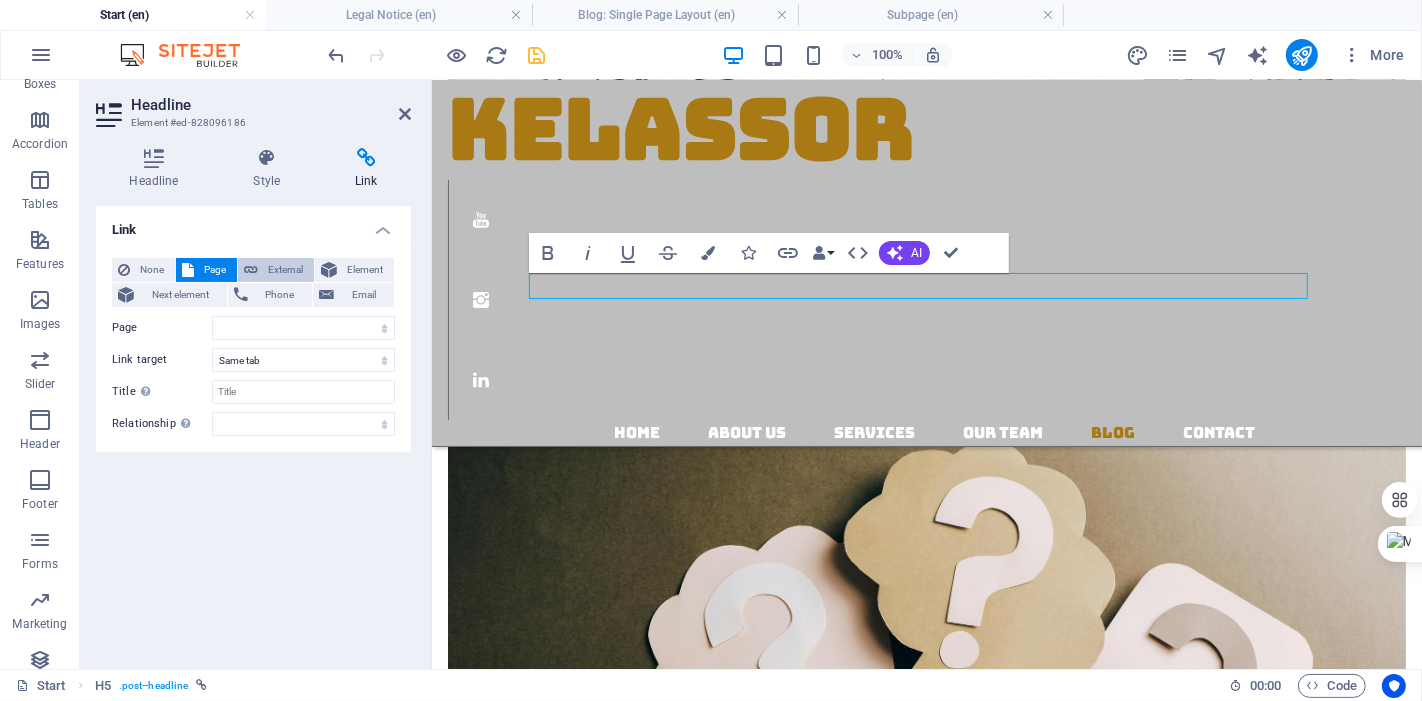 click on "External" at bounding box center [286, 270] 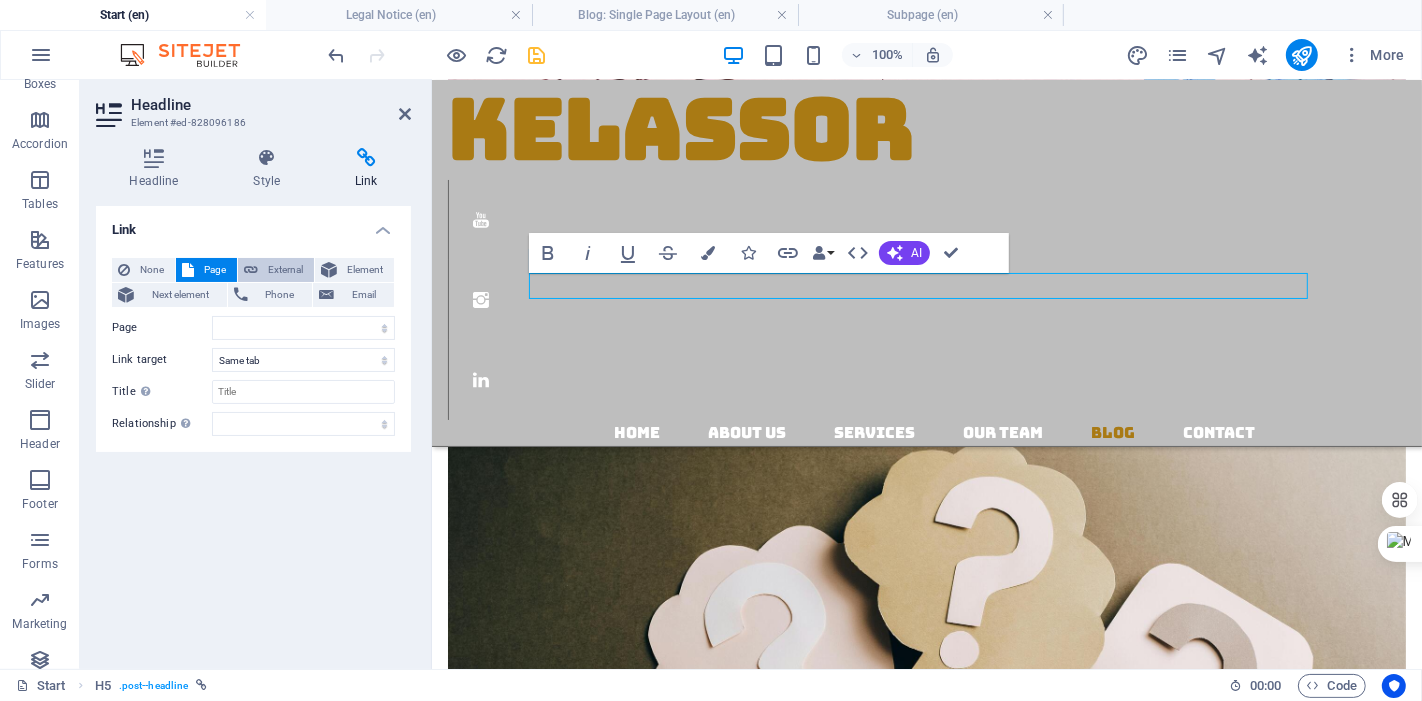 select on "blank" 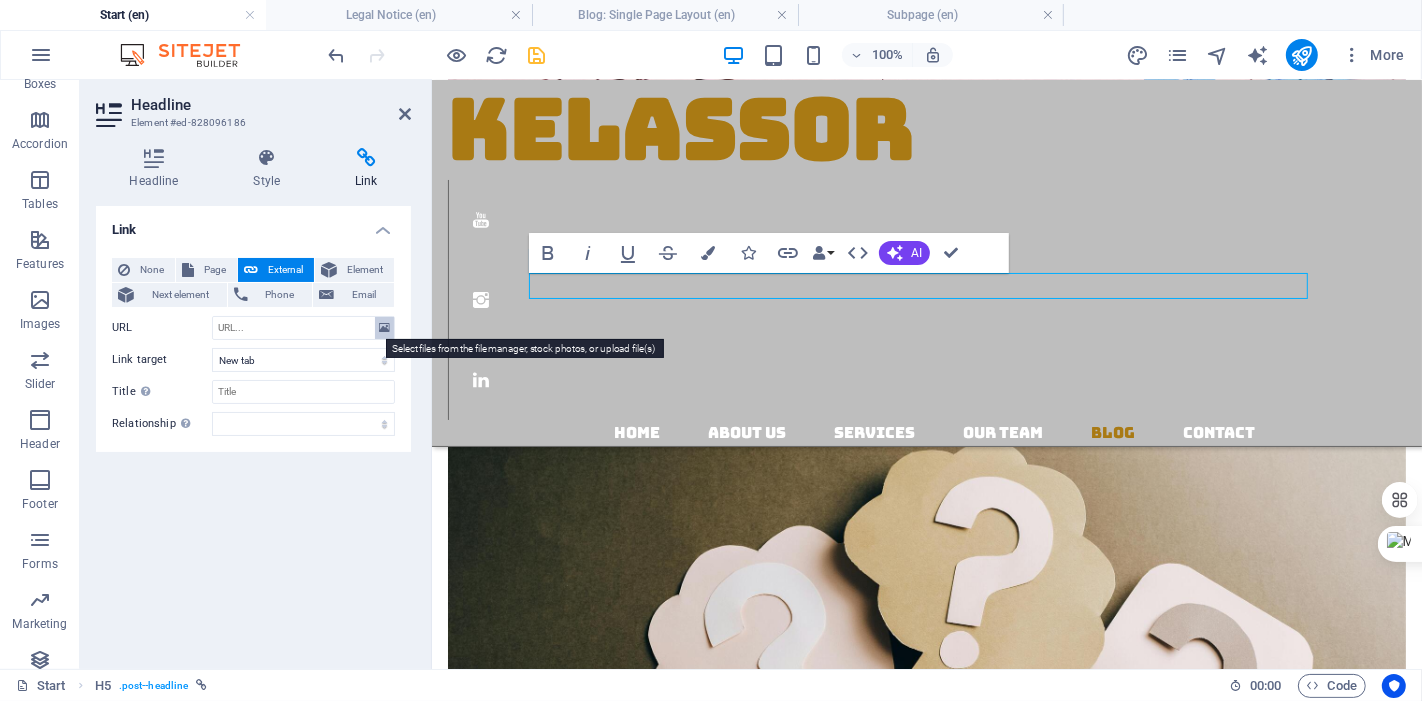 click at bounding box center [384, 328] 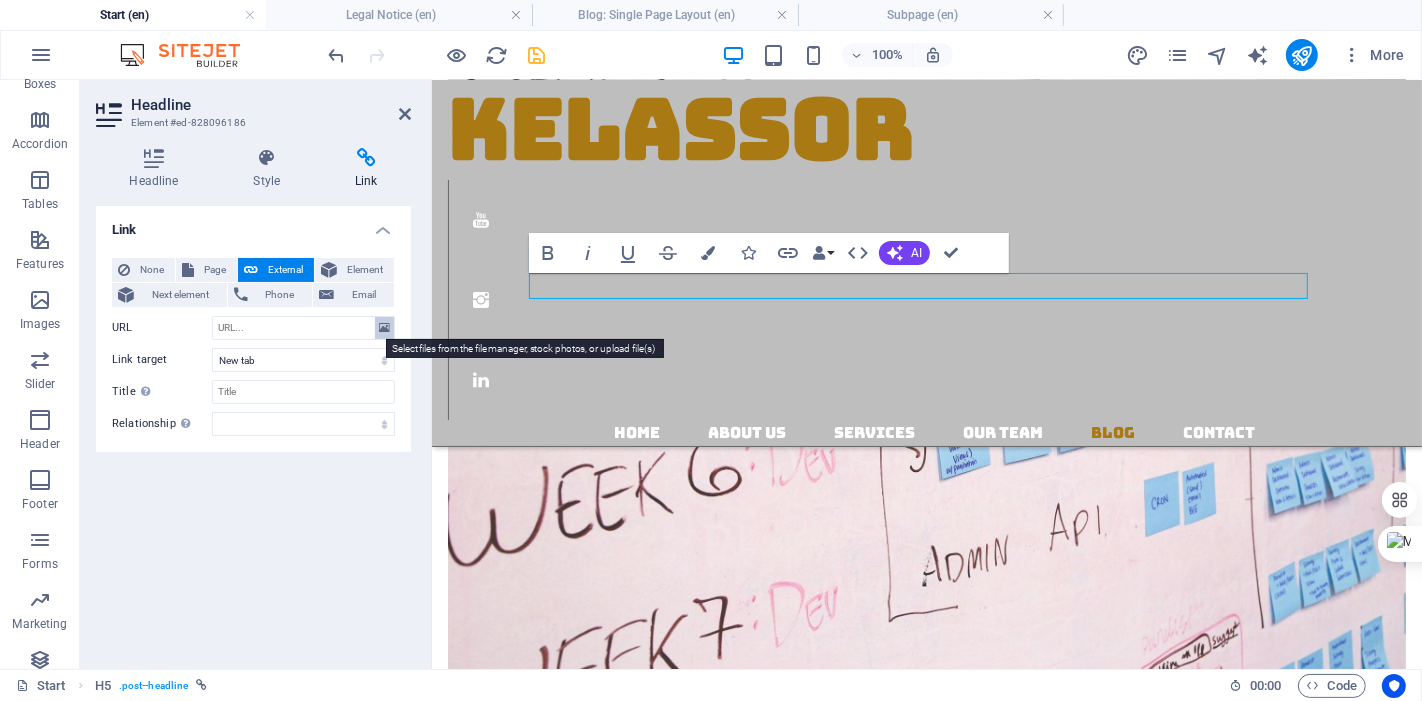 scroll, scrollTop: 4580, scrollLeft: 0, axis: vertical 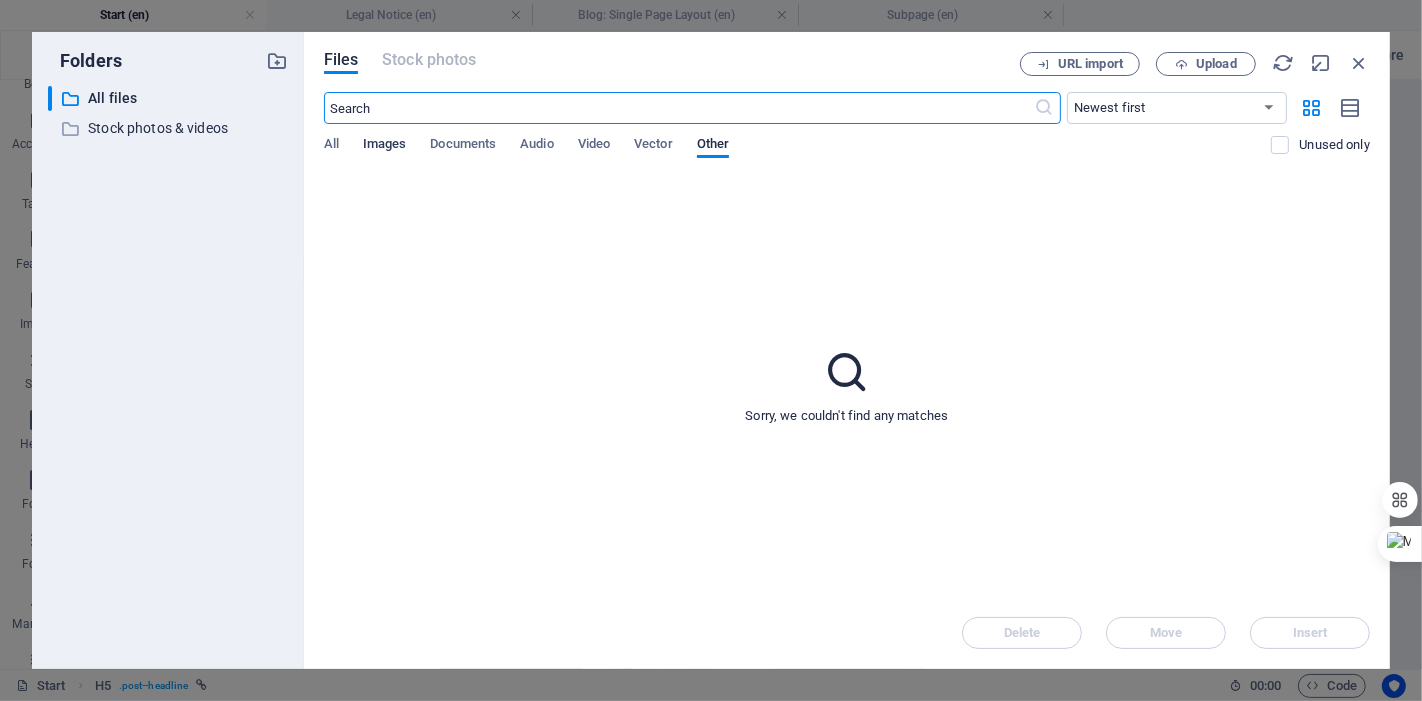 click on "Images" at bounding box center (385, 146) 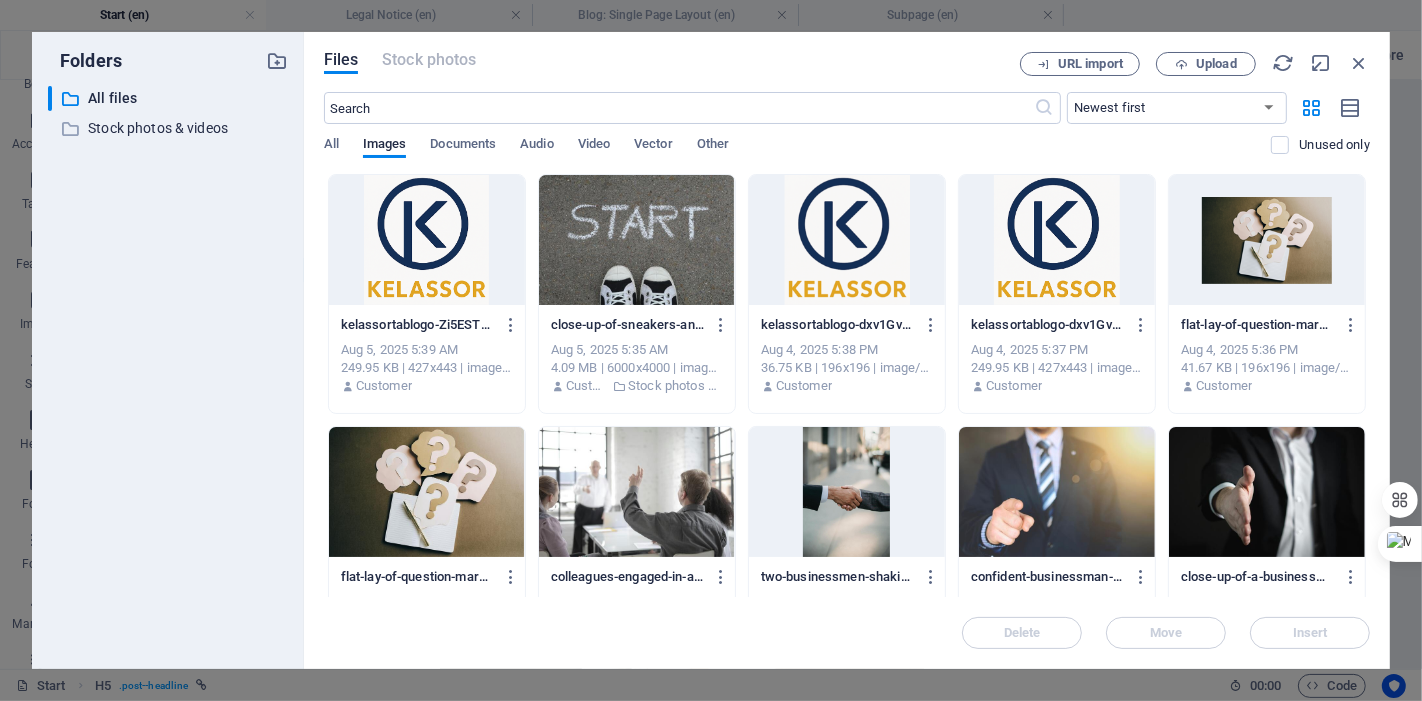 click at bounding box center (637, 240) 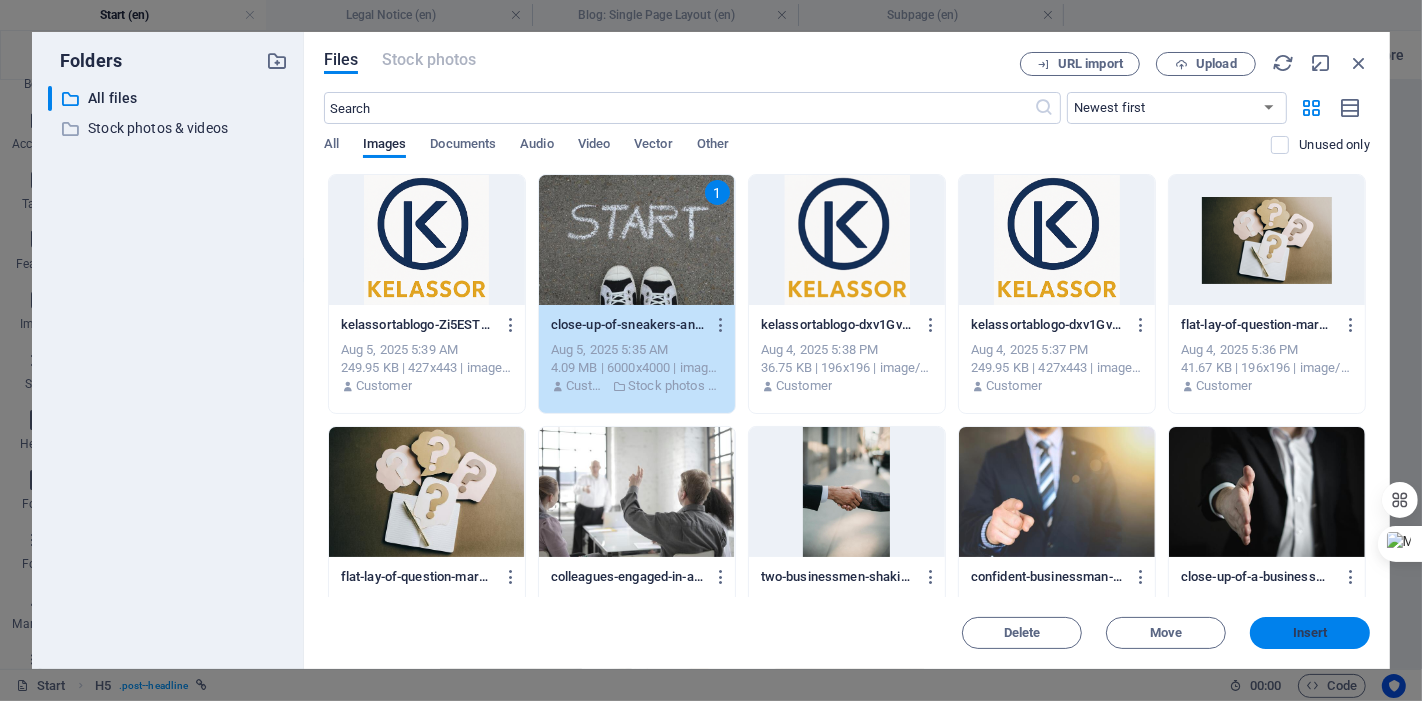 drag, startPoint x: 1321, startPoint y: 633, endPoint x: 896, endPoint y: 552, distance: 432.64996 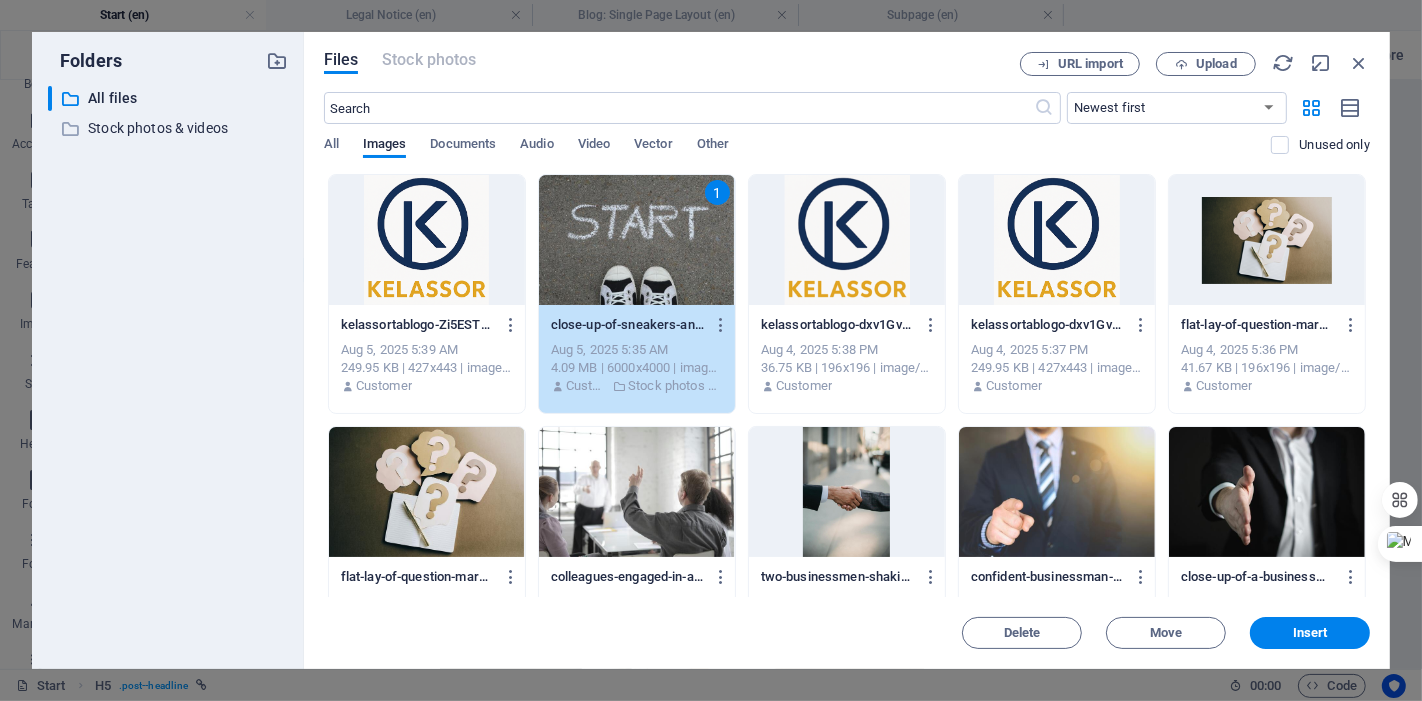 type on "https://cdn1.site-media.eu/images/0/18144873/close-up-of-sneakers-and-a-start-chalk-drawing-on-pavement-symbolizing-new-beginnings-cenLcfp3NjArcJCYuk5_0Q.jpeg" 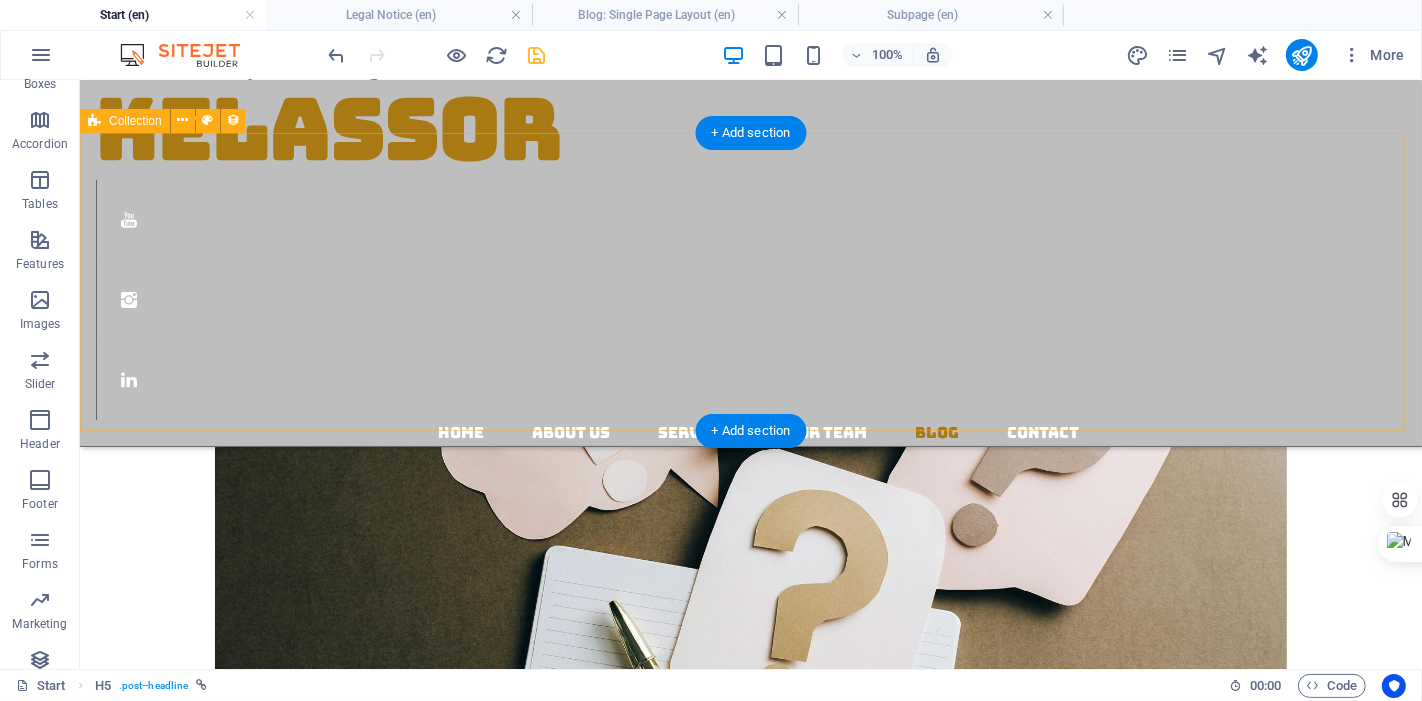 scroll, scrollTop: 3897, scrollLeft: 0, axis: vertical 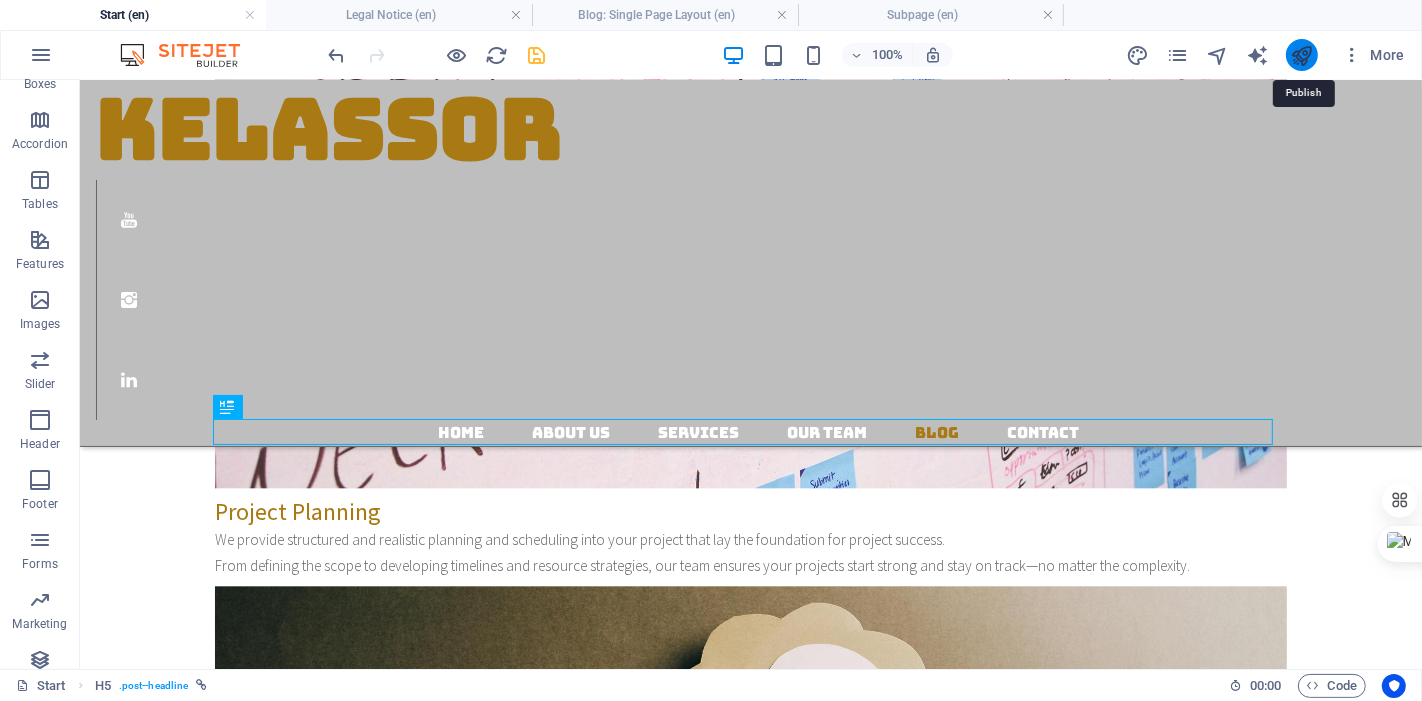 click at bounding box center [1301, 55] 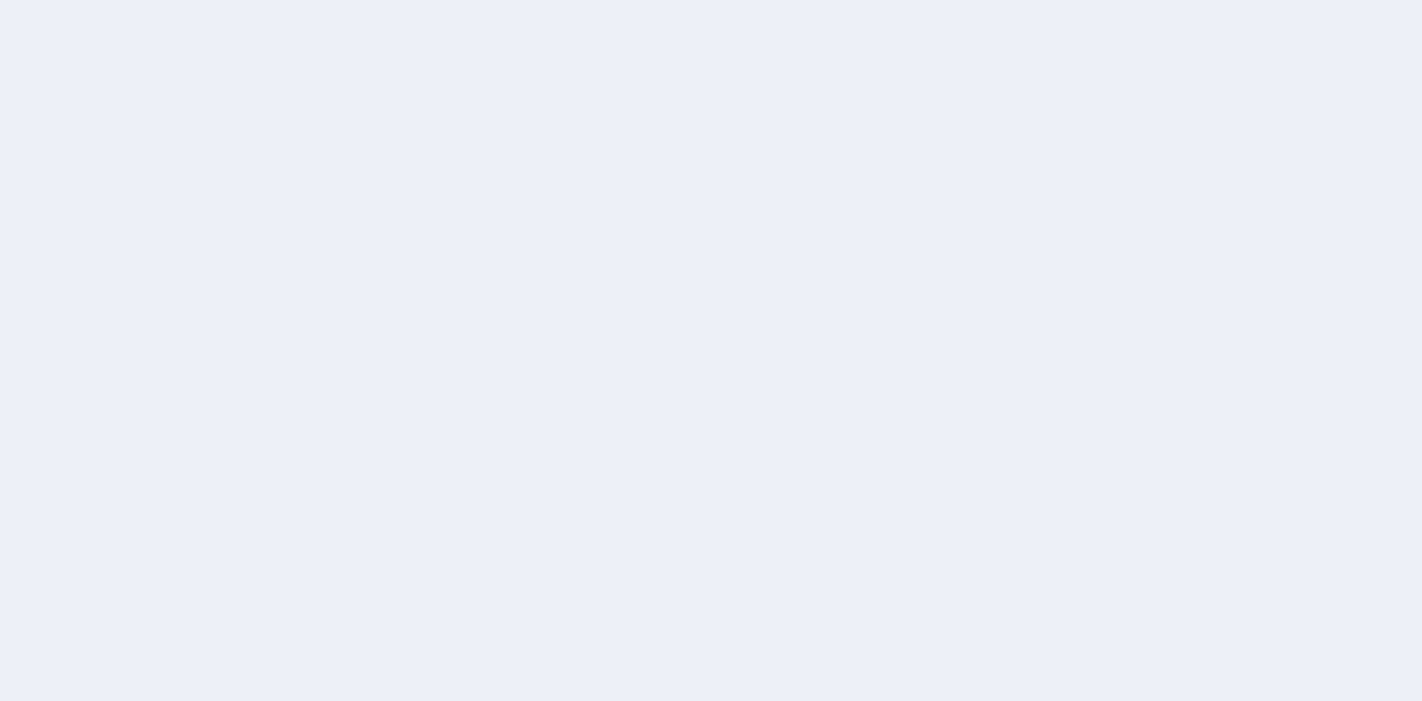 scroll, scrollTop: 0, scrollLeft: 0, axis: both 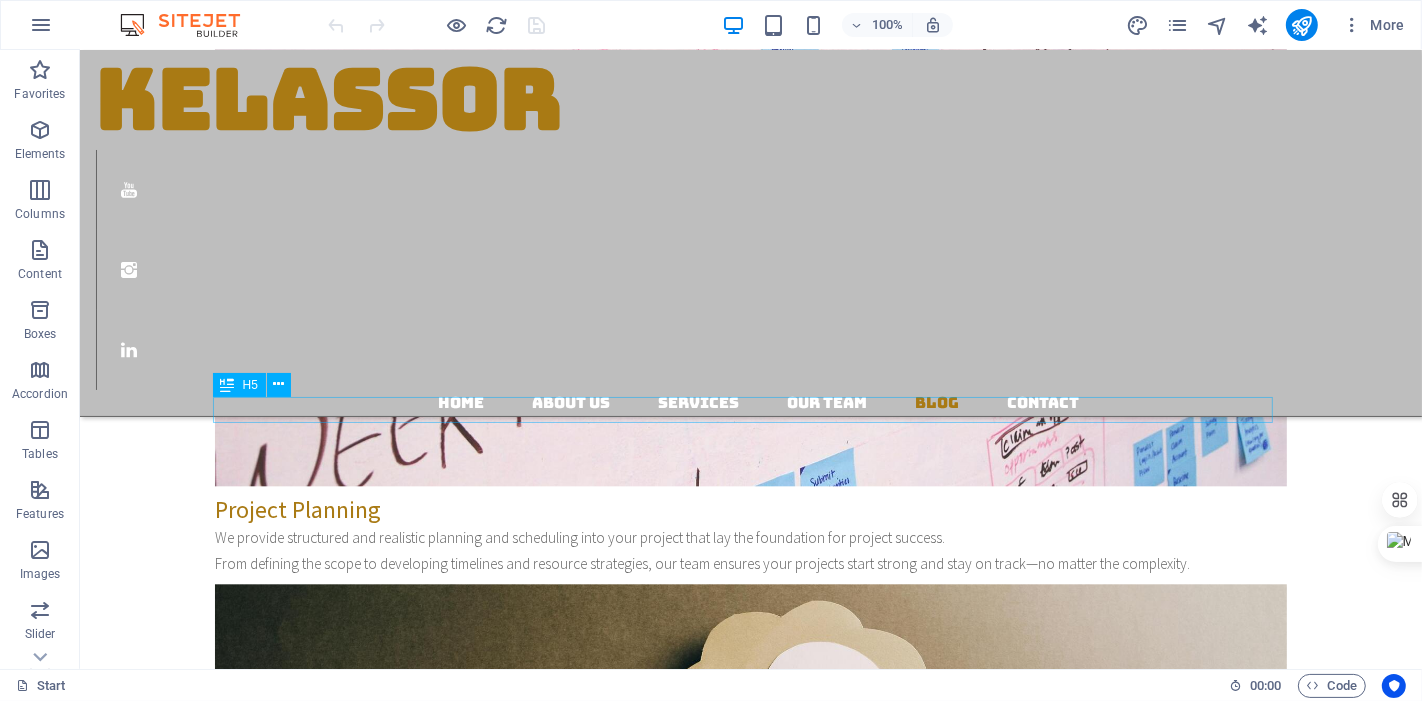 click on "From Crawling to the First Step" at bounding box center [750, 4416] 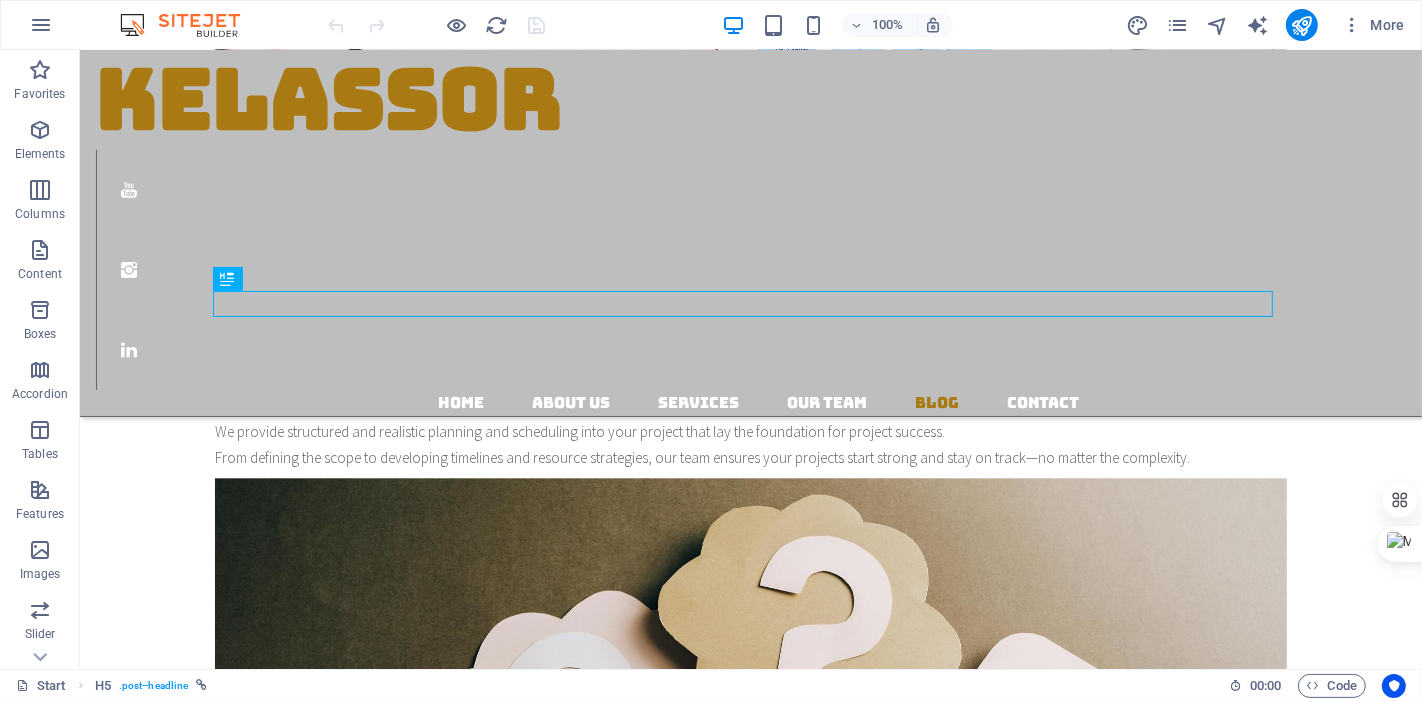 scroll, scrollTop: 4222, scrollLeft: 0, axis: vertical 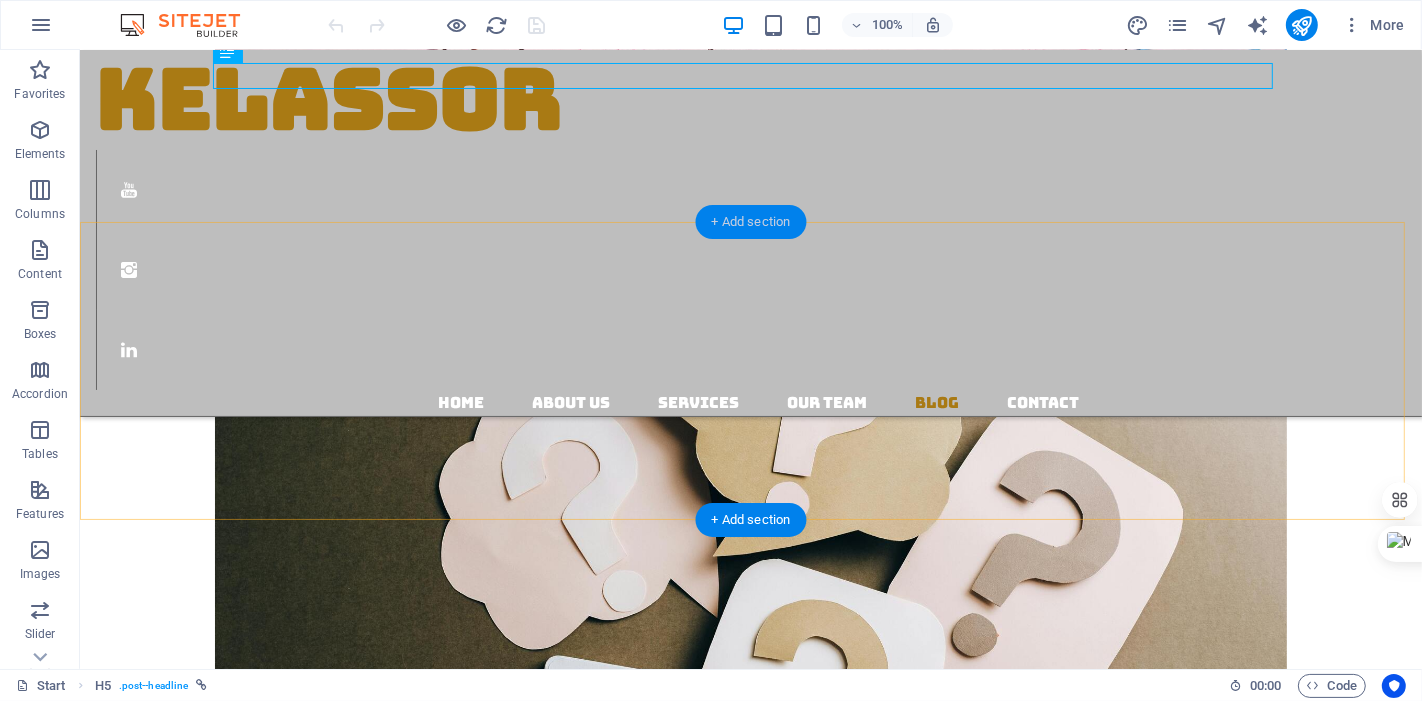 click on "+ Add section" at bounding box center (751, 222) 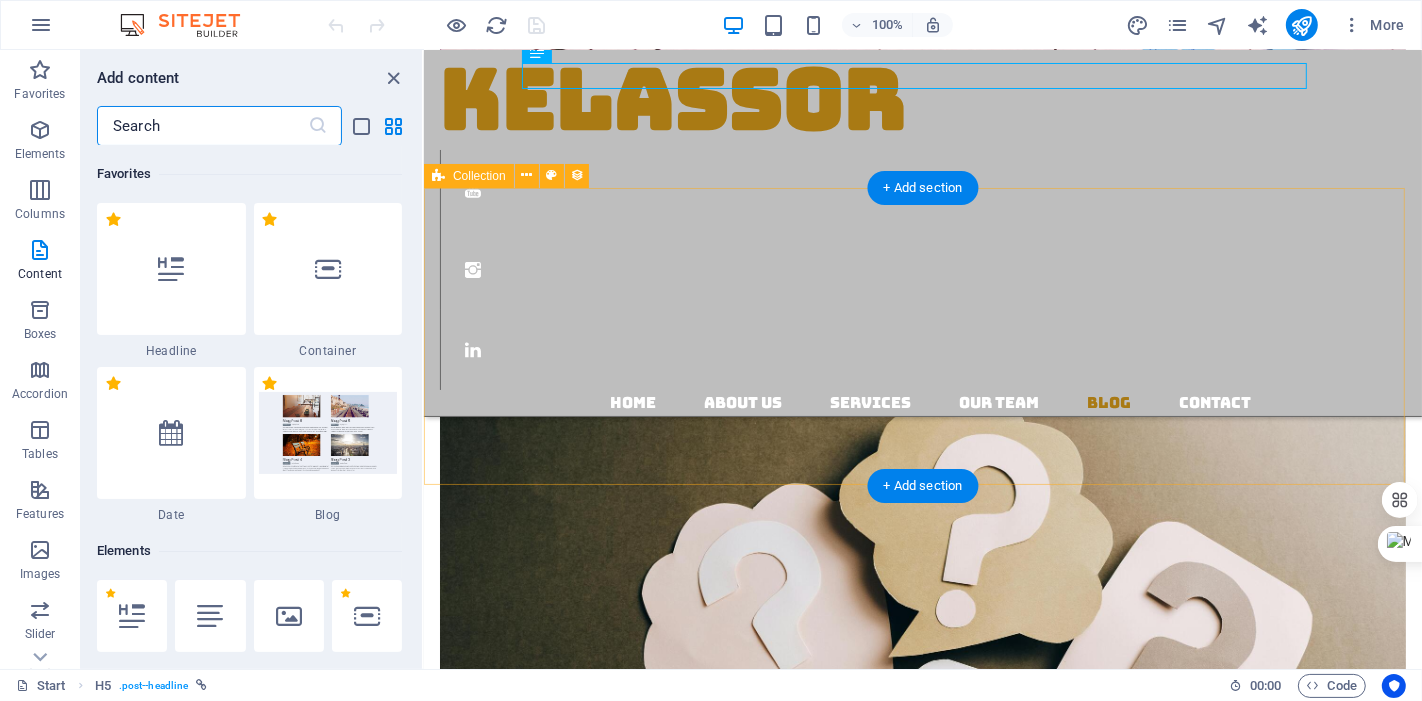 scroll, scrollTop: 4365, scrollLeft: 0, axis: vertical 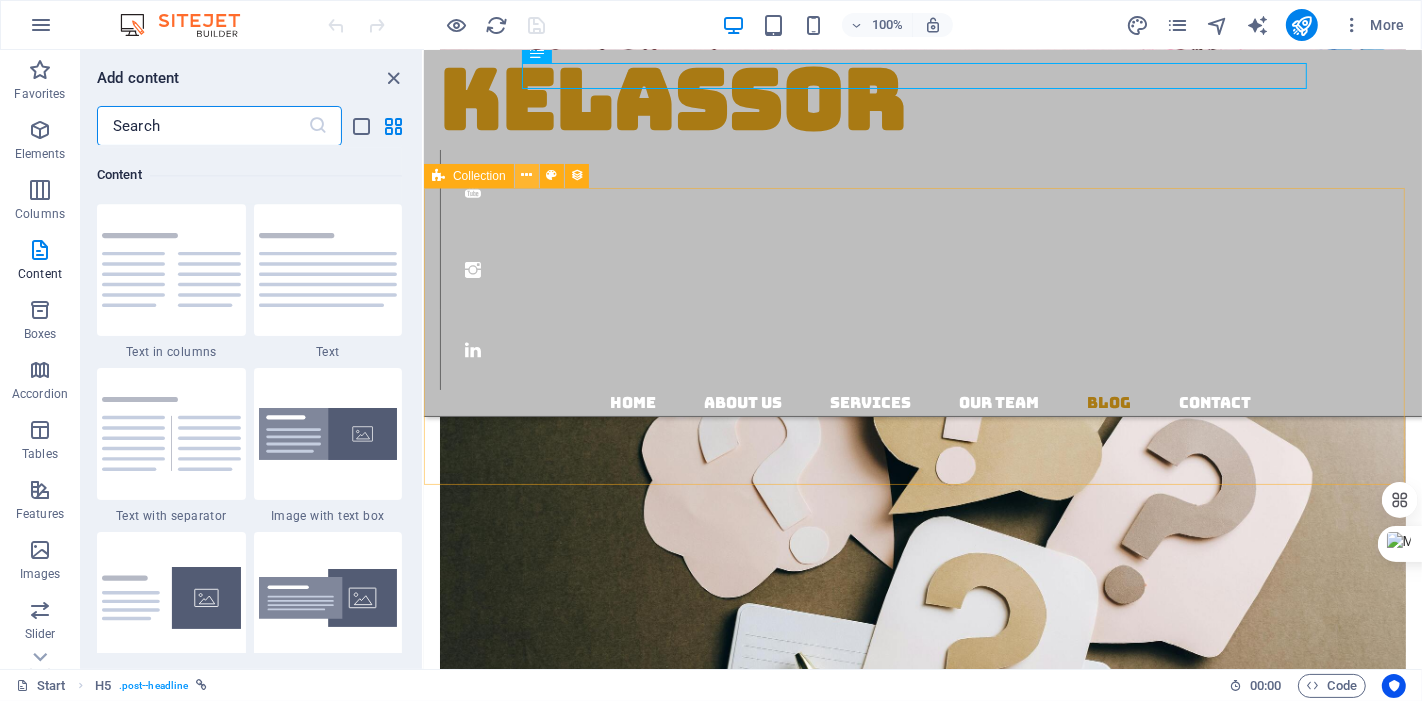 click at bounding box center (526, 175) 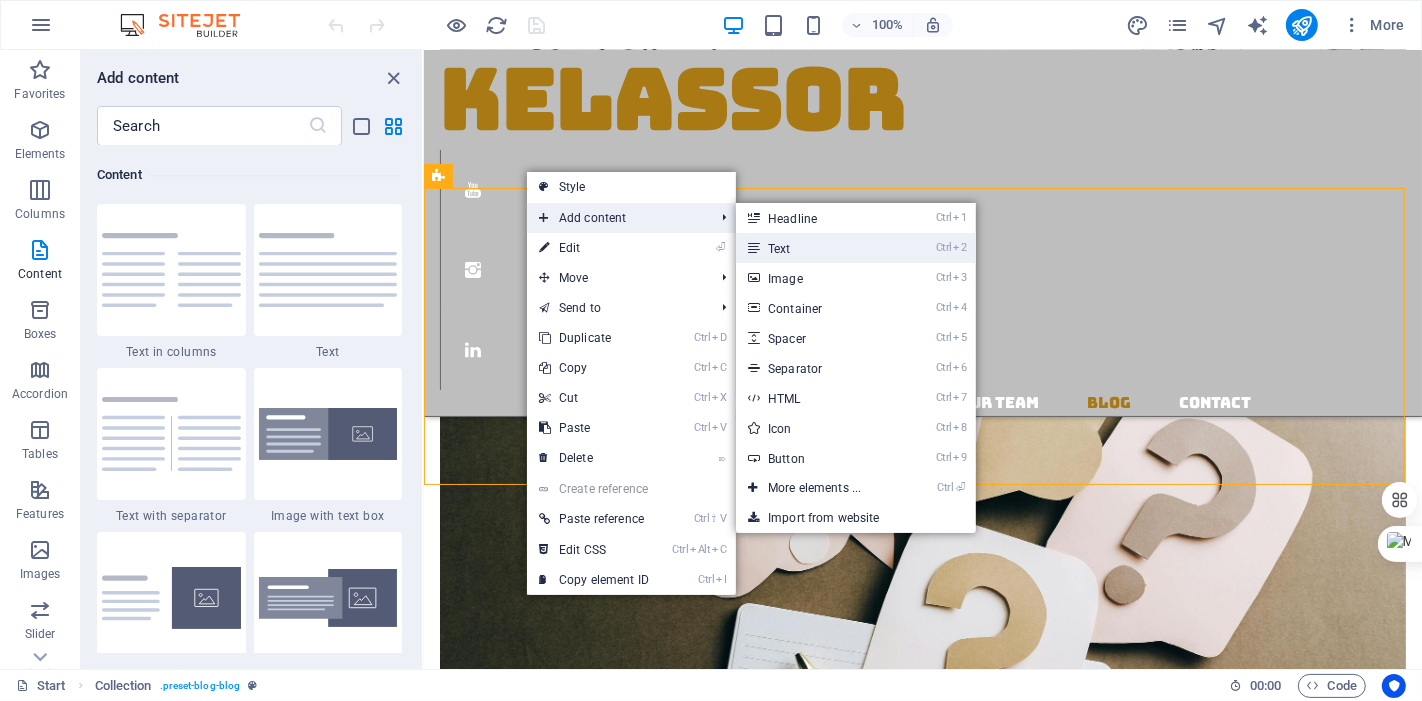 click on "Ctrl 2  Text" at bounding box center (818, 248) 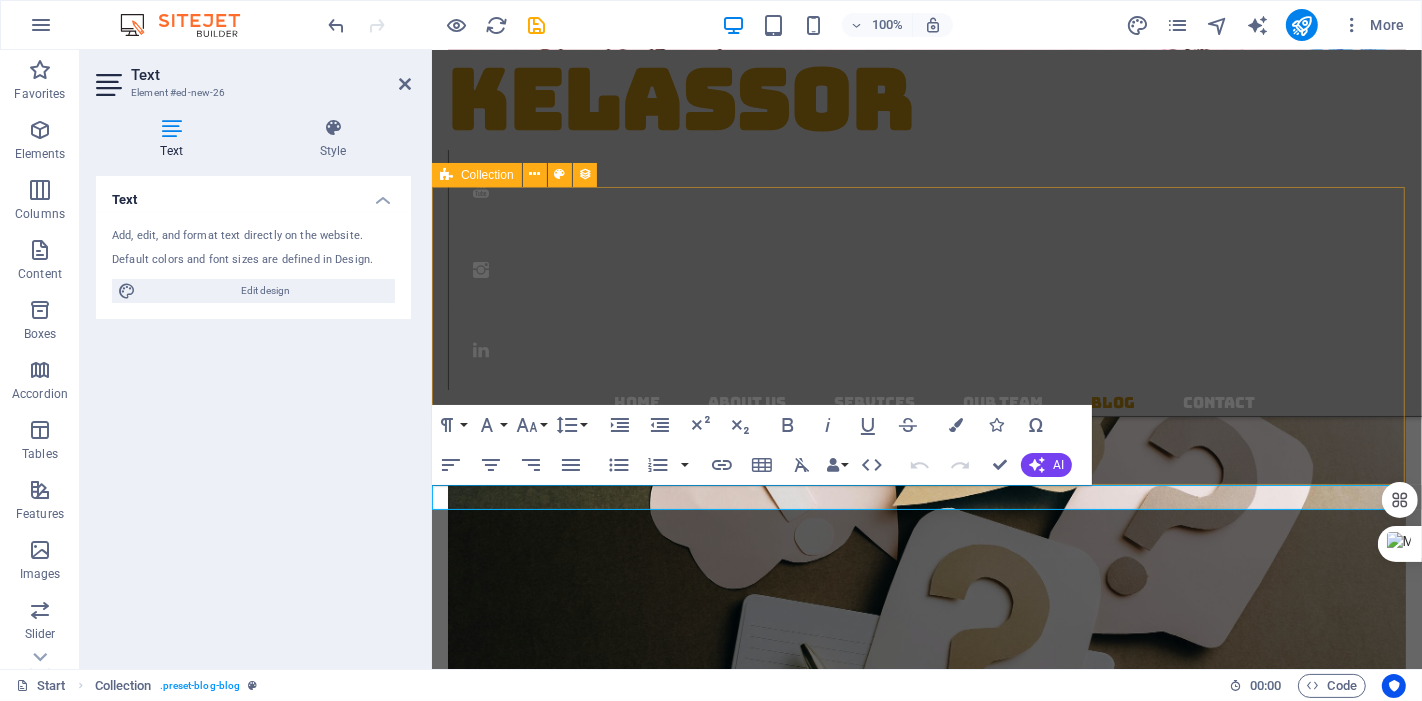click on "GENERAL [DATE]  Previous Next" at bounding box center (926, 4161) 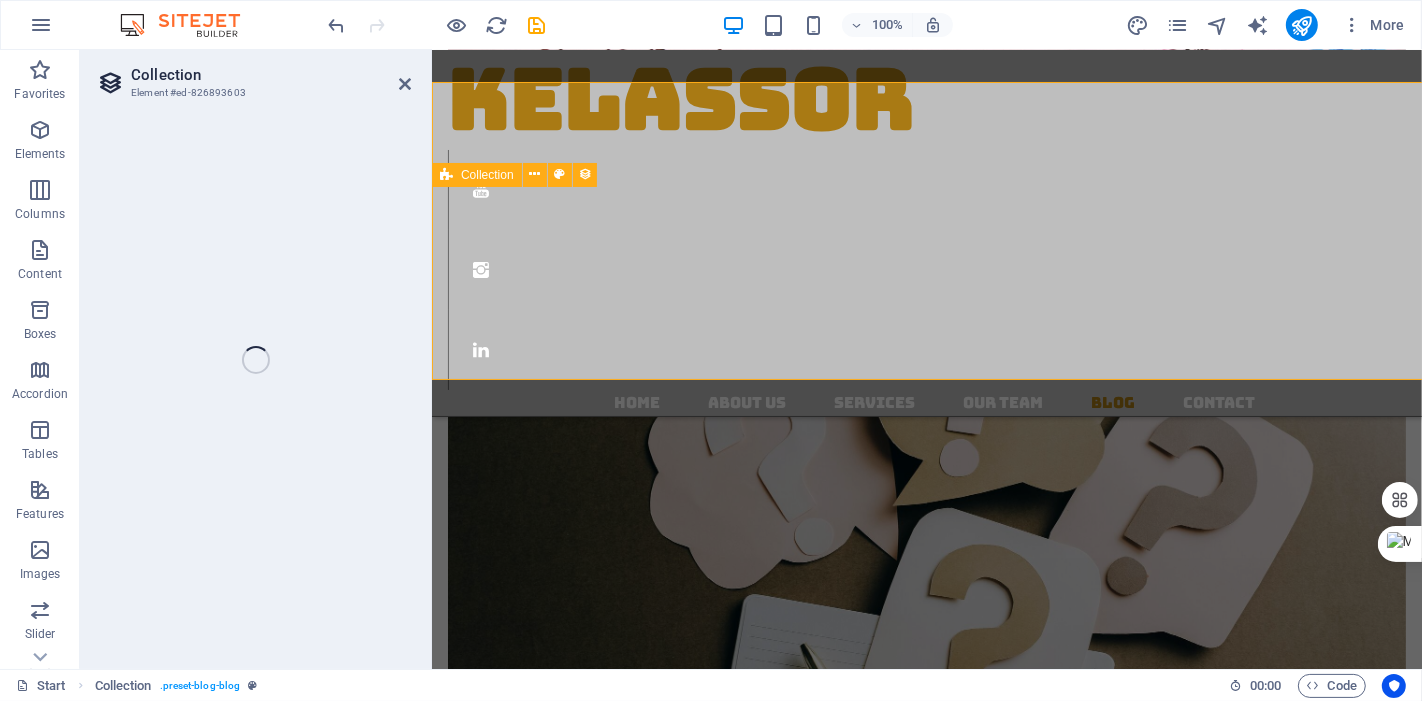 scroll, scrollTop: 4362, scrollLeft: 0, axis: vertical 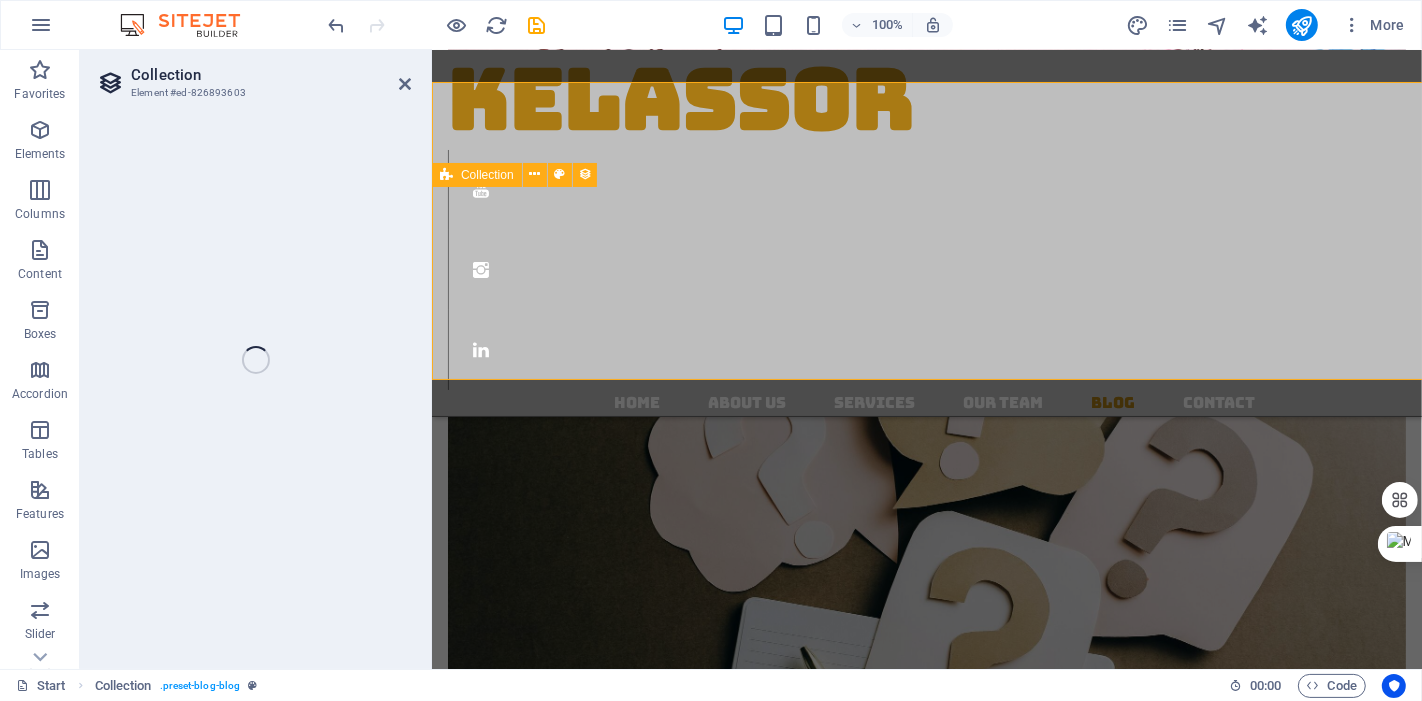 select on "columns.publishing_date_DESC" 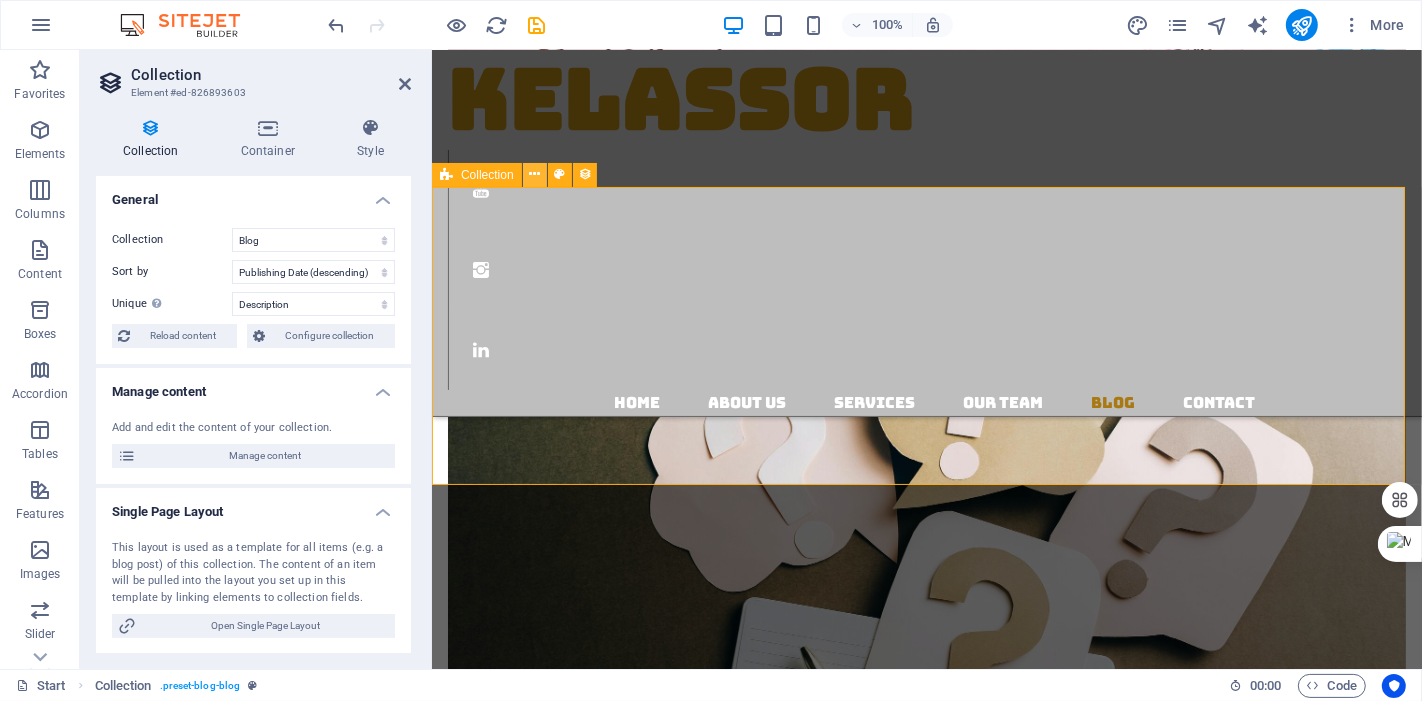 click at bounding box center (534, 174) 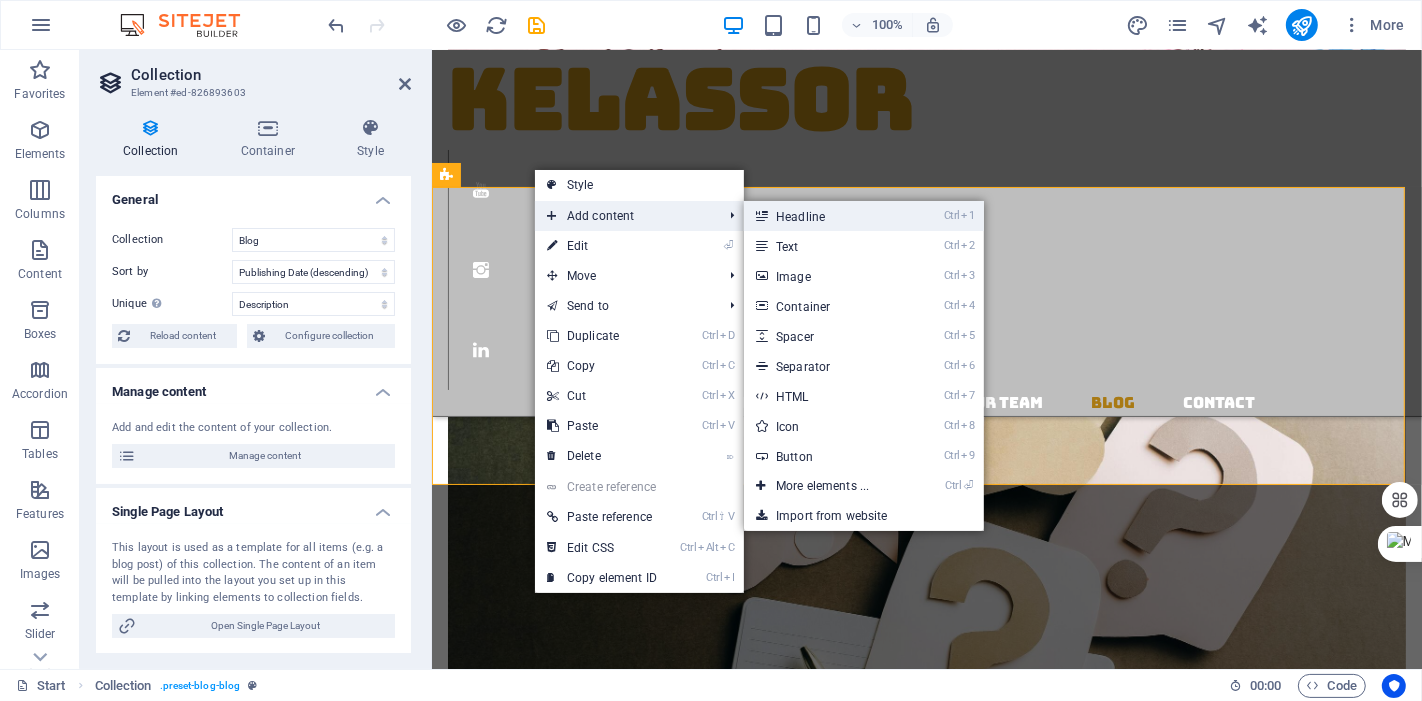 drag, startPoint x: 807, startPoint y: 224, endPoint x: 239, endPoint y: 177, distance: 569.9412 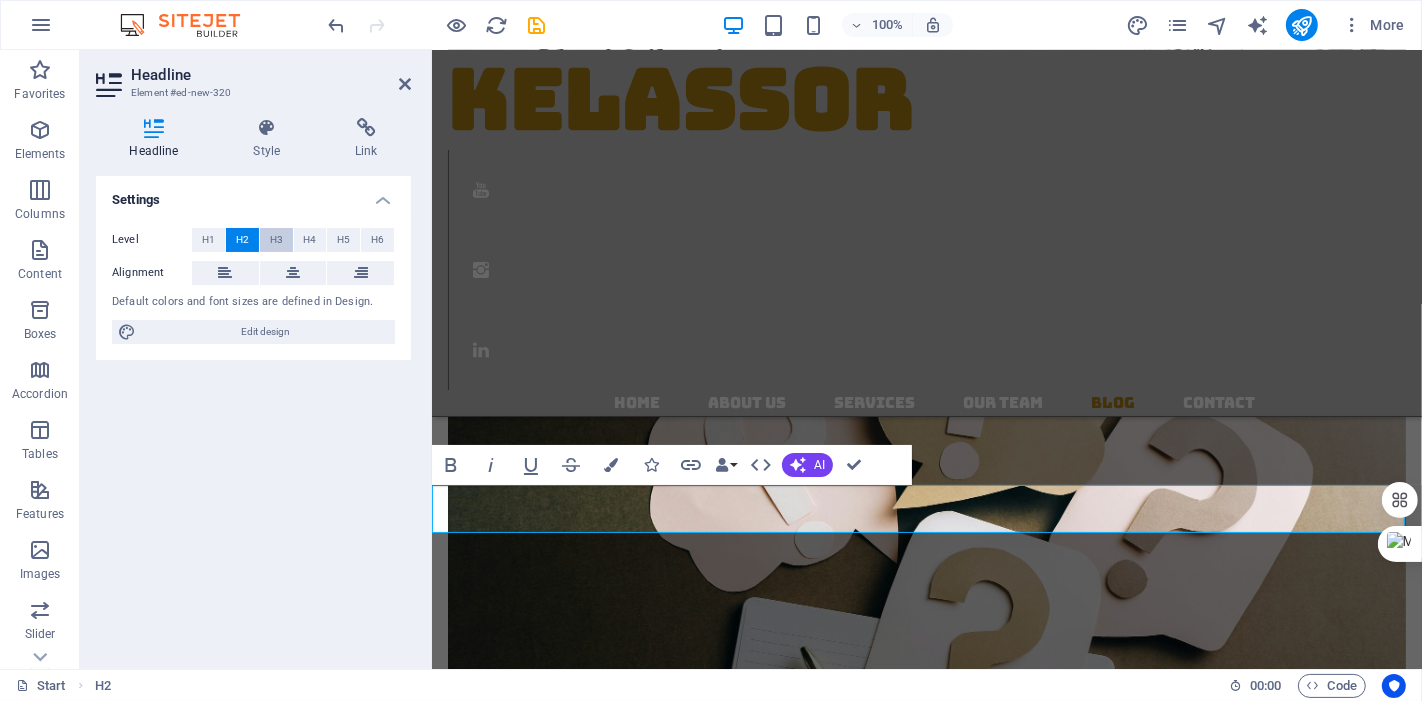 click on "H3" at bounding box center (276, 240) 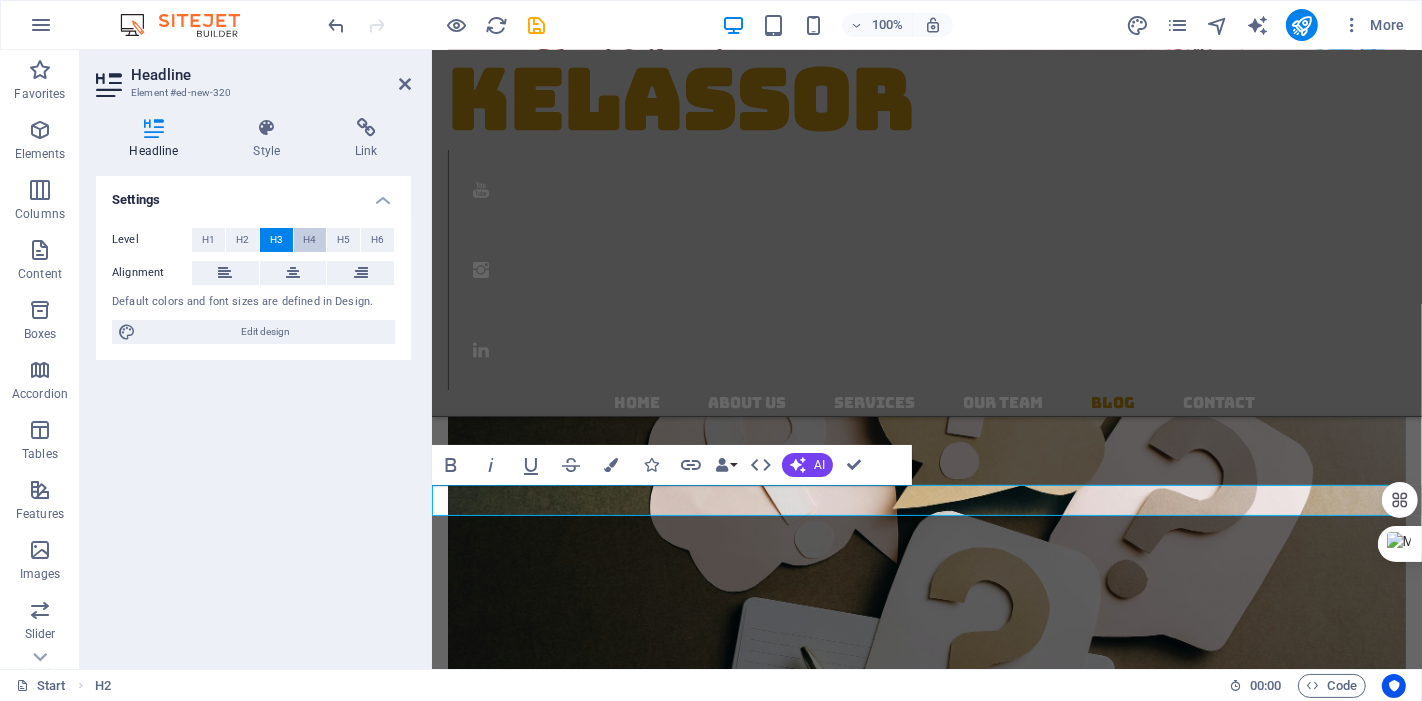click on "H4" at bounding box center (309, 240) 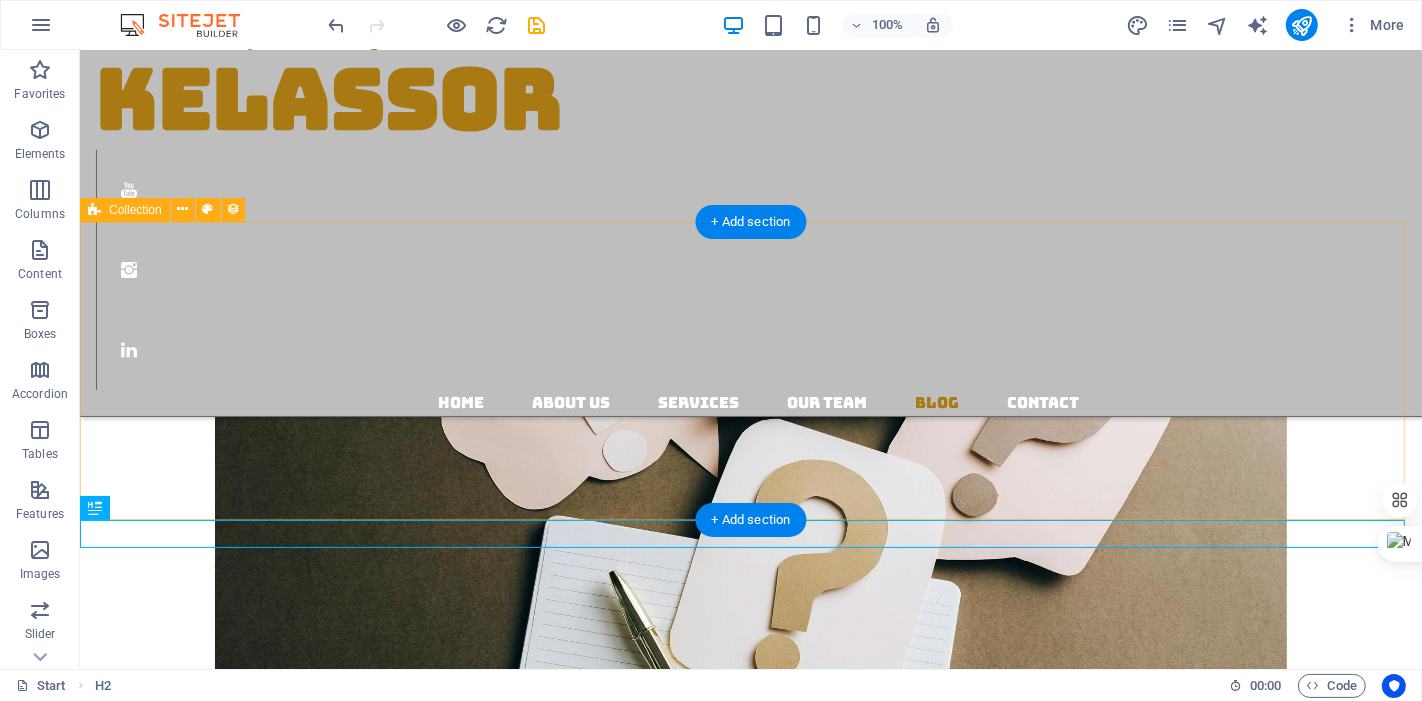 scroll, scrollTop: 4222, scrollLeft: 0, axis: vertical 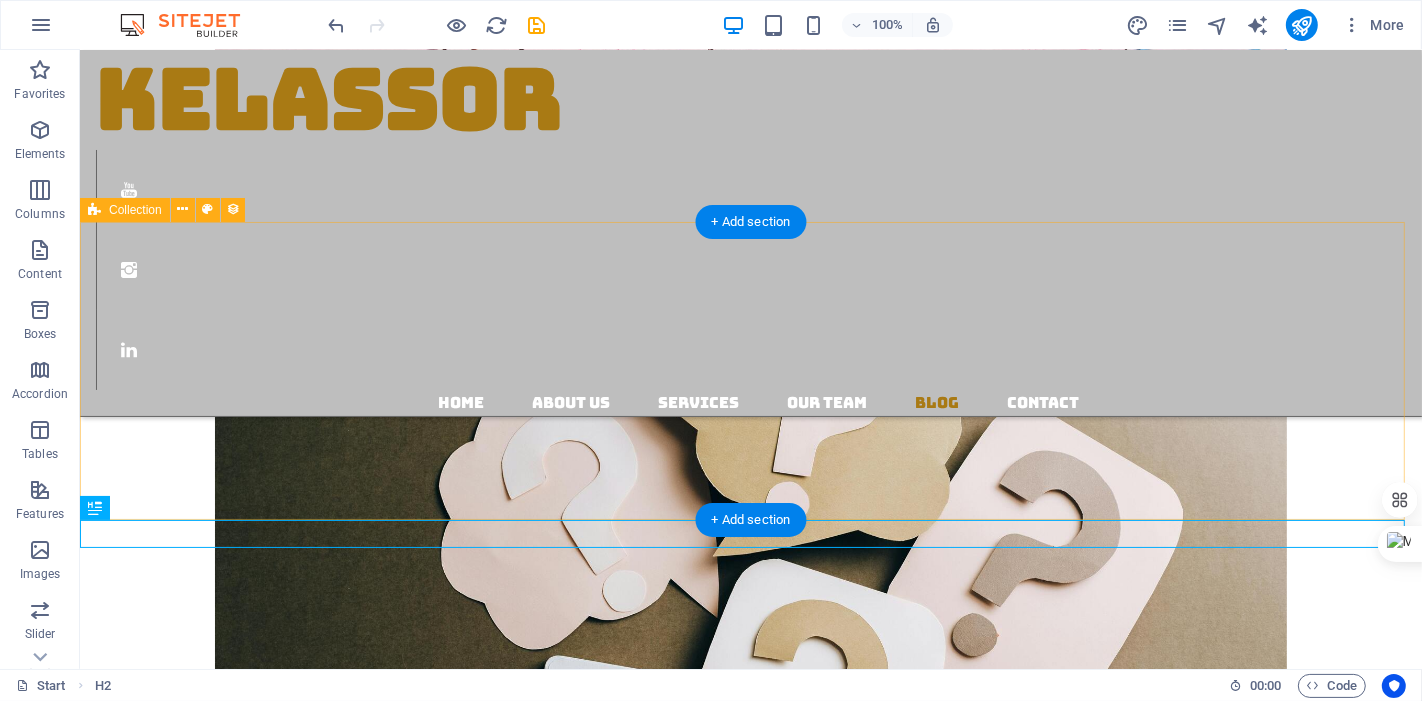 click on "GENERAL [DATE]  Previous Next" at bounding box center (750, 4403) 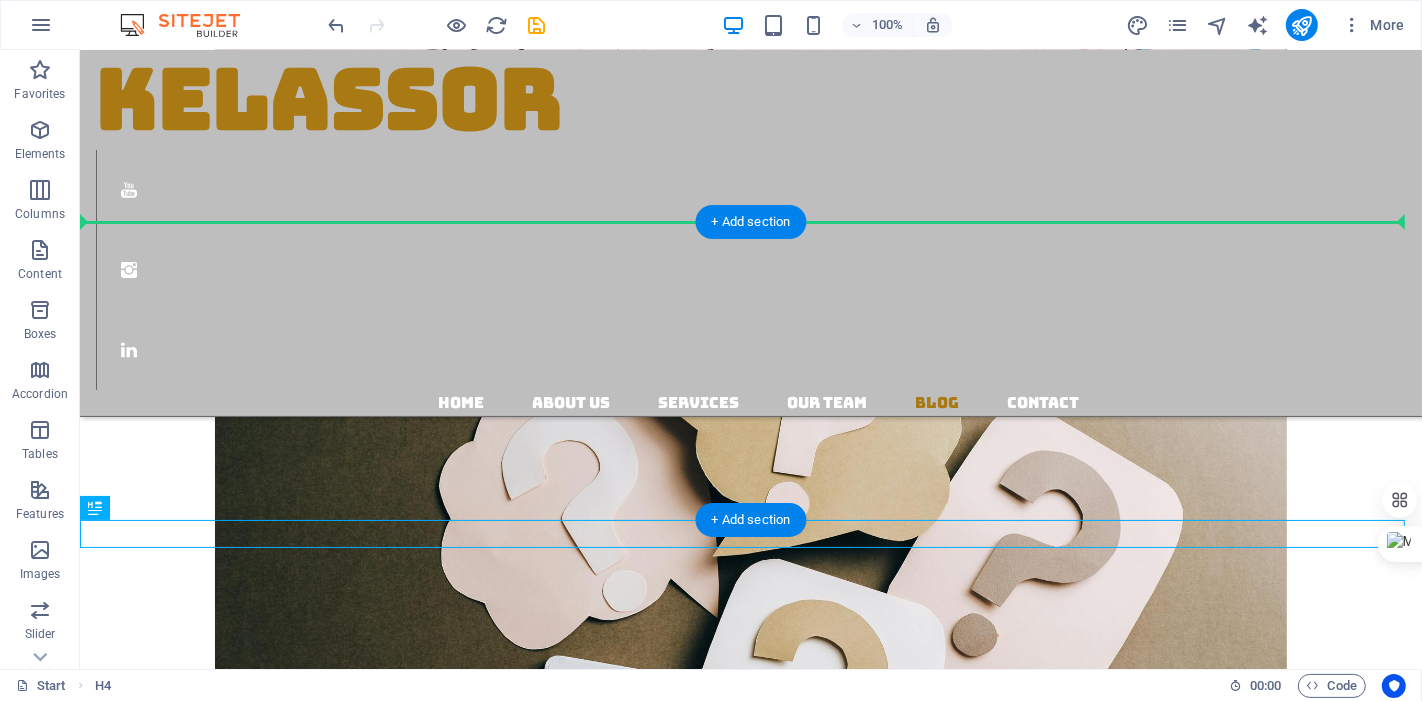 drag, startPoint x: 198, startPoint y: 541, endPoint x: 217, endPoint y: 292, distance: 249.72385 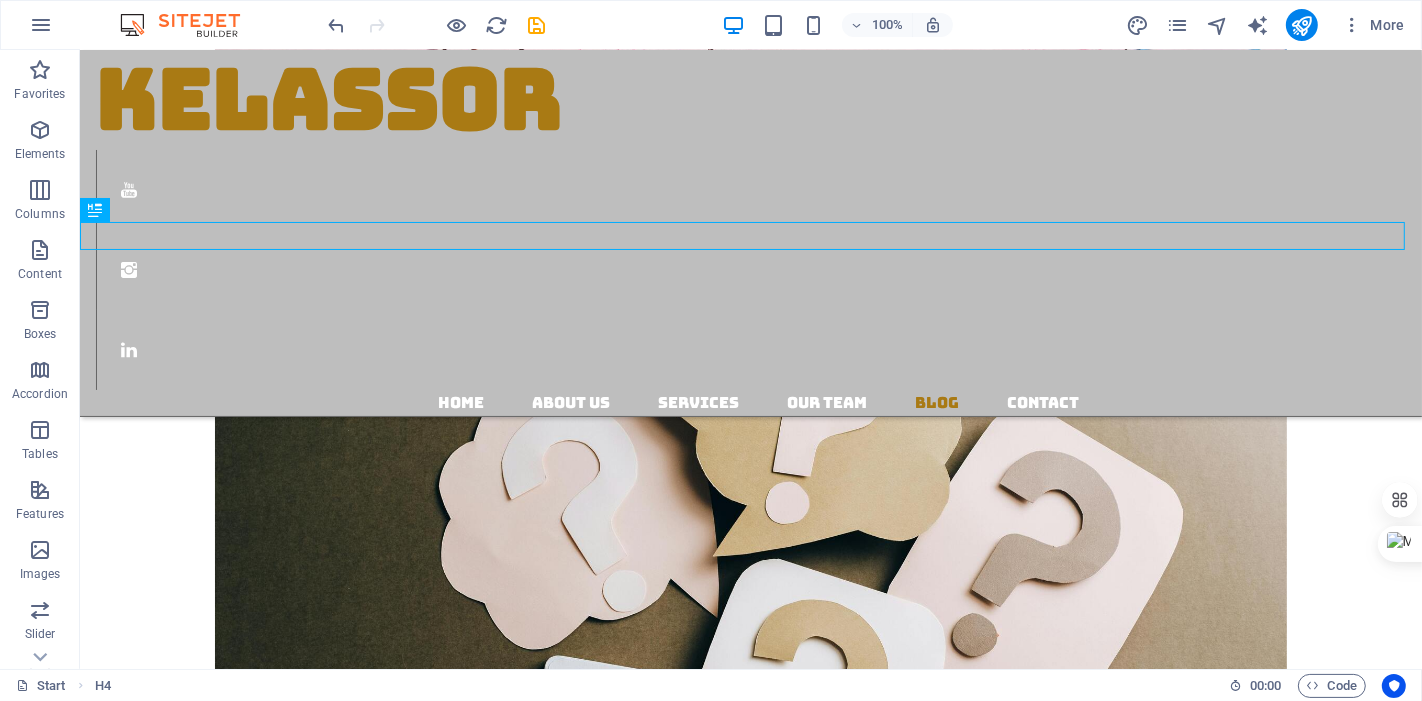 click on "KELASSOR Home About us Services Our Team Blog Contact Expert Consulting services for Confident Delivery About us Our Services Welcome to  kelassor Get to know us KELASSOR is a Canadian based brand that powered by Fortech Fusion Ltd. We specialize in delivering expert services in project planning, scheduling, cost control, change management, and claims. Our mission is to create a dedicated platform where both learners and professionals in the construction and project industries can access practical tools, expert knowledge, training courses, and high-impact consulting—all designed to ensure successful project delivery. Project Management Project Planning Change Management Project Control Cost Control Training Over  15 Years  experience From Concept to Execution of the projects, we design and maintain your planning and project control systems. Request a   Free  Quote Contact us Submit inquiry Unreadable? Load new   I have read and understand the privacy policy. Address Burnaby, [STATE], [COUNTRY]  Phone Email: [EMAIL]" at bounding box center [750, 573] 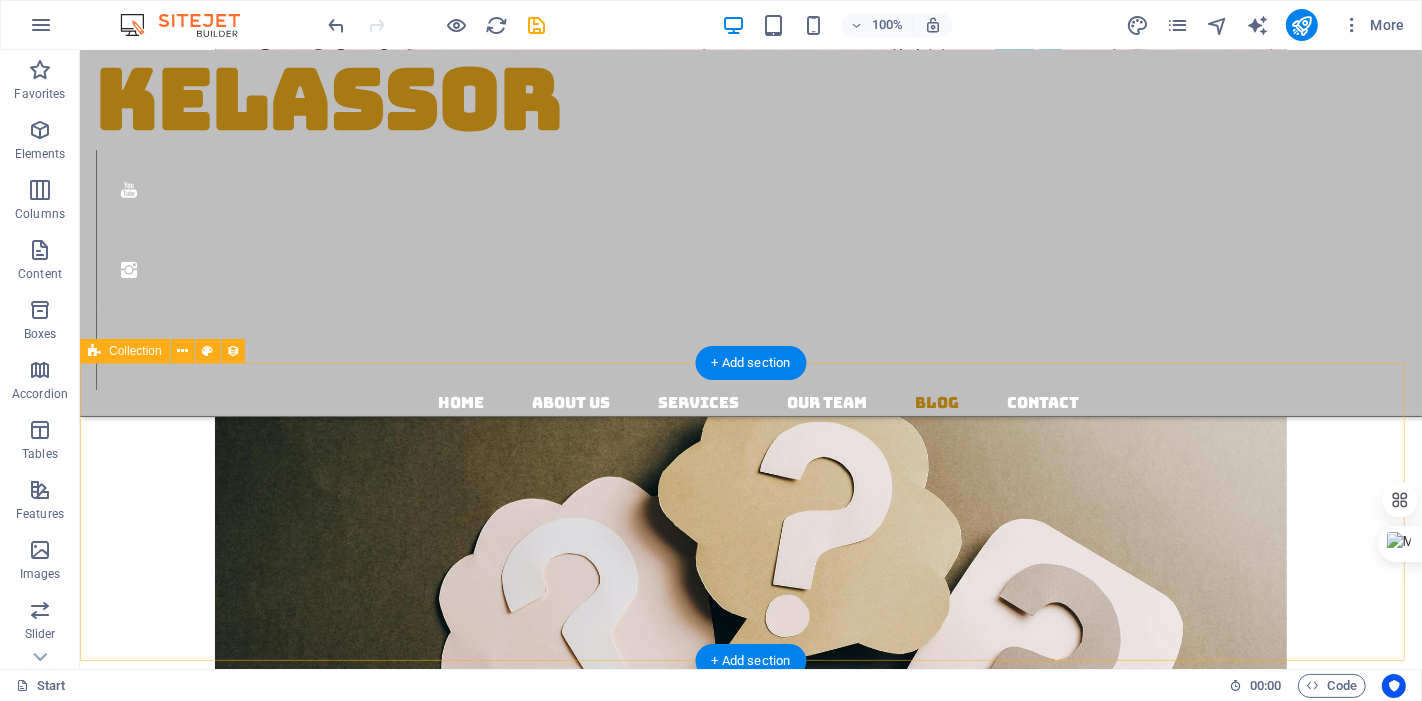 scroll, scrollTop: 4111, scrollLeft: 0, axis: vertical 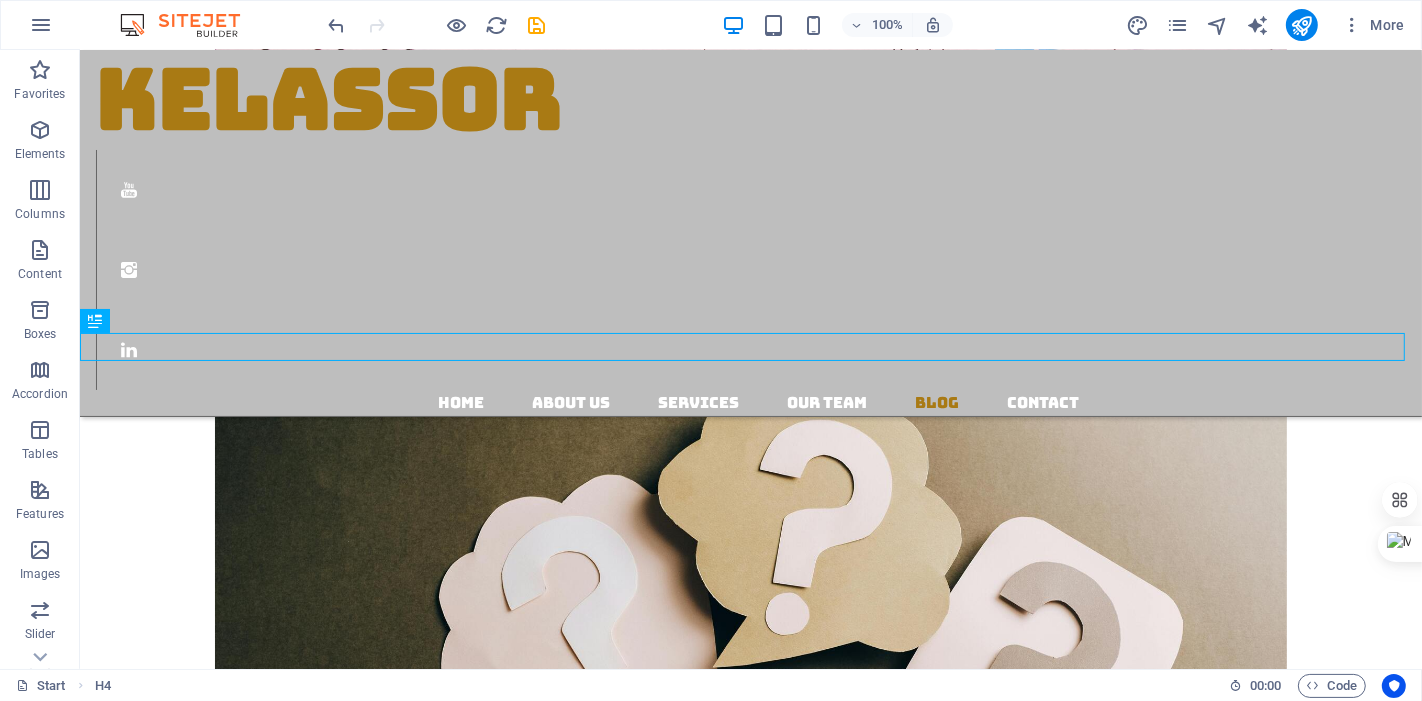 drag, startPoint x: 314, startPoint y: 351, endPoint x: 461, endPoint y: 340, distance: 147.411 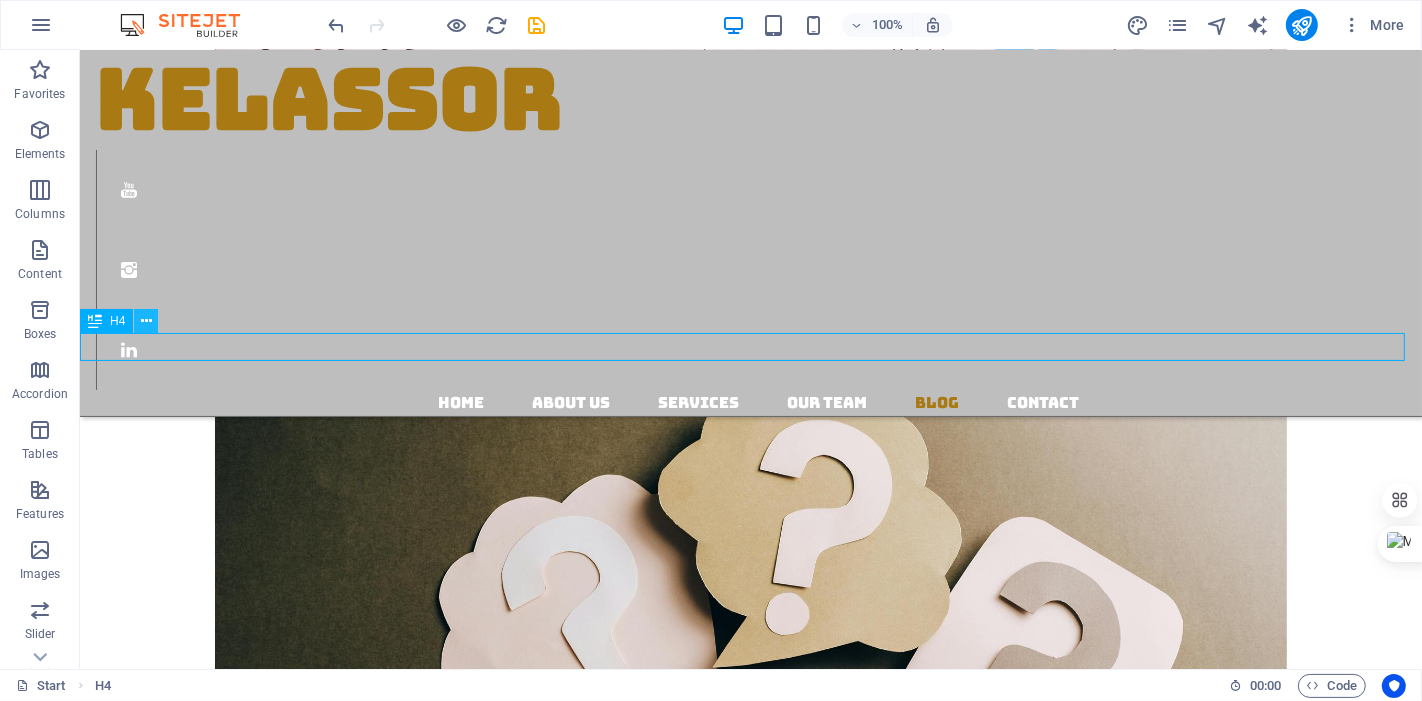 click at bounding box center (146, 321) 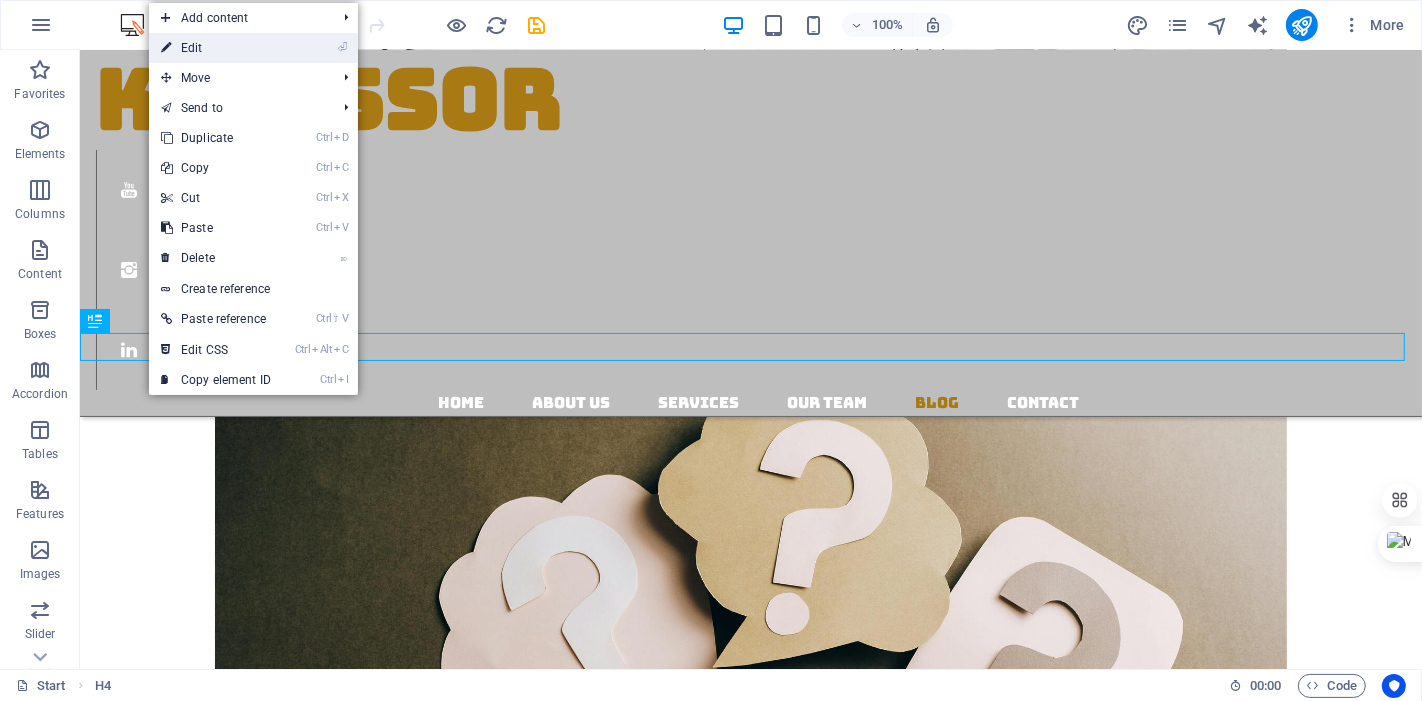 click on "⏎  Edit" at bounding box center [216, 48] 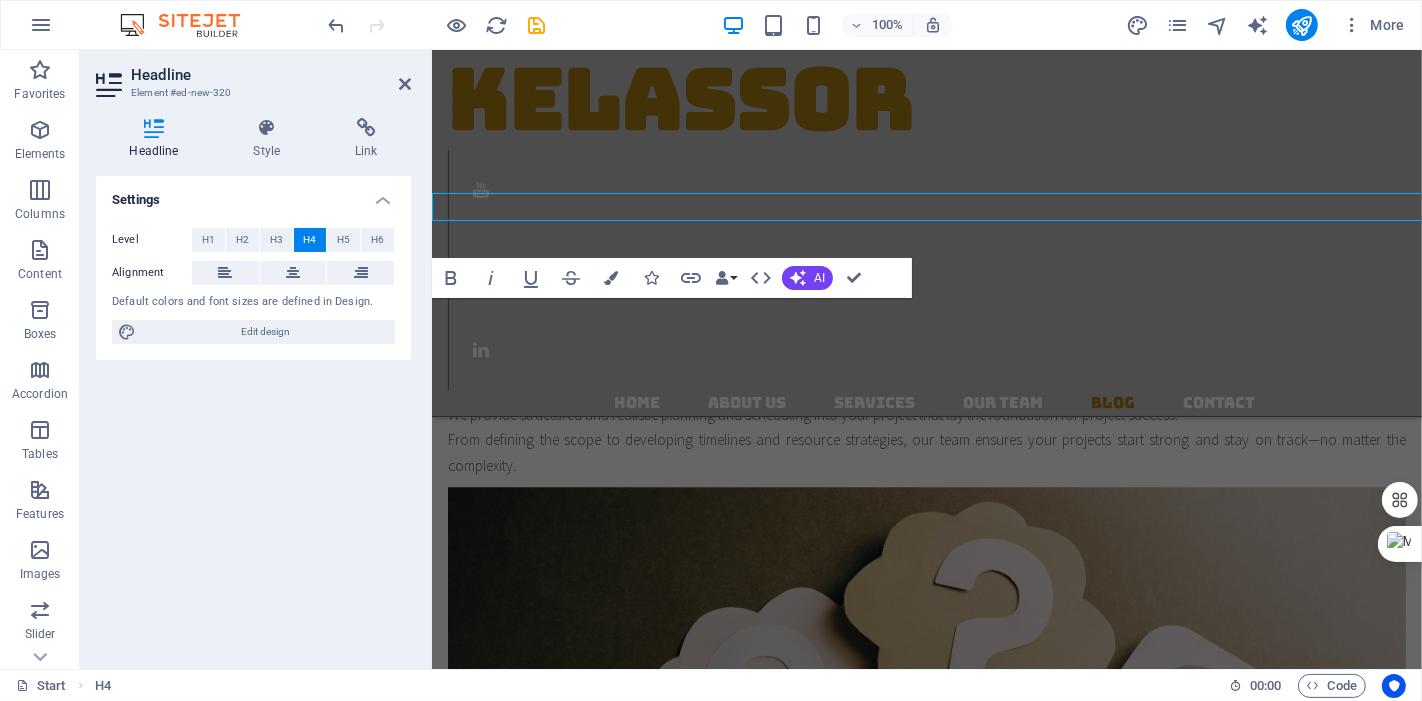 scroll, scrollTop: 4251, scrollLeft: 0, axis: vertical 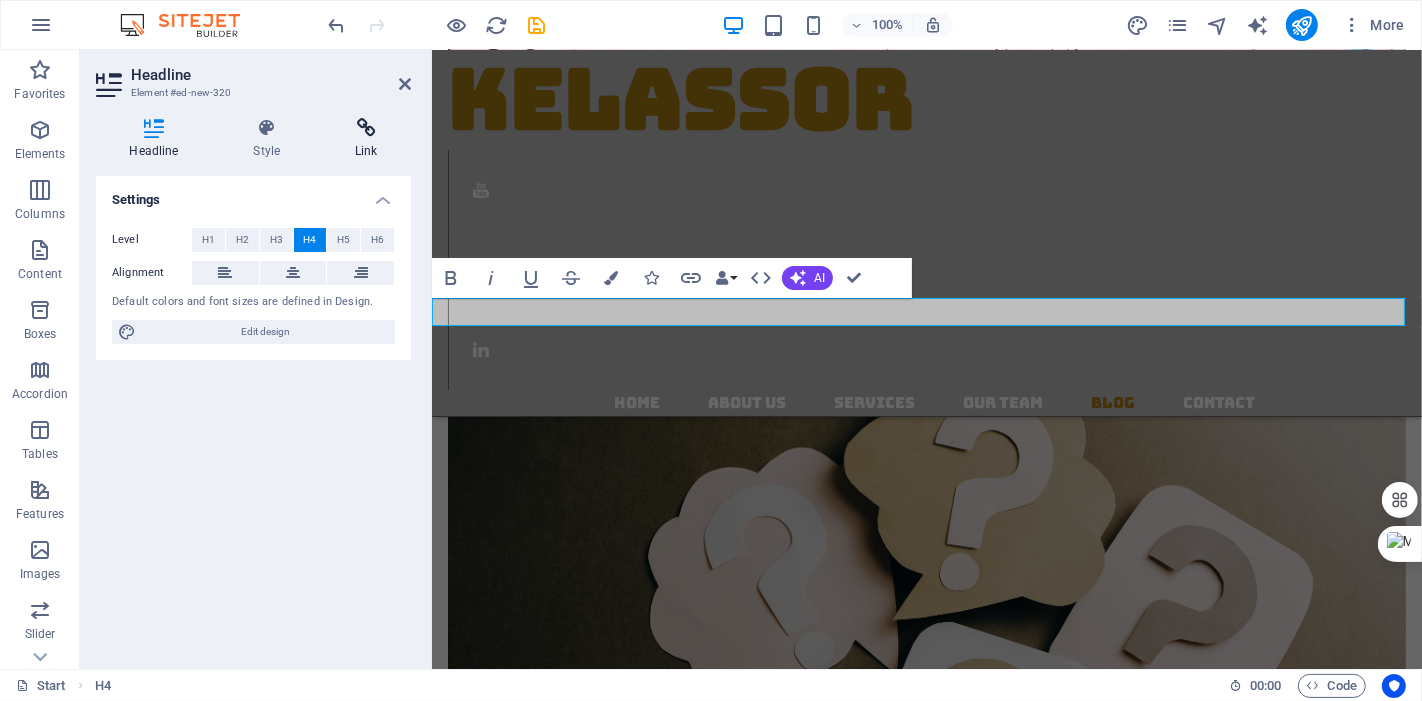 click at bounding box center [366, 128] 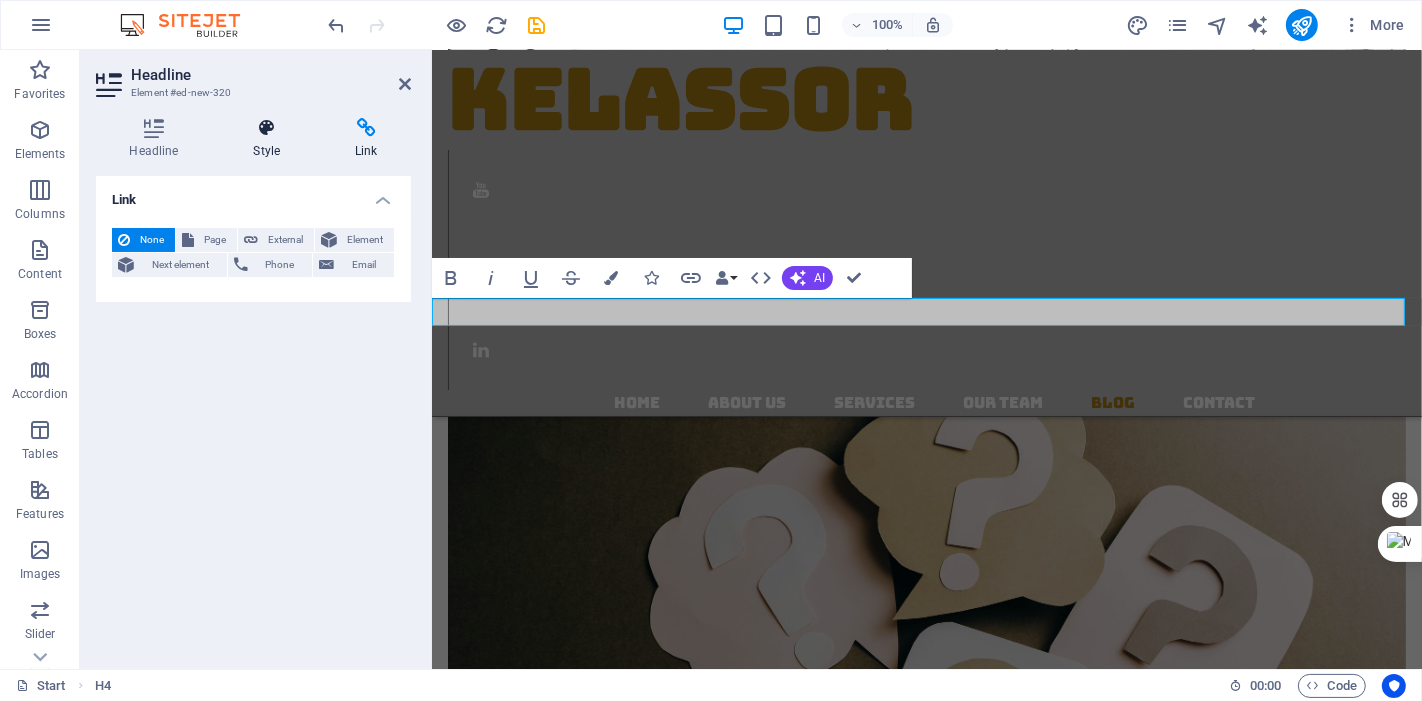 click at bounding box center (267, 128) 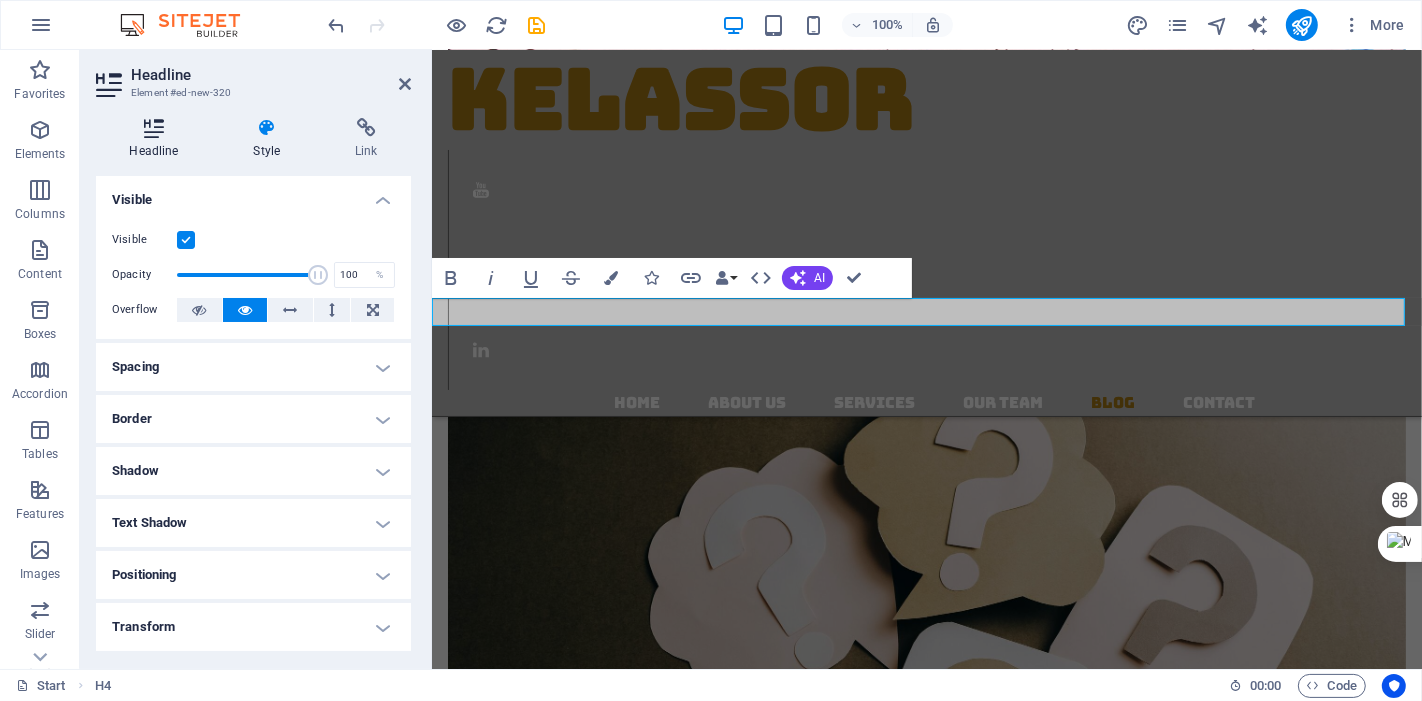 click on "Headline" at bounding box center (158, 139) 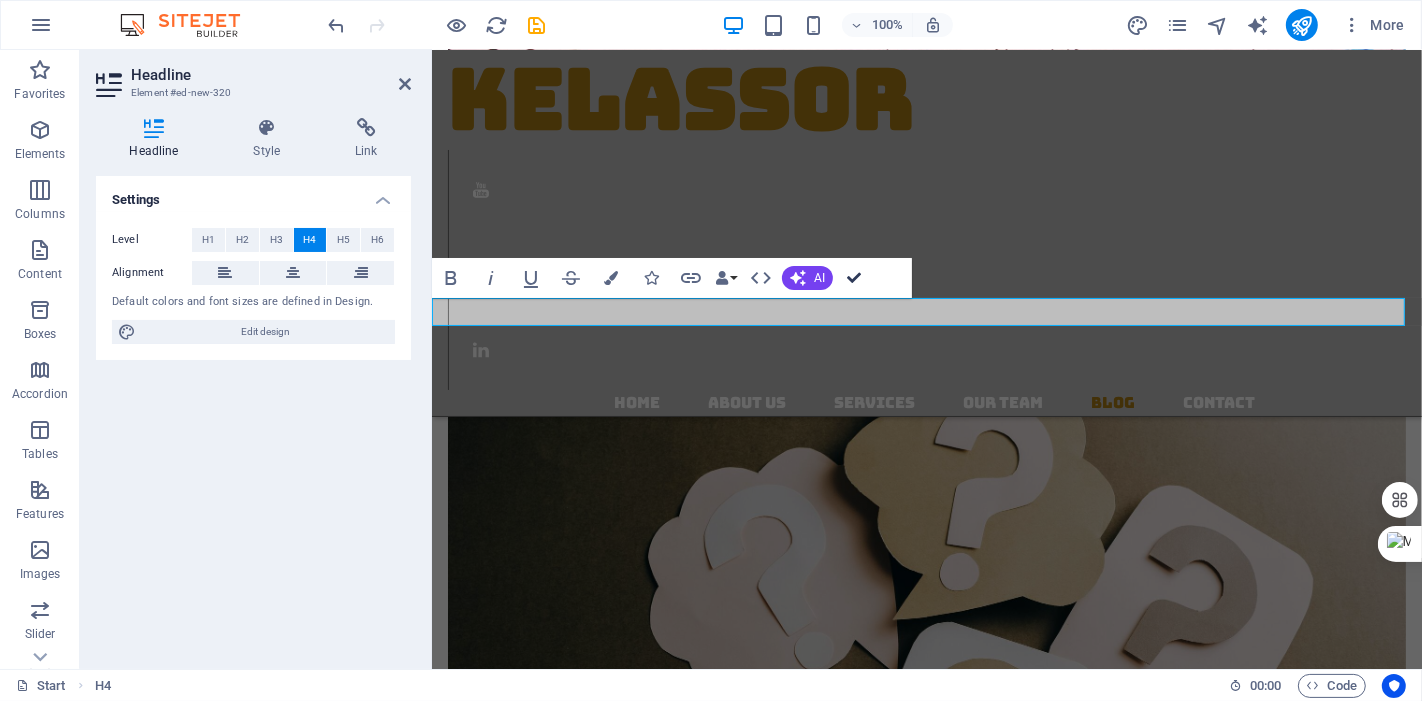 drag, startPoint x: 761, startPoint y: 222, endPoint x: 846, endPoint y: 272, distance: 98.61542 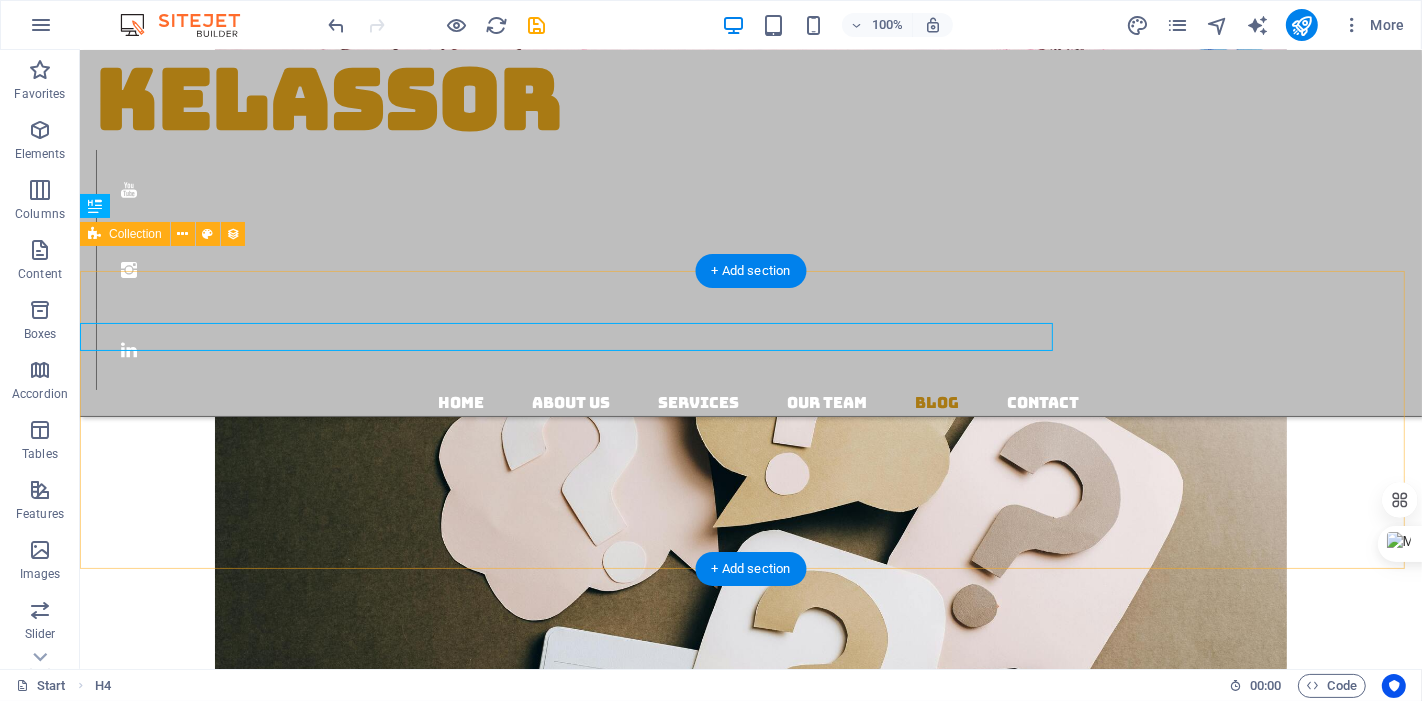 scroll, scrollTop: 4226, scrollLeft: 0, axis: vertical 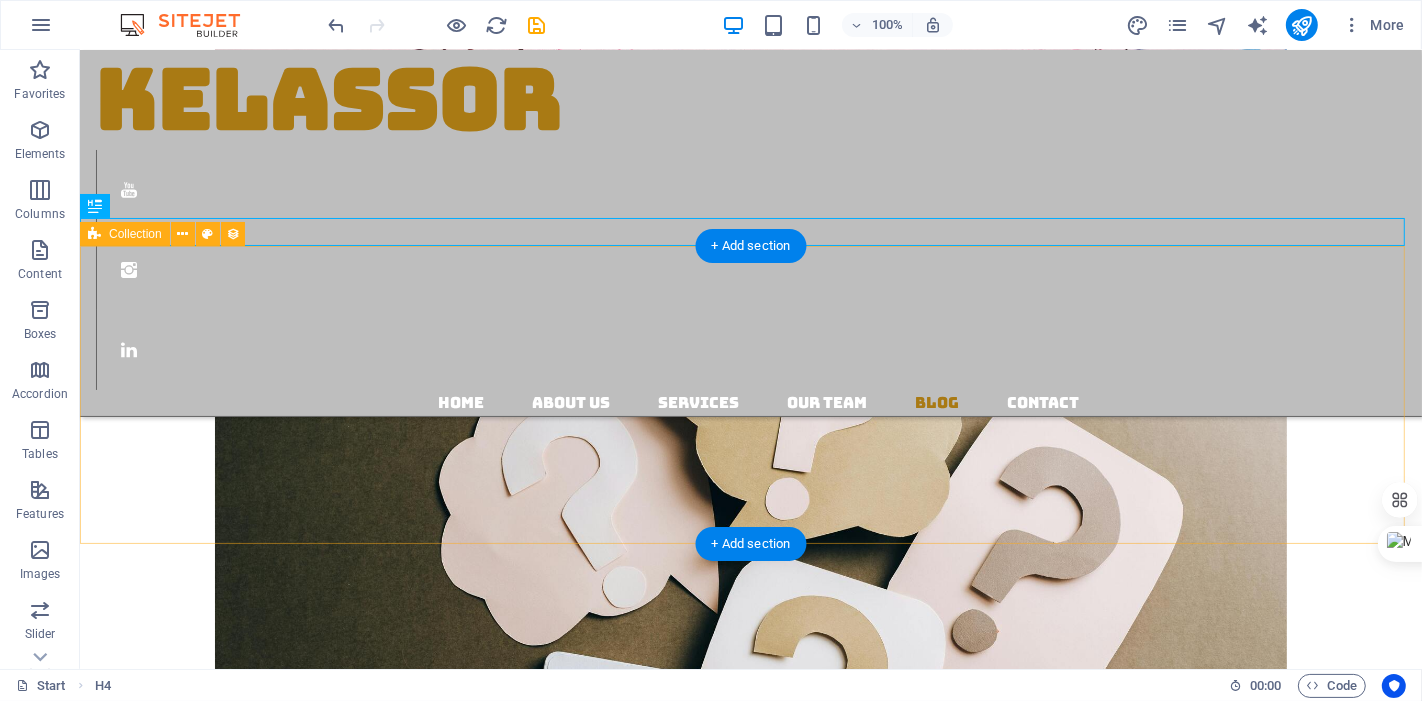 click on "GENERAL [DATE]  Previous Next" at bounding box center [750, 4427] 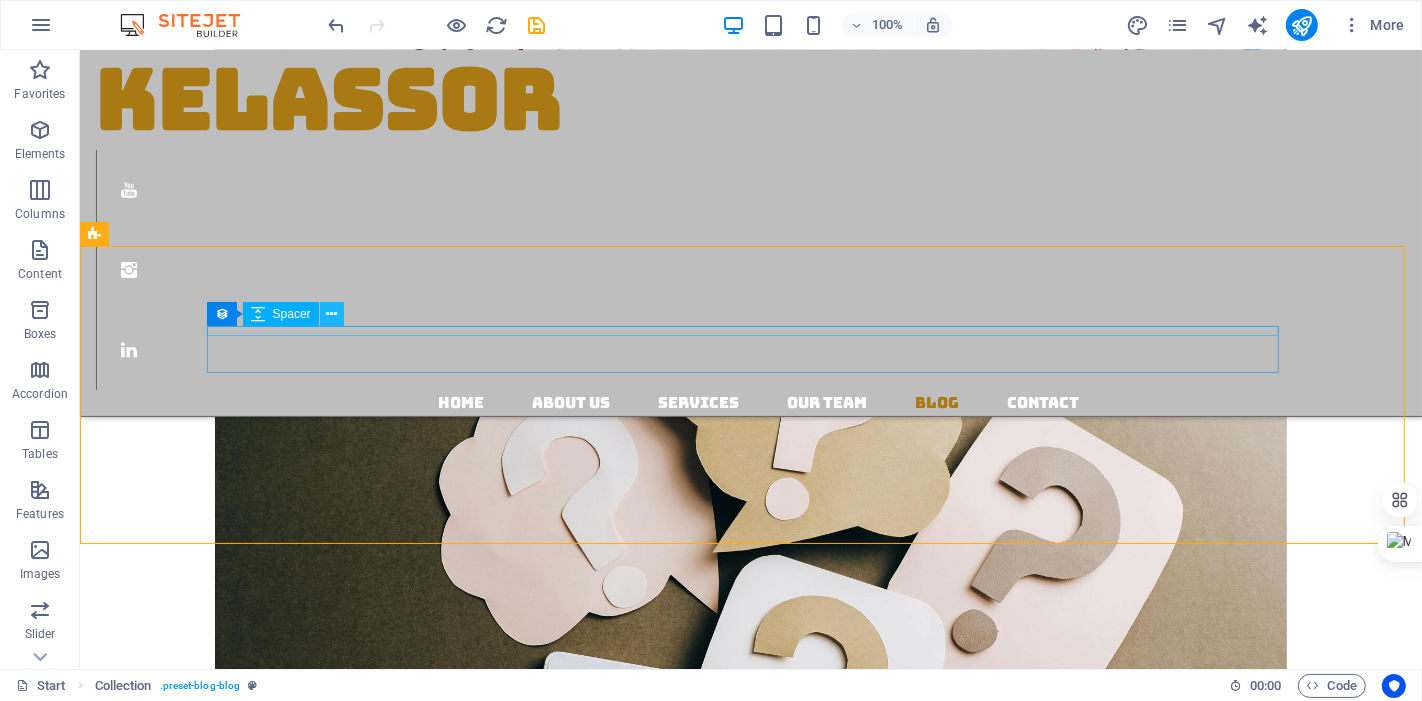 click at bounding box center [331, 314] 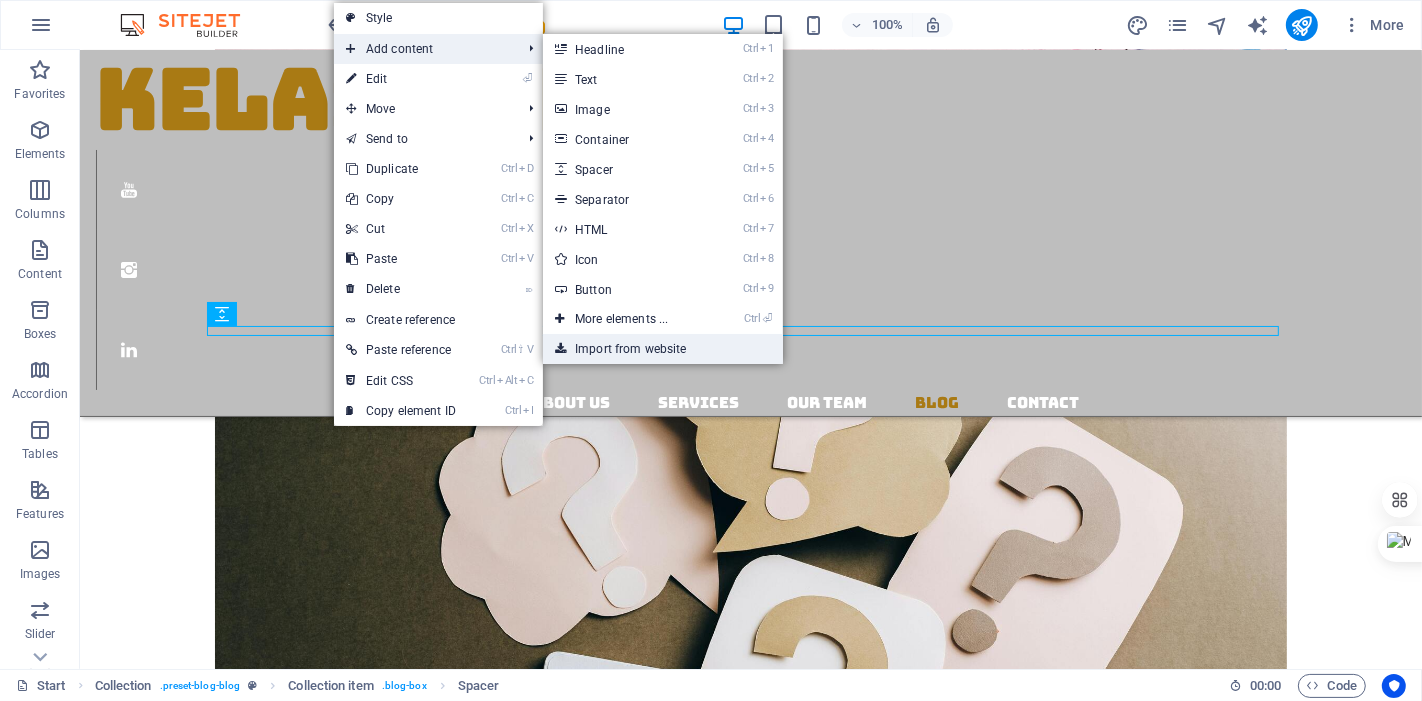 click on "Import from website" at bounding box center [663, 349] 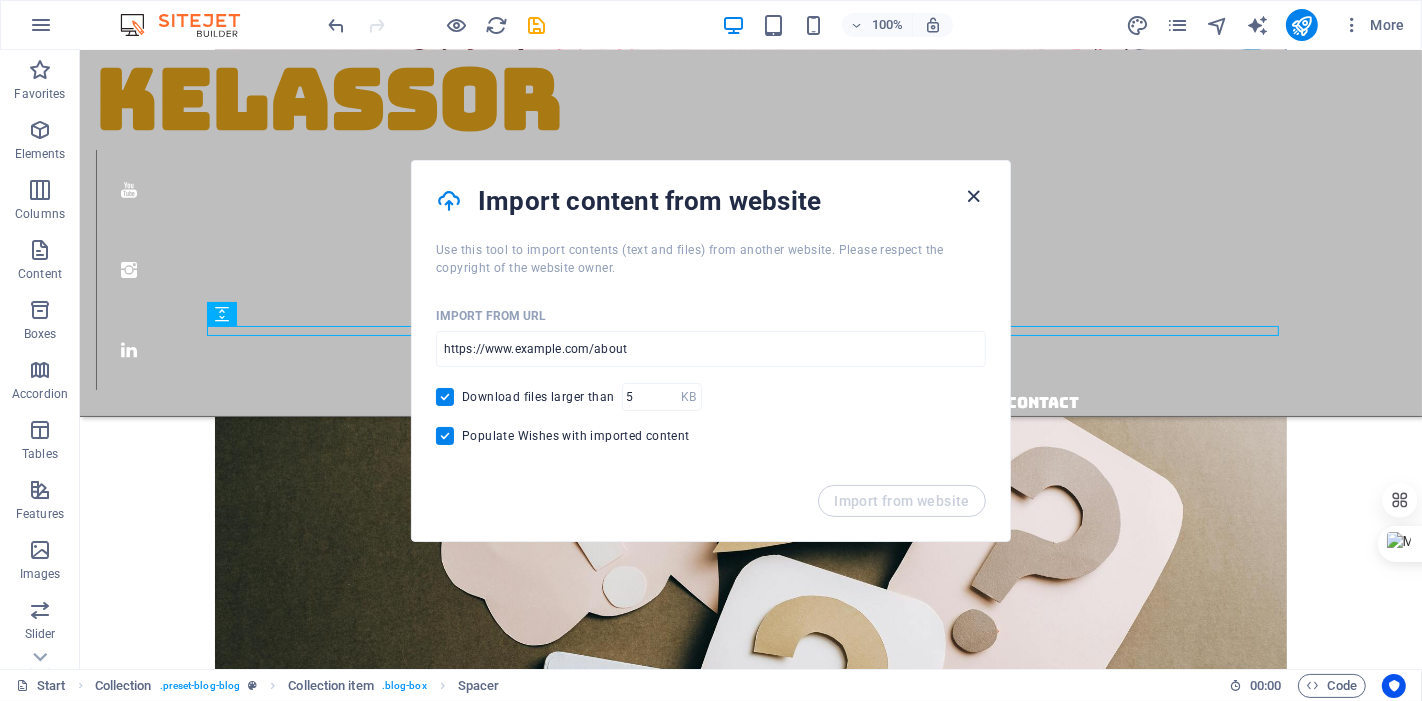 click at bounding box center (974, 196) 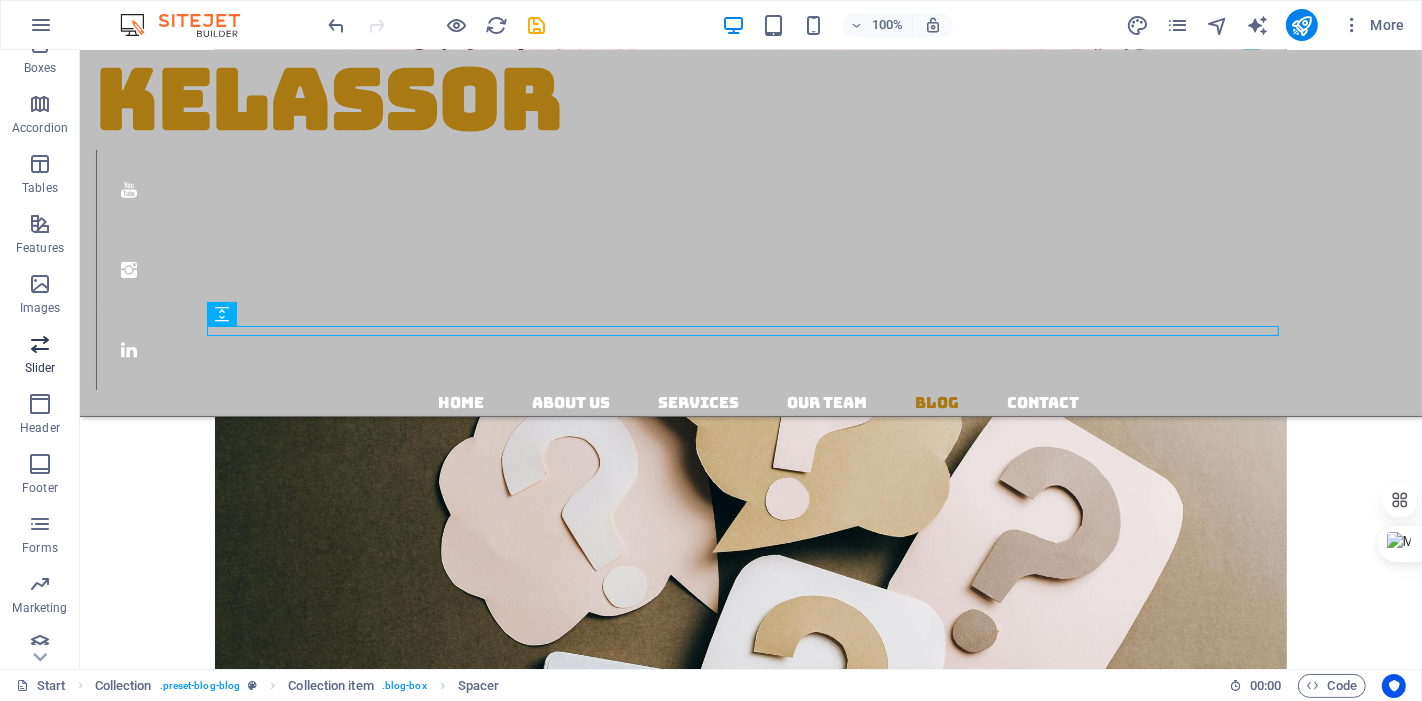 scroll, scrollTop: 280, scrollLeft: 0, axis: vertical 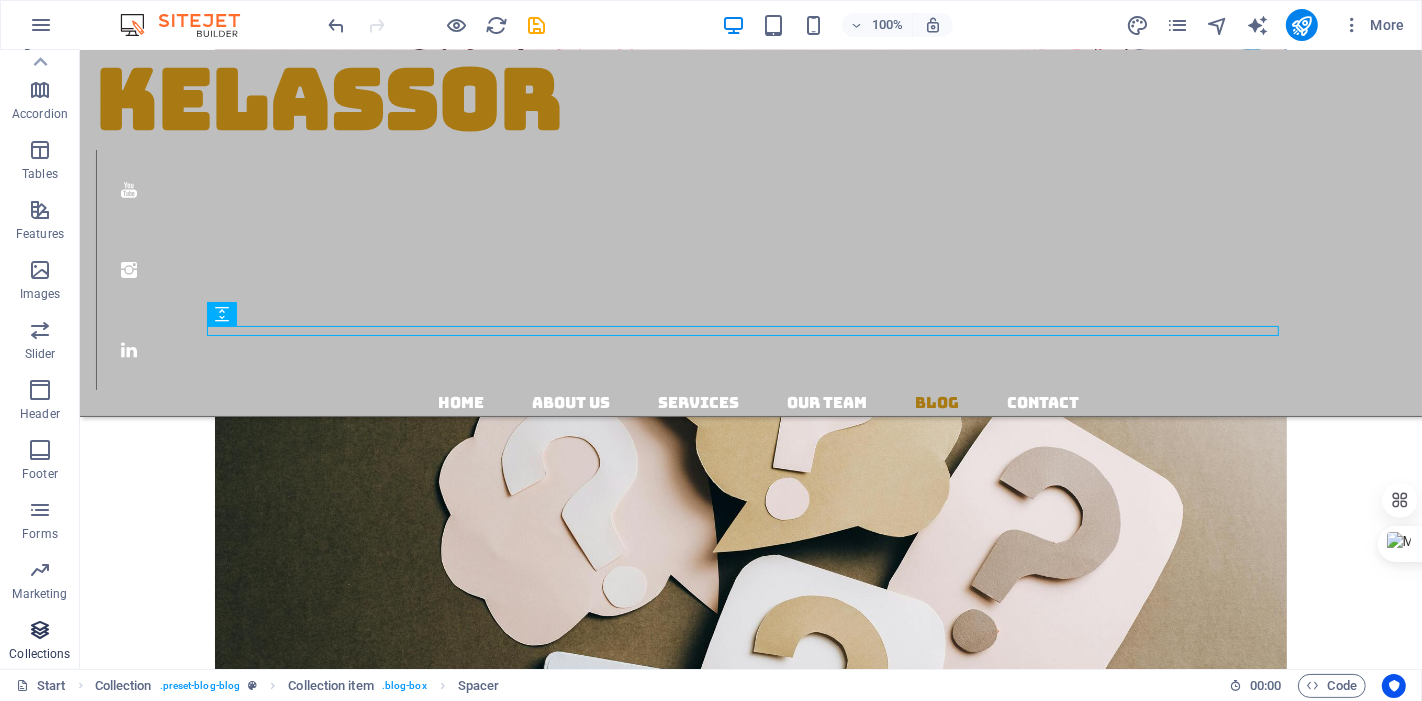 click on "Collections" at bounding box center (40, 640) 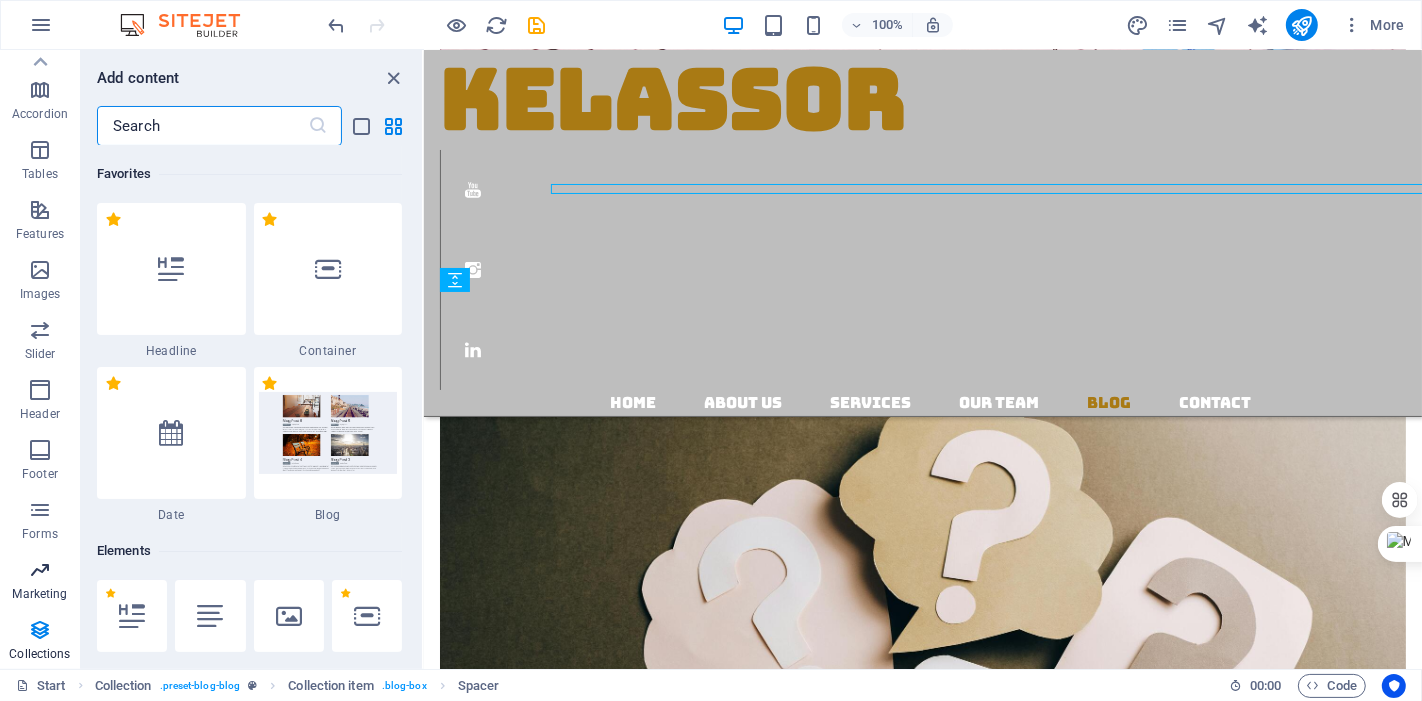 scroll, scrollTop: 4368, scrollLeft: 0, axis: vertical 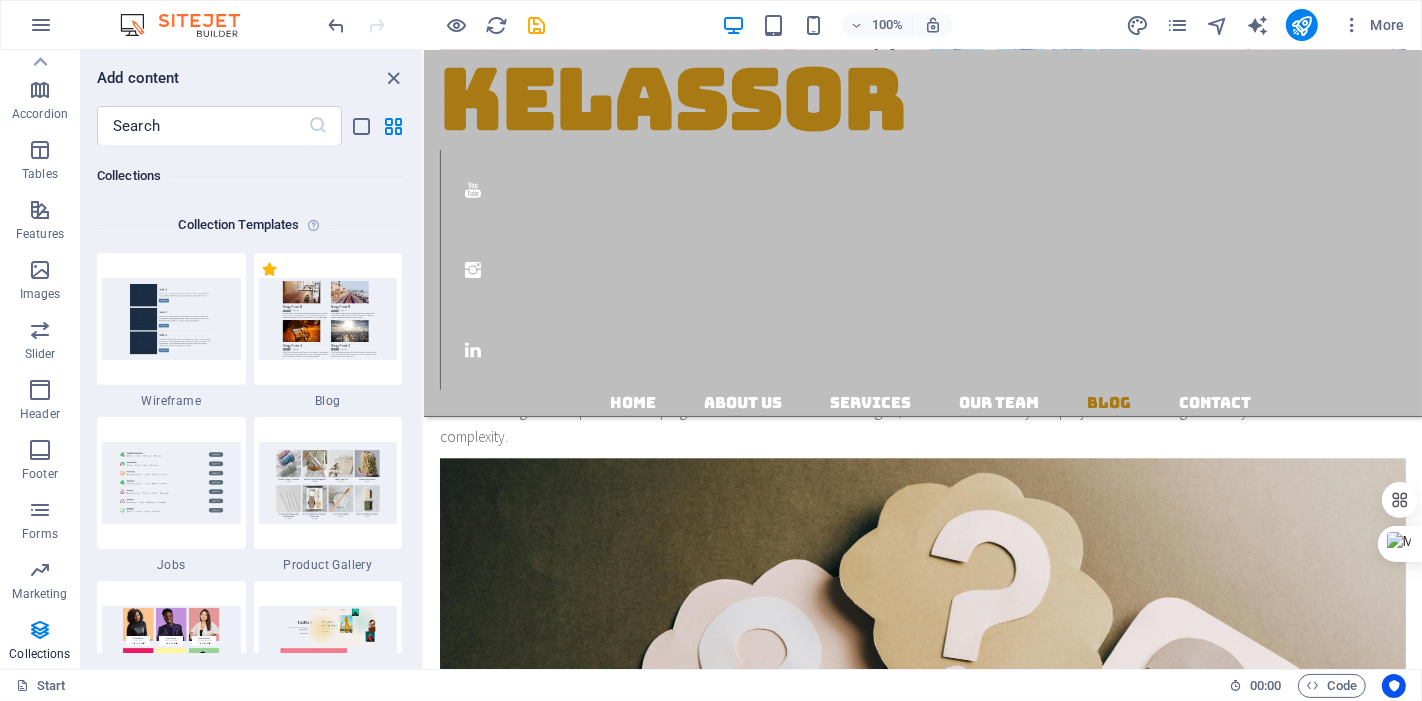 click on "From Crawling to the First Step" at bounding box center [922, 4115] 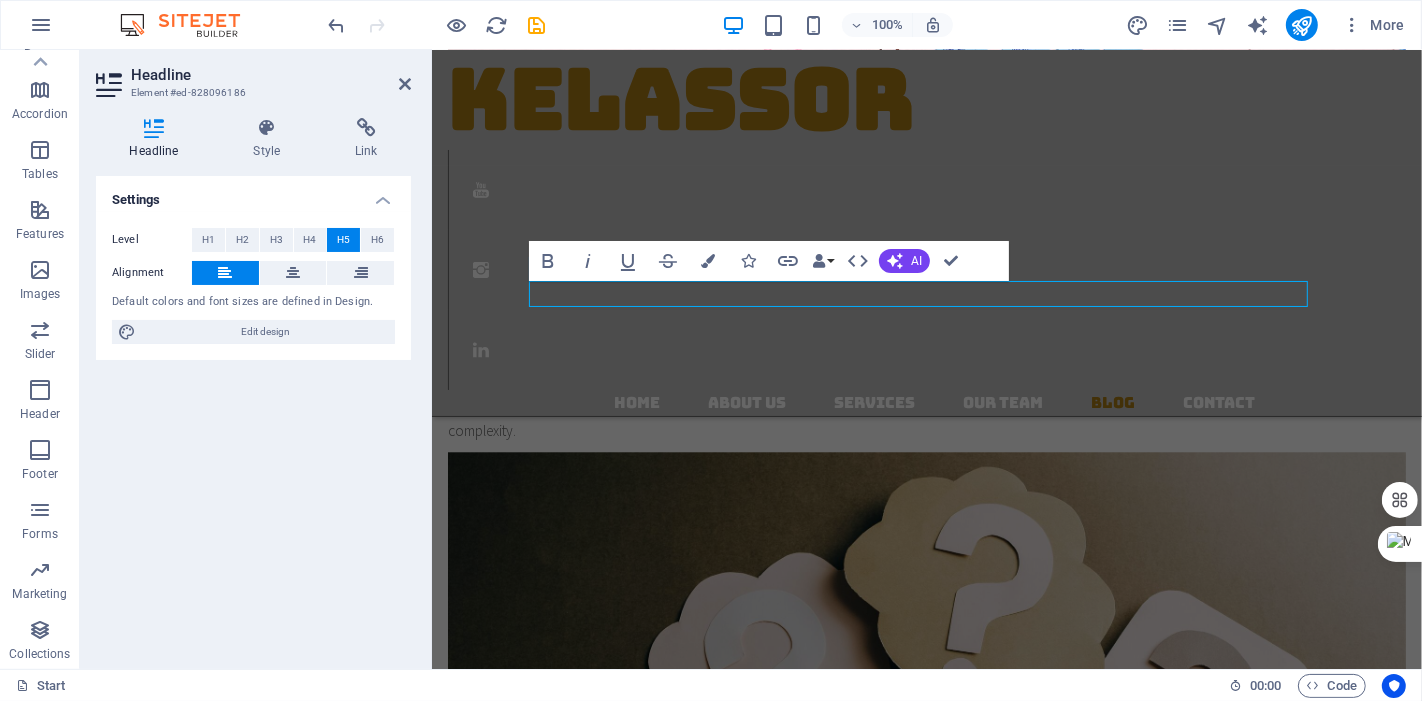 scroll, scrollTop: 4145, scrollLeft: 0, axis: vertical 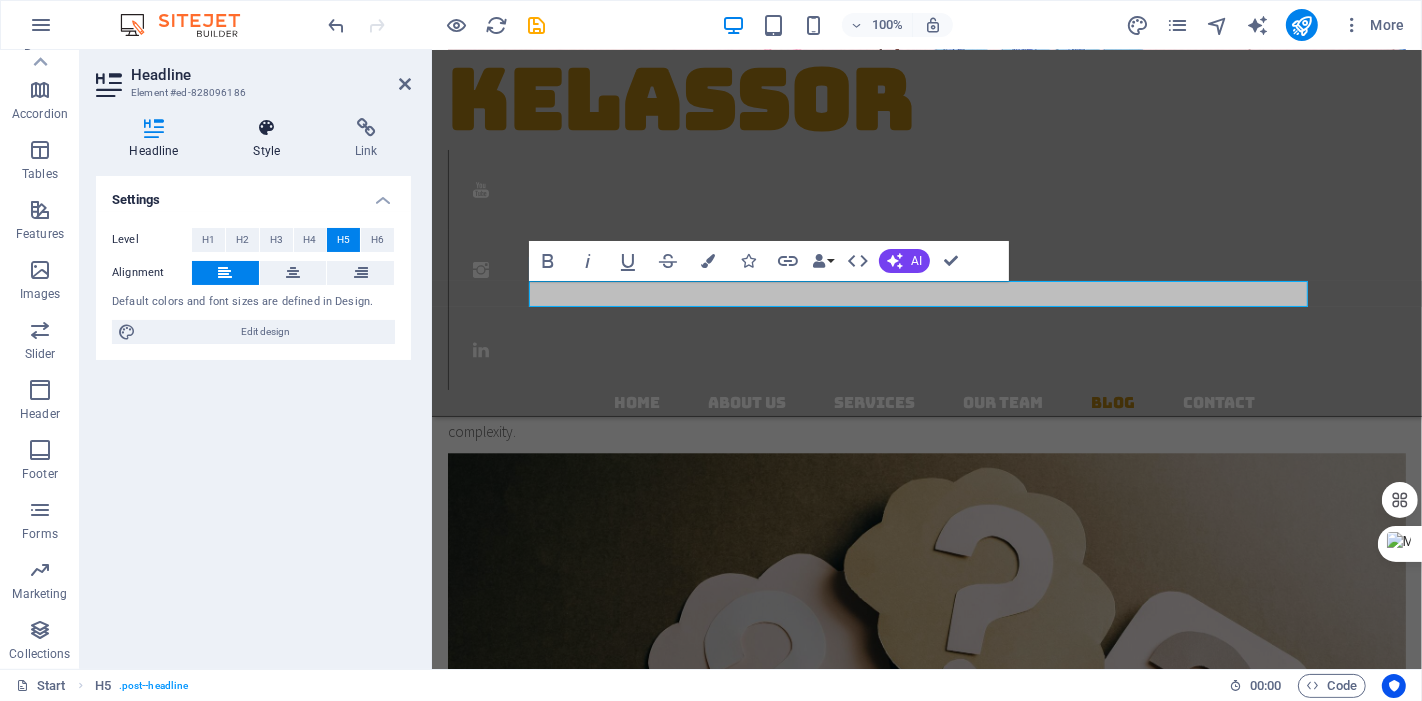 click on "Style" at bounding box center (271, 139) 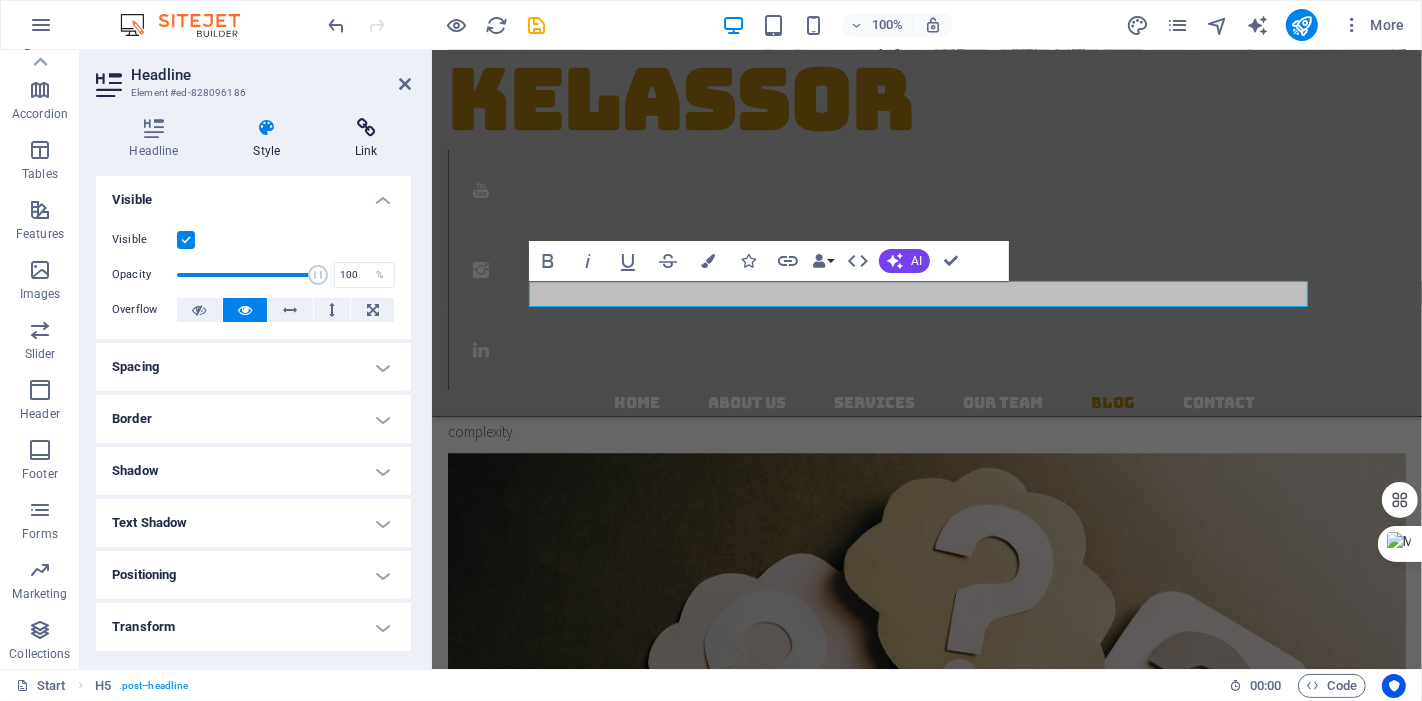 click on "Link" at bounding box center [366, 139] 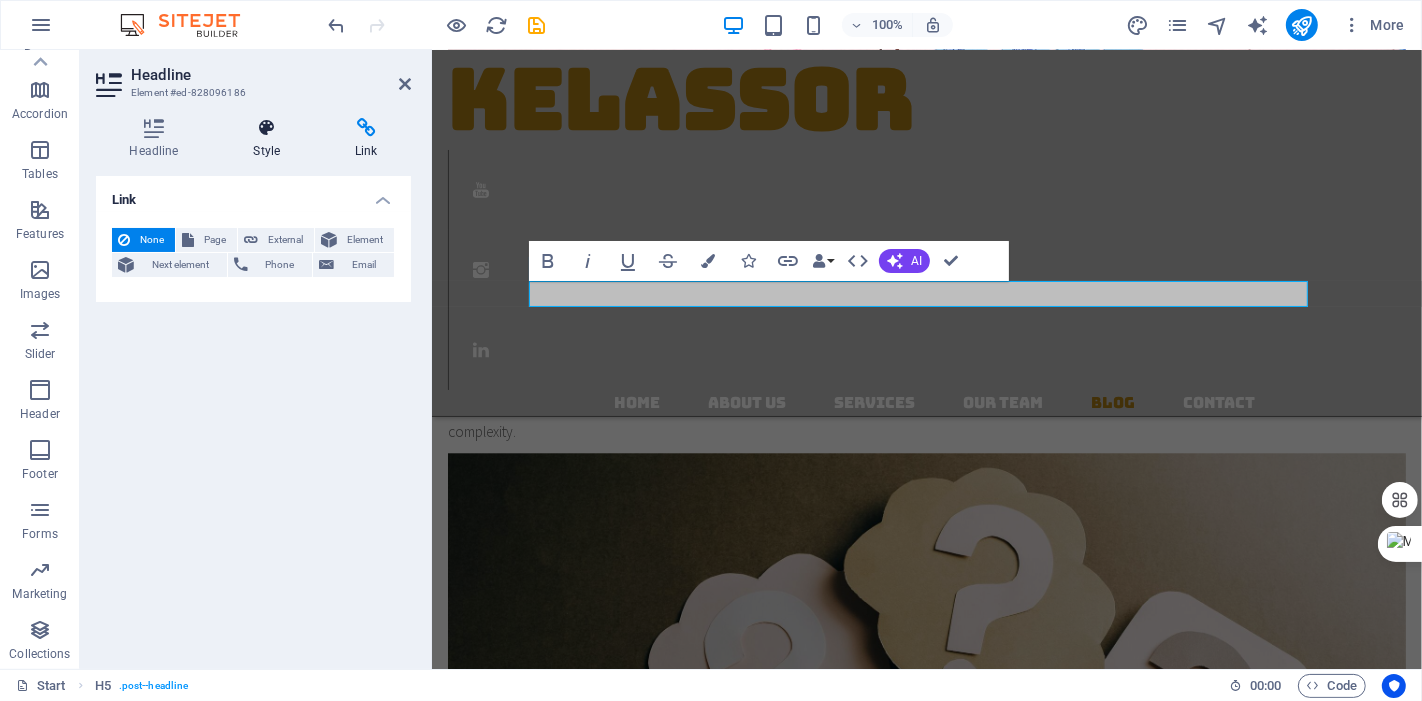 click on "Style" at bounding box center (271, 139) 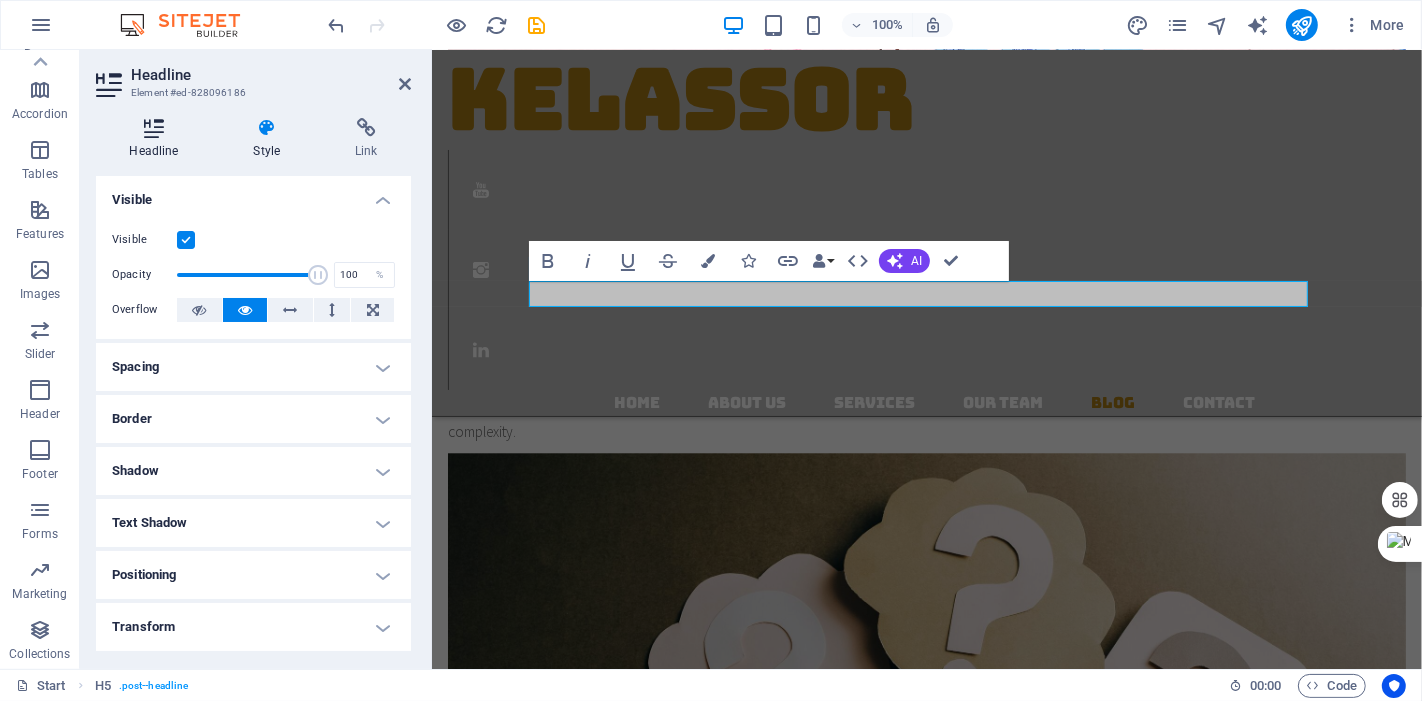 click at bounding box center [154, 128] 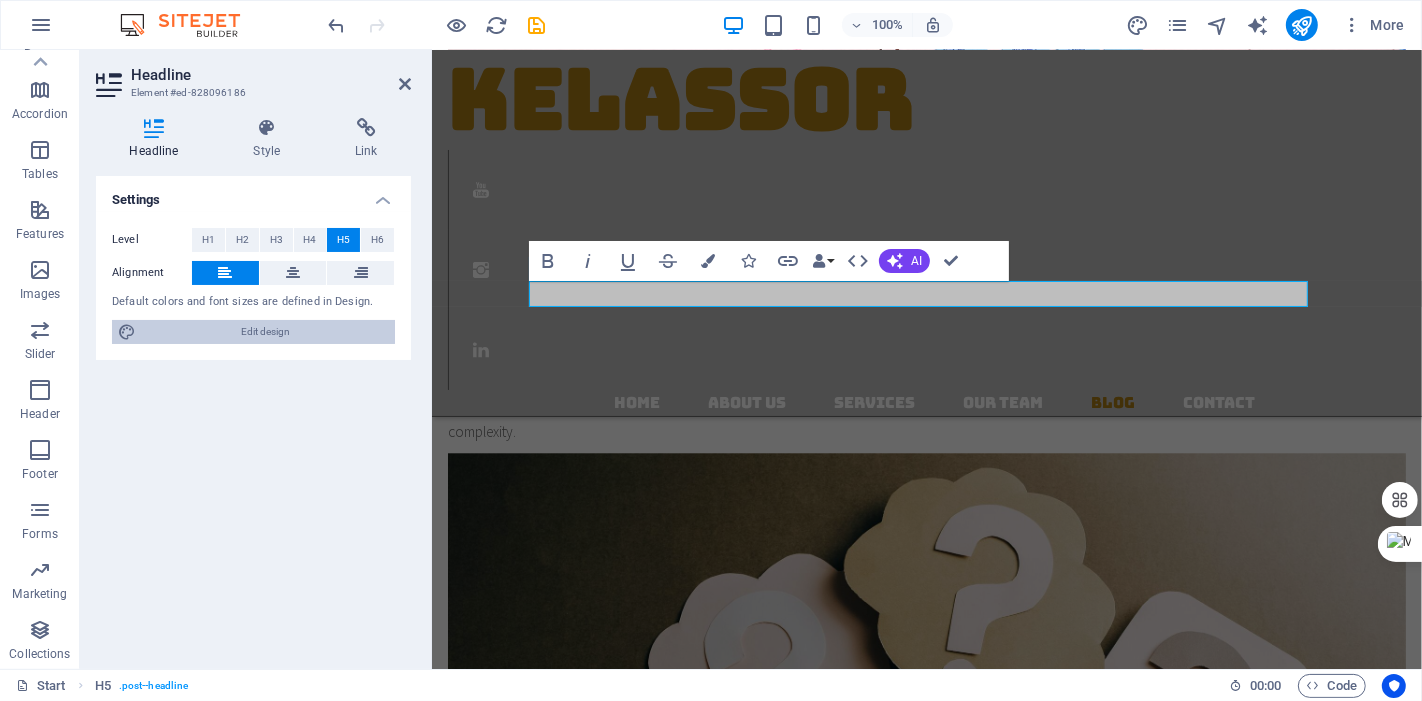 drag, startPoint x: 263, startPoint y: 330, endPoint x: 131, endPoint y: 531, distance: 240.46829 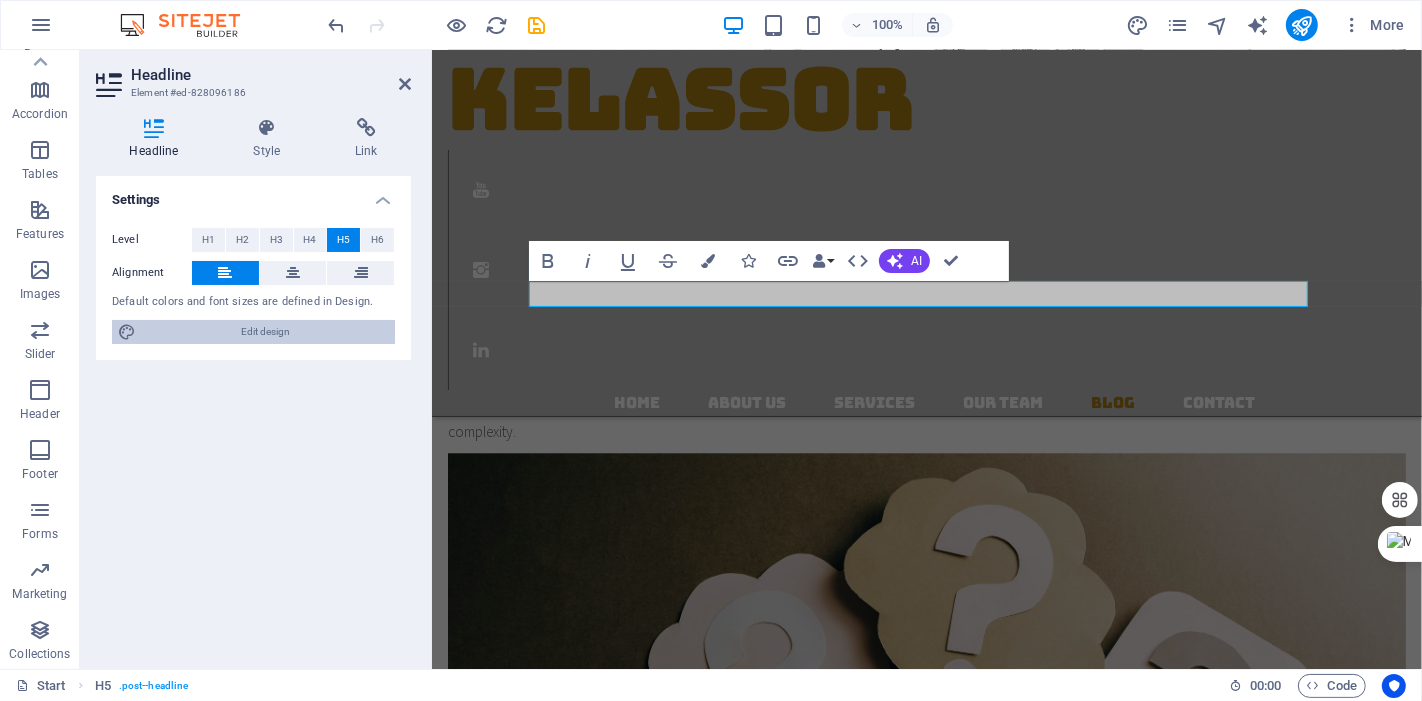 click on "Edit design" at bounding box center (265, 332) 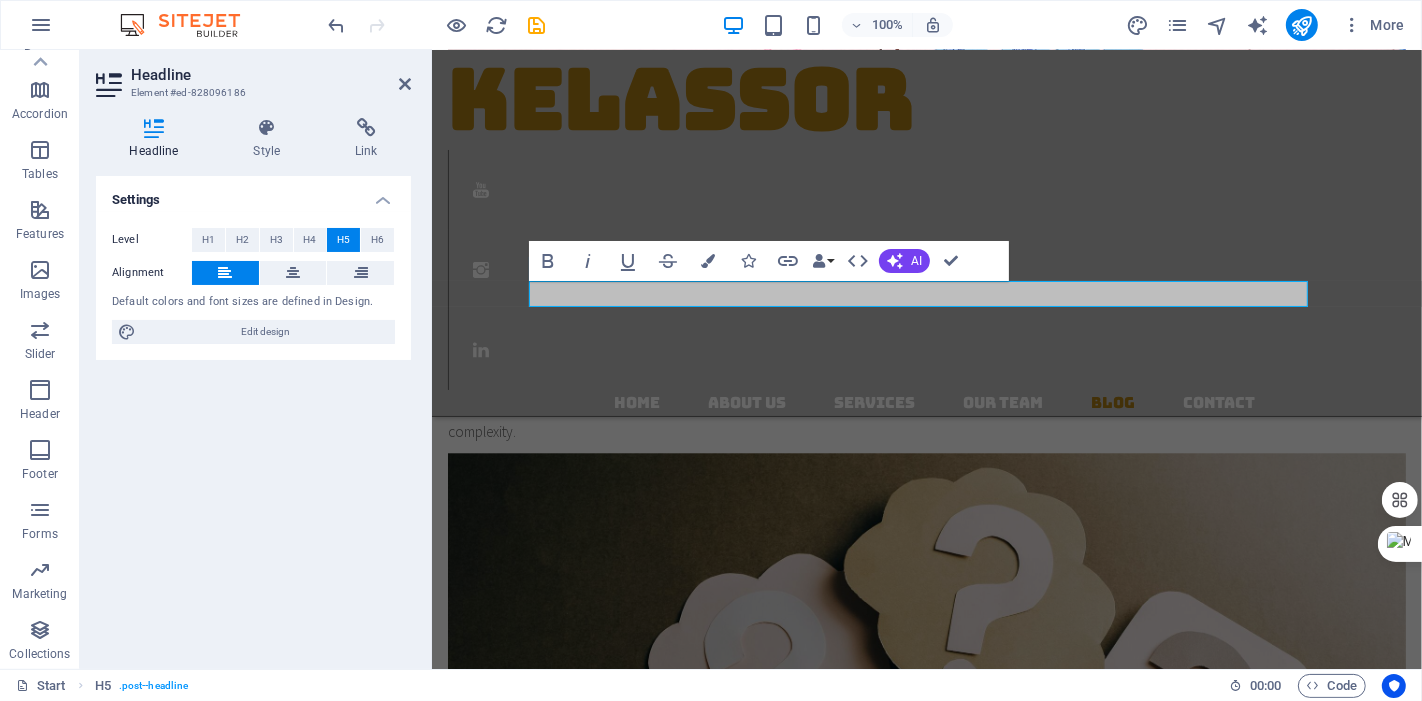 select on "rem" 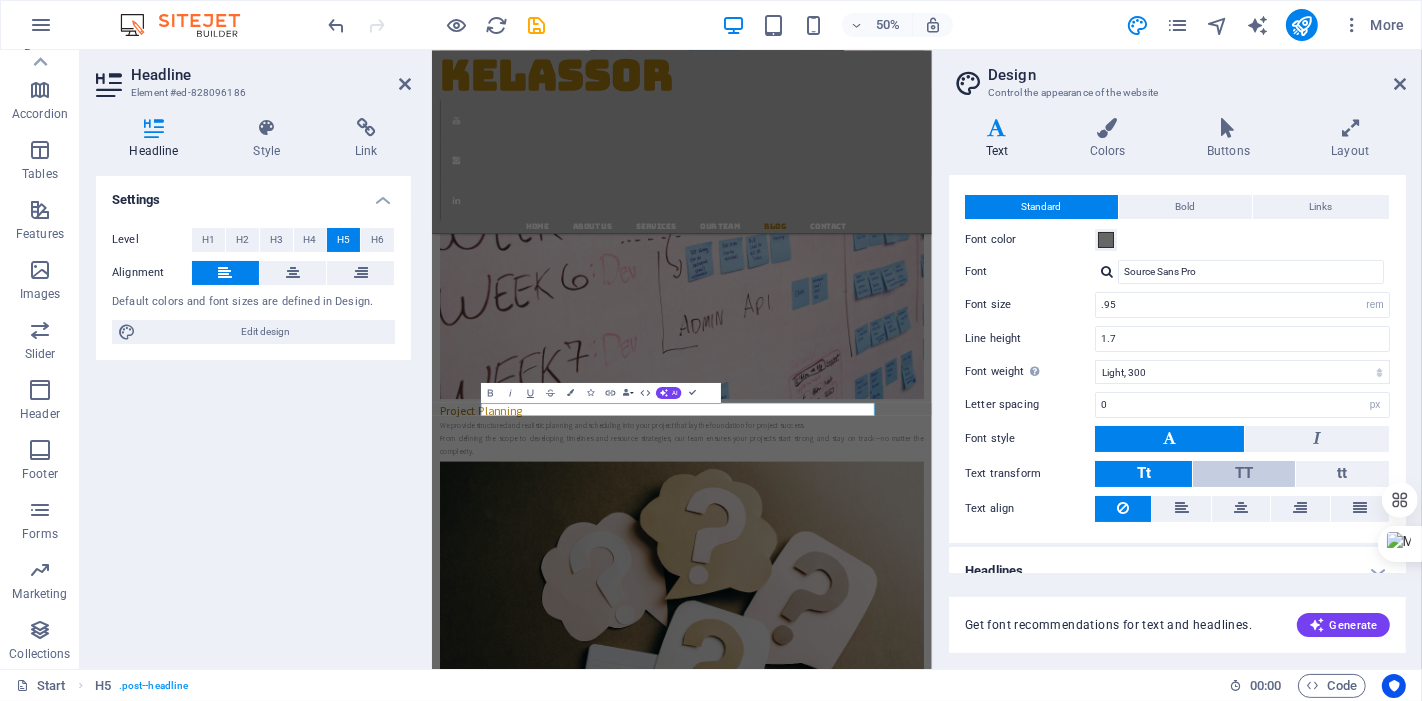 scroll, scrollTop: 53, scrollLeft: 0, axis: vertical 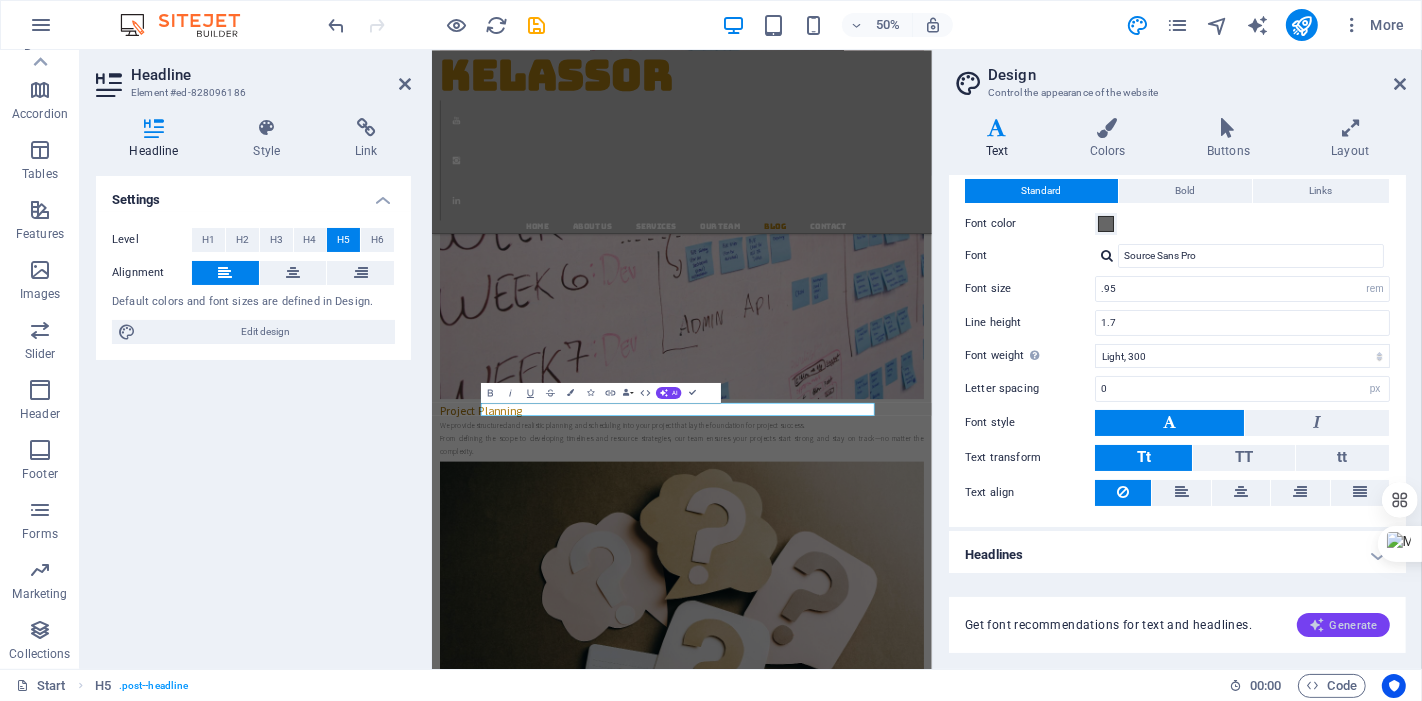 click on "Generate" at bounding box center [1343, 625] 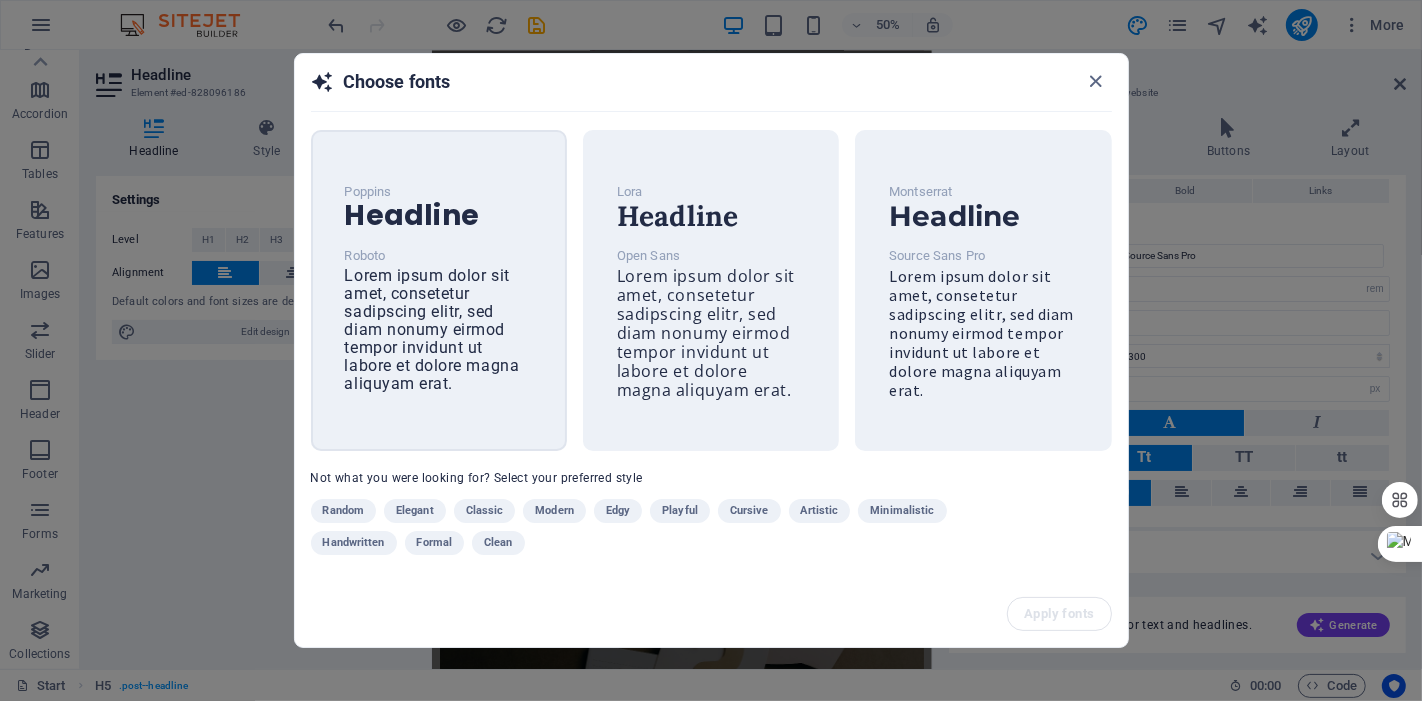 click on "Lorem ipsum dolor sit amet, consetetur sadipscing elitr, sed diam nonumy eirmod tempor invidunt ut labore et dolore magna aliquyam erat." at bounding box center (432, 329) 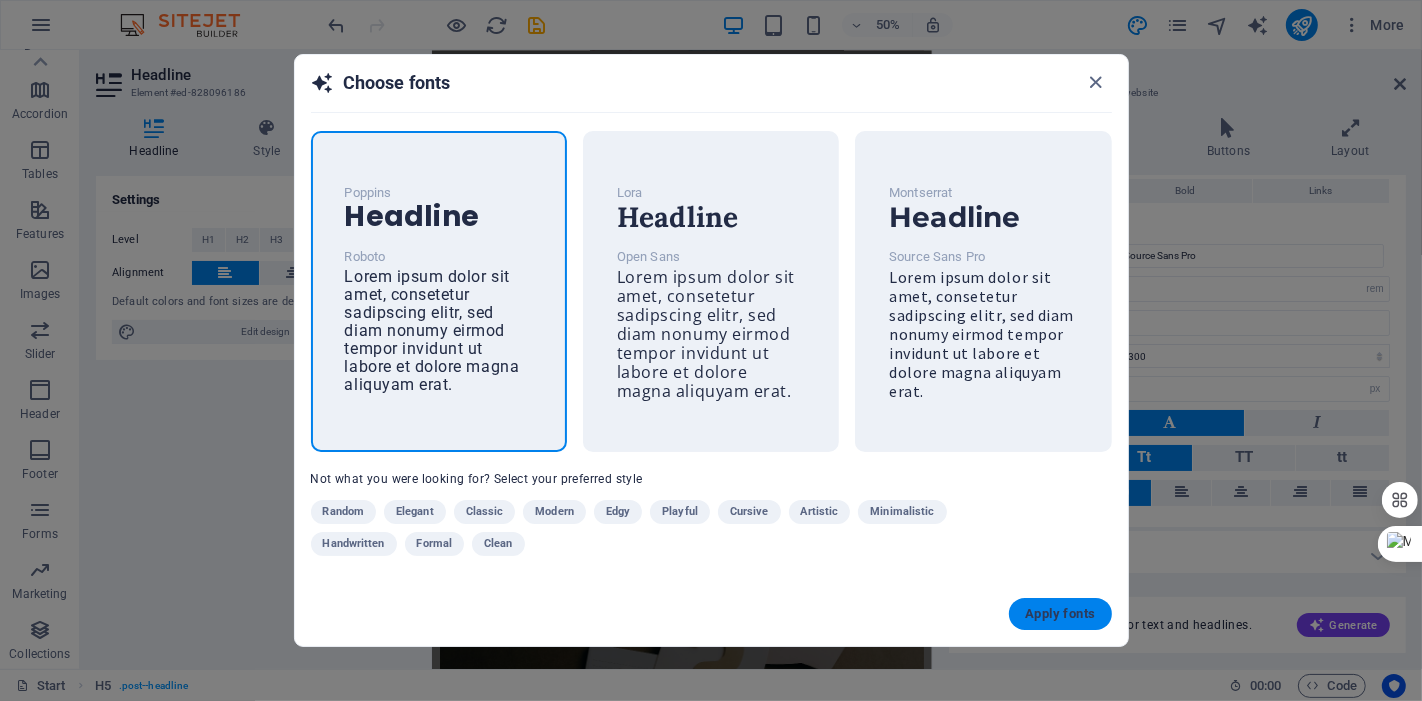 click on "Apply fonts" at bounding box center (1060, 614) 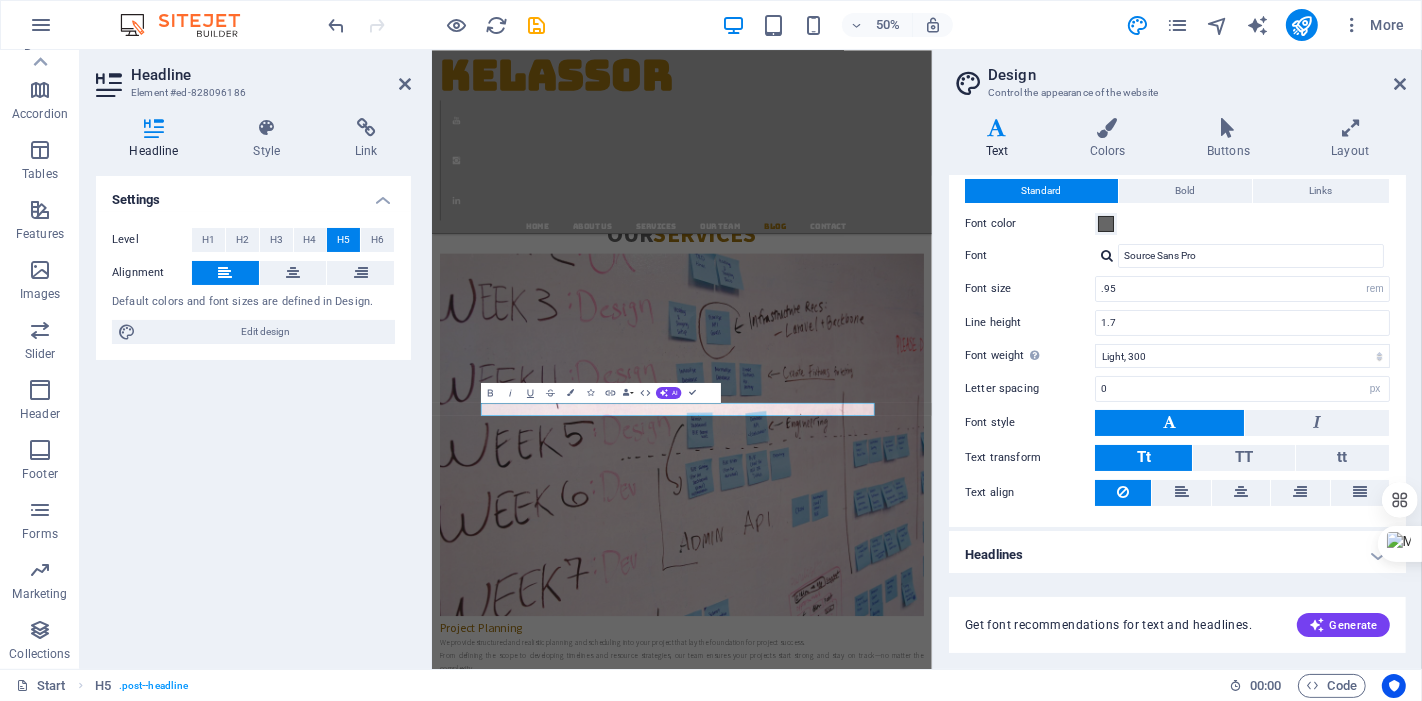 type on "Roboto" 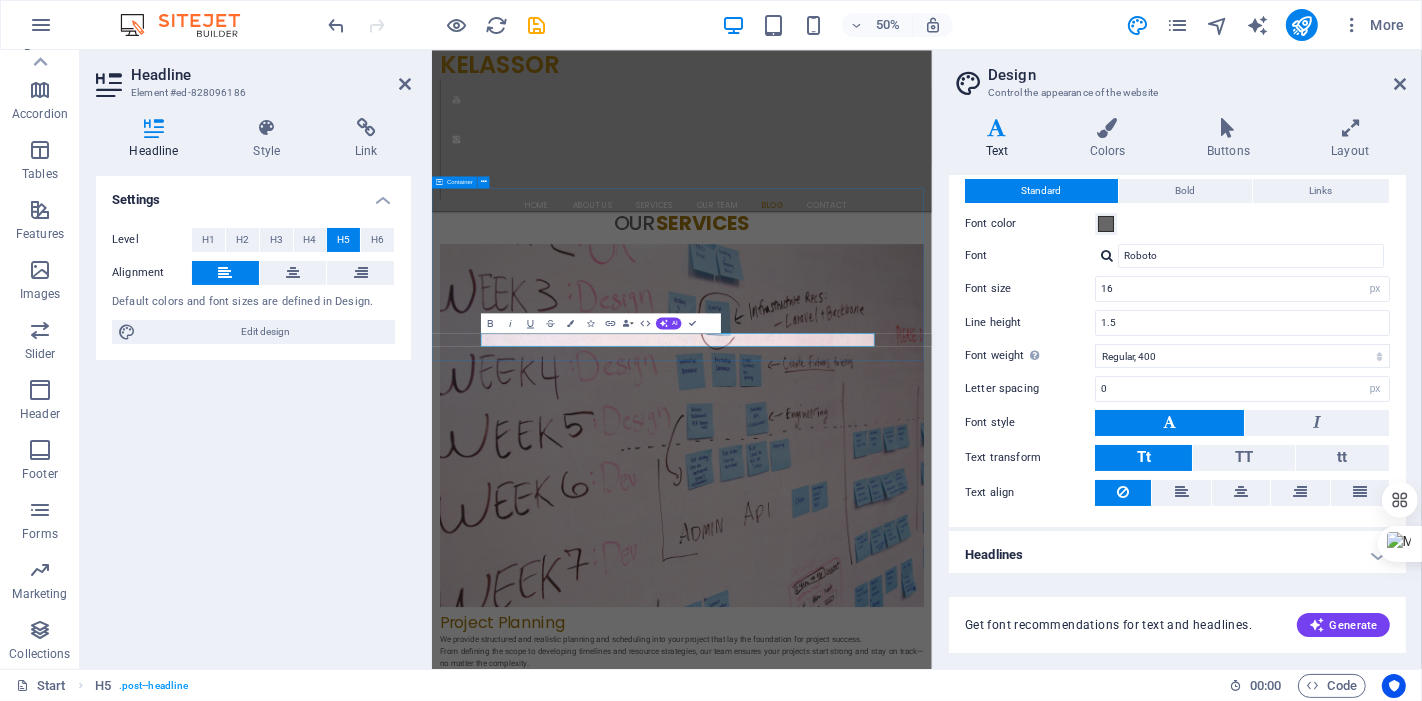 scroll, scrollTop: 4322, scrollLeft: 0, axis: vertical 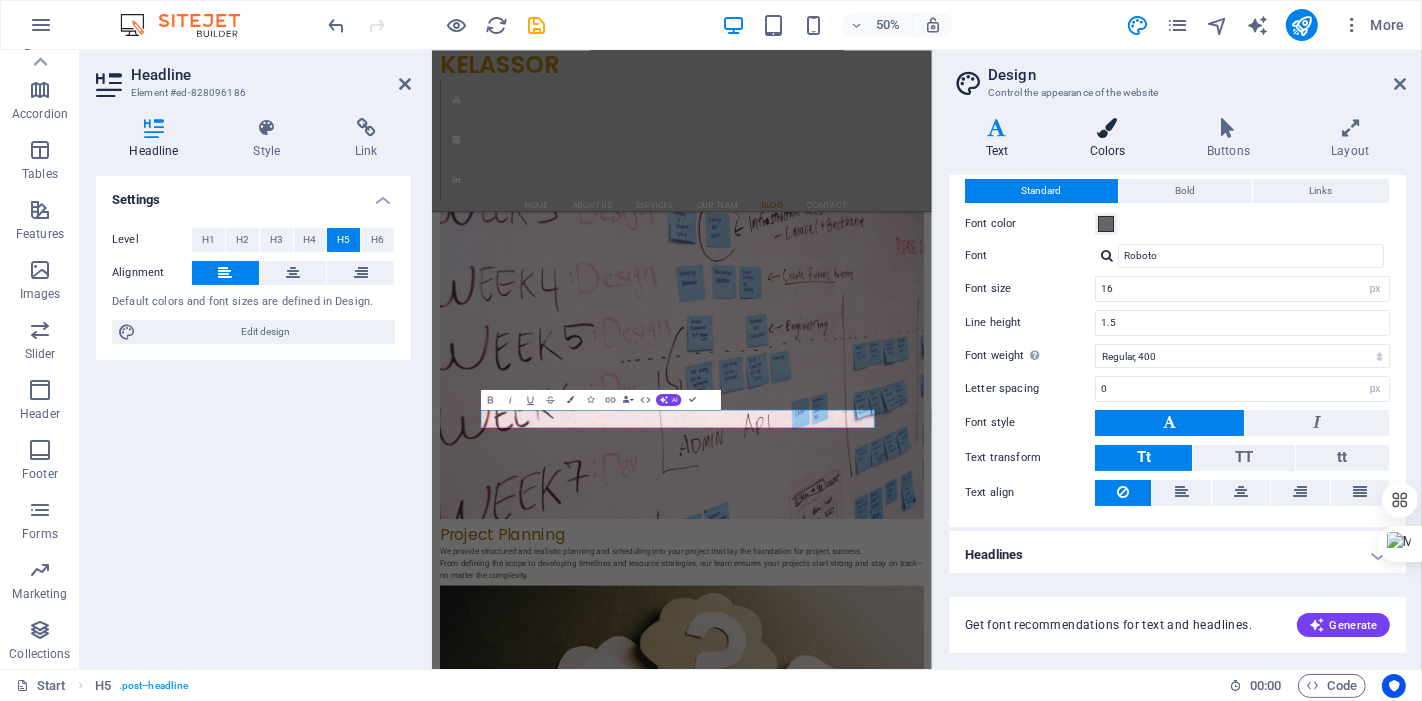 click at bounding box center [1107, 128] 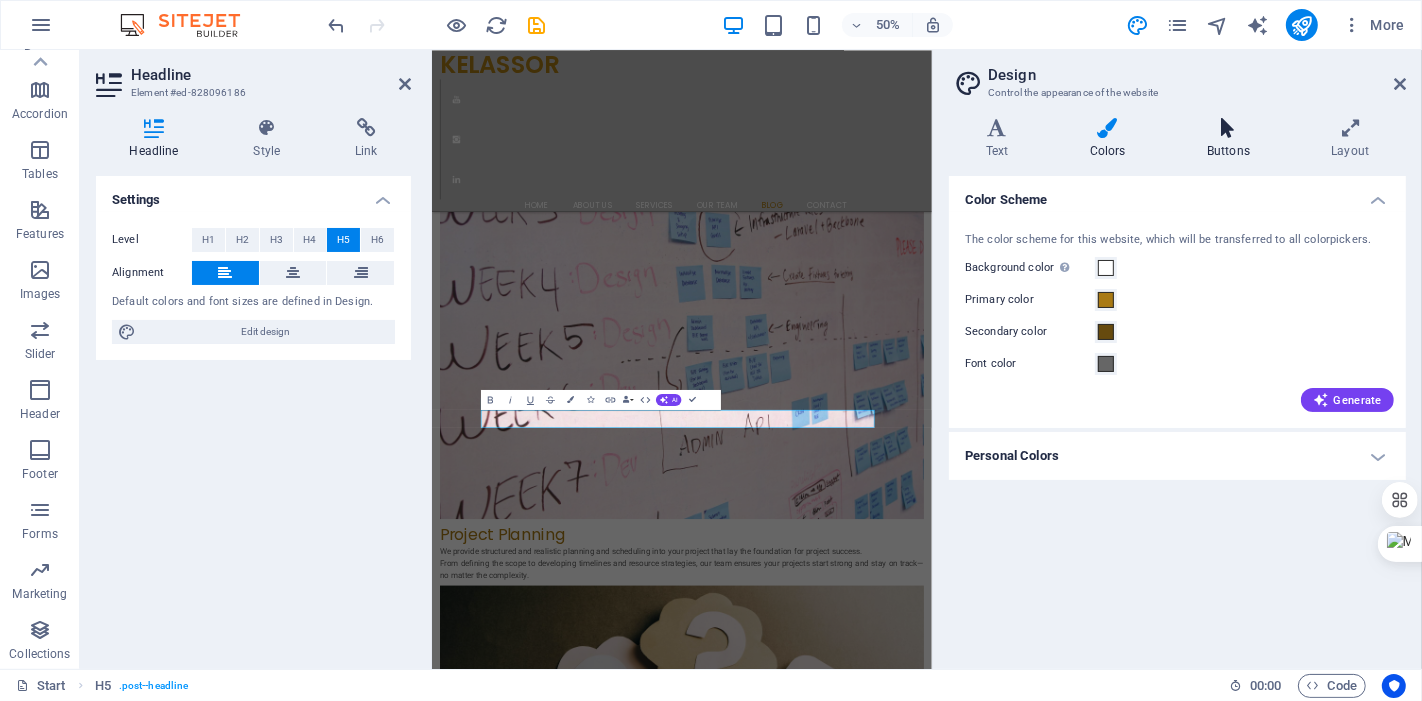 click at bounding box center [1228, 128] 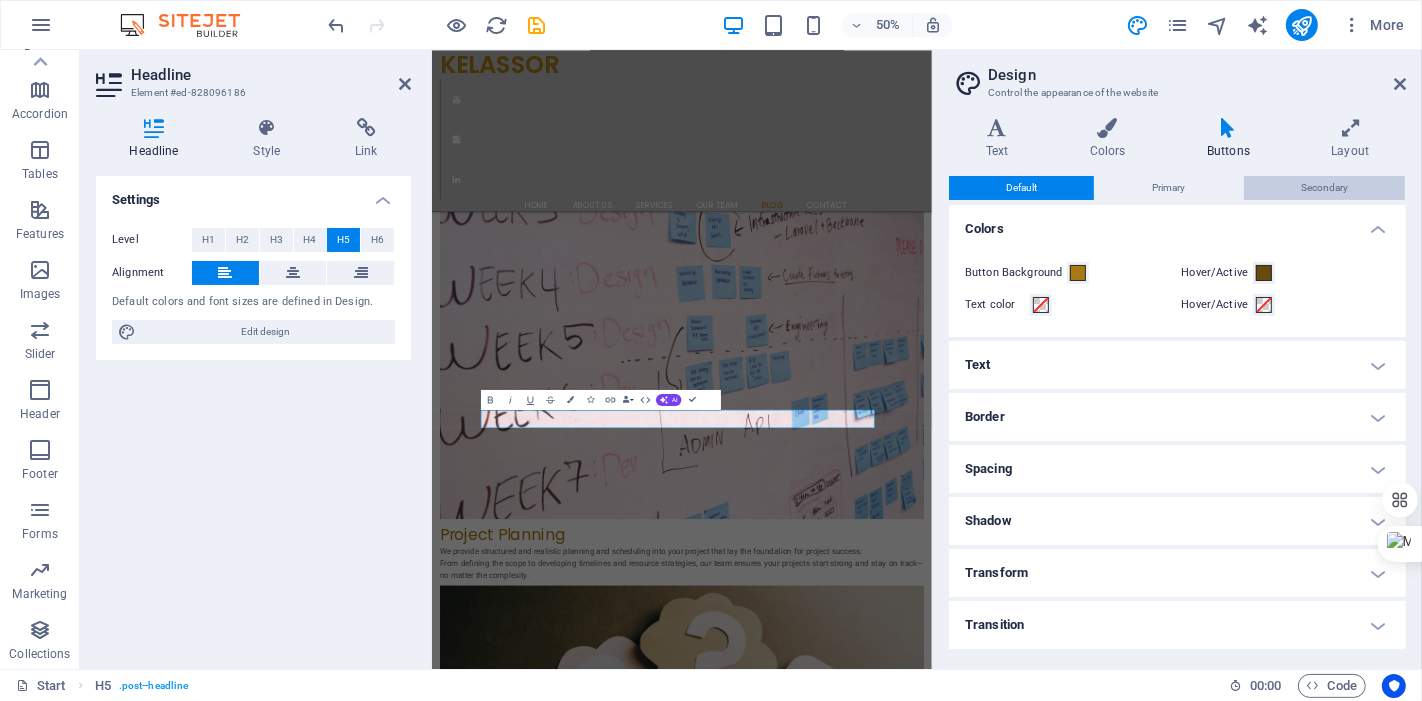 click on "Secondary" at bounding box center (1324, 188) 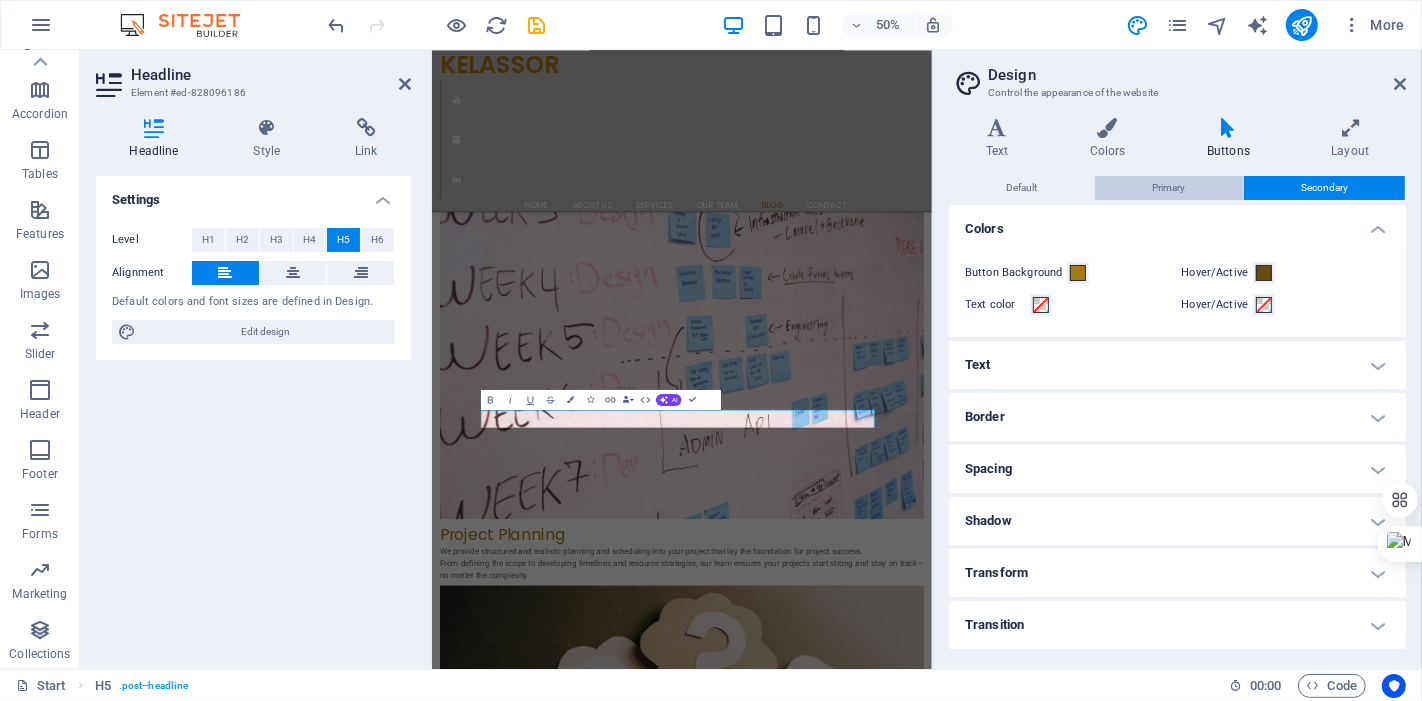 click on "Primary" at bounding box center [1168, 188] 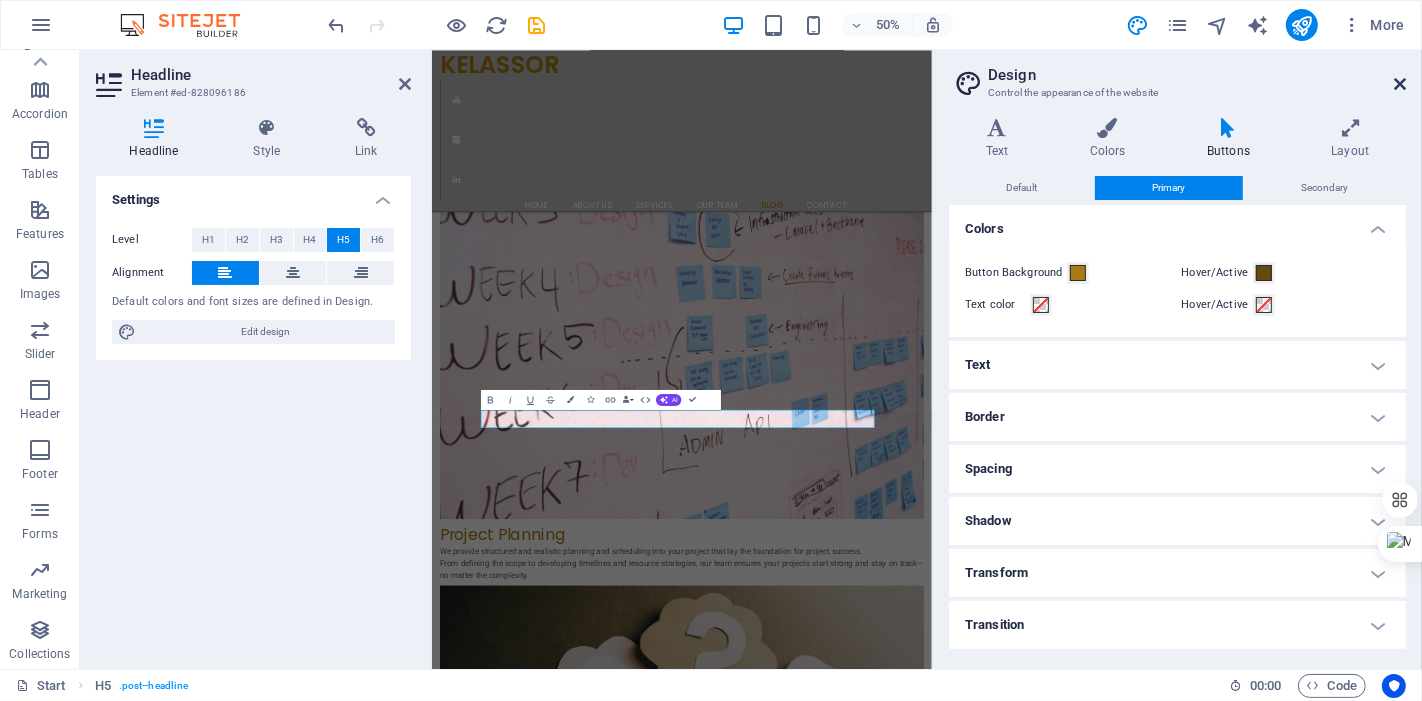 drag, startPoint x: 1395, startPoint y: 85, endPoint x: 321, endPoint y: 0, distance: 1077.3584 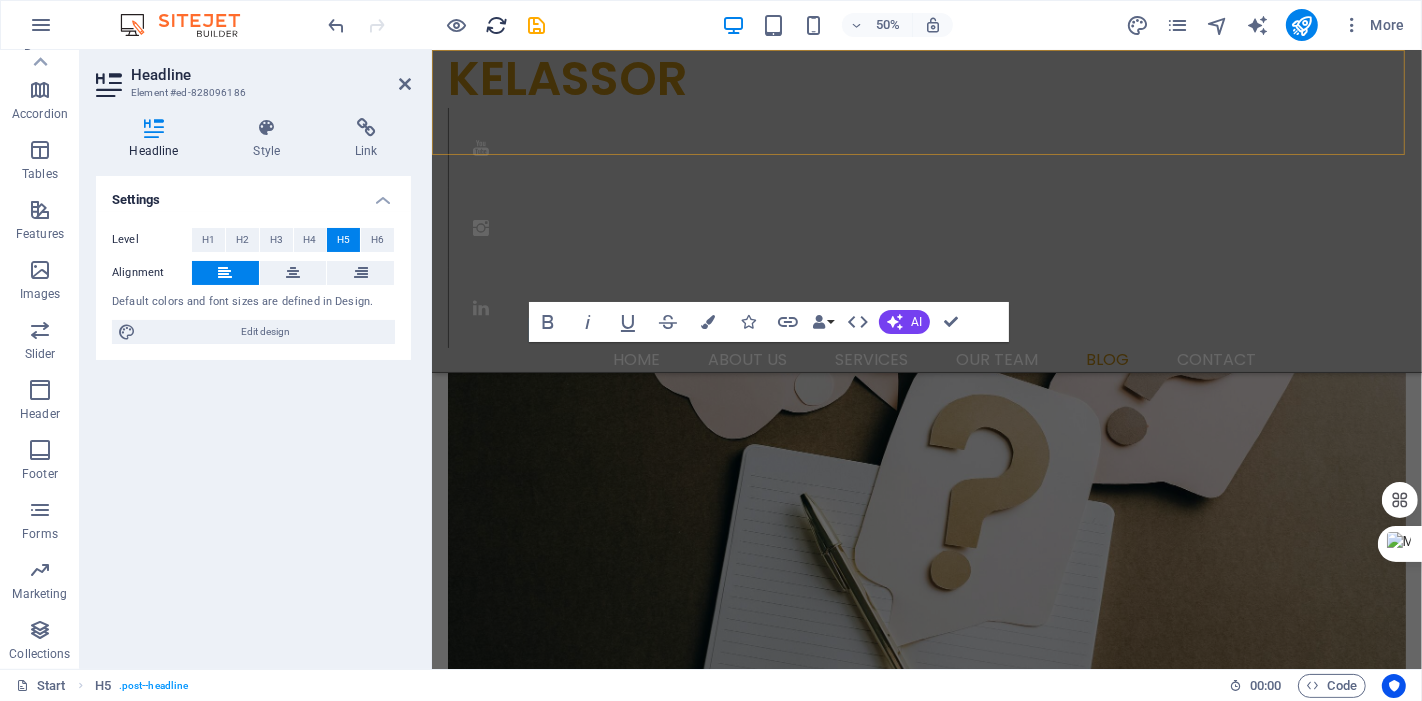 scroll, scrollTop: 4127, scrollLeft: 0, axis: vertical 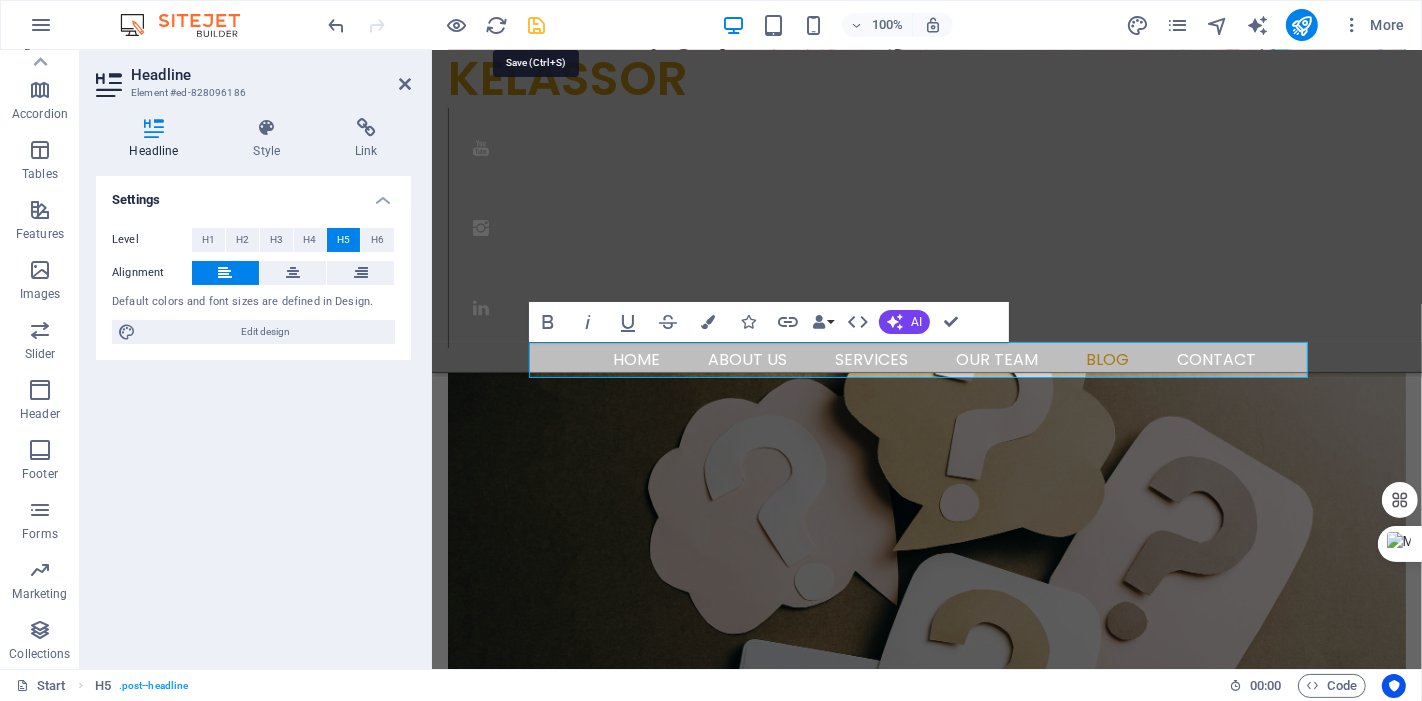 click at bounding box center [537, 25] 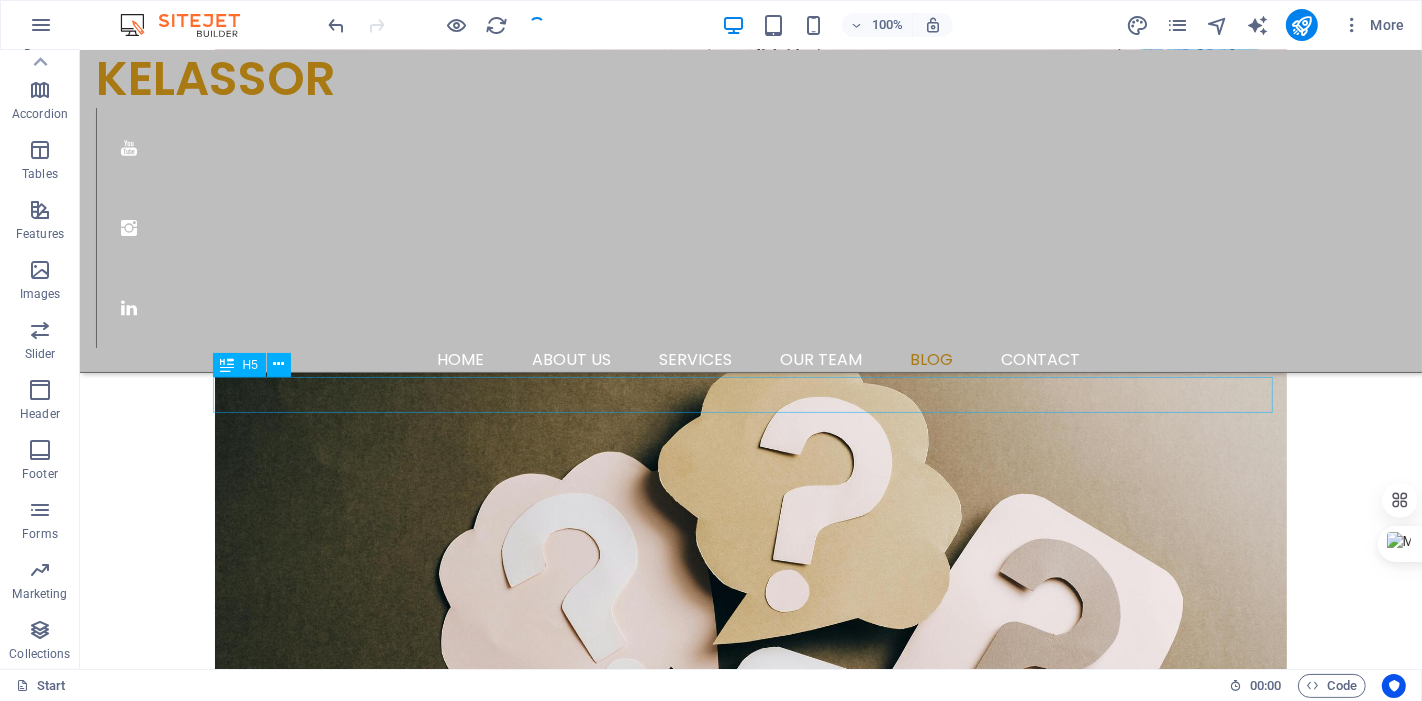 scroll, scrollTop: 4103, scrollLeft: 0, axis: vertical 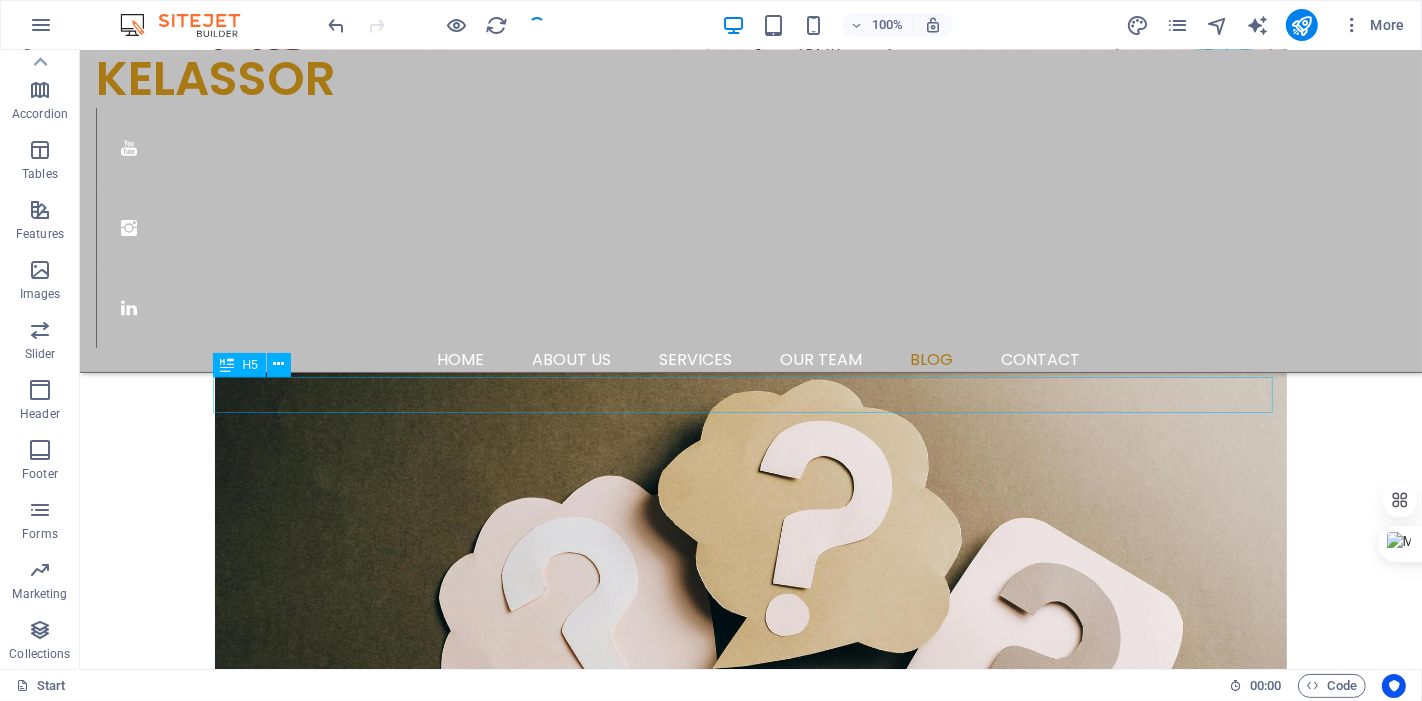 click on "From Crawling to the First Step" at bounding box center [750, 4285] 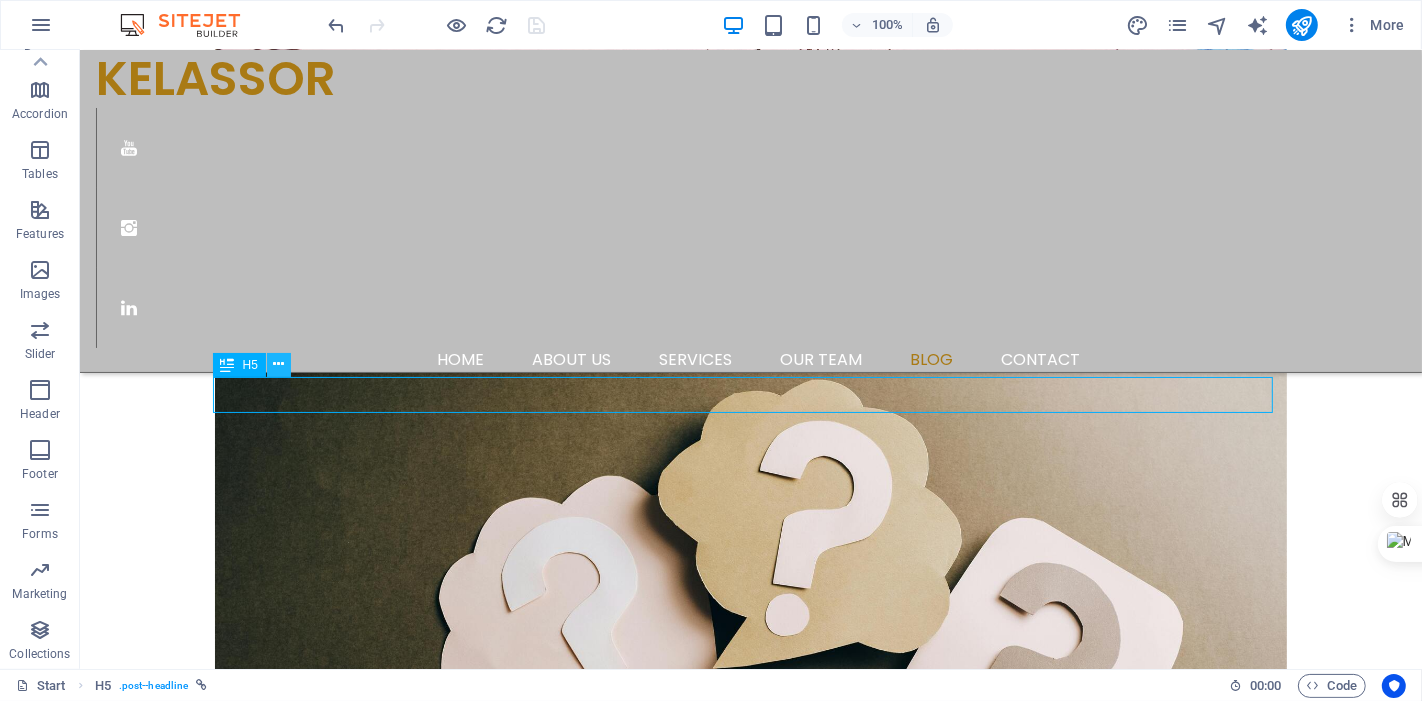 click at bounding box center (278, 364) 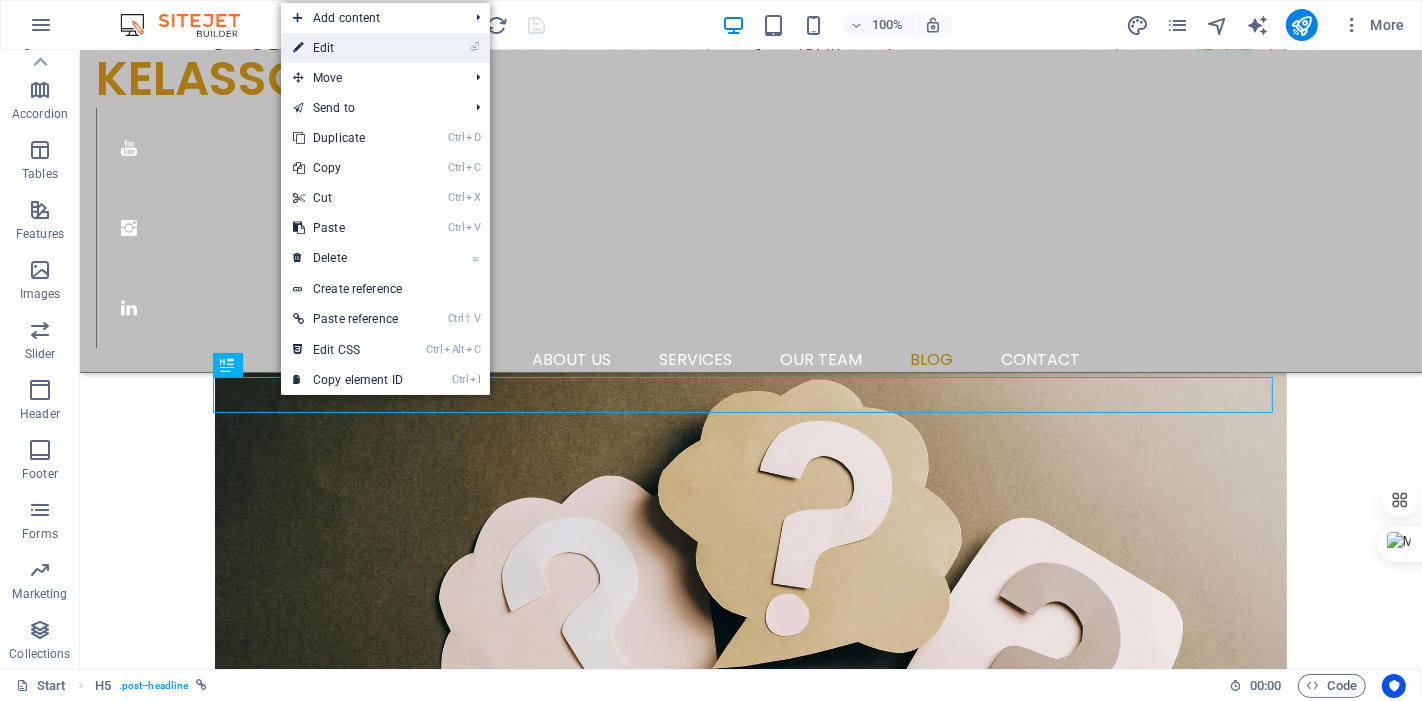 click on "⏎  Edit" at bounding box center [348, 48] 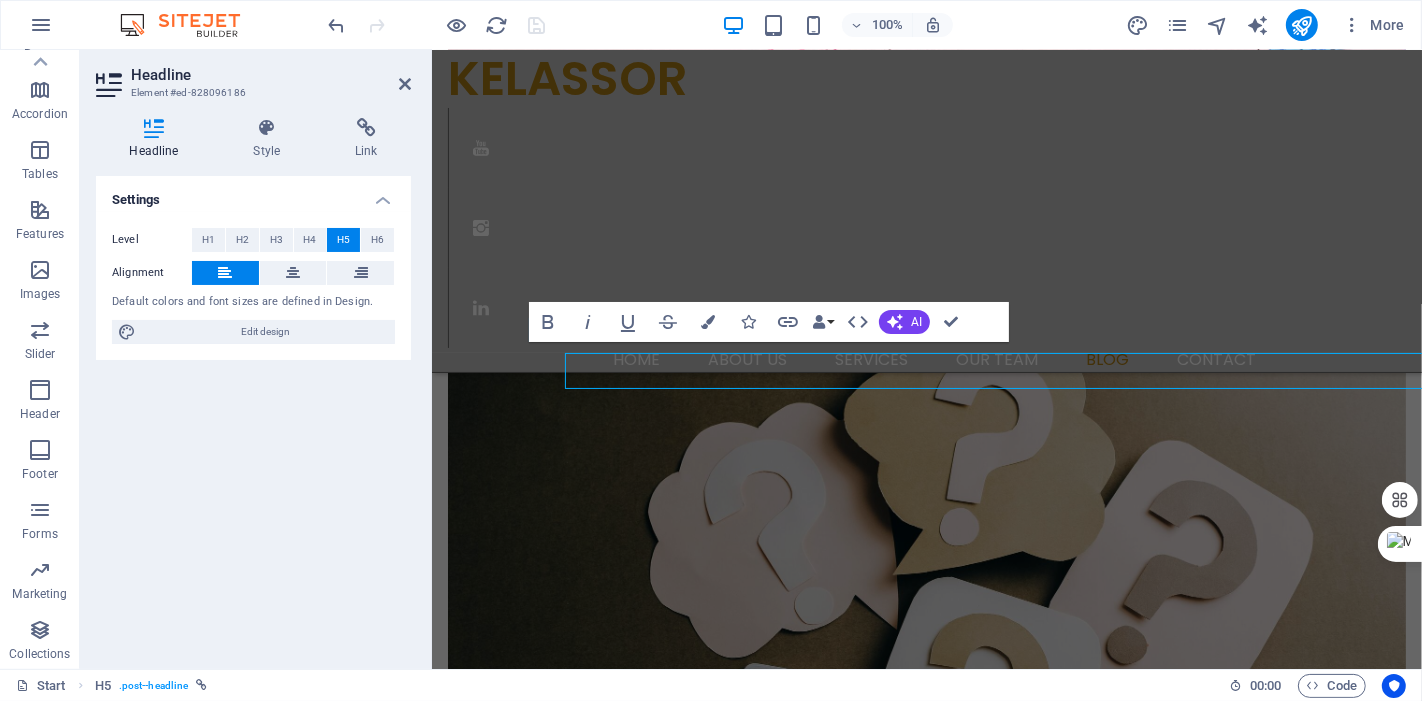 scroll, scrollTop: 4127, scrollLeft: 0, axis: vertical 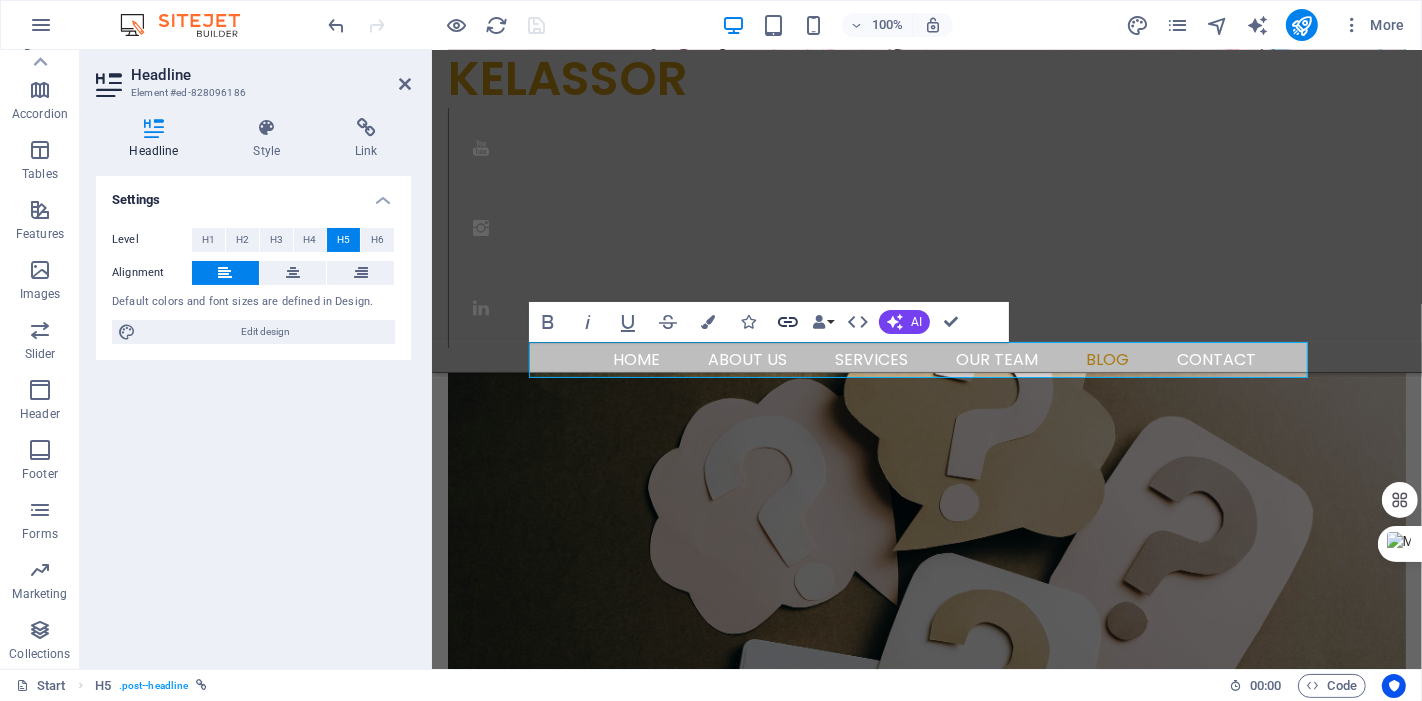 click 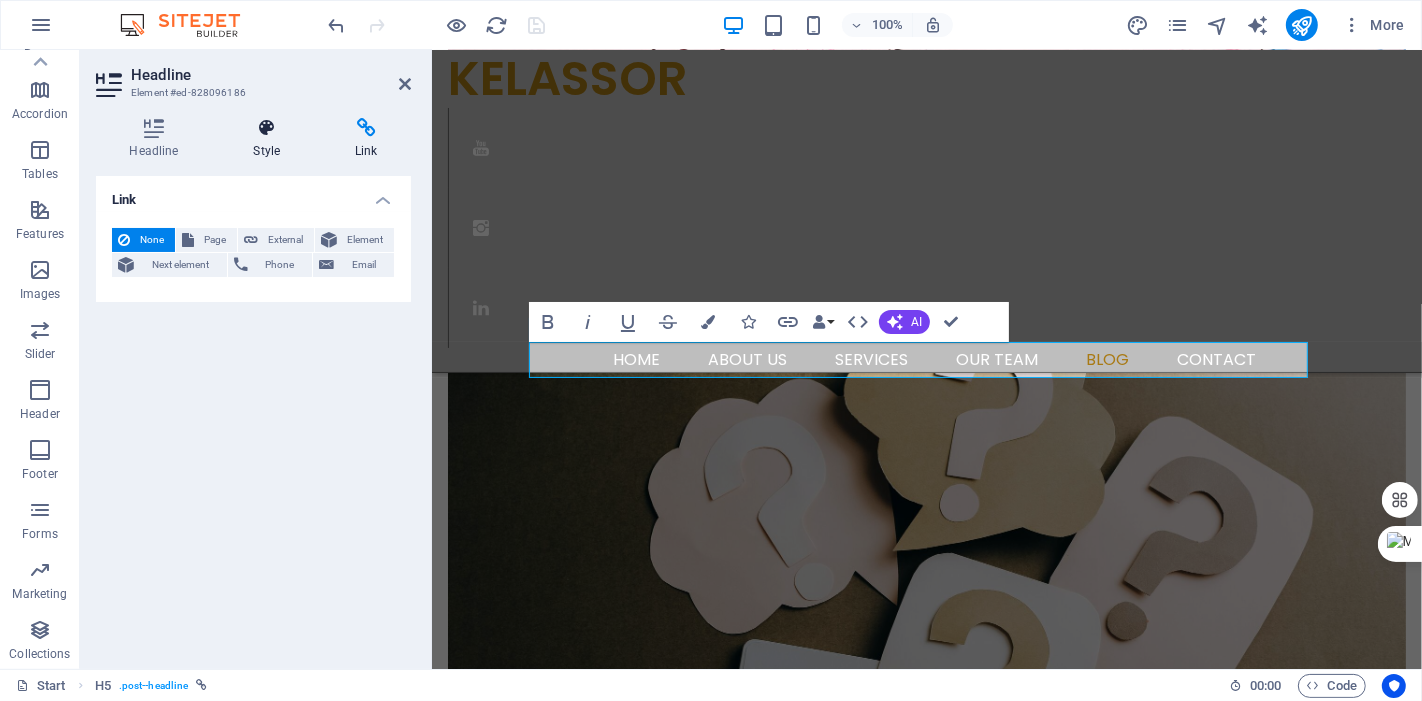 click at bounding box center (267, 128) 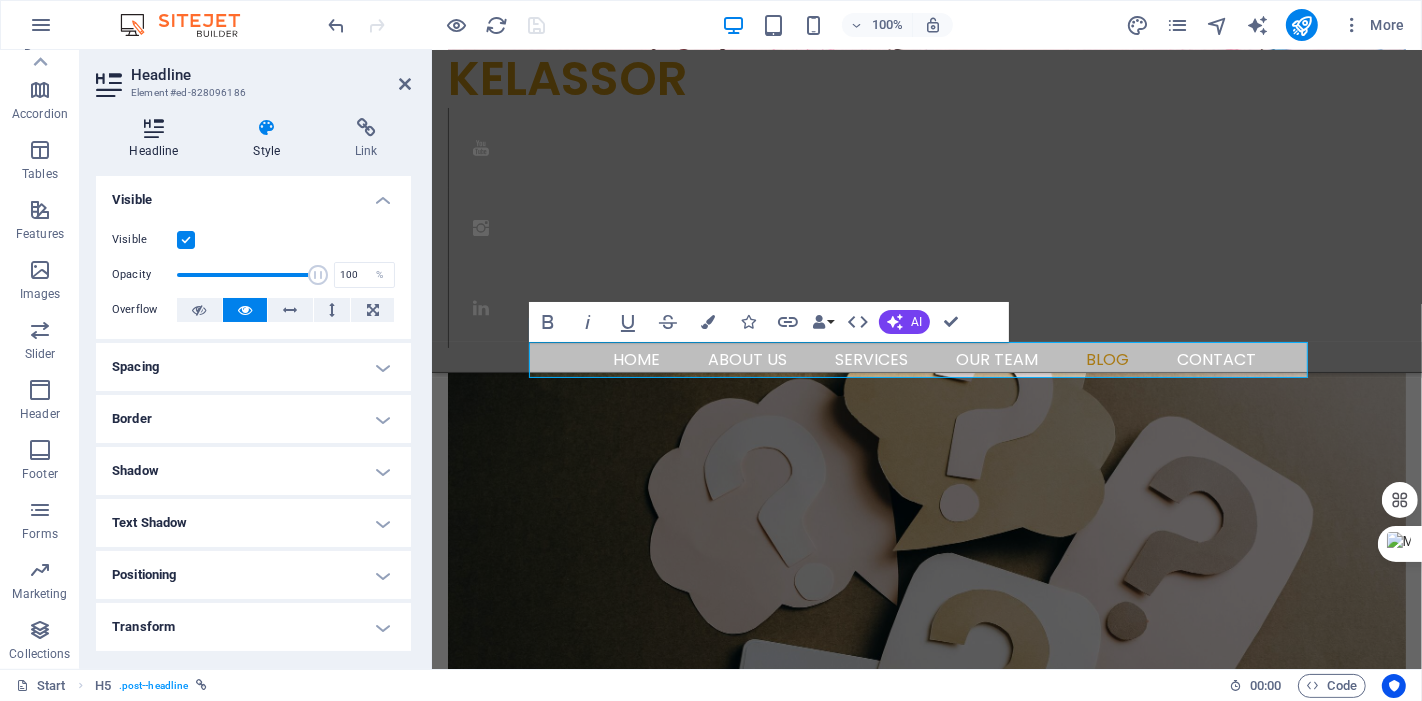 click at bounding box center (154, 128) 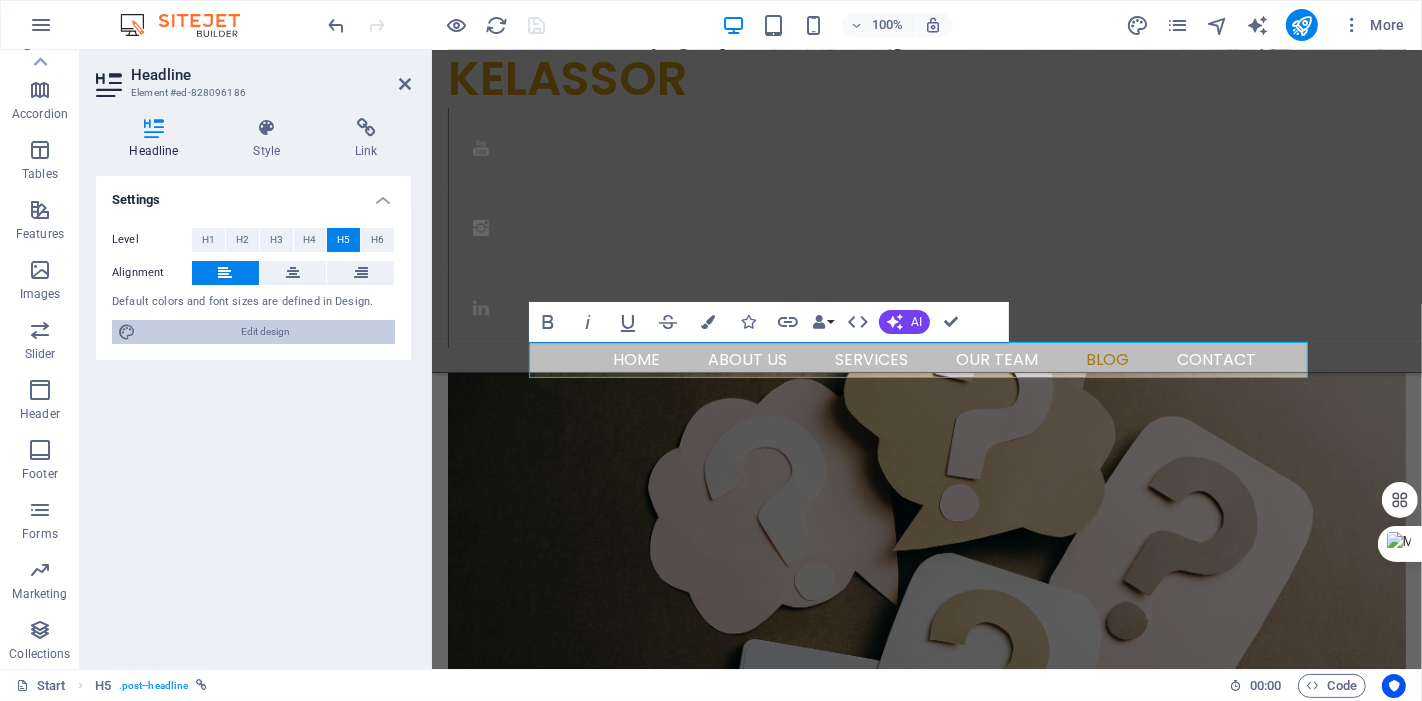click on "Edit design" at bounding box center [265, 332] 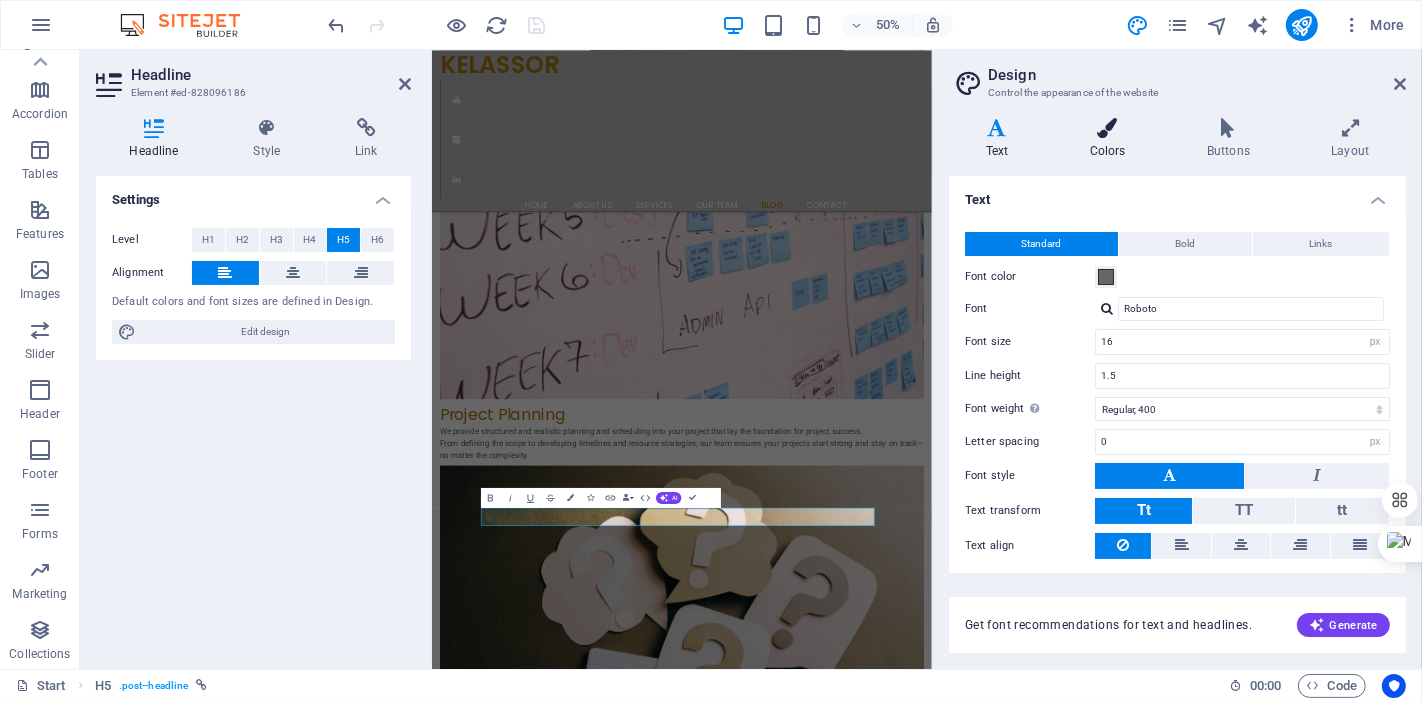 click at bounding box center [1107, 128] 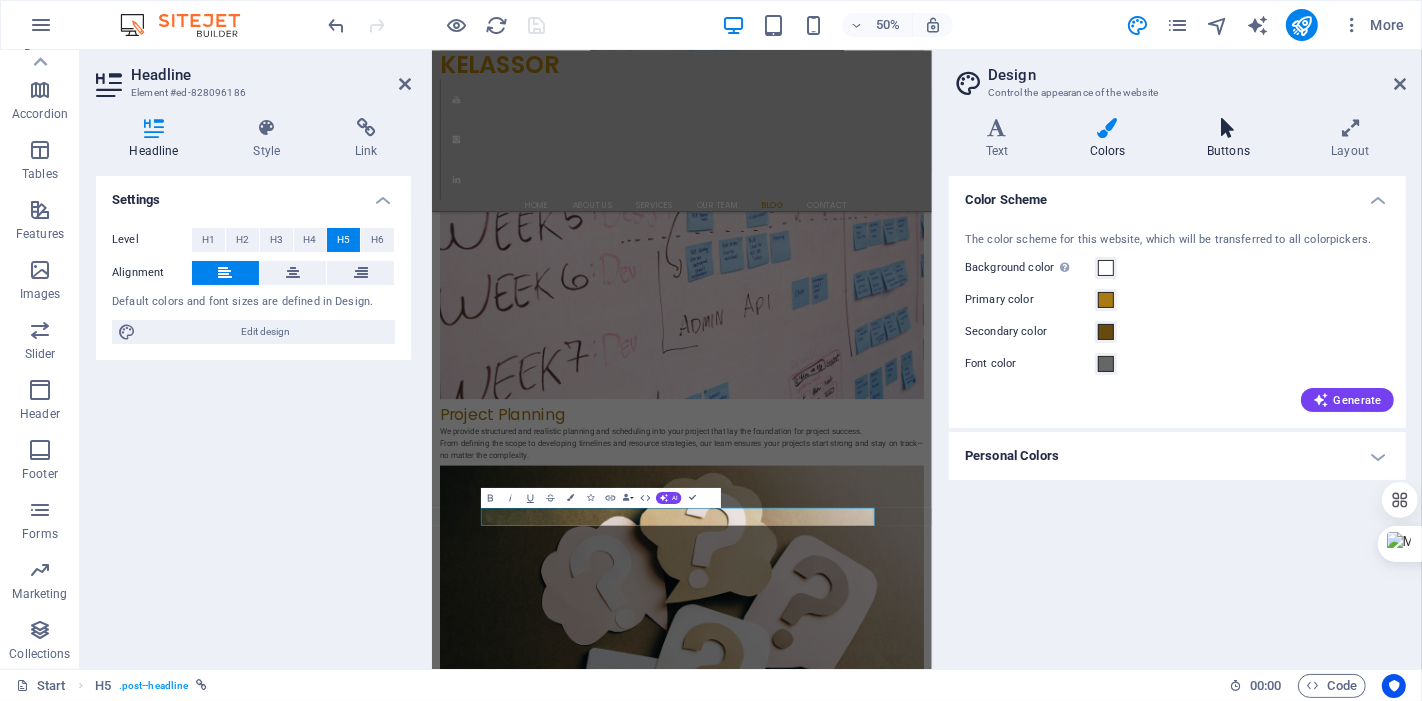 click at bounding box center (1228, 128) 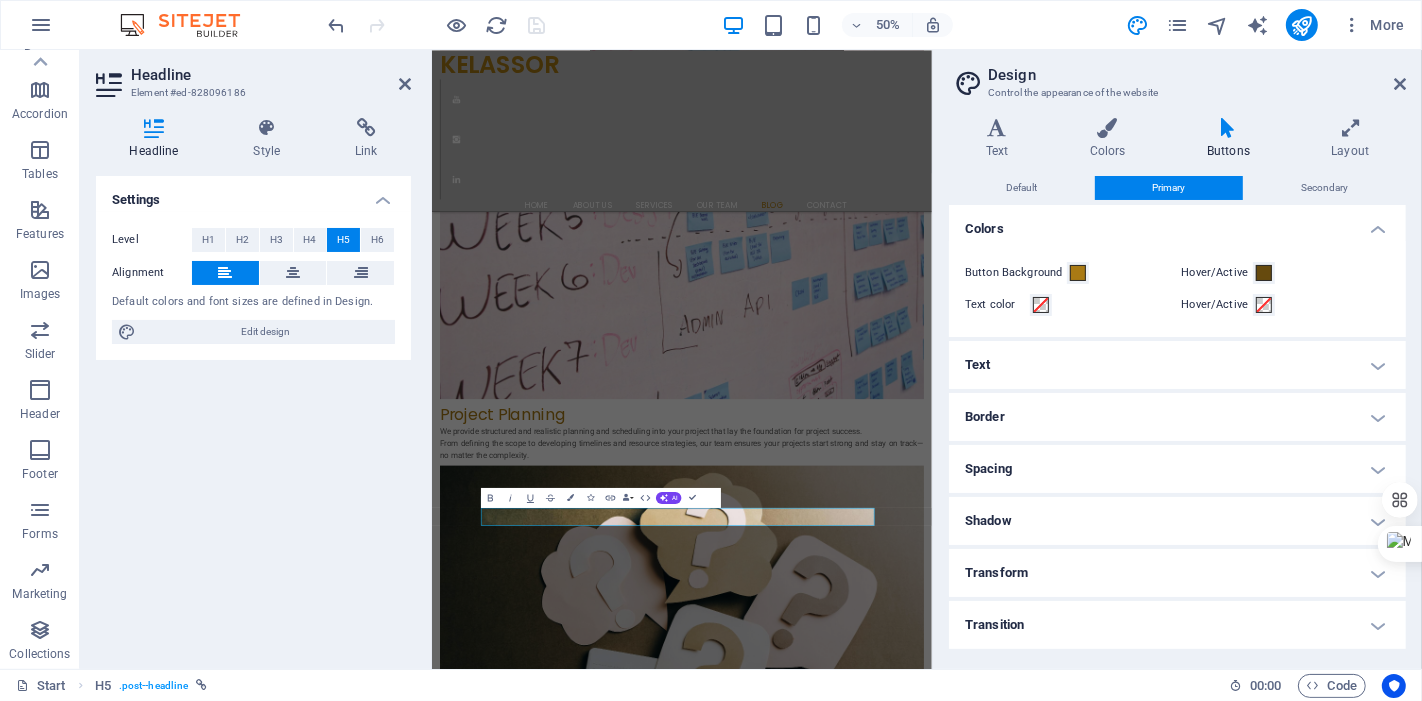 click on "Design Control the appearance of the website" at bounding box center (1179, 76) 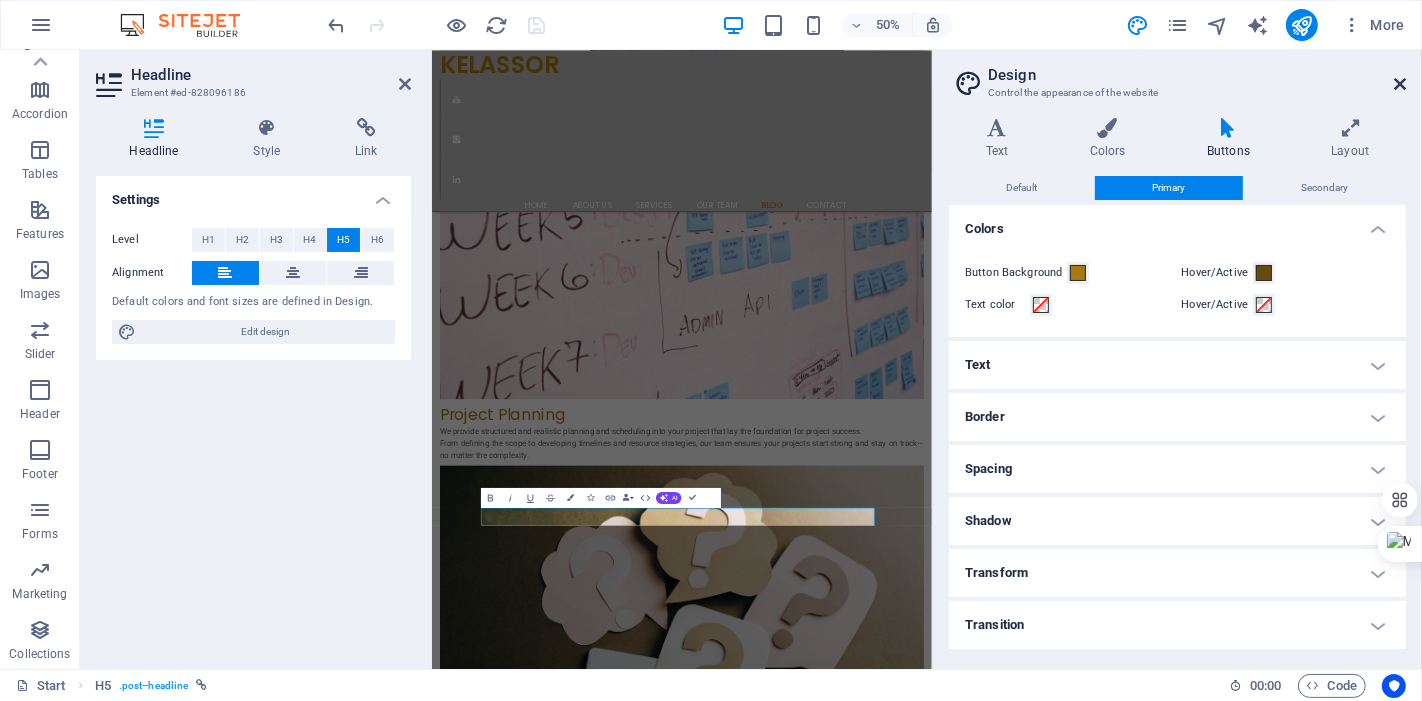 drag, startPoint x: 318, startPoint y: 28, endPoint x: 1397, endPoint y: 83, distance: 1080.4009 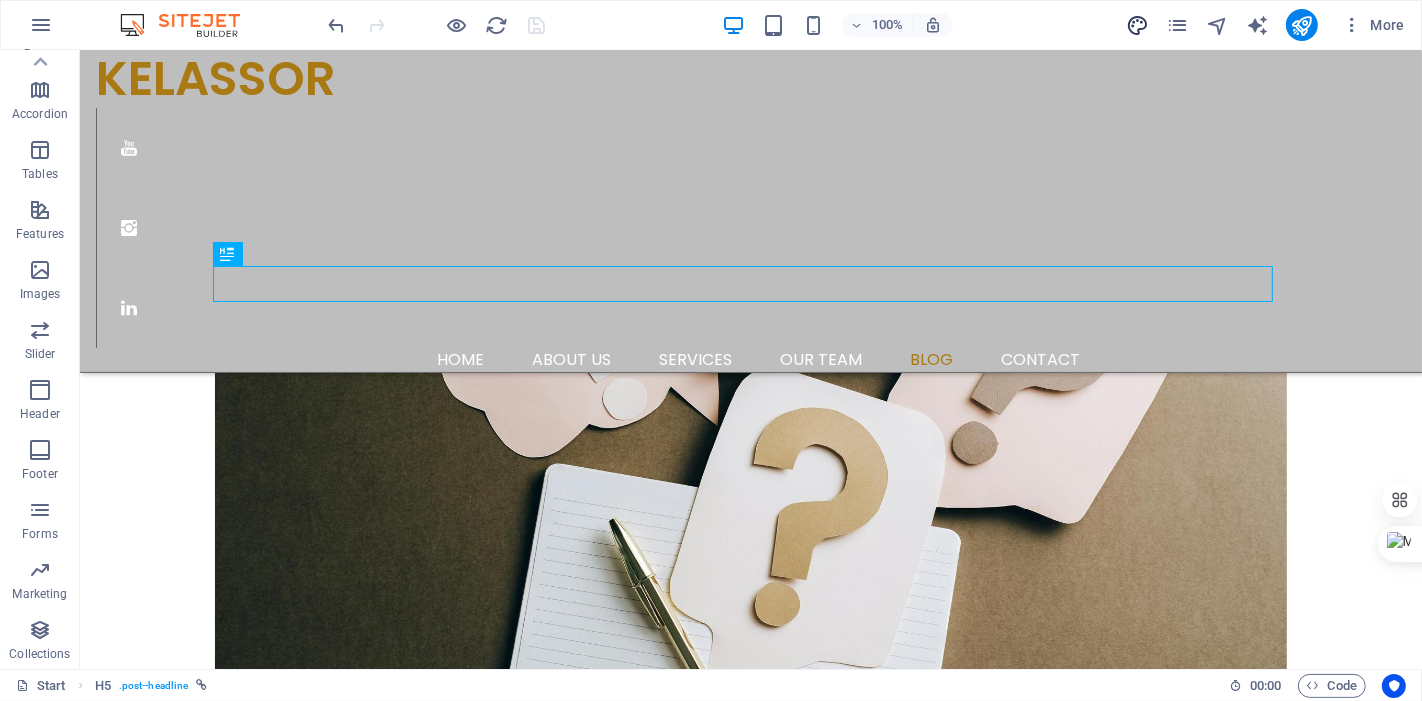 scroll, scrollTop: 4214, scrollLeft: 0, axis: vertical 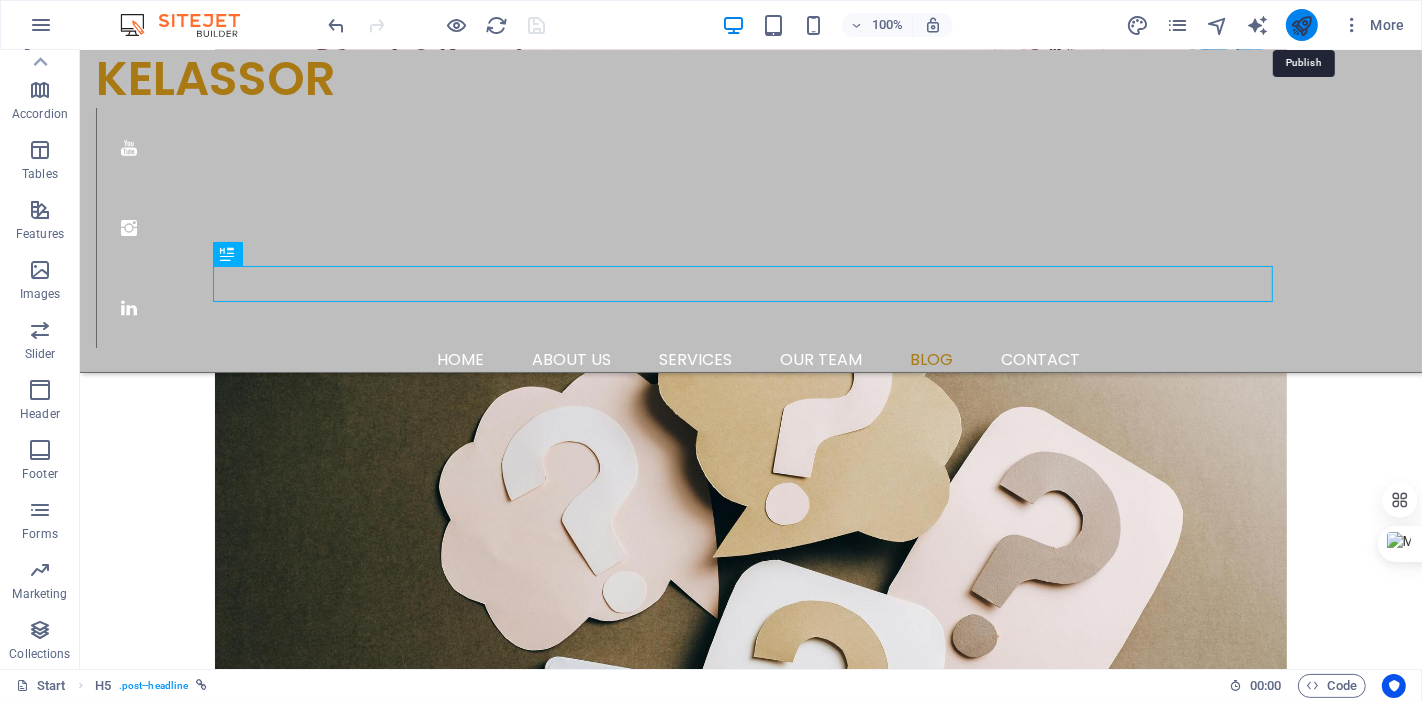 click at bounding box center [1301, 25] 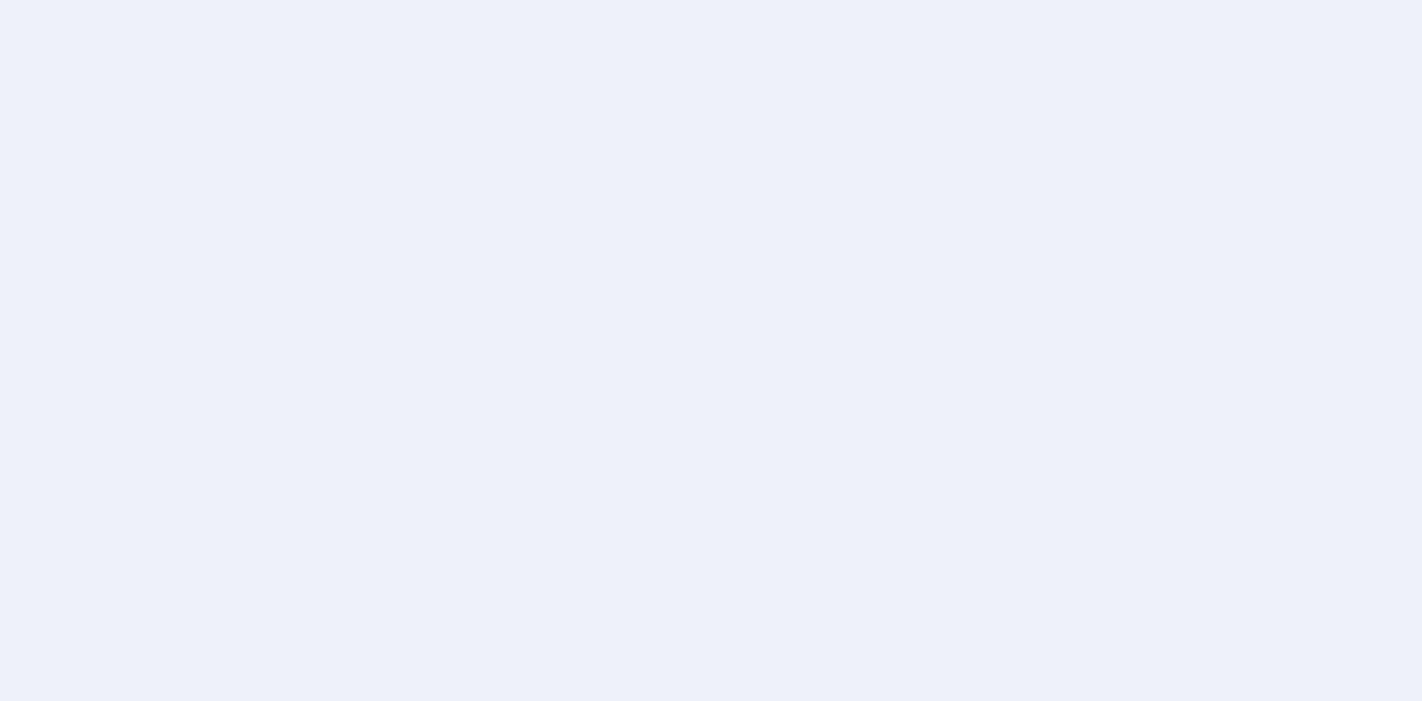 scroll, scrollTop: 0, scrollLeft: 0, axis: both 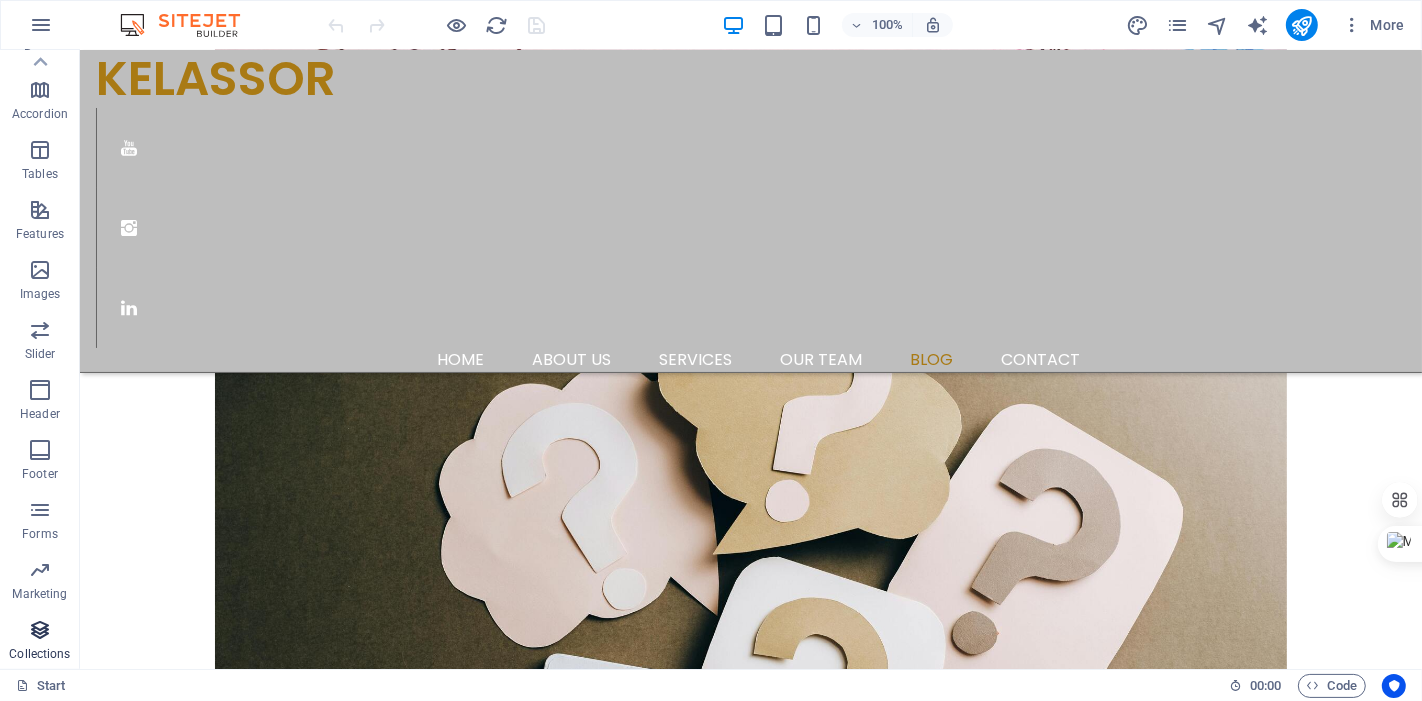 click on "Collections" at bounding box center [39, 654] 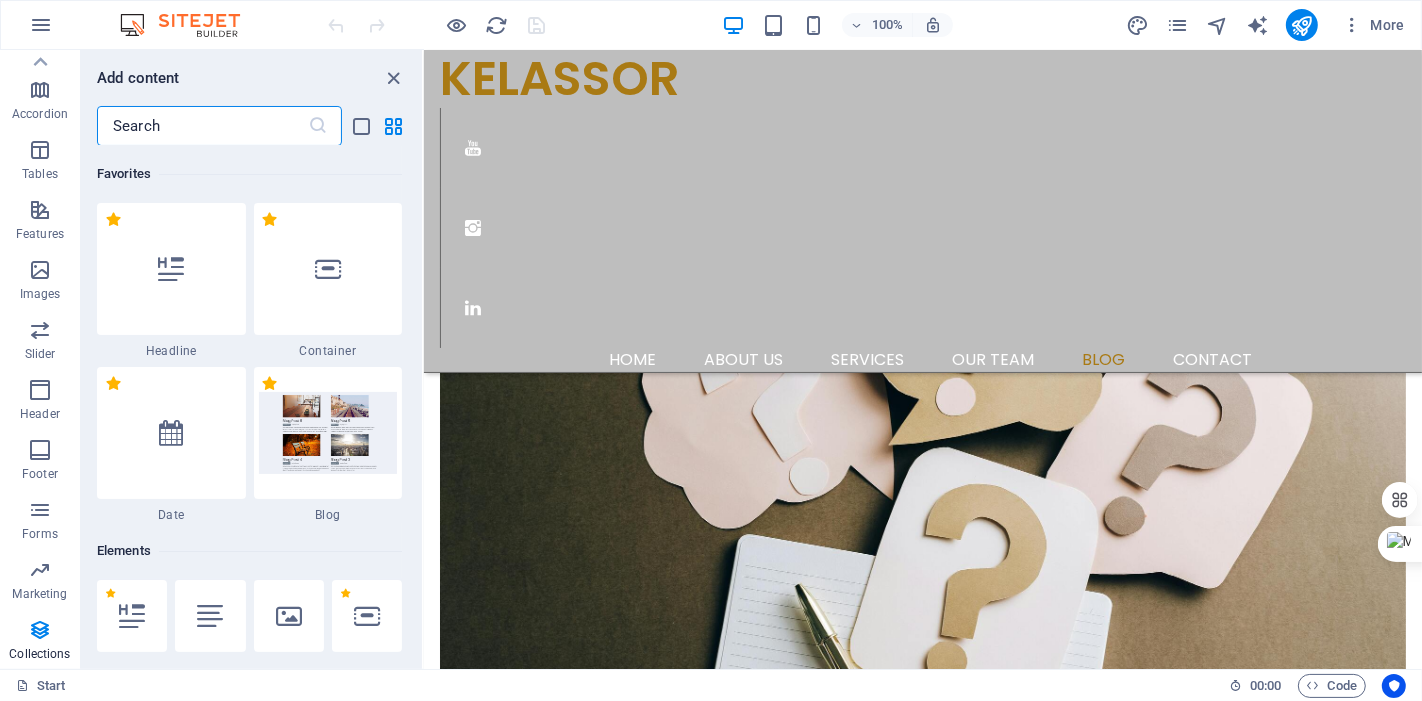 scroll, scrollTop: 4242, scrollLeft: 0, axis: vertical 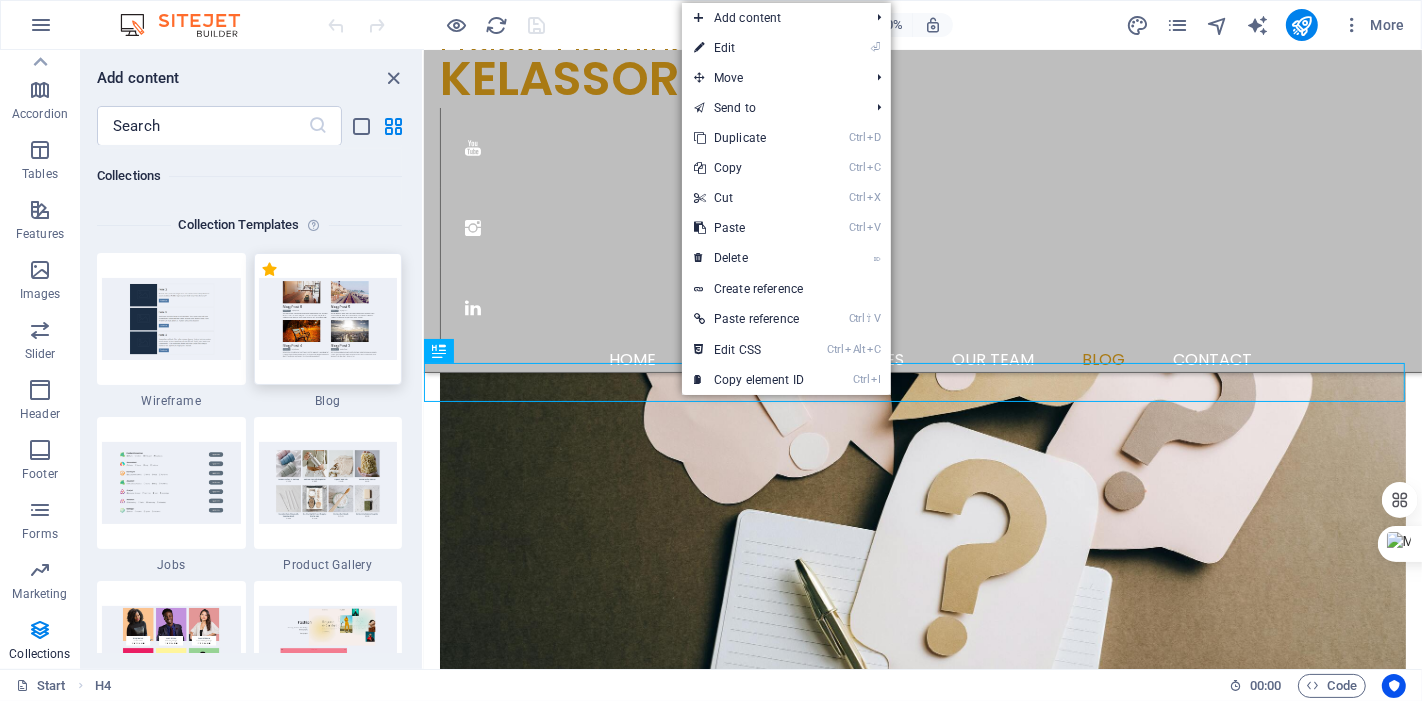 click at bounding box center (328, 318) 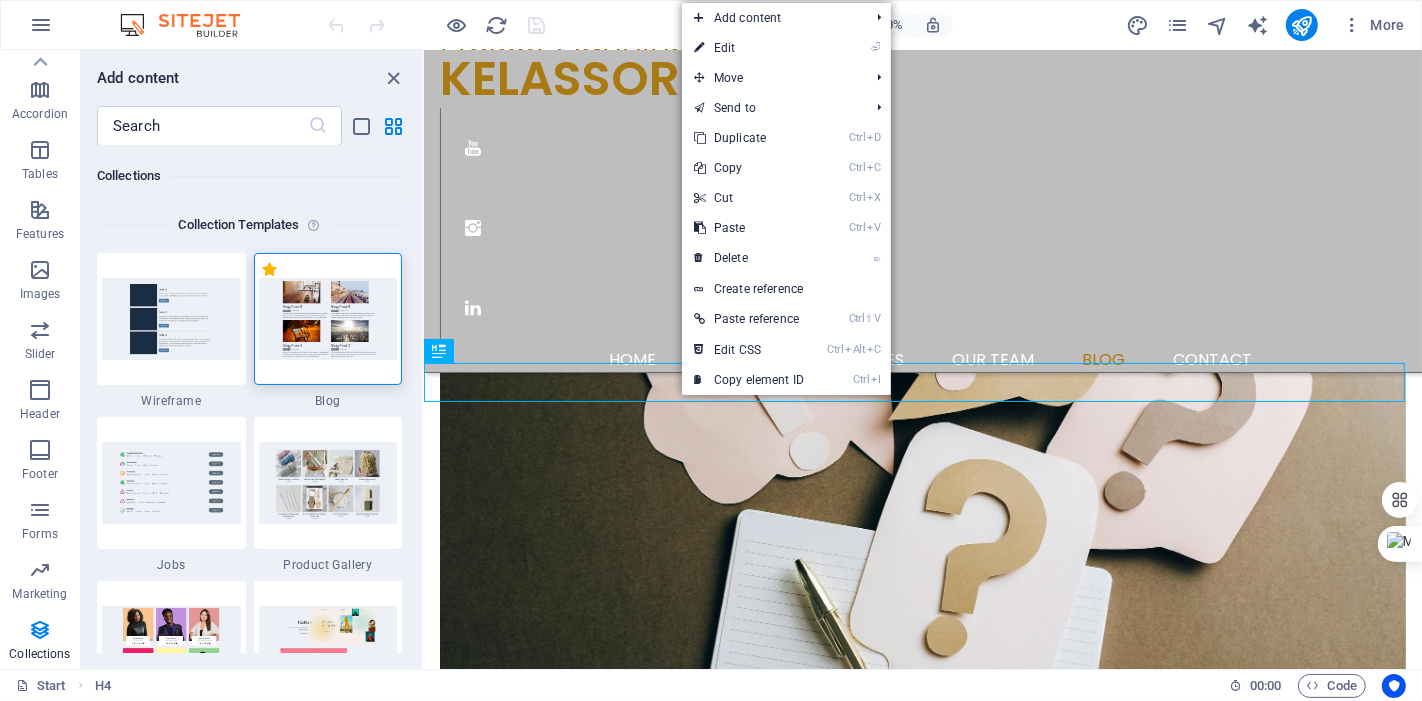 click at bounding box center (328, 318) 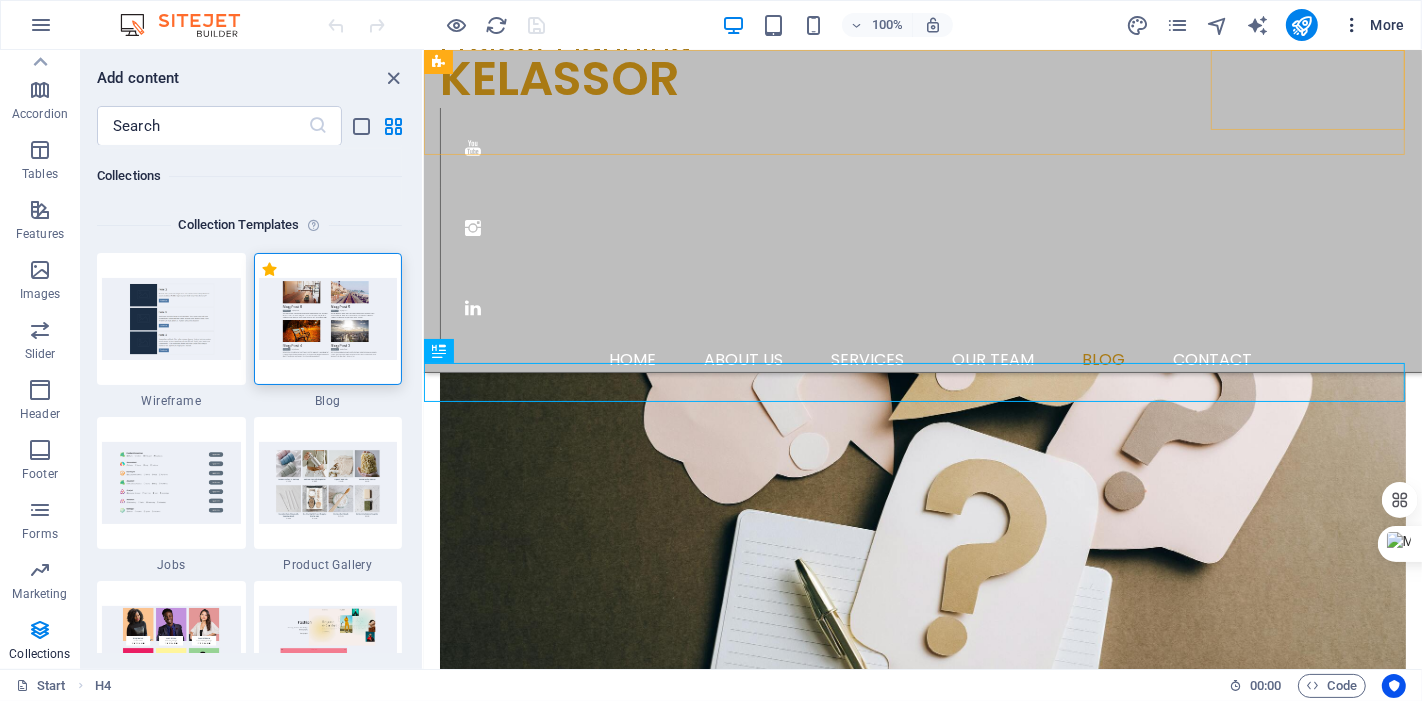 click on "More" at bounding box center [1373, 25] 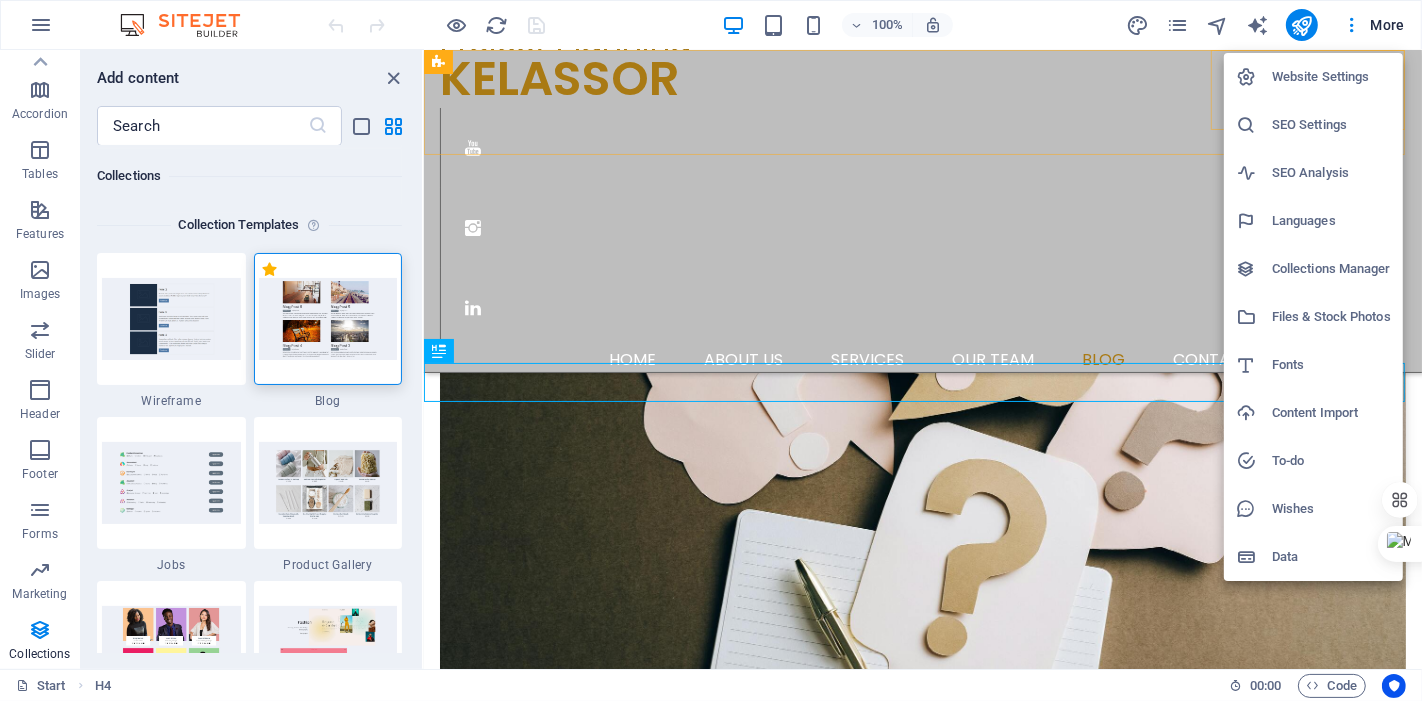click on "Data" at bounding box center [1331, 557] 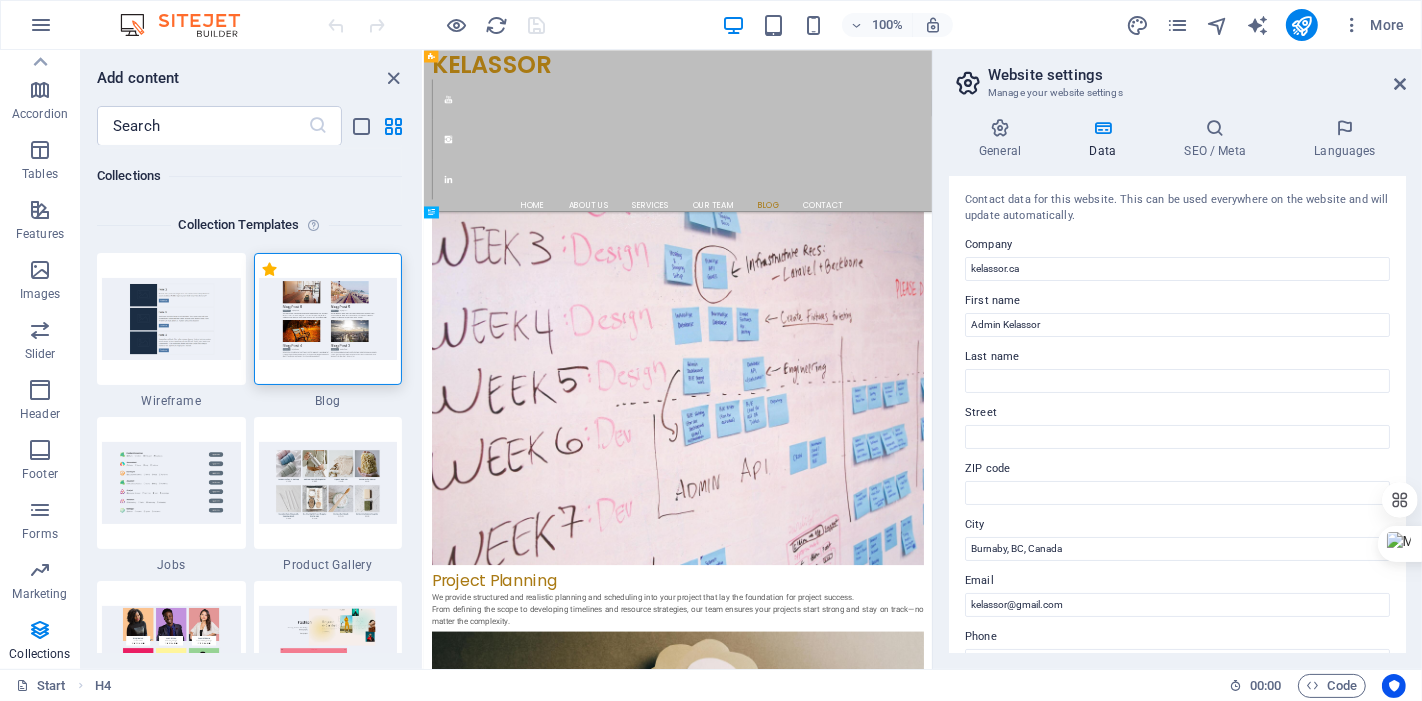 scroll, scrollTop: 4846, scrollLeft: 0, axis: vertical 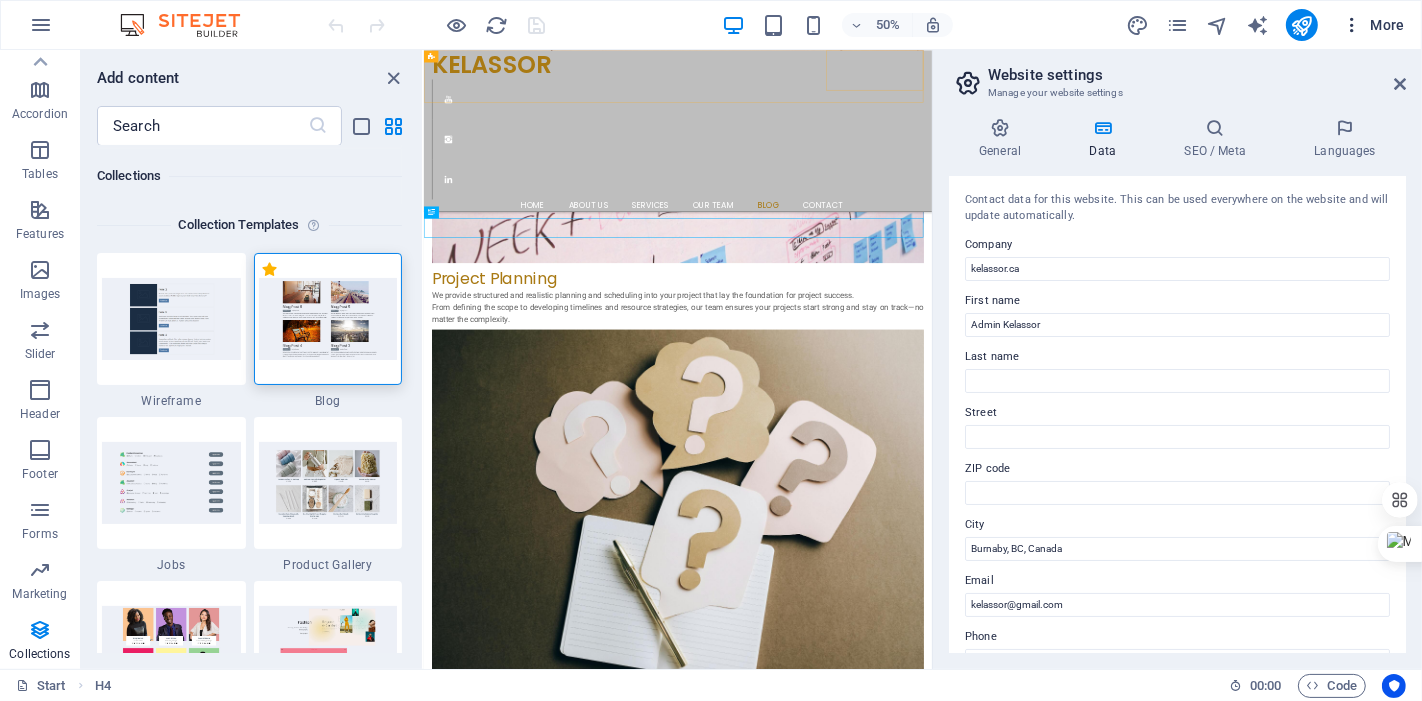 click at bounding box center (1352, 25) 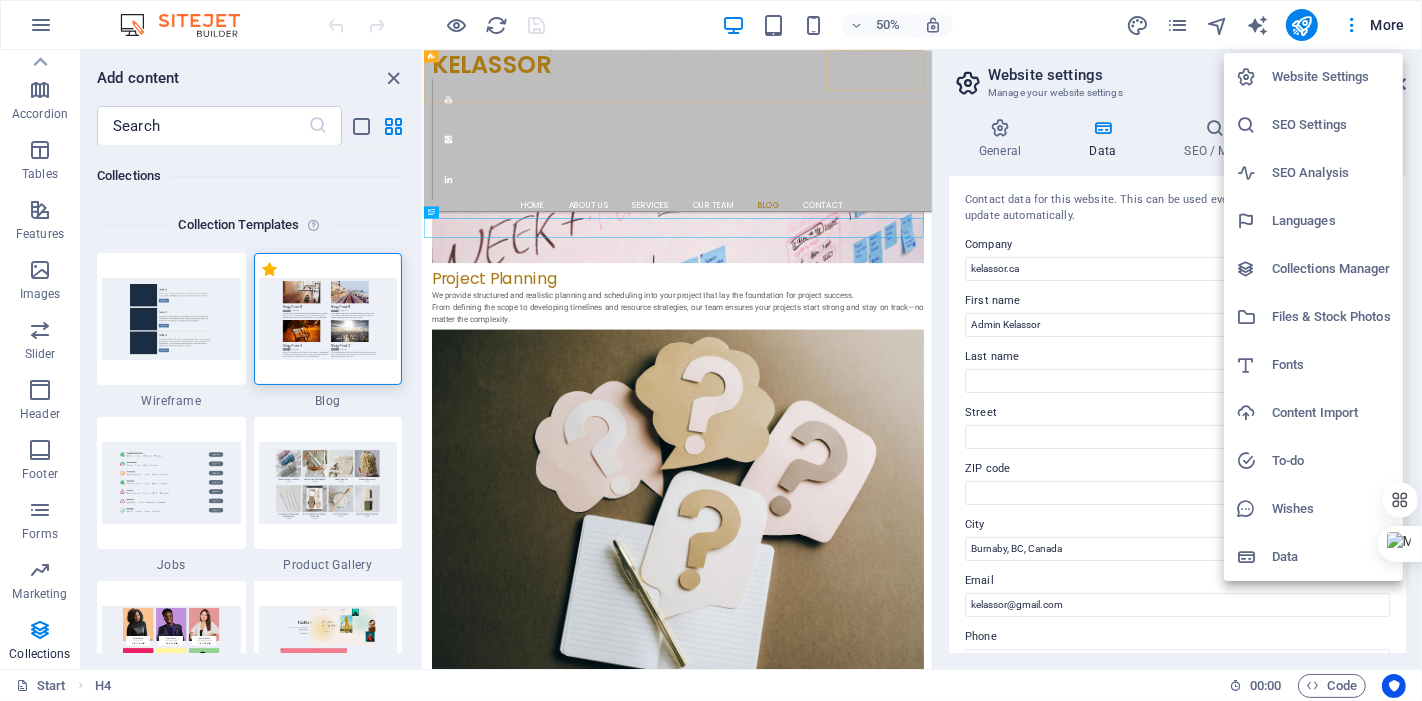 click on "Collections Manager" at bounding box center [1331, 269] 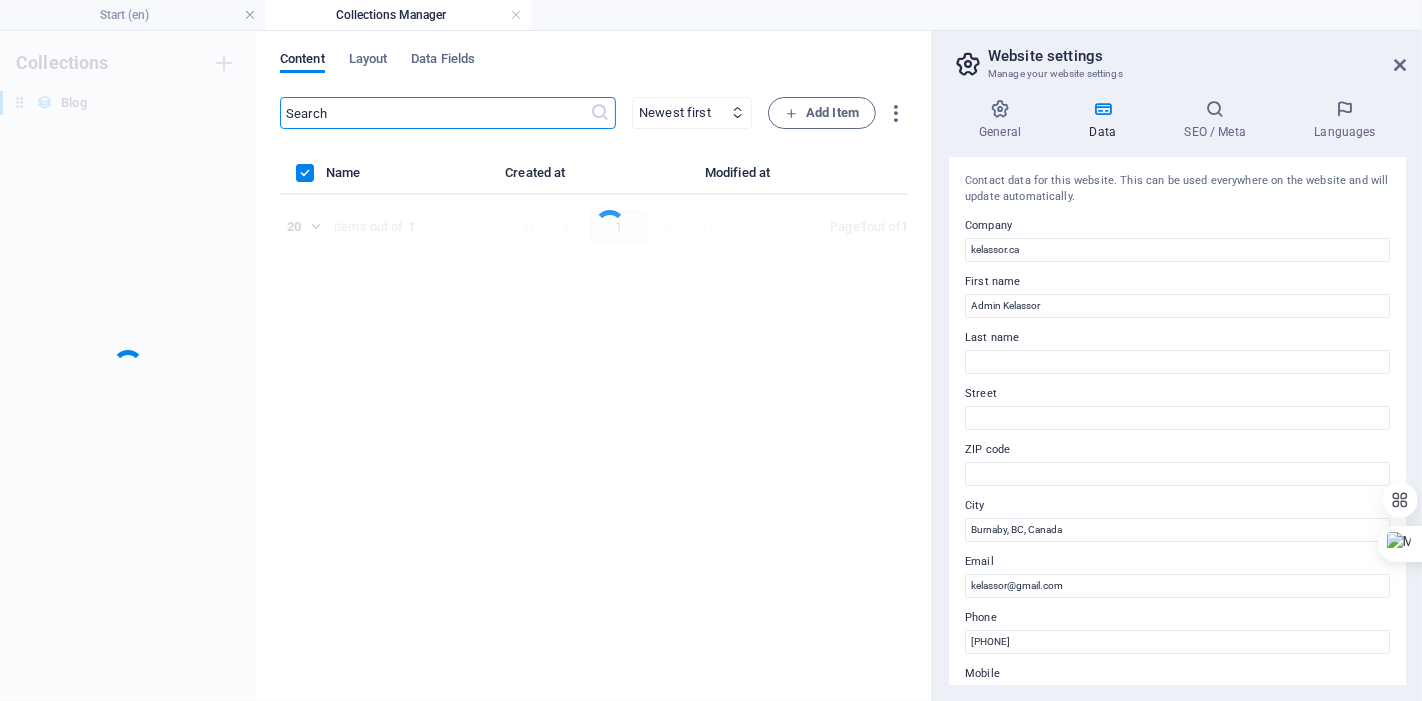 scroll, scrollTop: 0, scrollLeft: 0, axis: both 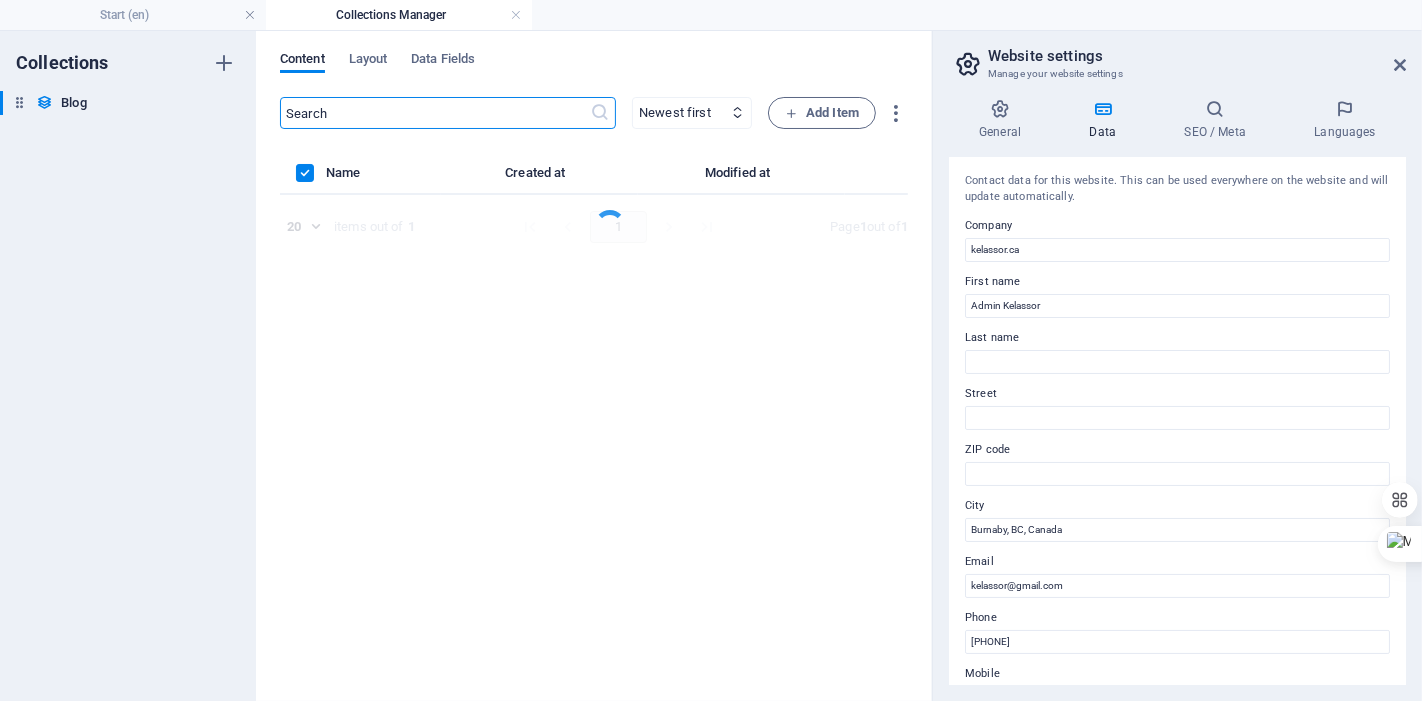 select on "columns.category_ASC" 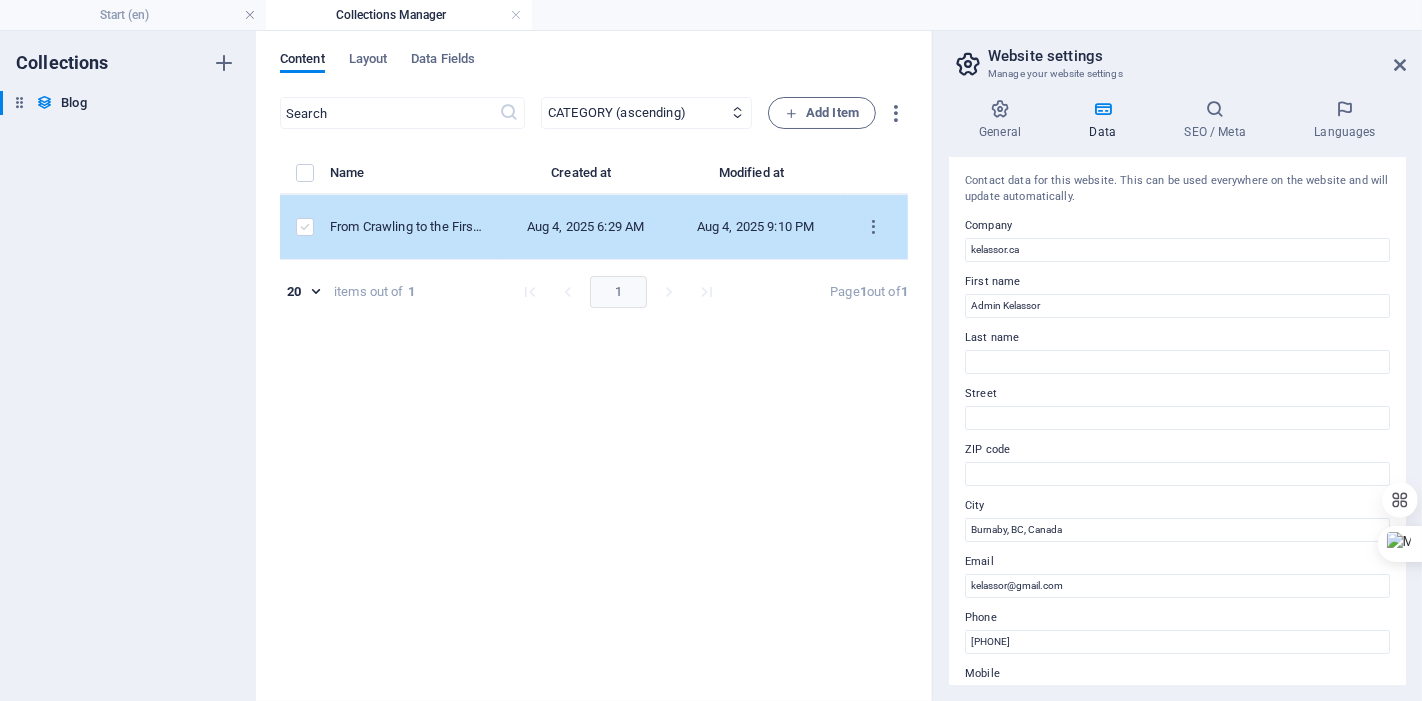 click at bounding box center (305, 227) 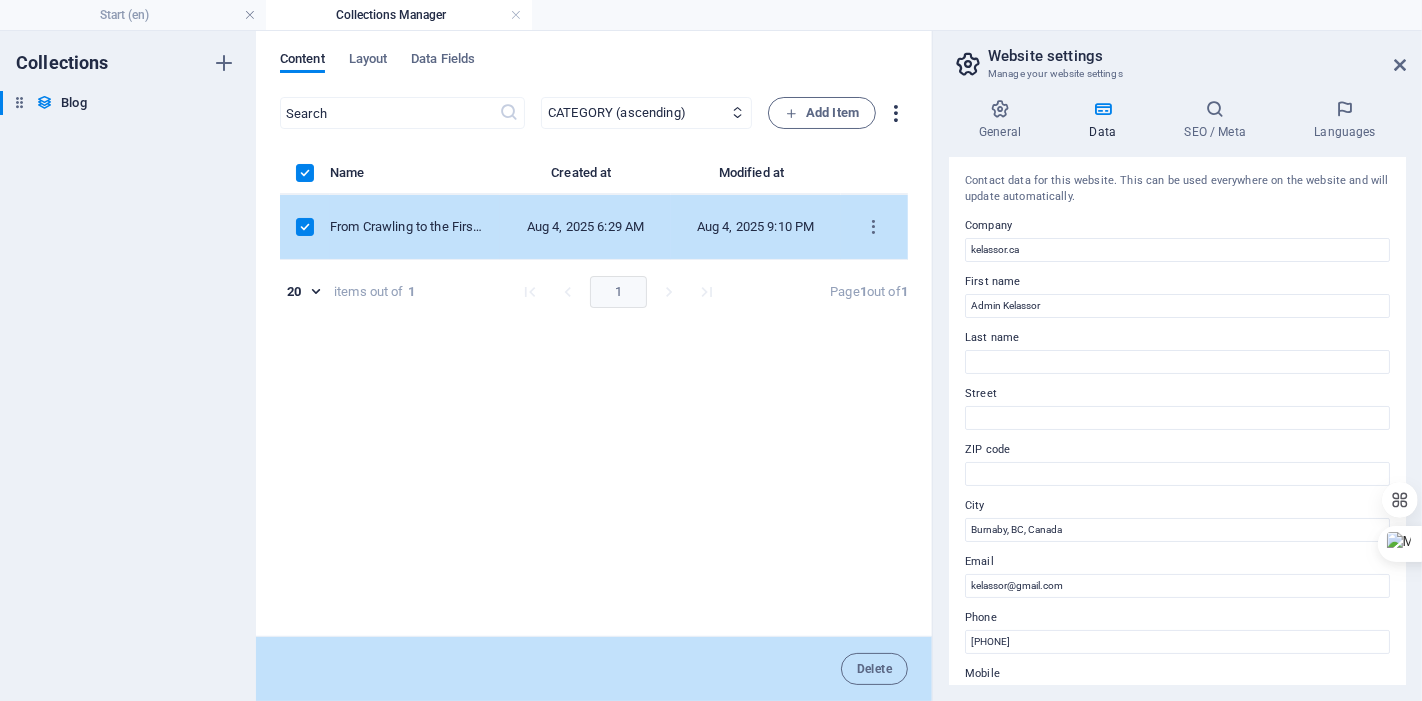 click at bounding box center (896, 113) 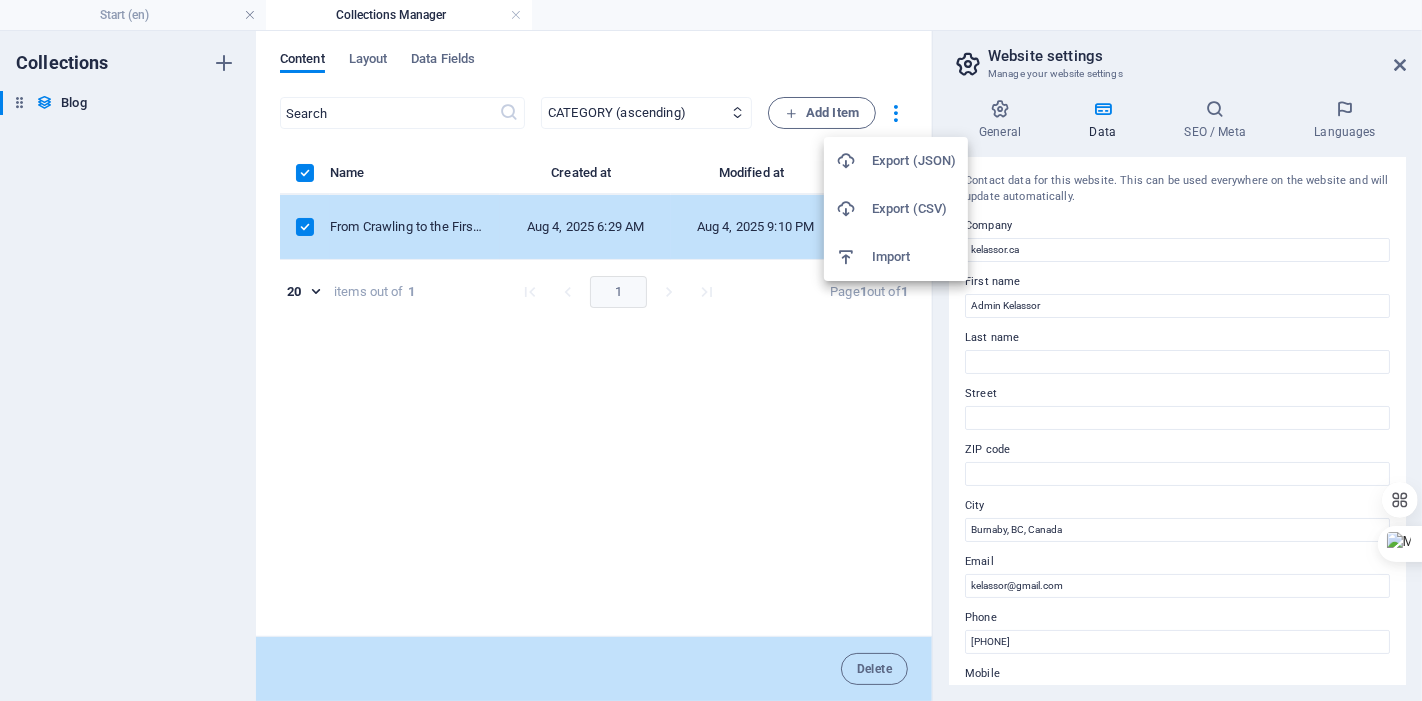 click on "Export (CSV)" at bounding box center (914, 209) 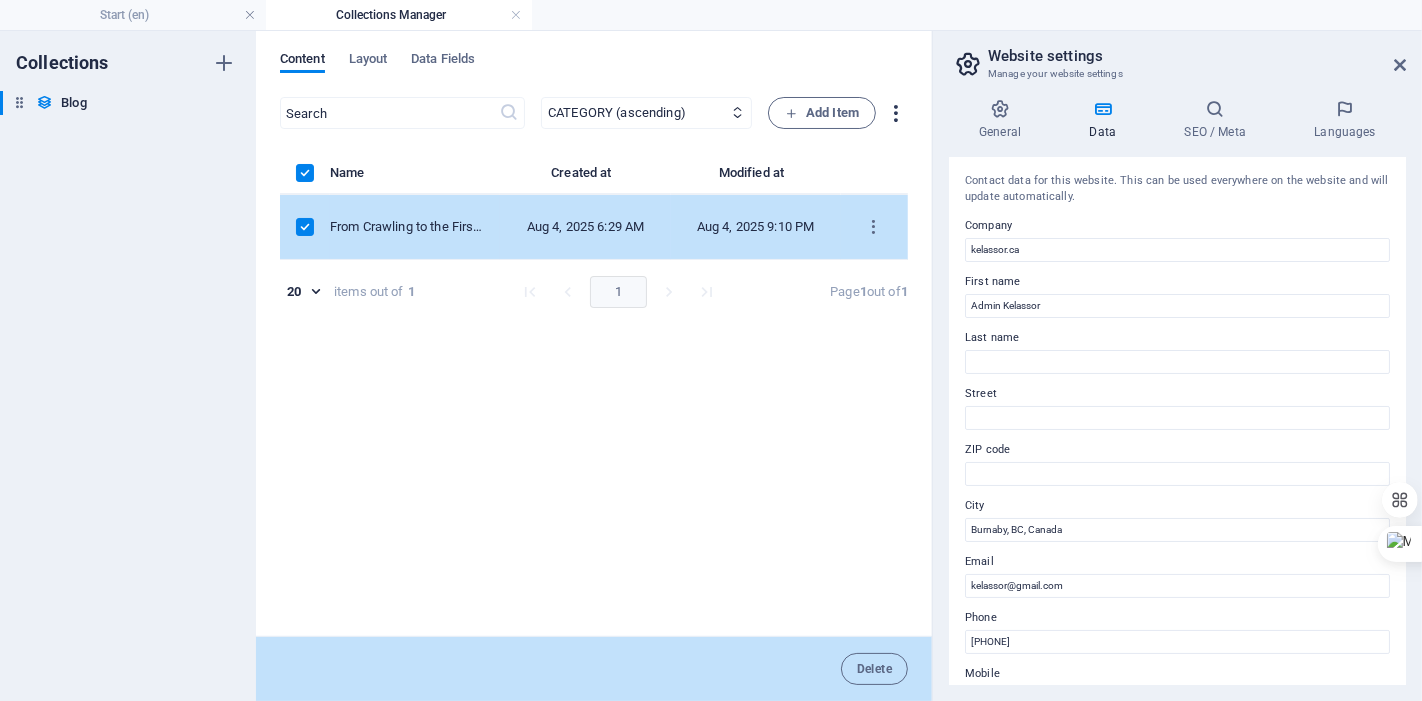 click at bounding box center [896, 113] 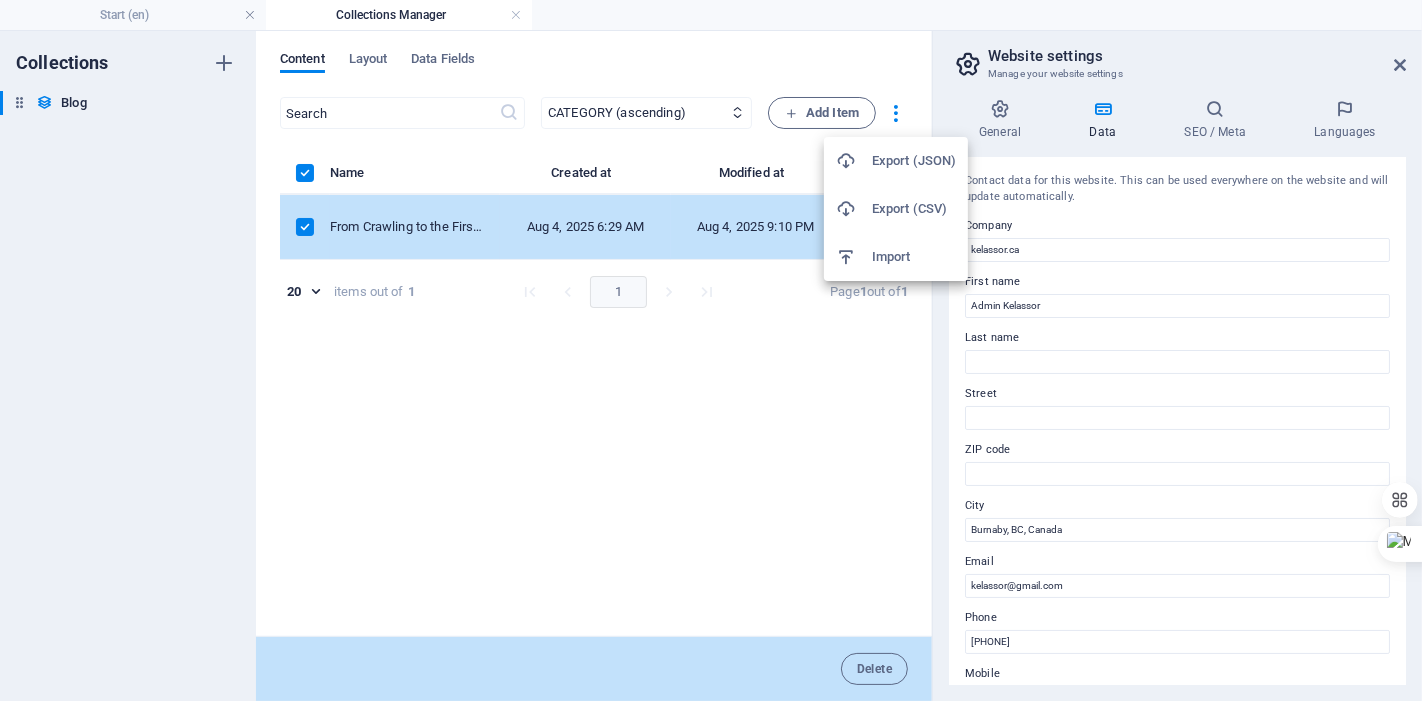 click on "Export (JSON)" at bounding box center [914, 161] 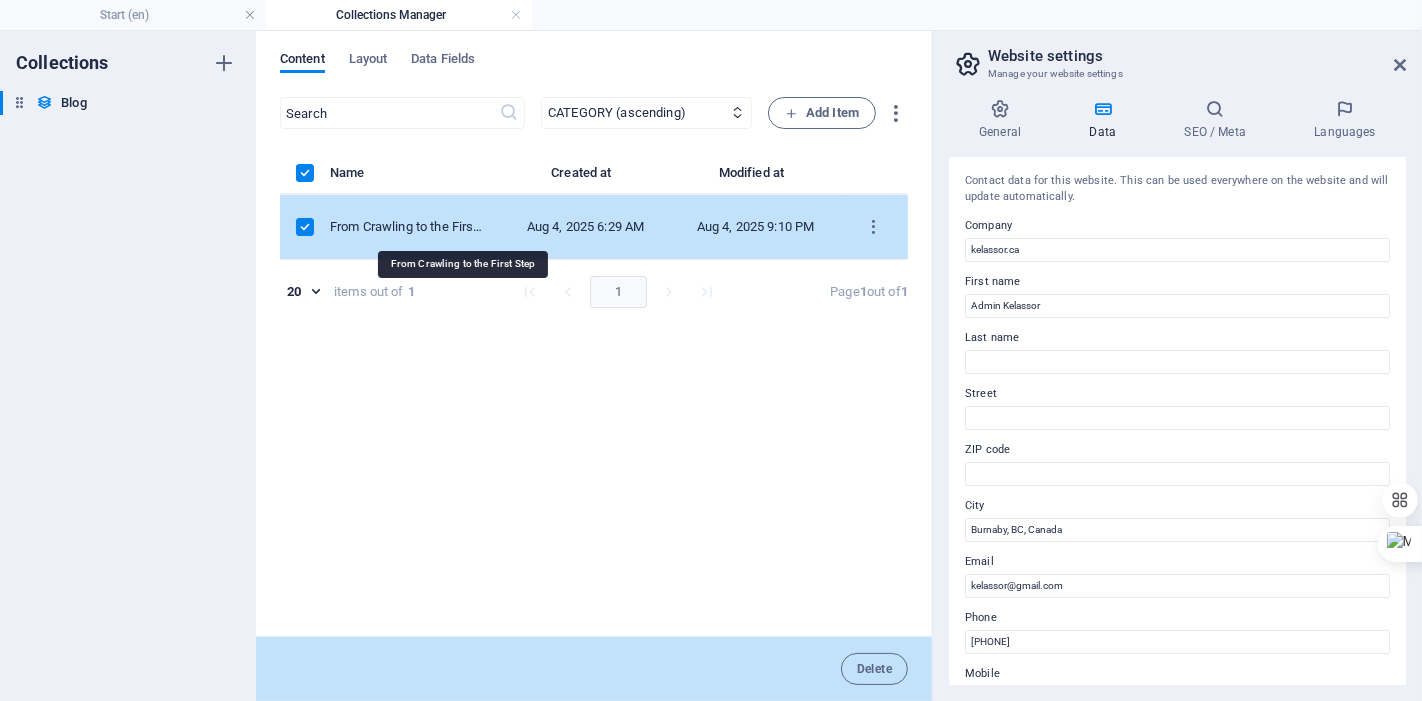 click on "From Crawling to the First Step" at bounding box center (407, 227) 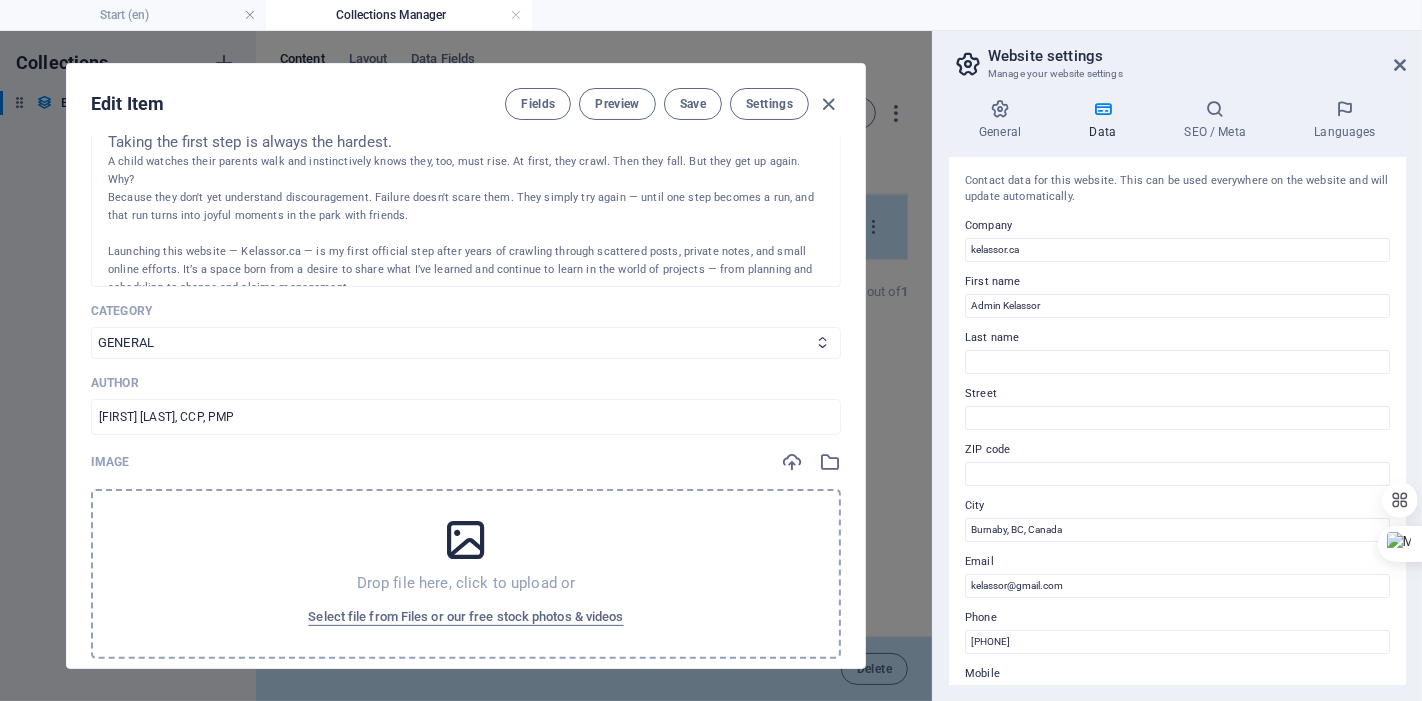 scroll, scrollTop: 124, scrollLeft: 0, axis: vertical 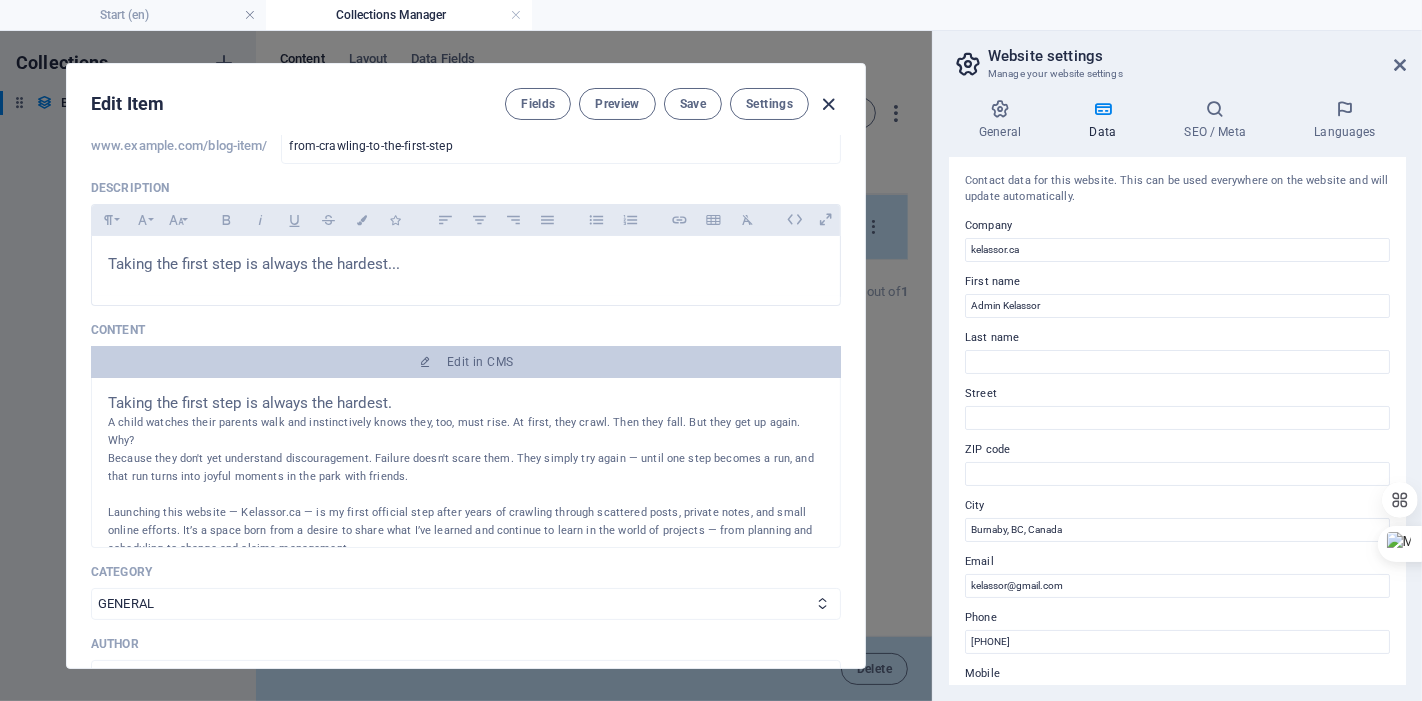 click at bounding box center (829, 104) 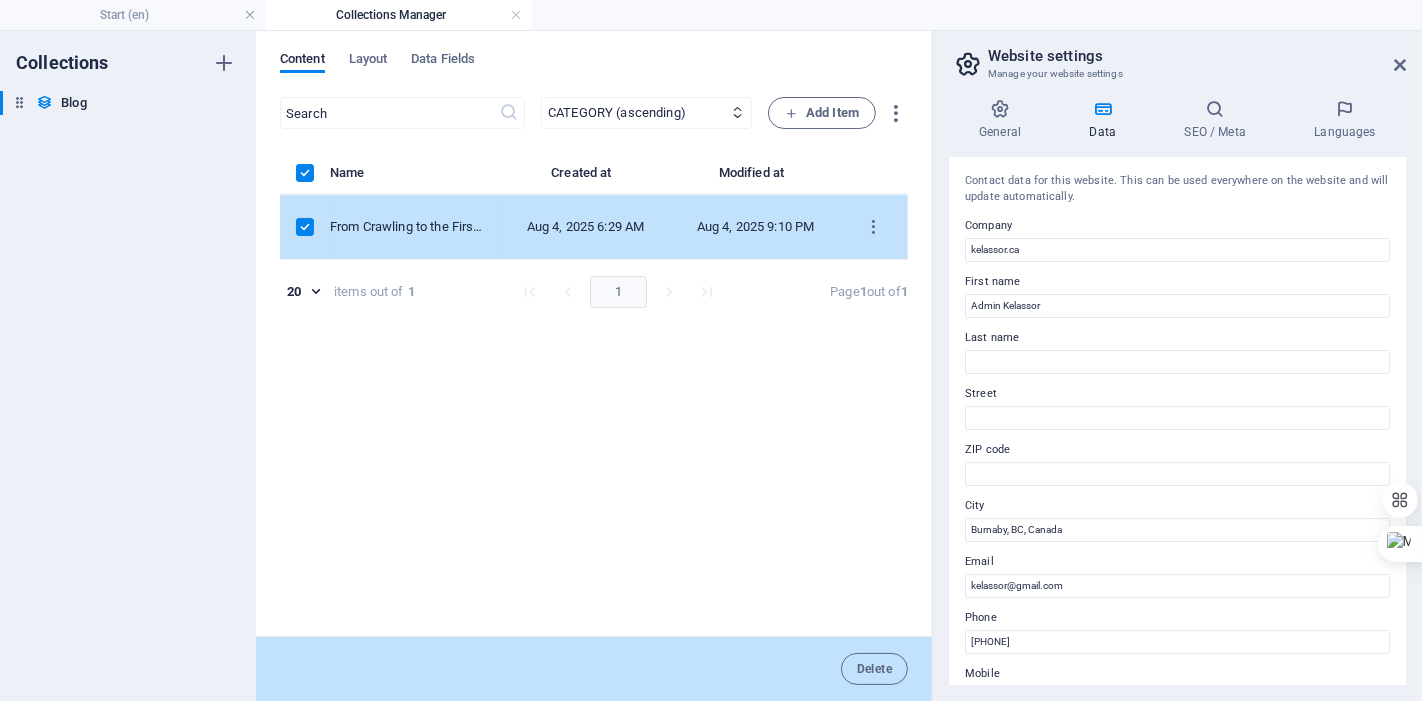 type on "2025-08-04" 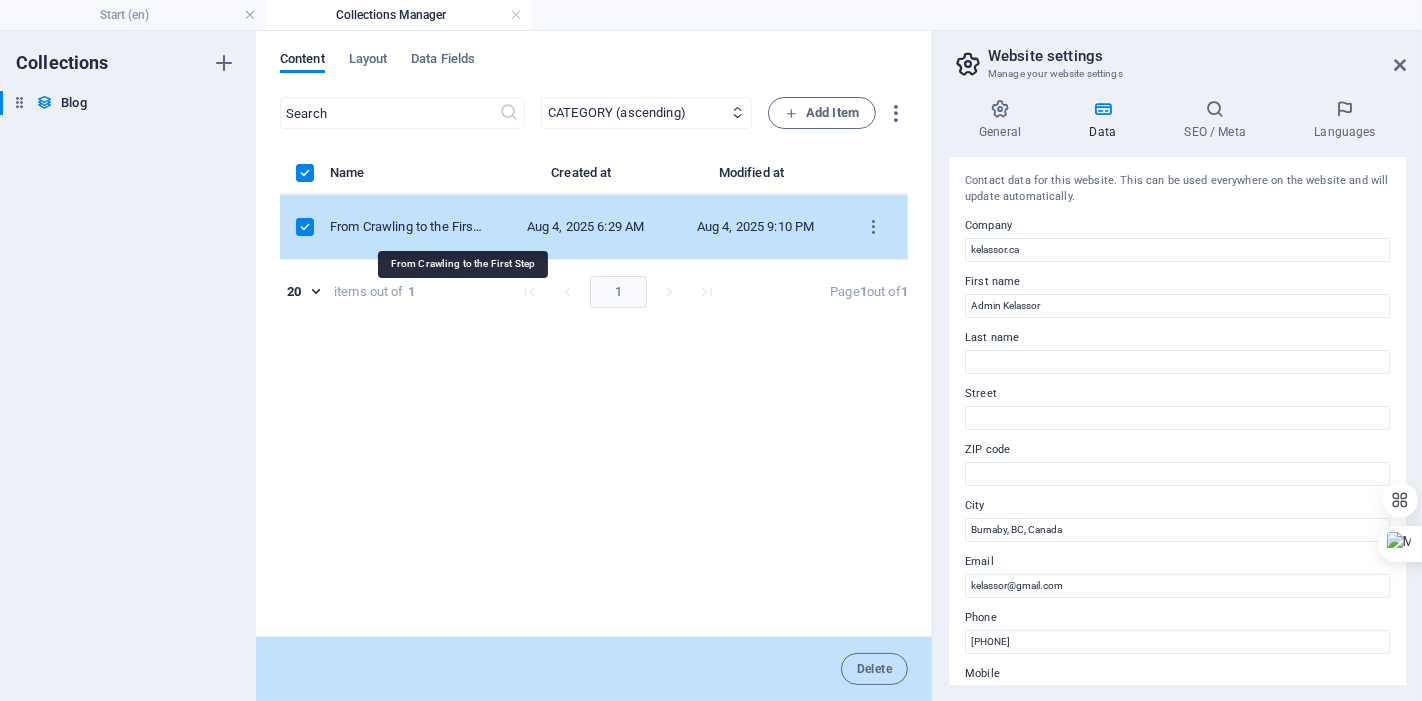 click on "From Crawling to the First Step" at bounding box center [407, 227] 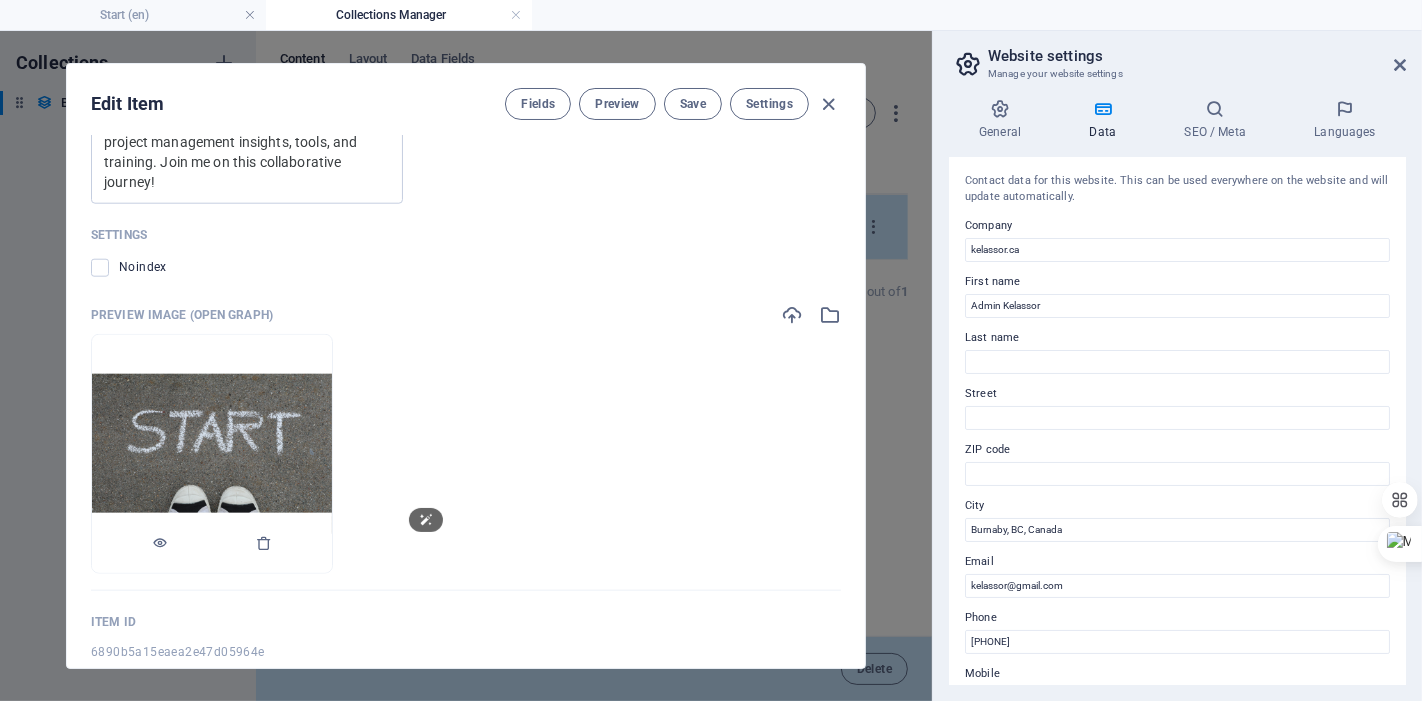 scroll, scrollTop: 1902, scrollLeft: 0, axis: vertical 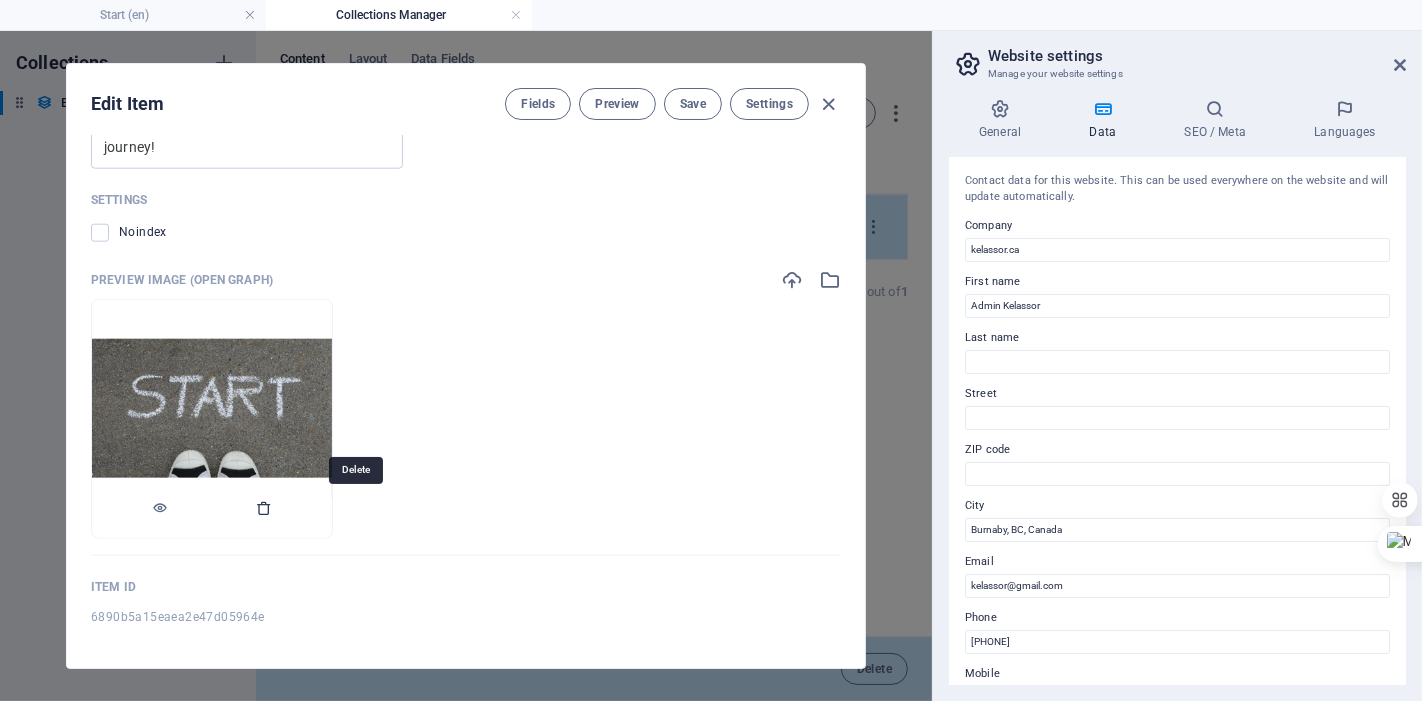 click at bounding box center [264, 508] 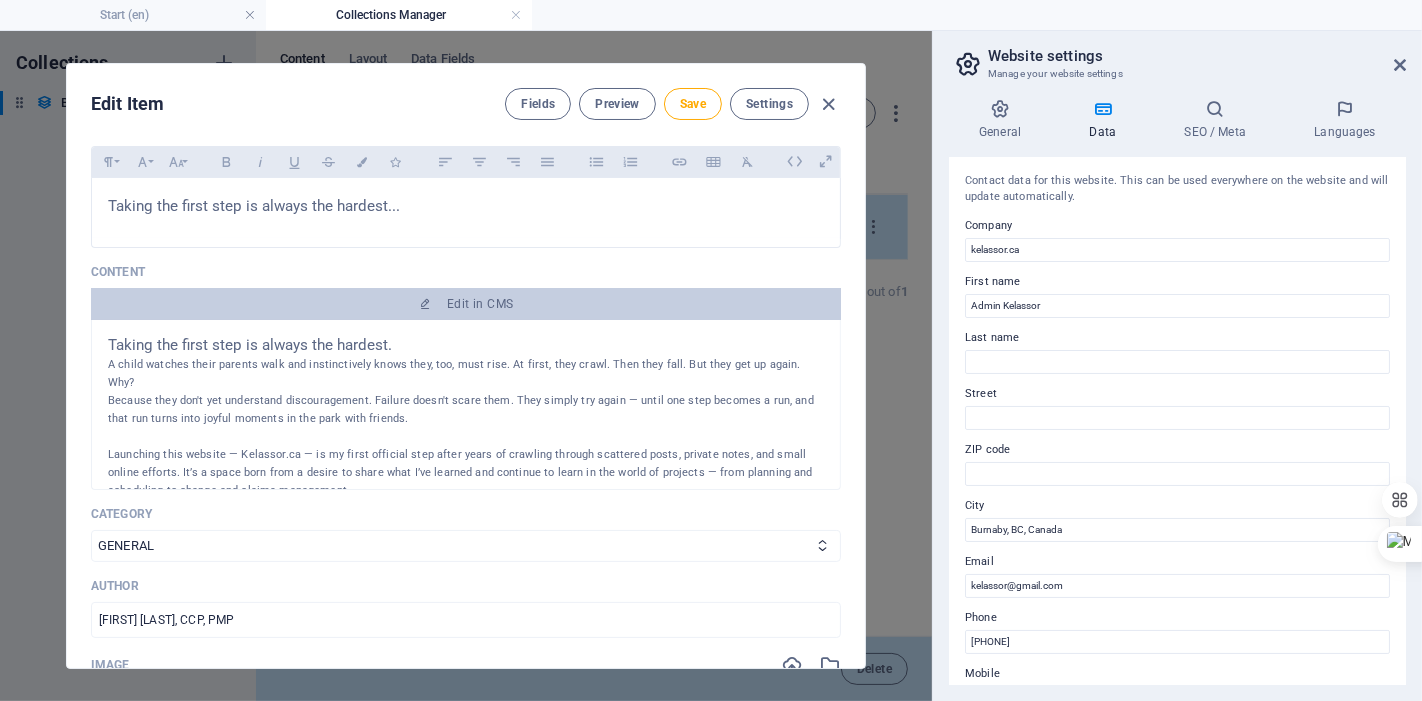 scroll, scrollTop: 333, scrollLeft: 0, axis: vertical 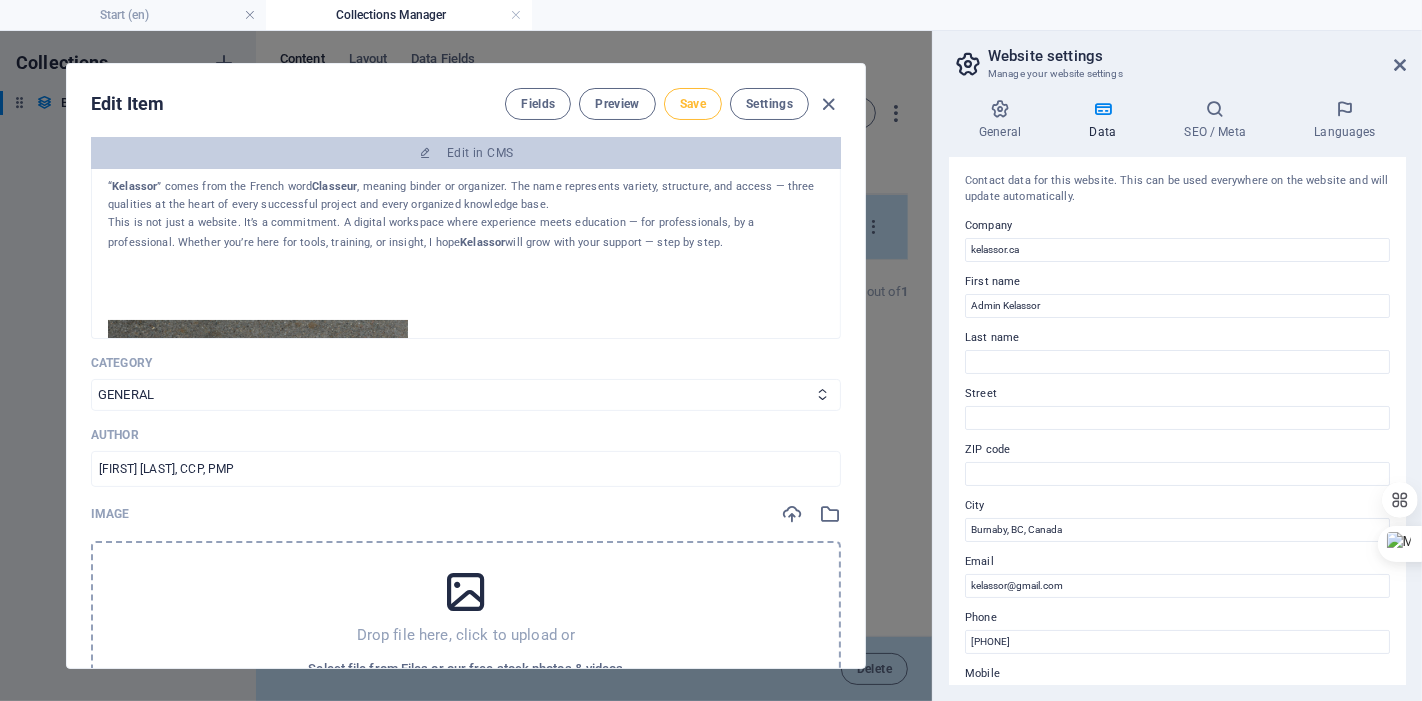click on "Save" at bounding box center [693, 104] 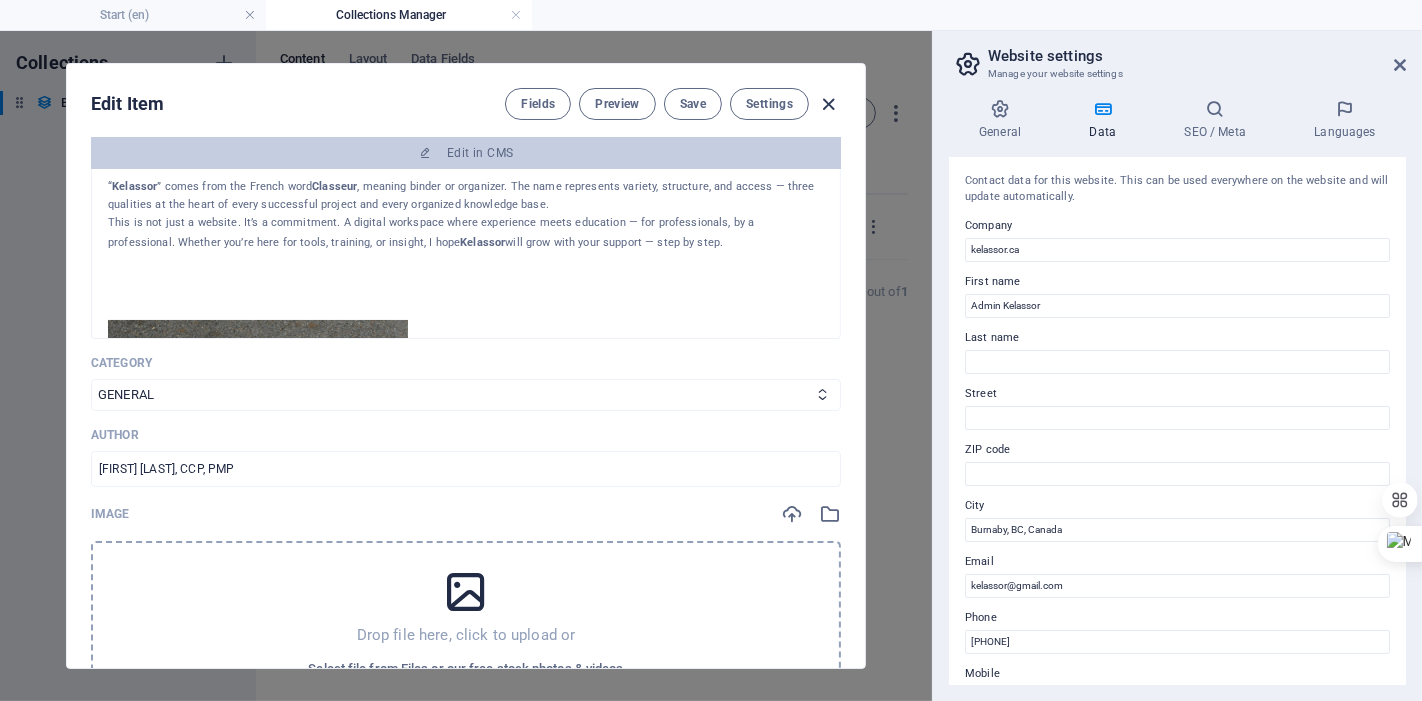 click at bounding box center [829, 104] 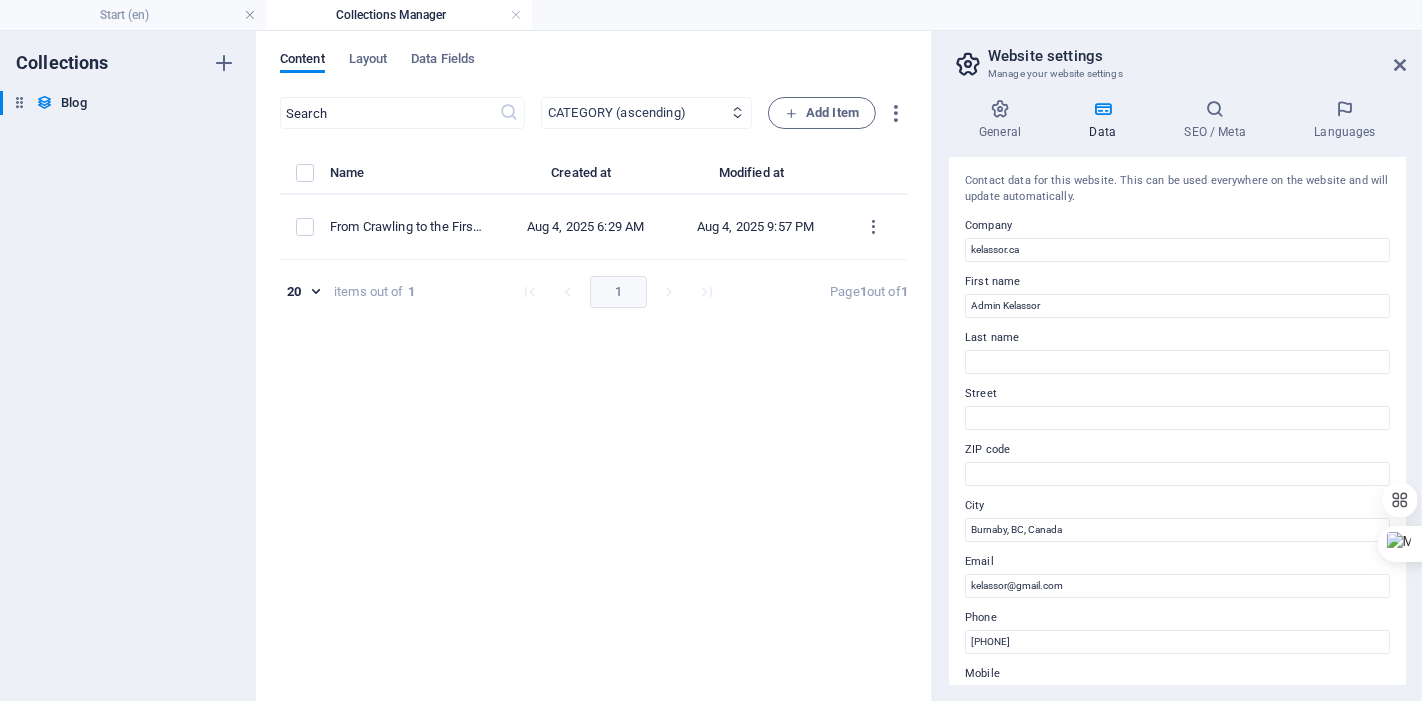 type on "2025-08-04" 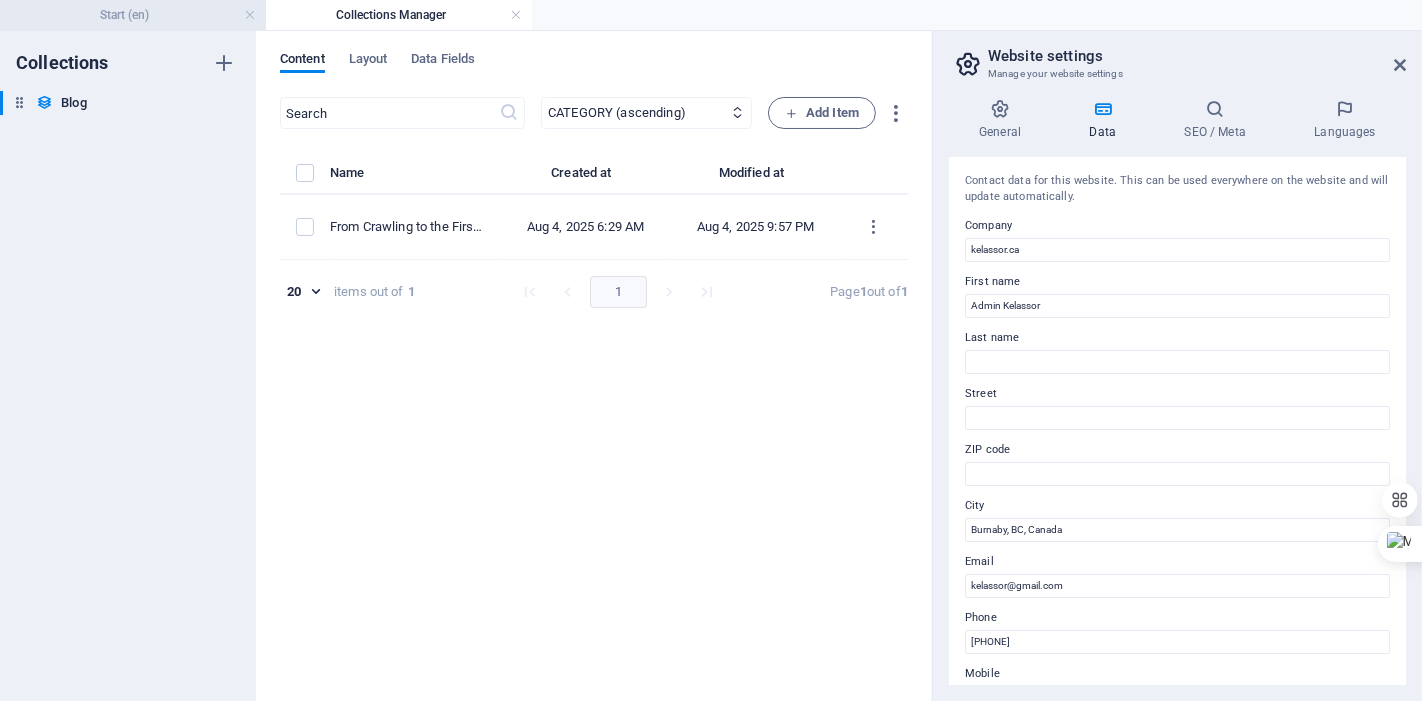 click on "Start (en)" at bounding box center [133, 15] 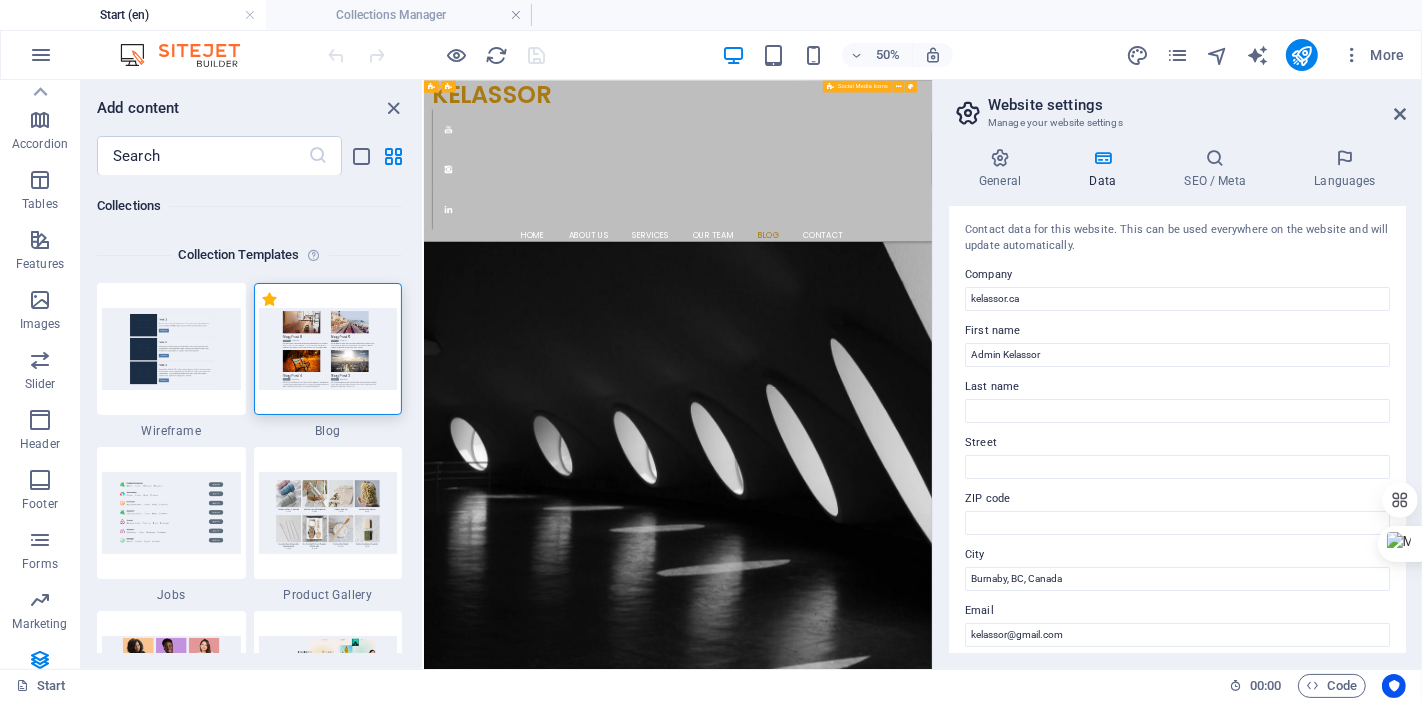 scroll, scrollTop: 4846, scrollLeft: 0, axis: vertical 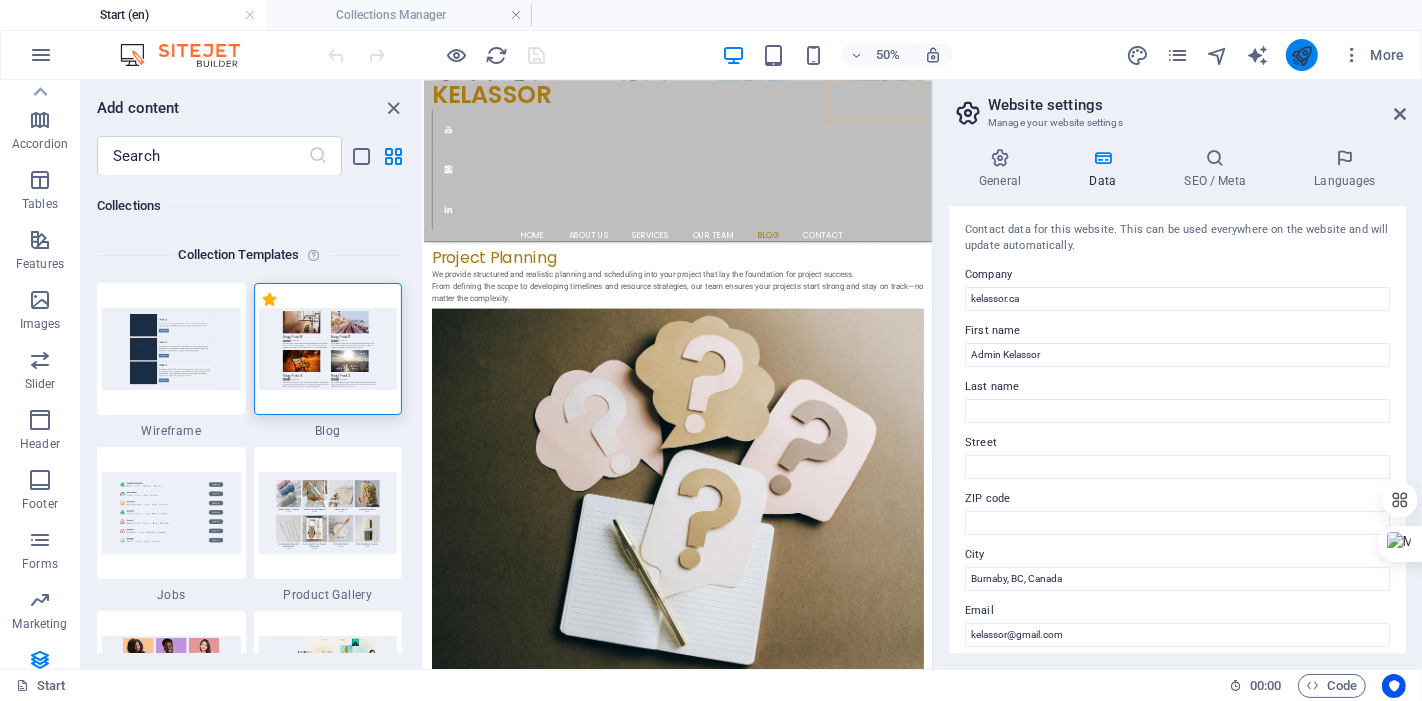 click at bounding box center [1302, 55] 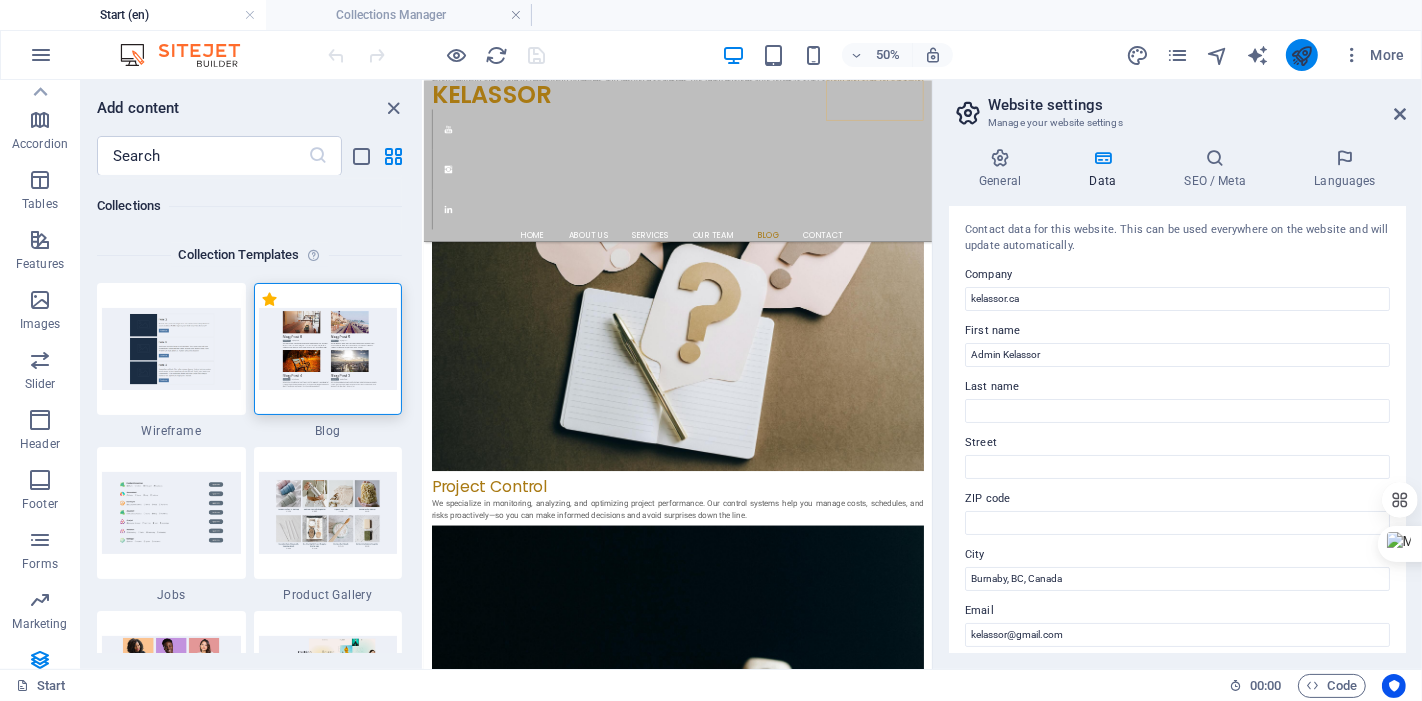 scroll, scrollTop: 4228, scrollLeft: 0, axis: vertical 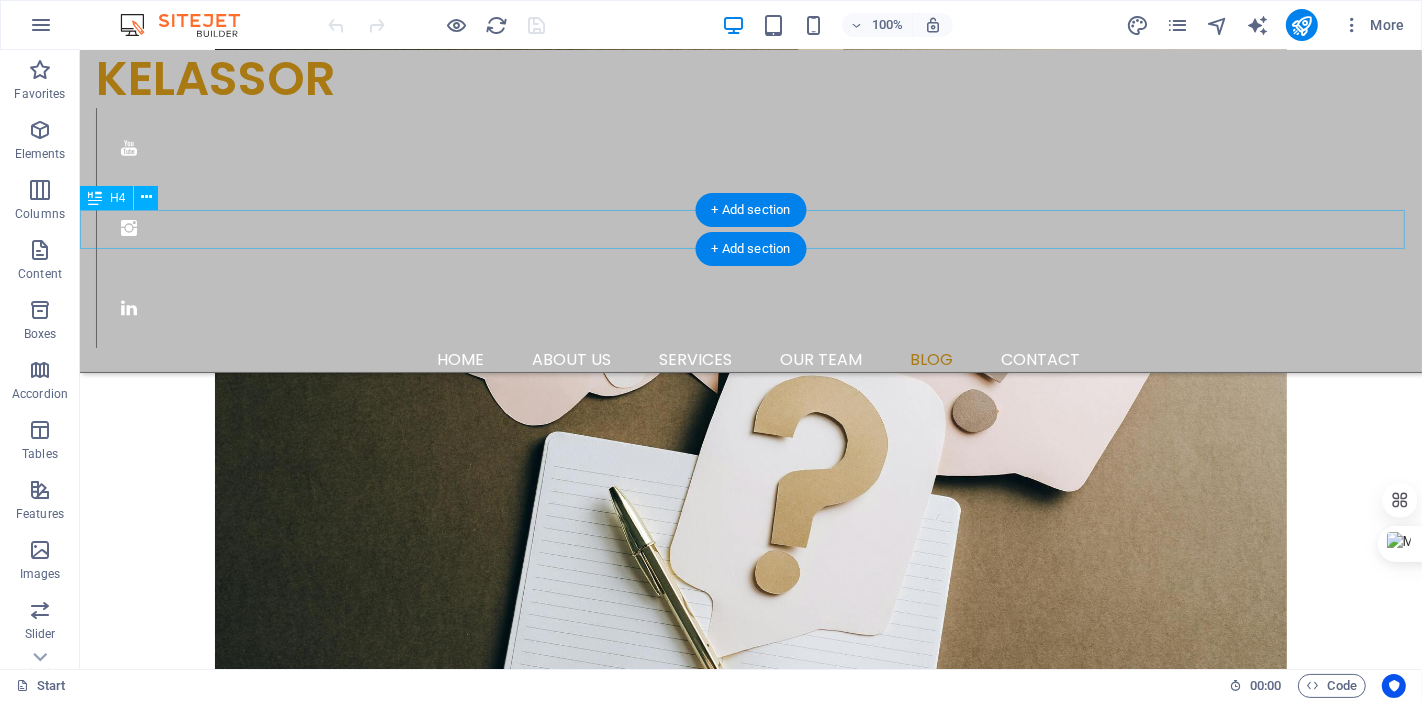 click on "From Crawling to the First Step" at bounding box center [750, 4120] 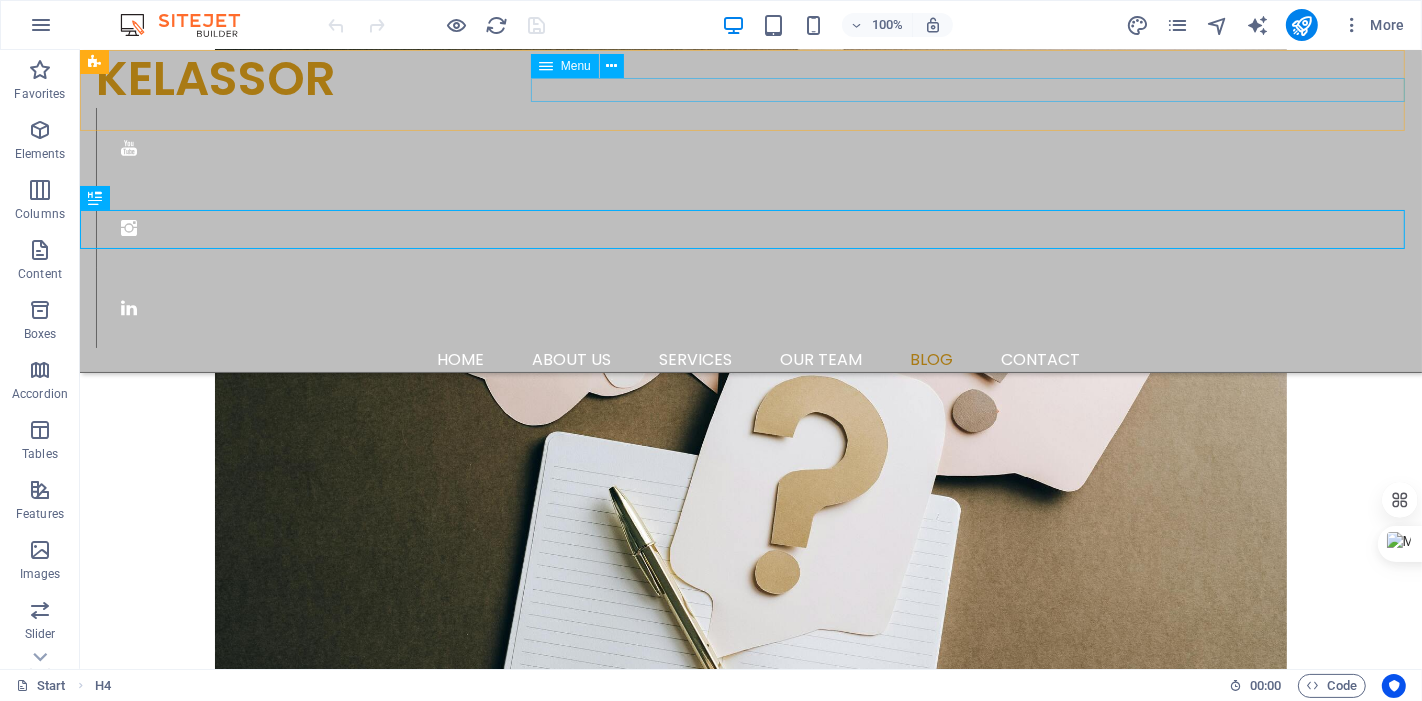 click on "Home About us Services Our Team Blog Contact" at bounding box center [758, 360] 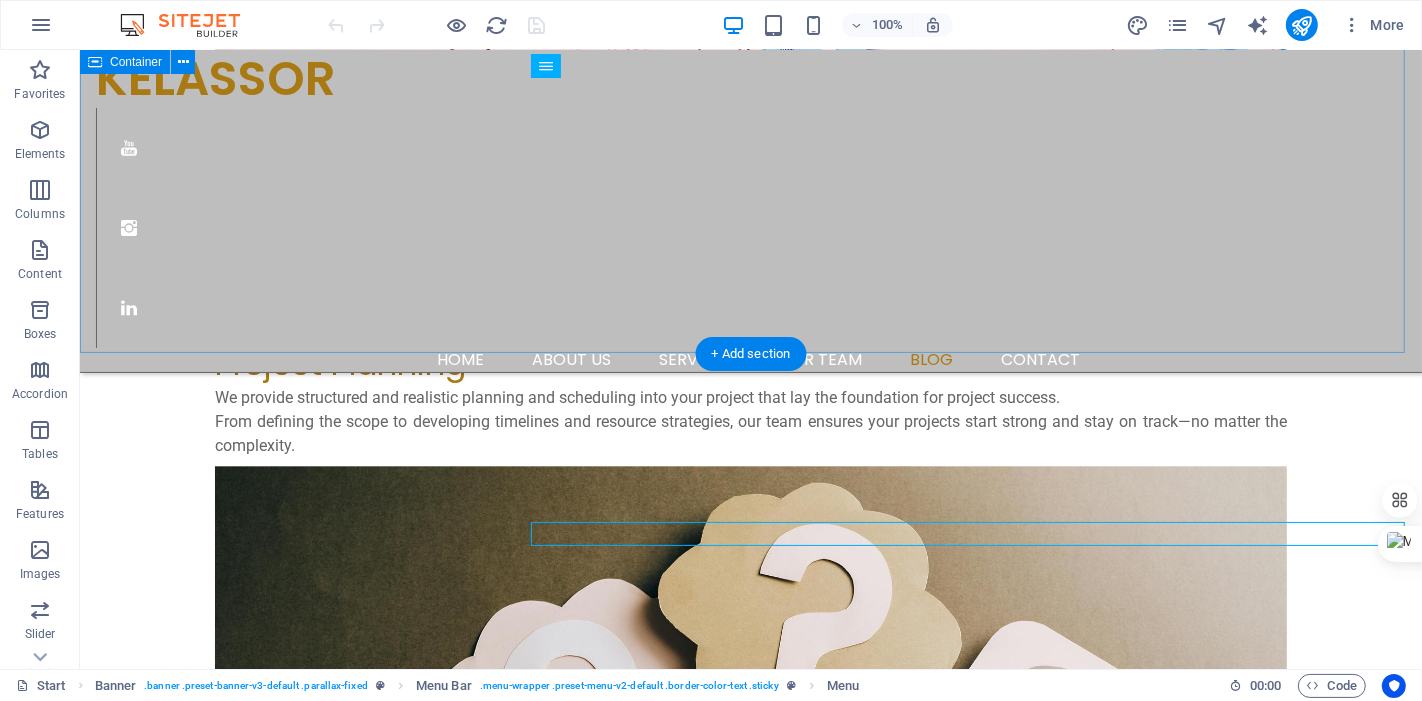 scroll, scrollTop: 3994, scrollLeft: 0, axis: vertical 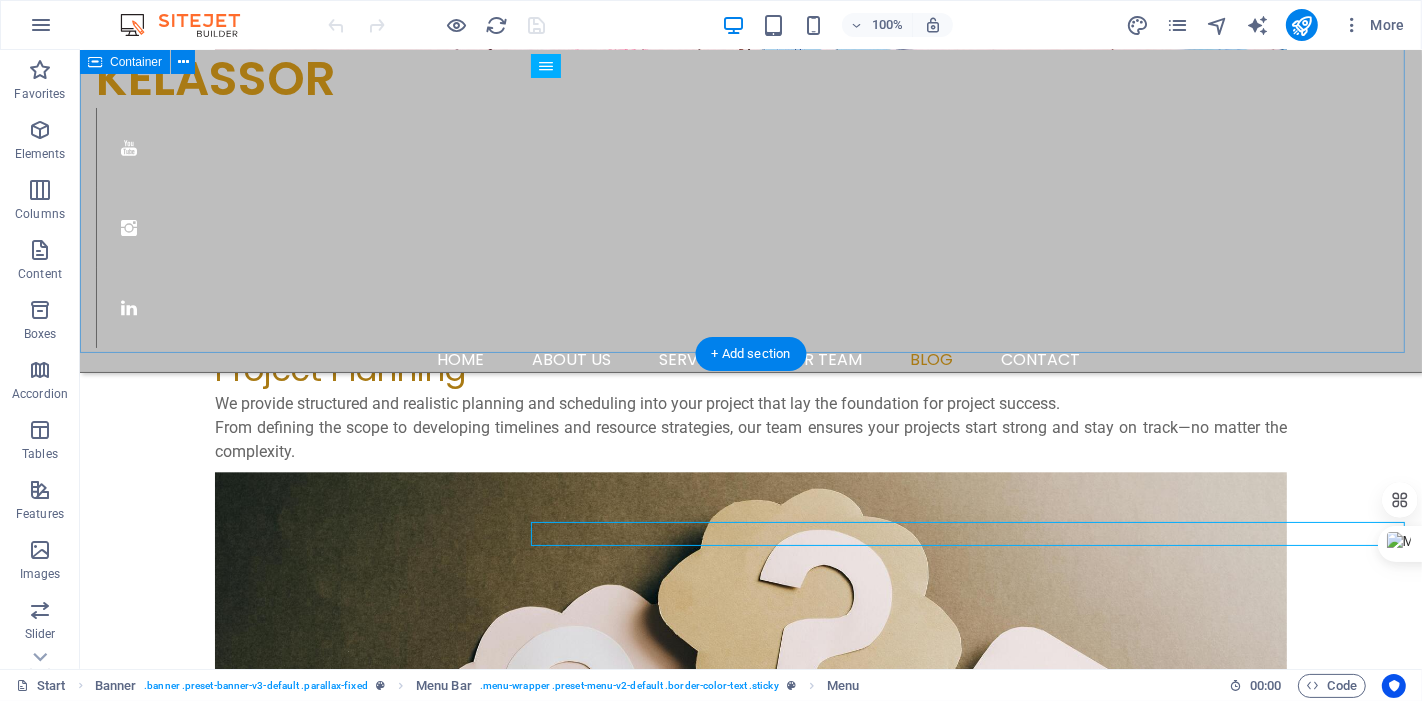 click on "blog LEARN ABOUT PROJECTS, AND CONCEPTS Explore expert tips, real-world case studies, and practical guides on planning, scheduling, claims, and project success—curated by professionals, for professionals." at bounding box center (750, 4069) 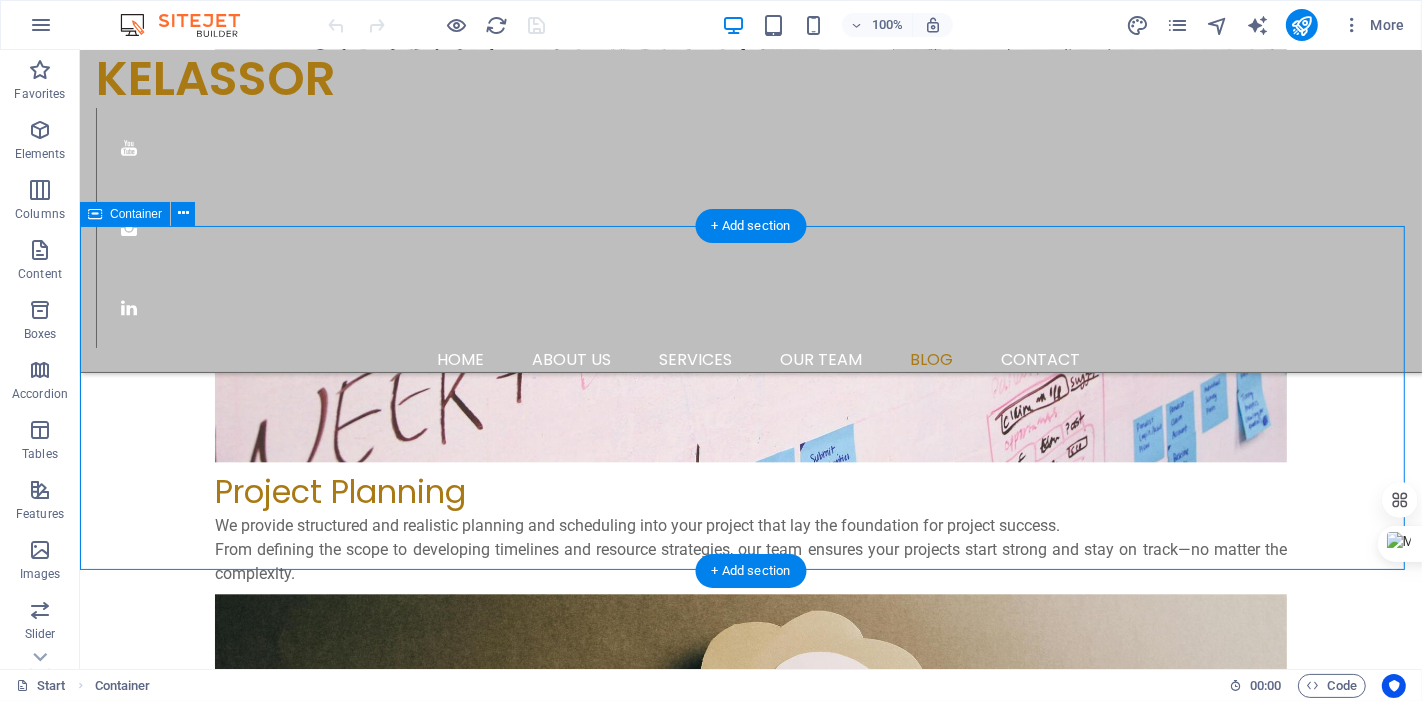 scroll, scrollTop: 3772, scrollLeft: 0, axis: vertical 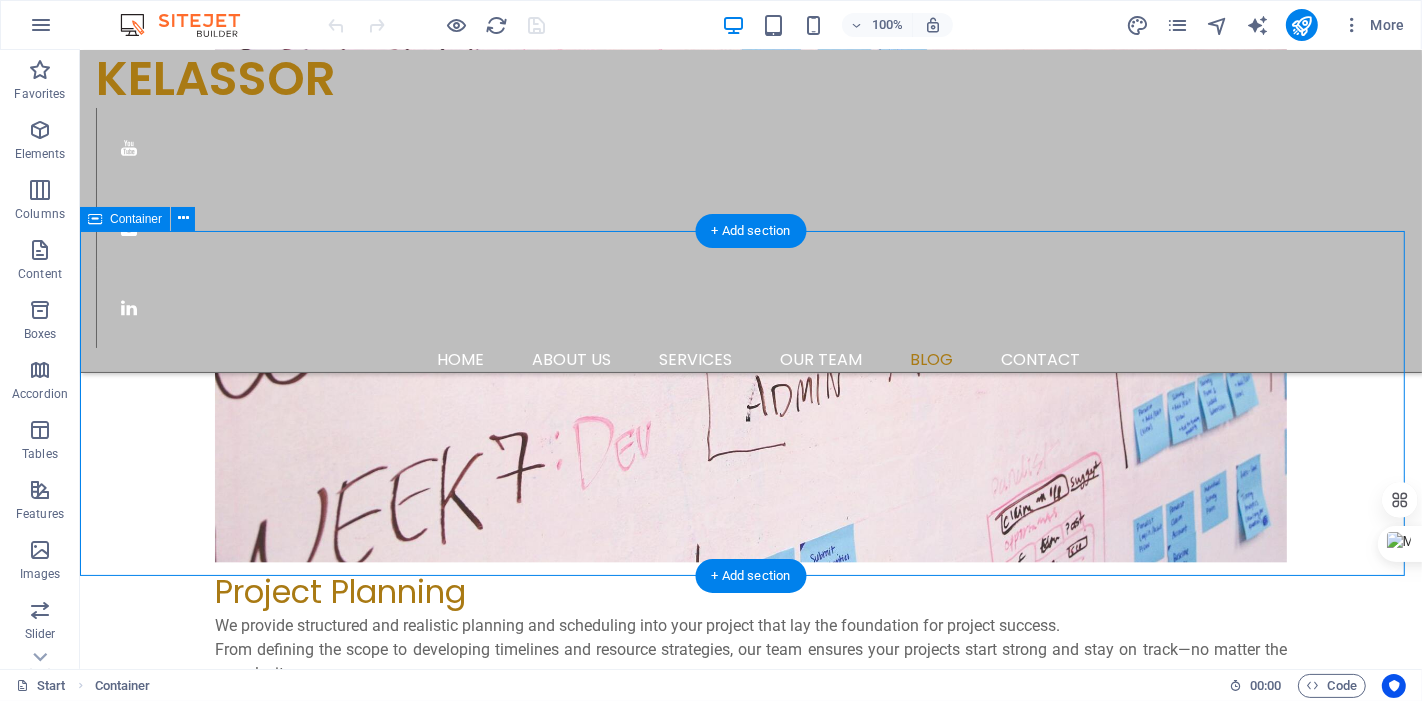 click on "blog LEARN ABOUT PROJECTS, AND CONCEPTS Explore expert tips, real-world case studies, and practical guides on planning, scheduling, claims, and project success—curated by professionals, for professionals." at bounding box center [750, 4291] 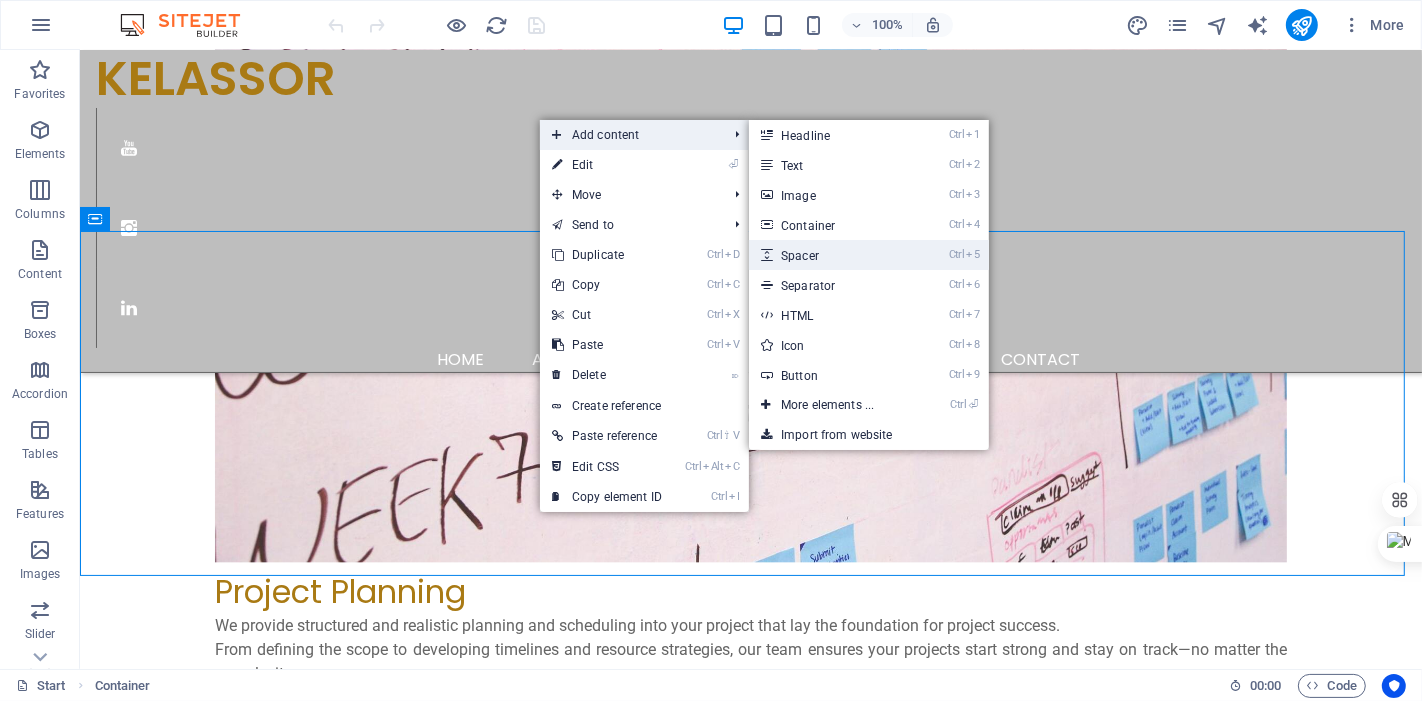 click on "Ctrl 5  Spacer" at bounding box center (831, 255) 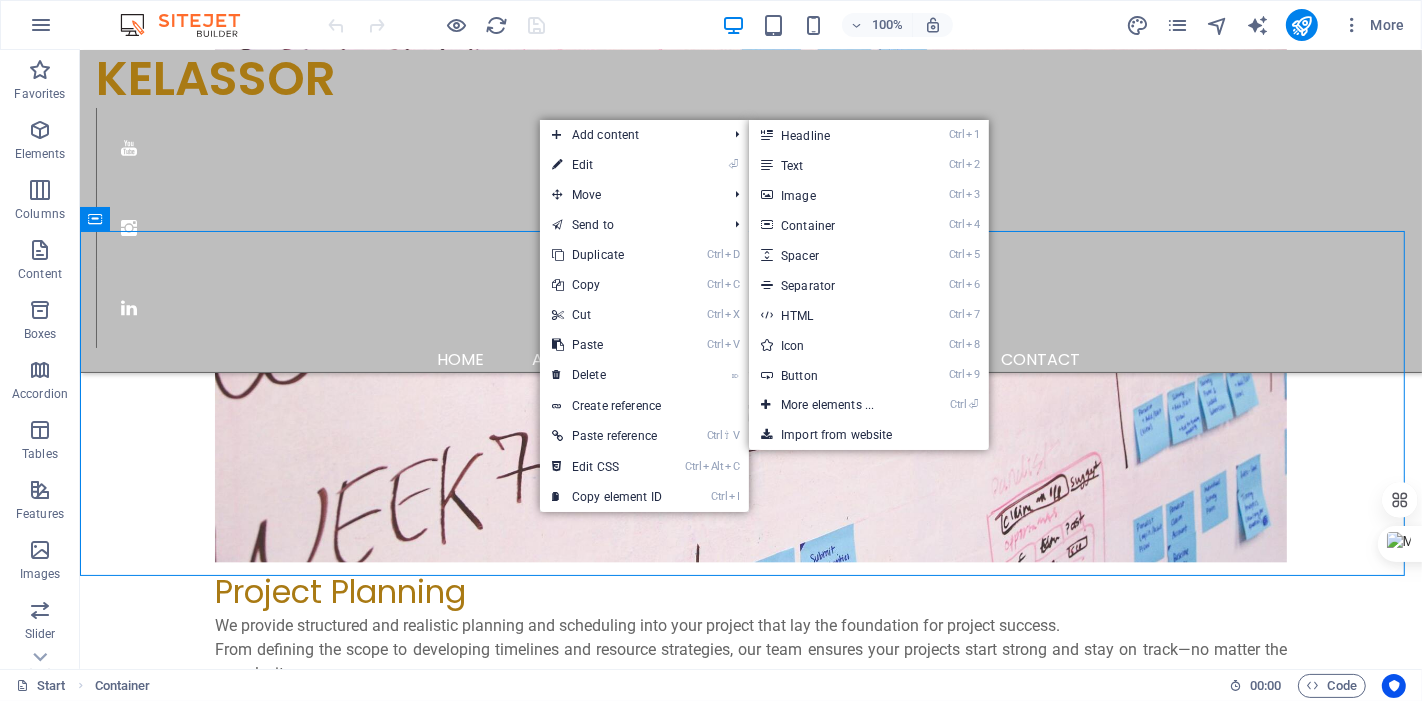 scroll, scrollTop: 3805, scrollLeft: 0, axis: vertical 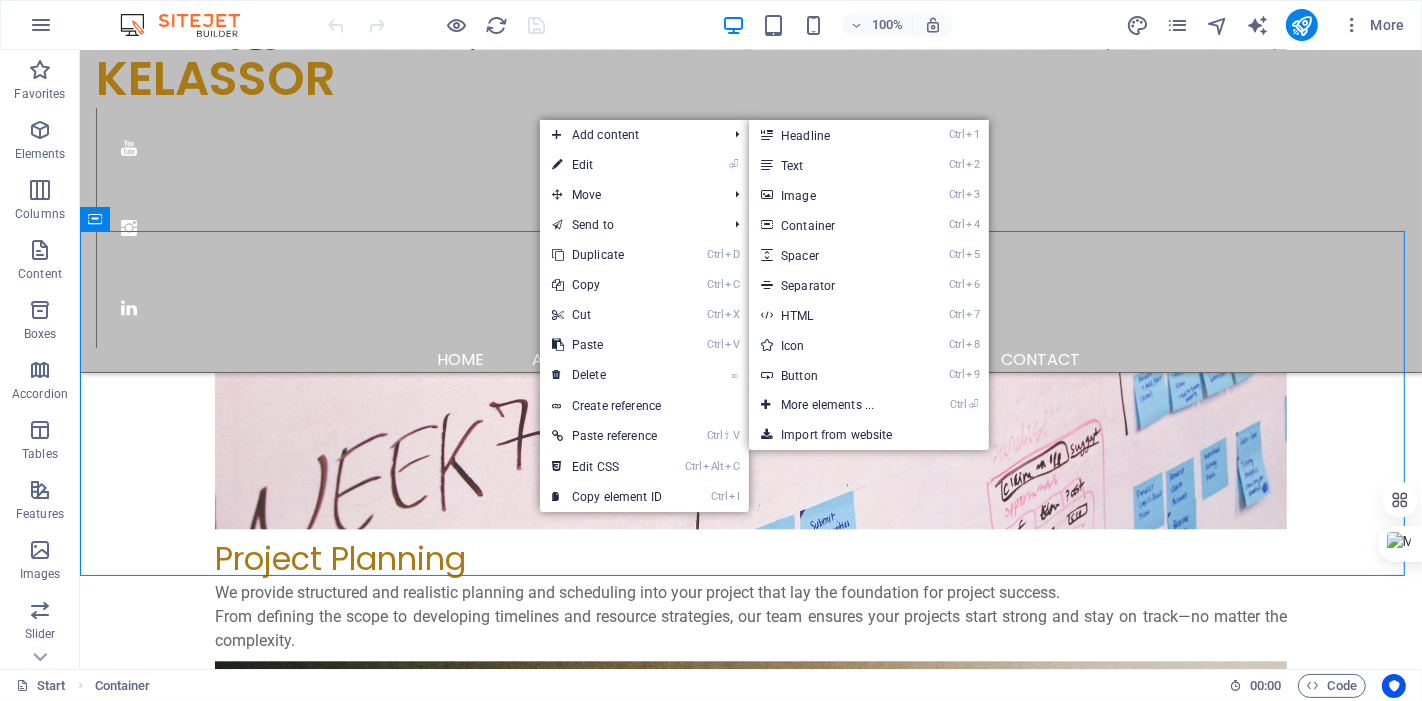 select on "px" 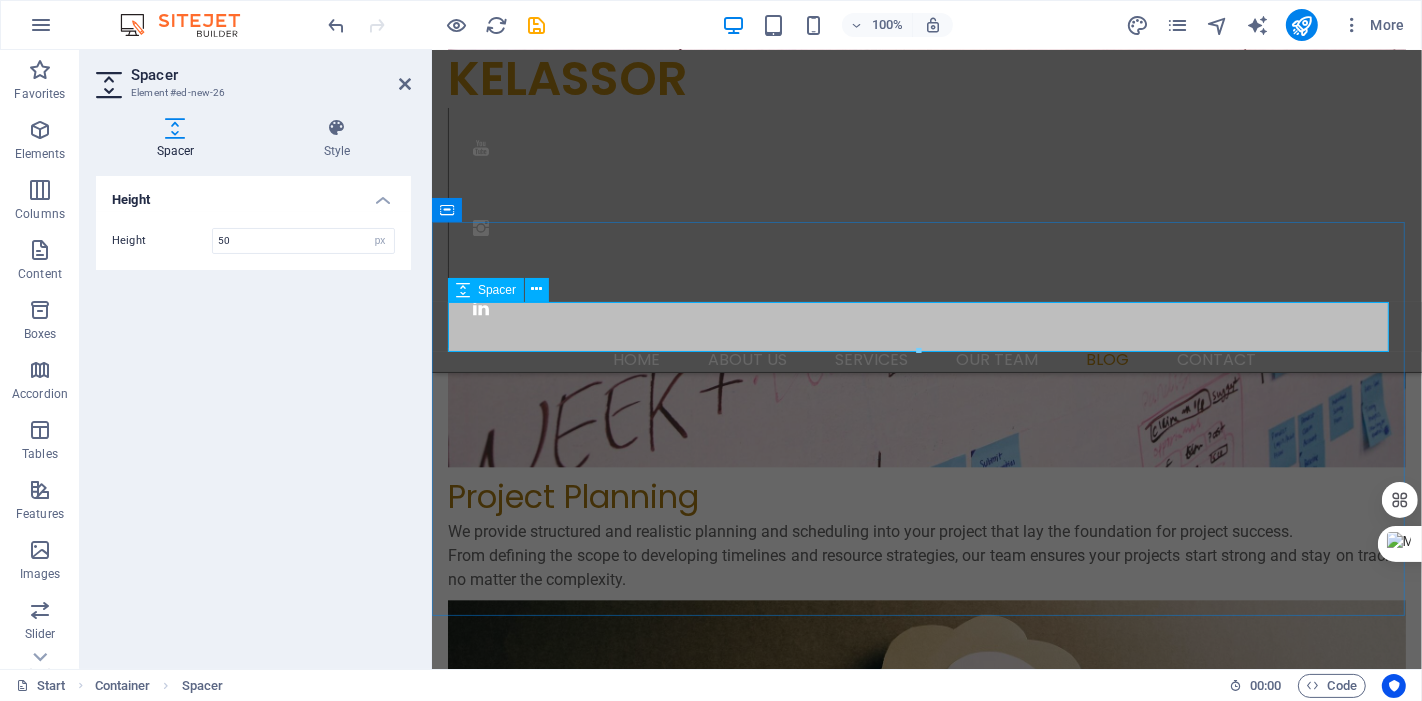click at bounding box center (926, 3951) 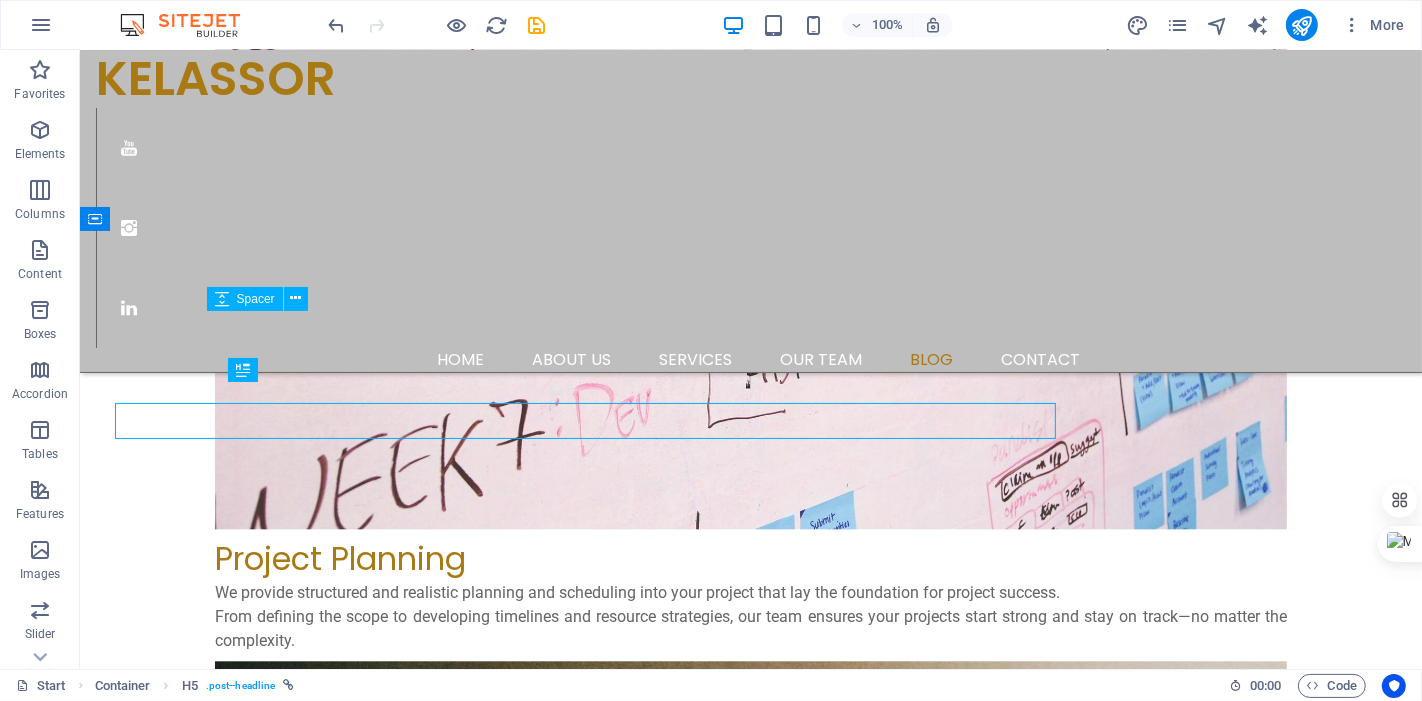 scroll, scrollTop: 3772, scrollLeft: 0, axis: vertical 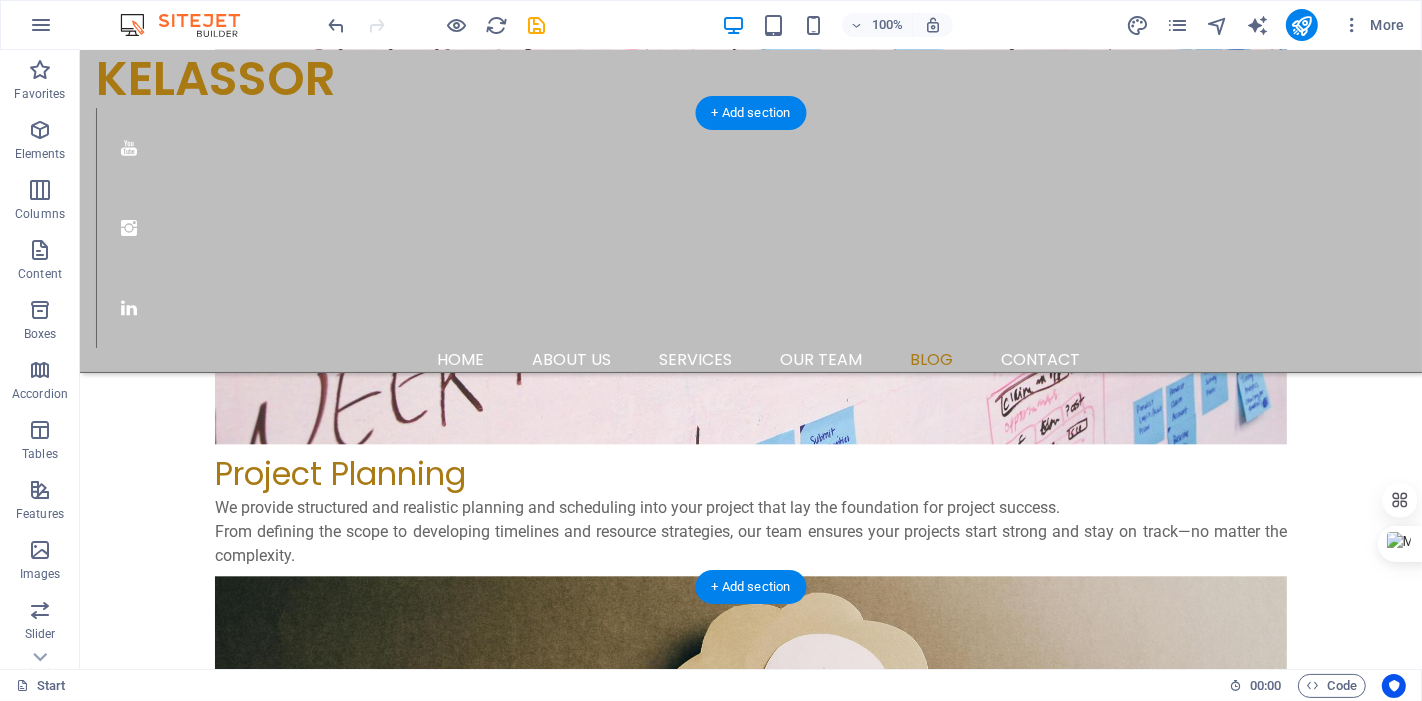 drag, startPoint x: 333, startPoint y: 422, endPoint x: 265, endPoint y: 473, distance: 85 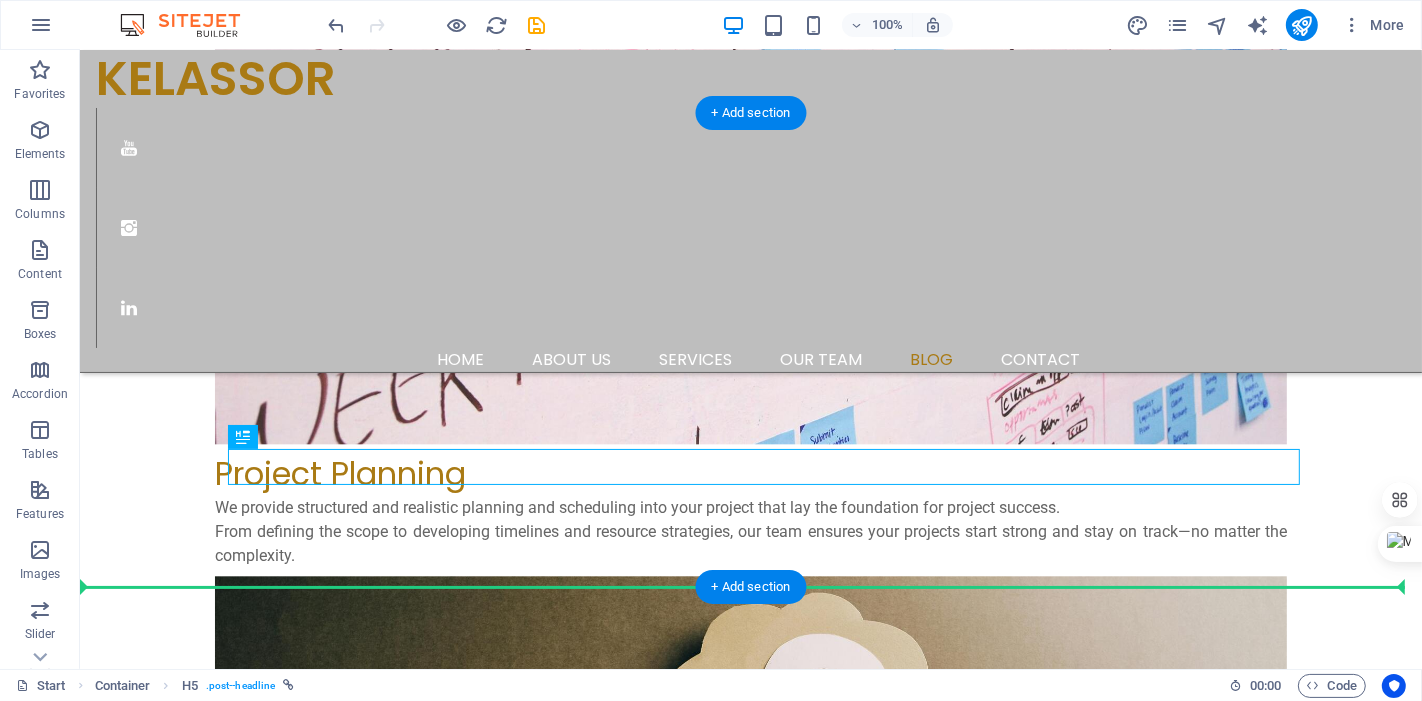 drag, startPoint x: 323, startPoint y: 487, endPoint x: 179, endPoint y: 441, distance: 151.16878 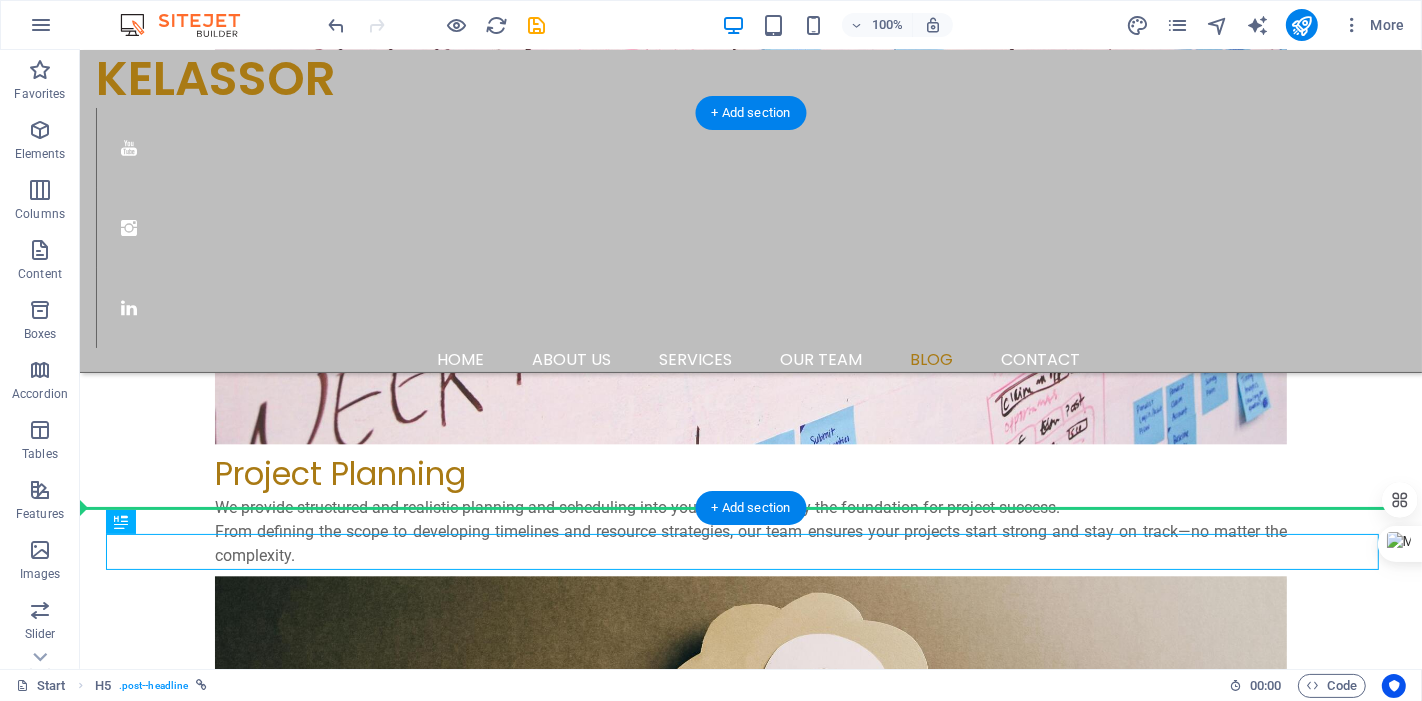 drag, startPoint x: 204, startPoint y: 570, endPoint x: 279, endPoint y: 451, distance: 140.66272 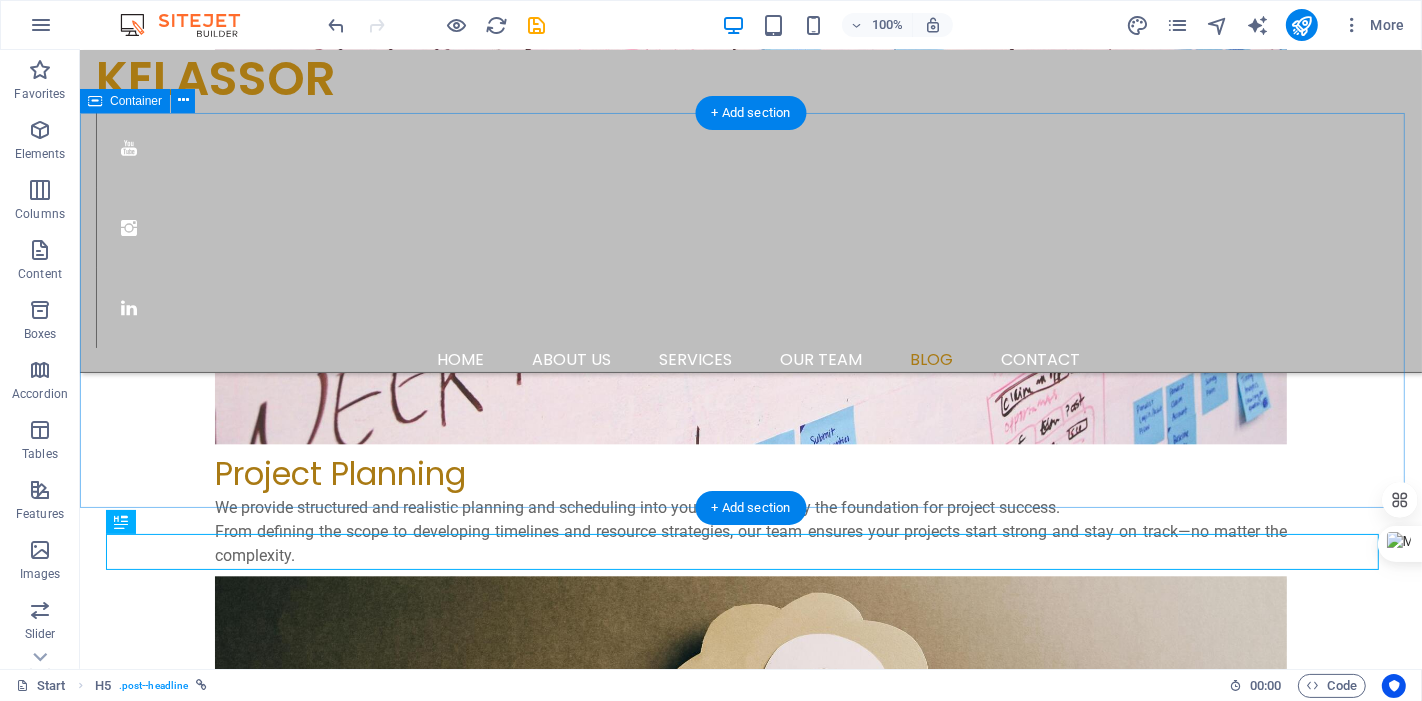click on "blog LEARN ABOUT PROJECTS, AND CONCEPTS Explore expert tips, real-world case studies, and practical guides on planning, scheduling, claims, and project success—curated by professionals, for professionals." at bounding box center (750, 4198) 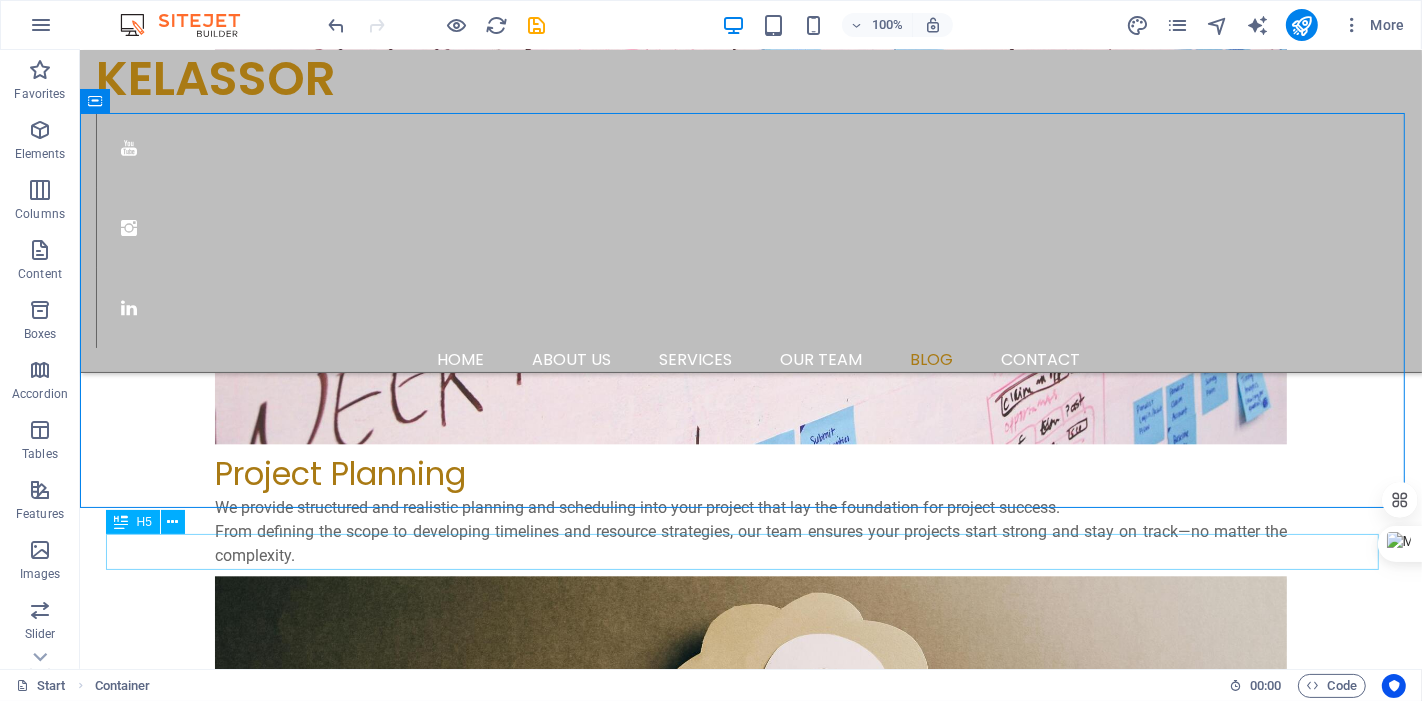 click on "From Crawling to the First Step" at bounding box center [750, 4441] 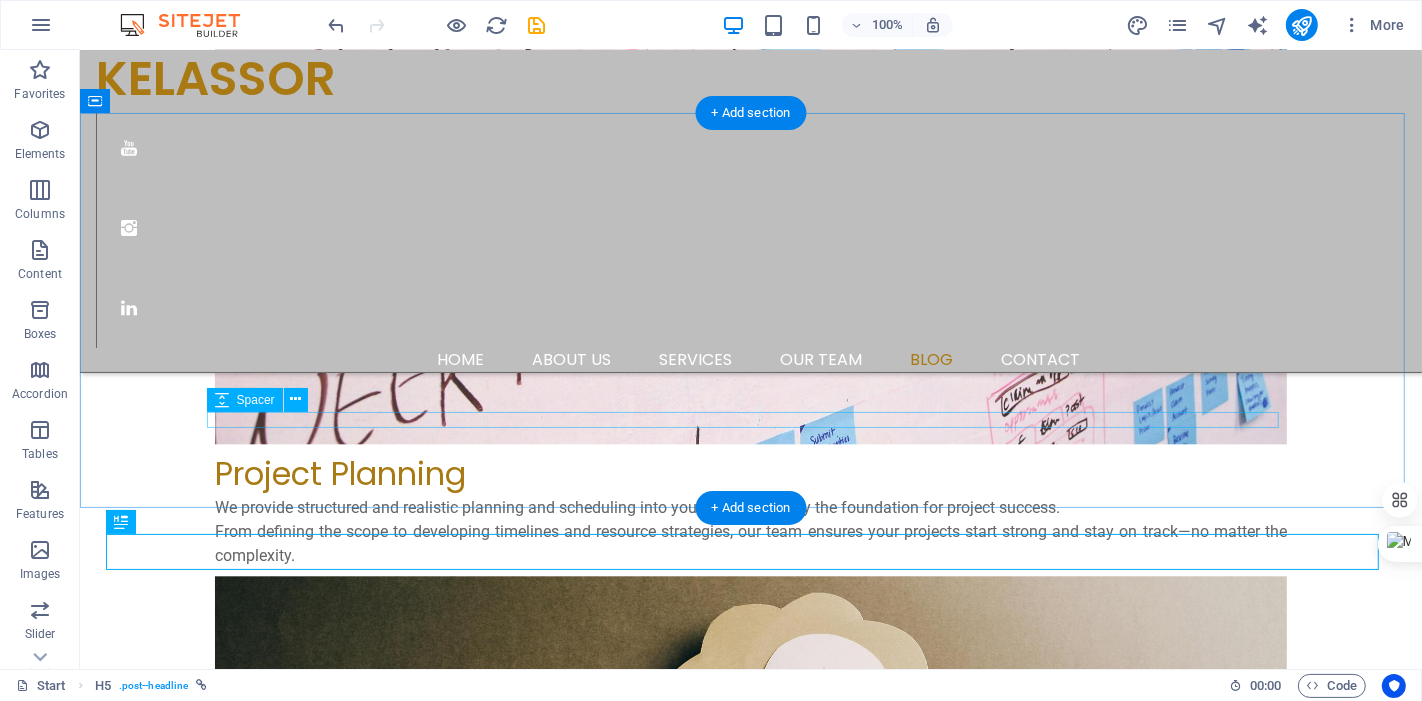 click at bounding box center [750, 4308] 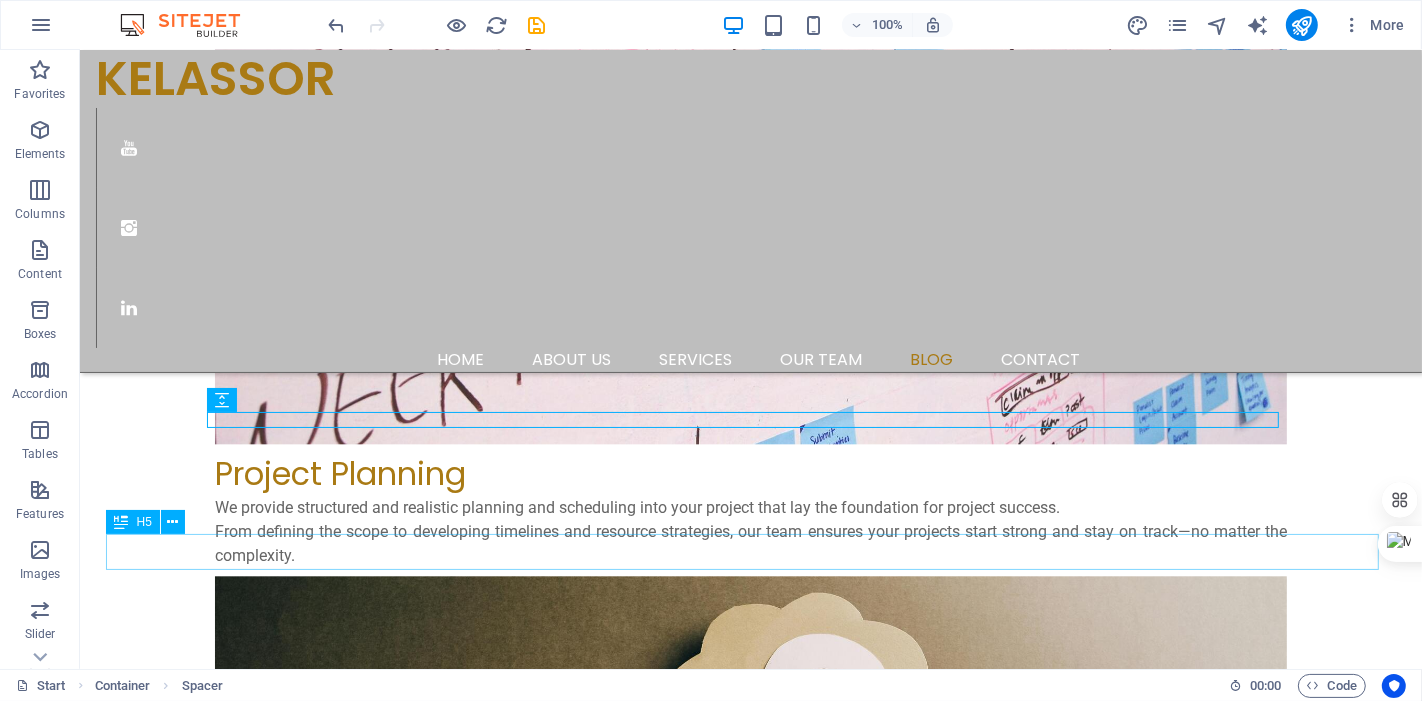 click on "From Crawling to the First Step" at bounding box center [750, 4441] 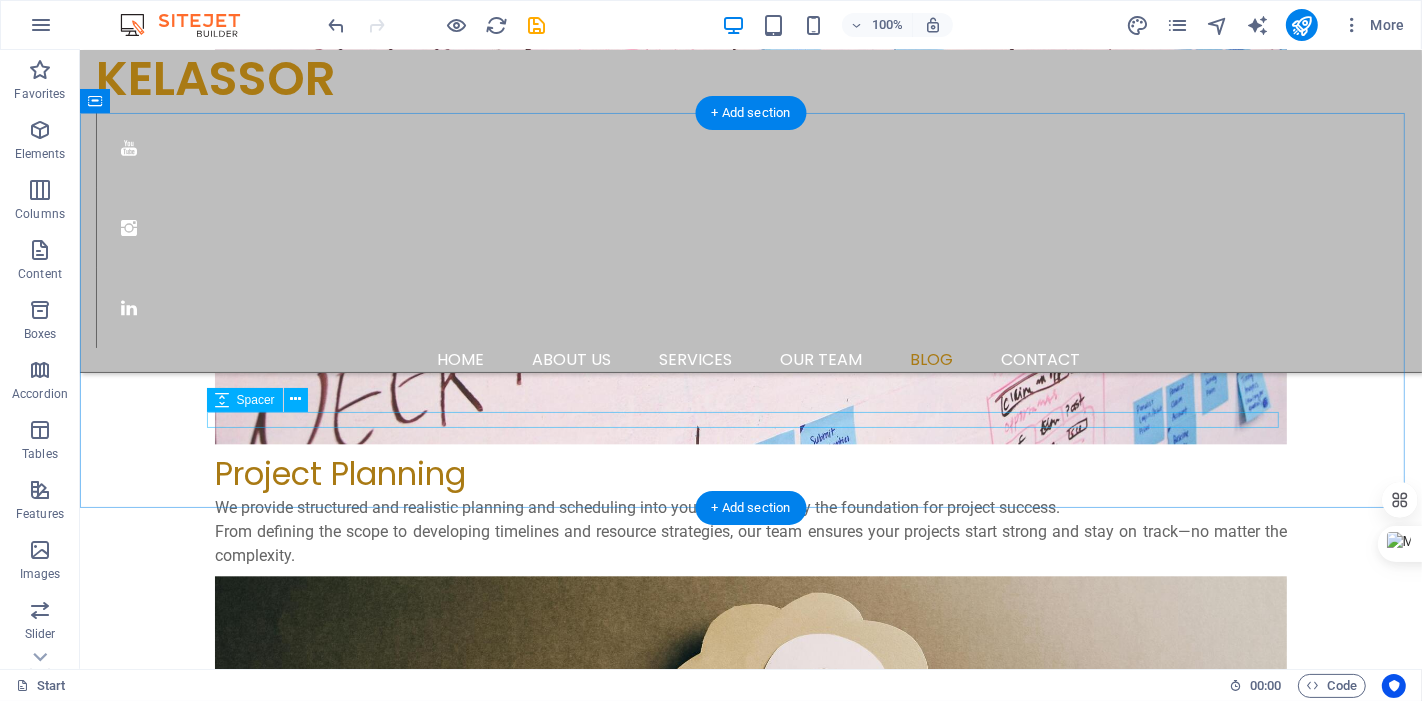 click at bounding box center (750, 4308) 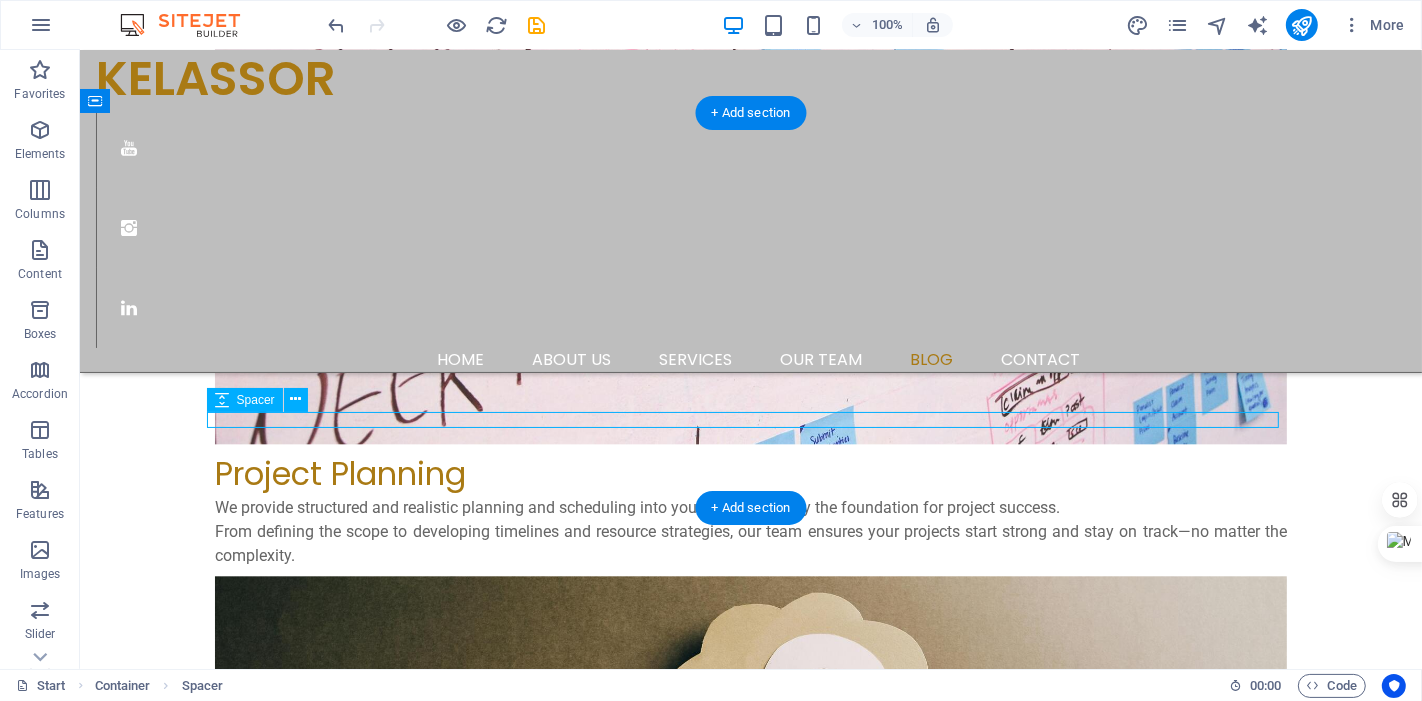 click at bounding box center (750, 4308) 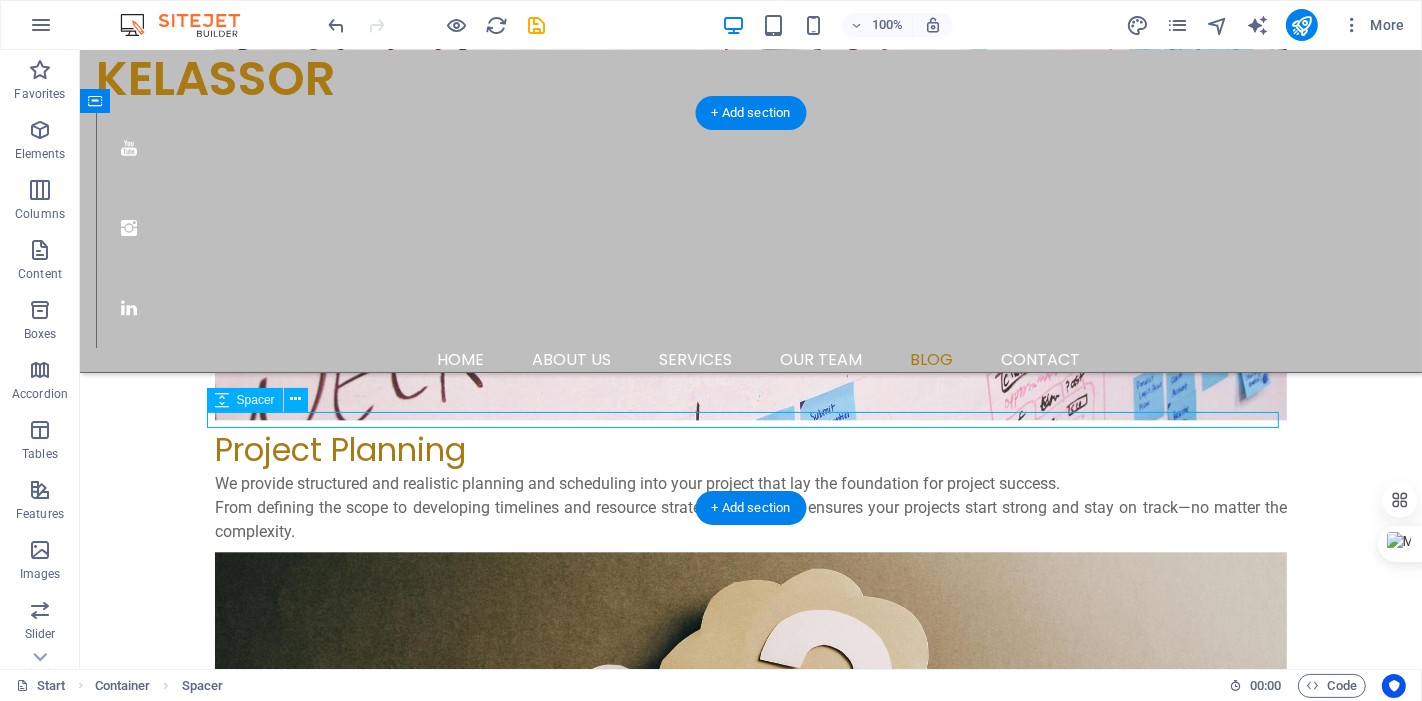 select on "rem" 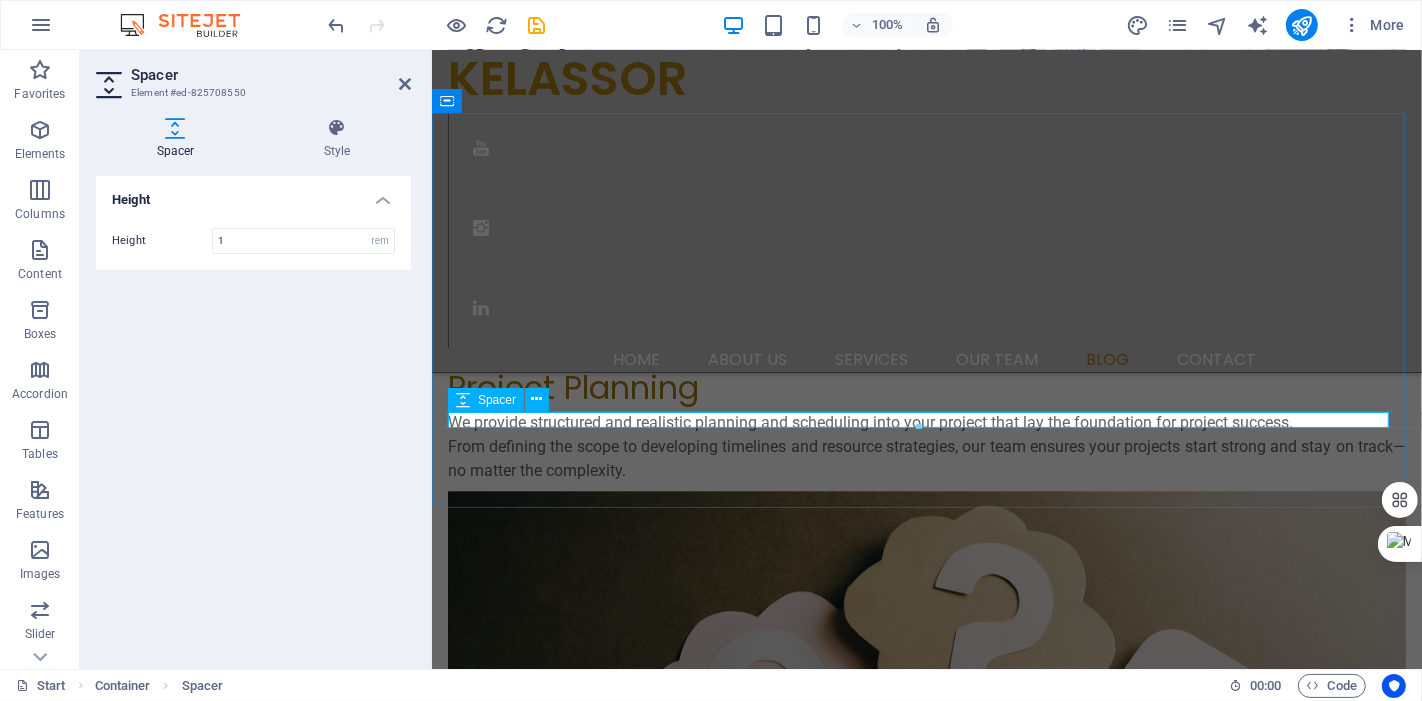 click at bounding box center [926, 4043] 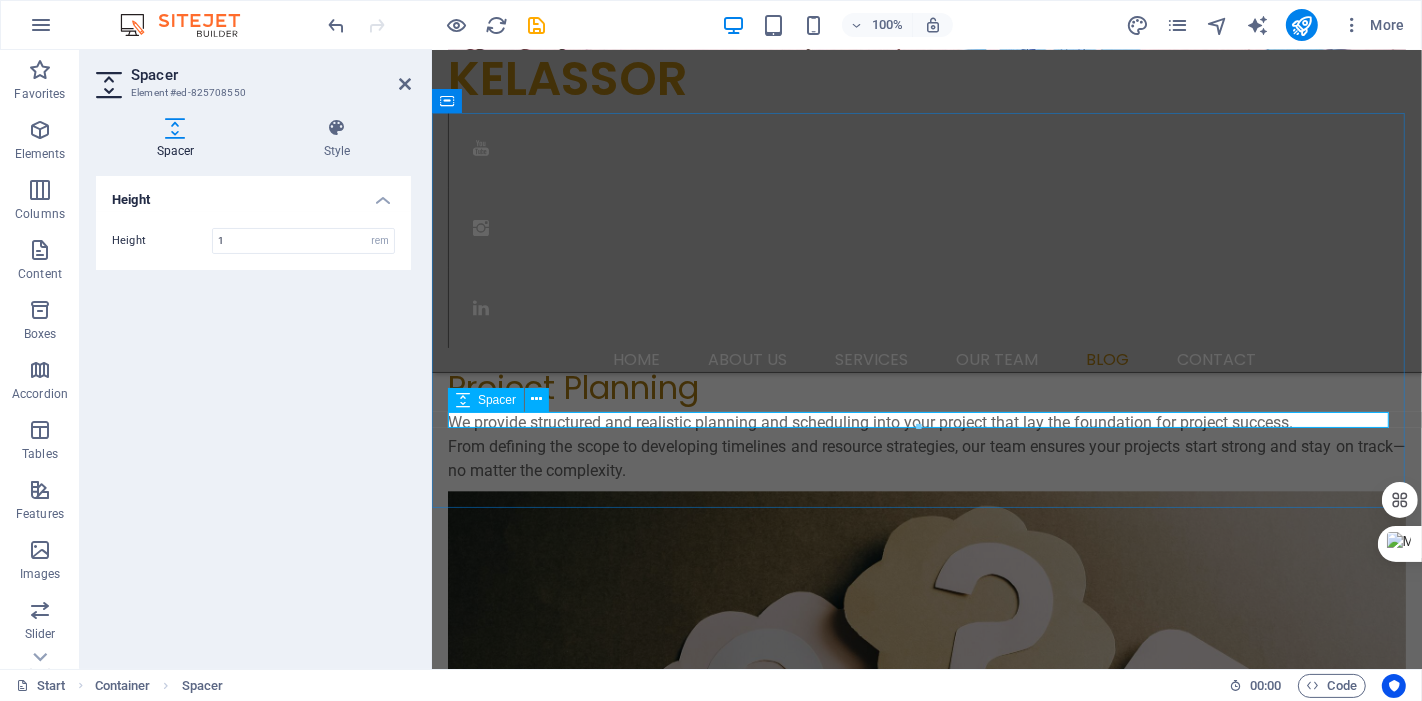 click at bounding box center (926, 4043) 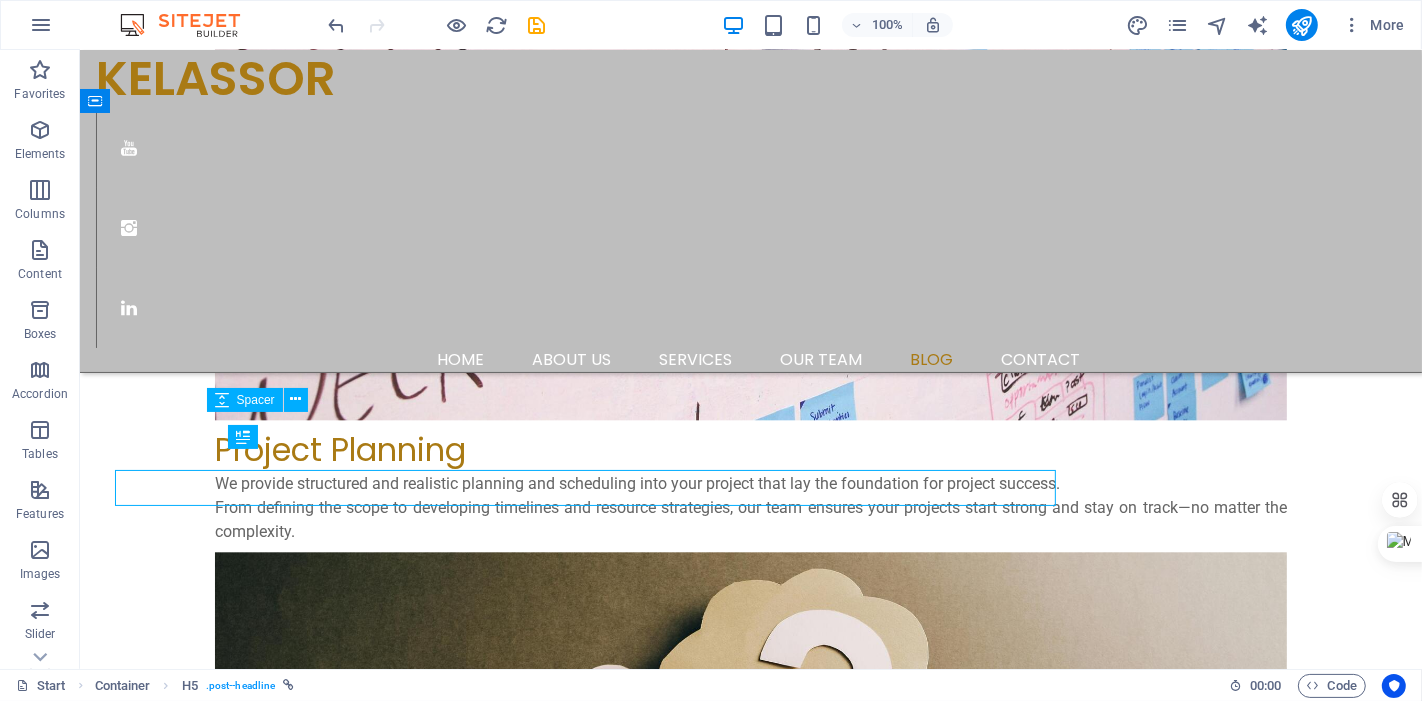 scroll, scrollTop: 3890, scrollLeft: 0, axis: vertical 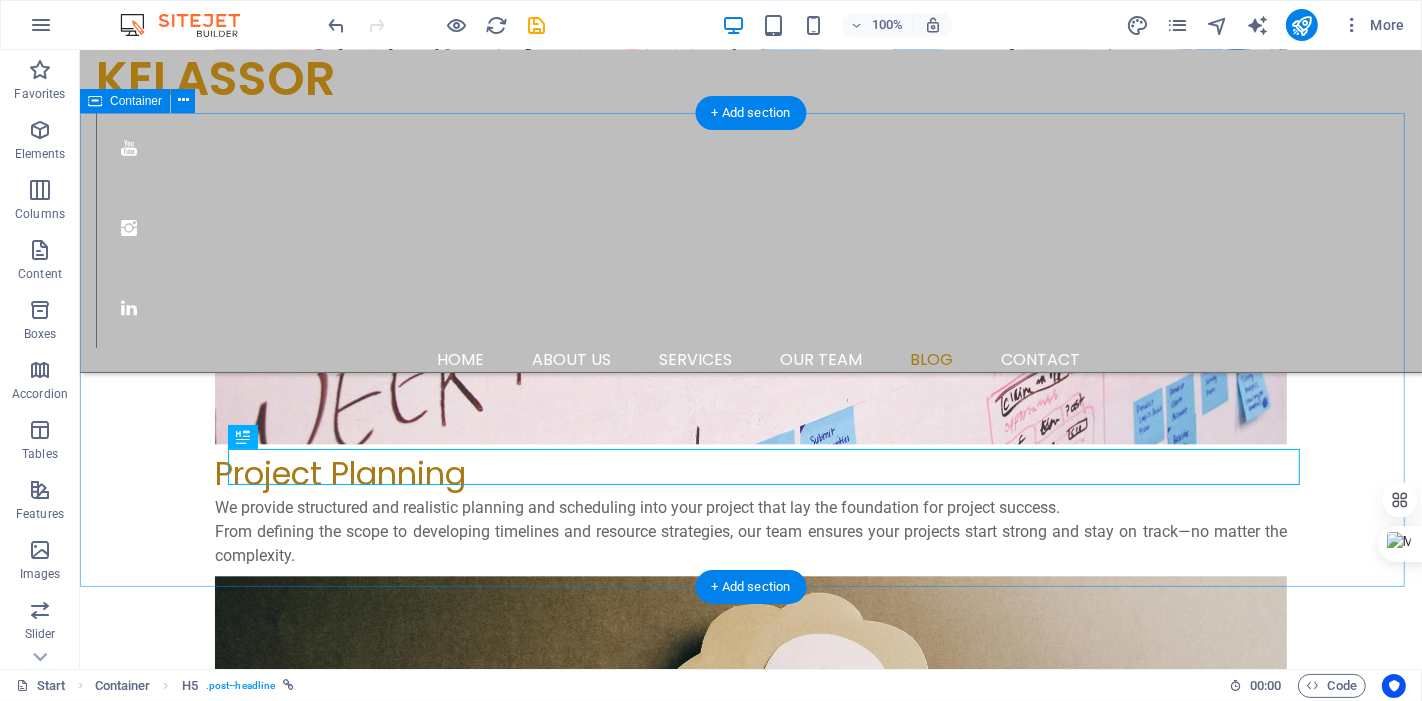click on "blog LEARN ABOUT PROJECTS, AND CONCEPTS Explore expert tips, real-world case studies, and practical guides on planning, scheduling, claims, and project success—curated by professionals, for professionals. From Crawling to the First Step" at bounding box center [750, 4238] 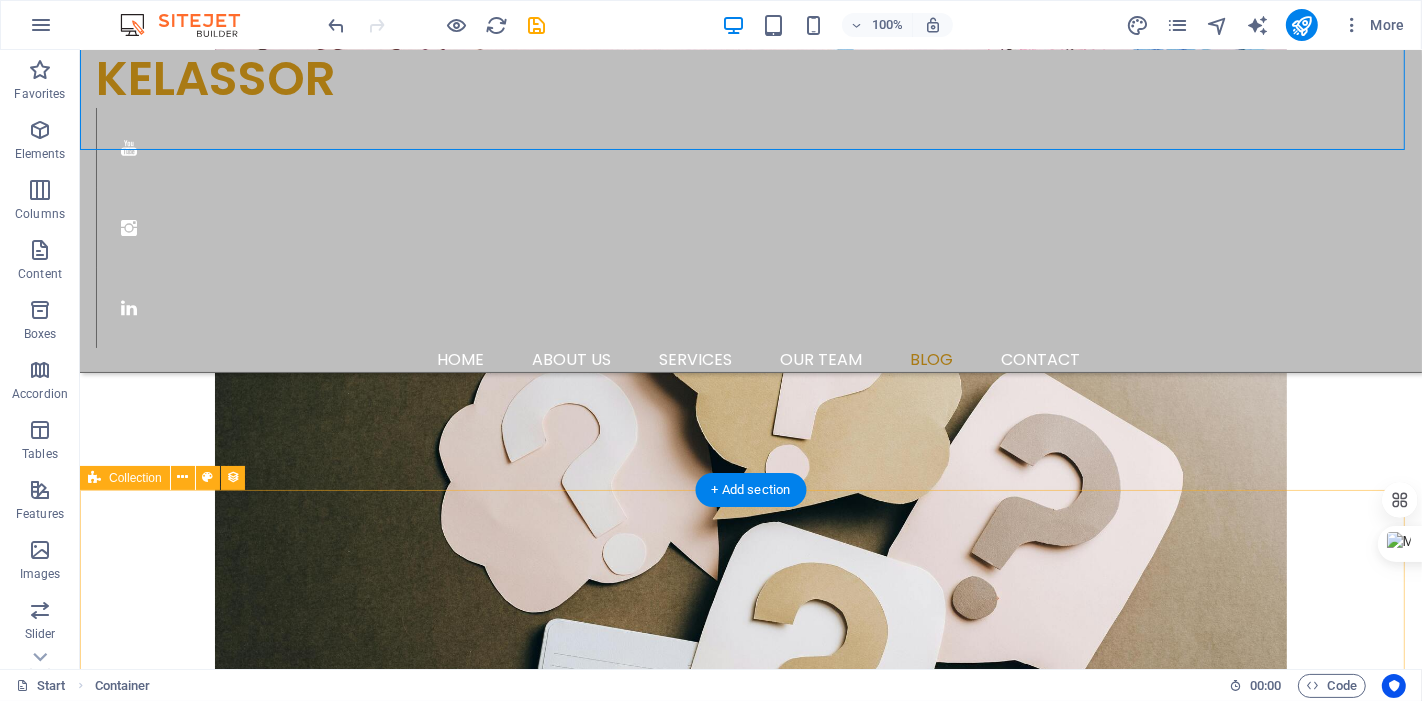 scroll, scrollTop: 4334, scrollLeft: 0, axis: vertical 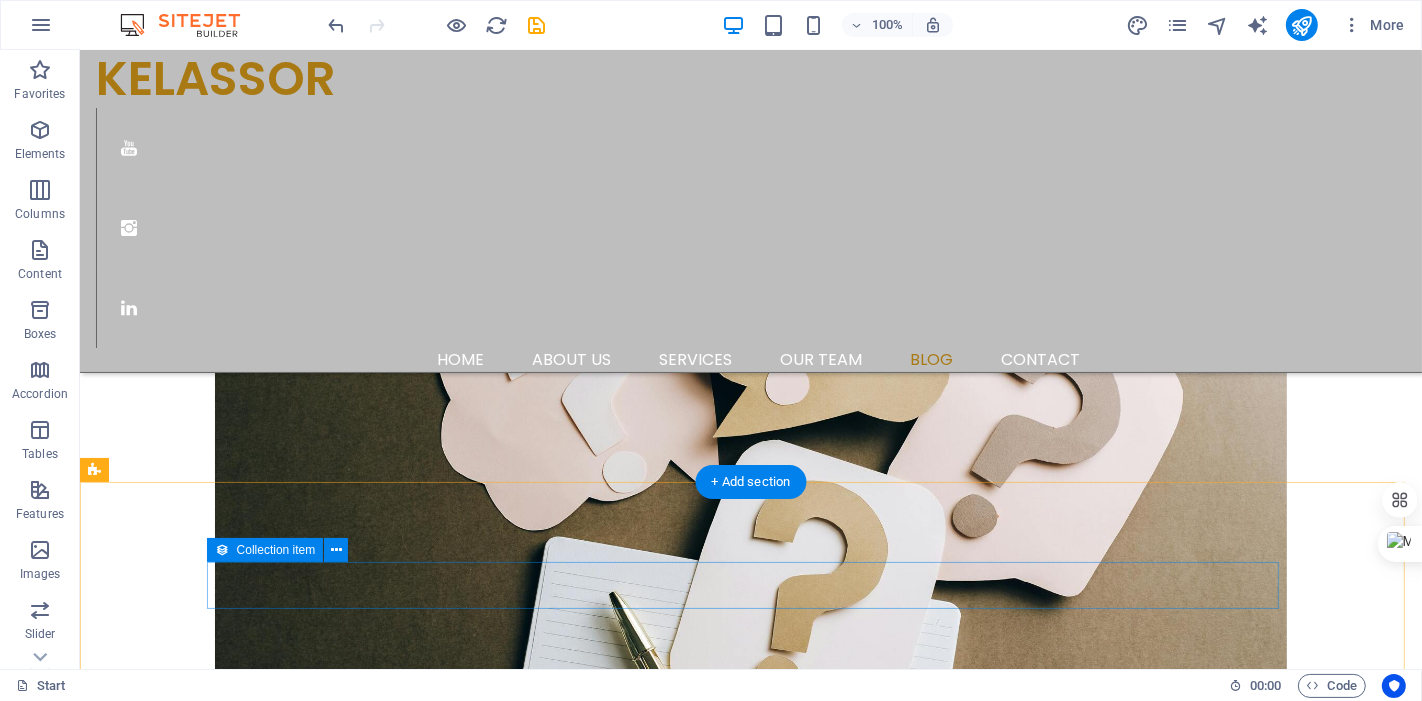click on "GENERAL 07/28/2025" at bounding box center [631, 4489] 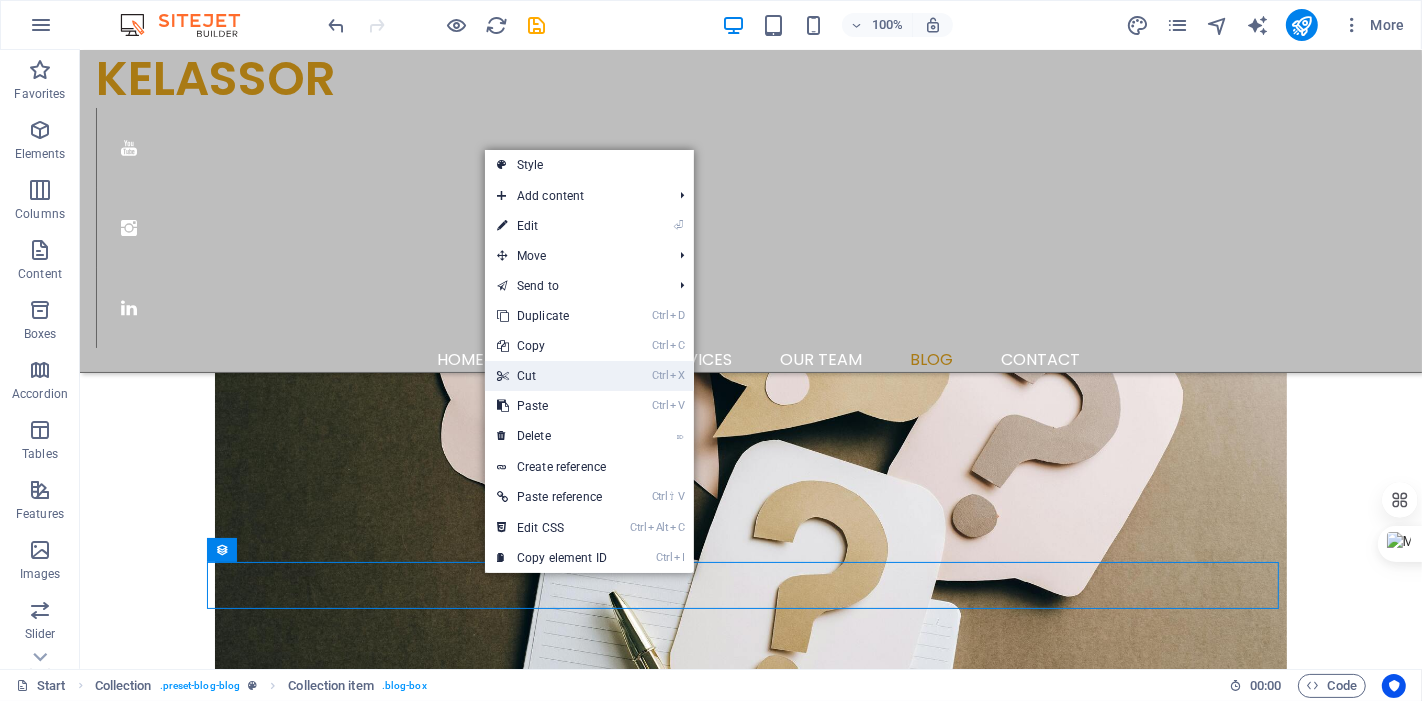 click on "Ctrl X  Cut" at bounding box center [552, 376] 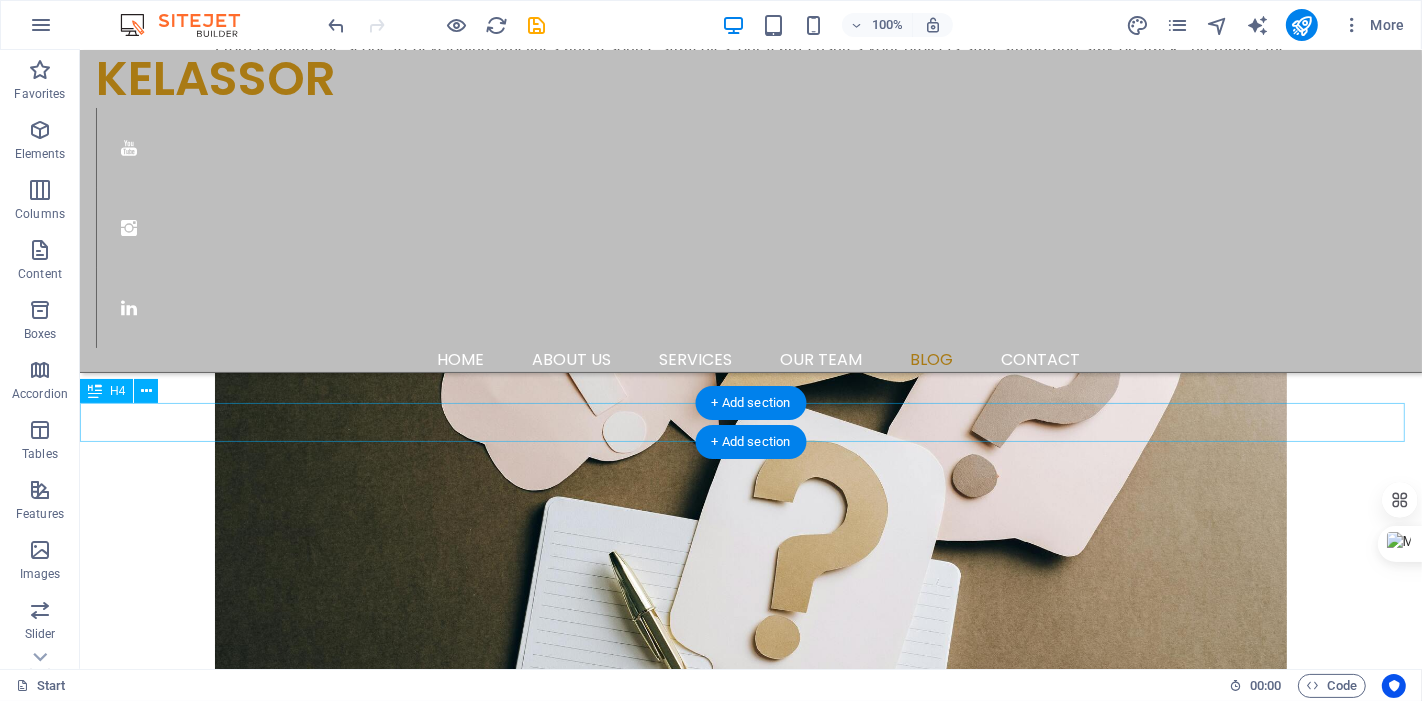 scroll, scrollTop: 4557, scrollLeft: 0, axis: vertical 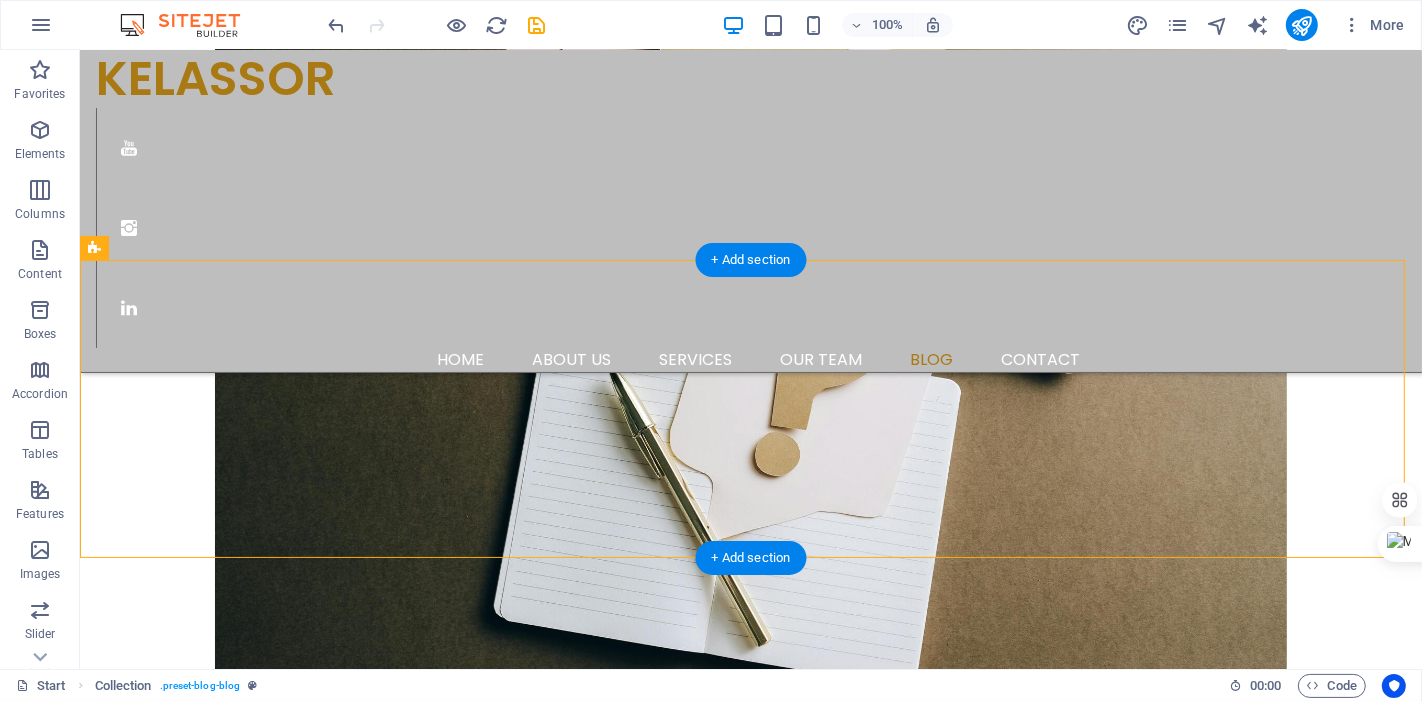 drag, startPoint x: 161, startPoint y: 331, endPoint x: 586, endPoint y: 476, distance: 449.05457 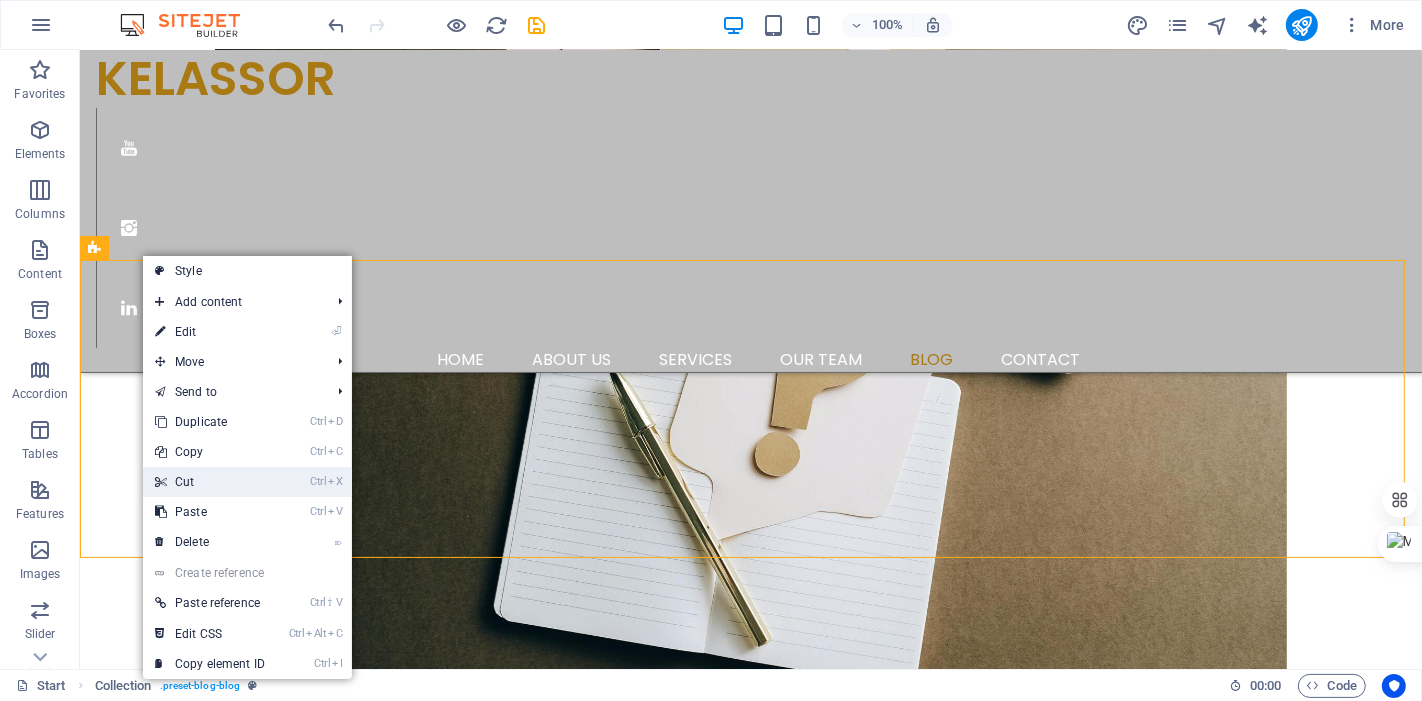 click on "Ctrl X  Cut" at bounding box center (210, 482) 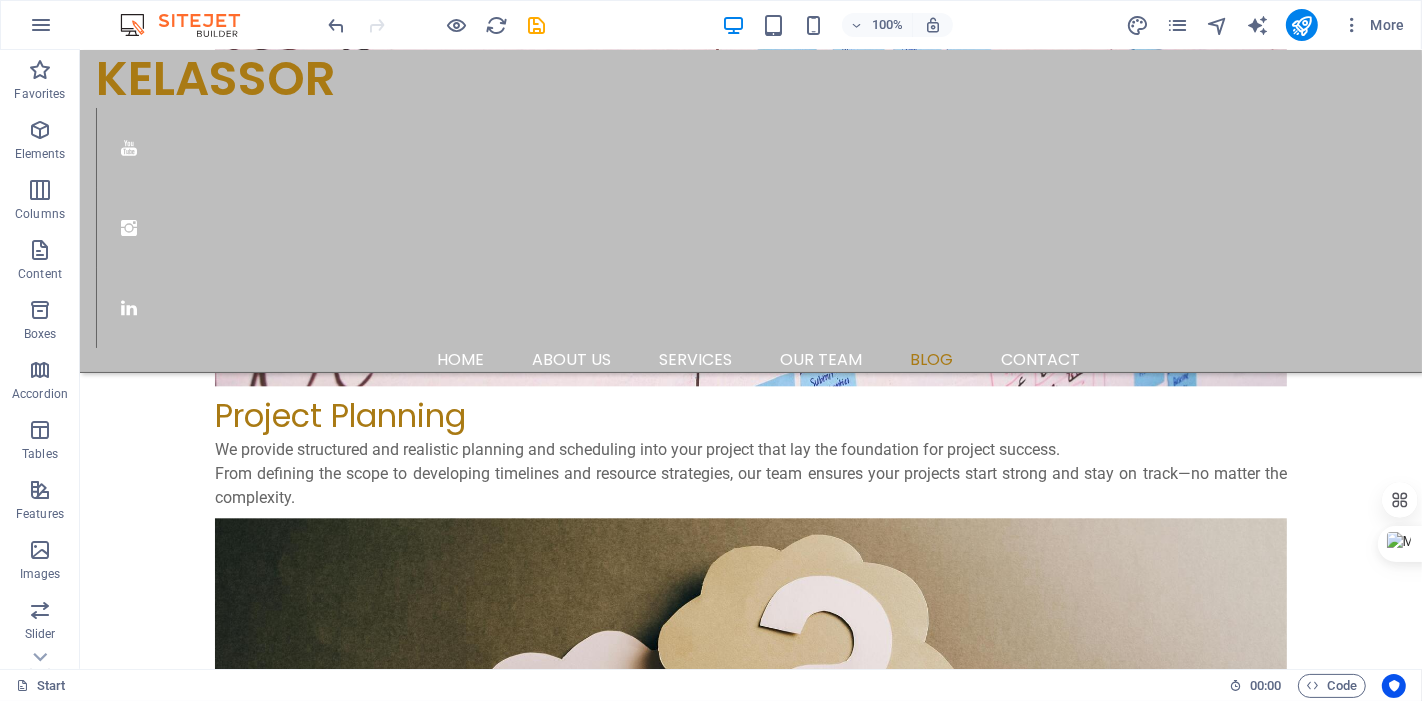 scroll, scrollTop: 4112, scrollLeft: 0, axis: vertical 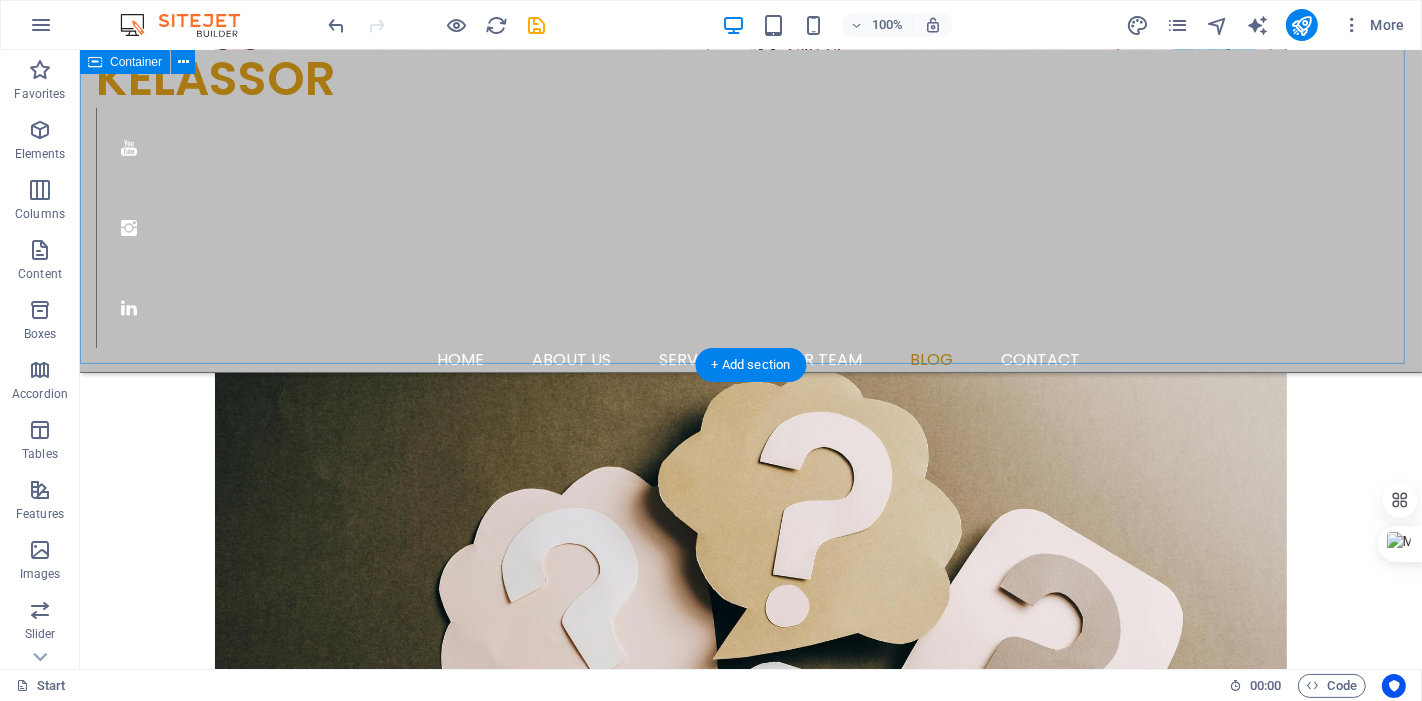 click on "blog LEARN ABOUT PROJECTS, AND CONCEPTS Explore expert tips, real-world case studies, and practical guides on planning, scheduling, claims, and project success—curated by professionals, for professionals. From Crawling to the First Step" at bounding box center (750, 4016) 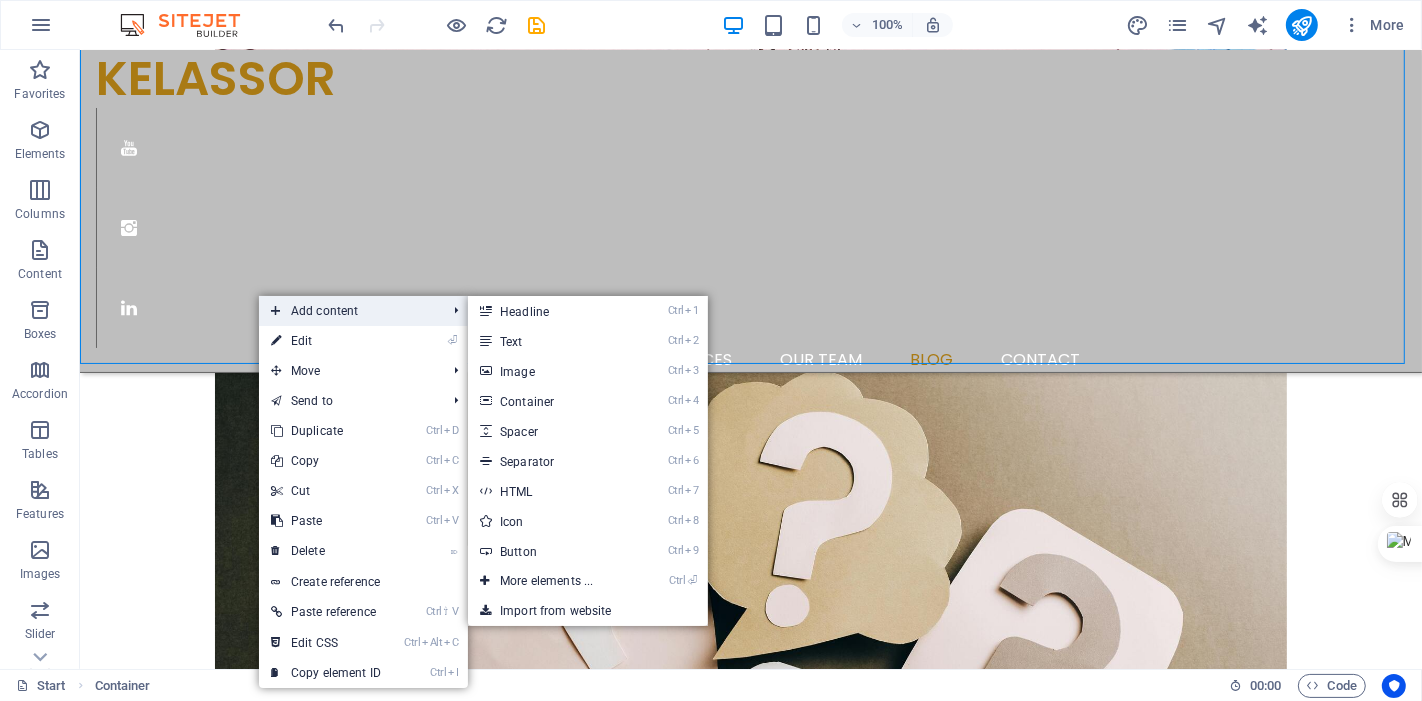 drag, startPoint x: 371, startPoint y: 315, endPoint x: 409, endPoint y: 315, distance: 38 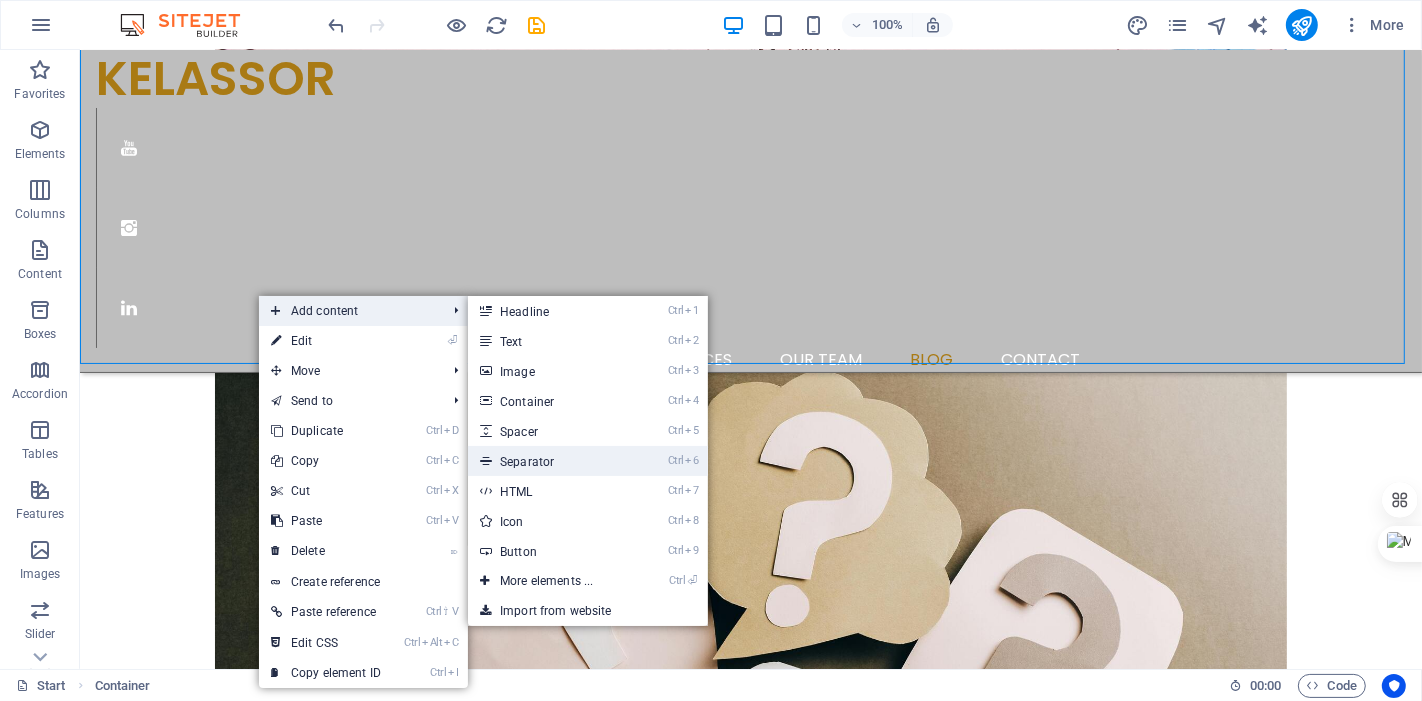 click on "Ctrl 6  Separator" at bounding box center (550, 461) 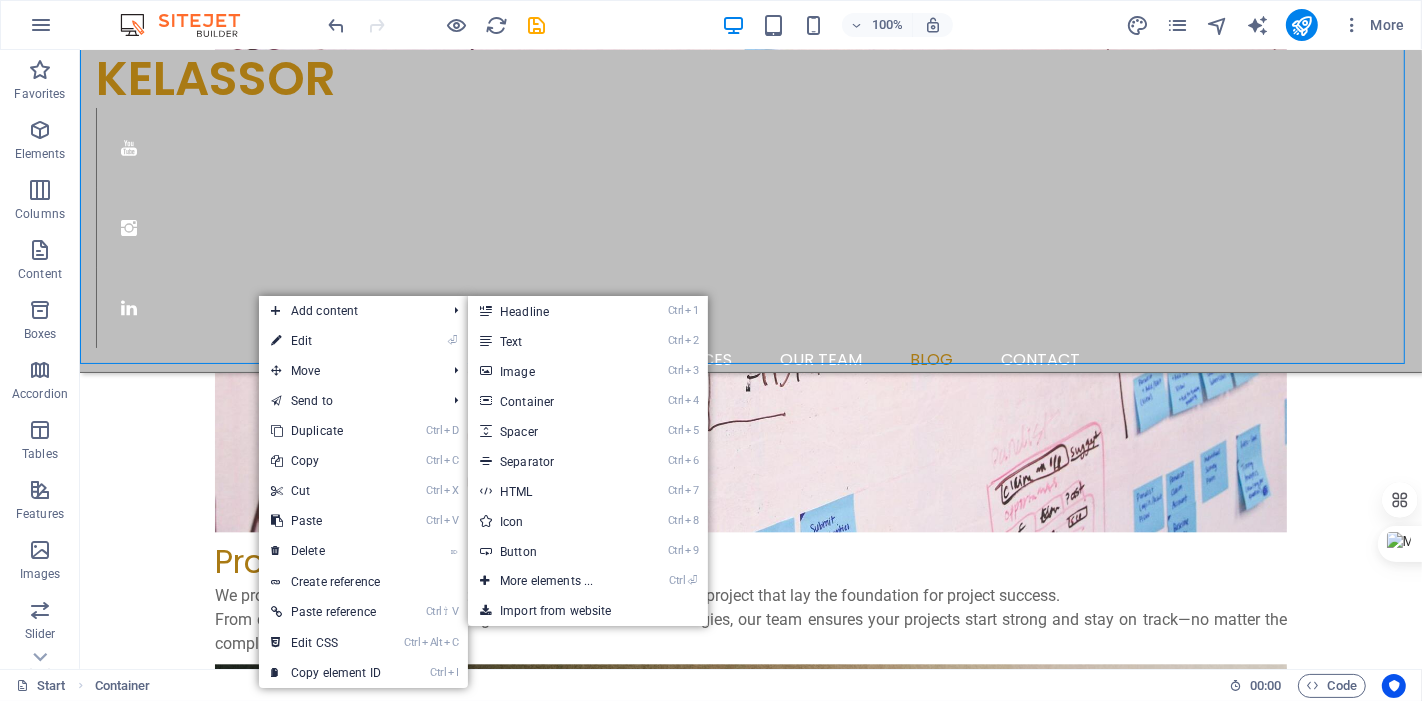 select on "%" 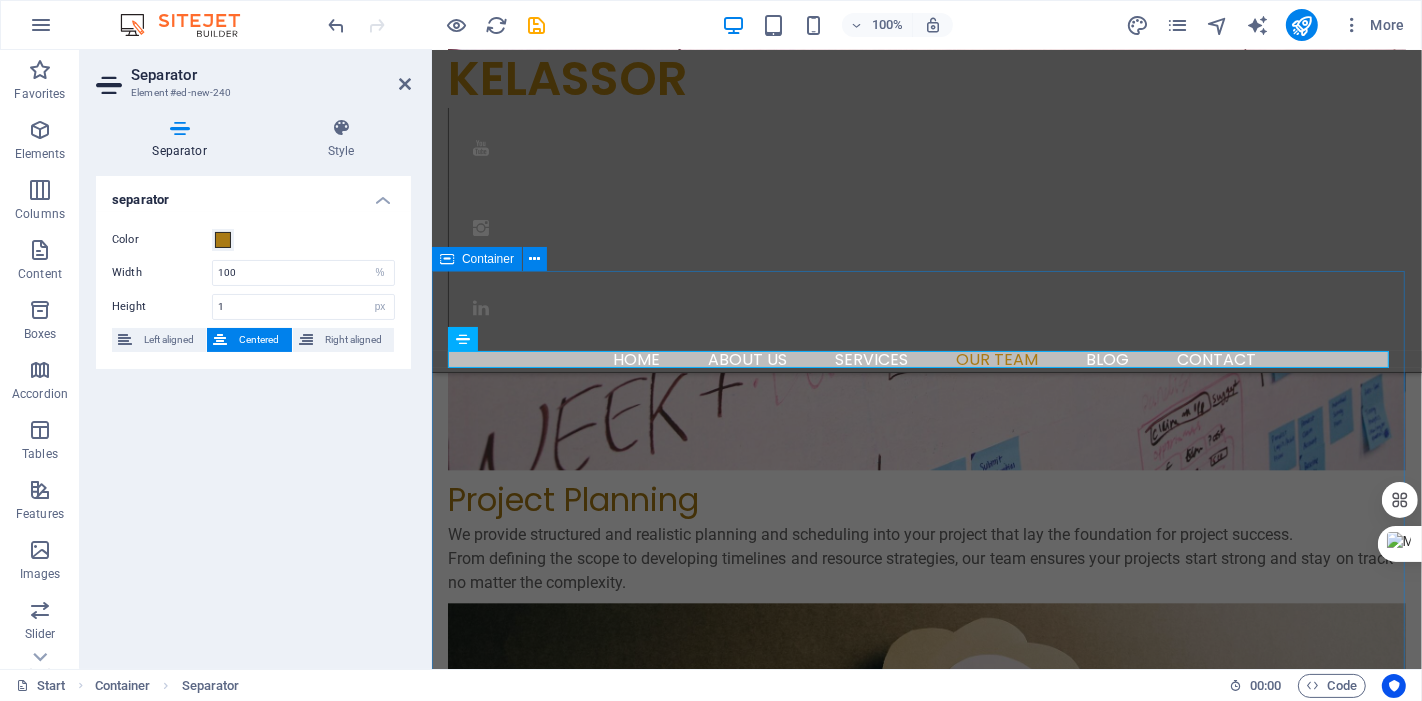 scroll, scrollTop: 3755, scrollLeft: 0, axis: vertical 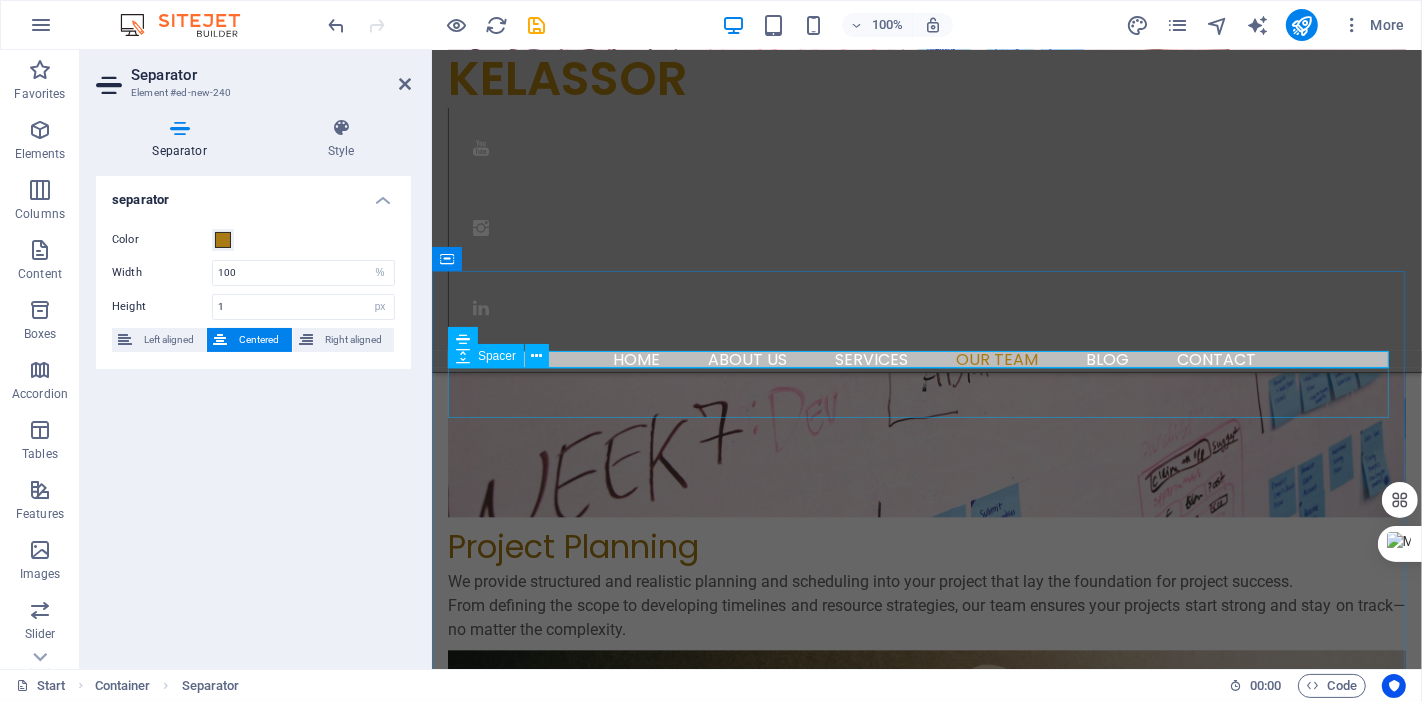 click at bounding box center [926, 4018] 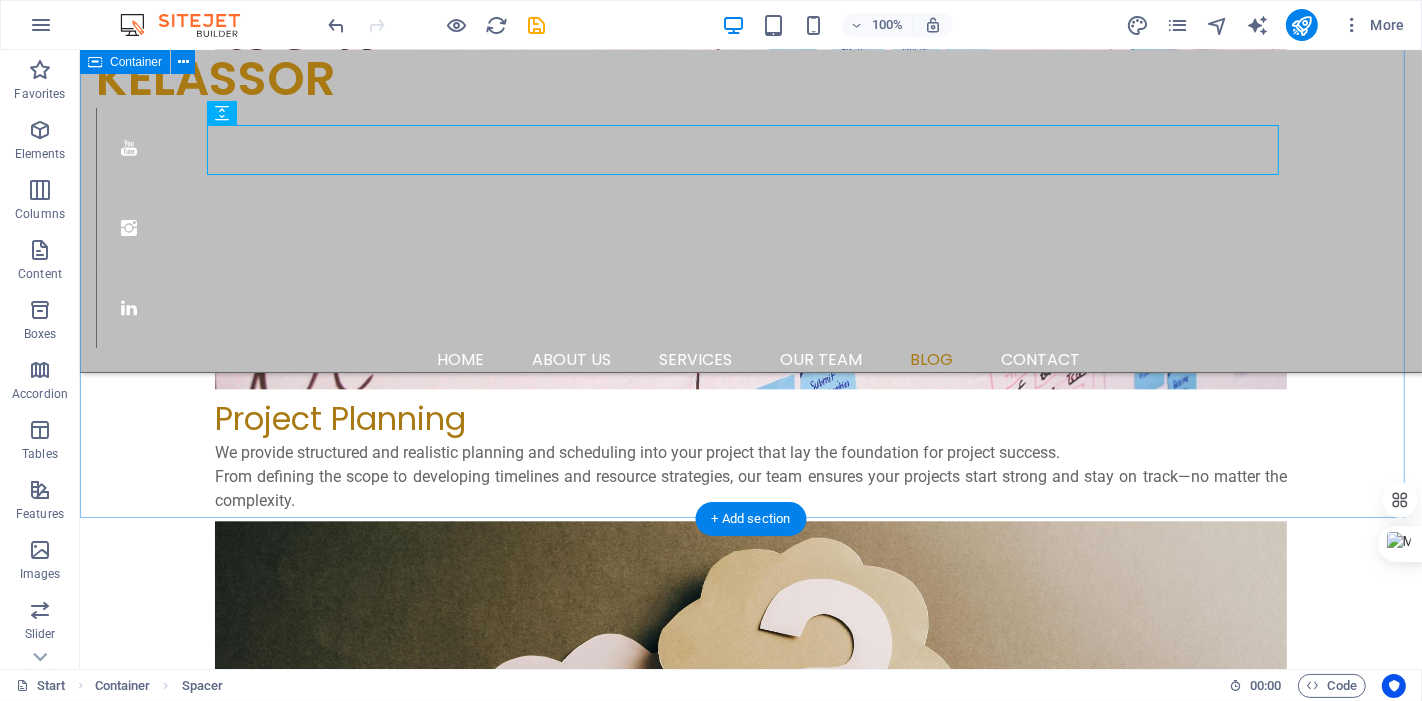 scroll, scrollTop: 4056, scrollLeft: 0, axis: vertical 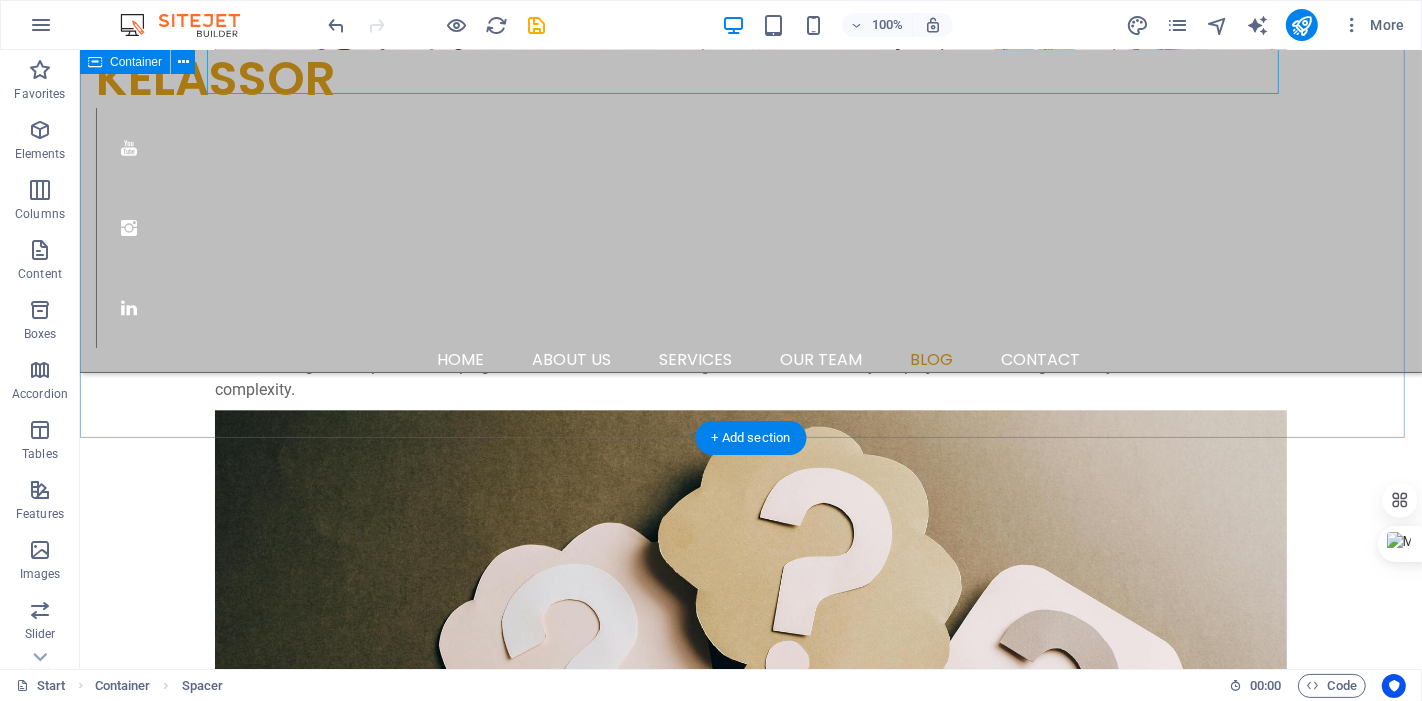 click on "blog LEARN ABOUT PROJECTS, AND CONCEPTS Explore expert tips, real-world case studies, and practical guides on planning, scheduling, claims, and project success—curated by professionals, for professionals. From Crawling to the First Step" at bounding box center (750, 4080) 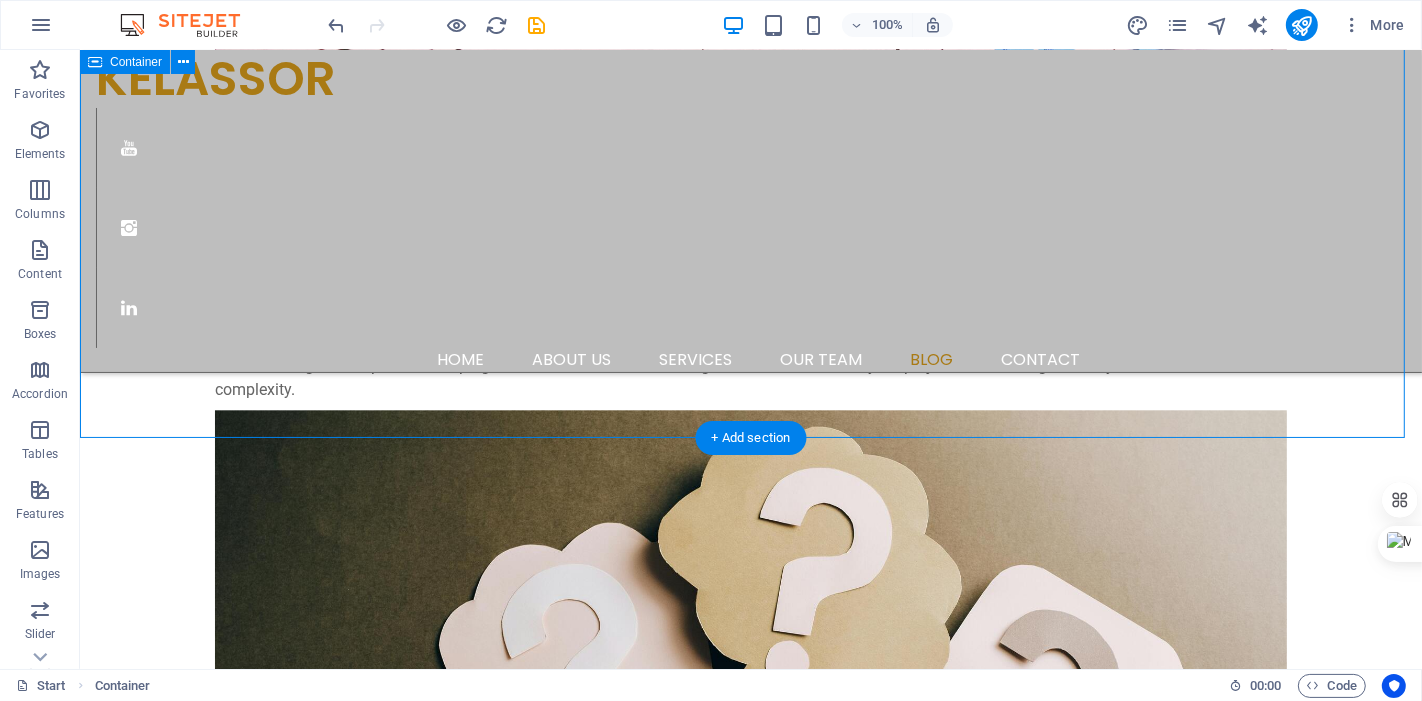 click on "blog LEARN ABOUT PROJECTS, AND CONCEPTS Explore expert tips, real-world case studies, and practical guides on planning, scheduling, claims, and project success—curated by professionals, for professionals. From Crawling to the First Step" at bounding box center (750, 4080) 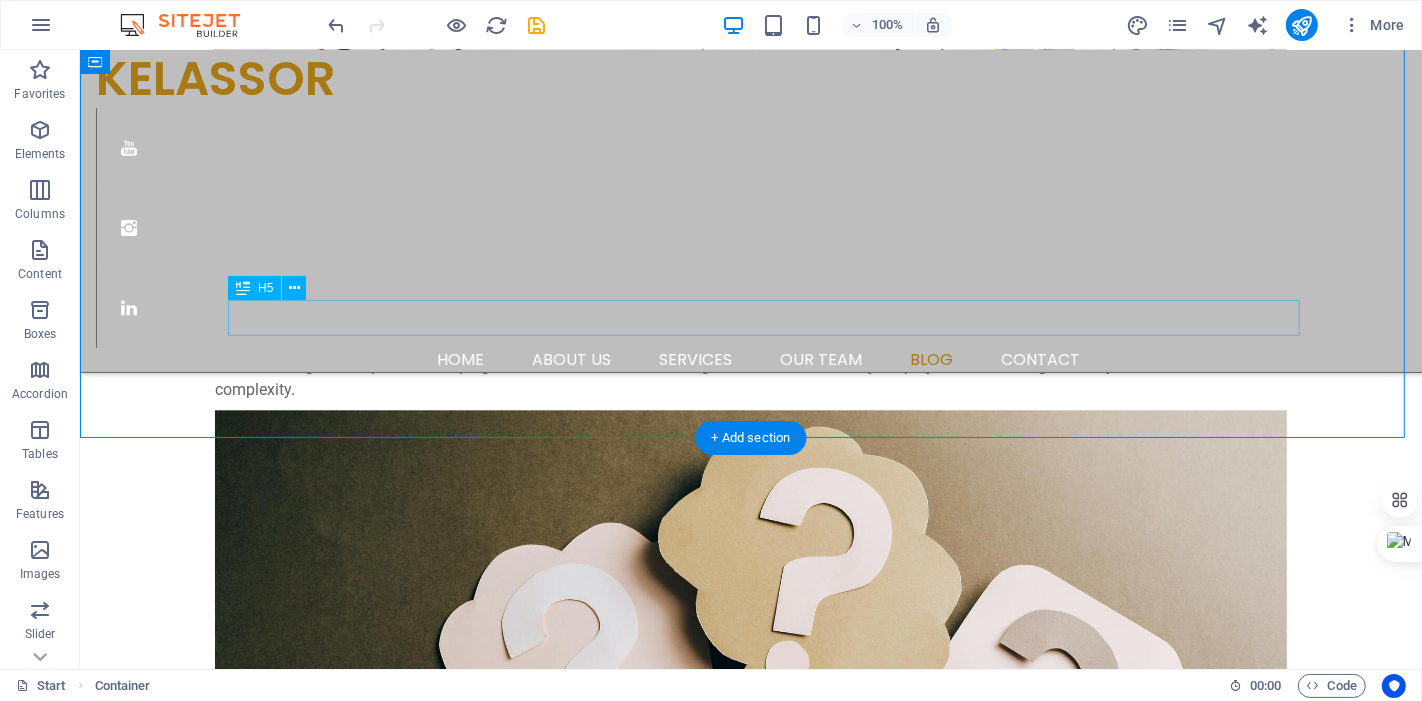 click on "From Crawling to the First Step" at bounding box center [749, 4206] 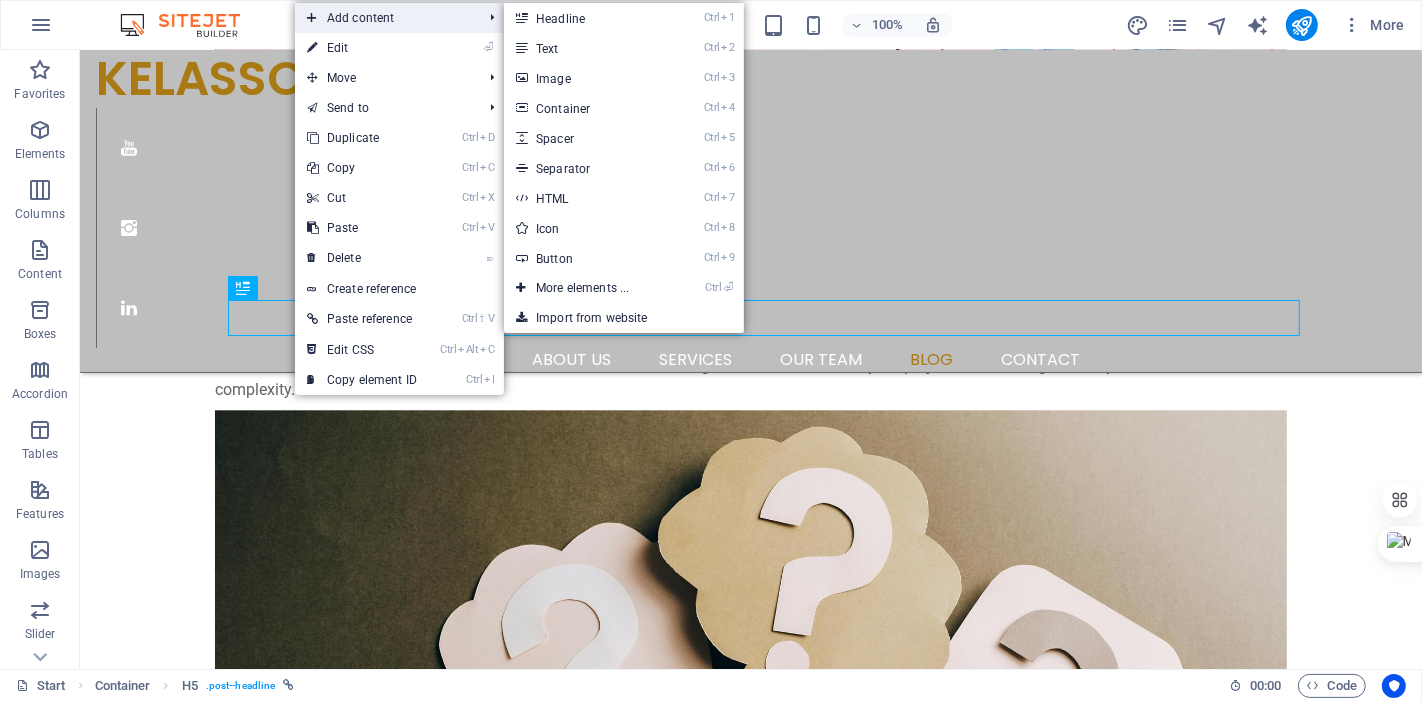 click on "Add content" at bounding box center (384, 18) 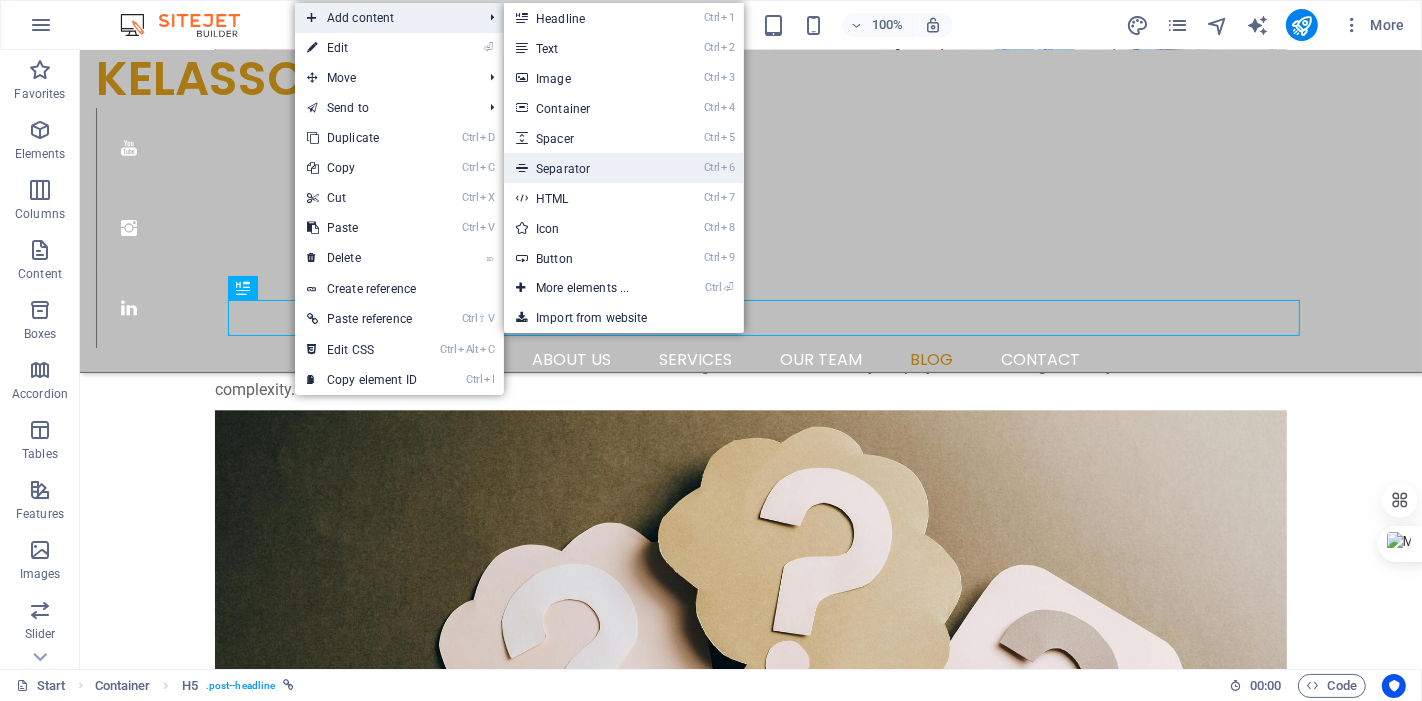 click on "Ctrl 6  Separator" at bounding box center [586, 168] 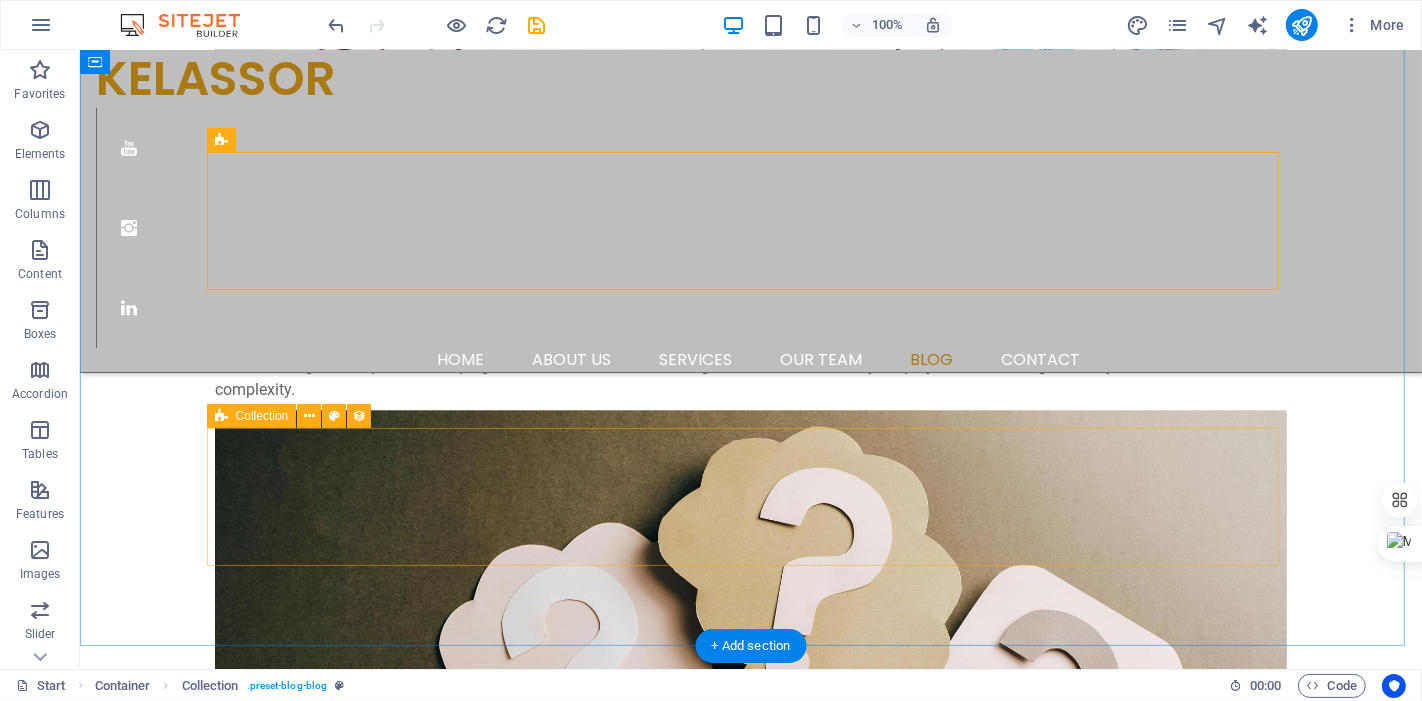 scroll, scrollTop: 4278, scrollLeft: 0, axis: vertical 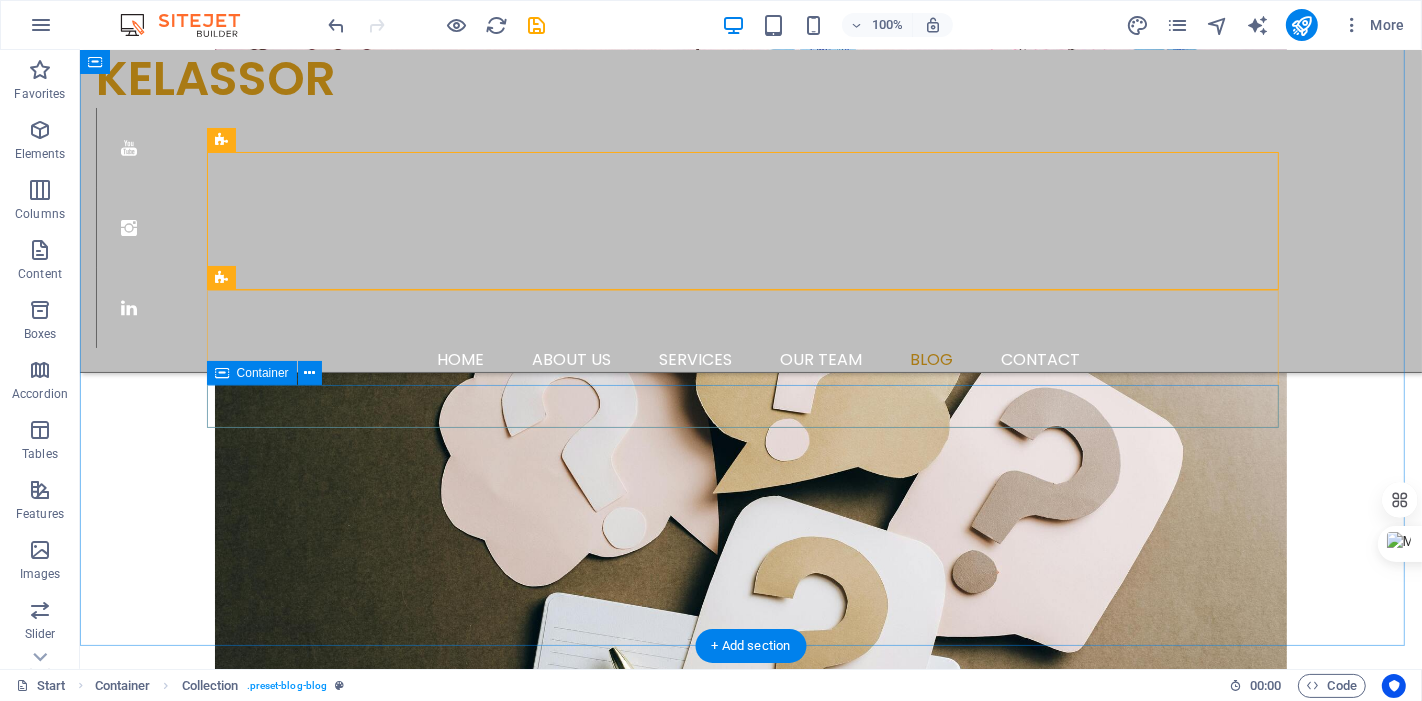 click on "Previous Next" at bounding box center (750, 4355) 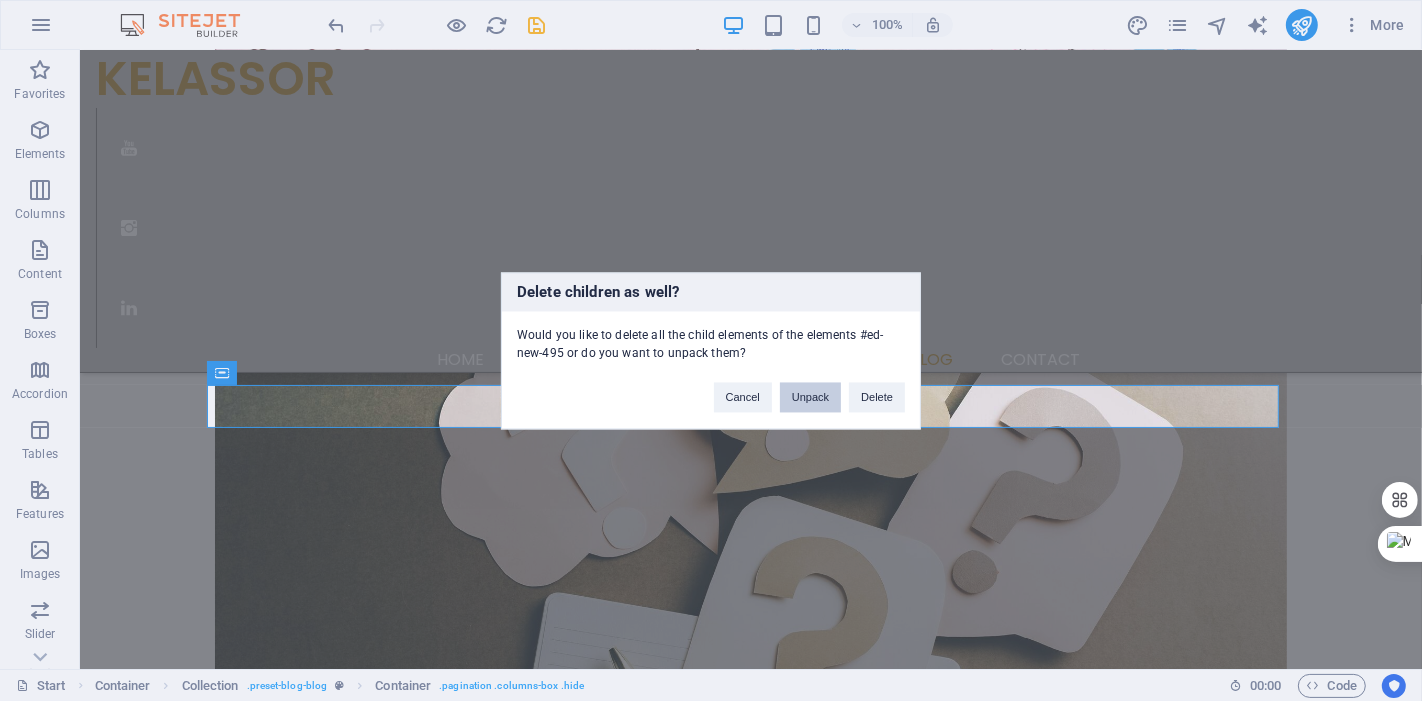 click on "Unpack" at bounding box center (810, 397) 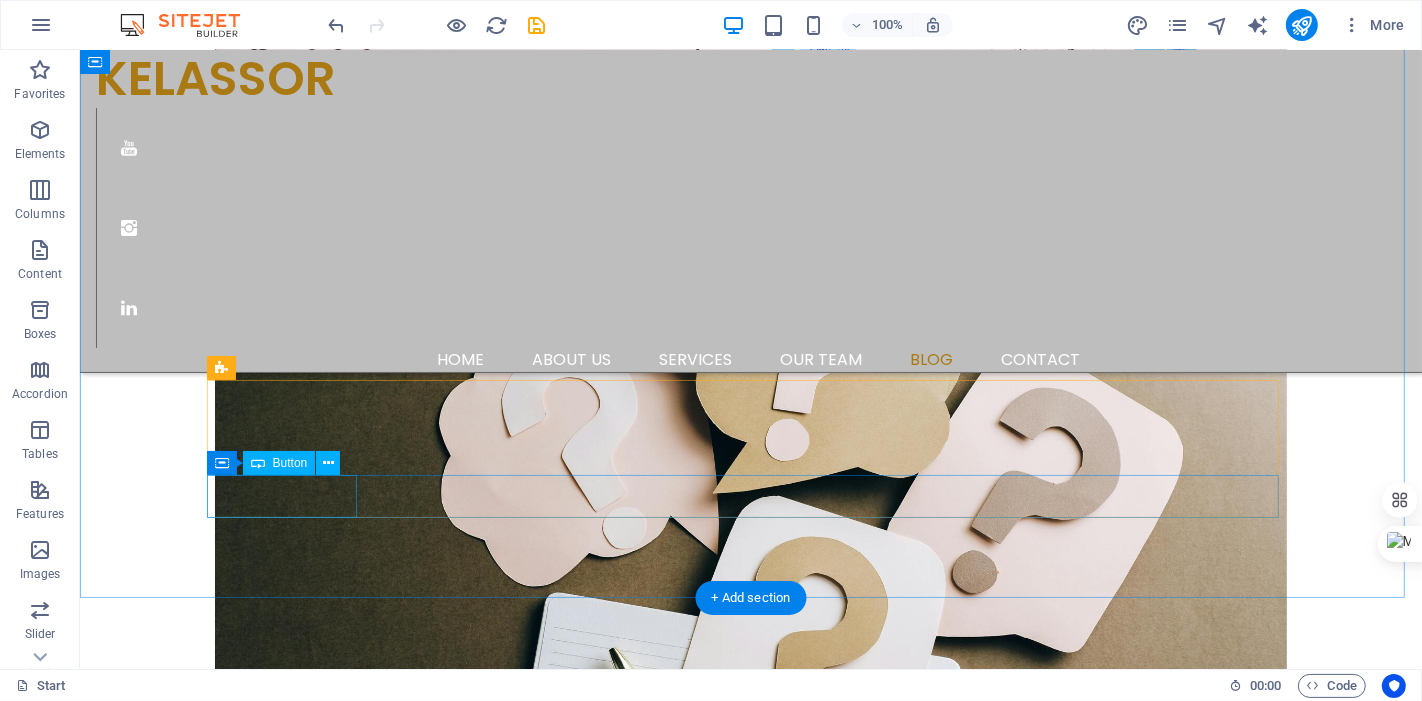 click on "Previous" at bounding box center [750, 4492] 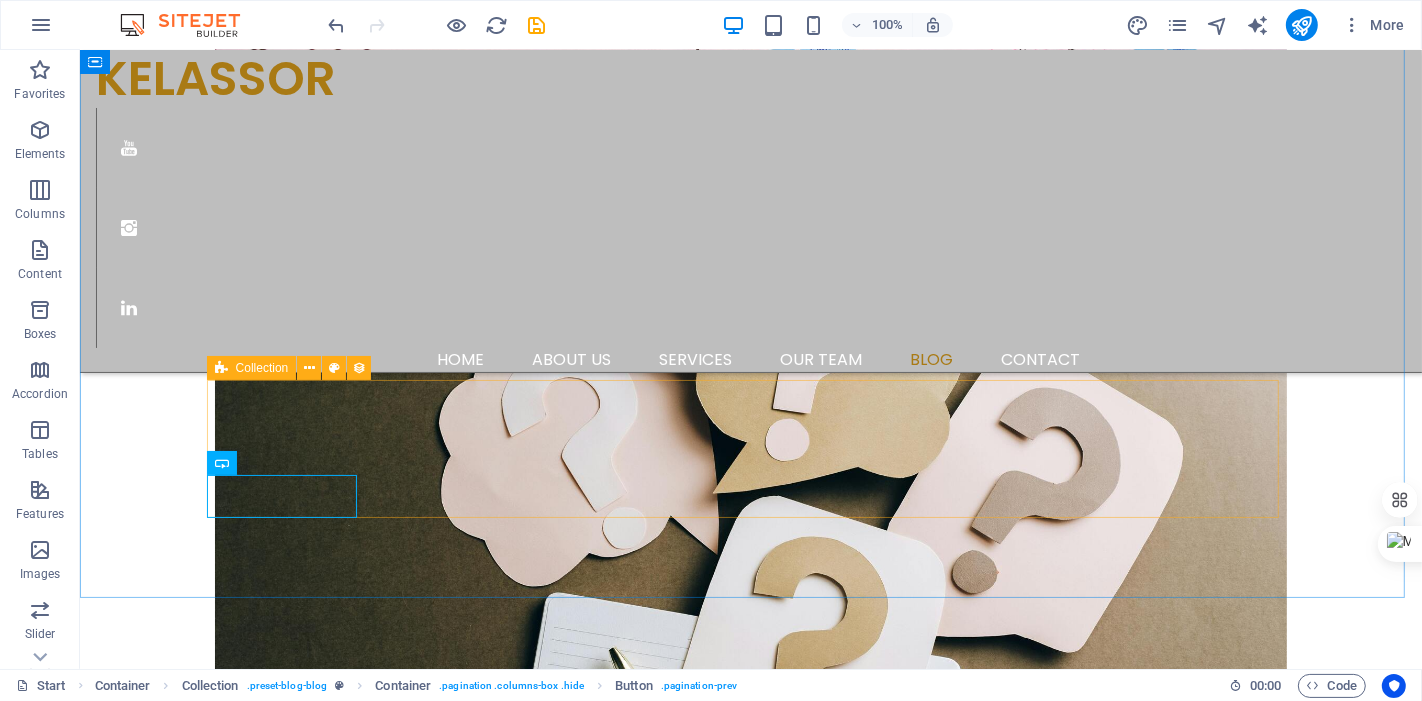 click at bounding box center (221, 368) 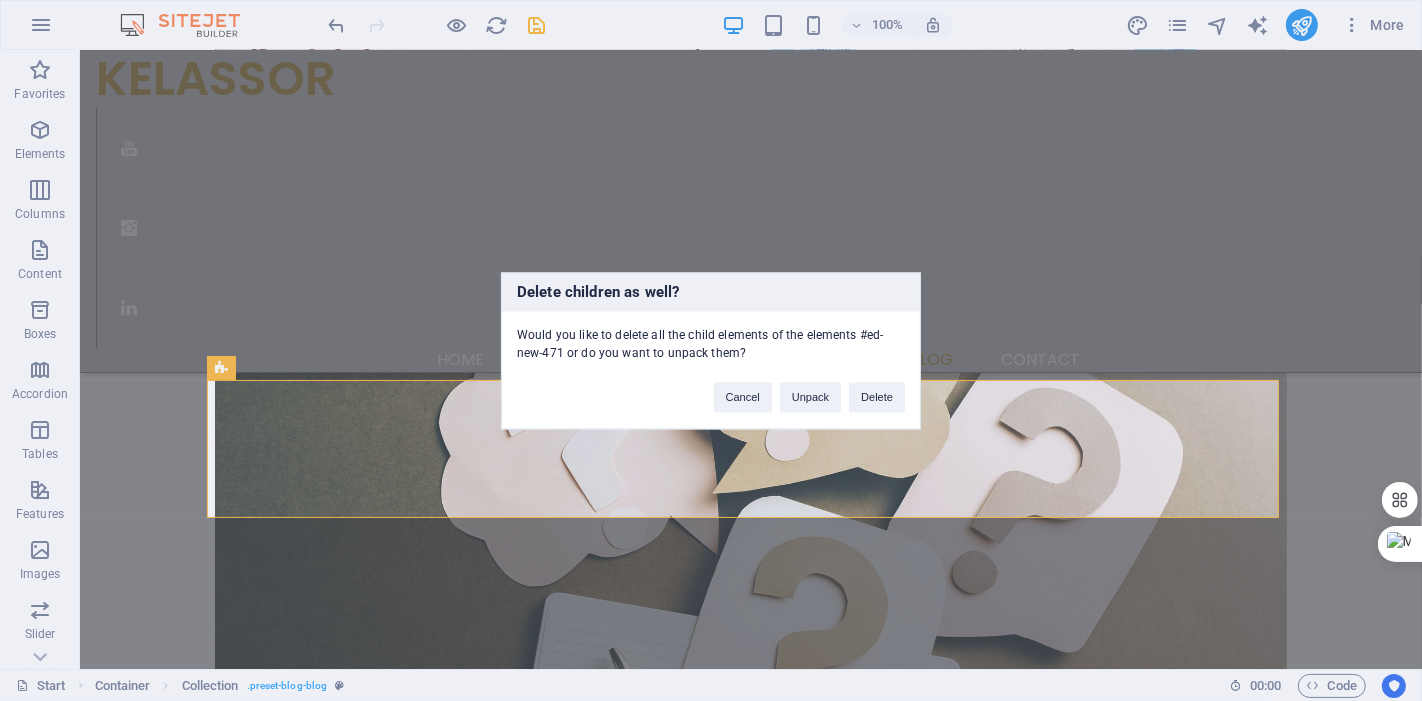 type 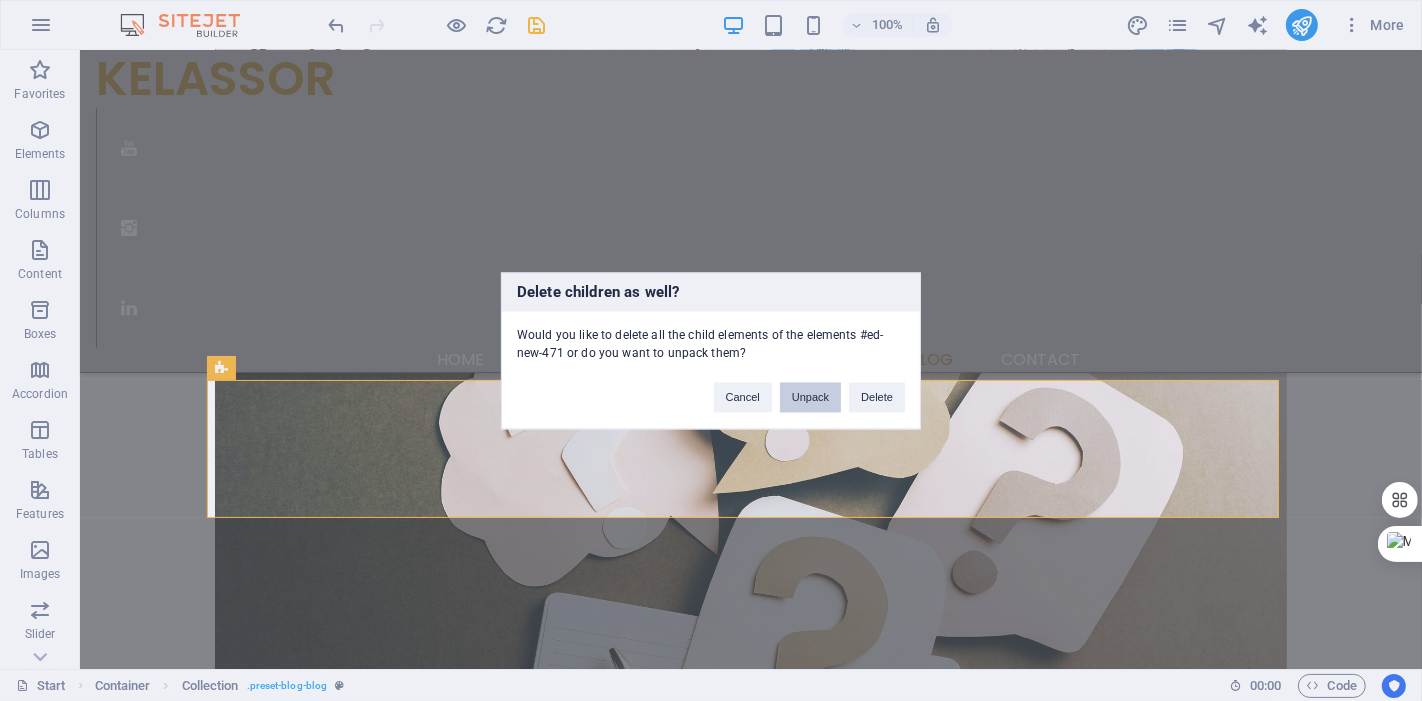 click on "Unpack" at bounding box center (810, 397) 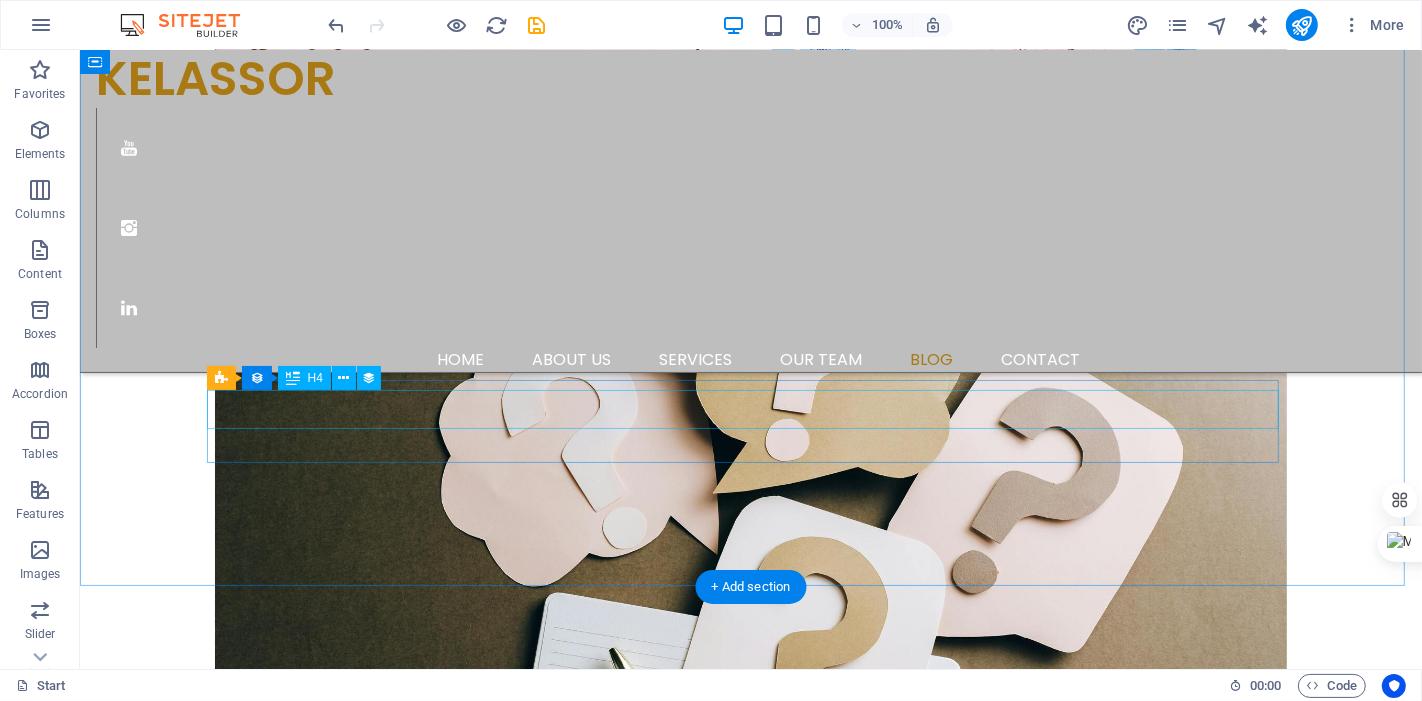 click on "Previous" at bounding box center (750, 4333) 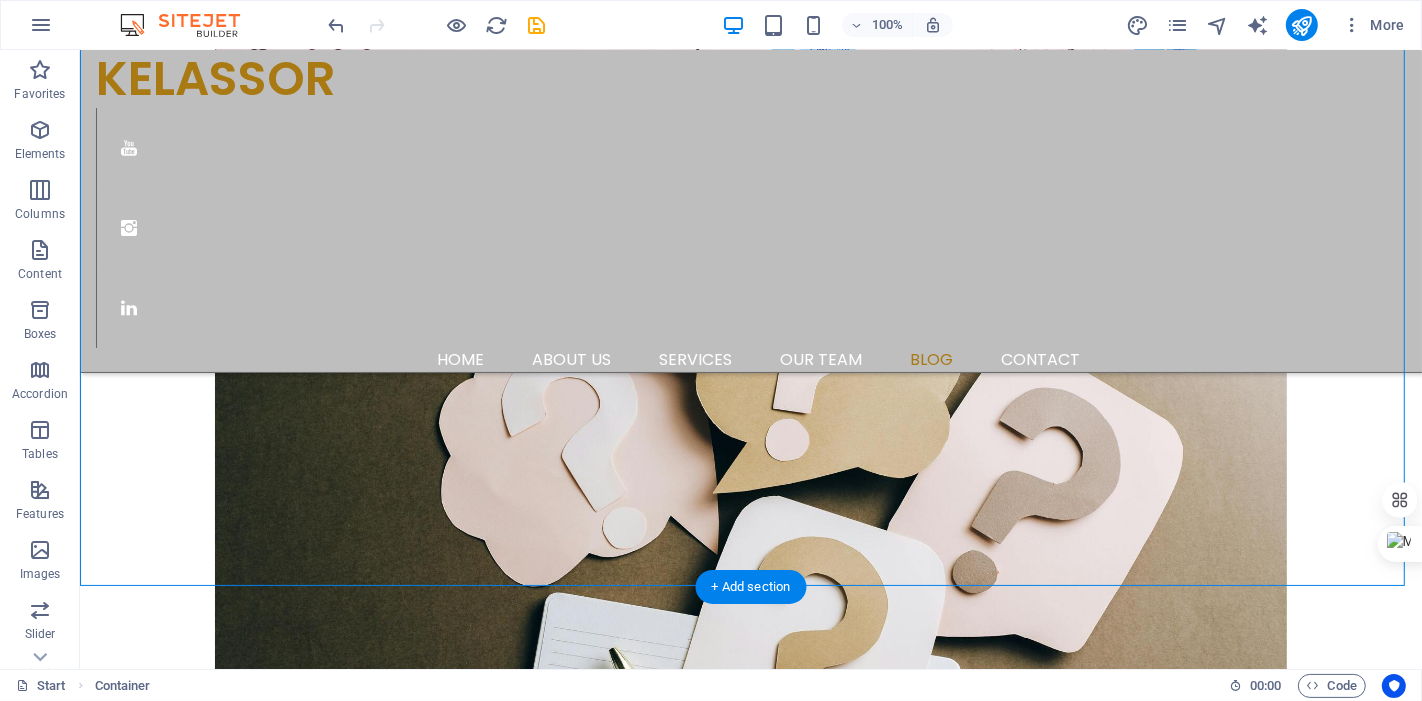 drag, startPoint x: 136, startPoint y: 355, endPoint x: 1224, endPoint y: 488, distance: 1096.099 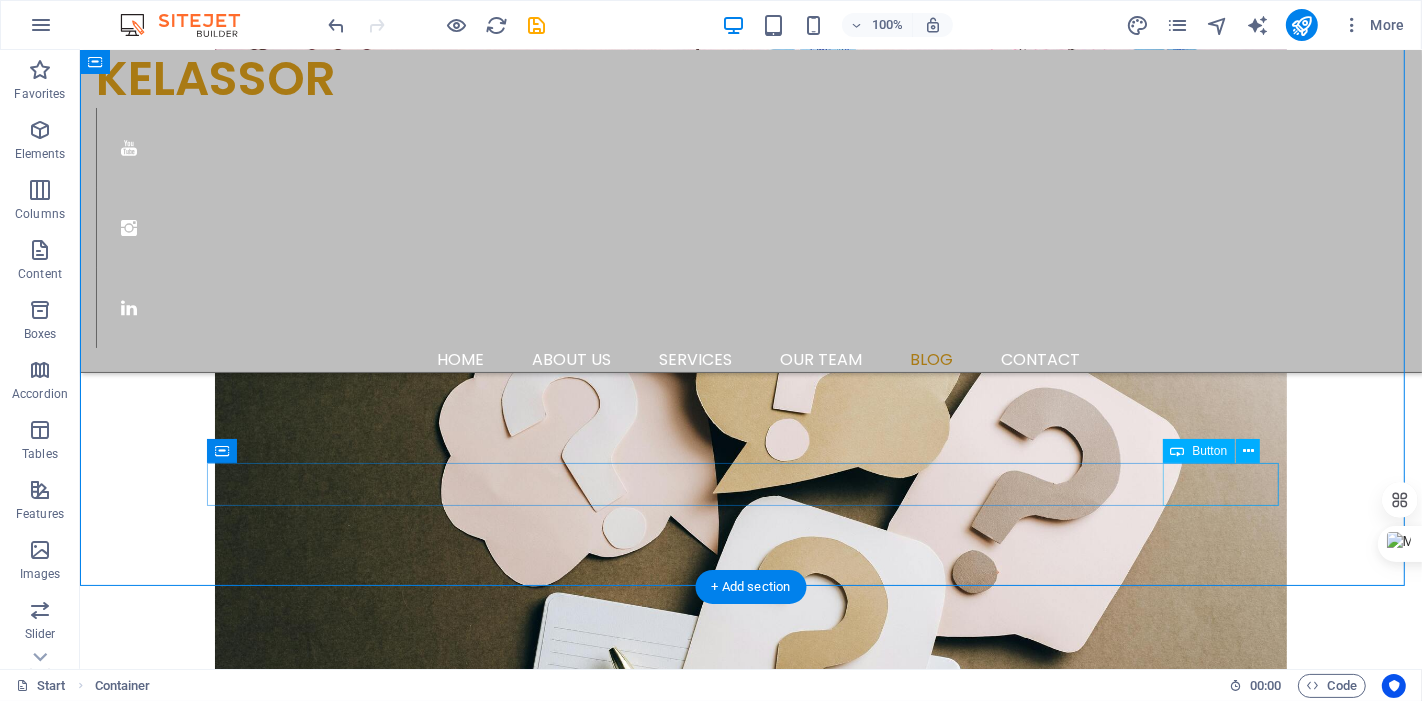 click on "Next" at bounding box center (750, 4524) 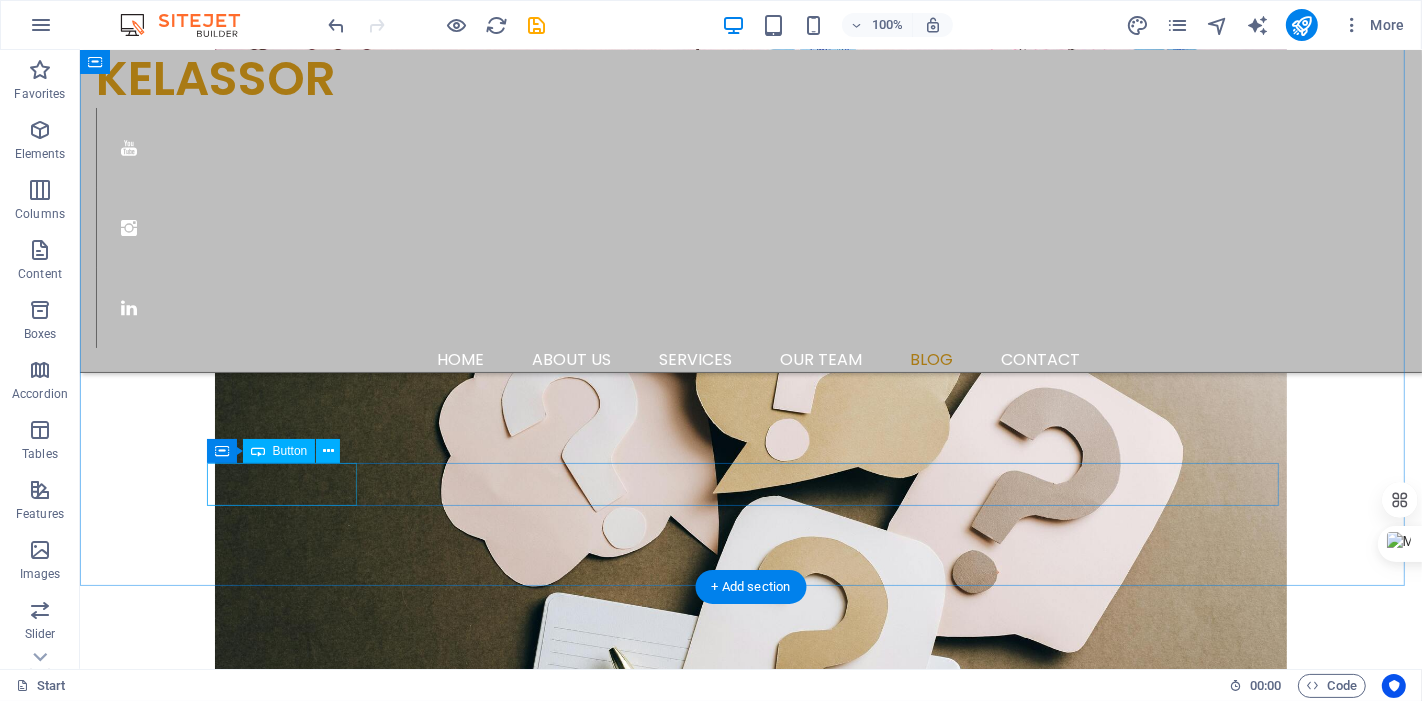 drag, startPoint x: 335, startPoint y: 471, endPoint x: 350, endPoint y: 504, distance: 36.249138 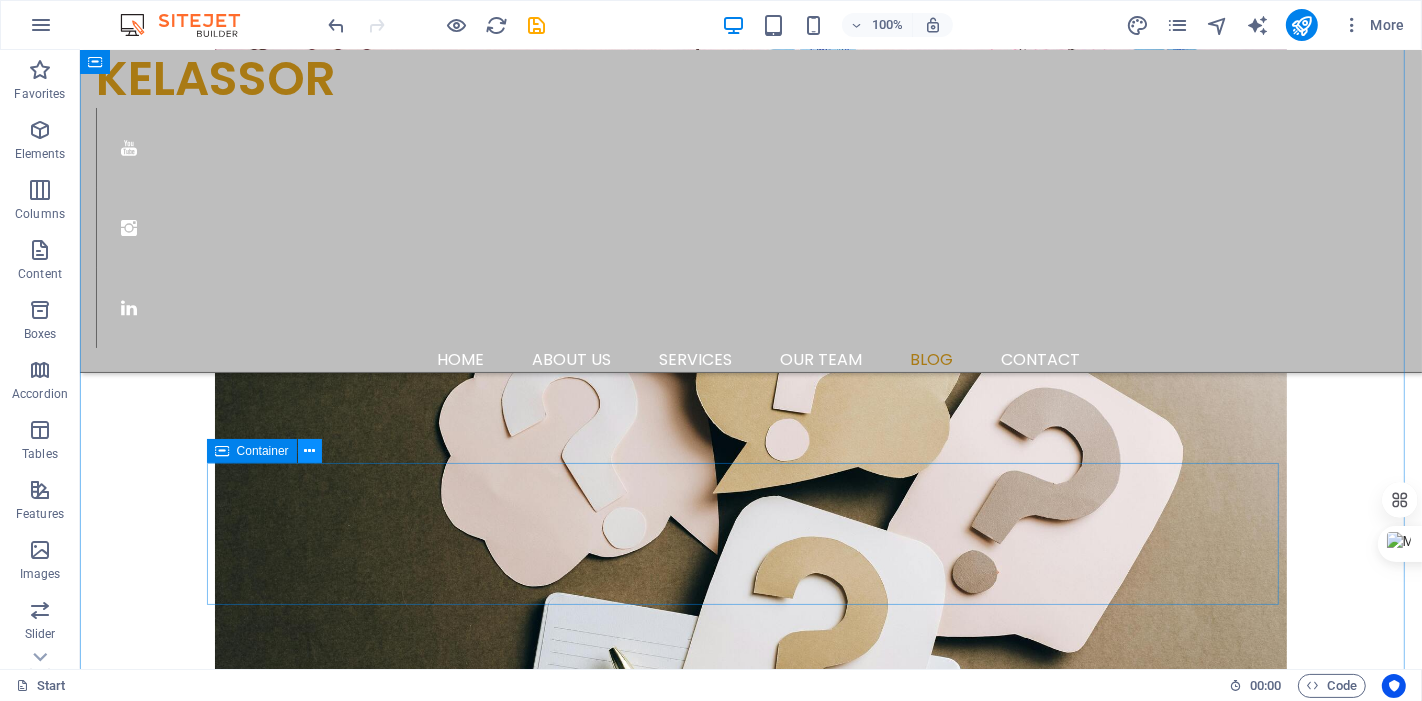 click at bounding box center [309, 451] 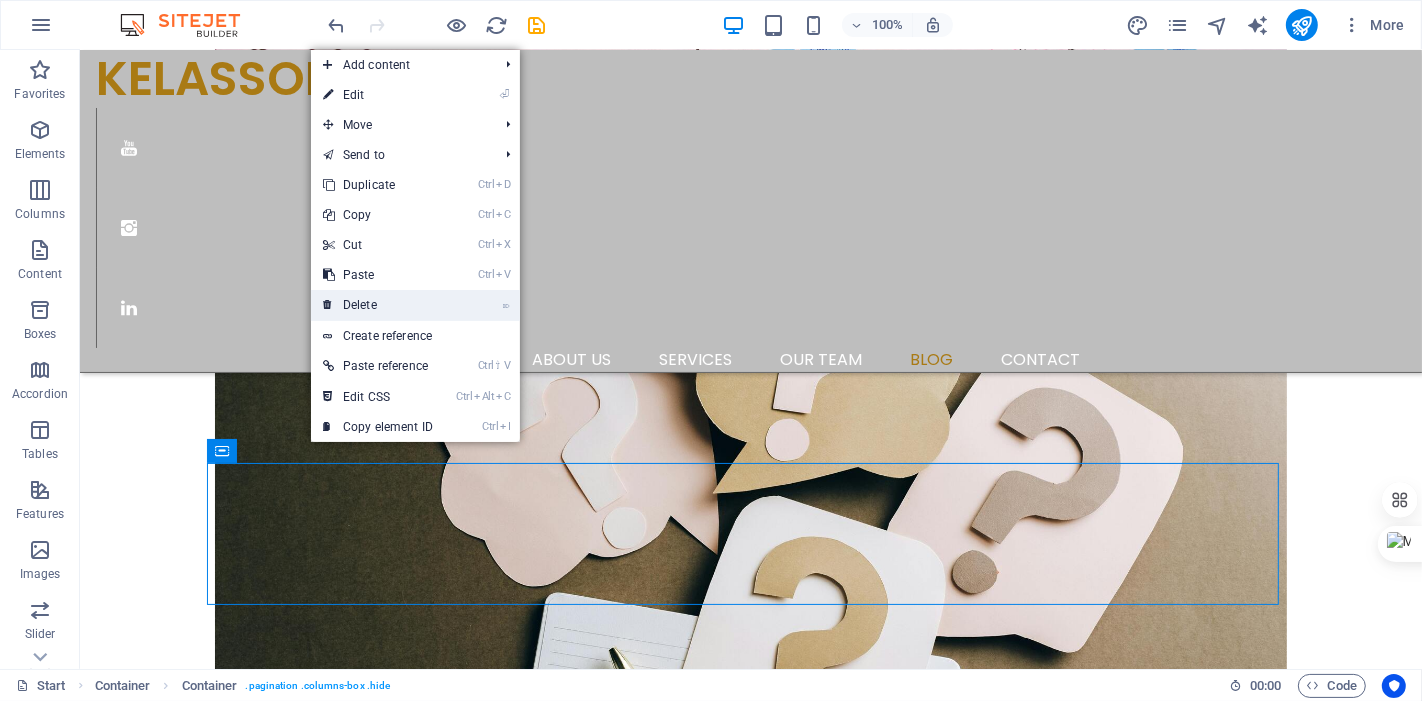 click on "⌦  Delete" at bounding box center [378, 305] 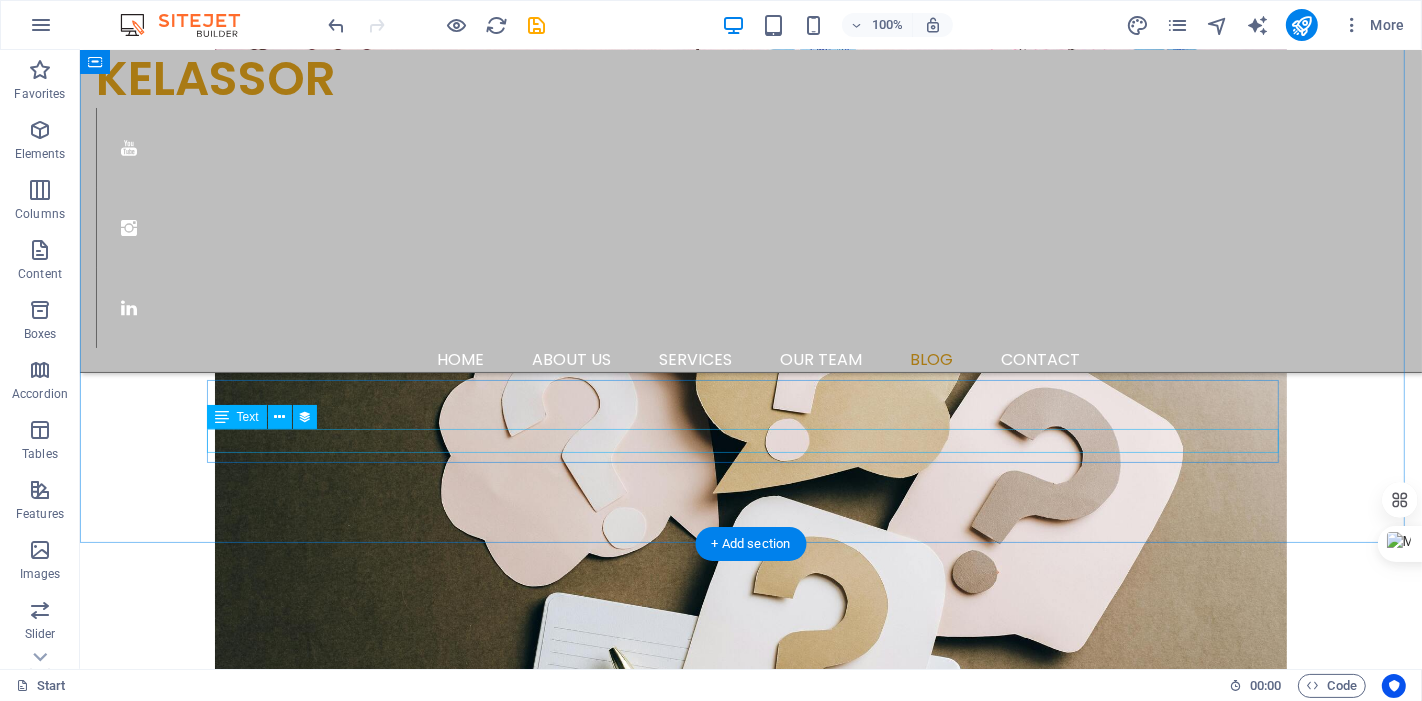 click on "07/28/2025" at bounding box center (750, 4436) 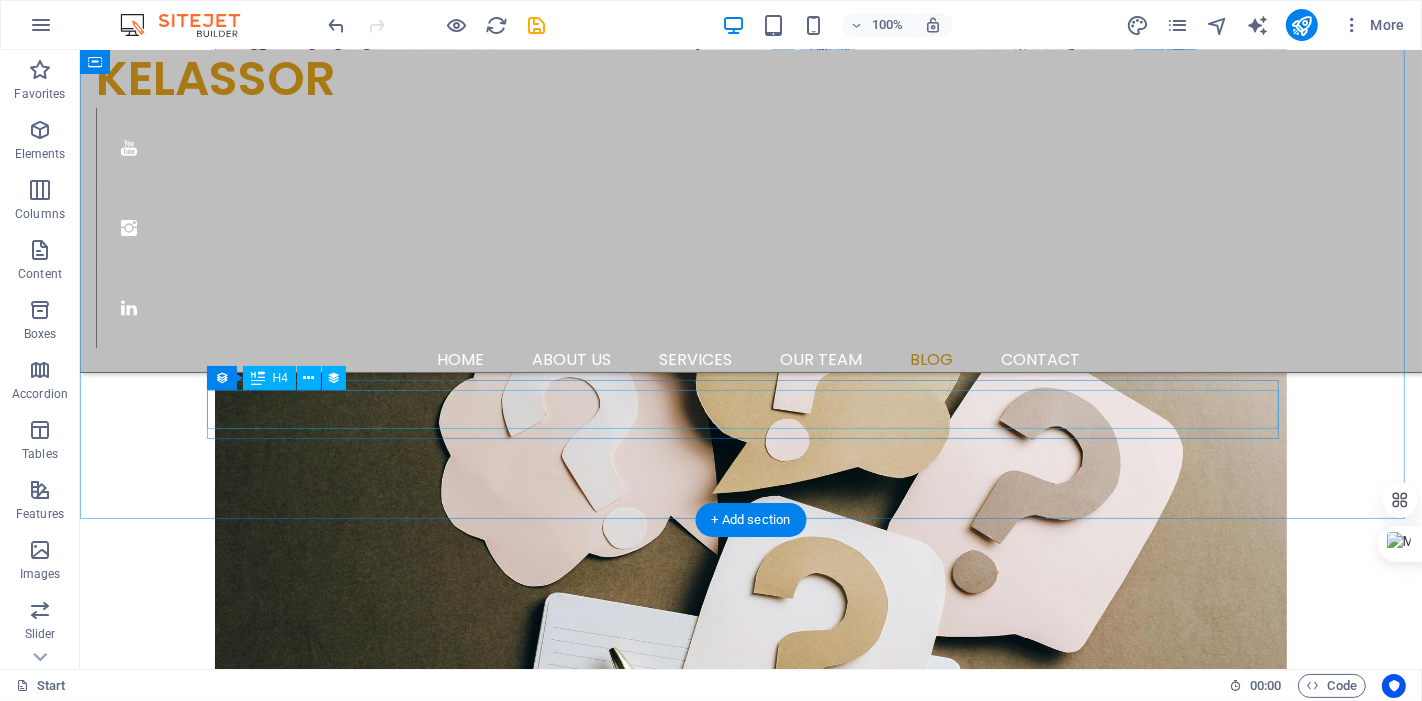 click on "GENERAL" at bounding box center (750, 4404) 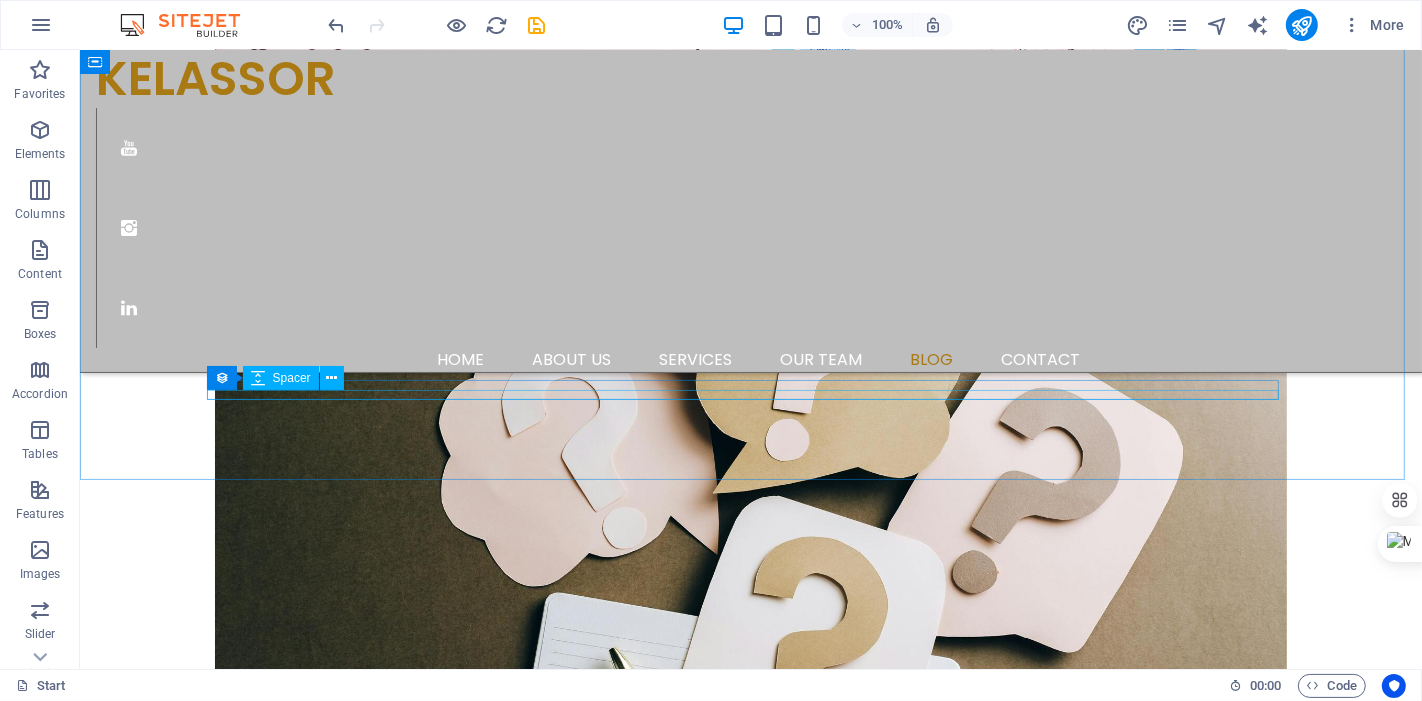 click on "Spacer" at bounding box center (281, 378) 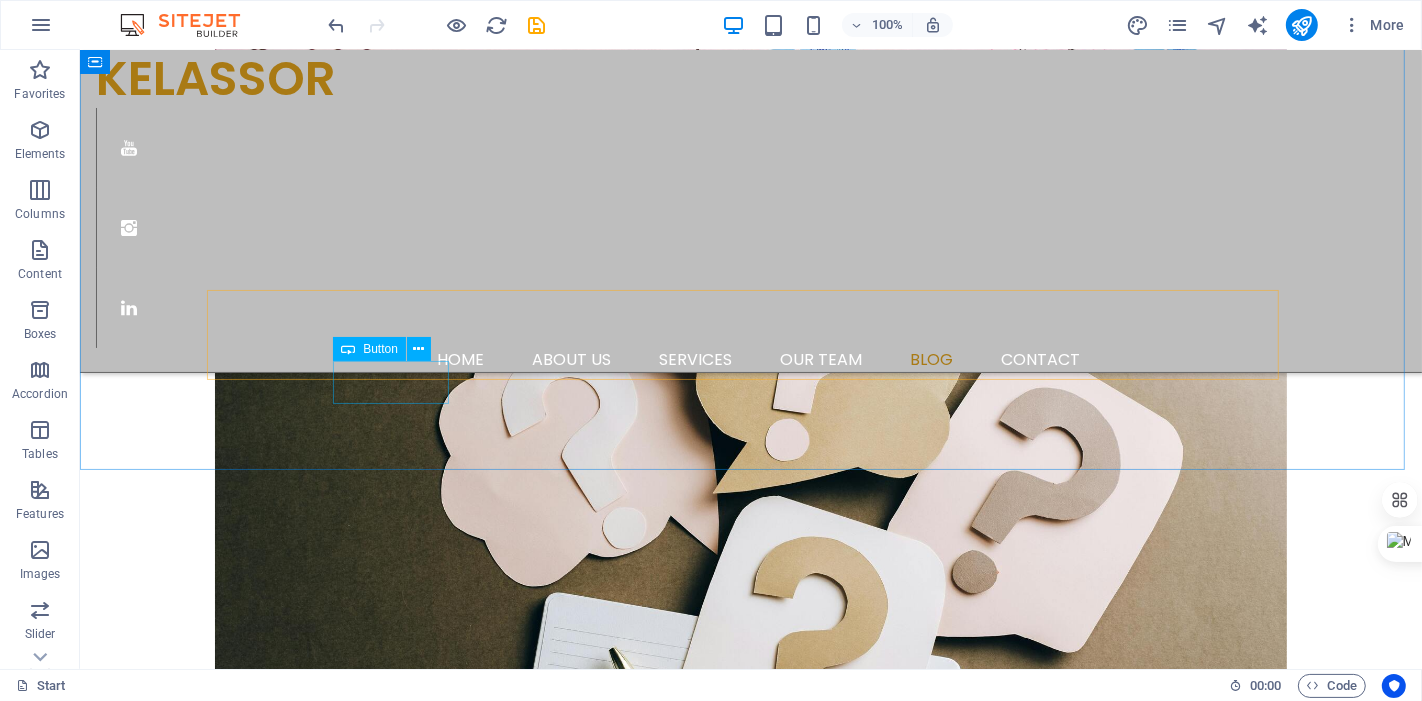 click on "Button" at bounding box center [369, 349] 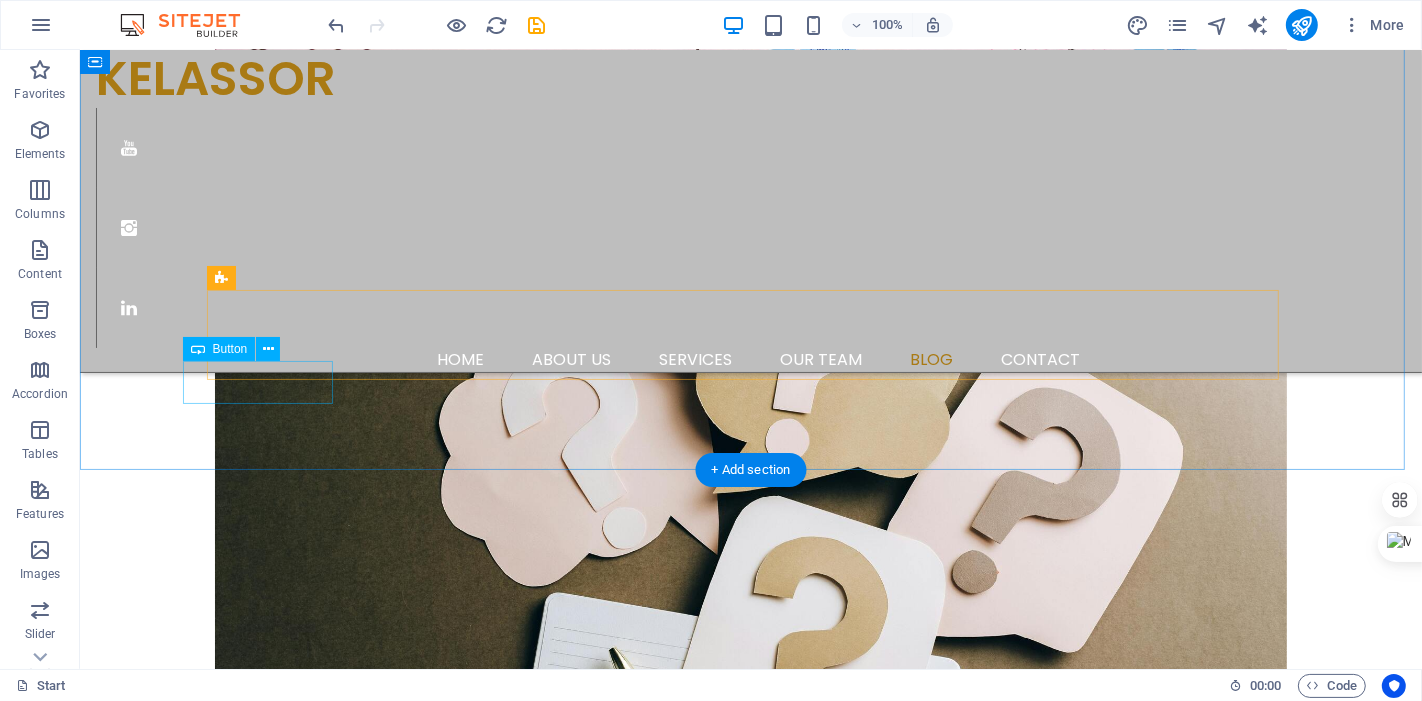 click on "Previous" at bounding box center (750, 4333) 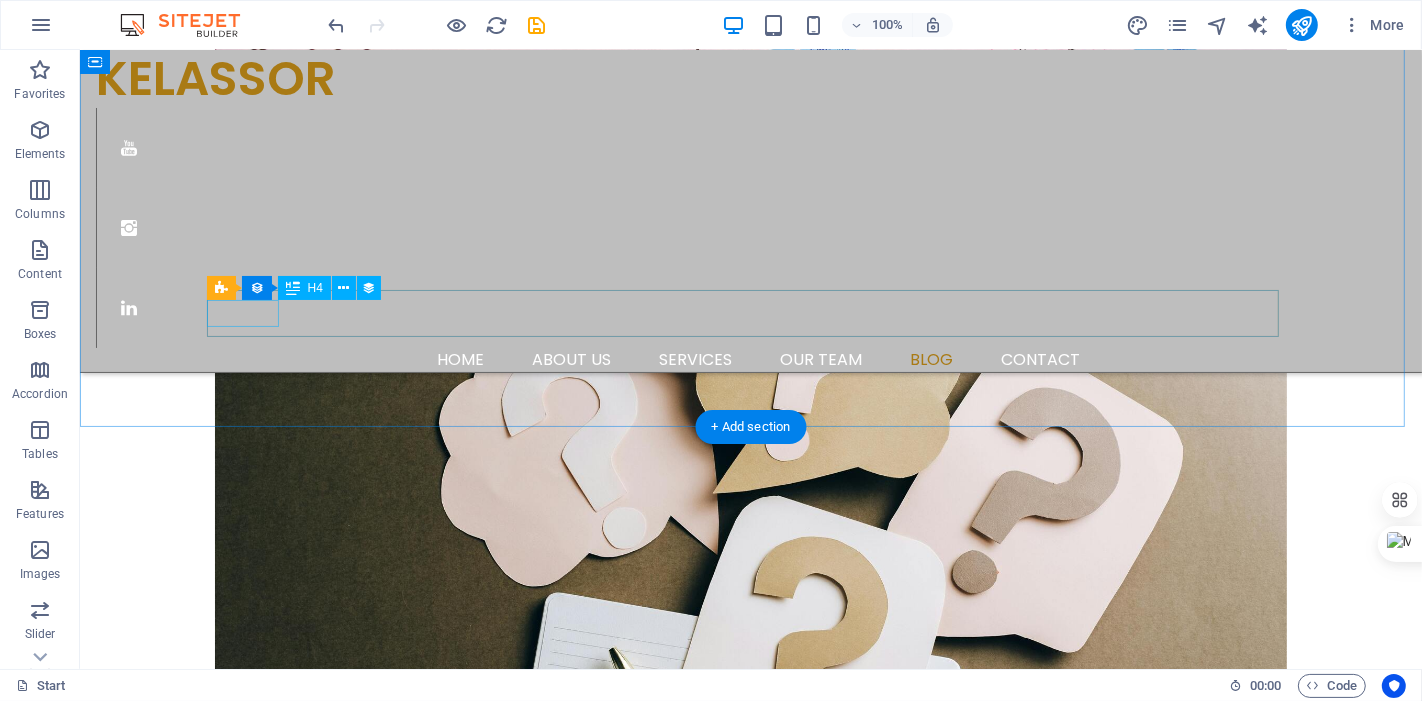 click on "GENERAL" at bounding box center (742, 4239) 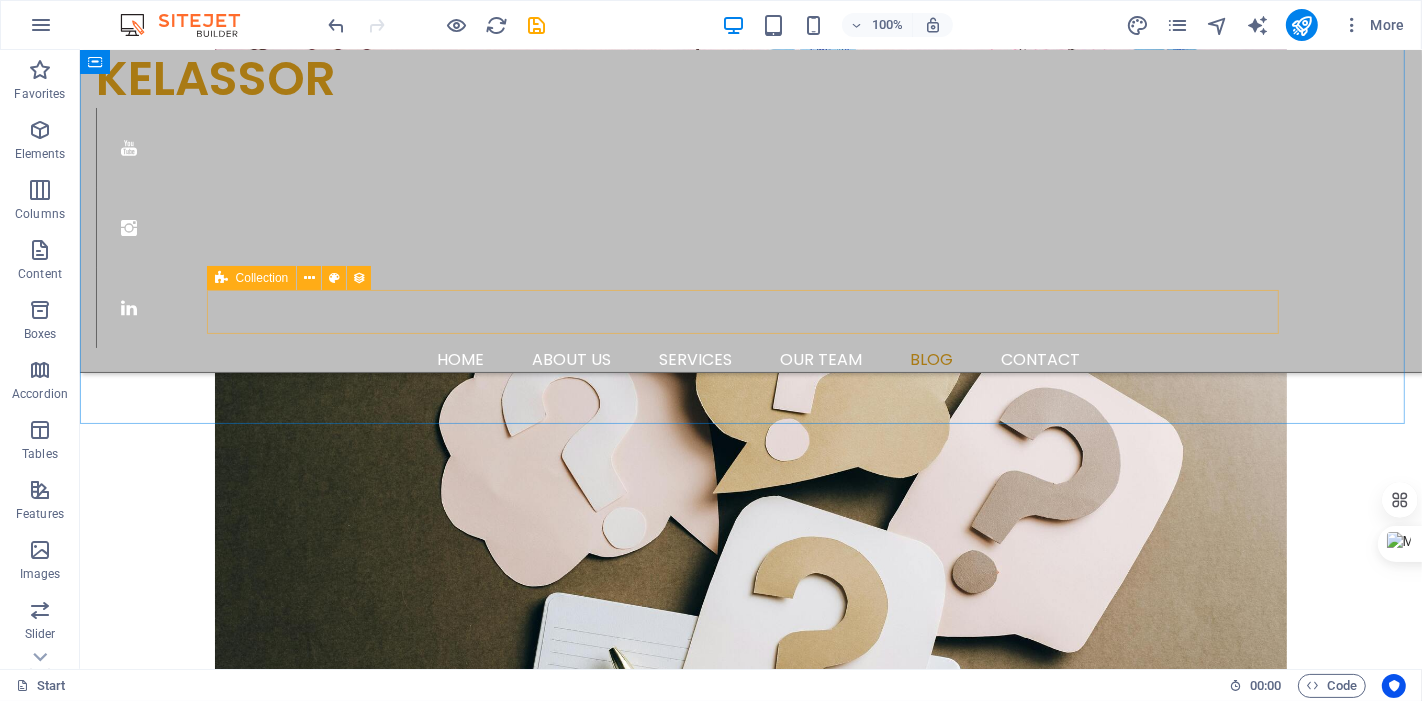 click at bounding box center [221, 278] 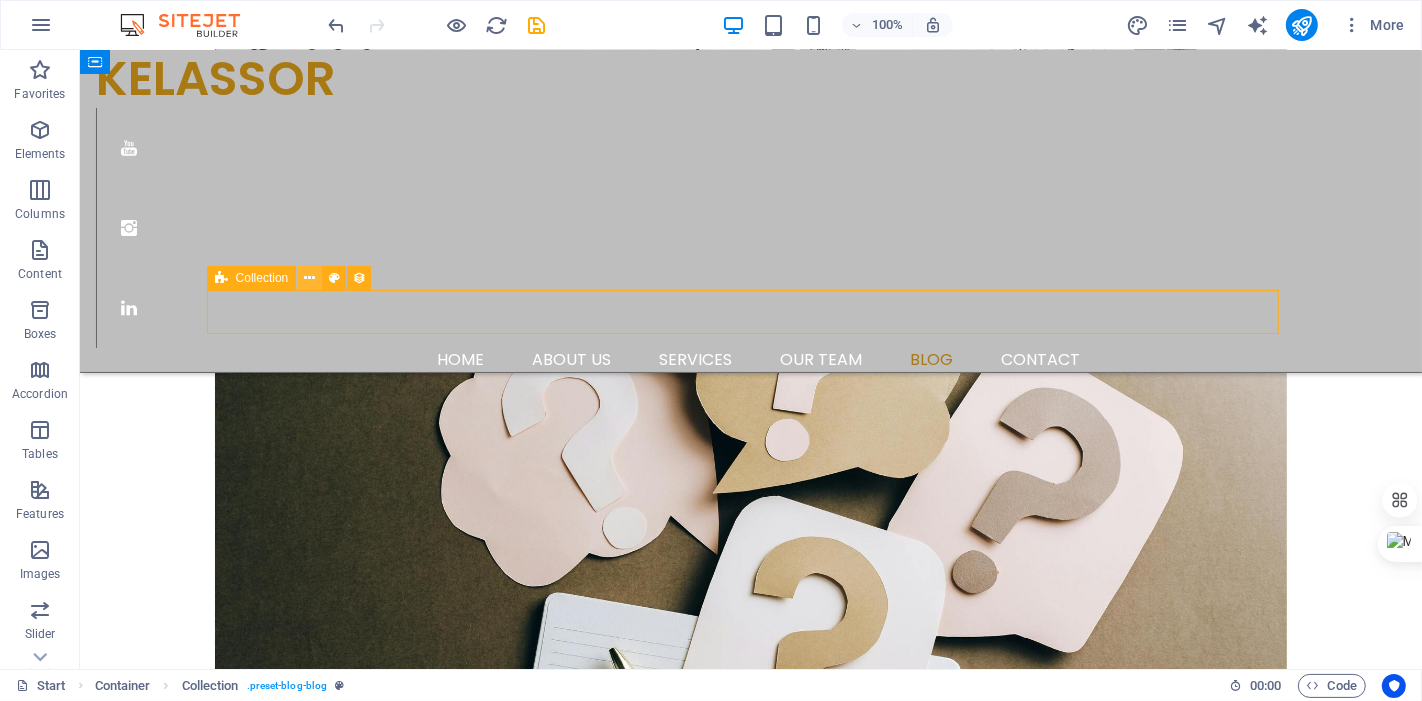 click at bounding box center [309, 278] 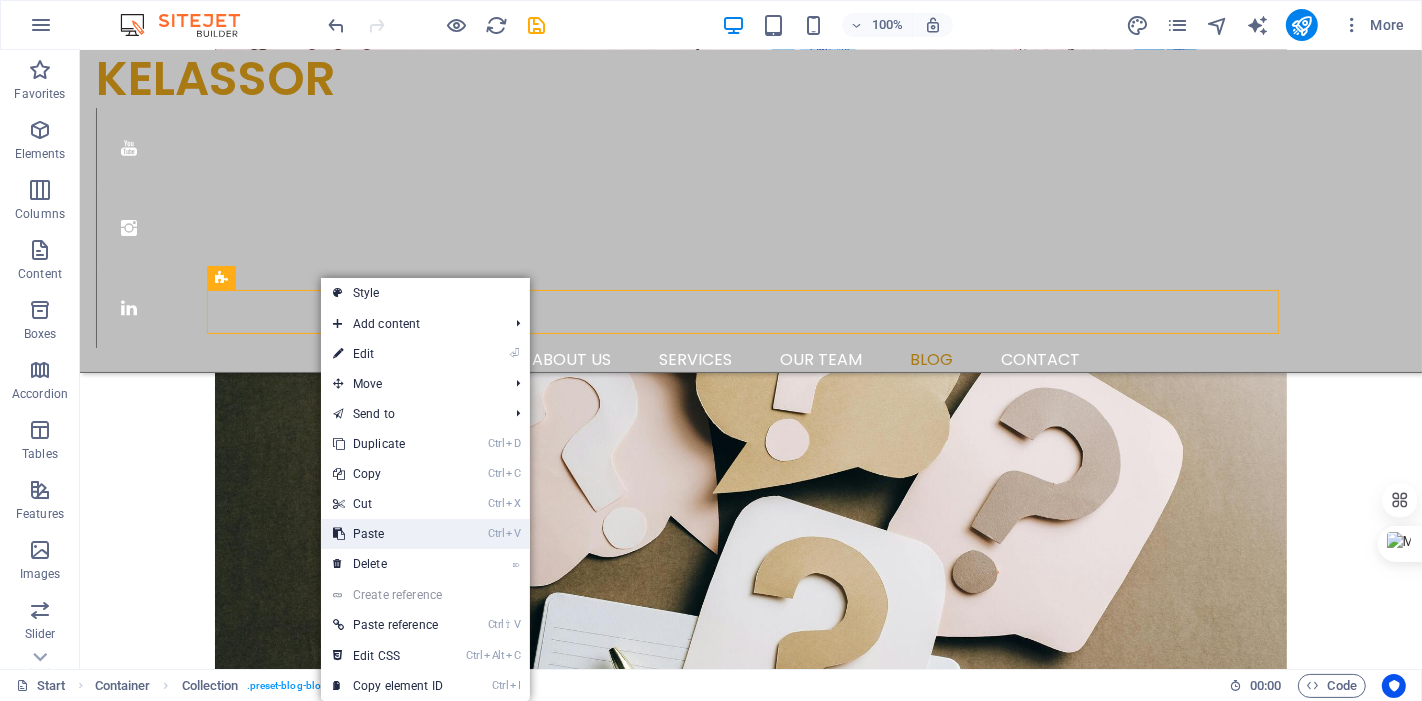 click on "Ctrl V  Paste" at bounding box center (388, 534) 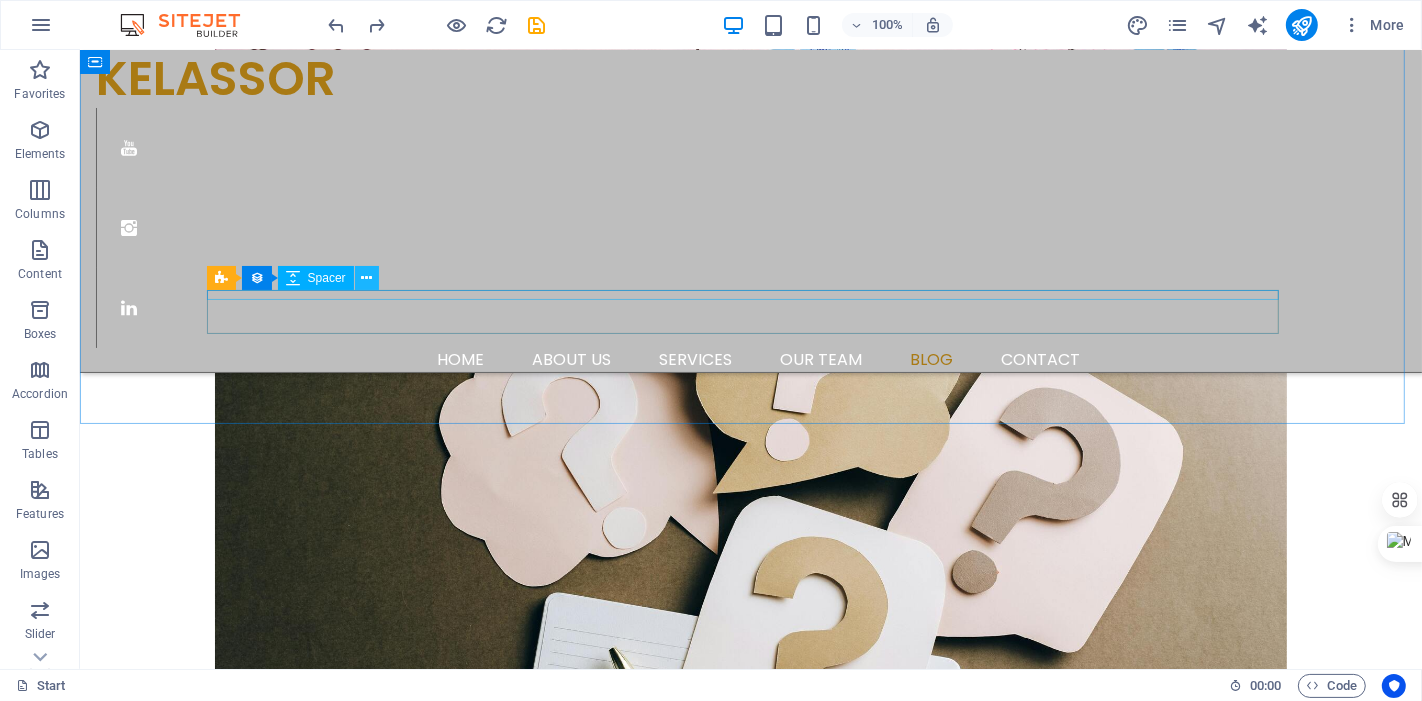 click at bounding box center (366, 278) 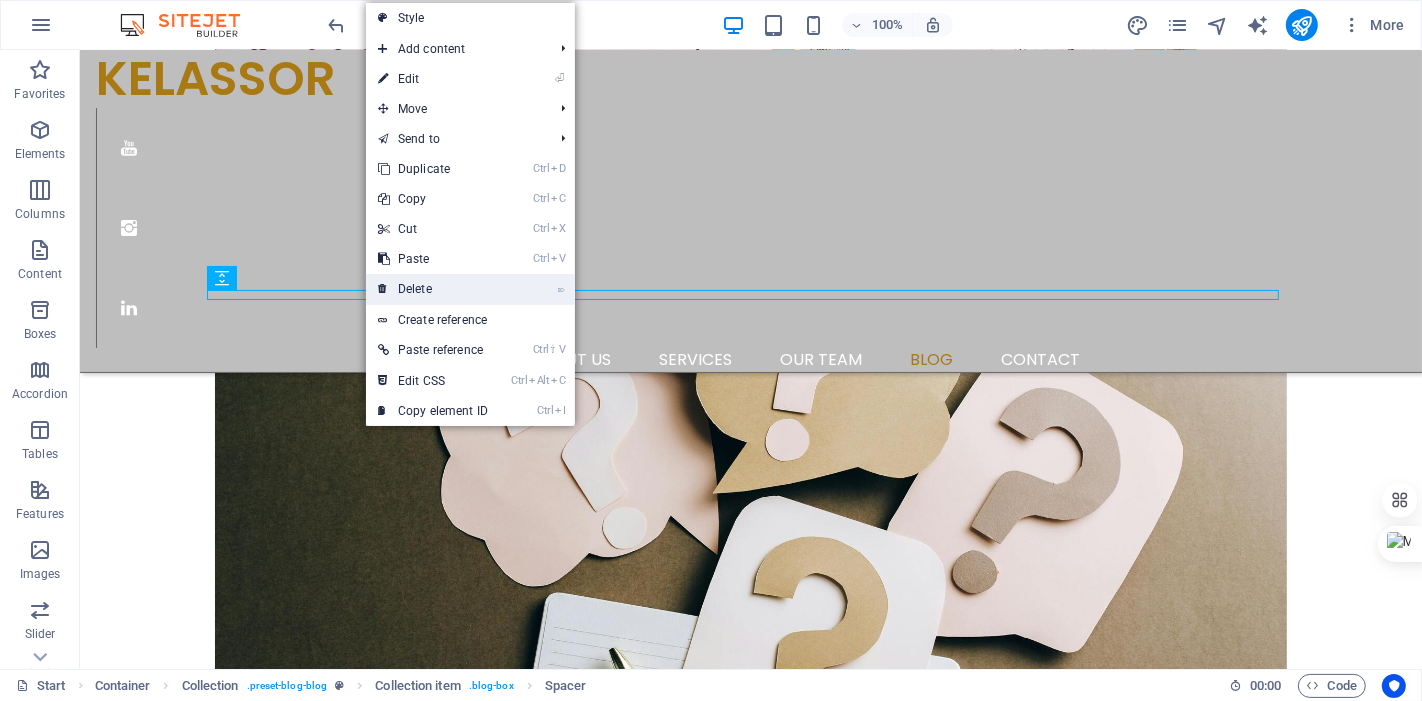 click on "⌦  Delete" at bounding box center [433, 289] 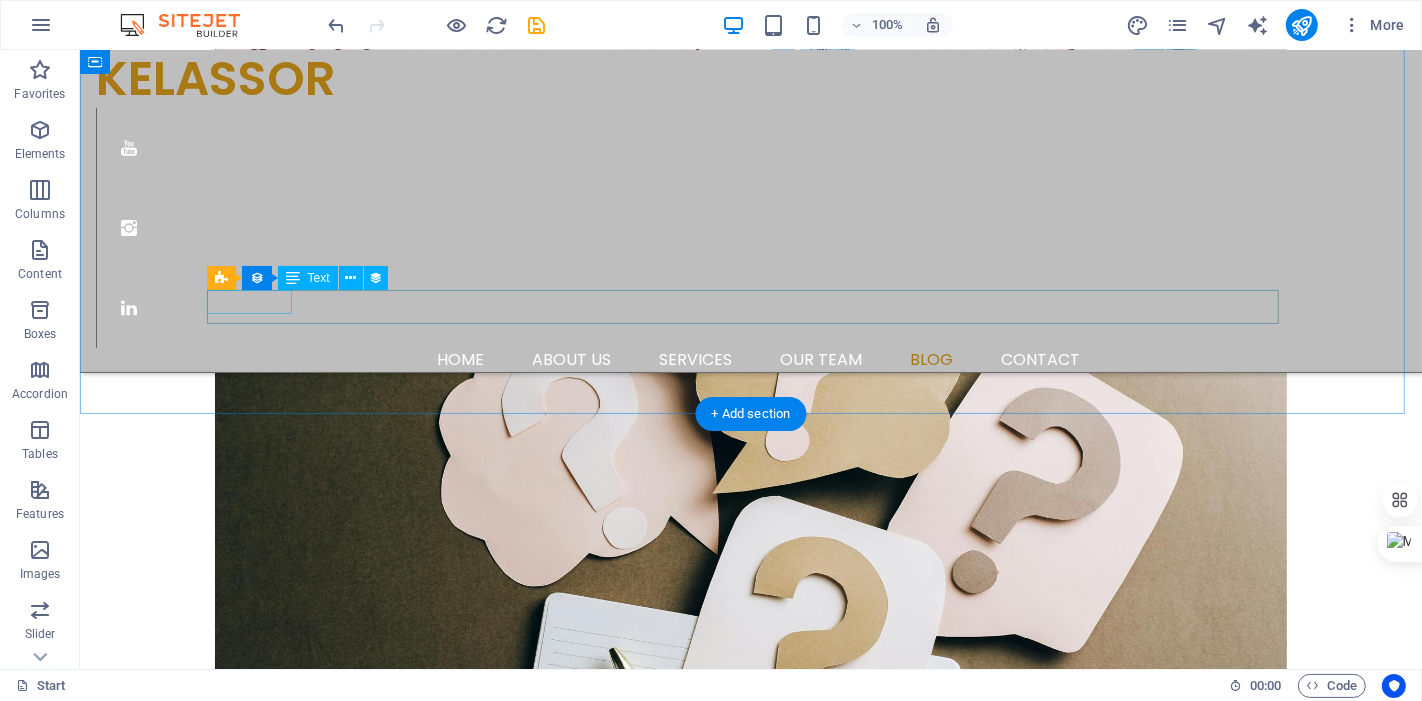 click on "07/28/2025" at bounding box center [750, 4228] 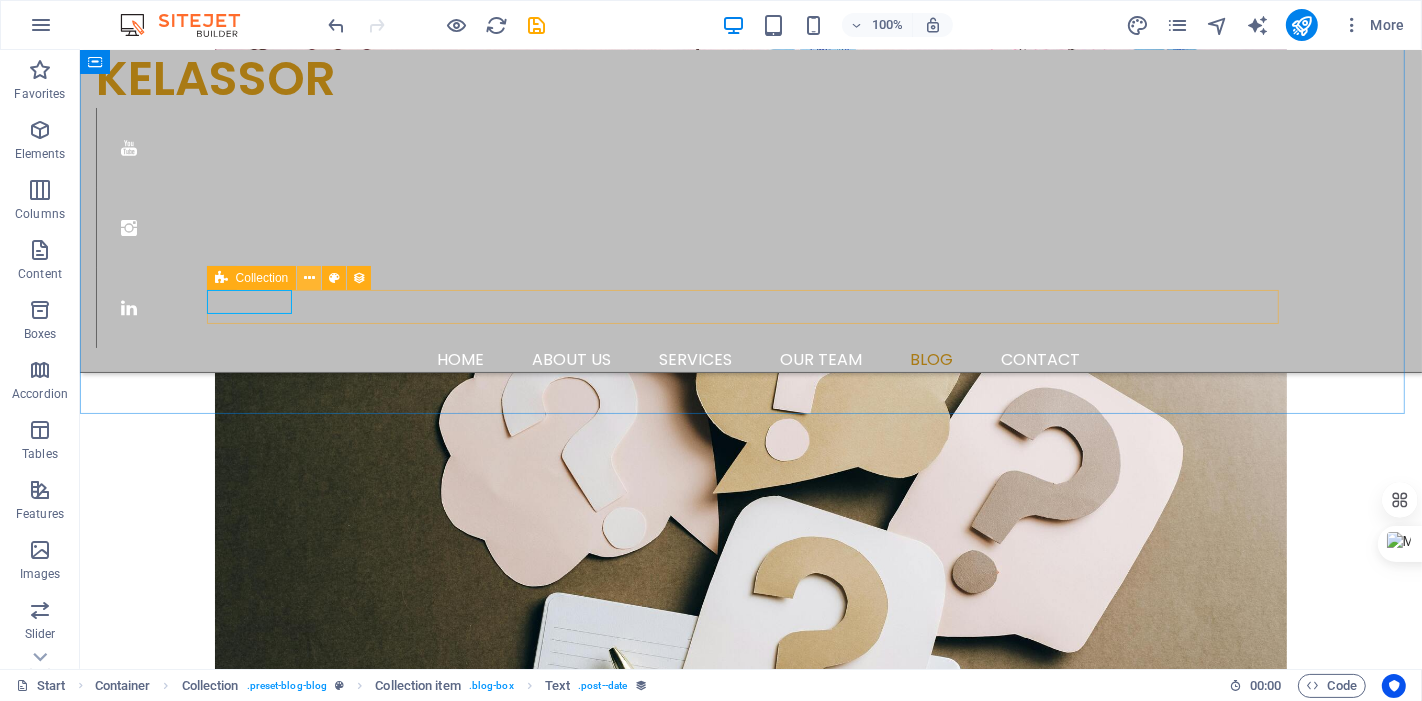 click at bounding box center (309, 278) 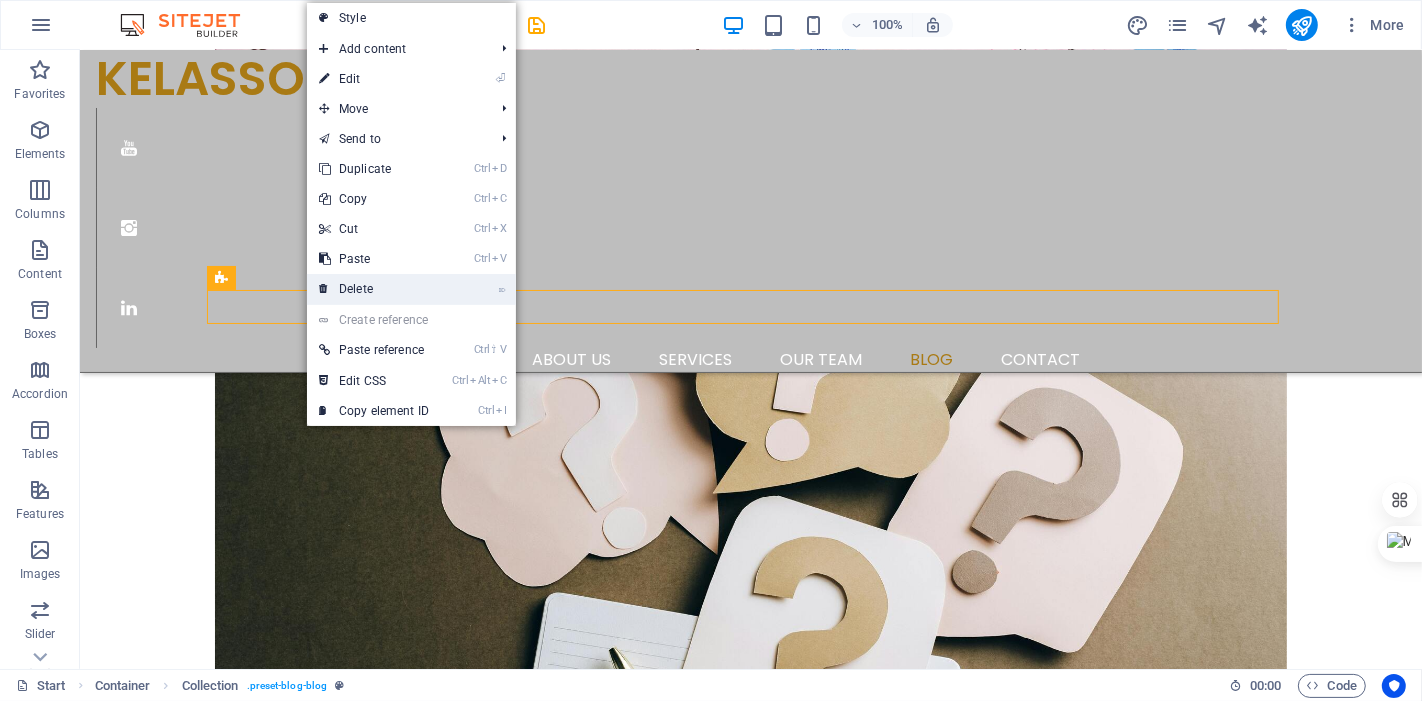 click on "⌦  Delete" at bounding box center [374, 289] 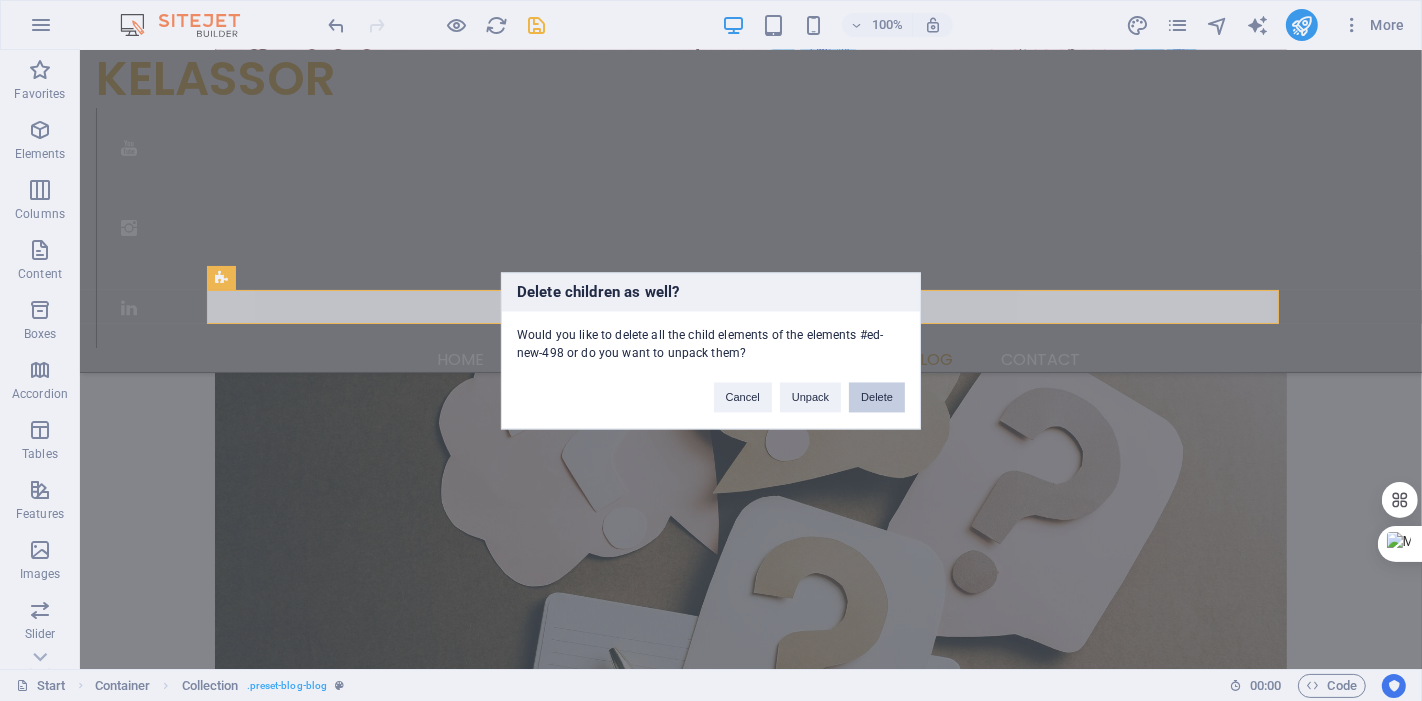 click on "Delete" at bounding box center [877, 397] 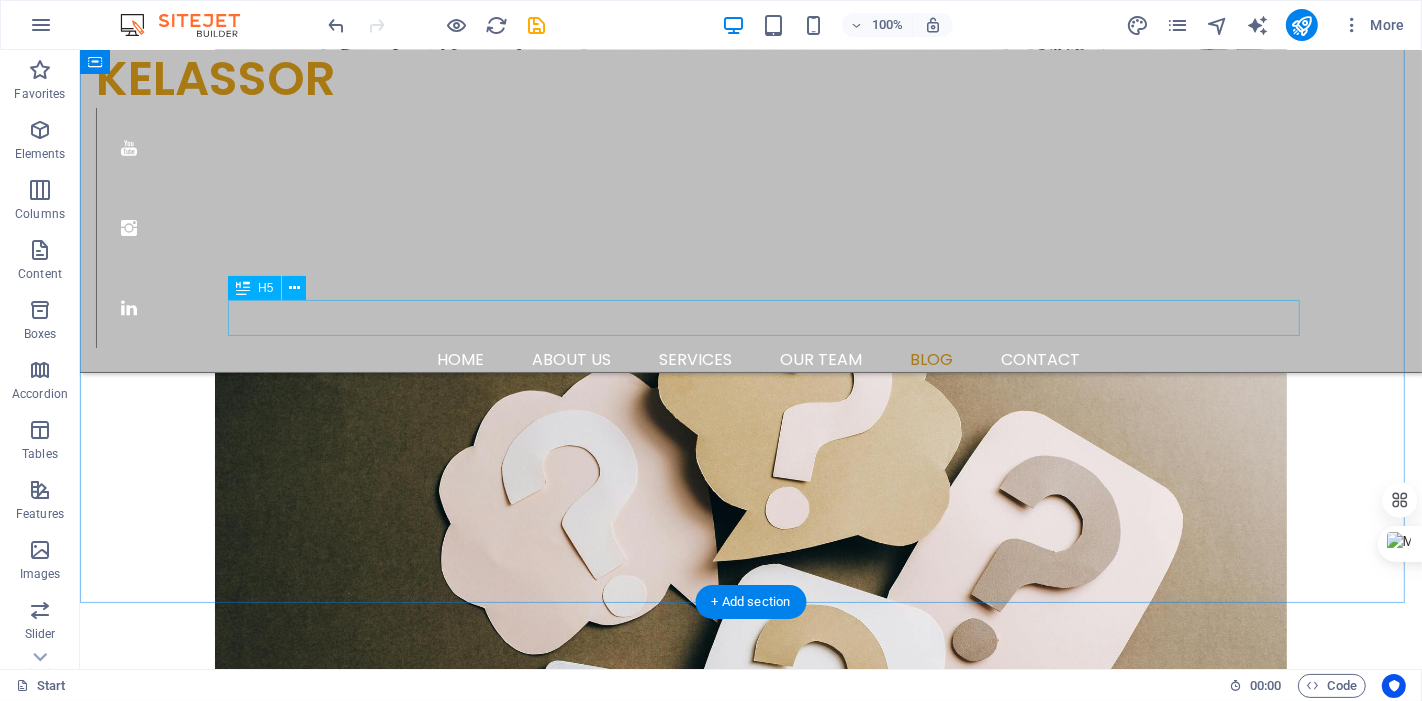 scroll, scrollTop: 4056, scrollLeft: 0, axis: vertical 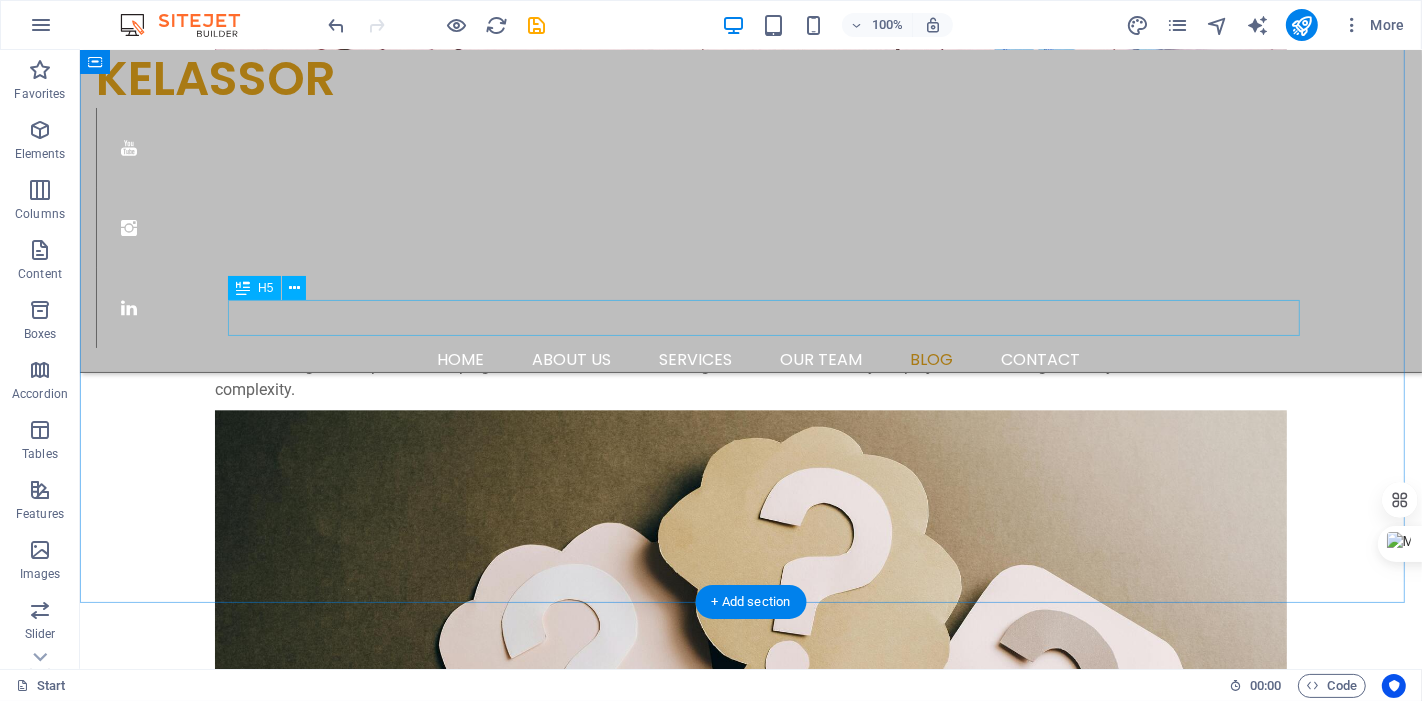 click on "From Crawling to the First Step" at bounding box center [749, 4206] 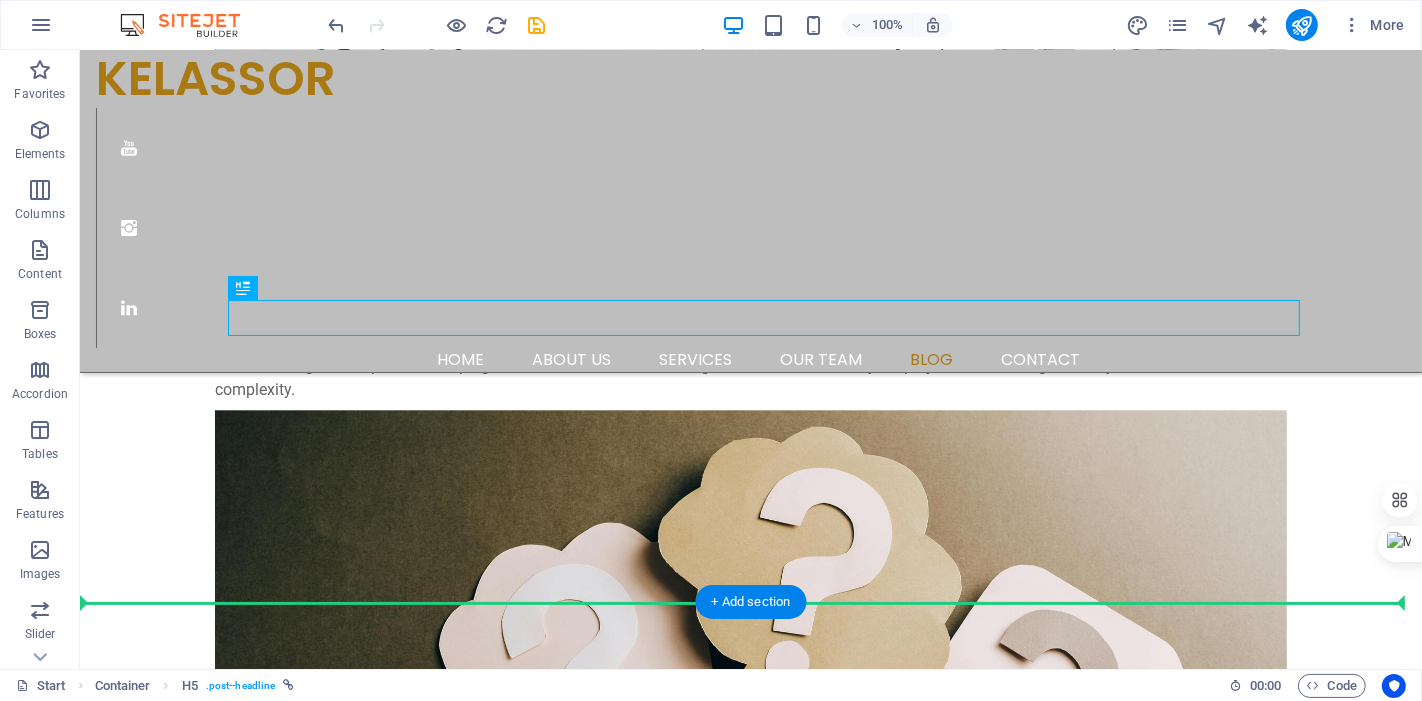 drag, startPoint x: 375, startPoint y: 312, endPoint x: 215, endPoint y: 325, distance: 160.52725 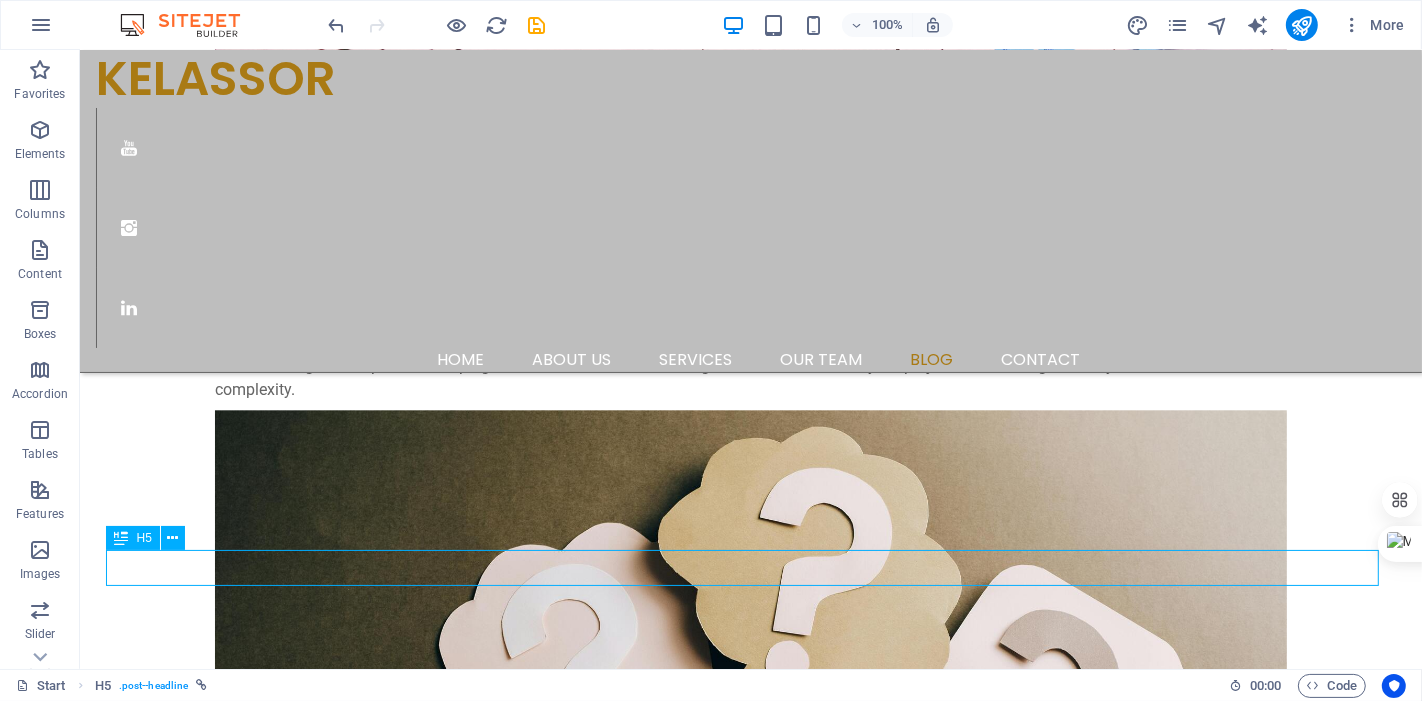 click on "From Crawling to the First Step" at bounding box center [750, 4502] 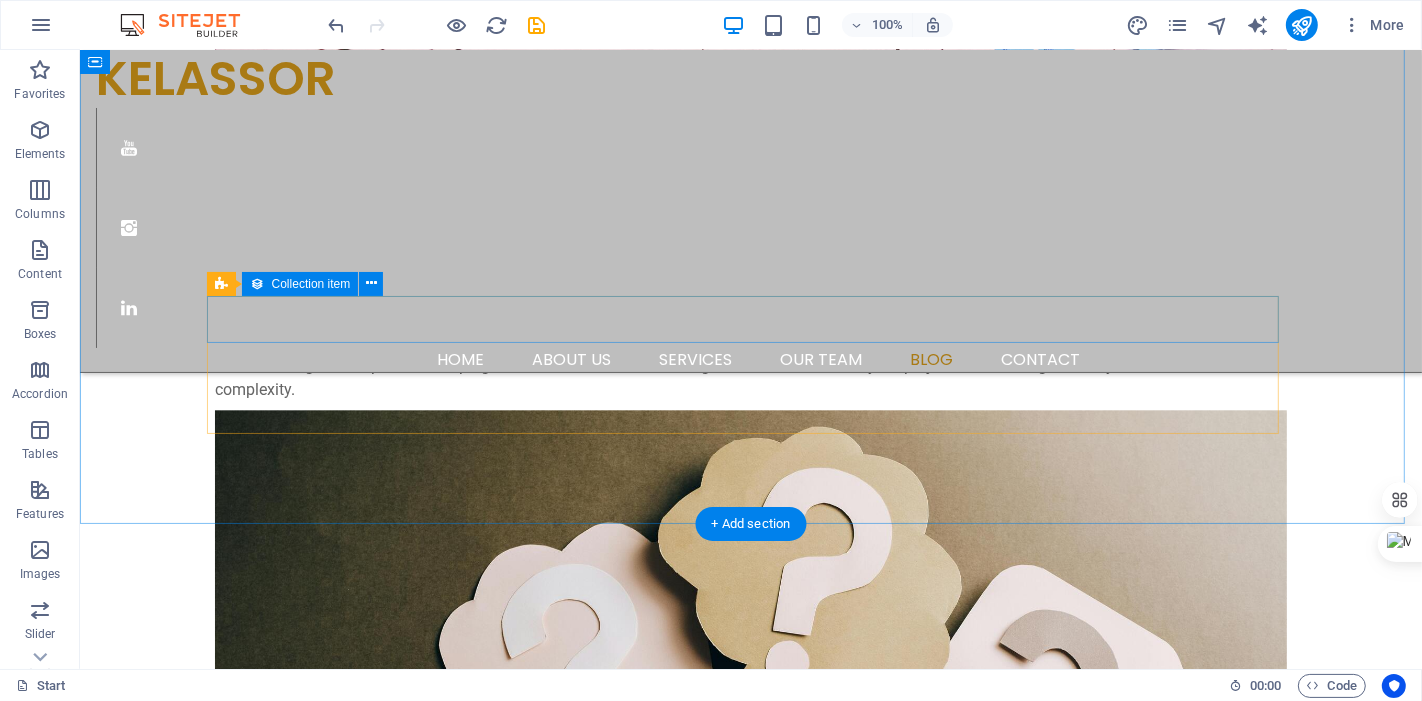 click on "GENERAL 07/28/2025" at bounding box center (750, 4219) 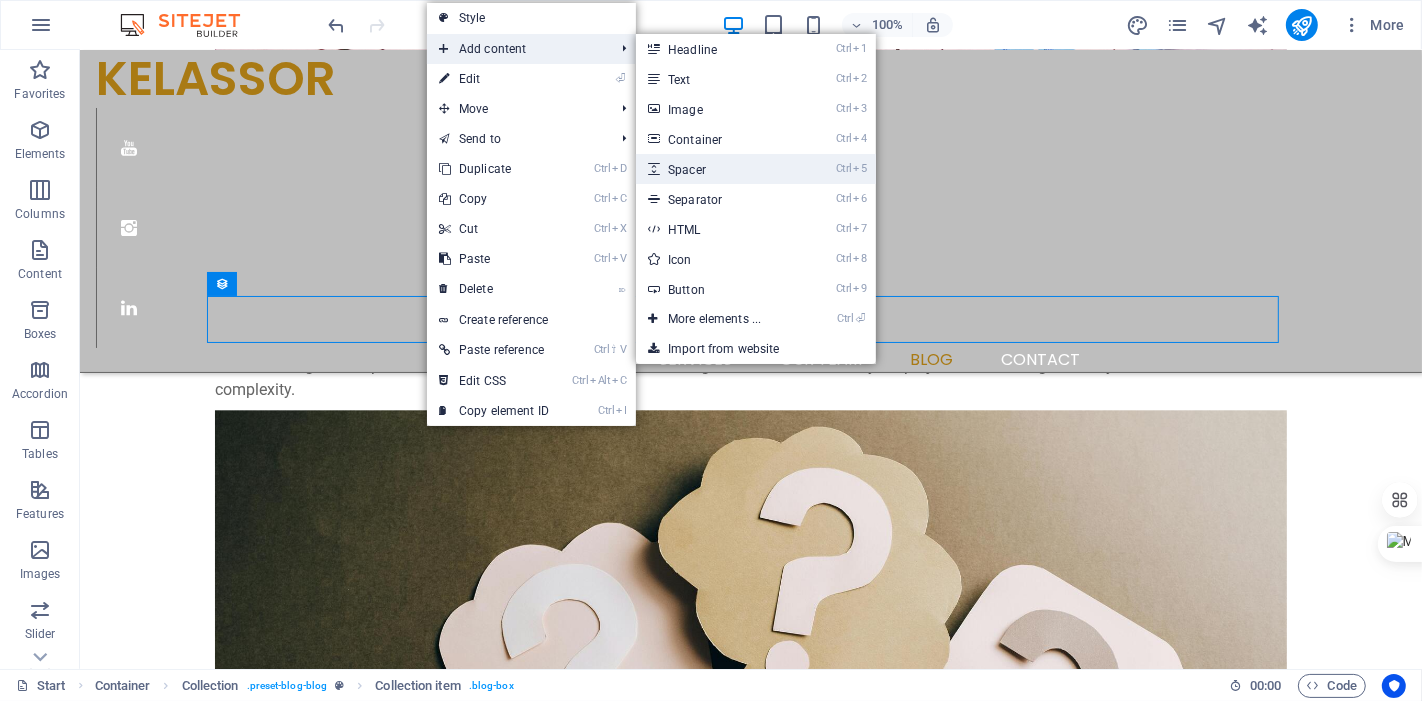click on "Ctrl 5  Spacer" at bounding box center (718, 169) 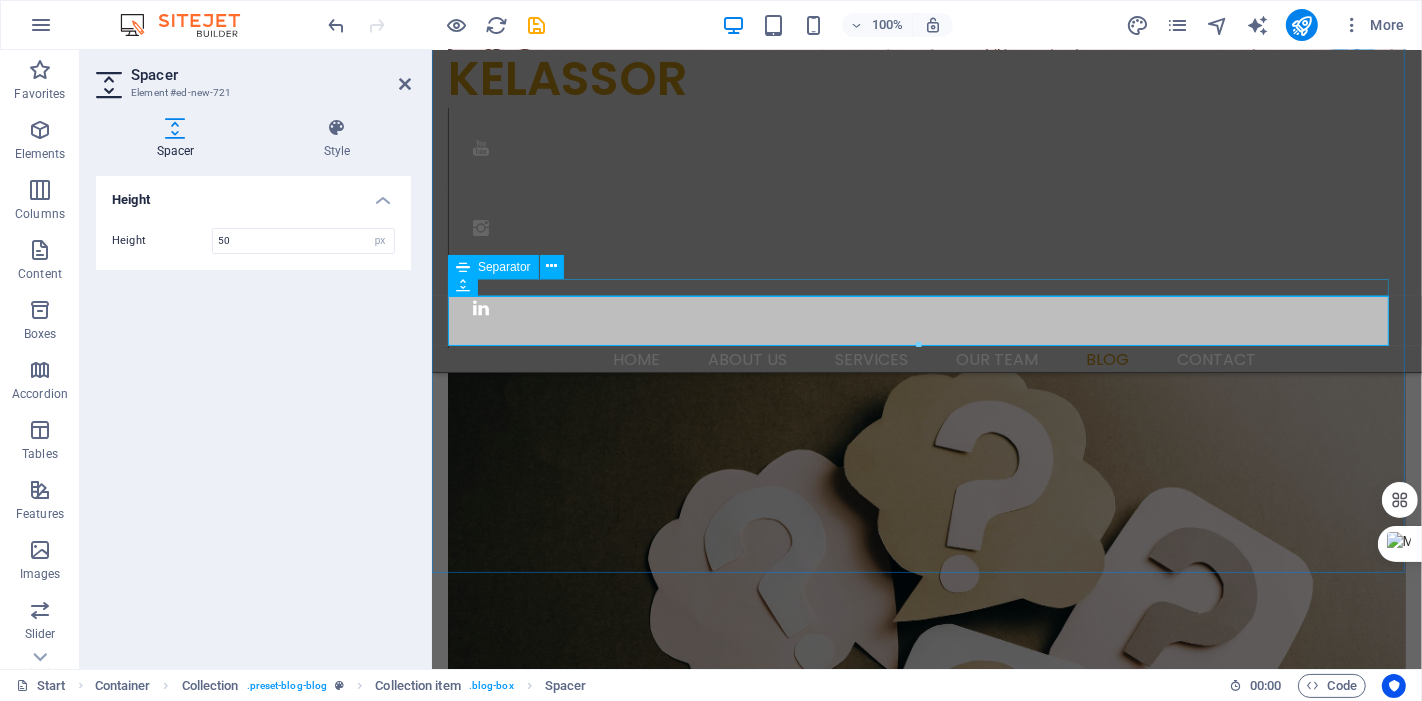 scroll, scrollTop: 4080, scrollLeft: 0, axis: vertical 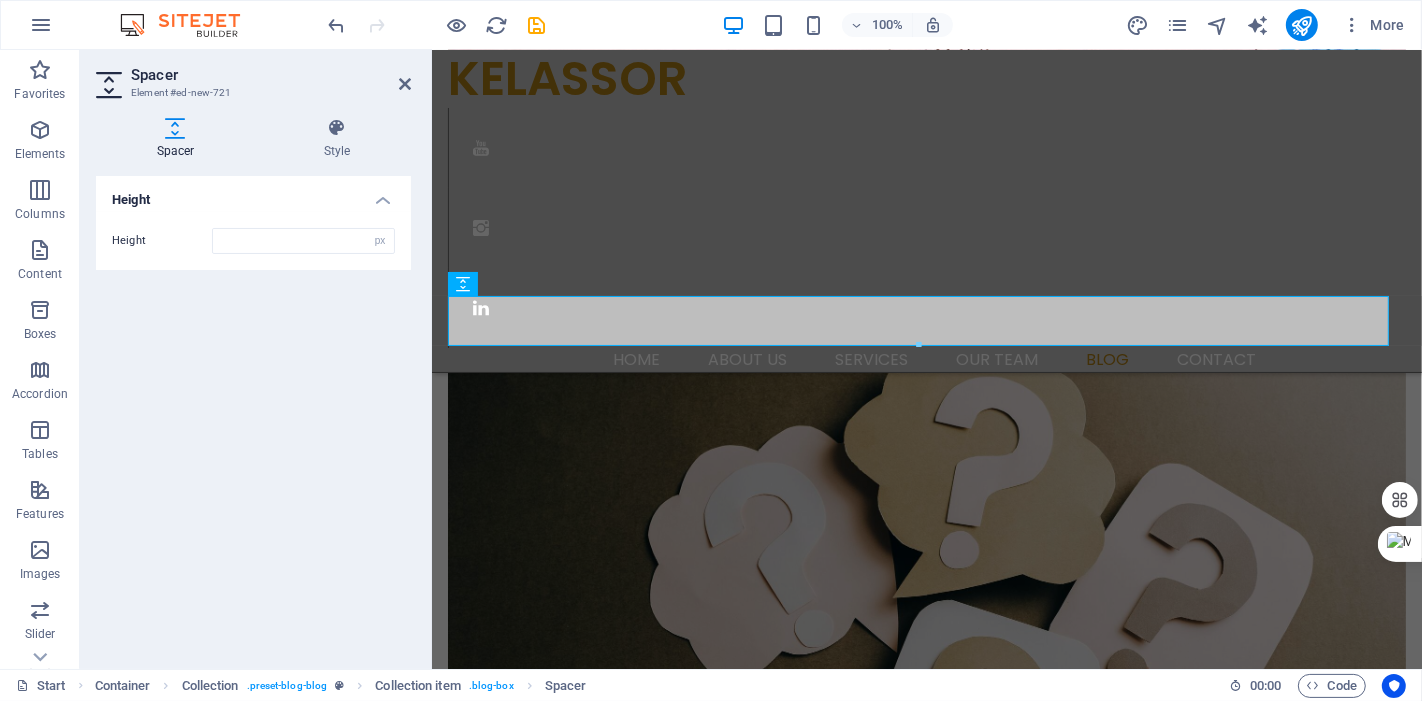 drag, startPoint x: 265, startPoint y: 238, endPoint x: 125, endPoint y: 250, distance: 140.51335 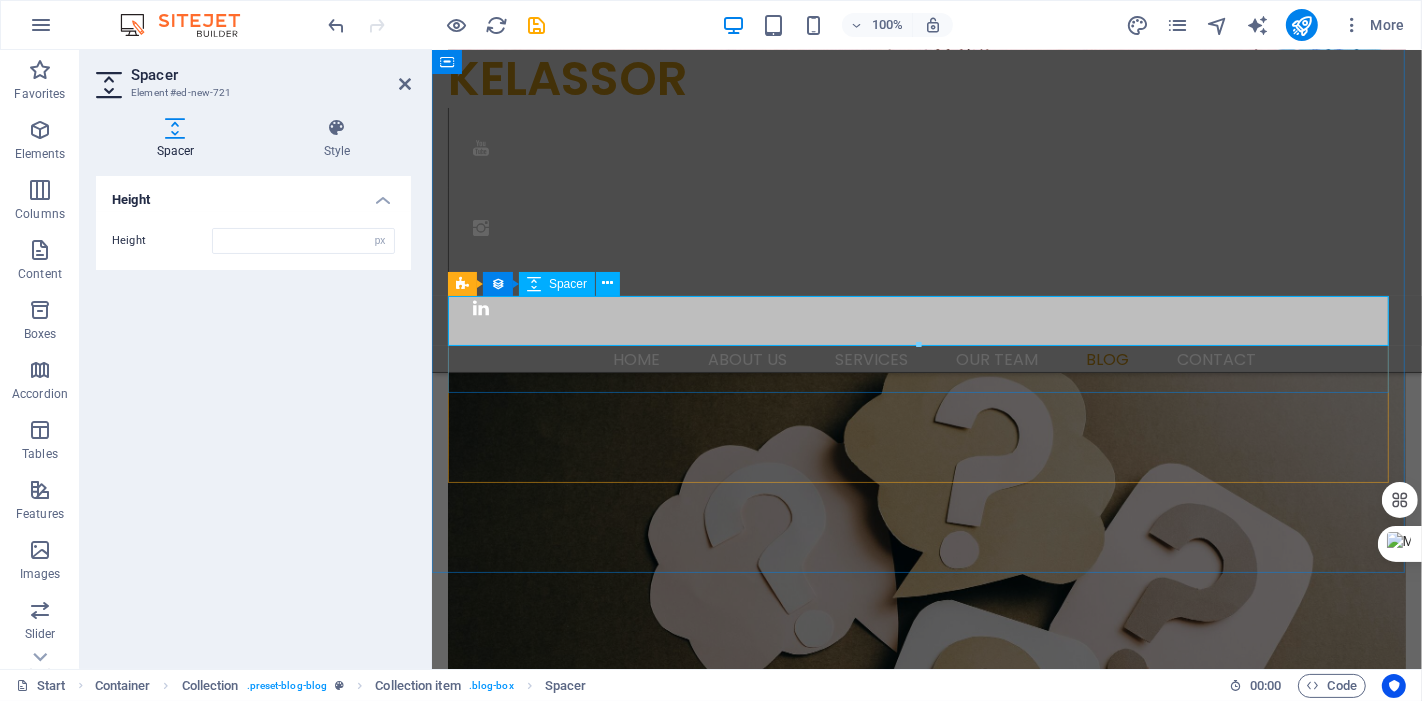 type 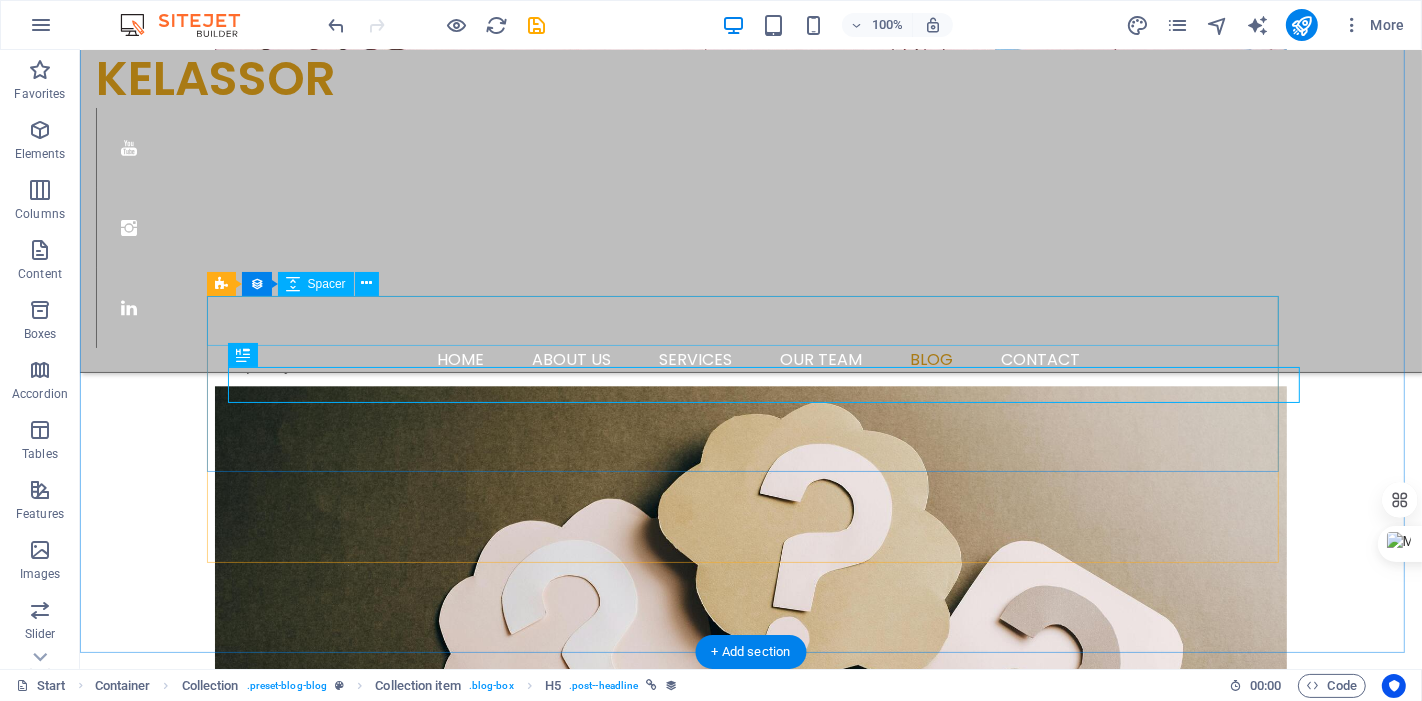 scroll, scrollTop: 4056, scrollLeft: 0, axis: vertical 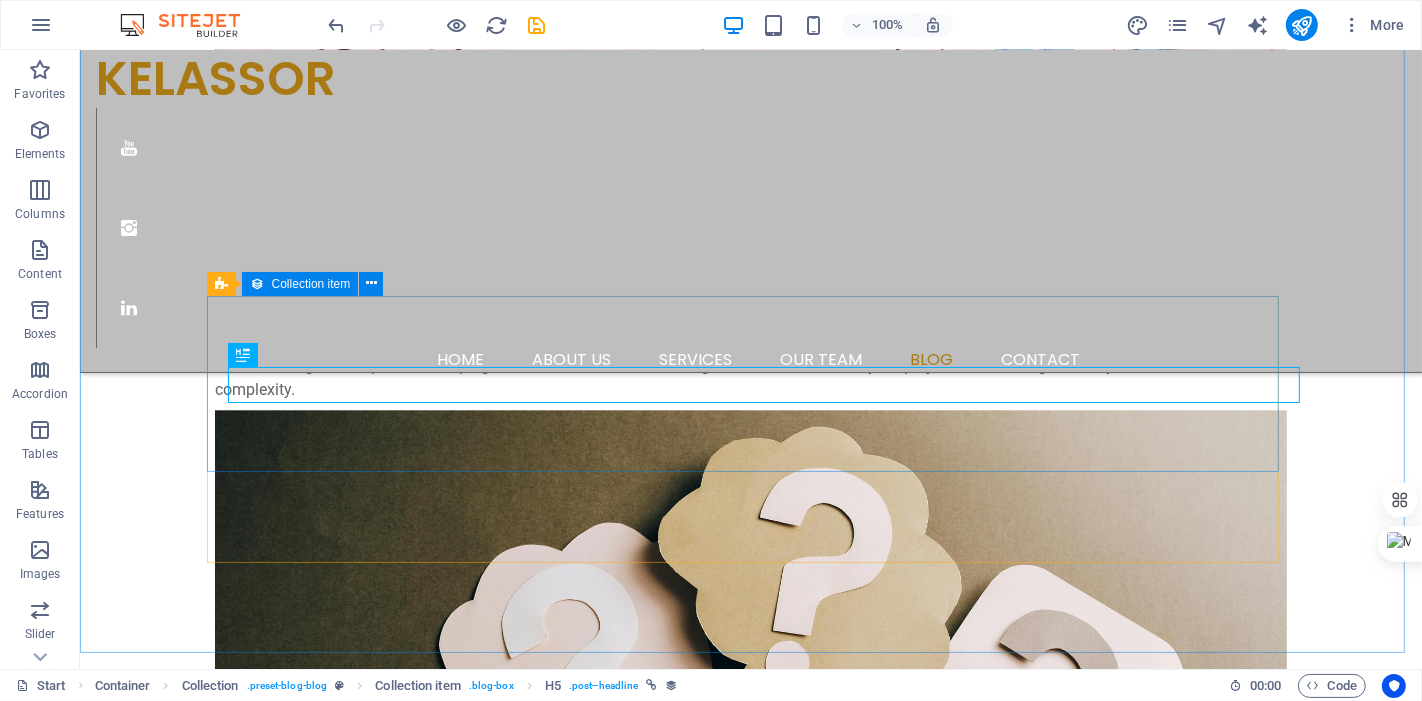 click on "Collection item" at bounding box center [311, 284] 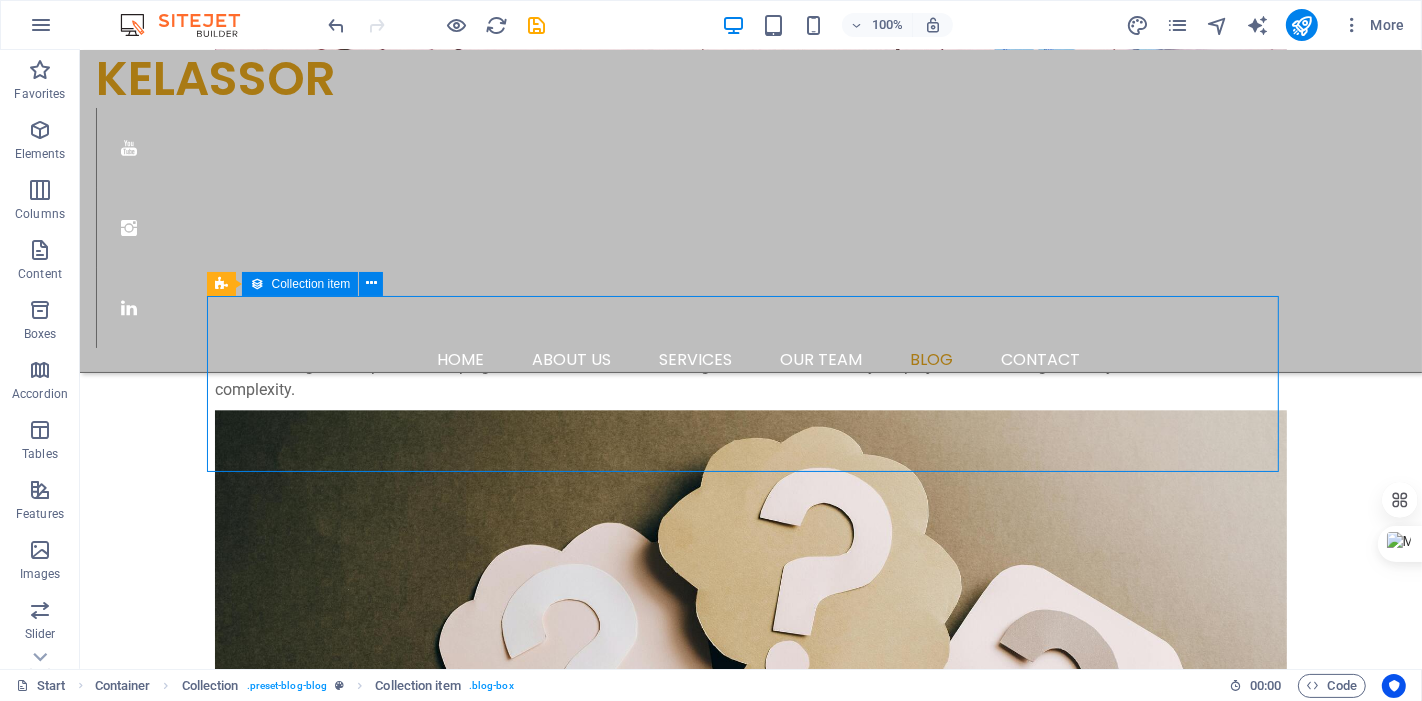 click on "Collection item" at bounding box center [311, 284] 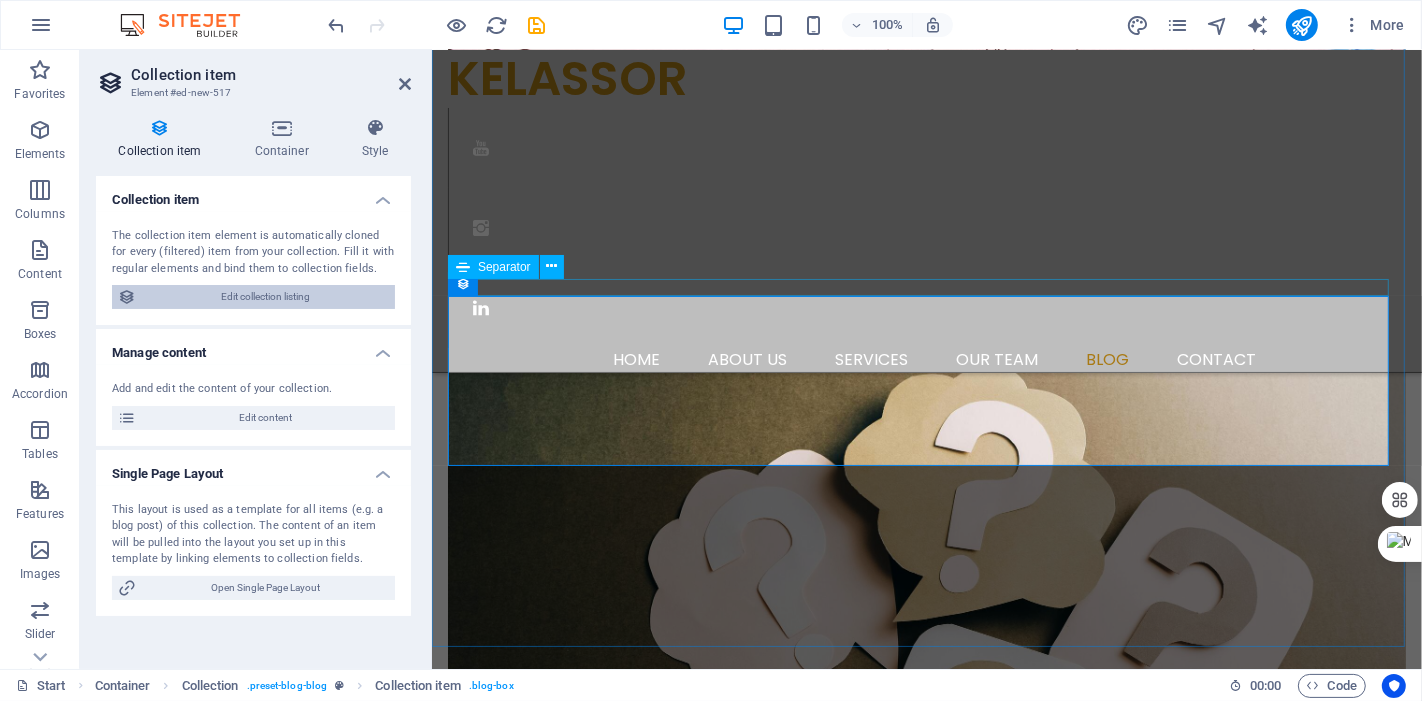 scroll, scrollTop: 4080, scrollLeft: 0, axis: vertical 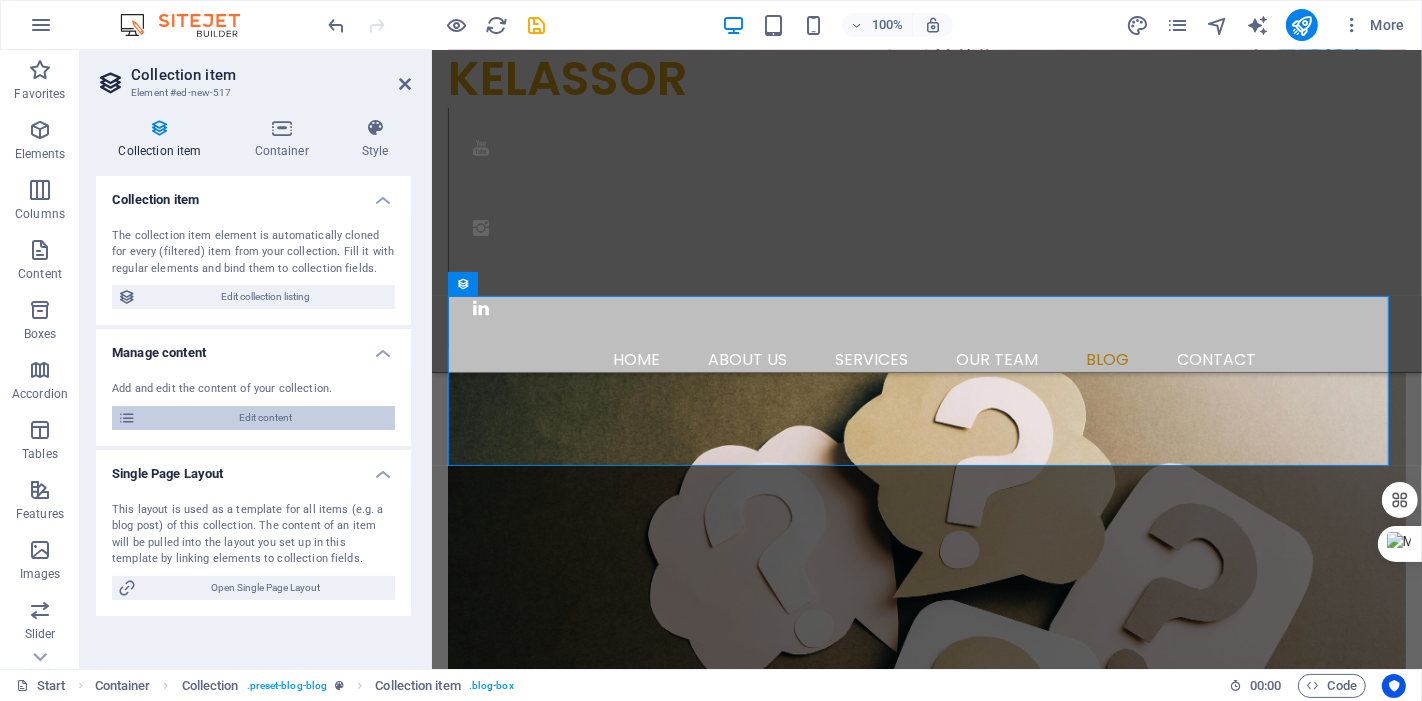 click on "Edit content" at bounding box center [265, 418] 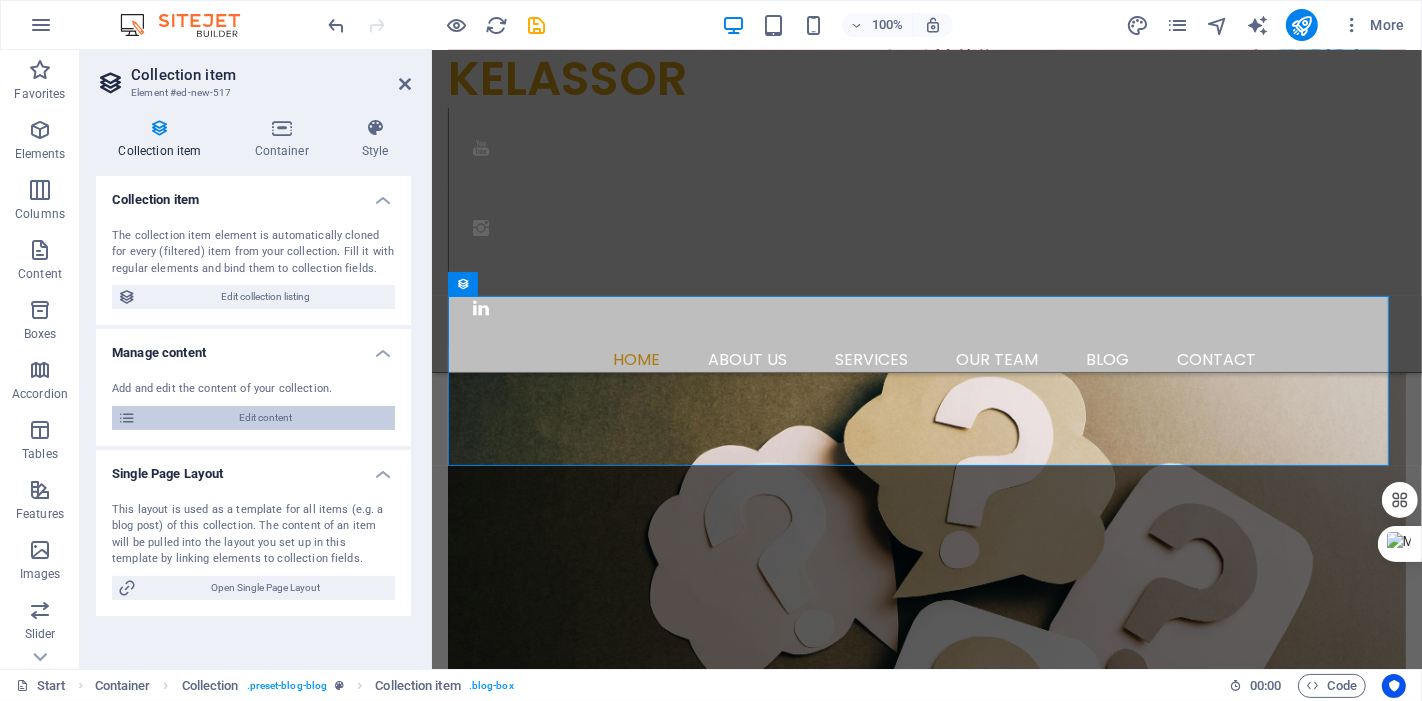scroll, scrollTop: 0, scrollLeft: 0, axis: both 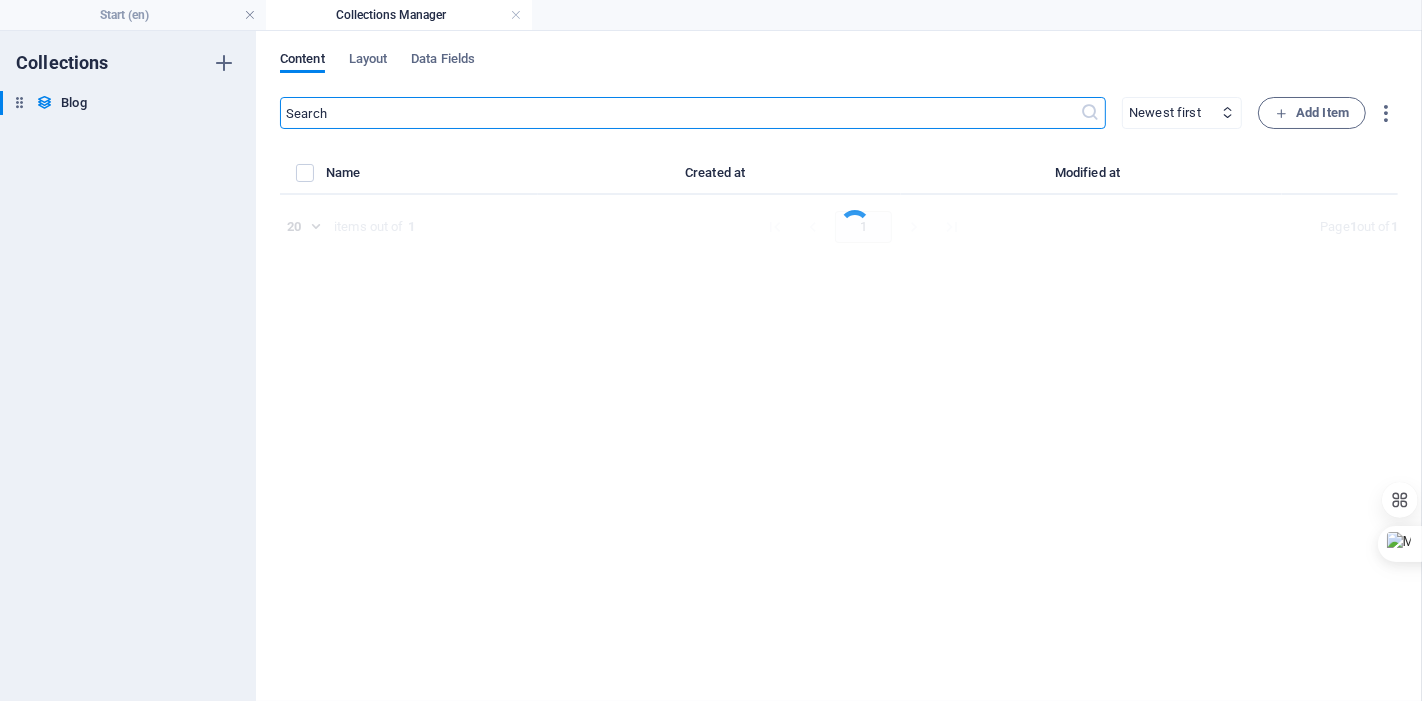select on "columns.category_ASC" 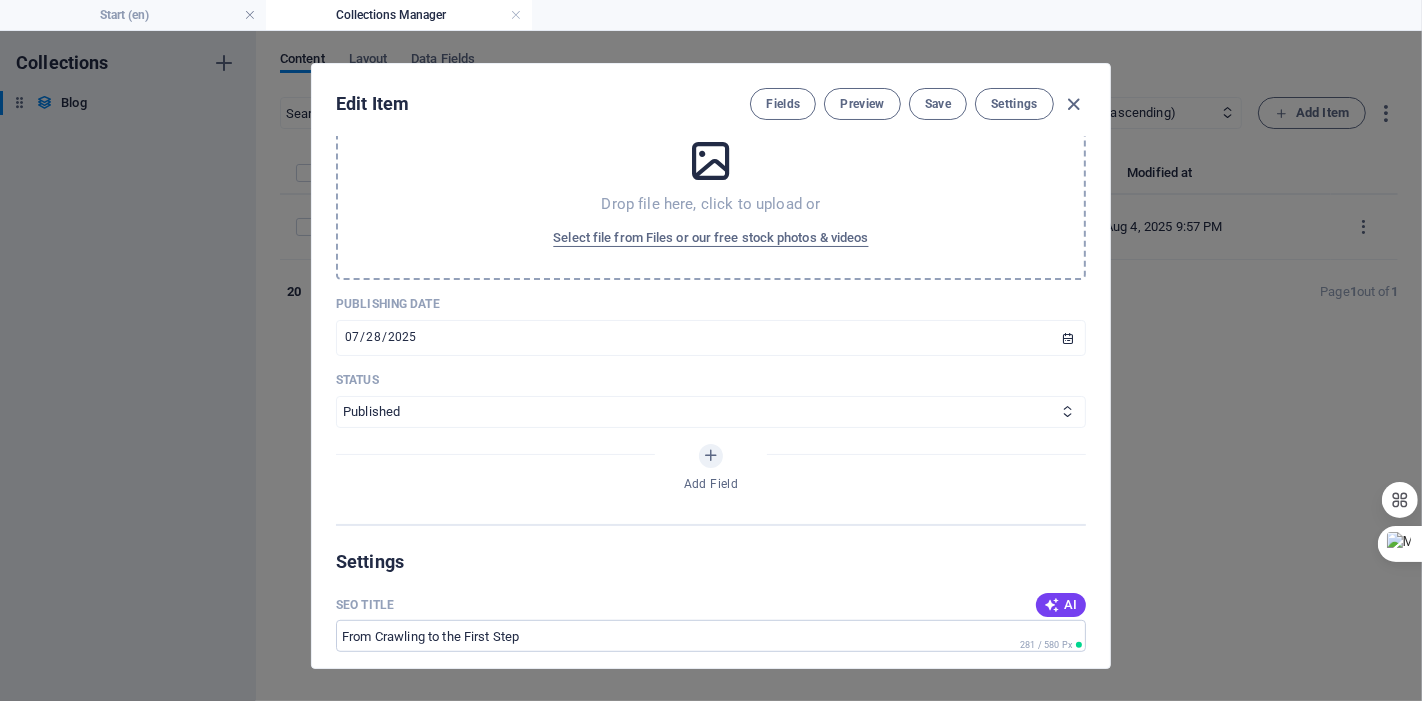 scroll, scrollTop: 777, scrollLeft: 0, axis: vertical 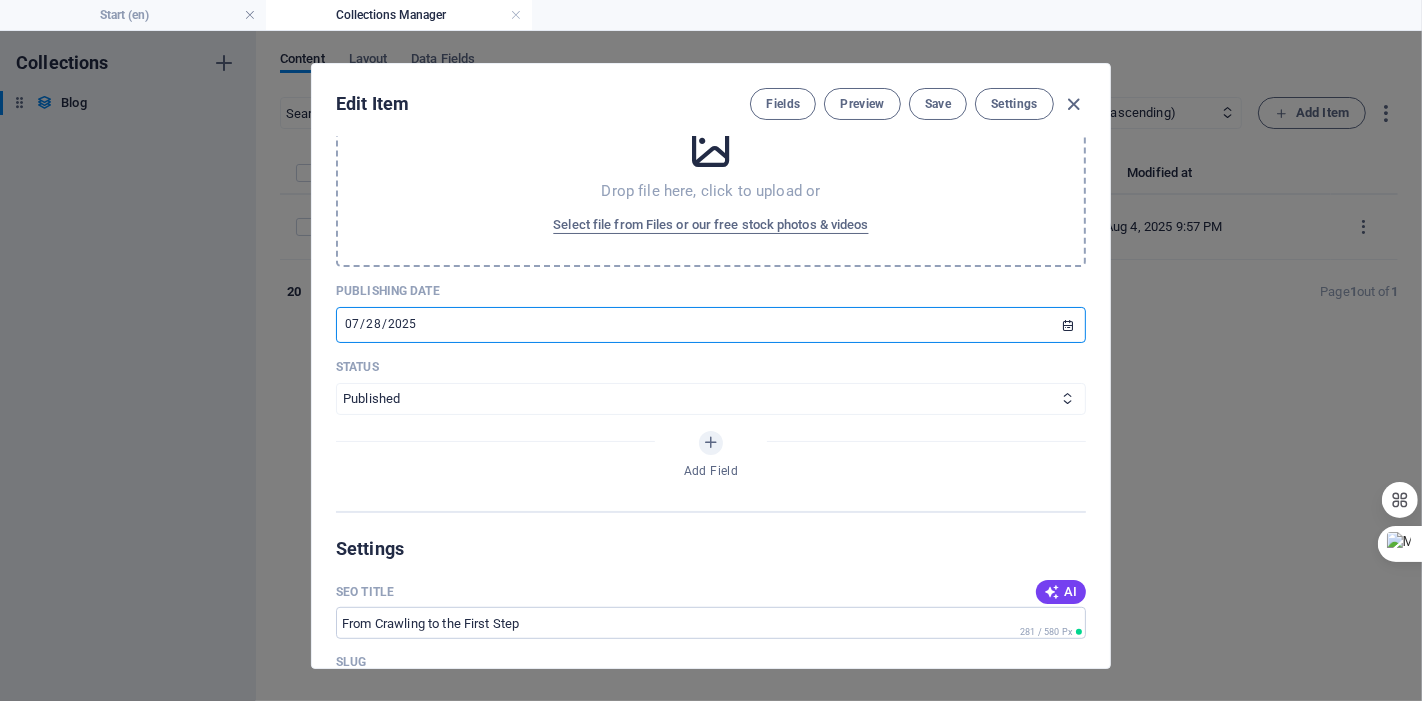 click on "2025-07-28" at bounding box center [711, 325] 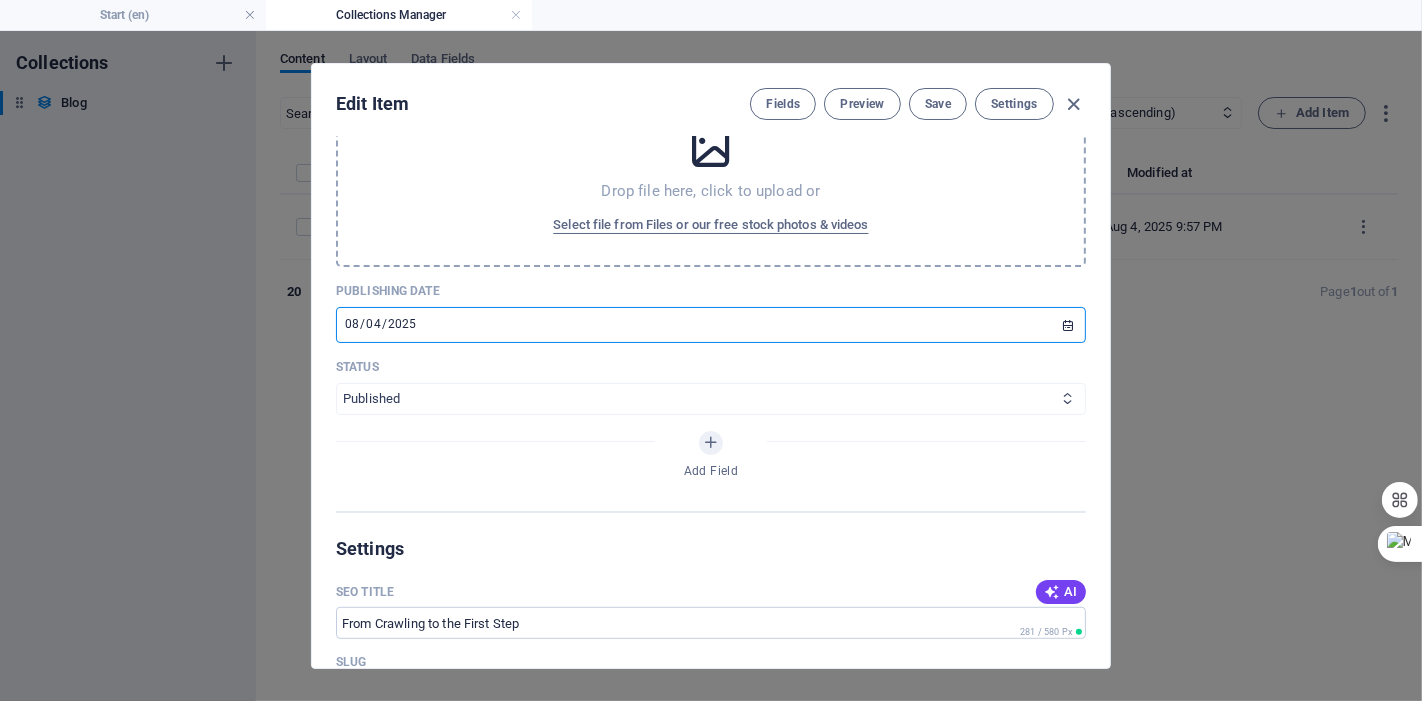 type on "2025-08-04" 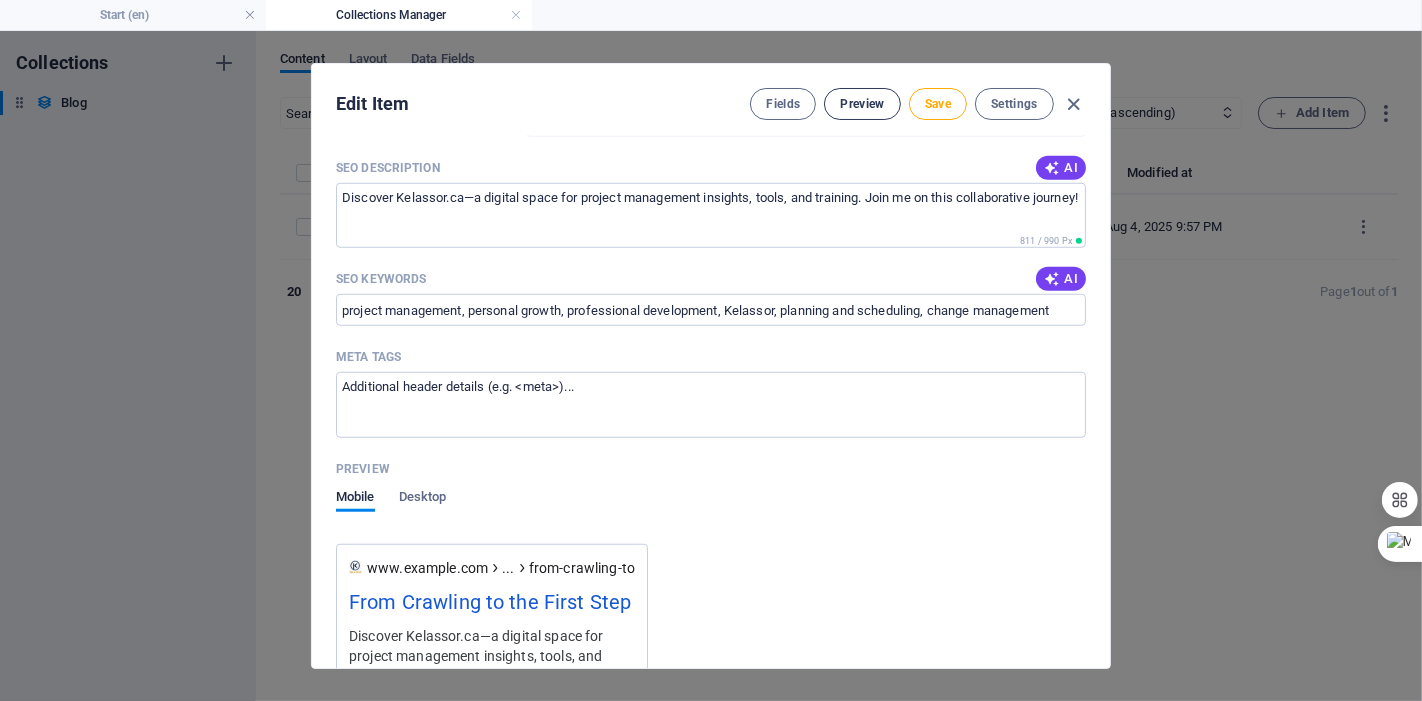 scroll, scrollTop: 1157, scrollLeft: 0, axis: vertical 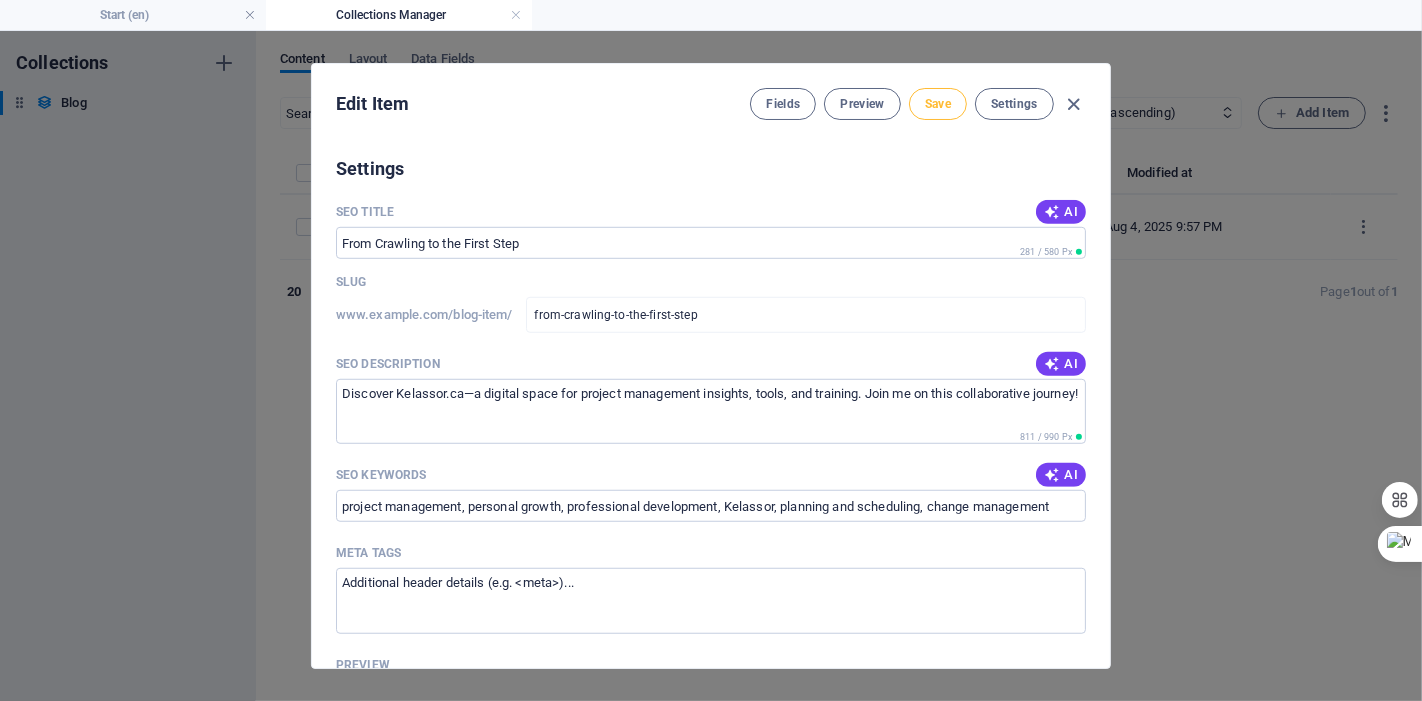 click on "Save" at bounding box center [938, 104] 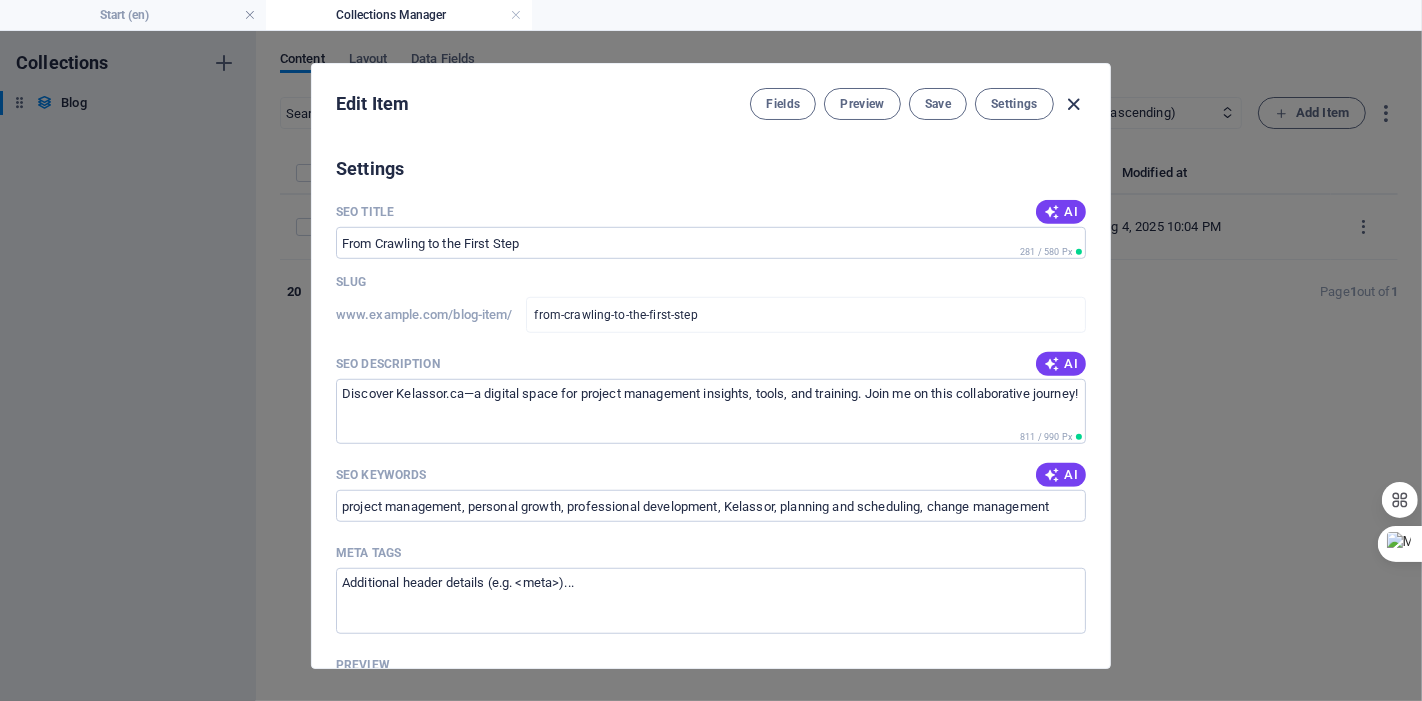 click at bounding box center [1074, 104] 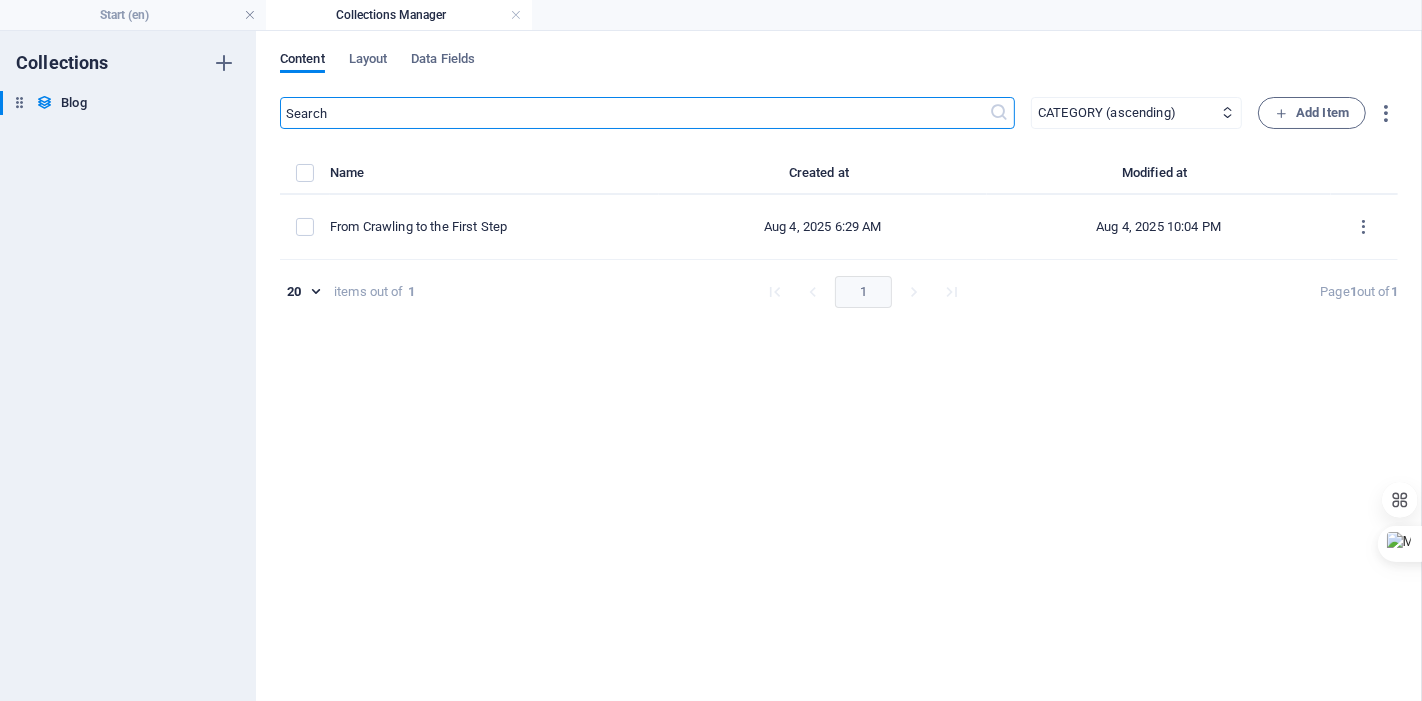 type on "from-crawling-to-the-first-step" 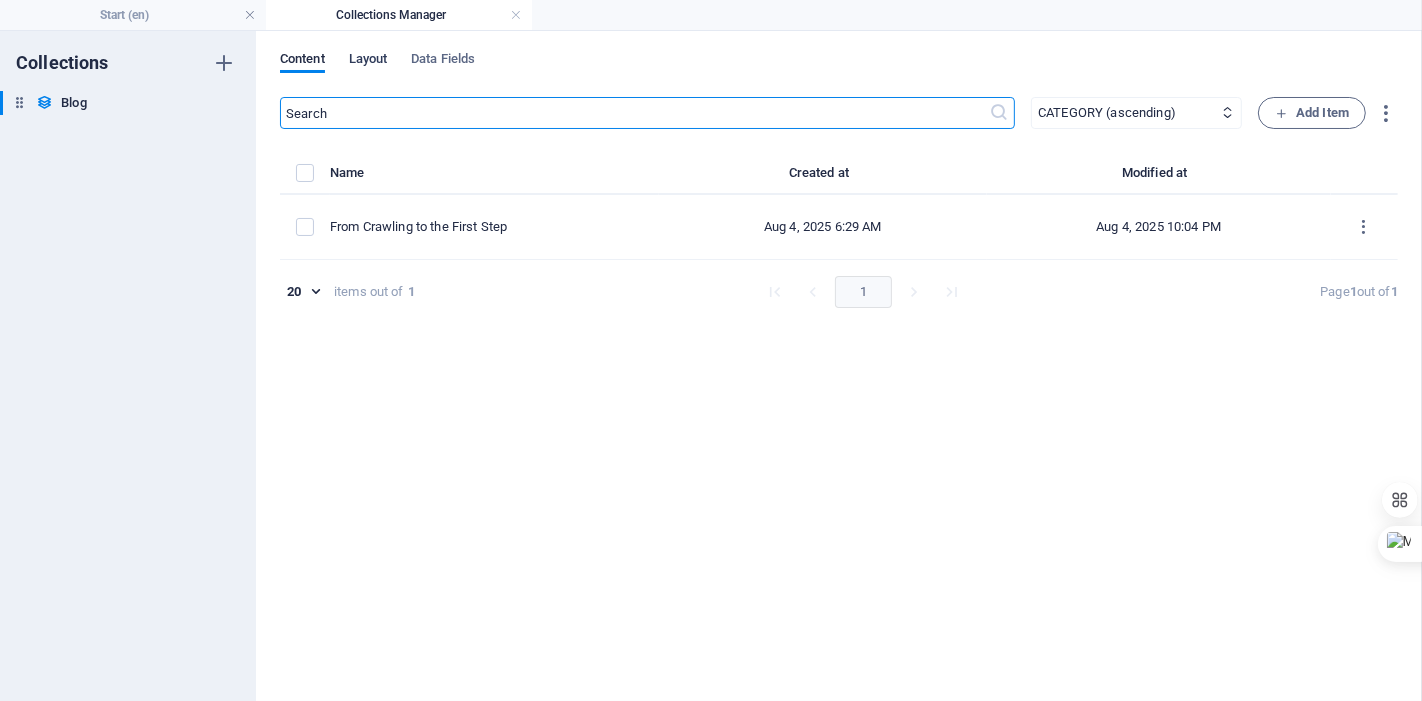 click on "Layout" at bounding box center [368, 61] 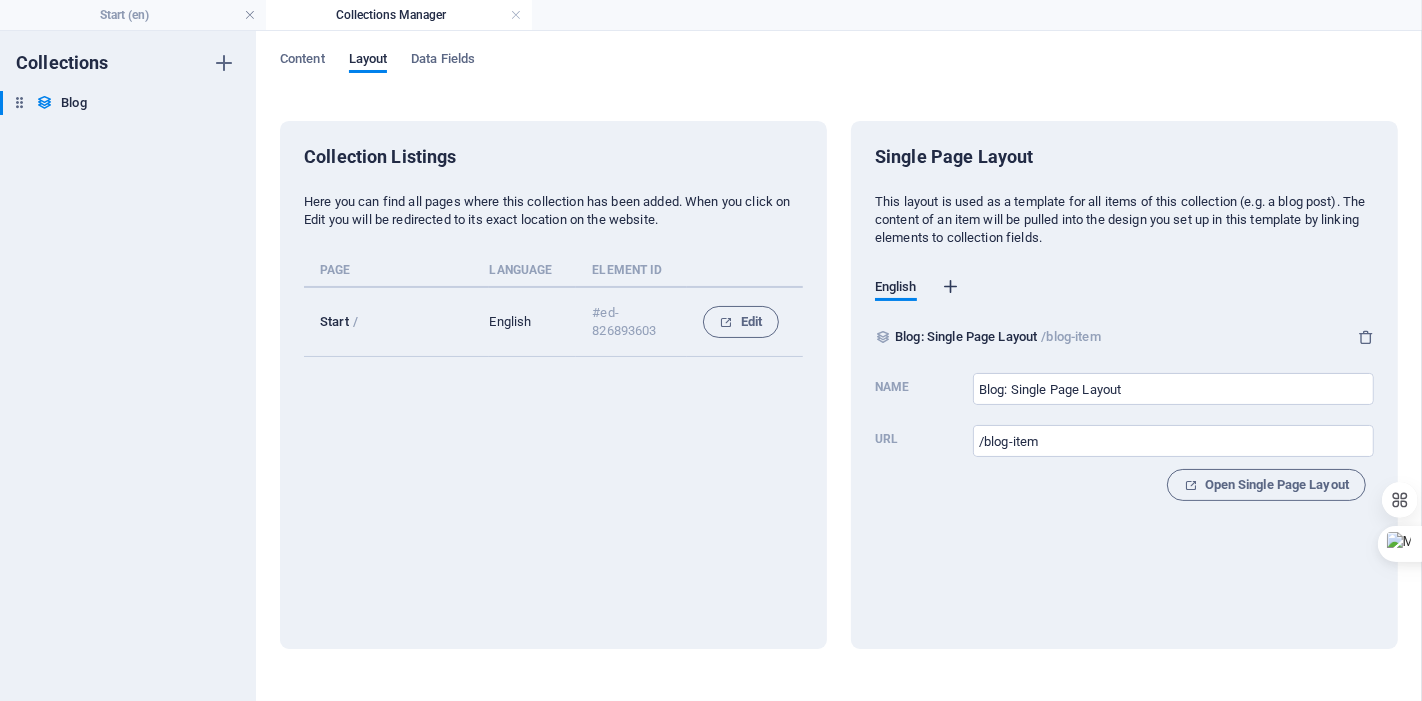 click at bounding box center [951, 287] 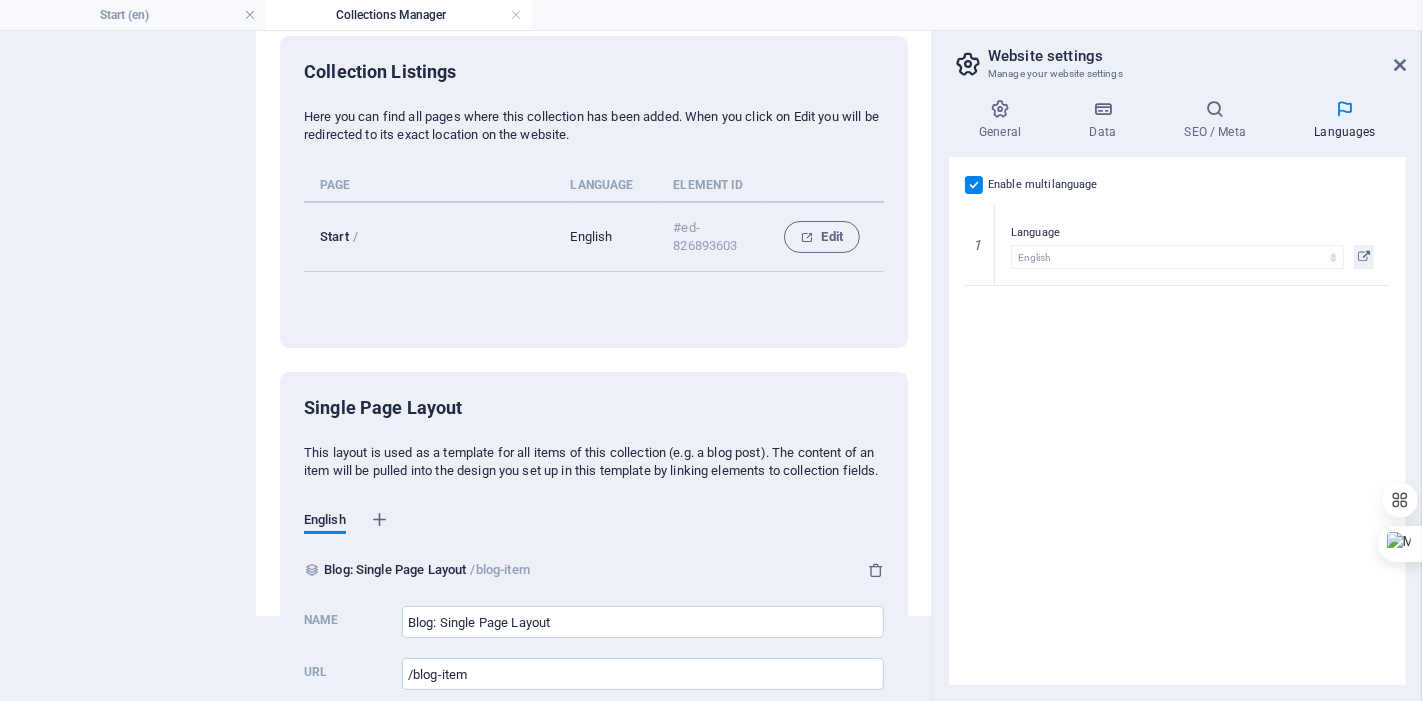 scroll, scrollTop: 0, scrollLeft: 0, axis: both 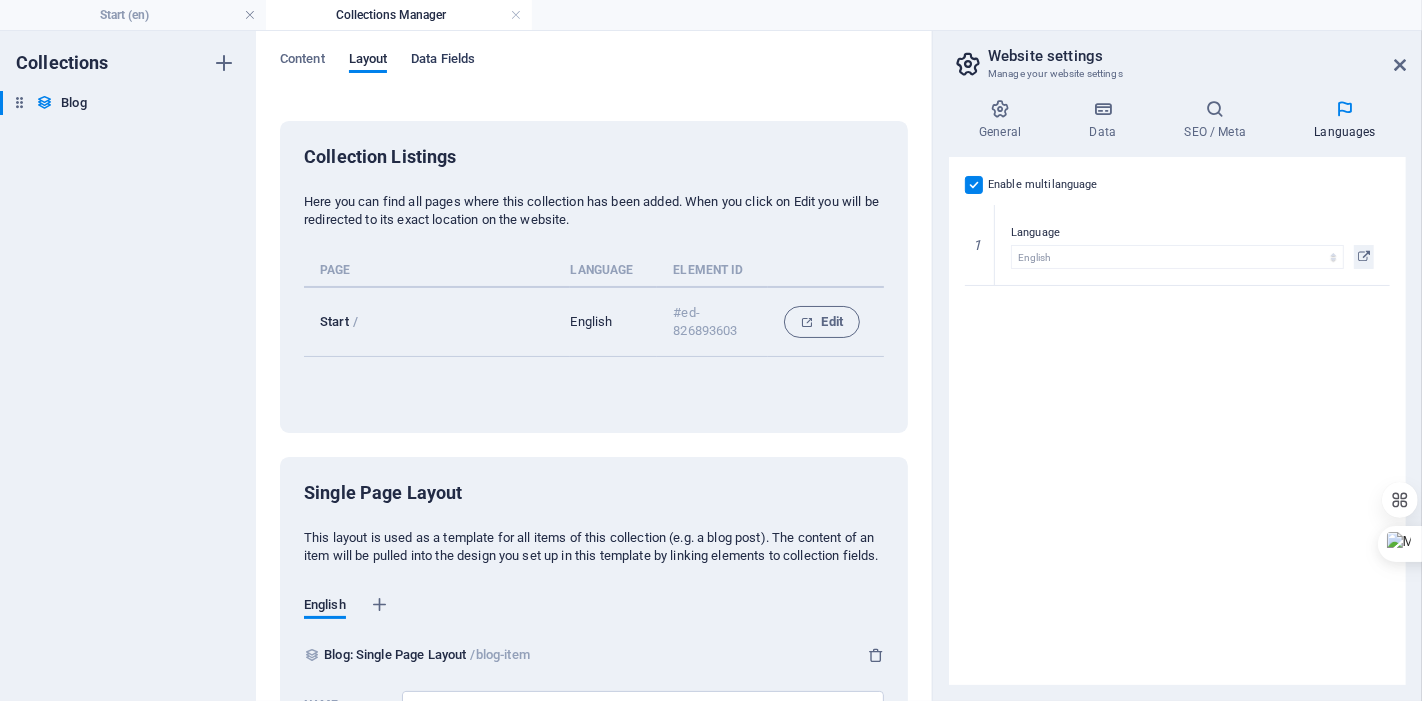 click on "Data Fields" at bounding box center [443, 61] 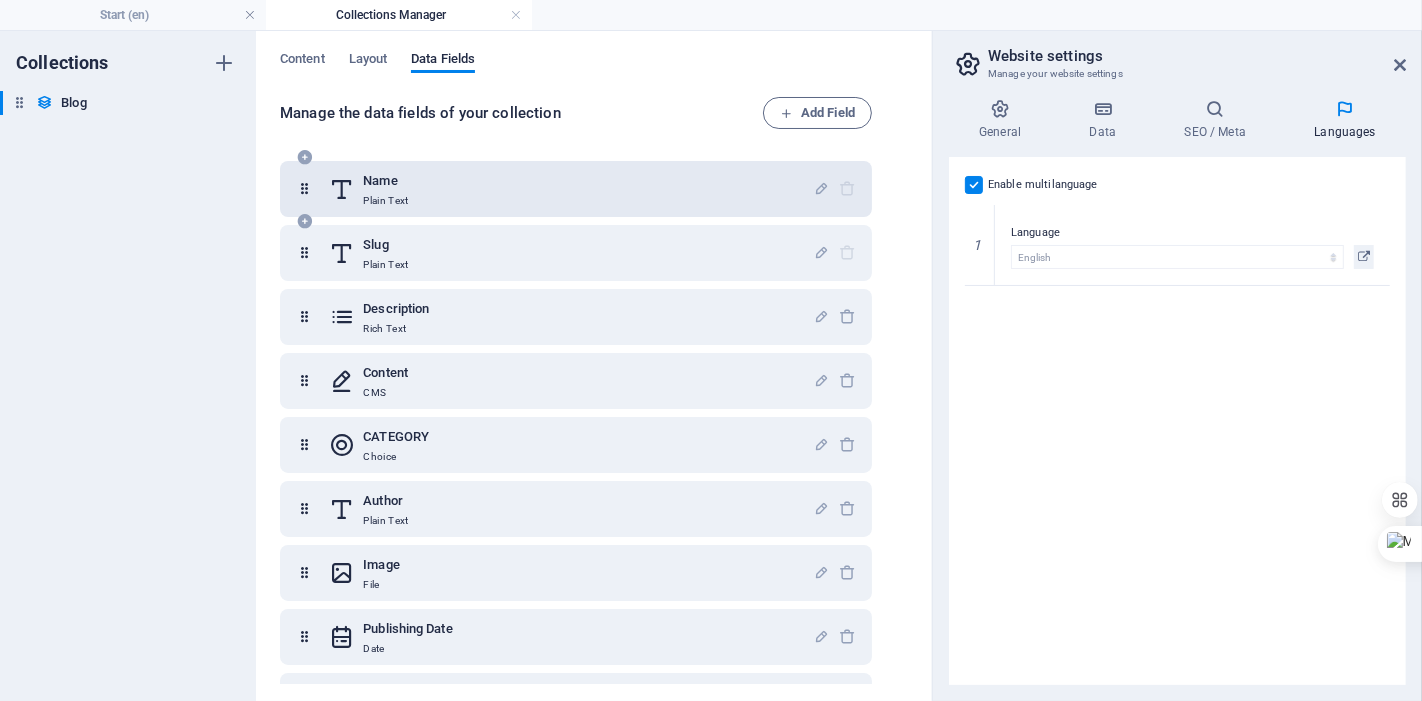 click on "Name Plain Text" at bounding box center [571, 189] 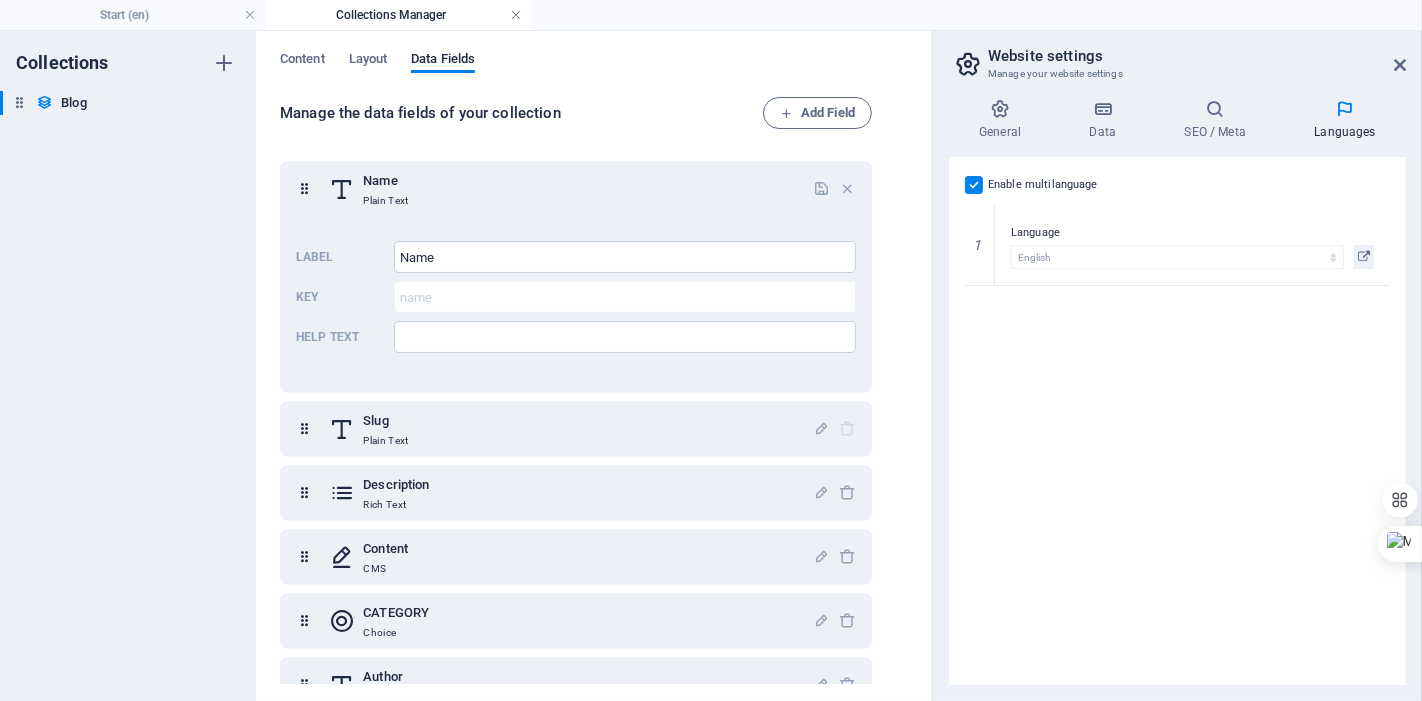 click at bounding box center [516, 15] 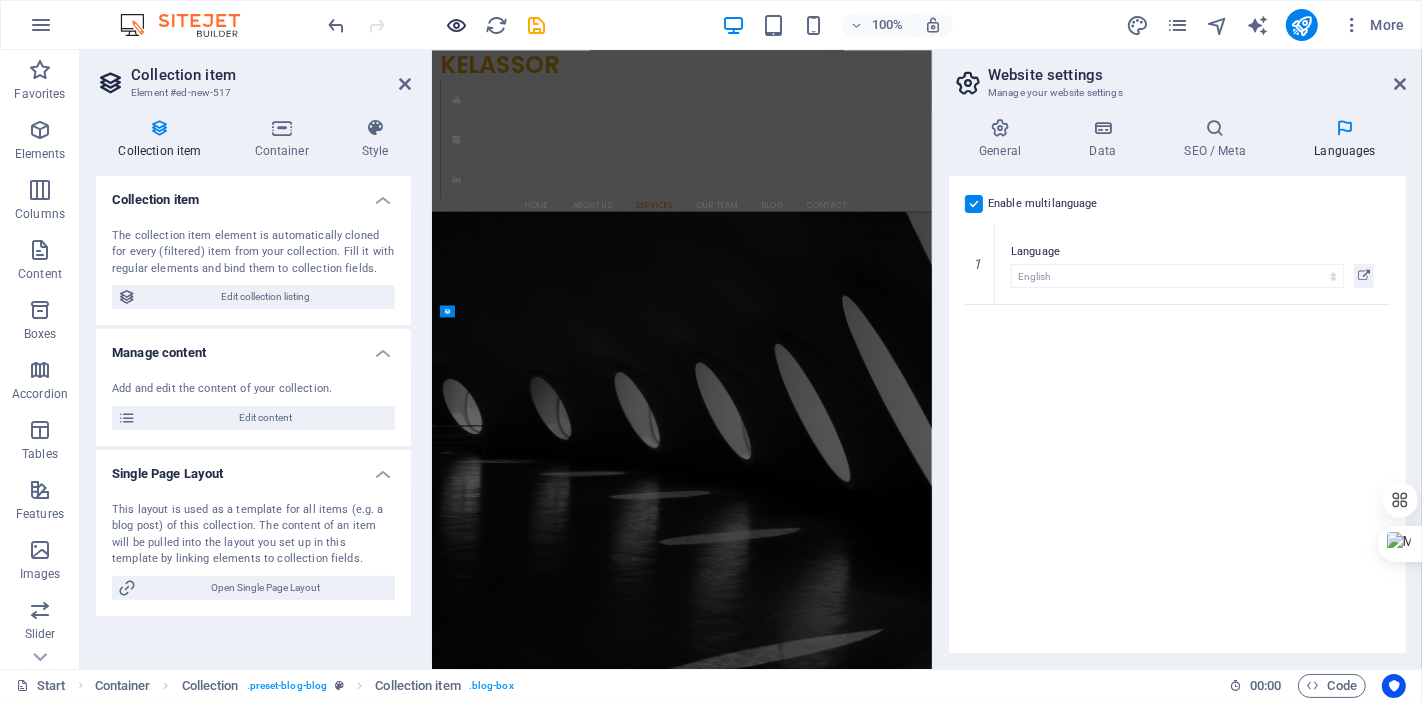 scroll, scrollTop: 4131, scrollLeft: 0, axis: vertical 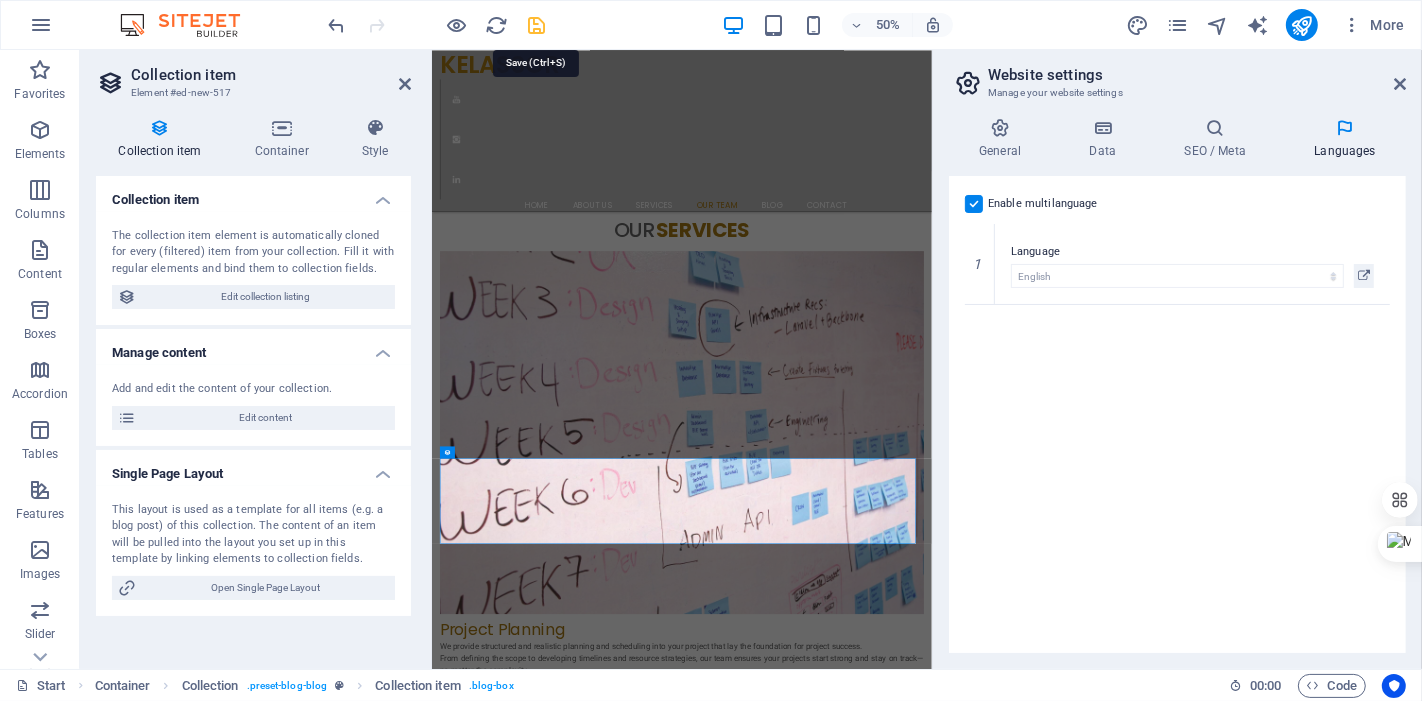 click at bounding box center (537, 25) 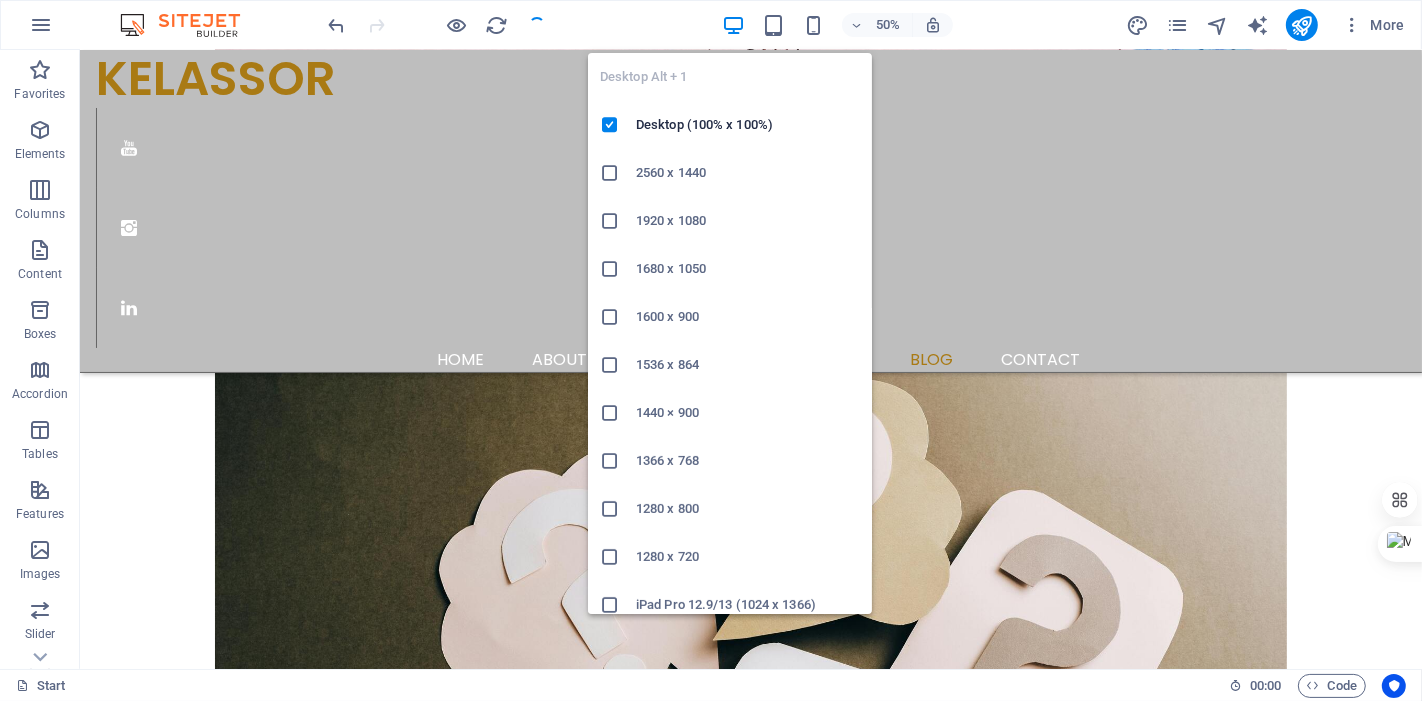 scroll, scrollTop: 4022, scrollLeft: 0, axis: vertical 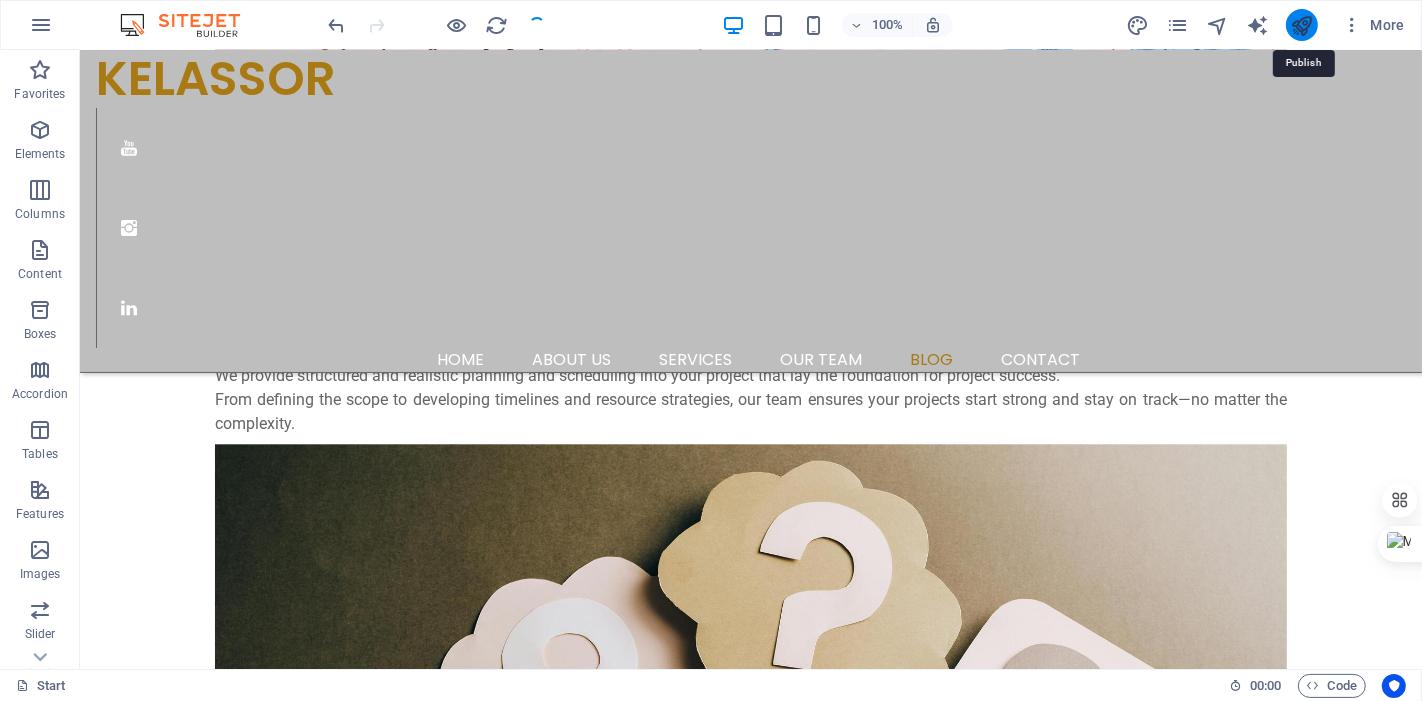 click at bounding box center [1301, 25] 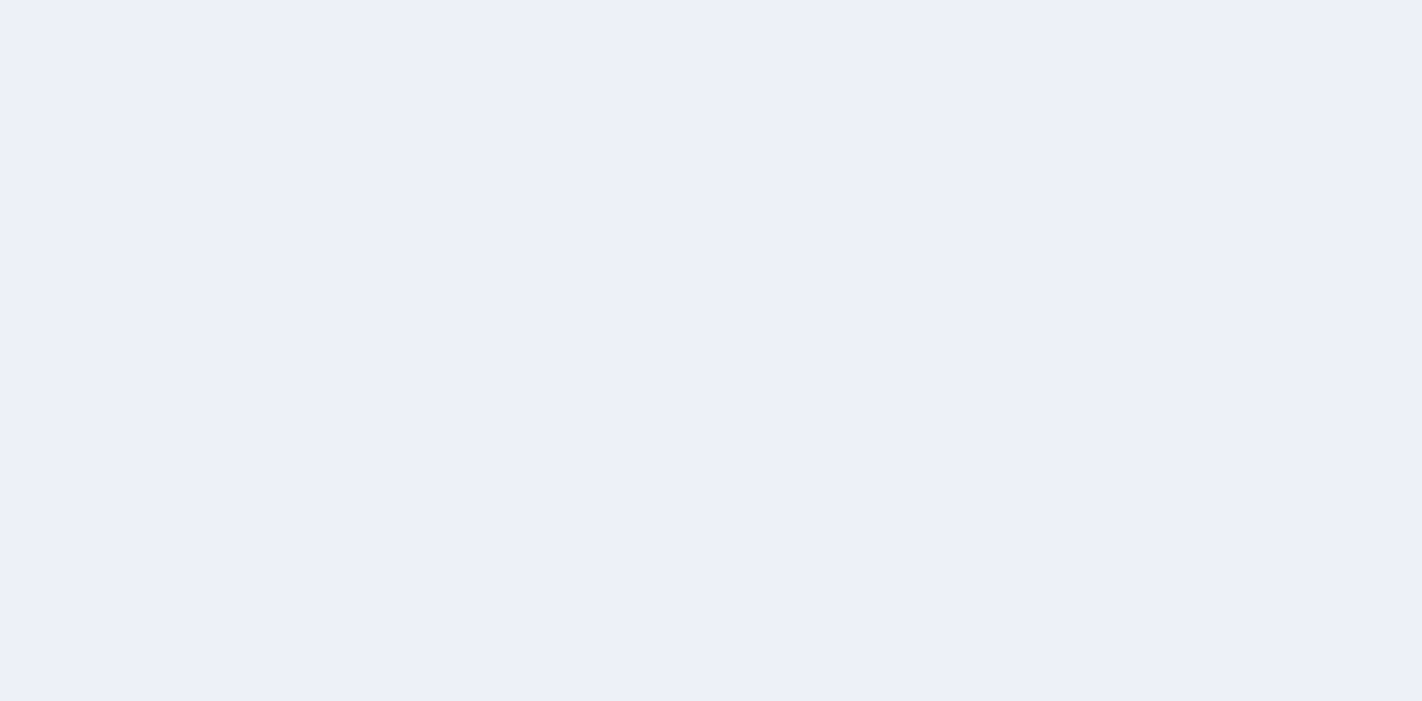 scroll, scrollTop: 0, scrollLeft: 0, axis: both 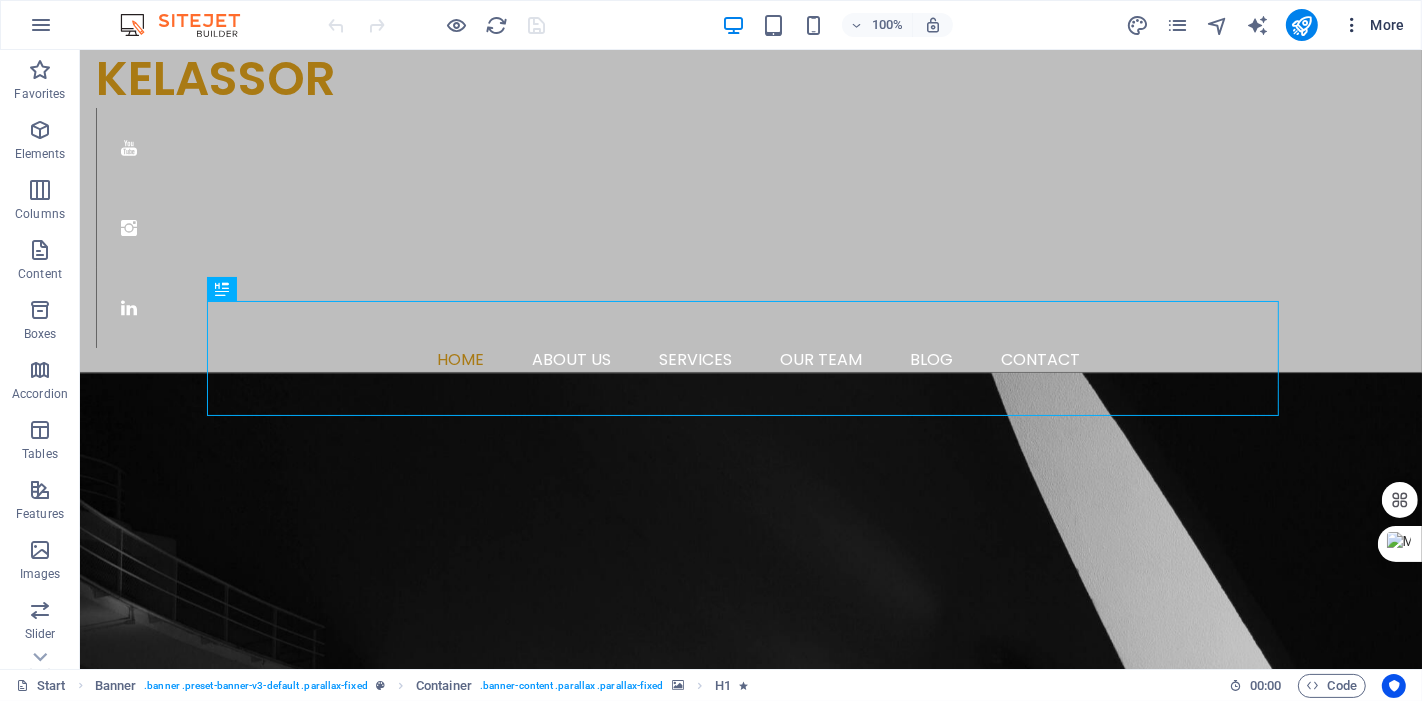 click at bounding box center (1352, 25) 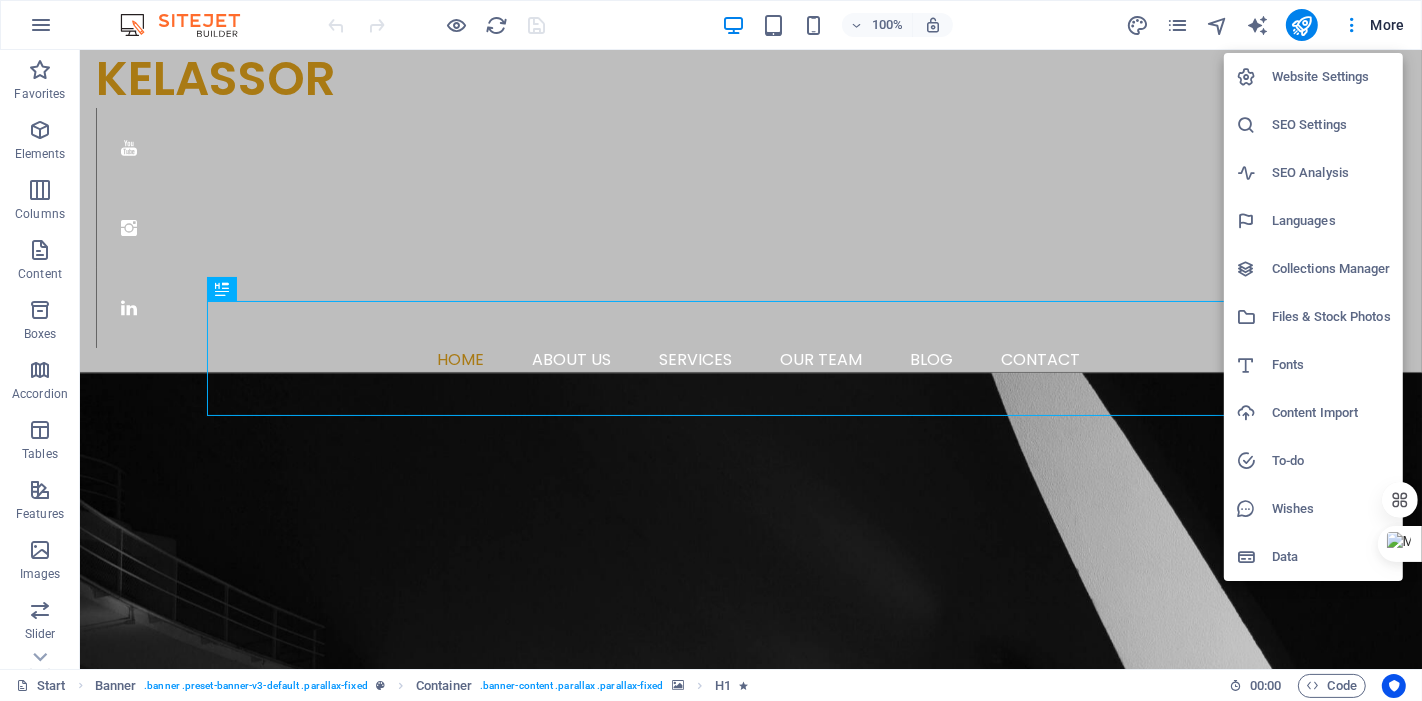 click at bounding box center [711, 350] 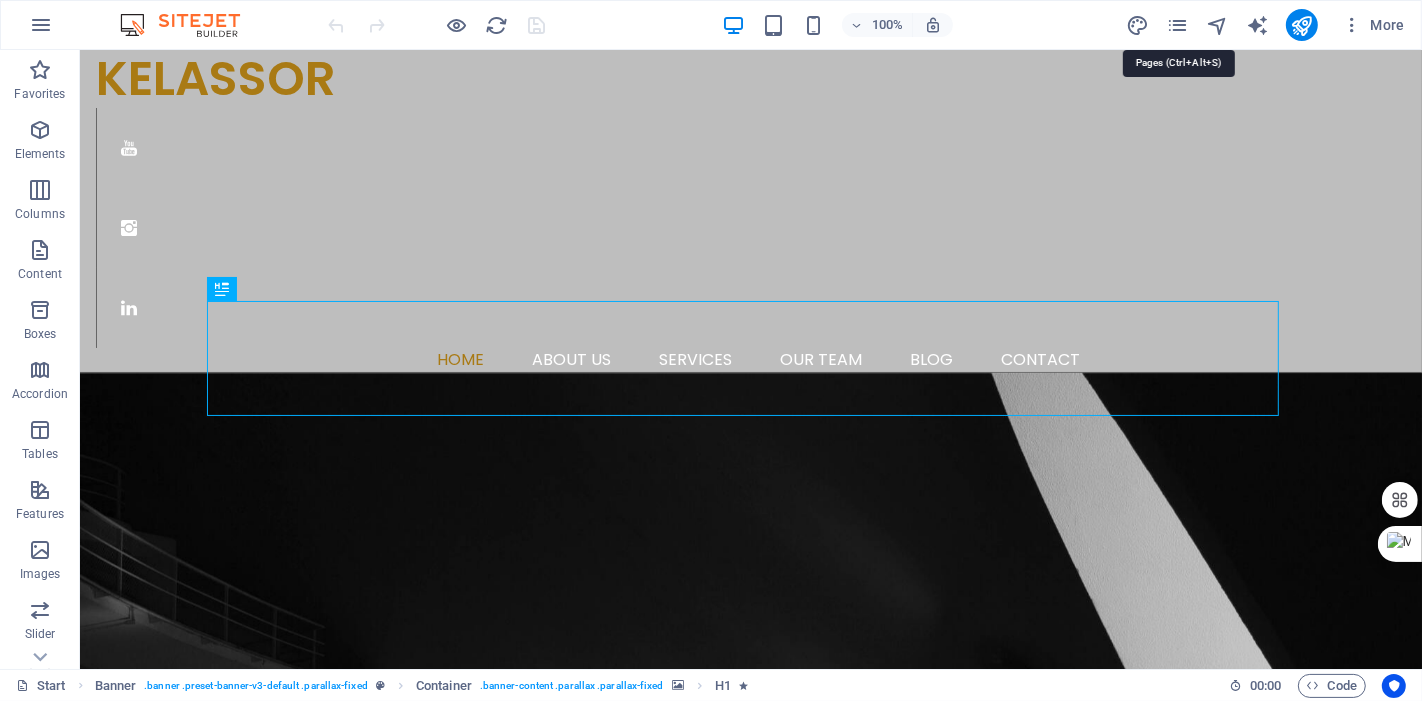 click at bounding box center (1177, 25) 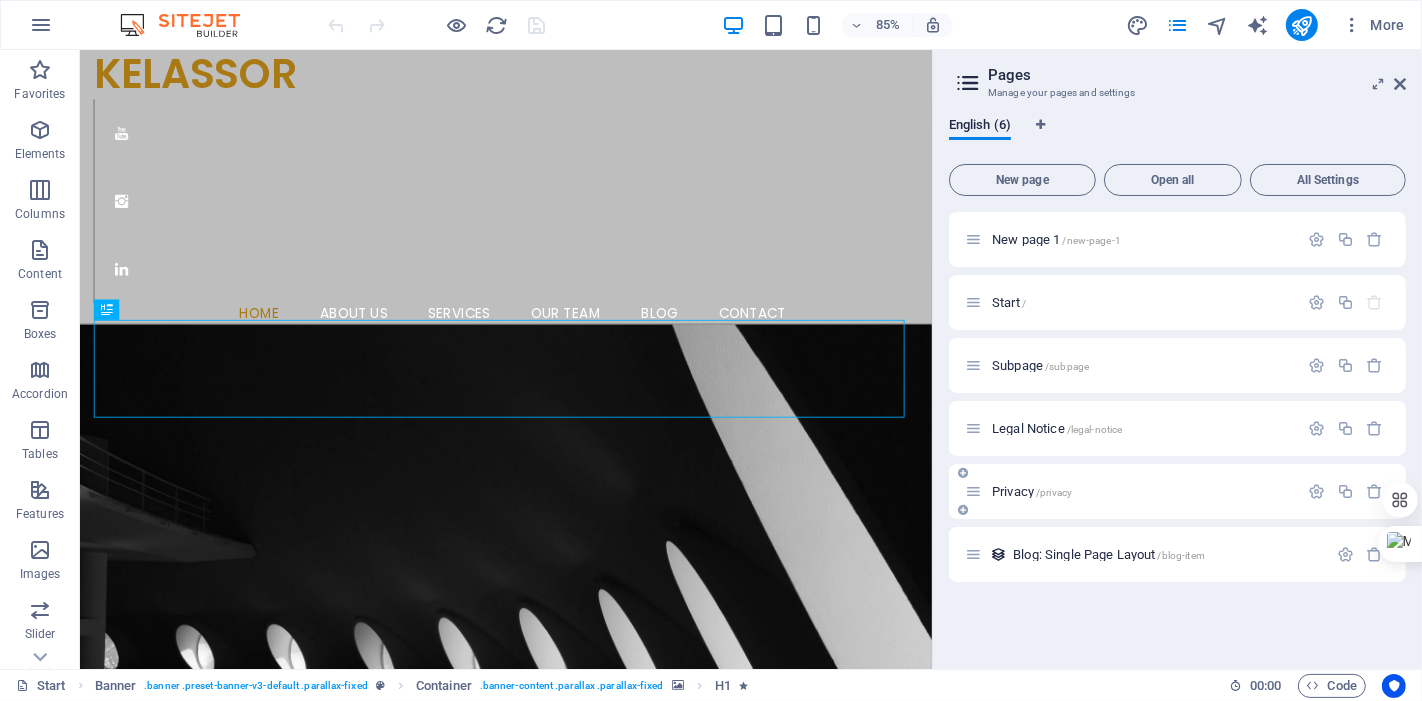 click on "Privacy /privacy" at bounding box center (1142, 491) 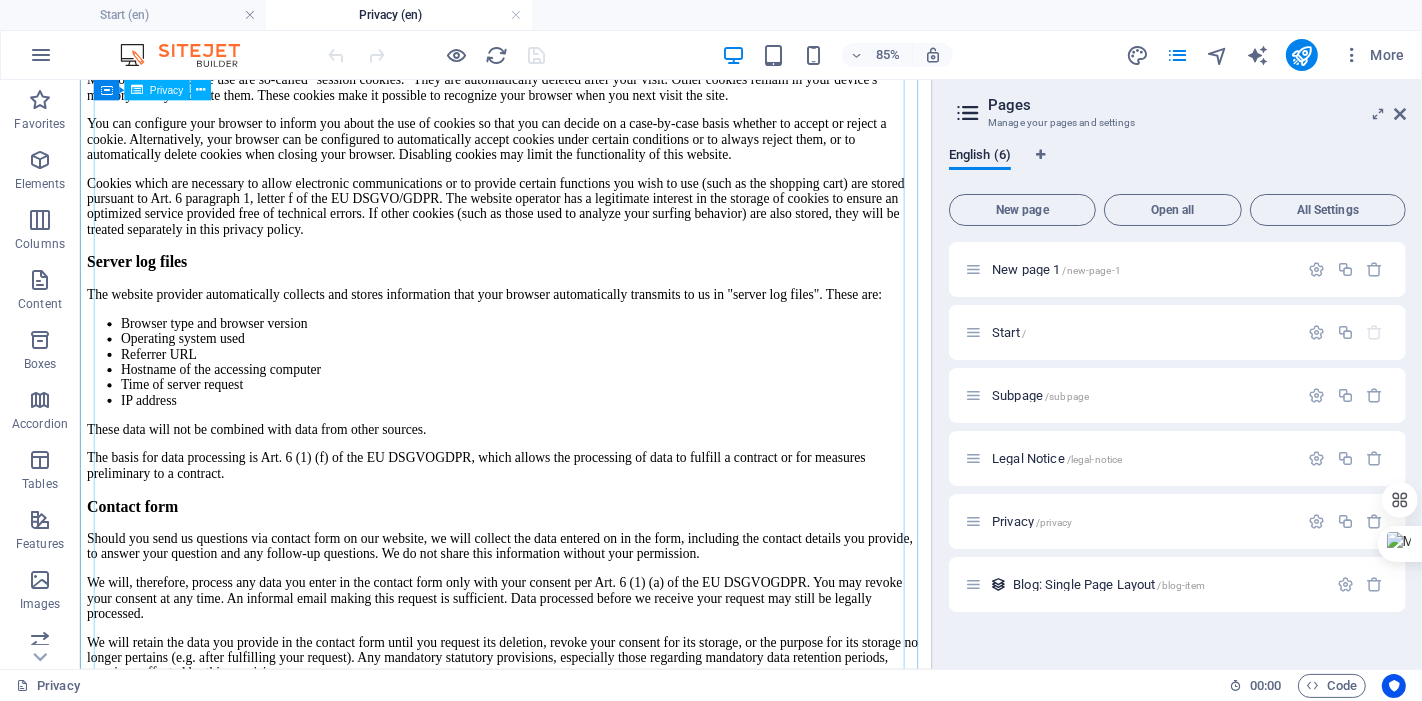 scroll, scrollTop: 2222, scrollLeft: 0, axis: vertical 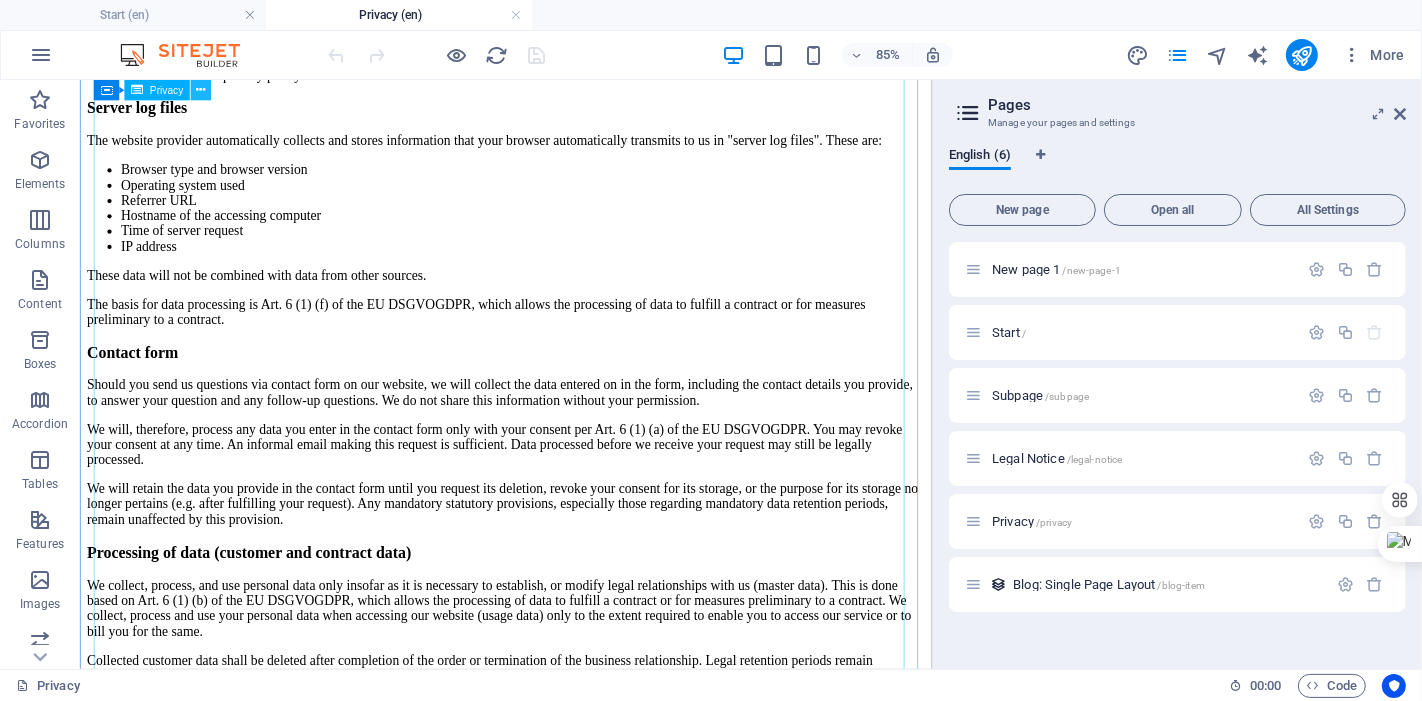 click at bounding box center (200, 90) 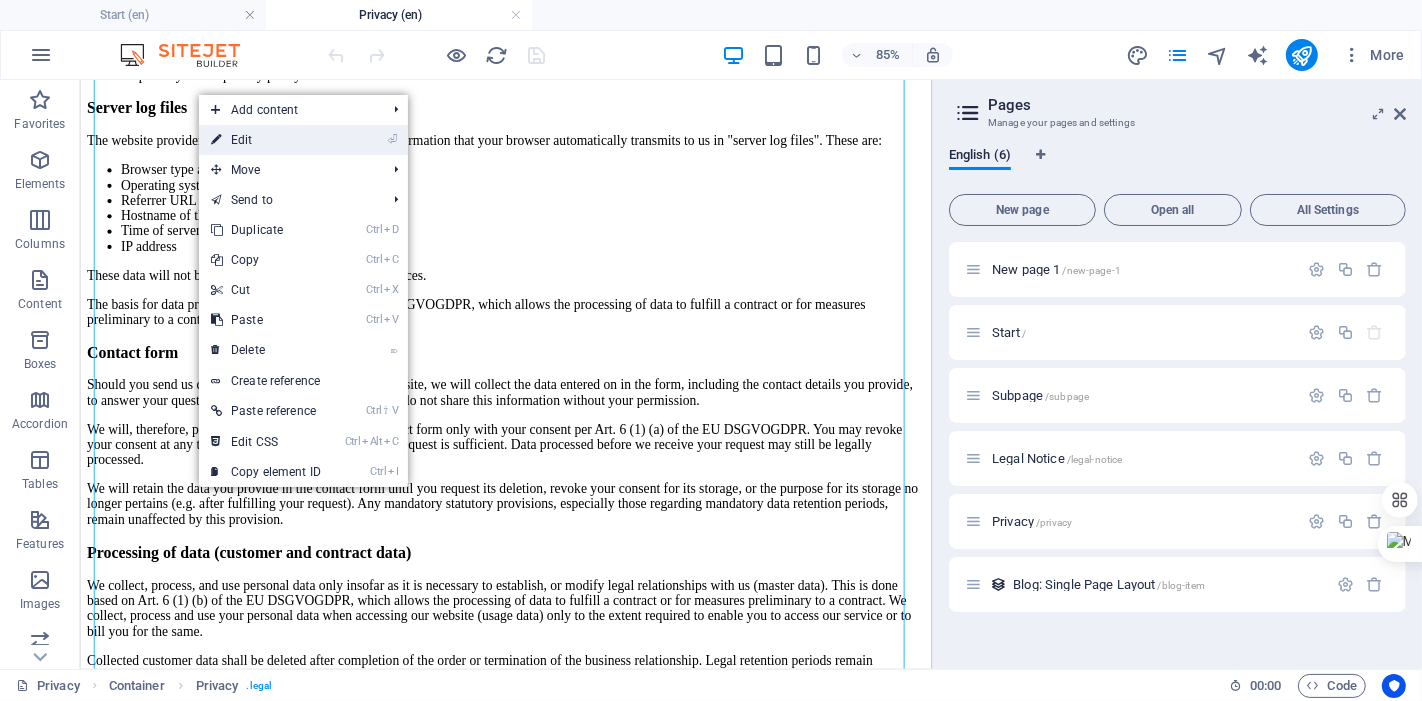 click on "⏎  Edit" at bounding box center [266, 140] 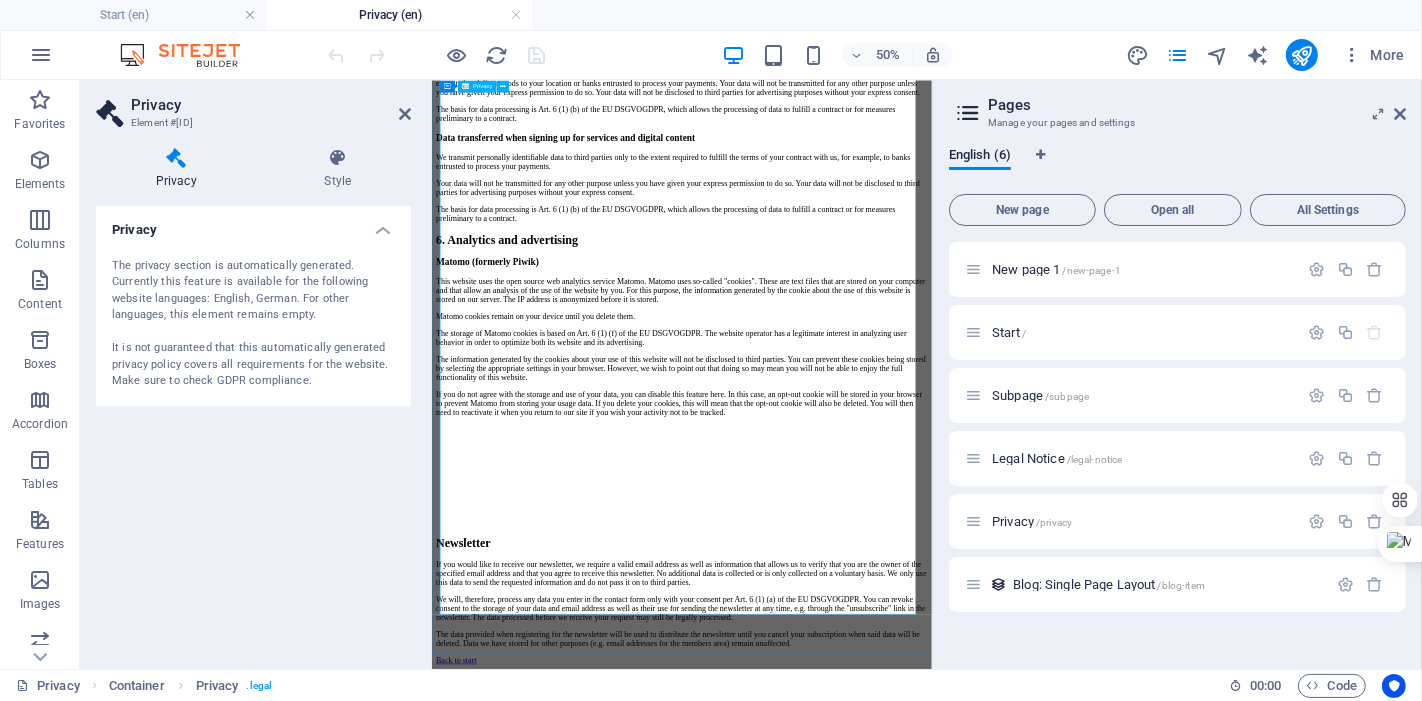 scroll, scrollTop: 4523, scrollLeft: 0, axis: vertical 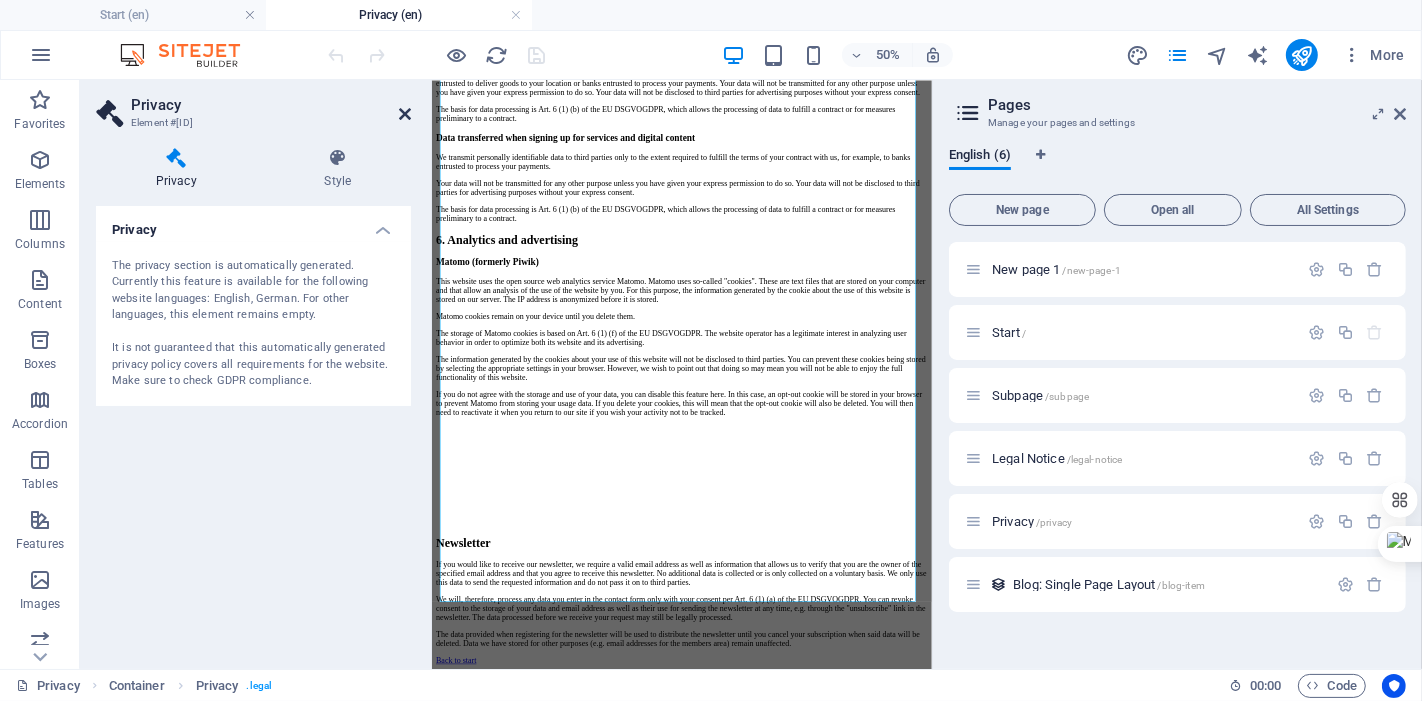 click at bounding box center (405, 114) 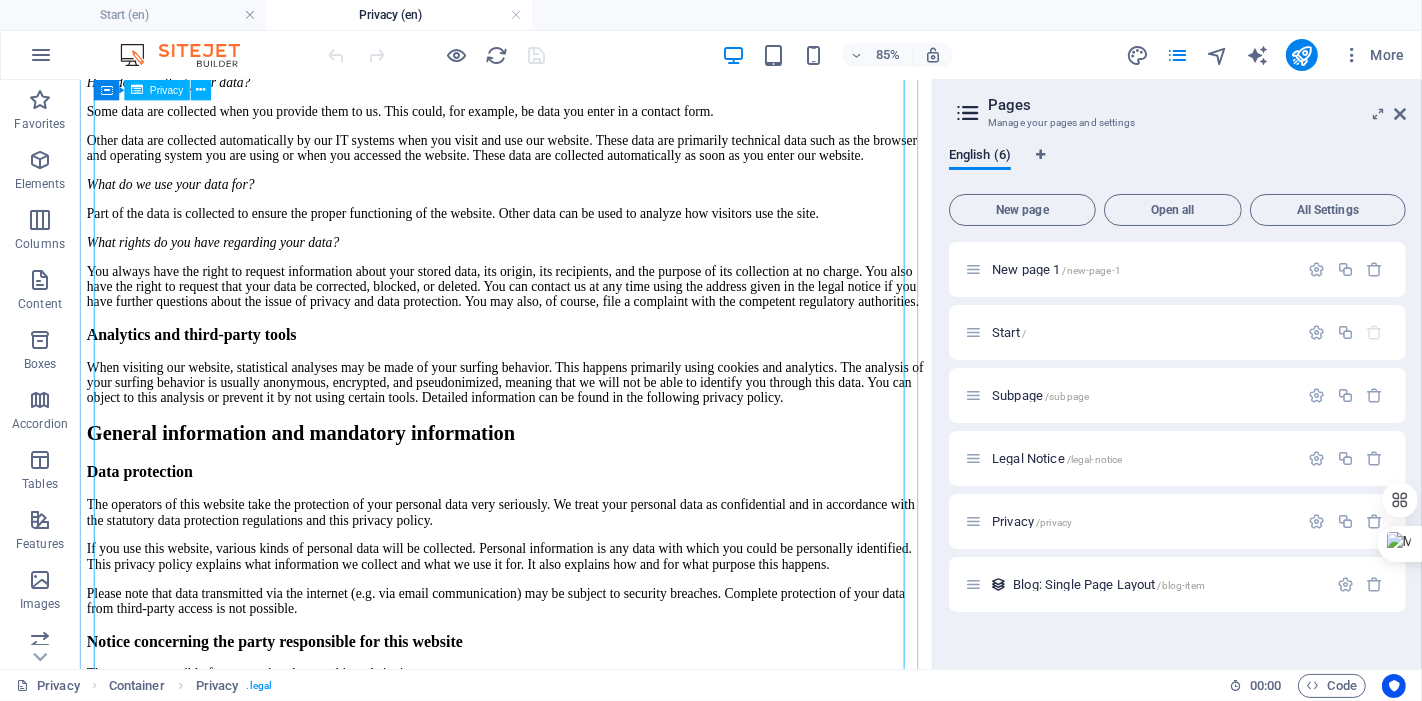 scroll, scrollTop: 444, scrollLeft: 0, axis: vertical 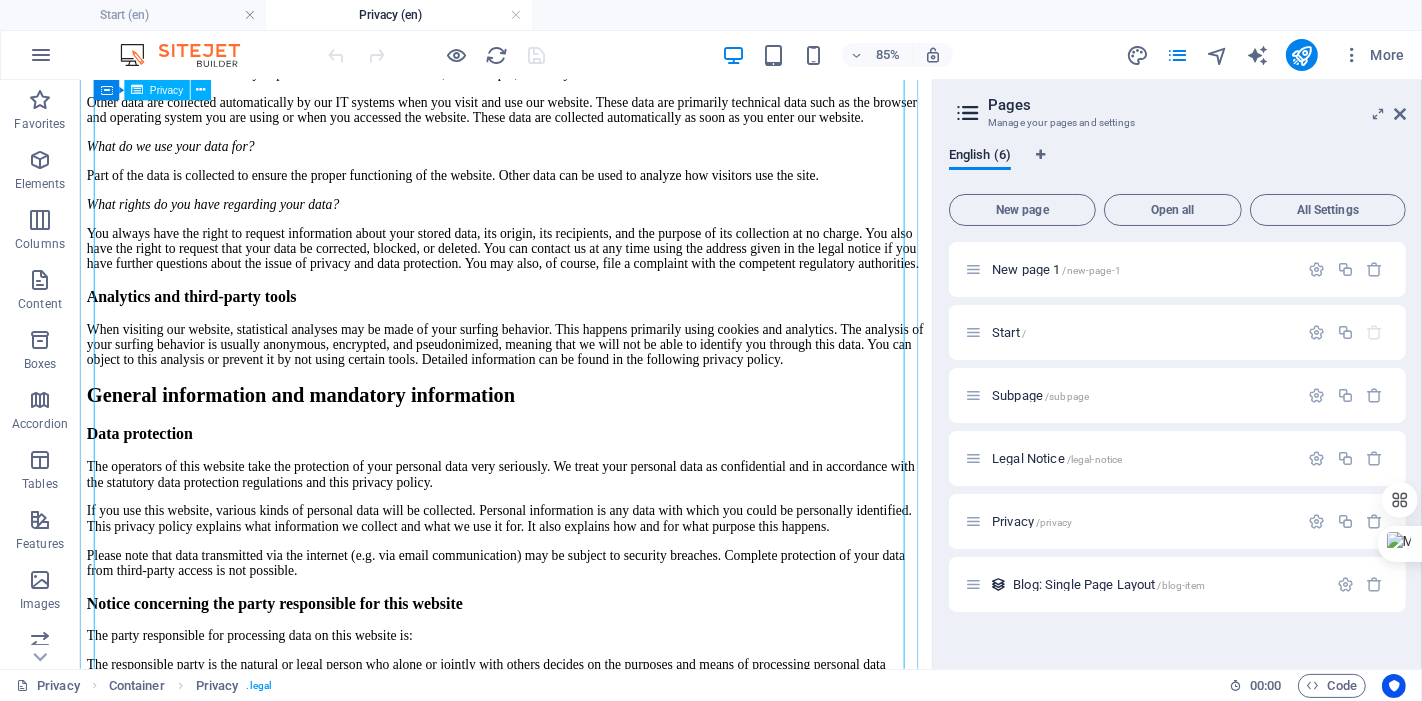 click on "Privacy Policy
An overview of data protection
General
The following gives a simple overview of what kind of personal information we collect, why we collect them and how we handle your data when you are visiting or using our website. Personal information is any data with which you could be personally identified. Detailed information on the subject of data protection can be found in our privacy policy found below.
Data collection on our website
Who is responsible for the data collection on this website?
The data collected on this website are processed by the website operator. The operator's contact details can be found in the website's required legal notice.
How do we collect your data?
Some data are collected when you provide them to us. This could, for example, be data you enter in a contact form.
What do we use your data for?
Part of the data is collected to ensure the proper functioning of the website. Other data can be used to analyze how visitors use the site." at bounding box center [580, 1758] 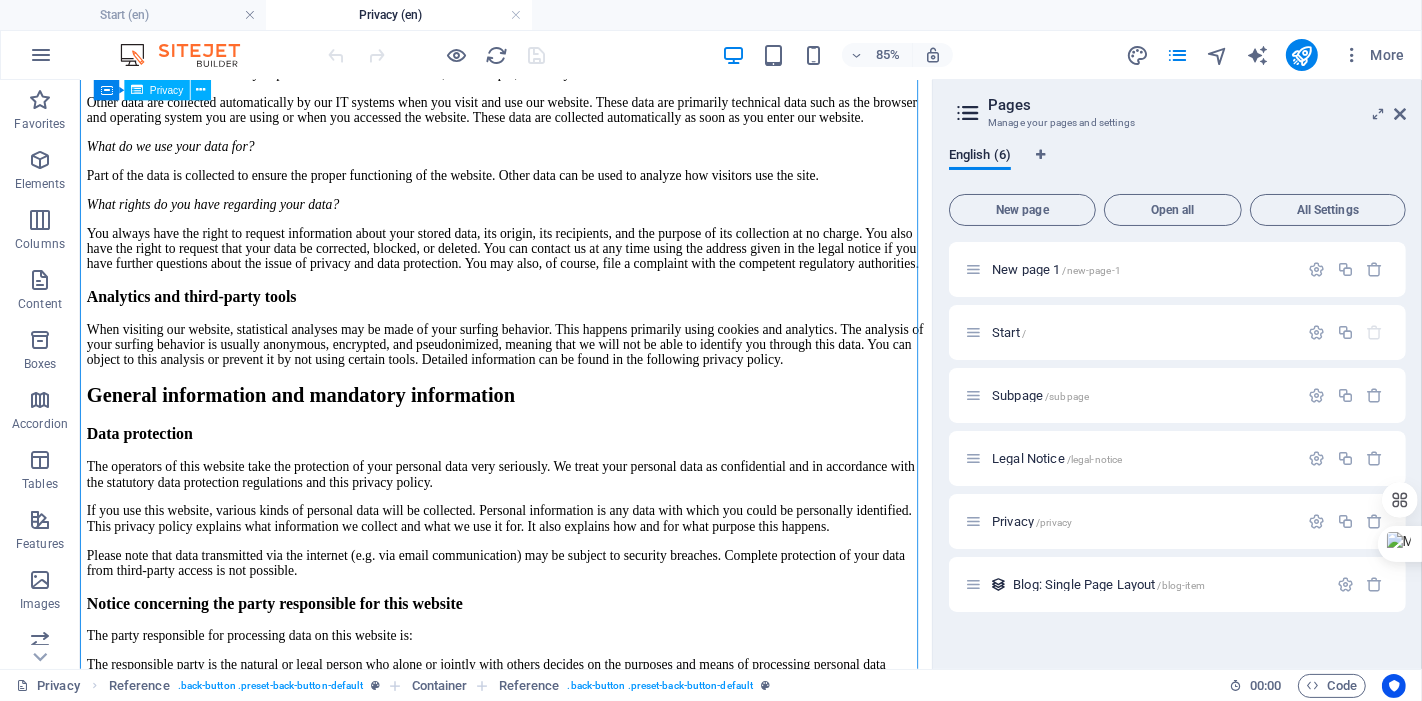 click on "Privacy Policy
An overview of data protection
General
The following gives a simple overview of what kind of personal information we collect, why we collect them and how we handle your data when you are visiting or using our website. Personal information is any data with which you could be personally identified. Detailed information on the subject of data protection can be found in our privacy policy found below.
Data collection on our website
Who is responsible for the data collection on this website?
The data collected on this website are processed by the website operator. The operator's contact details can be found in the website's required legal notice.
How do we collect your data?
Some data are collected when you provide them to us. This could, for example, be data you enter in a contact form.
What do we use your data for?
Part of the data is collected to ensure the proper functioning of the website. Other data can be used to analyze how visitors use the site." at bounding box center [580, 1758] 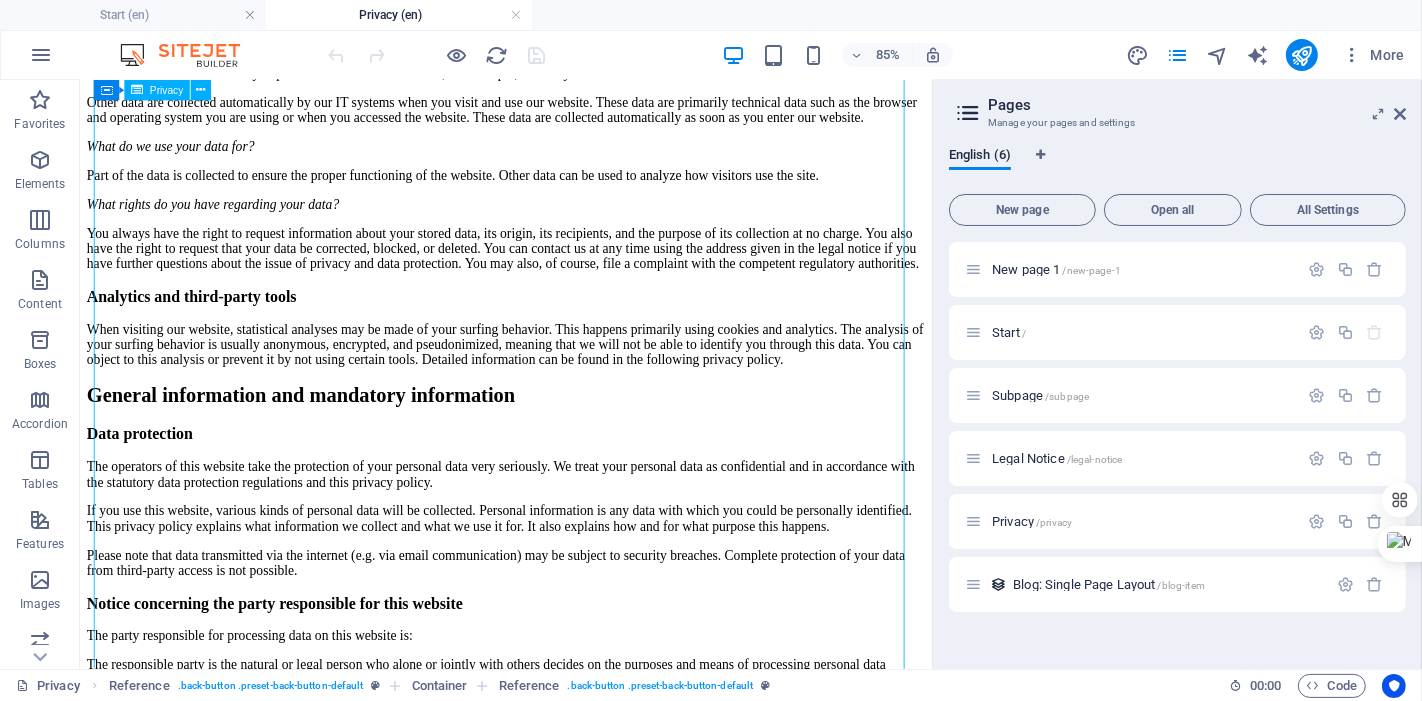 click on "Privacy Policy
An overview of data protection
General
The following gives a simple overview of what kind of personal information we collect, why we collect them and how we handle your data when you are visiting or using our website. Personal information is any data with which you could be personally identified. Detailed information on the subject of data protection can be found in our privacy policy found below.
Data collection on our website
Who is responsible for the data collection on this website?
The data collected on this website are processed by the website operator. The operator's contact details can be found in the website's required legal notice.
How do we collect your data?
Some data are collected when you provide them to us. This could, for example, be data you enter in a contact form.
What do we use your data for?
Part of the data is collected to ensure the proper functioning of the website. Other data can be used to analyze how visitors use the site." at bounding box center [580, 1758] 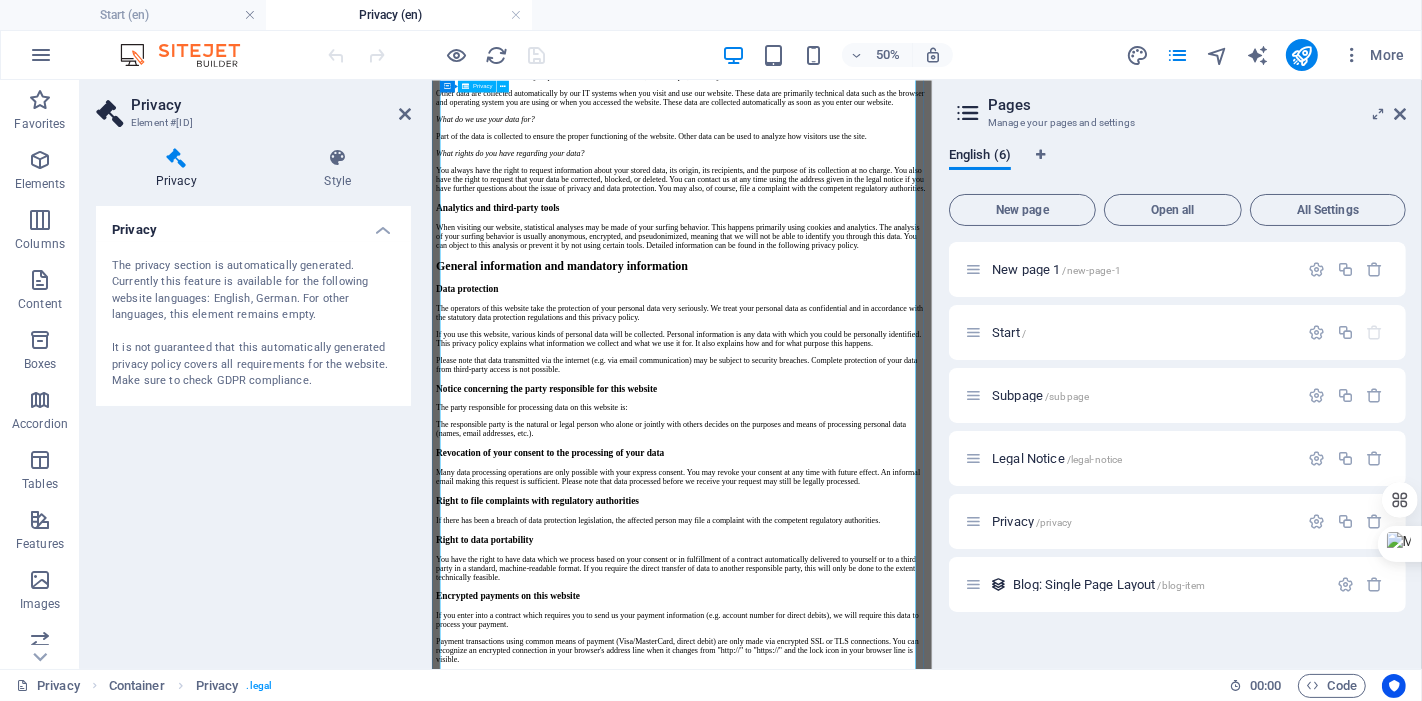 click on "Privacy Policy
An overview of data protection
General
The following gives a simple overview of what kind of personal information we collect, why we collect them and how we handle your data when you are visiting or using our website. Personal information is any data with which you could be personally identified. Detailed information on the subject of data protection can be found in our privacy policy found below.
Data collection on our website
Who is responsible for the data collection on this website?
The data collected on this website are processed by the website operator. The operator's contact details can be found in the website's required legal notice.
How do we collect your data?
Some data are collected when you provide them to us. This could, for example, be data you enter in a contact form.
What do we use your data for?
Part of the data is collected to ensure the proper functioning of the website. Other data can be used to analyze how visitors use the site." at bounding box center (931, 1758) 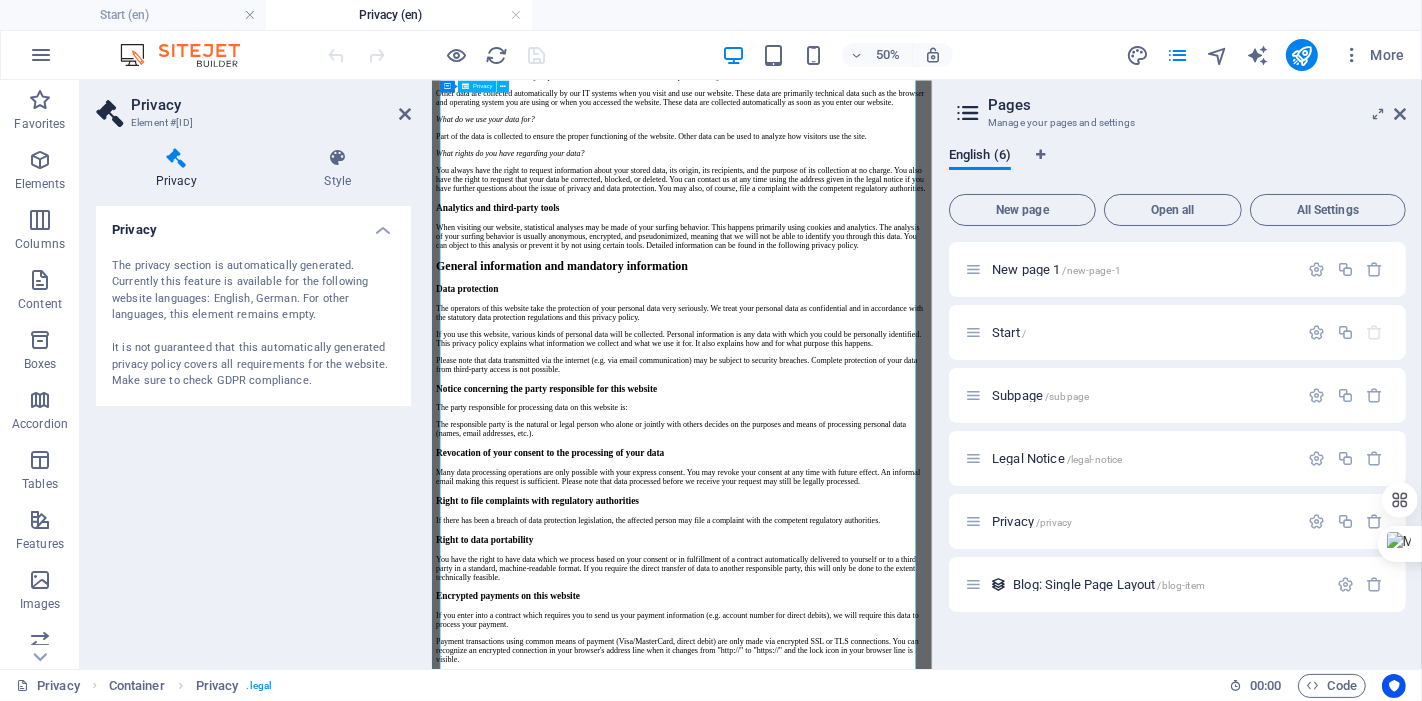 click on "Privacy Policy
An overview of data protection
General
The following gives a simple overview of what kind of personal information we collect, why we collect them and how we handle your data when you are visiting or using our website. Personal information is any data with which you could be personally identified. Detailed information on the subject of data protection can be found in our privacy policy found below.
Data collection on our website
Who is responsible for the data collection on this website?
The data collected on this website are processed by the website operator. The operator's contact details can be found in the website's required legal notice.
How do we collect your data?
Some data are collected when you provide them to us. This could, for example, be data you enter in a contact form.
What do we use your data for?
Part of the data is collected to ensure the proper functioning of the website. Other data can be used to analyze how visitors use the site." at bounding box center [931, 1758] 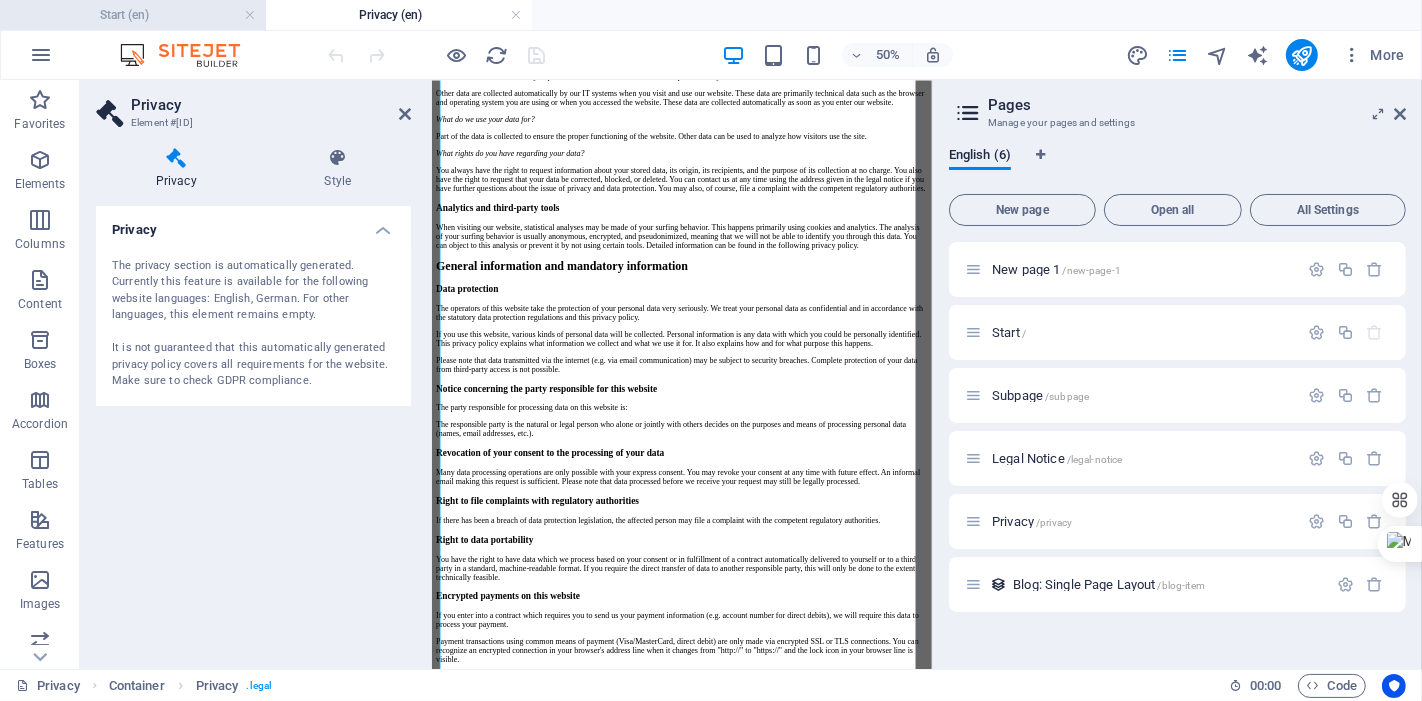 click on "Start (en)" at bounding box center [133, 15] 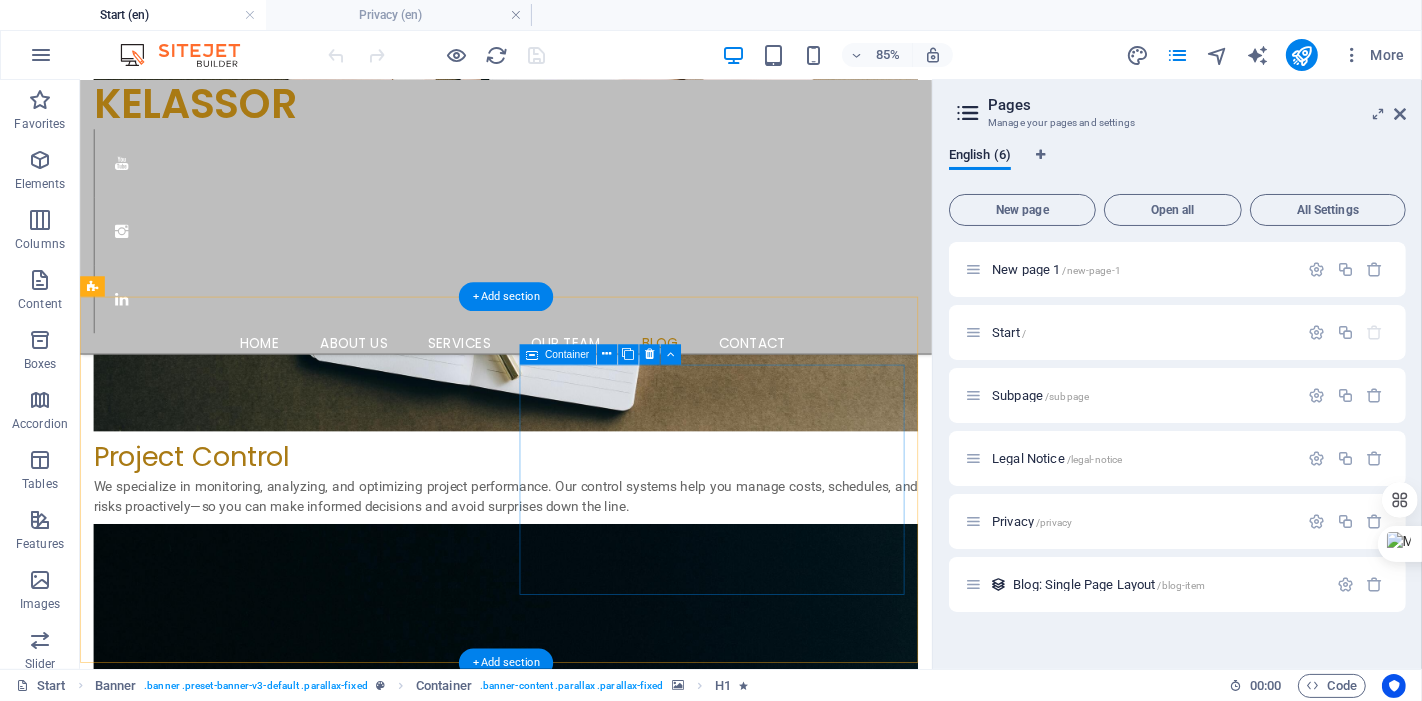scroll, scrollTop: 4900, scrollLeft: 0, axis: vertical 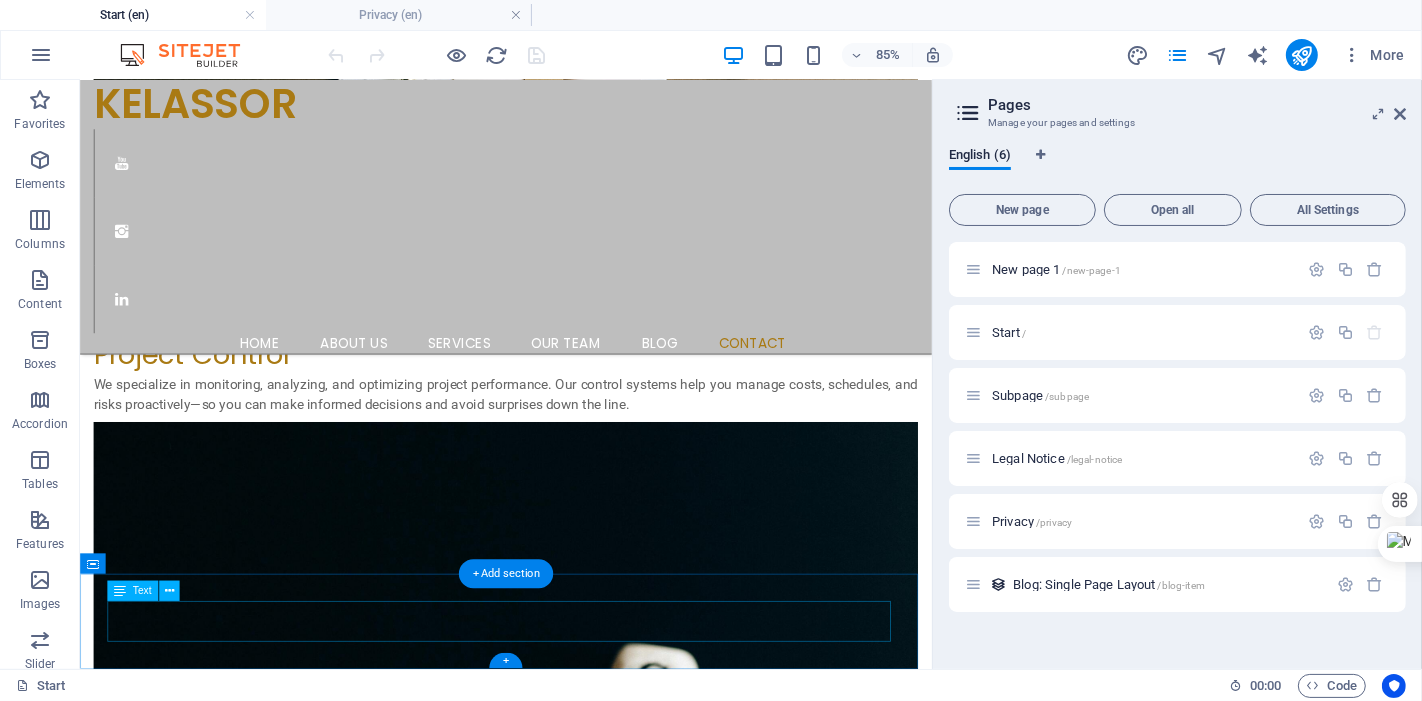 click on "Copyrights © 2025 All Rights Reserved Legal Notice  |  Privacy" at bounding box center [580, 4593] 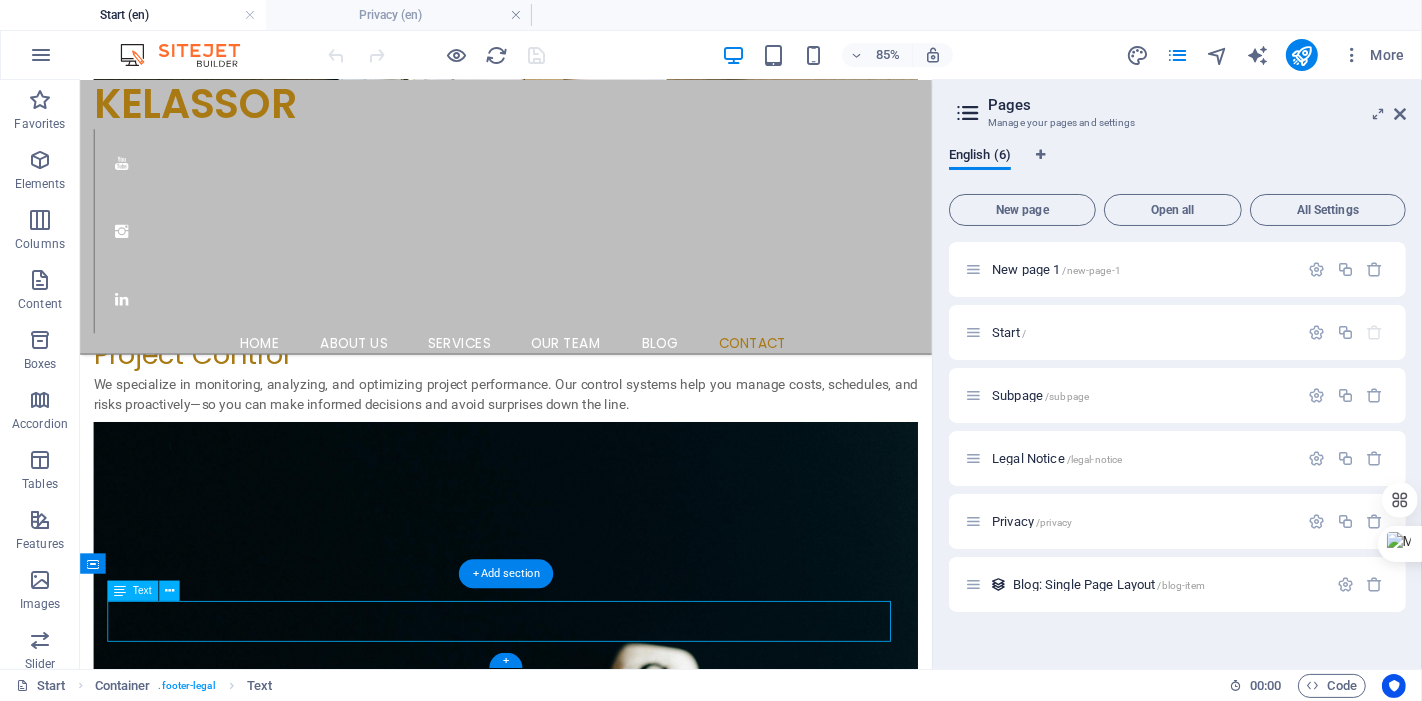 click on "Copyrights © 2025 All Rights Reserved Legal Notice  |  Privacy" at bounding box center [580, 4593] 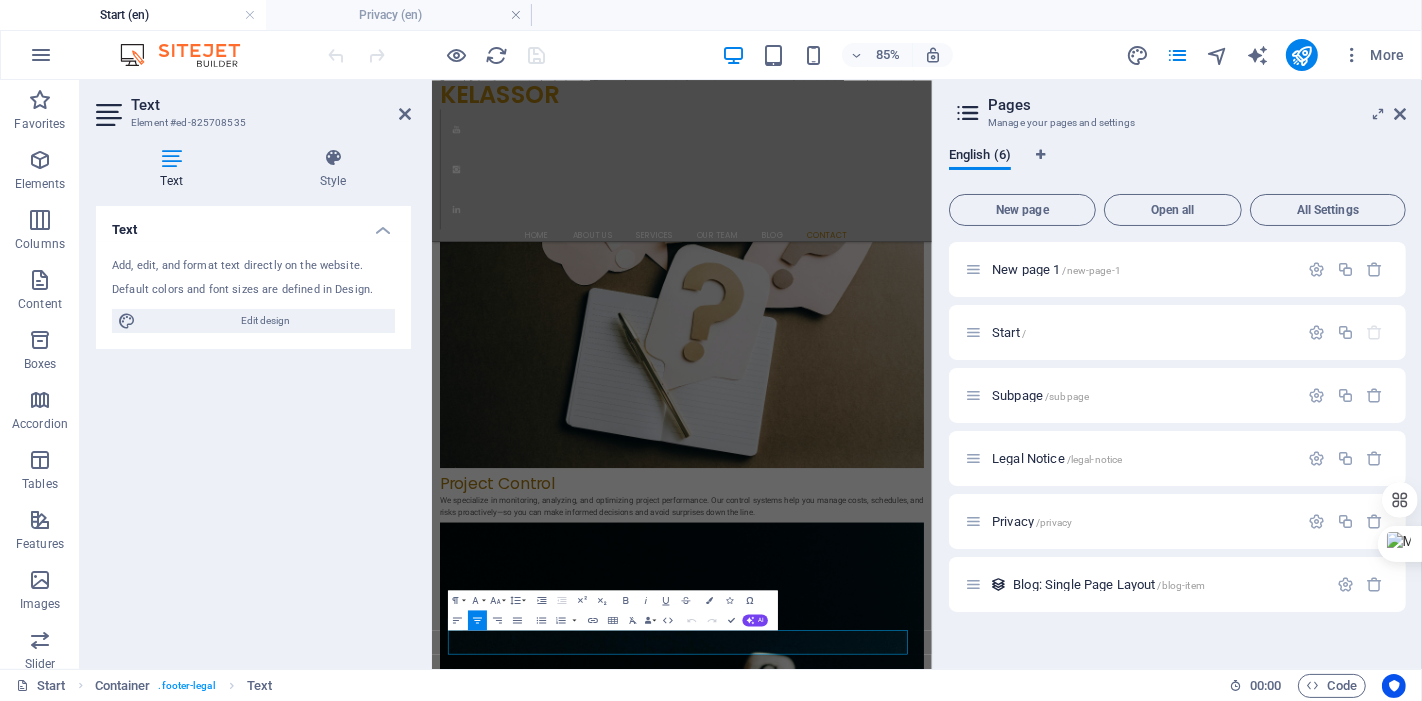 scroll, scrollTop: 4898, scrollLeft: 0, axis: vertical 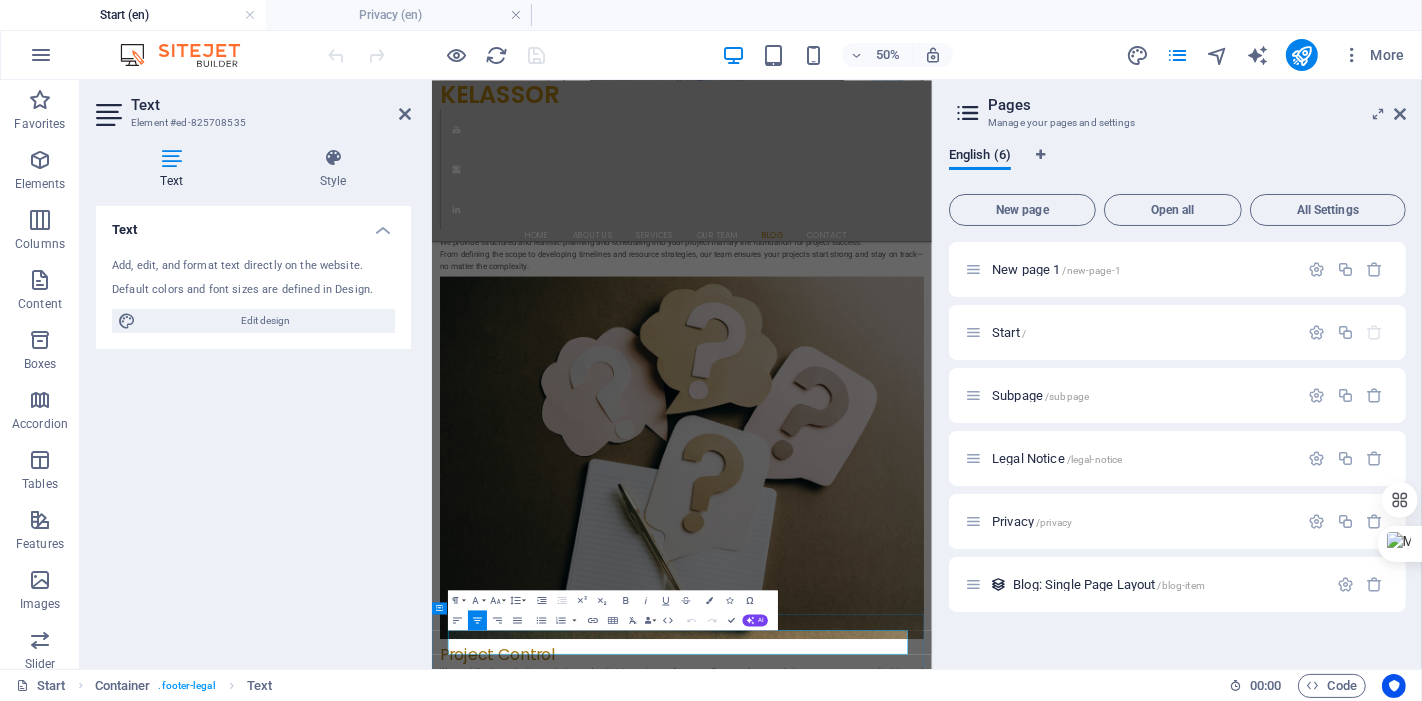 click on "Privacy" 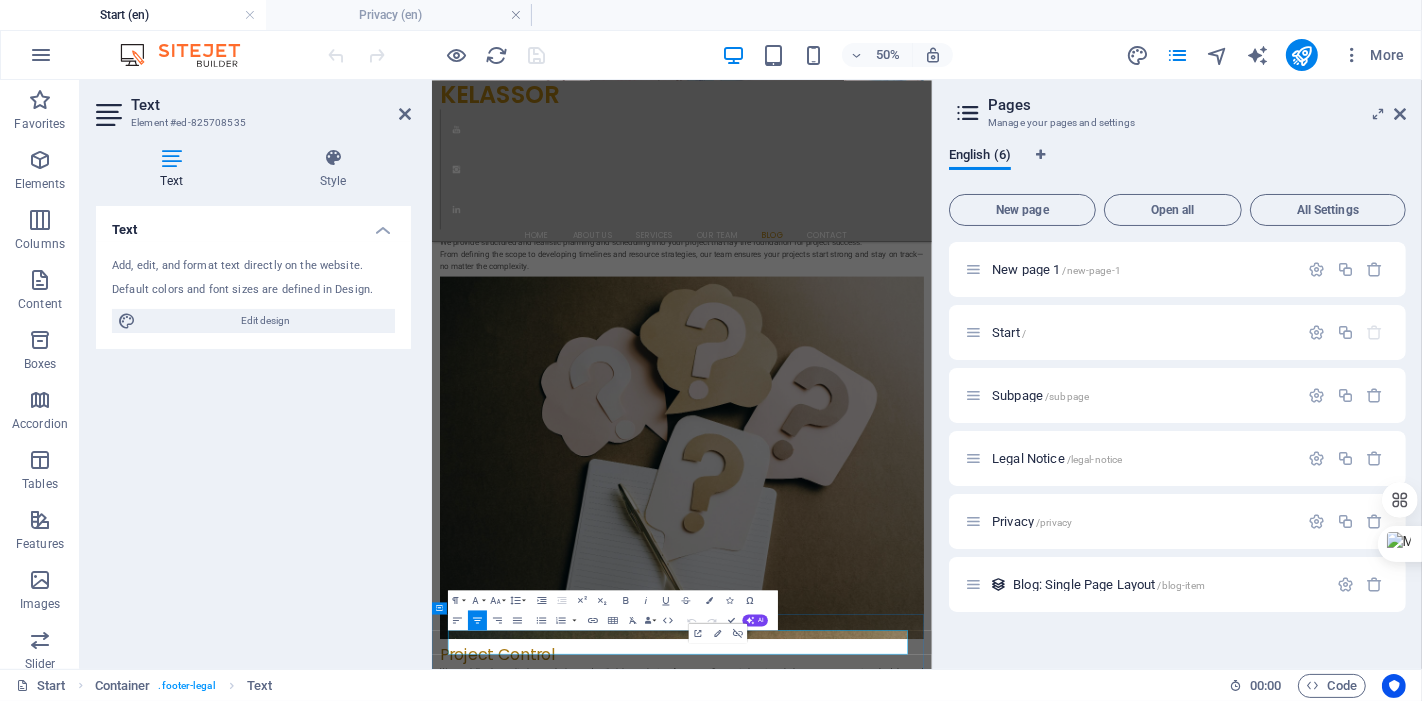 click on "Privacy" 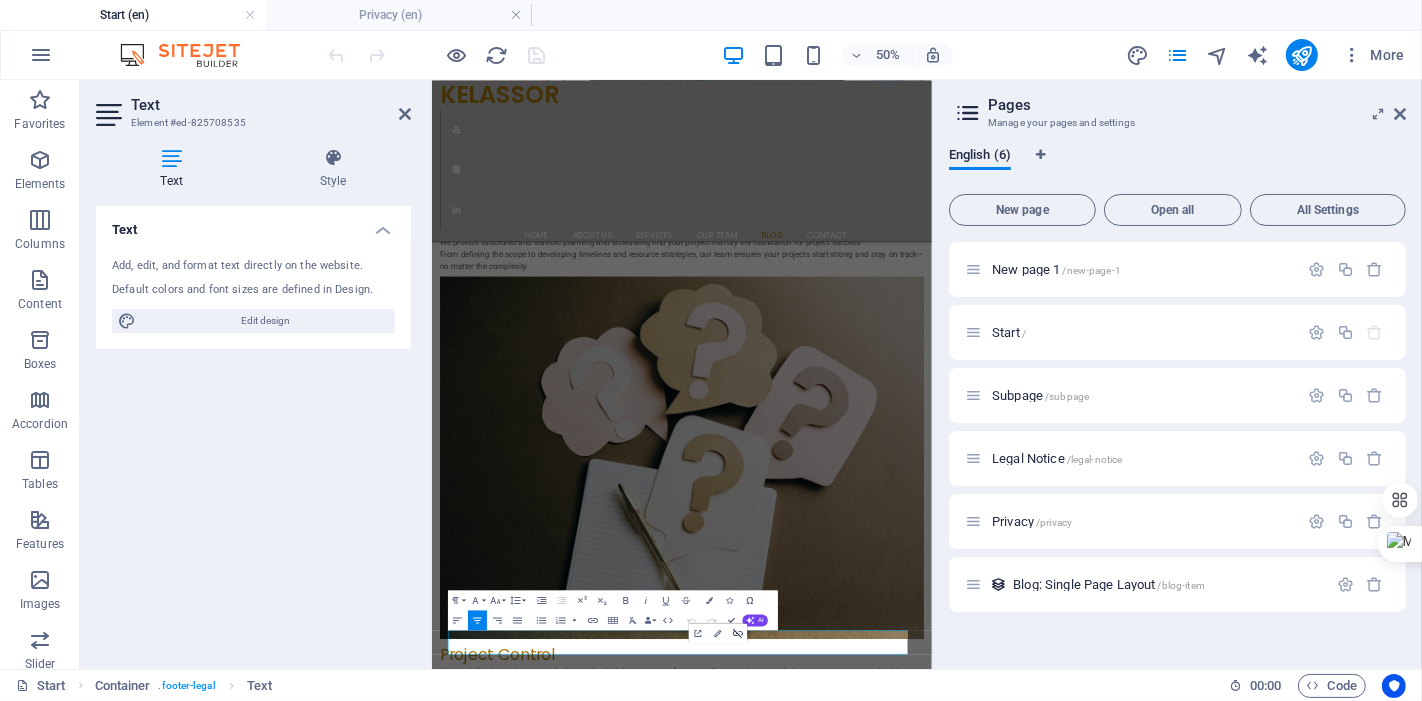 click 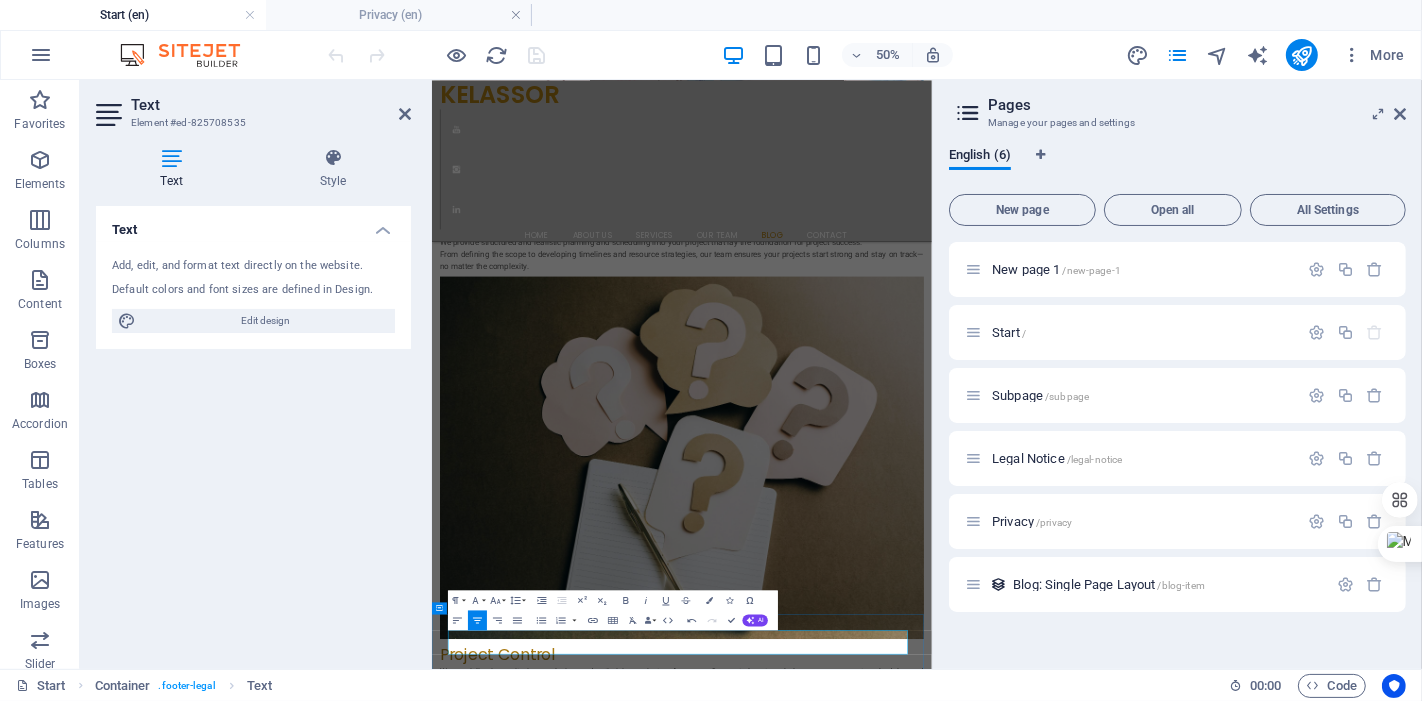 click on "Copyrights © 2025 All Rights Reserved Legal Notice  | Privacy" at bounding box center (931, 5415) 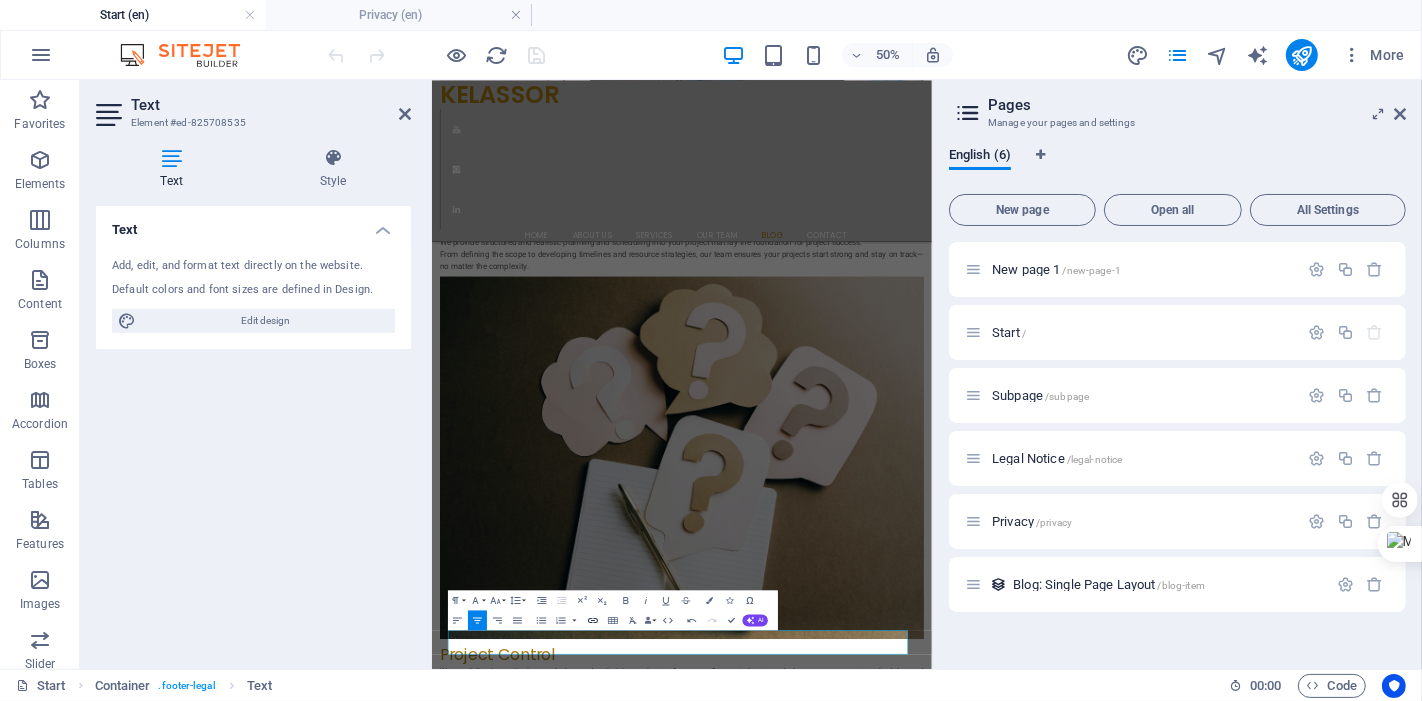 click 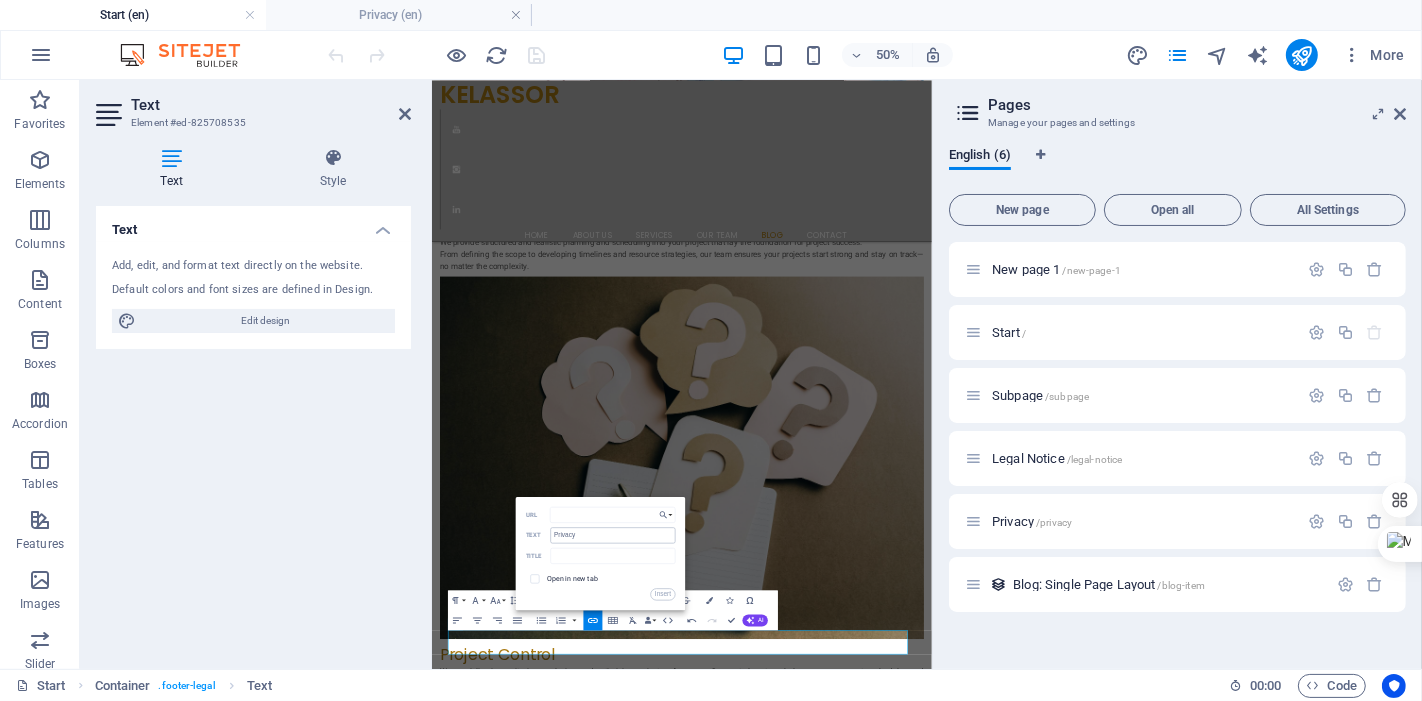 type on "https://cms.sitehub.io/[ID]" 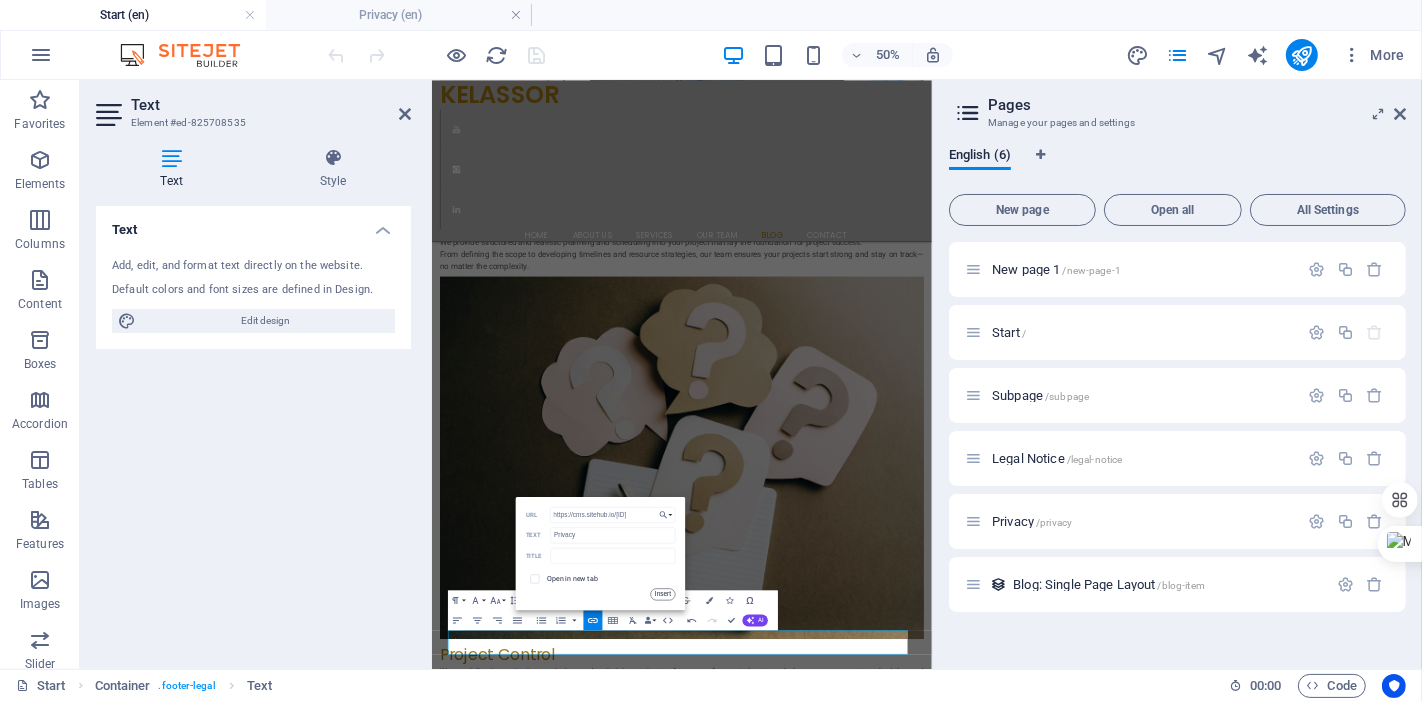 click on "Insert" at bounding box center (662, 594) 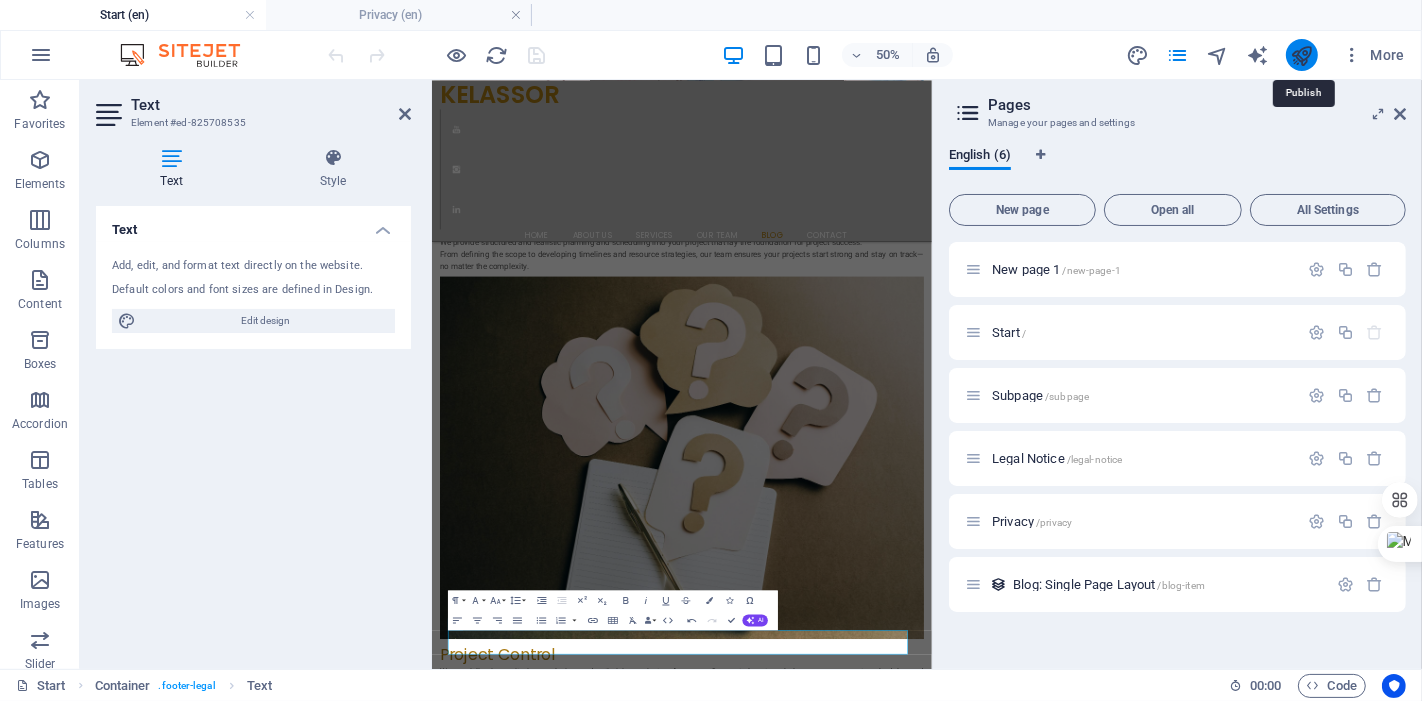 click at bounding box center (1301, 55) 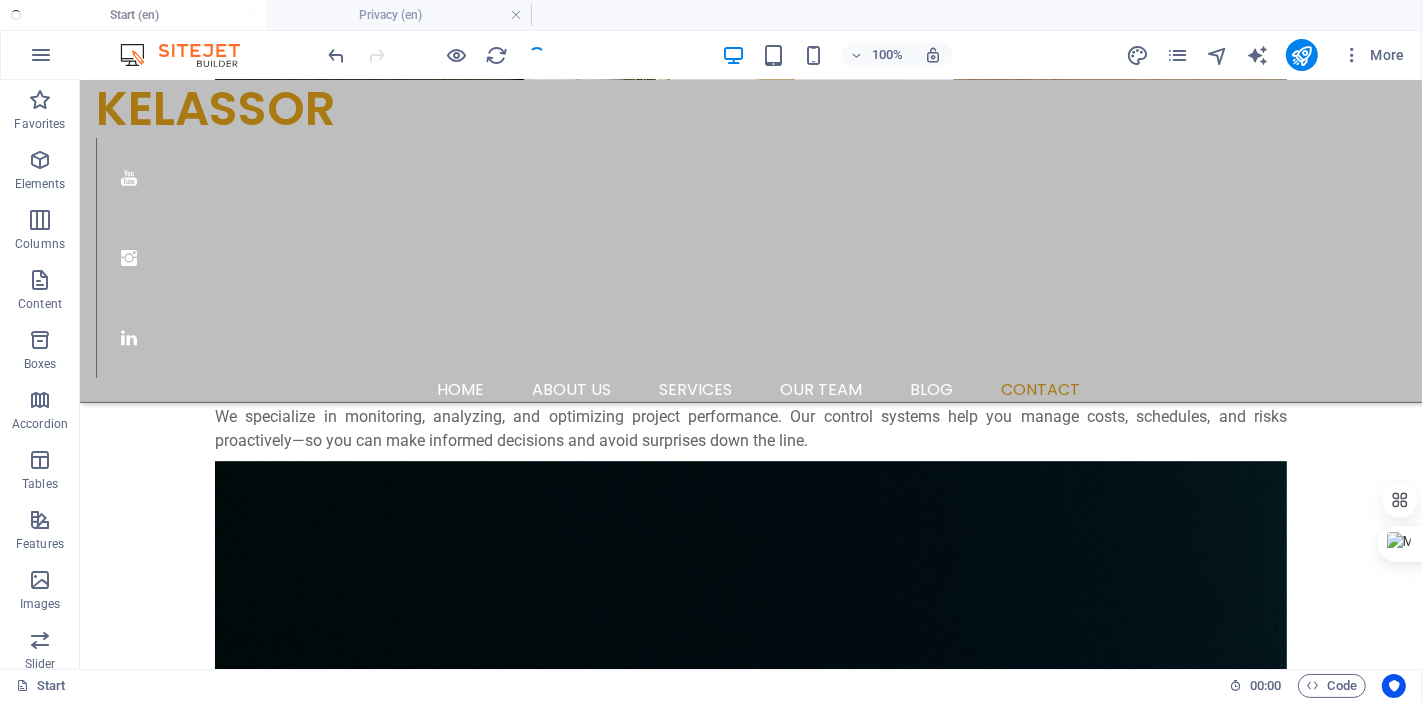 scroll, scrollTop: 4842, scrollLeft: 0, axis: vertical 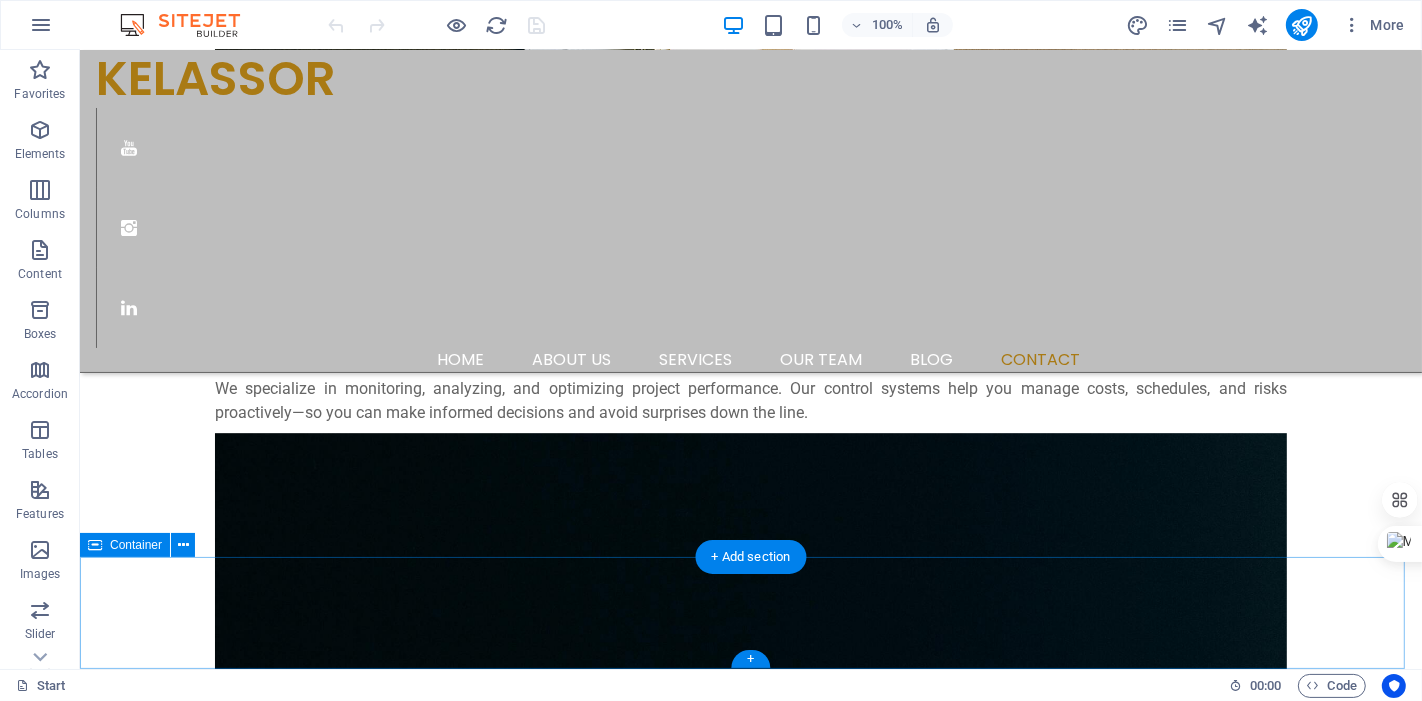 click on "Copyrights © 2025 All Rights Reserved Legal Notice  |  Privacy" at bounding box center (750, 4701) 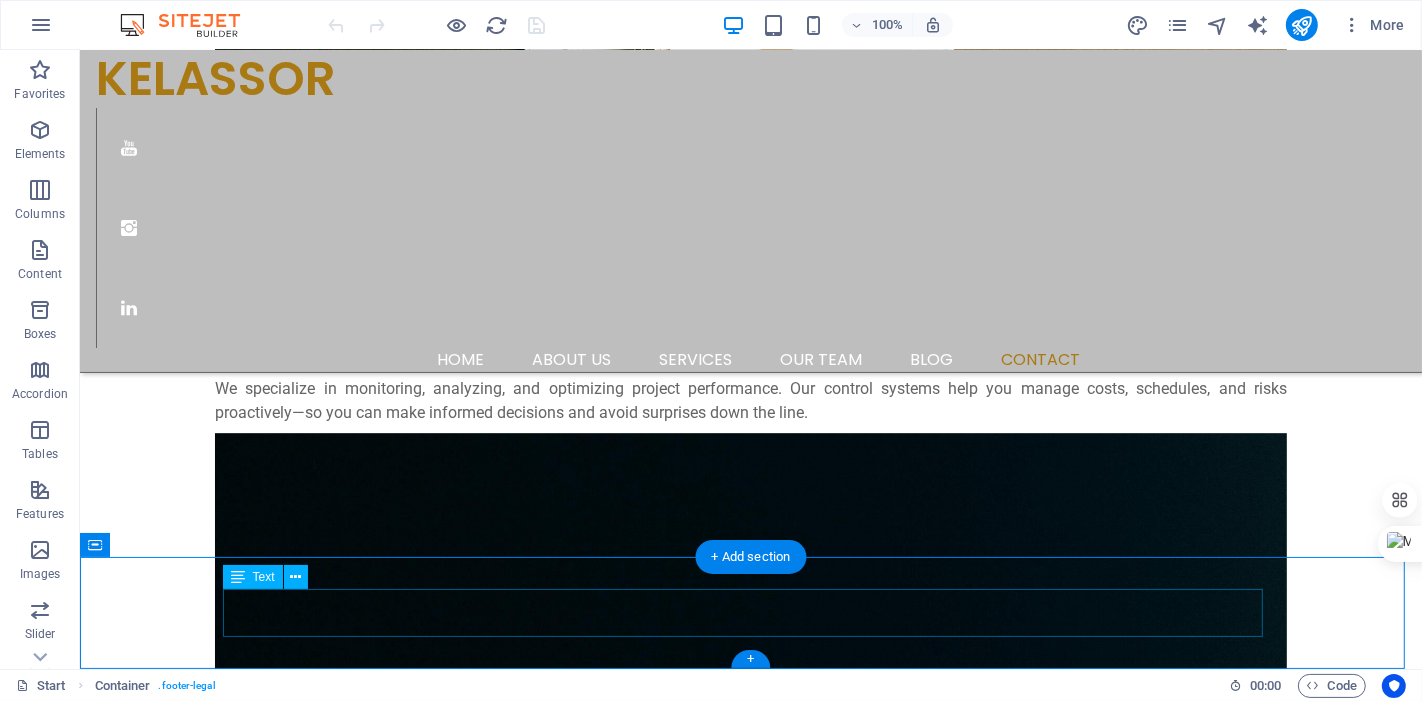 click on "Copyrights © 2025 All Rights Reserved Legal Notice  |  Privacy" at bounding box center [750, 4701] 